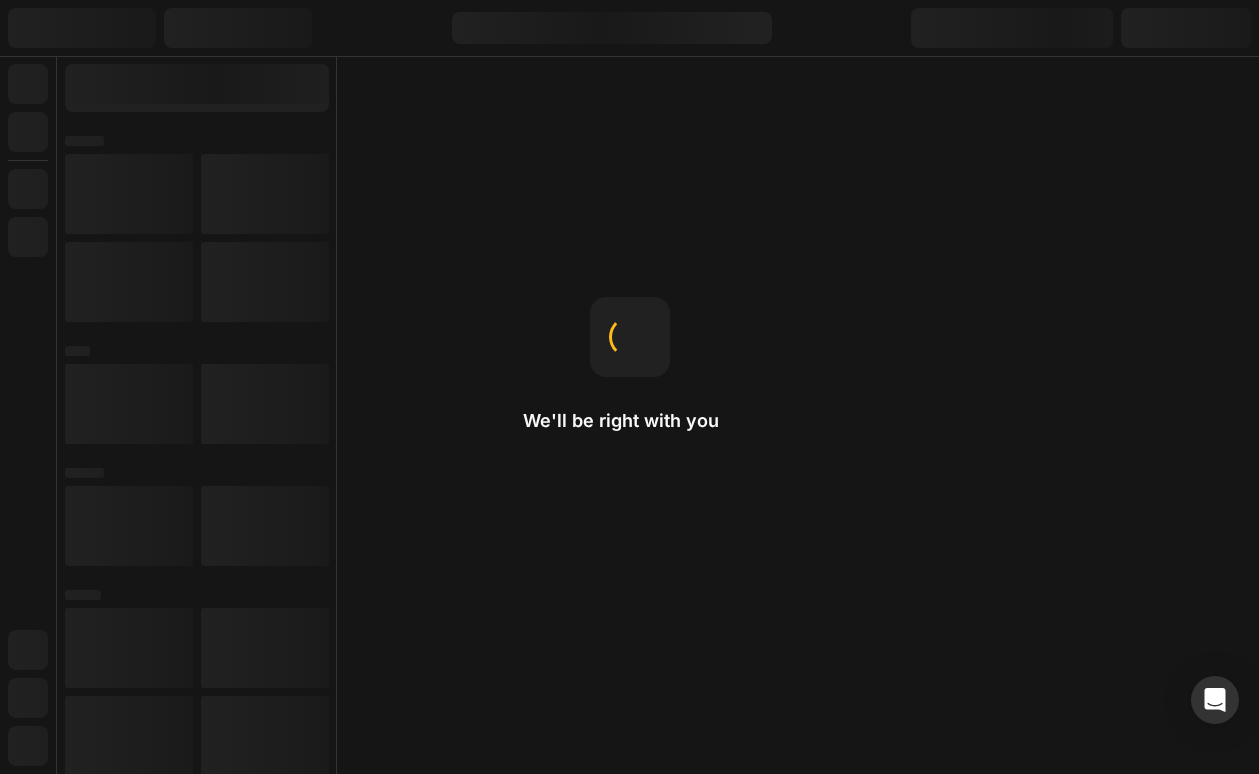 scroll, scrollTop: 0, scrollLeft: 0, axis: both 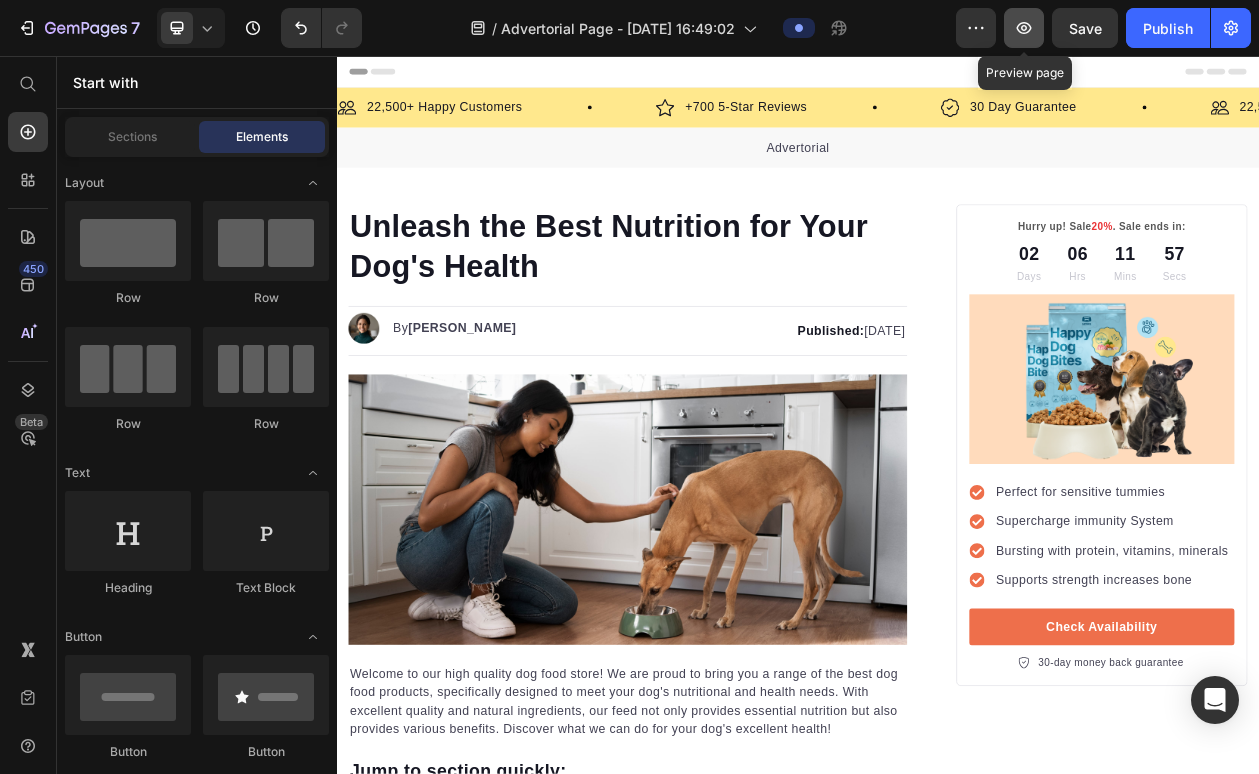 click 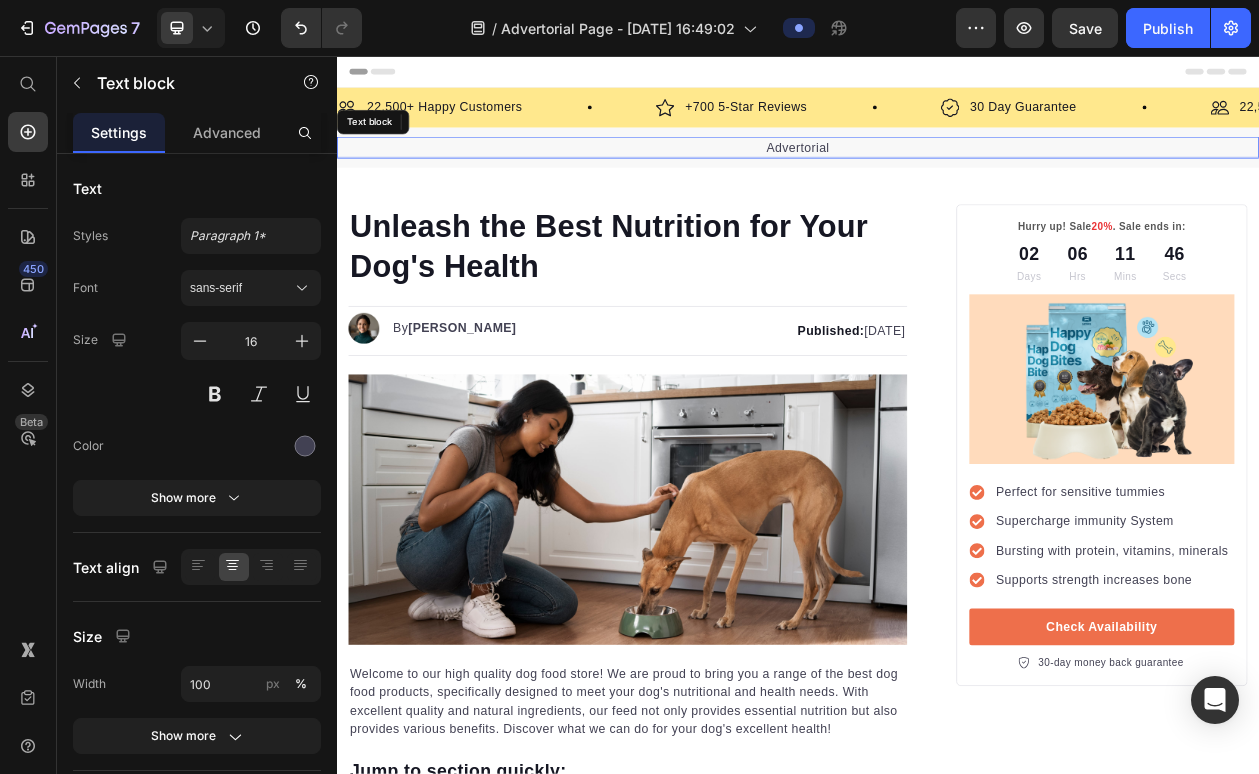 click on "Advertorial" at bounding box center (937, 175) 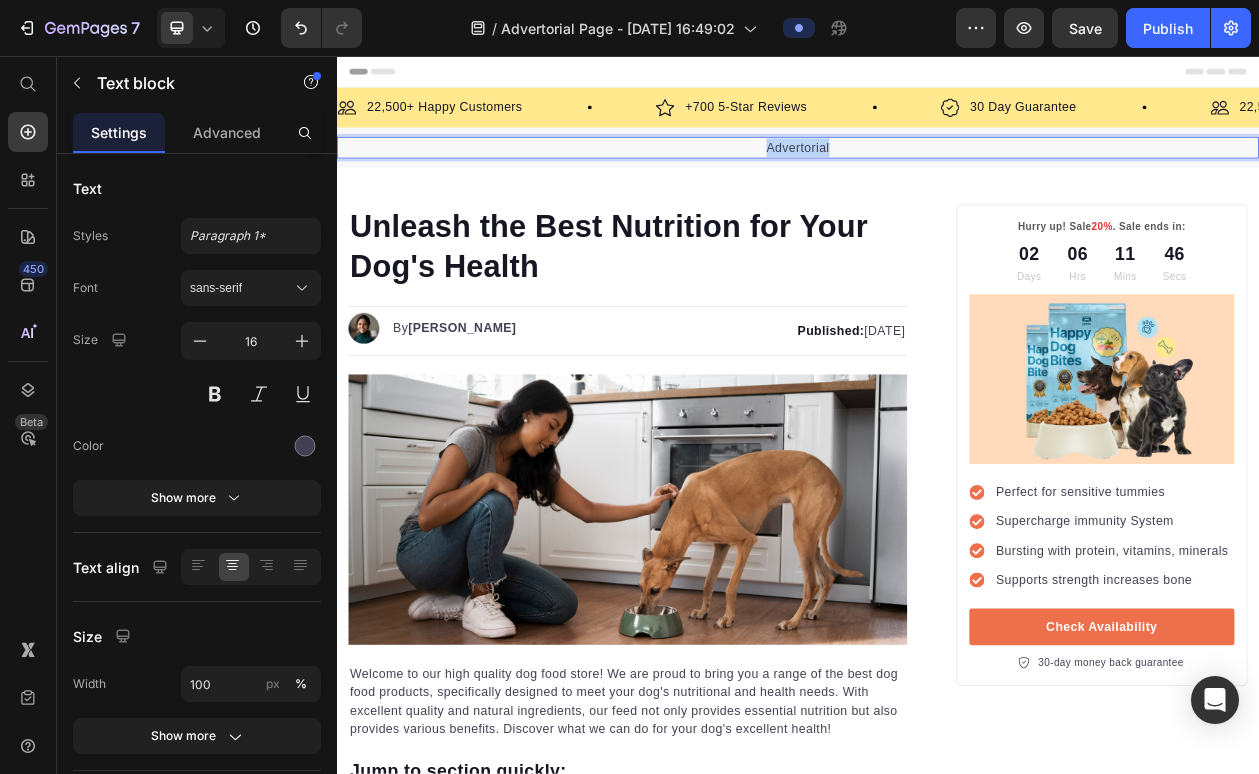 click on "Advertorial" at bounding box center (937, 175) 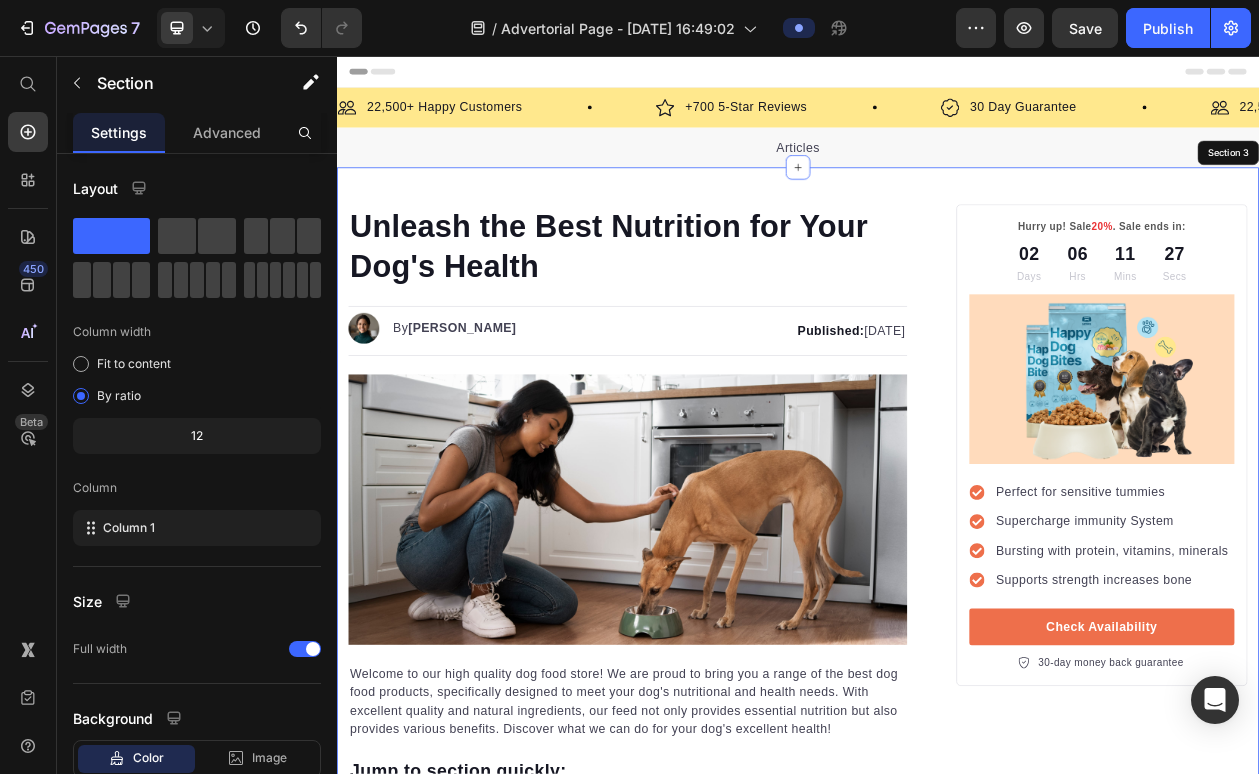 click on "Unleash the Best Nutrition for Your Dog's Health Heading Image By  Kim Fields Text block Advanced list Published:  Monday, January 8, 2024 Text block Row Image Welcome to our high quality dog food store! We are proud to bring you a range of the best dog food products, specifically designed to meet your dog's nutritional and health needs. With excellent quality and natural ingredients, our feed not only provides essential nutrition but also provides various benefits. Discover what we can do for your dog's excellent health! Text block Jump to section quickly: Text block
Icon Healthy and Balanced Nutrition Text block Advanced list
Icon Joint Care and Mobility Support Text block Advanced list
Icon Digestive Health and Immune Support Text block Advanced list
Icon Healthy Skin and Shiny Coat Text block Advanced list
Icon Overall Well-being and Vitality Text block Advanced list Text block Image Healthy and Balanced Nutrition Heading       Text block Start baking doggy delights Button" at bounding box center [937, 3170] 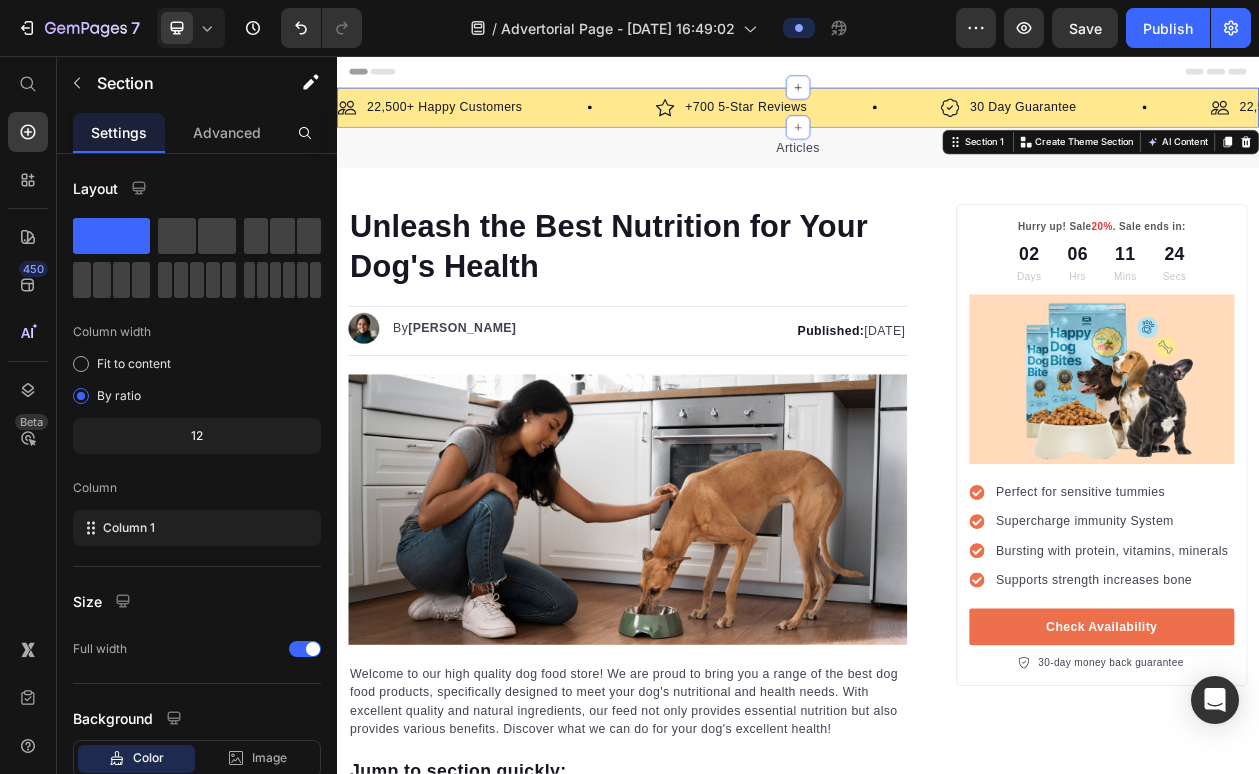 click on "Image 22,500+ Happy Customers Text Block Row
Image +700 5-Star Reviews Text Block Row
Image 30 Day Guarantee Text Block Row
Image 22,500+ Happy Customers Text Block Row
Image +700 5-Star Reviews Text Block Row
Image 30 Day Guarantee Text Block Row
Image 22,500+ Happy Customers Text Block Row
Image +700 5-Star Reviews Text Block Row
Image 30 Day Guarantee Text Block Row
Image 22,500+ Happy Customers Text Block Row
Image +700 5-Star Reviews Text Block Row
Image 30 Day Guarantee Text Block Row
Image 22,500+ Happy Customers Text Block Row
Image +700 5-Star Reviews Text Block Row
Image 30 Day Guarantee Text Block Row
Image 22,500+ Happy Customers Text Block Row
Image +700 5-Star Reviews Text Block Row
Image 30 Day Guarantee Text Block Row Marquee" at bounding box center [937, 123] 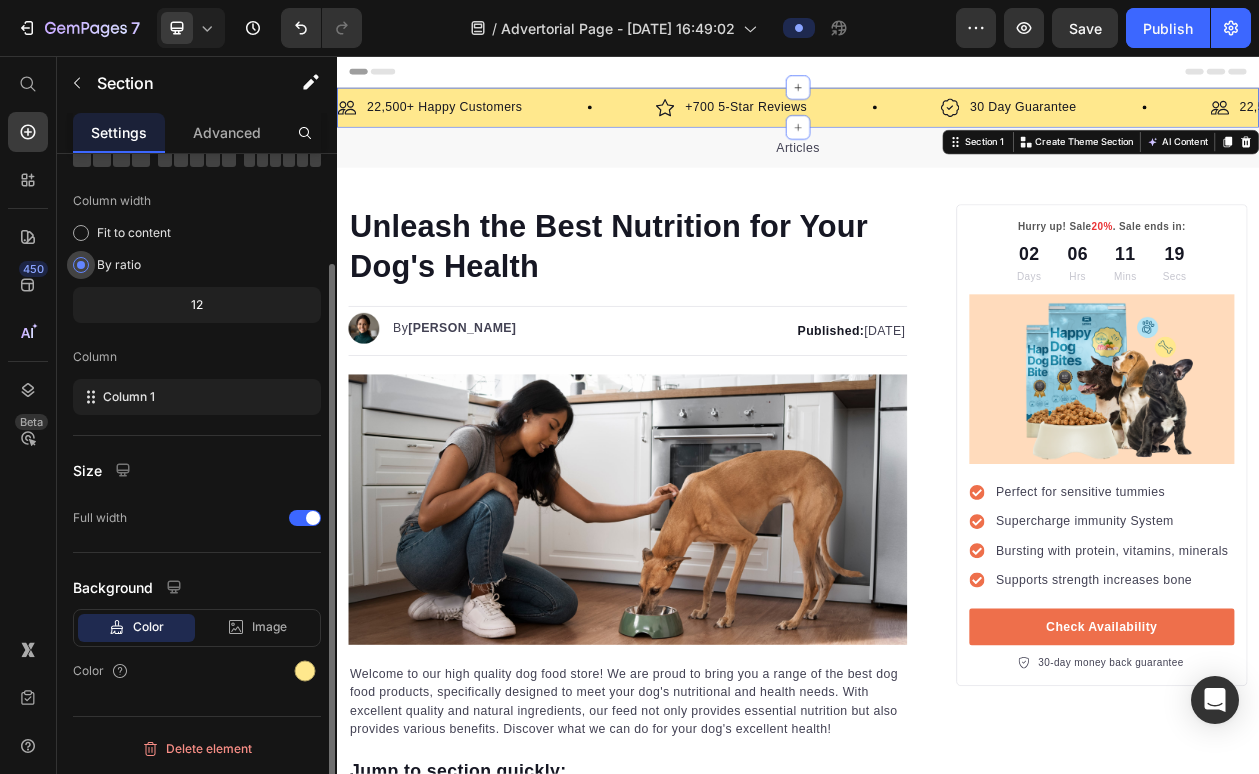scroll, scrollTop: 0, scrollLeft: 0, axis: both 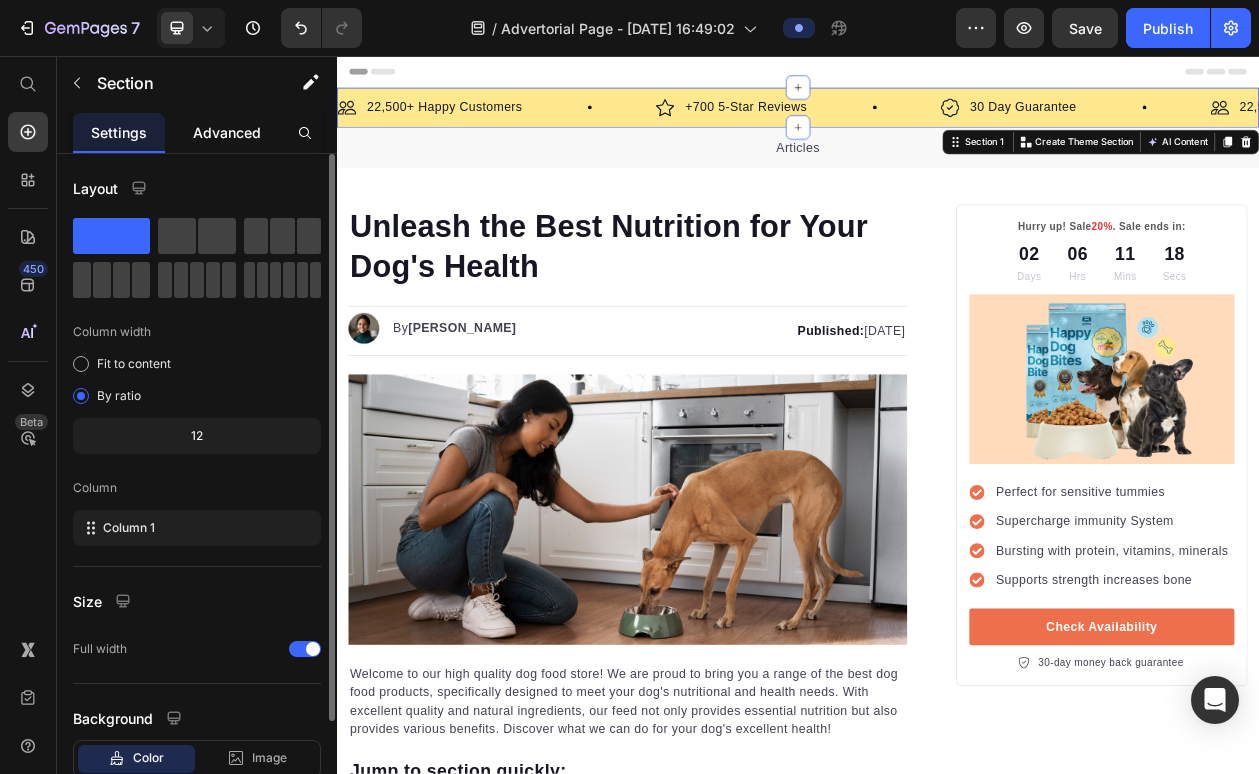 click on "Advanced" at bounding box center (227, 132) 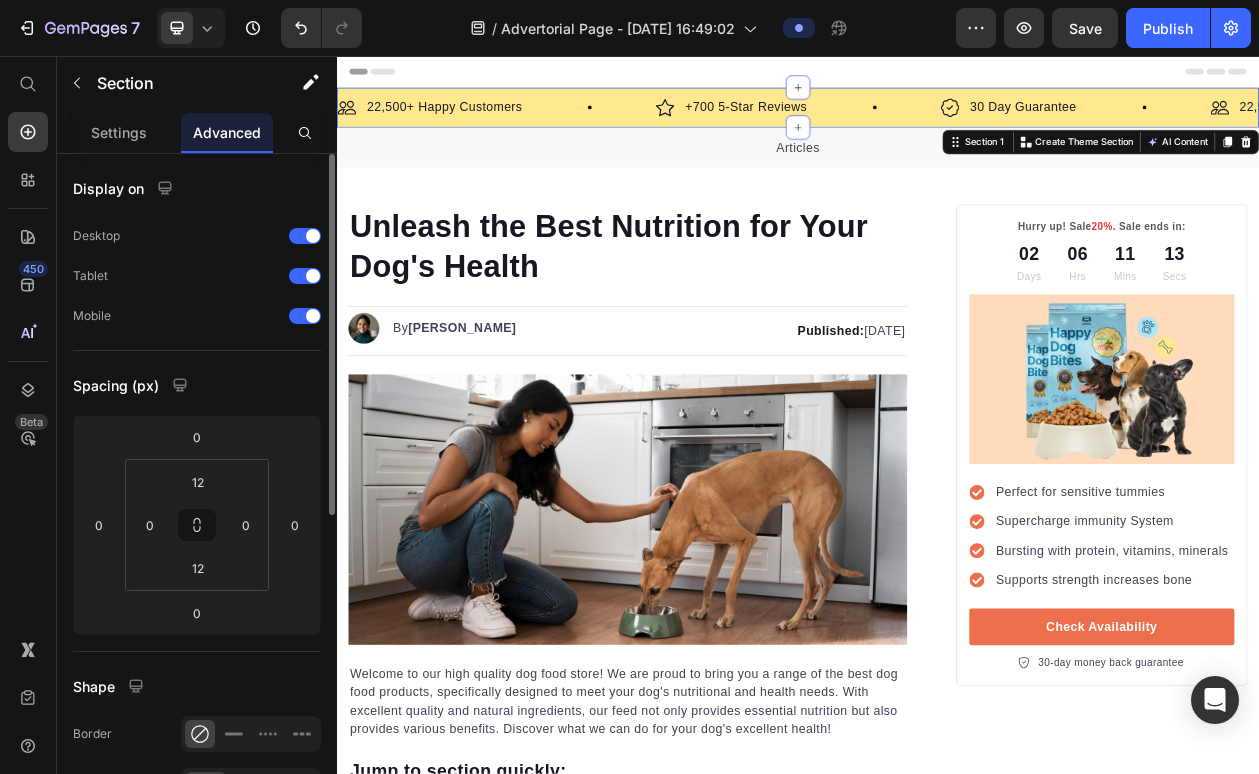 scroll, scrollTop: 0, scrollLeft: 0, axis: both 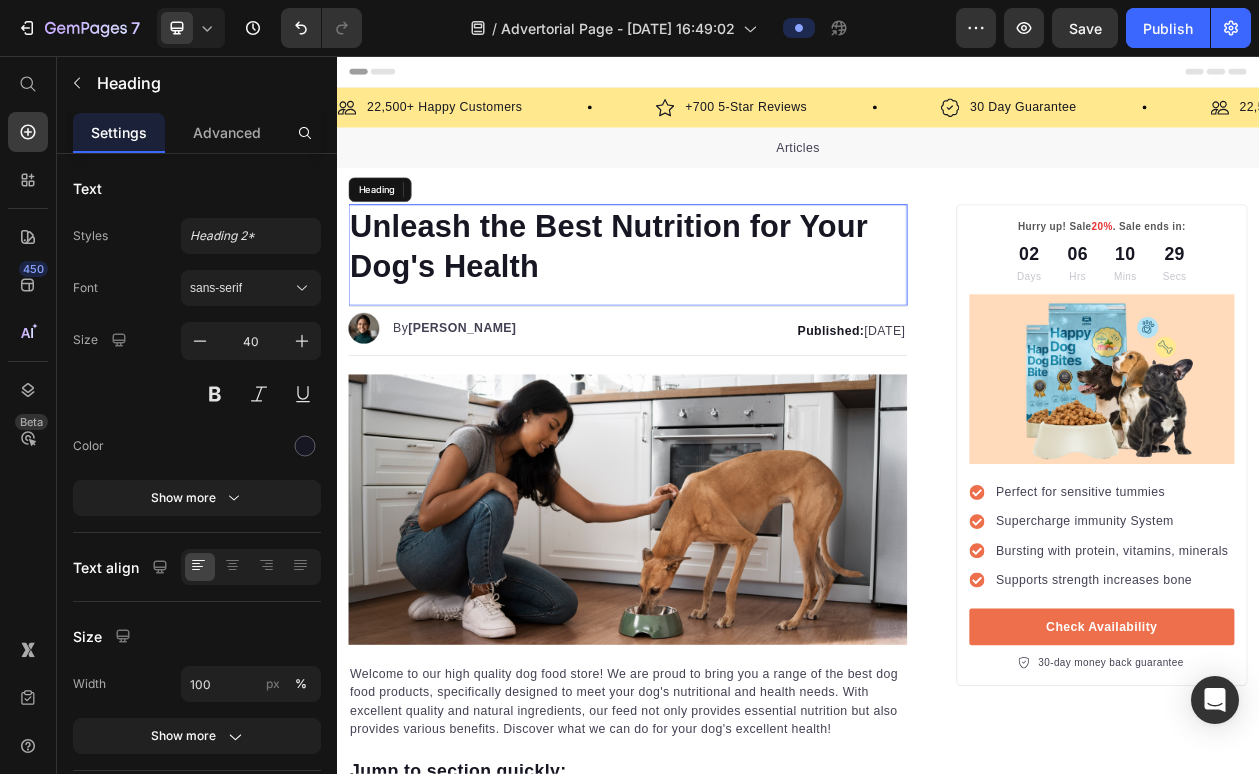click on "Unleash the Best Nutrition for Your Dog's Health" at bounding box center [715, 303] 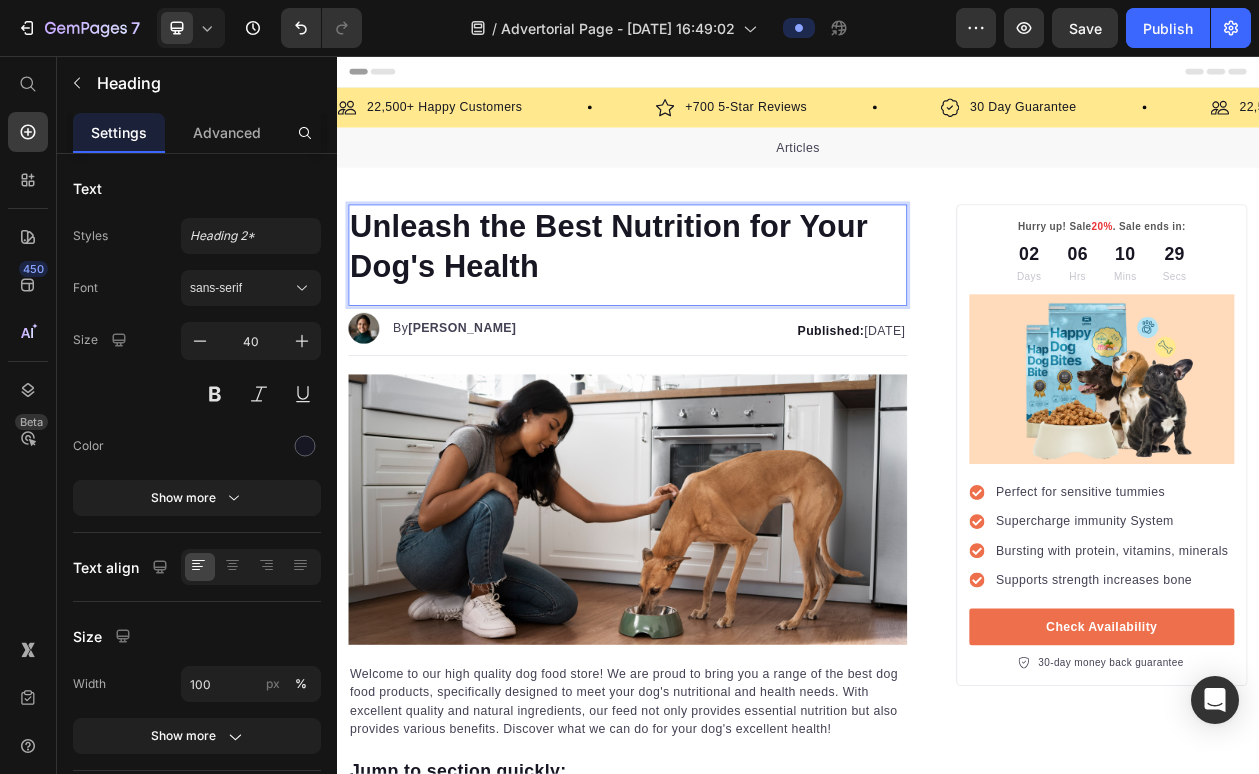 click on "Unleash the Best Nutrition for Your Dog's Health" at bounding box center (715, 303) 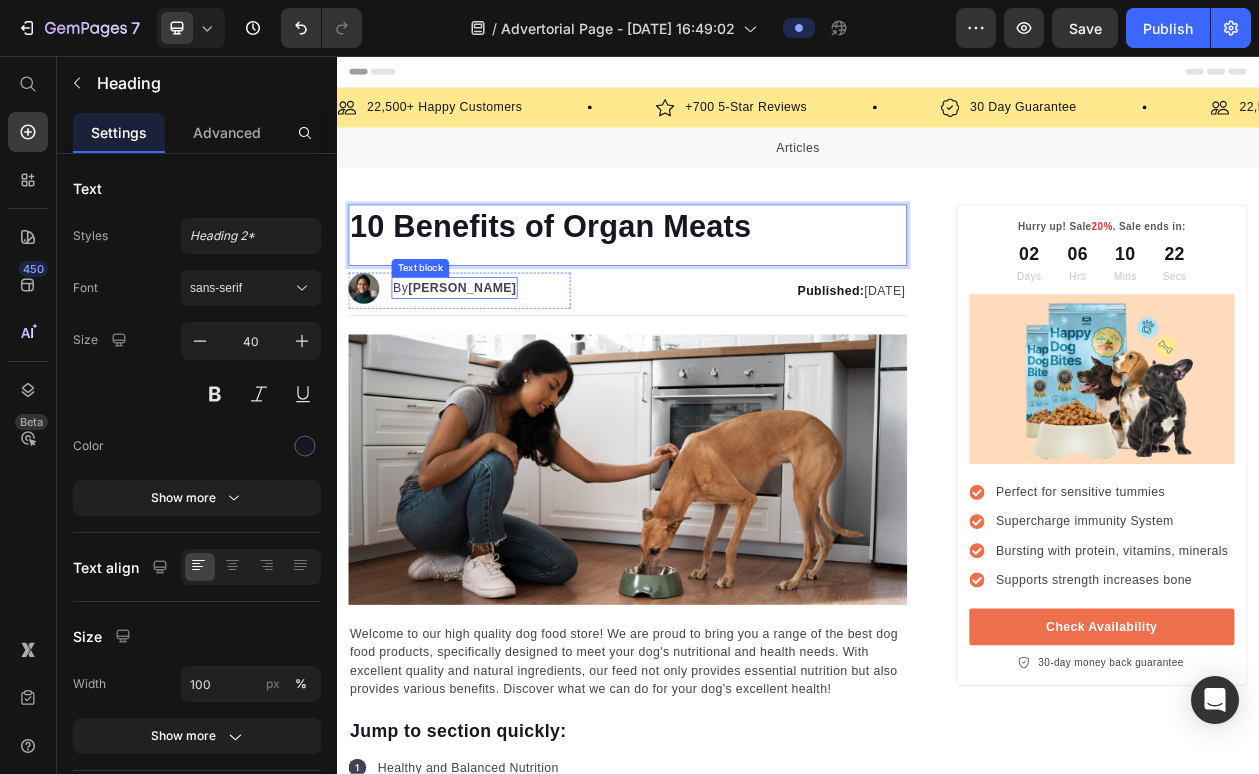 click on "Kim Fields" at bounding box center [500, 357] 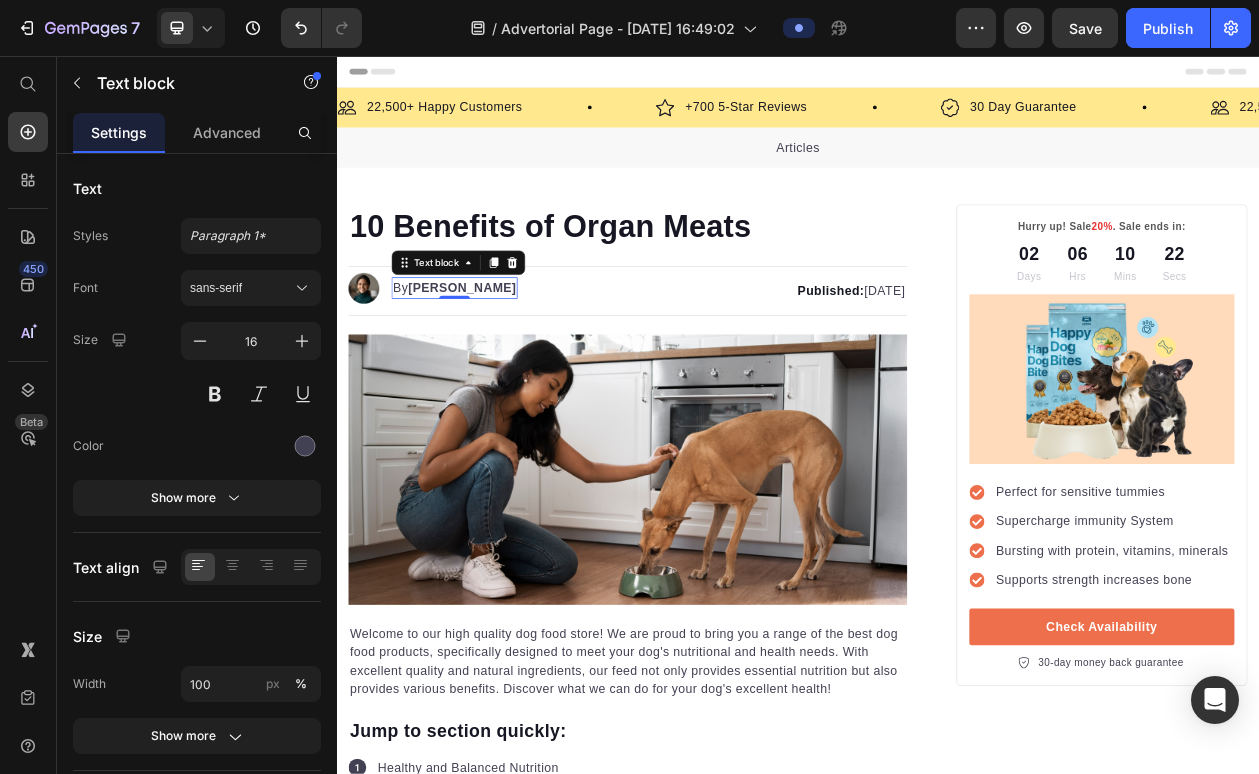 click on "Kim Fields" at bounding box center (500, 357) 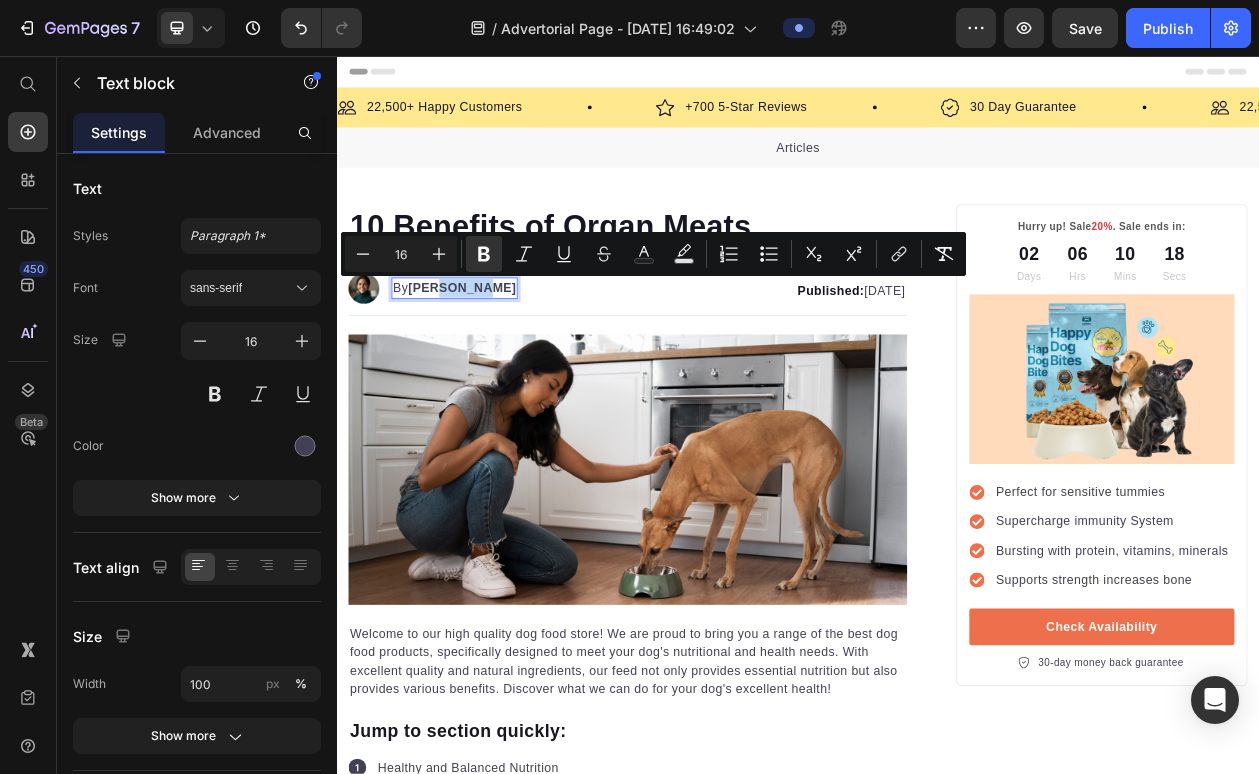 click on "Kim Fields" at bounding box center [500, 357] 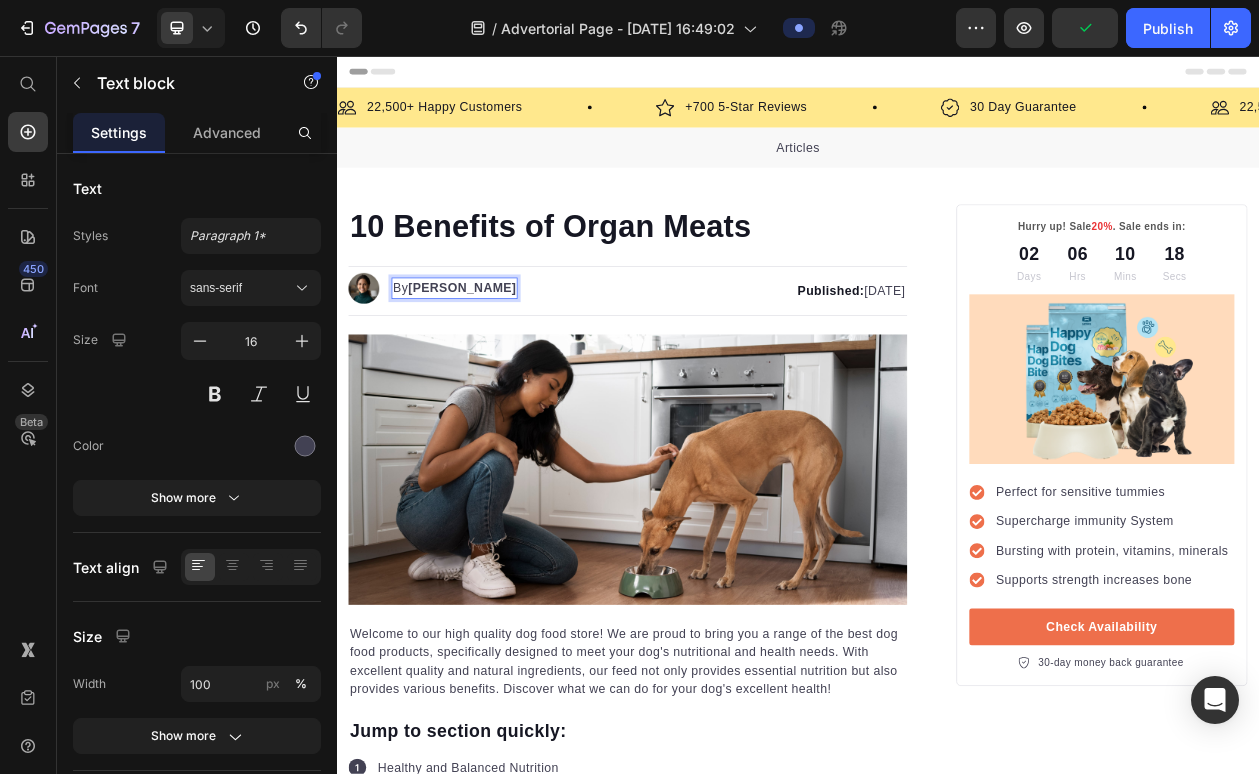 click on "Kim Fields" at bounding box center [500, 357] 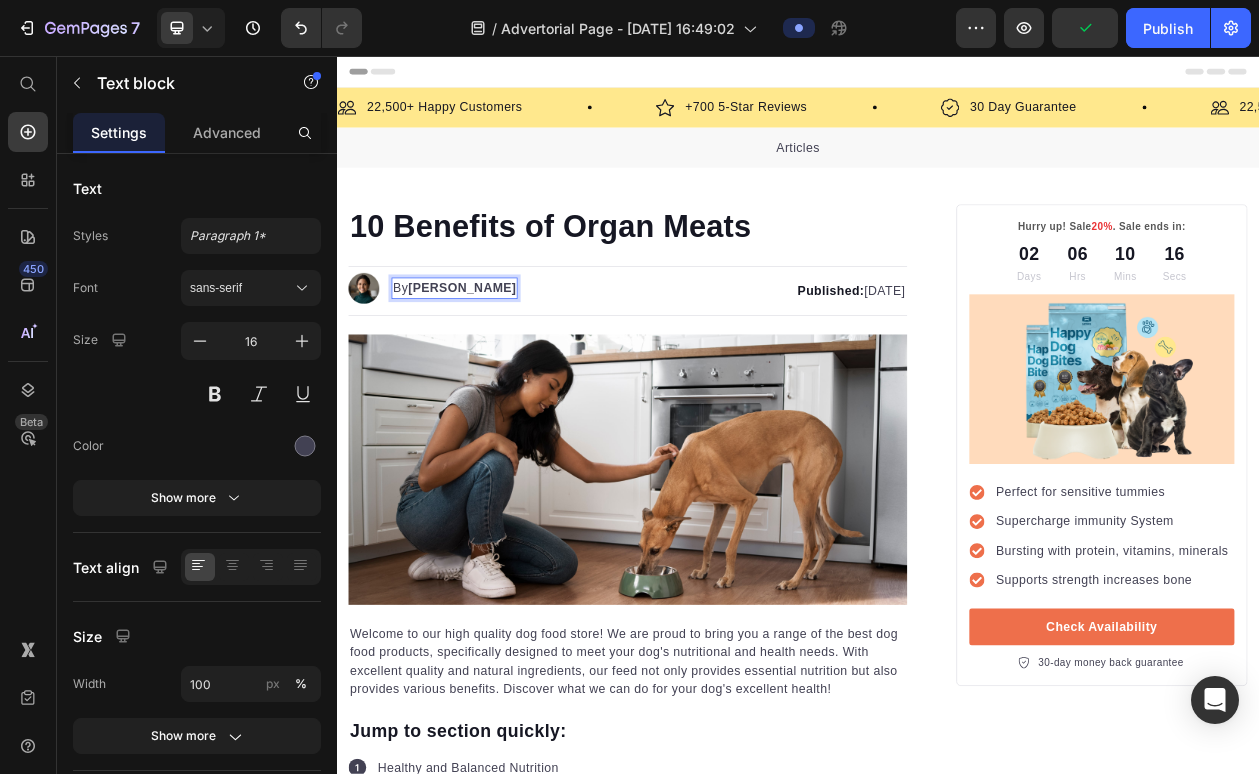click on "Kim Fields" at bounding box center (500, 357) 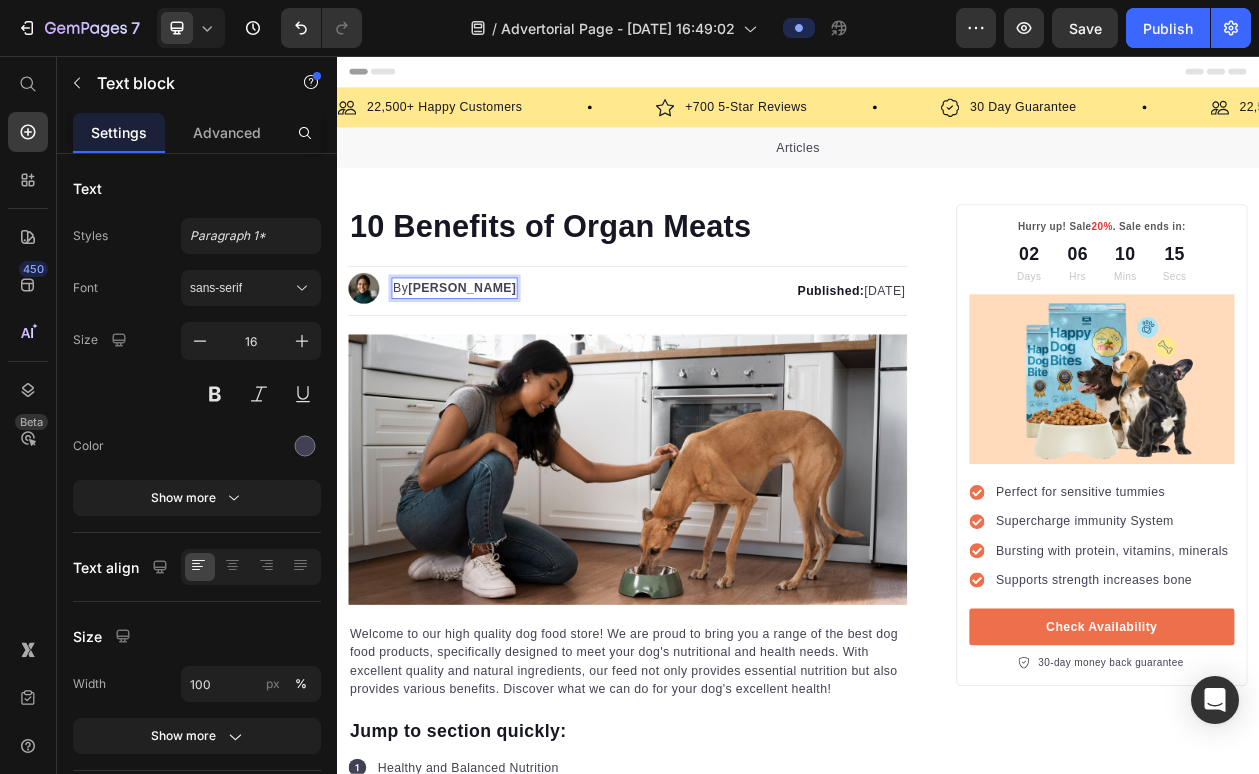 click on "Kim Fields" at bounding box center [500, 357] 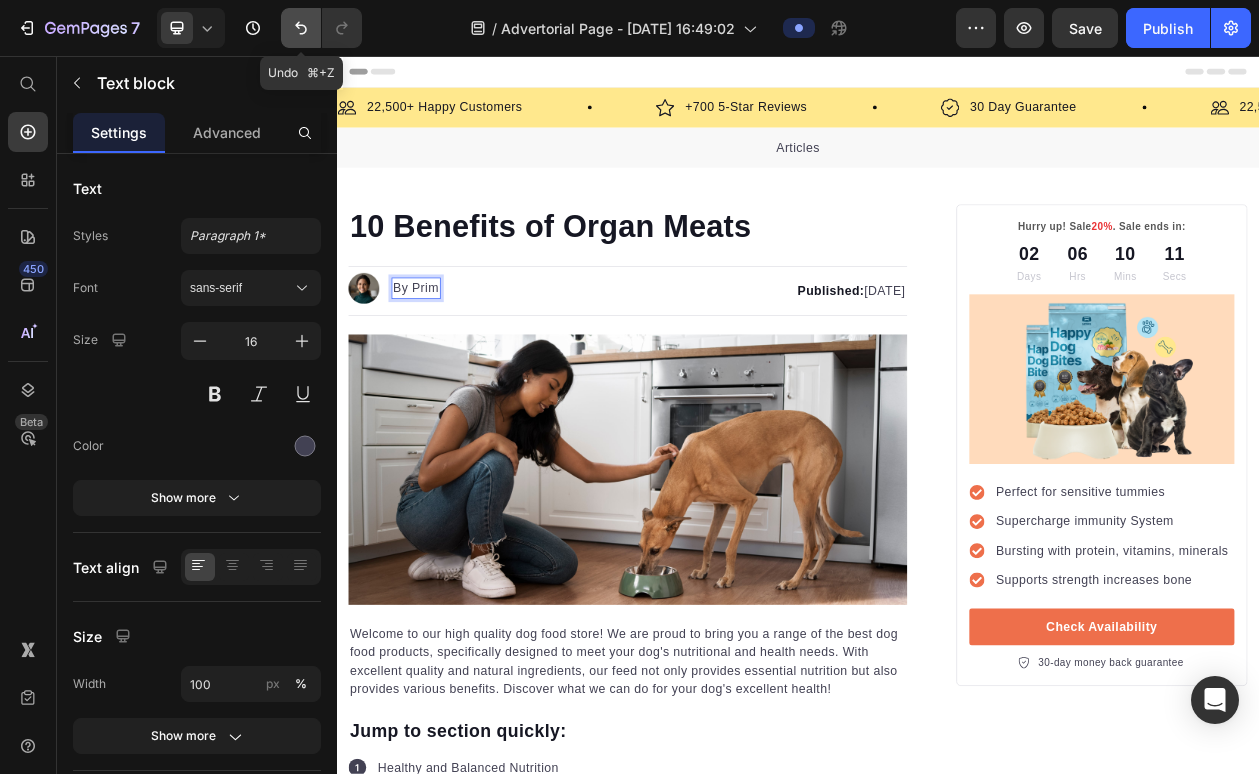 click 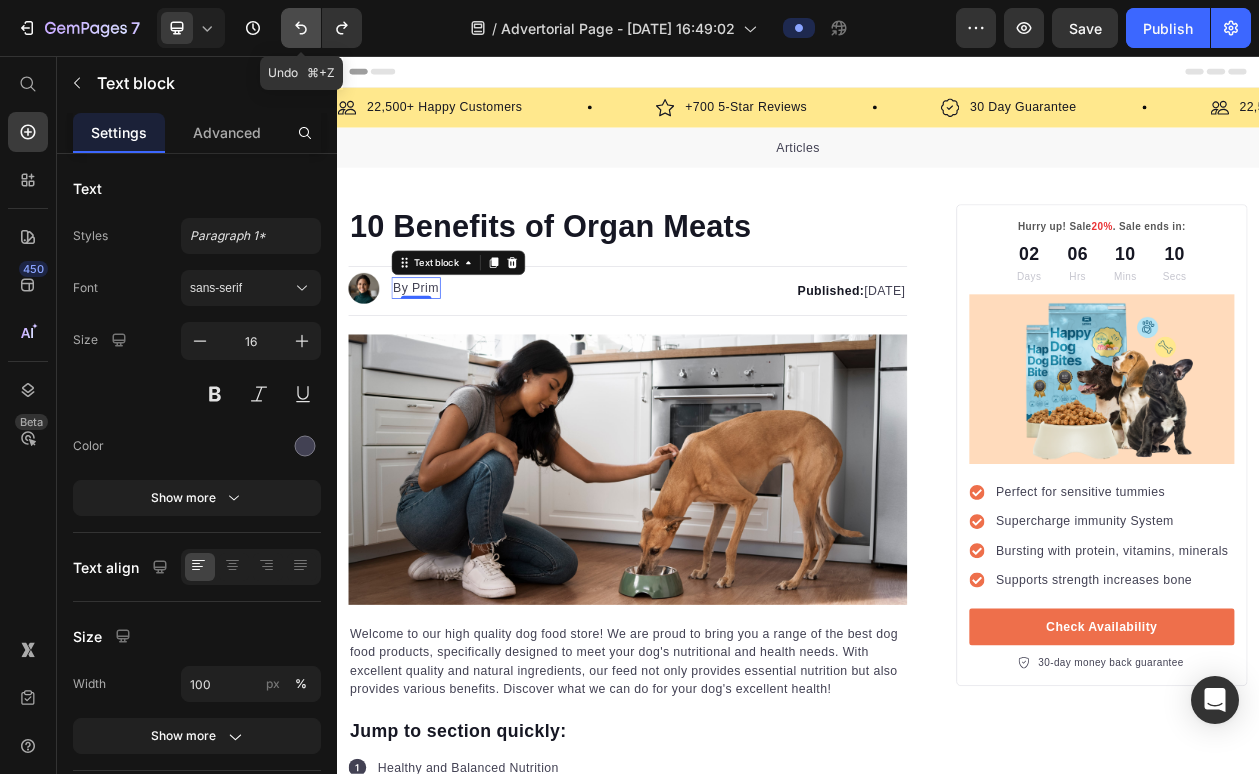 click 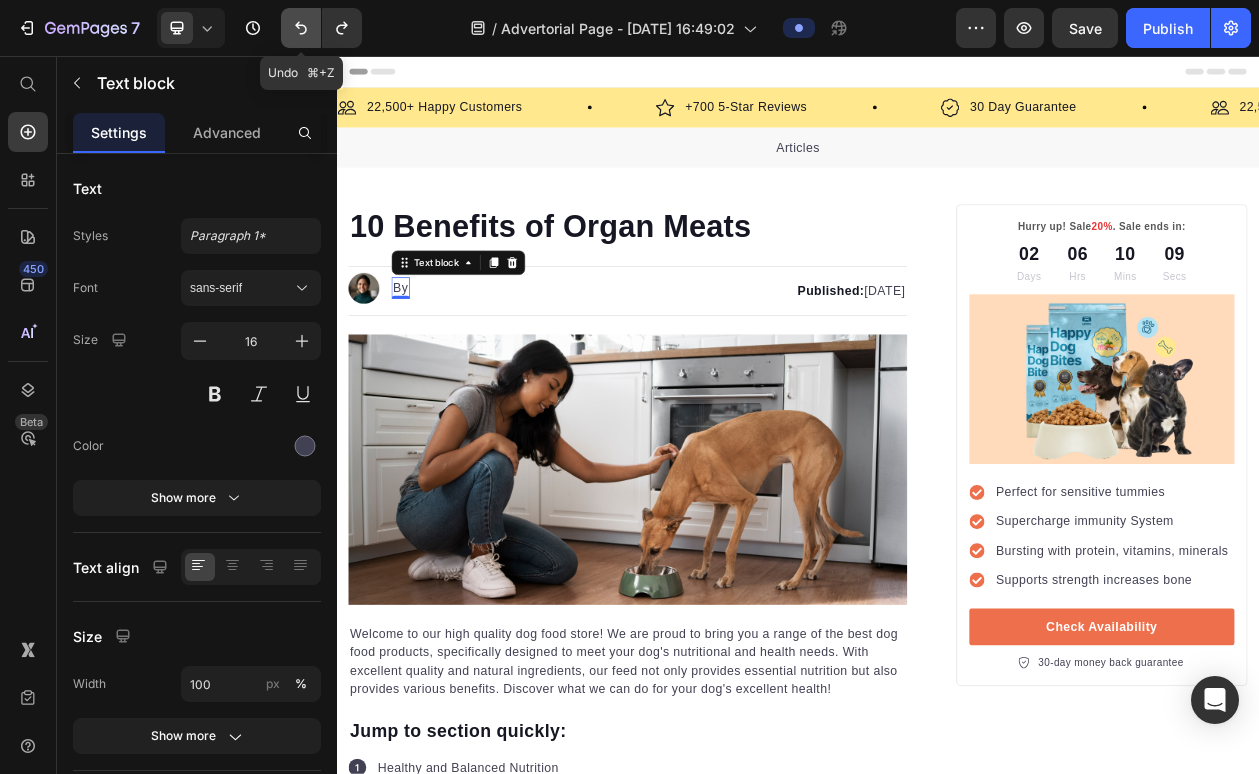 click 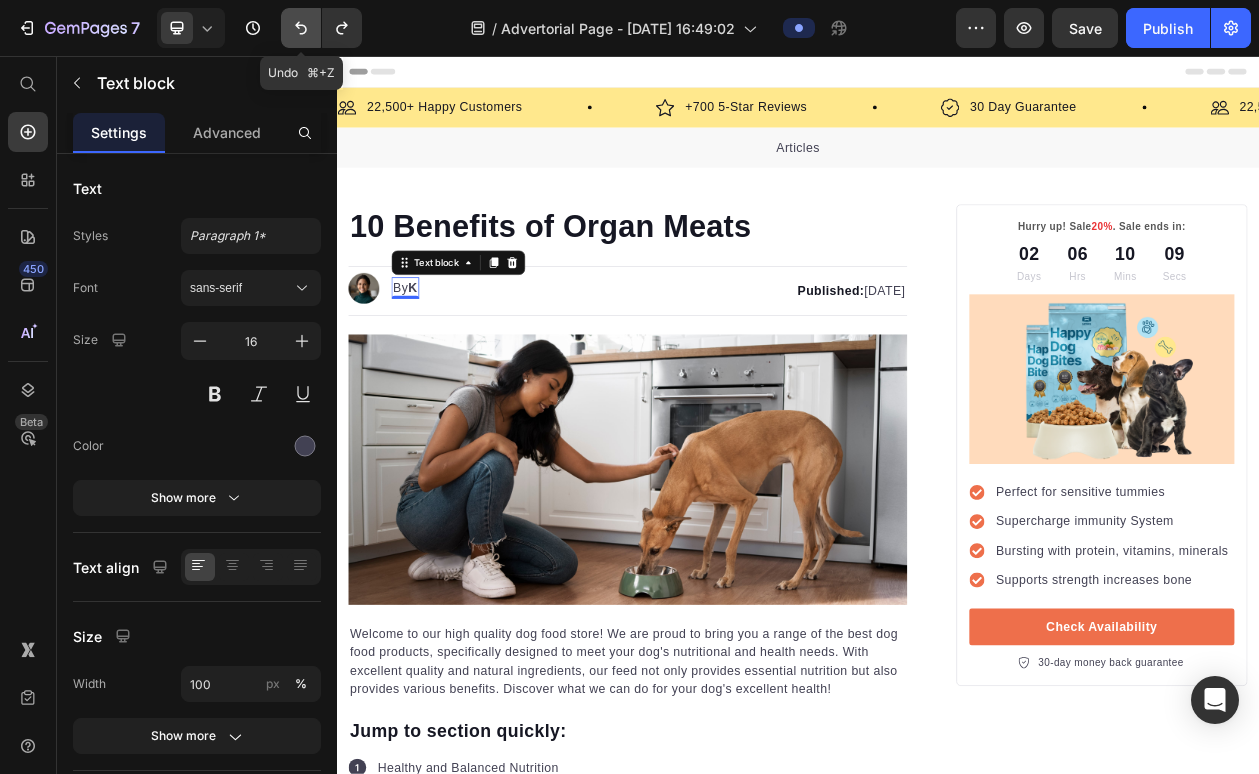 click 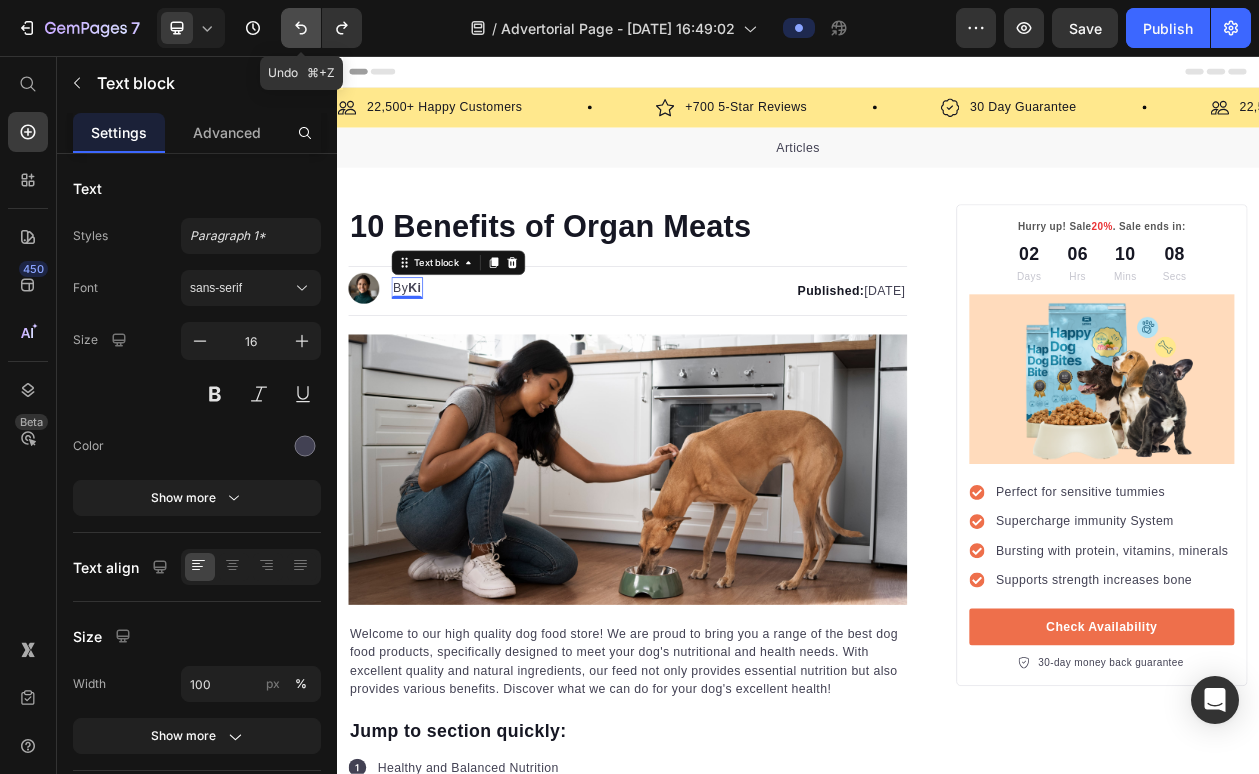click 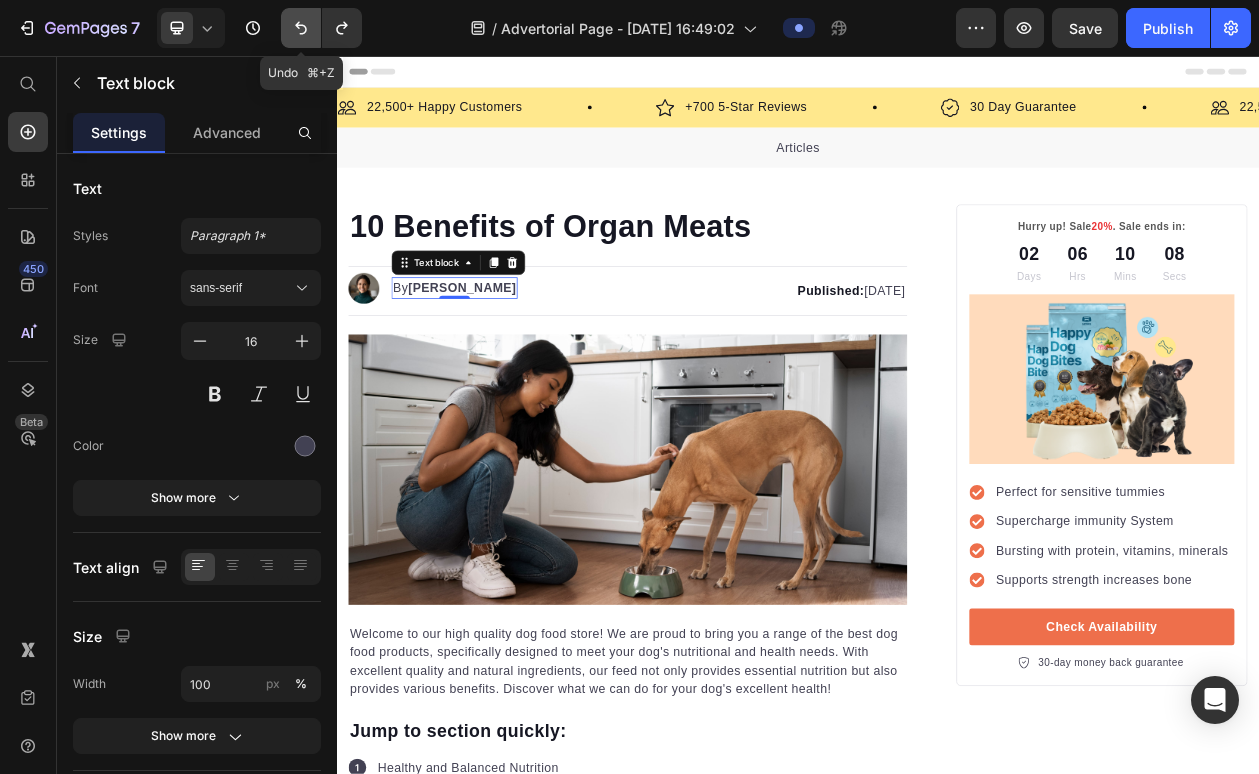 click 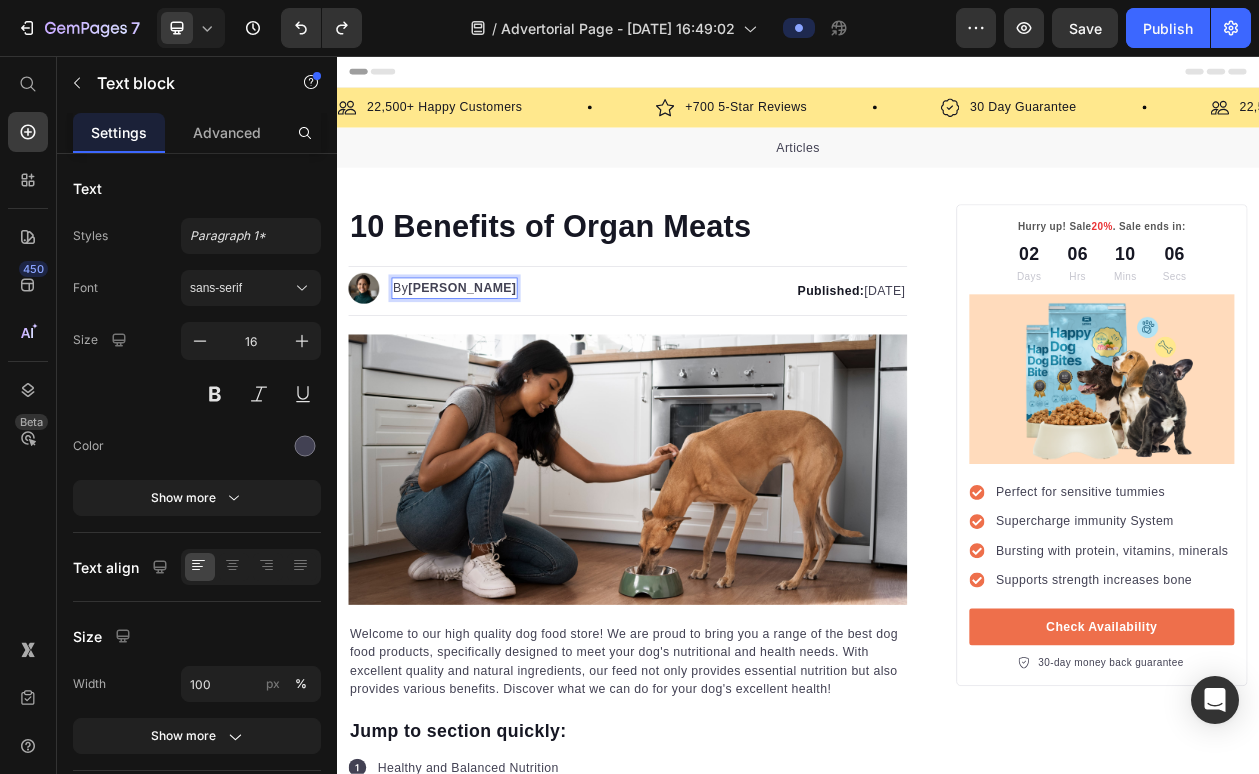click on "Kim F" at bounding box center [500, 357] 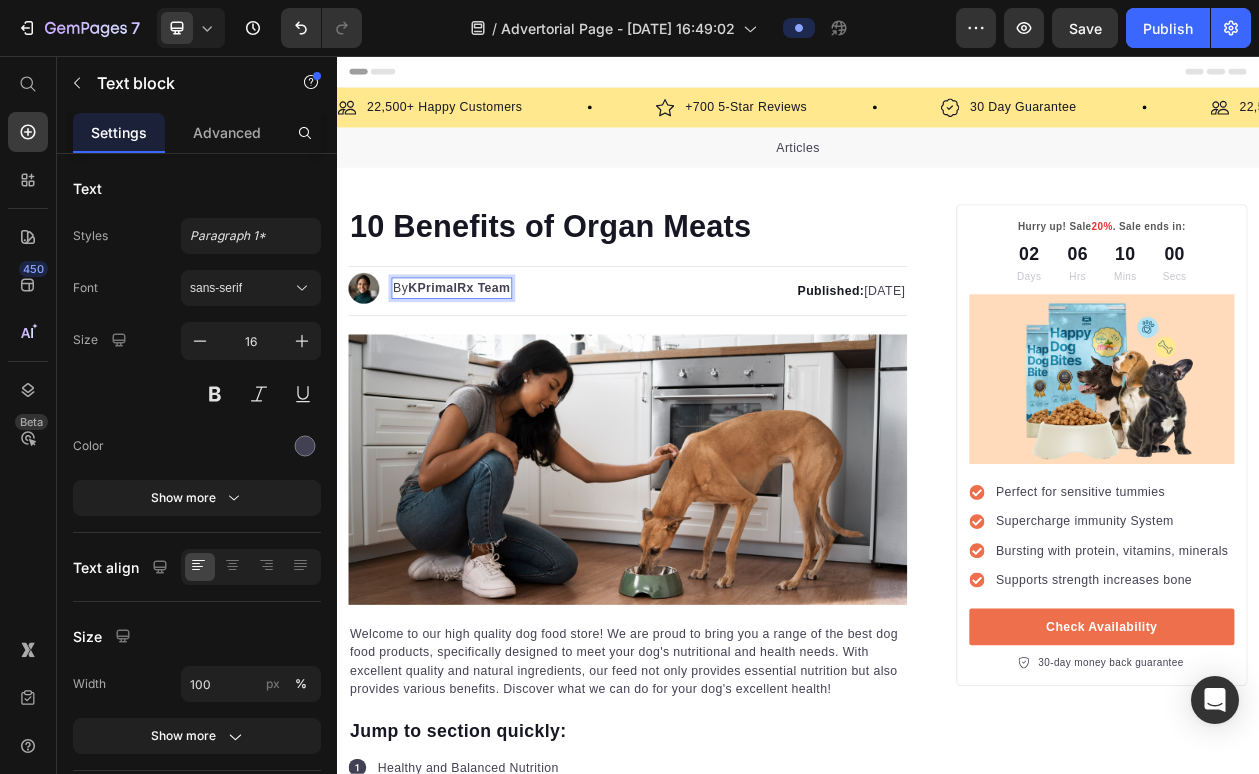 click on "KPrimalRx Team" at bounding box center (496, 357) 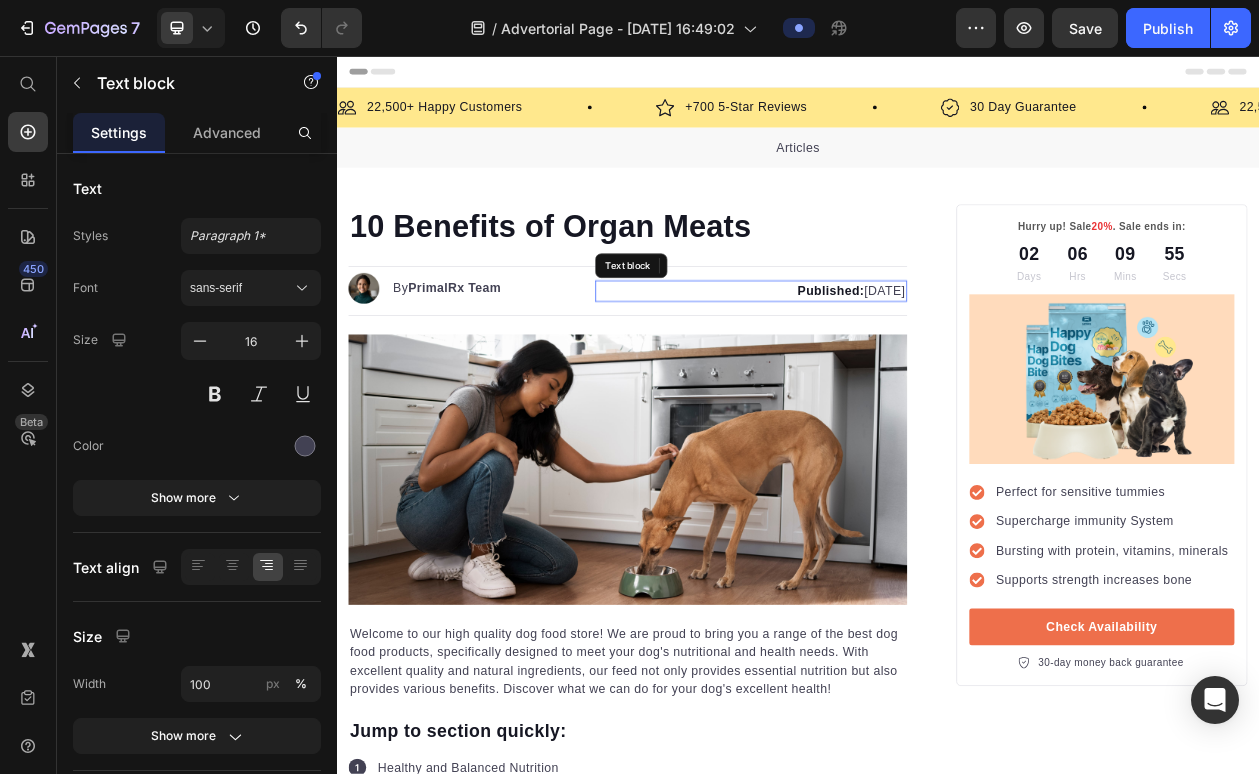 click on "Published:  Monday, January 8, 2024" at bounding box center (875, 362) 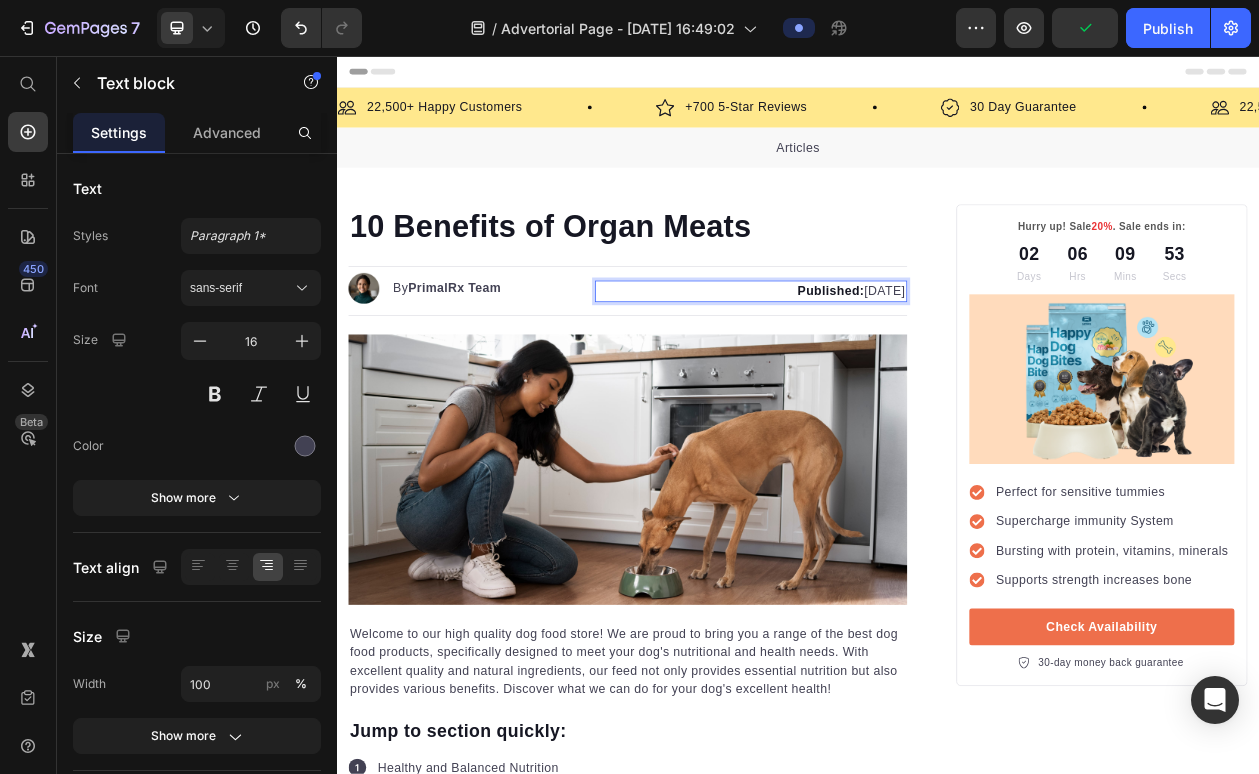click on "Published:  Monday, January 8, 2024" at bounding box center (875, 362) 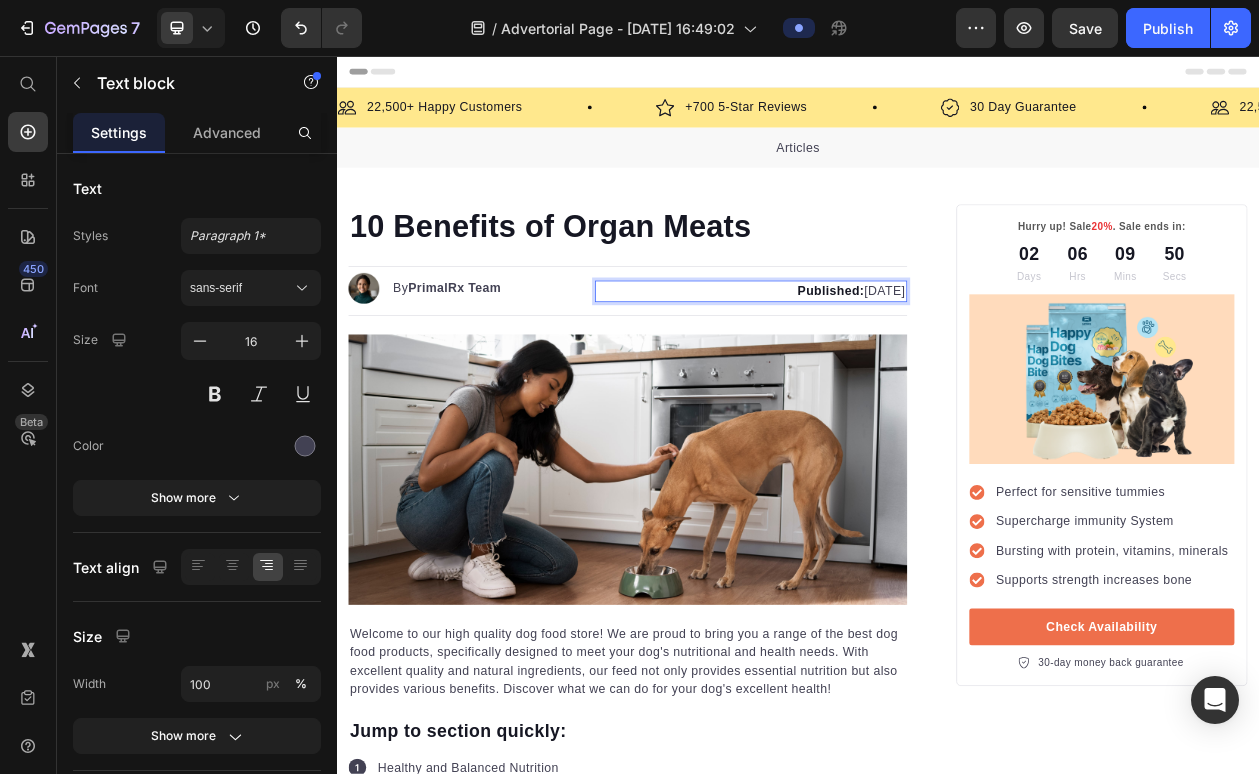 click on "Published:  Monday, January 7, 2024" at bounding box center [875, 362] 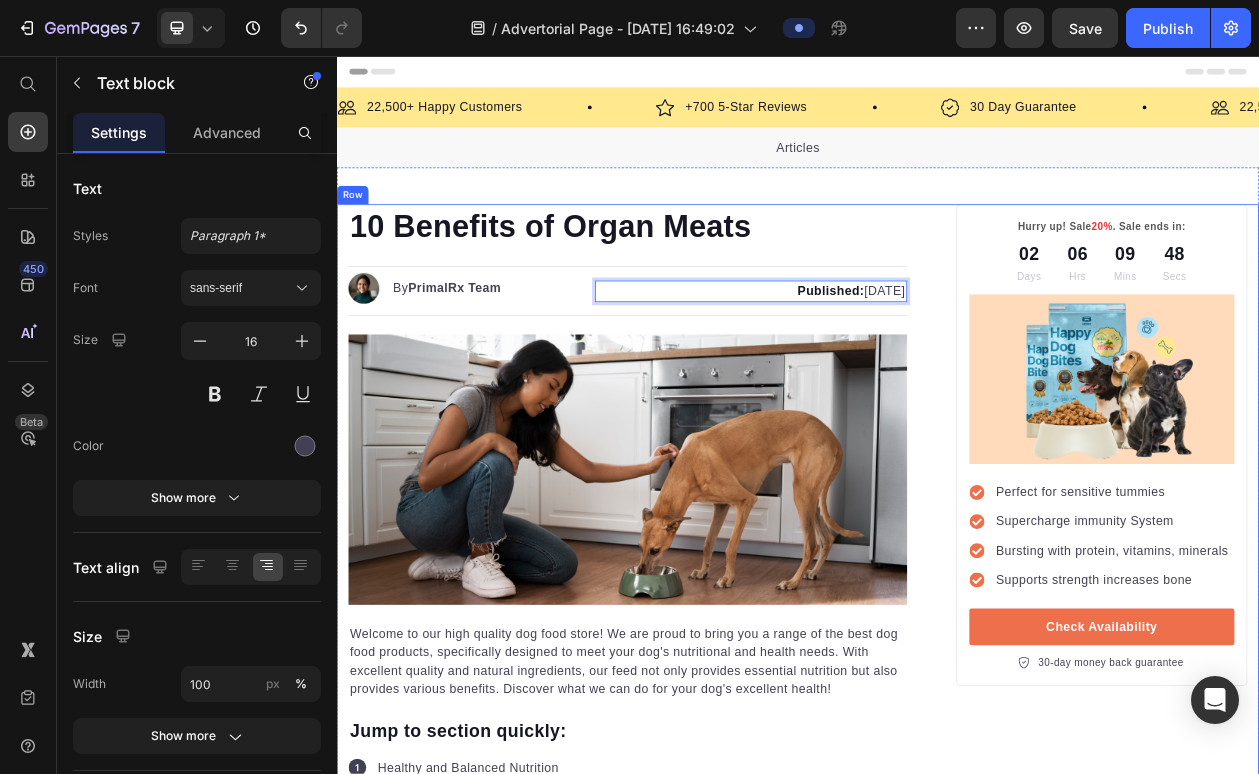 click on "10 Benefits of Organ Meats Heading Image By  PrimalRx Team Text block Advanced list Published:  Monday, January 7, 2021 Text block   0 Row Image Welcome to our high quality dog food store! We are proud to bring you a range of the best dog food products, specifically designed to meet your dog's nutritional and health needs. With excellent quality and natural ingredients, our feed not only provides essential nutrition but also provides various benefits. Discover what we can do for your dog's excellent health! Text block Jump to section quickly: Text block
Icon Healthy and Balanced Nutrition Text block Advanced list
Icon Joint Care and Mobility Support Text block Advanced list
Icon Digestive Health and Immune Support Text block Advanced list
Icon Healthy Skin and Shiny Coat Text block Advanced list
Icon Overall Well-being and Vitality Text block Advanced list Text block Image Healthy and Balanced Nutrition Heading       Text block Start baking doggy delights Button Image Image" at bounding box center [937, 3128] 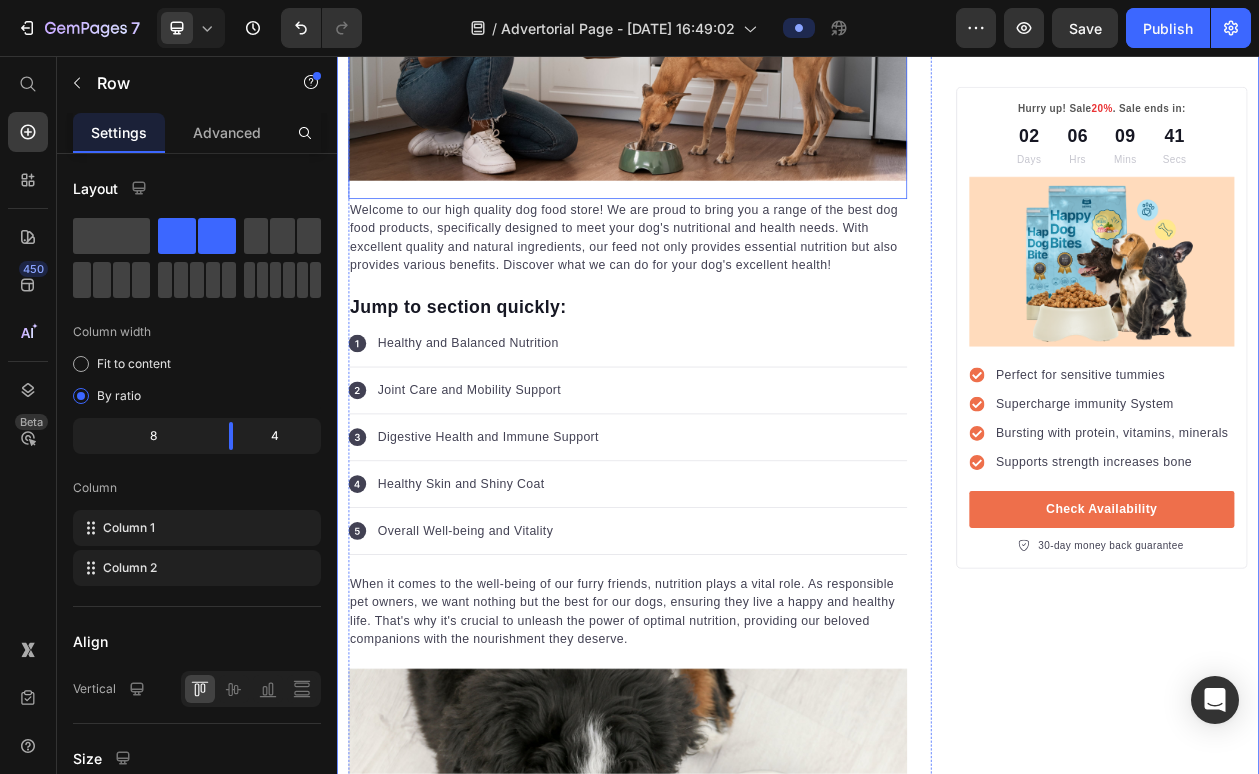 scroll, scrollTop: 613, scrollLeft: 0, axis: vertical 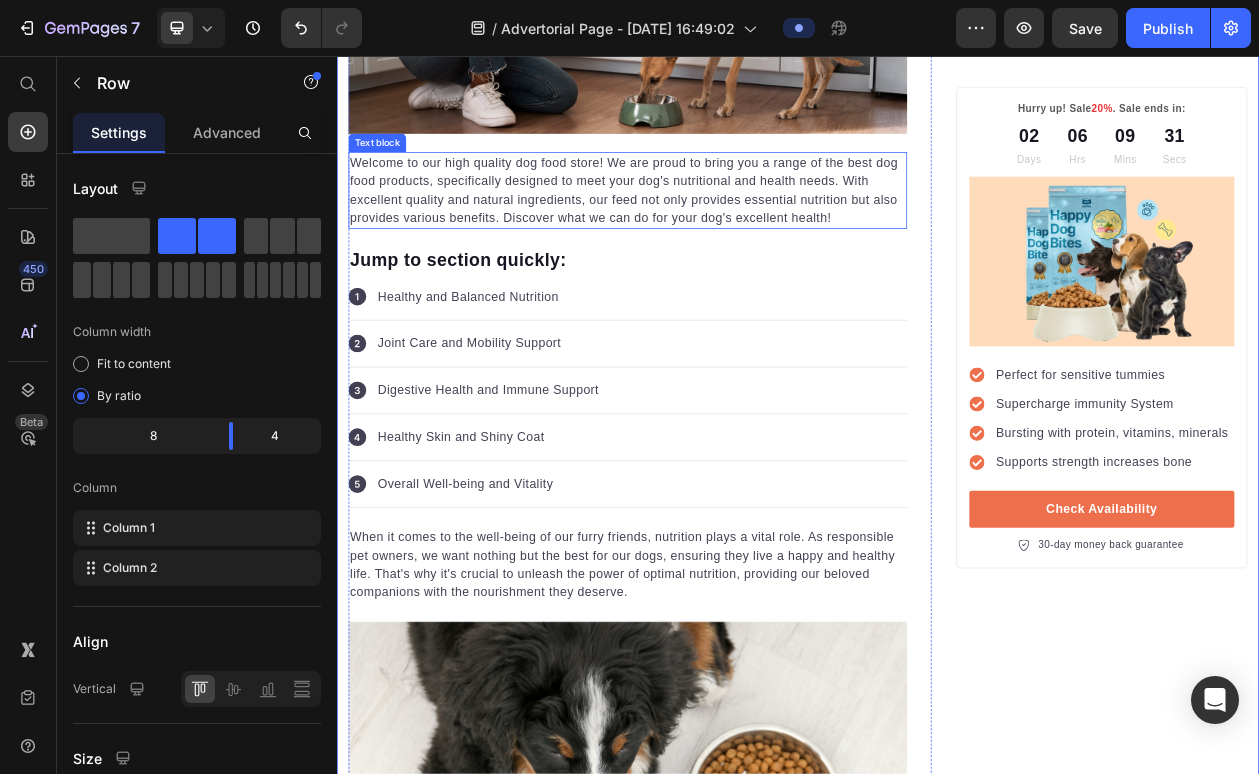 click on "Welcome to our high quality dog food store! We are proud to bring you a range of the best dog food products, specifically designed to meet your dog's nutritional and health needs. With excellent quality and natural ingredients, our feed not only provides essential nutrition but also provides various benefits. Discover what we can do for your dog's excellent health!" at bounding box center (715, 231) 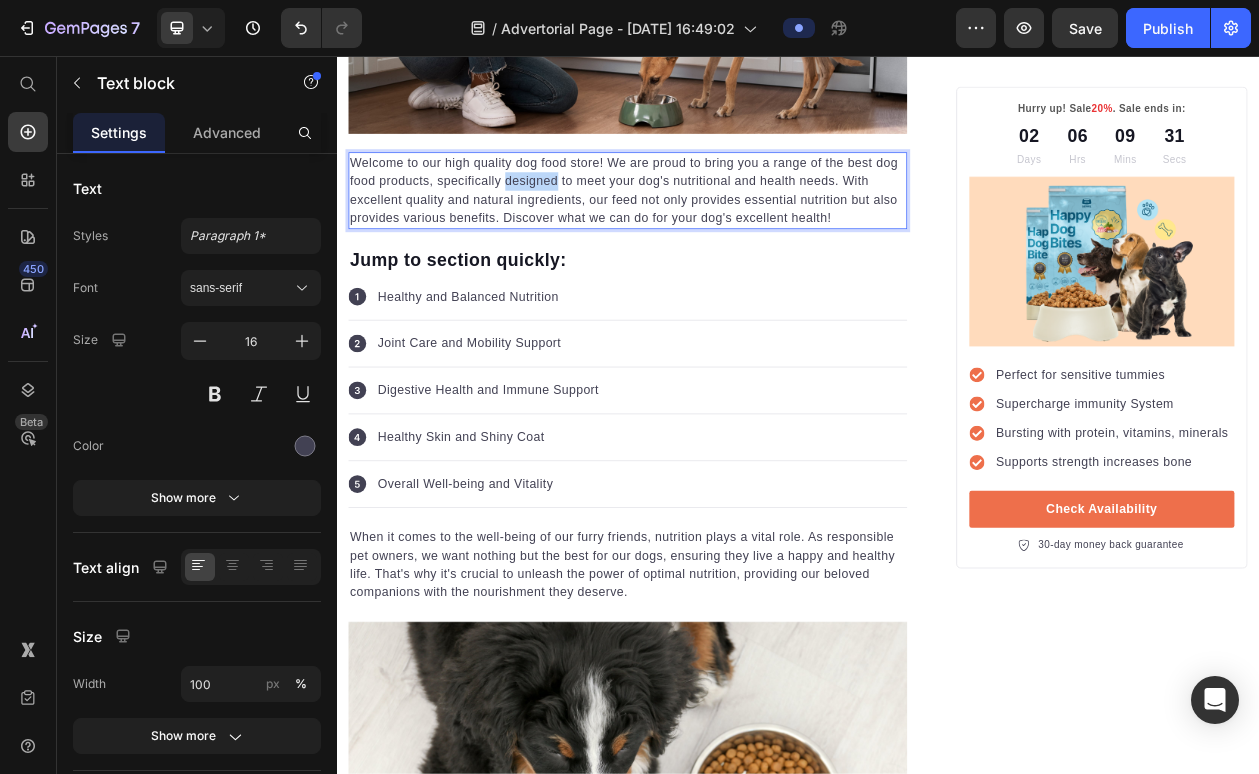 click on "Welcome to our high quality dog food store! We are proud to bring you a range of the best dog food products, specifically designed to meet your dog's nutritional and health needs. With excellent quality and natural ingredients, our feed not only provides essential nutrition but also provides various benefits. Discover what we can do for your dog's excellent health!" at bounding box center [715, 231] 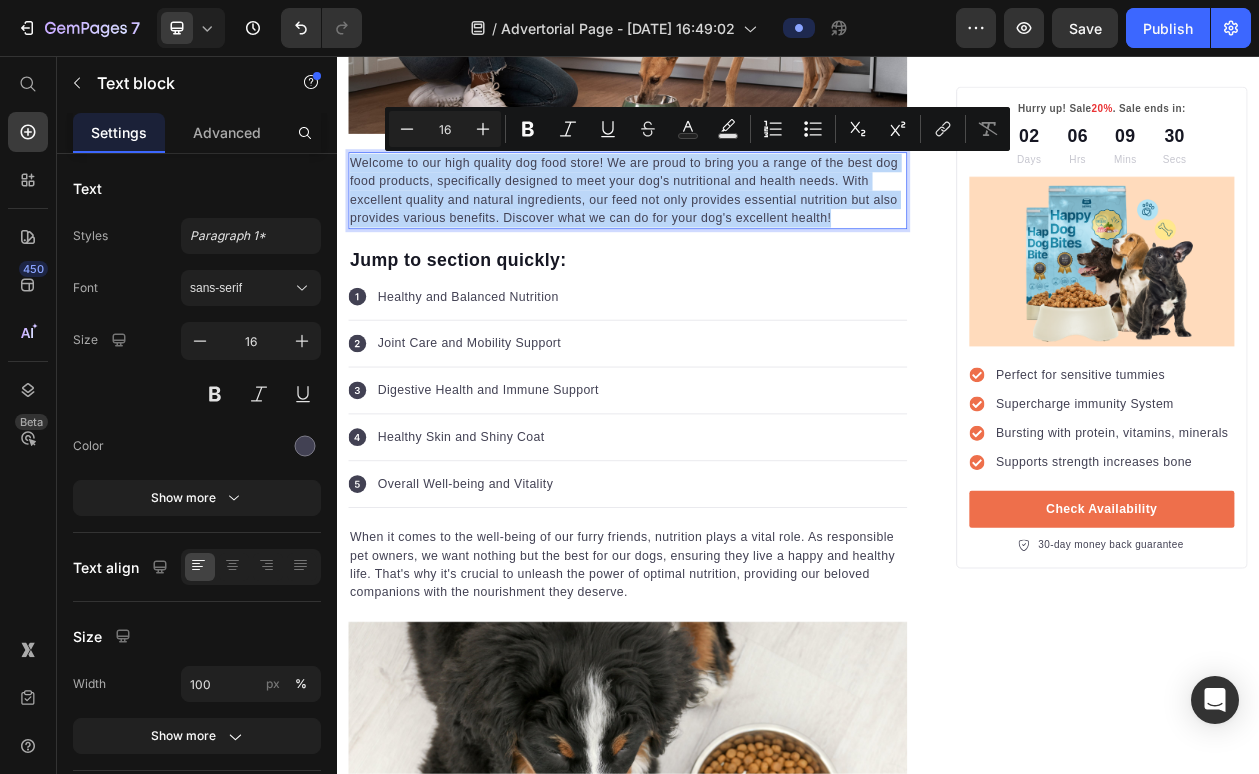 click on "Welcome to our high quality dog food store! We are proud to bring you a range of the best dog food products, specifically designed to meet your dog's nutritional and health needs. With excellent quality and natural ingredients, our feed not only provides essential nutrition but also provides various benefits. Discover what we can do for your dog's excellent health!" at bounding box center [715, 231] 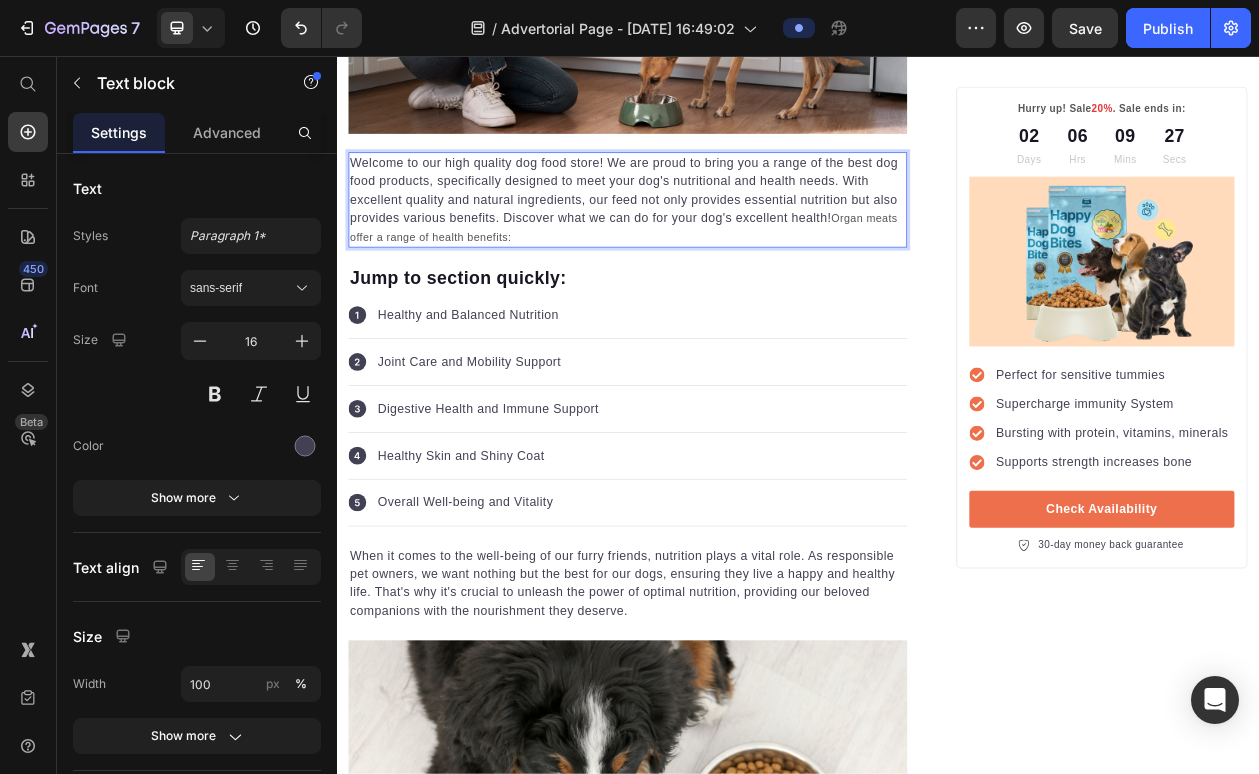 click on "Welcome to our high quality dog food store! We are proud to bring you a range of the best dog food products, specifically designed to meet your dog's nutritional and health needs. With excellent quality and natural ingredients, our feed not only provides essential nutrition but also provides various benefits. Discover what we can do for your dog's excellent health!  Organ meats offer a range of health benefits:" at bounding box center (715, 243) 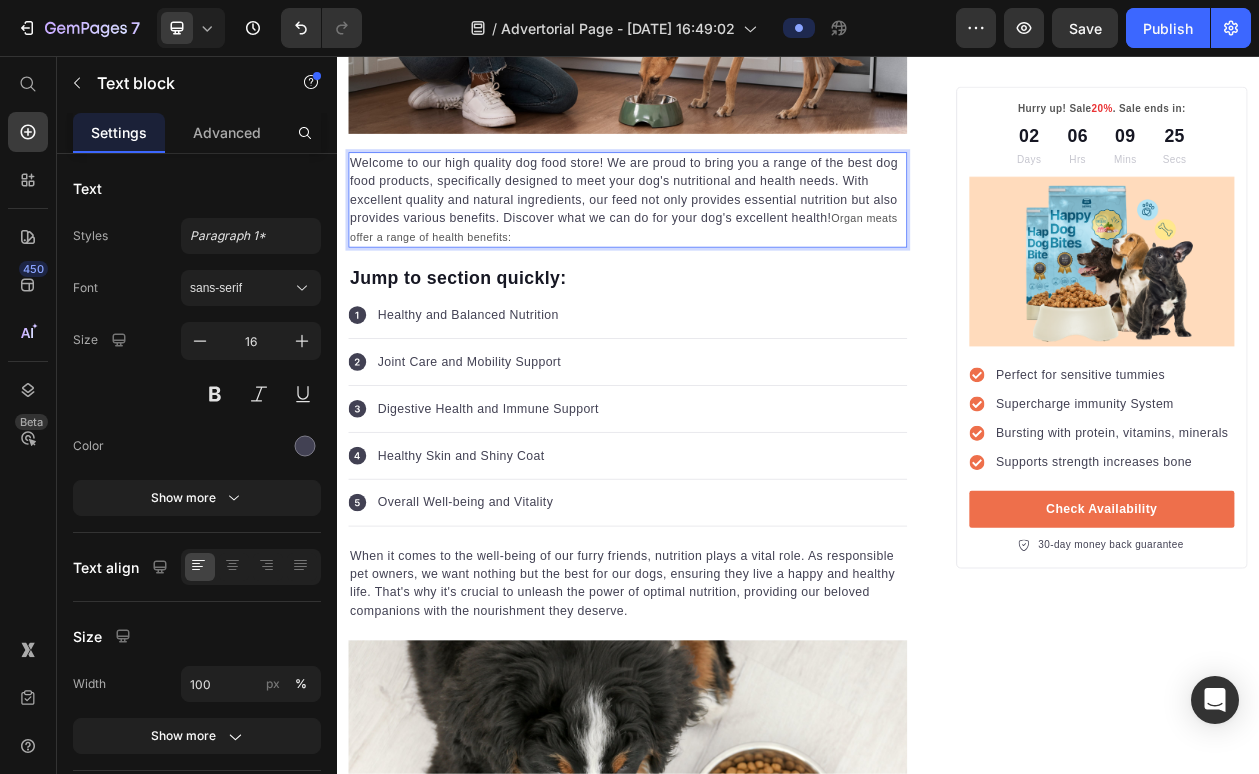 click on "Organ meats offer a range of health benefits:" at bounding box center (710, 279) 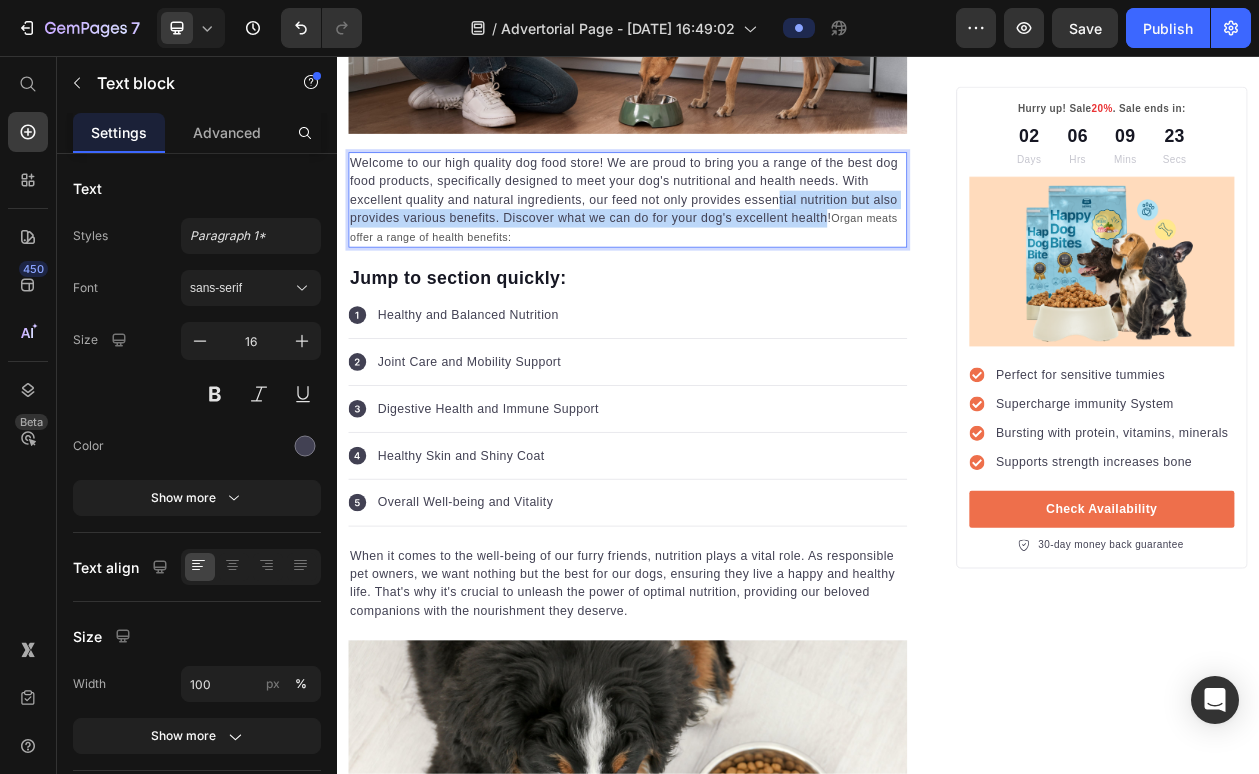 drag, startPoint x: 977, startPoint y: 267, endPoint x: 912, endPoint y: 251, distance: 66.94027 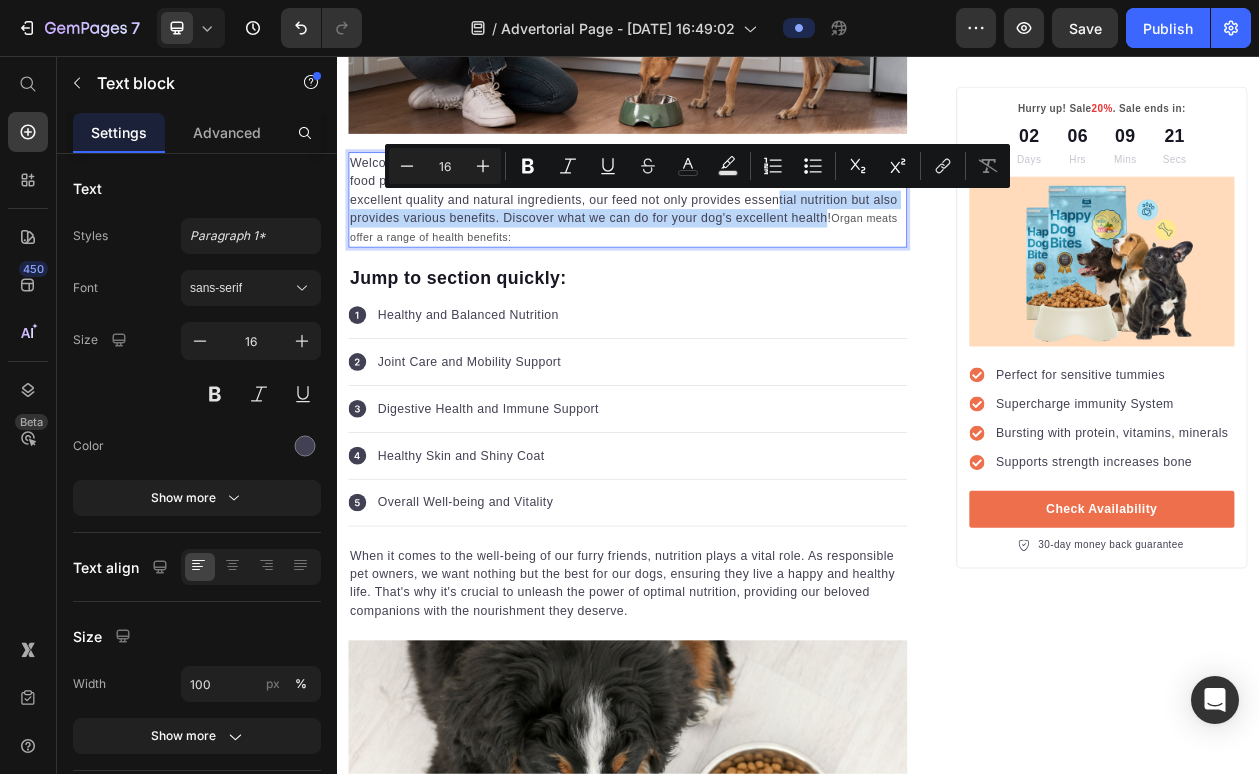 type on "14" 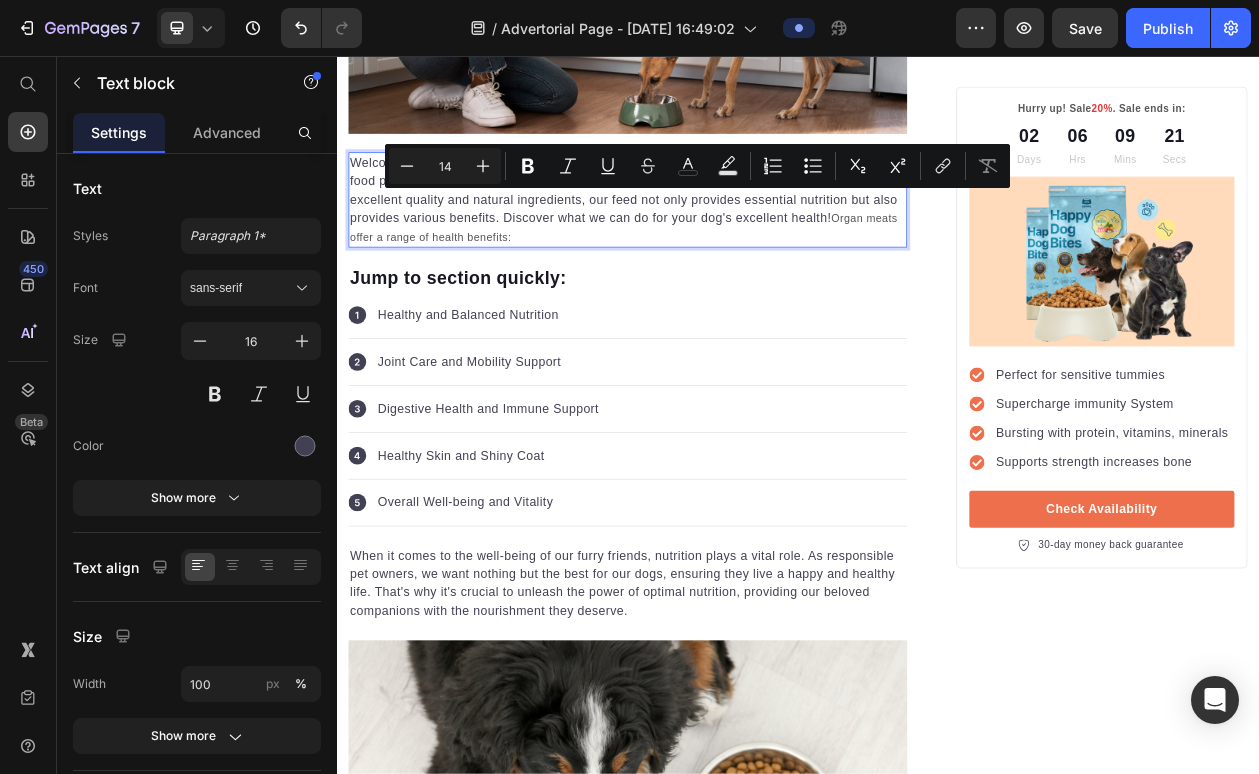 click on "Welcome to our high quality dog food store! We are proud to bring you a range of the best dog food products, specifically designed to meet your dog's nutritional and health needs. With excellent quality and natural ingredients, our feed not only provides essential nutrition but also provides various benefits. Discover what we can do for your dog's excellent health!  Organ meats offer a range of health benefits:" at bounding box center [715, 243] 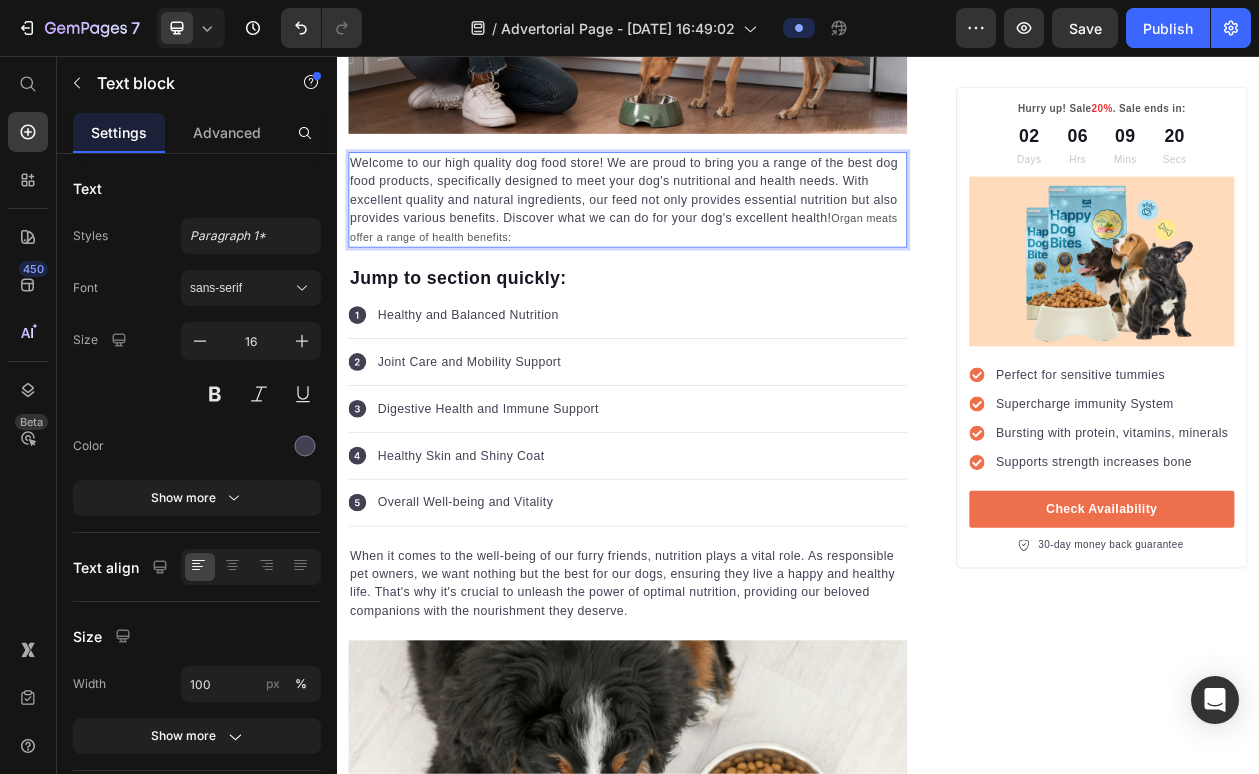 drag, startPoint x: 985, startPoint y: 267, endPoint x: 1002, endPoint y: 292, distance: 30.232433 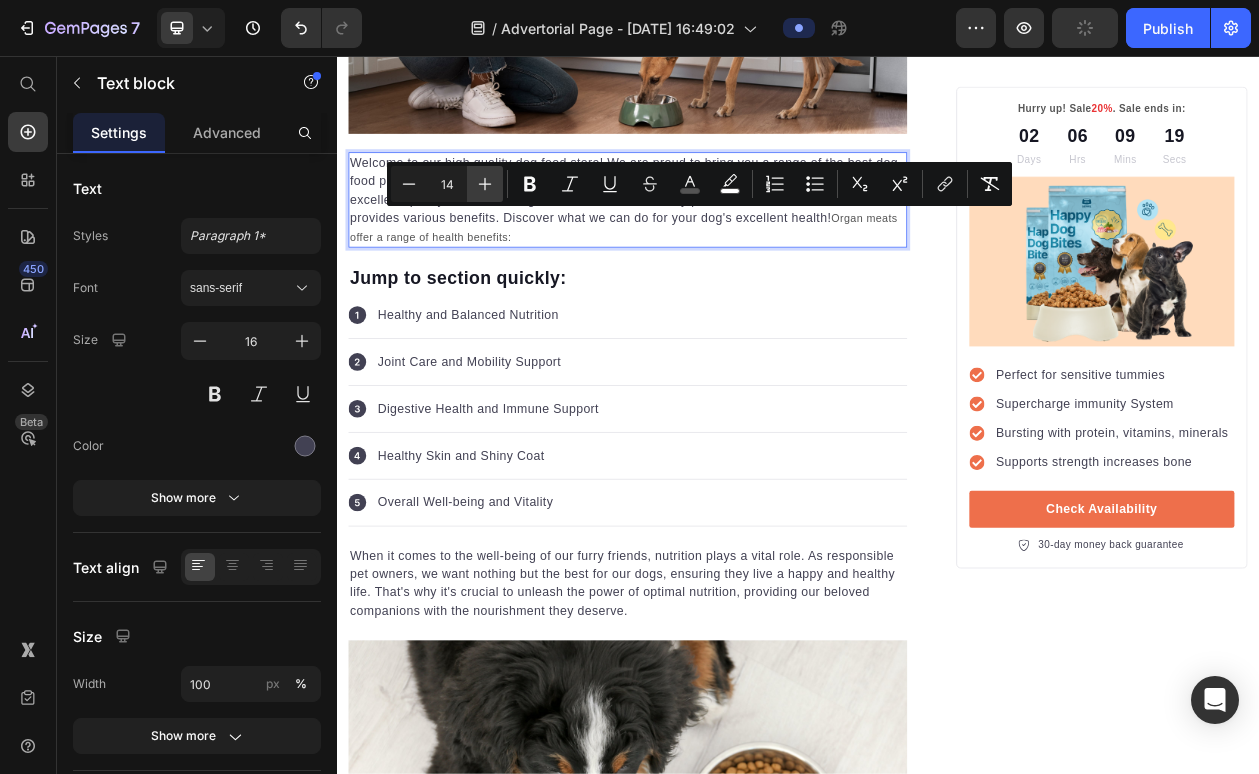 click 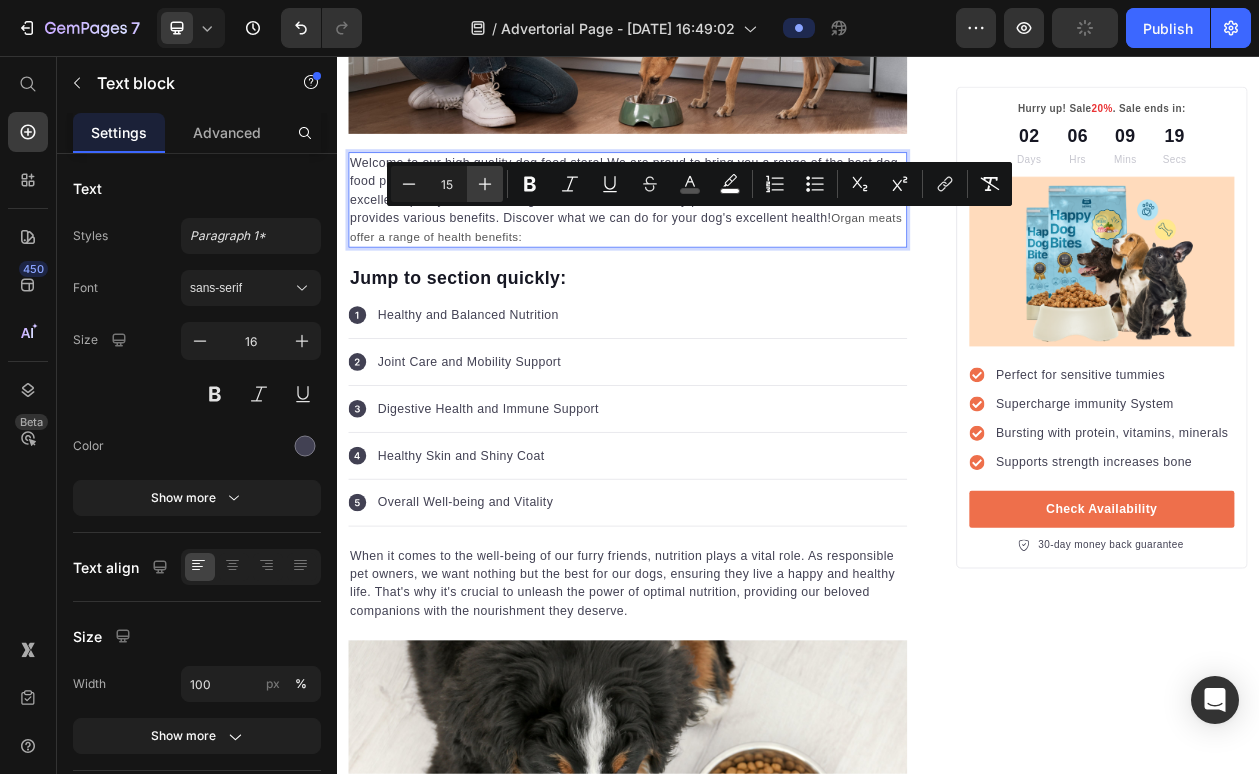 click 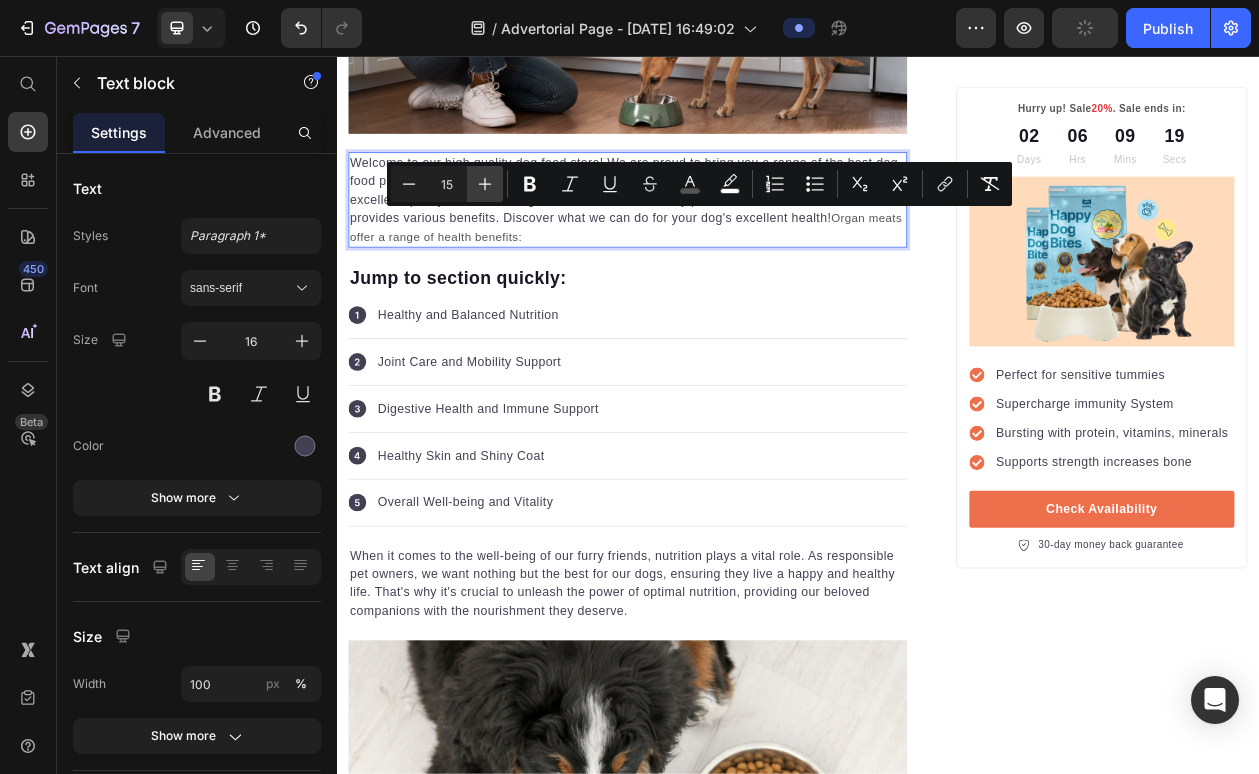 type on "16" 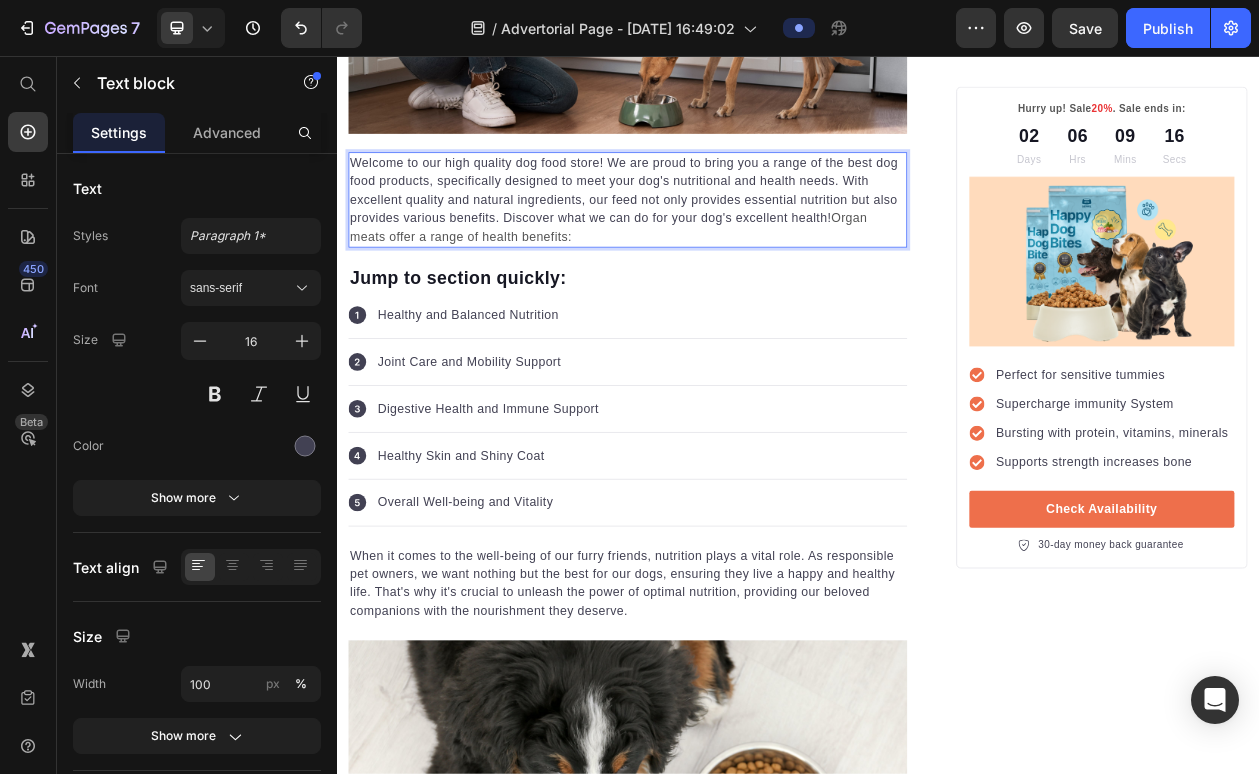 click on "Welcome to our high quality dog food store! We are proud to bring you a range of the best dog food products, specifically designed to meet your dog's nutritional and health needs. With excellent quality and natural ingredients, our feed not only provides essential nutrition but also provides various benefits. Discover what we can do for your dog's excellent health!  Organ meats offer a range of health benefits:" at bounding box center (715, 243) 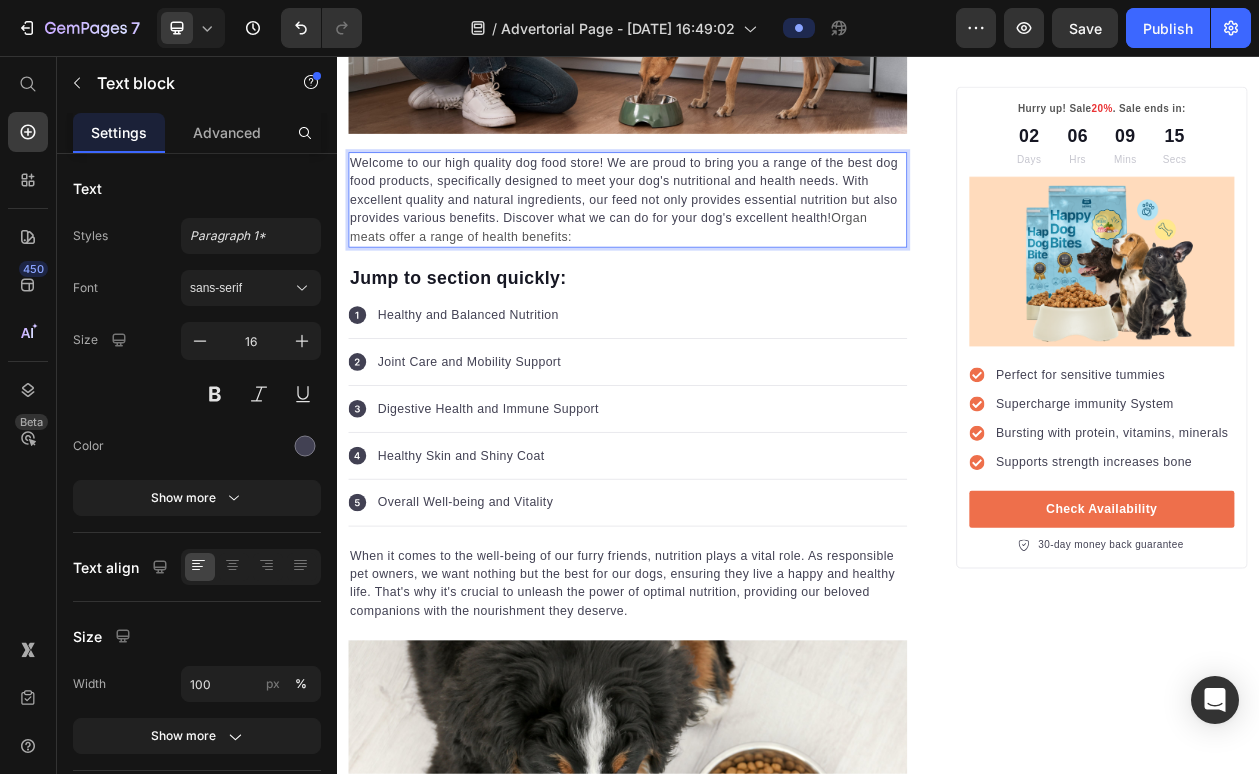 click on "Welcome to our high quality dog food store! We are proud to bring you a range of the best dog food products, specifically designed to meet your dog's nutritional and health needs. With excellent quality and natural ingredients, our feed not only provides essential nutrition but also provides various benefits. Discover what we can do for your dog's excellent health!  Organ meats offer a range of health benefits:" at bounding box center [715, 243] 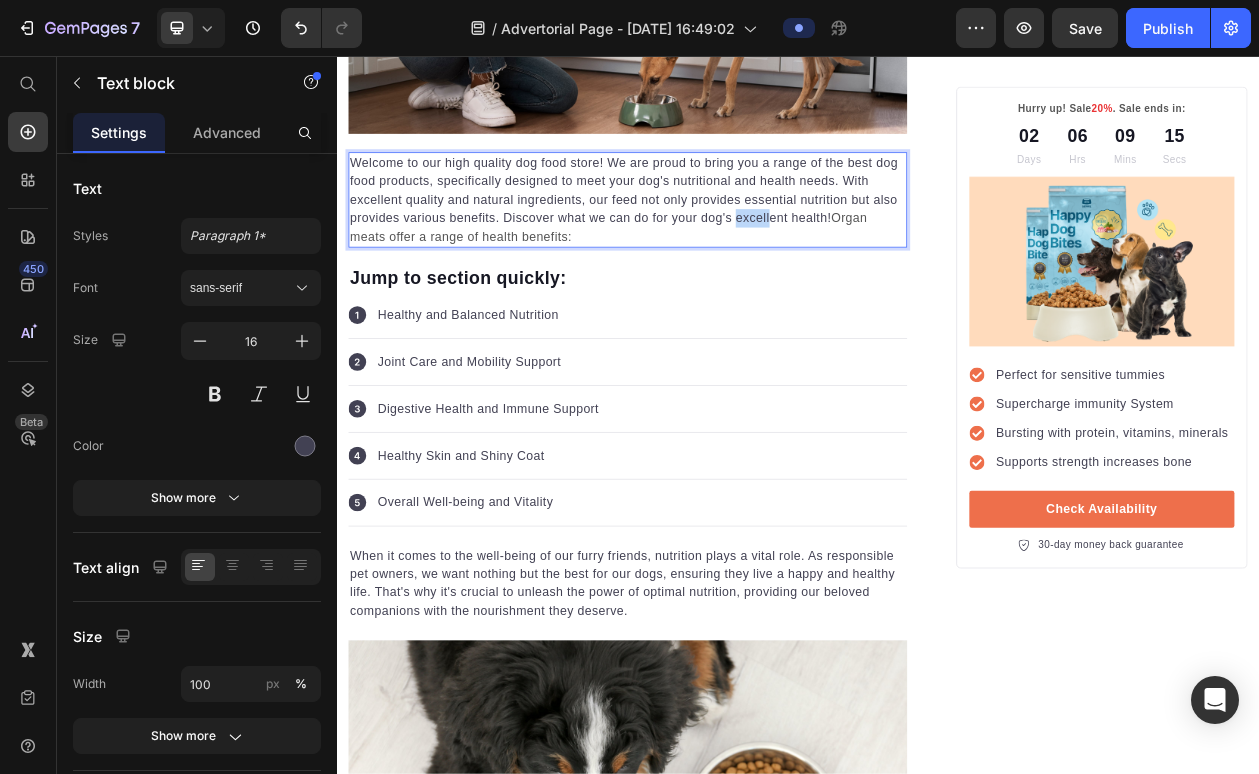 drag, startPoint x: 902, startPoint y: 259, endPoint x: 860, endPoint y: 256, distance: 42.107006 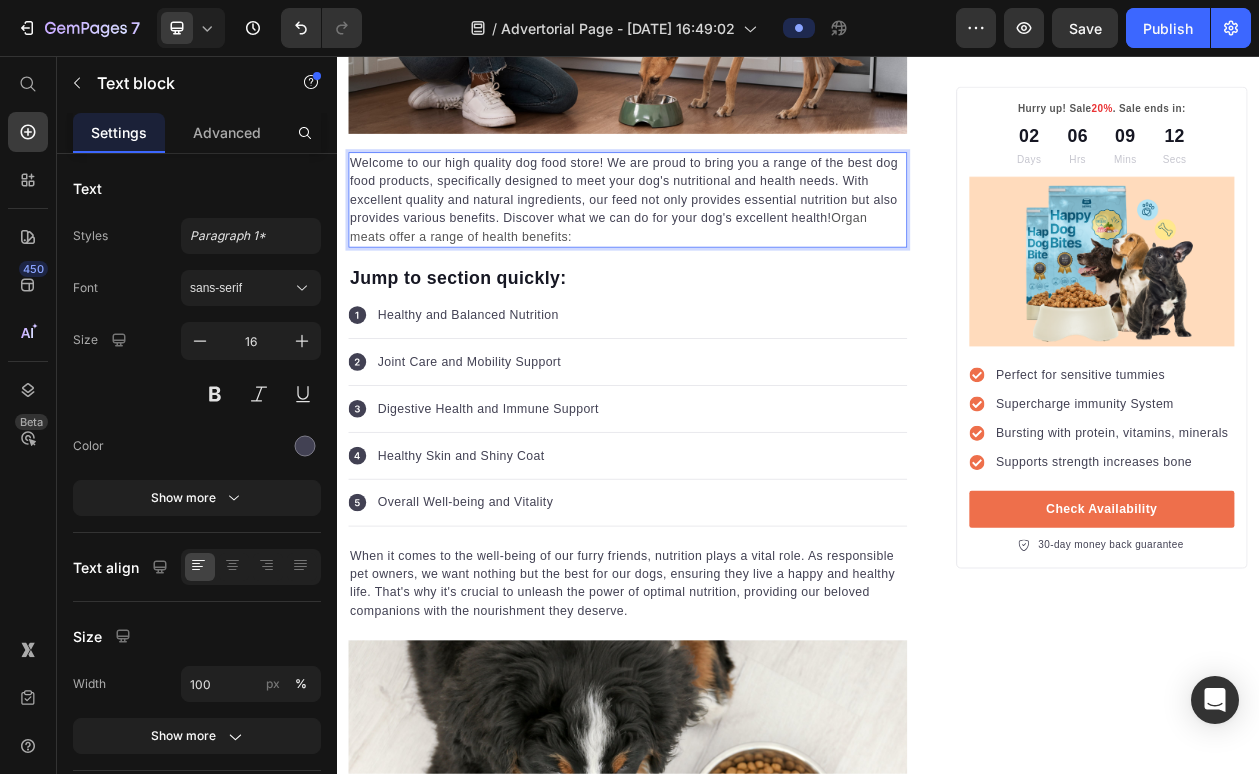 click on "Organ meats offer a range of health benefits:" at bounding box center (690, 278) 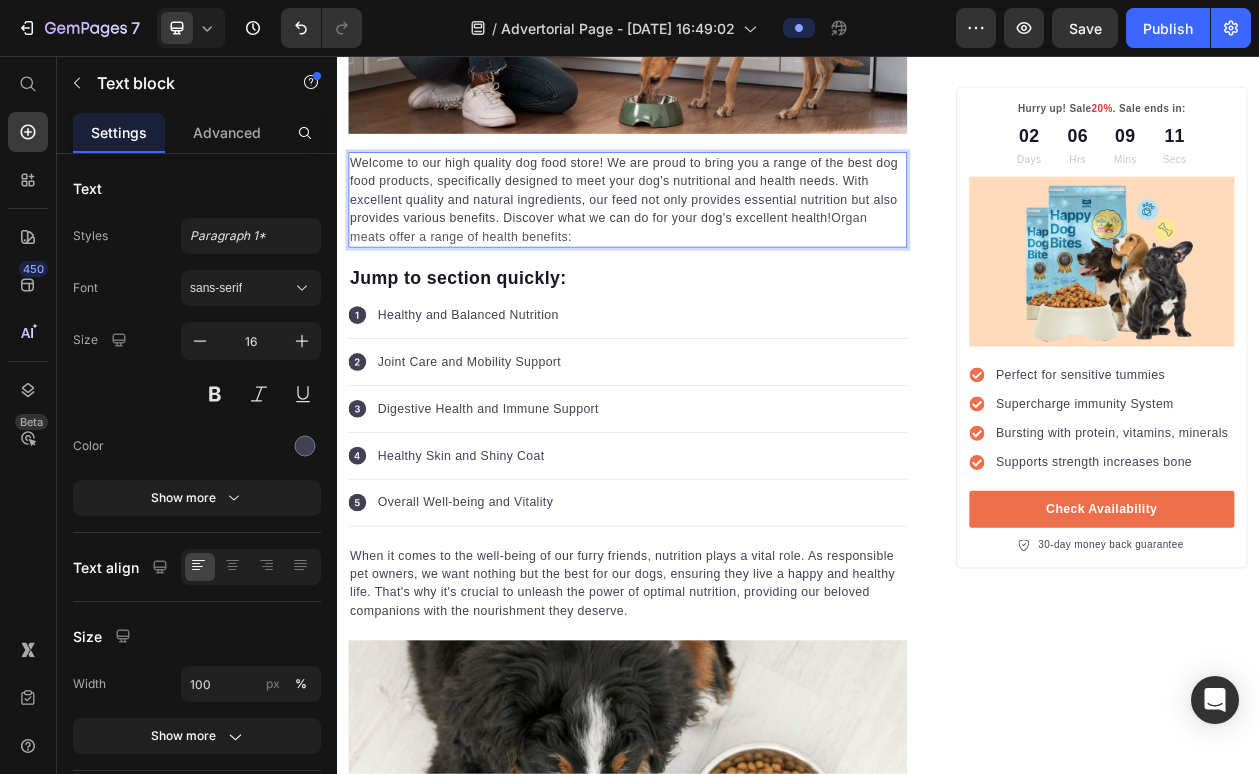 drag, startPoint x: 988, startPoint y: 268, endPoint x: 996, endPoint y: 284, distance: 17.888544 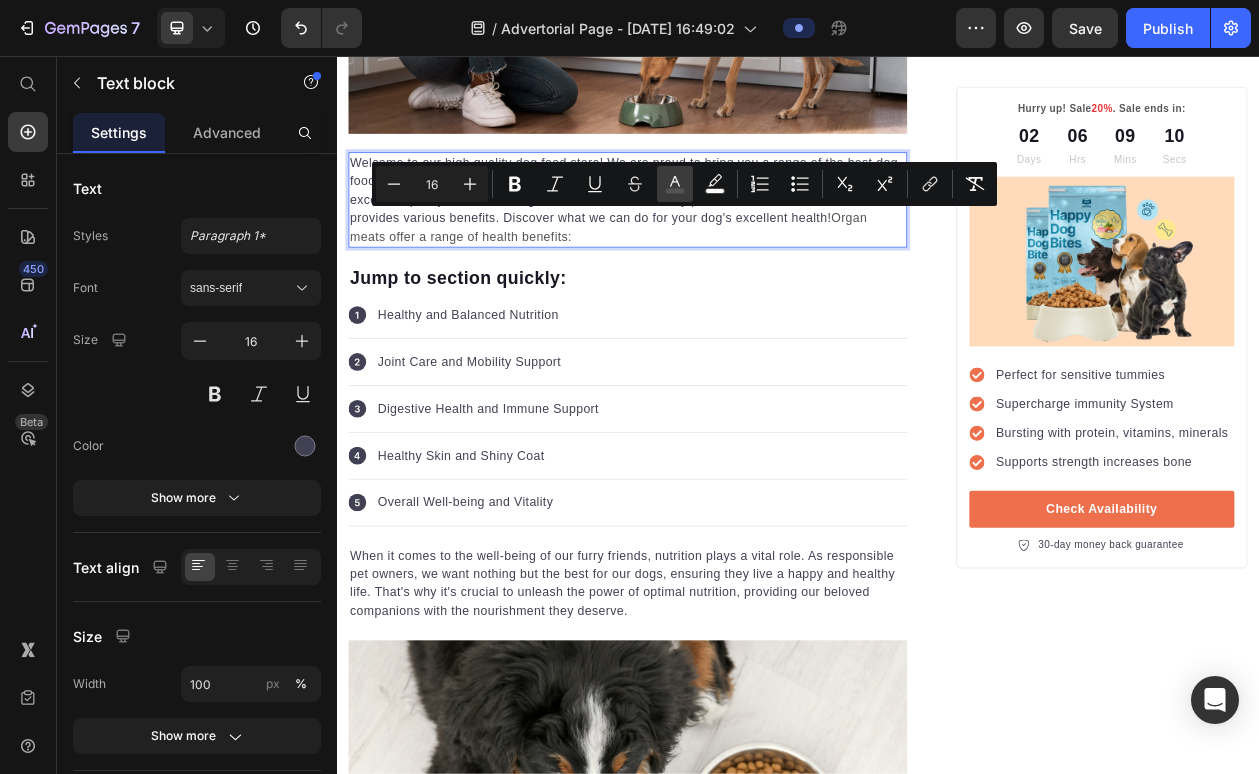 click 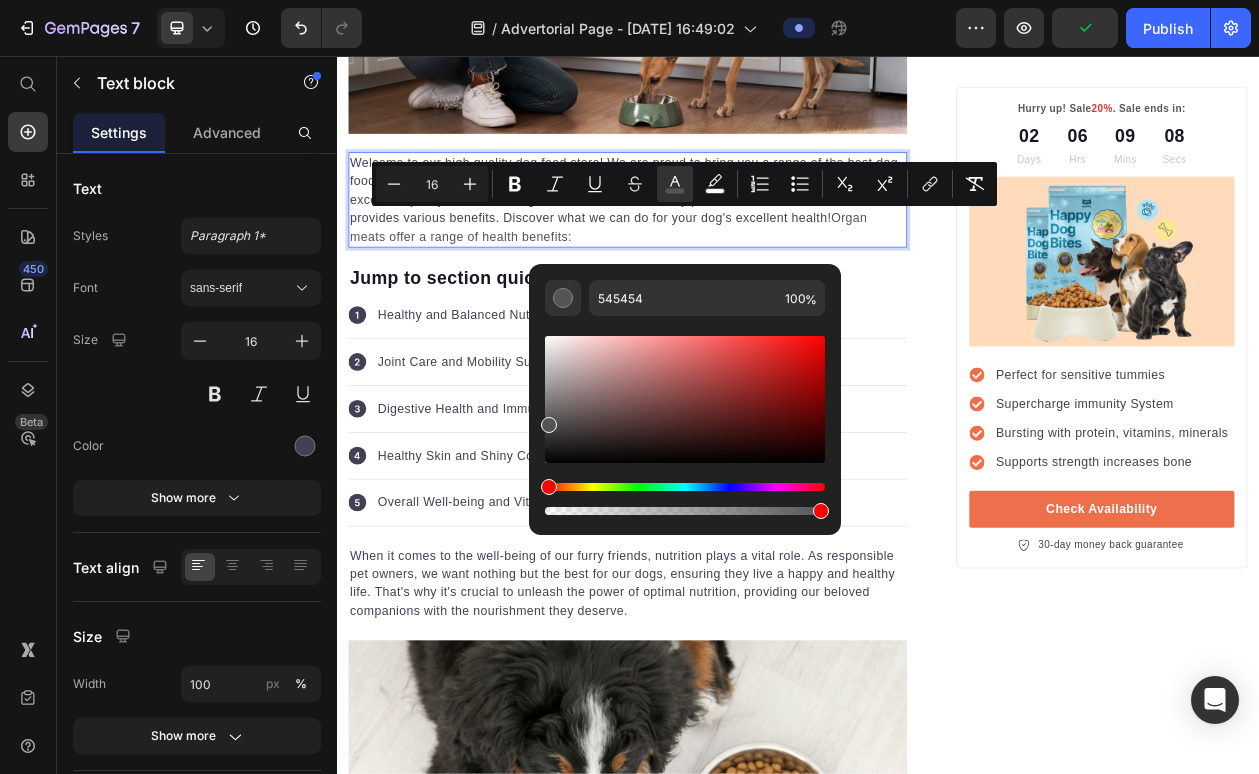click at bounding box center [685, 399] 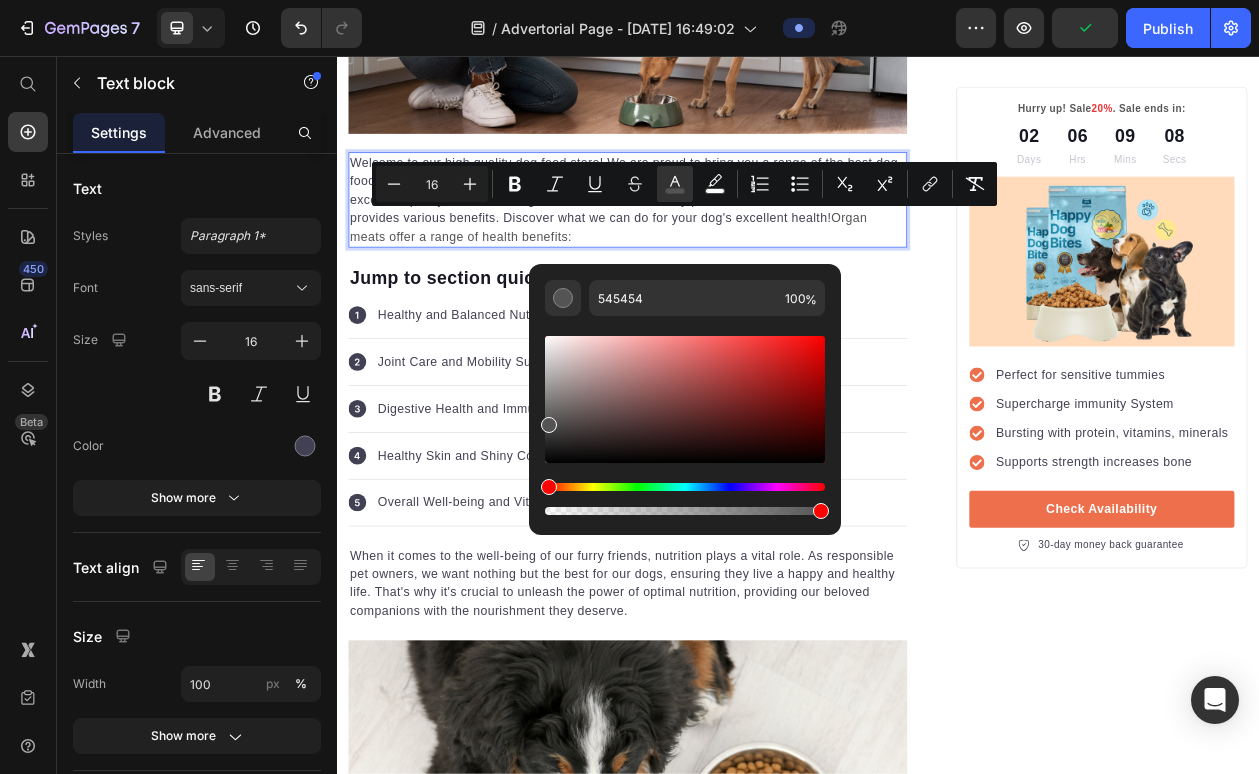 type on "000000" 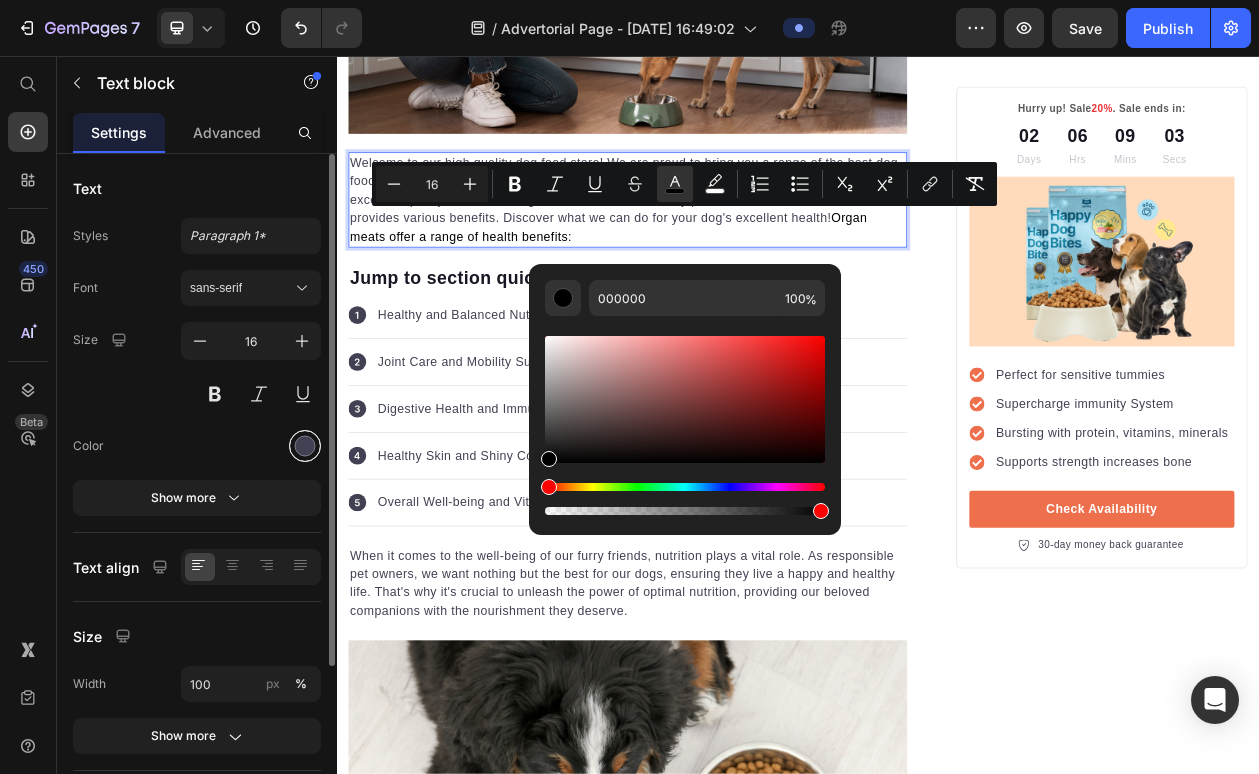 click at bounding box center (305, 446) 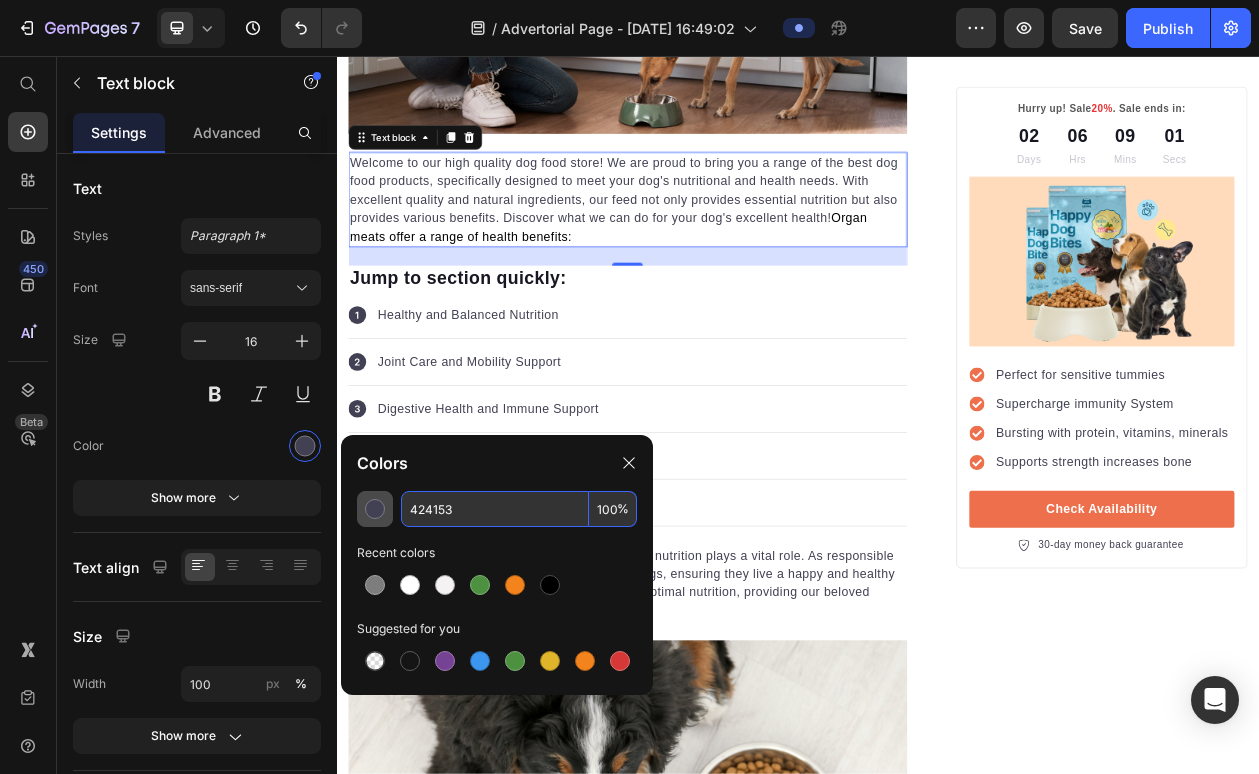drag, startPoint x: 465, startPoint y: 503, endPoint x: 379, endPoint y: 503, distance: 86 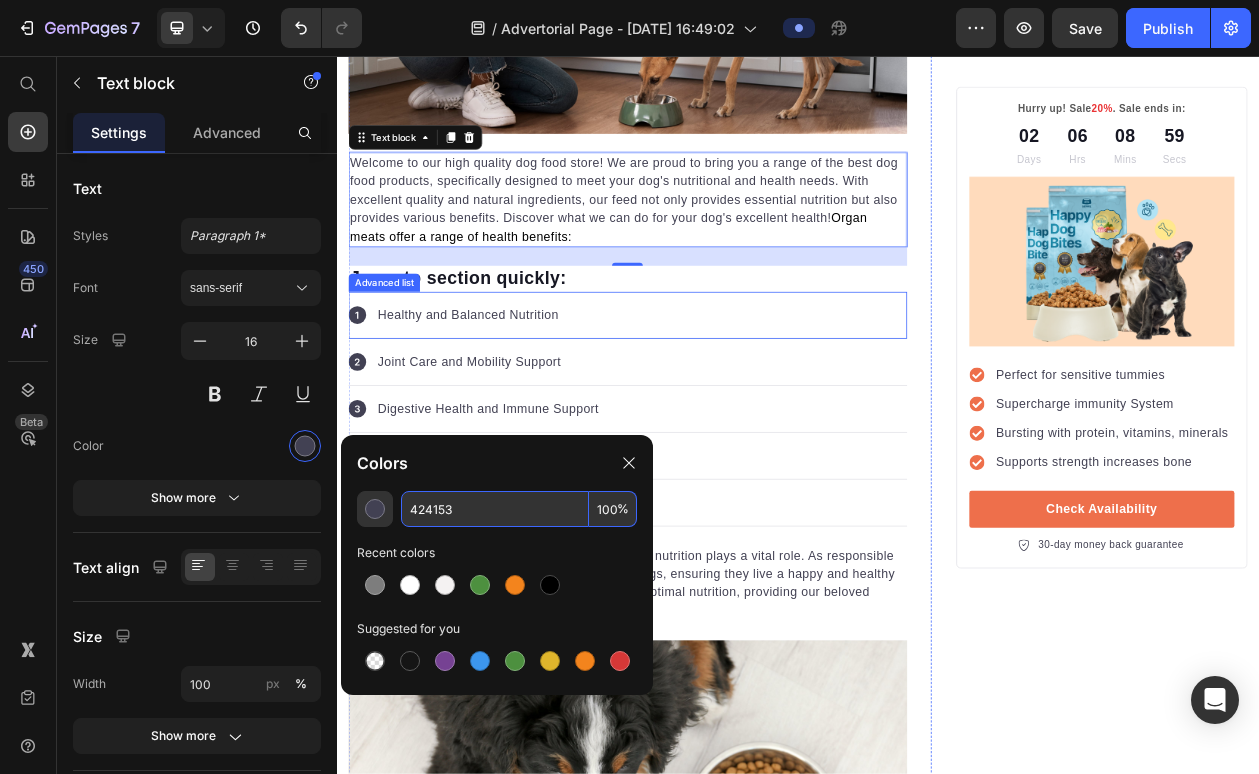click on "Icon Healthy and Balanced Nutrition Text block" at bounding box center (715, 393) 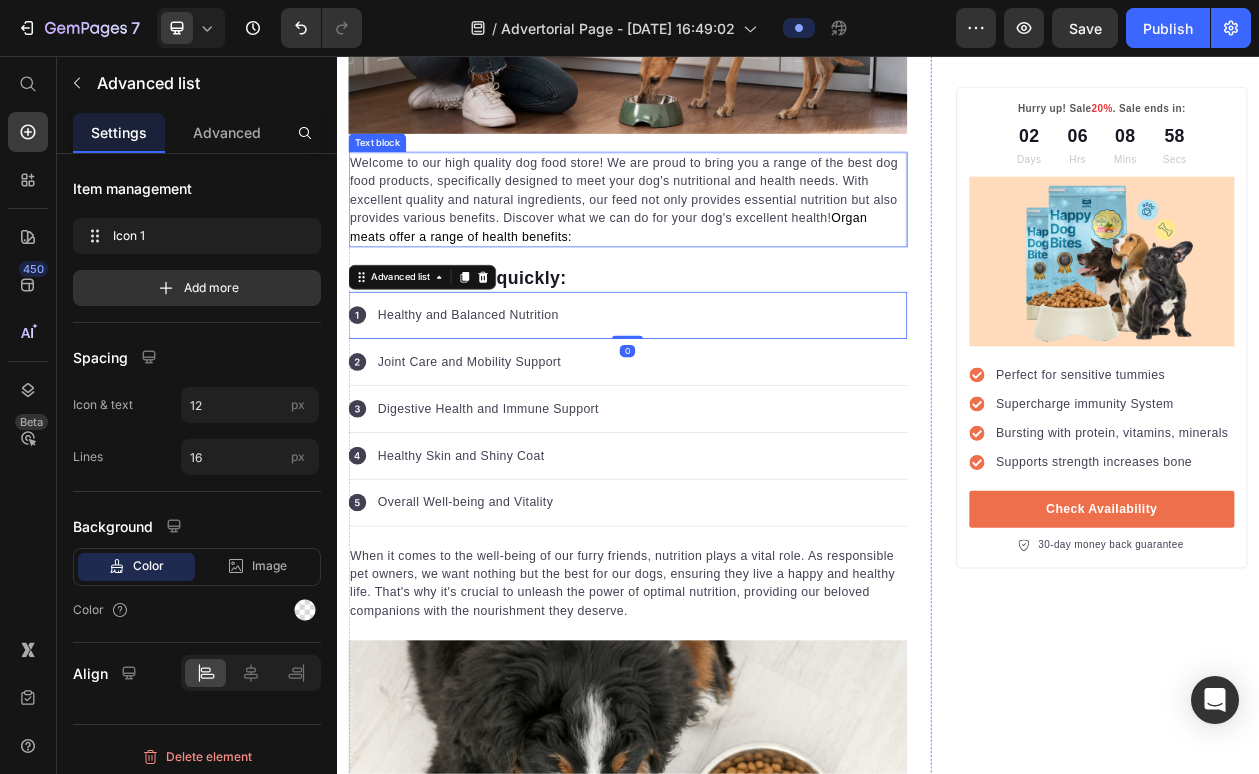 click on "Welcome to our high quality dog food store! We are proud to bring you a range of the best dog food products, specifically designed to meet your dog's nutritional and health needs. With excellent quality and natural ingredients, our feed not only provides essential nutrition but also provides various benefits. Discover what we can do for your dog's excellent health!  Organ meats offer a range of health benefits:" at bounding box center (715, 243) 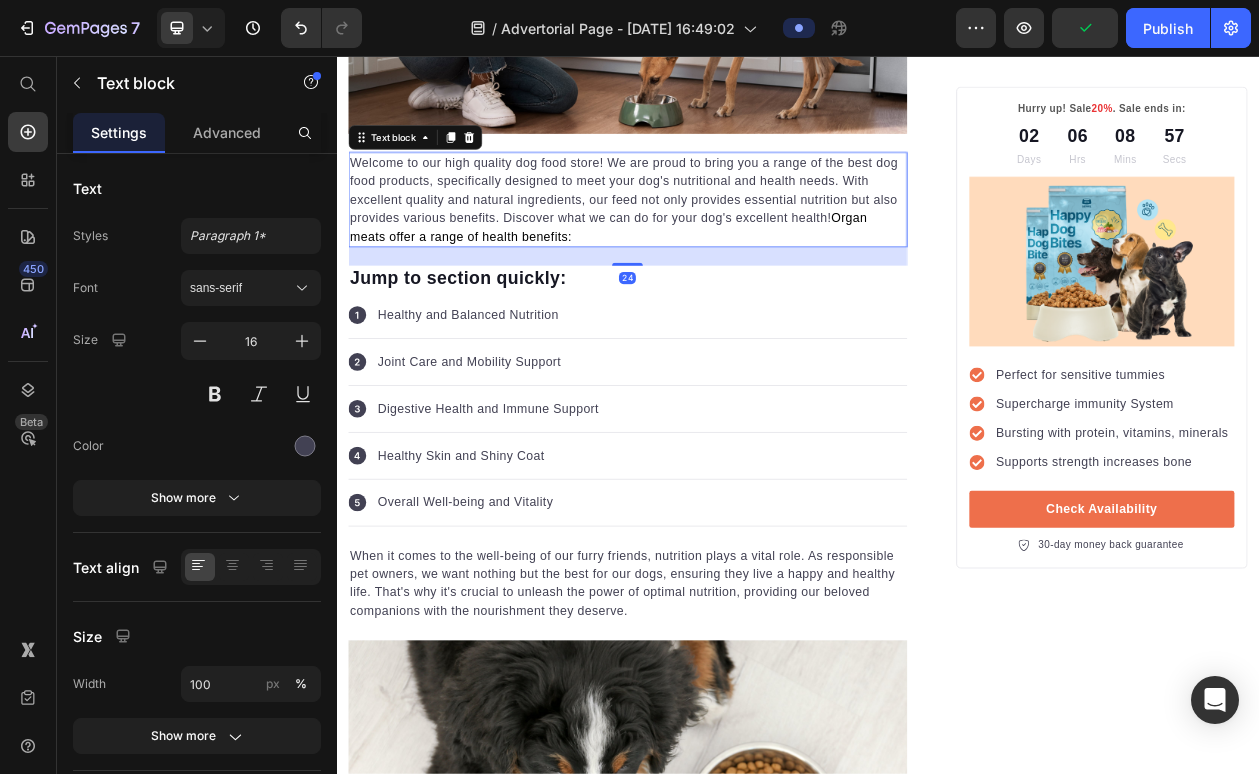 click on "Welcome to our high quality dog food store! We are proud to bring you a range of the best dog food products, specifically designed to meet your dog's nutritional and health needs. With excellent quality and natural ingredients, our feed not only provides essential nutrition but also provides various benefits. Discover what we can do for your dog's excellent health!  Organ meats offer a range of health benefits:" at bounding box center (715, 243) 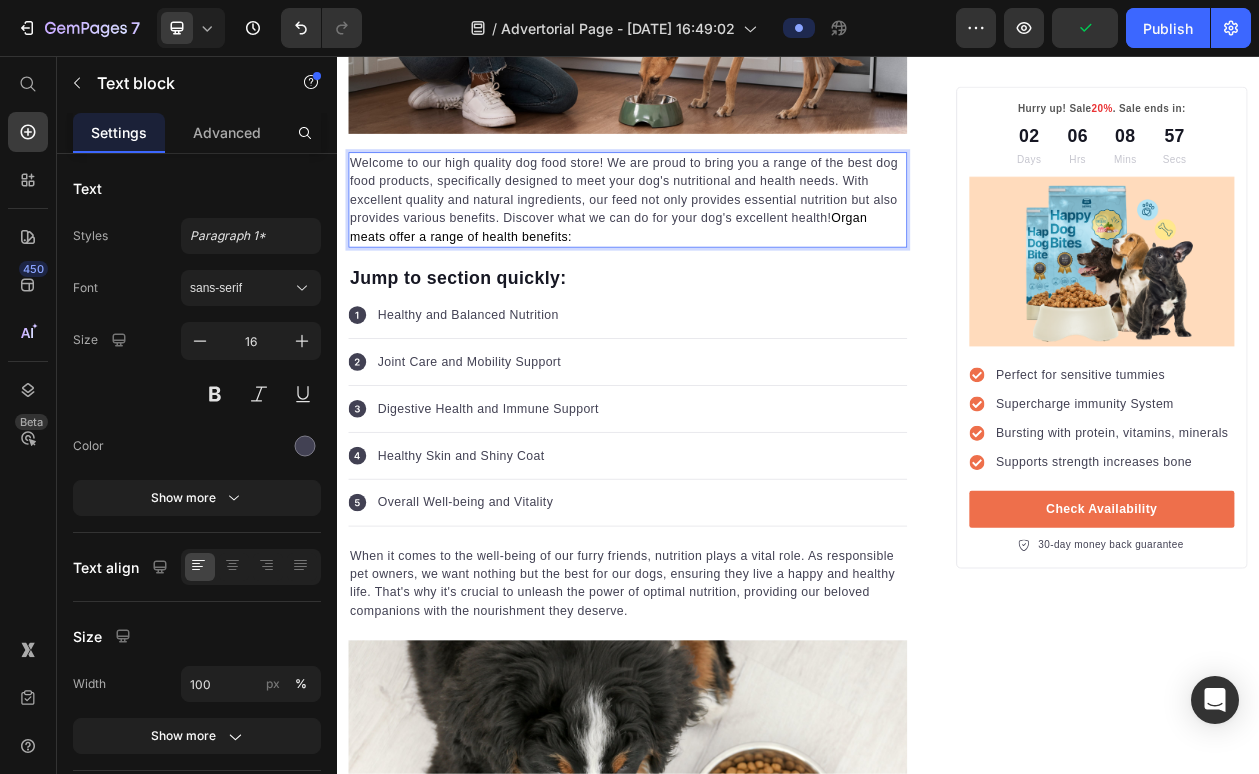 click on "Welcome to our high quality dog food store! We are proud to bring you a range of the best dog food products, specifically designed to meet your dog's nutritional and health needs. With excellent quality and natural ingredients, our feed not only provides essential nutrition but also provides various benefits. Discover what we can do for your dog's excellent health!  Organ meats offer a range of health benefits:" at bounding box center (715, 243) 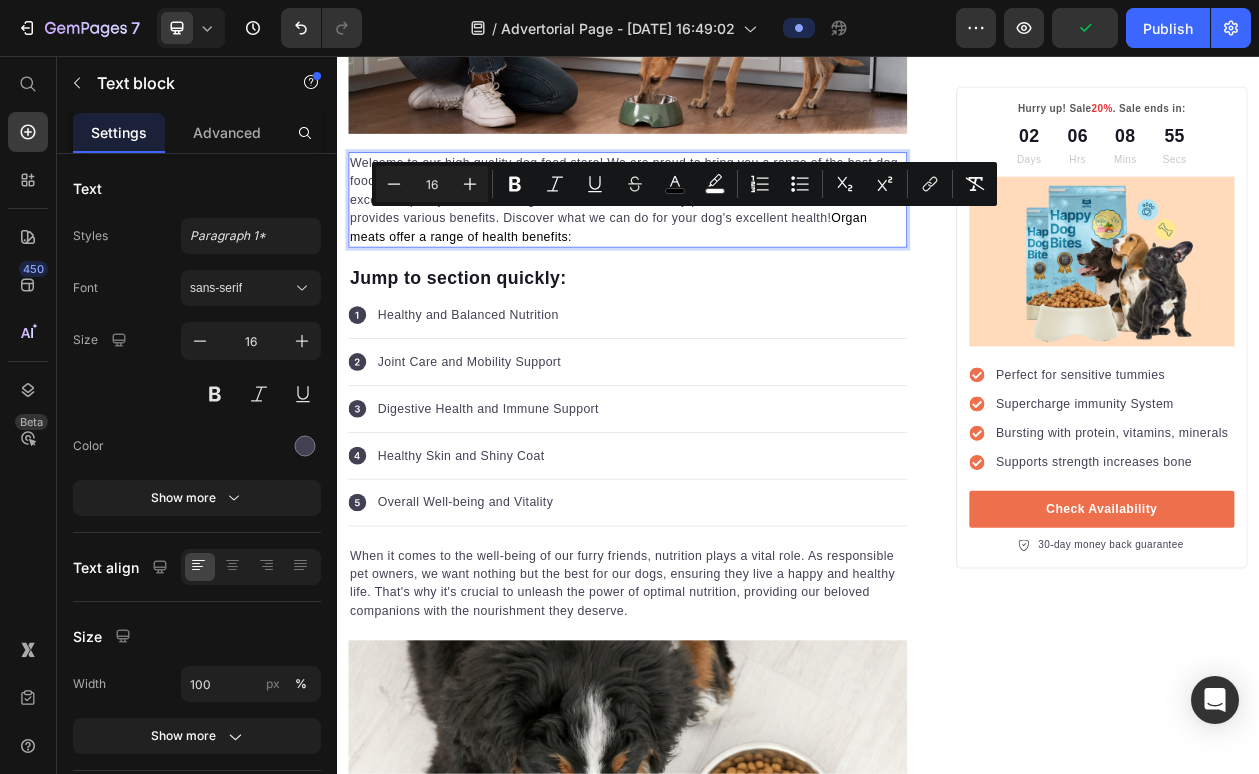 drag, startPoint x: 994, startPoint y: 284, endPoint x: 986, endPoint y: 266, distance: 19.697716 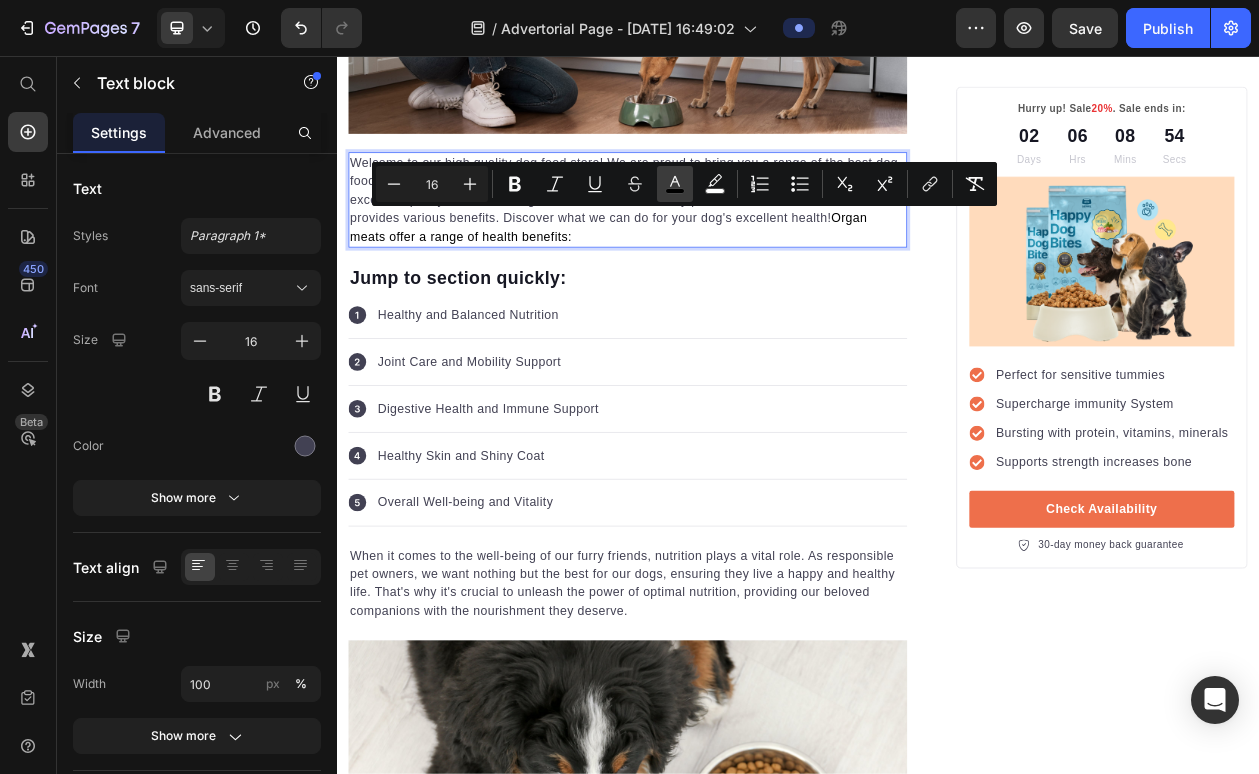 click 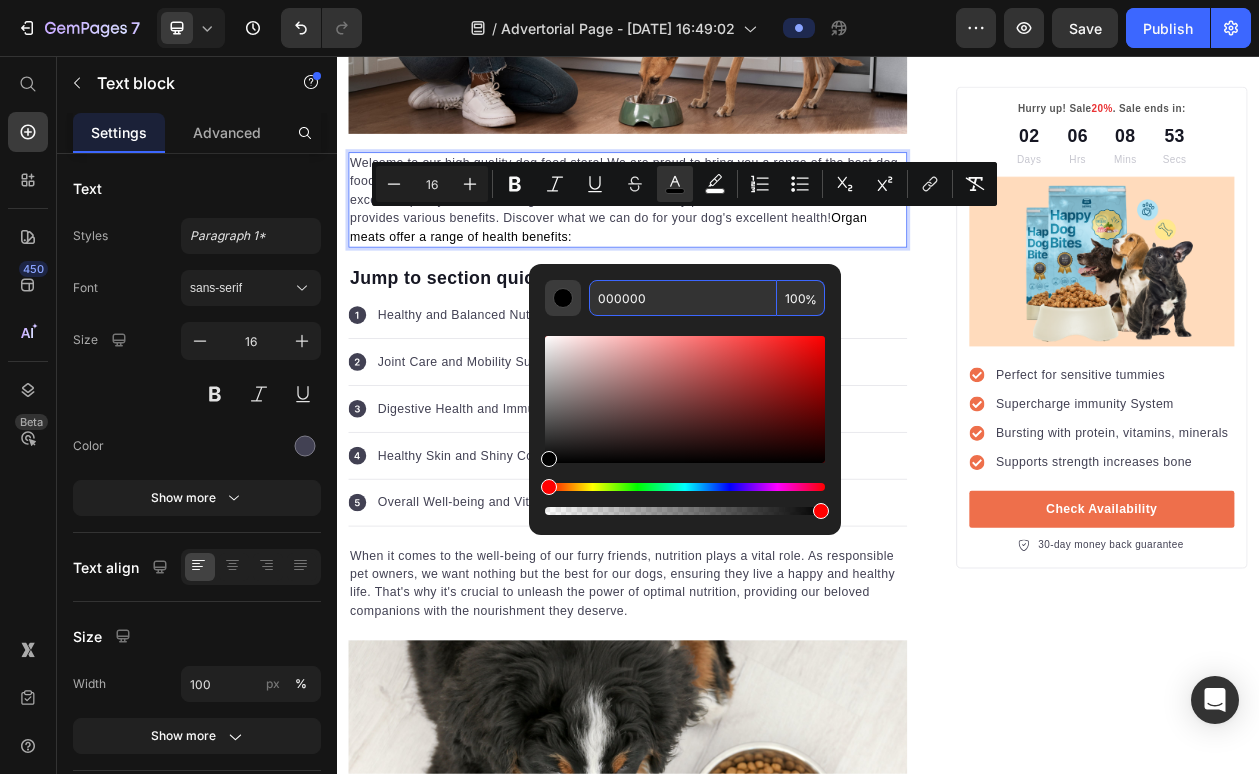 drag, startPoint x: 674, startPoint y: 305, endPoint x: 571, endPoint y: 300, distance: 103.121284 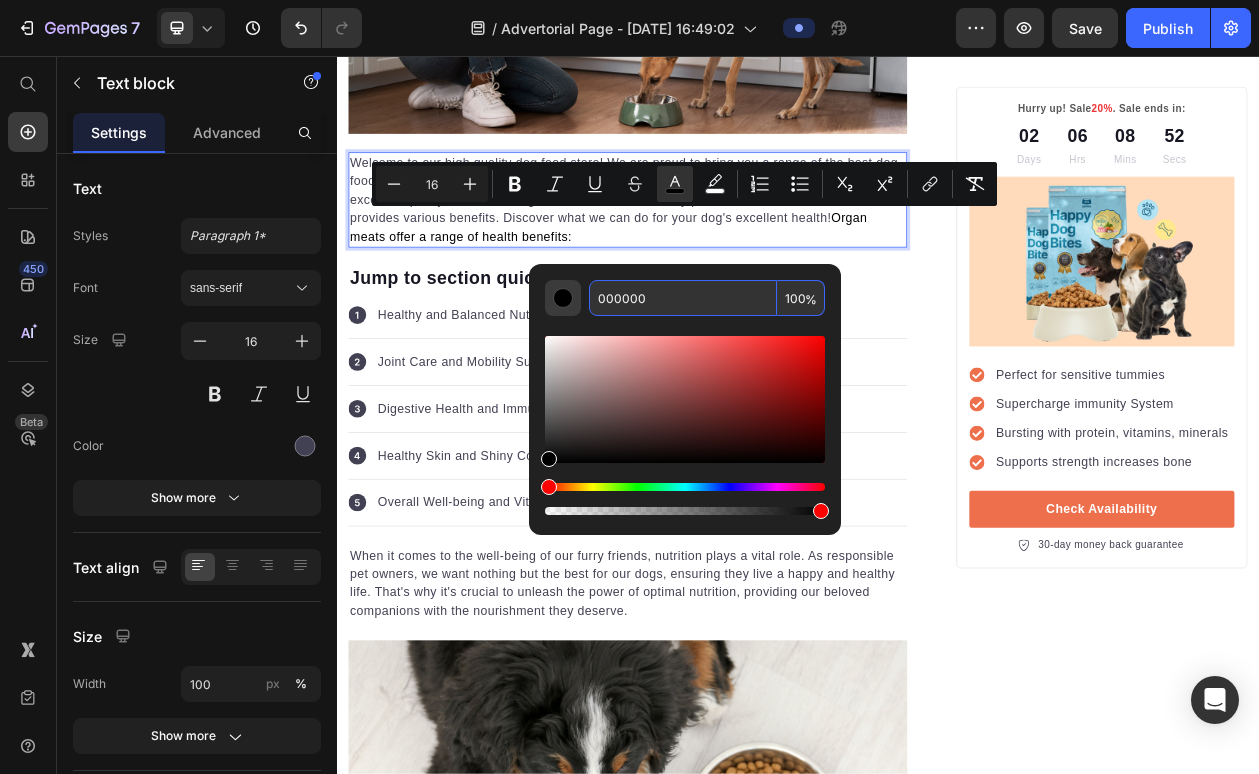 paste on "424153" 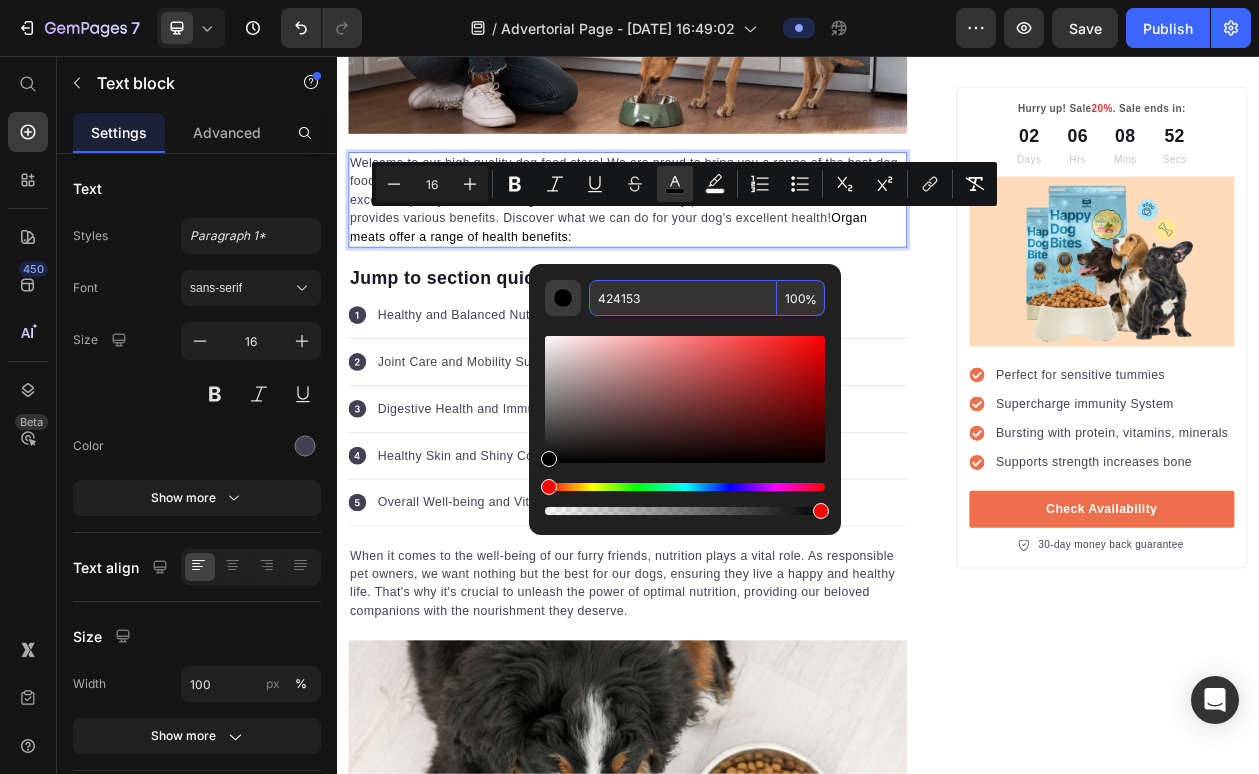 type on "424153" 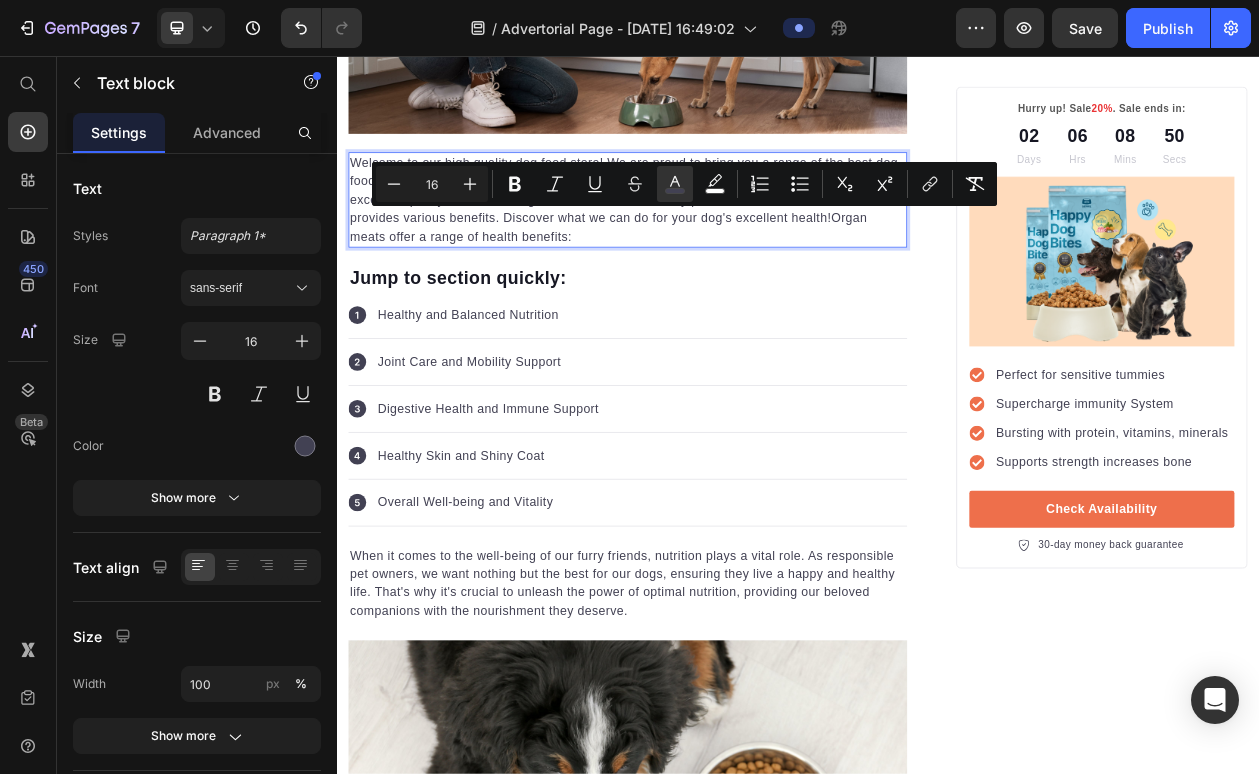 click on "Welcome to our high quality dog food store! We are proud to bring you a range of the best dog food products, specifically designed to meet your dog's nutritional and health needs. With excellent quality and natural ingredients, our feed not only provides essential nutrition but also provides various benefits. Discover what we can do for your dog's excellent health!  Organ meats offer a range of health benefits:" at bounding box center (715, 243) 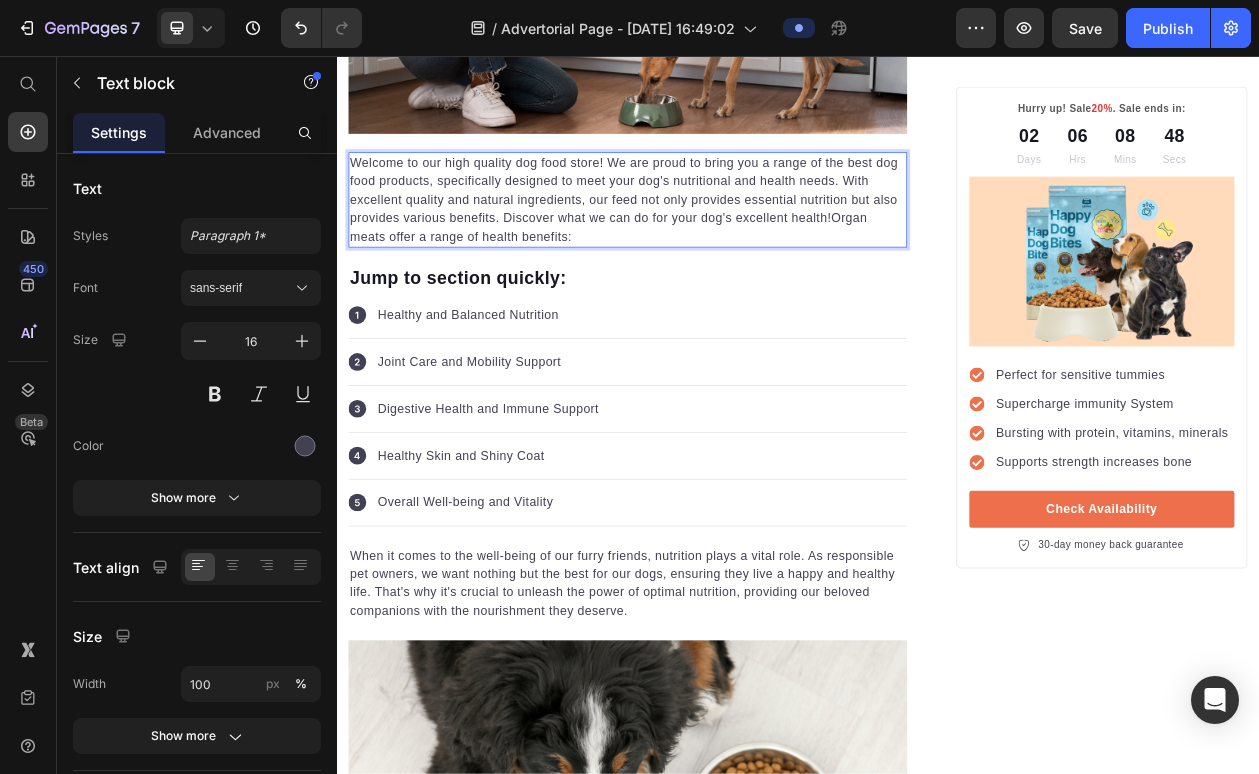 drag, startPoint x: 984, startPoint y: 271, endPoint x: 354, endPoint y: 195, distance: 634.56757 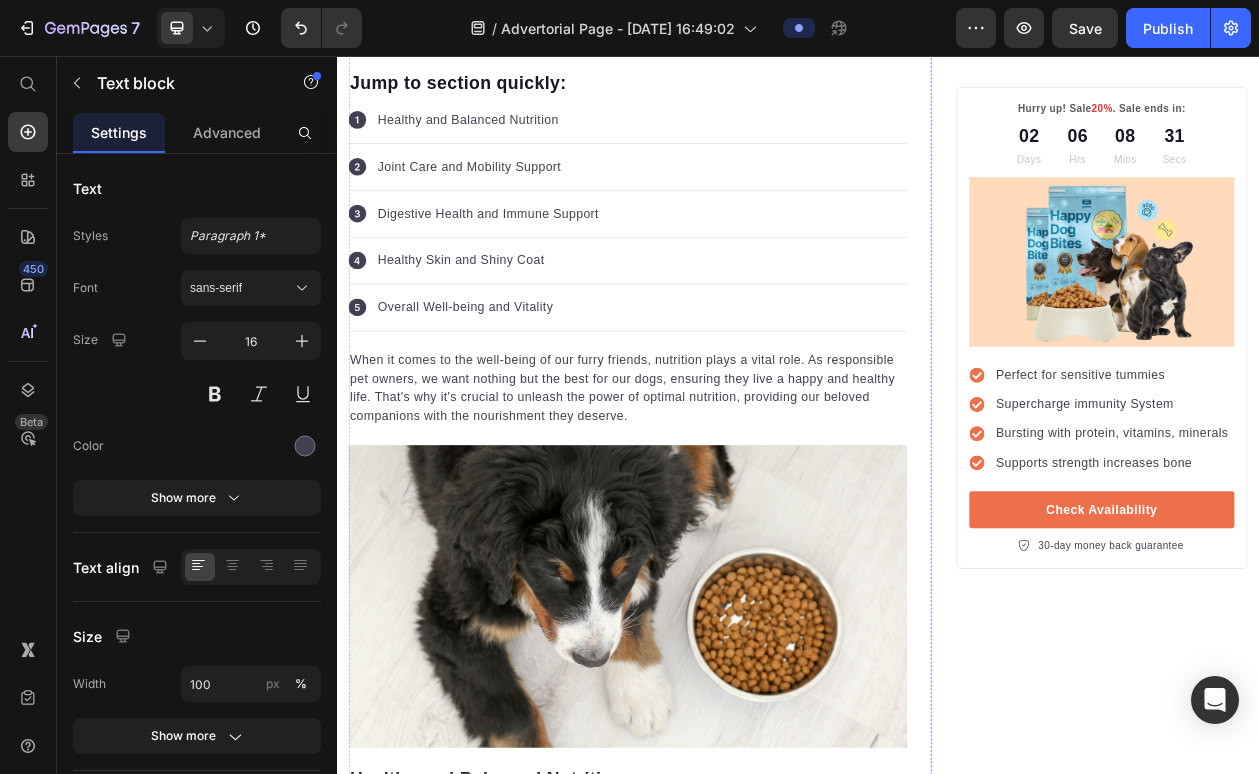 scroll, scrollTop: 608, scrollLeft: 0, axis: vertical 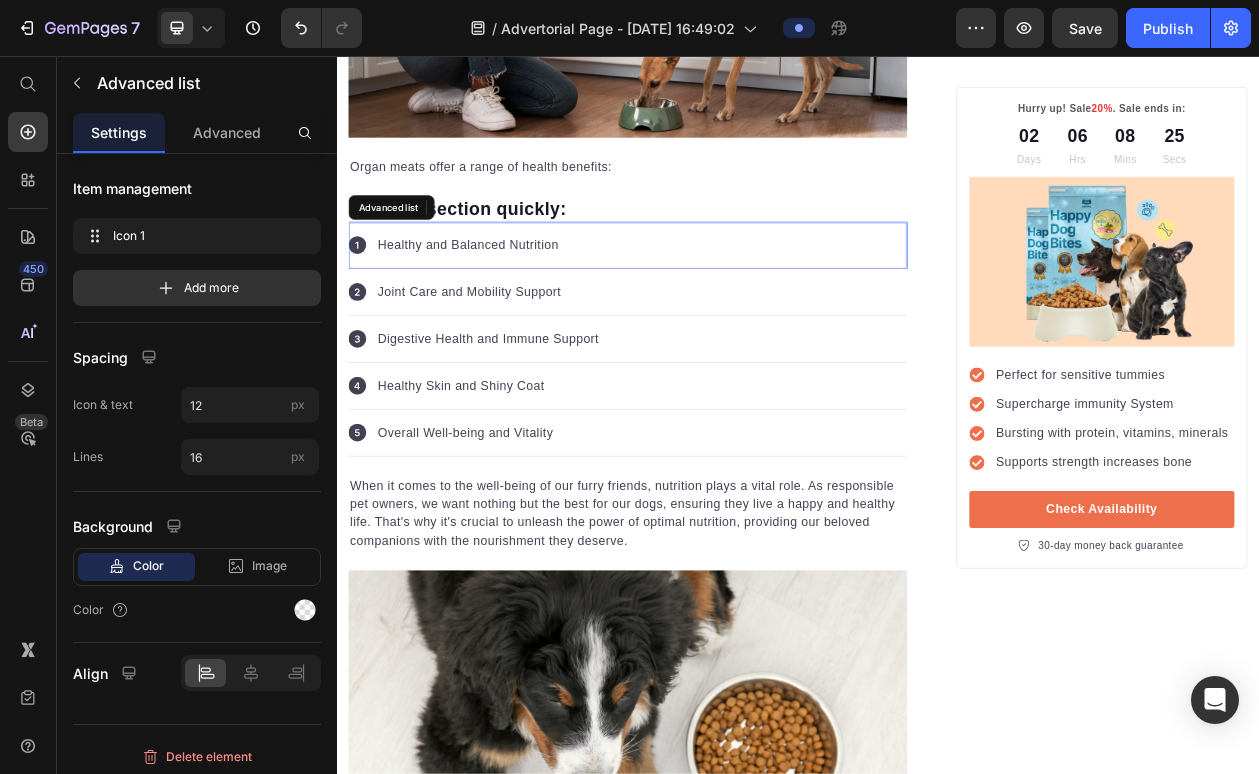 click on "Icon Healthy and Balanced Nutrition Text block" at bounding box center (715, 302) 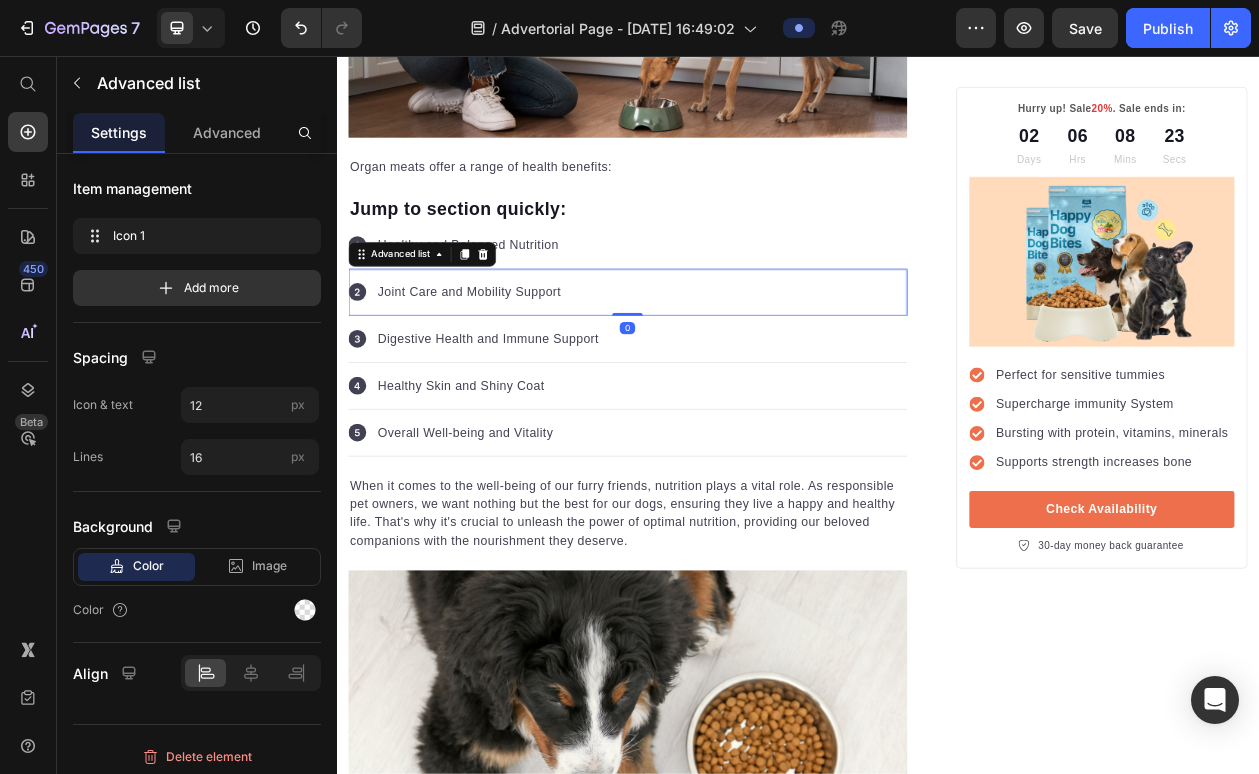 click on "Icon Joint Care and Mobility Support Text block" at bounding box center (715, 363) 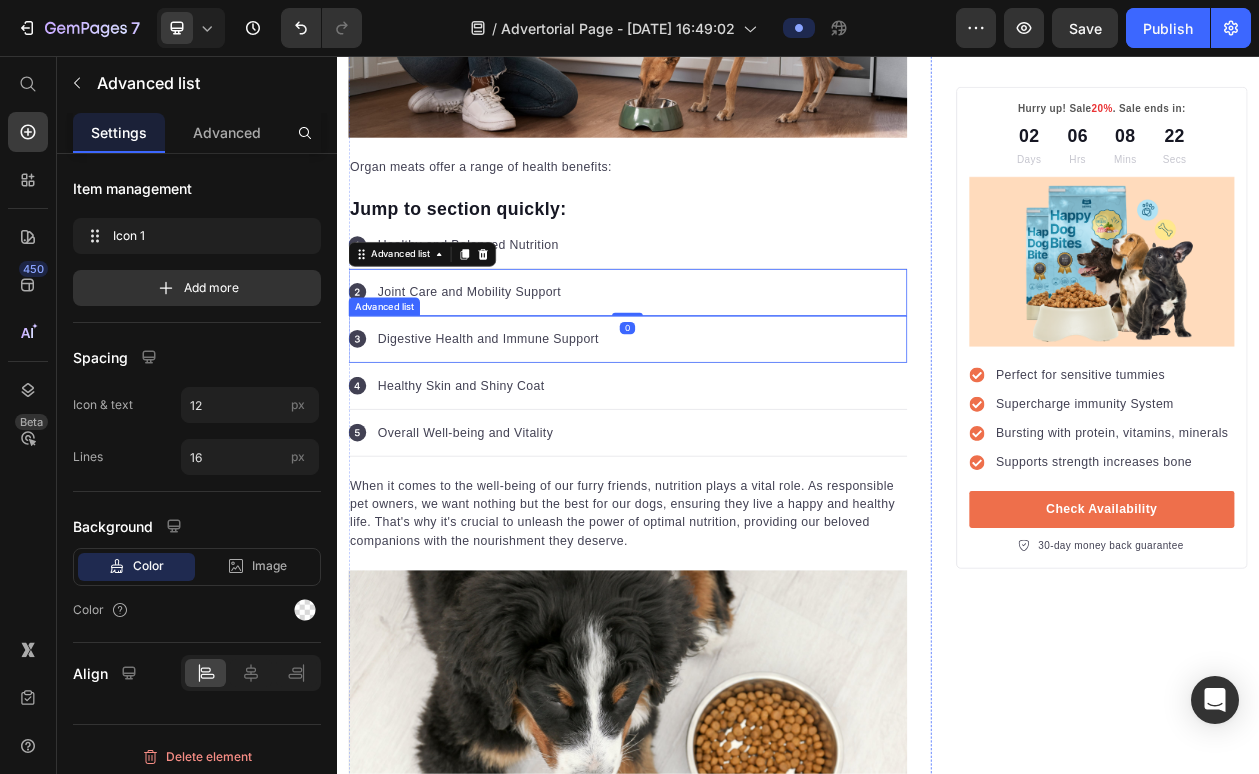 click on "Icon Digestive Health and Immune Support Text block" at bounding box center (715, 424) 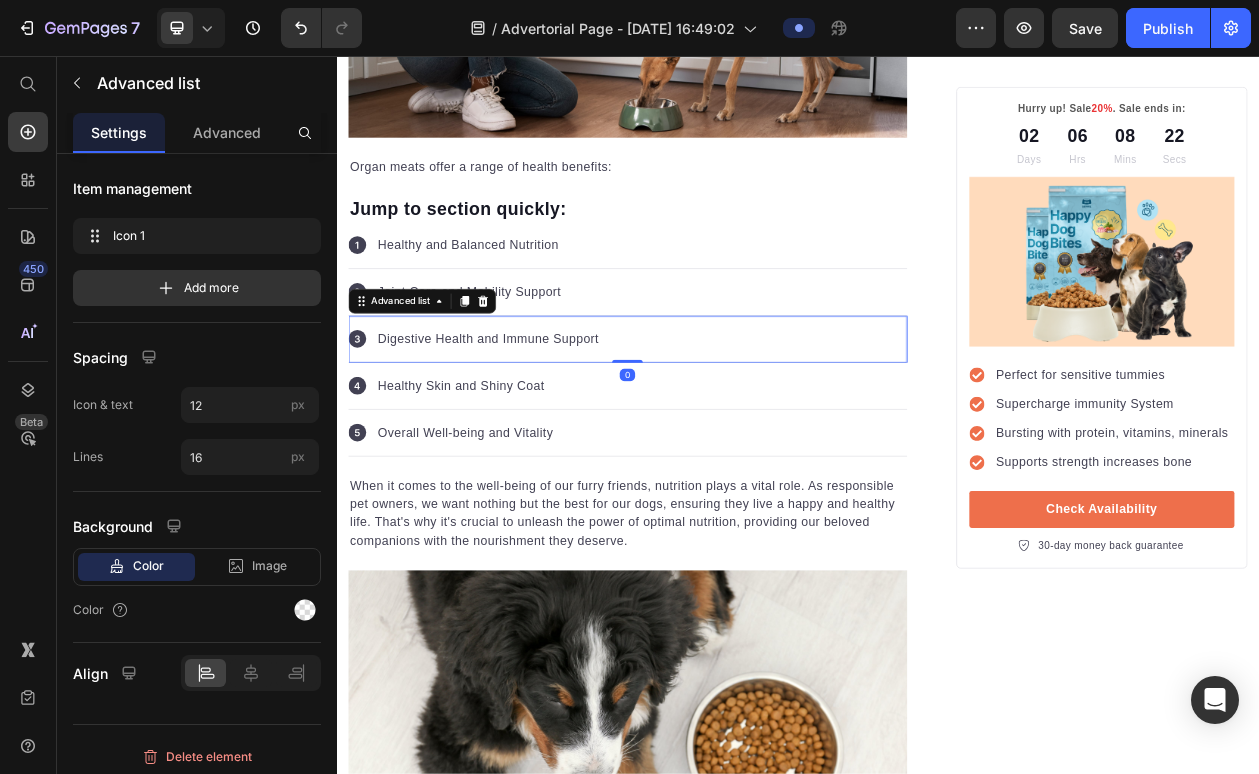 click on "Icon Healthy Skin and Shiny Coat Text block" at bounding box center [715, 485] 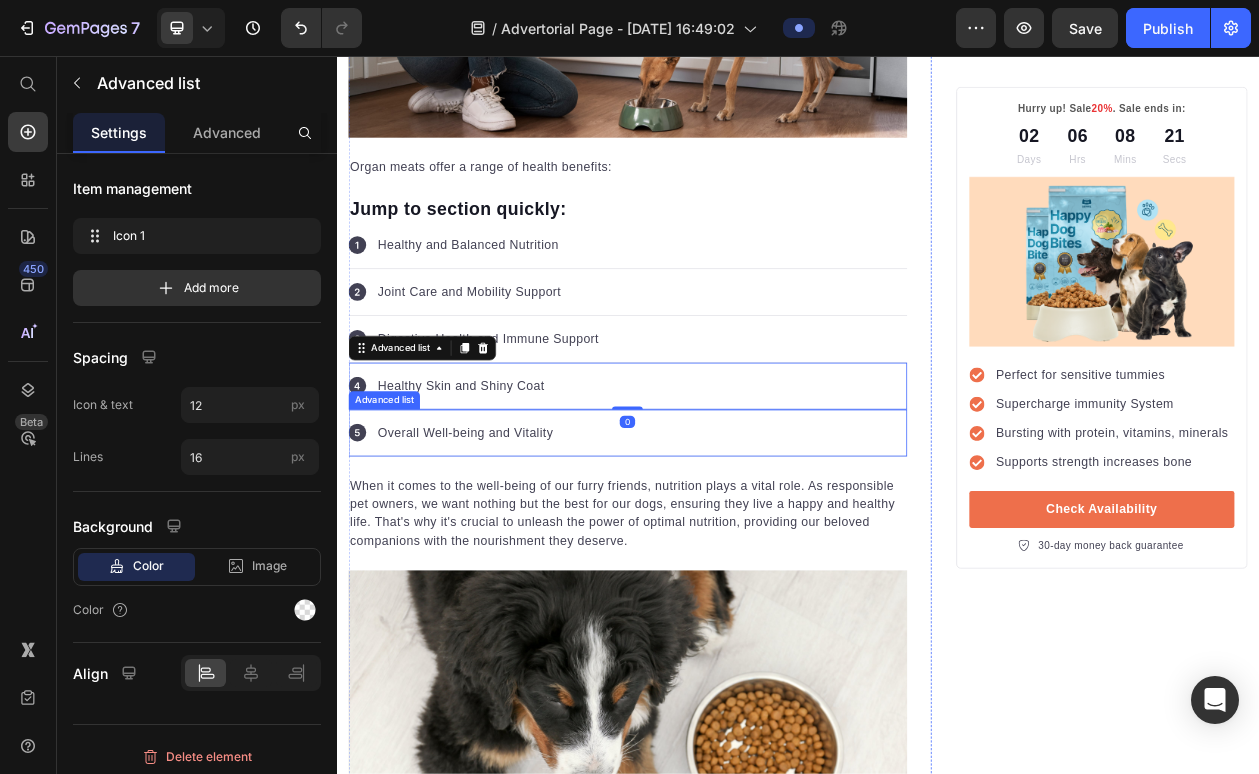 click on "Icon Overall Well-being and Vitality Text block" at bounding box center (715, 546) 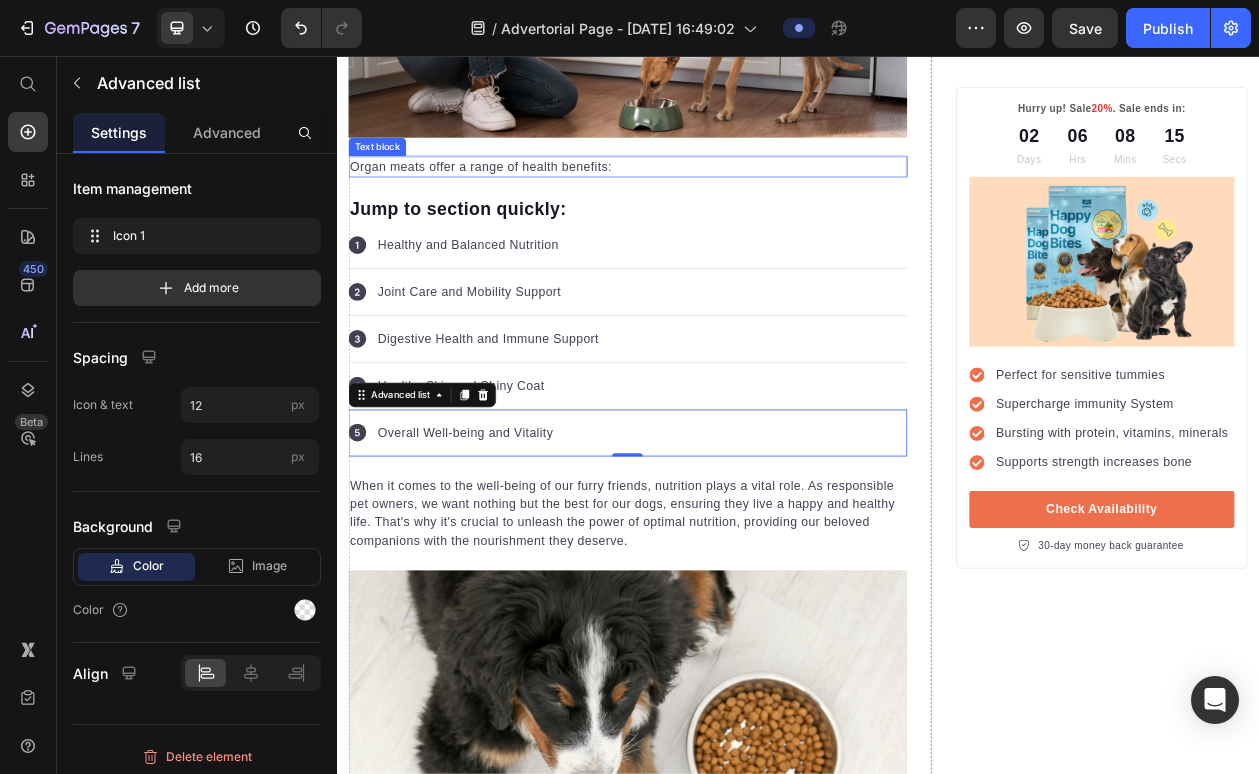 click on "Organ meats offer a range of health benefits:" at bounding box center [715, 200] 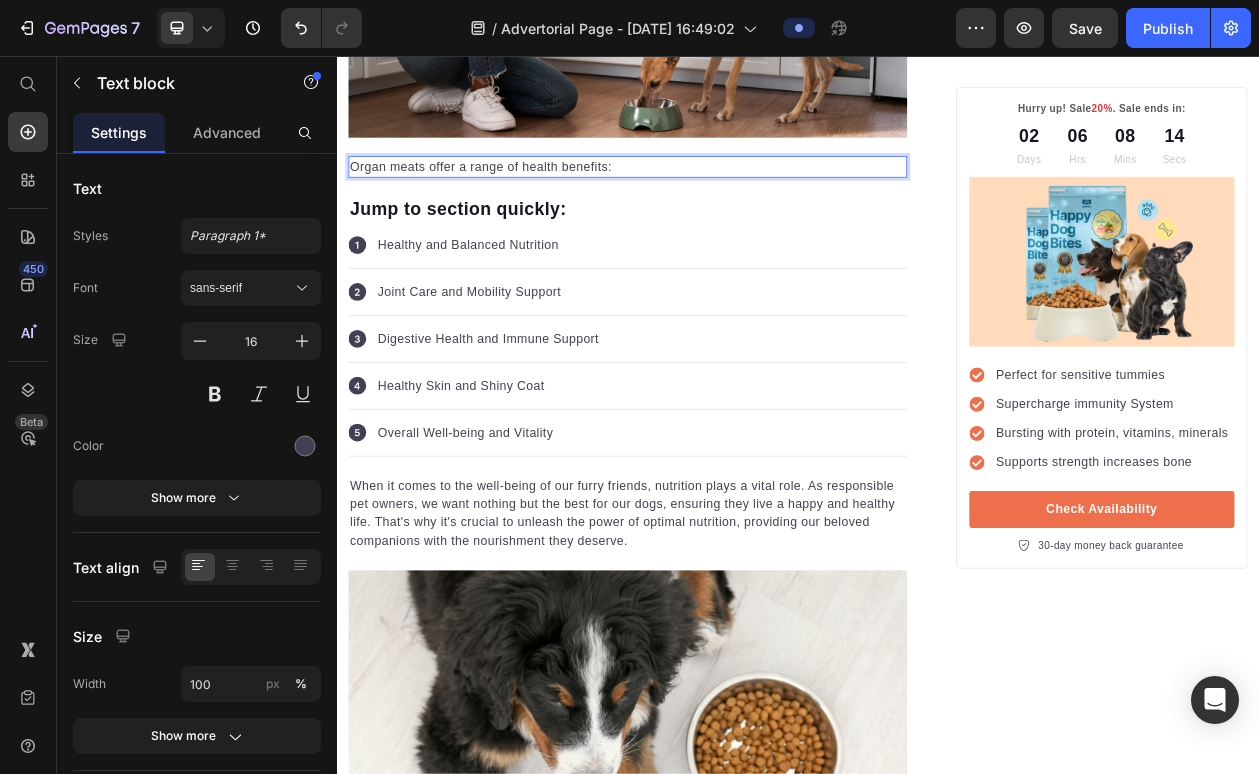 click on "Organ meats offer a range of health benefits:" at bounding box center (715, 200) 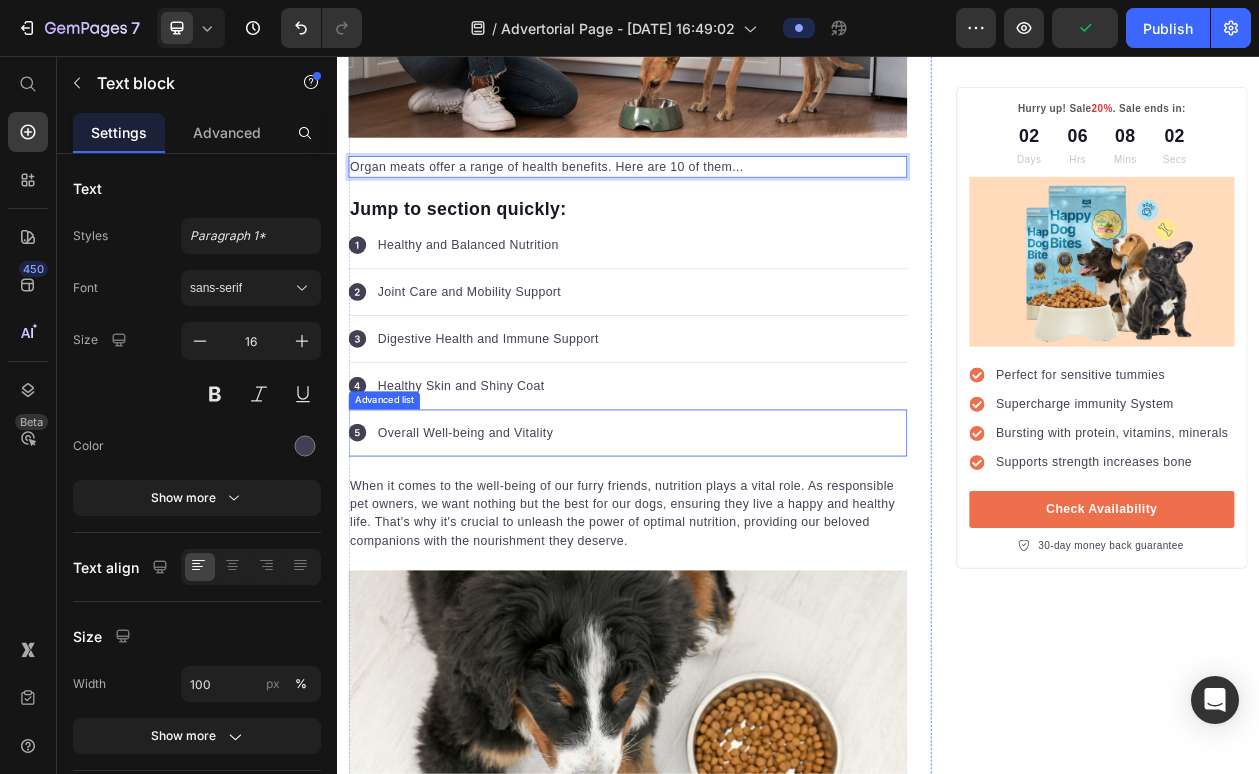 click on "Icon Overall Well-being and Vitality Text block" at bounding box center [715, 546] 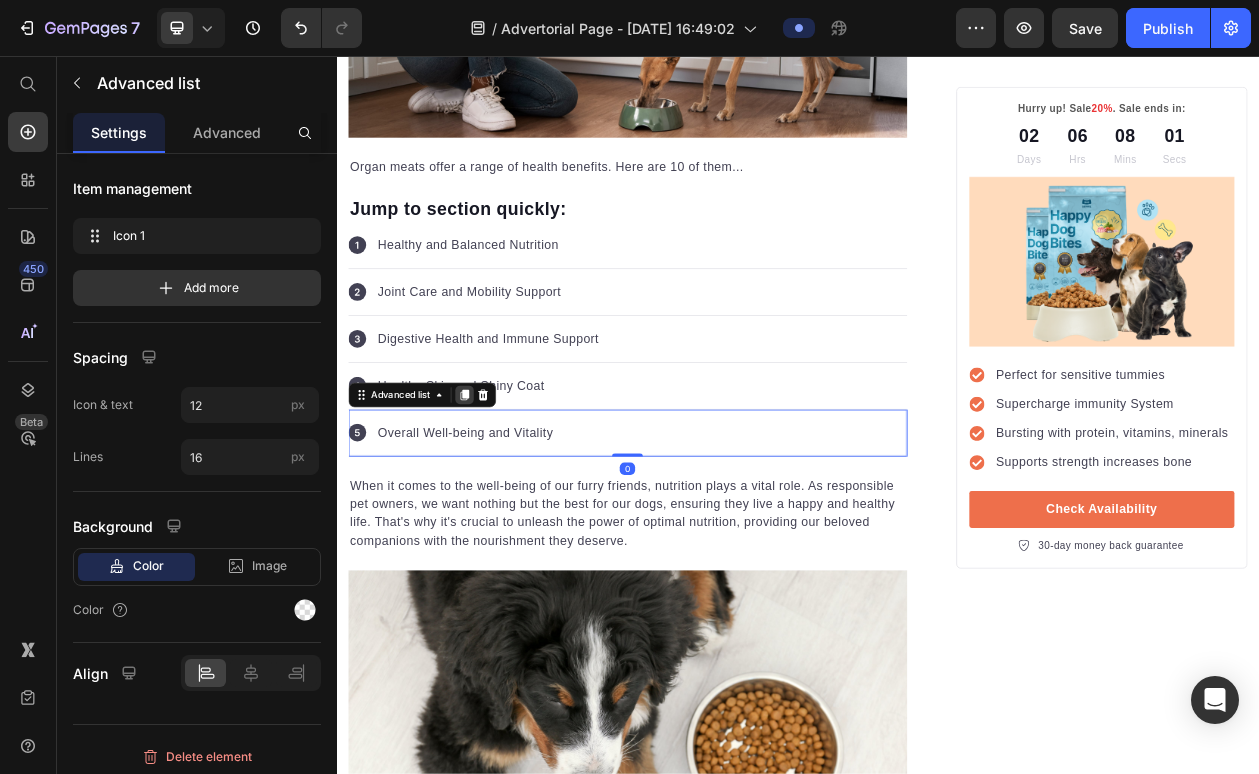 click 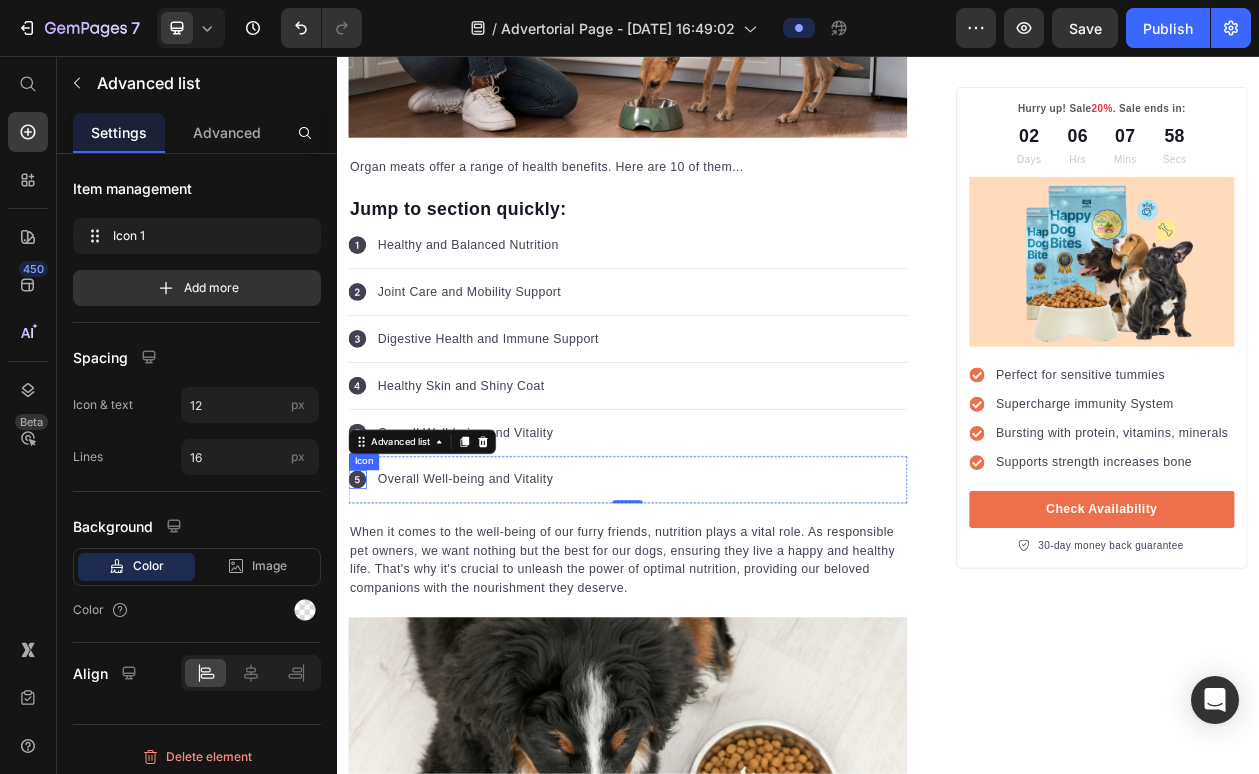 click 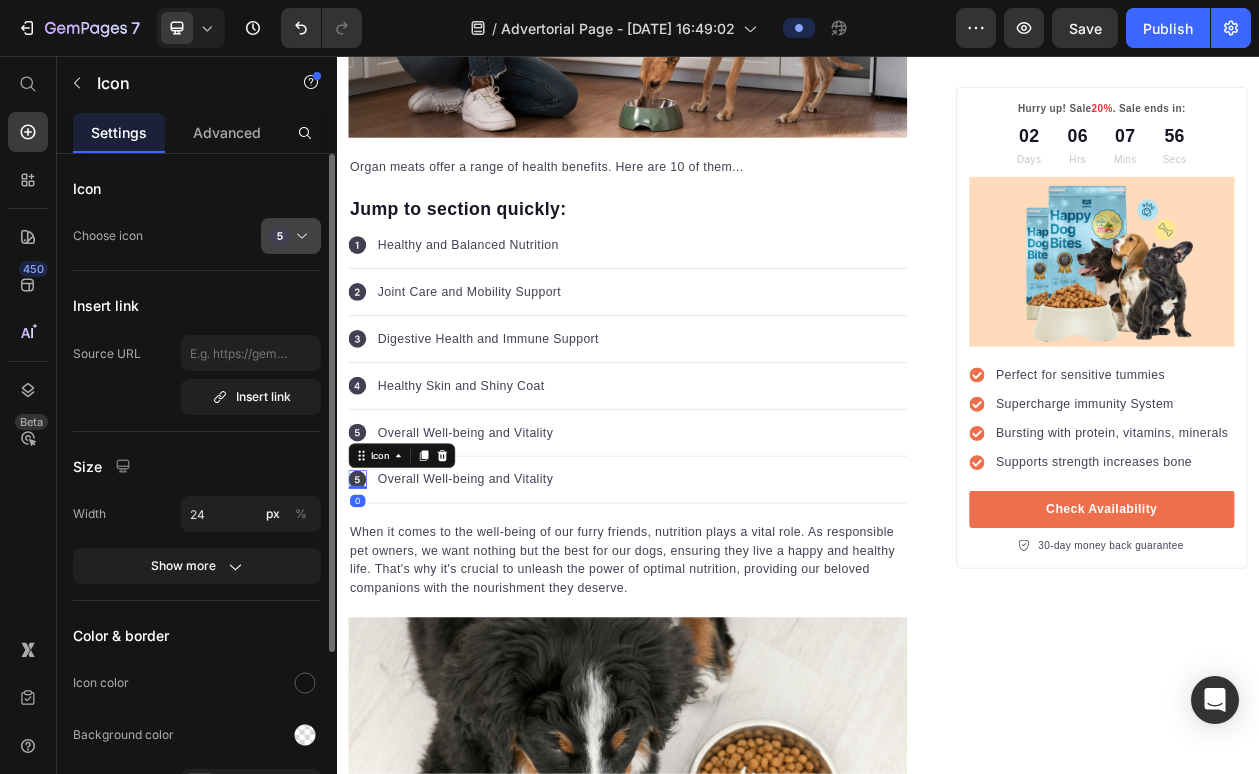 click at bounding box center (299, 236) 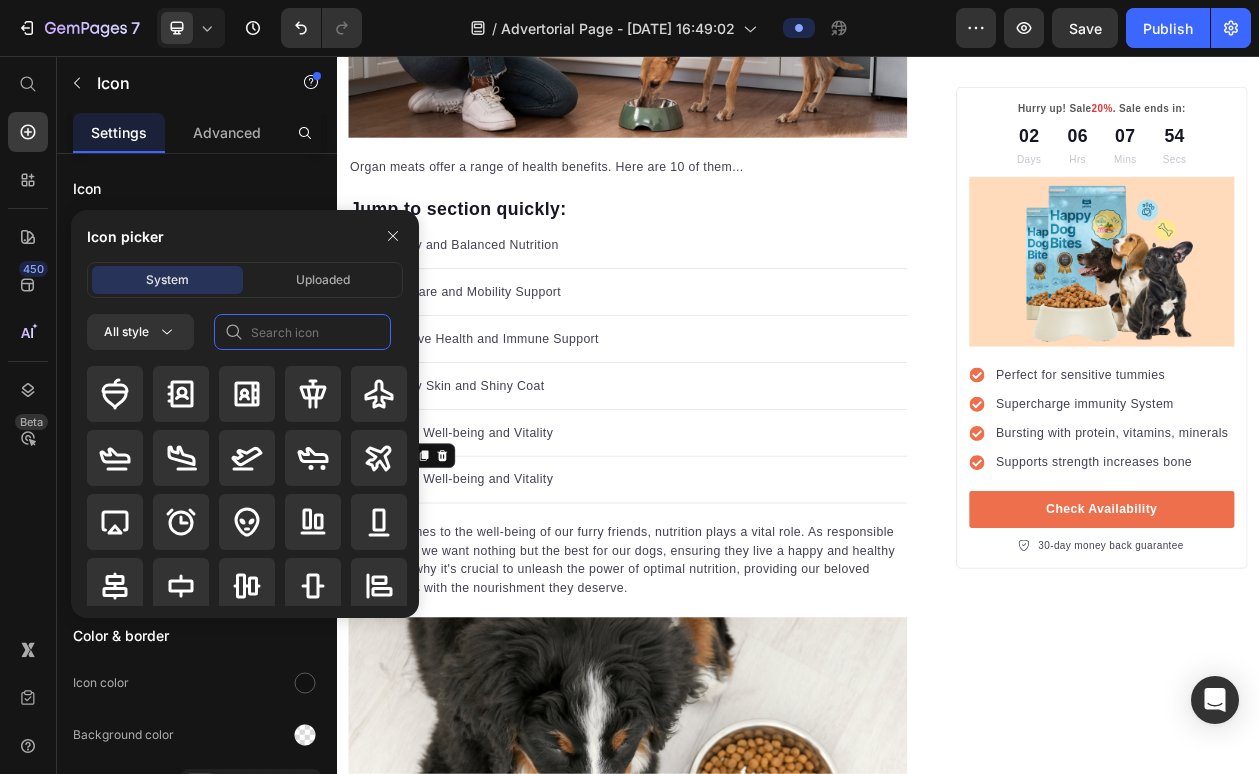 click 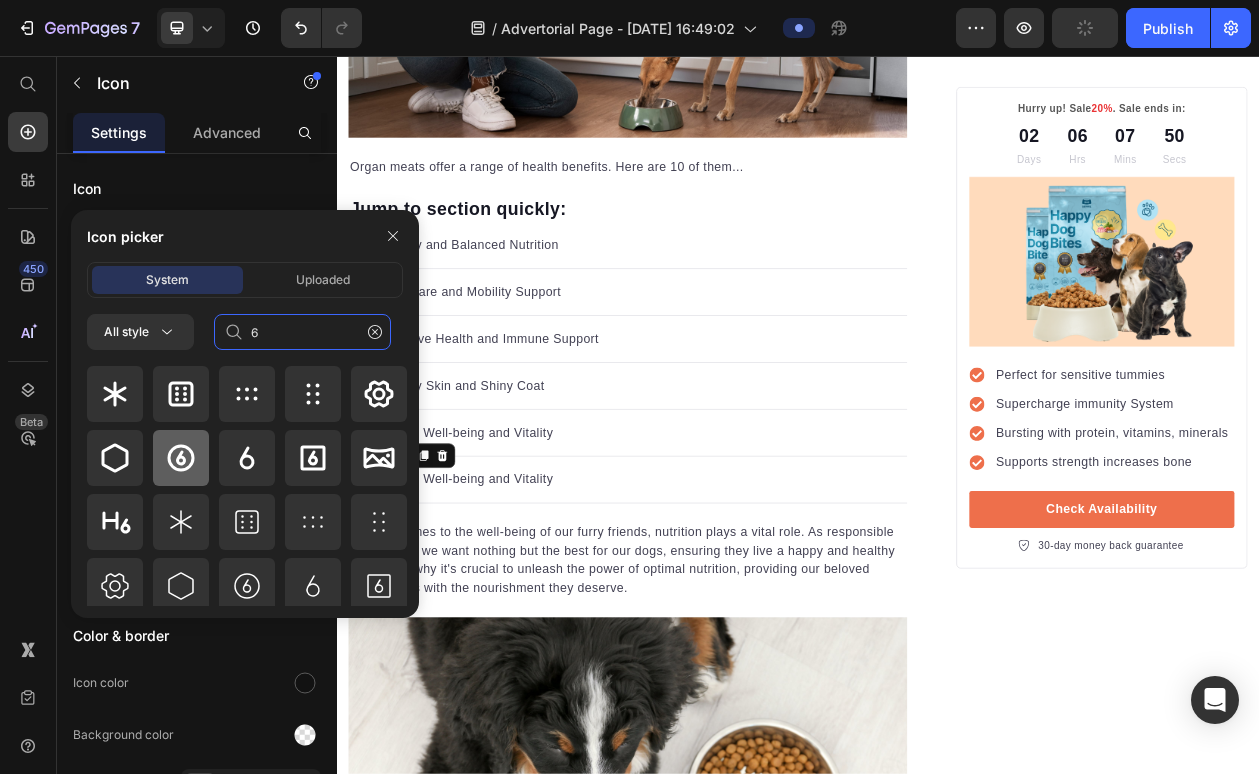 type on "6" 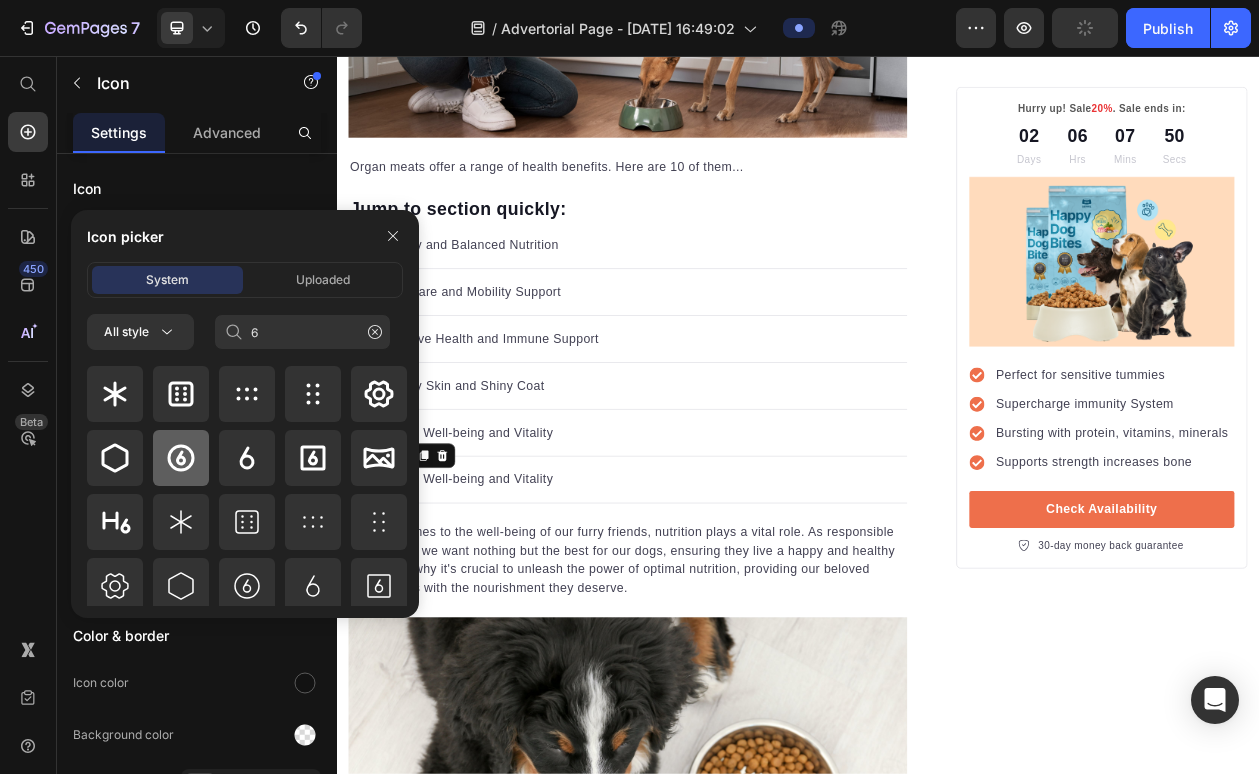 click 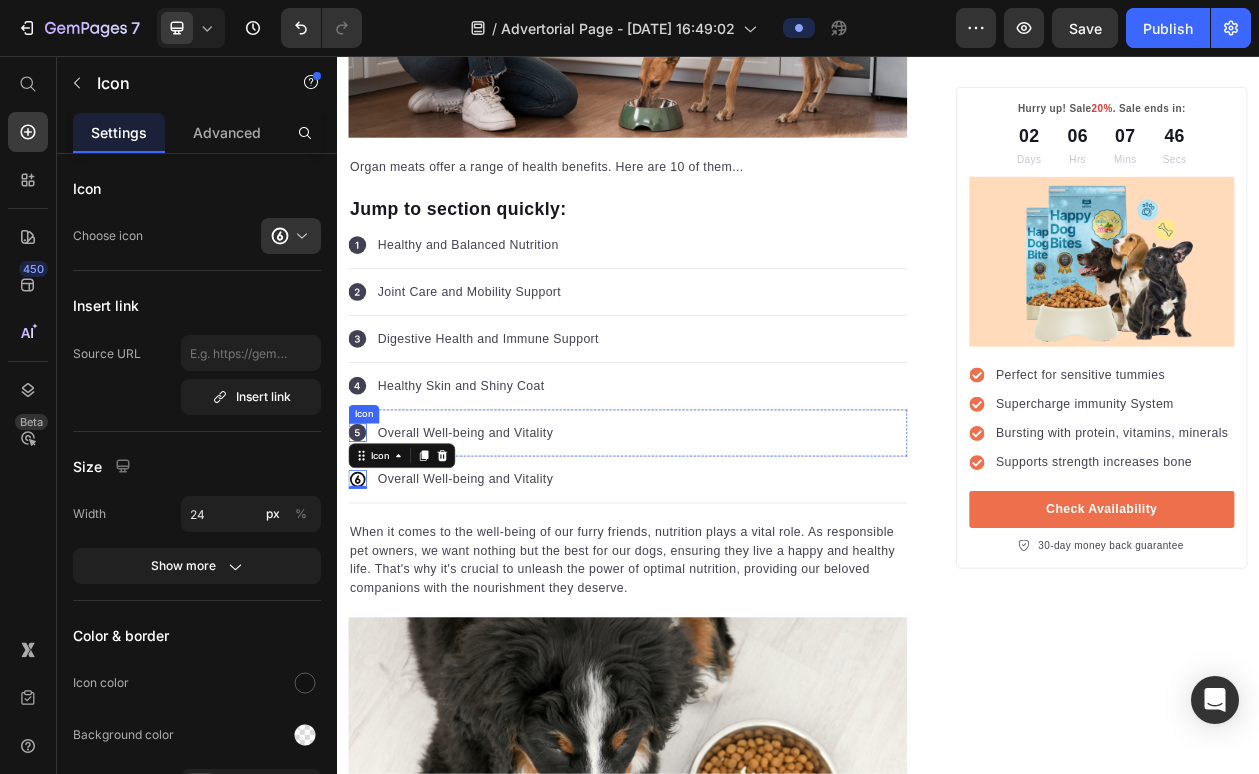 click 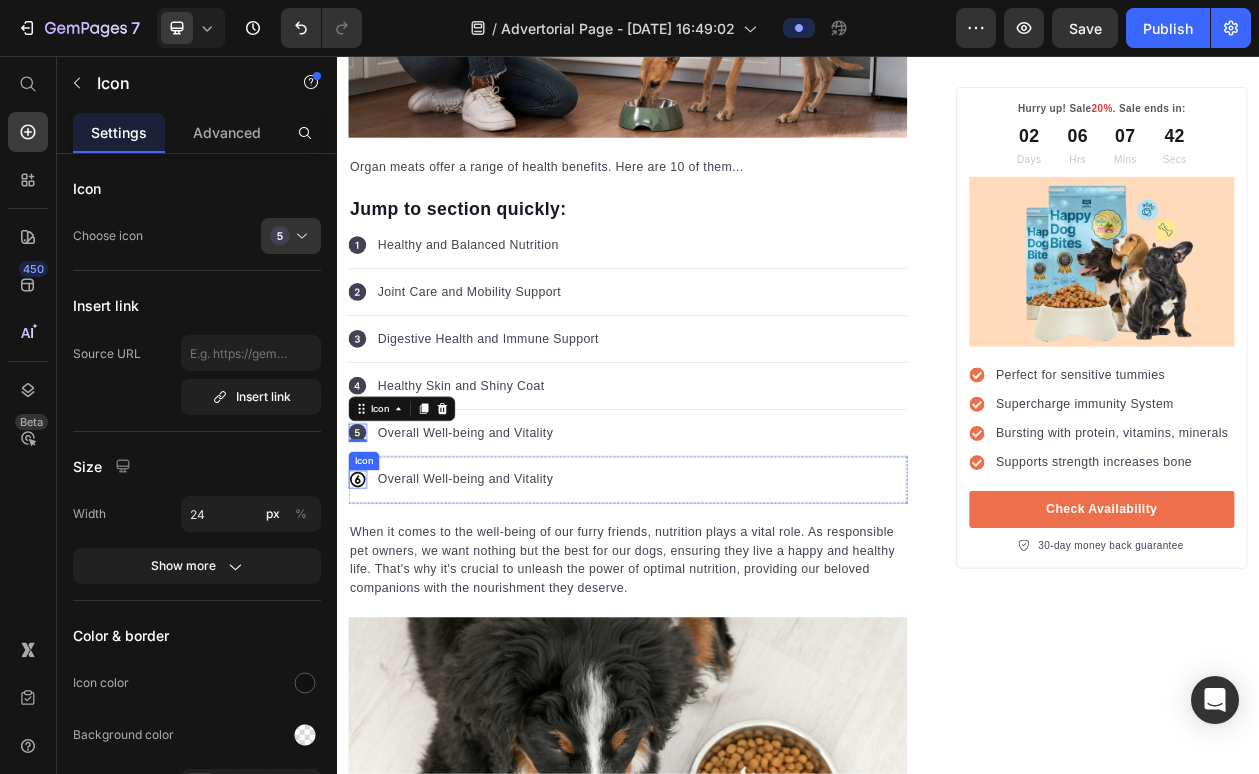 click 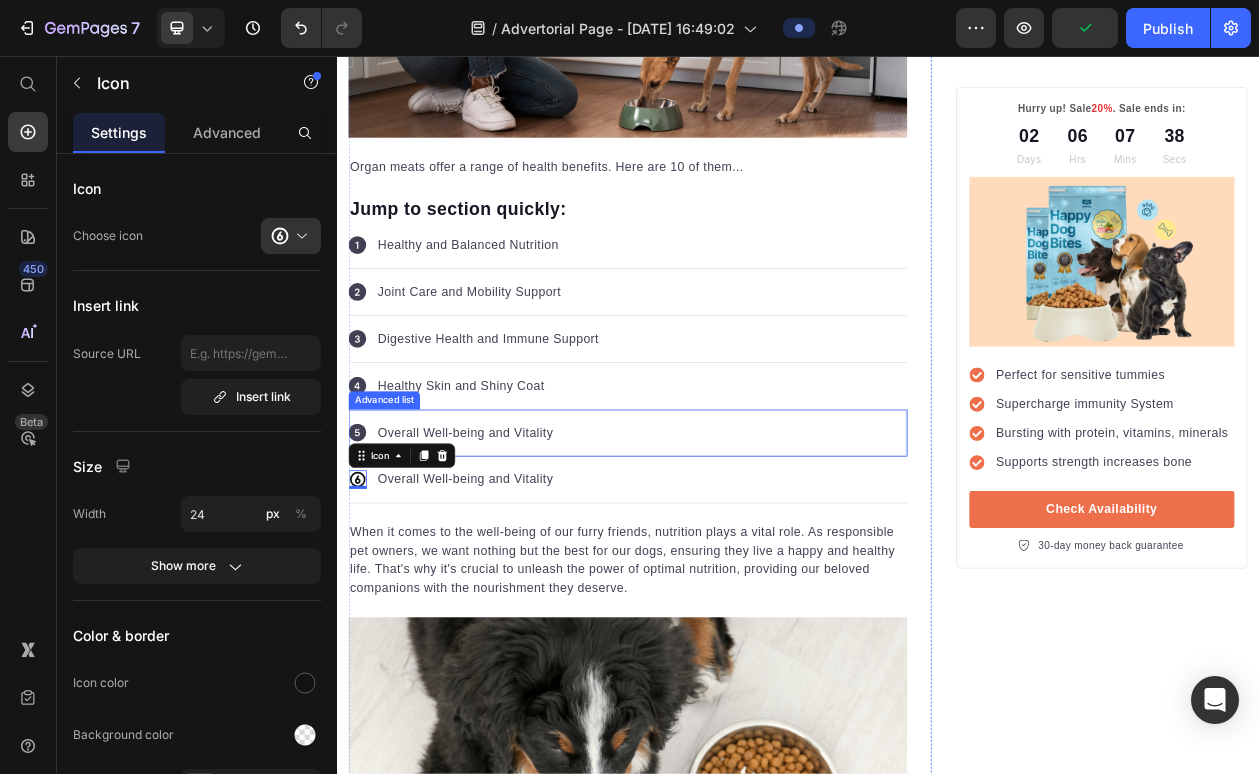 click on "Icon Overall Well-being and Vitality Text block" at bounding box center [715, 546] 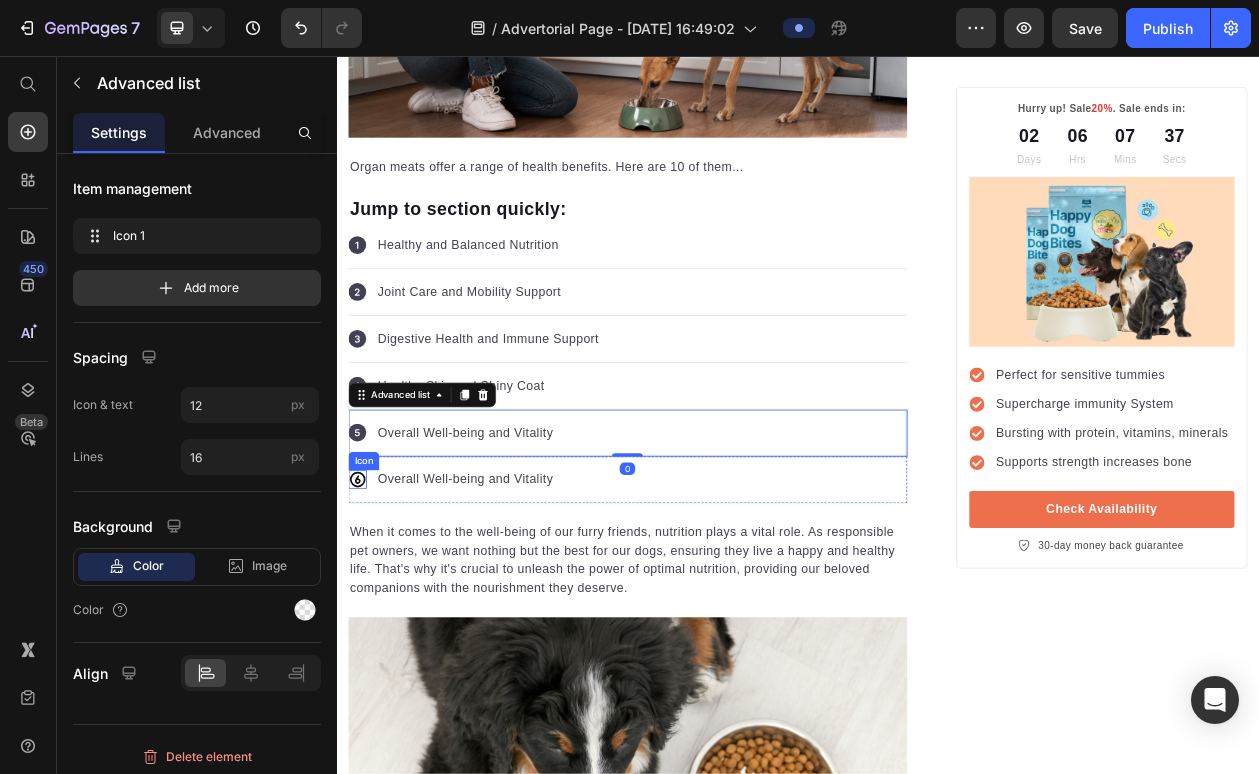 click 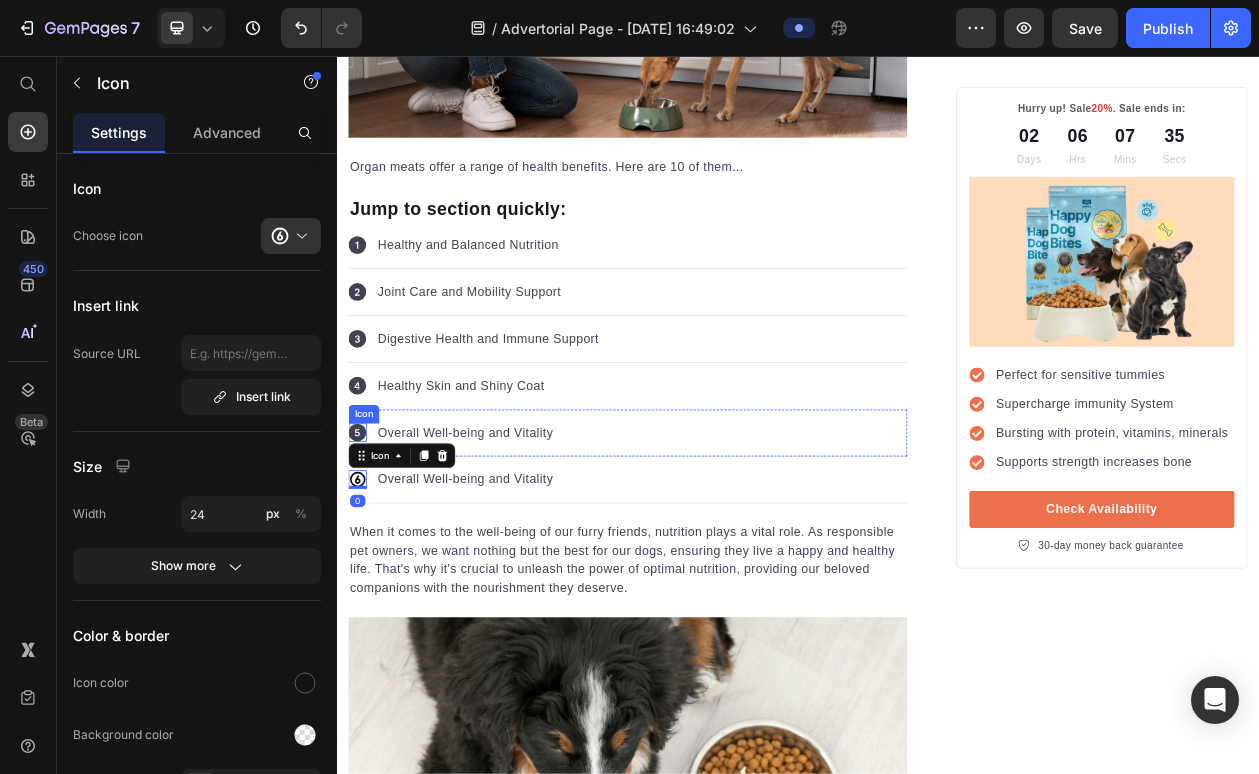 click 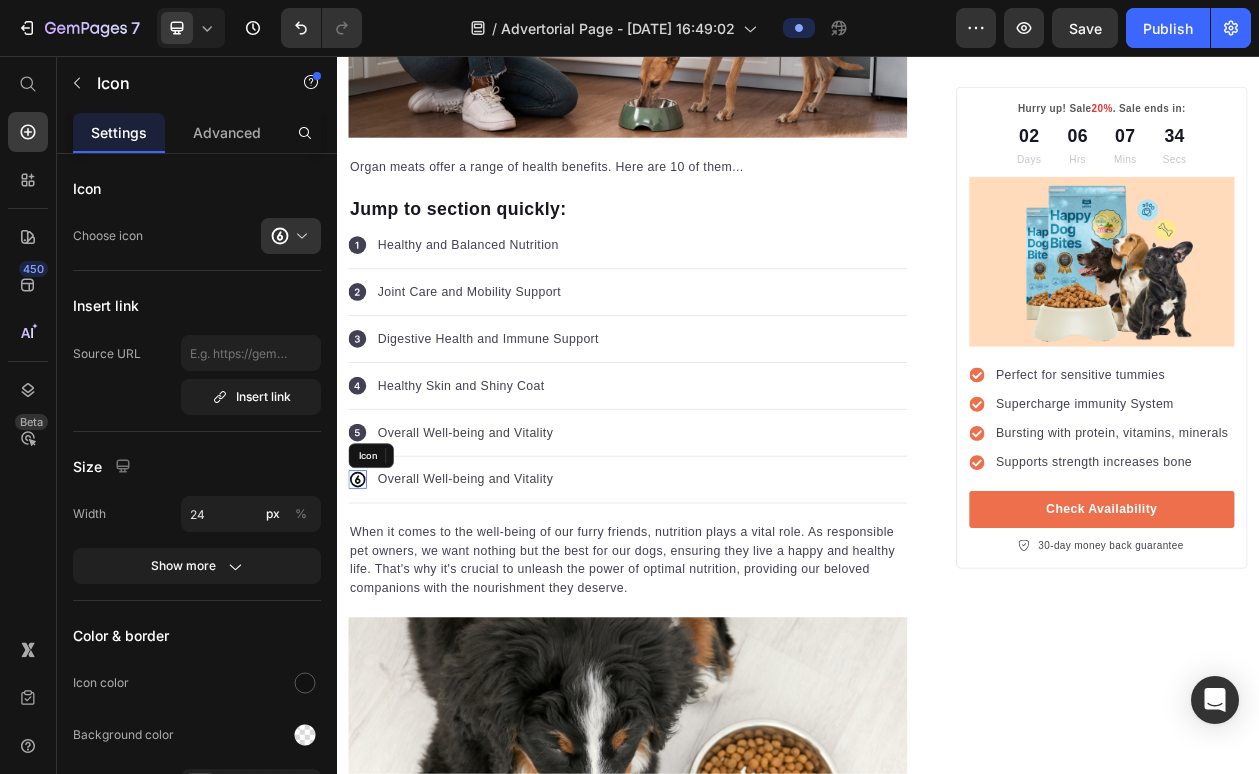click 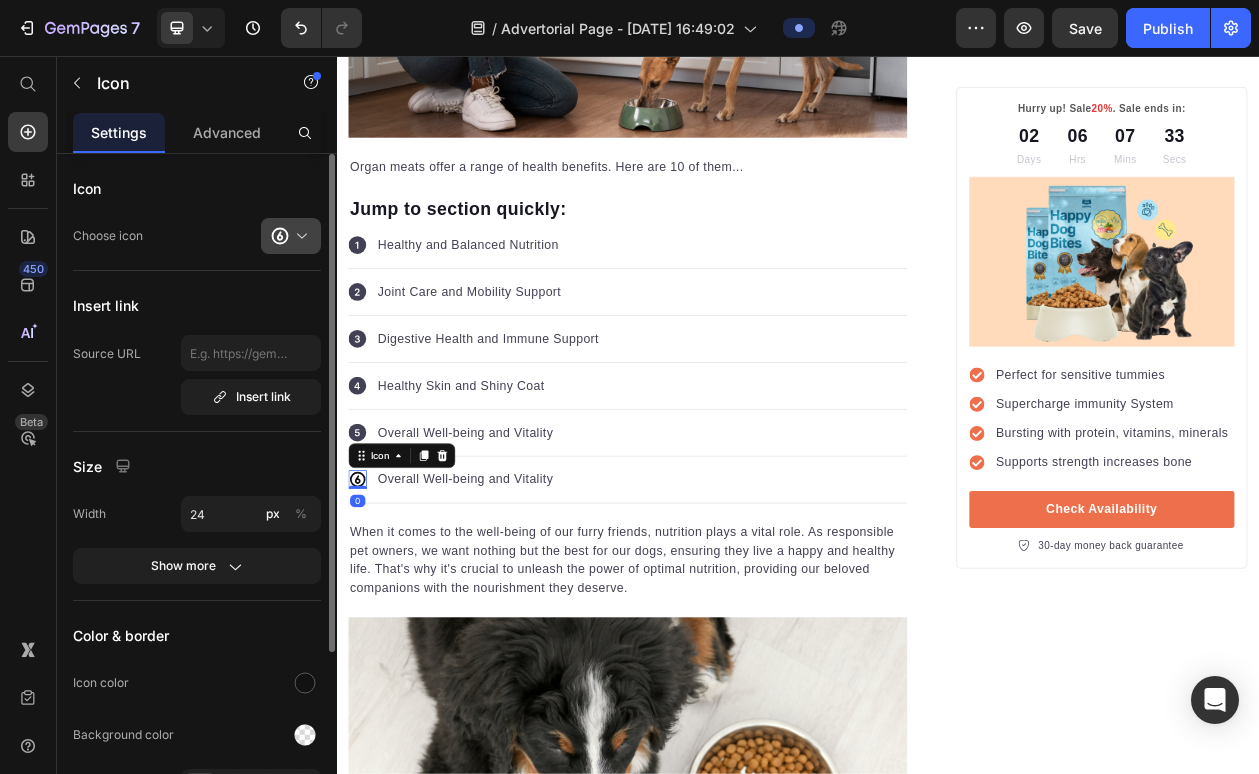 click at bounding box center [299, 236] 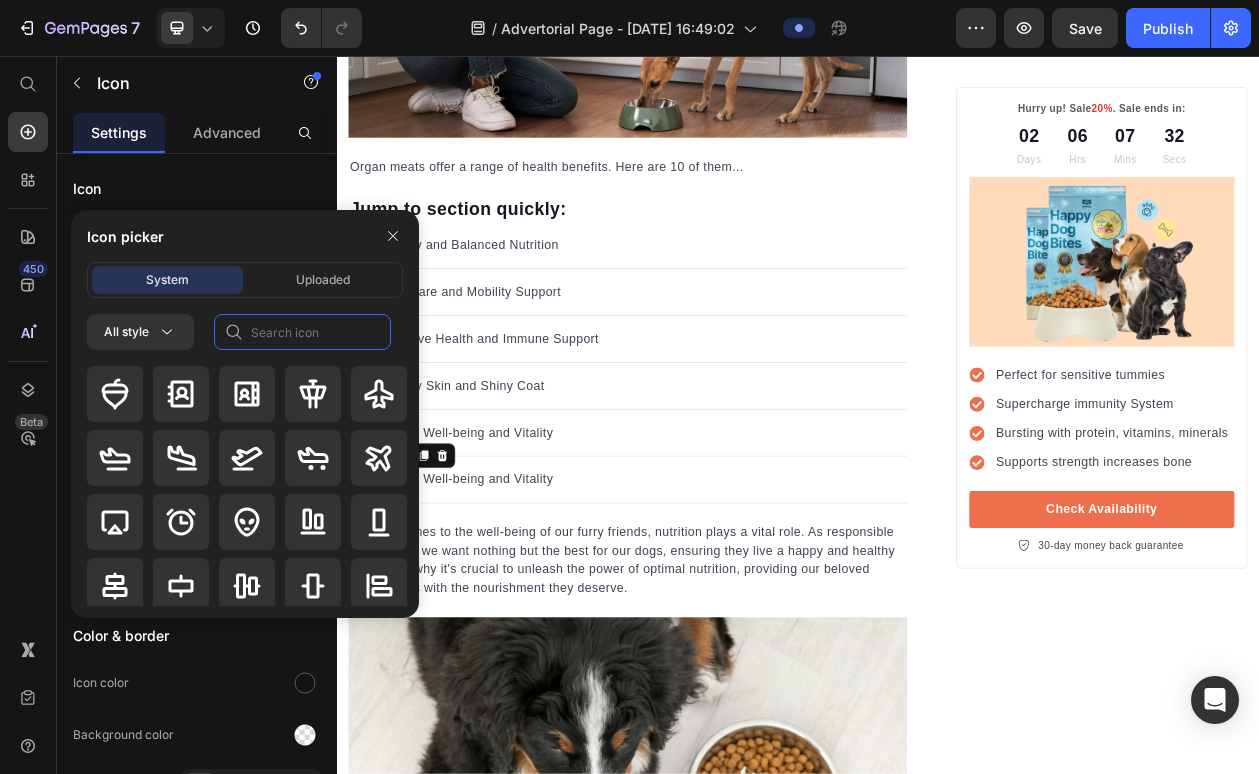click 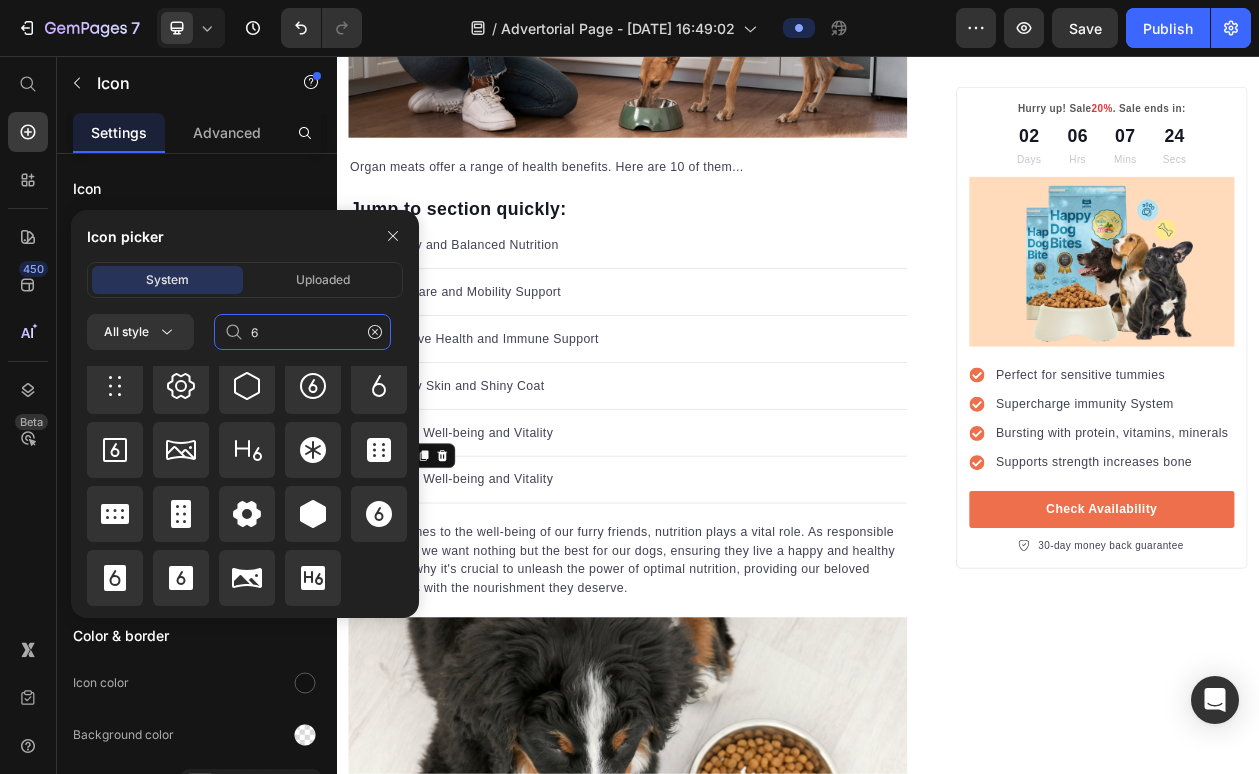 scroll, scrollTop: 312, scrollLeft: 0, axis: vertical 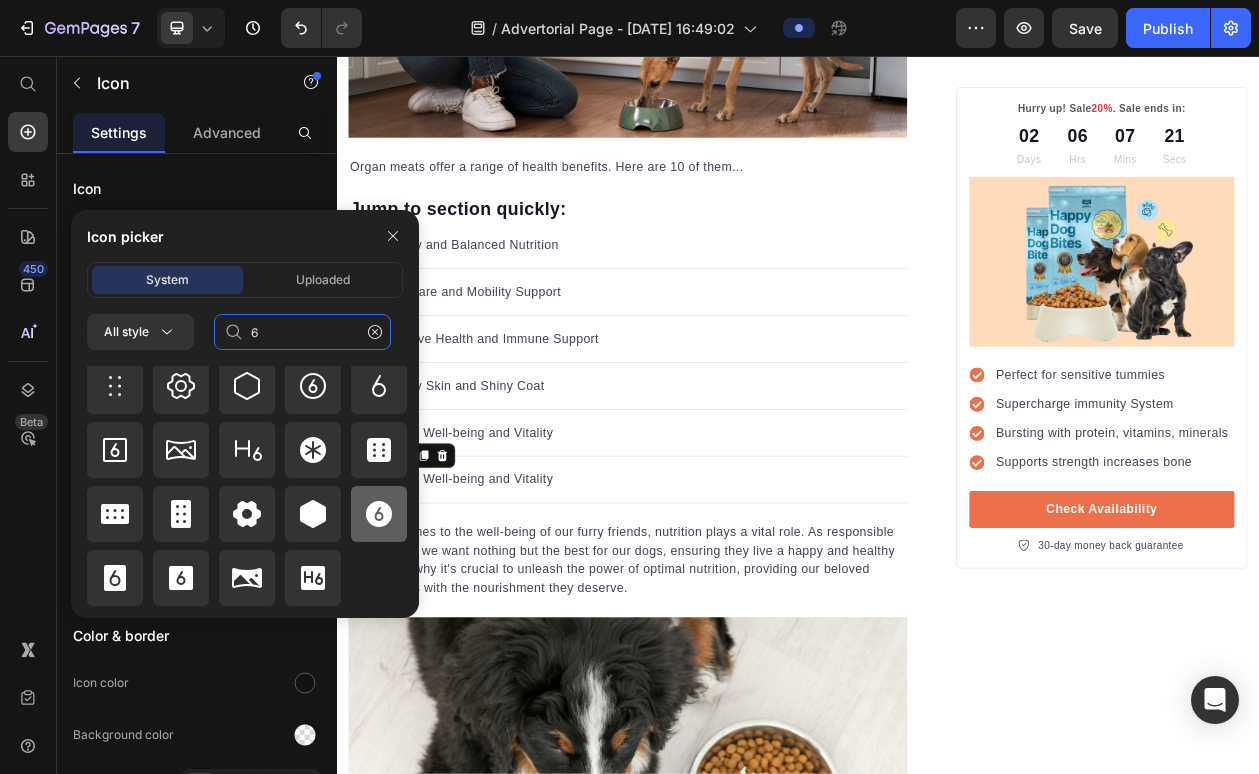 type on "6" 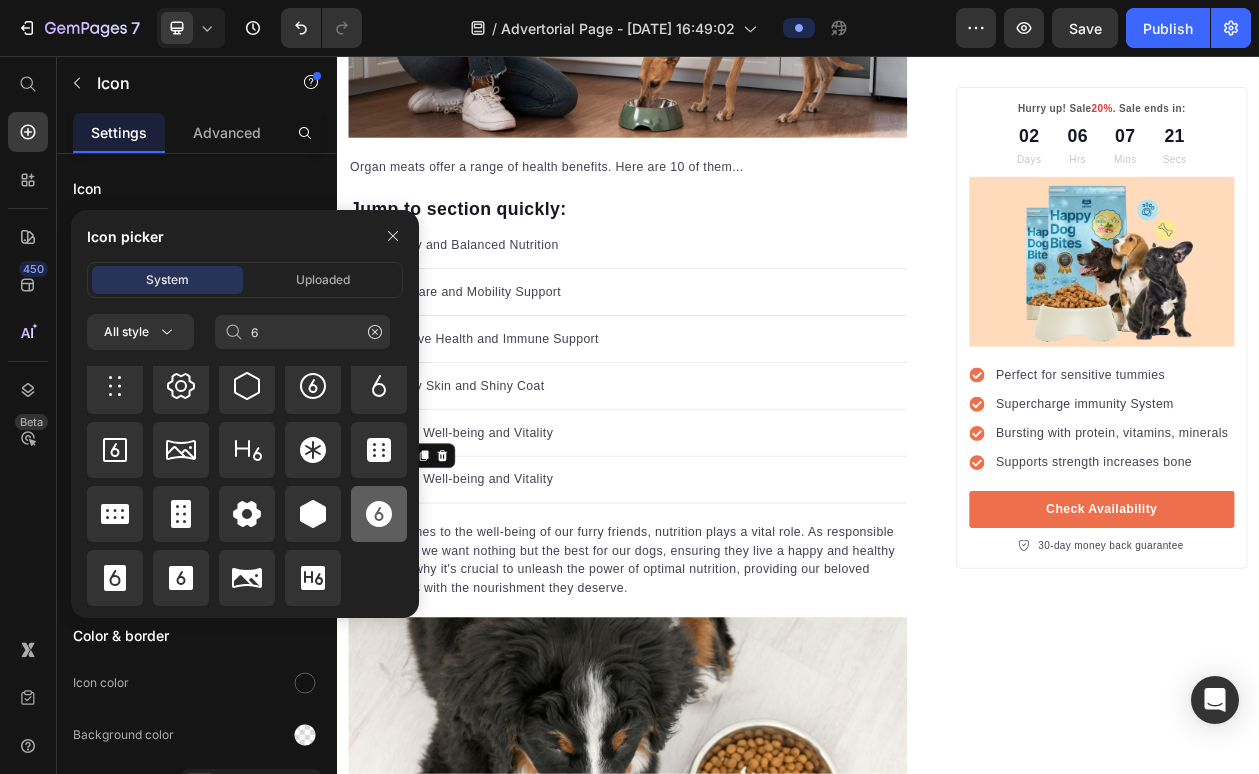 click 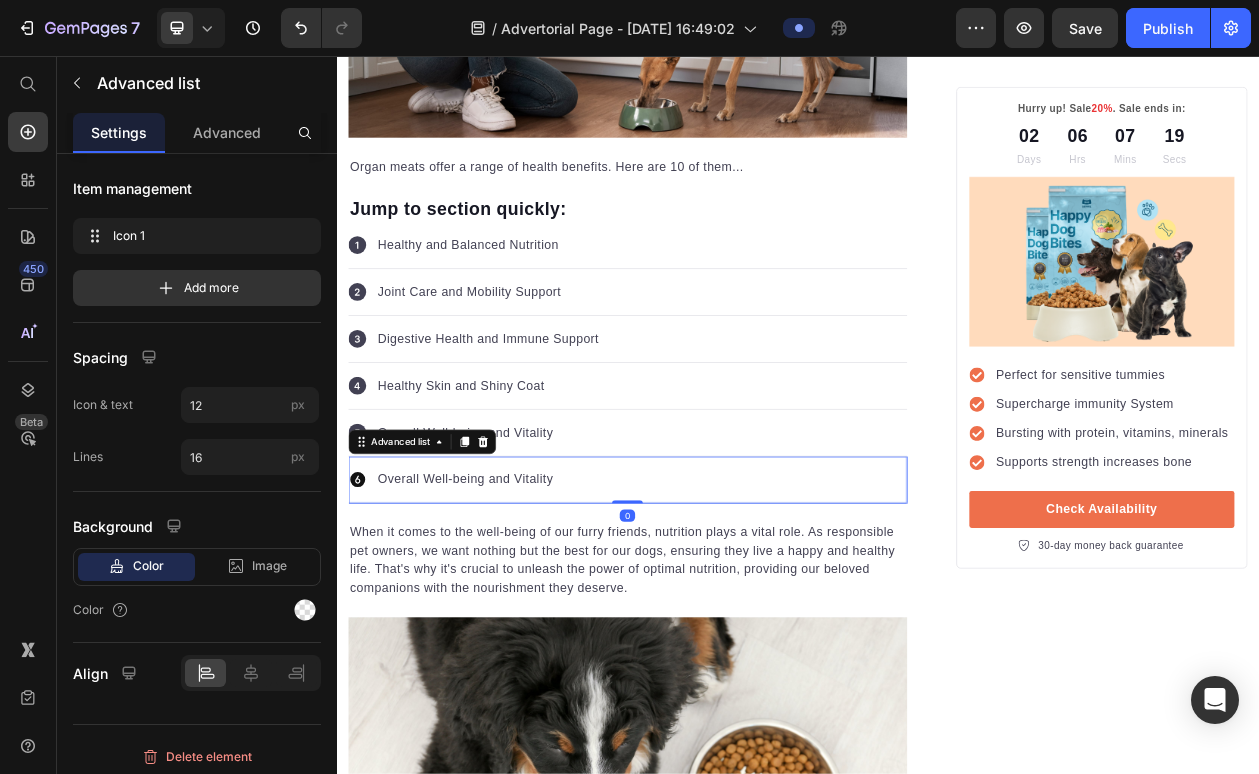 click on "Icon Overall Well-being and Vitality Text block" at bounding box center [715, 607] 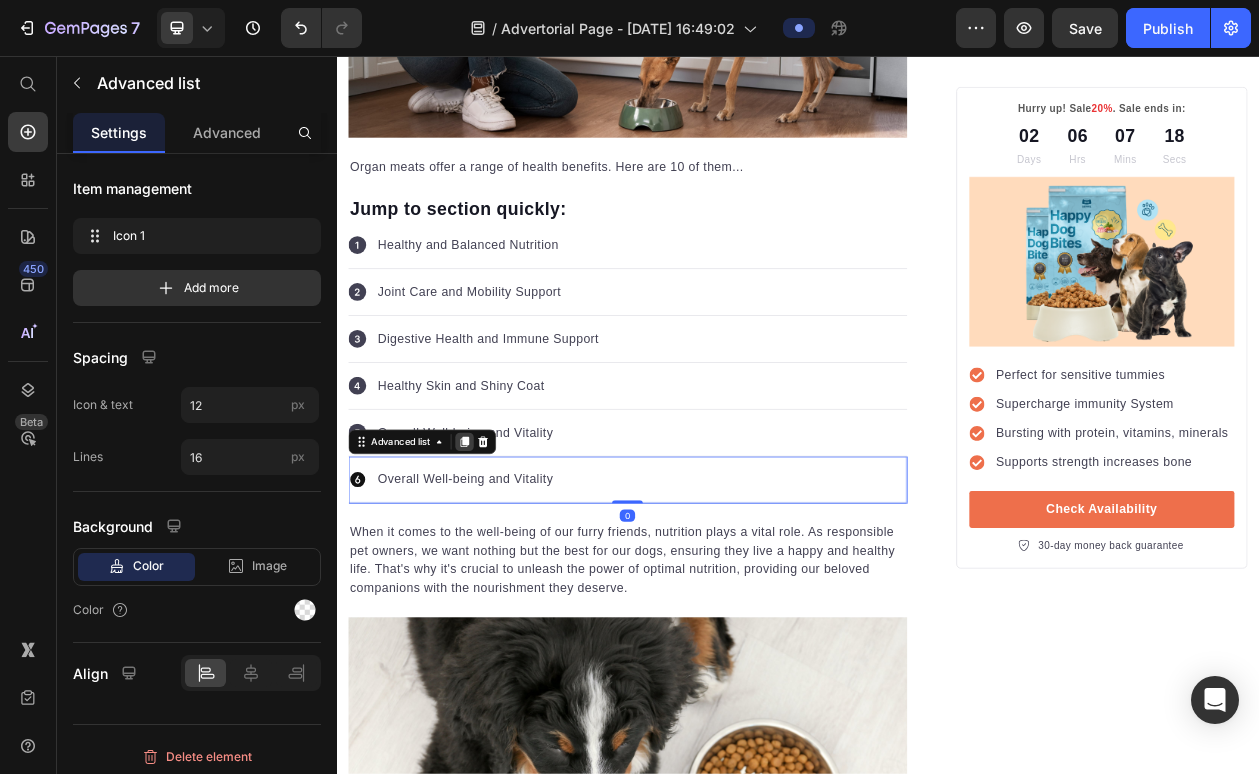click 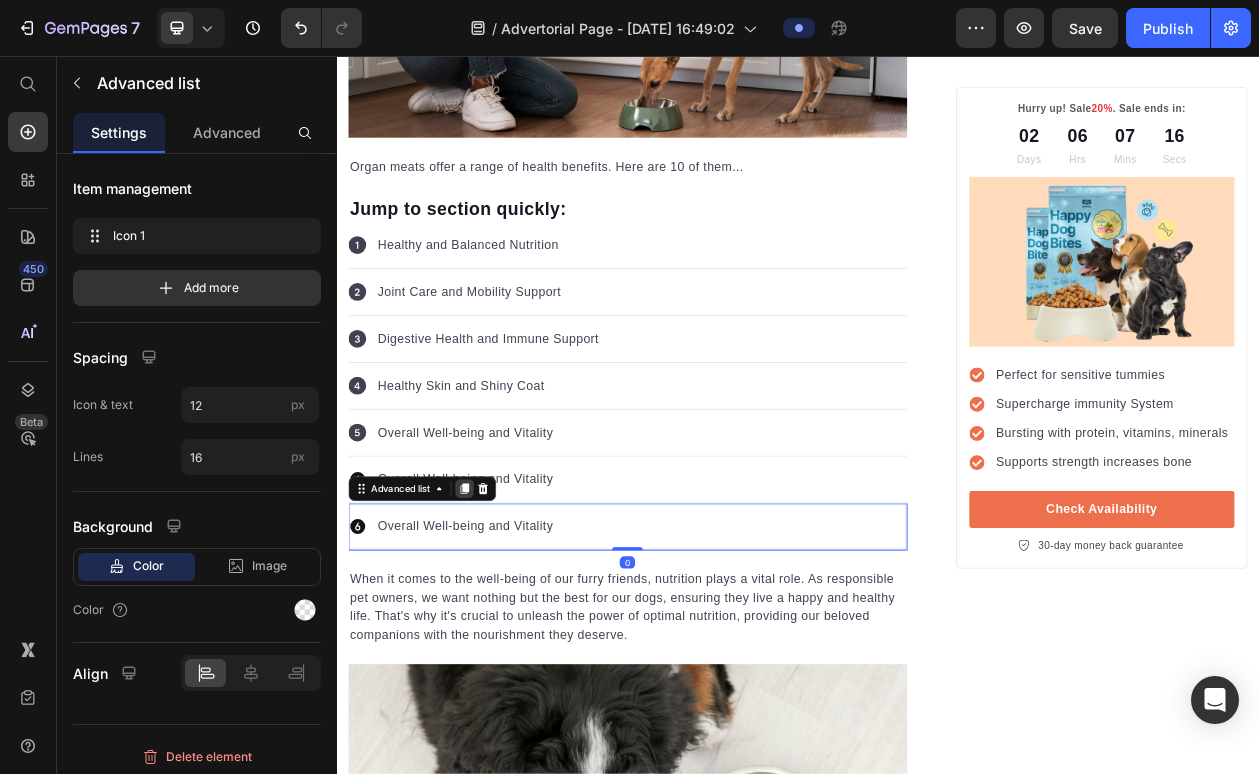click 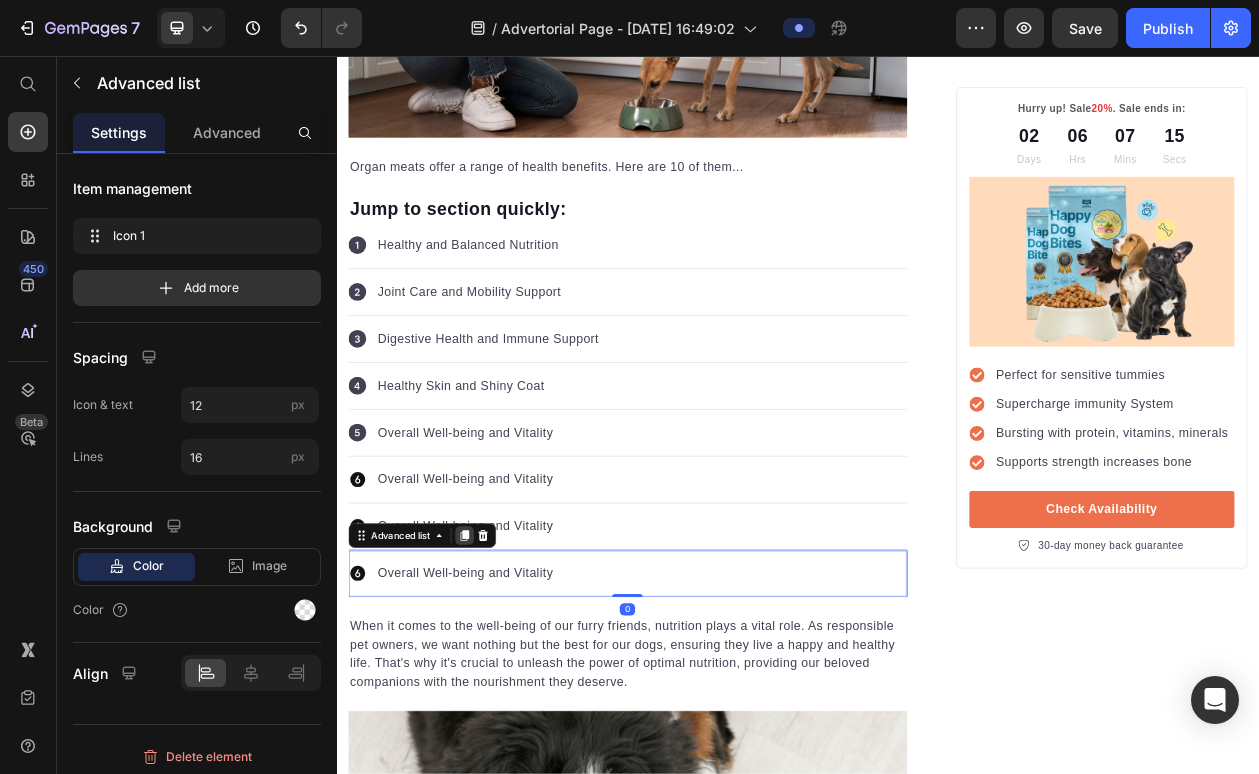 click 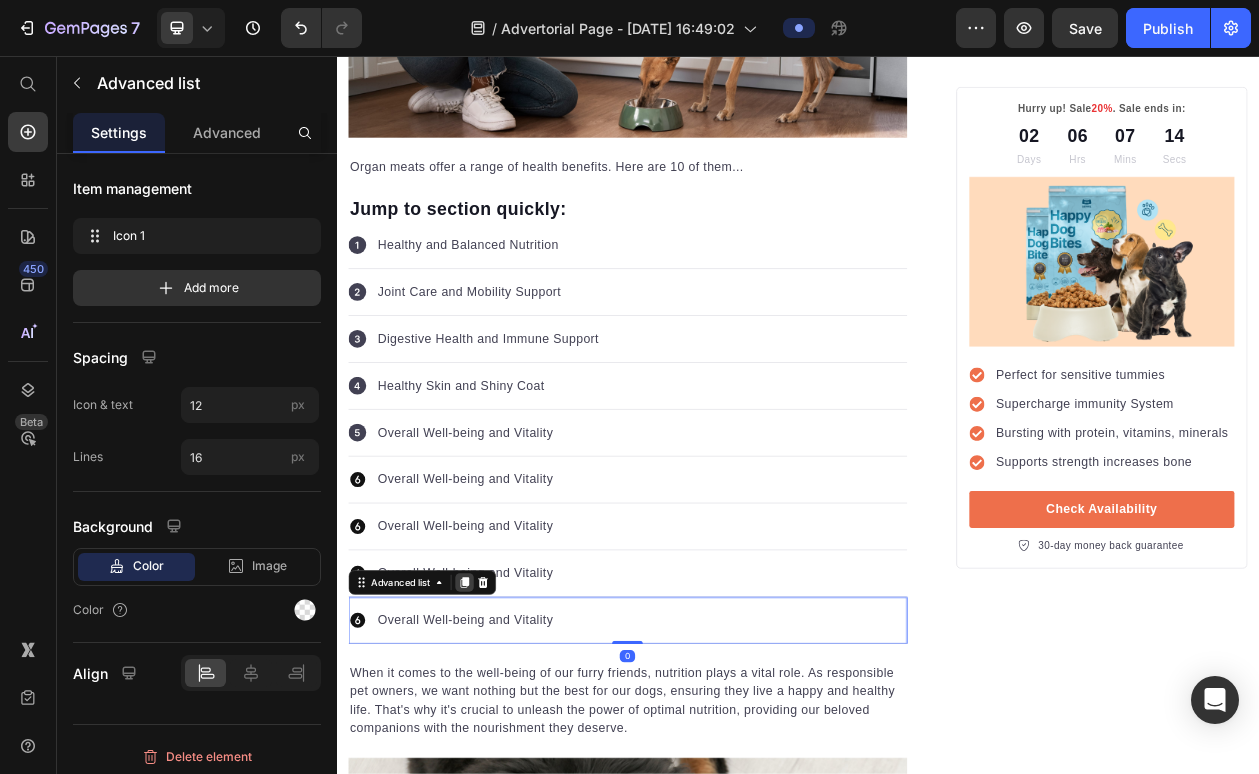 click 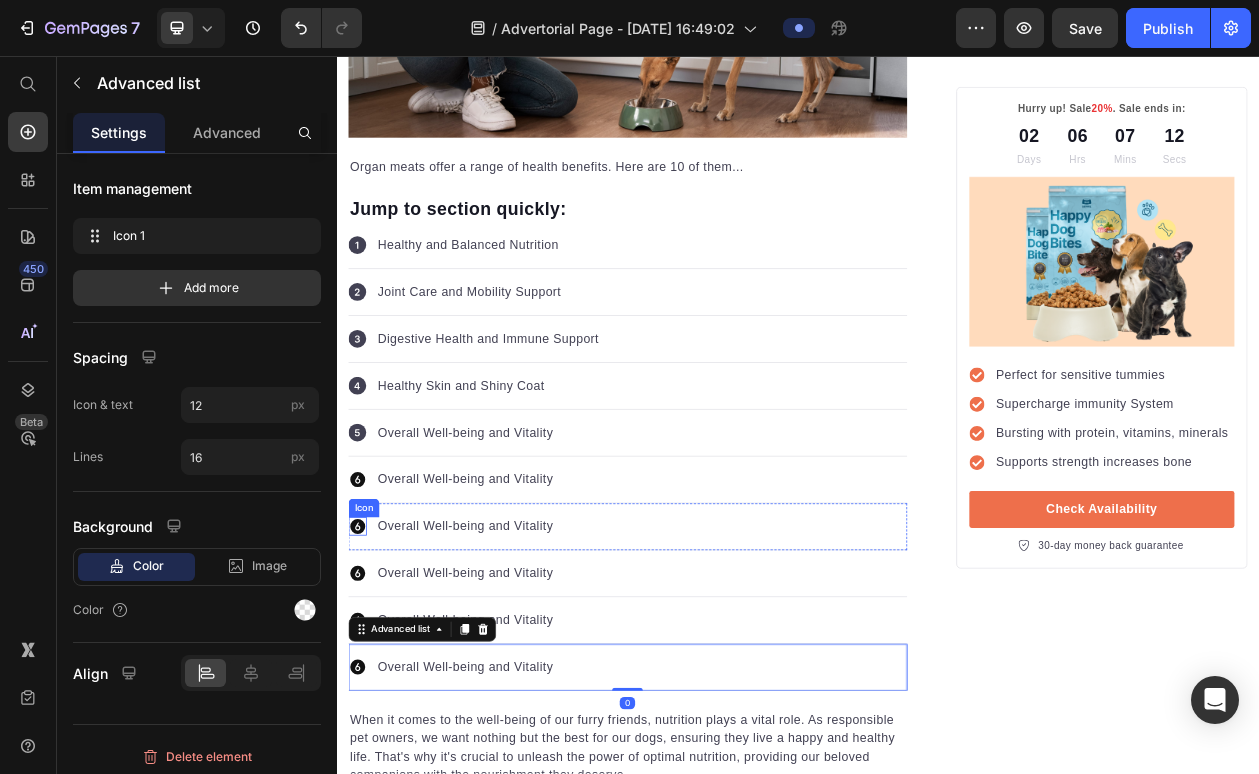 click 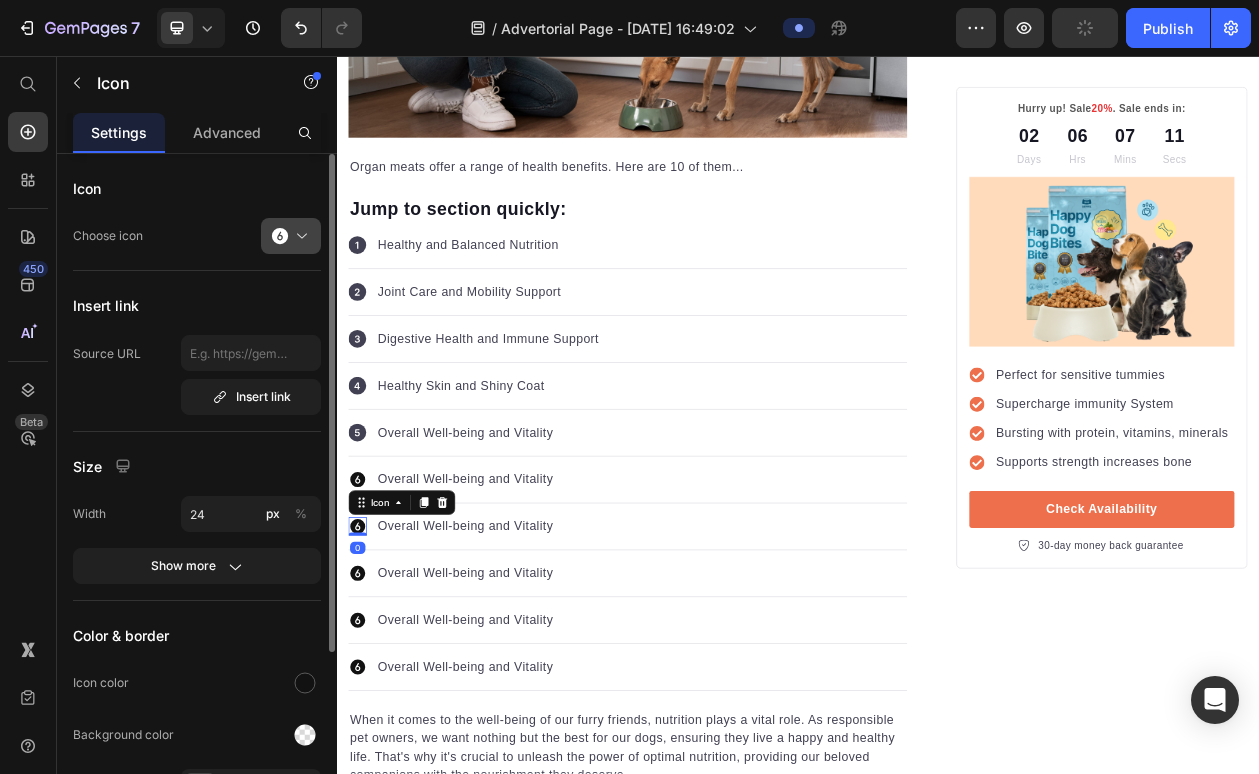 click at bounding box center (299, 236) 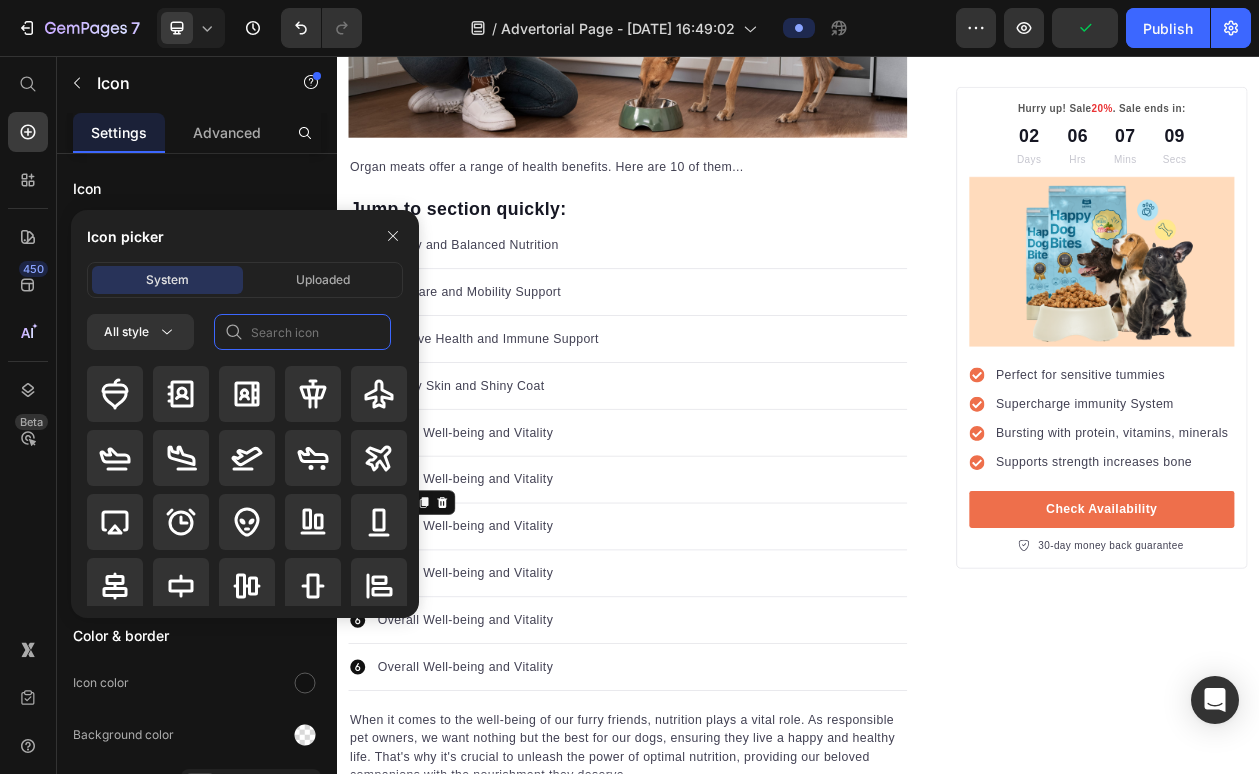 click 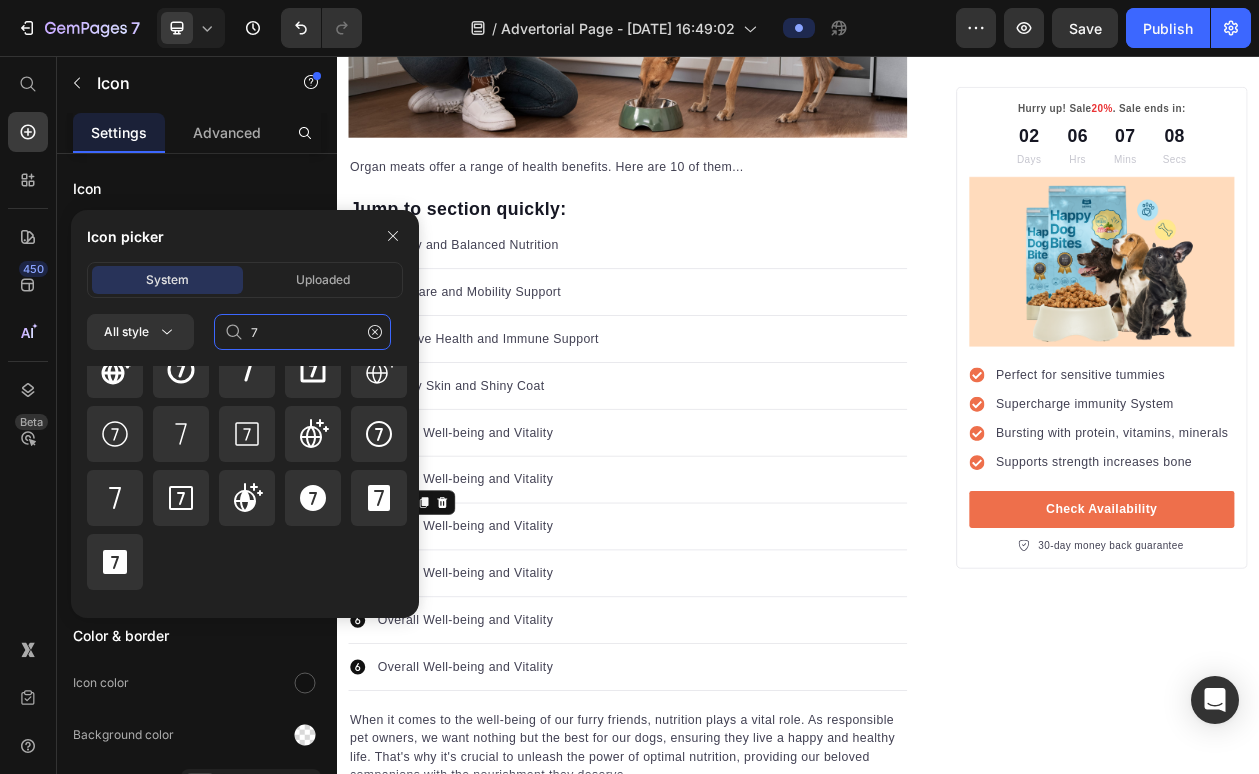 scroll, scrollTop: 24, scrollLeft: 0, axis: vertical 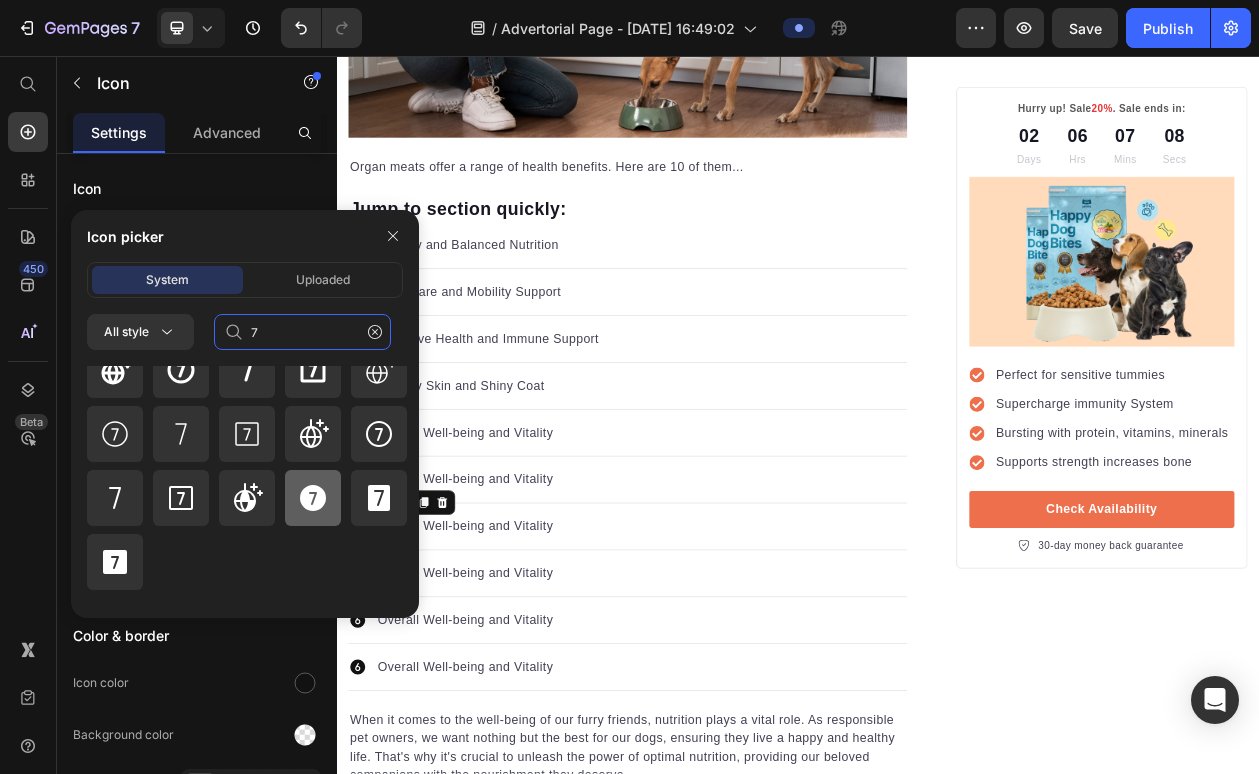 type on "7" 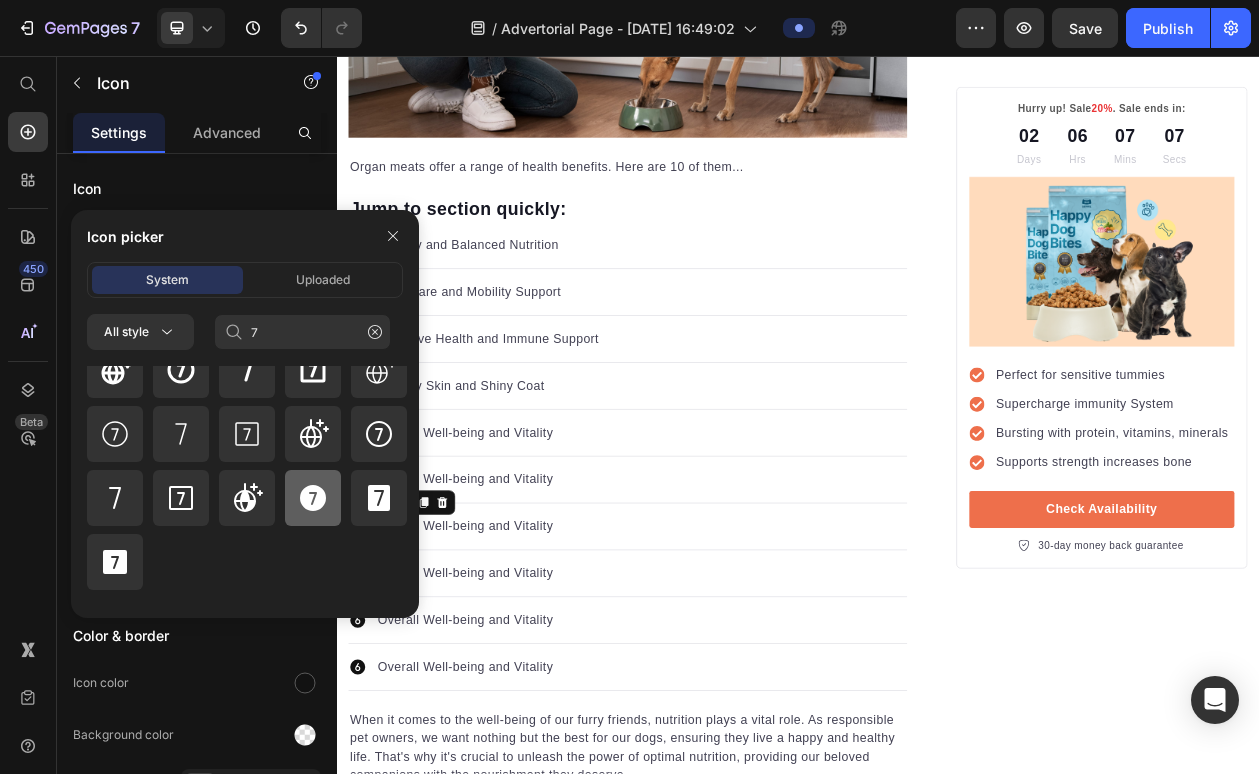 click 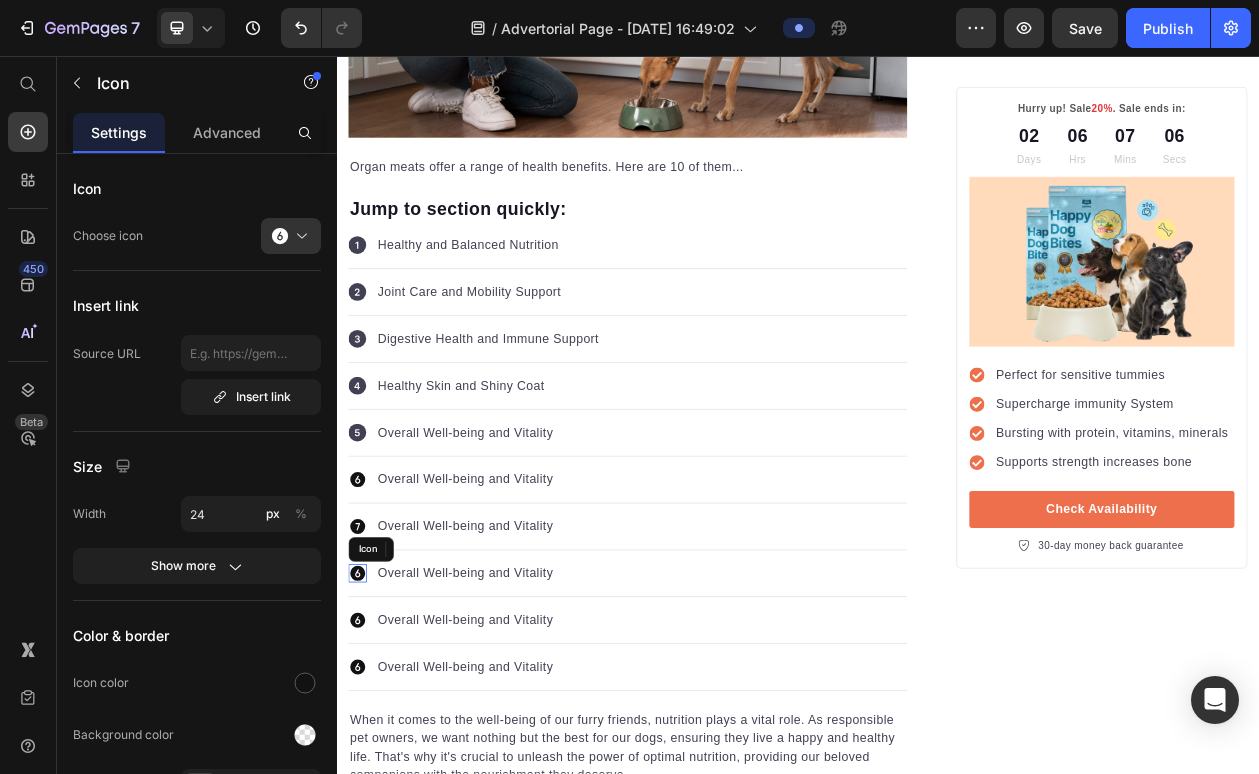 click 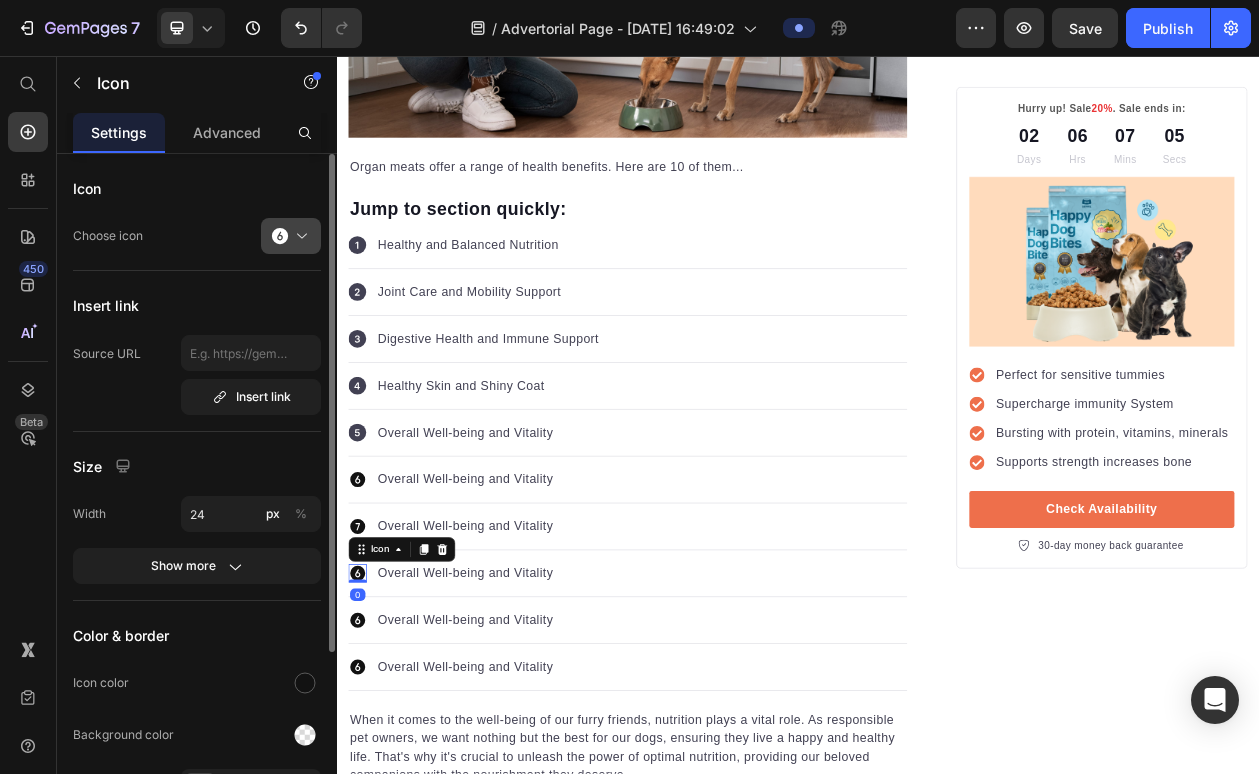 click at bounding box center [299, 236] 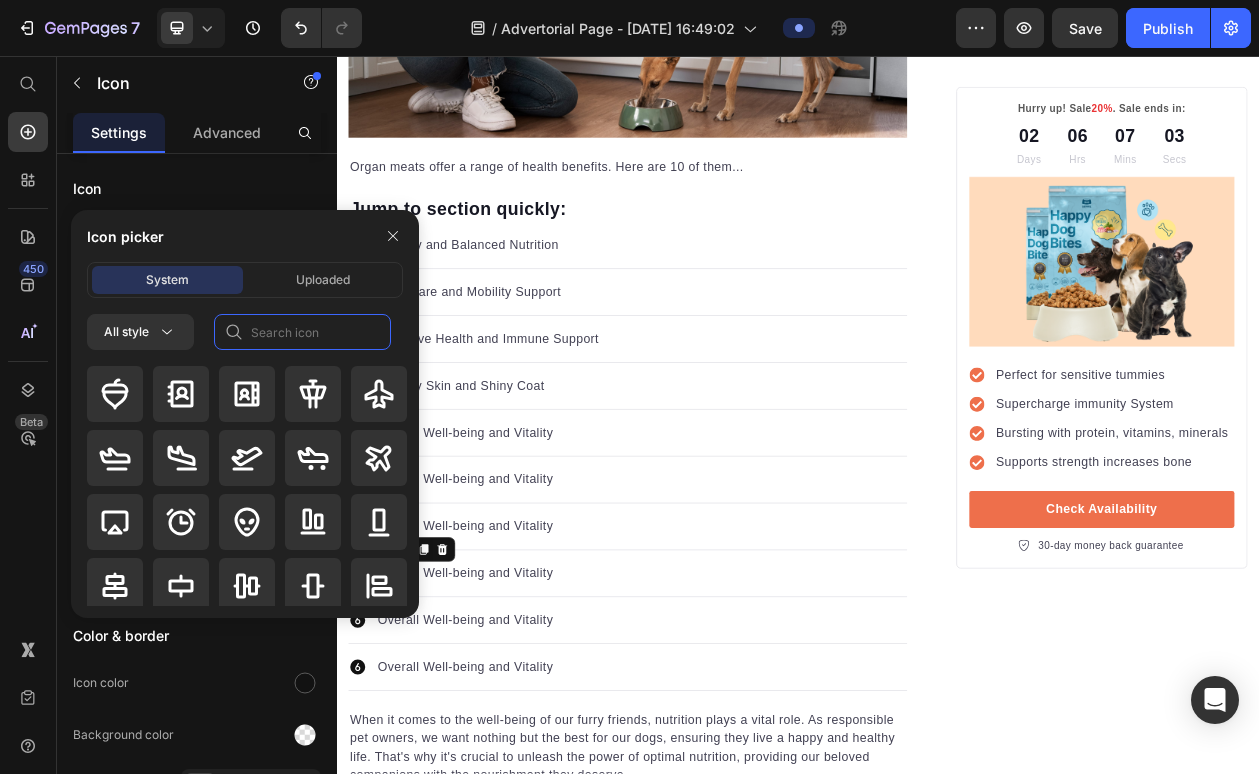 click 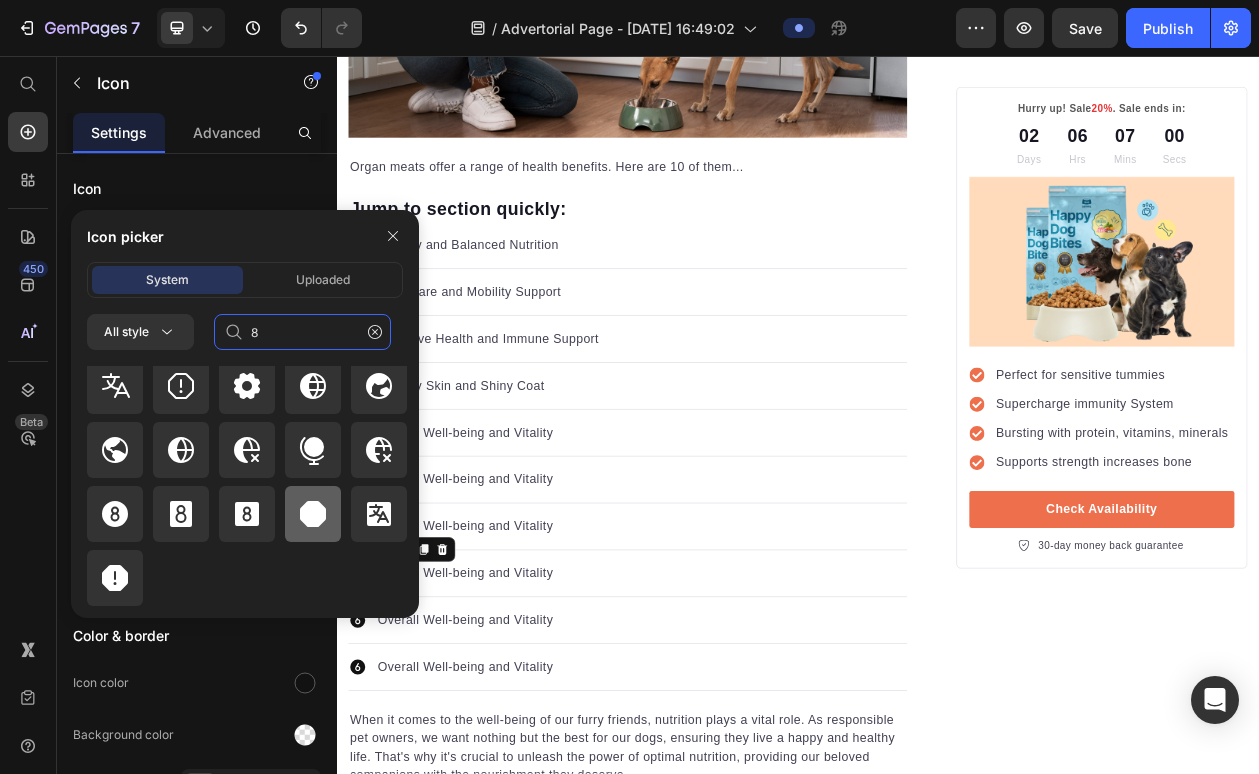 scroll, scrollTop: 480, scrollLeft: 0, axis: vertical 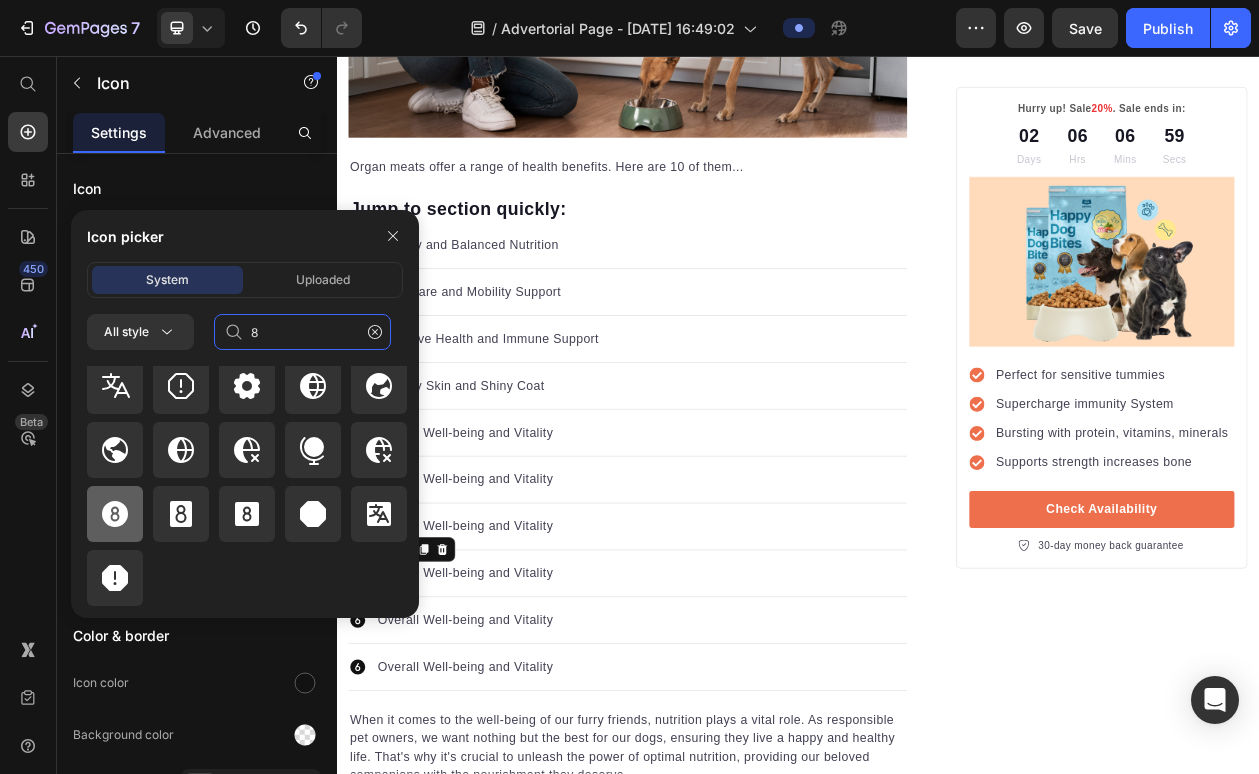 type on "8" 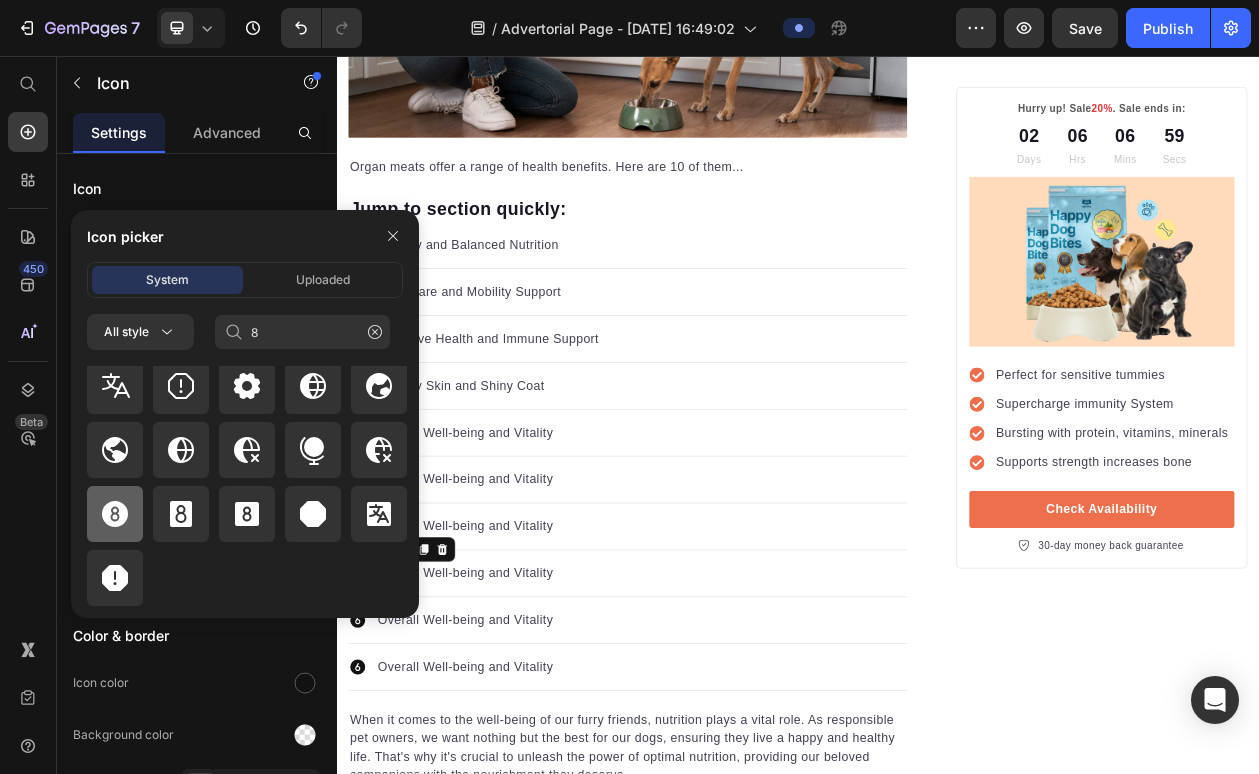 click 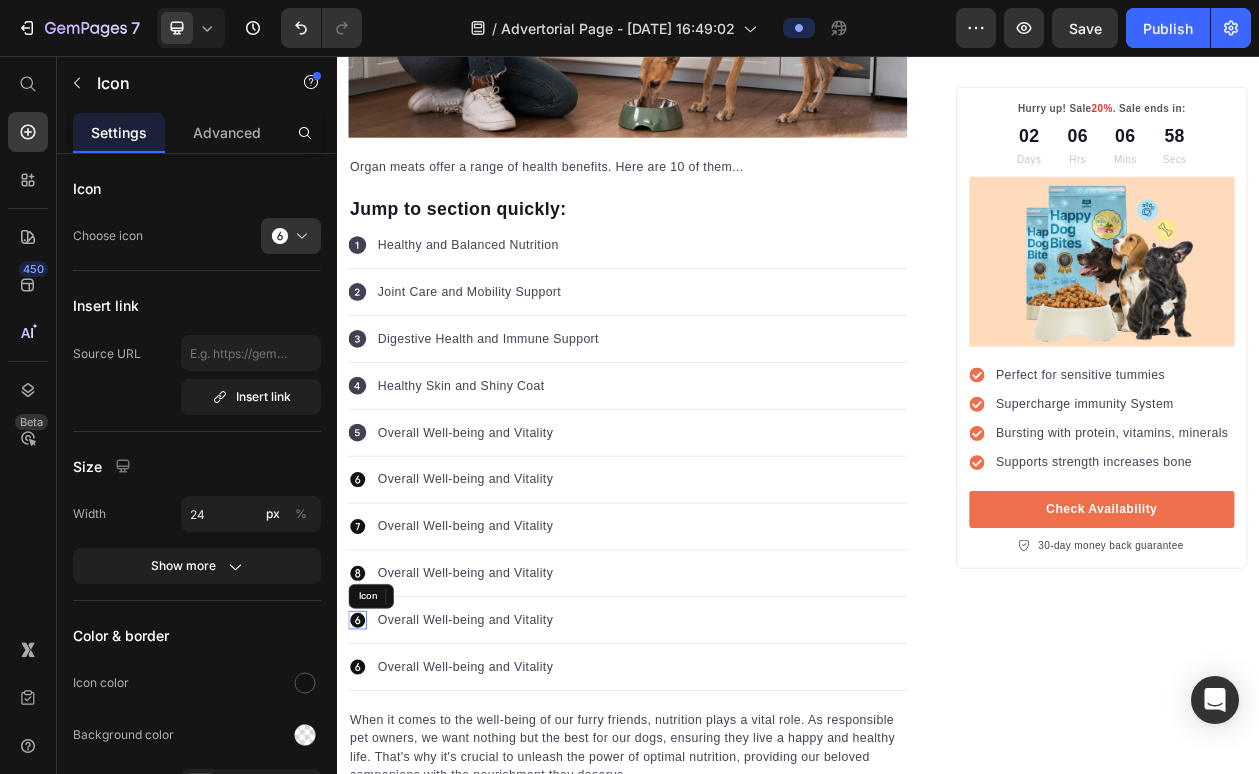 click 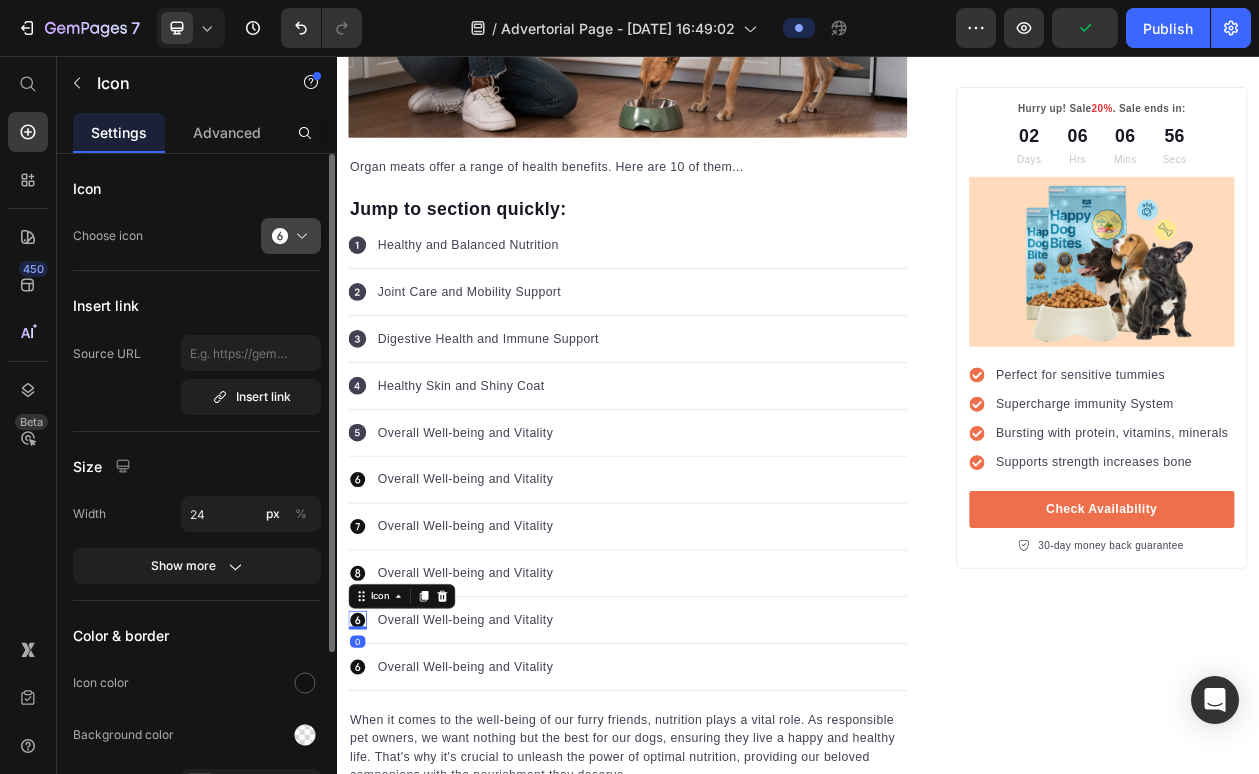 click at bounding box center (299, 236) 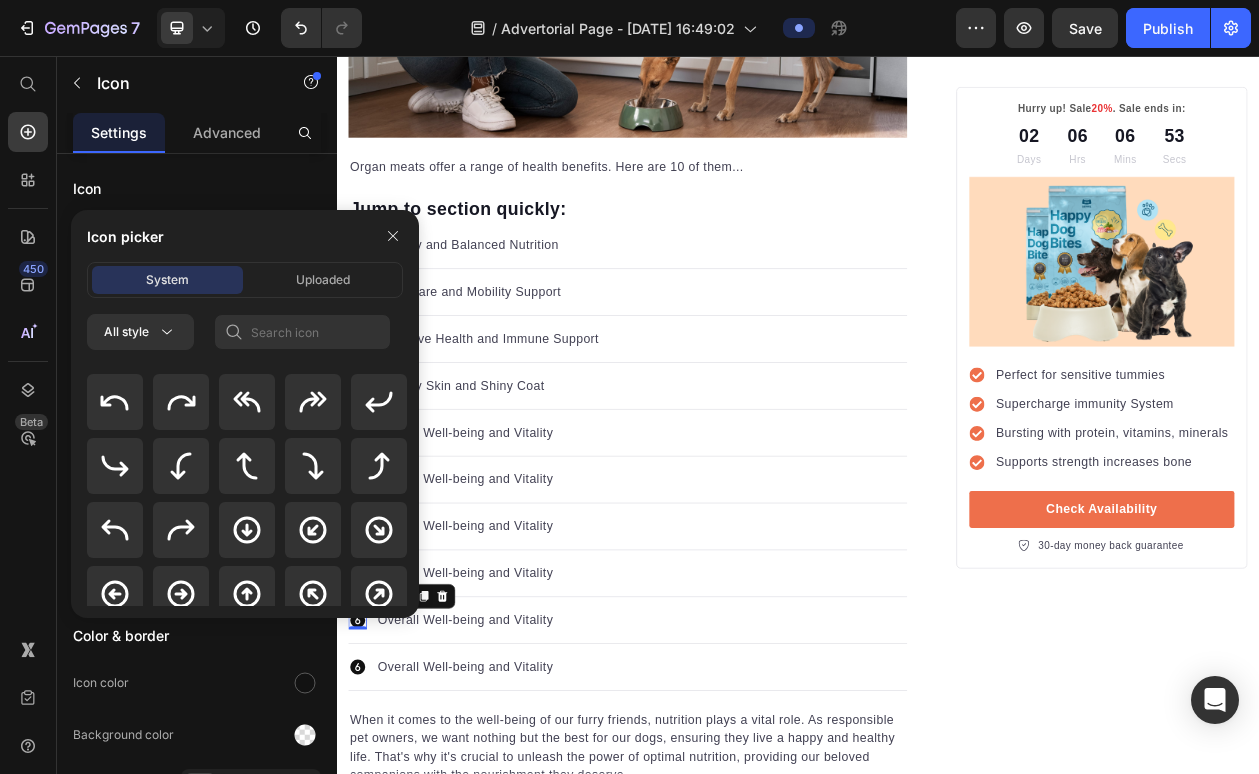 scroll, scrollTop: 302, scrollLeft: 0, axis: vertical 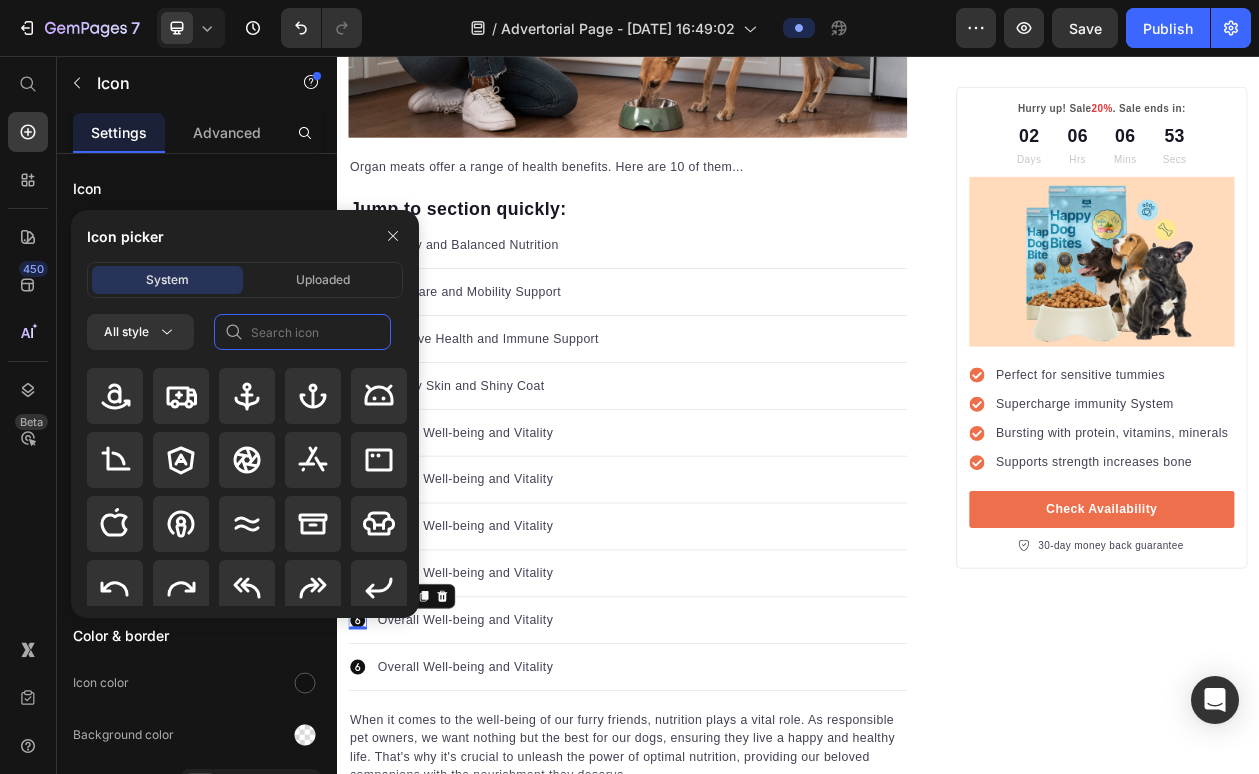 click 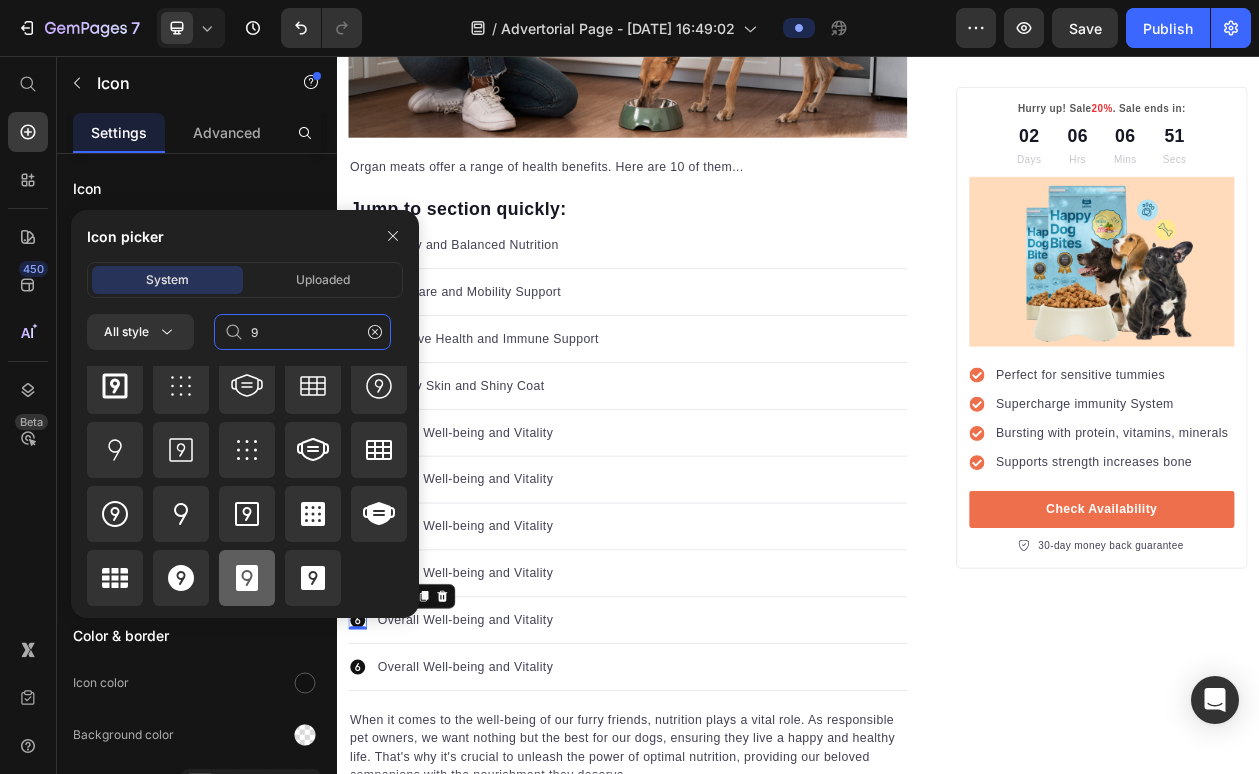 scroll, scrollTop: 72, scrollLeft: 0, axis: vertical 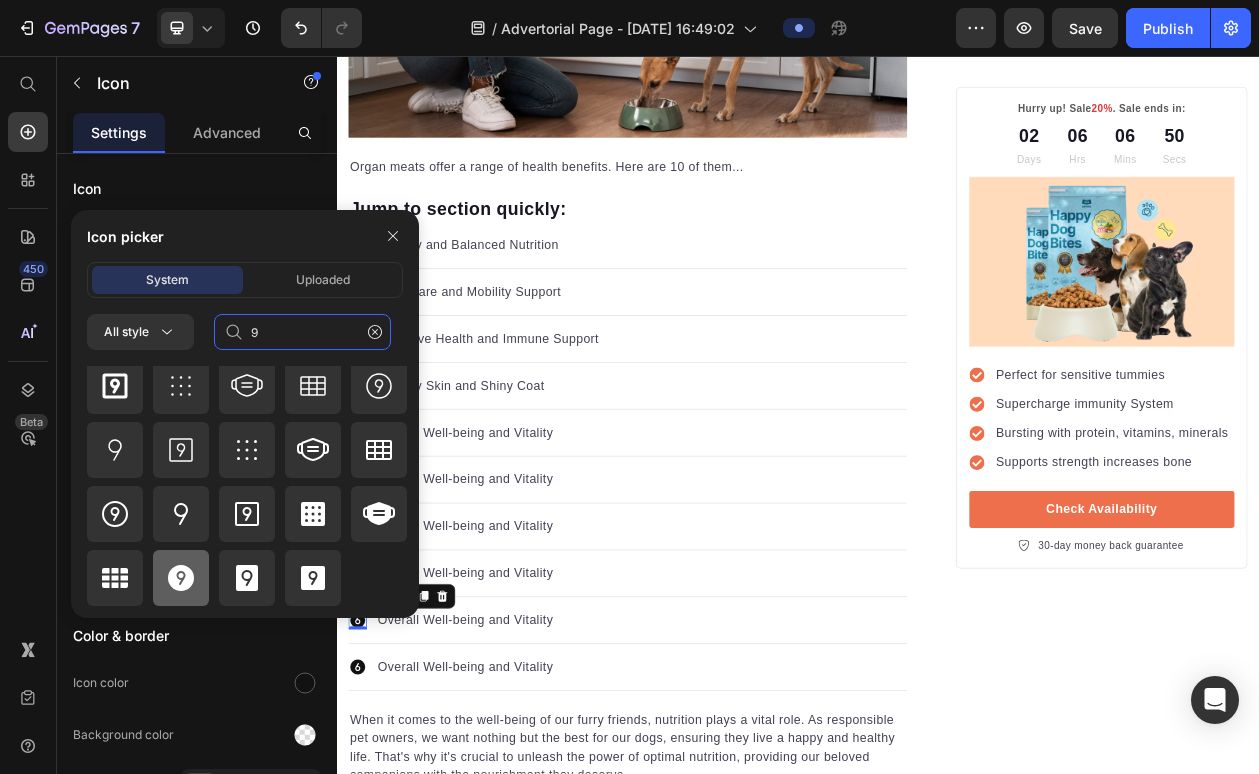 type on "9" 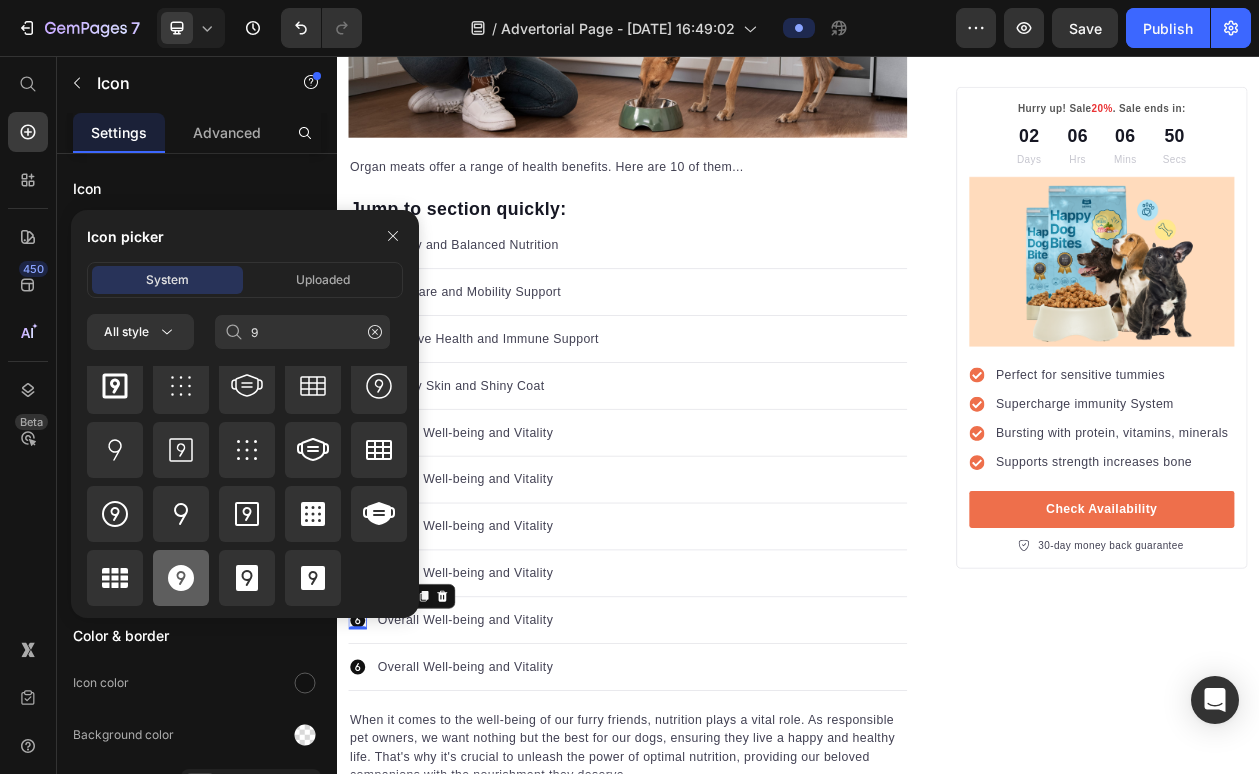 click 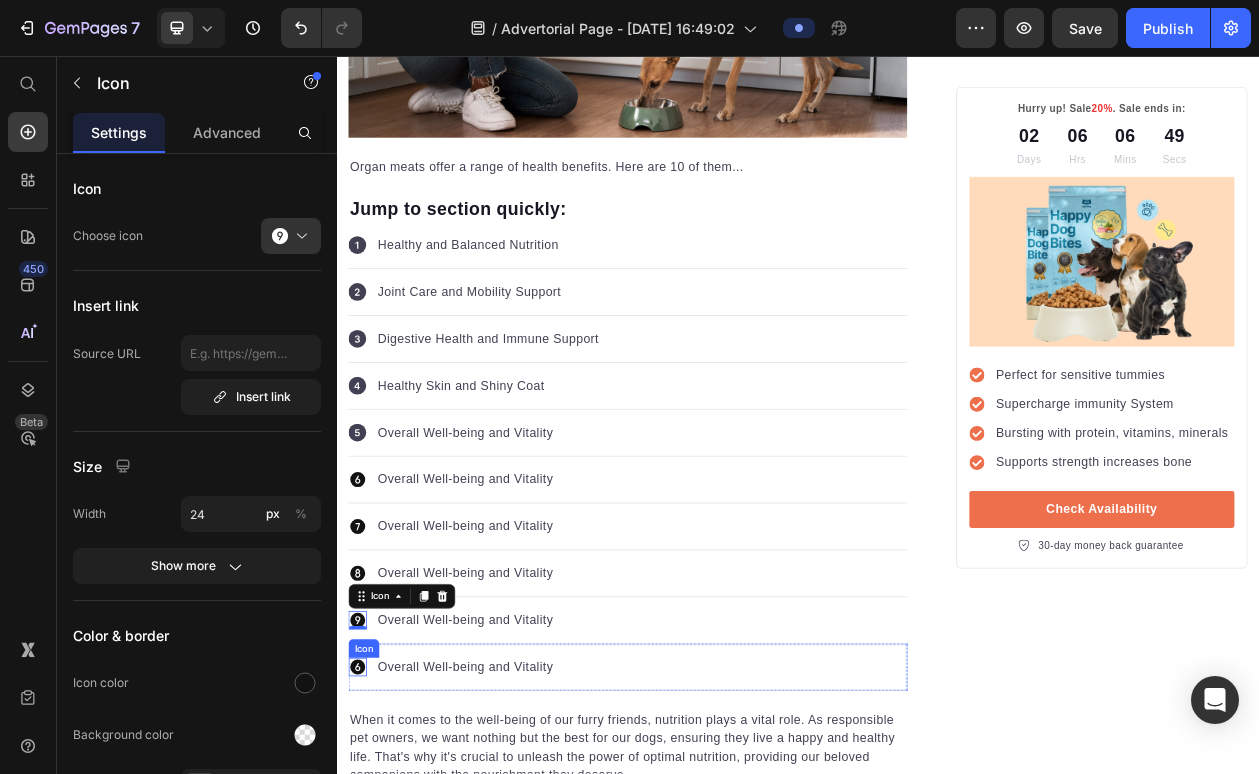 click 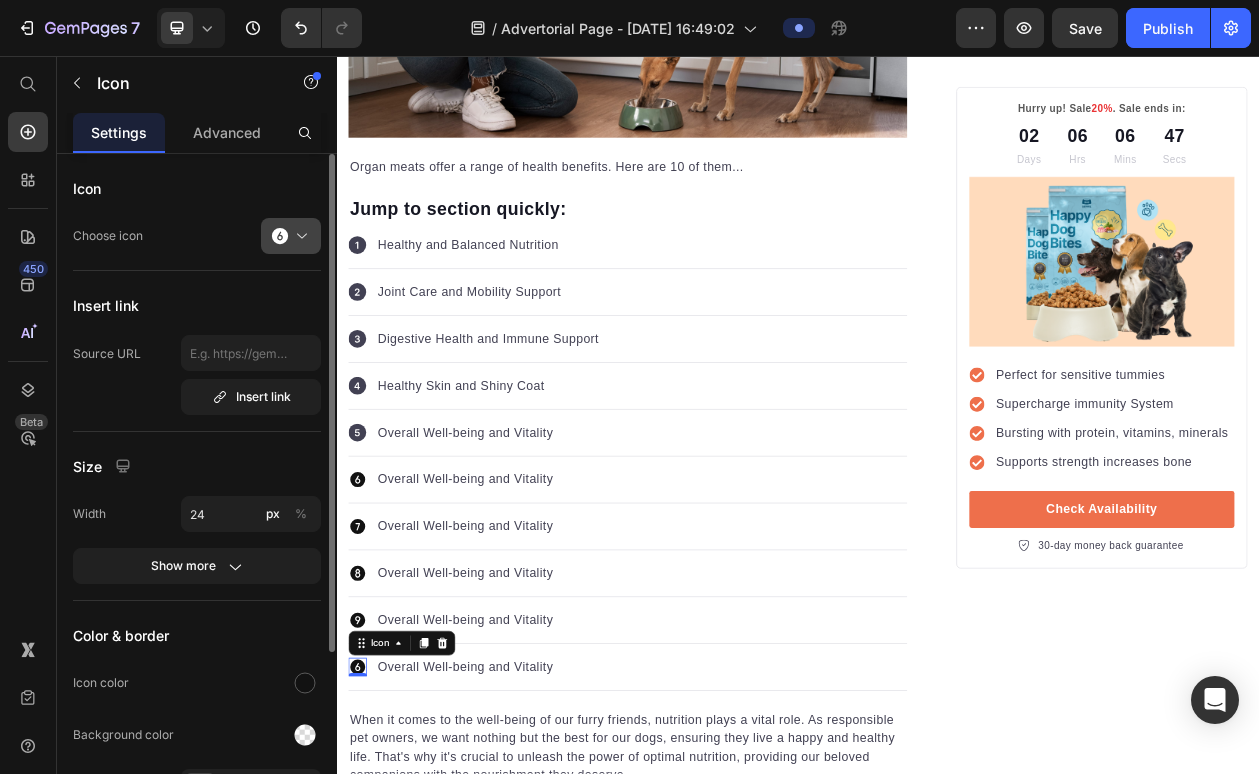 click at bounding box center (299, 236) 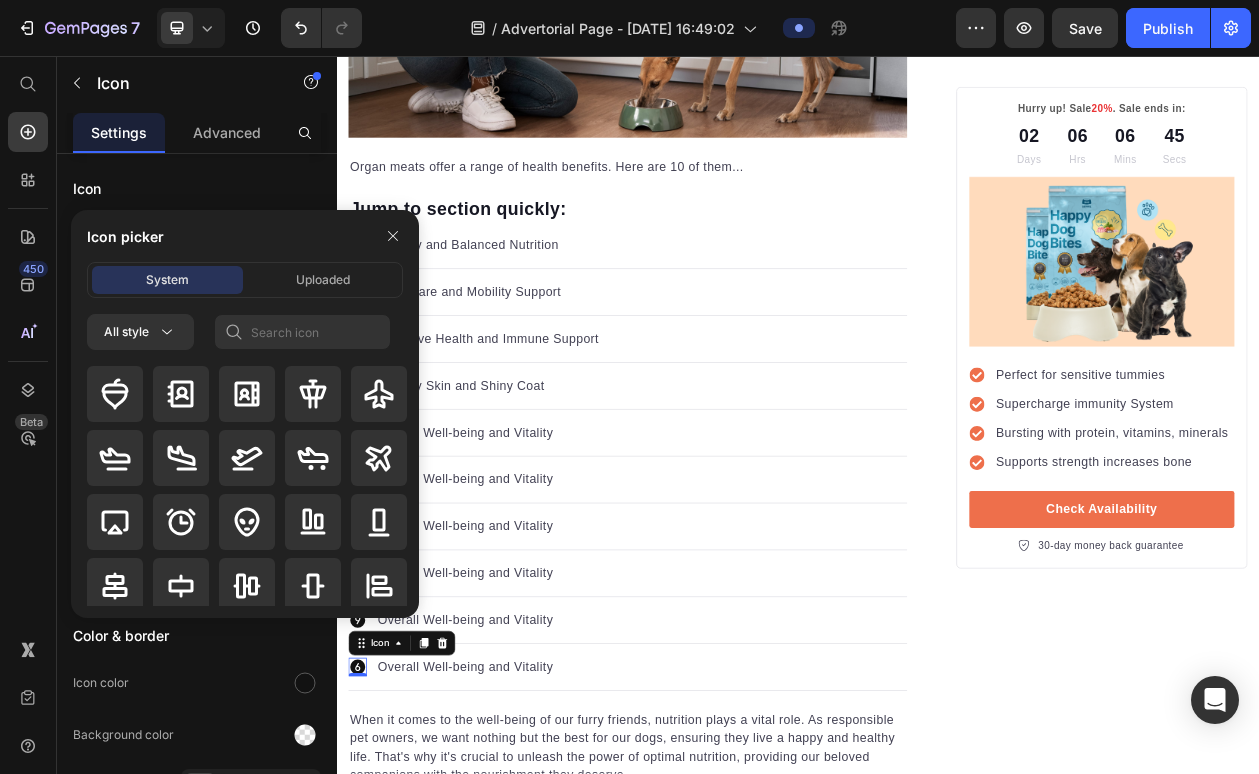 click on "System Uploaded All style" at bounding box center (245, 440) 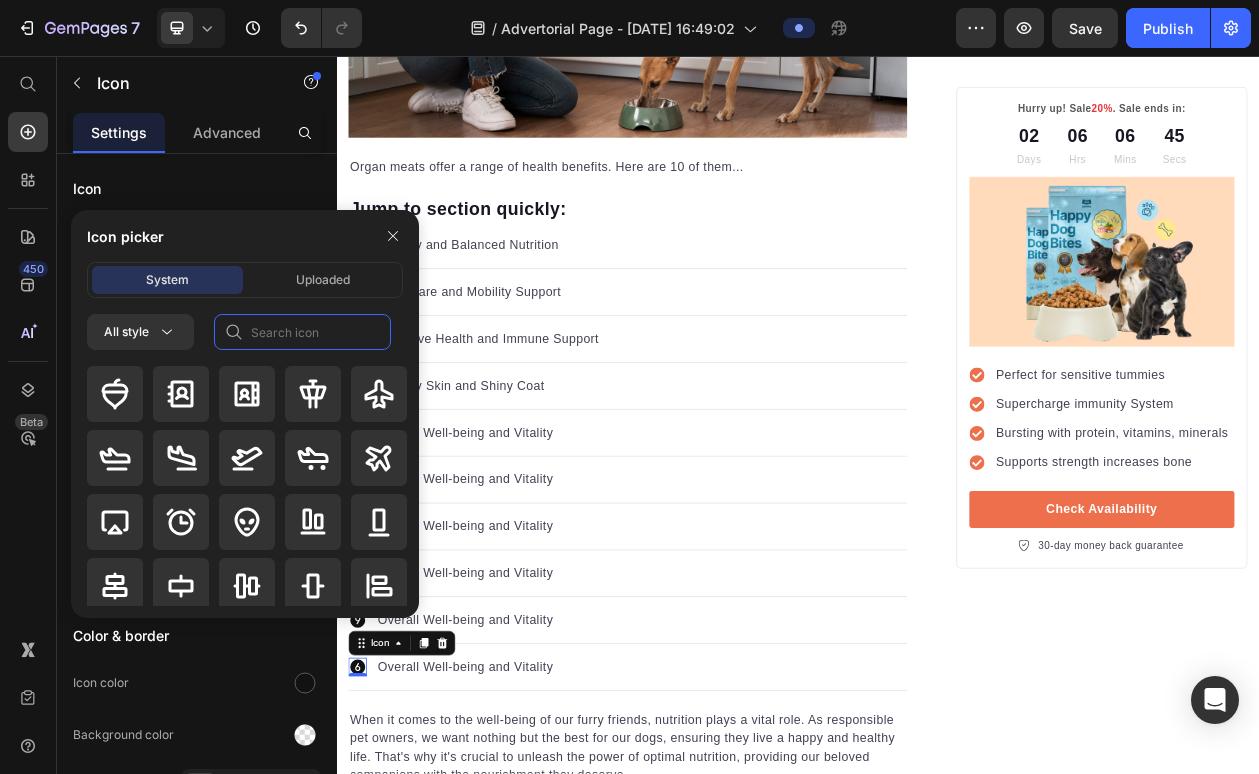 click 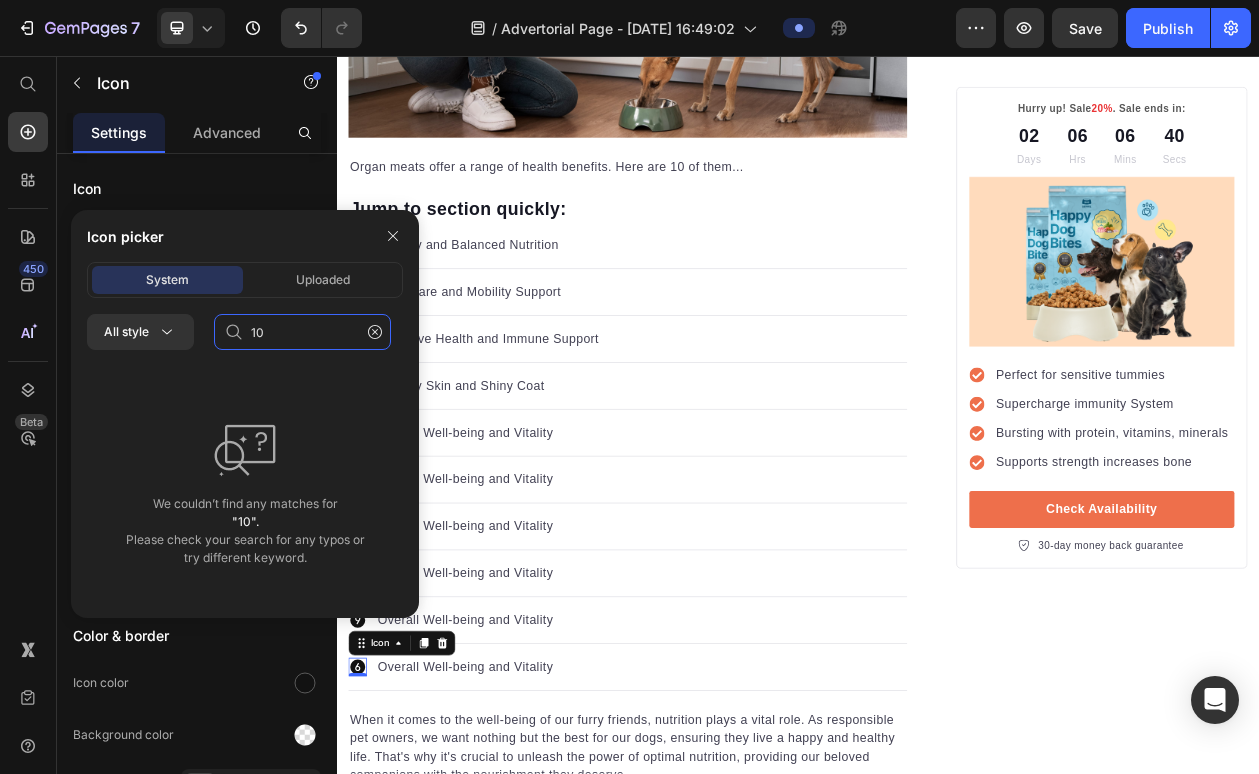 click on "10" 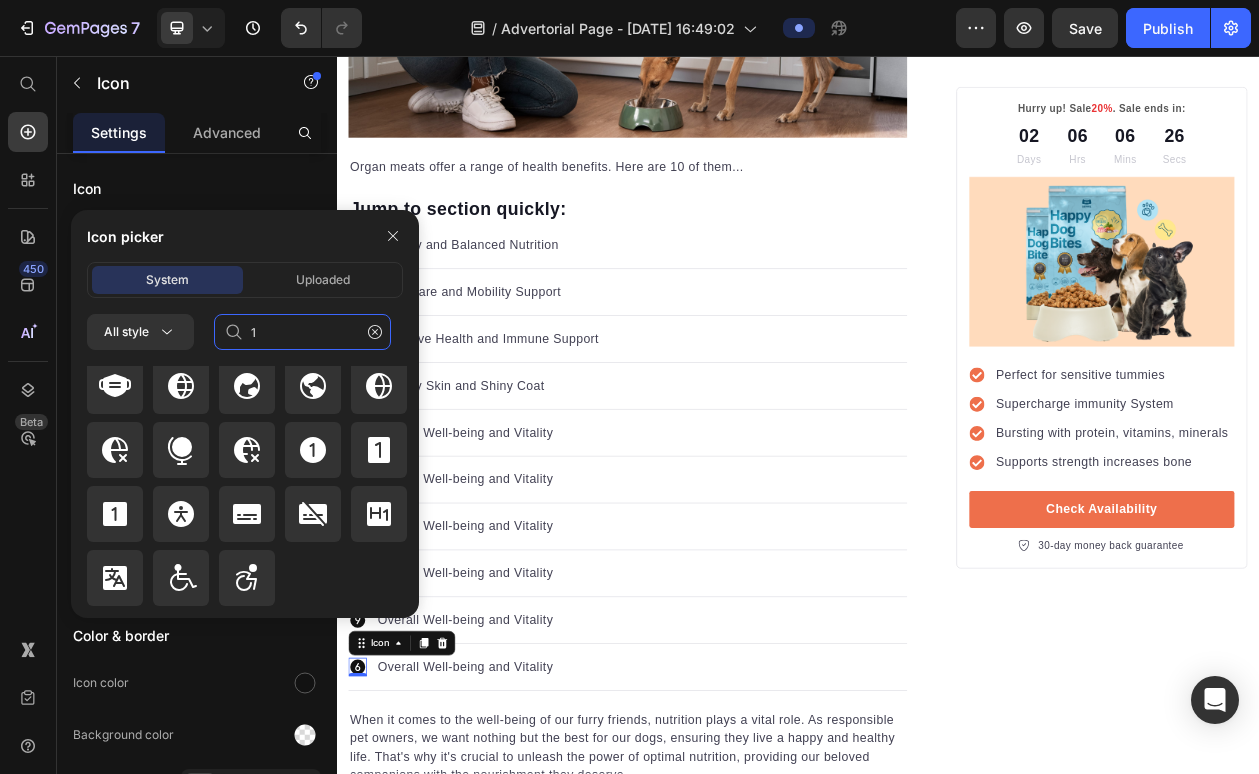 scroll, scrollTop: 816, scrollLeft: 0, axis: vertical 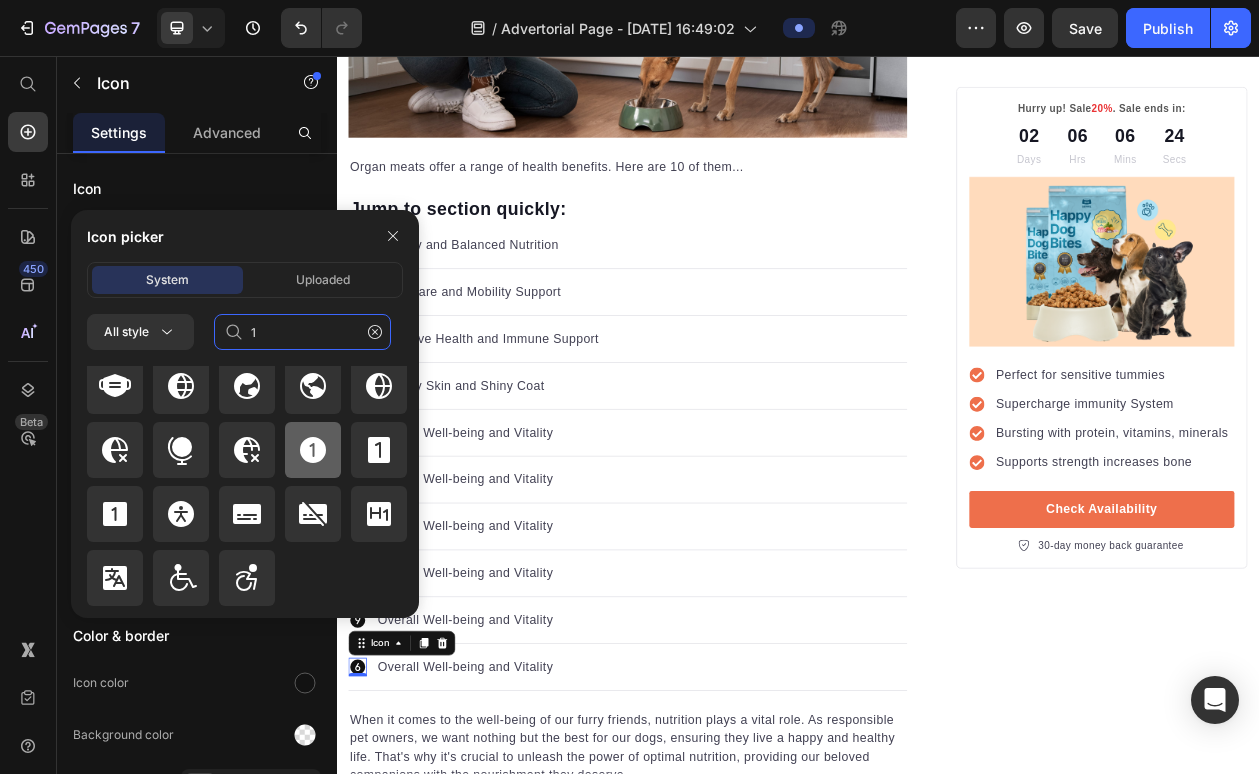 type on "1" 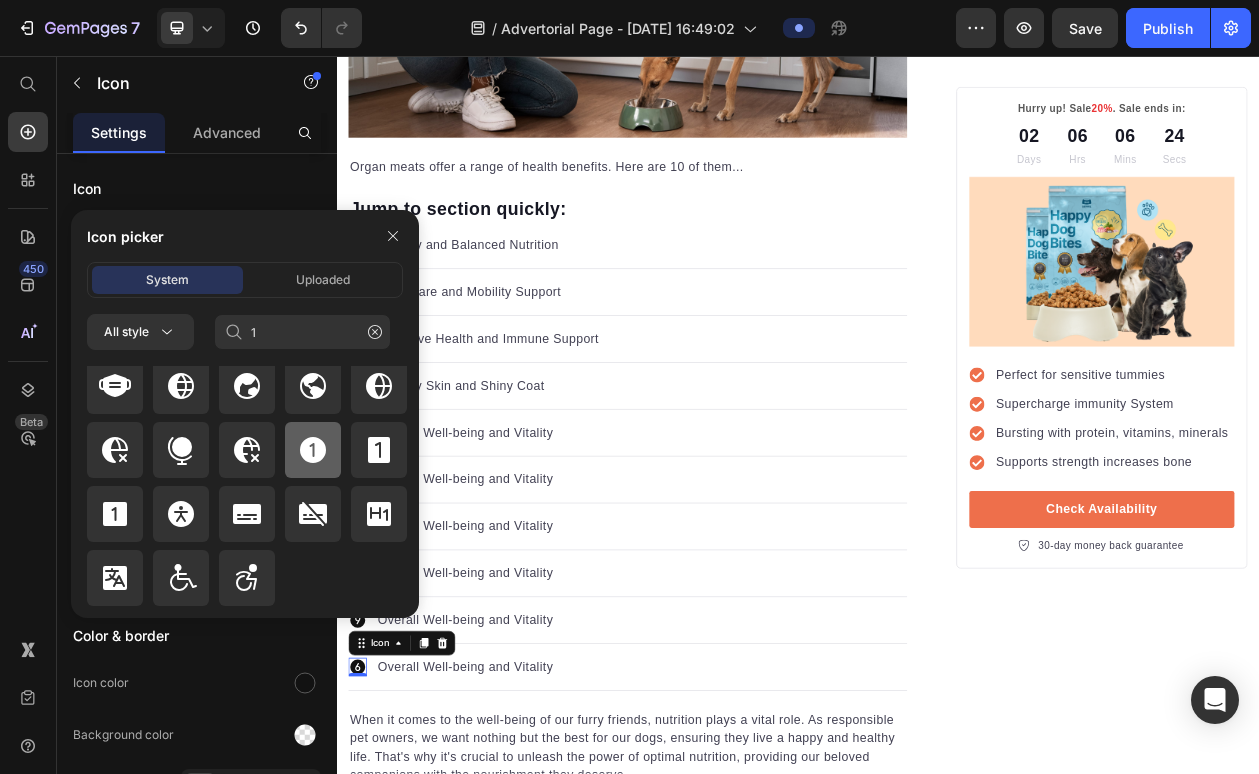 click 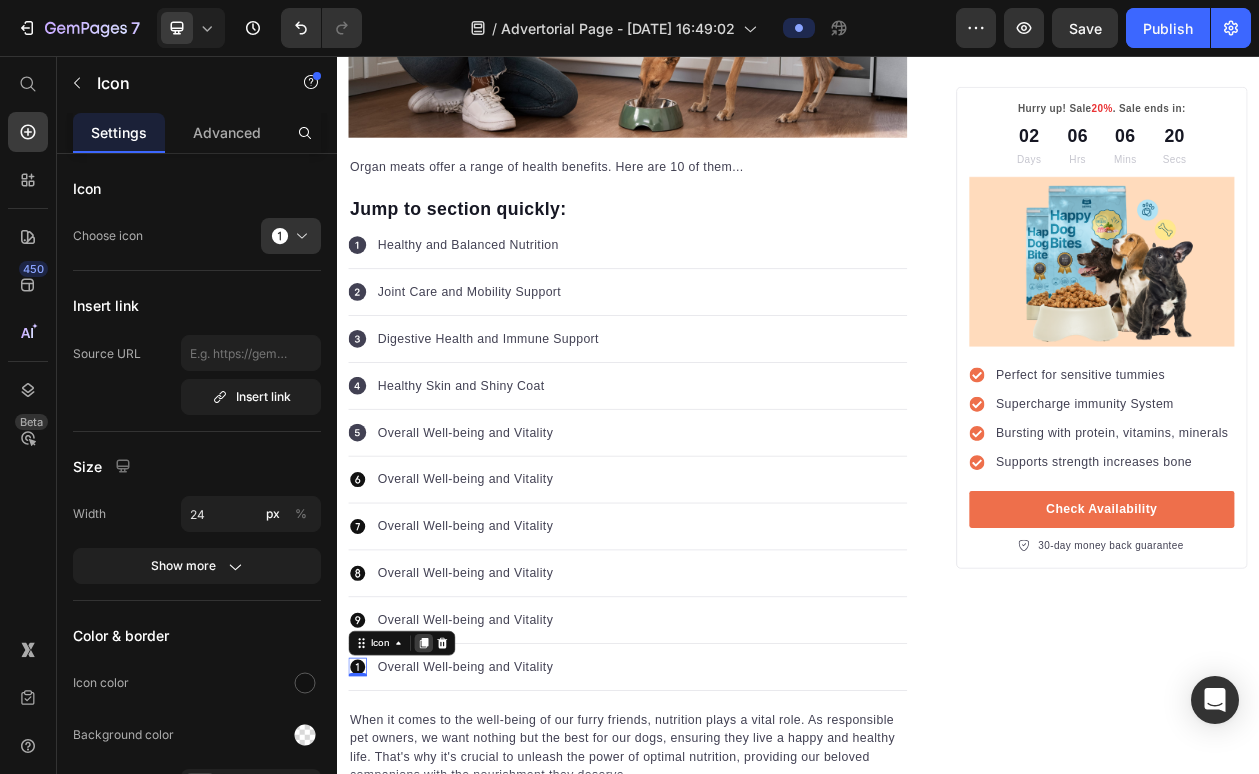 click 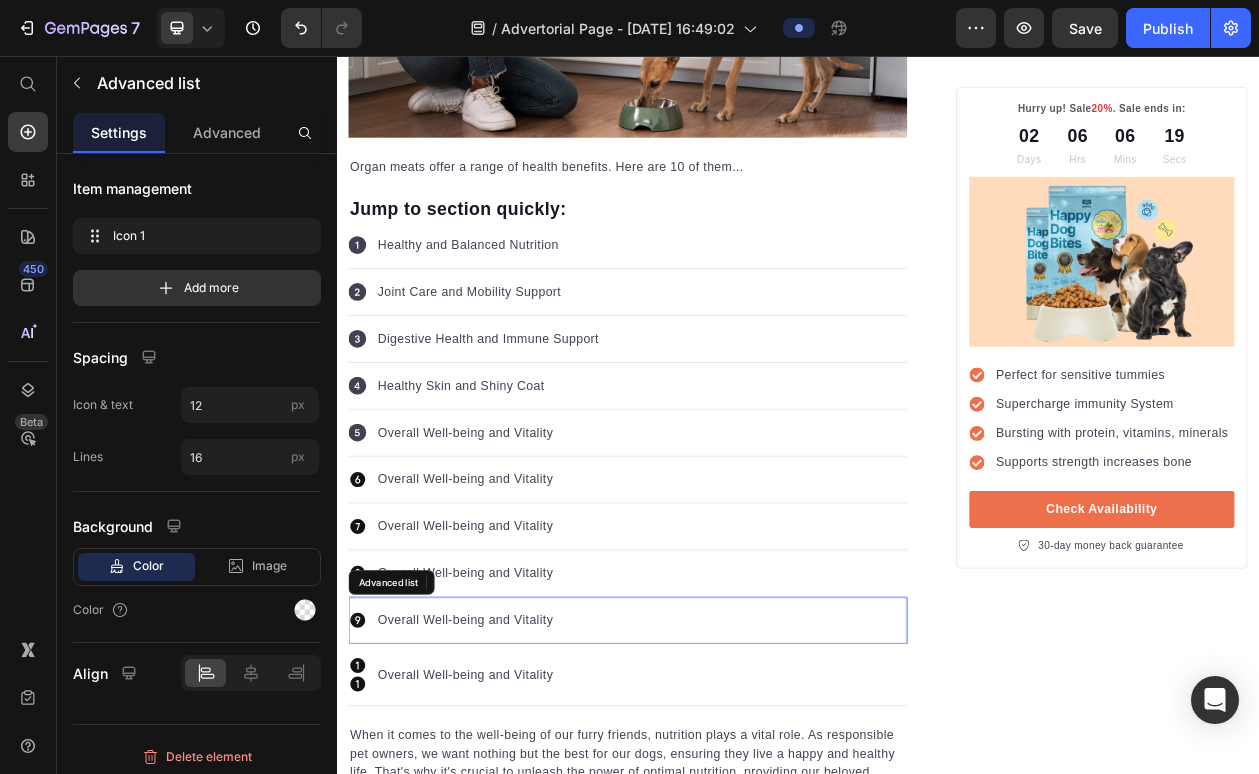 click on "Icon Overall Well-being and Vitality Text block" at bounding box center (715, 790) 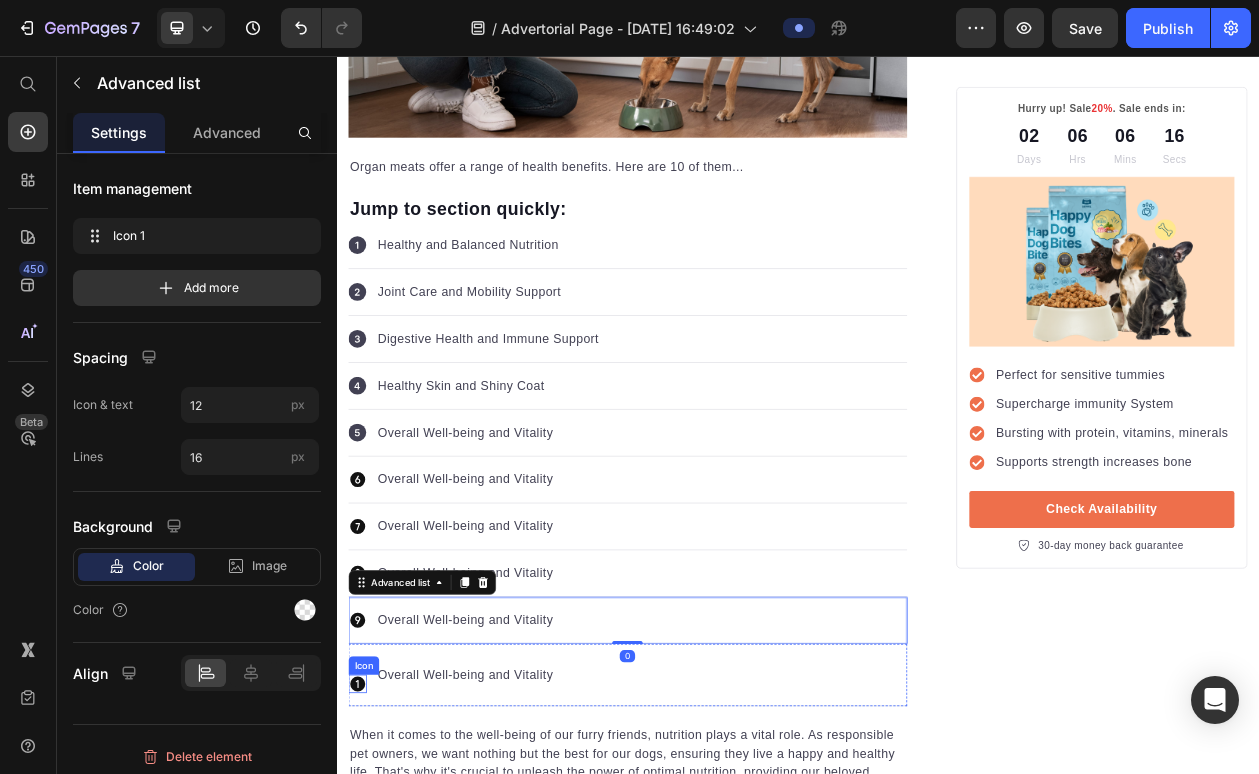 click 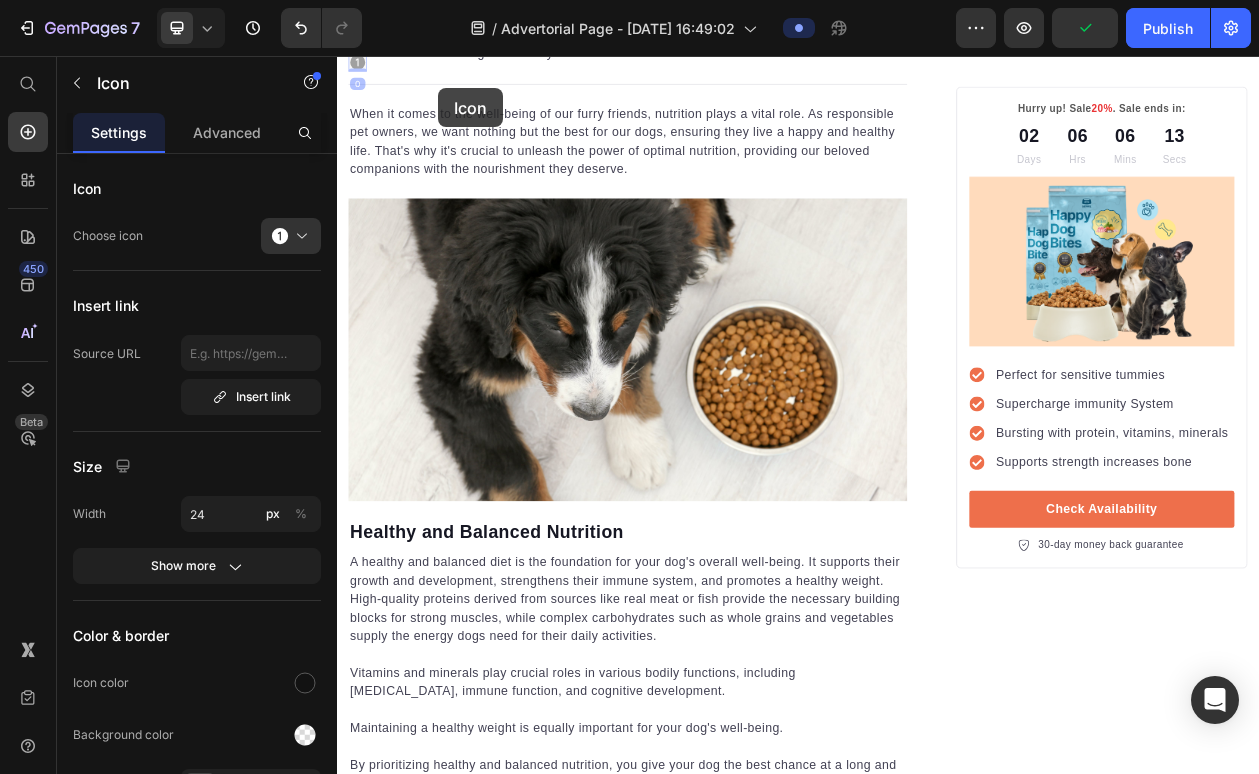 scroll, scrollTop: 1244, scrollLeft: 0, axis: vertical 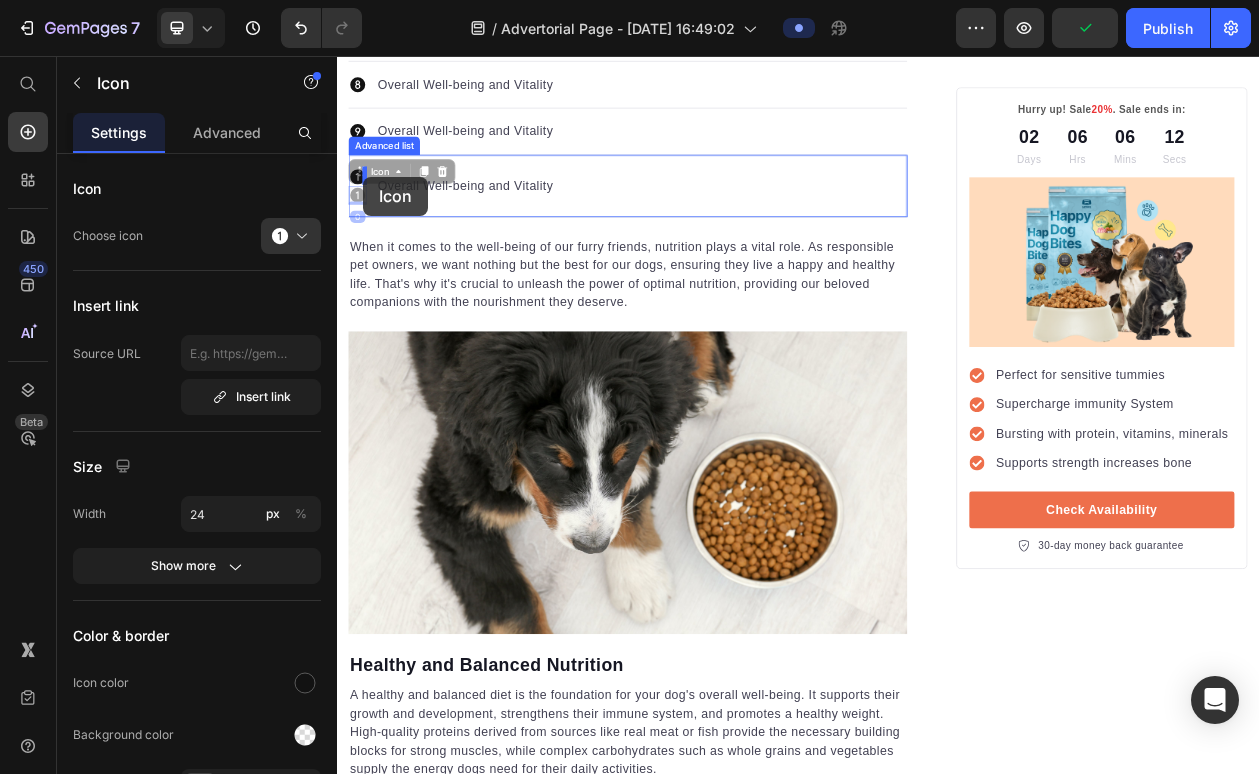 drag, startPoint x: 364, startPoint y: 871, endPoint x: 371, endPoint y: 213, distance: 658.03723 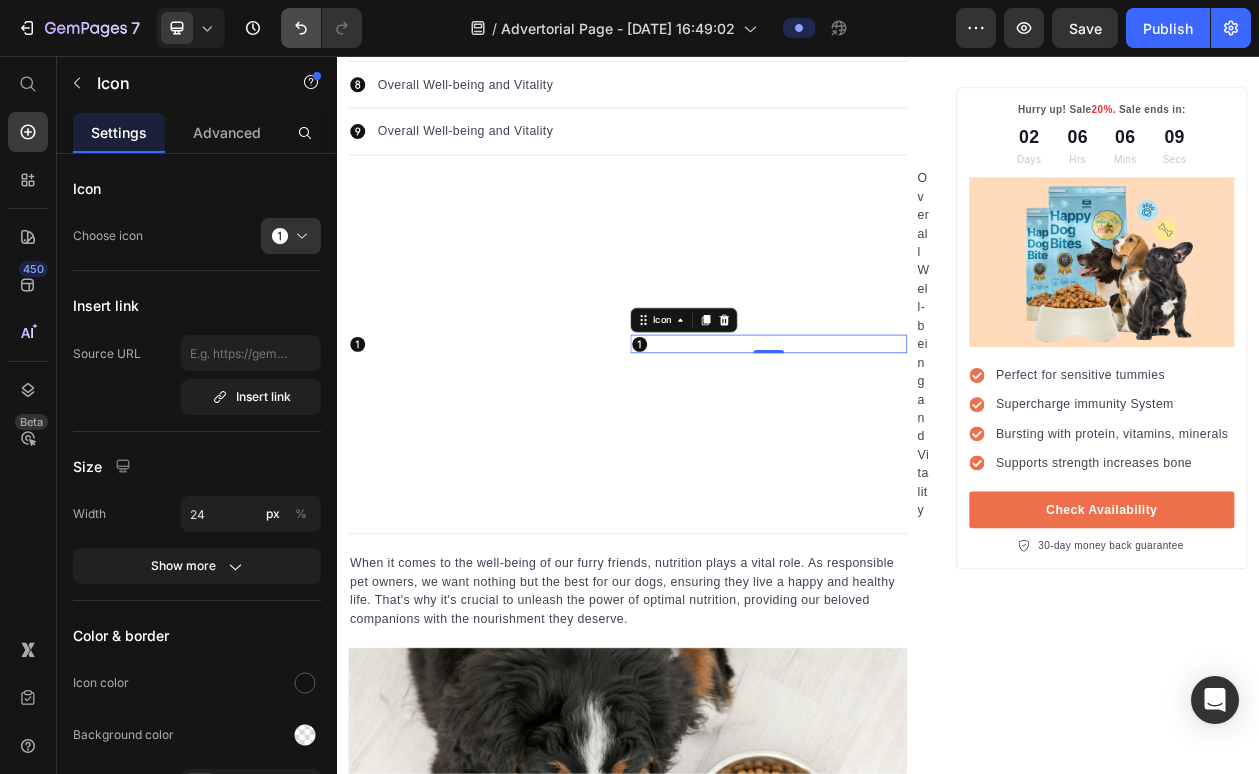 click 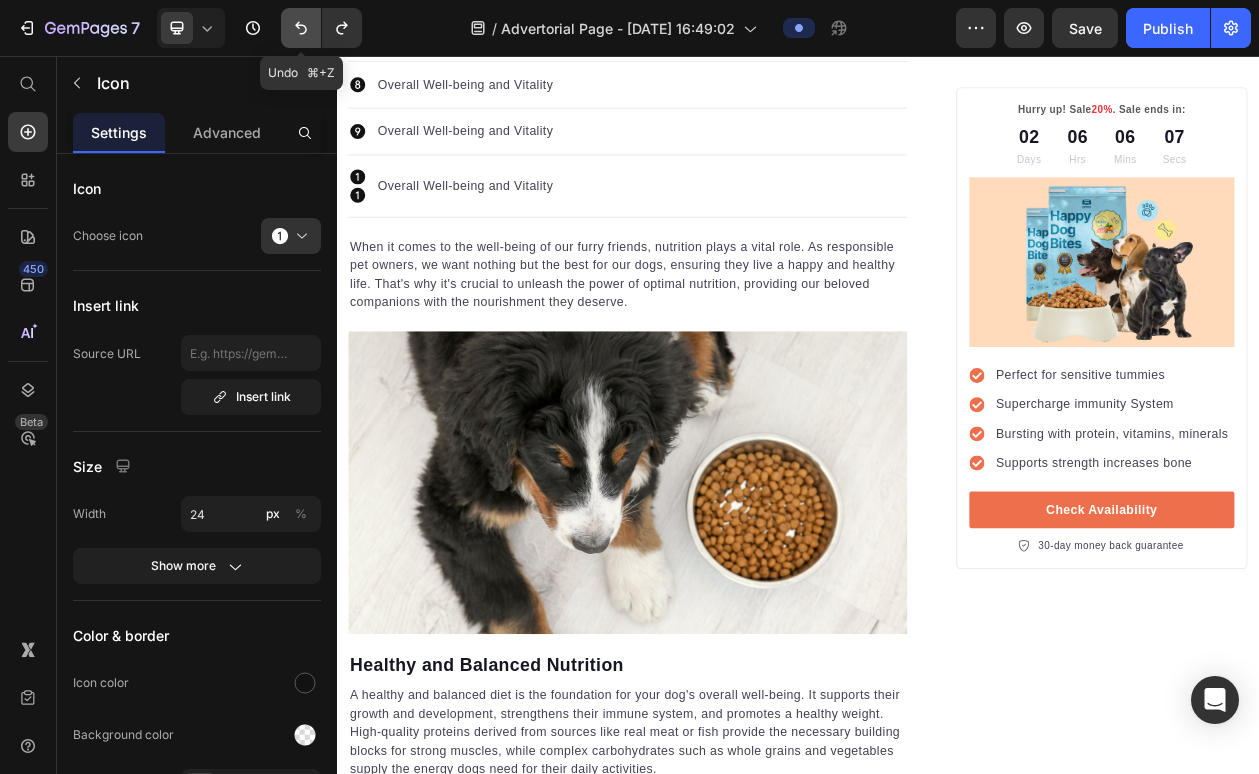 click 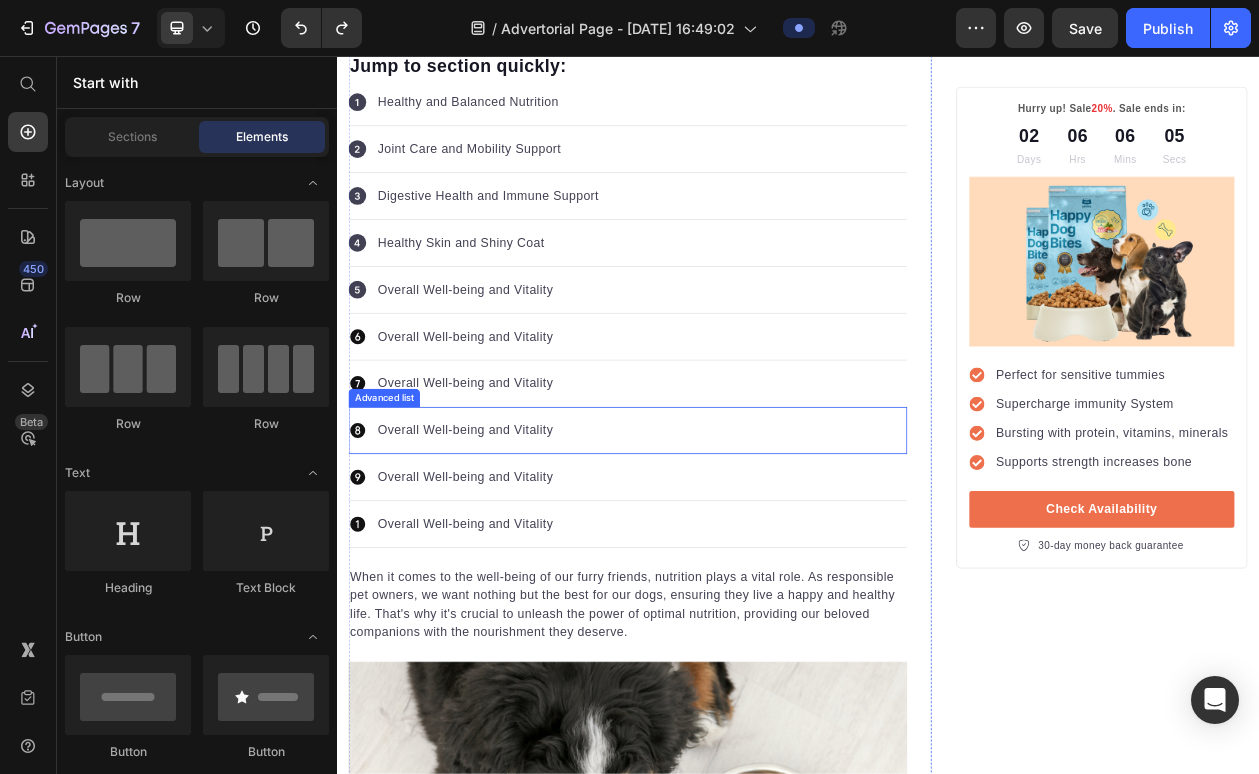 scroll, scrollTop: 793, scrollLeft: 0, axis: vertical 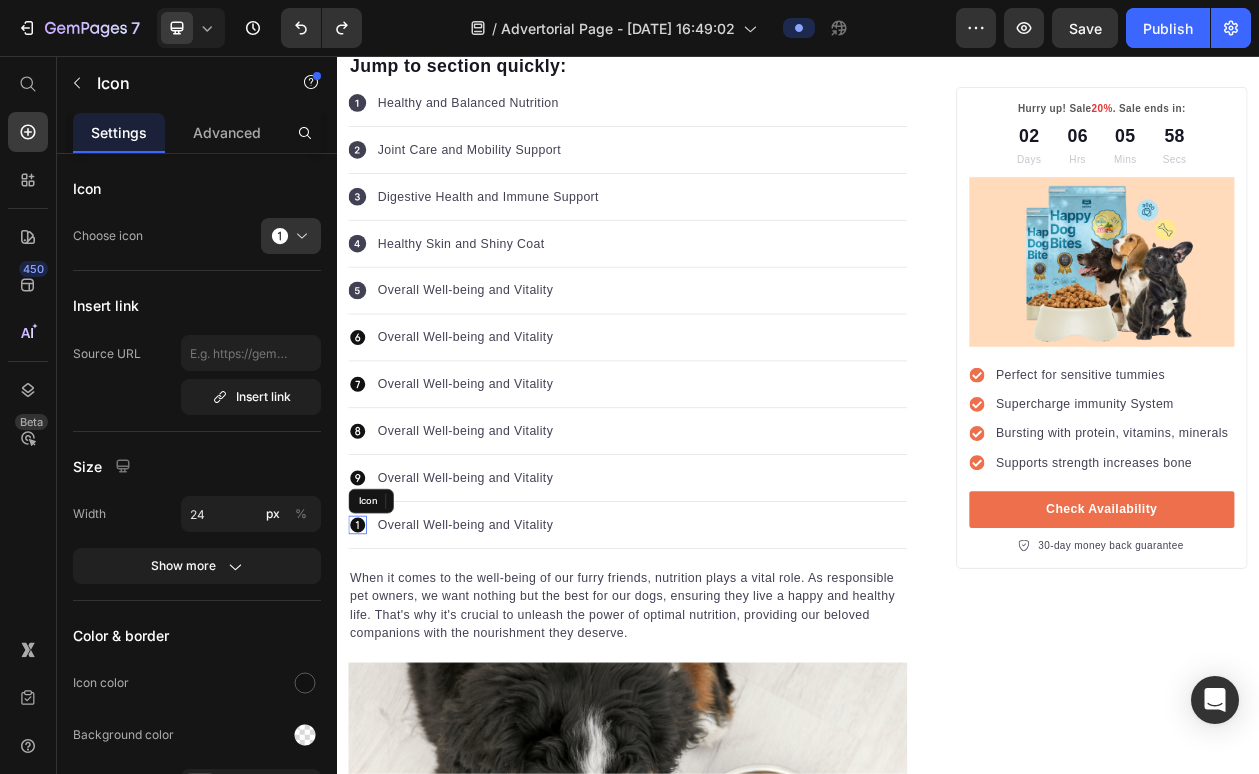click 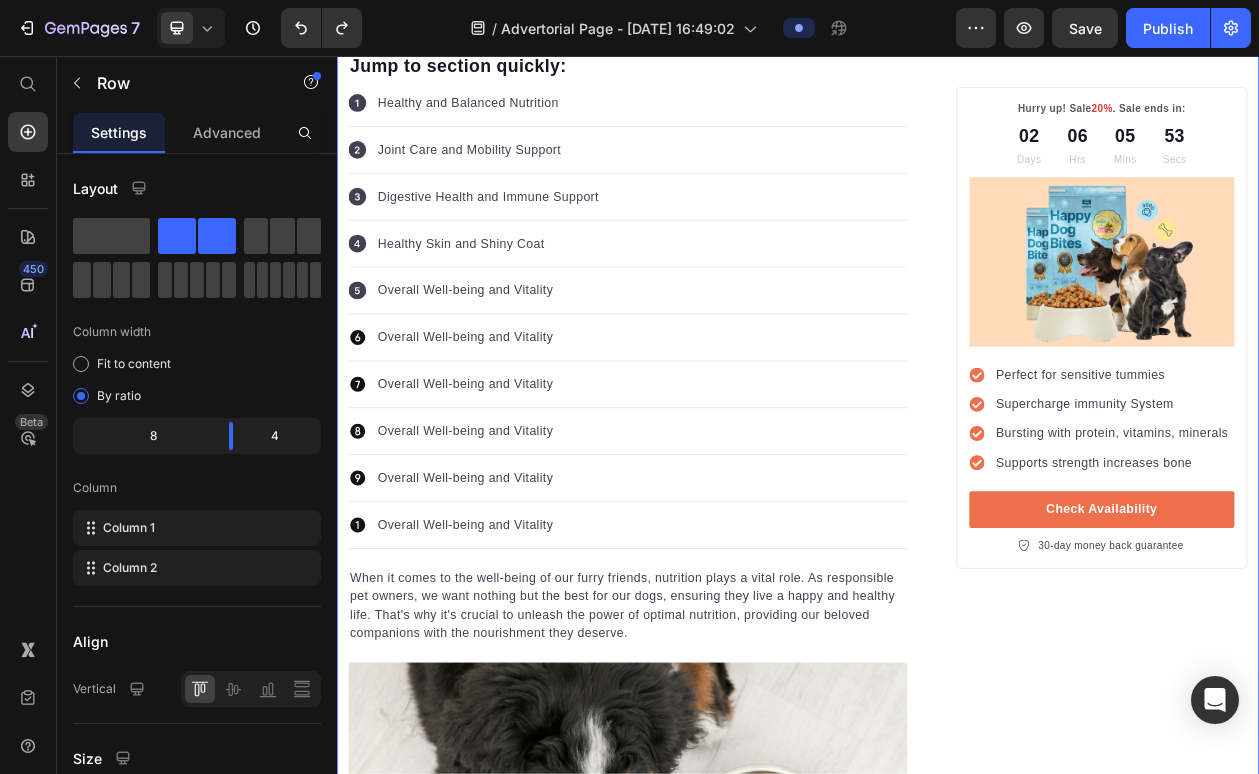 click on "10 Benefits of Organ Meats Heading Image By  PrimalRx Team Text block Advanced list Published:  Monday, January 7, 2021 Text block Row Image Organ meats offer a range of health benefits. Here are 10 of them... Text block Jump to section quickly: Text block
Icon Healthy and Balanced Nutrition Text block Advanced list
Icon Joint Care and Mobility Support Text block Advanced list
Icon Digestive Health and Immune Support Text block Advanced list
Icon Healthy Skin and Shiny Coat Text block Advanced list
Icon Overall Well-being and Vitality Text block Advanced list
Icon Overall Well-being and Vitality Text block Advanced list
Icon Overall Well-being and Vitality Text block Advanced list
Icon Overall Well-being and Vitality Text block Advanced list
Icon Overall Well-being and Vitality Text block Advanced list
Icon Overall Well-being and Vitality Text block Advanced list Text block Image Heading" at bounding box center (937, 2648) 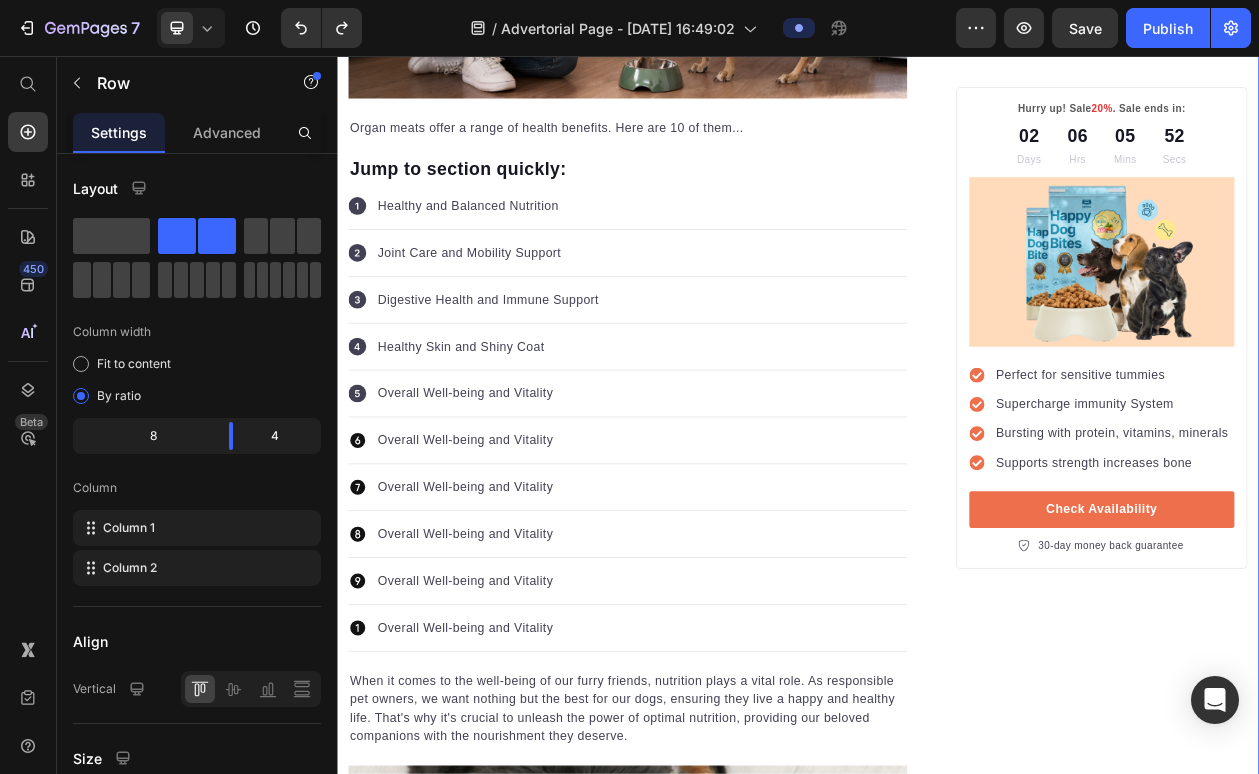 scroll, scrollTop: 658, scrollLeft: 0, axis: vertical 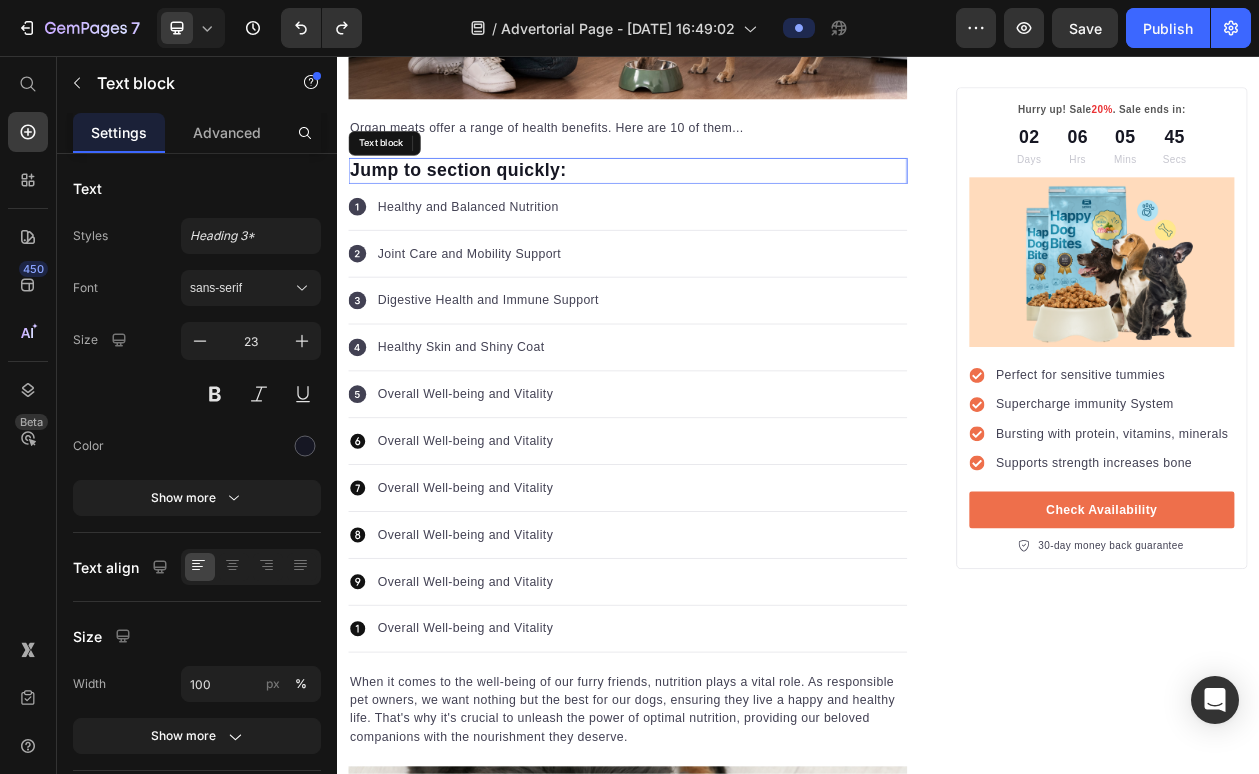 click on "Jump to section quickly:" at bounding box center [715, 205] 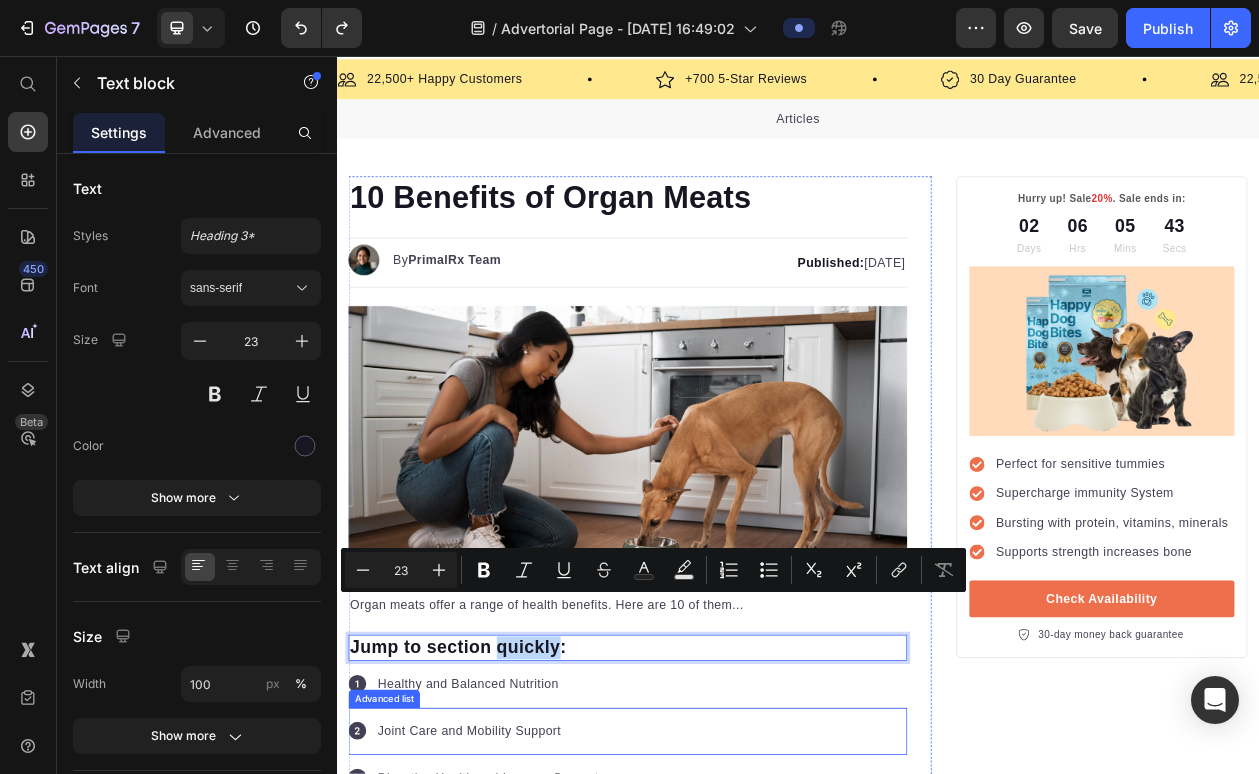 scroll, scrollTop: 89, scrollLeft: 0, axis: vertical 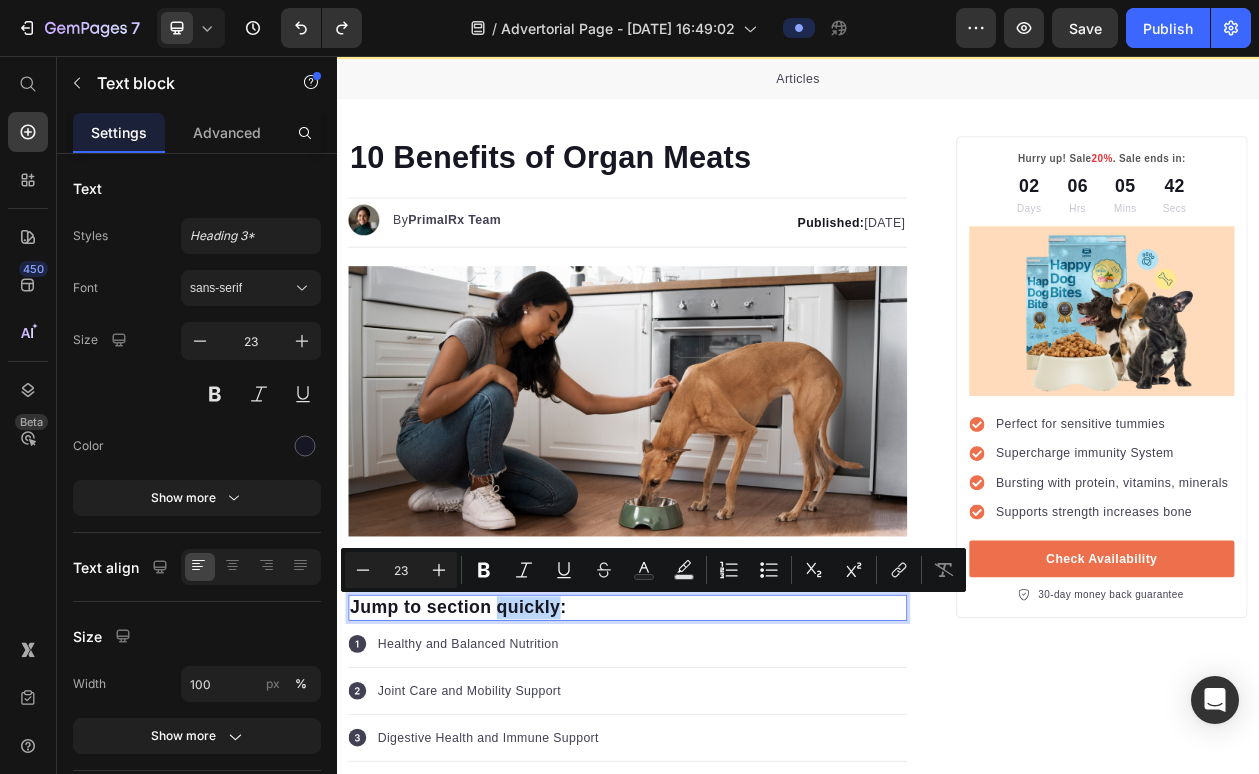 click on "Jump to section quickly:" at bounding box center [715, 774] 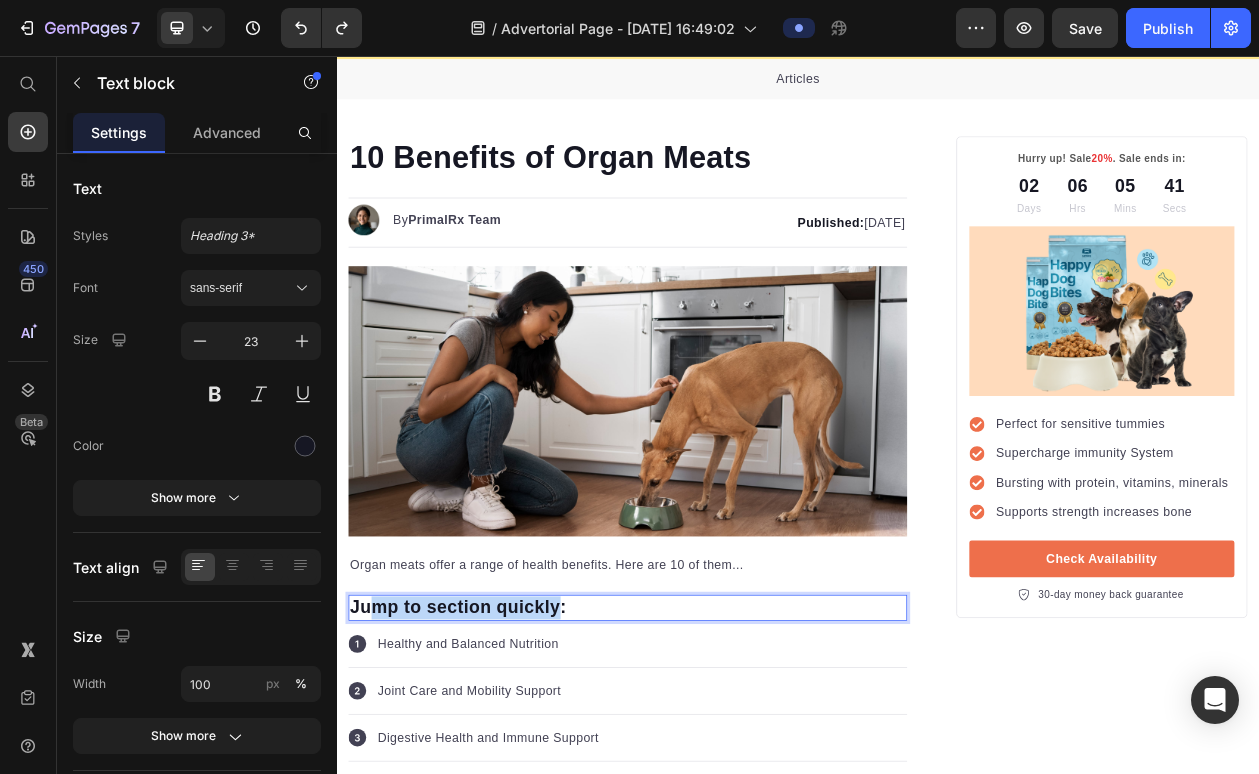 drag, startPoint x: 629, startPoint y: 780, endPoint x: 380, endPoint y: 777, distance: 249.01807 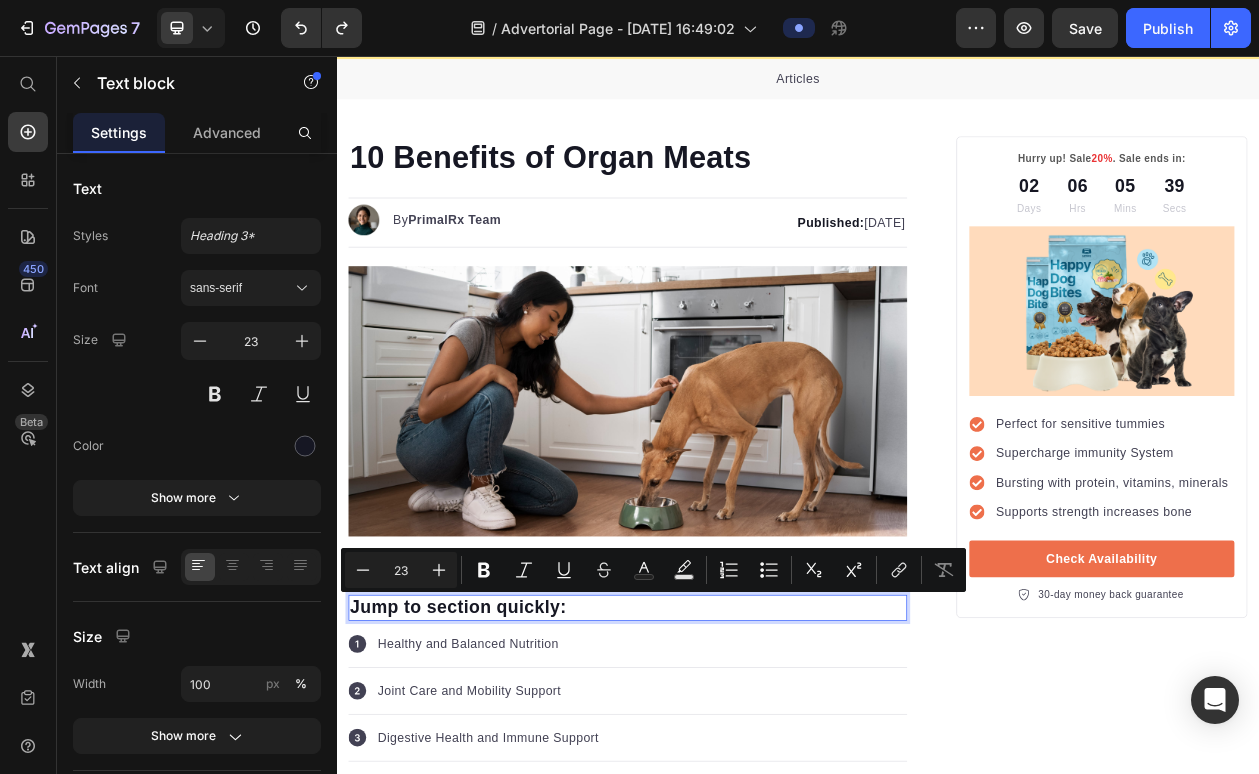 click on "Jump to section quickly:" at bounding box center (715, 774) 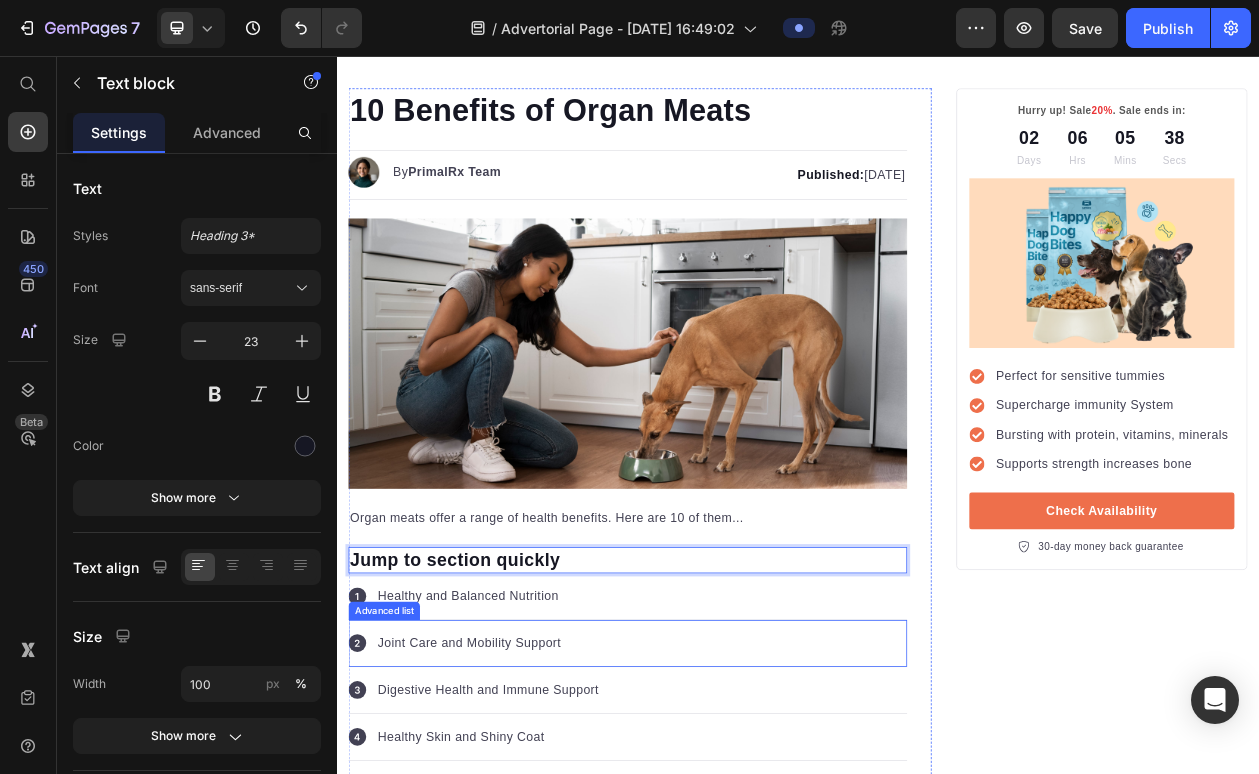 scroll, scrollTop: 196, scrollLeft: 0, axis: vertical 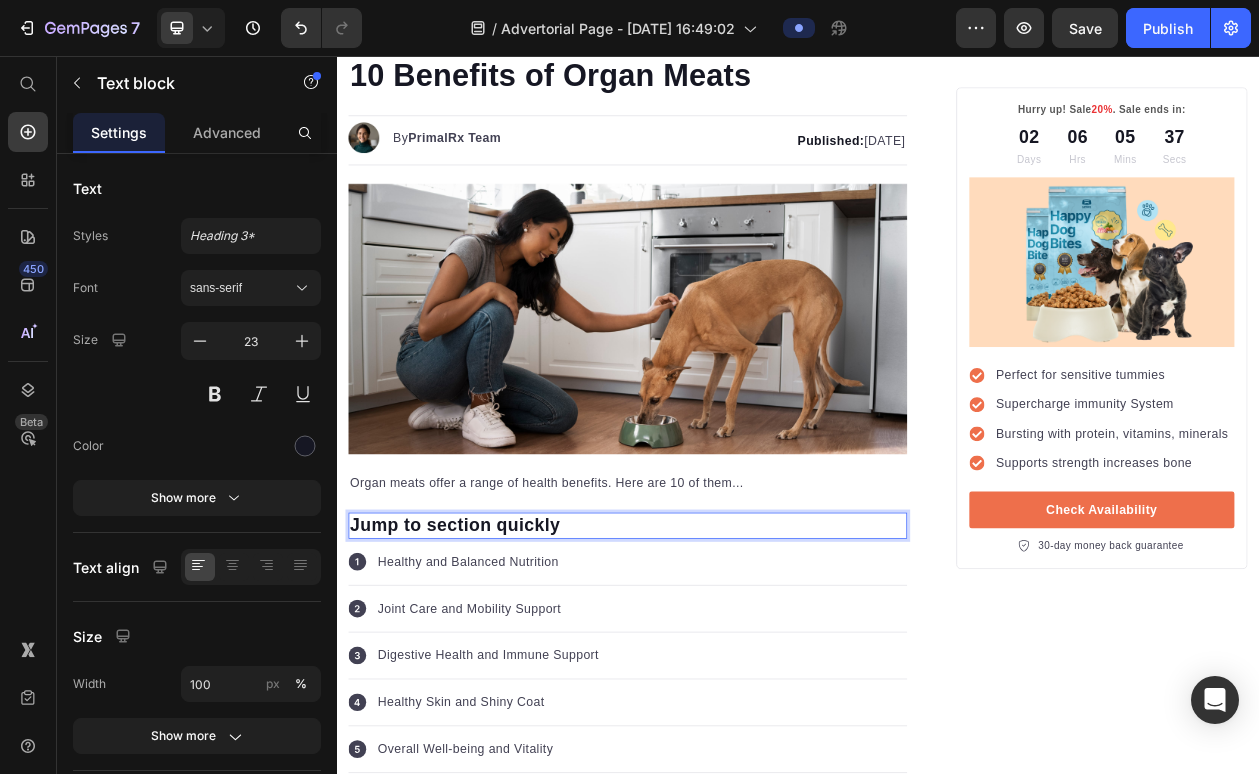 click on "Jump to section quickly" at bounding box center (715, 667) 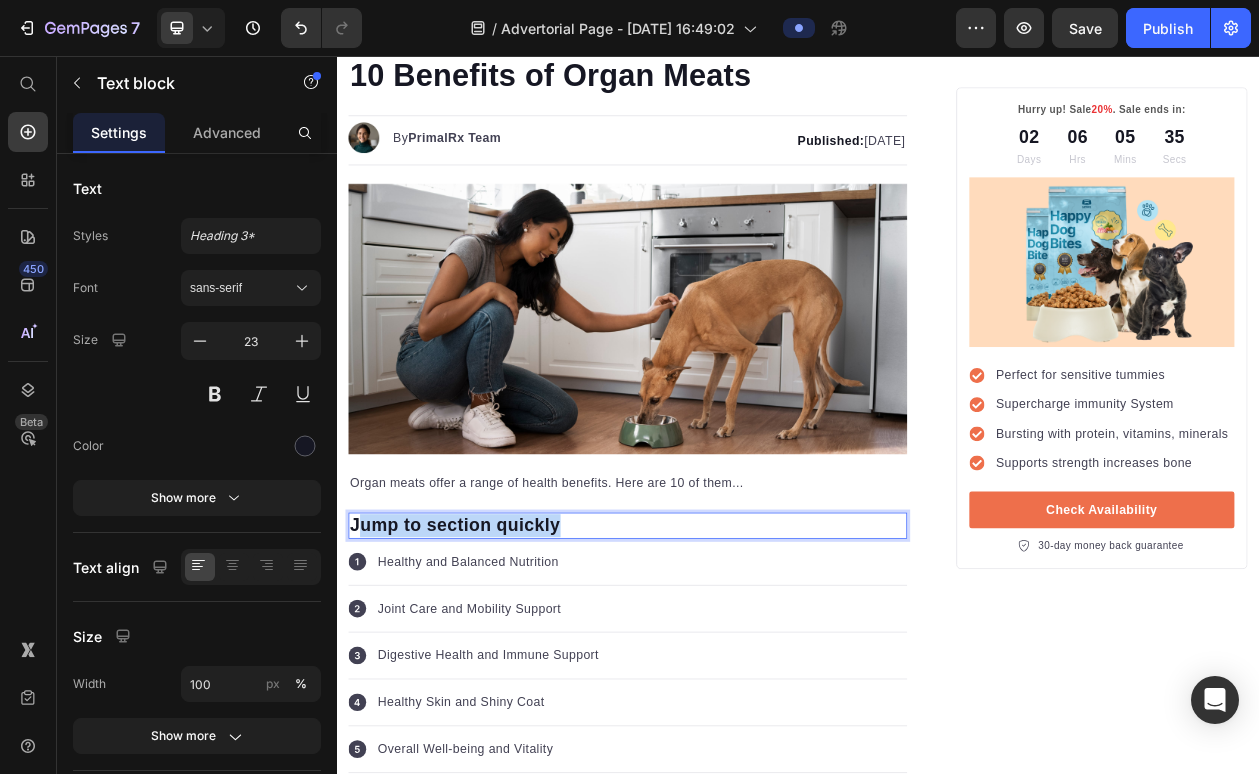 drag, startPoint x: 630, startPoint y: 668, endPoint x: 368, endPoint y: 660, distance: 262.1221 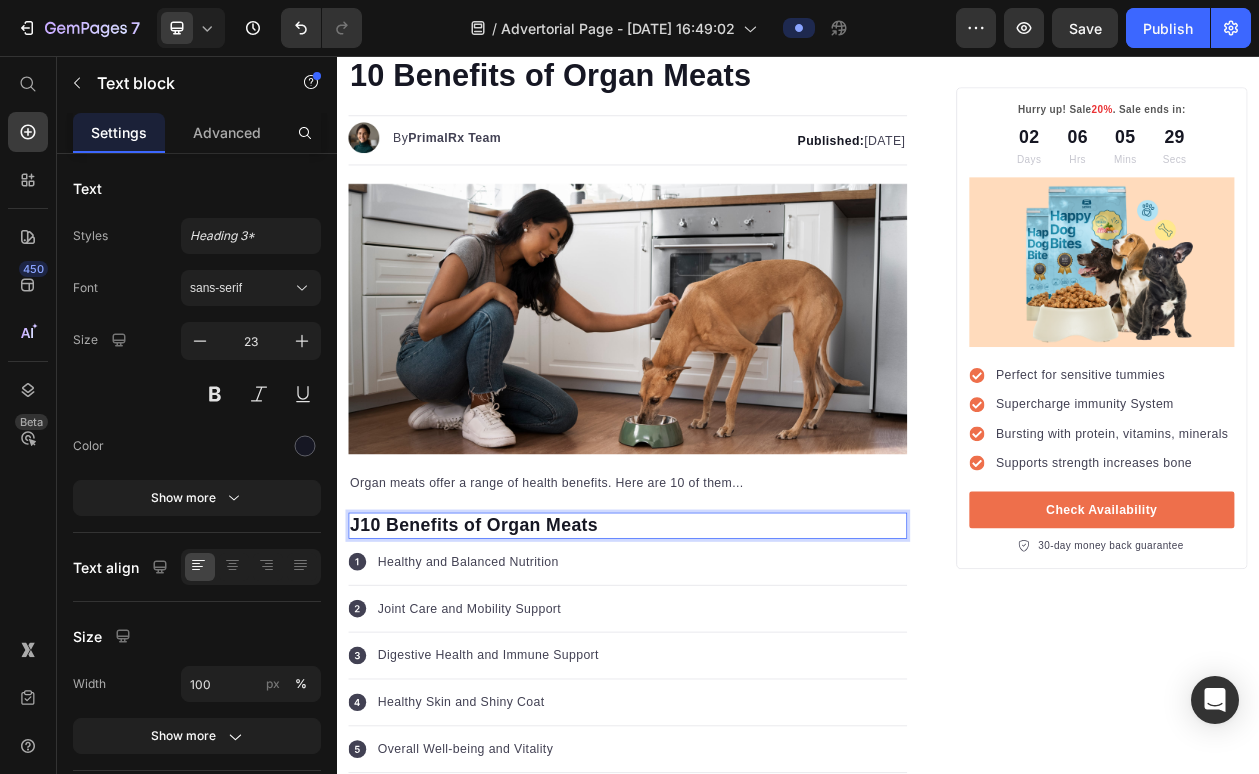 click on "J10 Benefits of Organ Meats" at bounding box center [715, 667] 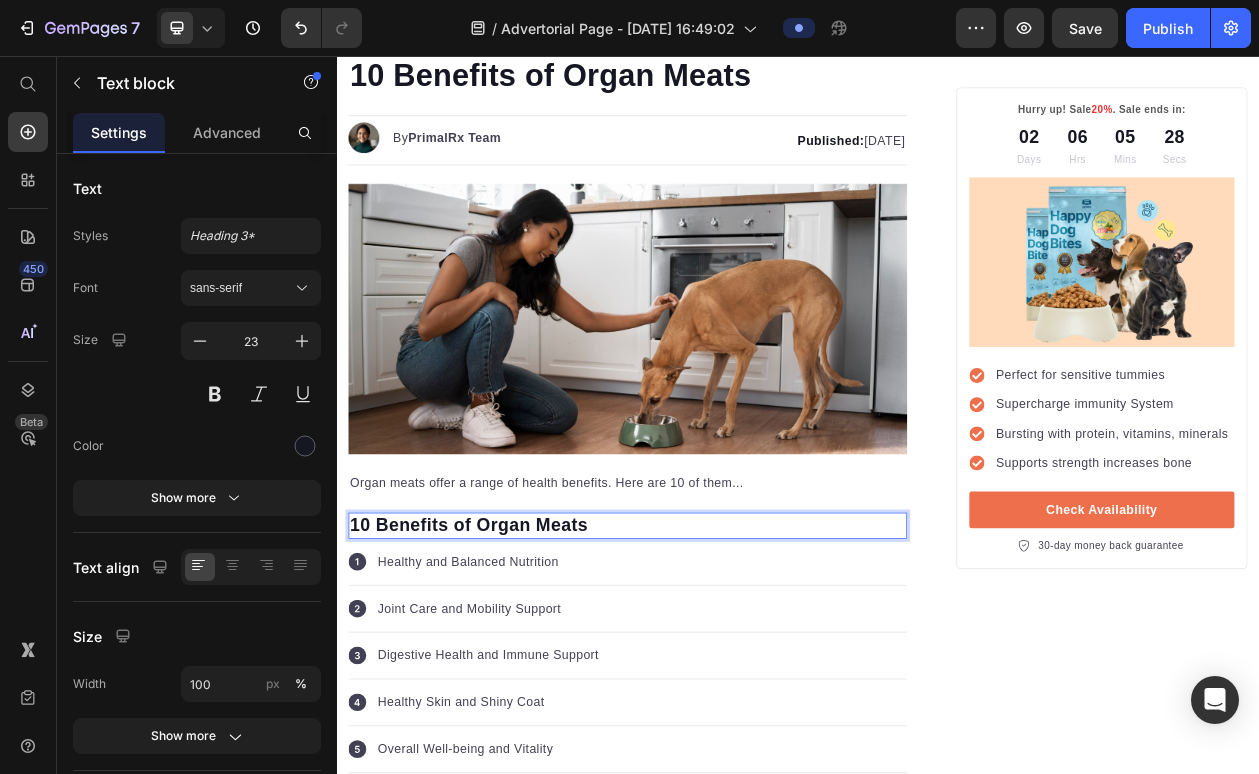 click on "10 Benefits of Organ Meats" at bounding box center (715, 667) 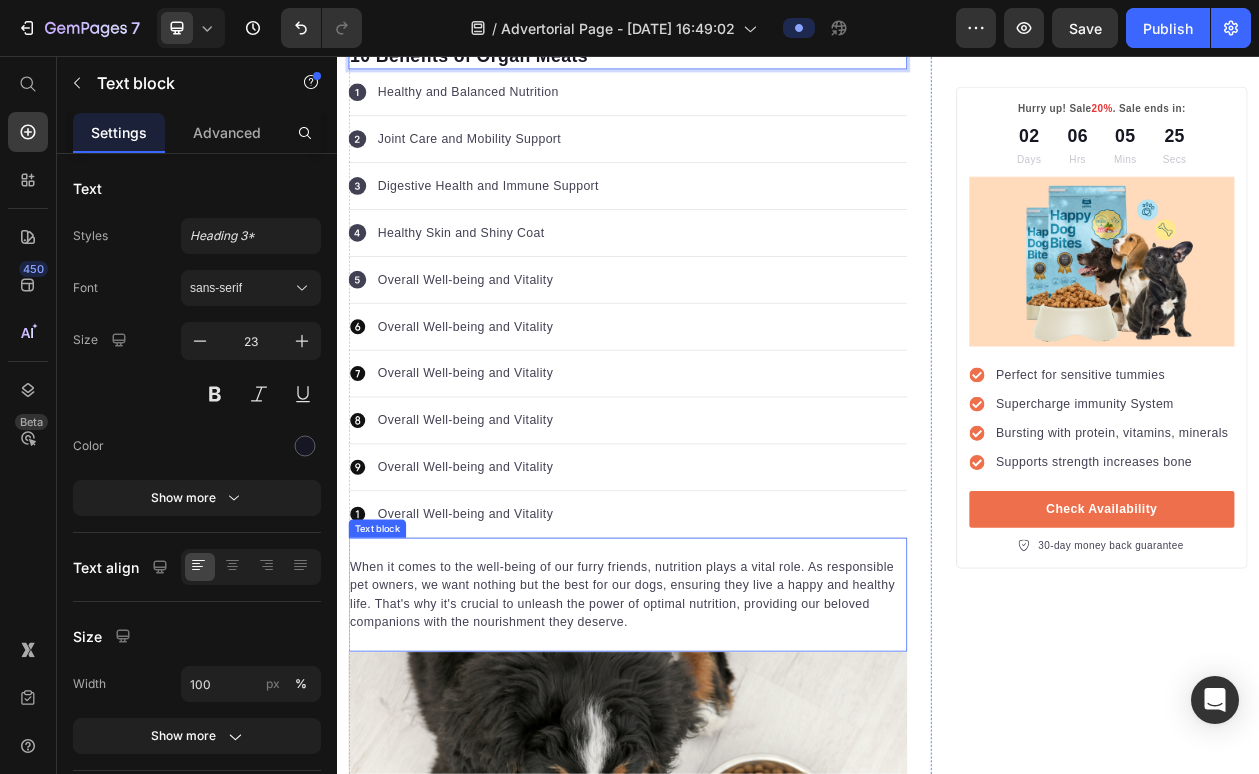 scroll, scrollTop: 934, scrollLeft: 0, axis: vertical 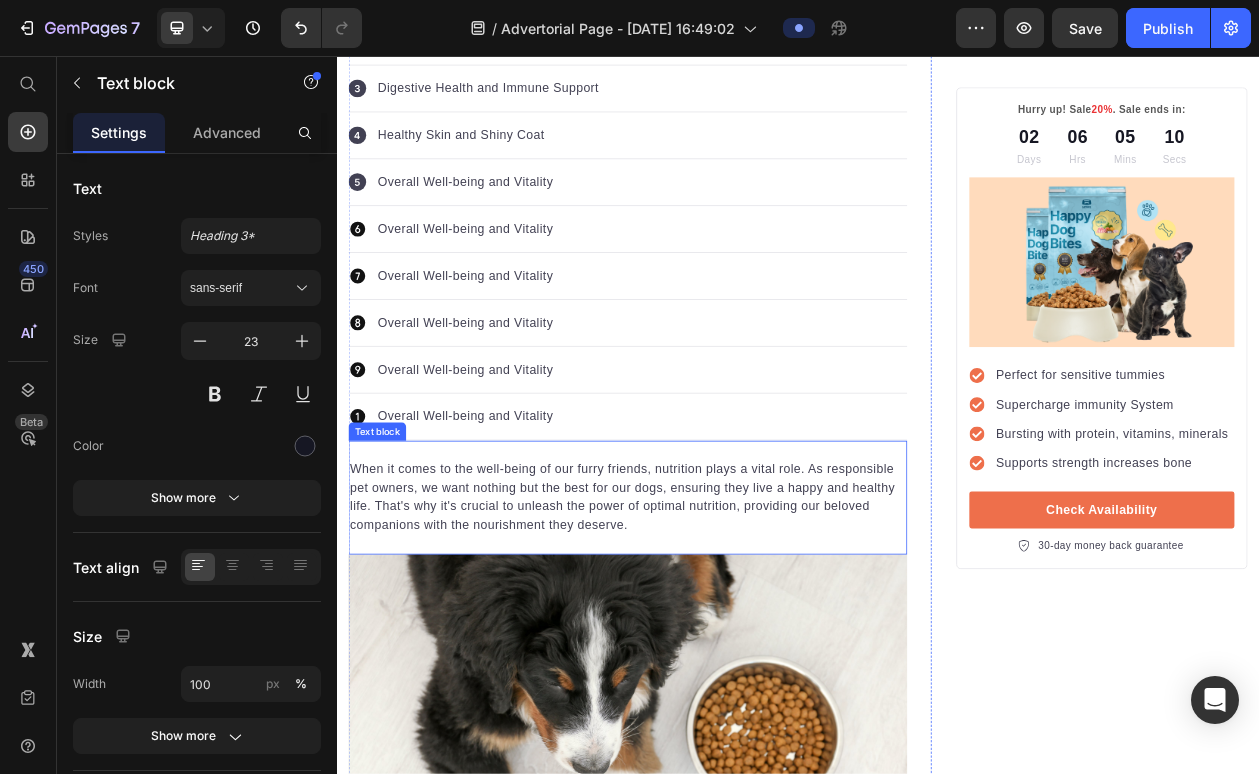 click on "When it comes to the well-being of our furry friends, nutrition plays a vital role. As responsible pet owners, we want nothing but the best for our dogs, ensuring they live a happy and healthy life. That's why it's crucial to unleash the power of optimal nutrition, providing our beloved companions with the nourishment they deserve." at bounding box center (715, 630) 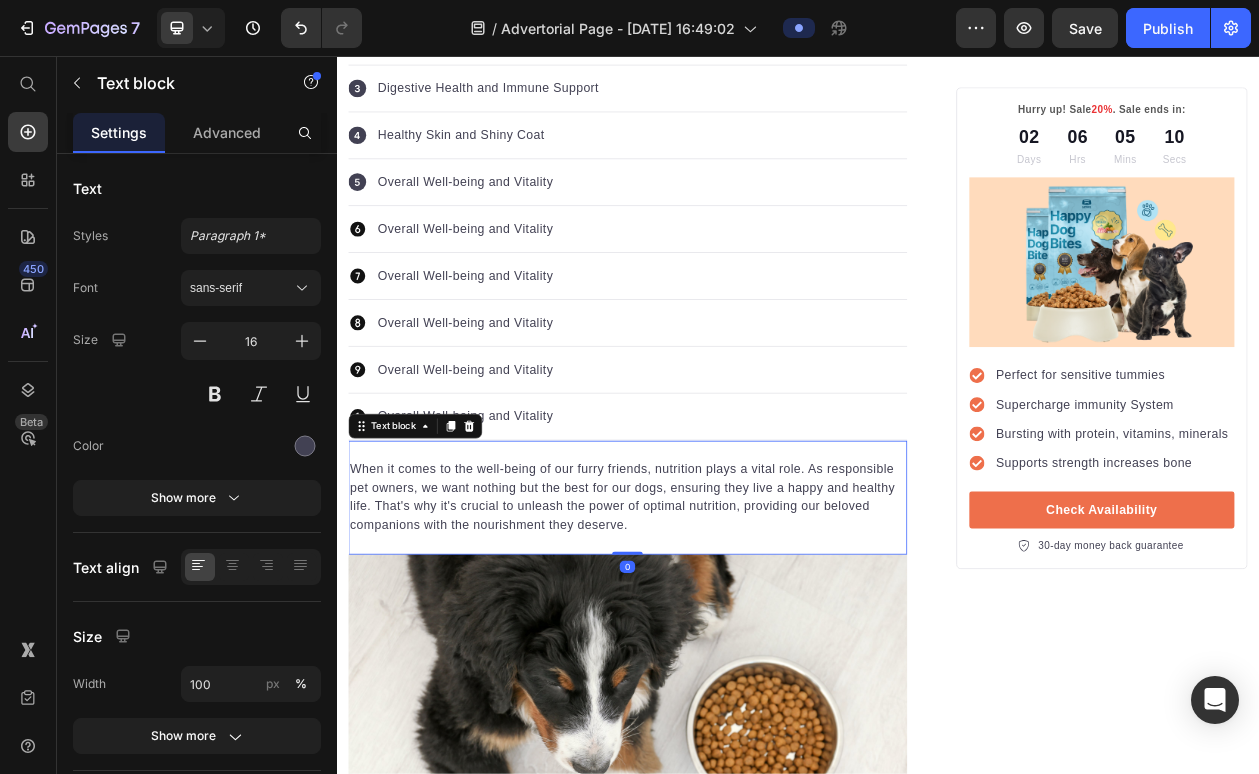 scroll, scrollTop: 0, scrollLeft: 0, axis: both 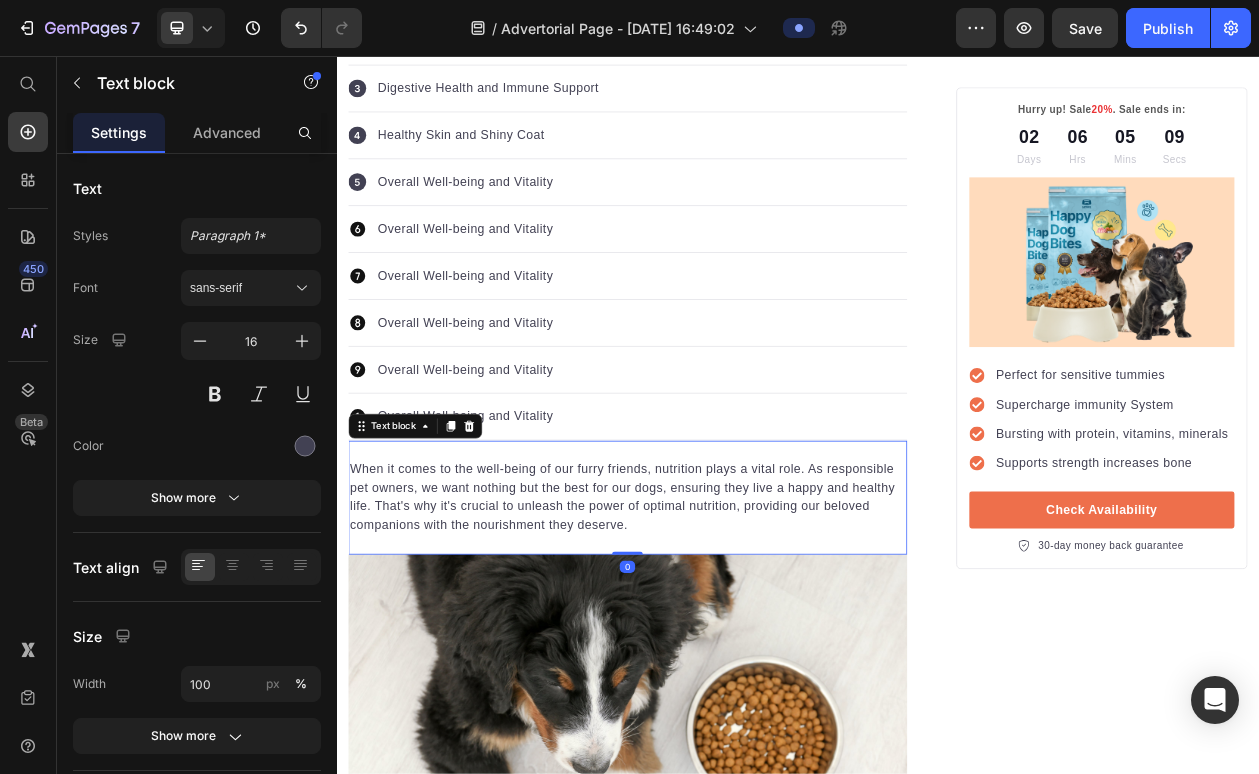 click on "When it comes to the well-being of our furry friends, nutrition plays a vital role. As responsible pet owners, we want nothing but the best for our dogs, ensuring they live a happy and healthy life. That's why it's crucial to unleash the power of optimal nutrition, providing our beloved companions with the nourishment they deserve." at bounding box center (715, 630) 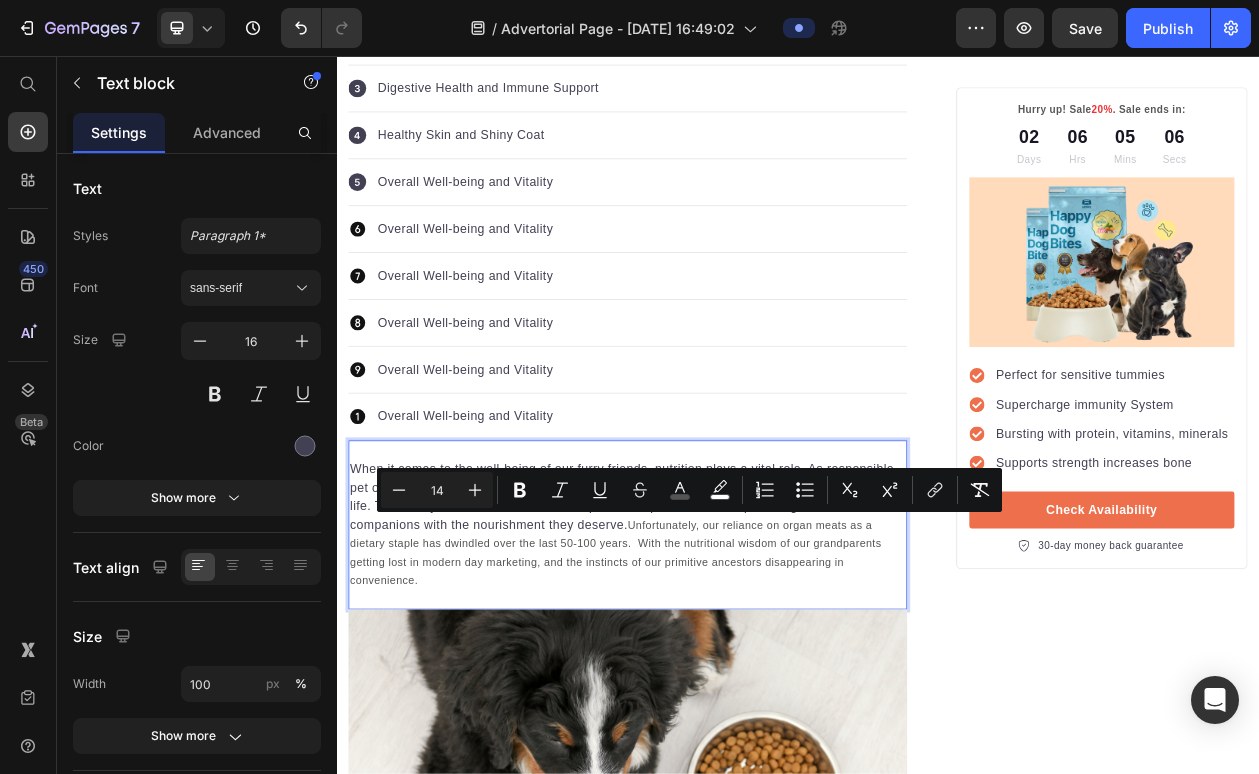 drag, startPoint x: 744, startPoint y: 739, endPoint x: 718, endPoint y: 664, distance: 79.37884 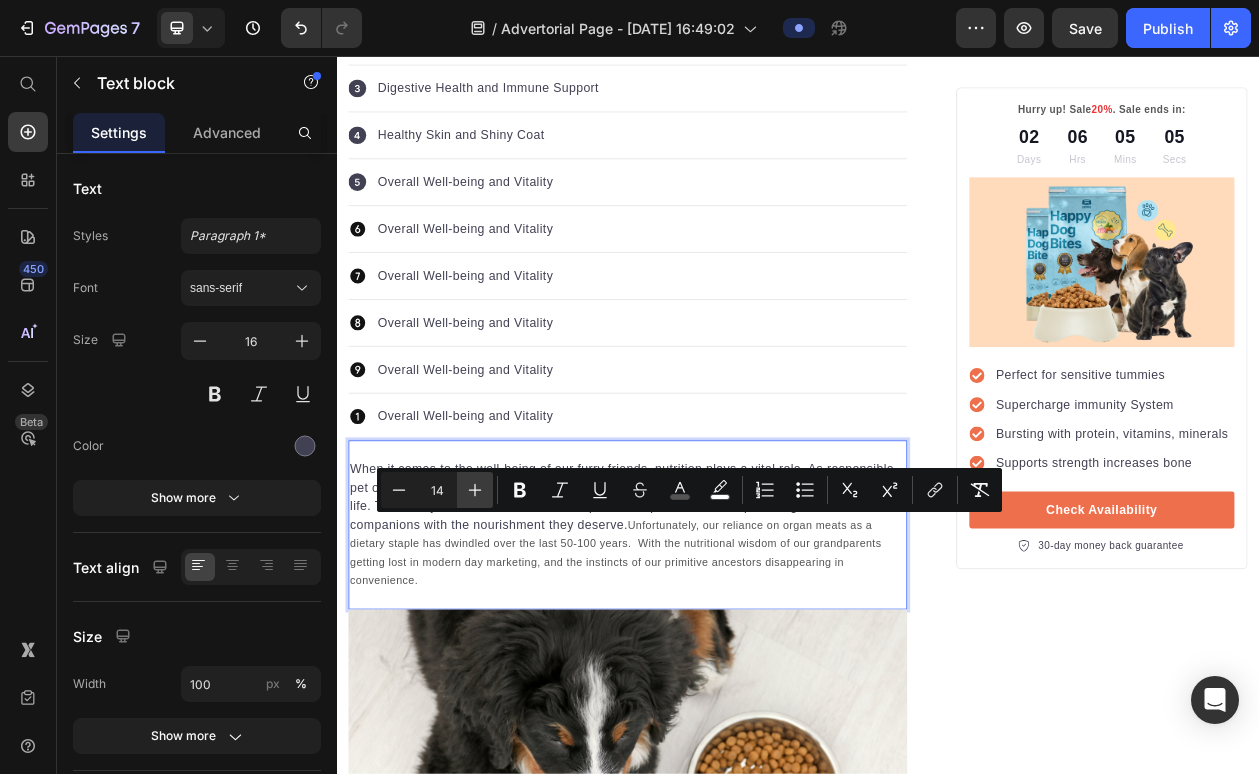 click 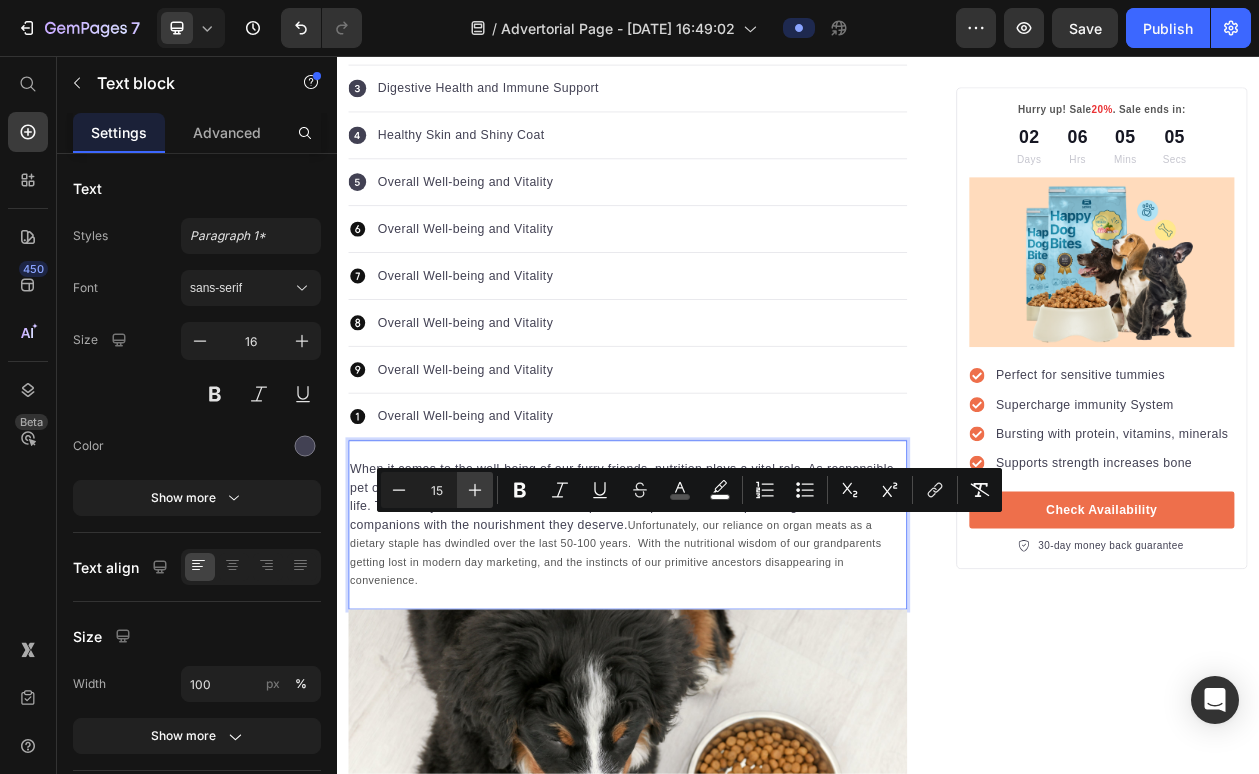 click 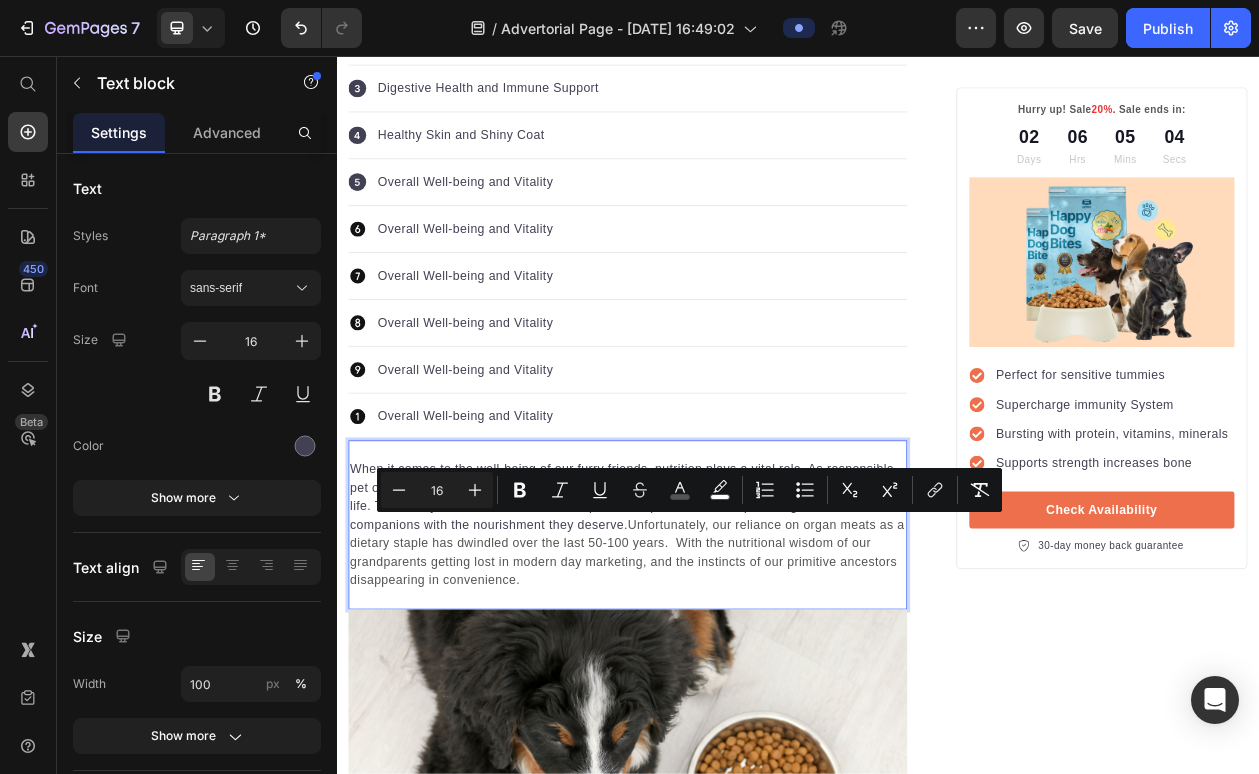 click on "When it comes to the well-being of our furry friends, nutrition plays a vital role. As responsible pet owners, we want nothing but the best for our dogs, ensuring they live a happy and healthy life. That's why it's crucial to unleash the power of optimal nutrition, providing our beloved companions with the nourishment they deserve.  Unfortunately, our reliance on organ meats as a dietary staple has dwindled over the last 50-100 years.    With the nutritional wisdom of our grandparents getting lost in modern day marketing, and the instincts of our primitive ancestors disappearing in convenience." at bounding box center (715, 666) 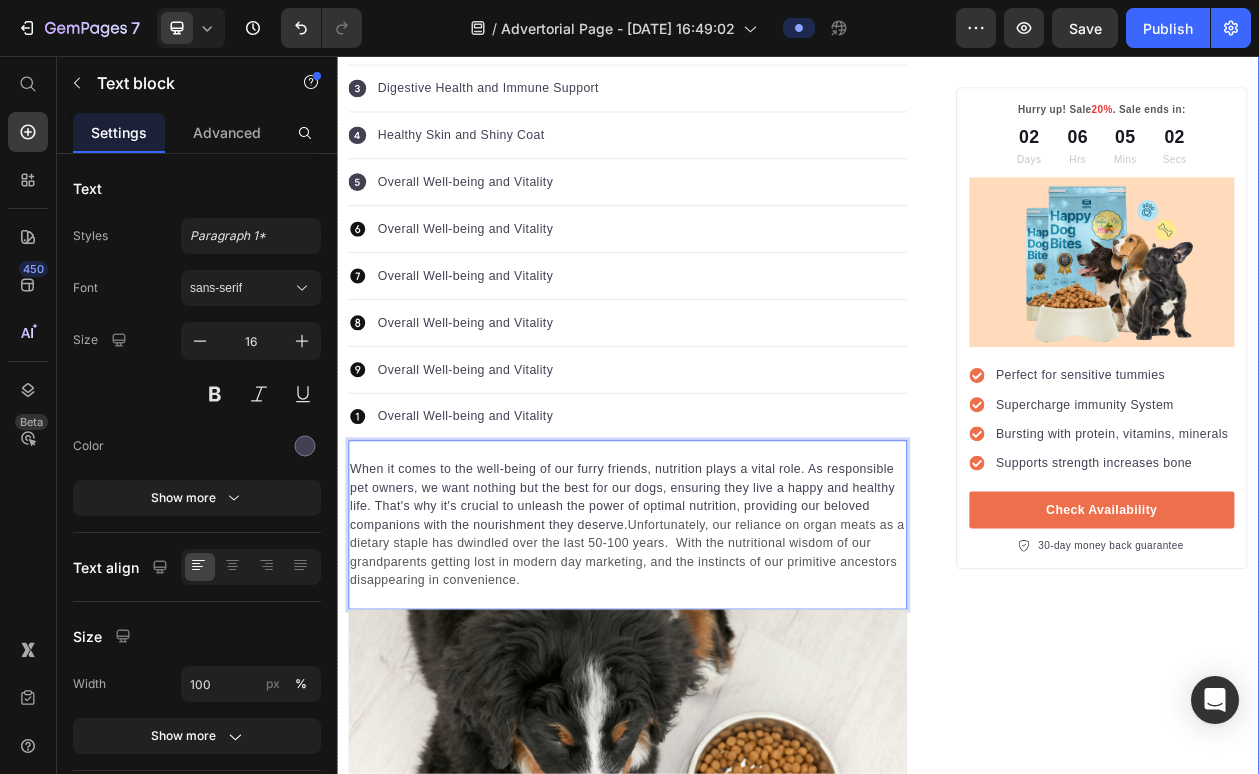 drag, startPoint x: 722, startPoint y: 666, endPoint x: 340, endPoint y: 595, distance: 388.54214 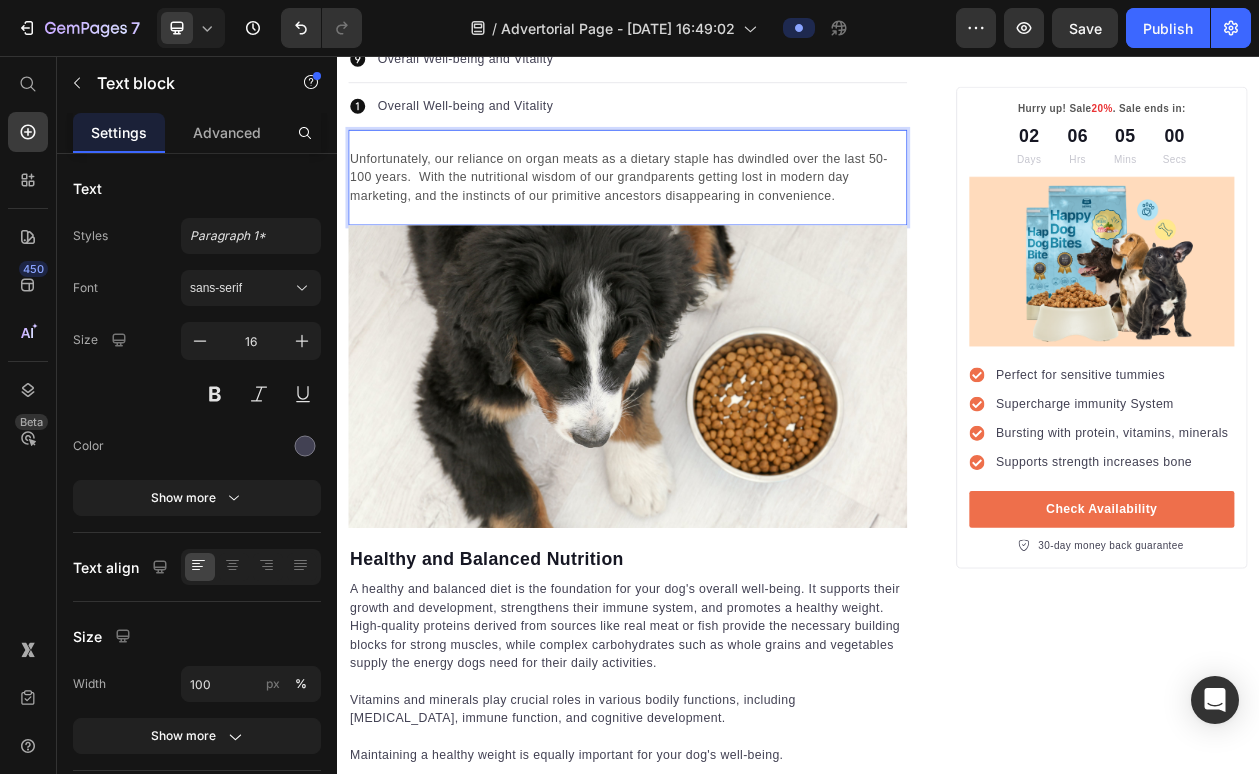 scroll, scrollTop: 1417, scrollLeft: 0, axis: vertical 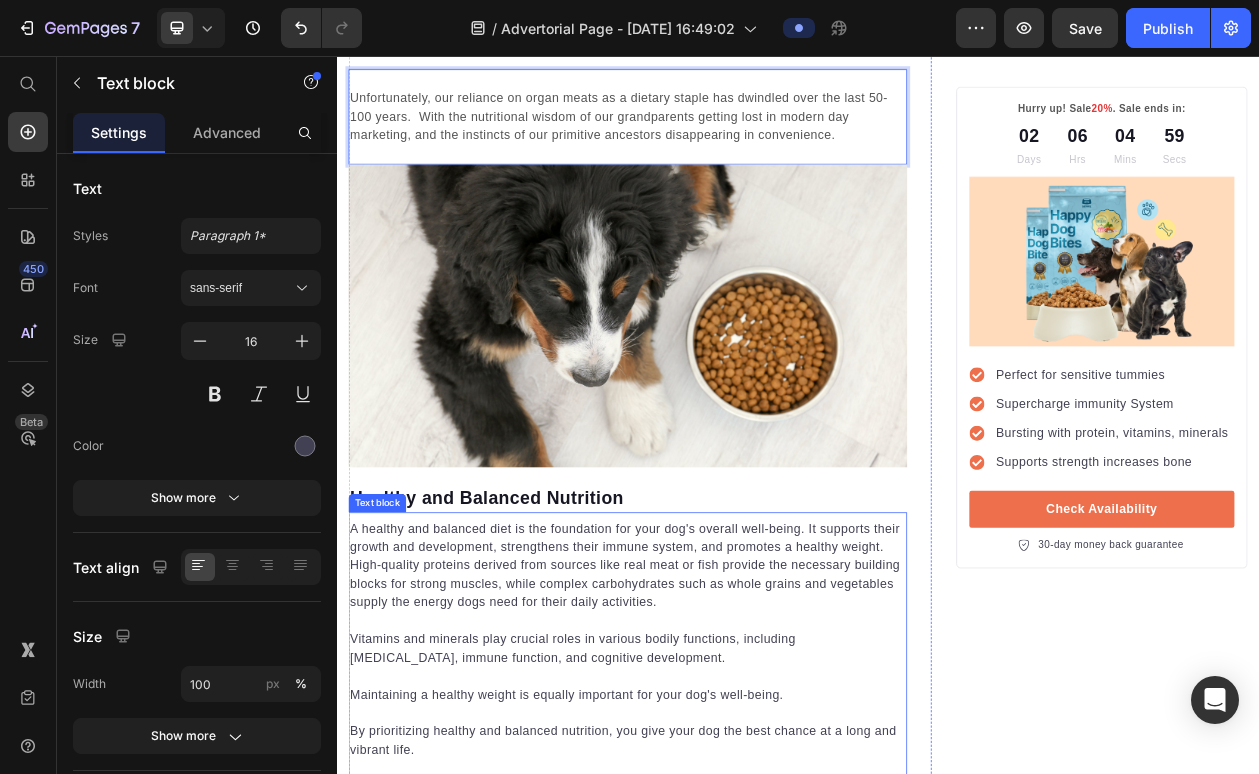 click on "A healthy and balanced diet is the foundation for your dog's overall well-being. It supports their growth and development, strengthens their immune system, and promotes a healthy weight. High-quality proteins derived from sources like real meat or fish provide the necessary building blocks for strong muscles, while complex carbohydrates such as whole grains and vegetables supply the energy dogs need for their daily activities." at bounding box center (715, 719) 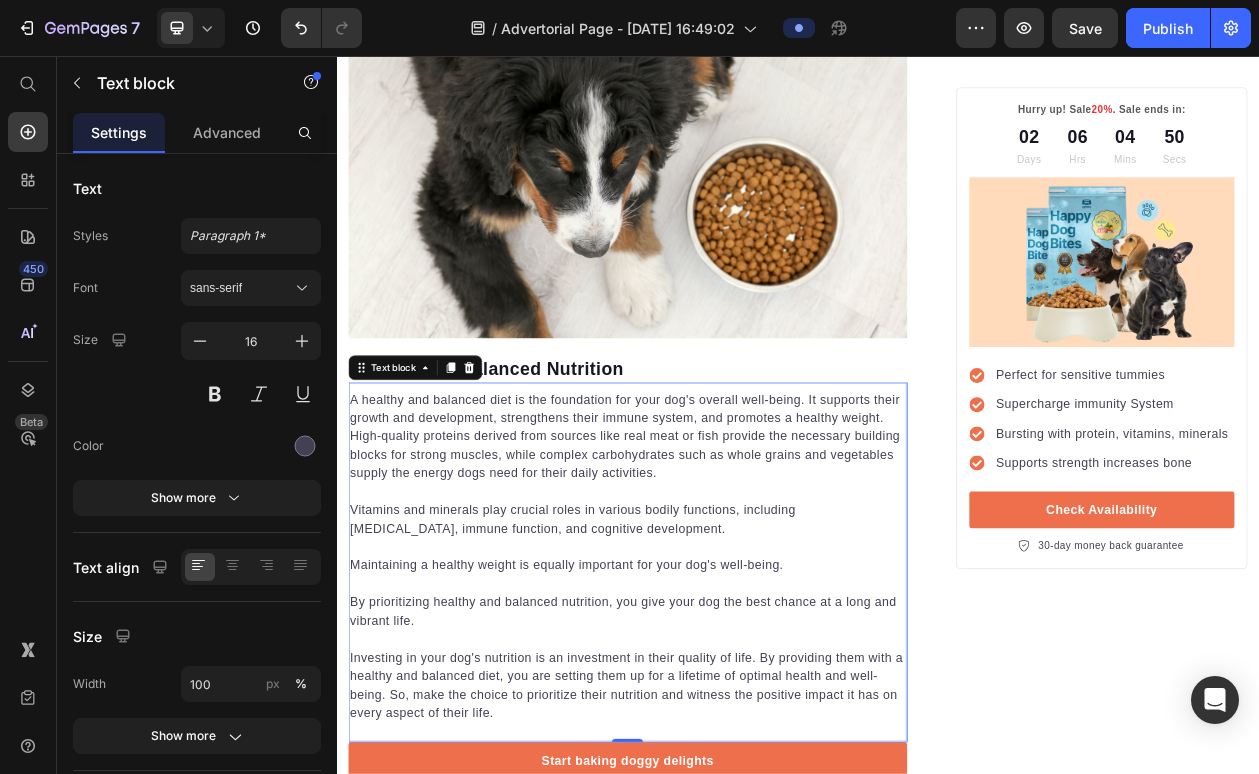 scroll, scrollTop: 1601, scrollLeft: 0, axis: vertical 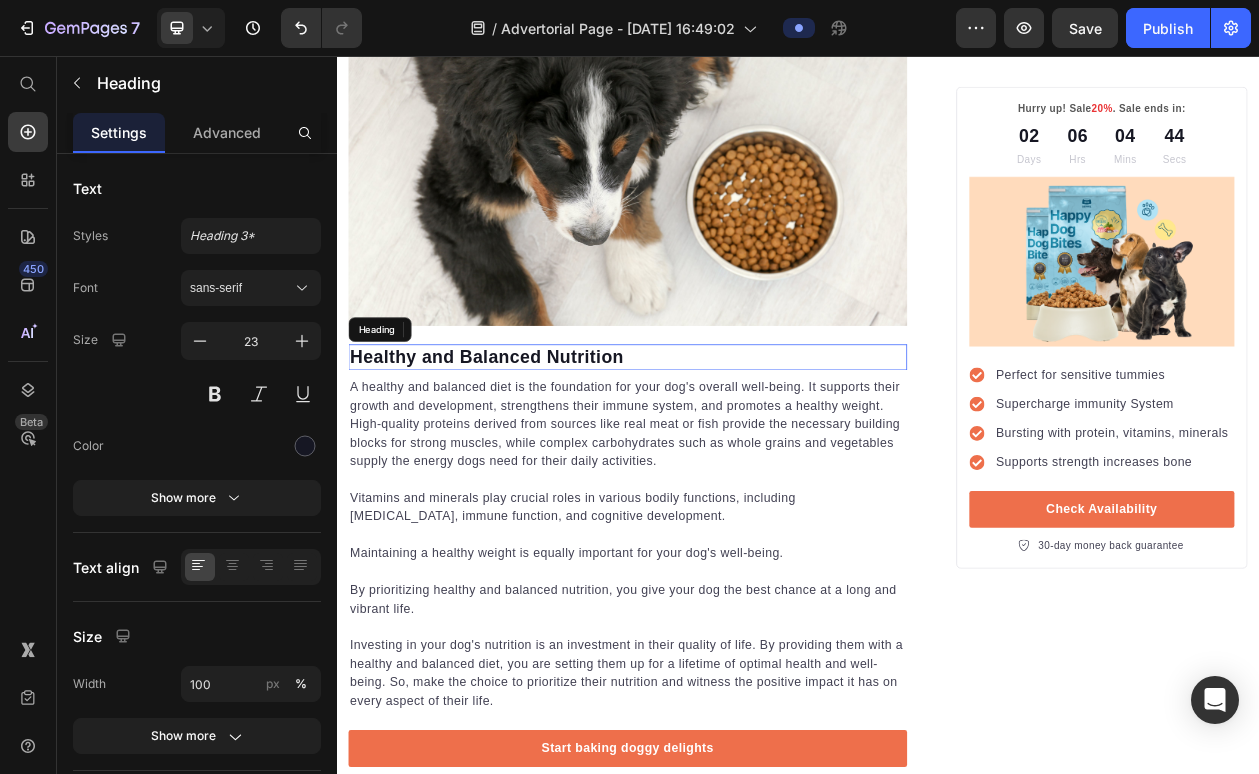 click on "Healthy and Balanced Nutrition" at bounding box center [715, 448] 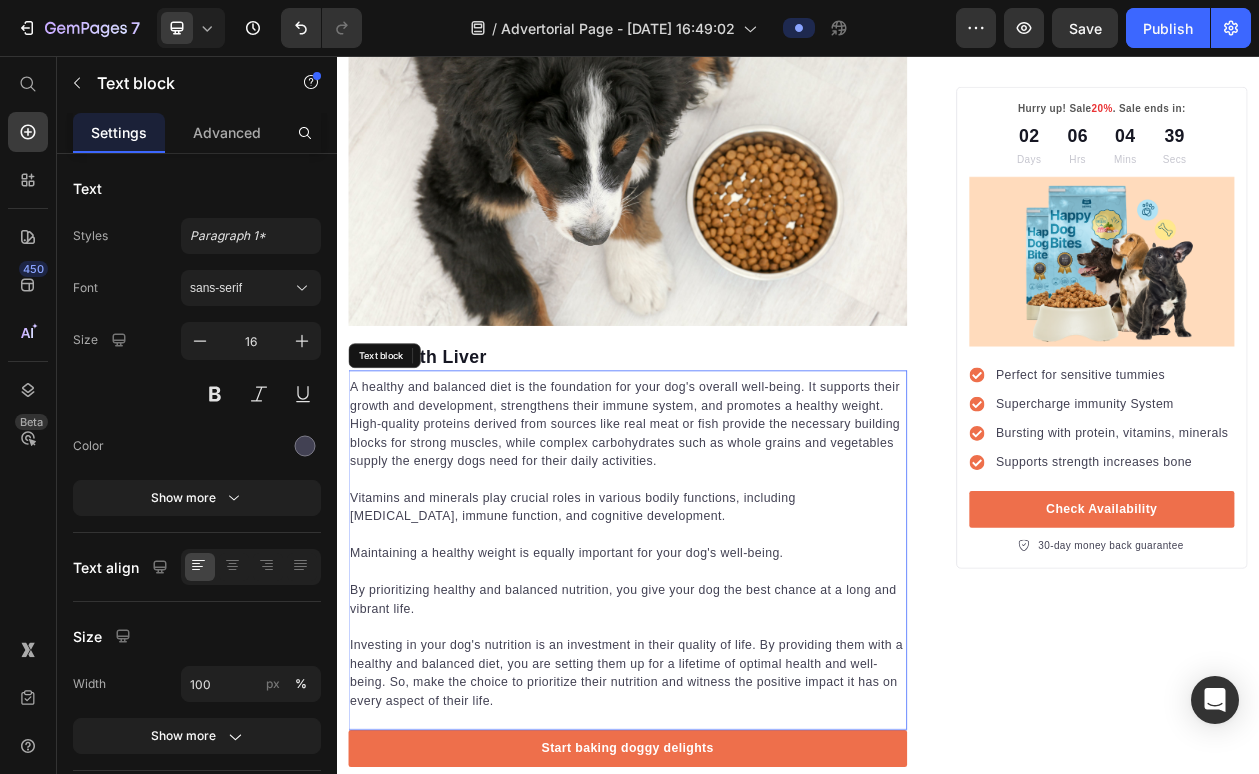 click on "A healthy and balanced diet is the foundation for your dog's overall well-being. It supports their growth and development, strengthens their immune system, and promotes a healthy weight. High-quality proteins derived from sources like real meat or fish provide the necessary building blocks for strong muscles, while complex carbohydrates such as whole grains and vegetables supply the energy dogs need for their daily activities." at bounding box center (715, 535) 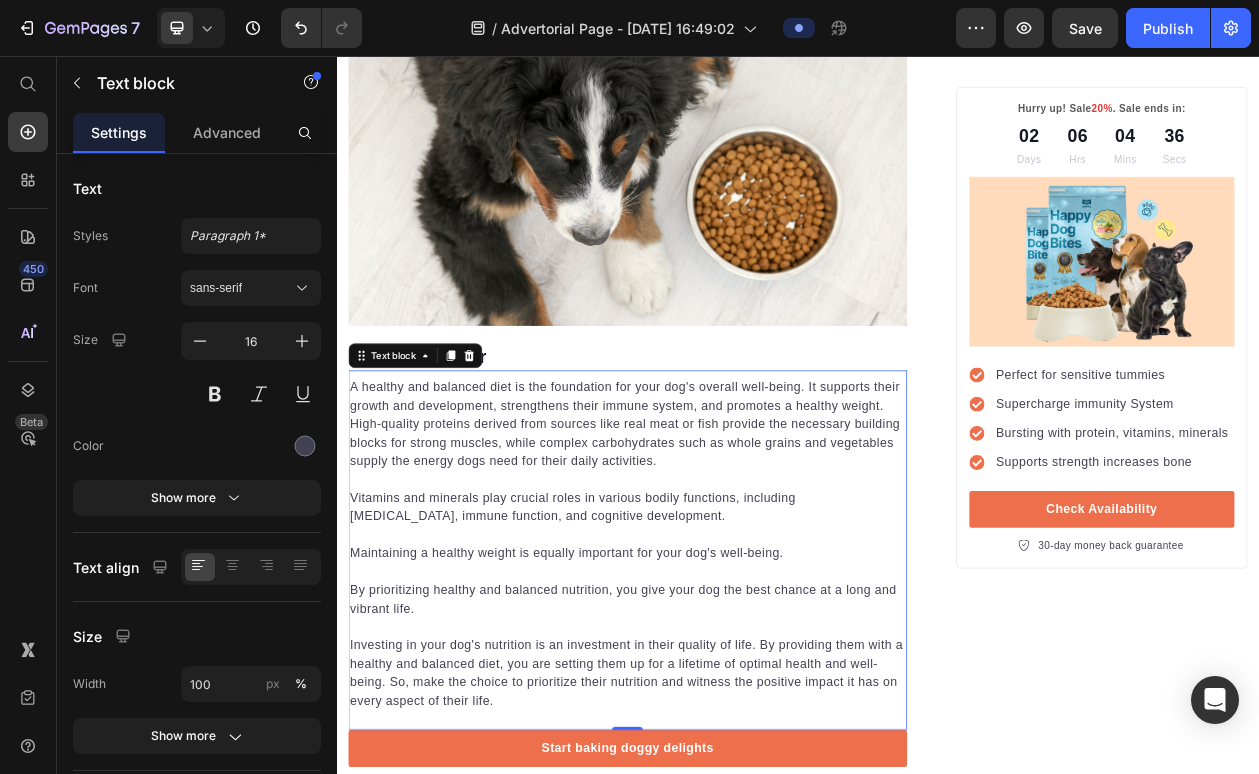 click on "A healthy and balanced diet is the foundation for your dog's overall well-being. It supports their growth and development, strengthens their immune system, and promotes a healthy weight. High-quality proteins derived from sources like real meat or fish provide the necessary building blocks for strong muscles, while complex carbohydrates such as whole grains and vegetables supply the energy dogs need for their daily activities." at bounding box center [715, 535] 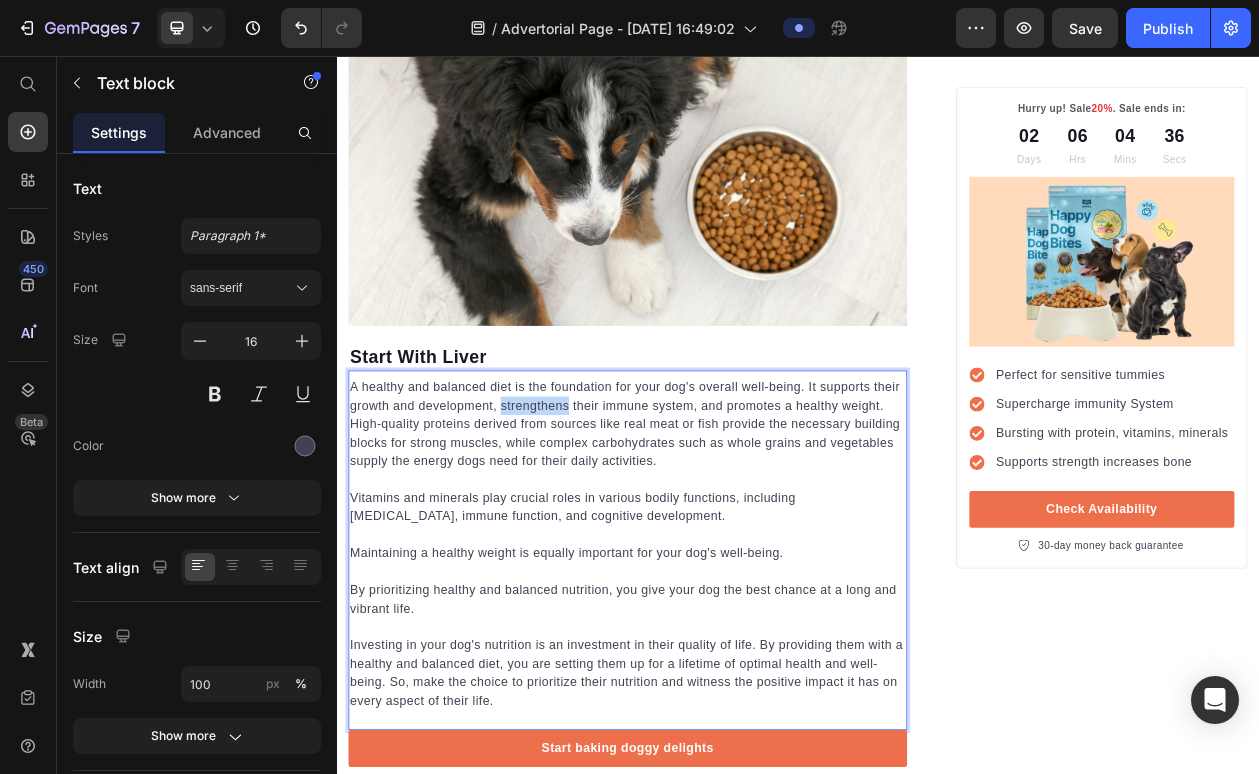 click on "A healthy and balanced diet is the foundation for your dog's overall well-being. It supports their growth and development, strengthens their immune system, and promotes a healthy weight. High-quality proteins derived from sources like real meat or fish provide the necessary building blocks for strong muscles, while complex carbohydrates such as whole grains and vegetables supply the energy dogs need for their daily activities." at bounding box center (715, 535) 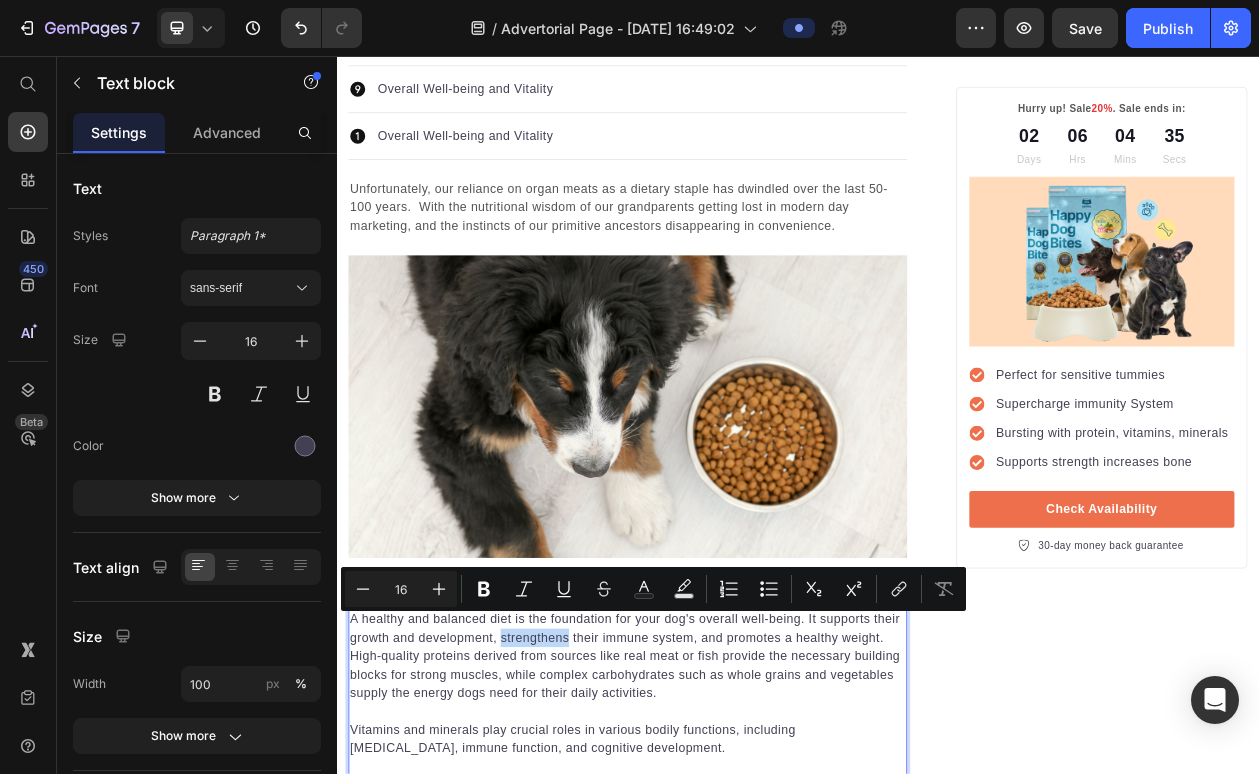 scroll, scrollTop: 1209, scrollLeft: 0, axis: vertical 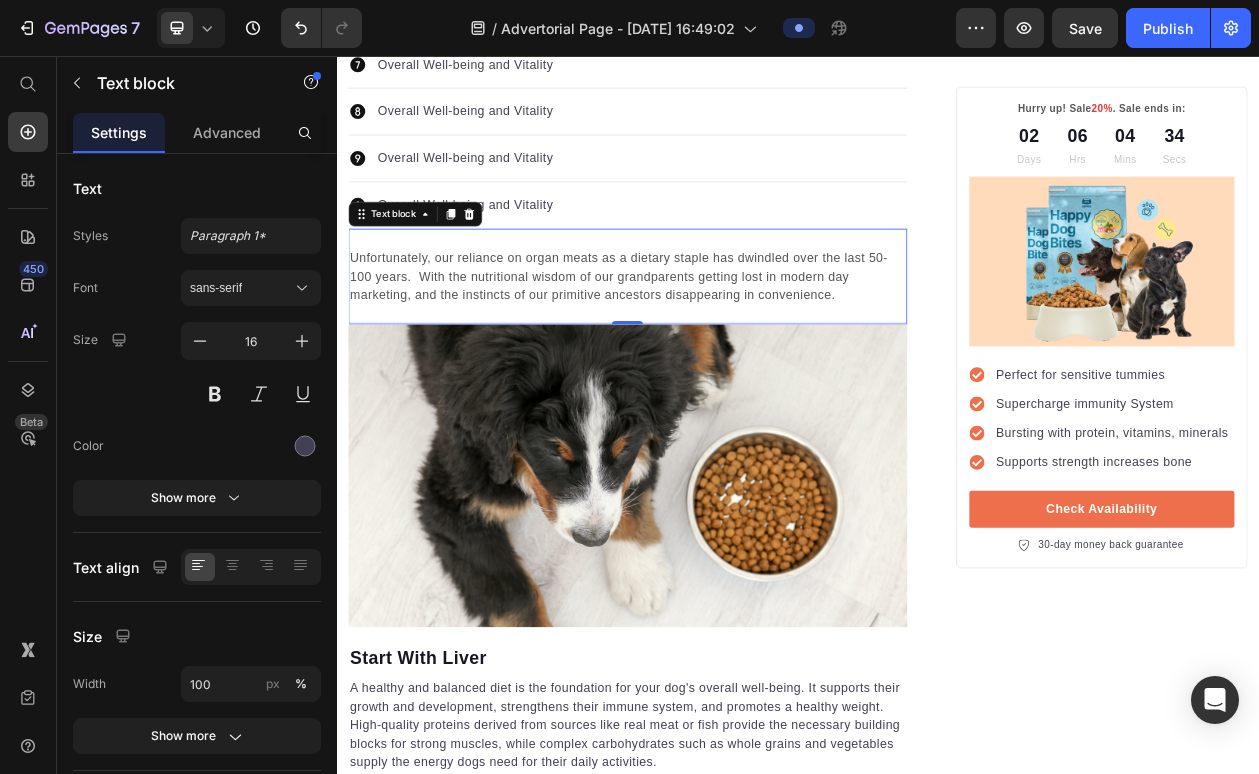 click on "Unfortunately, our reliance on organ meats as a dietary staple has dwindled over the last 50-100 years.    With the nutritional wisdom of our grandparents getting lost in modern day marketing, and the instincts of our primitive ancestors disappearing in convenience." at bounding box center (715, 343) 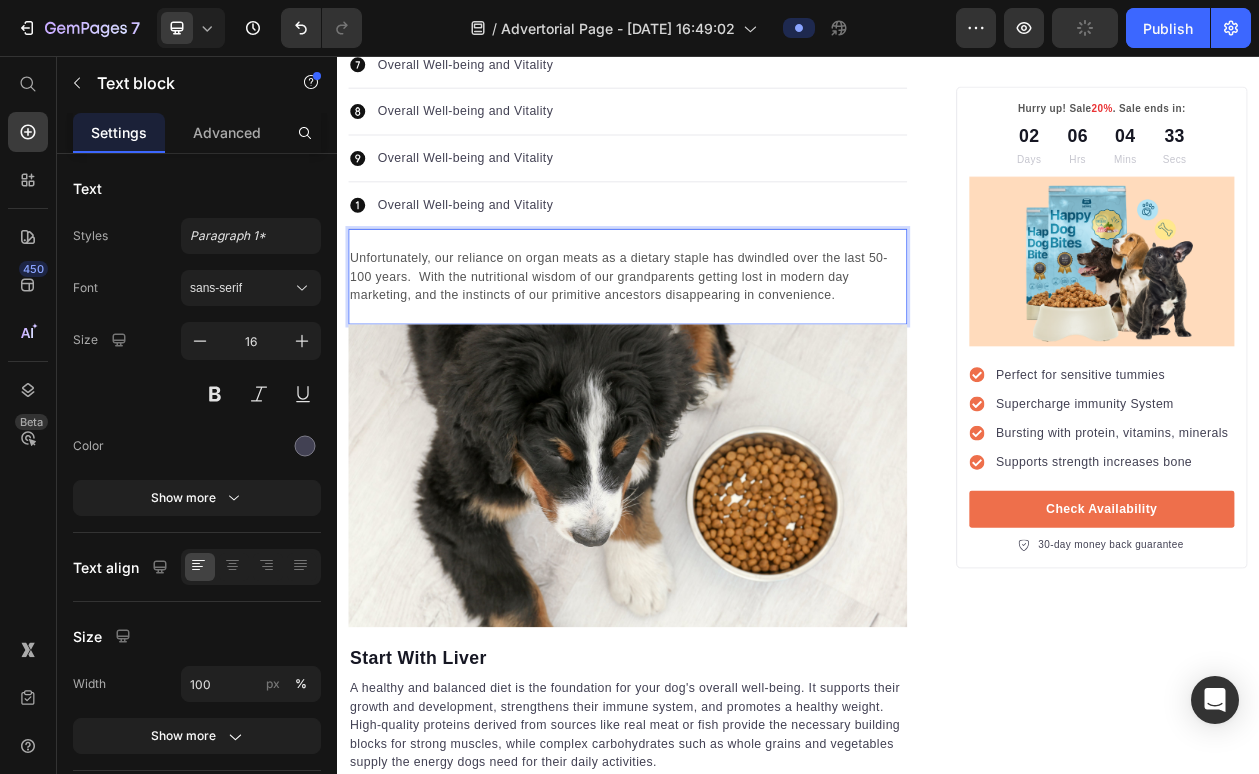 click on "Unfortunately, our reliance on organ meats as a dietary staple has dwindled over the last 50-100 years.    With the nutritional wisdom of our grandparents getting lost in modern day marketing, and the instincts of our primitive ancestors disappearing in convenience." at bounding box center (715, 343) 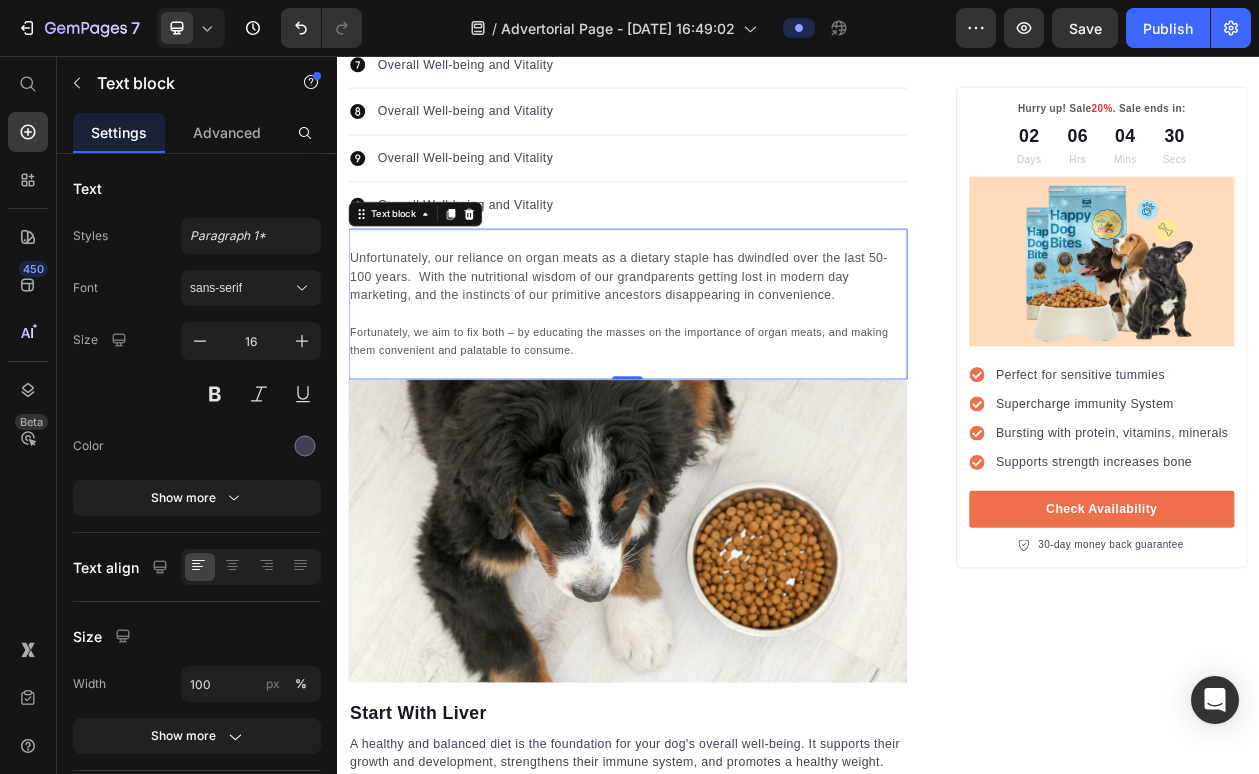click on "Unfortunately, our reliance on organ meats as a dietary staple has dwindled over the last 50-100 years.    With the nutritional wisdom of our grandparents getting lost in modern day marketing, and the instincts of our primitive ancestors disappearing in convenience. Fortunately, we aim to fix both – by educating the masses on the importance of organ meats, and making them convenient and palatable to consume.    Text block   0" at bounding box center [715, 379] 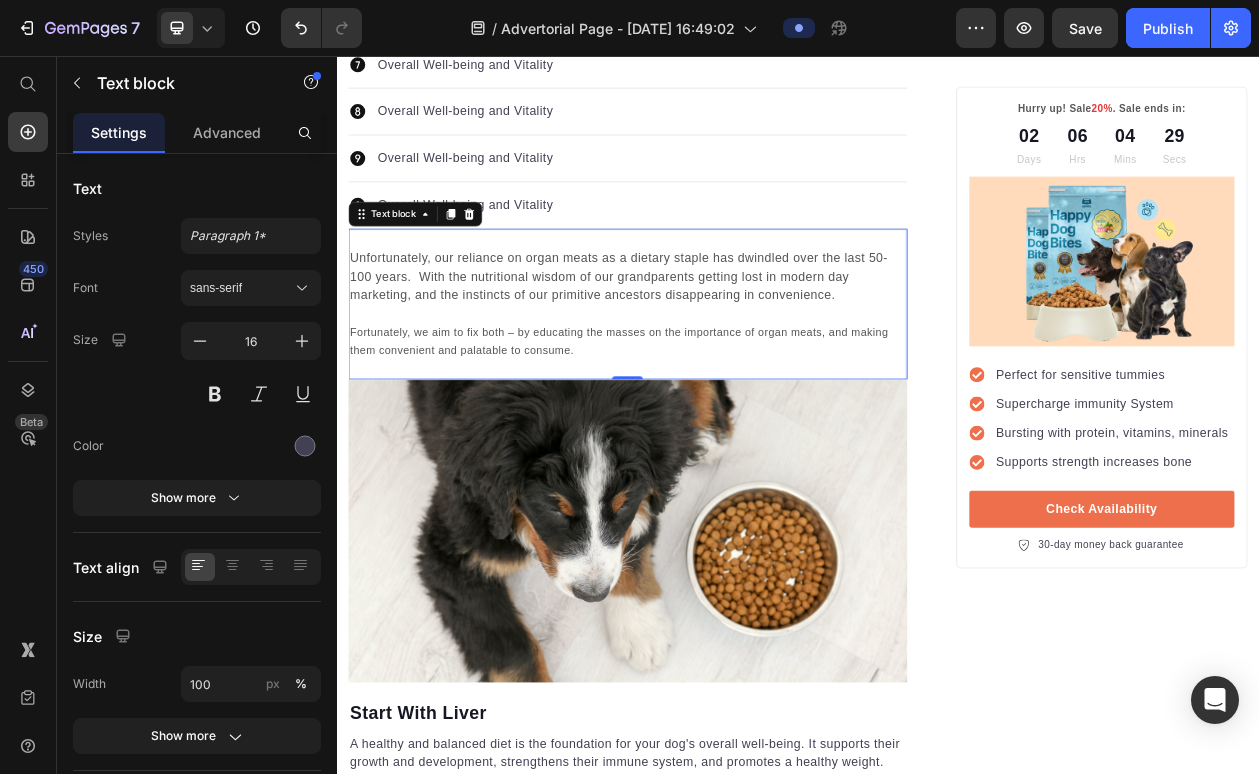 click on "Unfortunately, our reliance on organ meats as a dietary staple has dwindled over the last 50-100 years.    With the nutritional wisdom of our grandparents getting lost in modern day marketing, and the instincts of our primitive ancestors disappearing in convenience. Fortunately, we aim to fix both – by educating the masses on the importance of organ meats, and making them convenient and palatable to consume.    Text block   0" at bounding box center [715, 379] 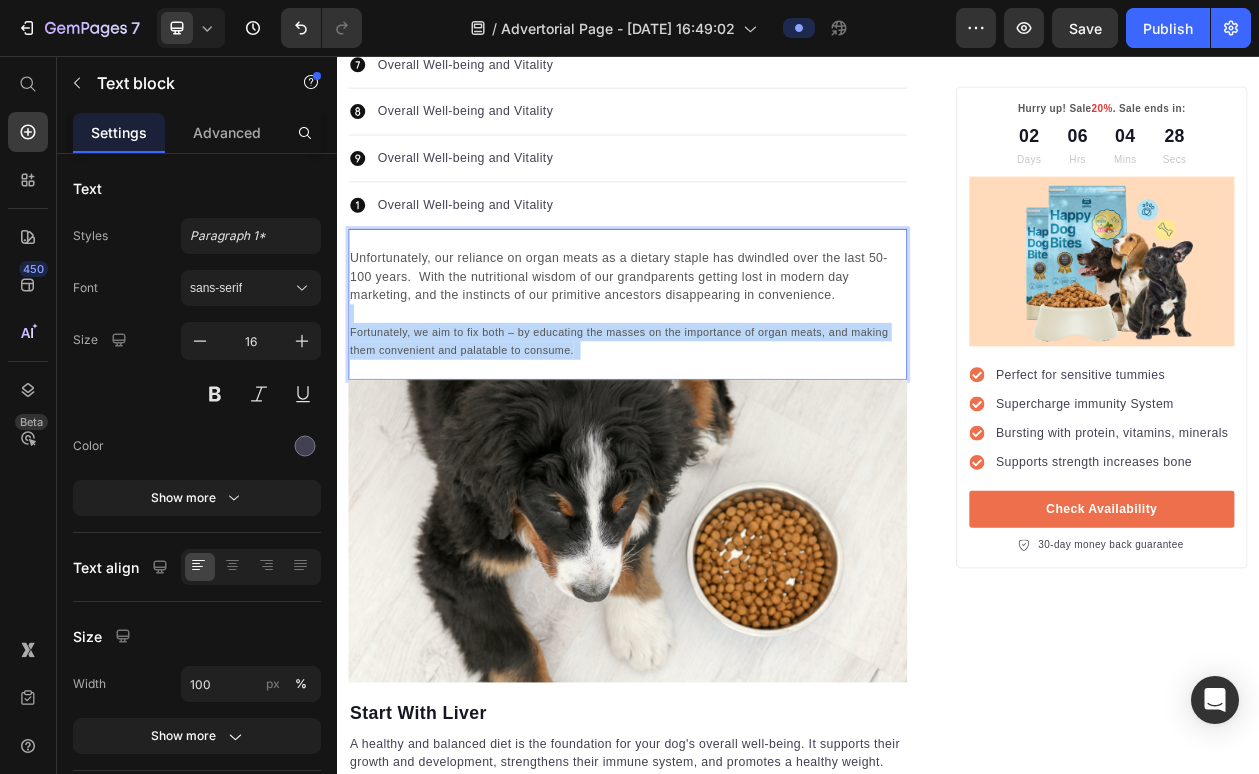 drag, startPoint x: 681, startPoint y: 440, endPoint x: 265, endPoint y: 383, distance: 419.8869 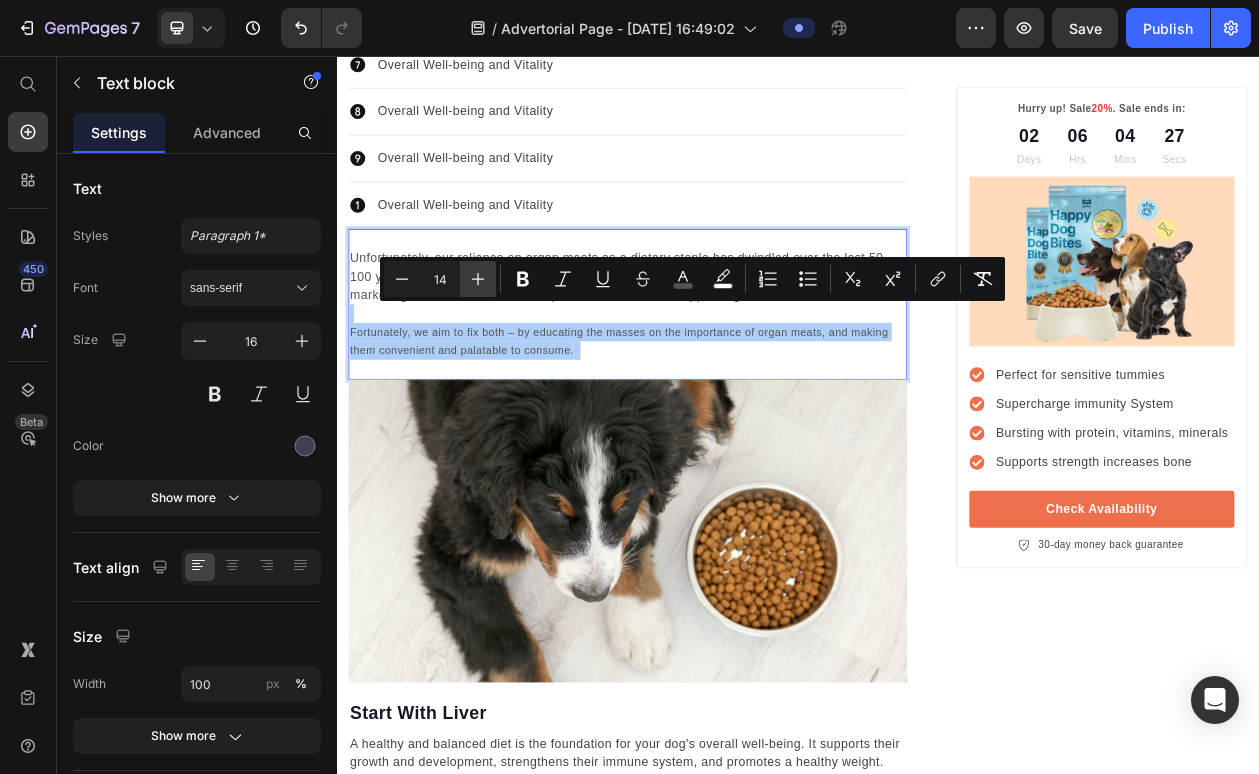 click 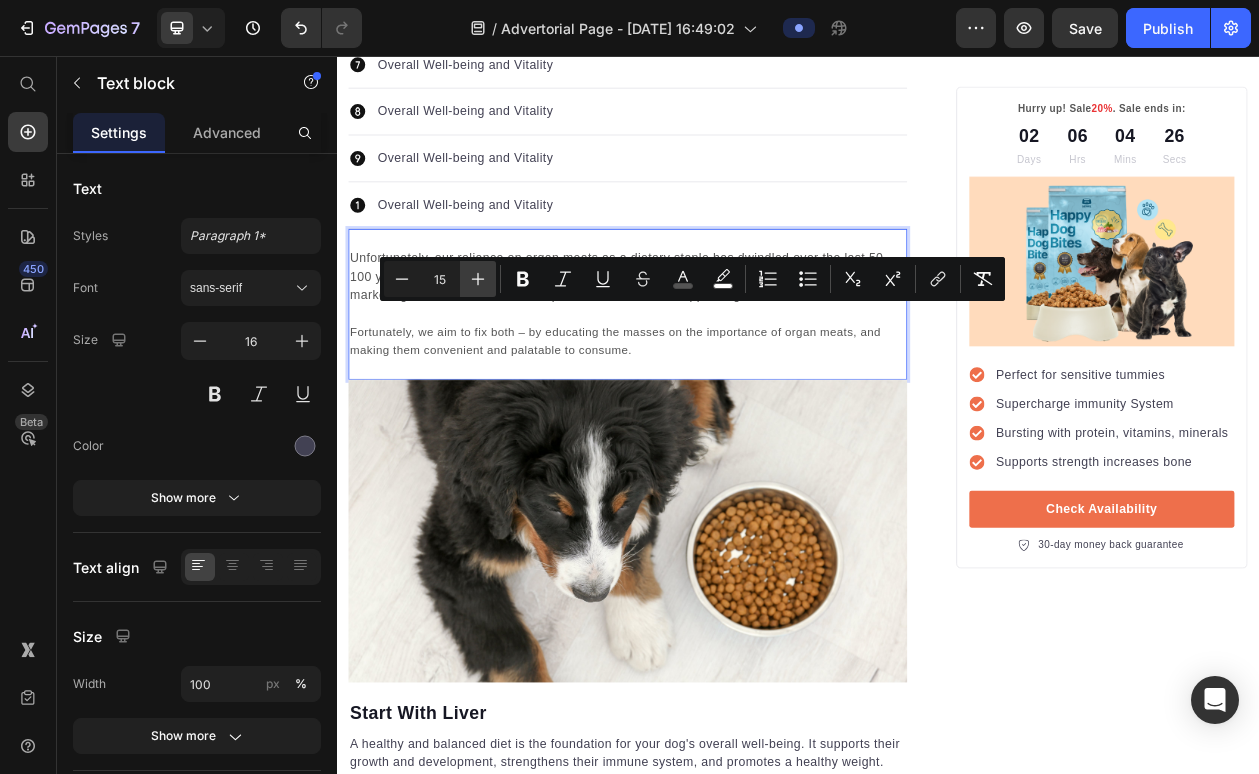 click 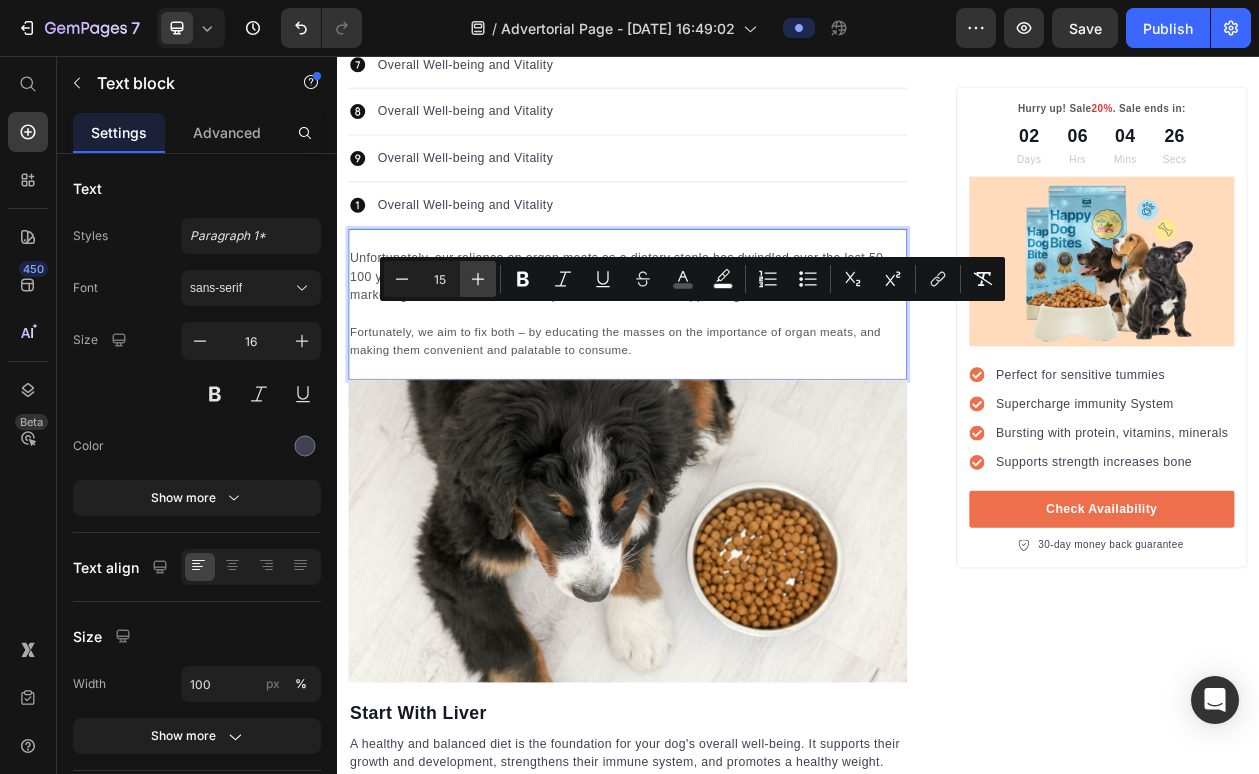 type on "16" 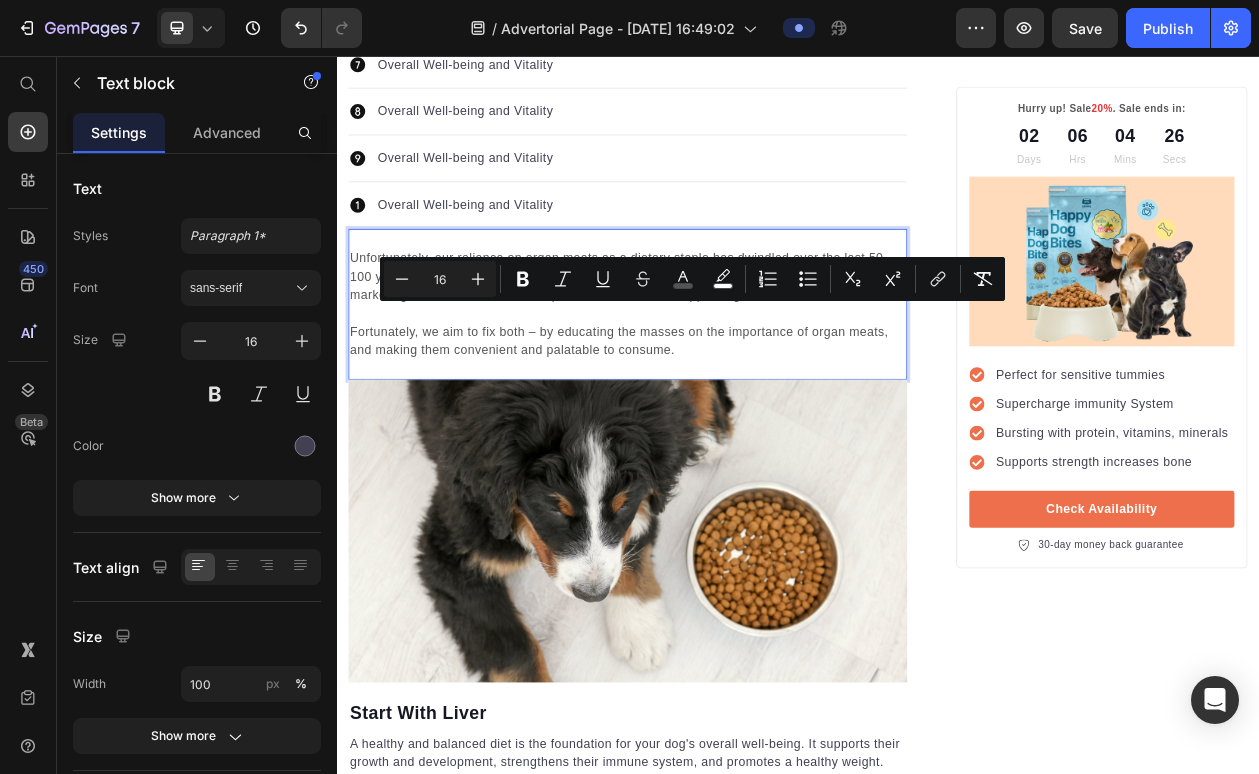 click on "Fortunately, we aim to fix both – by educating the masses on the importance of organ meats, and making them convenient and palatable to consume." at bounding box center [715, 427] 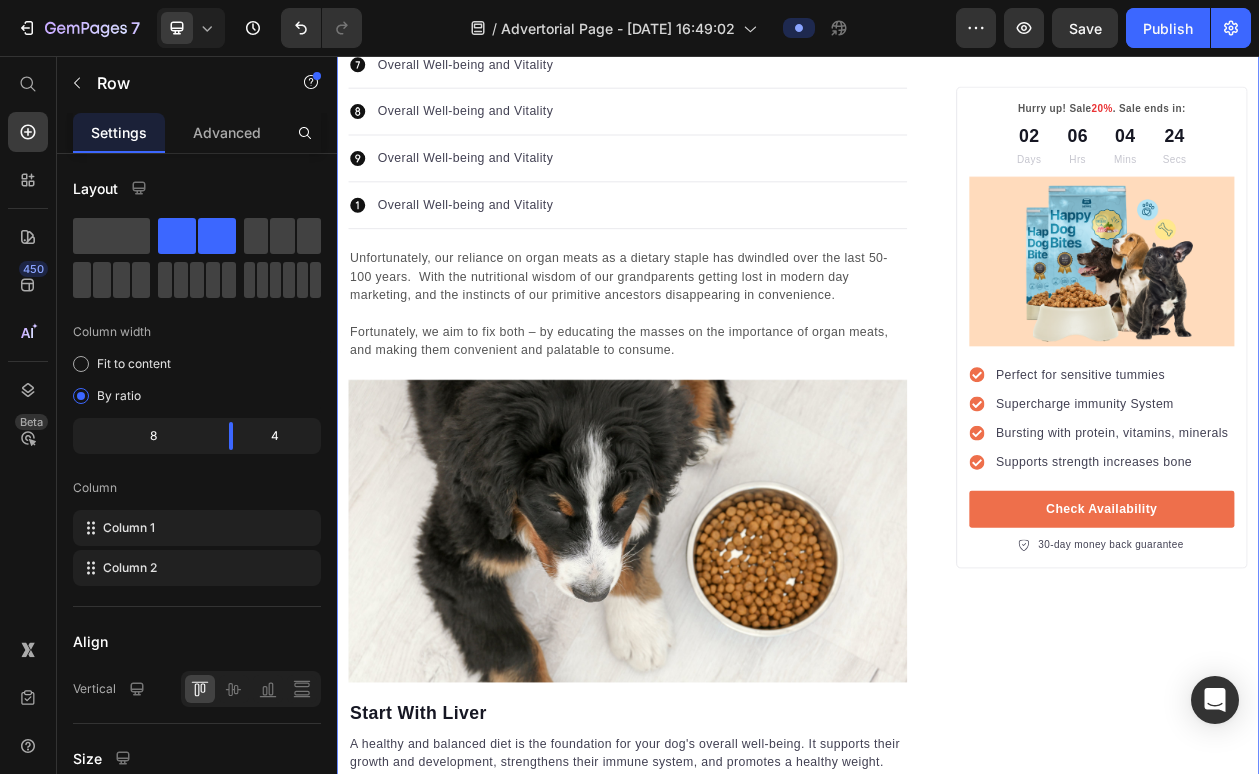 click on "10 Benefits of Organ Meats Heading Image By  PrimalRx Team Text block Advanced list Published:  Monday, January 7, 2021 Text block Row Image Organ meats offer a range of health benefits. Here are 10 of them... Text block 10 Benefits of Organ Meats Text block
Icon Healthy and Balanced Nutrition Text block Advanced list
Icon Joint Care and Mobility Support Text block Advanced list
Icon Digestive Health and Immune Support Text block Advanced list
Icon Healthy Skin and Shiny Coat Text block Advanced list
Icon Overall Well-being and Vitality Text block Advanced list
Icon Overall Well-being and Vitality Text block Advanced list
Icon Overall Well-being and Vitality Text block Advanced list
Icon Overall Well-being and Vitality Text block Advanced list
Icon Overall Well-being and Vitality Text block Advanced list
Icon Overall Well-being and Vitality Text block Advanced list       Text block   0 Image Button" at bounding box center [937, 2256] 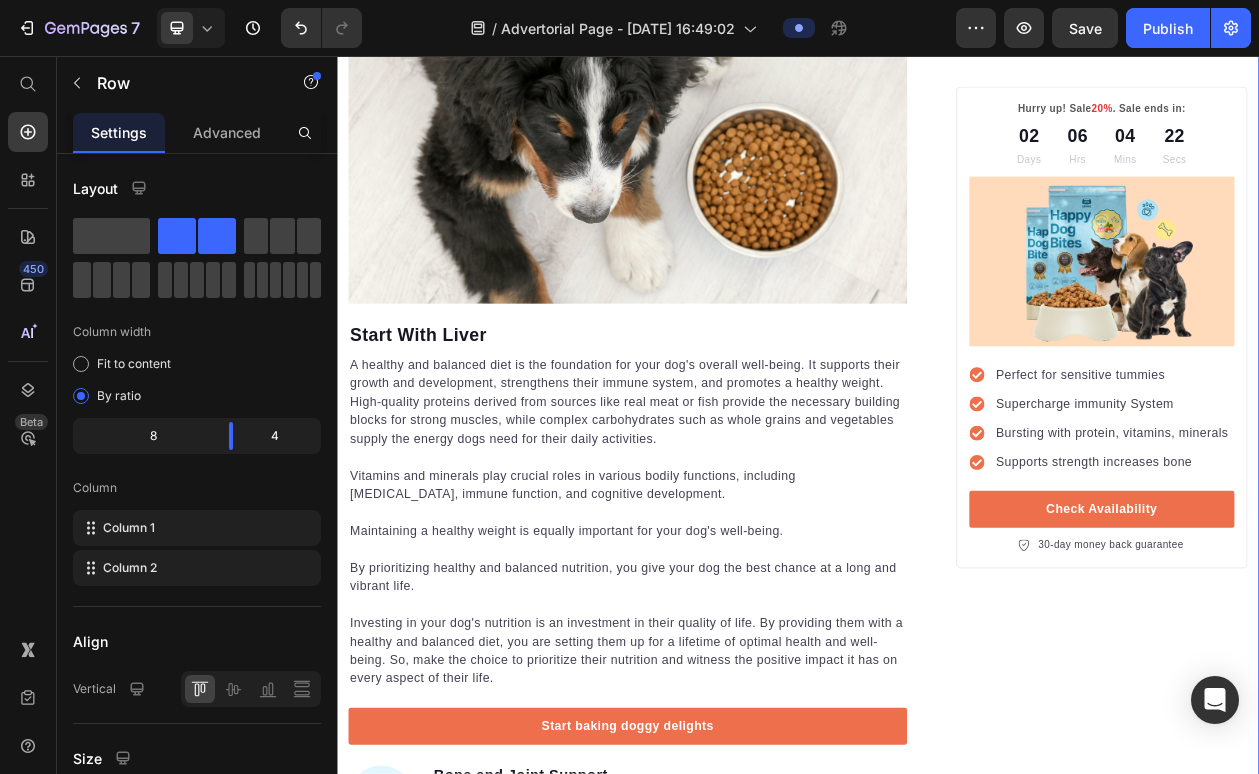 scroll, scrollTop: 1744, scrollLeft: 0, axis: vertical 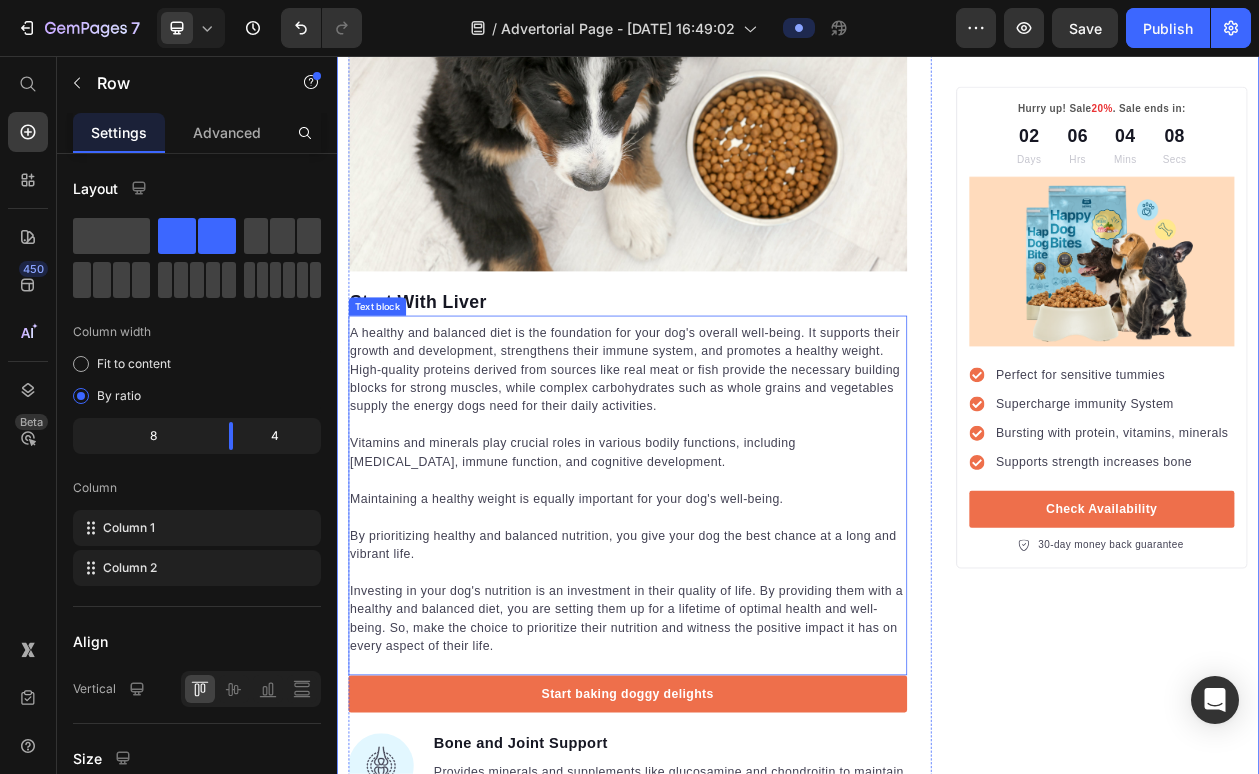 click on "A healthy and balanced diet is the foundation for your dog's overall well-being. It supports their growth and development, strengthens their immune system, and promotes a healthy weight. High-quality proteins derived from sources like real meat or fish provide the necessary building blocks for strong muscles, while complex carbohydrates such as whole grains and vegetables supply the energy dogs need for their daily activities." at bounding box center (715, 464) 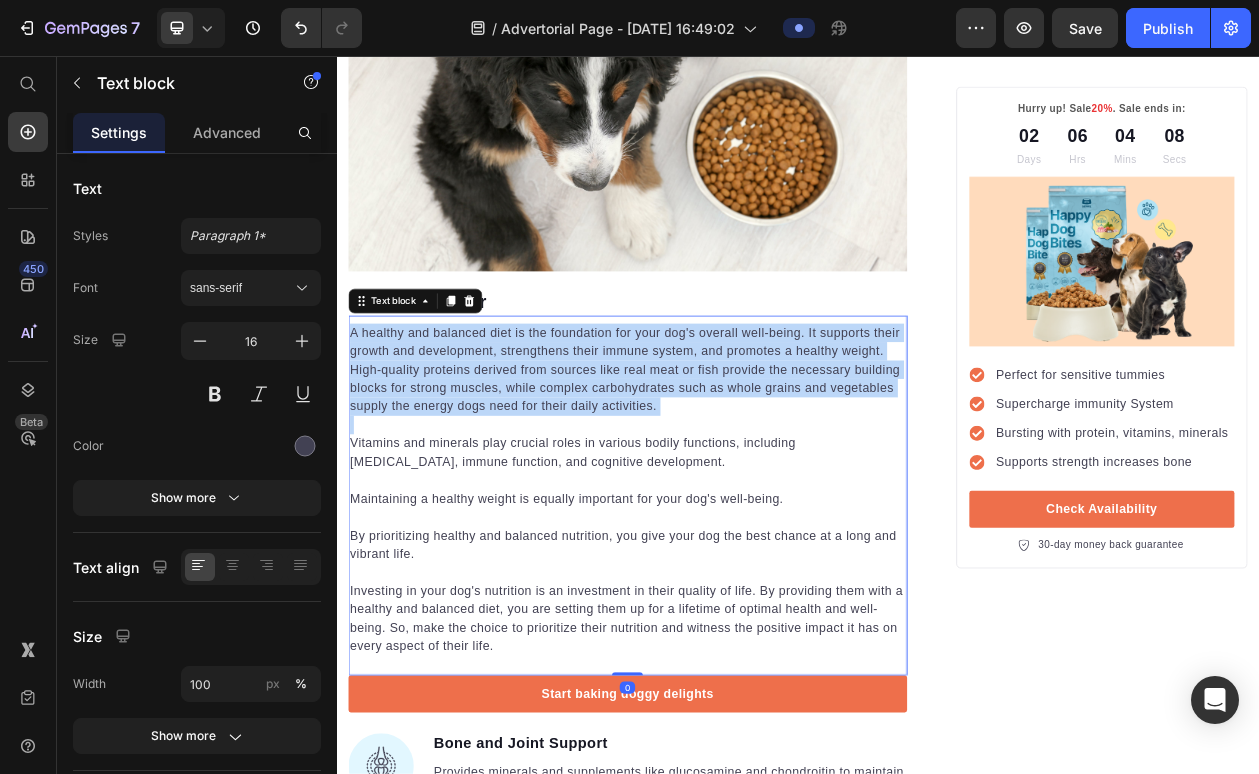 click on "A healthy and balanced diet is the foundation for your dog's overall well-being. It supports their growth and development, strengthens their immune system, and promotes a healthy weight. High-quality proteins derived from sources like real meat or fish provide the necessary building blocks for strong muscles, while complex carbohydrates such as whole grains and vegetables supply the energy dogs need for their daily activities." at bounding box center [715, 464] 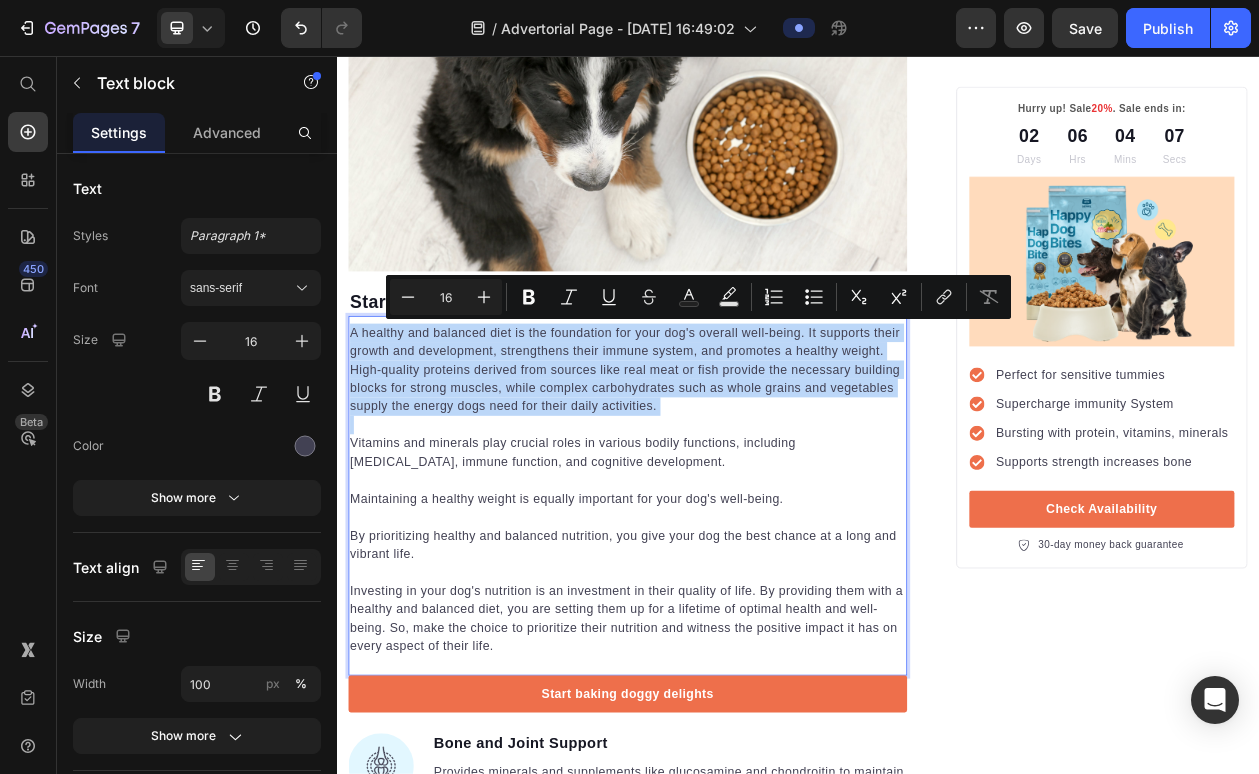 type on "14" 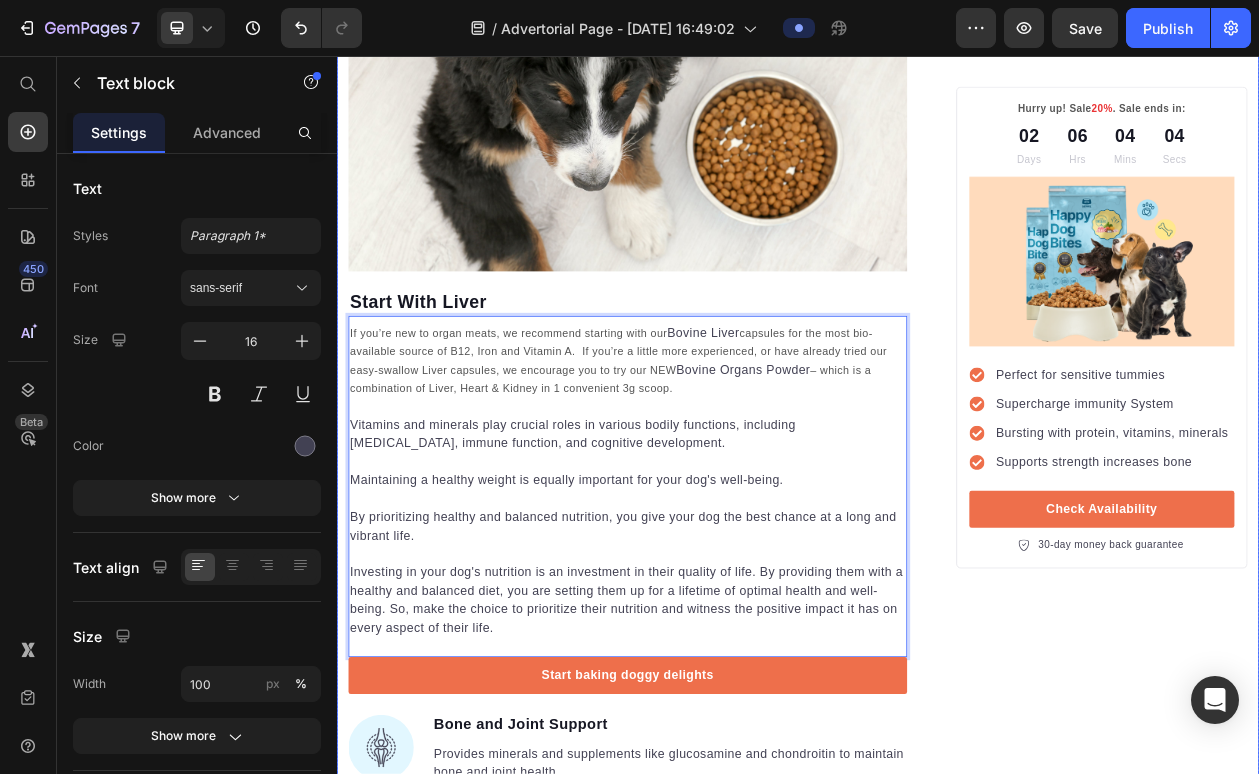 drag, startPoint x: 786, startPoint y: 491, endPoint x: 351, endPoint y: 417, distance: 441.24936 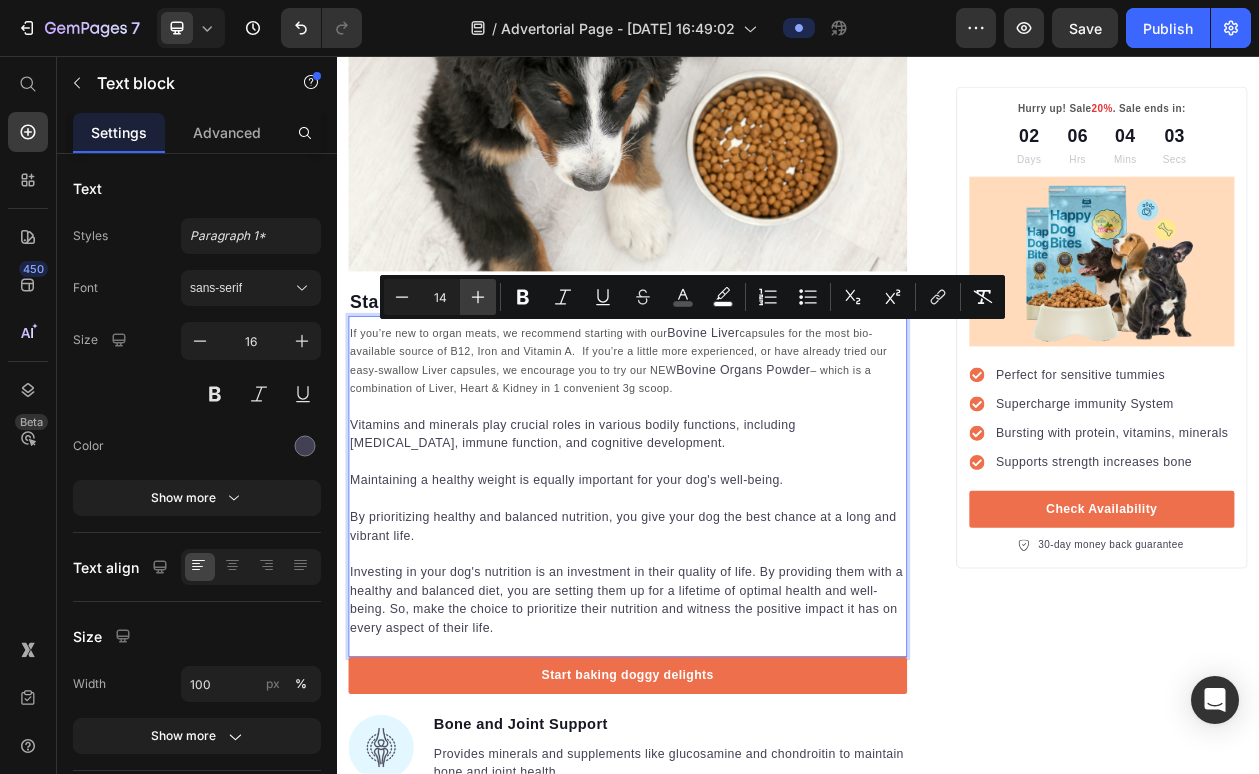 click 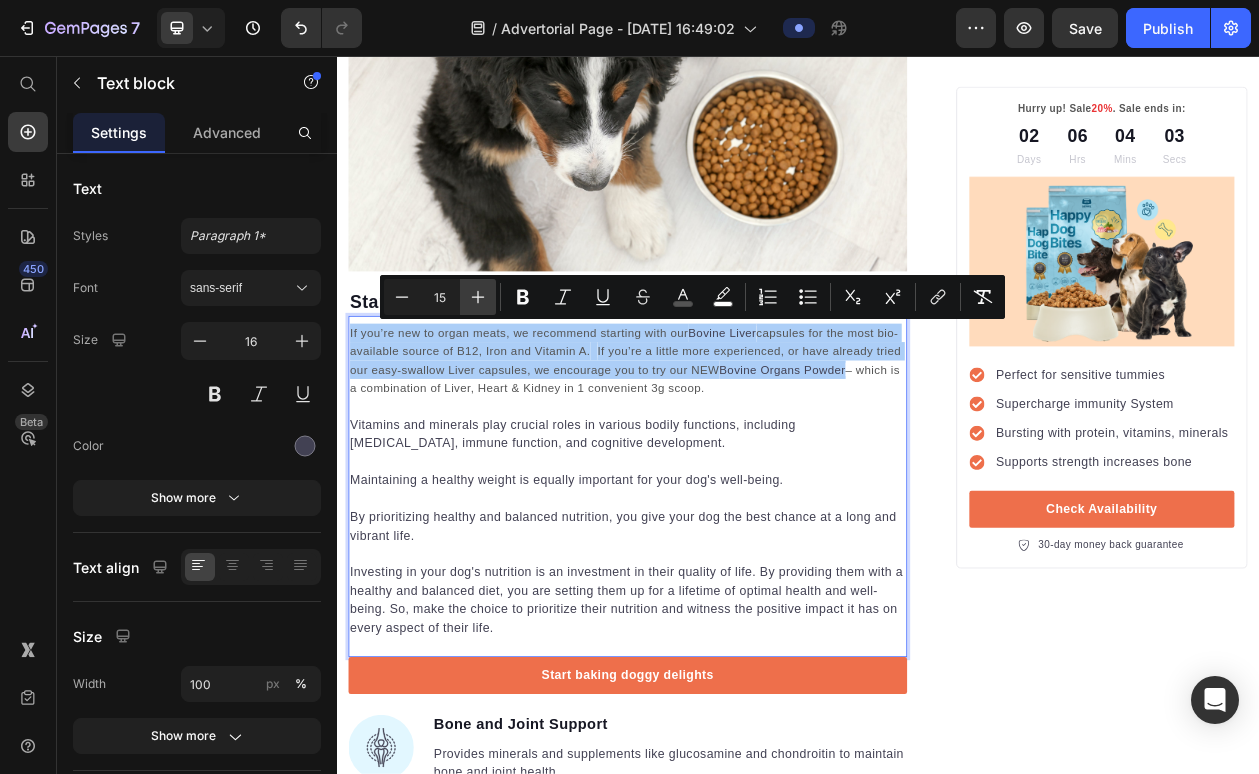 click 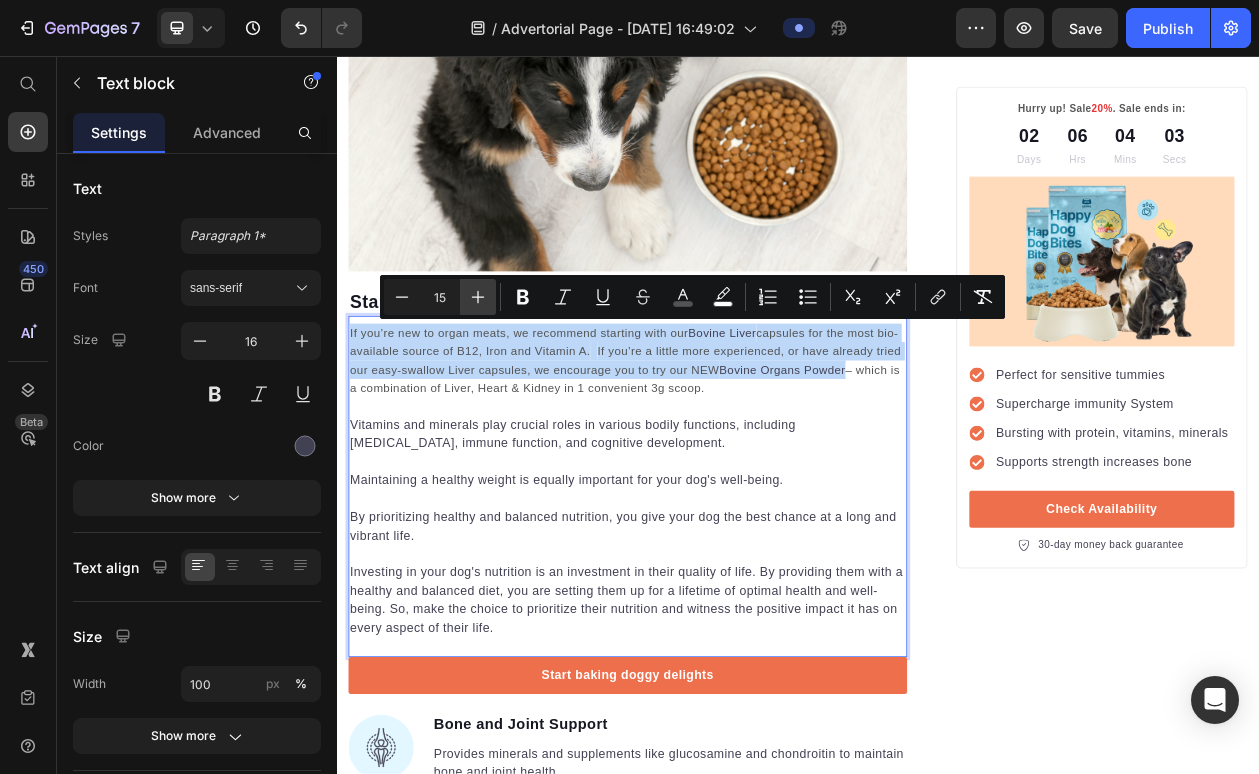 type on "16" 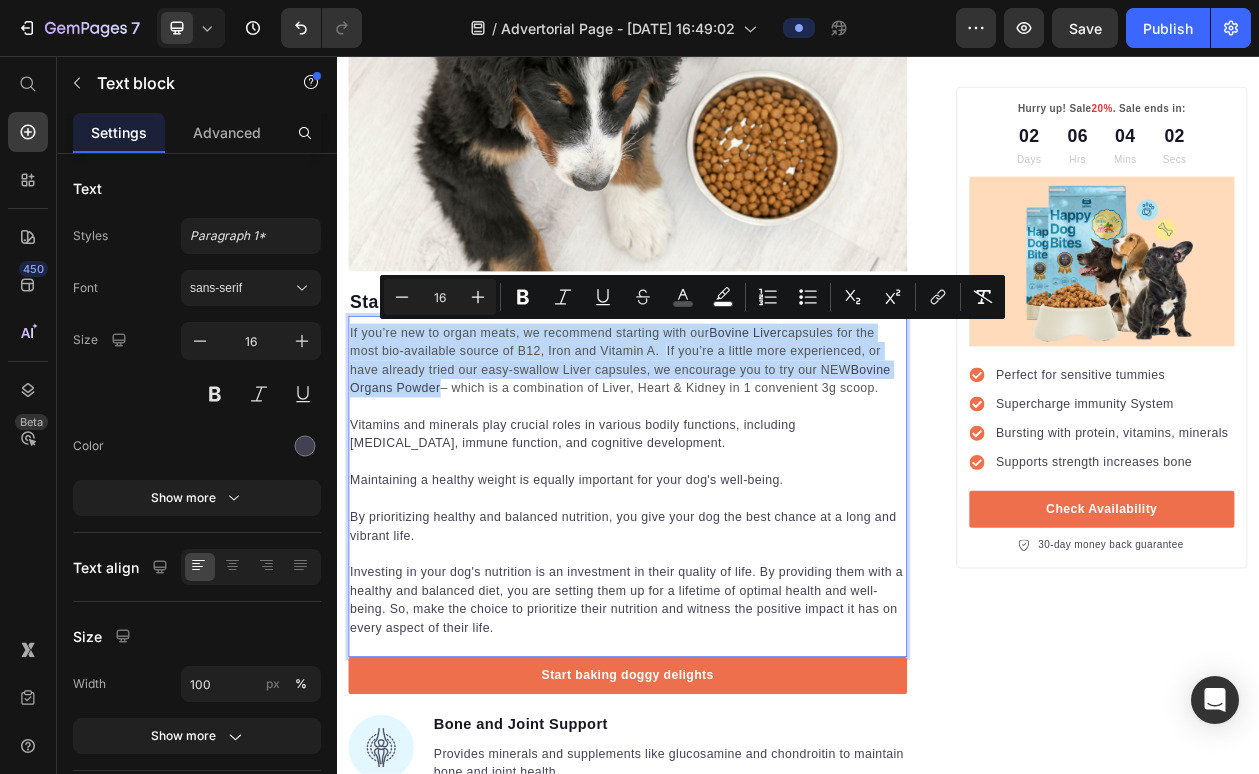 click on "If you’re a little more experienced, or have already tried our easy-swallow Liver capsules, we encourage you to try our NEW" at bounding box center (699, 451) 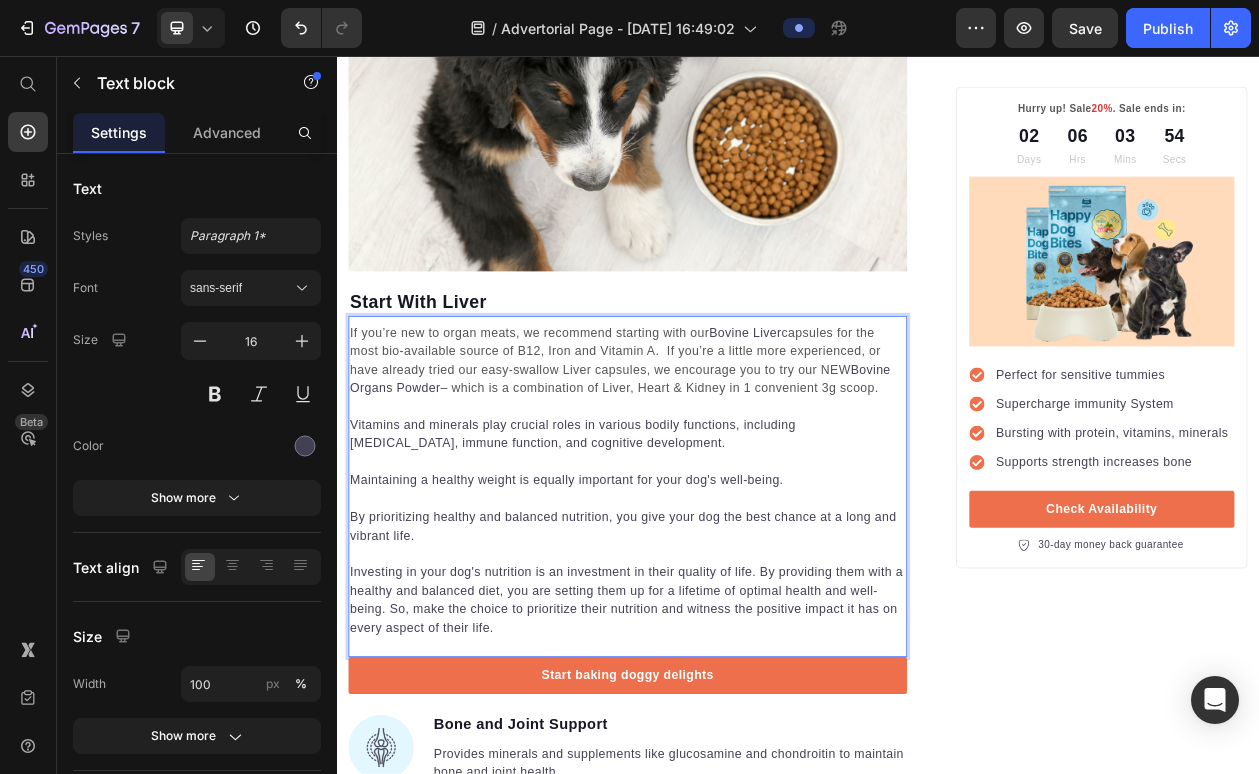 click on "Vitamins and minerals play crucial roles in various bodily functions, including bone health, immune function, and cognitive development." at bounding box center [715, 536] 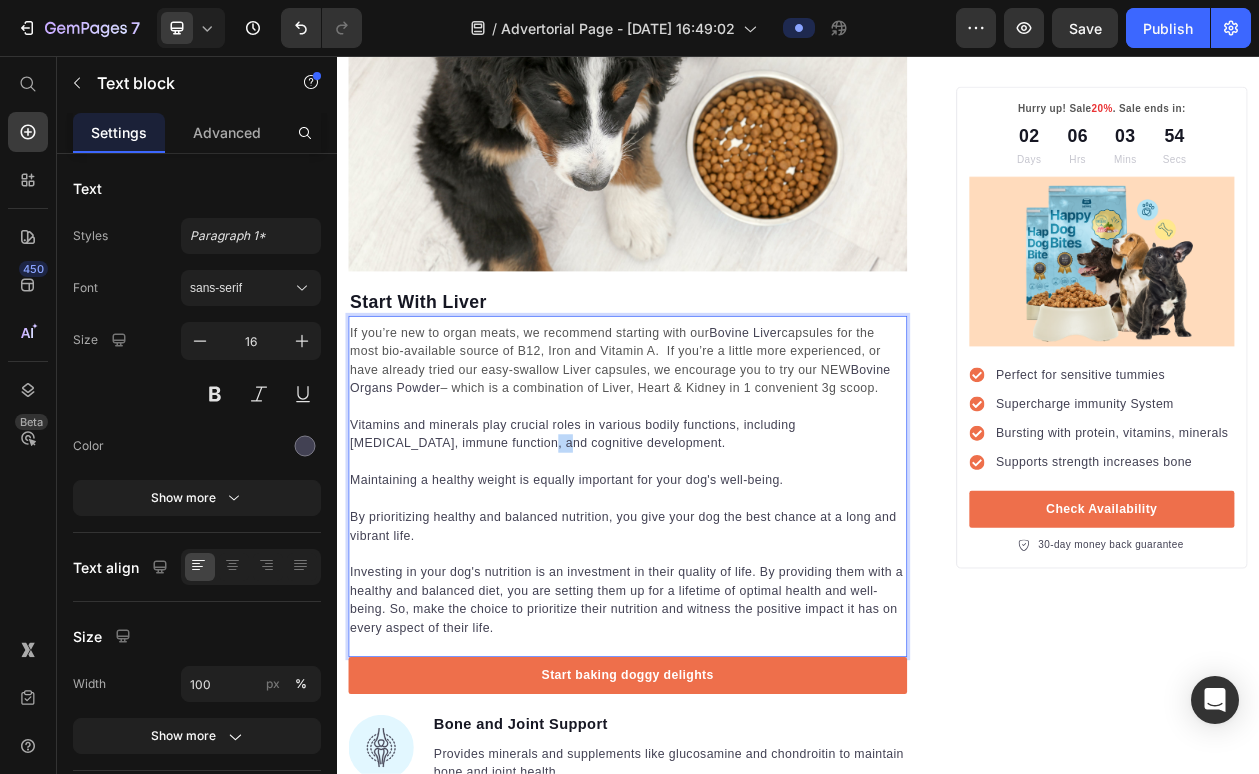 click on "Vitamins and minerals play crucial roles in various bodily functions, including bone health, immune function, and cognitive development." at bounding box center (715, 536) 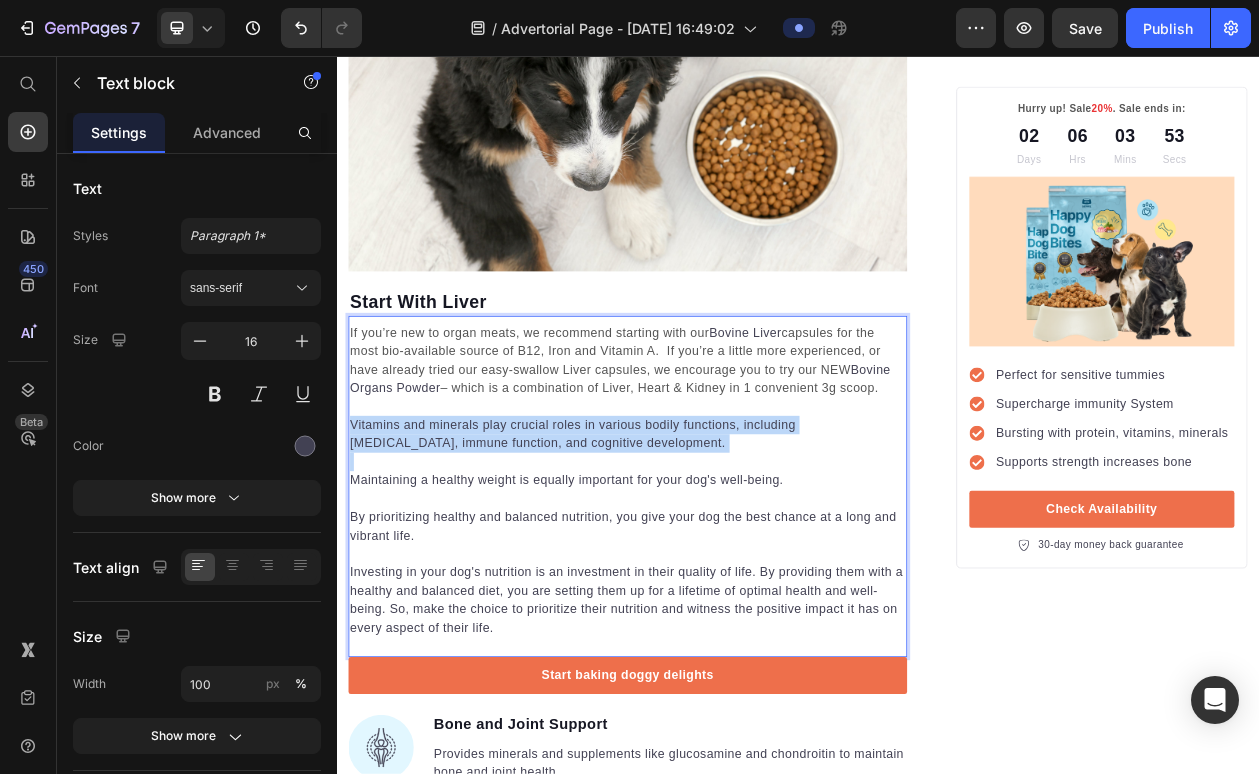 click on "Vitamins and minerals play crucial roles in various bodily functions, including bone health, immune function, and cognitive development." at bounding box center (715, 536) 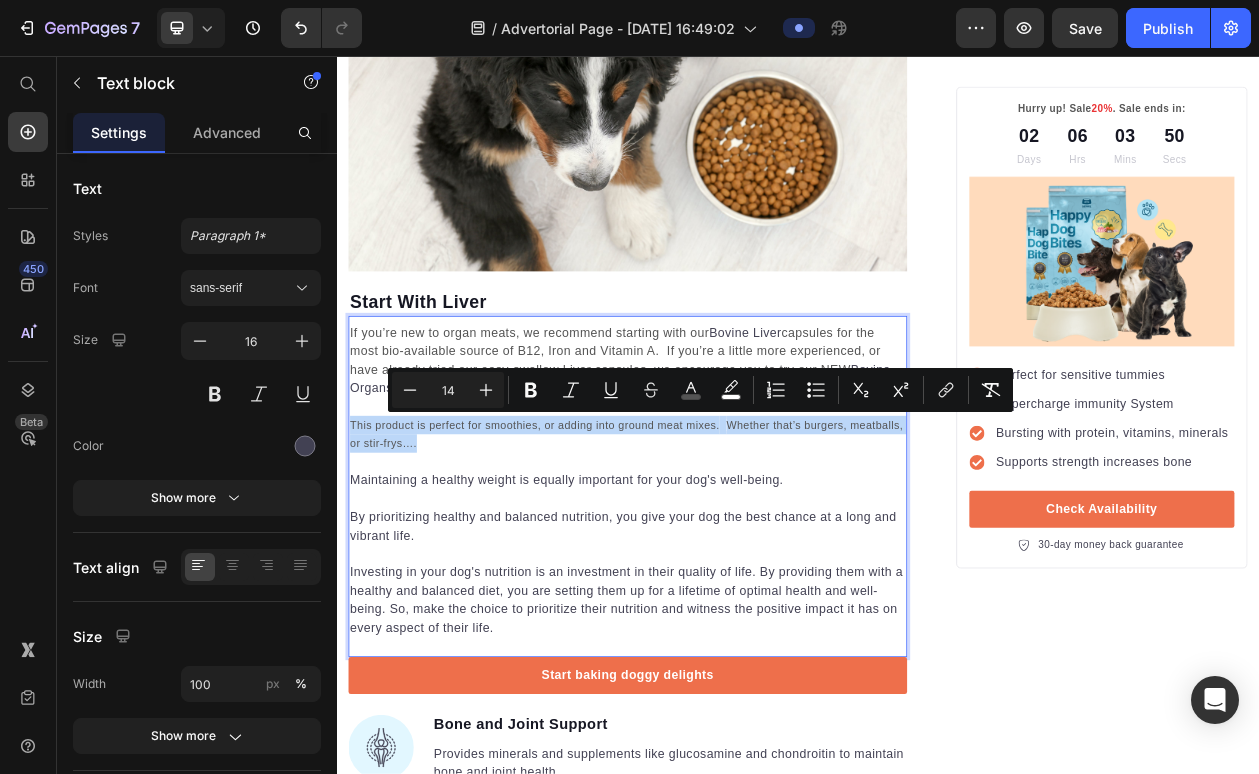 drag, startPoint x: 485, startPoint y: 558, endPoint x: 357, endPoint y: 538, distance: 129.55309 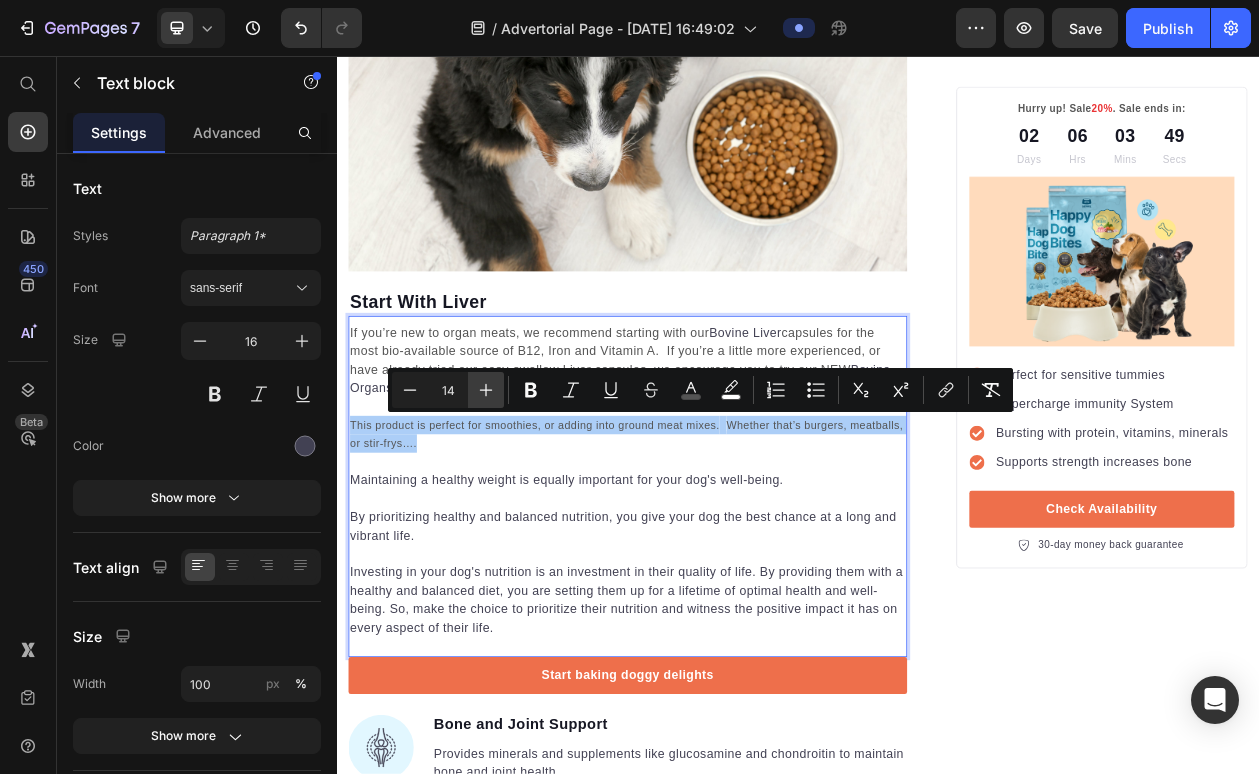 click 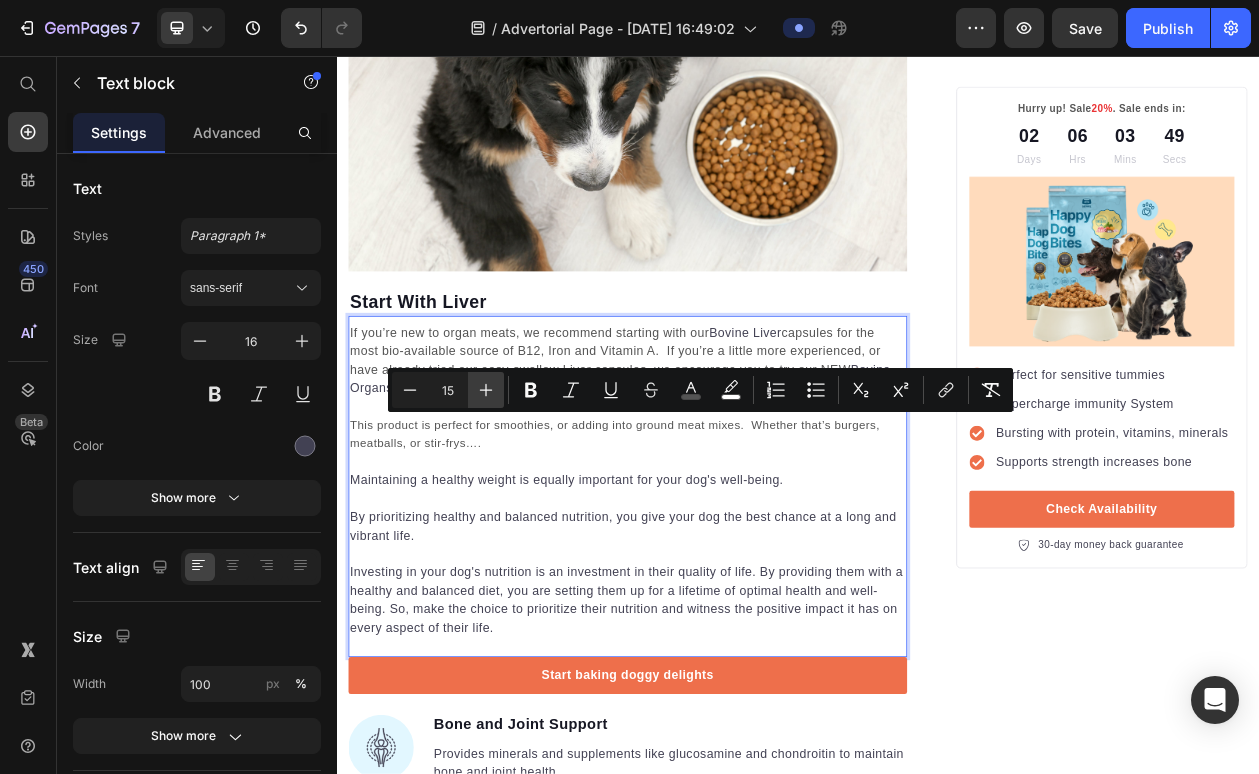click 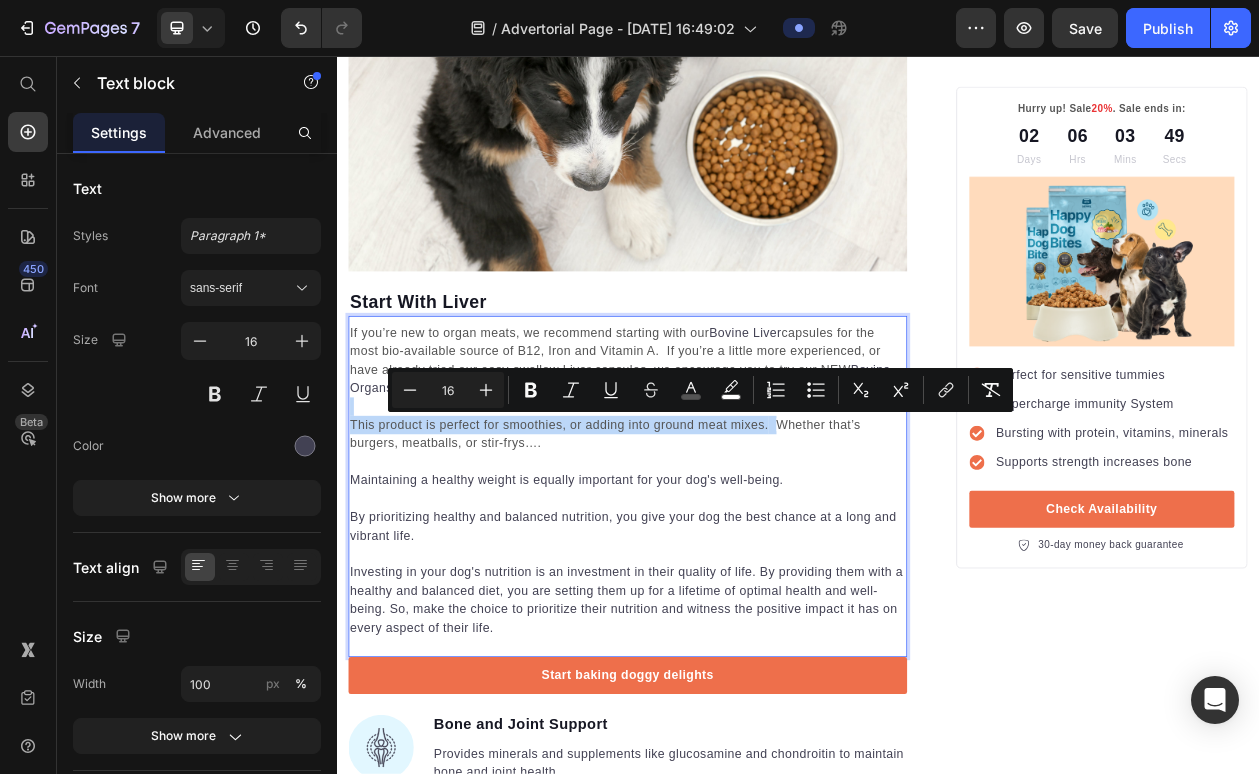 click on "This product is perfect for smoothies, or adding into ground meat mixes.    Whether that’s burgers, meatballs, or stir-frys…." at bounding box center [715, 536] 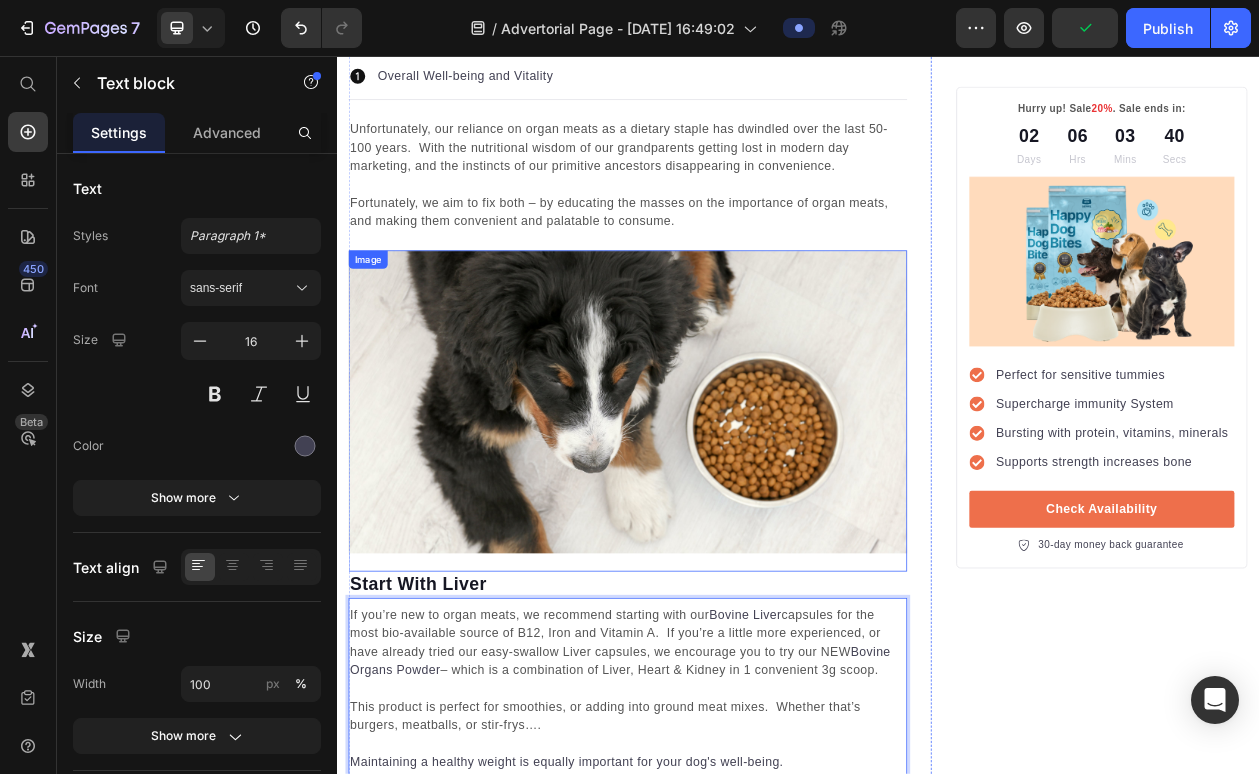 scroll, scrollTop: 1295, scrollLeft: 0, axis: vertical 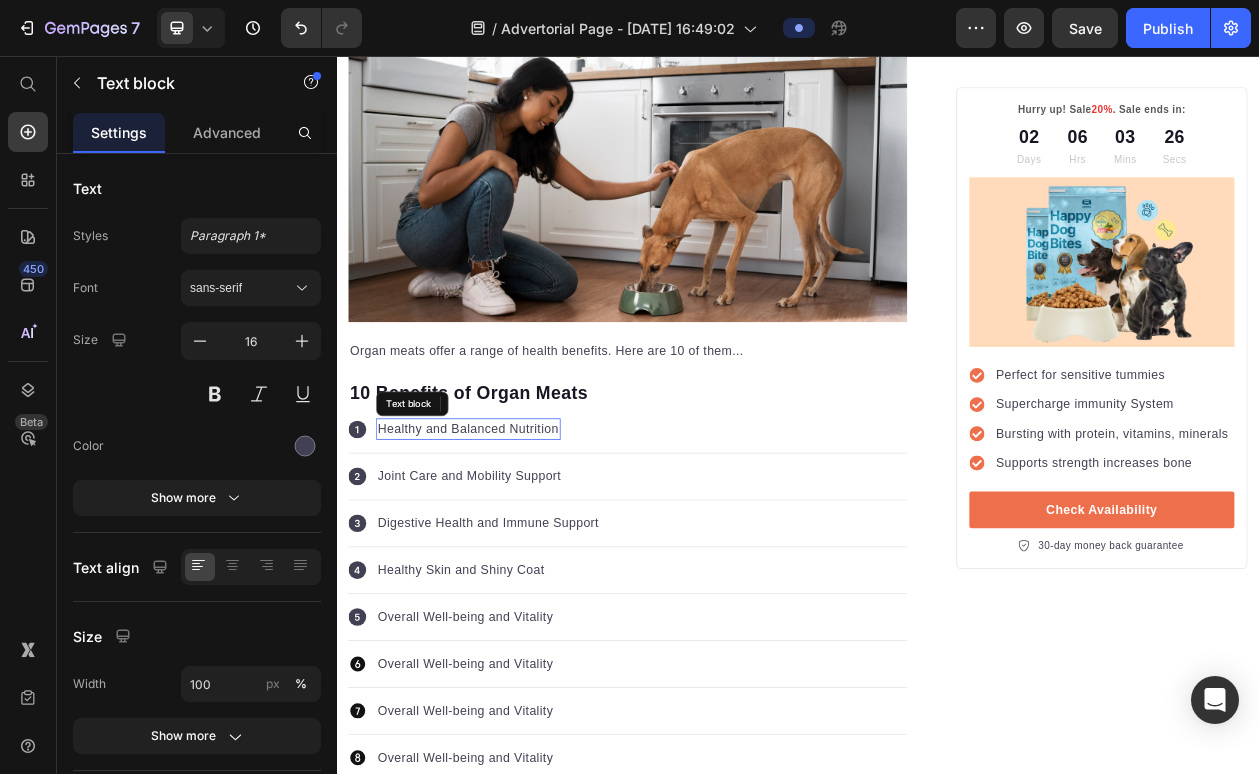 click on "Healthy and Balanced Nutrition" at bounding box center [508, 542] 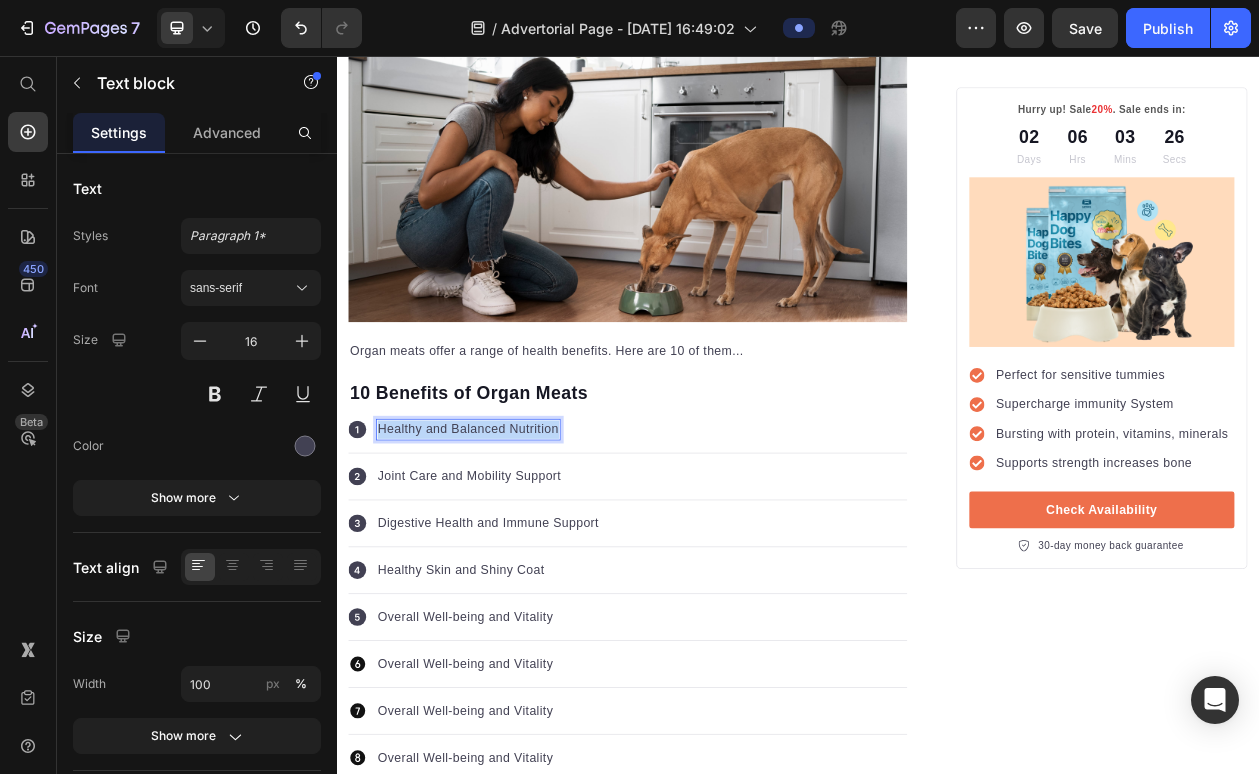 click on "Healthy and Balanced Nutrition" at bounding box center [508, 542] 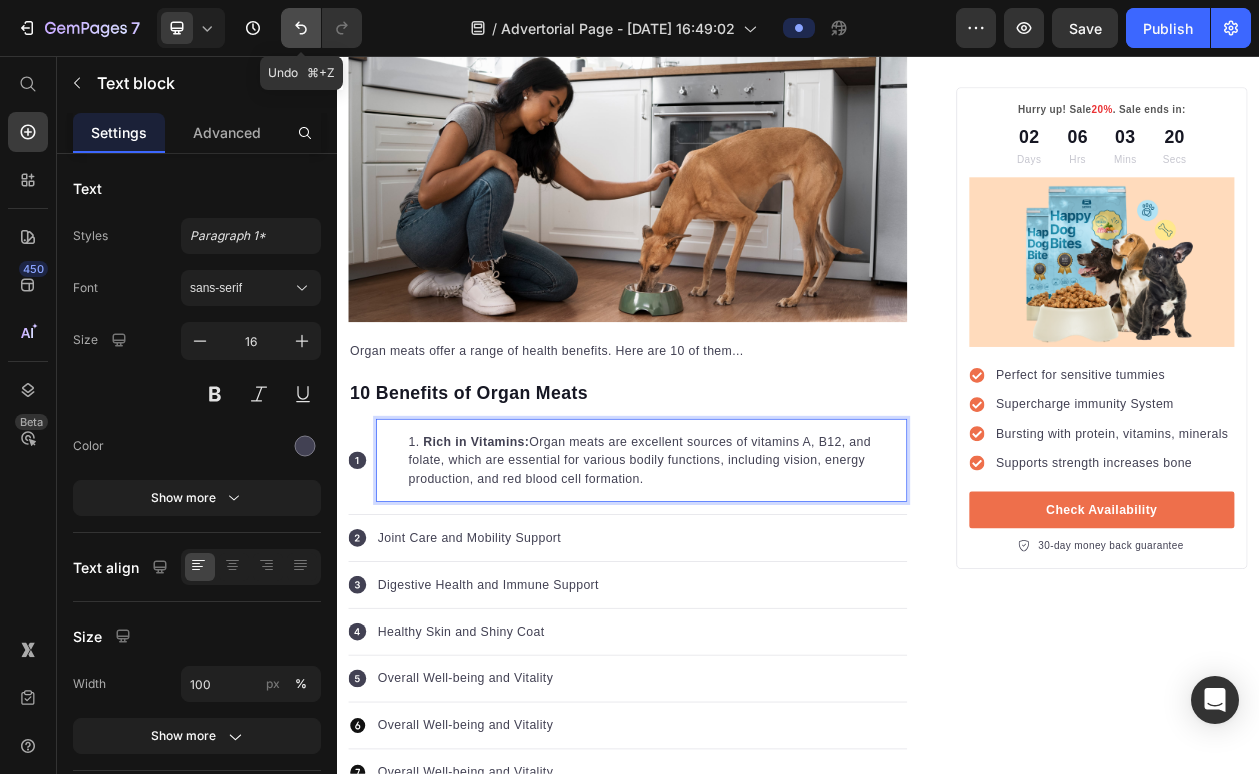 click 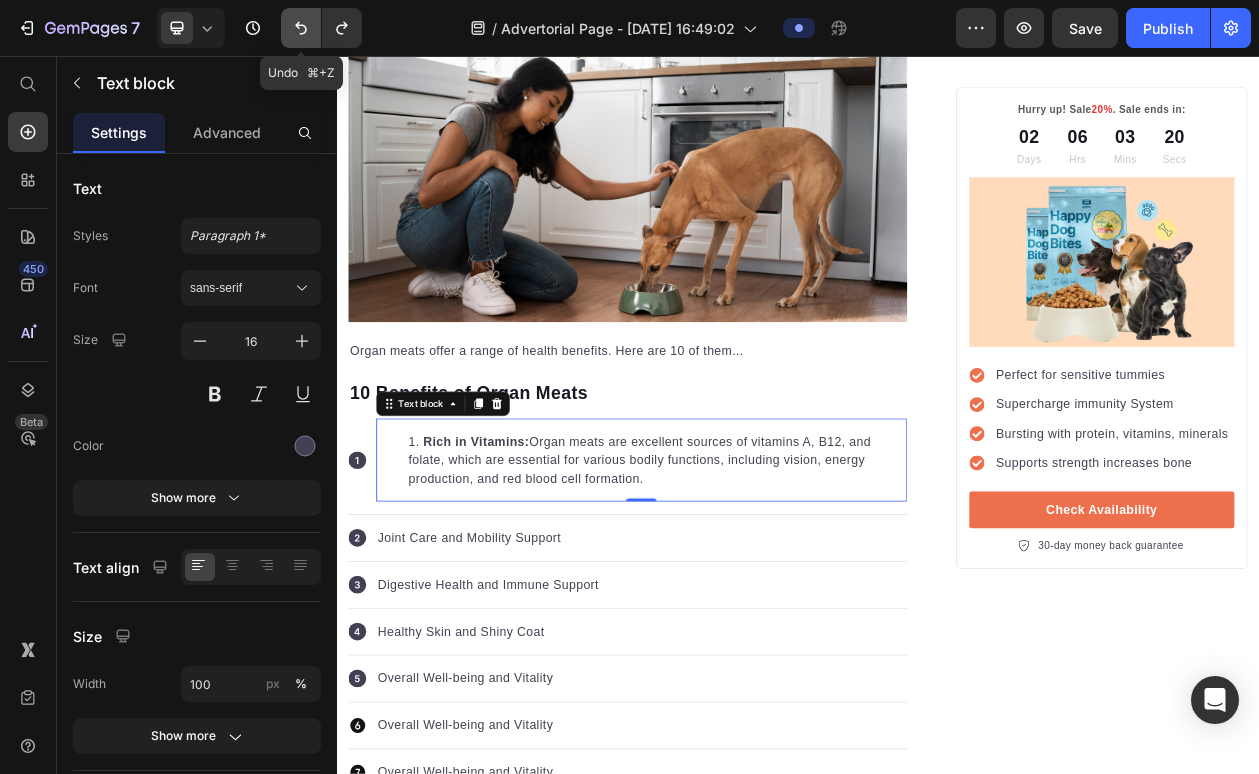 click 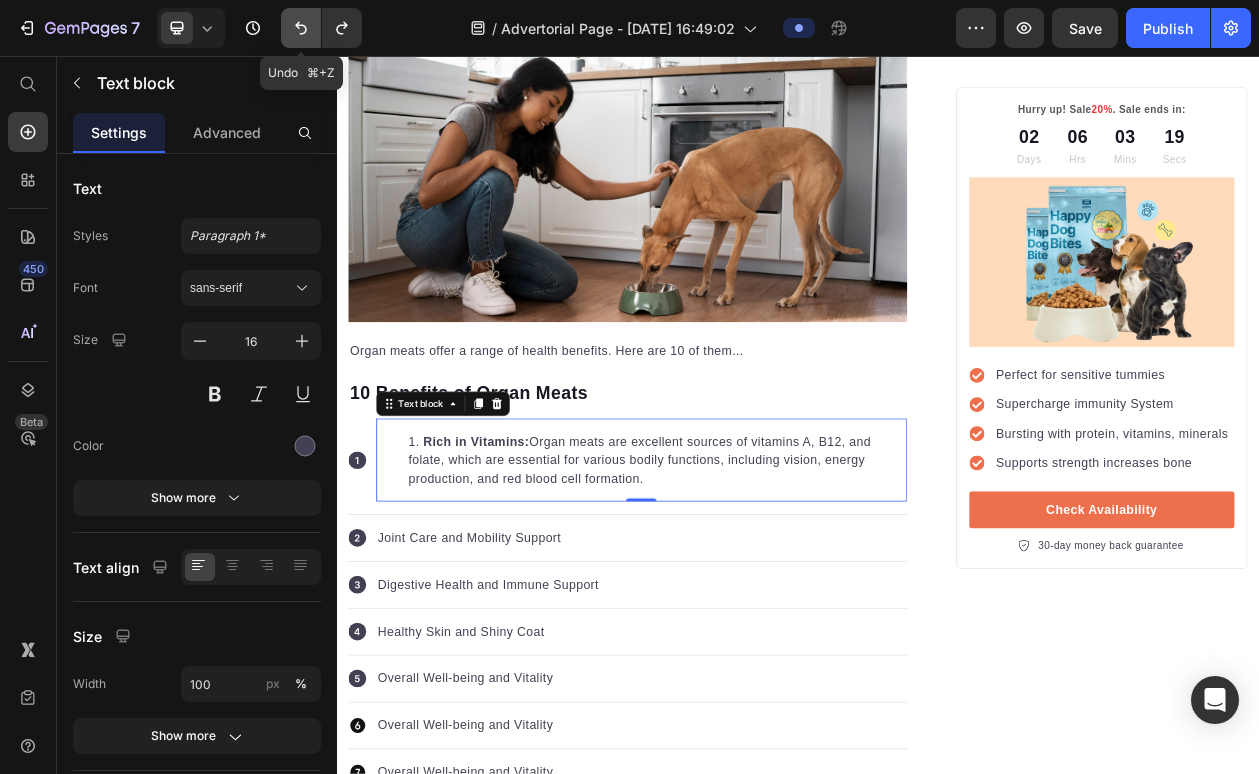 click 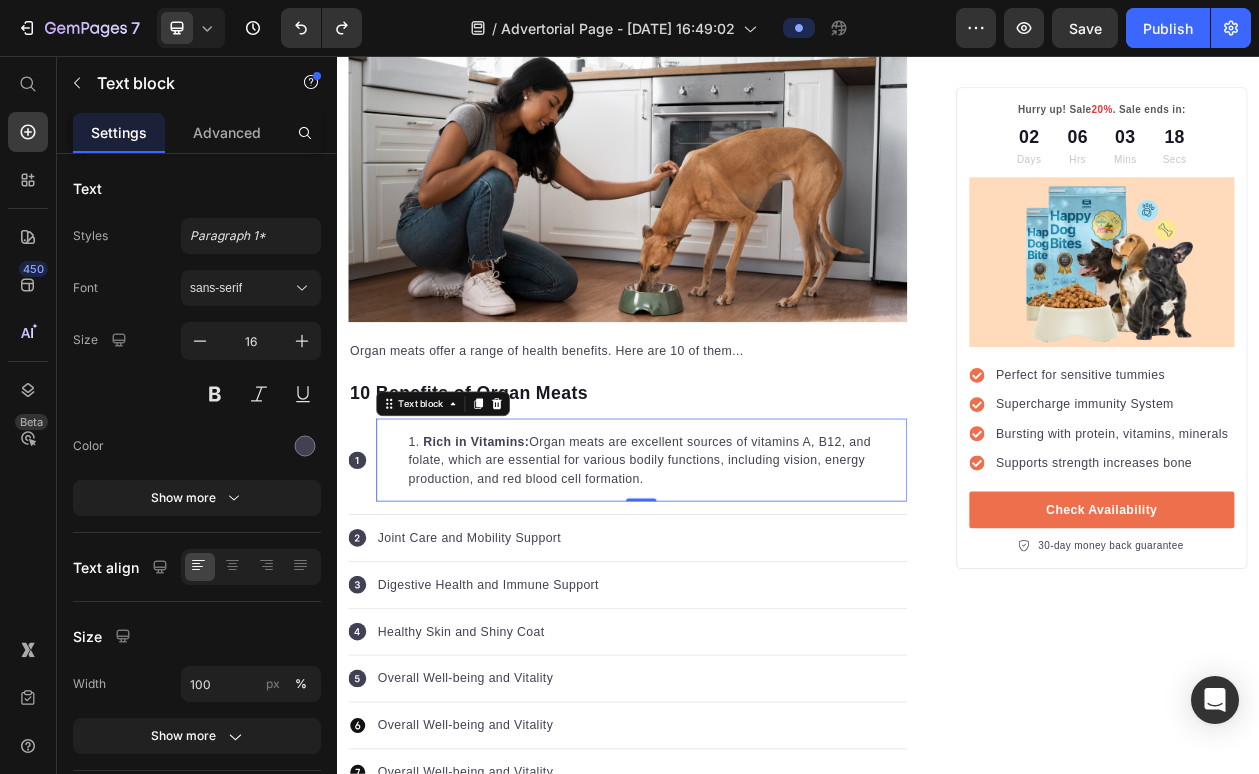 click on "Rich in Vitamins:  Organ meats are excellent sources of vitamins A, B12, and folate, which are essential for various bodily functions, including vision, energy production, and red blood cell formation." at bounding box center [733, 582] 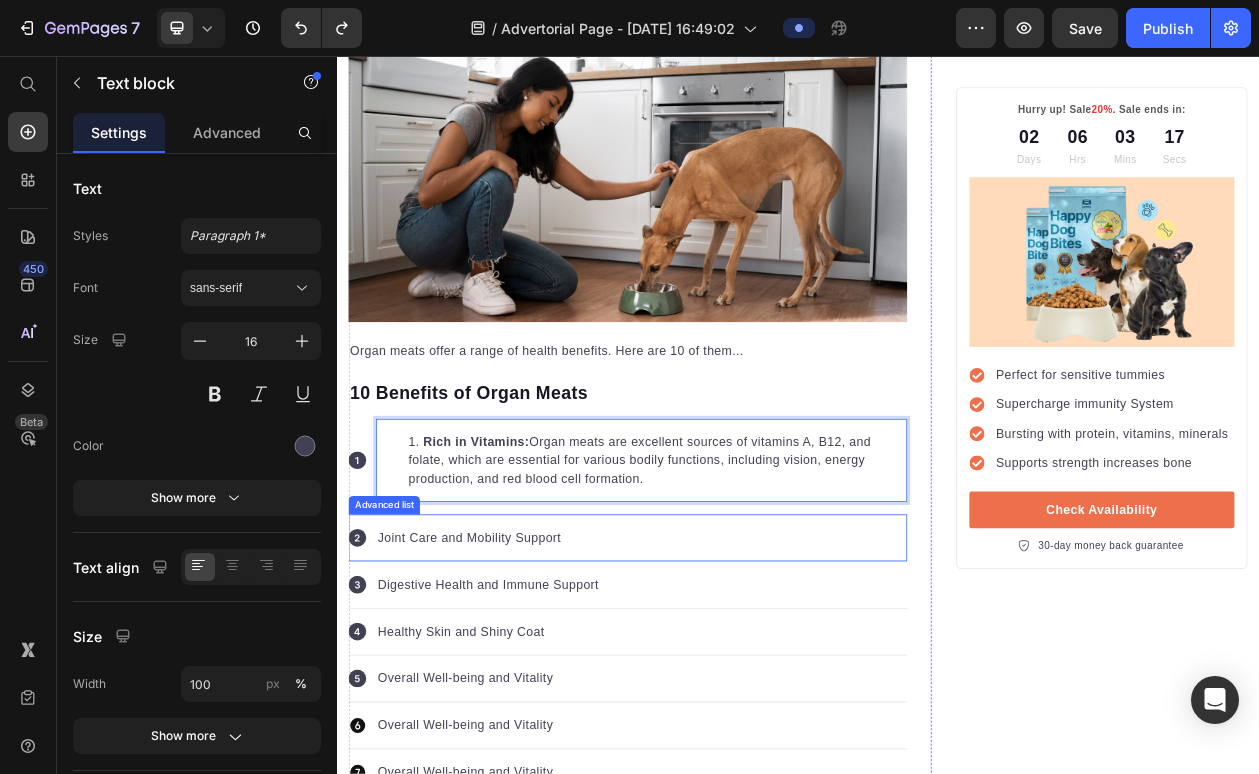 click on "Icon Joint Care and Mobility Support Text block" at bounding box center [715, 683] 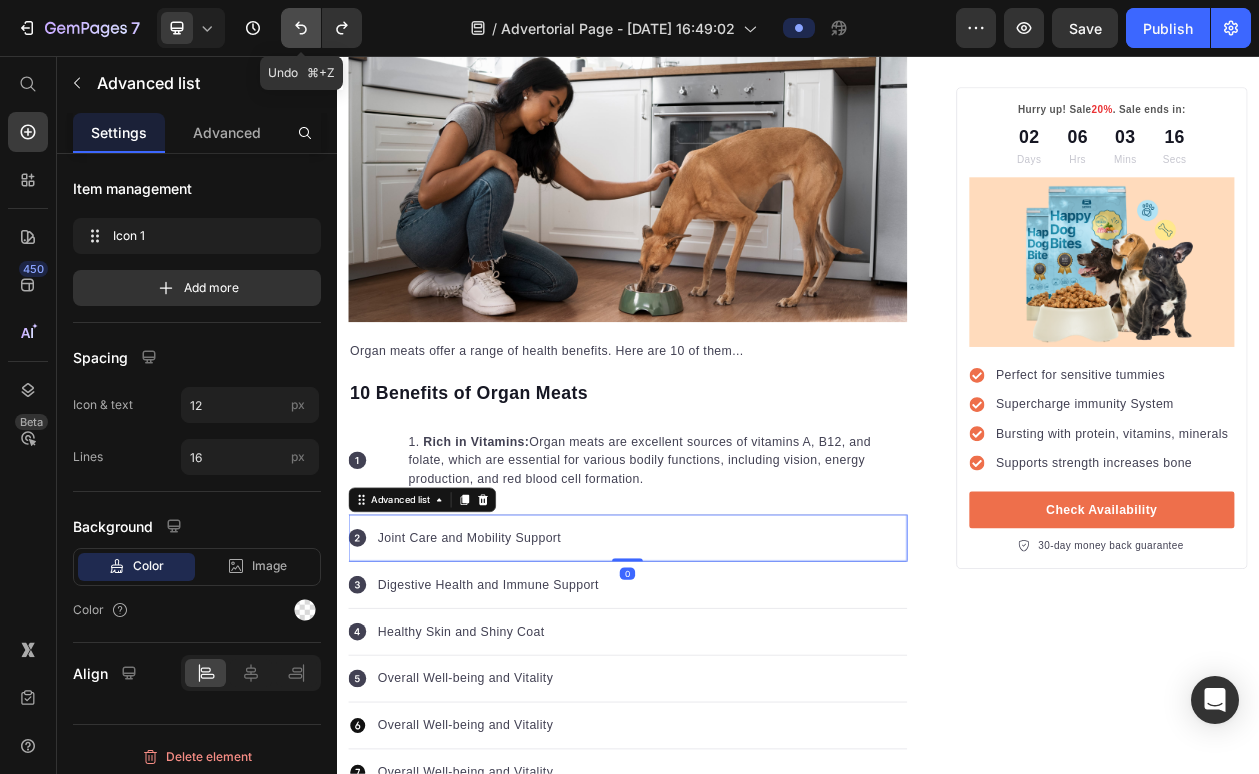 click 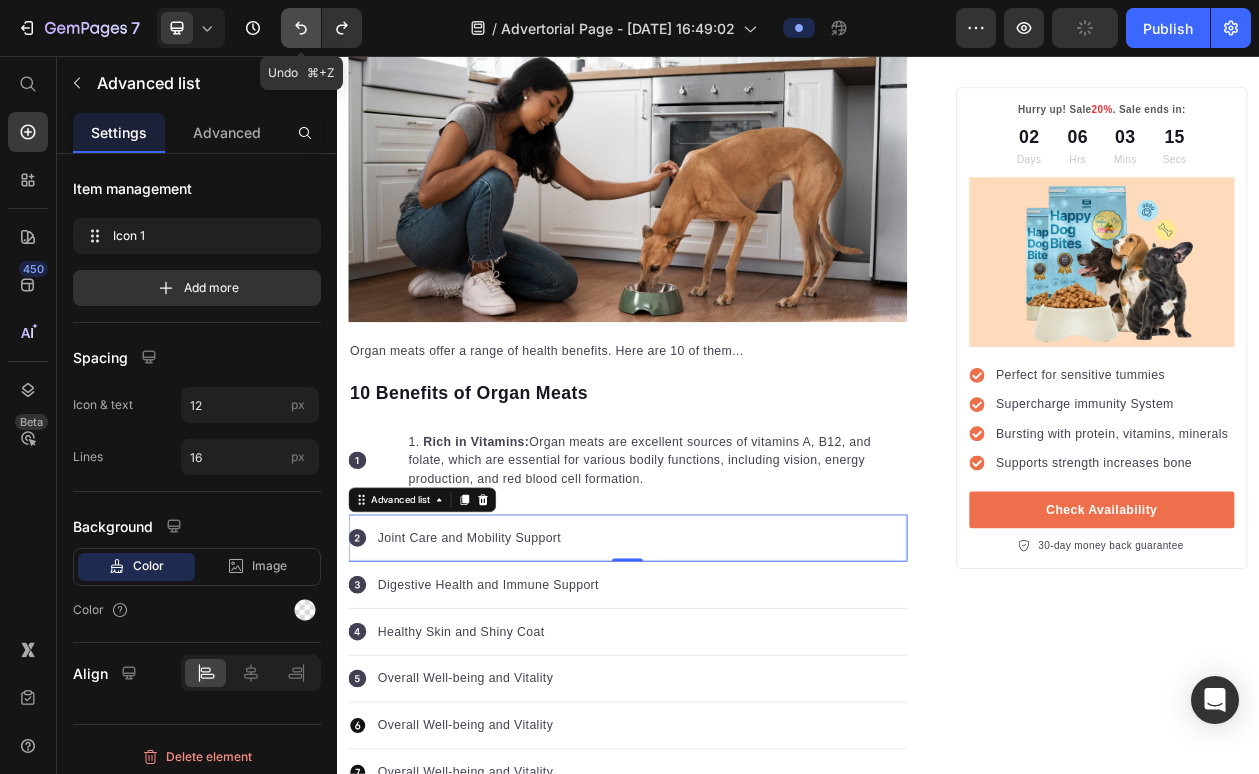 click 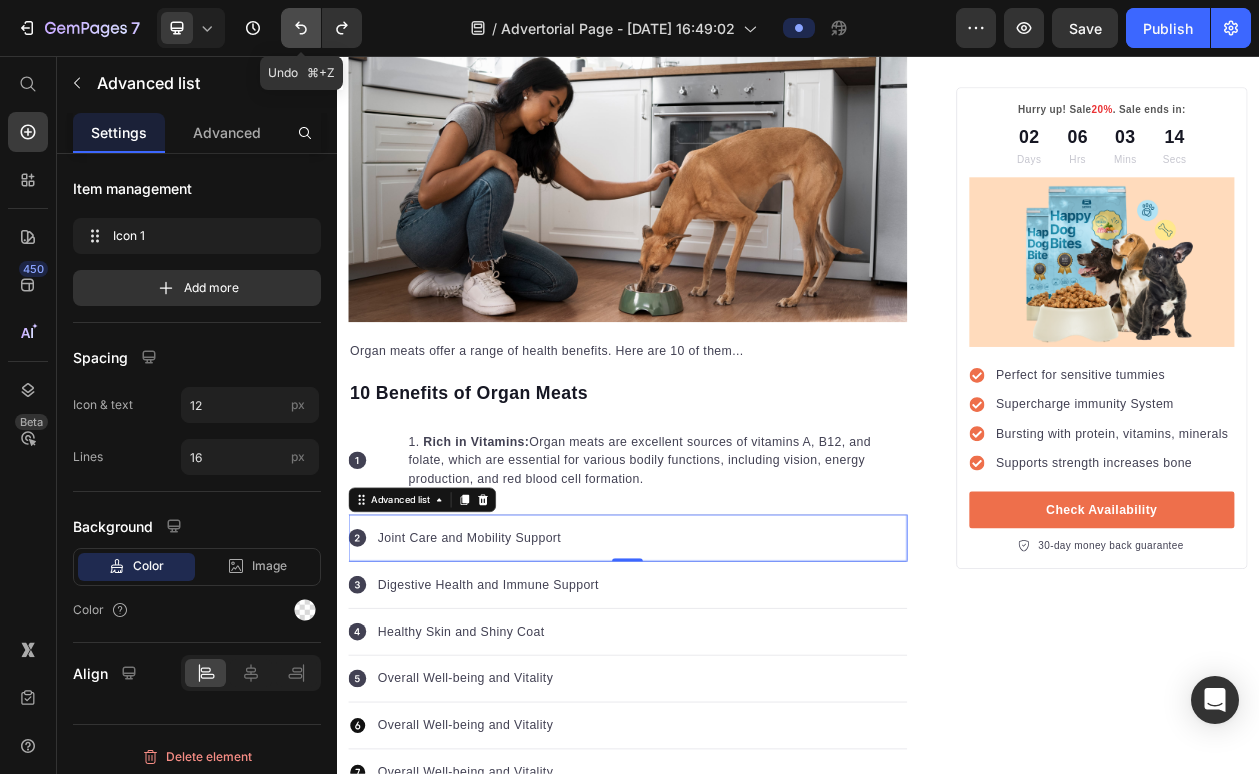 click 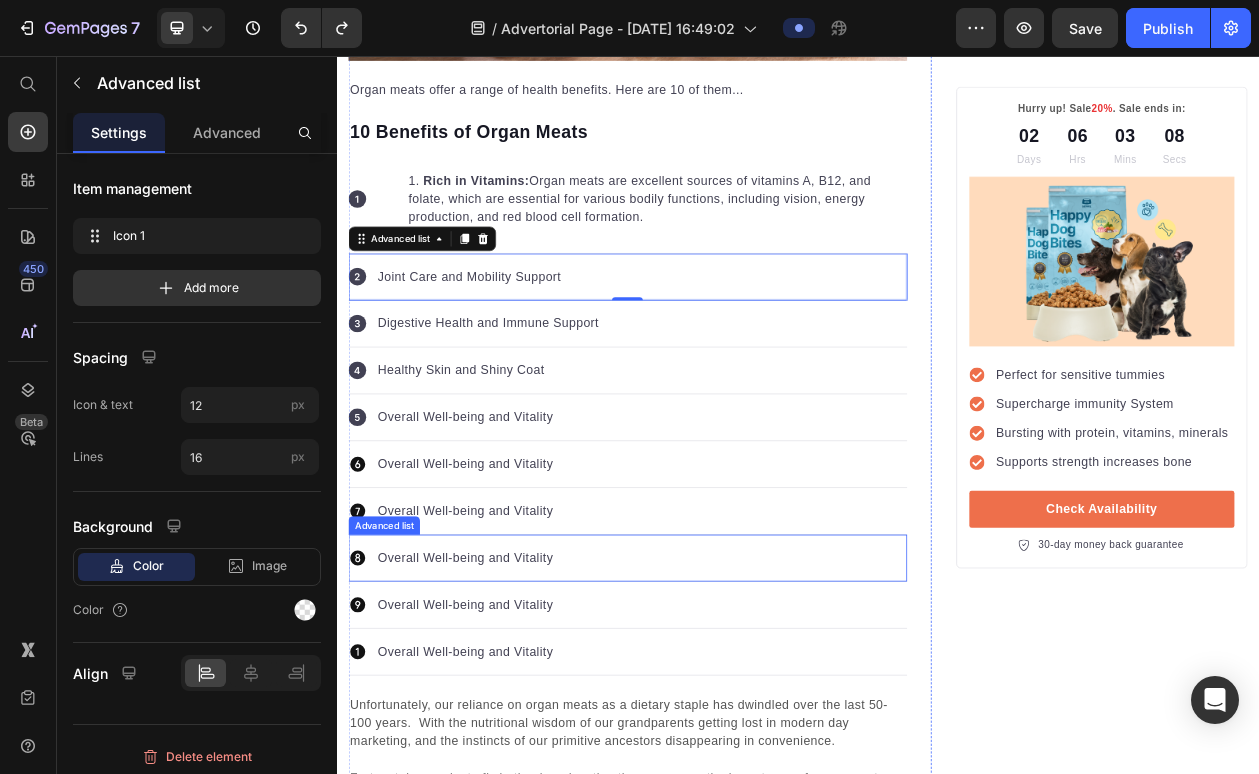 scroll, scrollTop: 621, scrollLeft: 0, axis: vertical 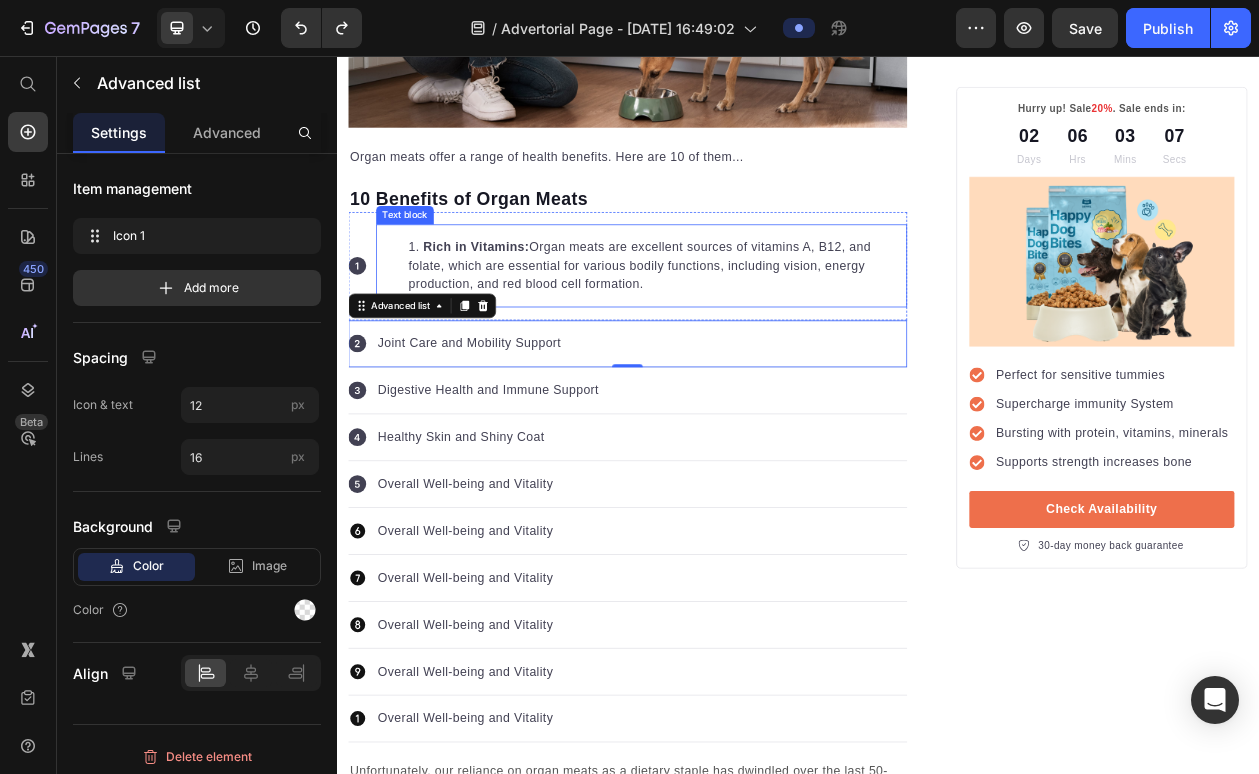 click on "Rich in Vitamins:  Organ meats are excellent sources of vitamins A, B12, and folate, which are essential for various bodily functions, including vision, energy production, and red blood cell formation." at bounding box center [753, 329] 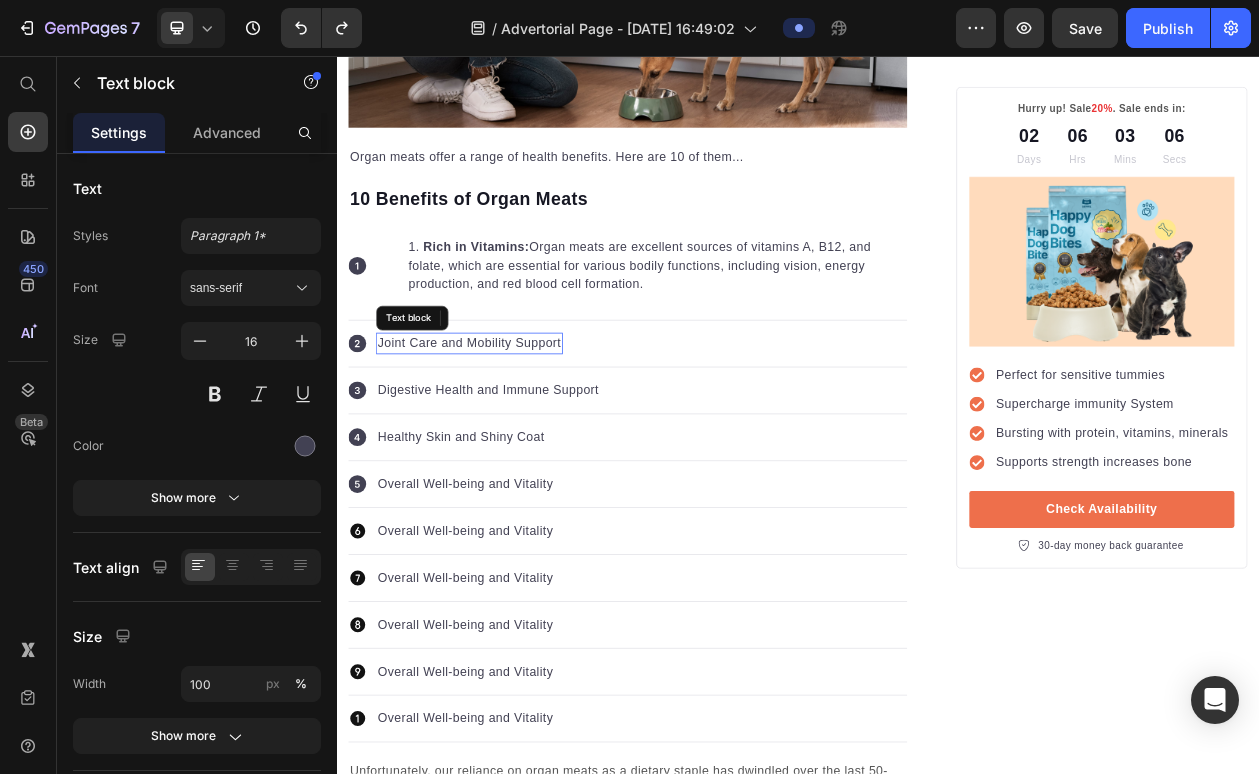 click on "Joint Care and Mobility Support" at bounding box center [509, 430] 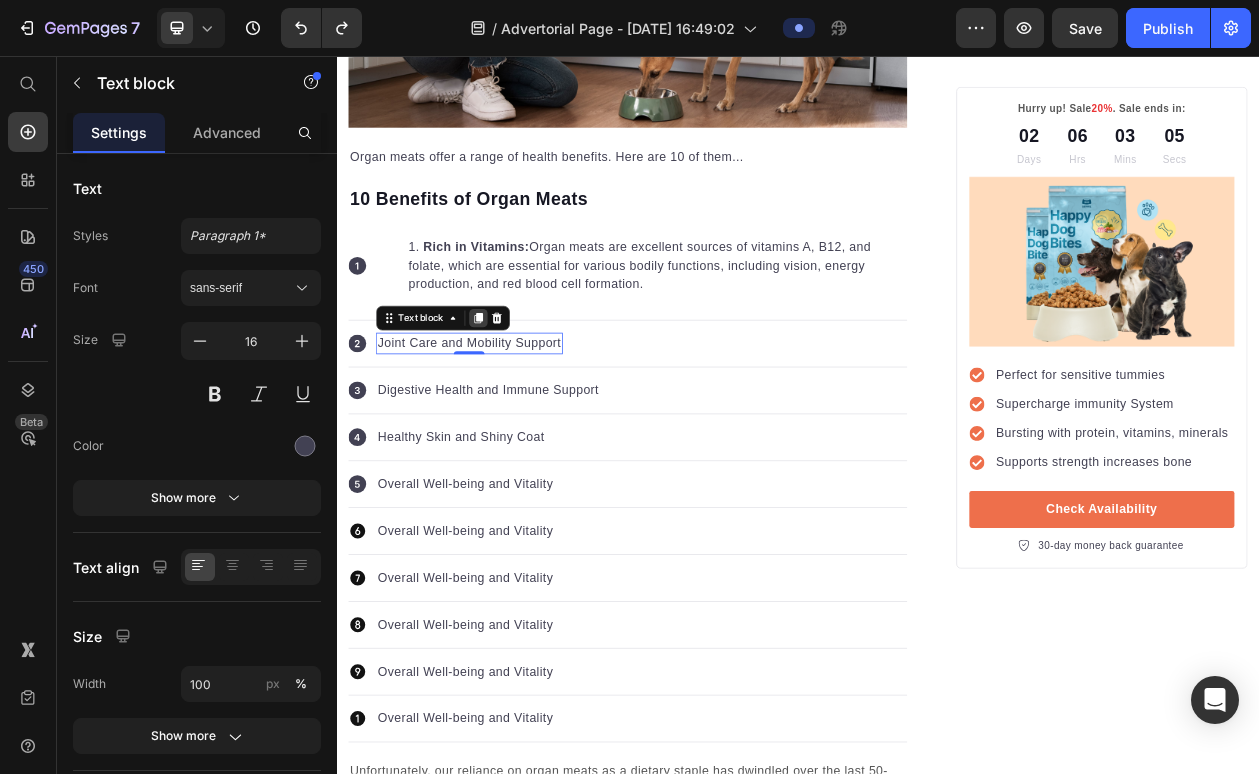 click 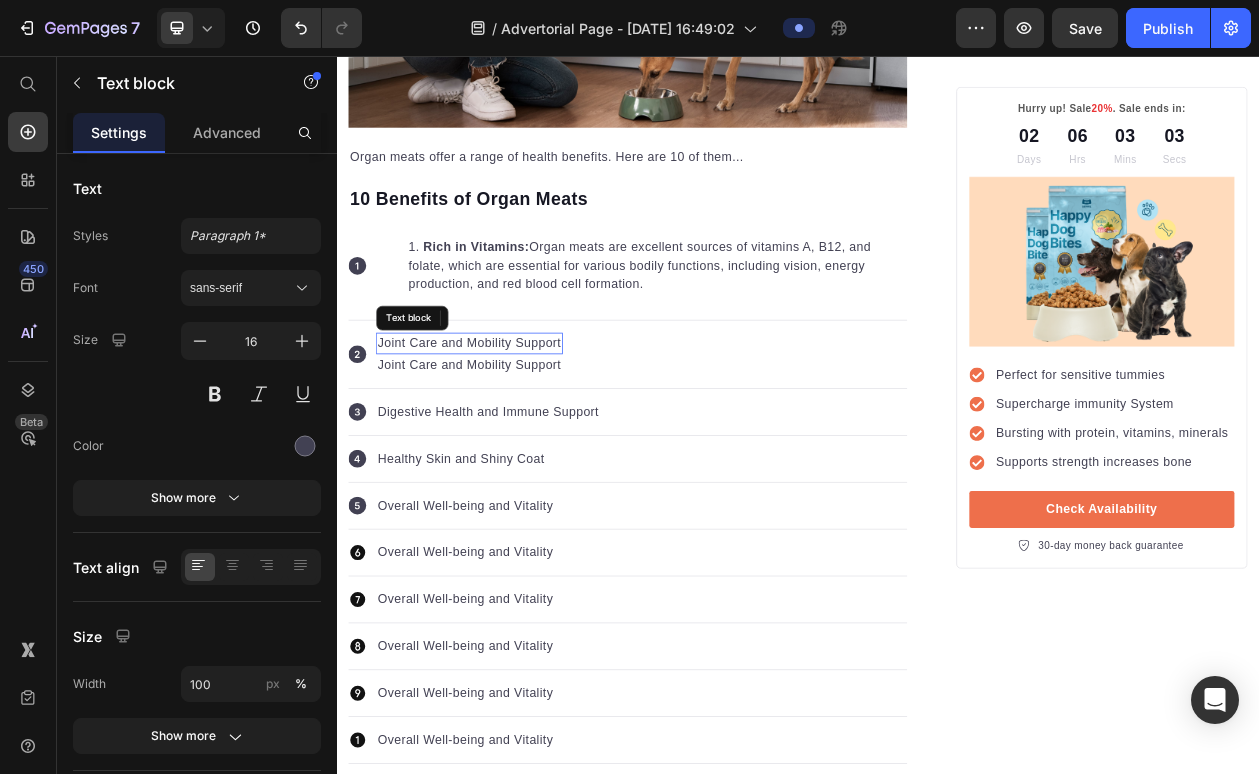 click on "Joint Care and Mobility Support" at bounding box center (509, 430) 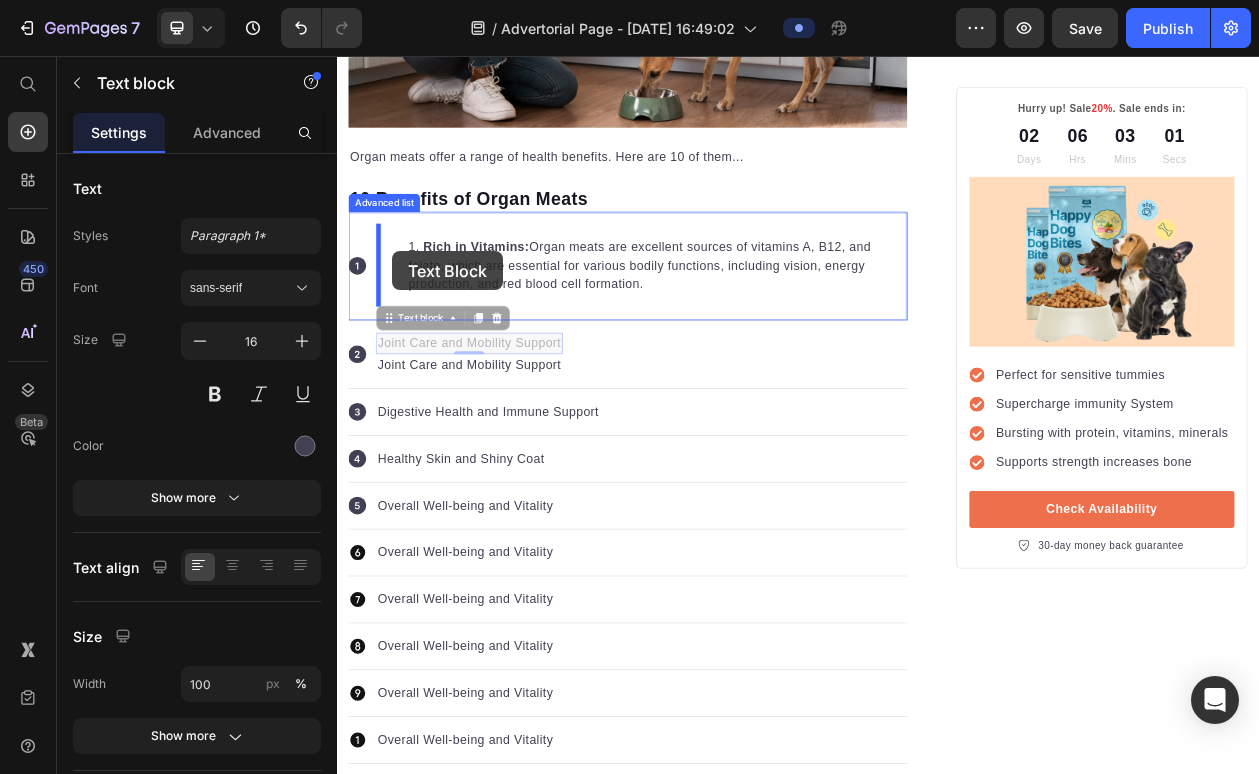 drag, startPoint x: 406, startPoint y: 394, endPoint x: 409, endPoint y: 310, distance: 84.05355 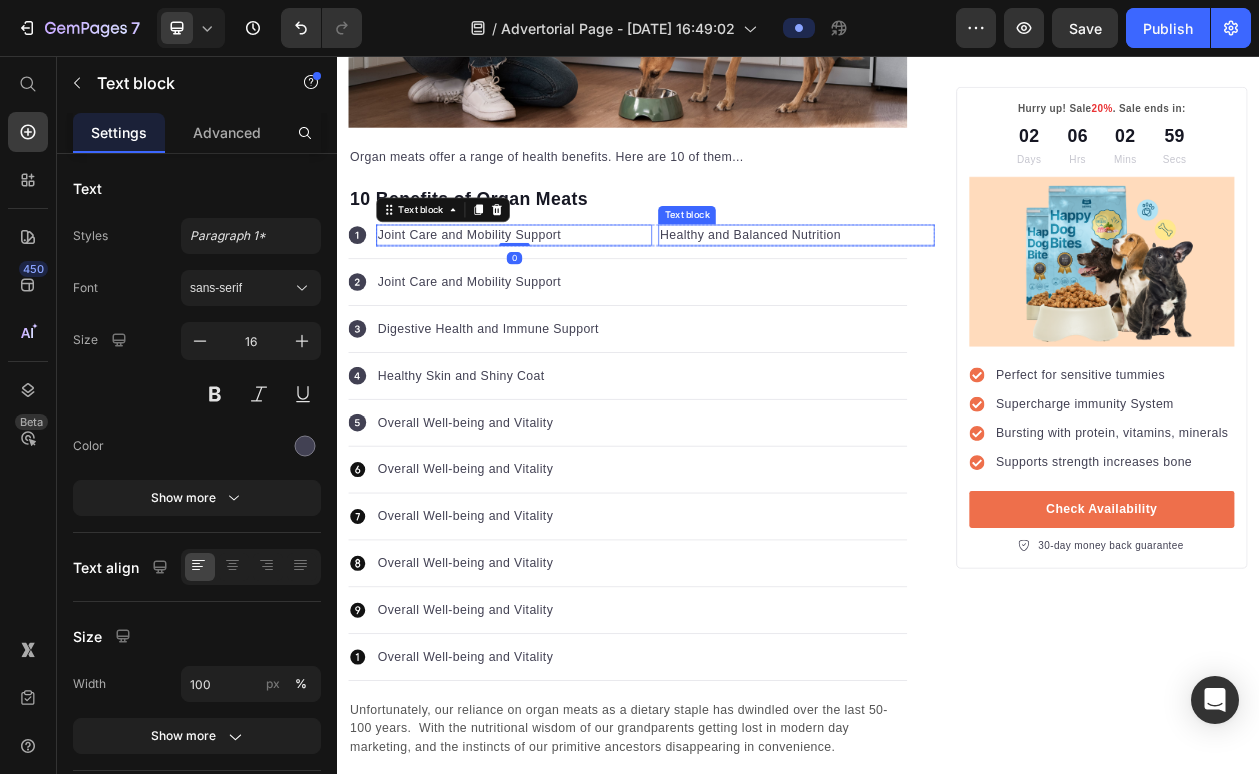 click on "Healthy and Balanced Nutrition" at bounding box center [934, 289] 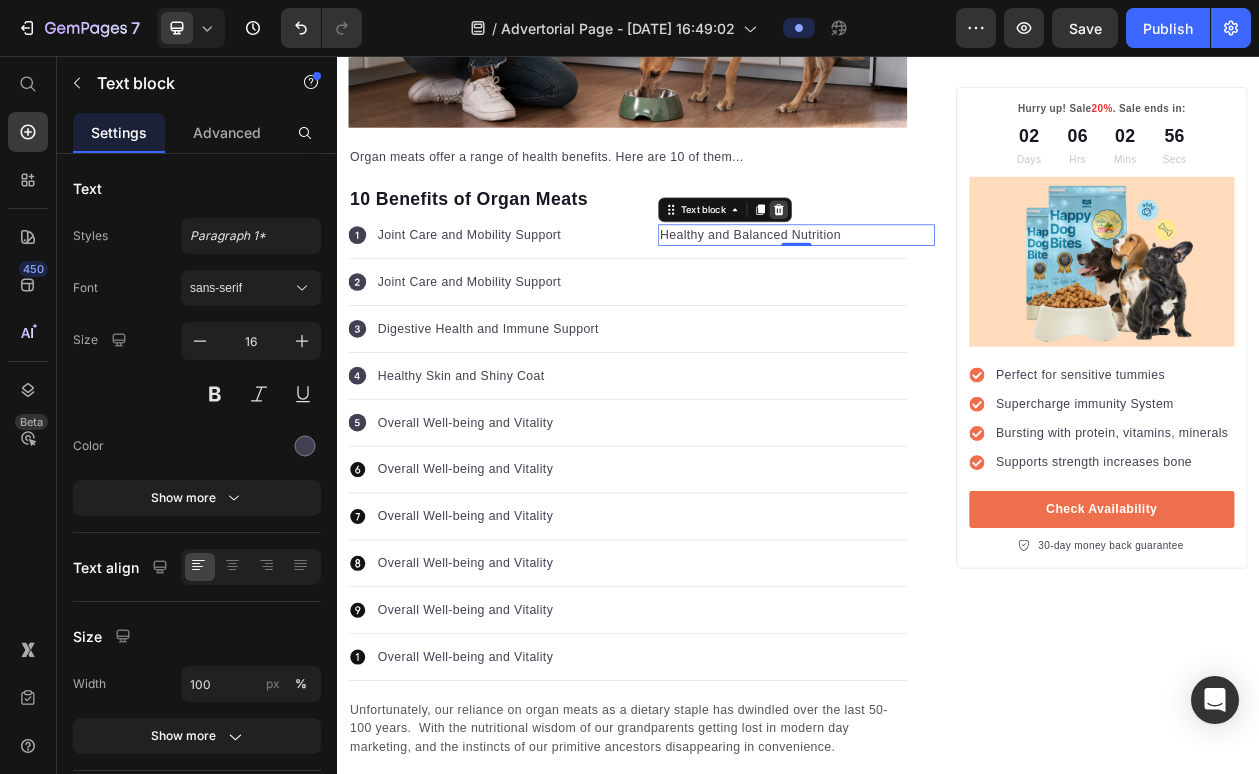 click 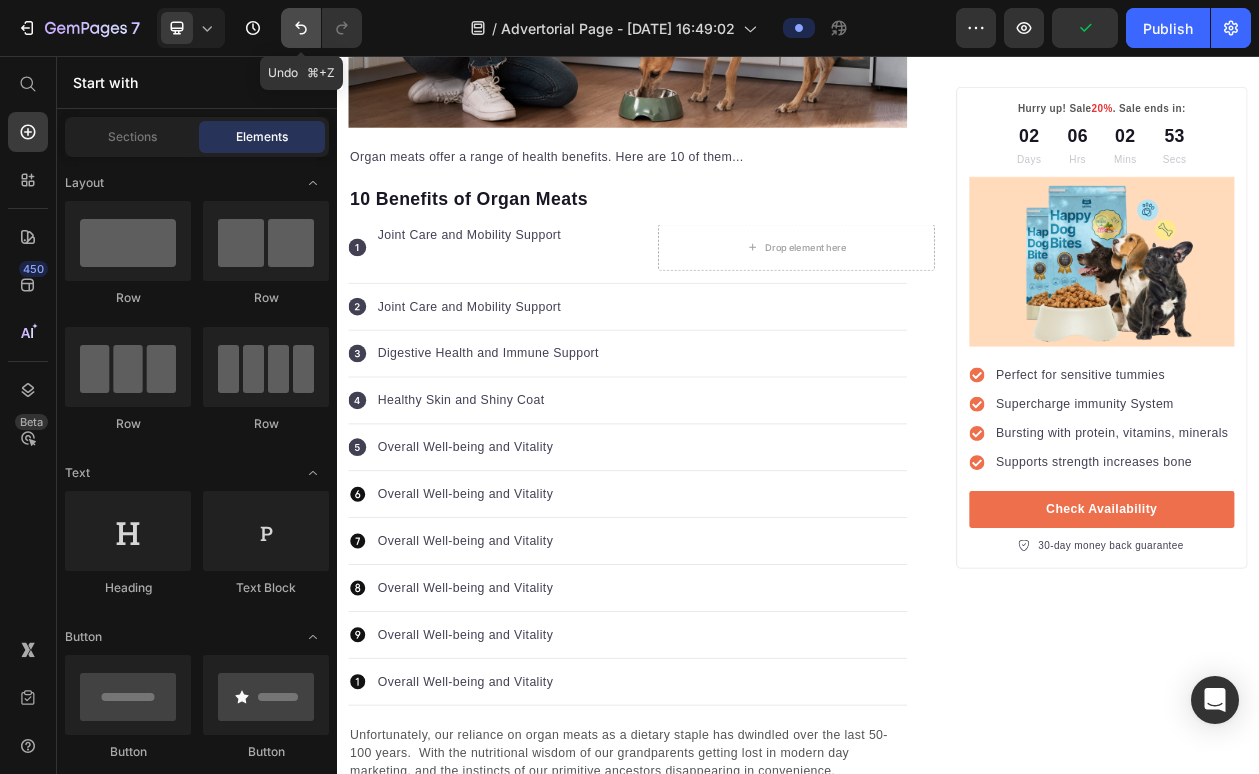 click 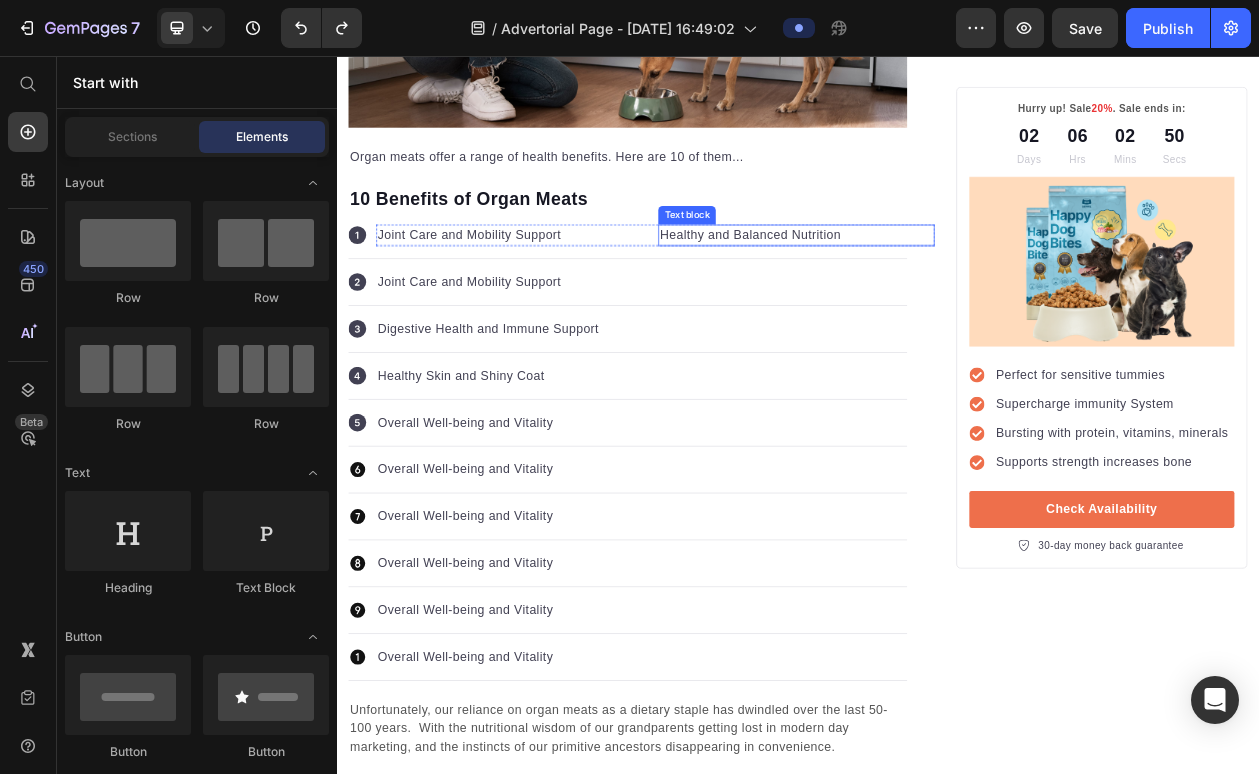 click on "Healthy and Balanced Nutrition" at bounding box center [934, 289] 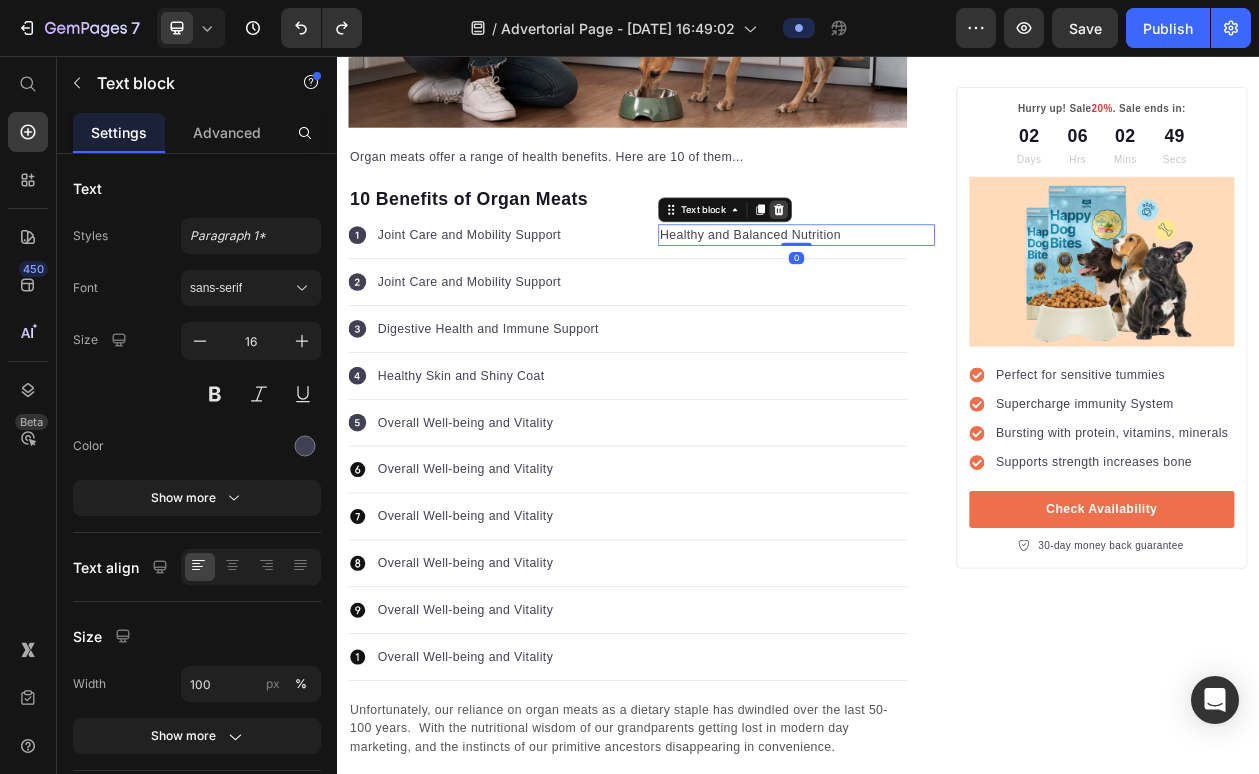 click 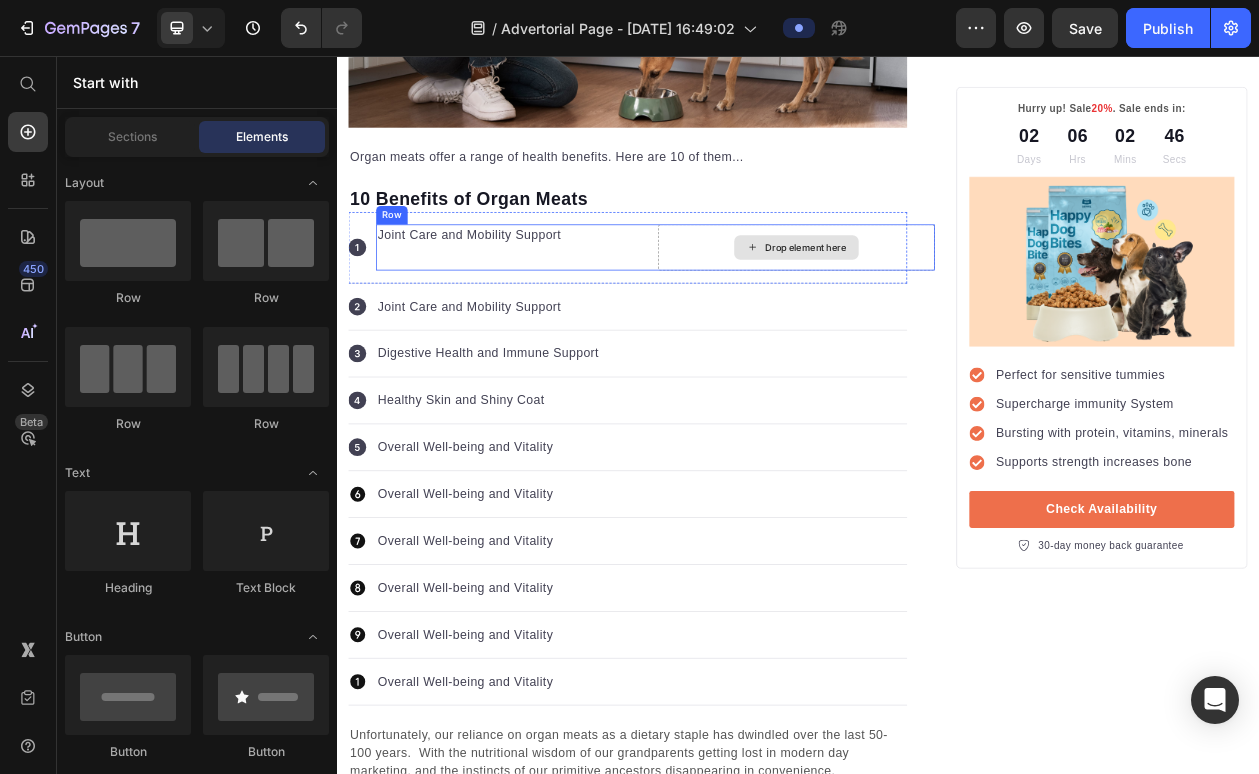 click on "Drop element here" at bounding box center (934, 305) 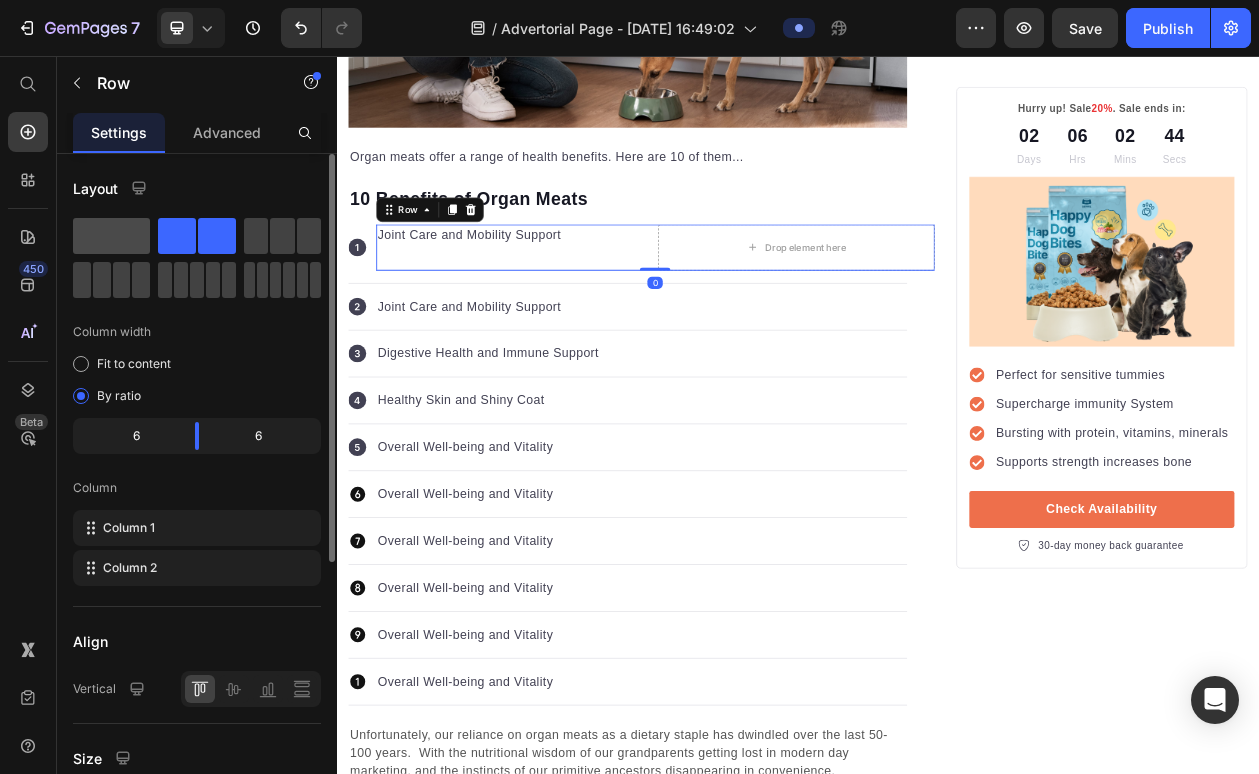 click 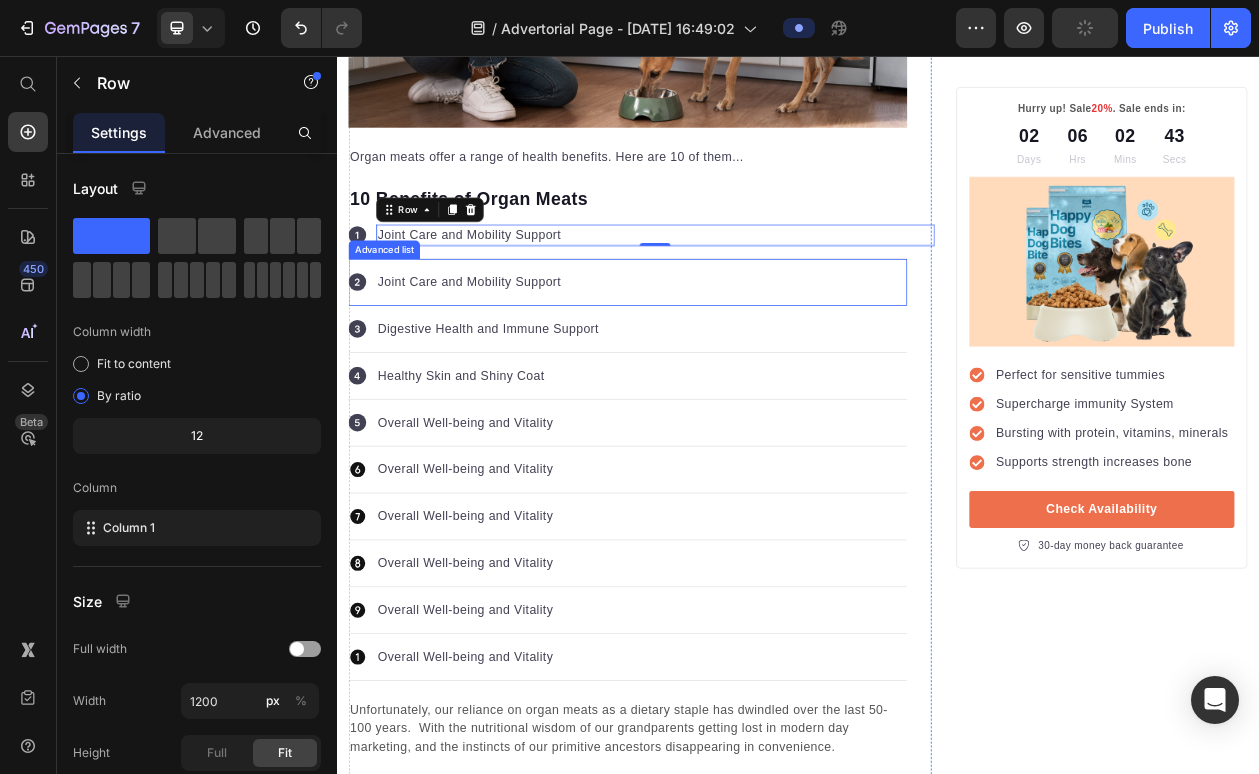click on "Icon Joint Care and Mobility Support Text block" at bounding box center (715, 350) 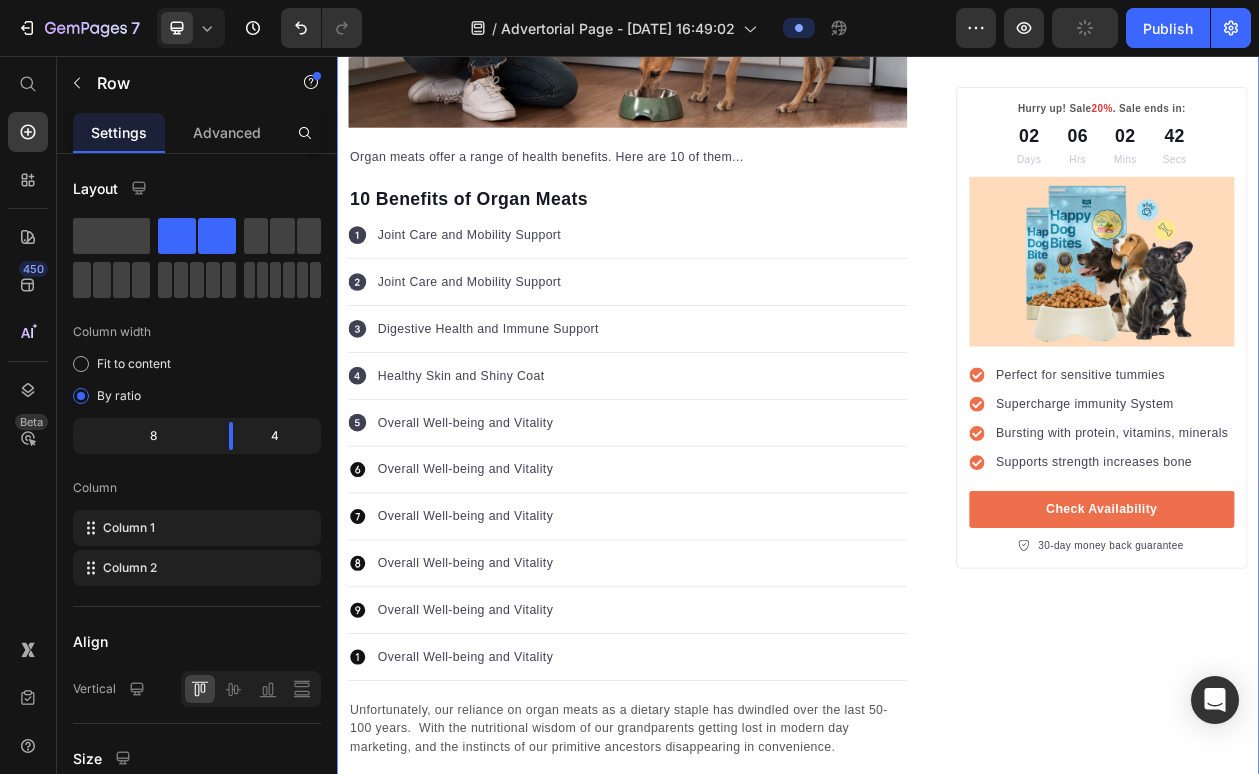click on "10 Benefits of Organ Meats Heading Image By  PrimalRx Team Text block Advanced list Published:  Monday, January 7, 2021 Text block Row Image Organ meats offer a range of health benefits. Here are 10 of them... Text block 10 Benefits of Organ Meats Text block
Icon Joint Care and Mobility Support Text block Row Advanced list
Icon Joint Care and Mobility Support Text block Advanced list
Icon Digestive Health and Immune Support Text block Advanced list
Icon Healthy Skin and Shiny Coat Text block Advanced list
Icon Overall Well-being and Vitality Text block Advanced list
Icon Overall Well-being and Vitality Text block Advanced list
Icon Overall Well-being and Vitality Text block Advanced list
Icon Overall Well-being and Vitality Text block Advanced list
Icon Overall Well-being and Vitality Text block Advanced list
Icon Overall Well-being and Vitality Text block Advanced list       Text block Image" at bounding box center [937, 2844] 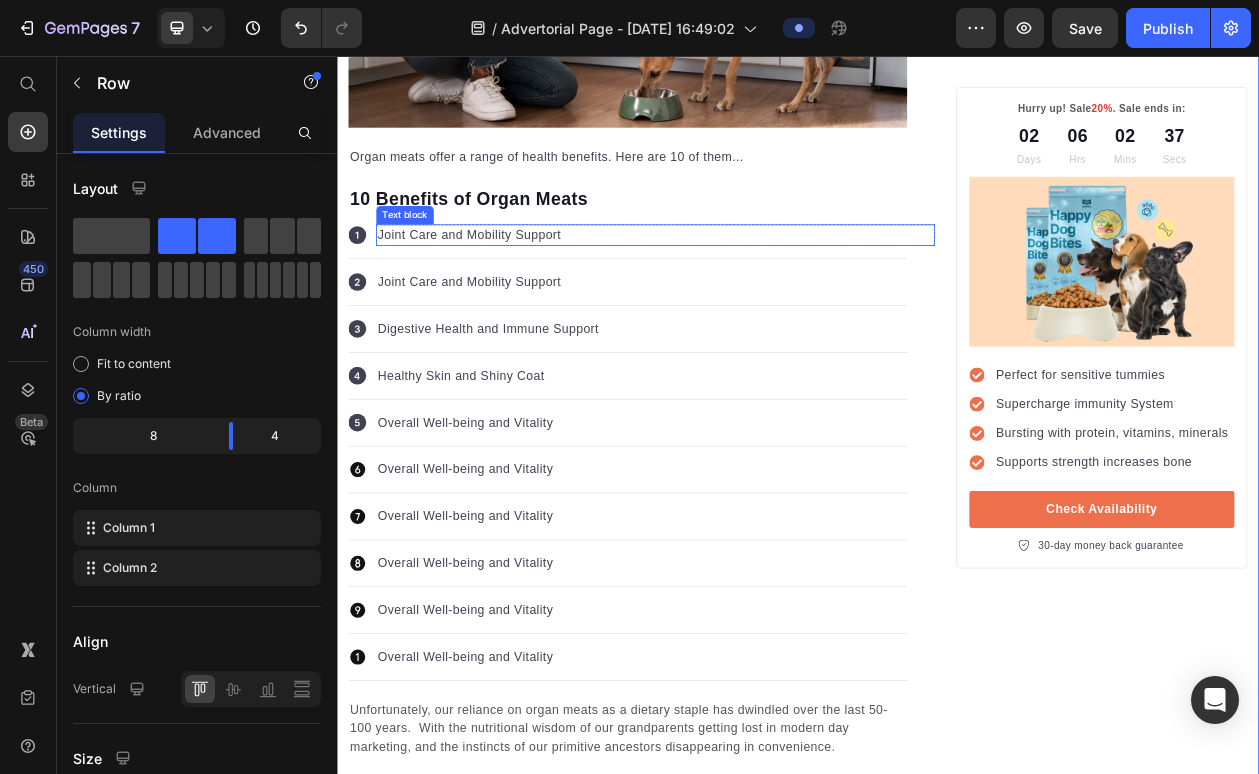 click on "Joint Care and Mobility Support" at bounding box center [751, 289] 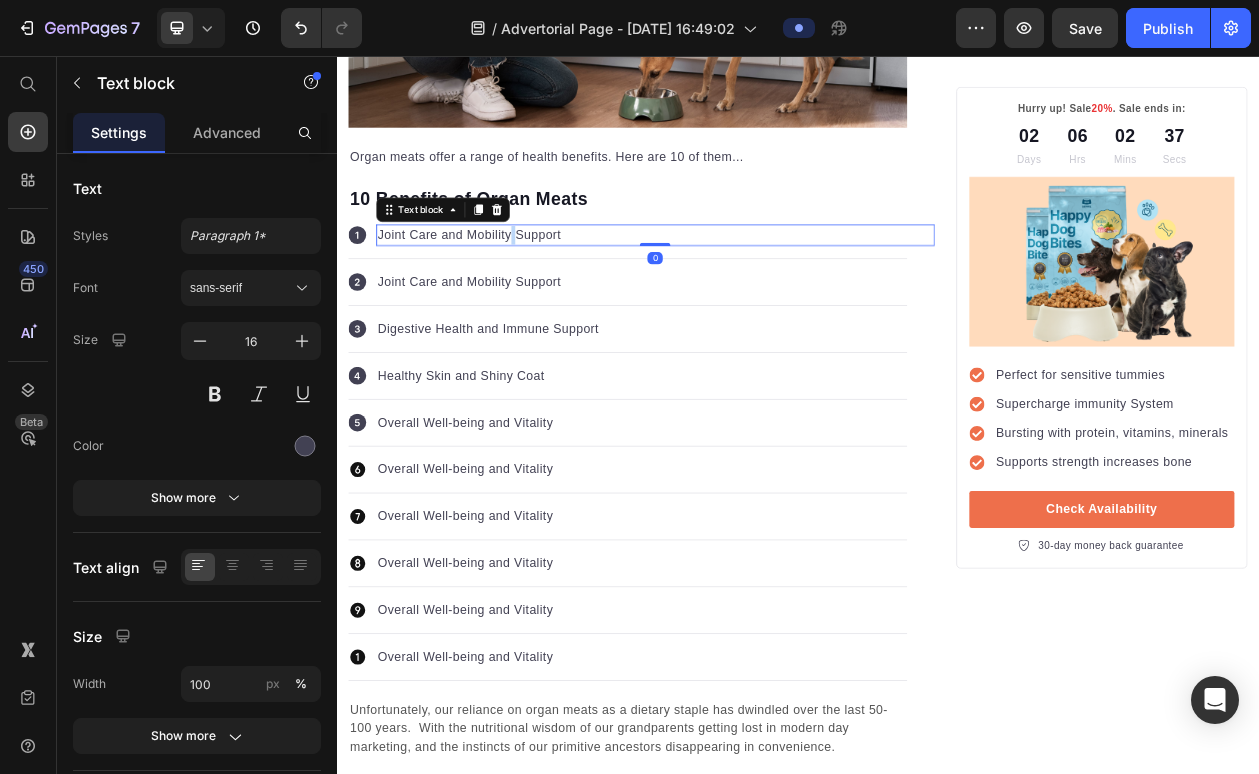 click on "Joint Care and Mobility Support" at bounding box center (751, 289) 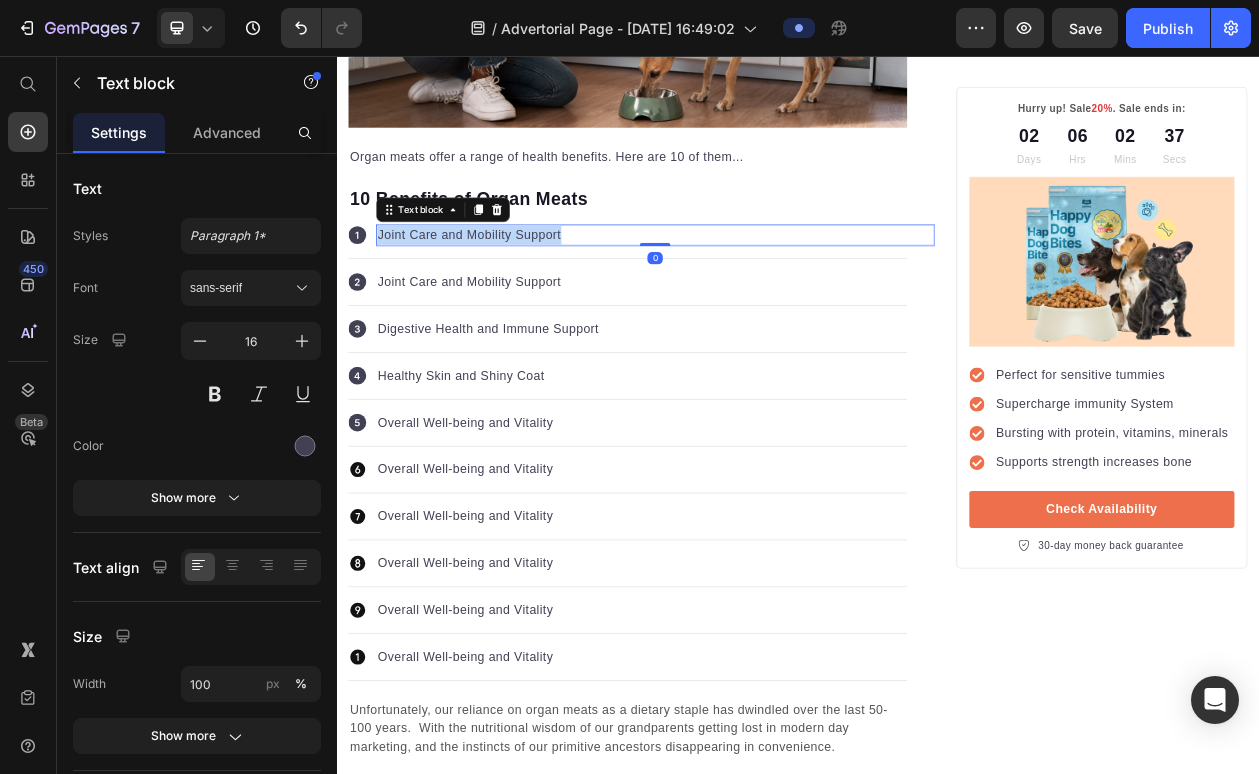 click on "Joint Care and Mobility Support" at bounding box center (751, 289) 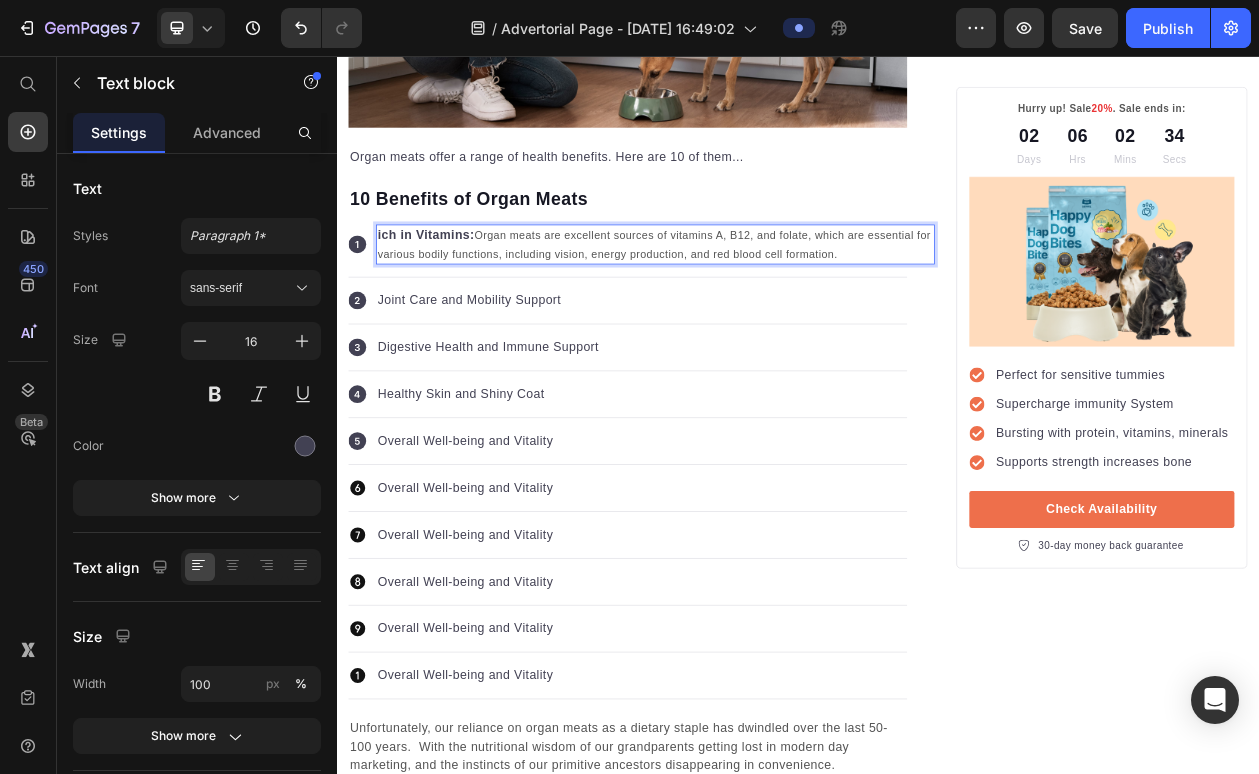 click on "ich in Vitamins:  Organ meats are excellent sources of vitamins A, B12, and folate, which are essential for various bodily functions, including vision, energy production, and red blood cell formation." at bounding box center (751, 301) 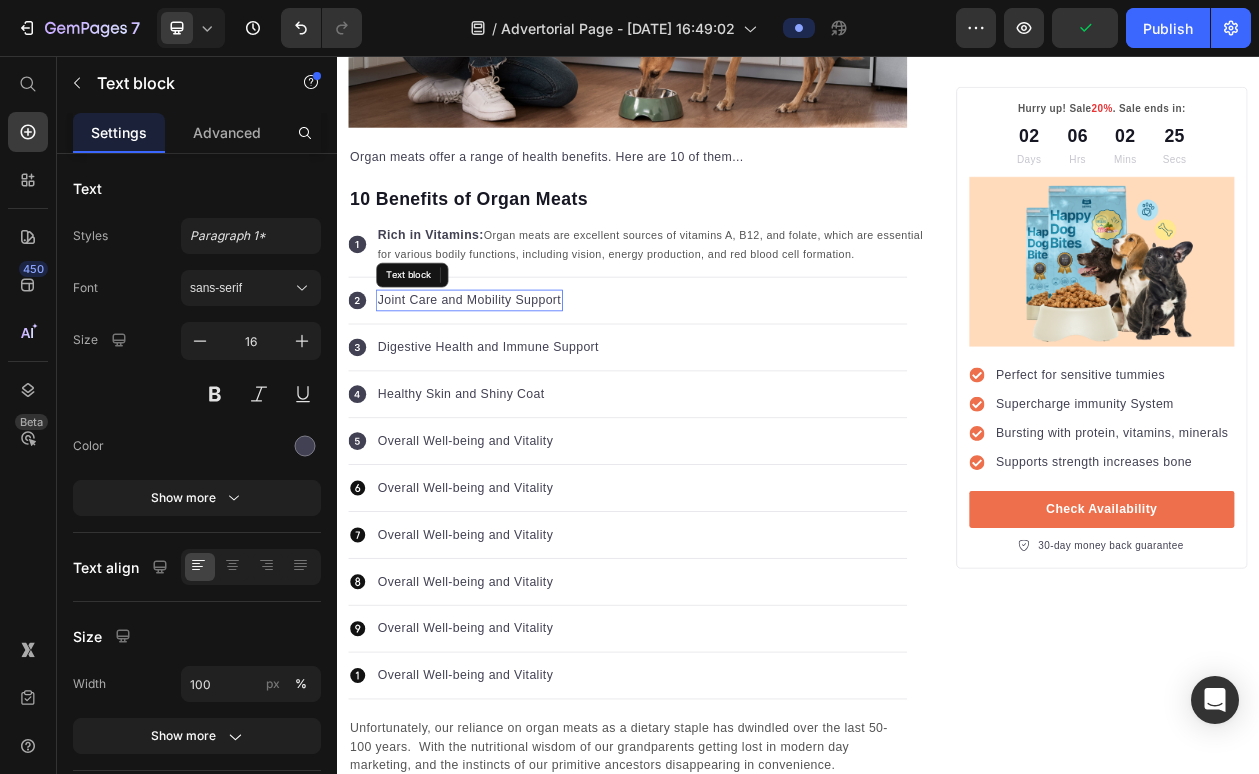 click on "Joint Care and Mobility Support" at bounding box center [509, 374] 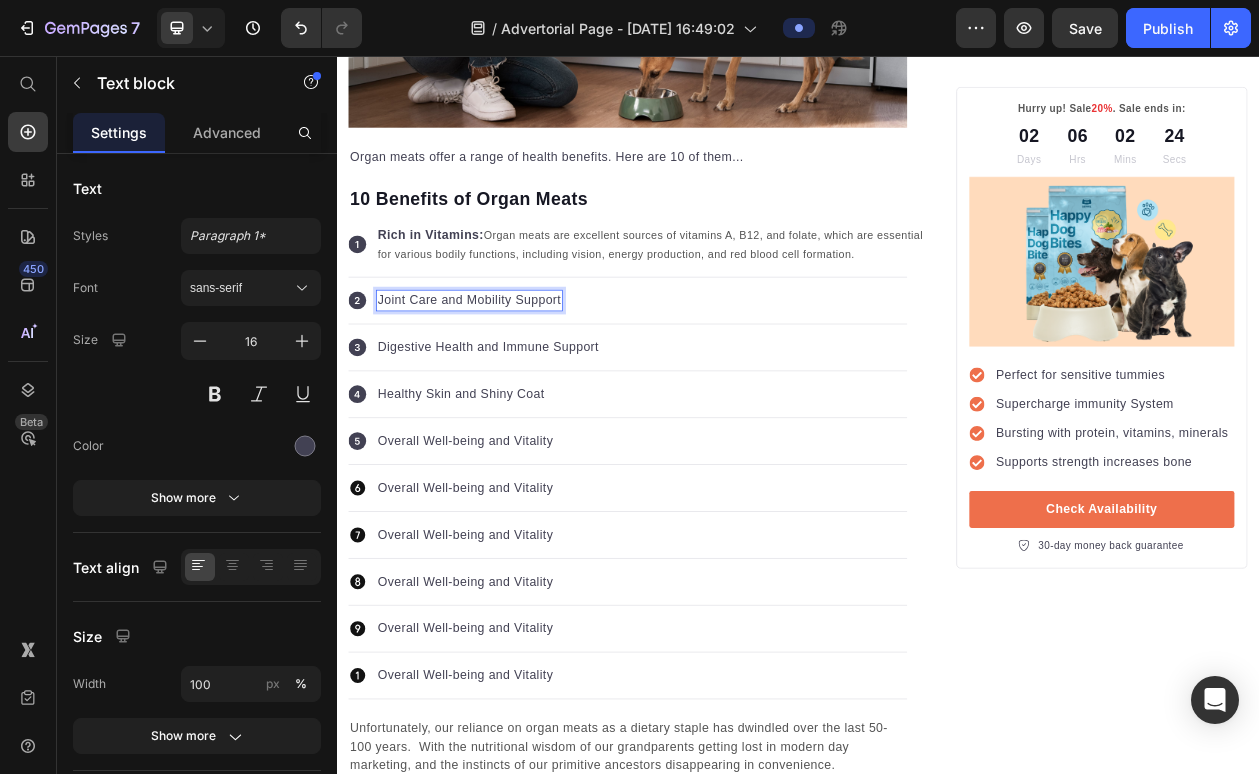 click on "Joint Care and Mobility Support" at bounding box center (509, 374) 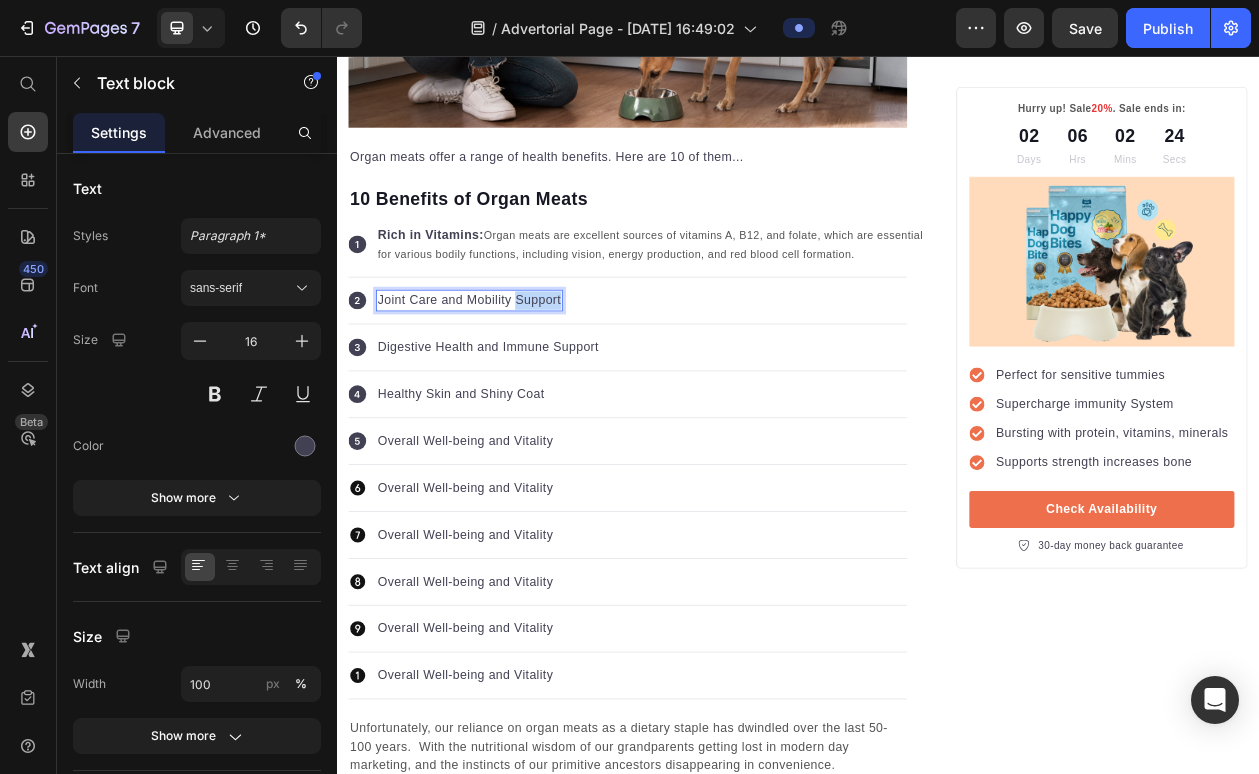 click on "Joint Care and Mobility Support" at bounding box center (509, 374) 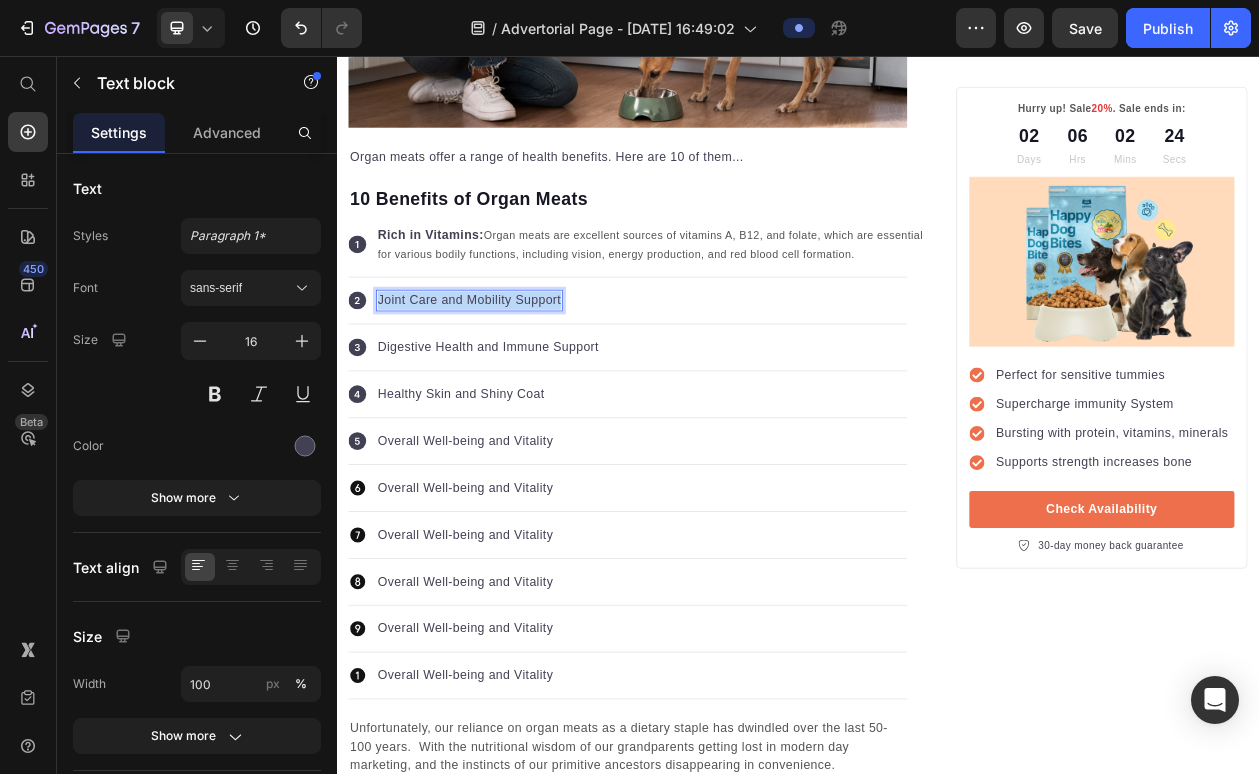 click on "Joint Care and Mobility Support" at bounding box center [509, 374] 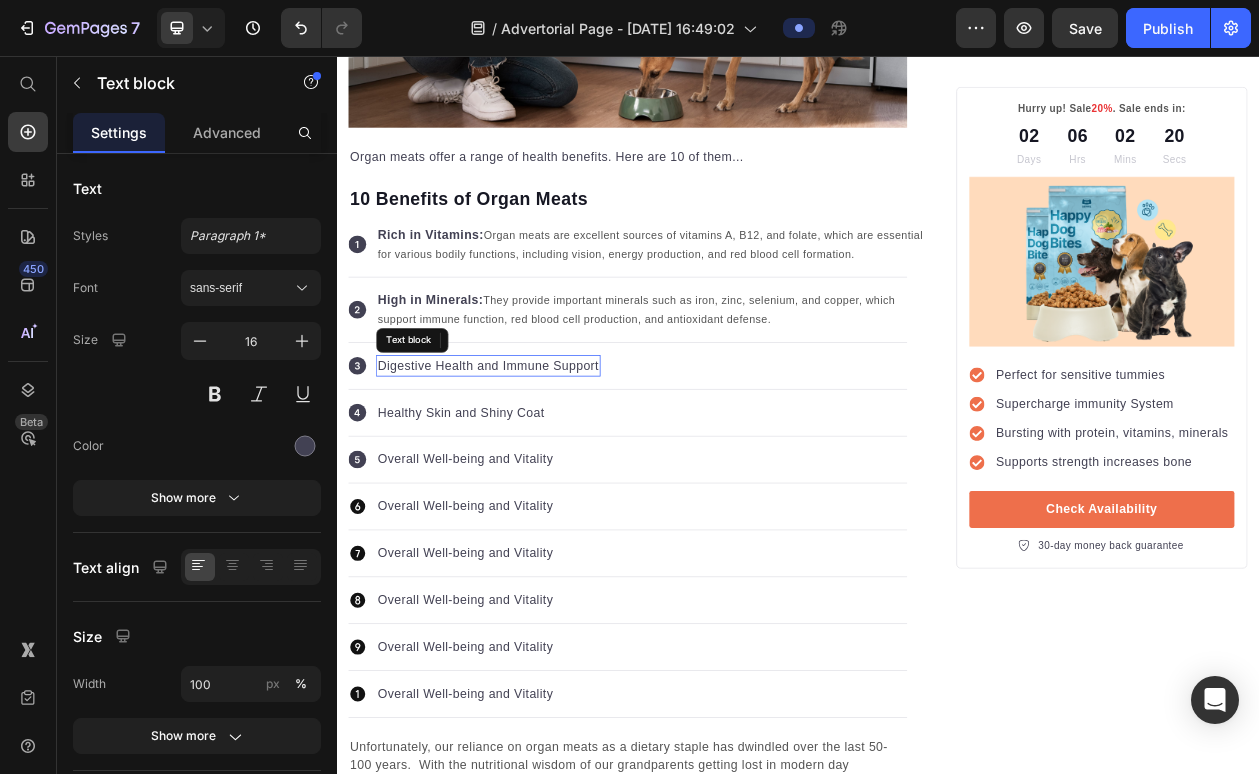 click on "Digestive Health and Immune Support" at bounding box center (534, 459) 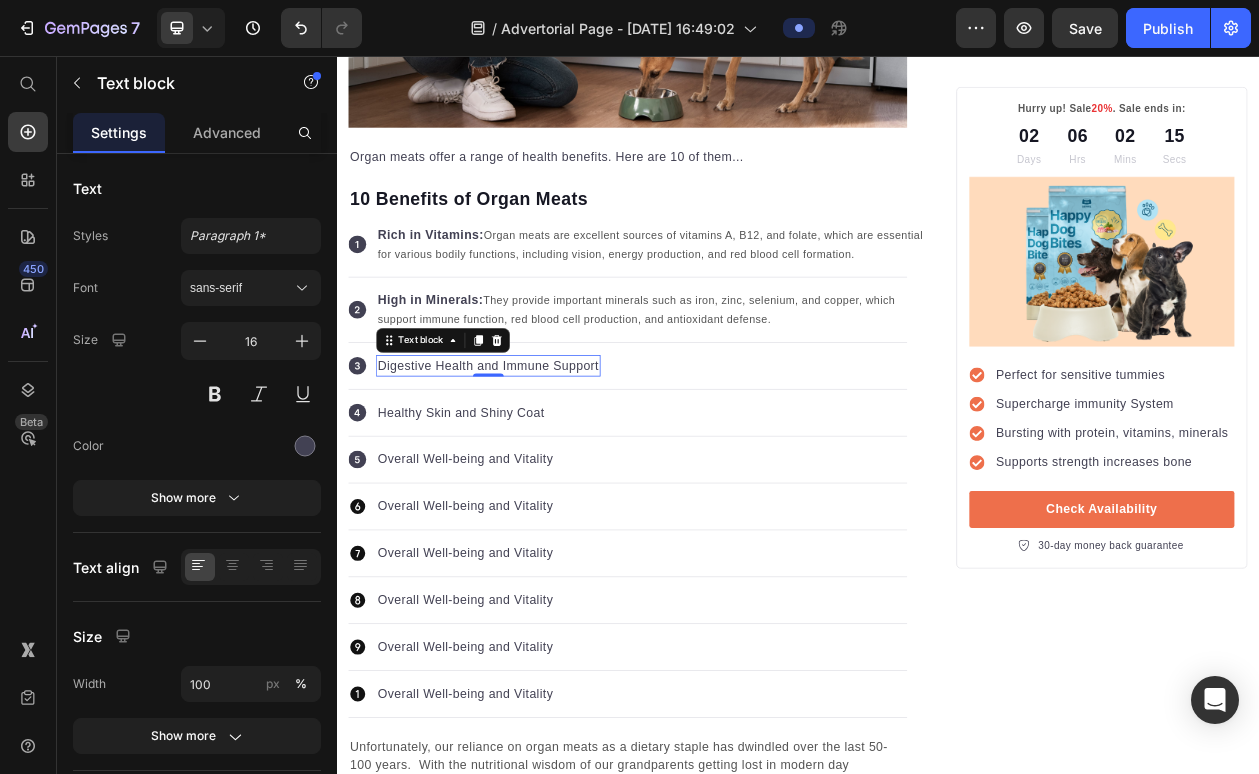 click on "Digestive Health and Immune Support" at bounding box center [534, 459] 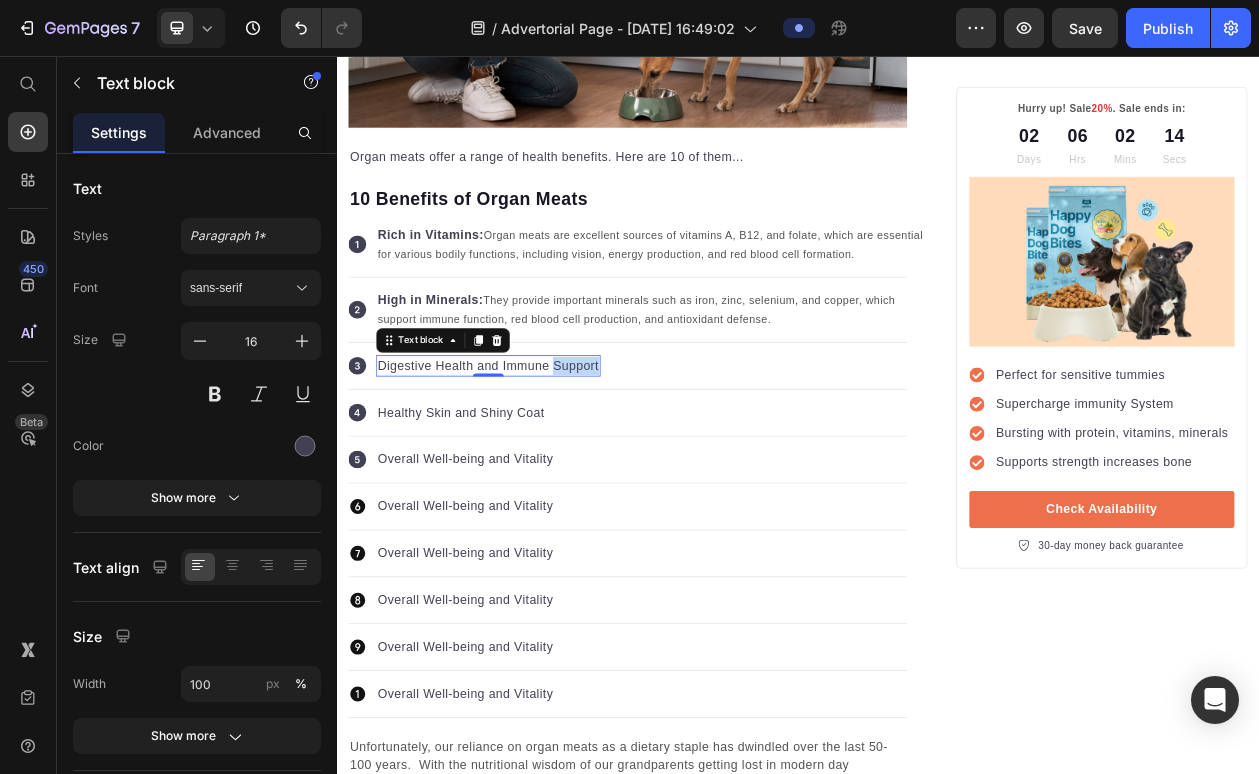 click on "Digestive Health and Immune Support" at bounding box center [534, 459] 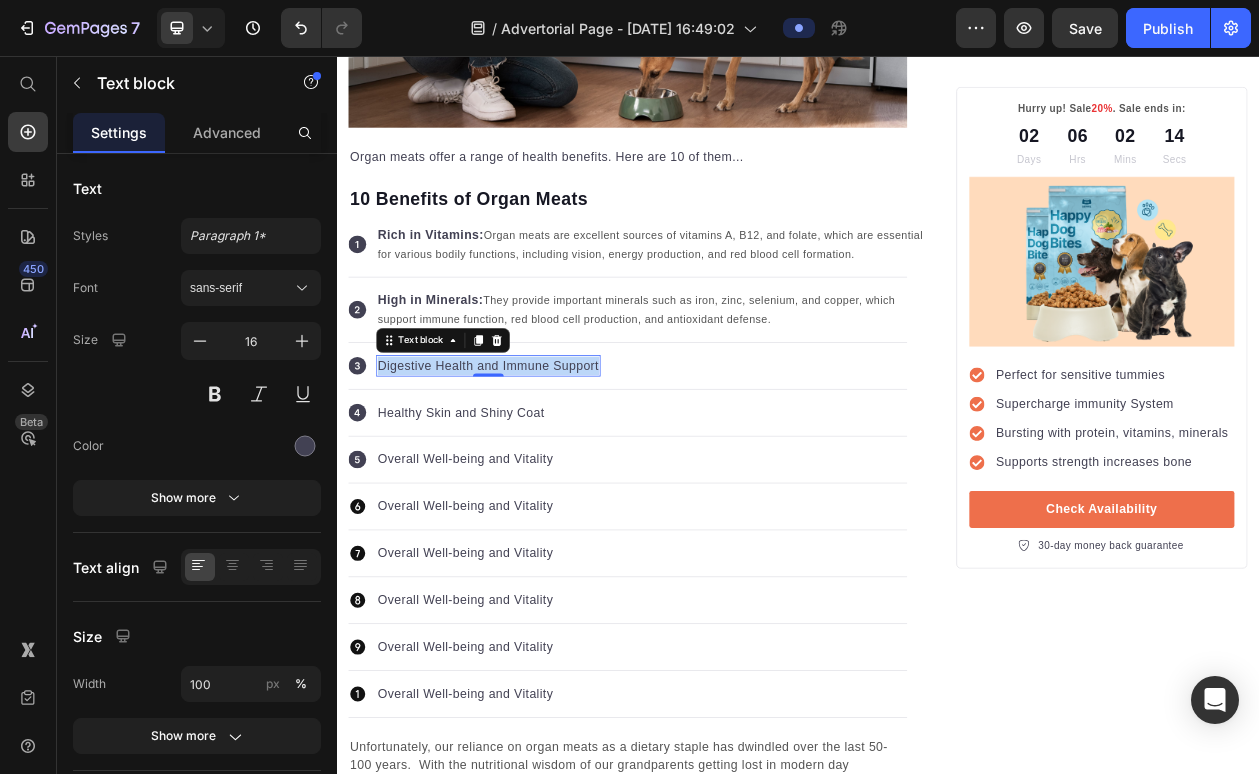click on "Digestive Health and Immune Support" at bounding box center [534, 459] 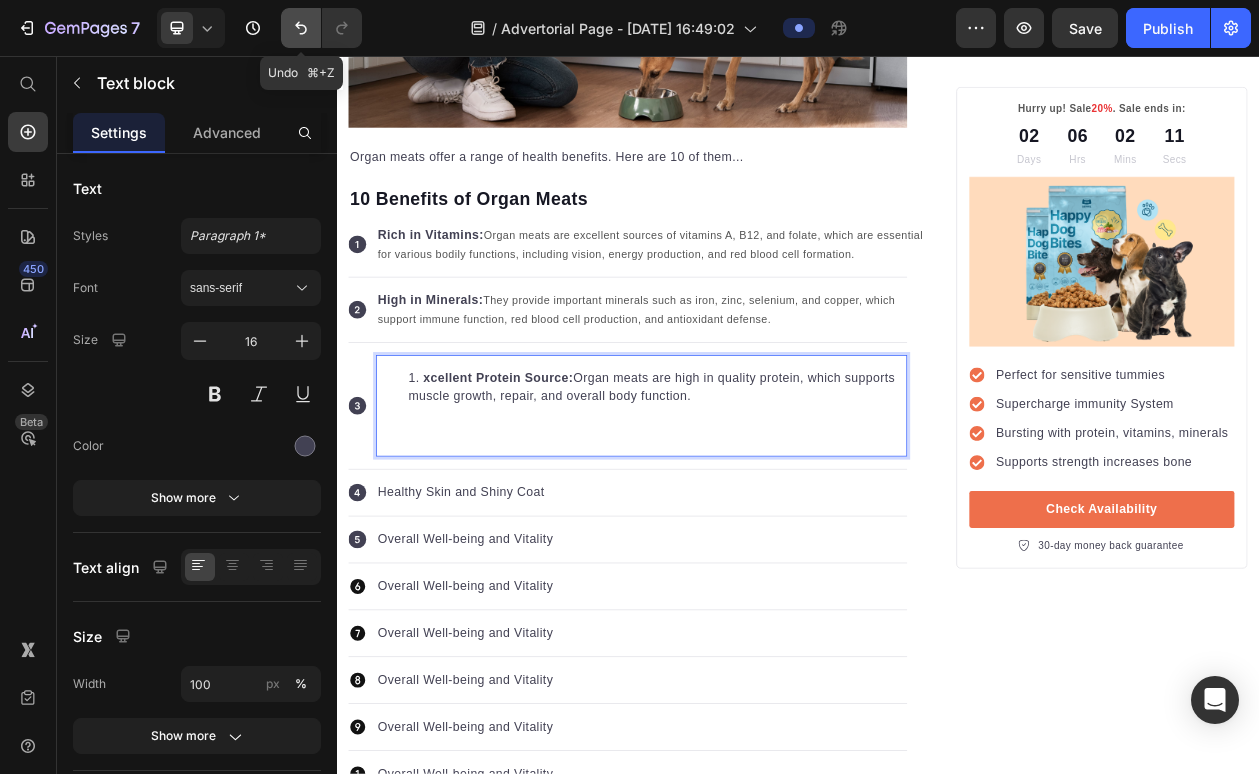 click 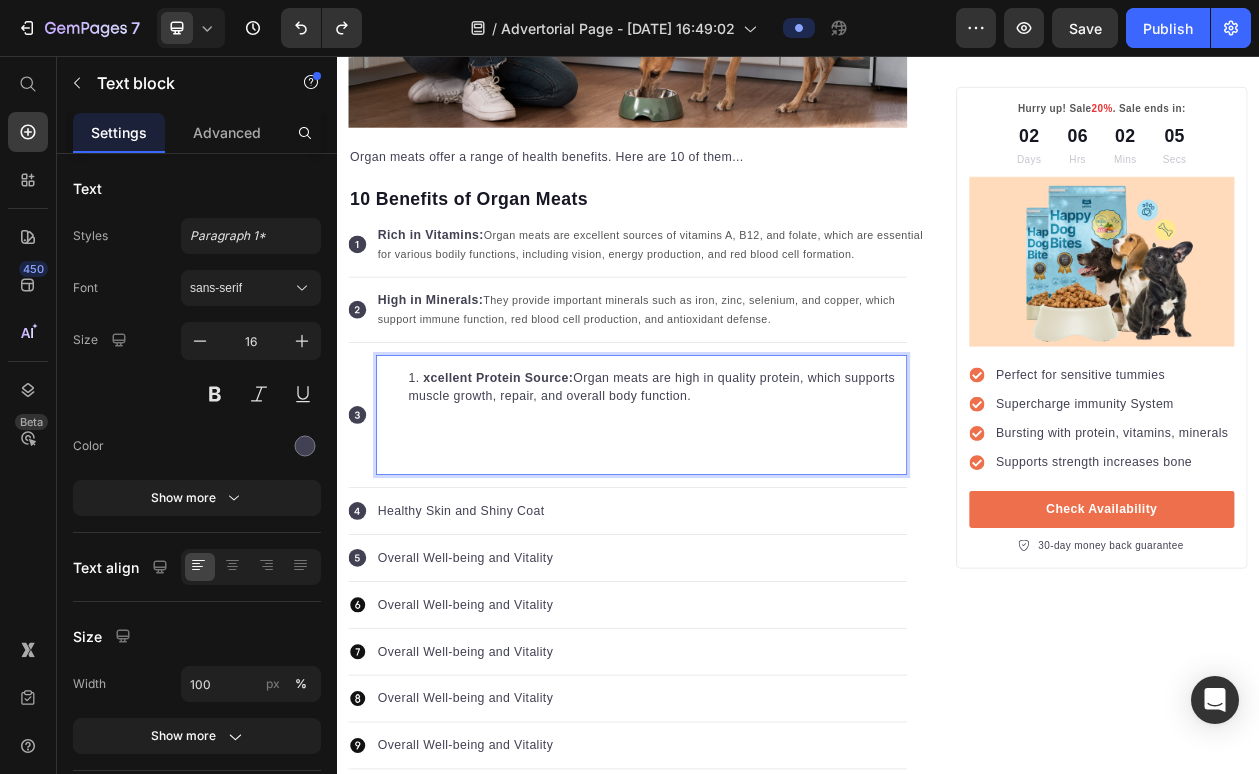 click at bounding box center [733, 563] 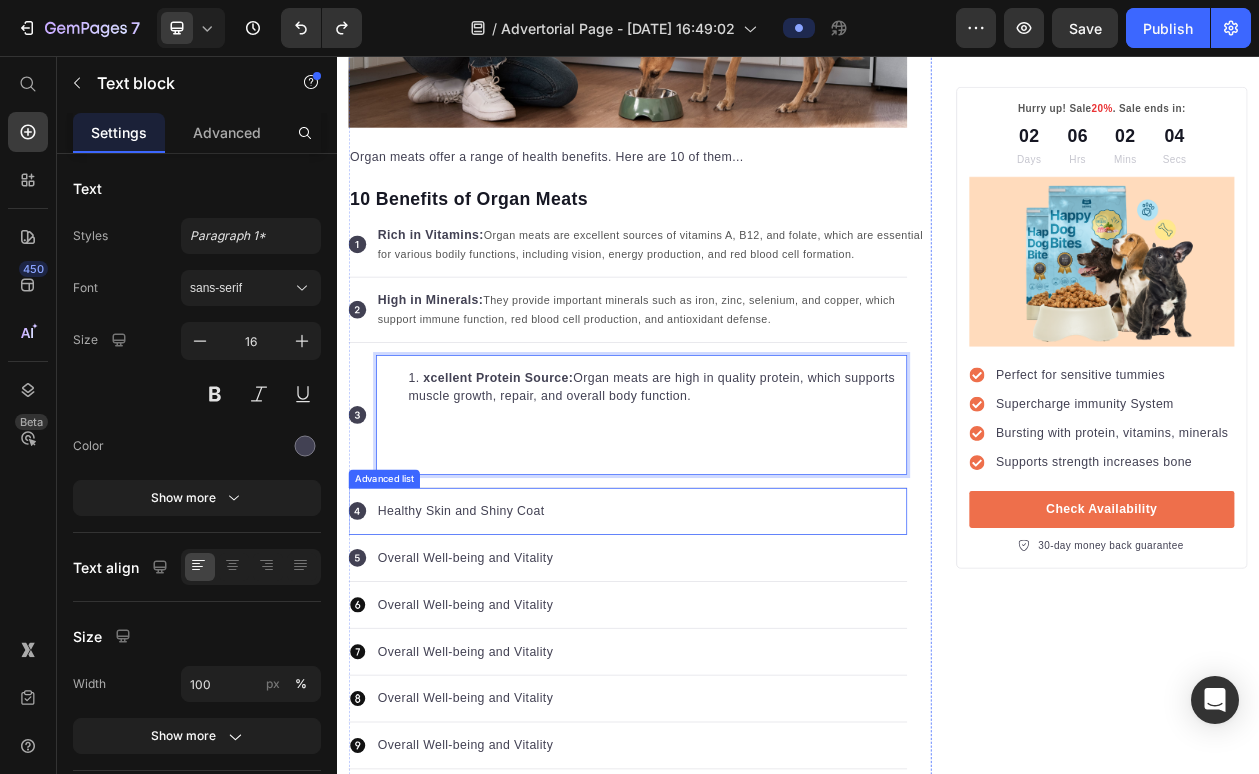 click on "Icon Healthy Skin and Shiny Coat Text block" at bounding box center [715, 648] 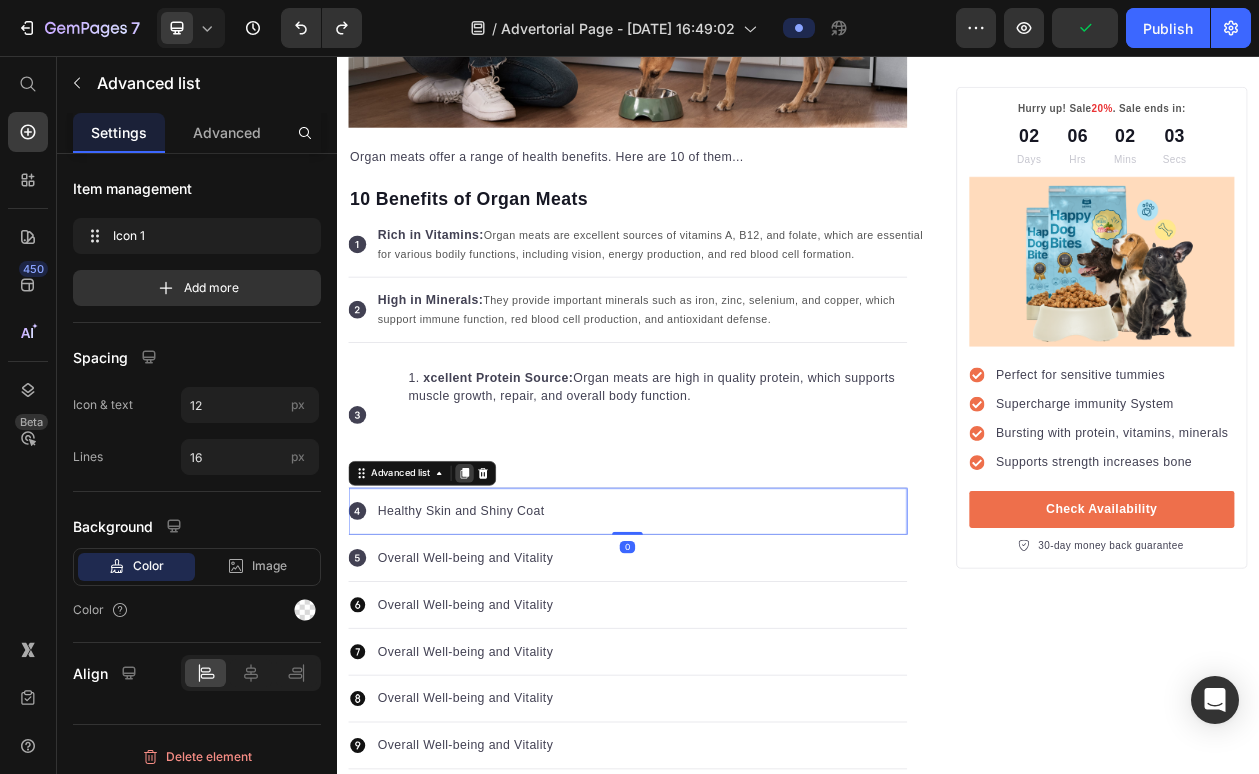 click 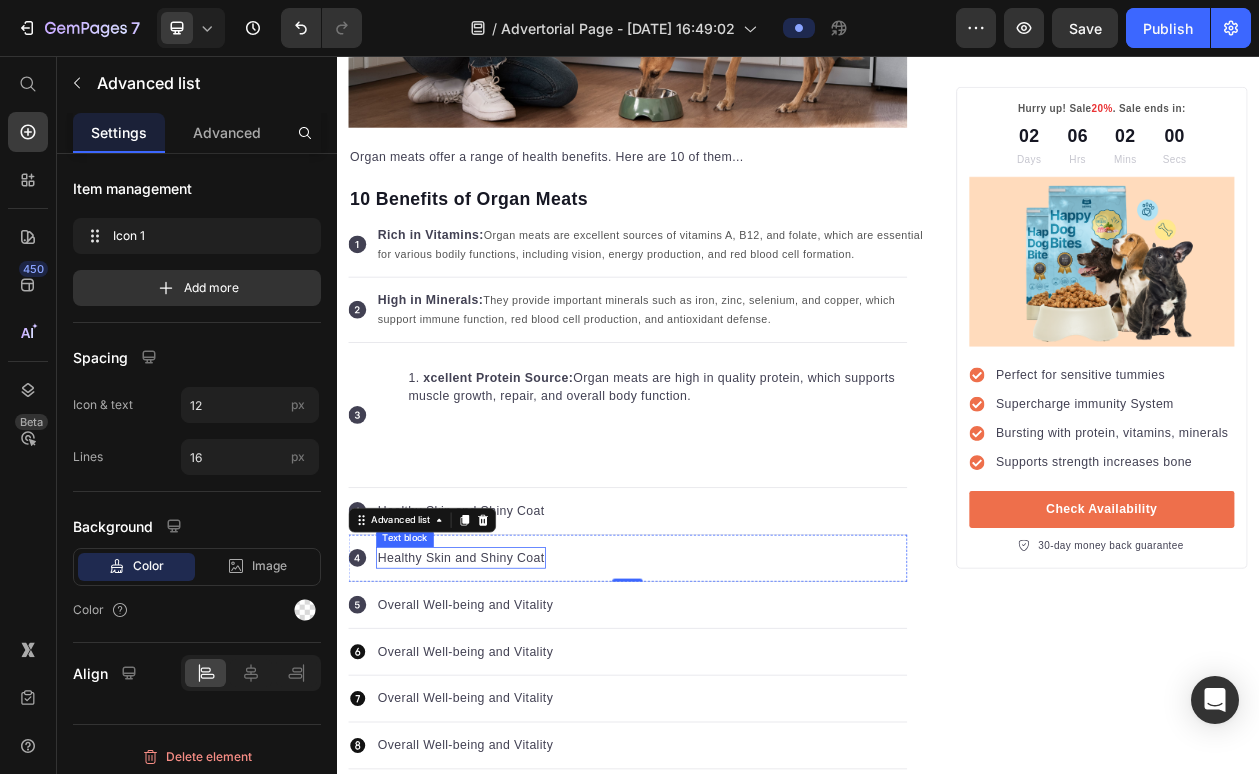 click on "Healthy Skin and Shiny Coat" at bounding box center (498, 709) 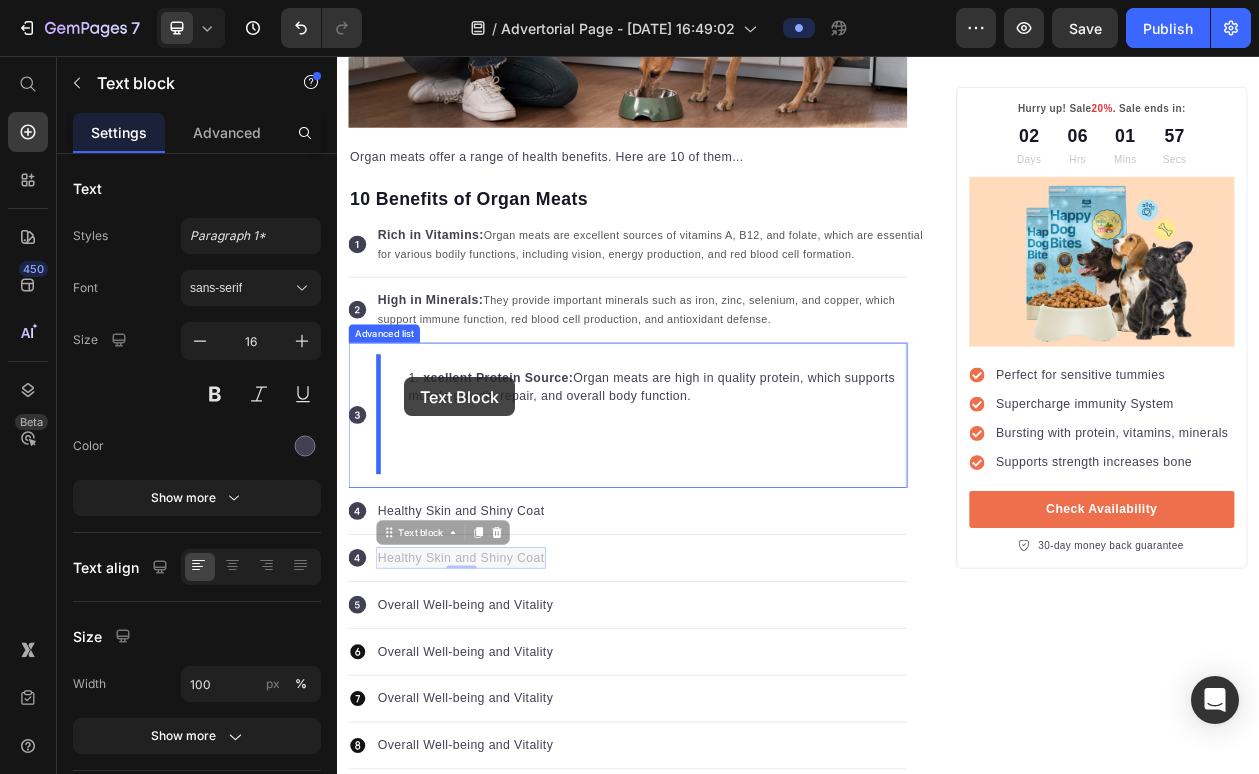 drag, startPoint x: 403, startPoint y: 673, endPoint x: 424, endPoint y: 474, distance: 200.10497 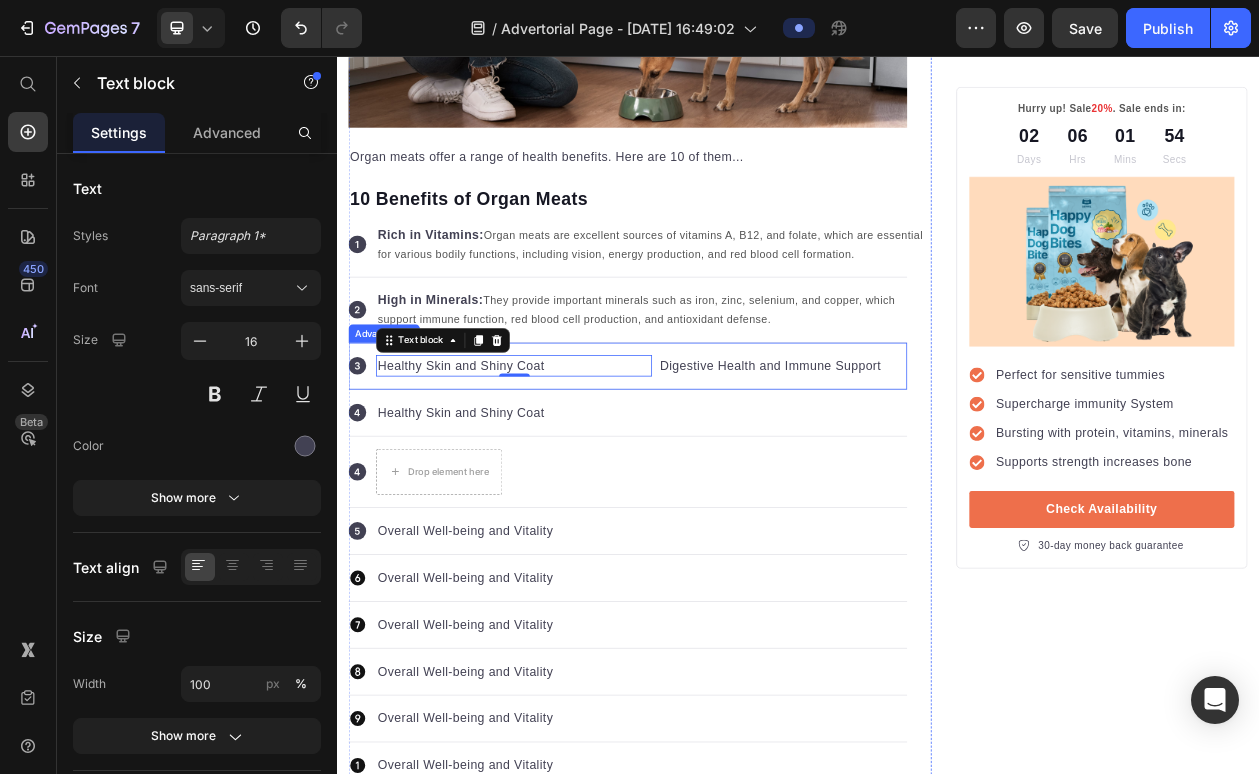 click on "Icon Healthy Skin and Shiny Coat Text block   0 Digestive Health and Immune Support Text block Row" at bounding box center [715, 459] 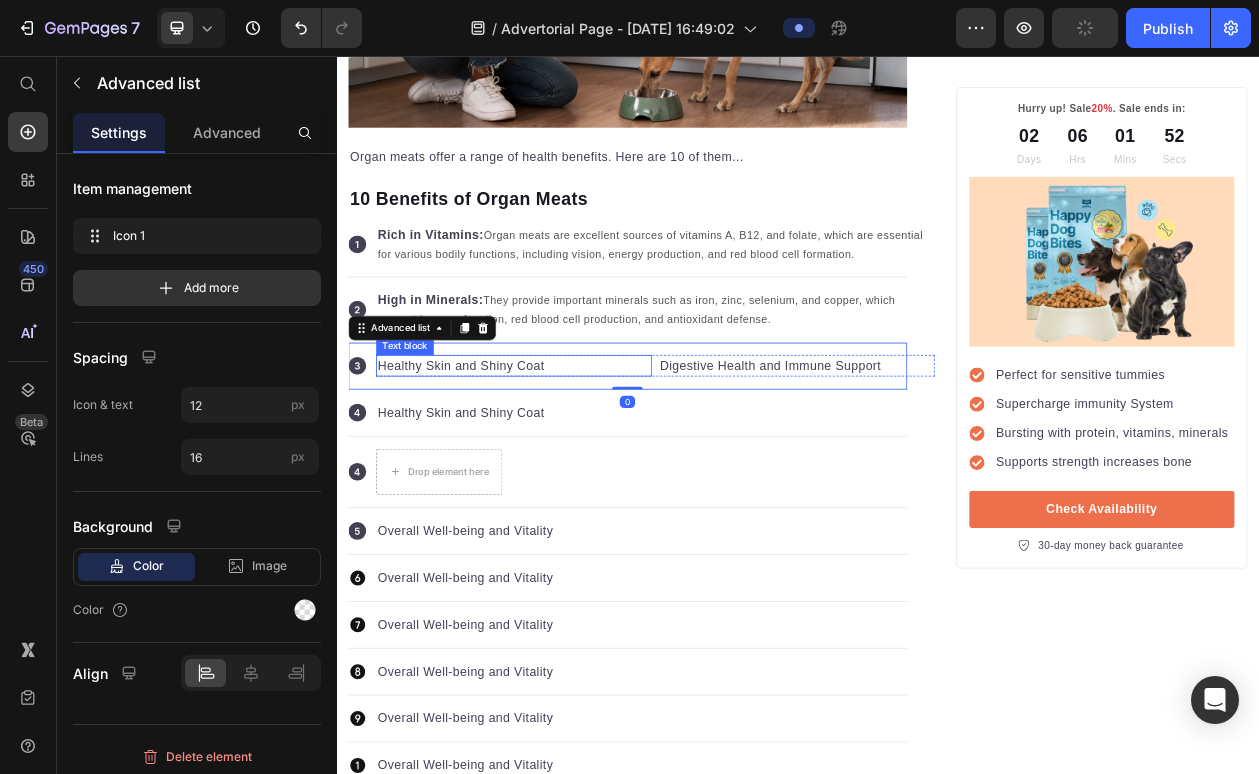 click on "Healthy Skin and Shiny Coat" at bounding box center [567, 459] 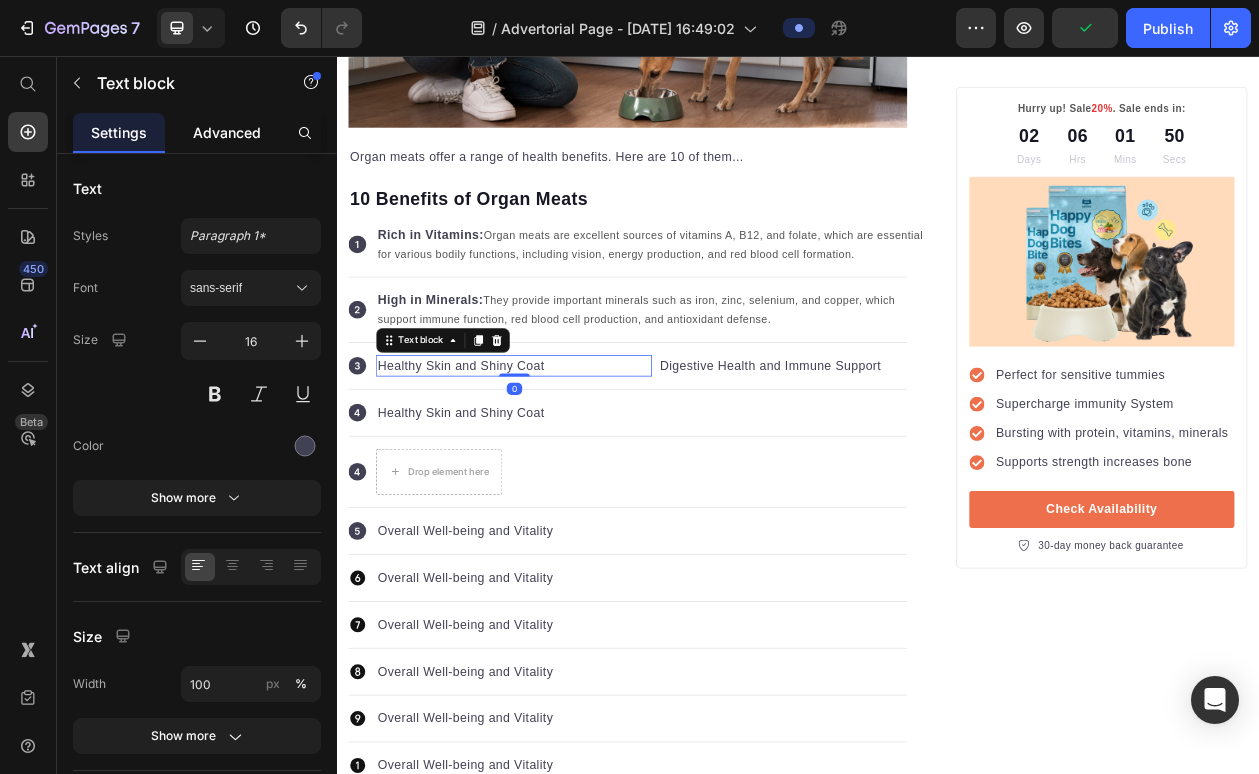 click on "Advanced" at bounding box center [227, 132] 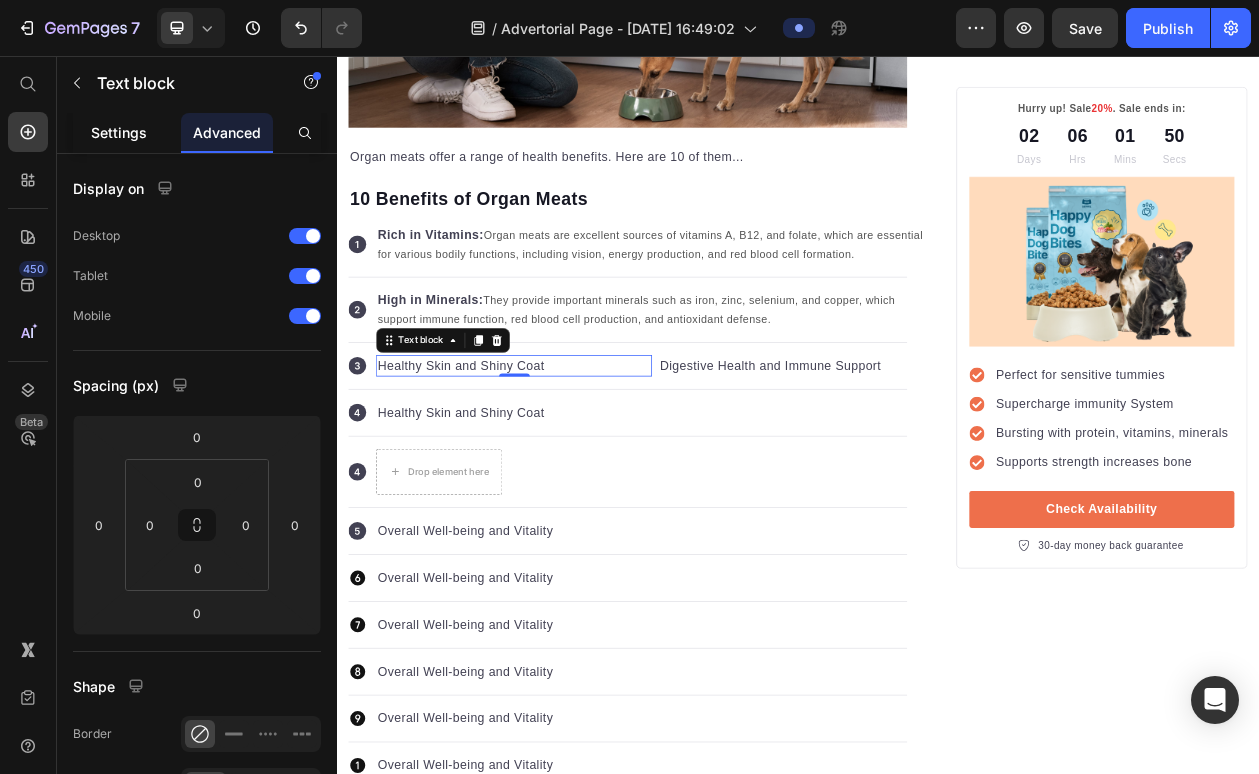 click on "Settings" at bounding box center (119, 132) 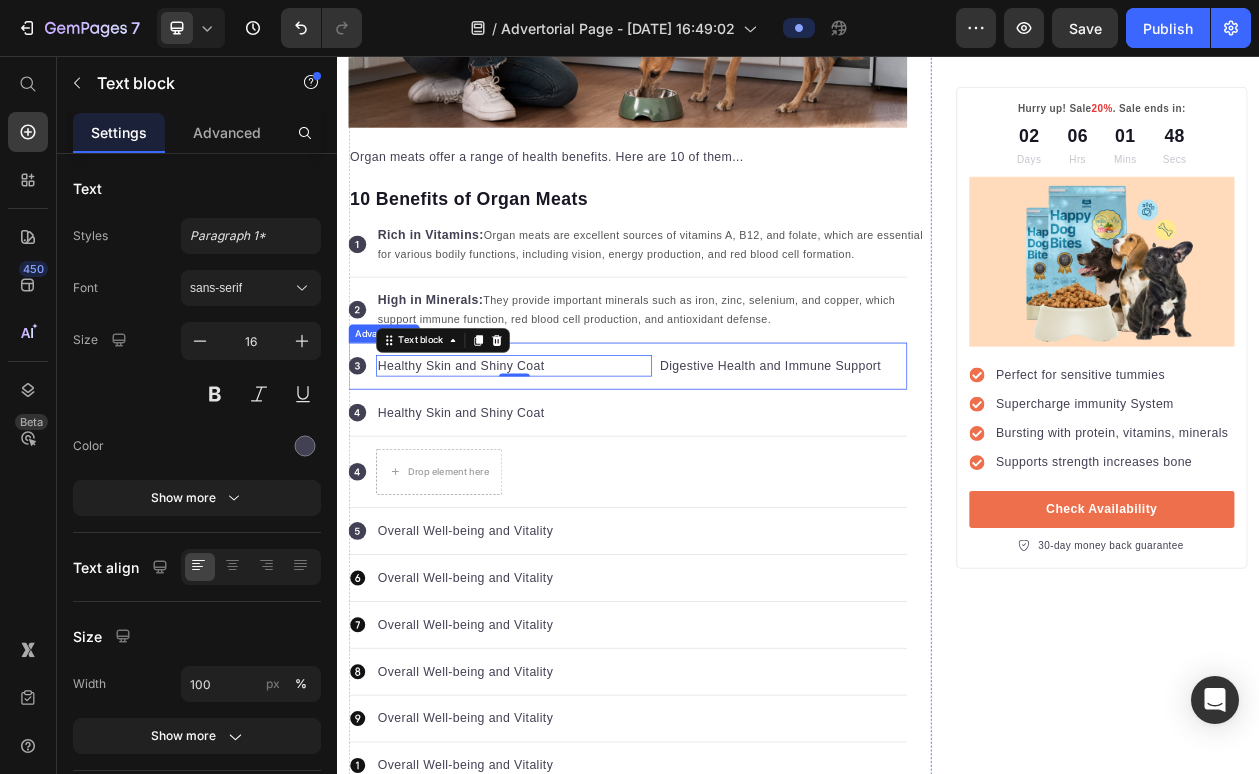 click on "Icon Healthy Skin and Shiny Coat Text block   0 Digestive Health and Immune Support Text block Row" at bounding box center (715, 459) 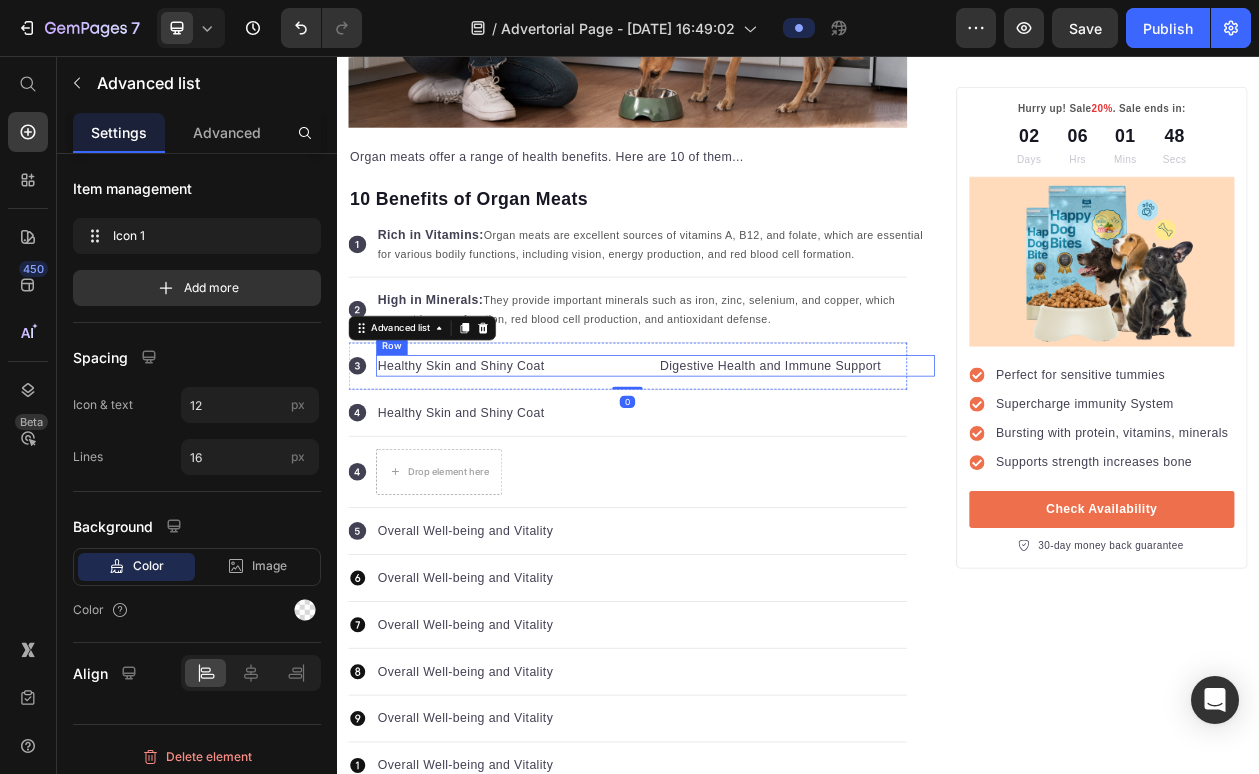click on "Healthy Skin and Shiny Coat Text block Digestive Health and Immune Support Text block Row" at bounding box center [751, 459] 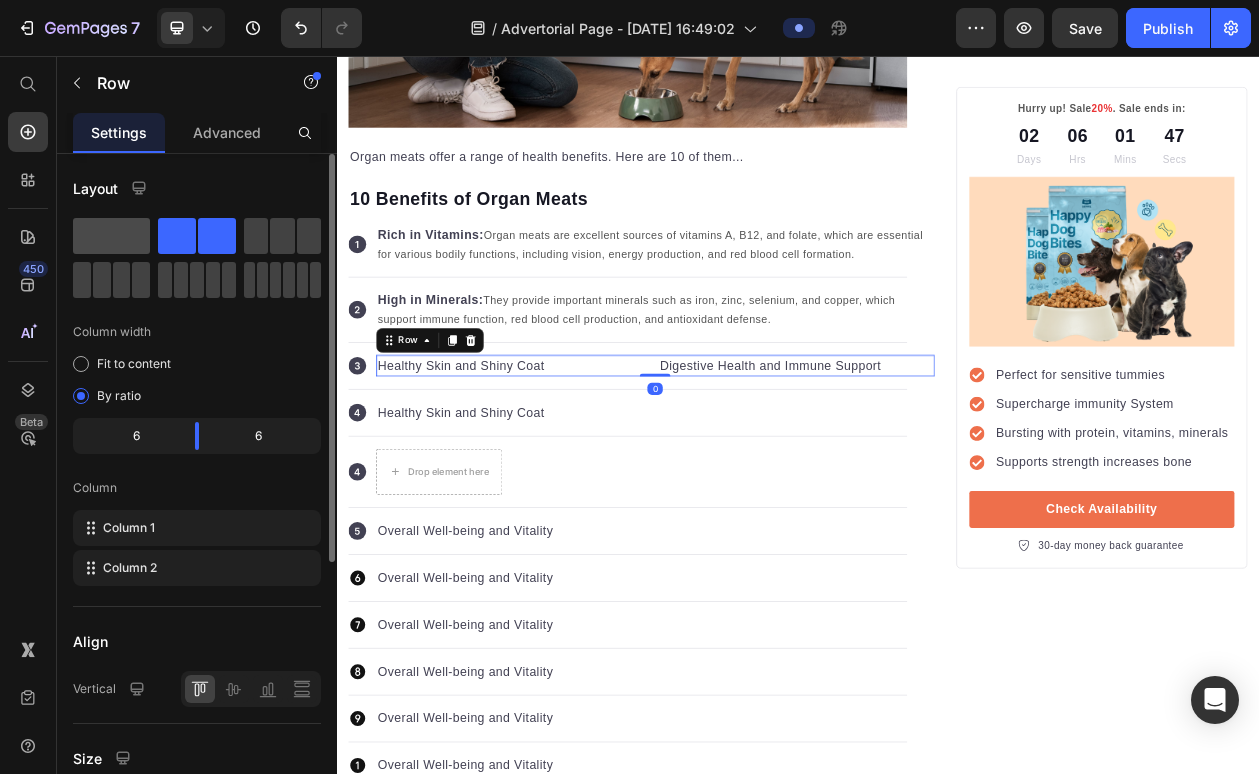 click 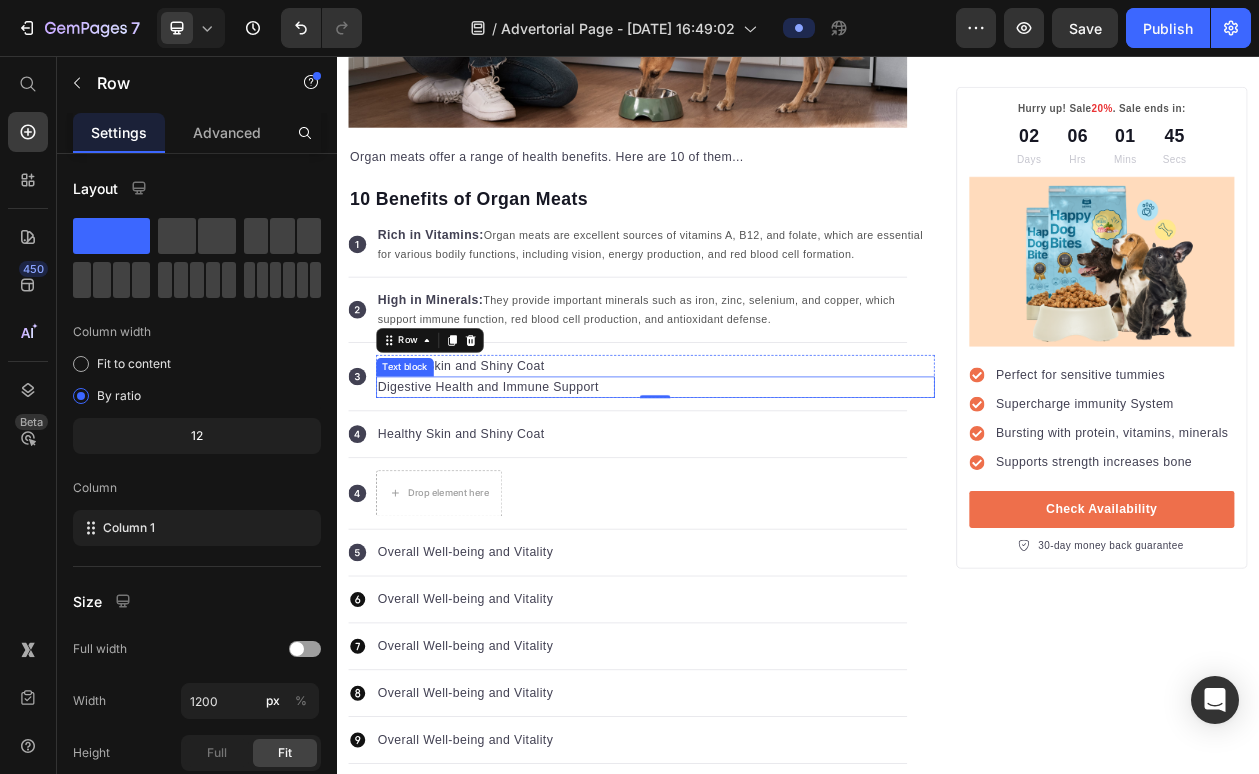 click on "Digestive Health and Immune Support" at bounding box center [751, 487] 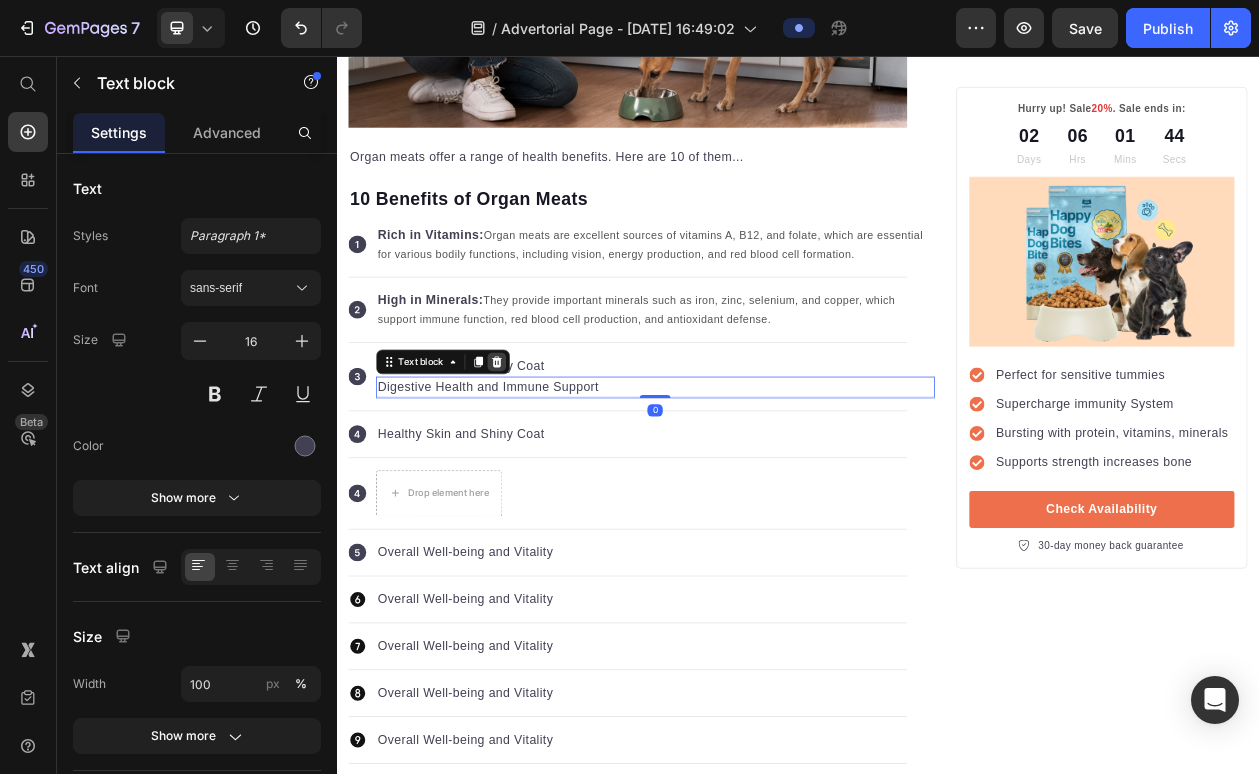 click 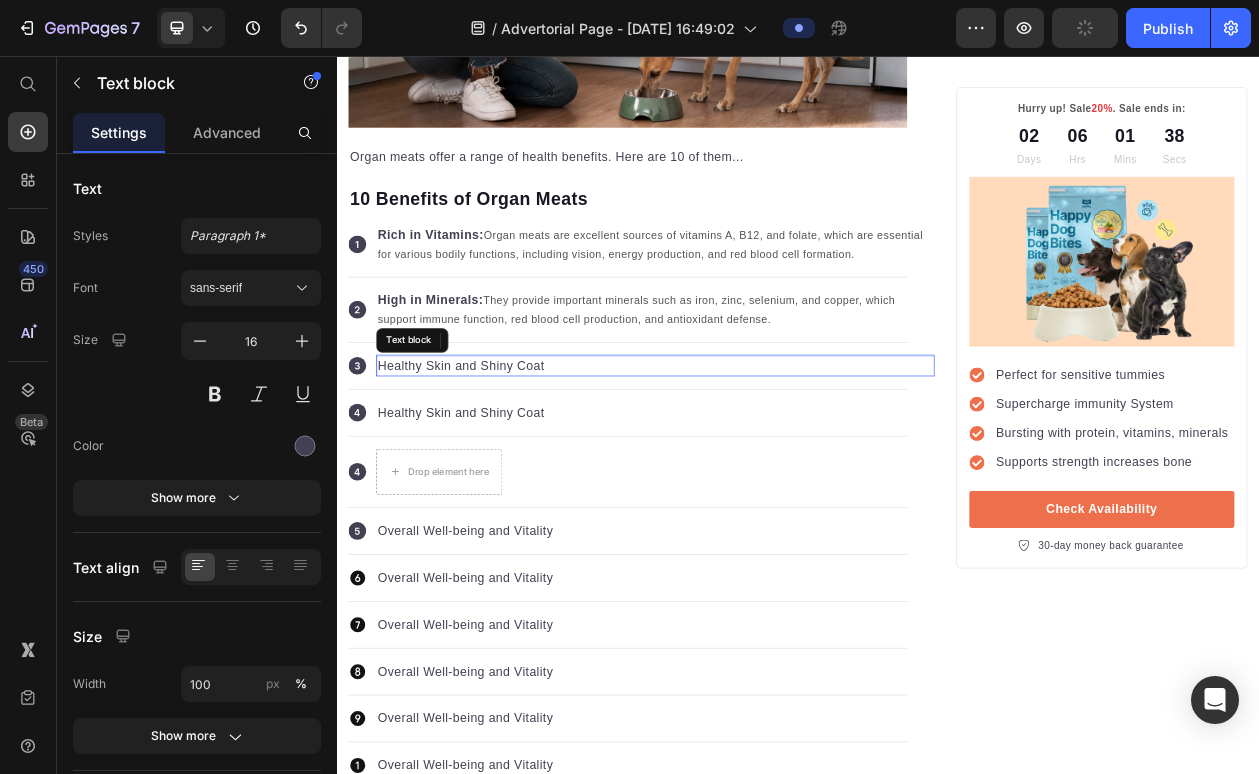 click on "Healthy Skin and Shiny Coat" at bounding box center (751, 459) 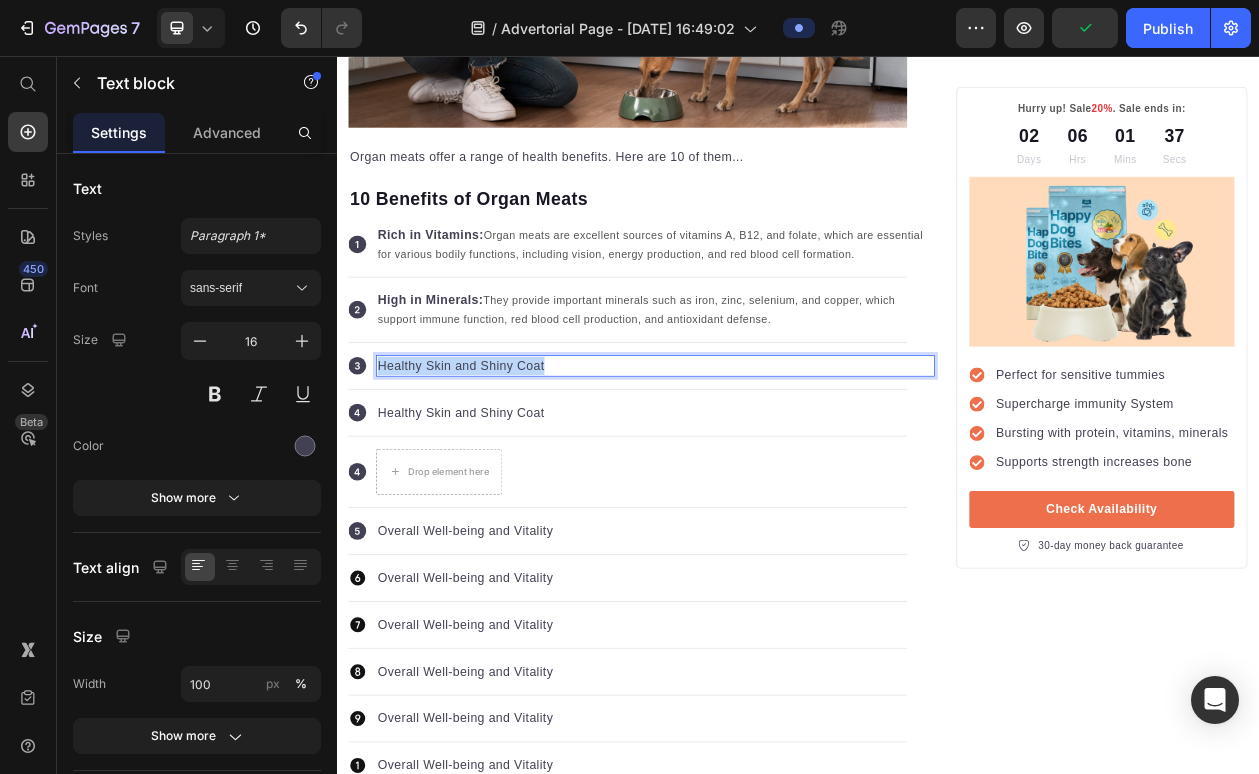 click on "Healthy Skin and Shiny Coat" at bounding box center (751, 459) 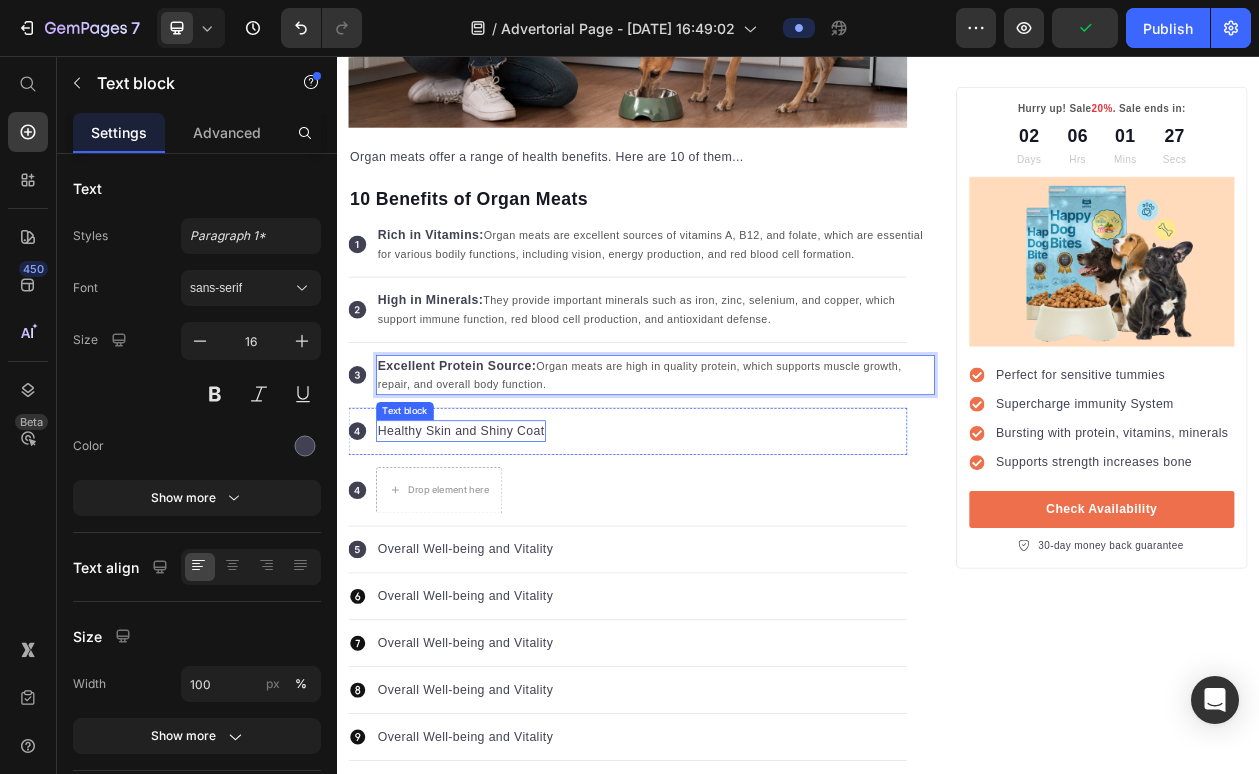 click on "Healthy Skin and Shiny Coat" at bounding box center (498, 544) 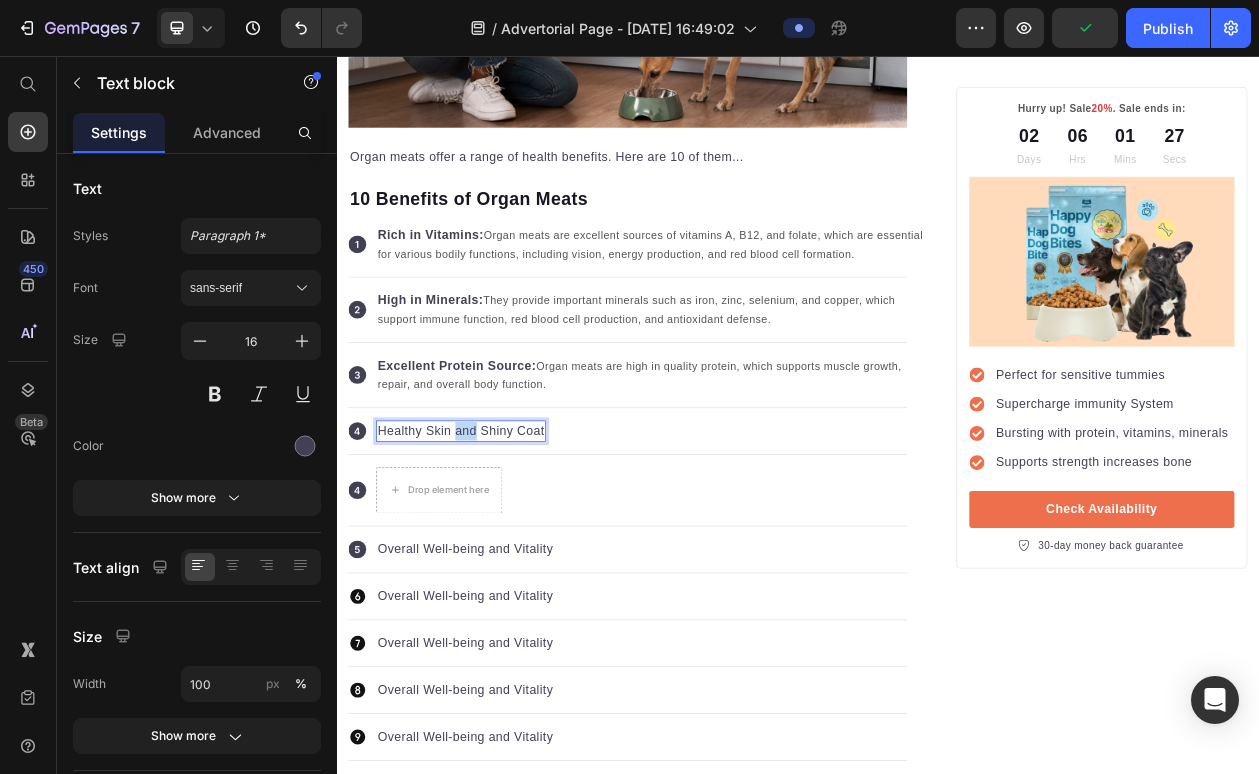click on "Healthy Skin and Shiny Coat" at bounding box center [498, 544] 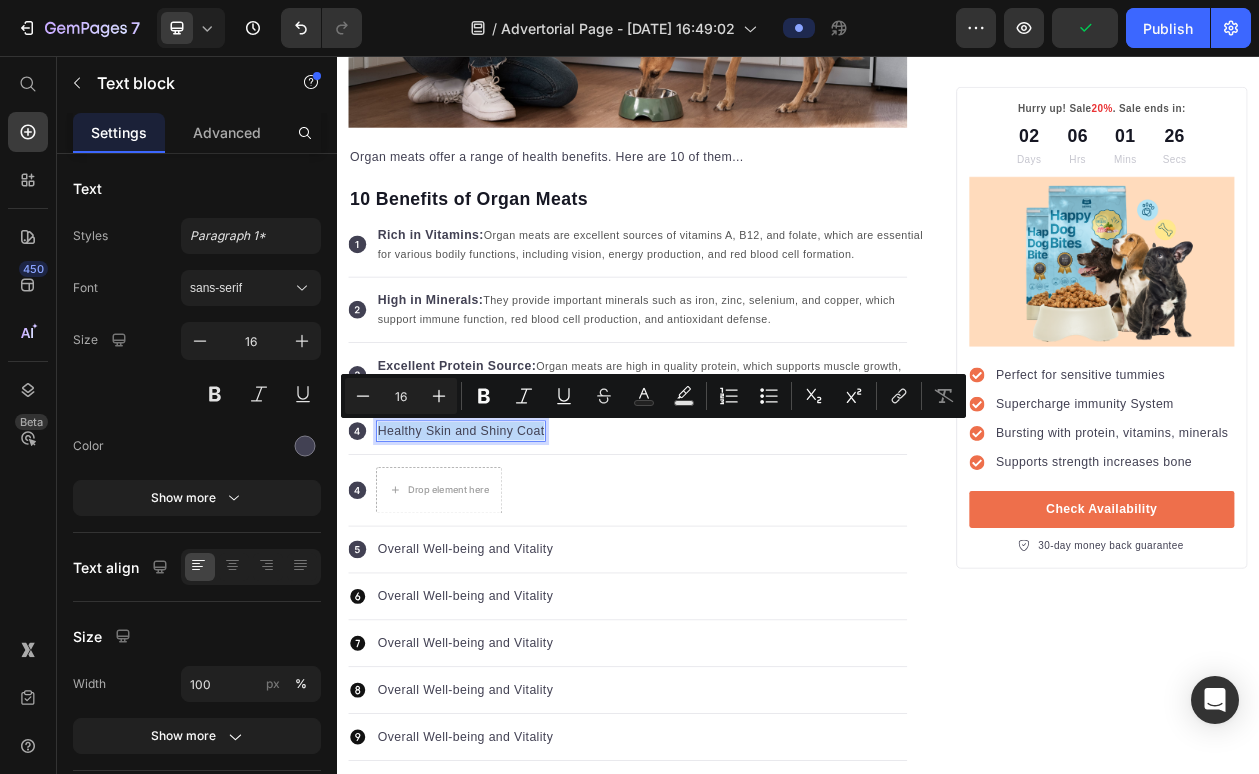 click on "Healthy Skin and Shiny Coat" at bounding box center (498, 544) 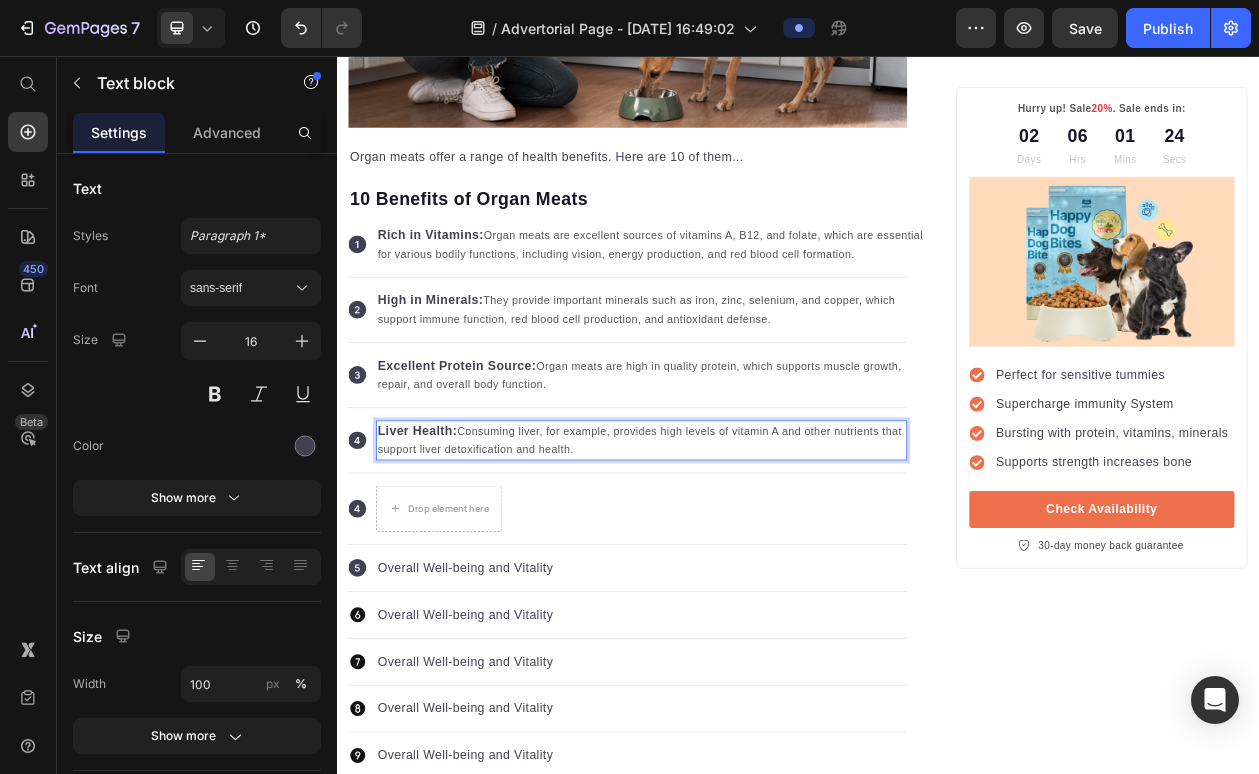 click on "Liver Health:" at bounding box center [441, 543] 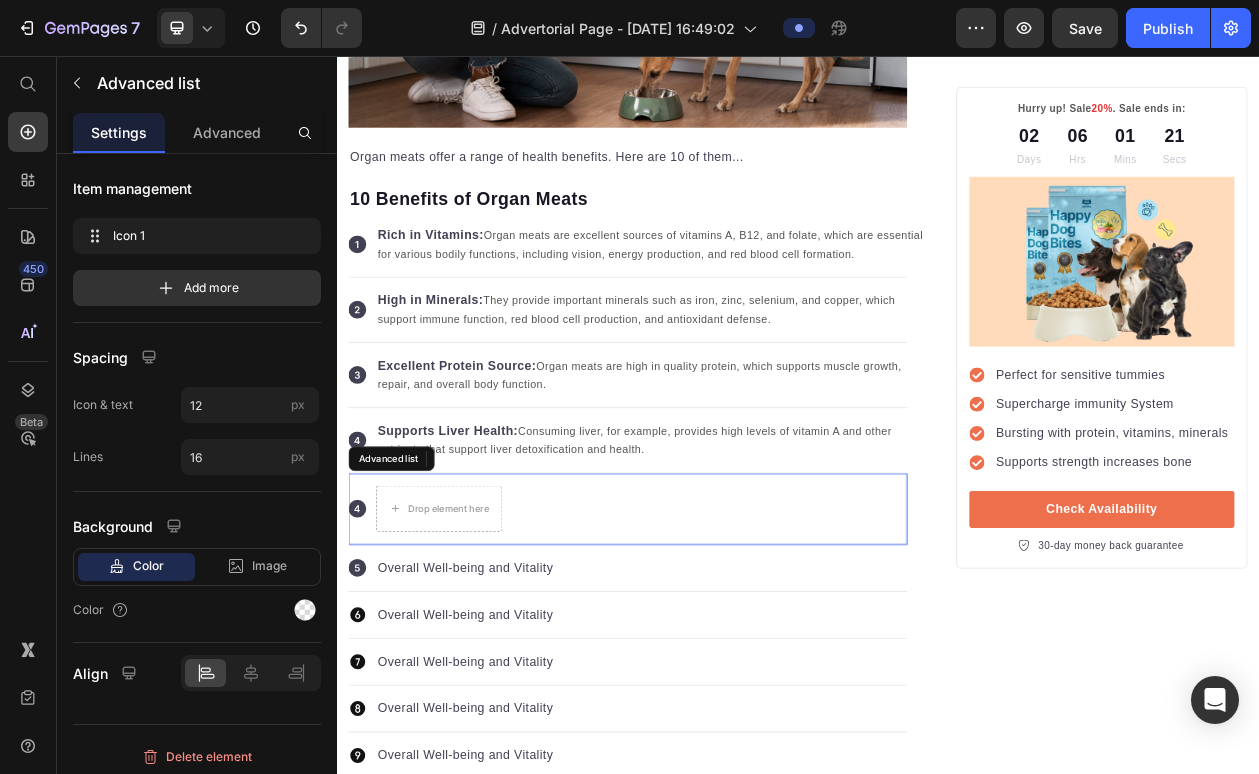 click on "Icon
Drop element here" at bounding box center [715, 645] 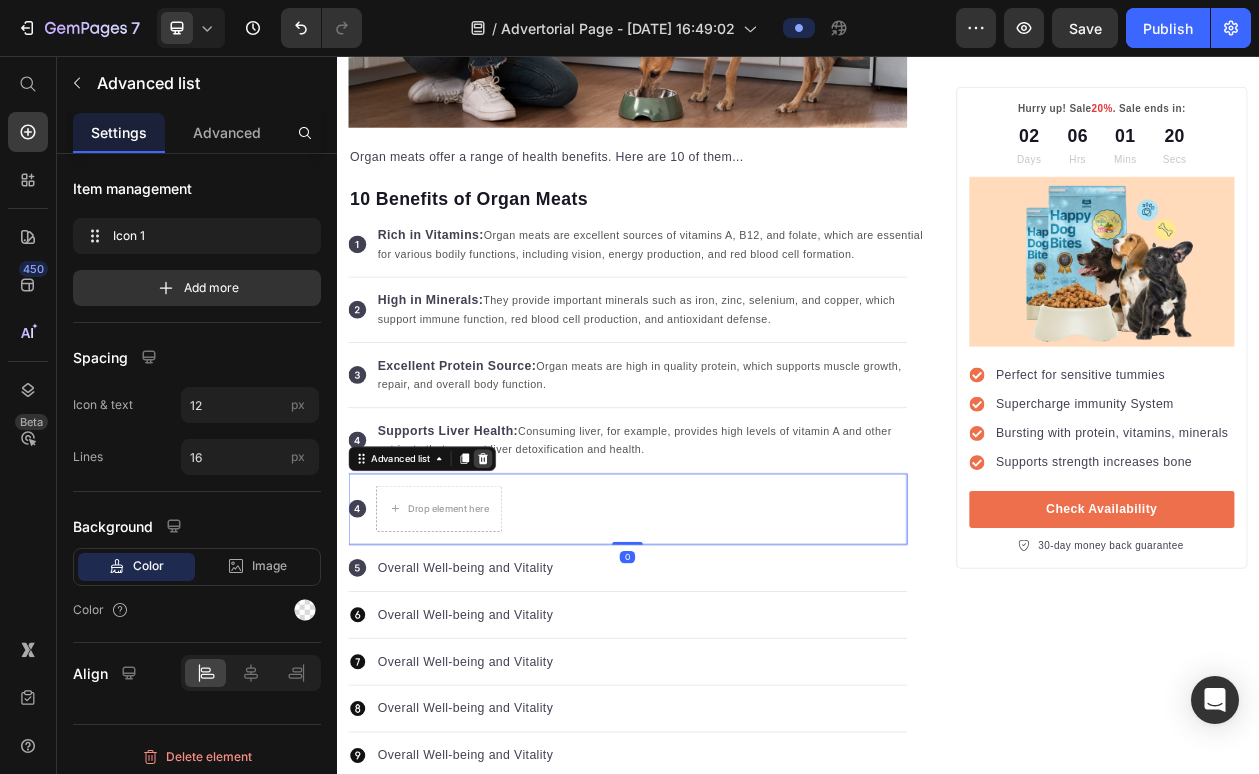 click 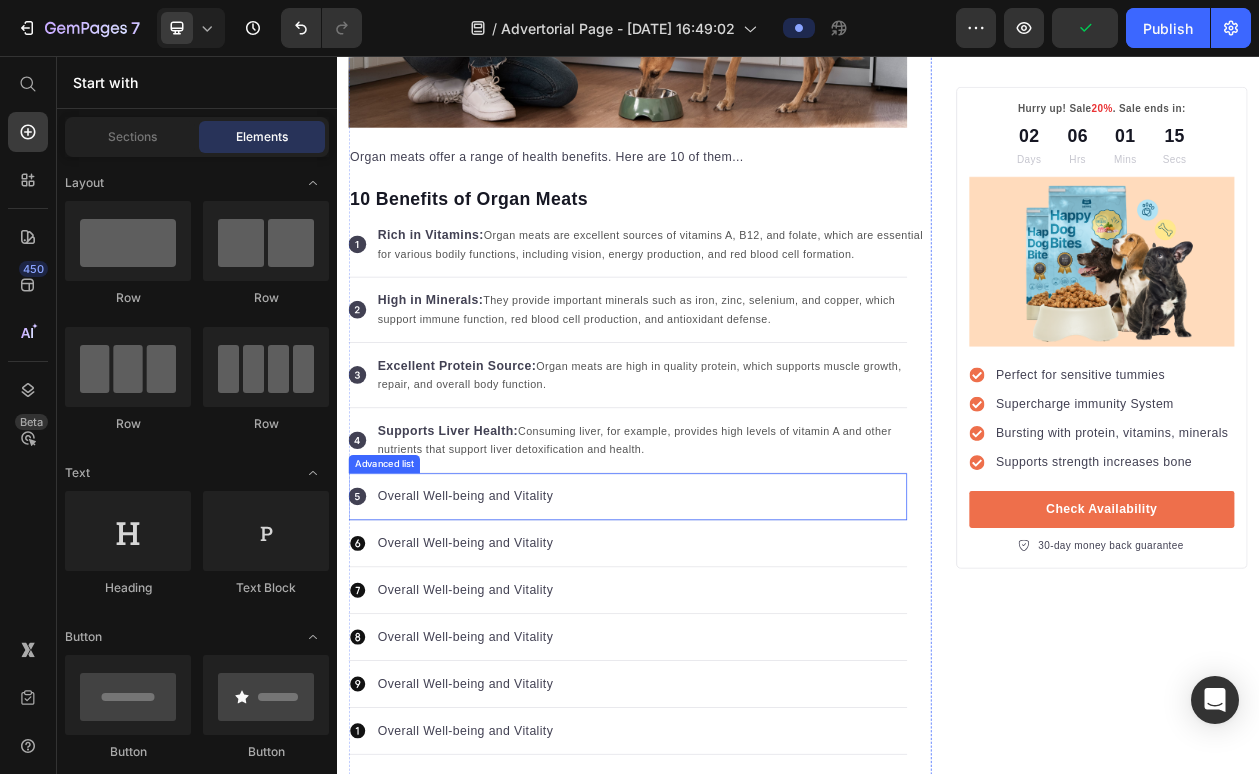 click on "Icon Overall Well-being and Vitality Text block" at bounding box center [715, 629] 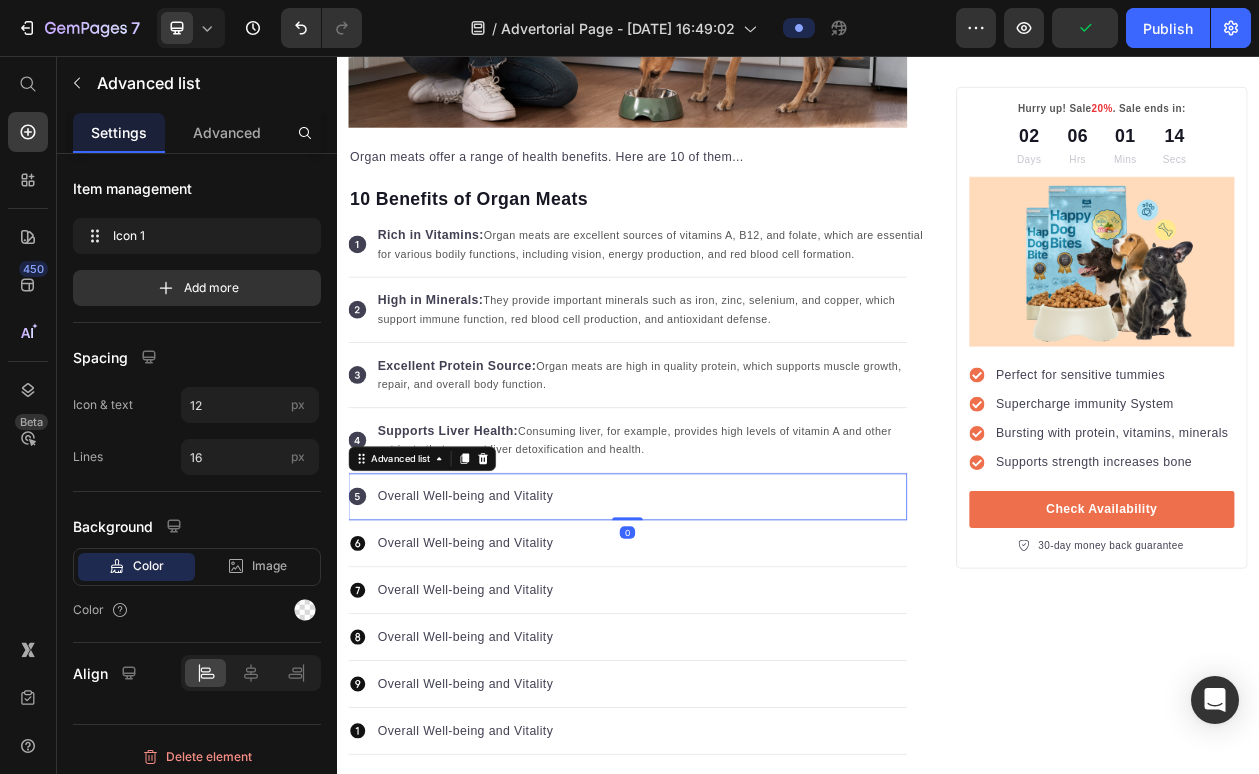 click on "Icon Overall Well-being and Vitality Text block" at bounding box center (715, 629) 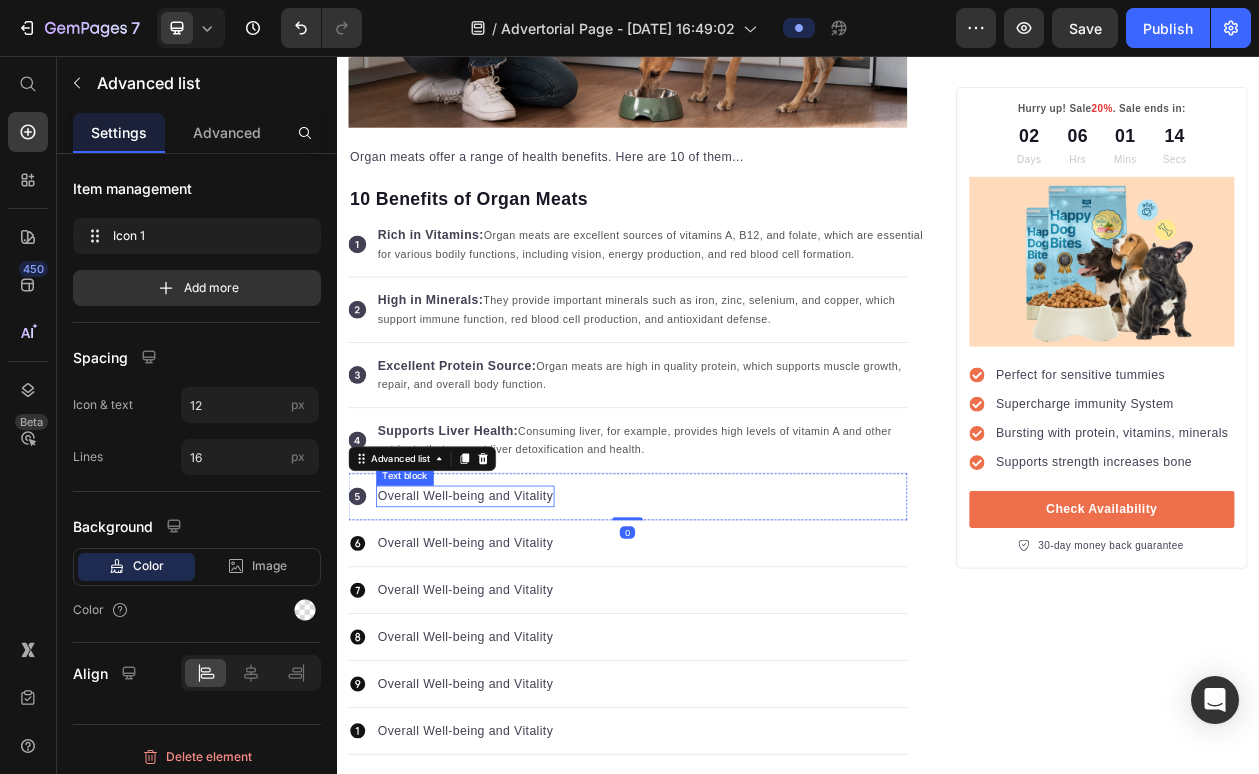 click on "Overall Well-being and Vitality" at bounding box center [504, 629] 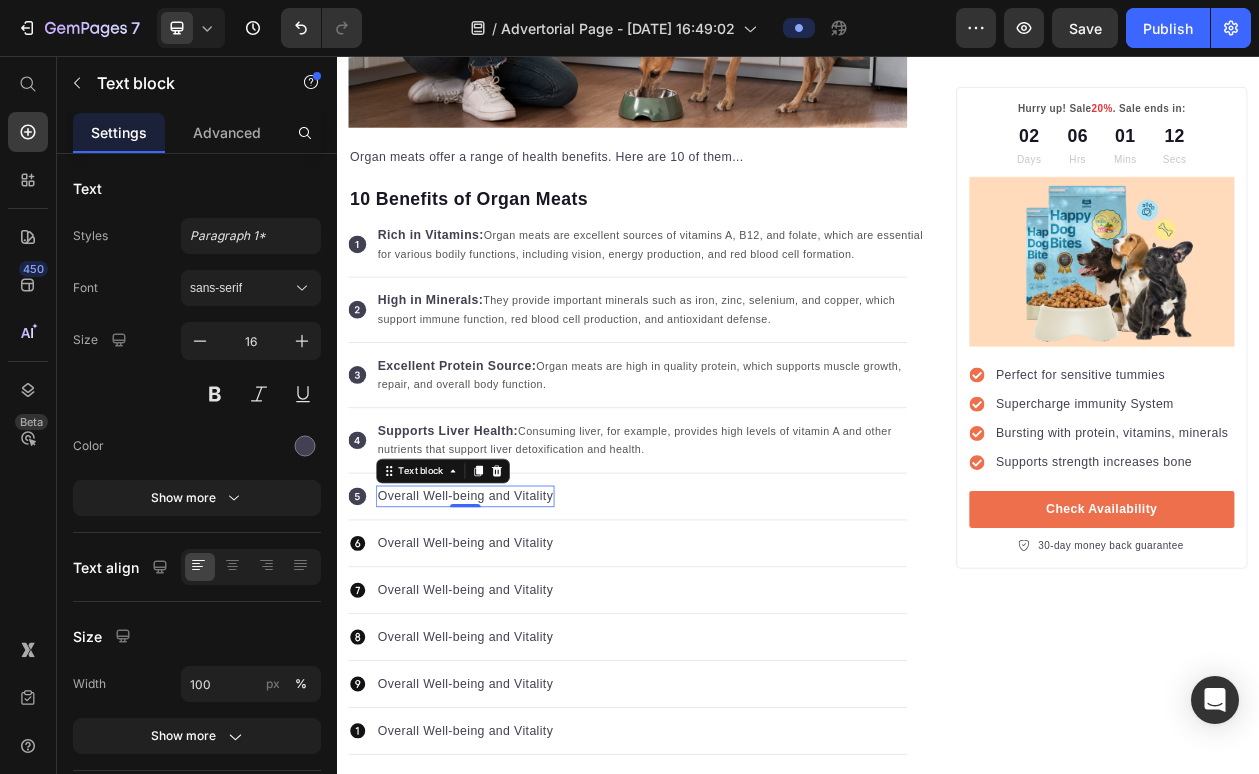 click on "Overall Well-being and Vitality" at bounding box center [504, 629] 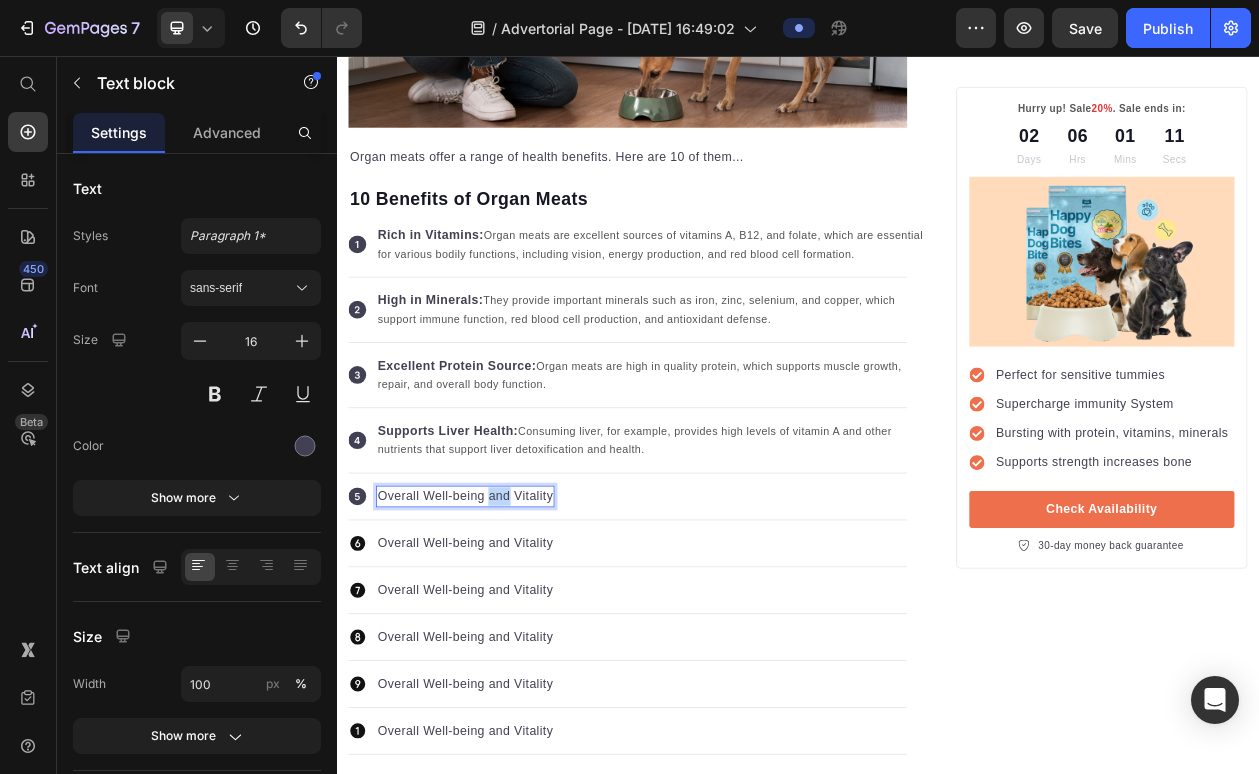 click on "Overall Well-being and Vitality" at bounding box center [504, 629] 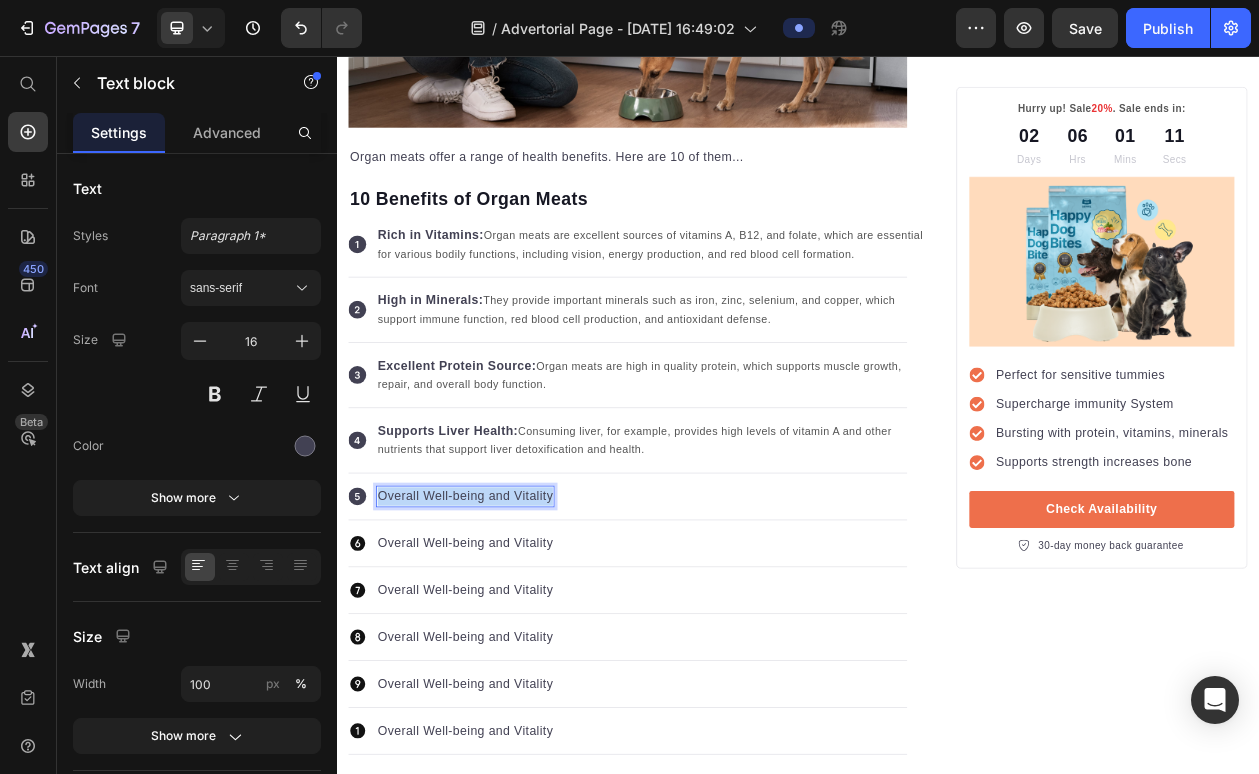 click on "Overall Well-being and Vitality" at bounding box center [504, 629] 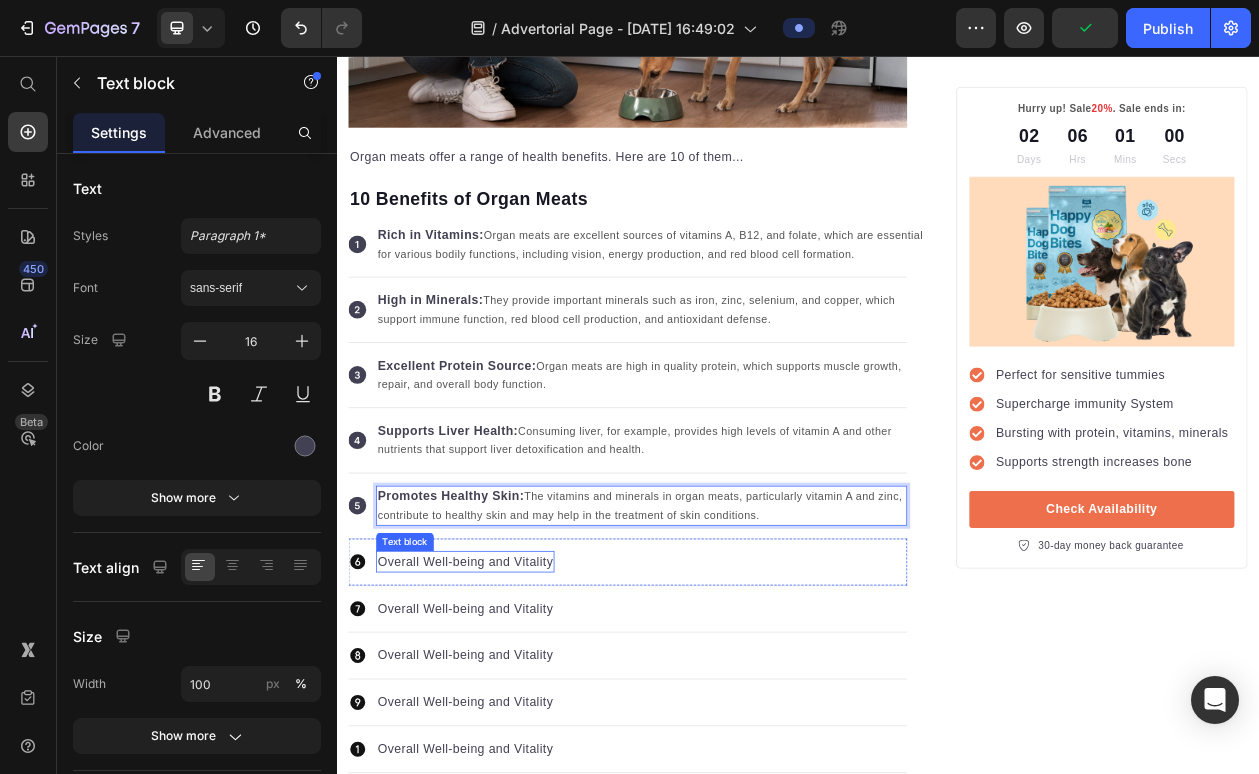 click on "Overall Well-being and Vitality" at bounding box center (504, 714) 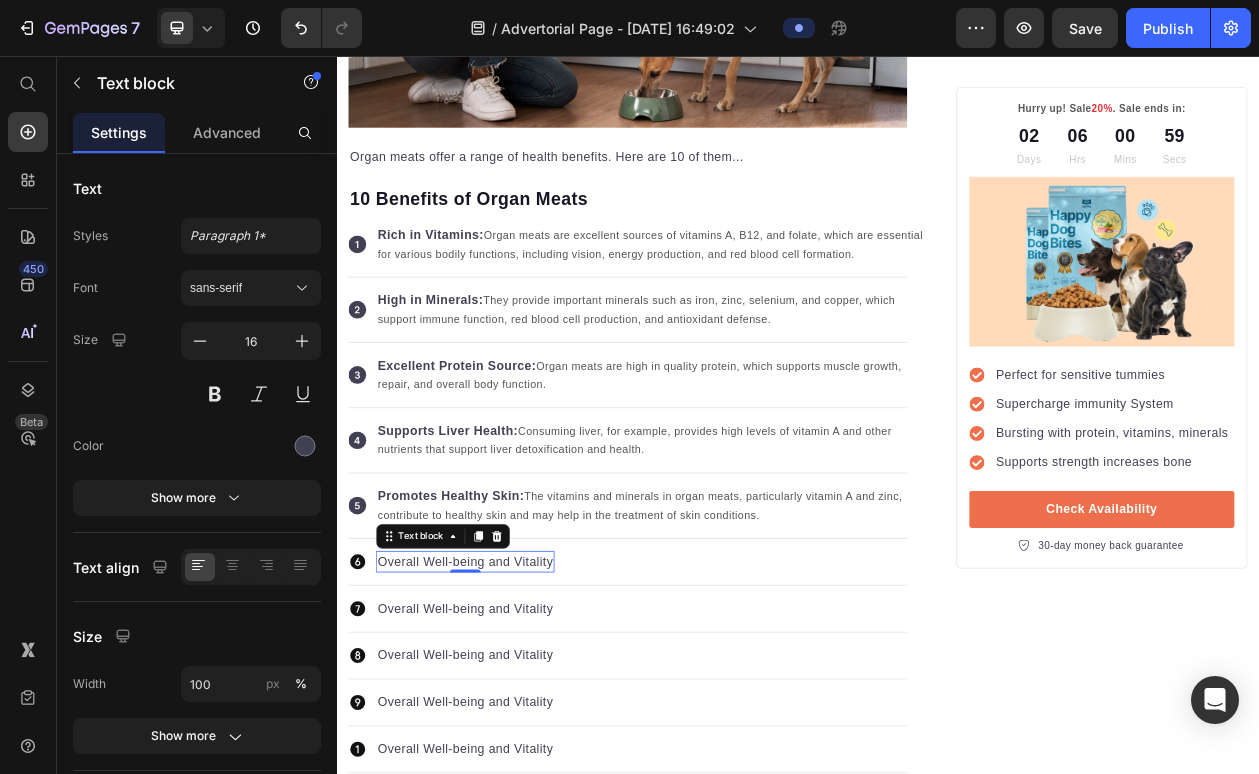 click on "Overall Well-being and Vitality" at bounding box center [504, 714] 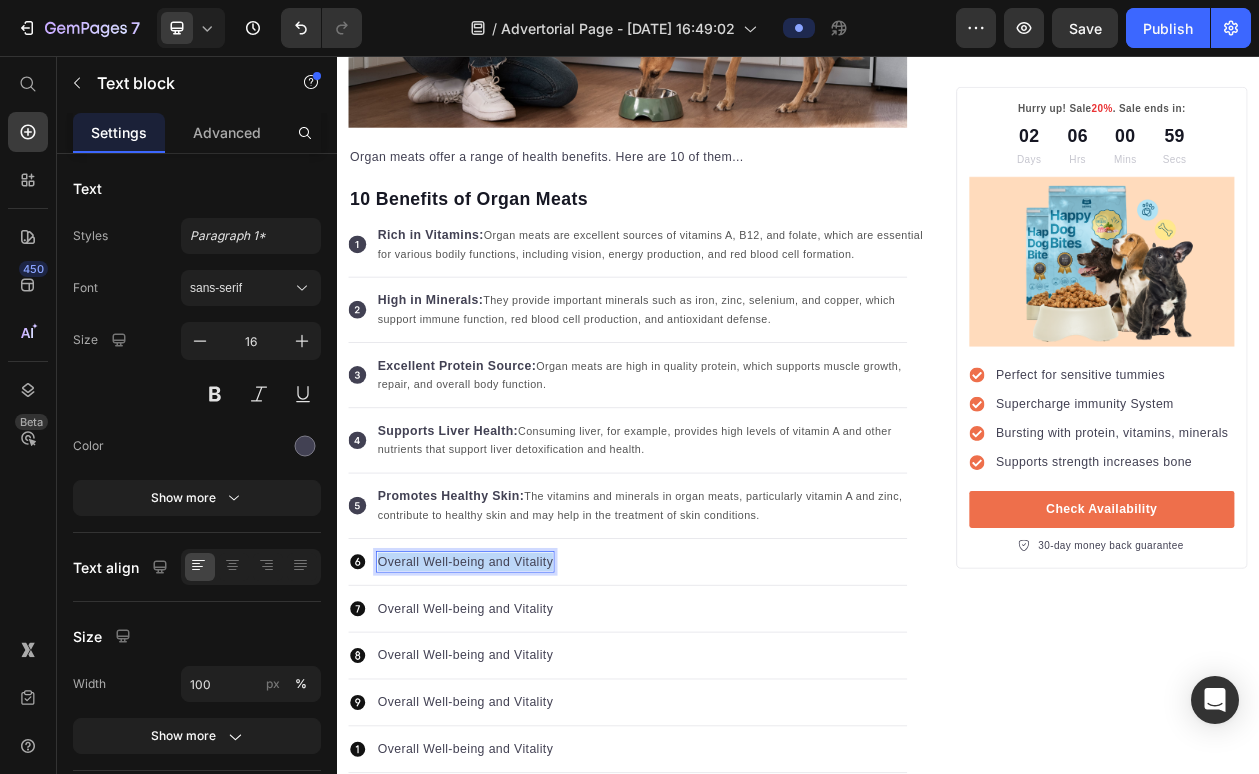 click on "Overall Well-being and Vitality" at bounding box center (504, 714) 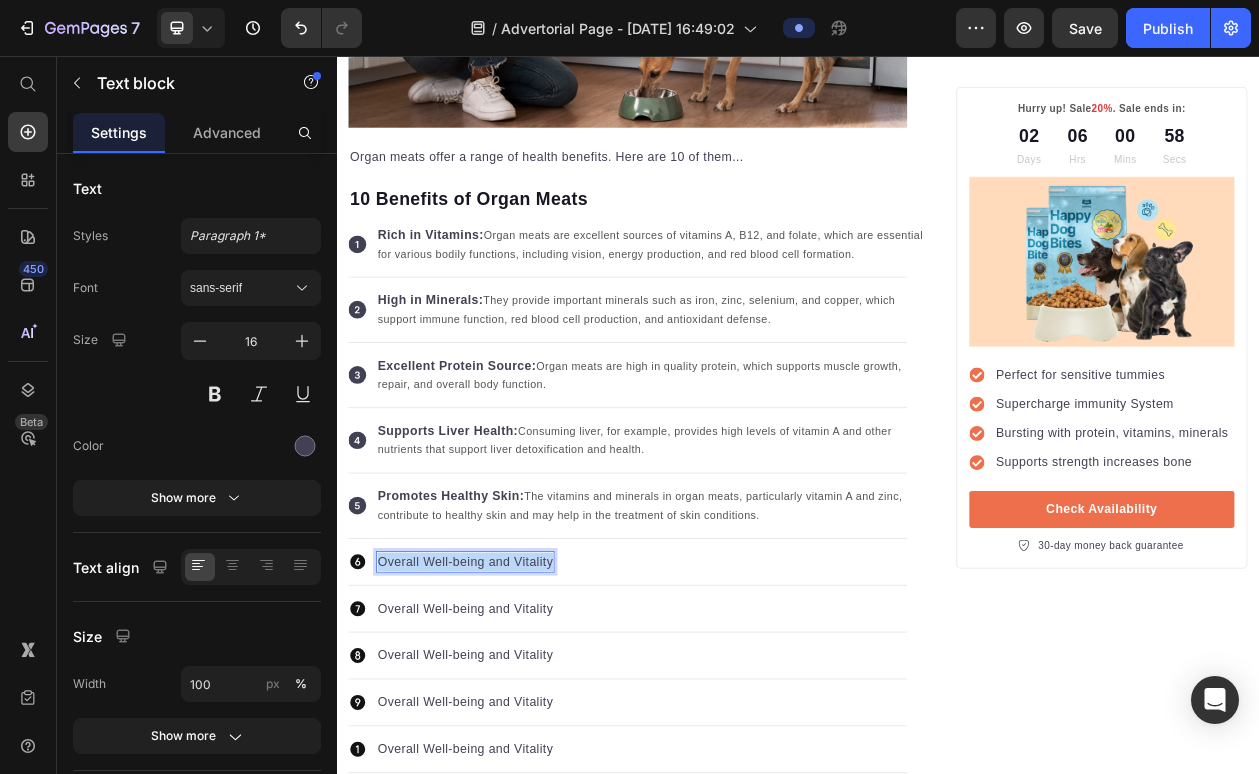 click on "Overall Well-being and Vitality" at bounding box center [504, 714] 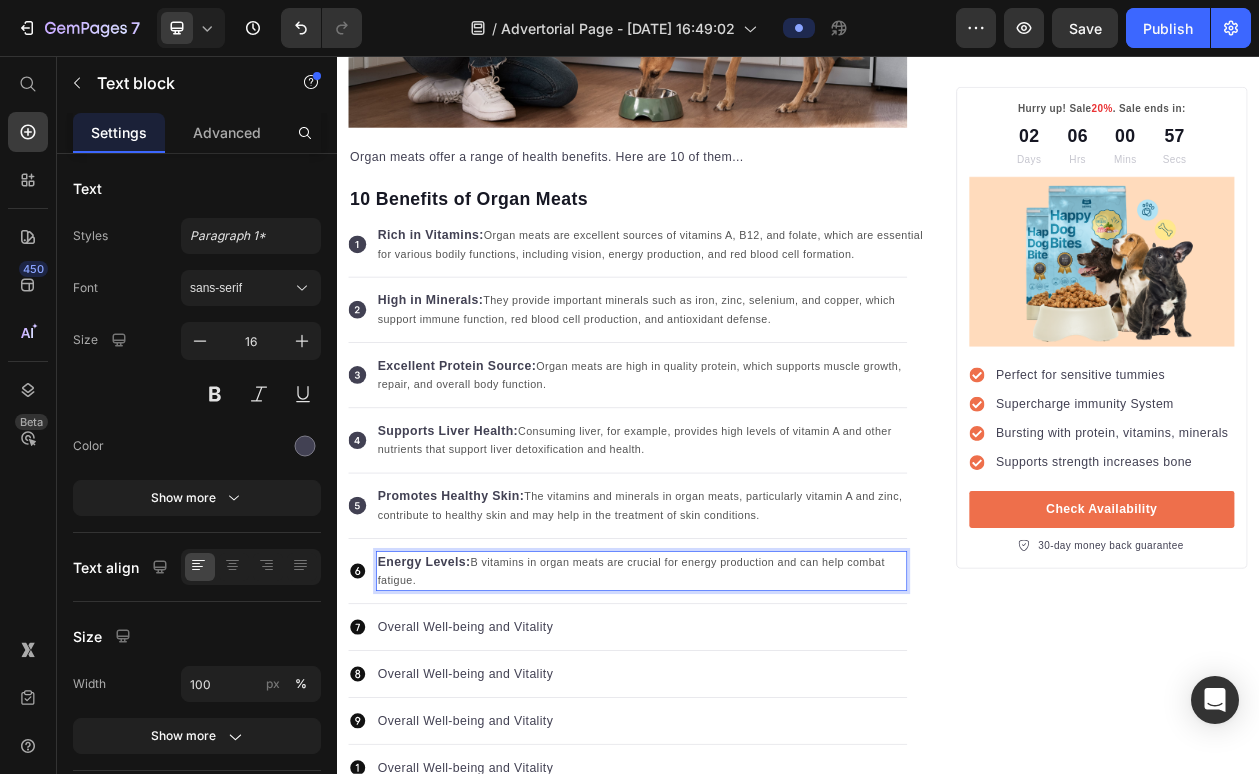 click on "Energy Levels:  B vitamins in organ meats are crucial for energy production and can help combat fatigue." at bounding box center [733, 726] 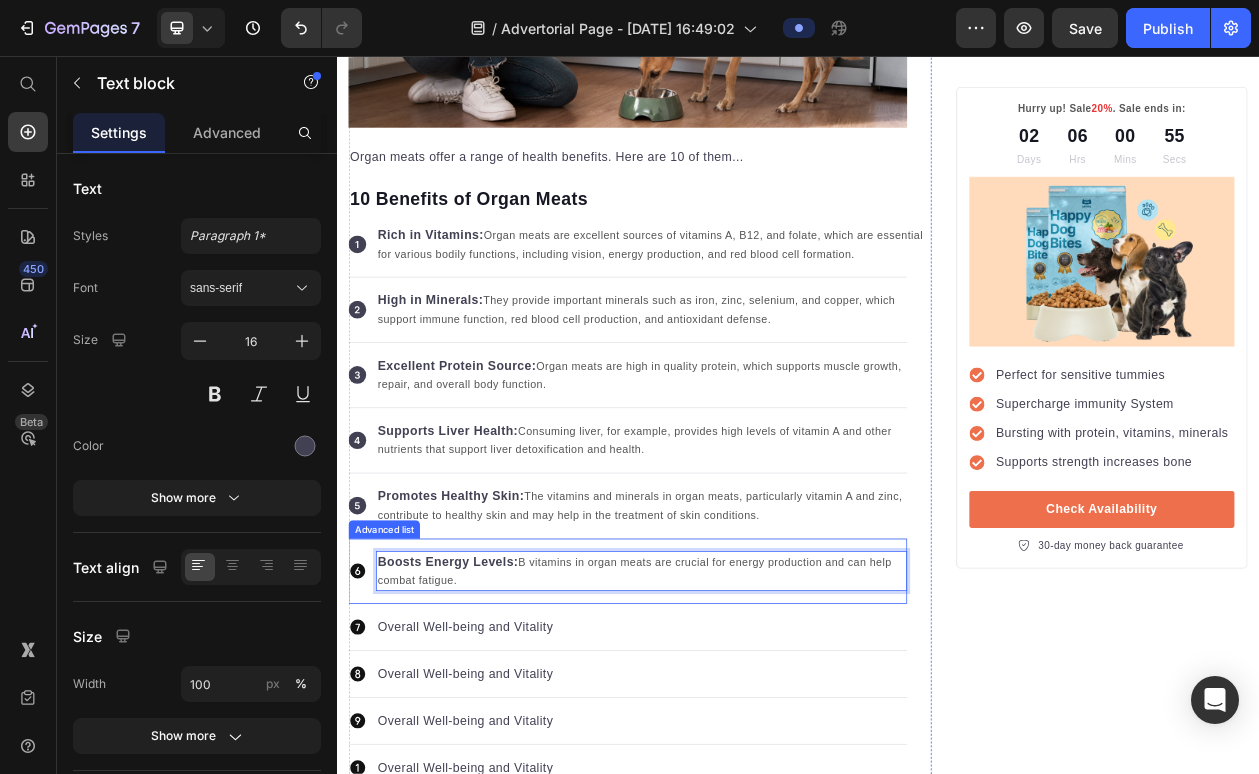 scroll, scrollTop: 842, scrollLeft: 0, axis: vertical 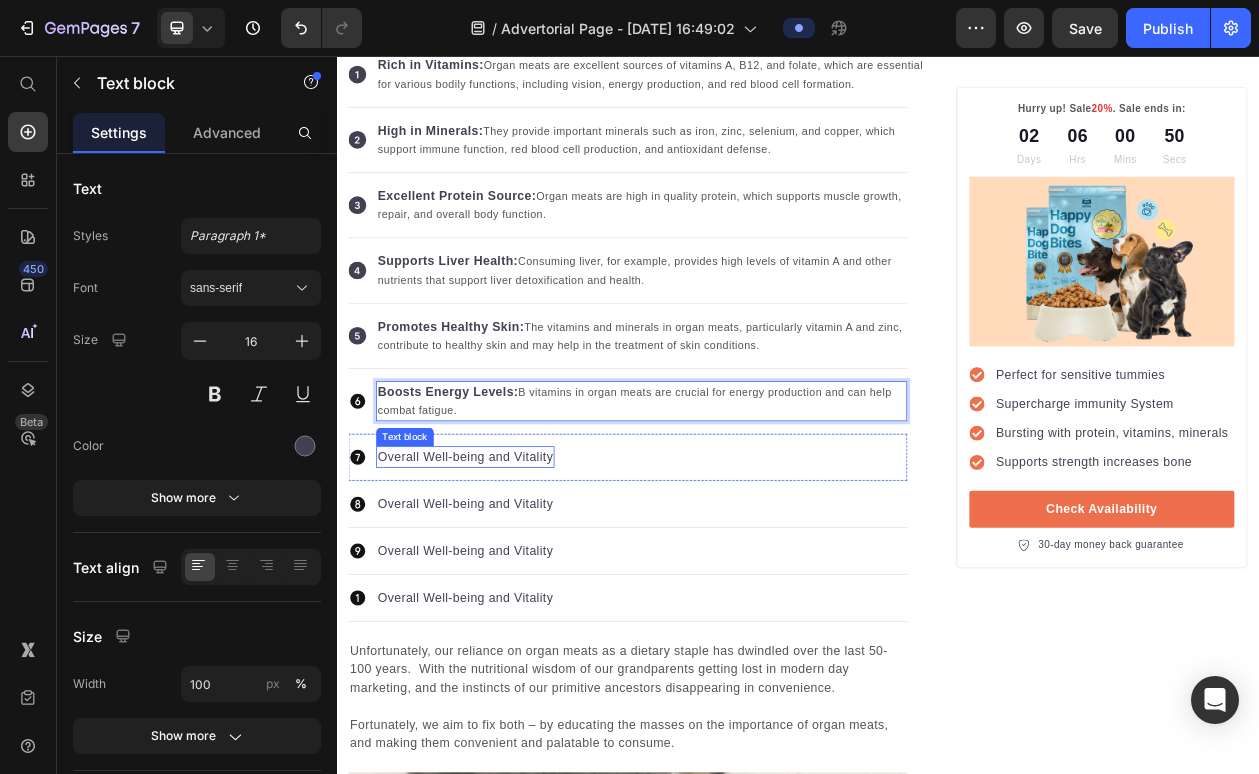 click on "Overall Well-being and Vitality" at bounding box center [504, 578] 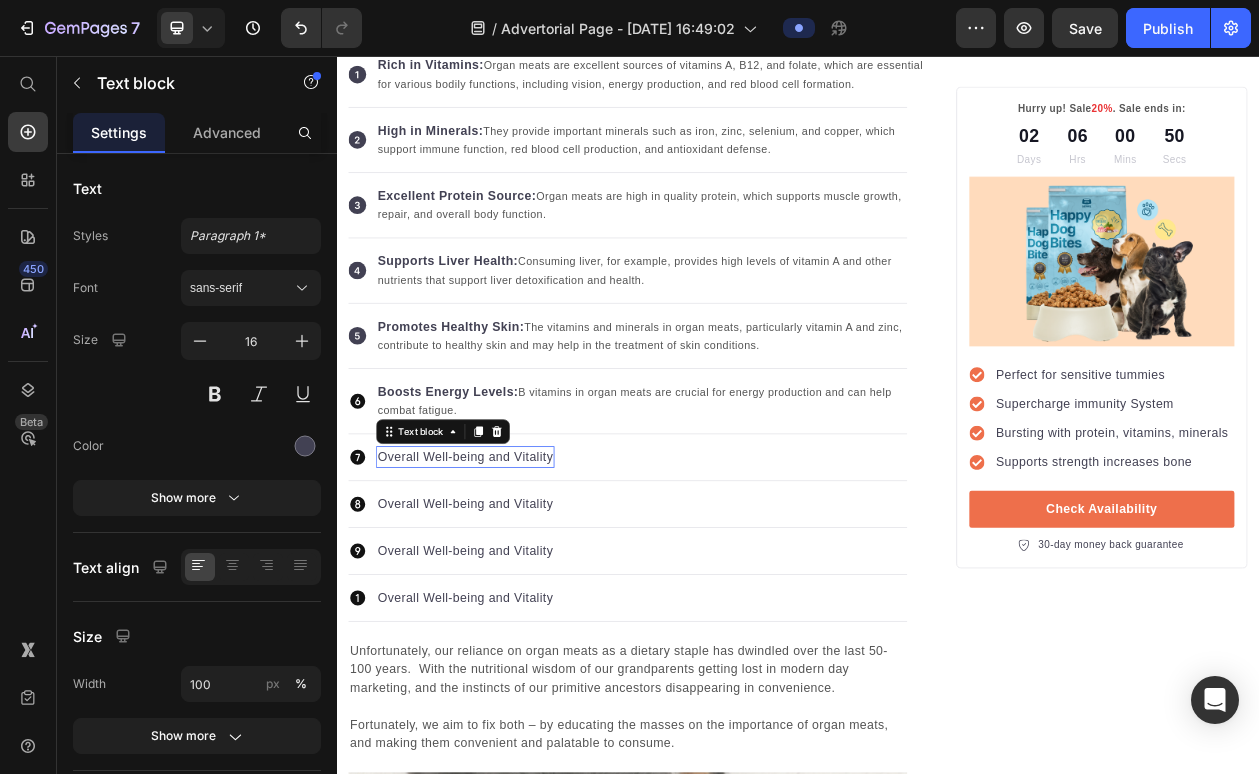 click on "Overall Well-being and Vitality" at bounding box center (504, 578) 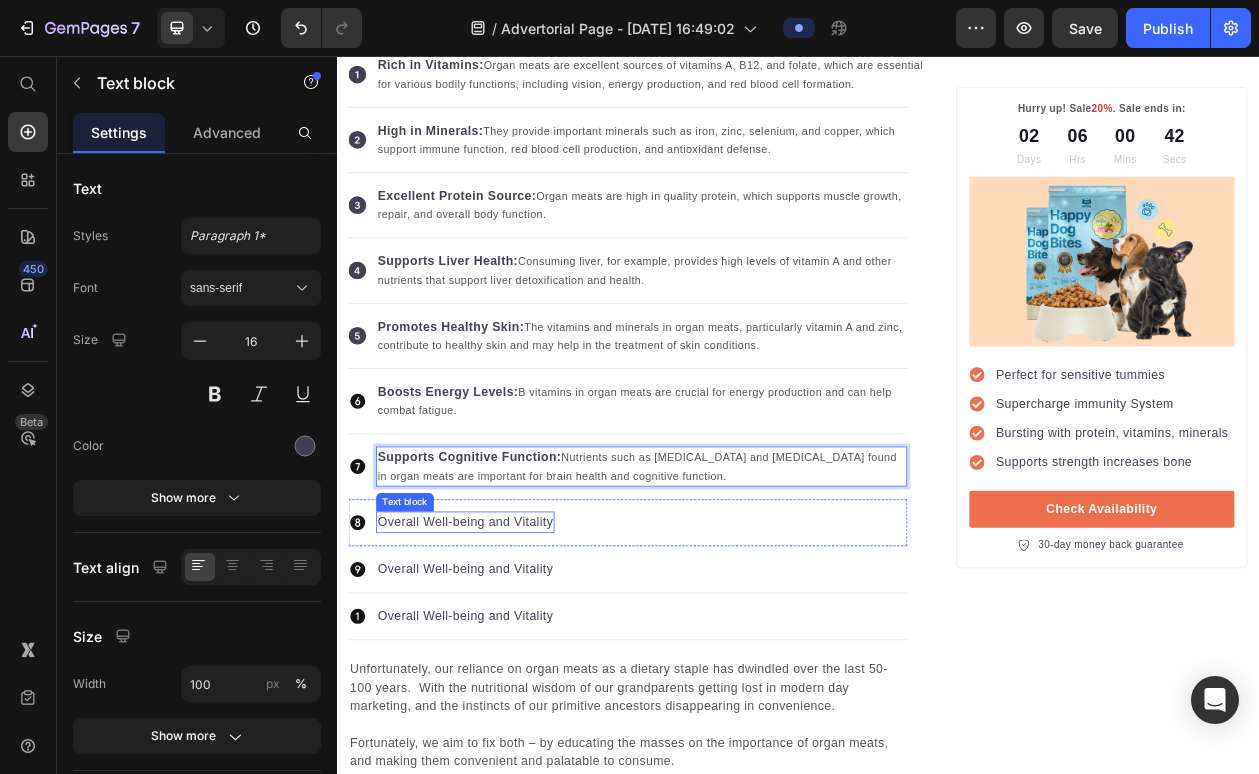 click on "Overall Well-being and Vitality" at bounding box center [504, 663] 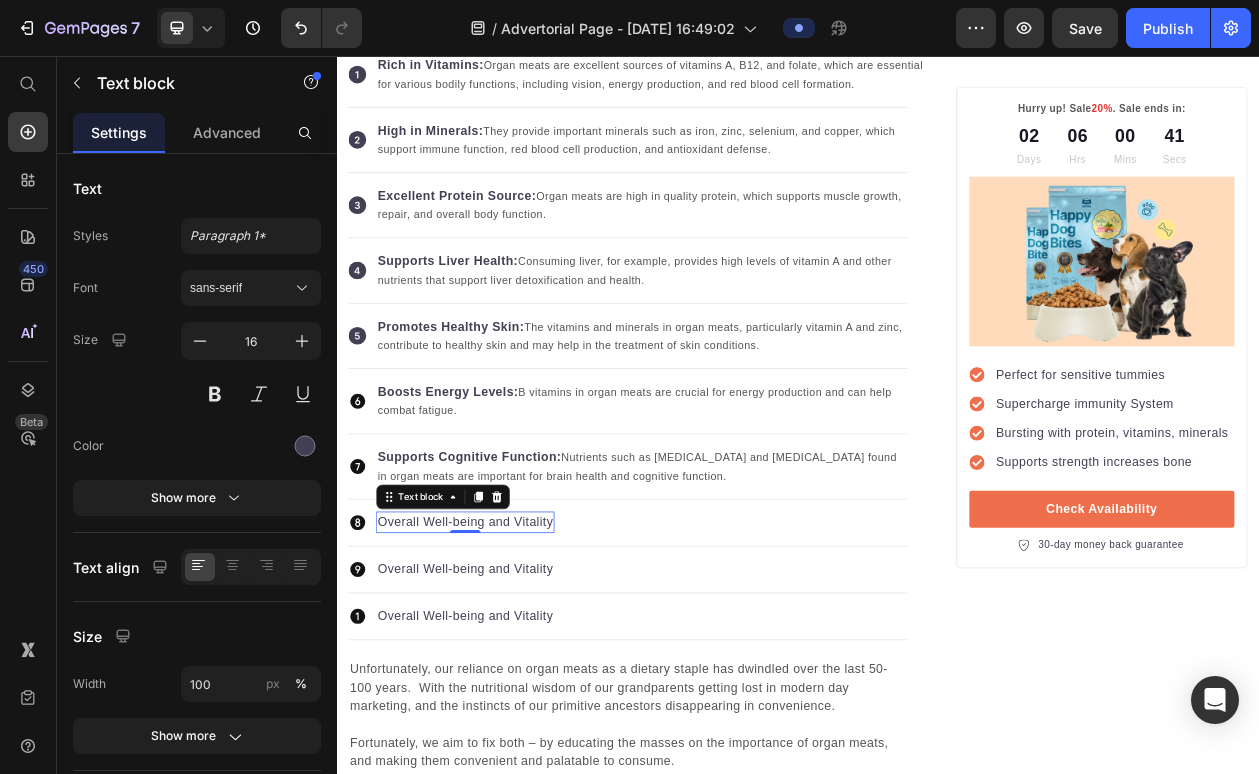 click on "Overall Well-being and Vitality" at bounding box center [504, 663] 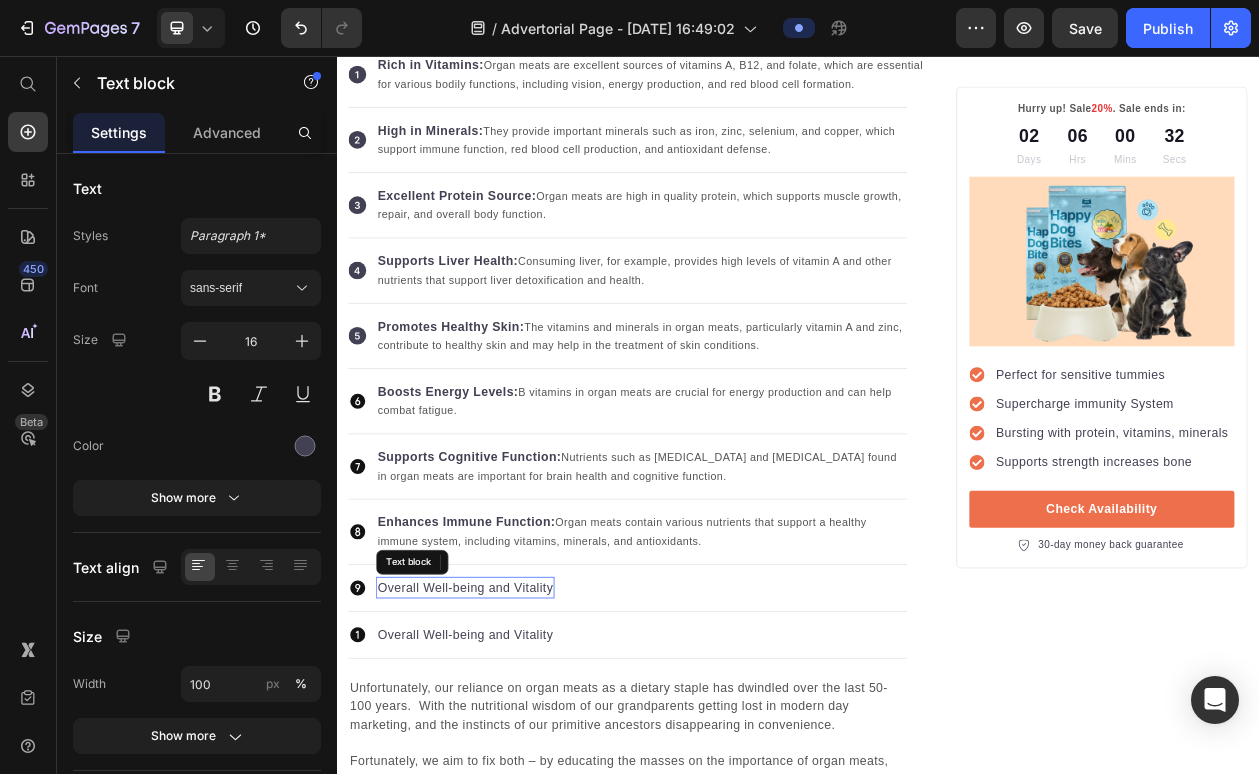 click on "Overall Well-being and Vitality" at bounding box center [504, 748] 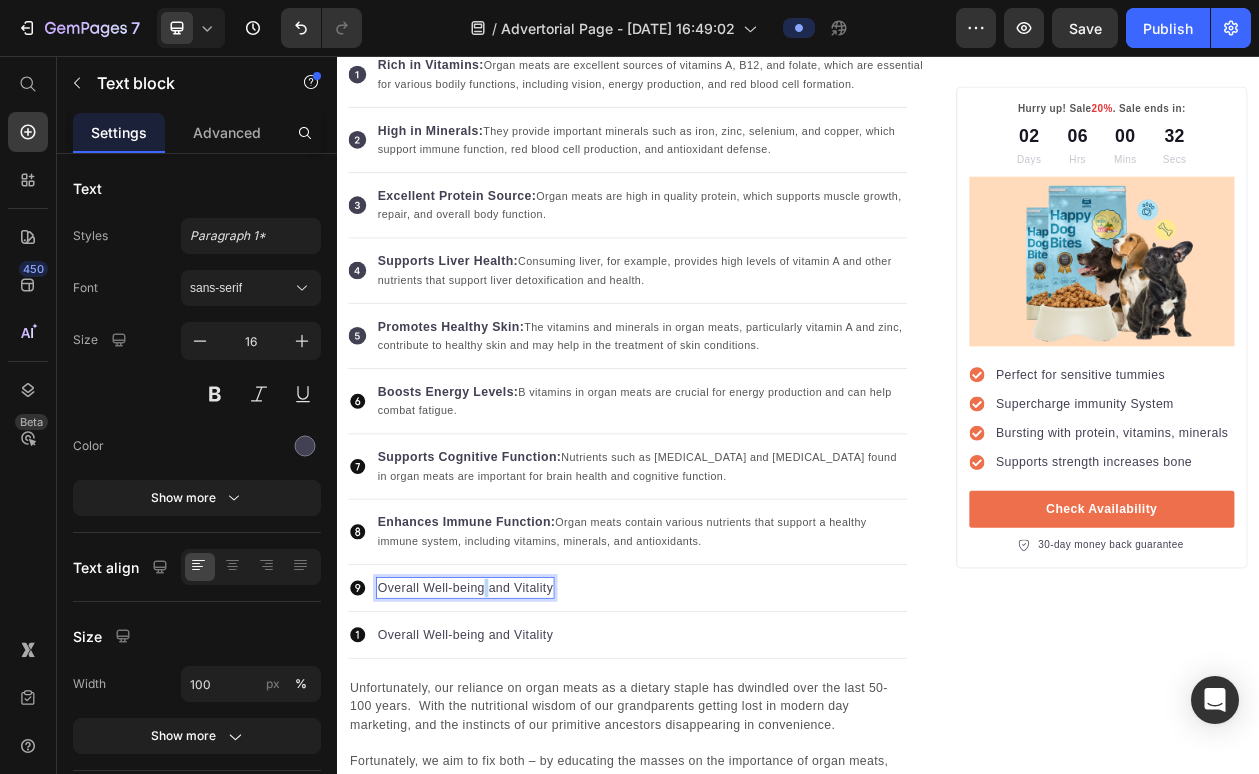 click on "Overall Well-being and Vitality" at bounding box center [504, 748] 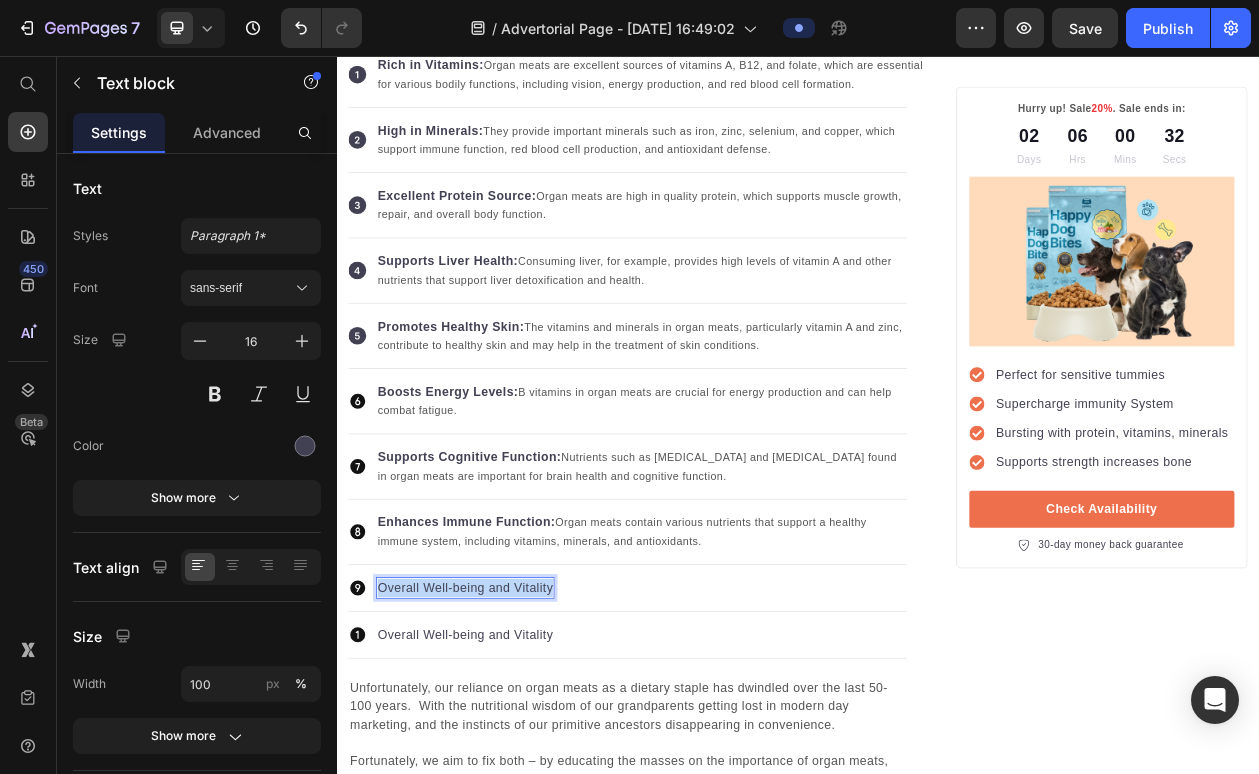 click on "Overall Well-being and Vitality" at bounding box center [504, 748] 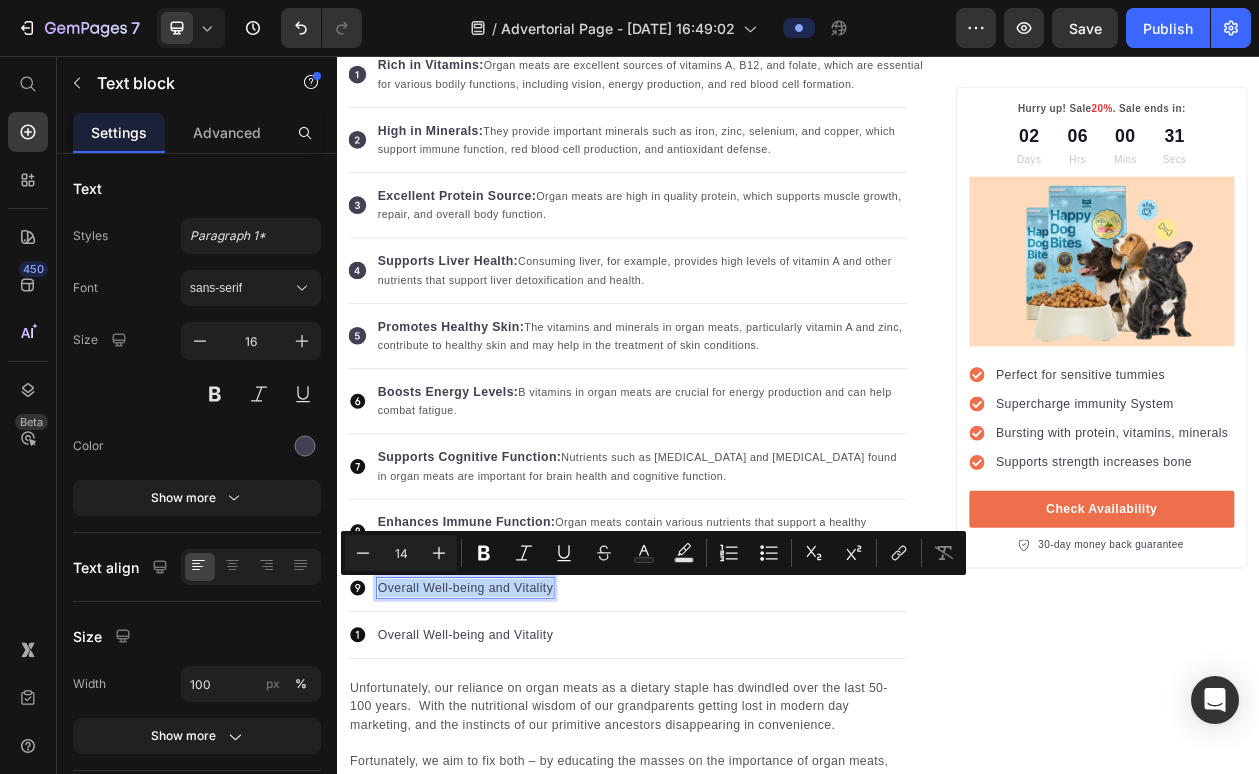 scroll, scrollTop: 4, scrollLeft: 0, axis: vertical 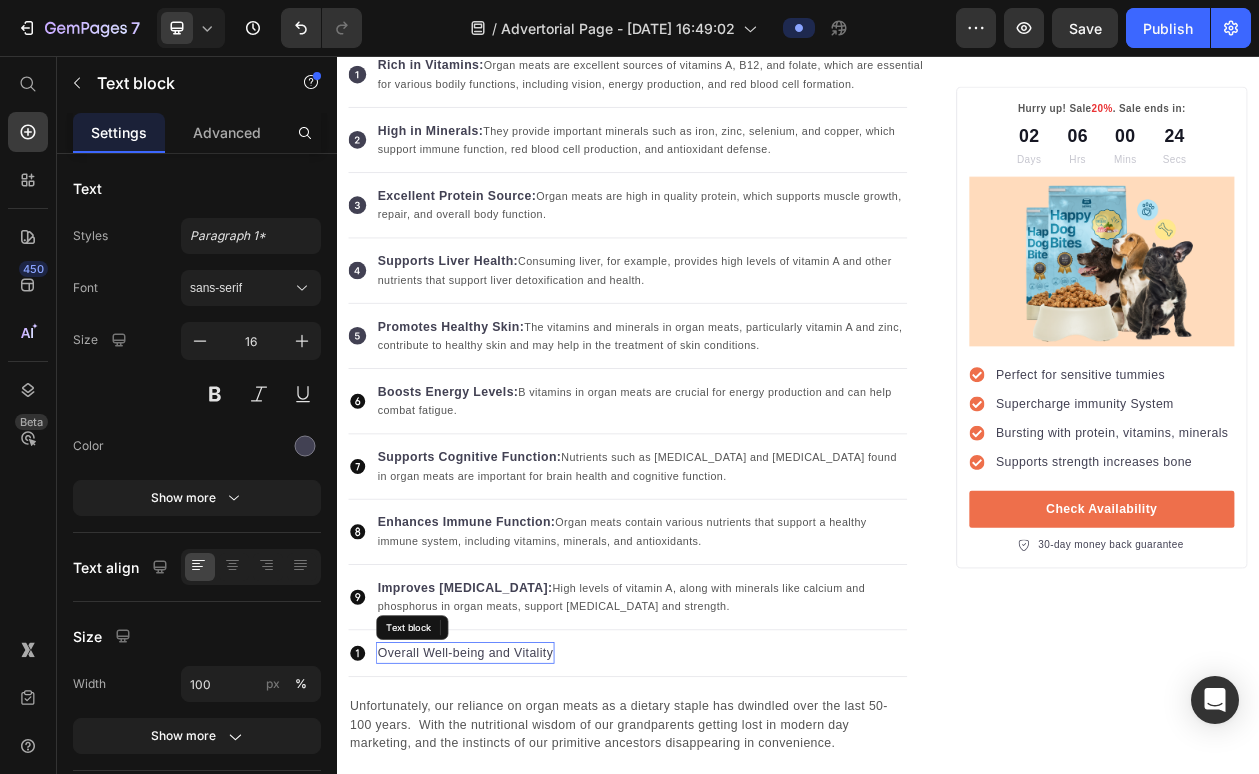 click on "Overall Well-being and Vitality" at bounding box center [504, 833] 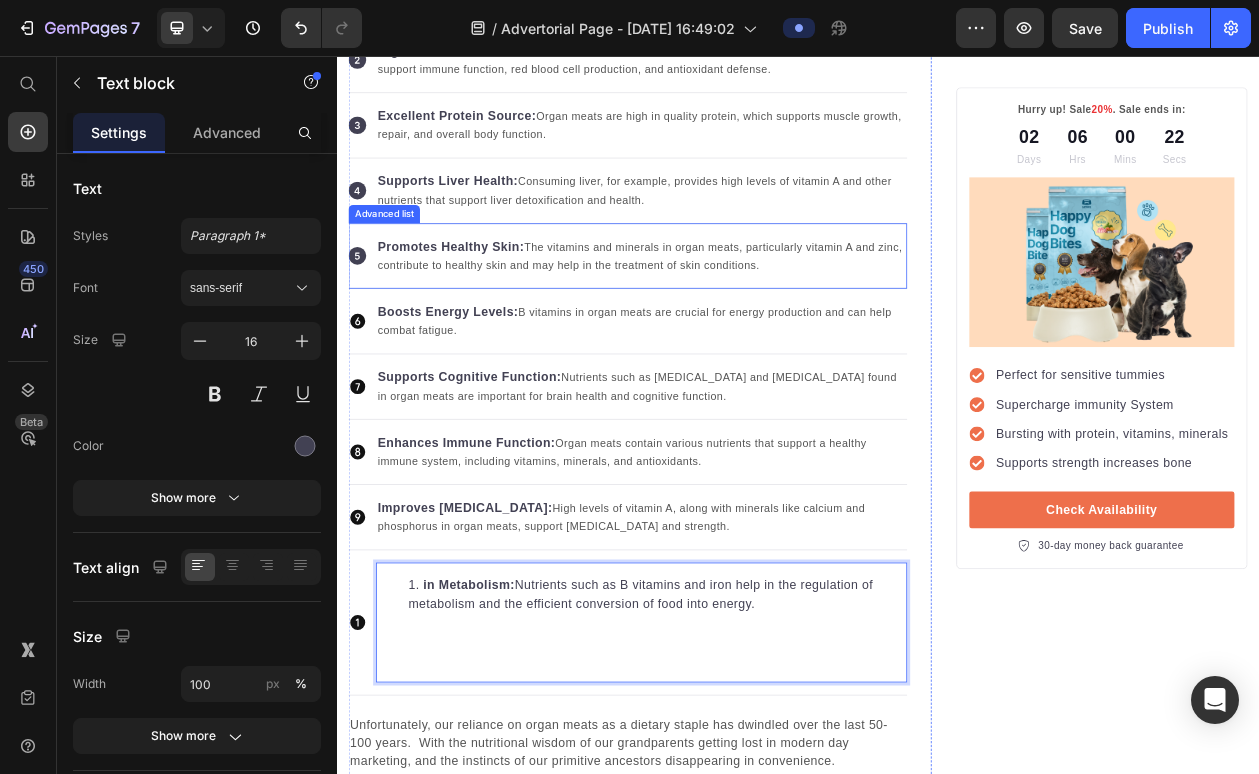 scroll, scrollTop: 1096, scrollLeft: 0, axis: vertical 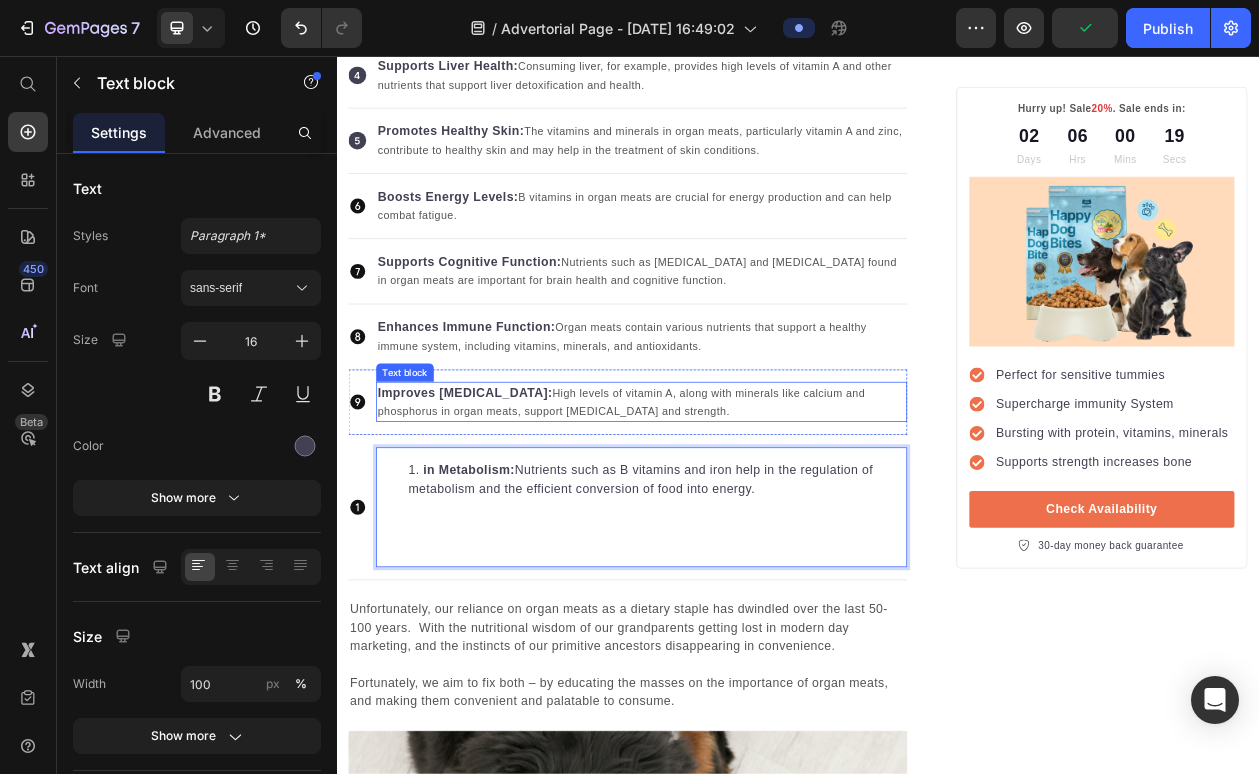 click on "Improves Bone Health:" at bounding box center [503, 493] 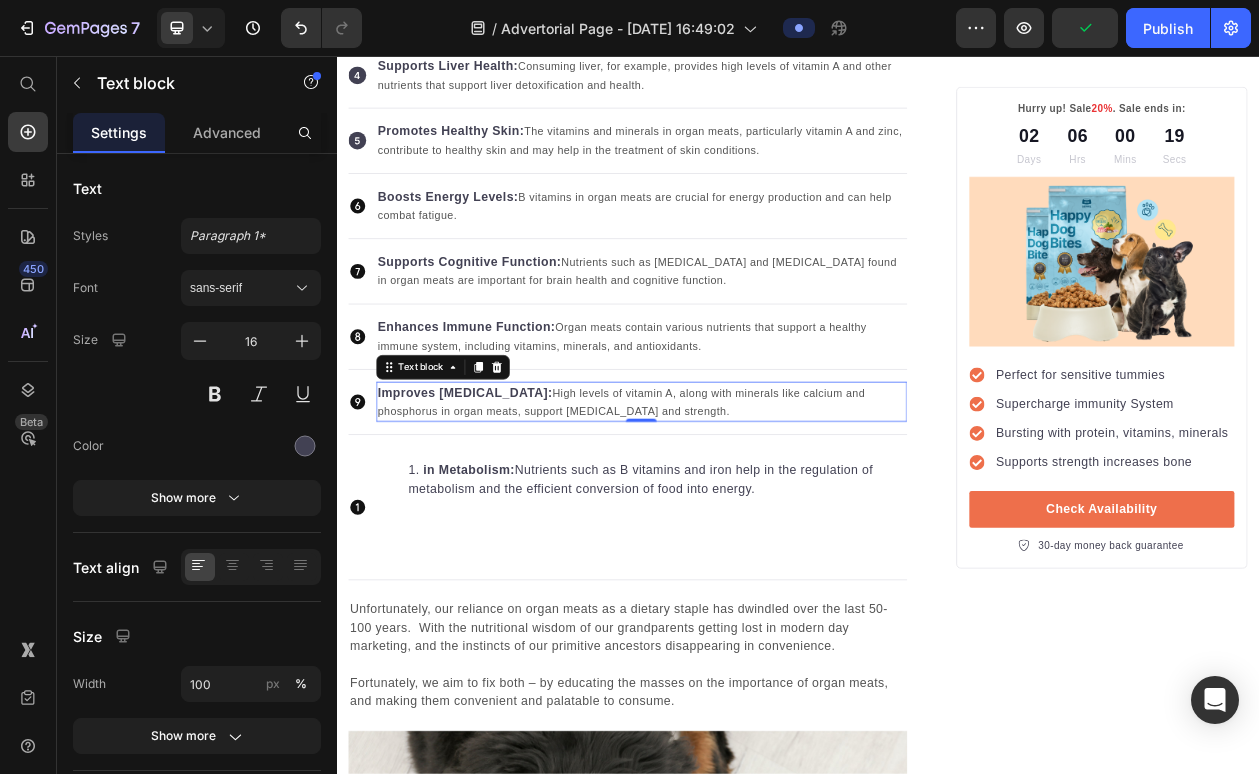 scroll, scrollTop: 0, scrollLeft: 0, axis: both 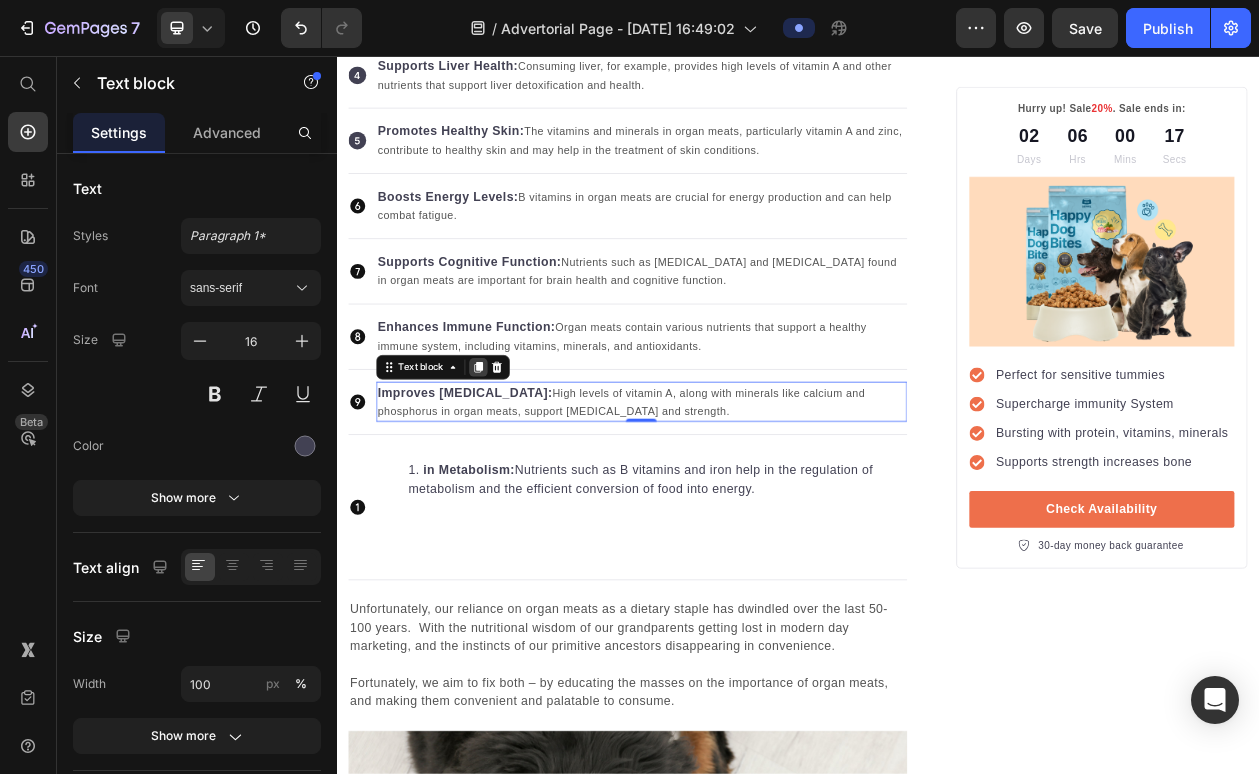 click 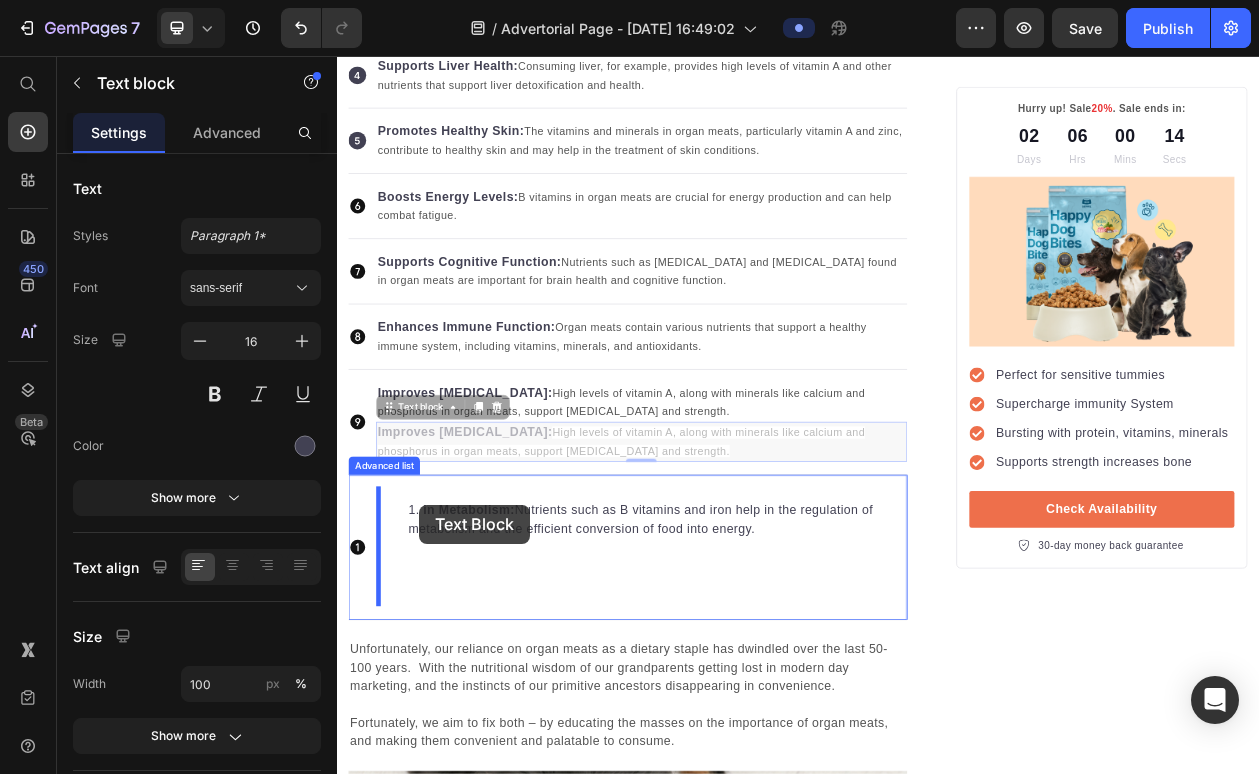 drag, startPoint x: 405, startPoint y: 515, endPoint x: 444, endPoint y: 640, distance: 130.94273 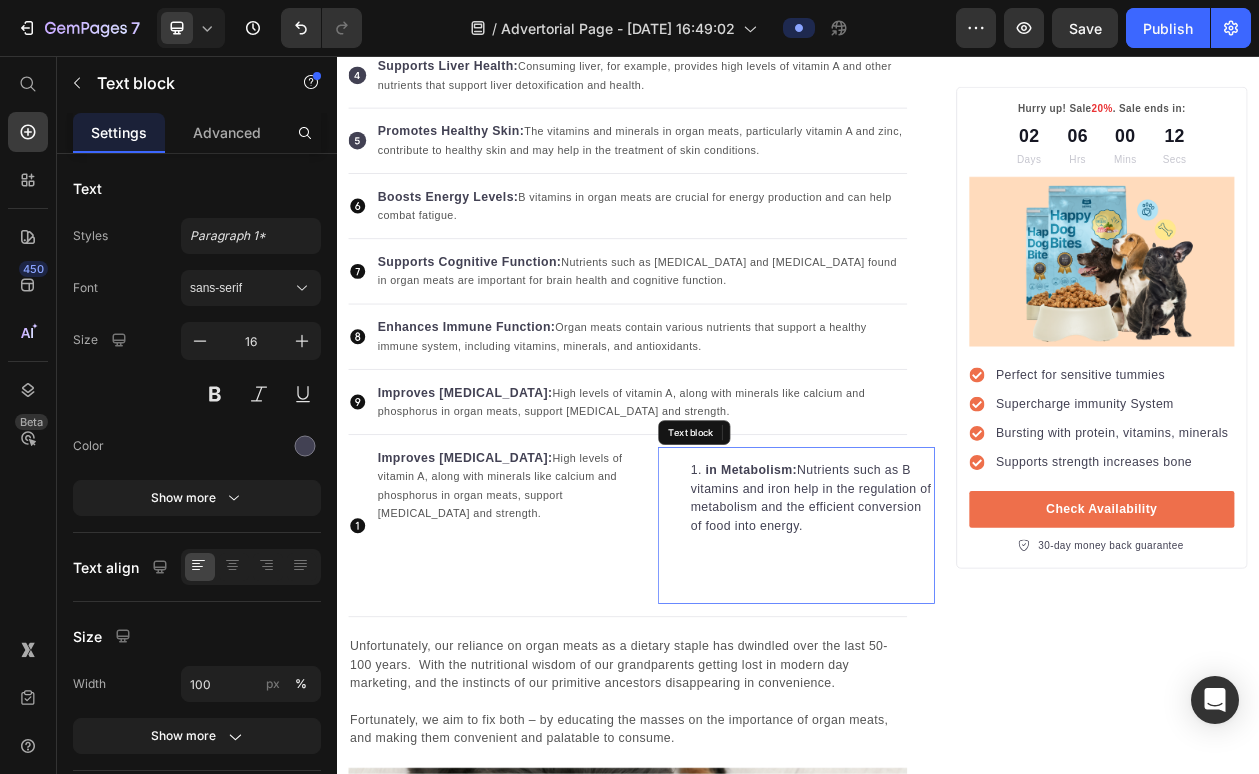 click on "in Metabolism:  Nutrients such as B vitamins and iron help in the regulation of metabolism and the efficient conversion of food into energy." at bounding box center (934, 667) 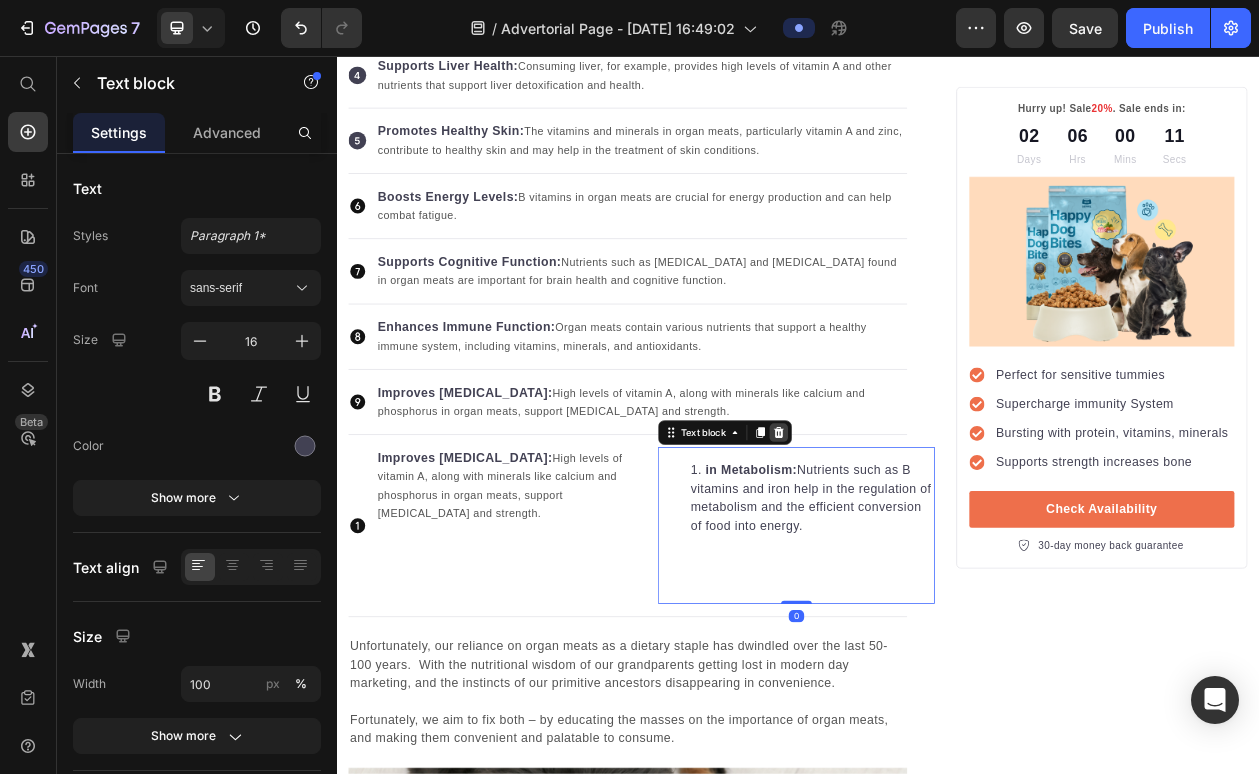 click 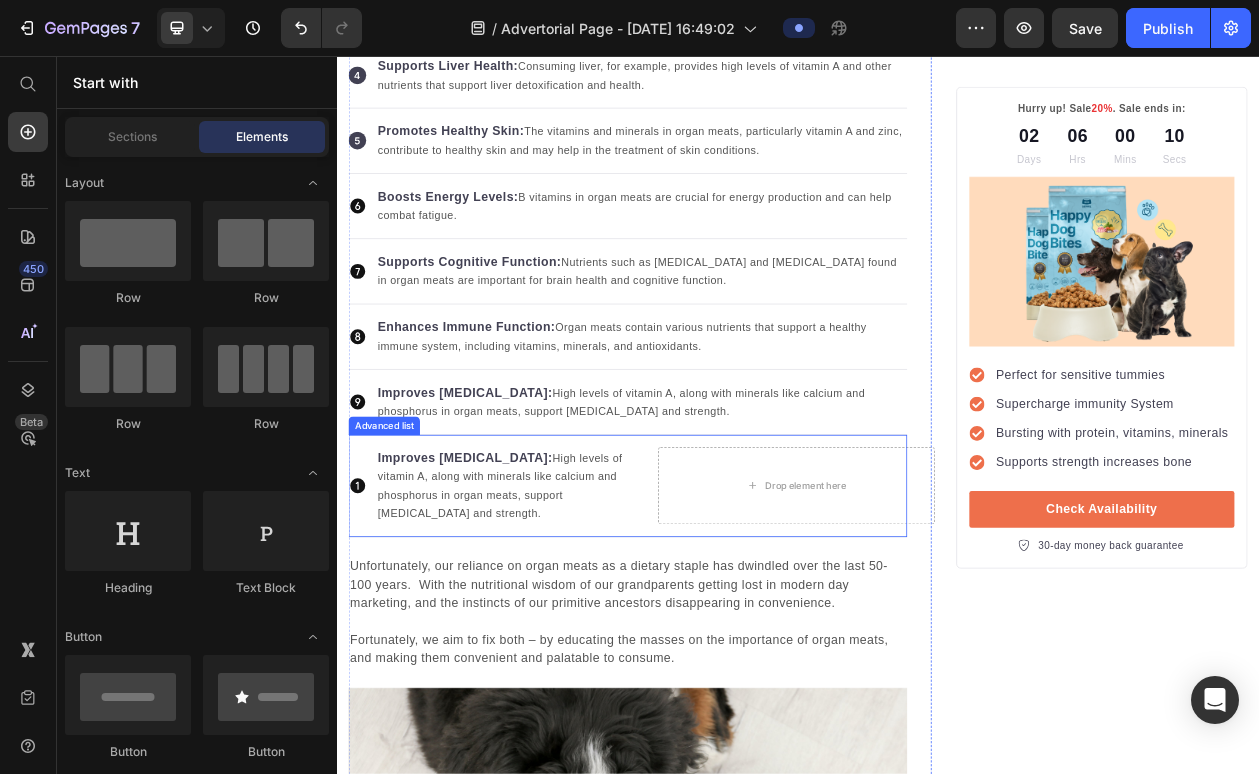 click on "Icon Improves Bone Health:  High levels of vitamin A, along with minerals like calcium and phosphorus in organ meats, support bone health and strength.  Text block
Drop element here Row" at bounding box center (715, 615) 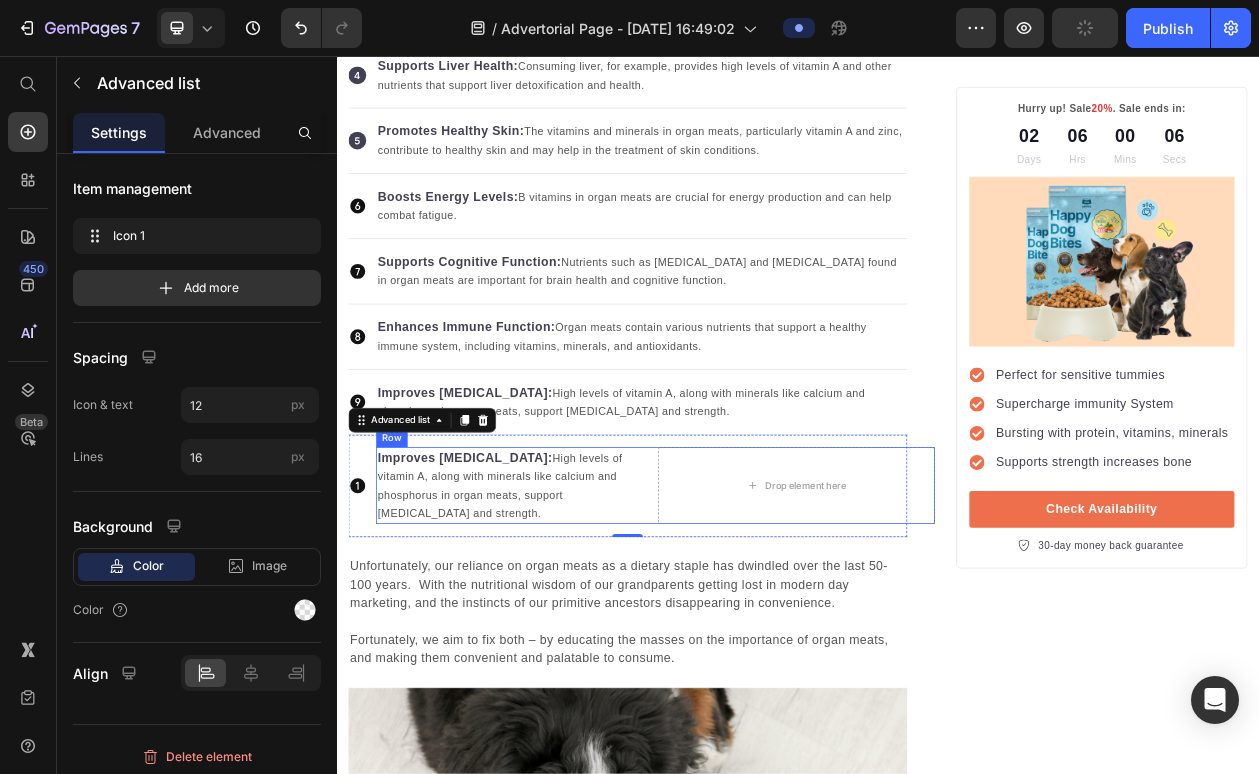 click on "Improves Bone Health:  High levels of vitamin A, along with minerals like calcium and phosphorus in organ meats, support bone health and strength.  Text block
Drop element here Row" at bounding box center (751, 615) 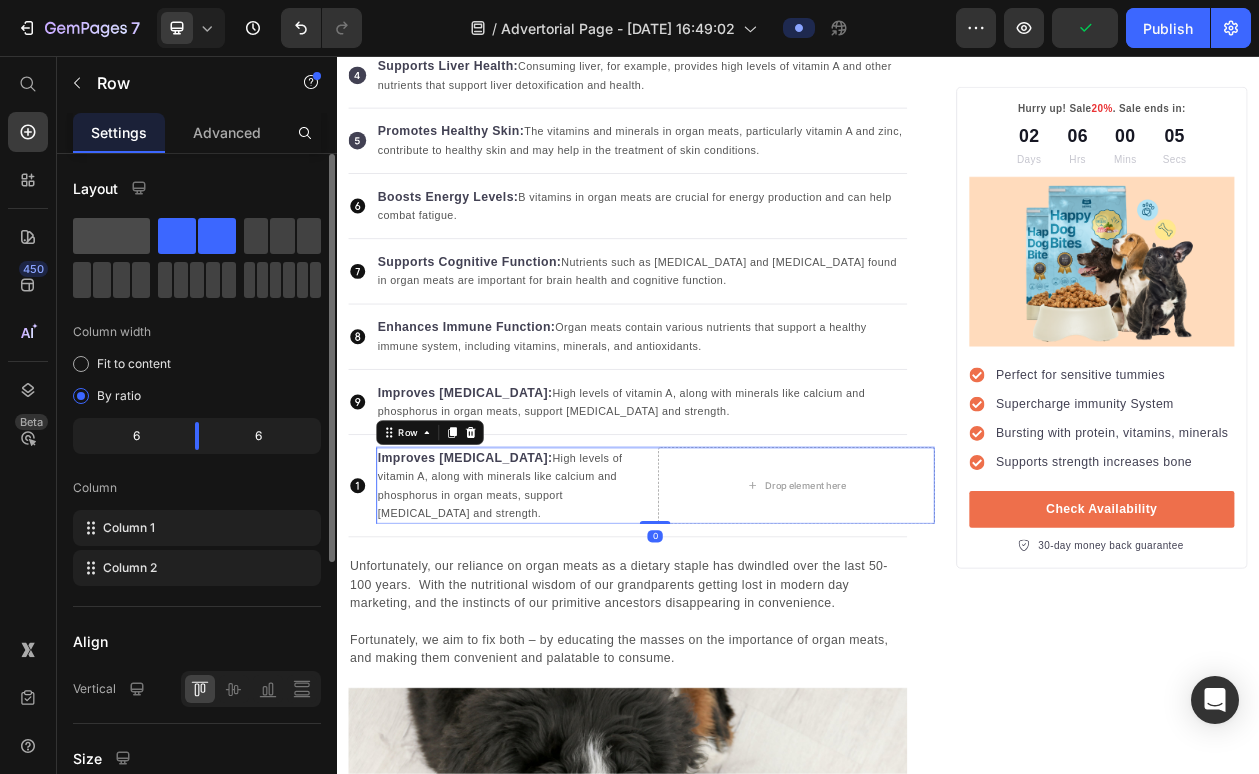 click 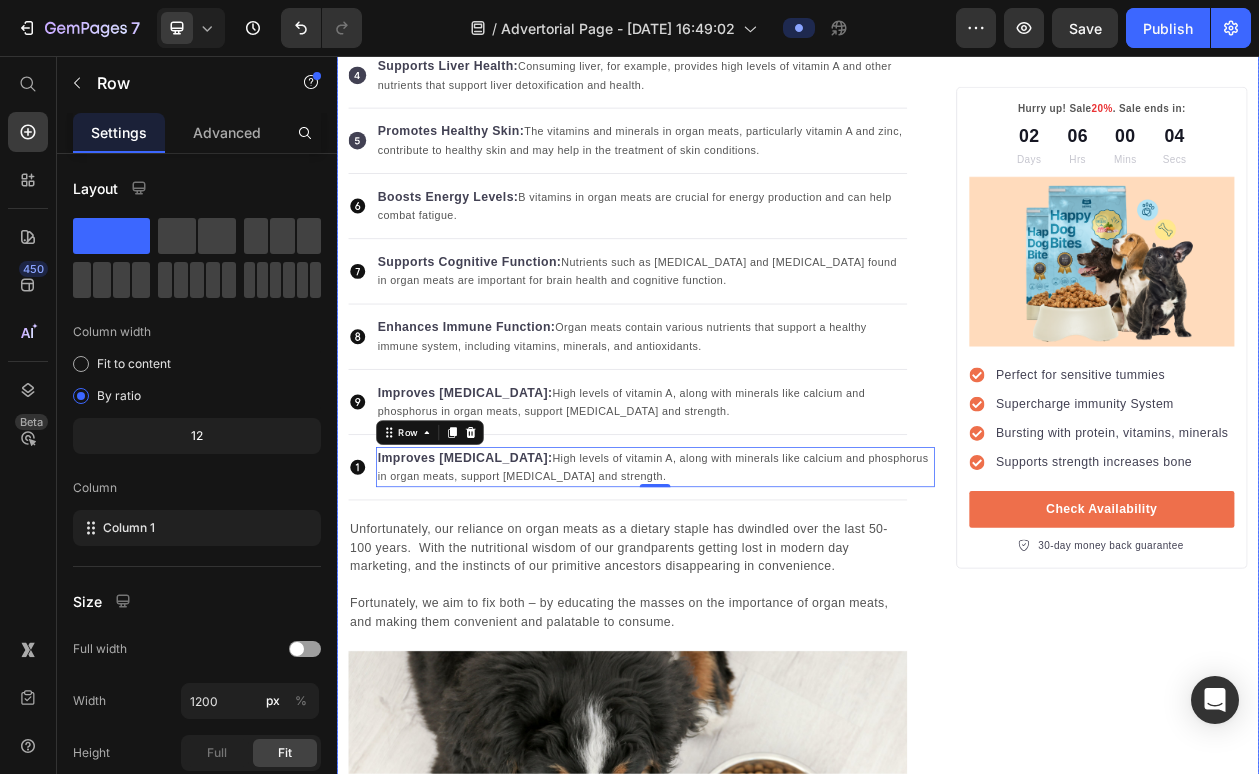click on "Hurry up! Sale  20% . Sale ends in: Text block 02 Days 06 Hrs 00 Mins 04 Secs Countdown Timer Image Perfect for sensitive tummies Supercharge immunity System Bursting with protein, vitamins, minerals Supports strength increases bone Item list Check Availability Button
30-day money back guarantee Item list Row" at bounding box center [1332, 2489] 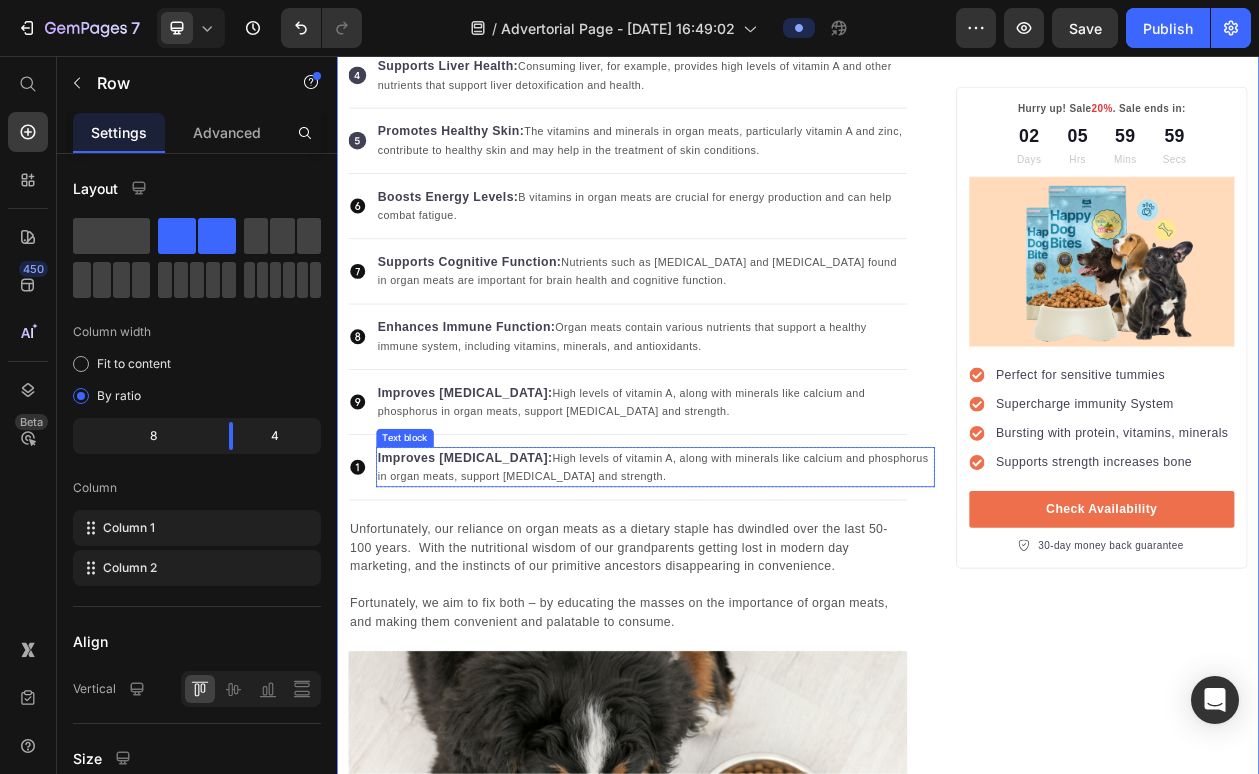 click on "Improves Bone Health:  High levels of vitamin A, along with minerals like calcium and phosphorus in organ meats, support bone health and strength." at bounding box center [751, 591] 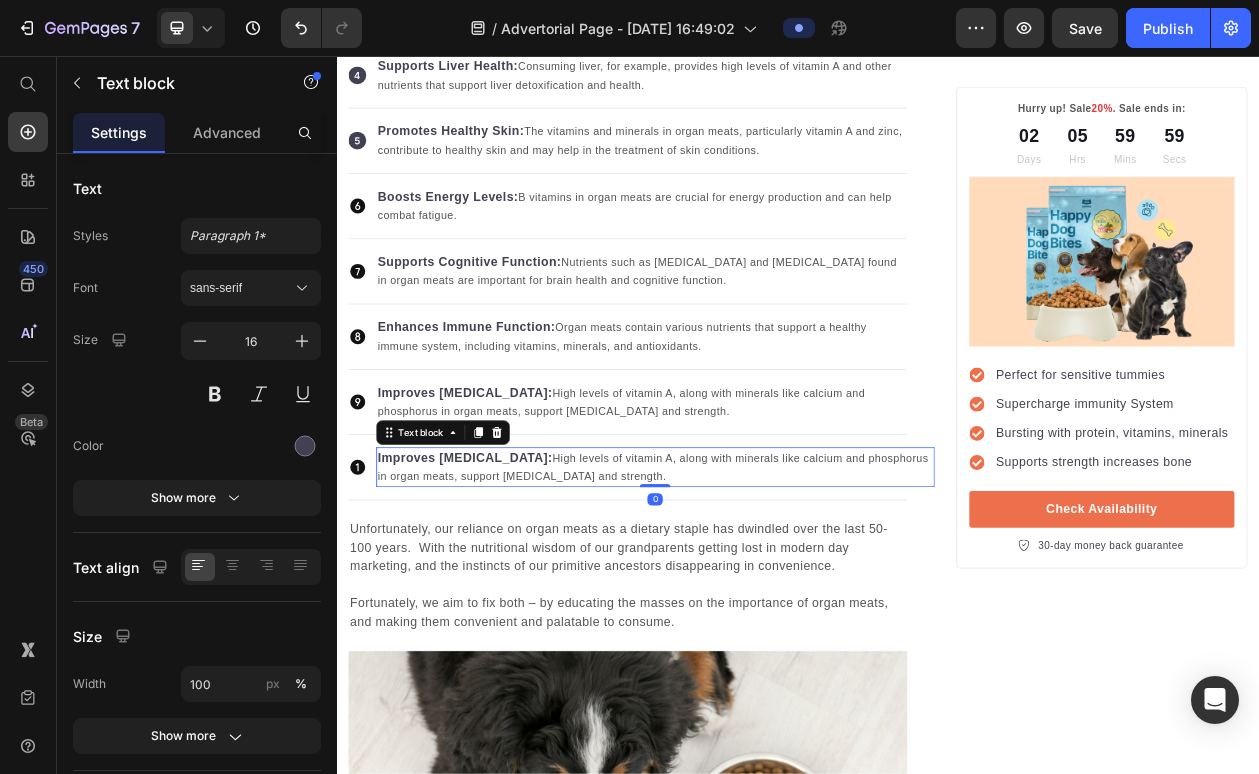 click on "Improves Bone Health:  High levels of vitamin A, along with minerals like calcium and phosphorus in organ meats, support bone health and strength." at bounding box center (751, 591) 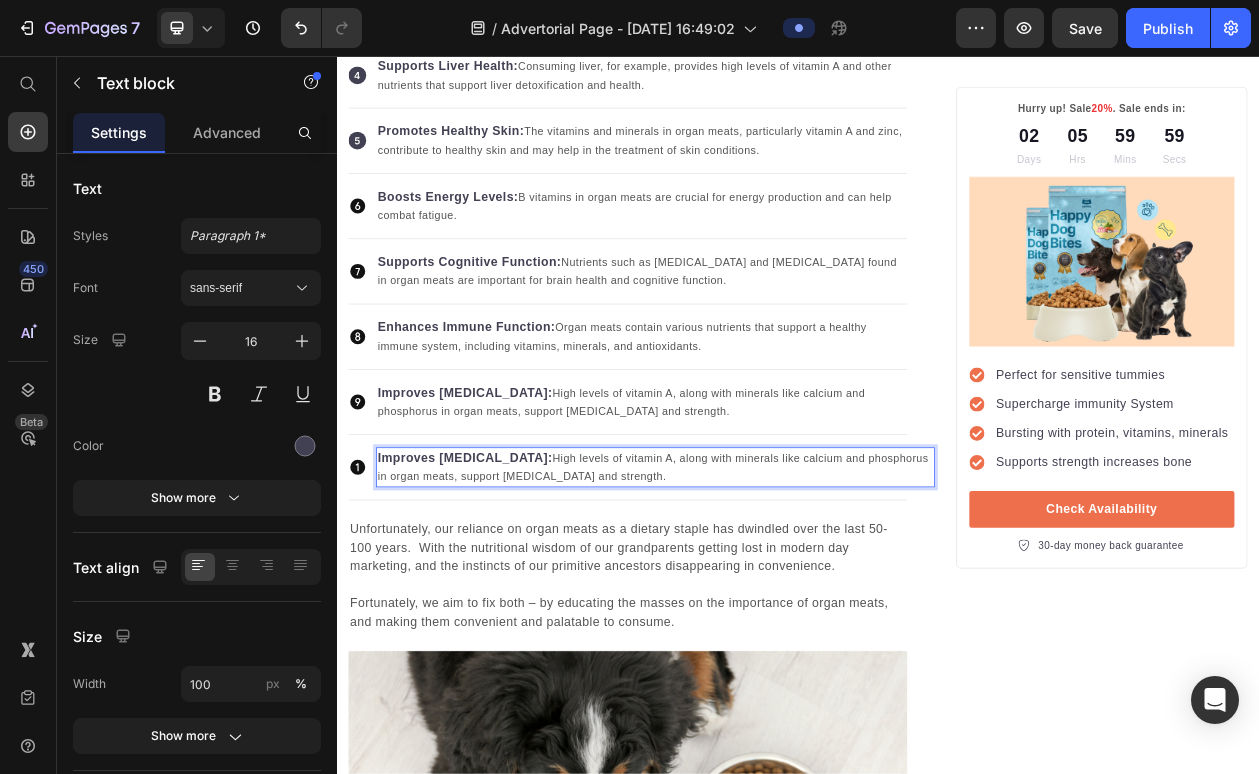 click on "Improves Bone Health:  High levels of vitamin A, along with minerals like calcium and phosphorus in organ meats, support bone health and strength." at bounding box center (751, 591) 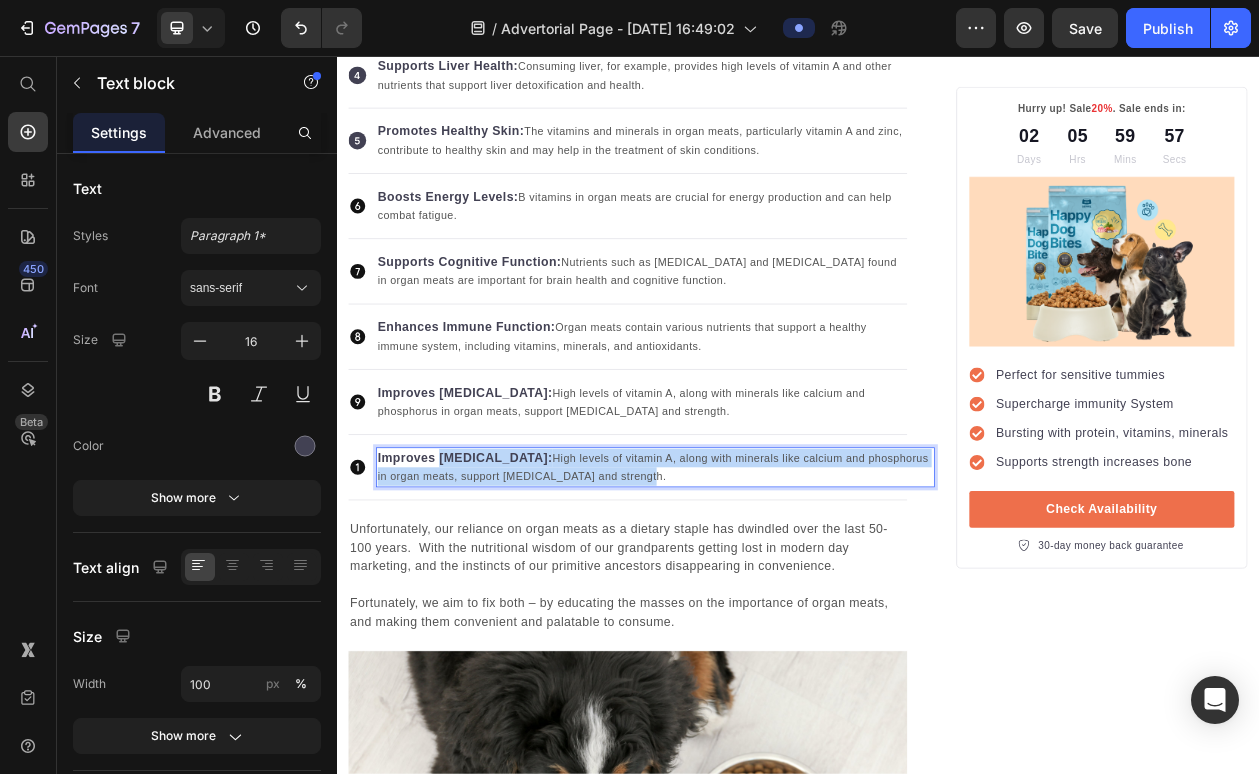 drag, startPoint x: 709, startPoint y: 600, endPoint x: 474, endPoint y: 578, distance: 236.02754 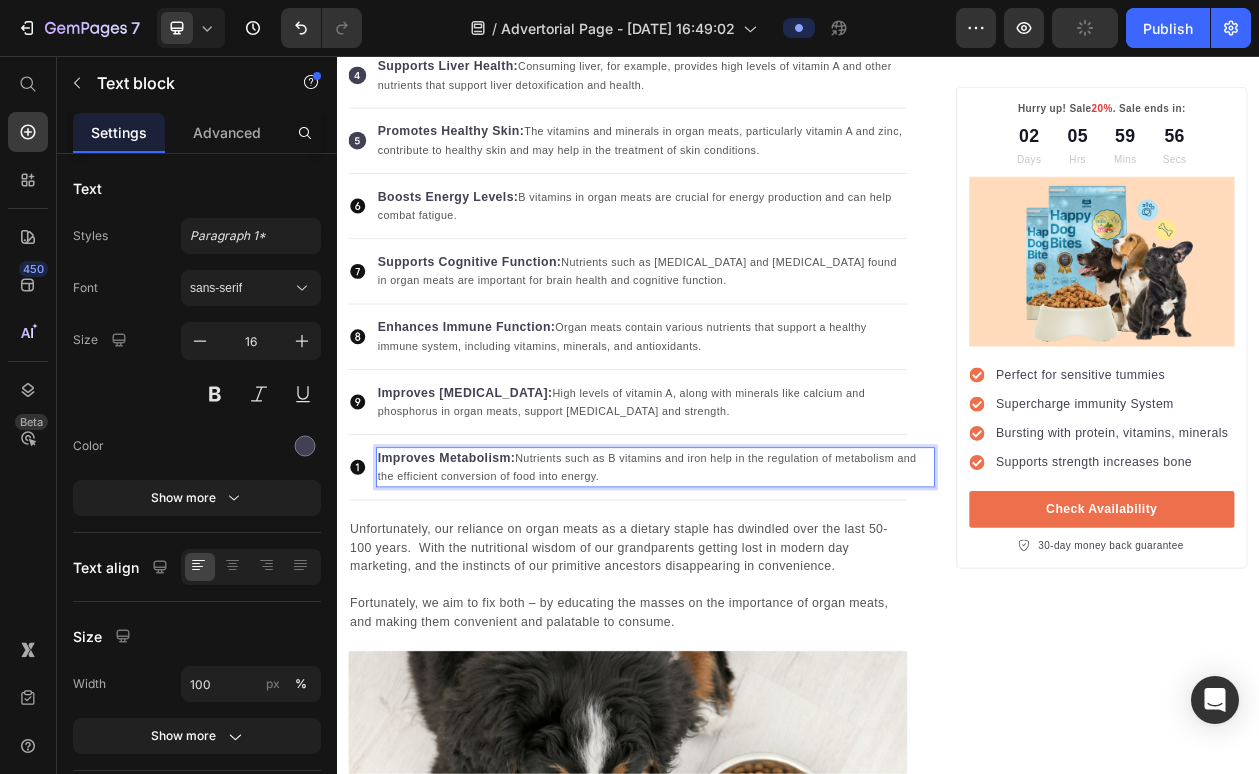 click on "Improves Metabolism:" at bounding box center [479, 578] 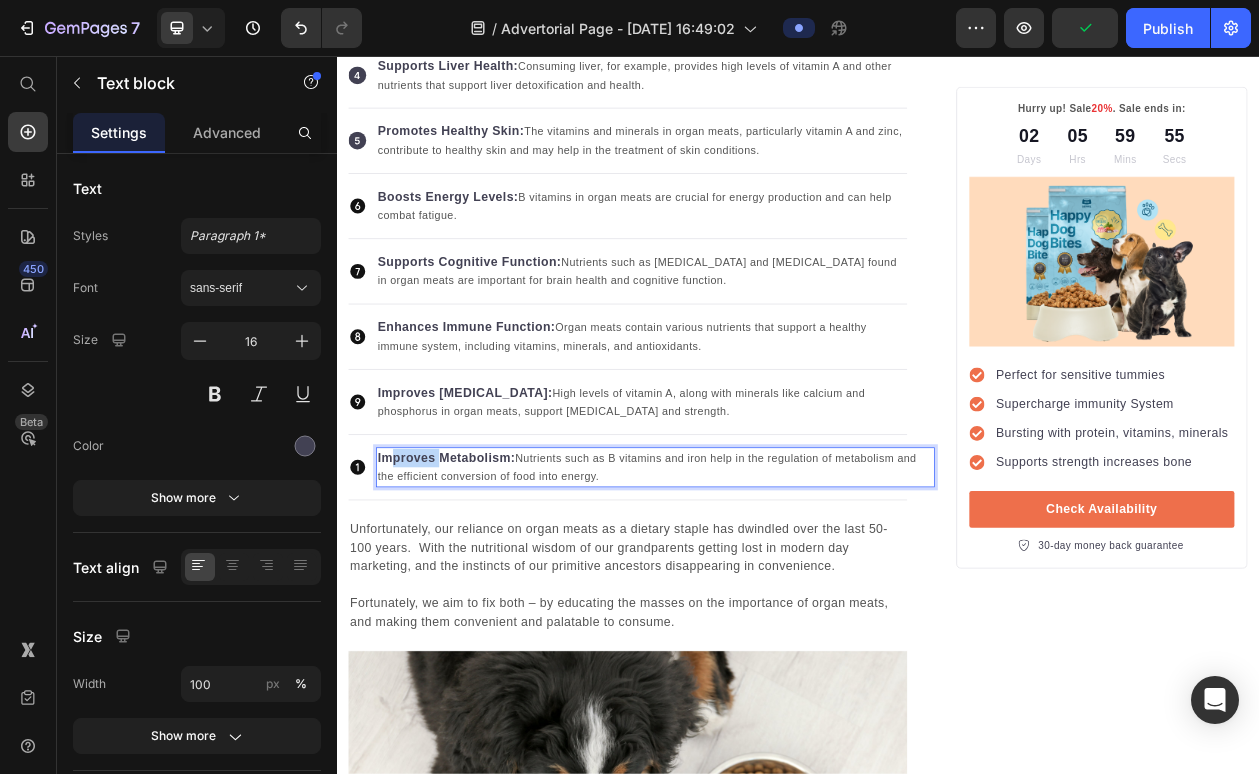 drag, startPoint x: 471, startPoint y: 580, endPoint x: 409, endPoint y: 580, distance: 62 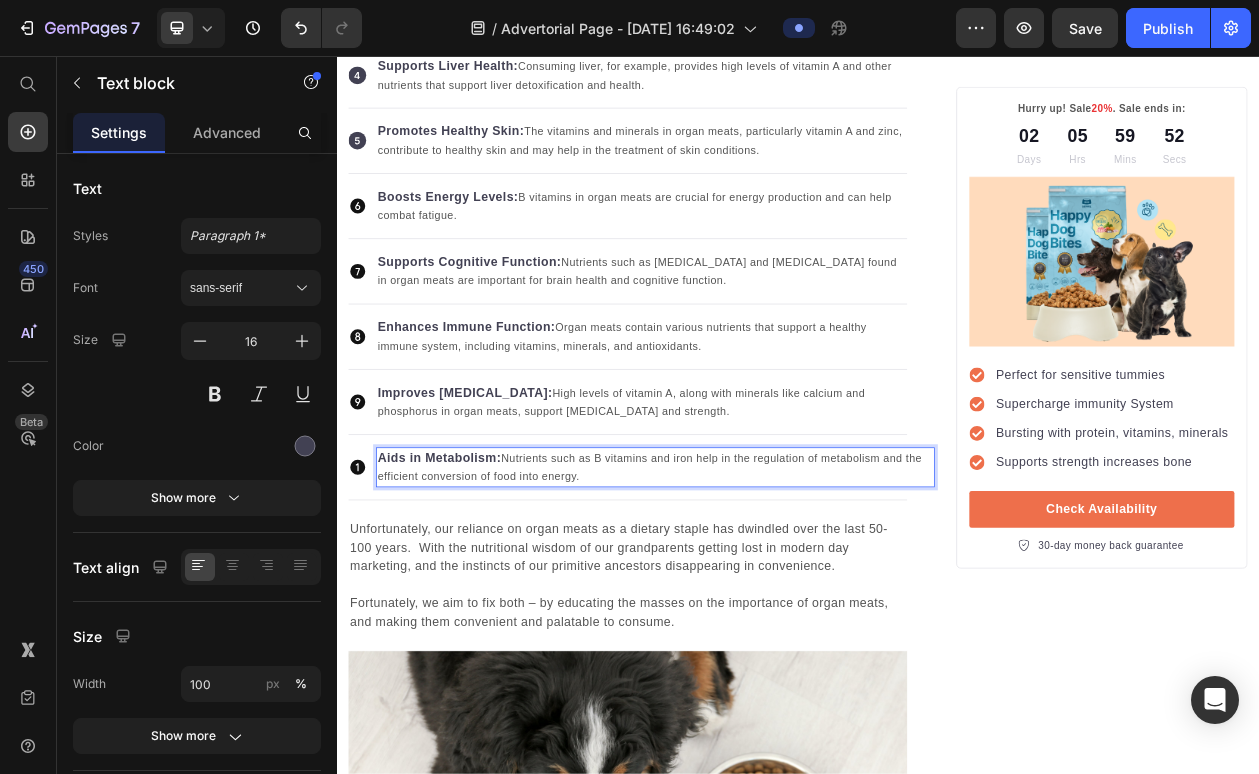 click on "Aids in Metabolism:  Nutrients such as B vitamins and iron help in the regulation of metabolism and the efficient conversion of food into energy." at bounding box center [751, 591] 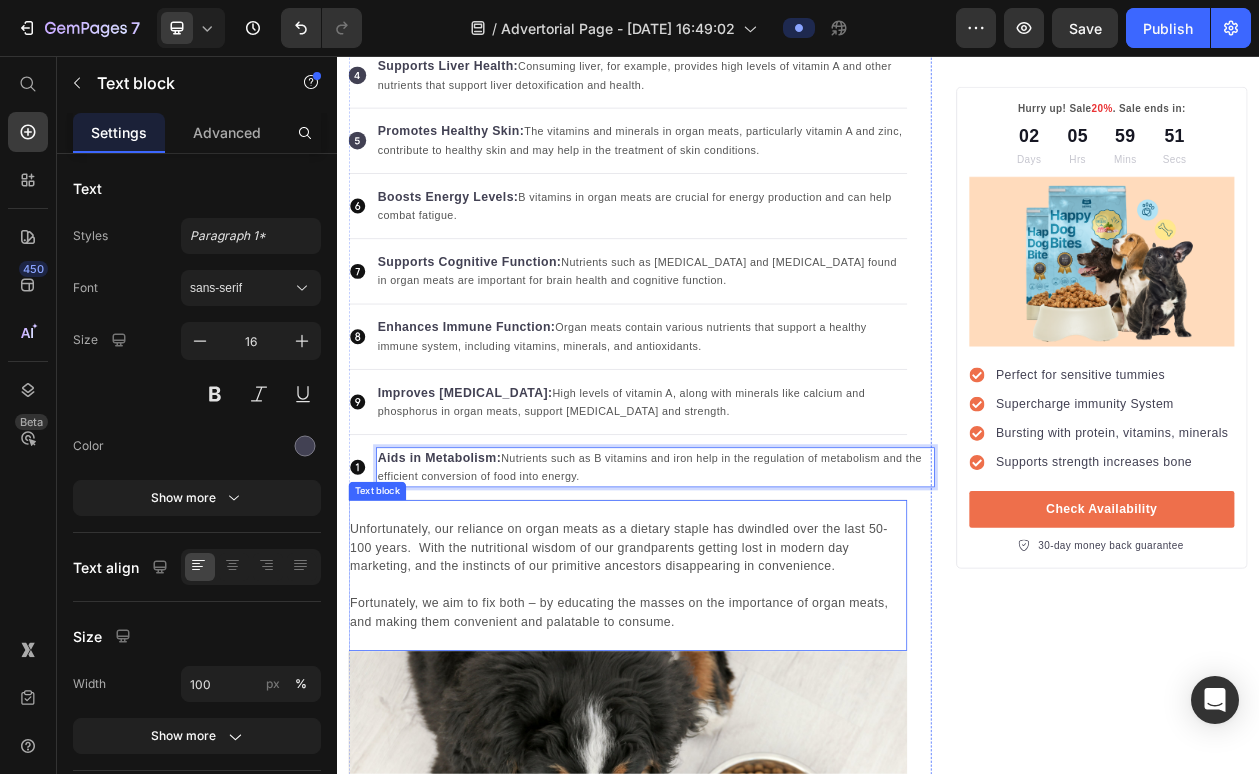 click on "Unfortunately, our reliance on organ meats as a dietary staple has dwindled over the last 50-100 years.    With the nutritional wisdom of our grandparents getting lost in modern day marketing, and the instincts of our primitive ancestors disappearing in convenience." at bounding box center [715, 696] 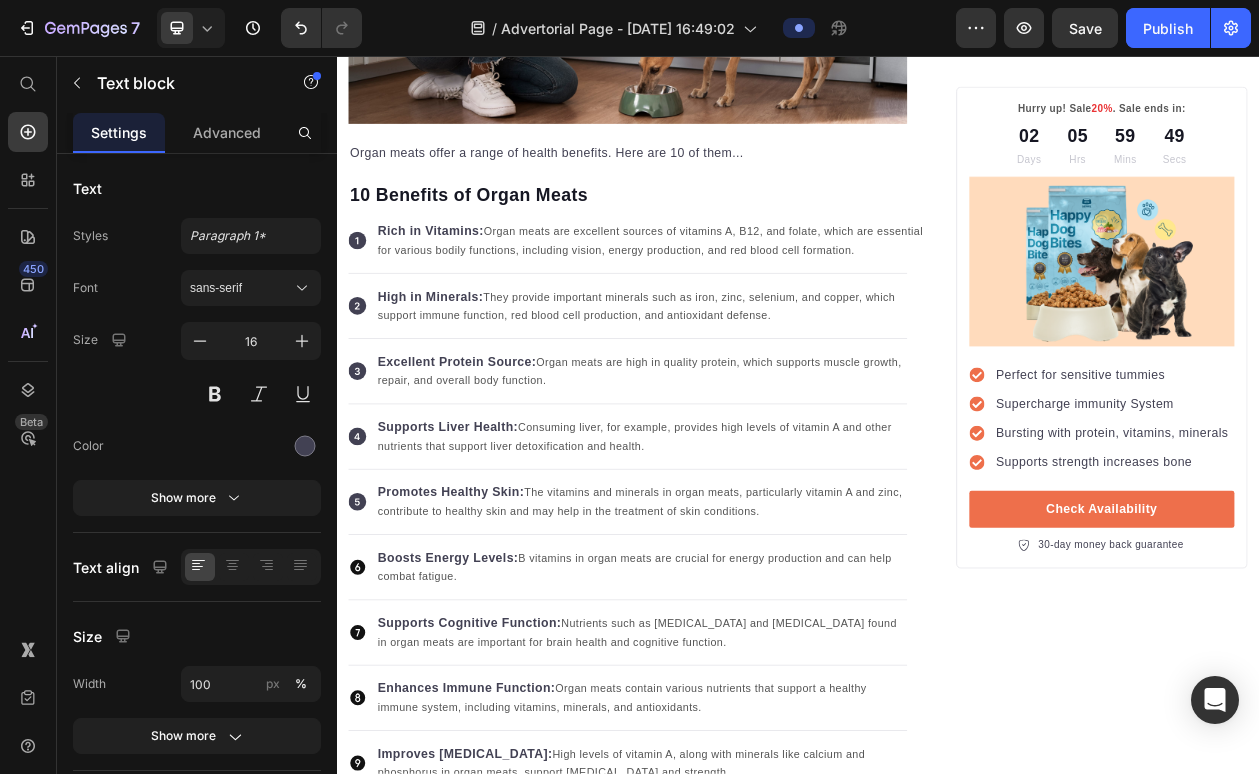 scroll, scrollTop: 614, scrollLeft: 0, axis: vertical 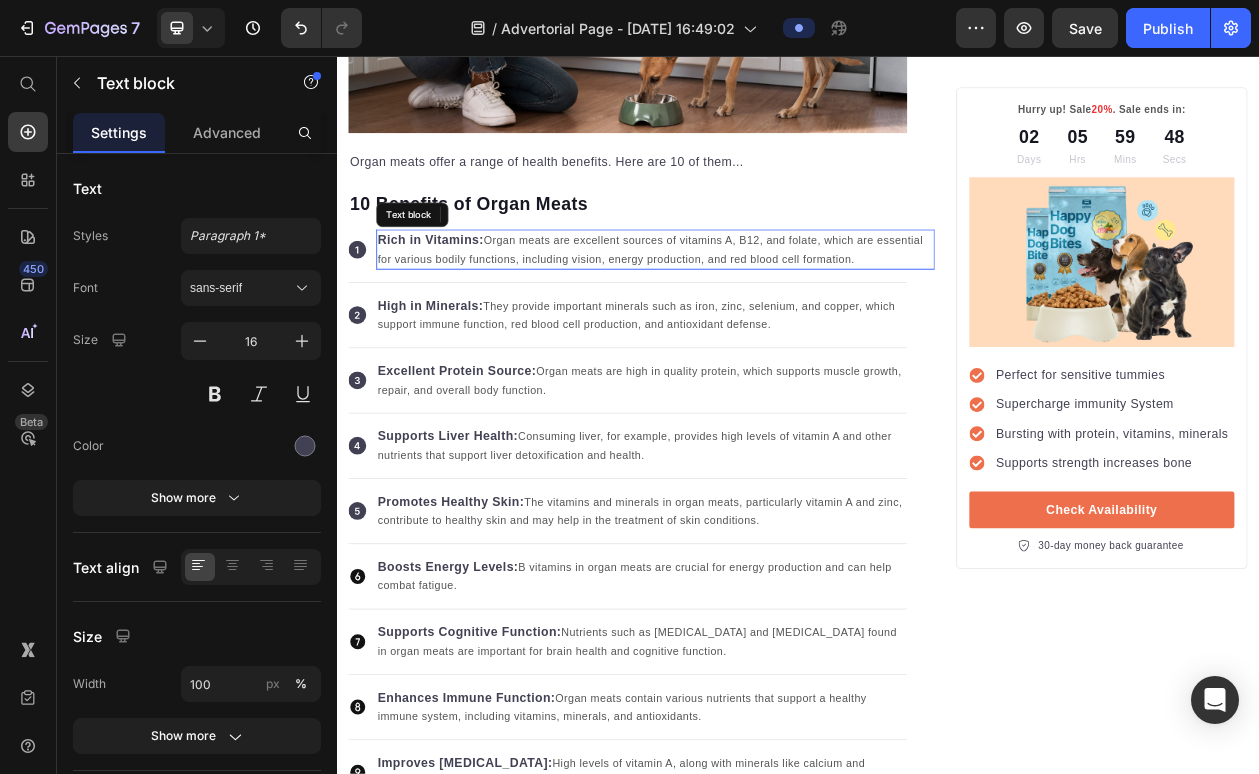 click on "Organ meats are excellent sources of vitamins A, B12, and folate, which are essential for various bodily functions, including vision, energy production, and red blood cell formation." at bounding box center (745, 308) 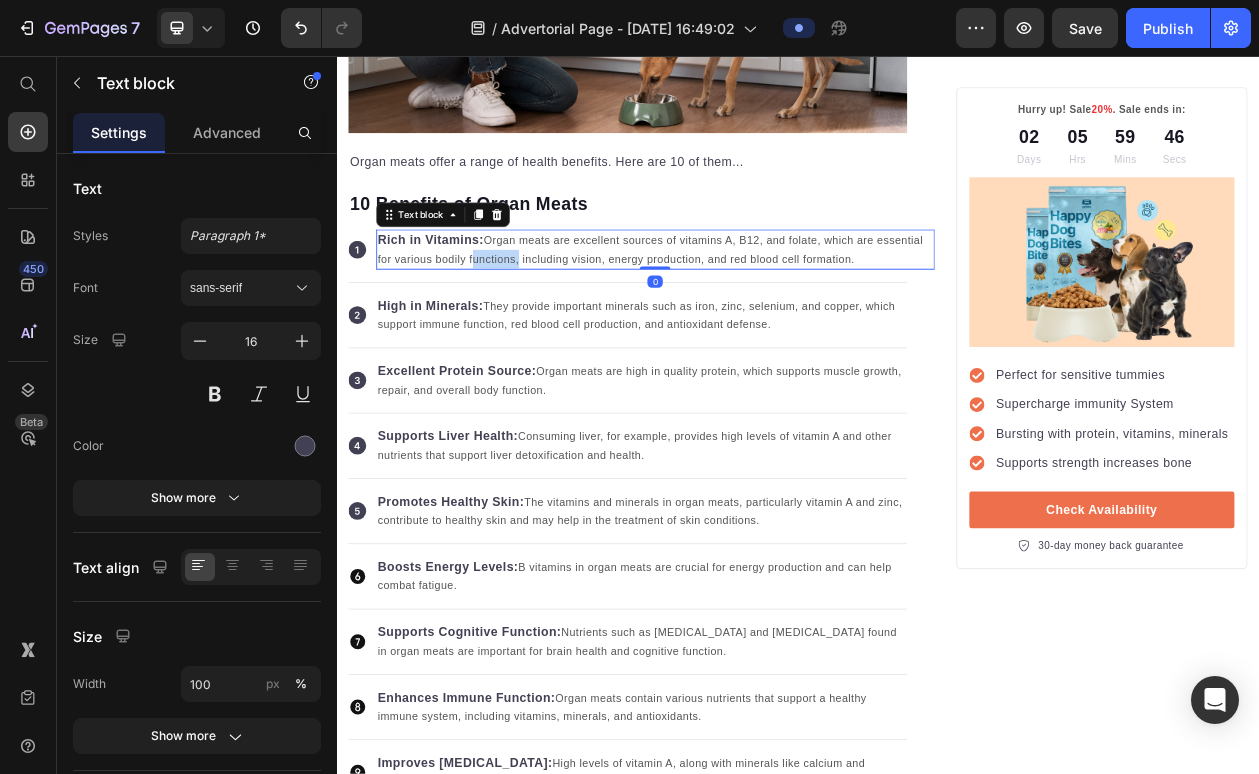 click on "Organ meats are excellent sources of vitamins A, B12, and folate, which are essential for various bodily functions, including vision, energy production, and red blood cell formation." at bounding box center [745, 308] 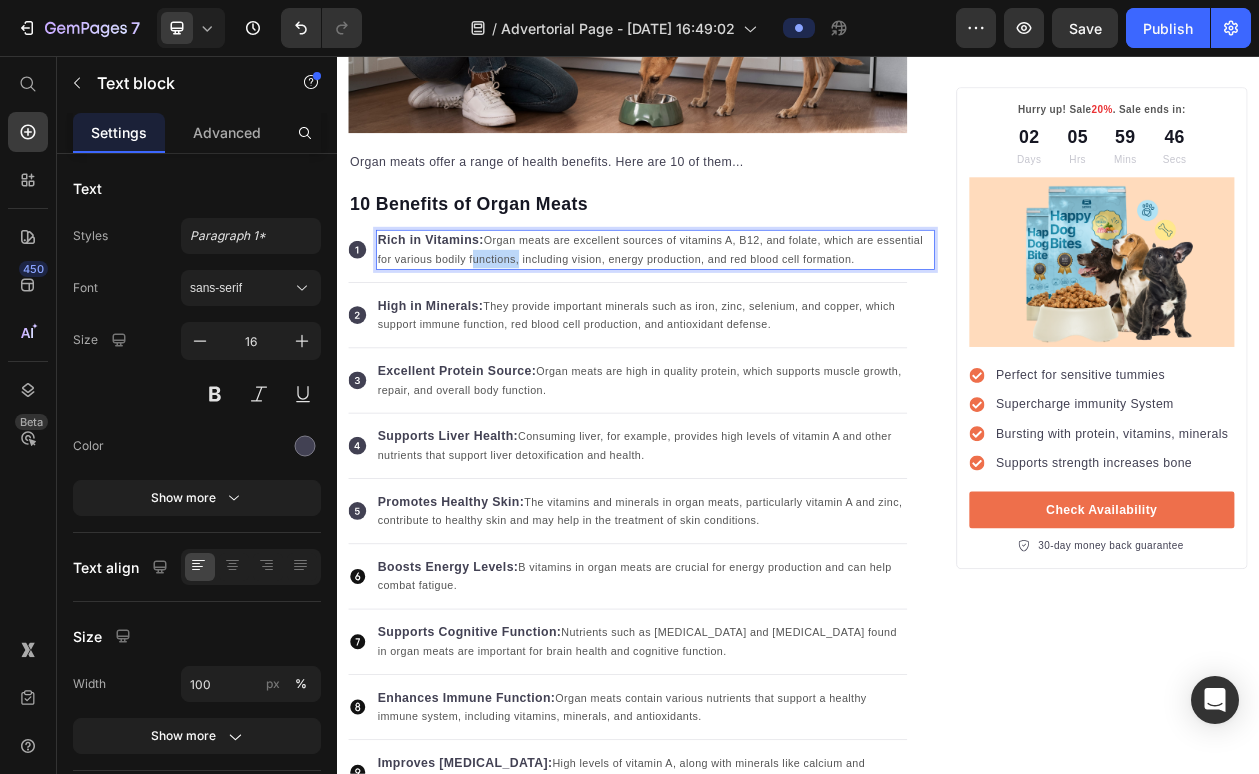 click on "Organ meats are excellent sources of vitamins A, B12, and folate, which are essential for various bodily functions, including vision, energy production, and red blood cell formation." at bounding box center (745, 308) 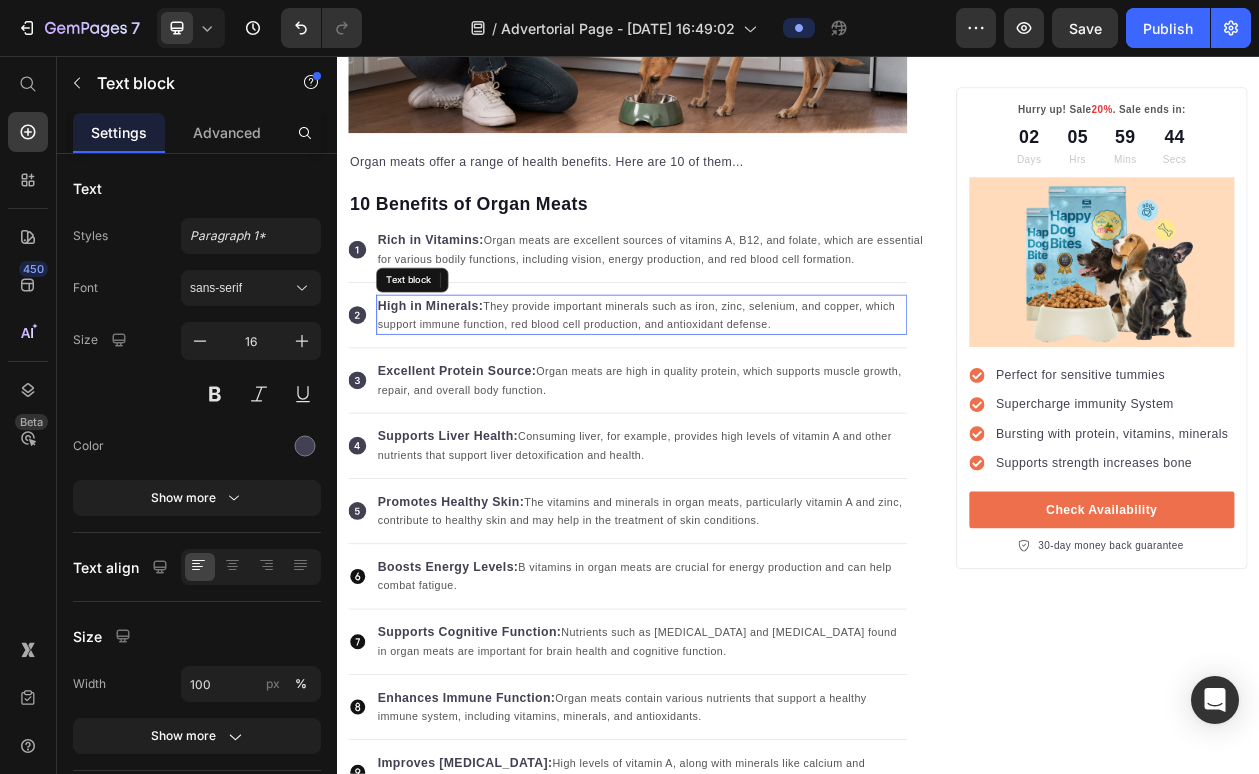 click on "High in Minerals:  They provide important minerals such as iron, zinc, selenium, and copper, which support immune function, red blood cell production, and antioxidant defense." at bounding box center [733, 393] 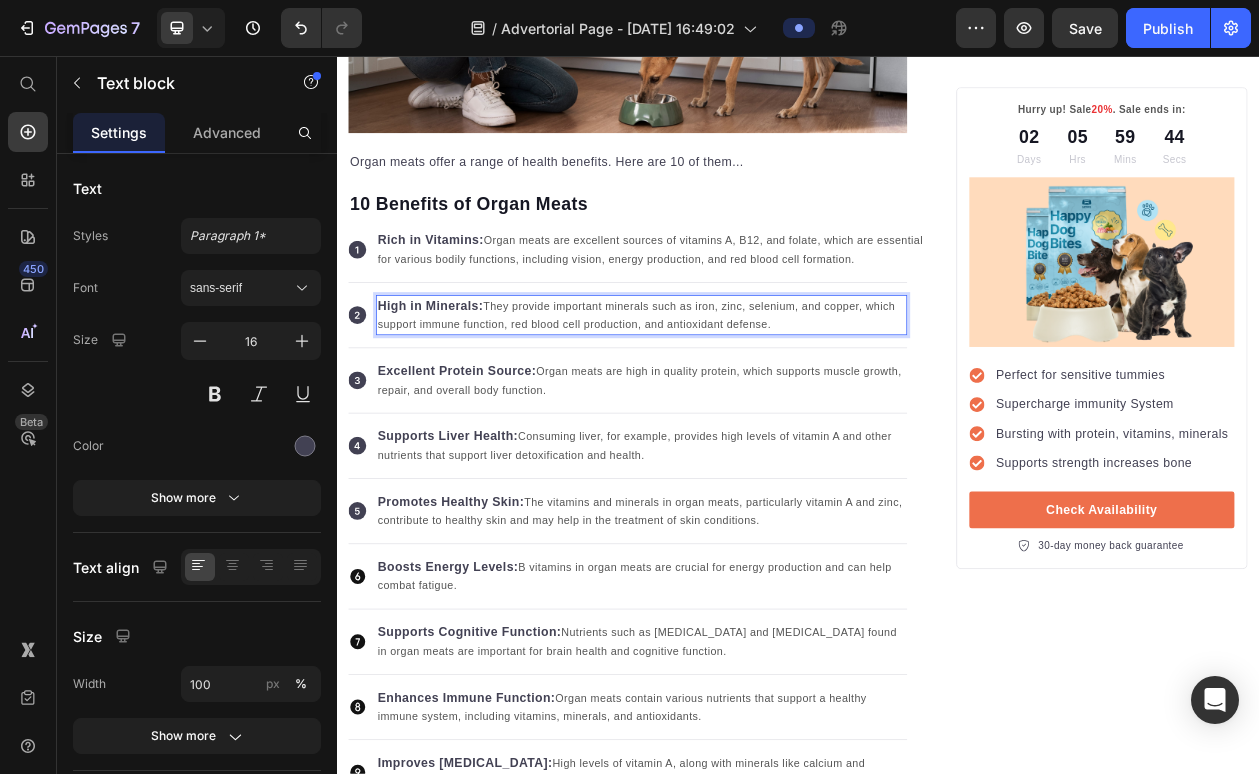 click on "High in Minerals:  They provide important minerals such as iron, zinc, selenium, and copper, which support immune function, red blood cell production, and antioxidant defense." at bounding box center (733, 393) 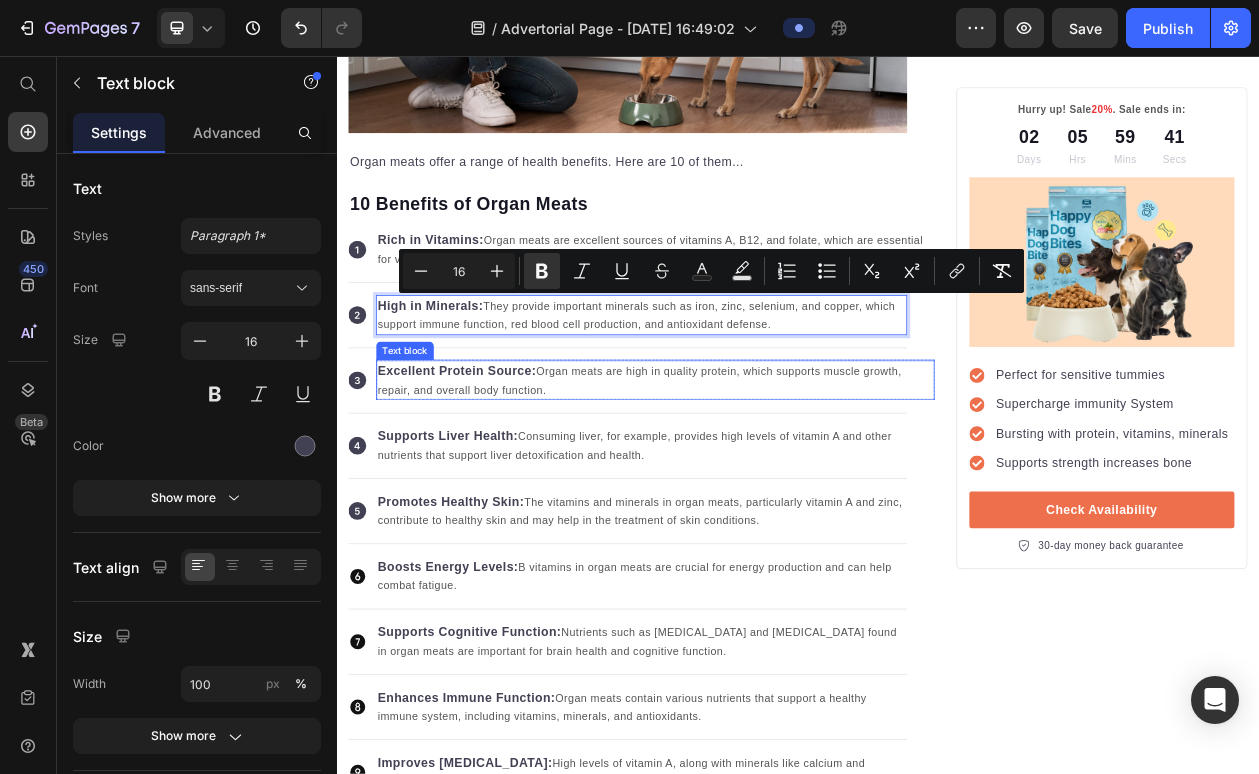click on "Organ meats are high in quality protein, which supports muscle growth, repair, and overall body function." at bounding box center [731, 478] 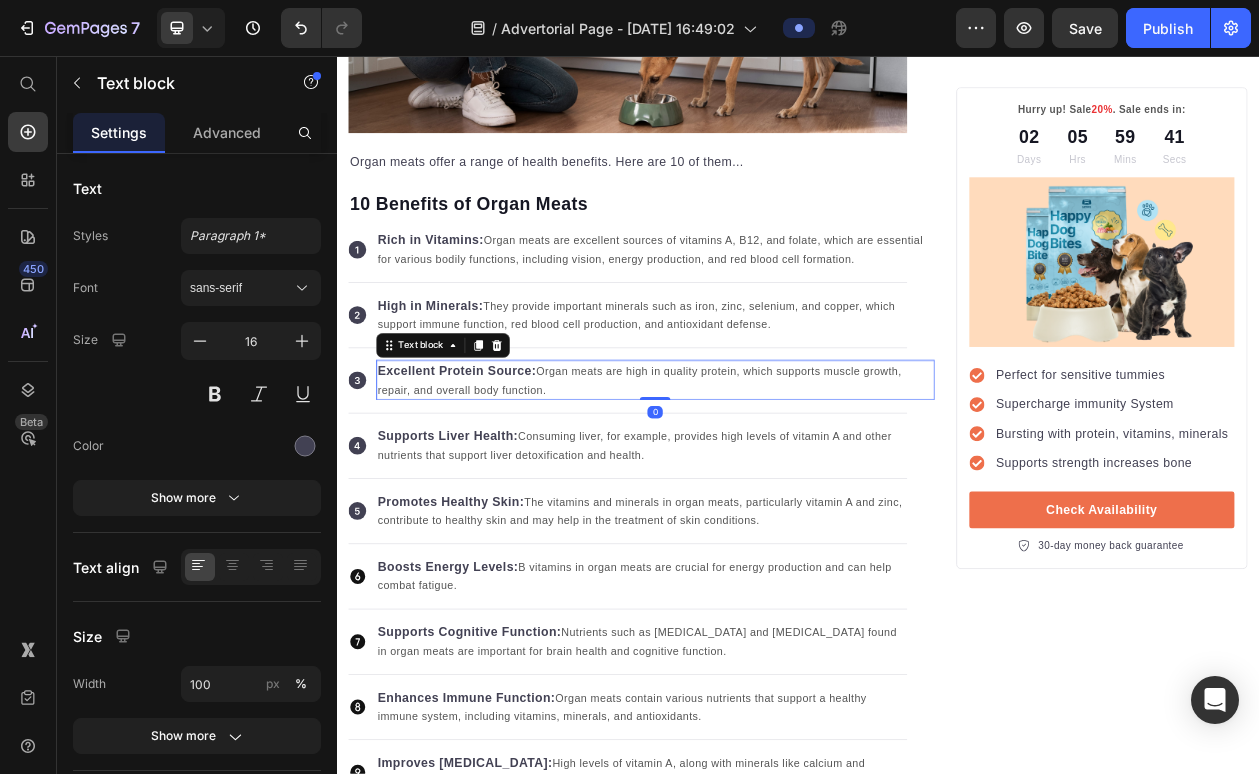 click on "Organ meats are high in quality protein, which supports muscle growth, repair, and overall body function." at bounding box center [731, 478] 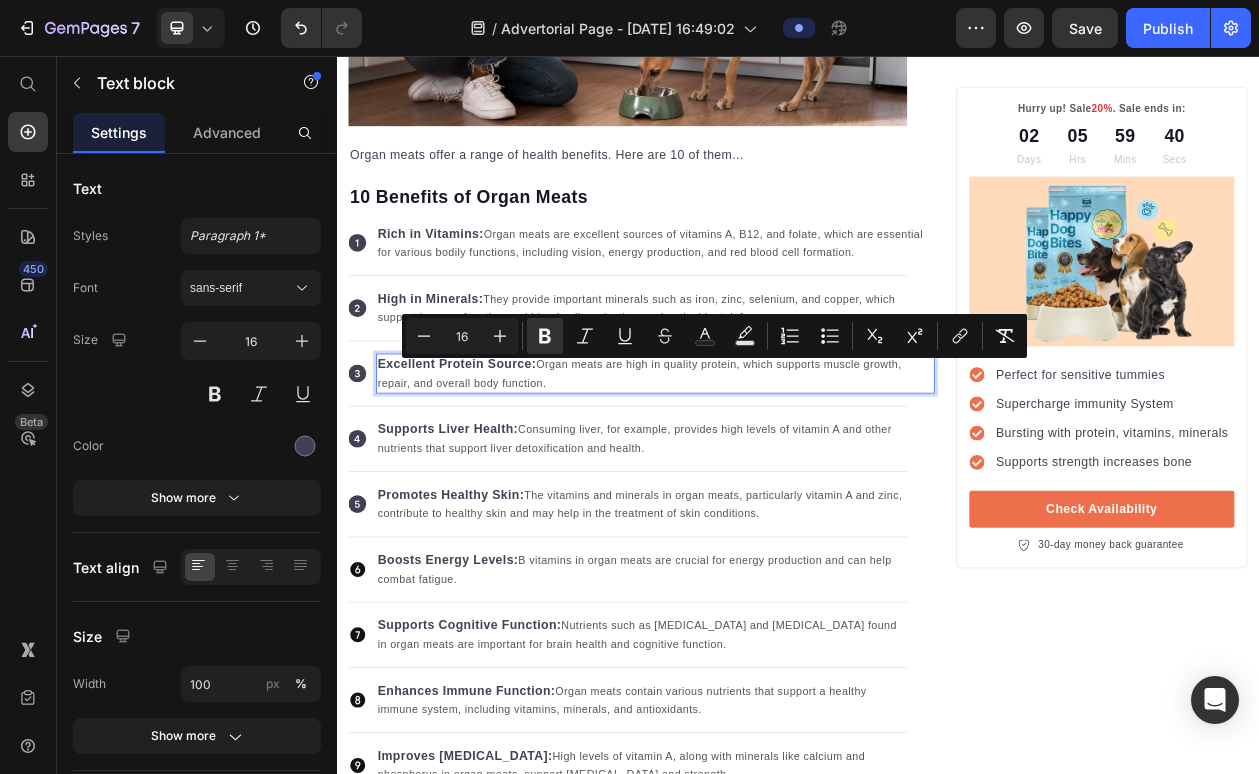 scroll, scrollTop: 657, scrollLeft: 0, axis: vertical 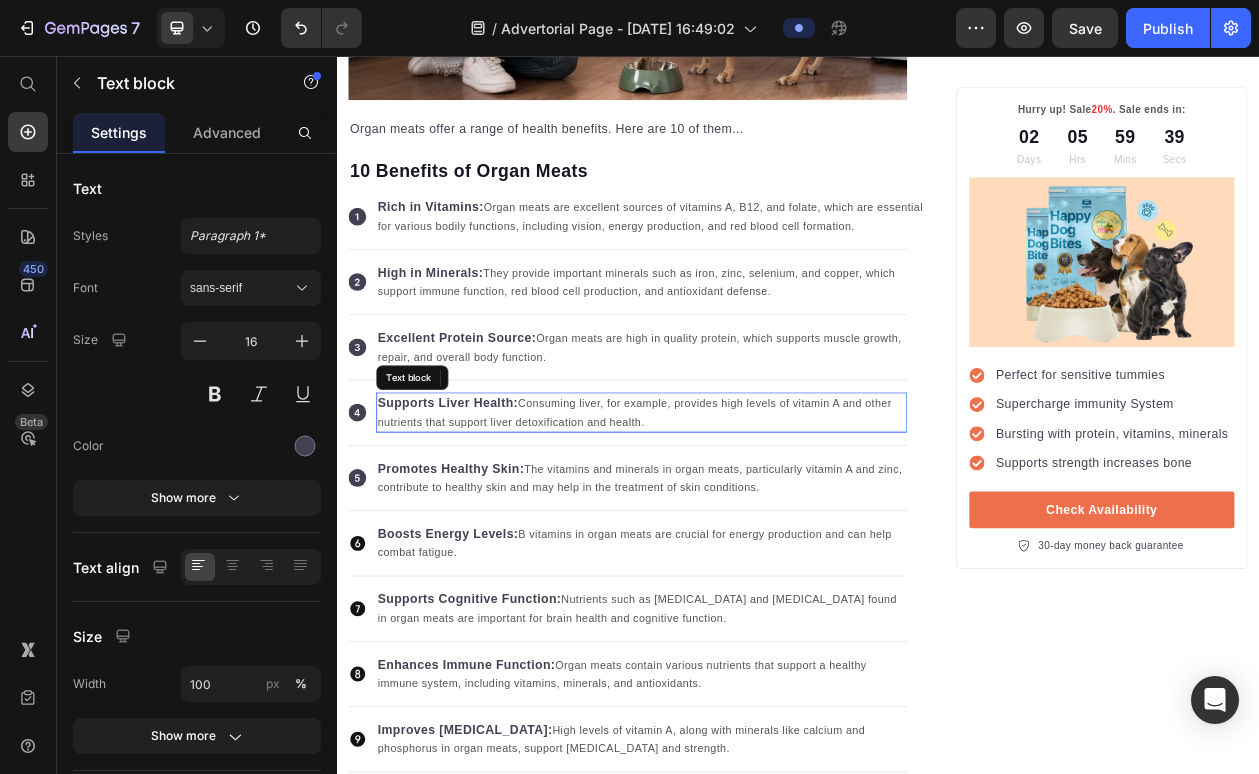 click on "Consuming liver, for example, provides high levels of vitamin A and other nutrients that support liver detoxification and health." at bounding box center [724, 520] 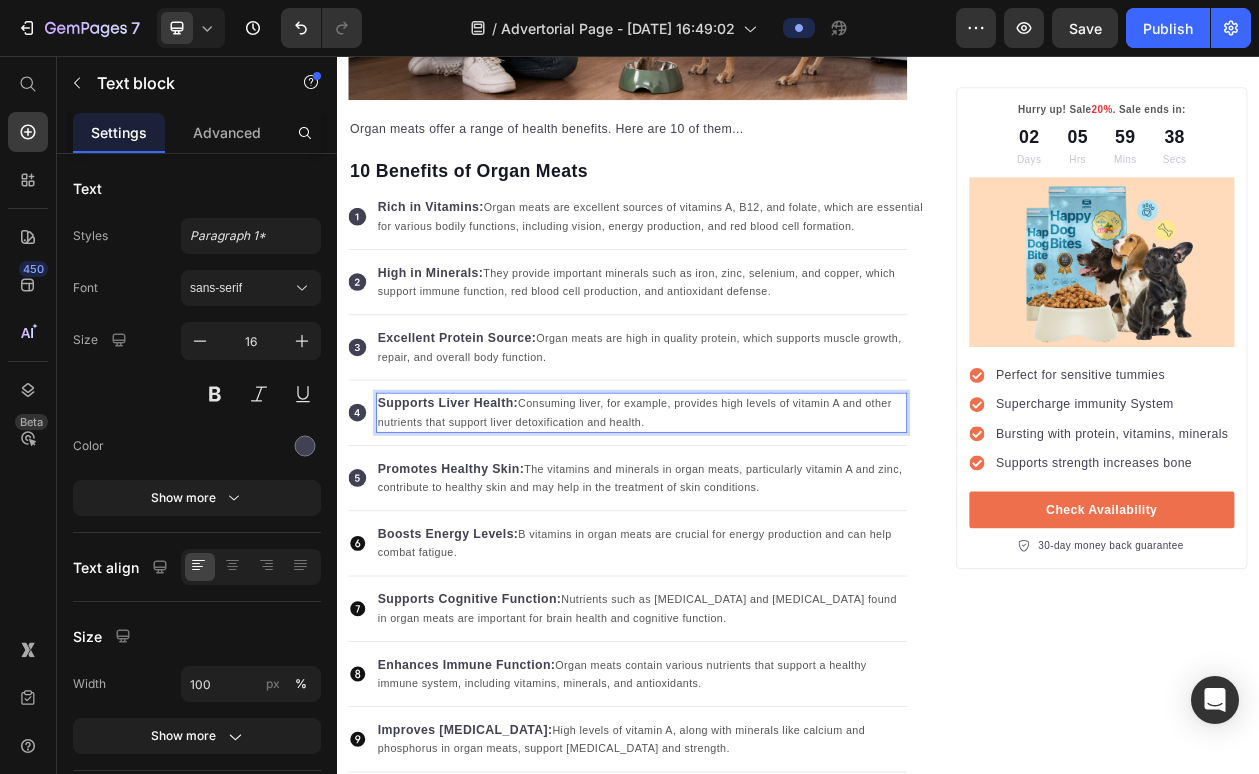 click on "Consuming liver, for example, provides high levels of vitamin A and other nutrients that support liver detoxification and health." at bounding box center [724, 520] 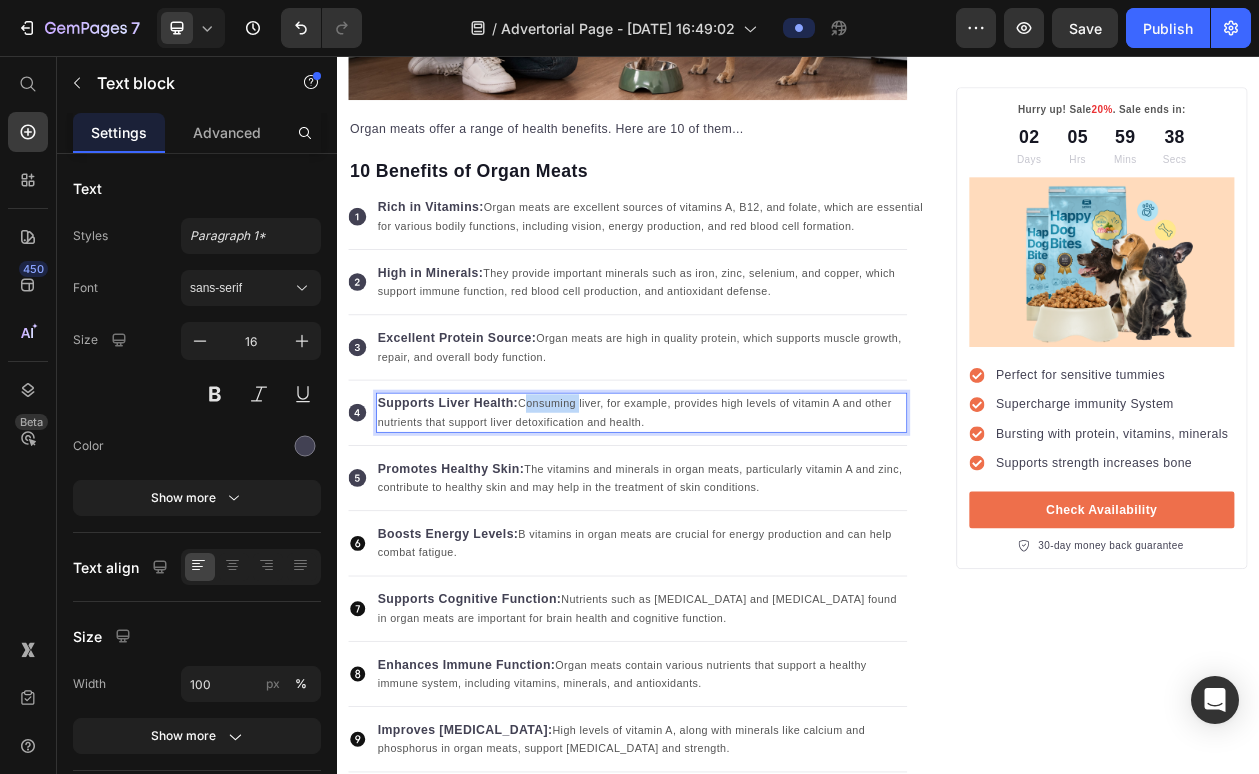 click on "Consuming liver, for example, provides high levels of vitamin A and other nutrients that support liver detoxification and health." at bounding box center (724, 520) 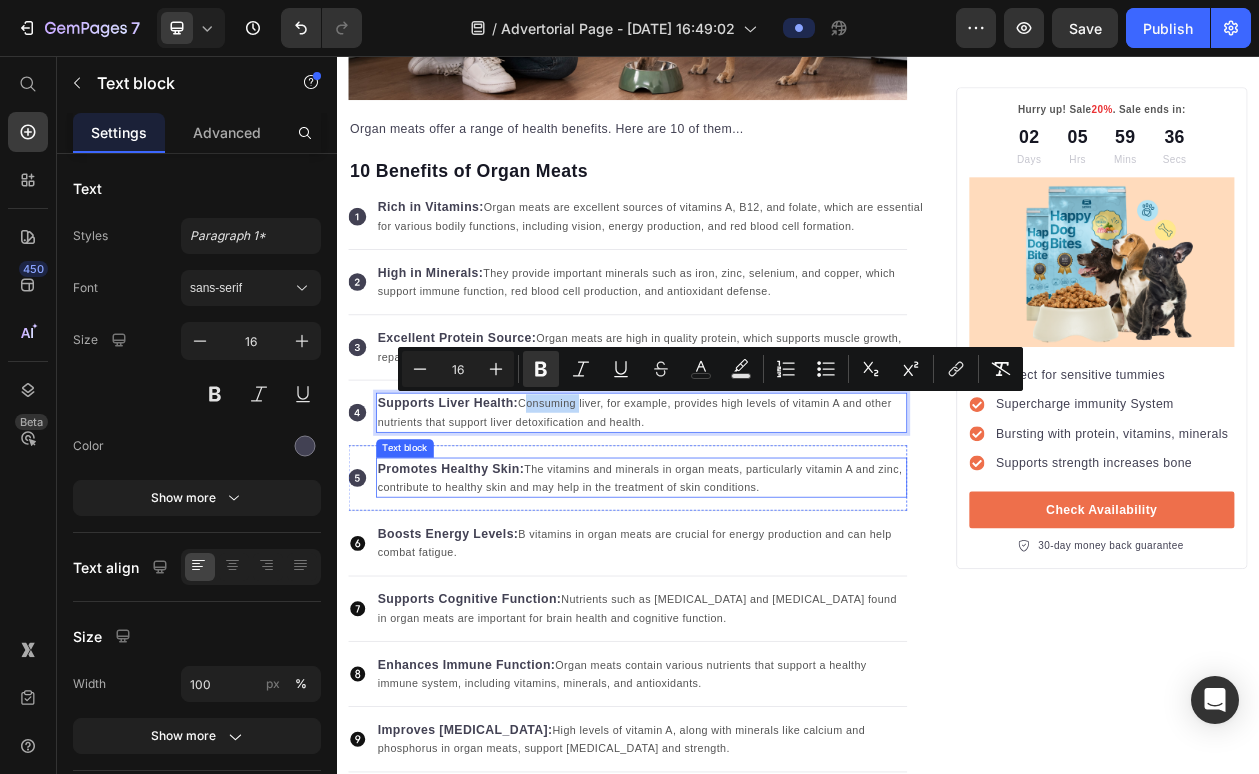click on "The vitamins and minerals in organ meats, particularly vitamin A and zinc, contribute to healthy skin and may help in the treatment of skin conditions." at bounding box center (731, 605) 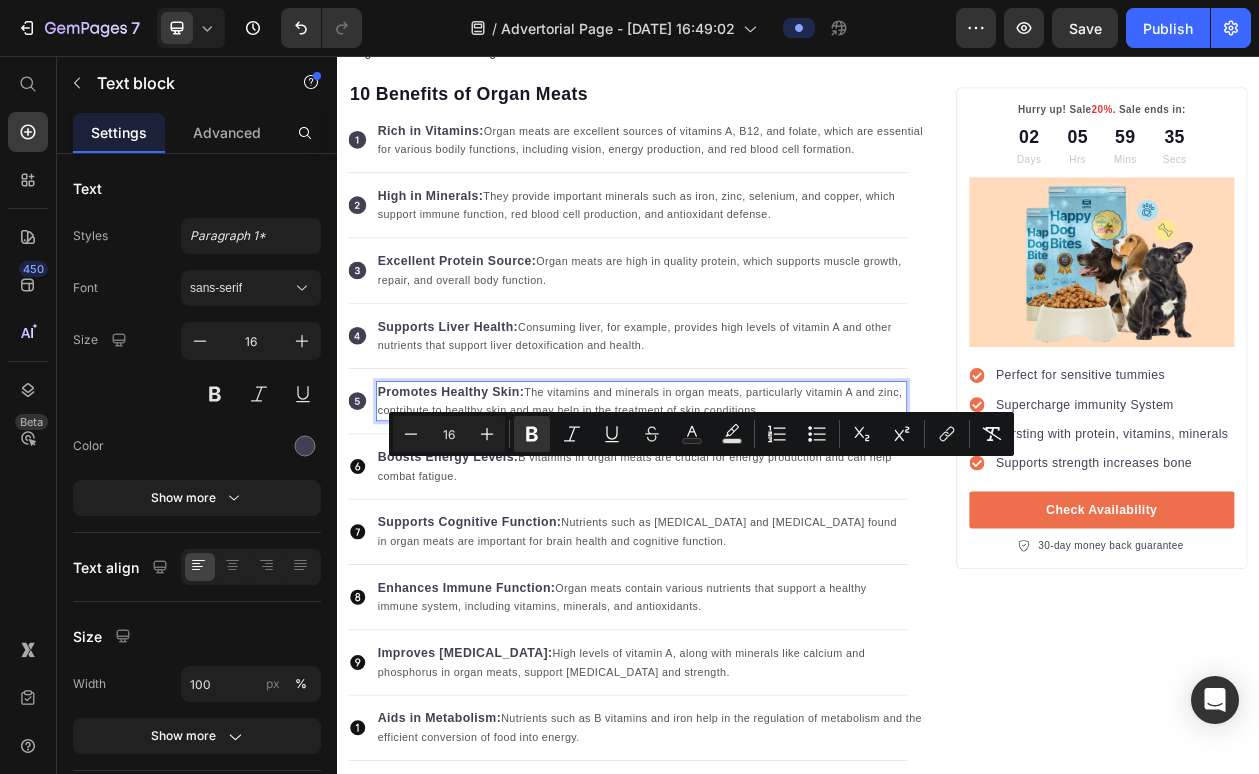 scroll, scrollTop: 879, scrollLeft: 0, axis: vertical 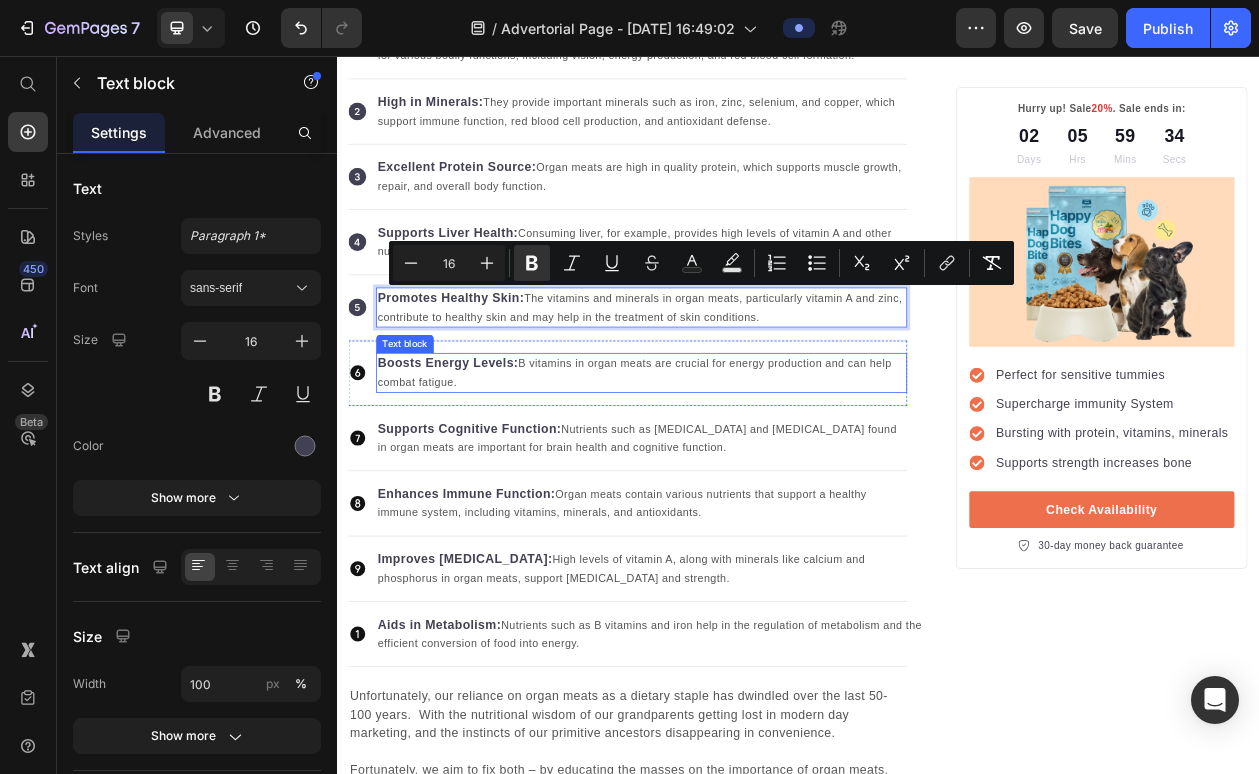 click on "B vitamins in organ meats are crucial for energy production and can help combat fatigue." at bounding box center [724, 468] 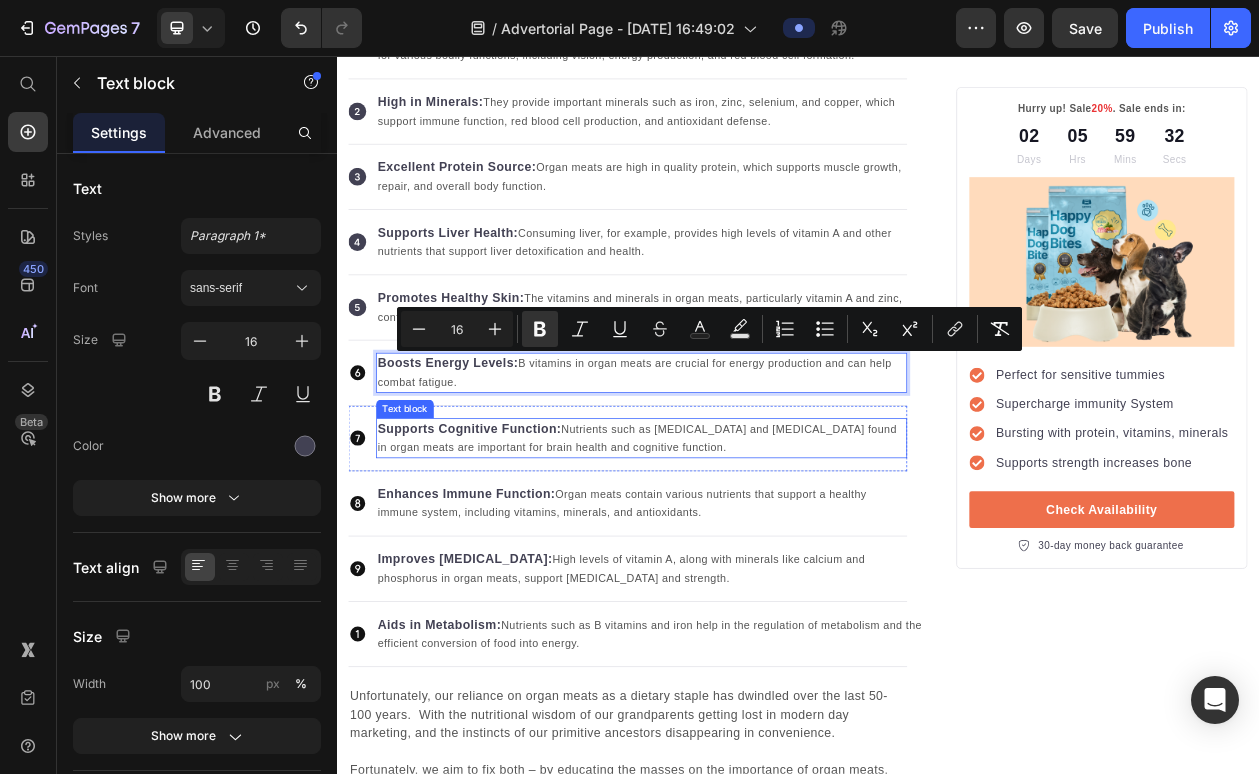 click on "Supports Cognitive Function:  Nutrients such as vitamin B12 and choline found in organ meats are important for brain health and cognitive function." at bounding box center [733, 553] 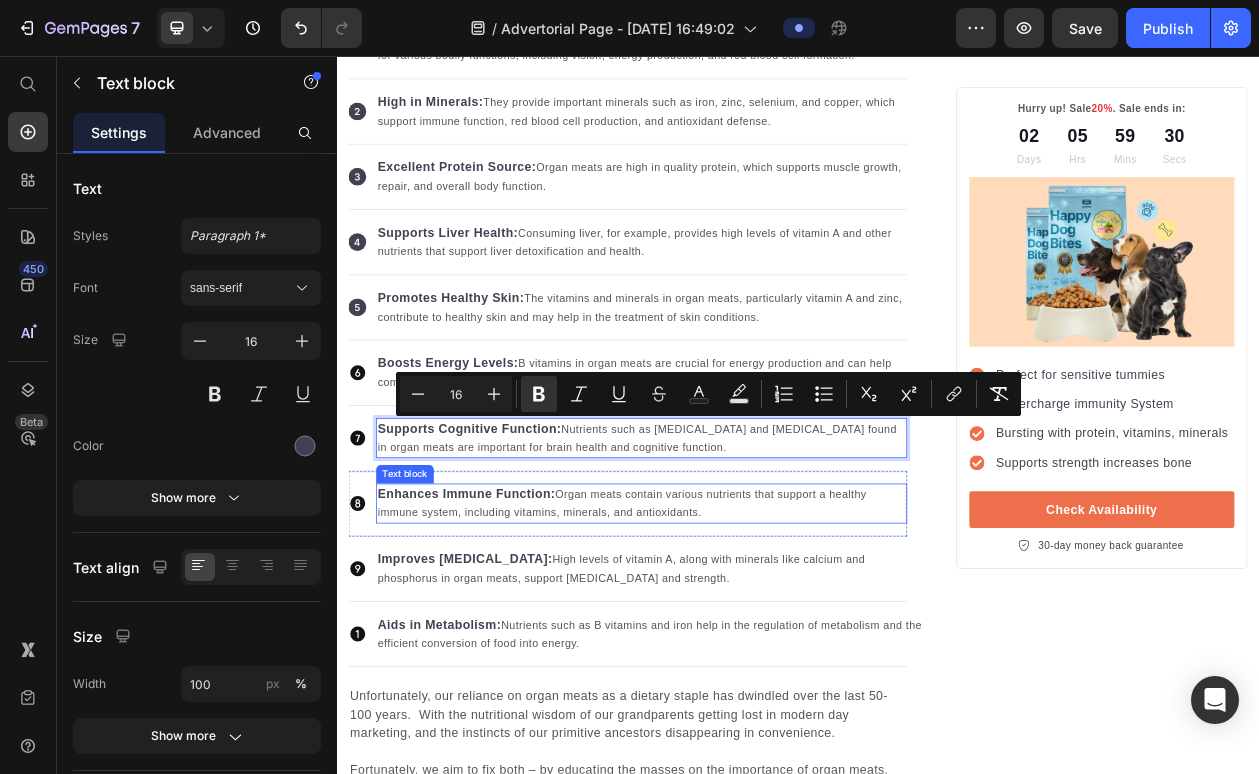 click on "Organ meats contain various nutrients that support a healthy immune system, including vitamins, minerals, and antioxidants." at bounding box center [708, 638] 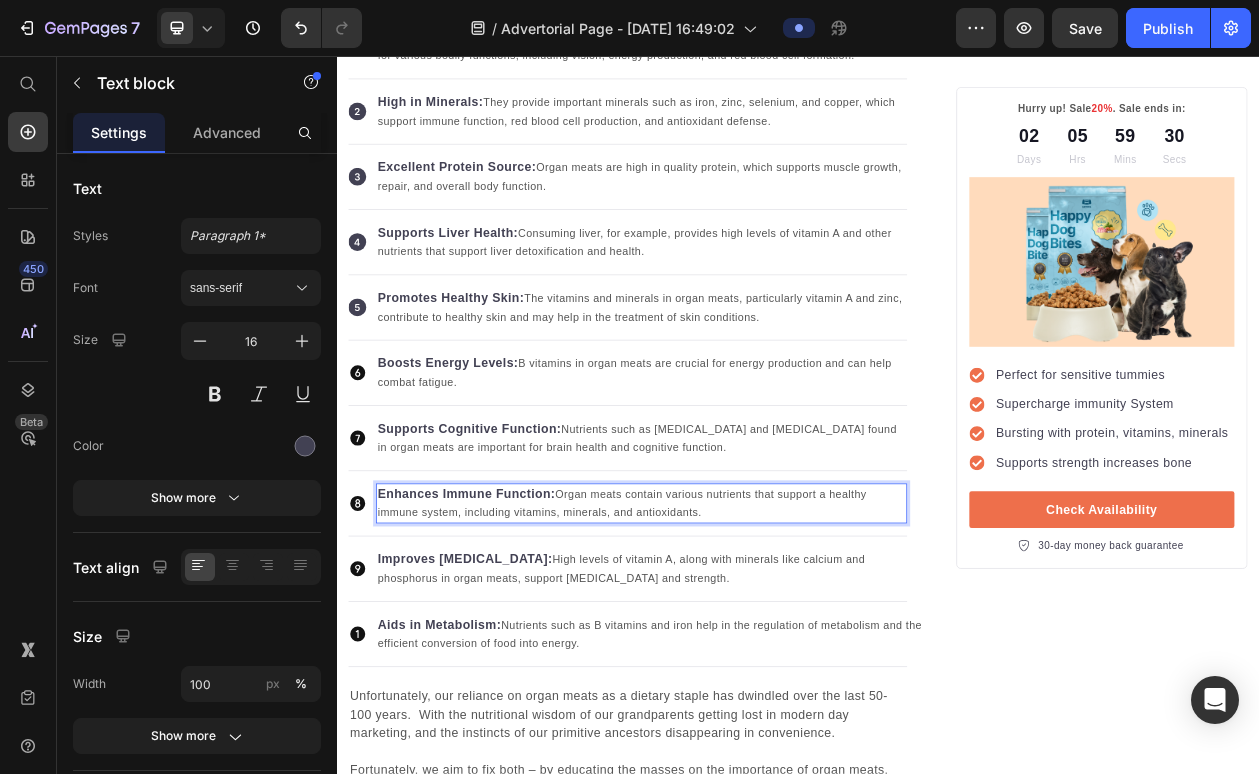 click on "Organ meats contain various nutrients that support a healthy immune system, including vitamins, minerals, and antioxidants." at bounding box center (708, 638) 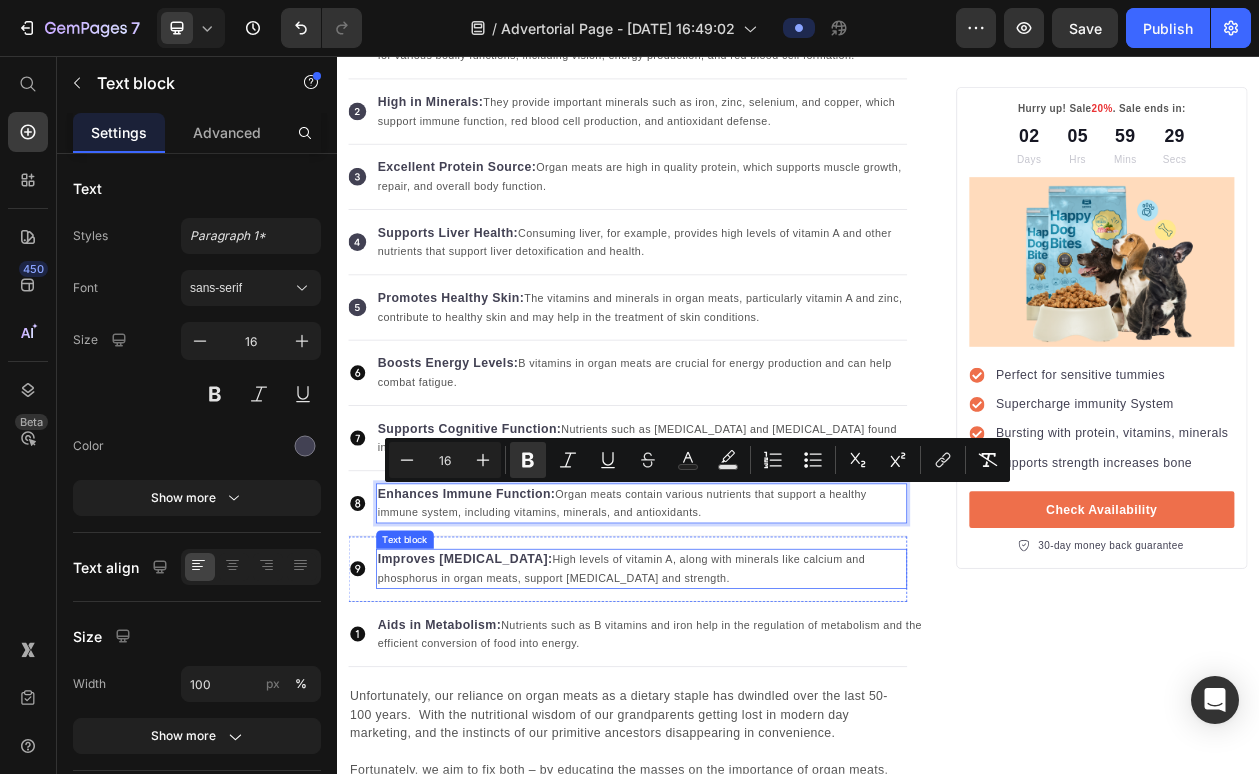 click on "High levels of vitamin A, along with minerals like calcium and phosphorus in organ meats, support bone health and strength." at bounding box center [707, 723] 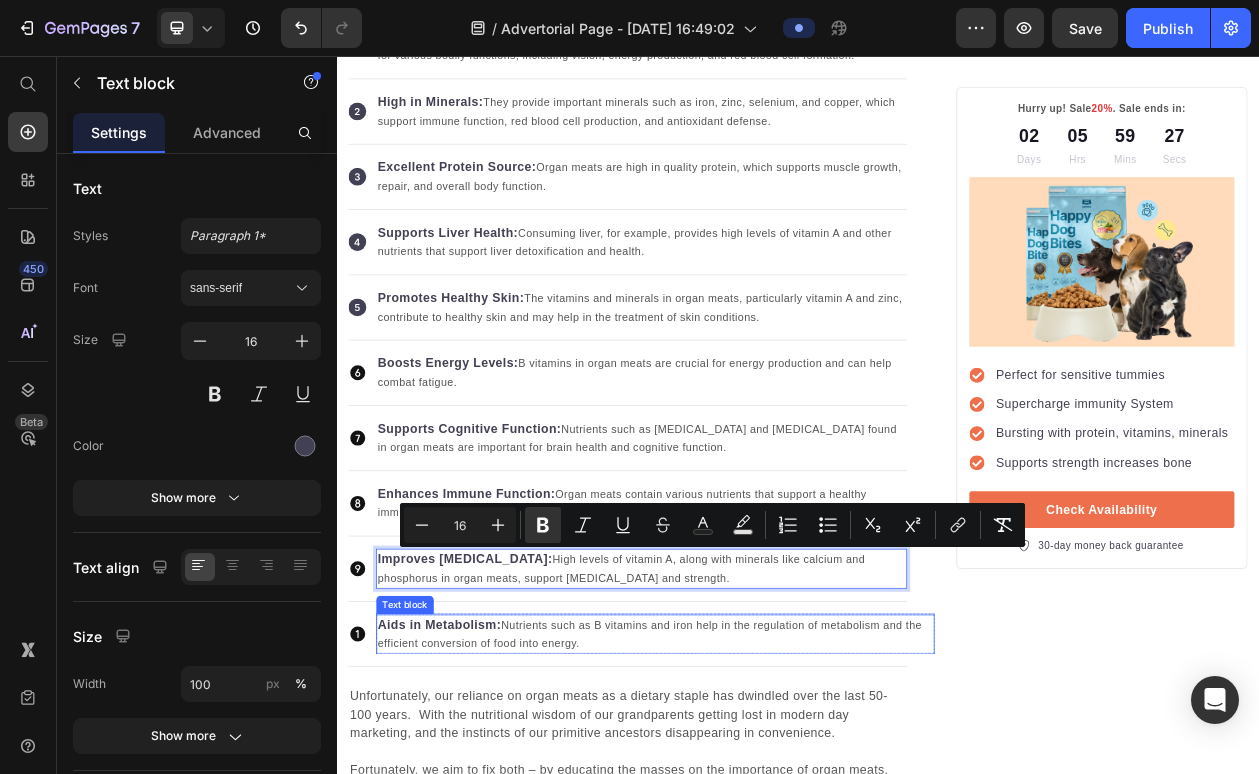 click on "Nutrients such as B vitamins and iron help in the regulation of metabolism and the efficient conversion of food into energy." at bounding box center (744, 808) 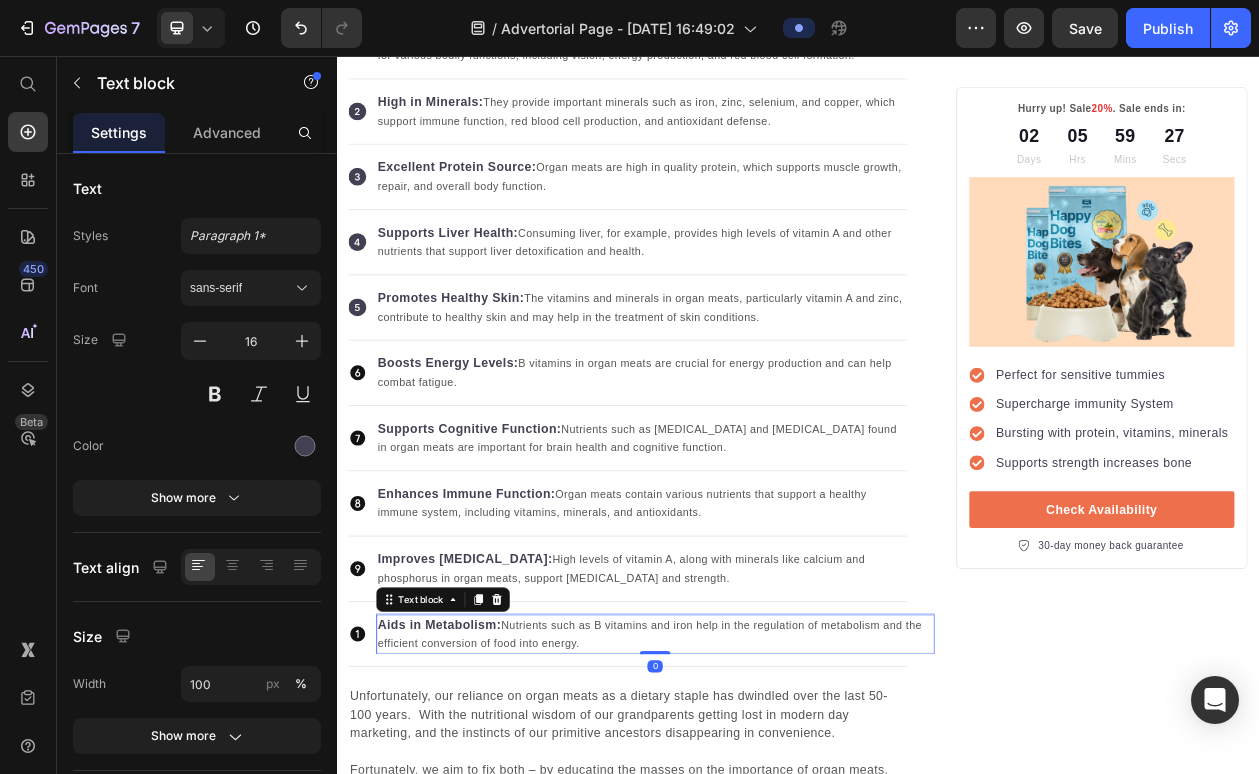 click on "Nutrients such as B vitamins and iron help in the regulation of metabolism and the efficient conversion of food into energy." at bounding box center (744, 808) 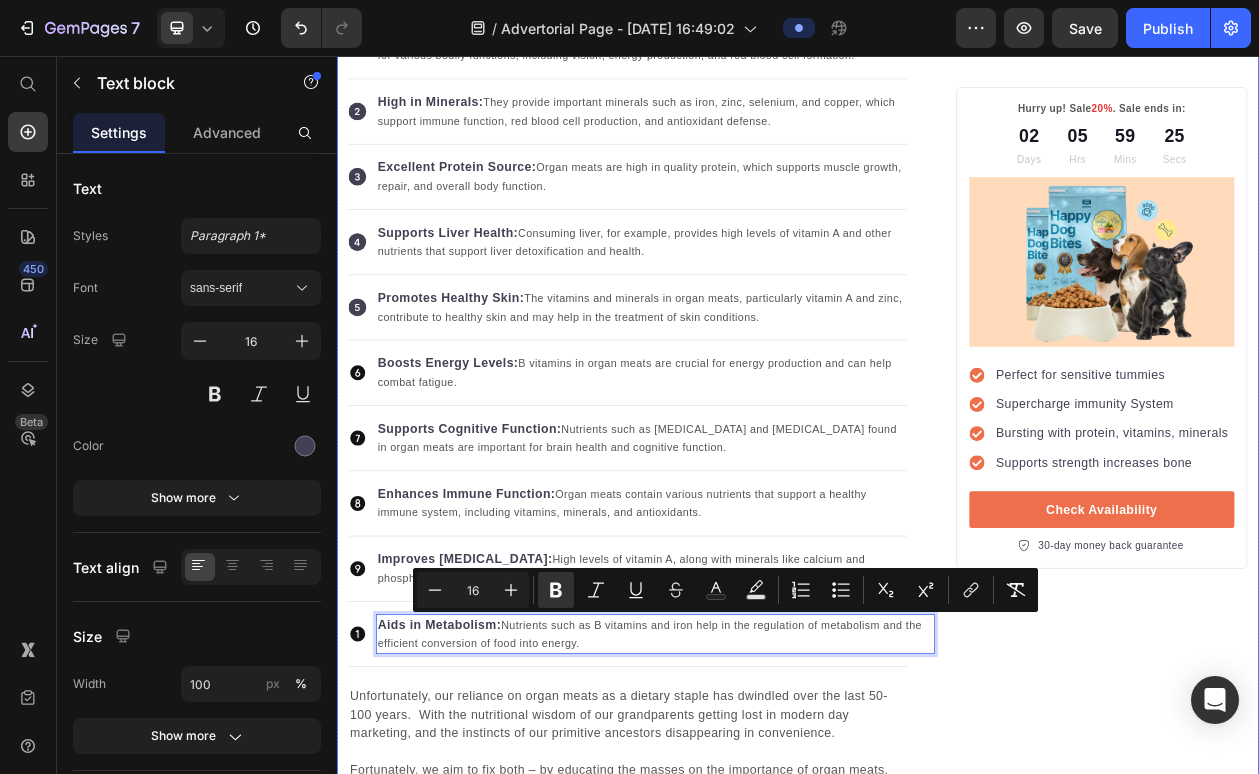 click on "Hurry up! Sale  20% . Sale ends in: Text block 02 Days 05 Hrs 59 Mins 25 Secs Countdown Timer Image Perfect for sensitive tummies Supercharge immunity System Bursting with protein, vitamins, minerals Supports strength increases bone Item list Check Availability Button
30-day money back guarantee Item list Row" at bounding box center (1332, 2706) 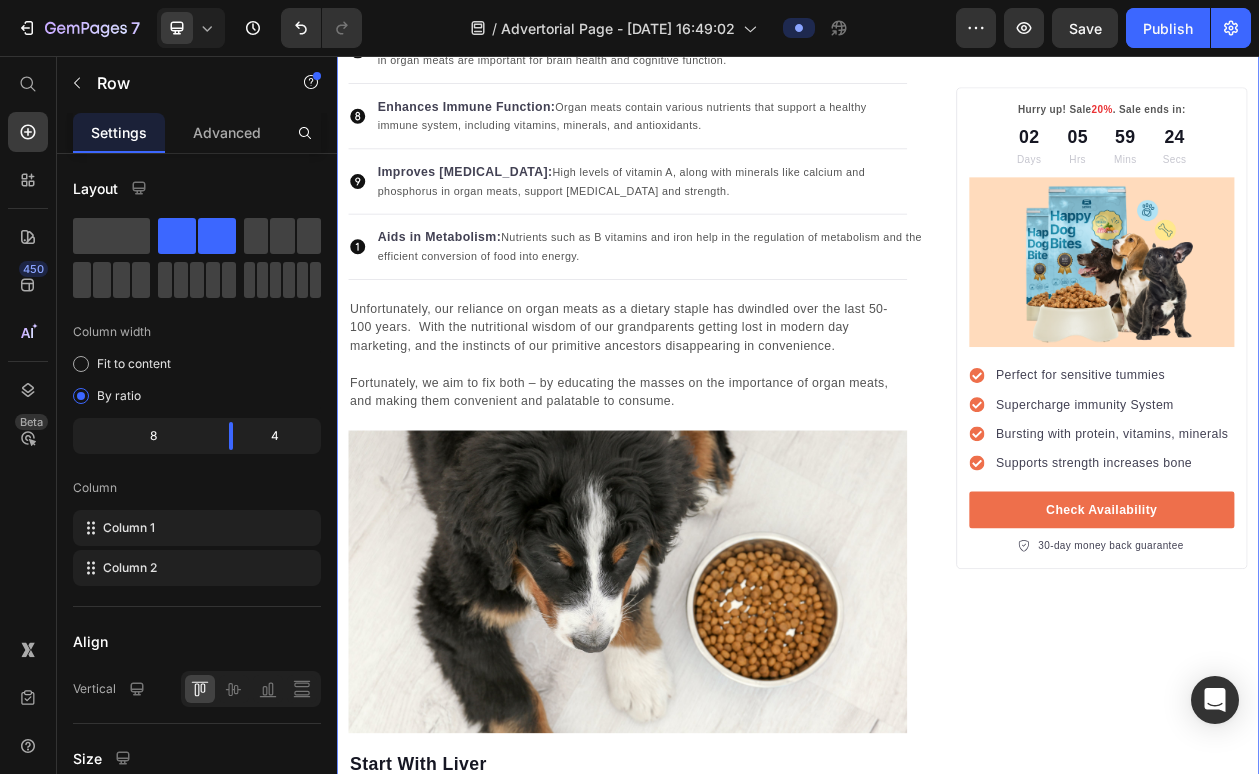 scroll, scrollTop: 1647, scrollLeft: 0, axis: vertical 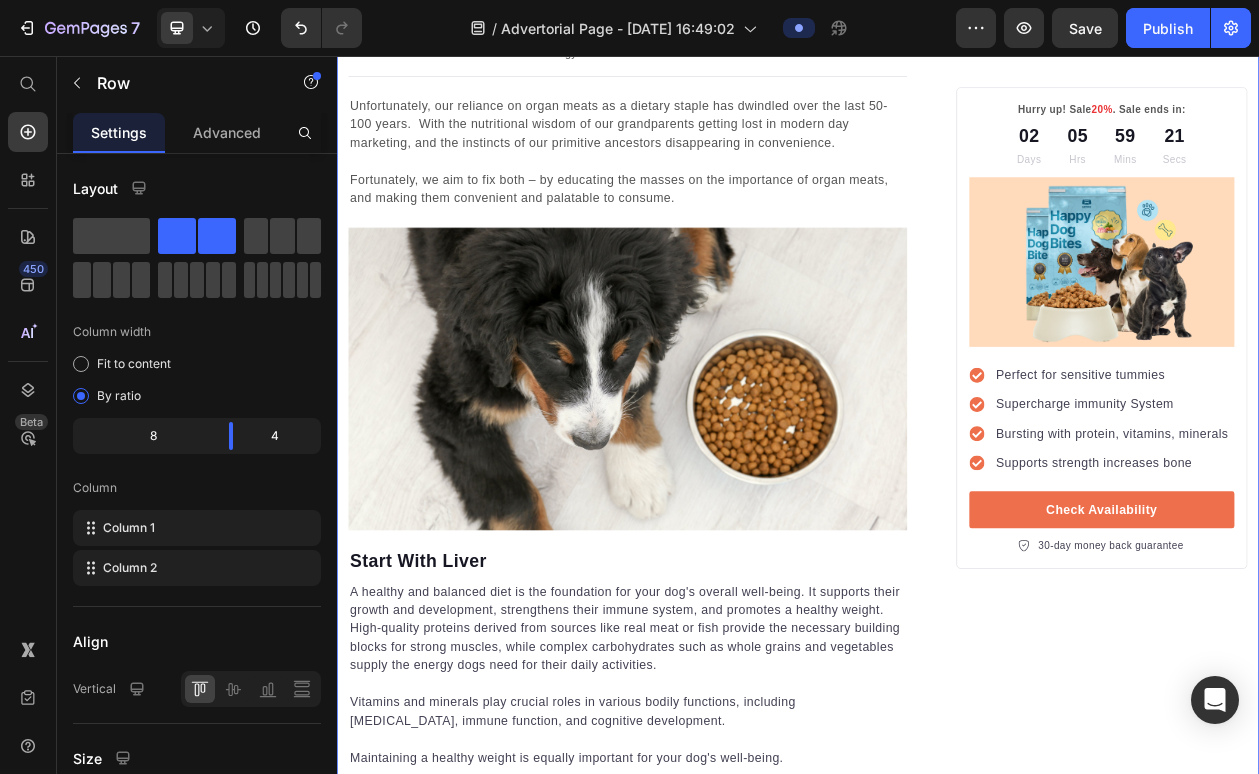 click on "7  Version history  /  Advertorial Page - Jul 10, 16:49:02 Preview  Save   Publish" 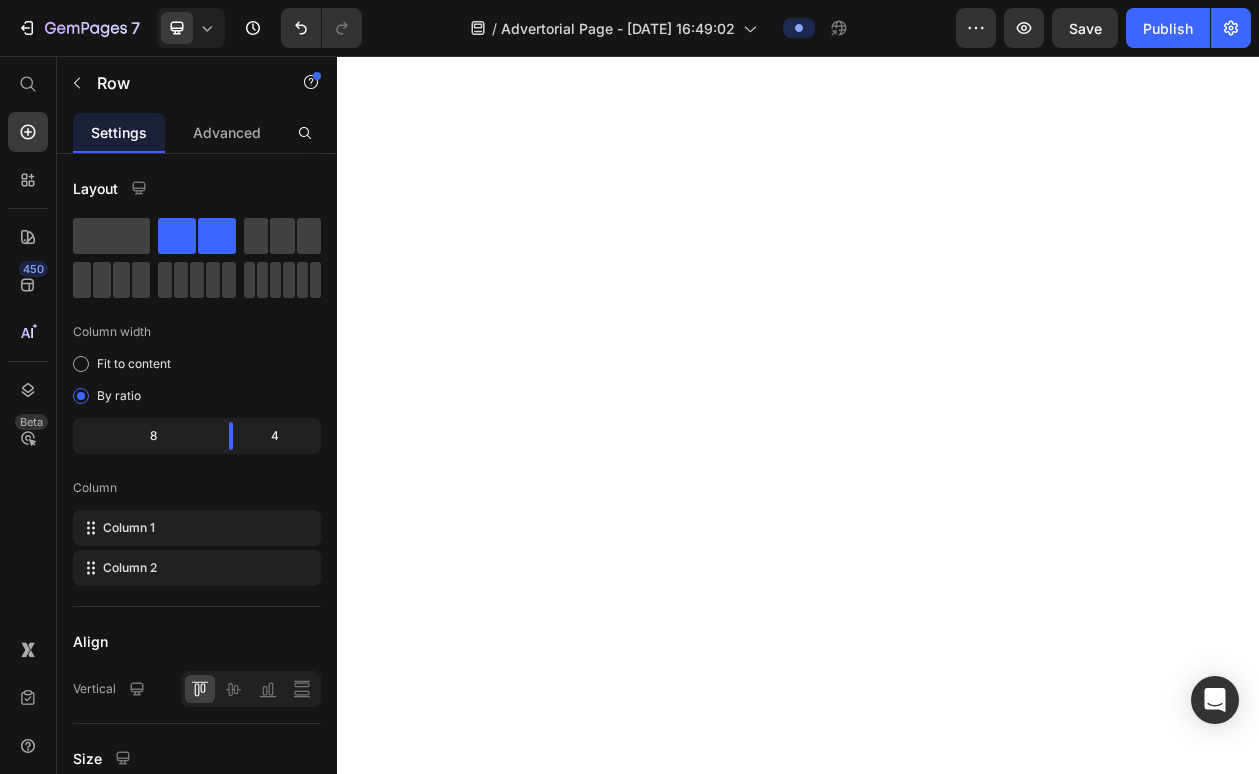 scroll, scrollTop: 0, scrollLeft: 0, axis: both 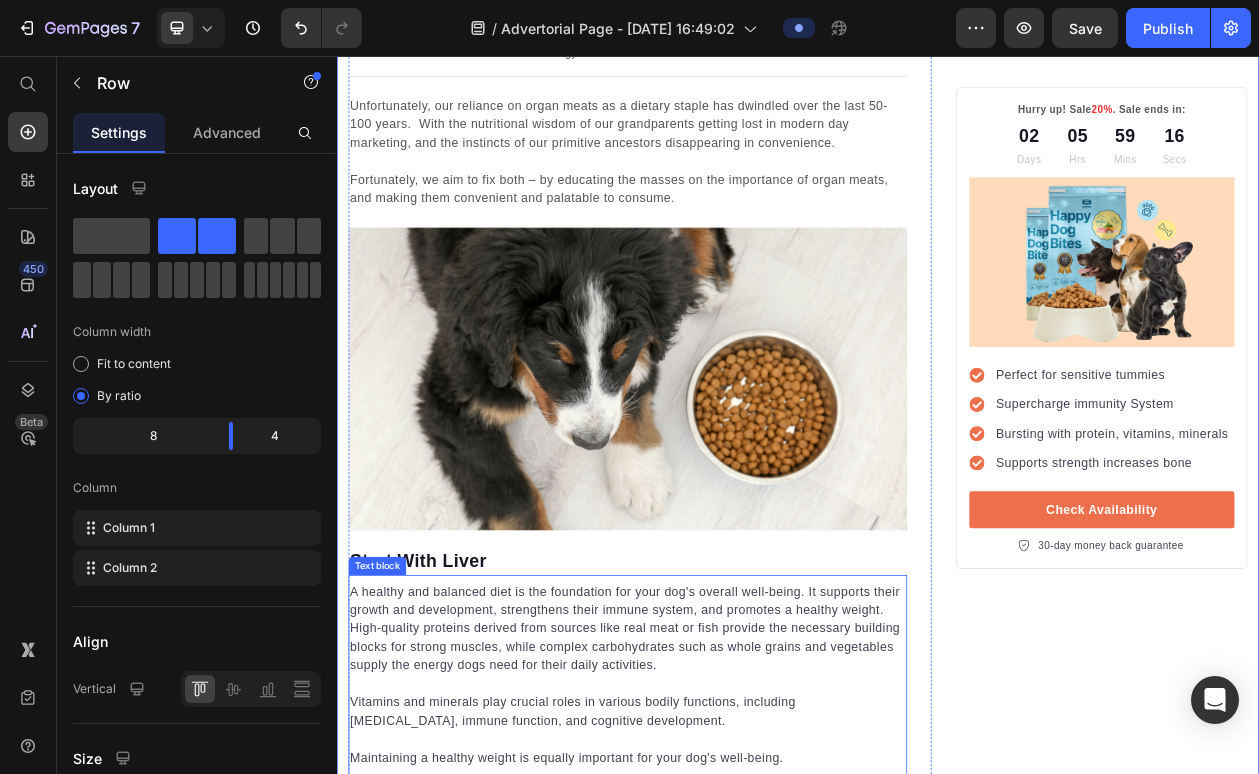 click on "A healthy and balanced diet is the foundation for your dog's overall well-being. It supports their growth and development, strengthens their immune system, and promotes a healthy weight. High-quality proteins derived from sources like real meat or fish provide the necessary building blocks for strong muscles, while complex carbohydrates such as whole grains and vegetables supply the energy dogs need for their daily activities." at bounding box center [715, 801] 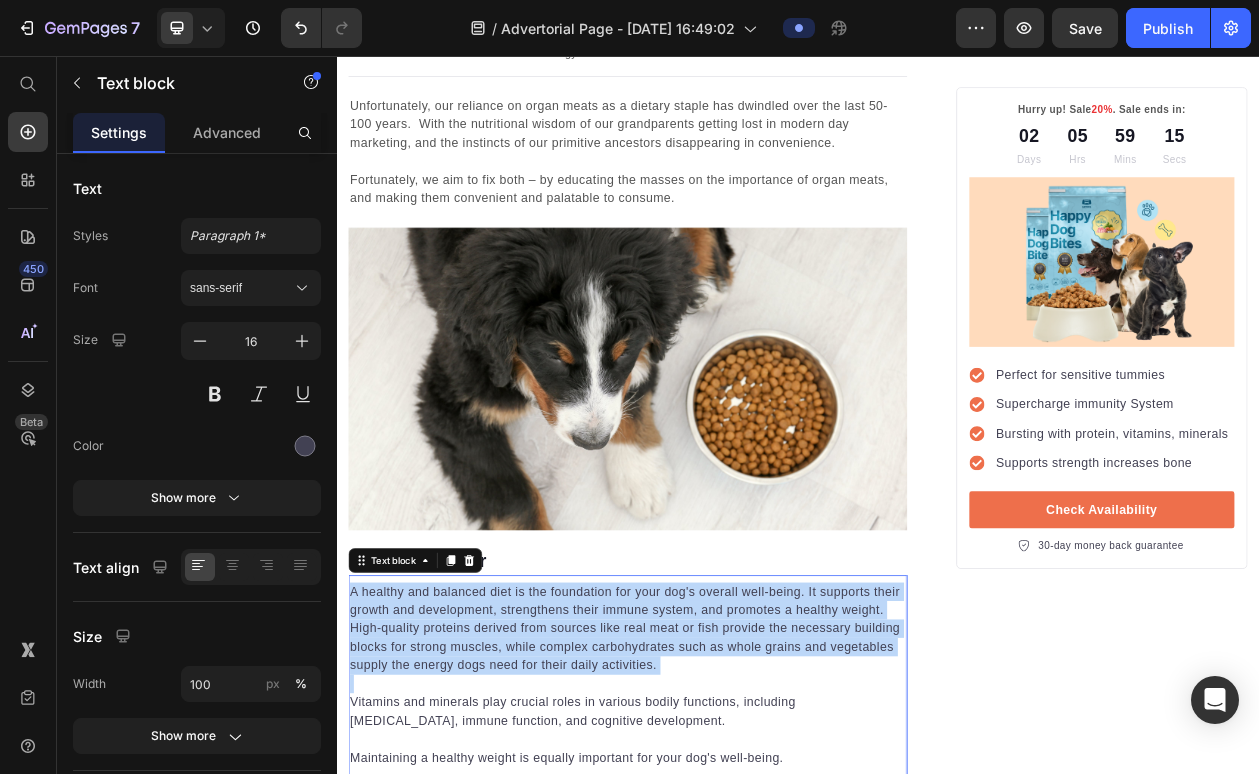 click on "A healthy and balanced diet is the foundation for your dog's overall well-being. It supports their growth and development, strengthens their immune system, and promotes a healthy weight. High-quality proteins derived from sources like real meat or fish provide the necessary building blocks for strong muscles, while complex carbohydrates such as whole grains and vegetables supply the energy dogs need for their daily activities." at bounding box center (715, 801) 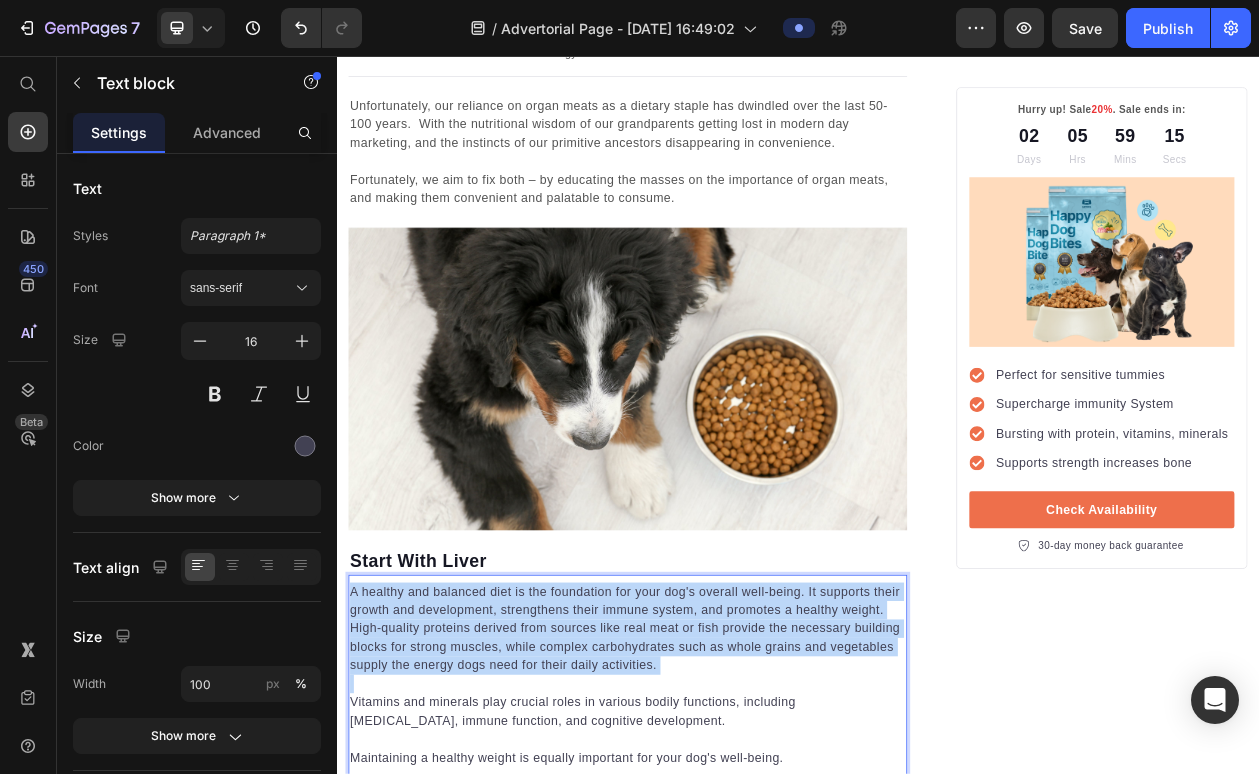 scroll, scrollTop: 4, scrollLeft: 0, axis: vertical 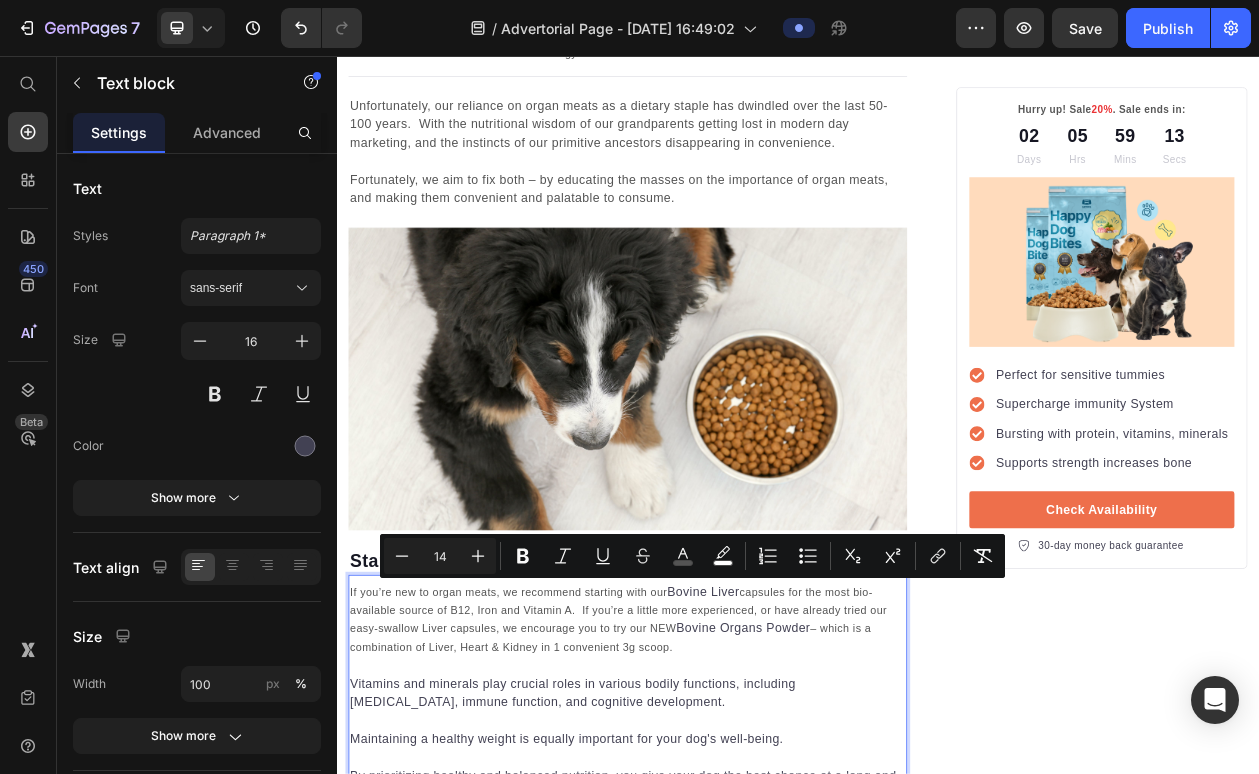 drag, startPoint x: 811, startPoint y: 830, endPoint x: 293, endPoint y: 750, distance: 524.1412 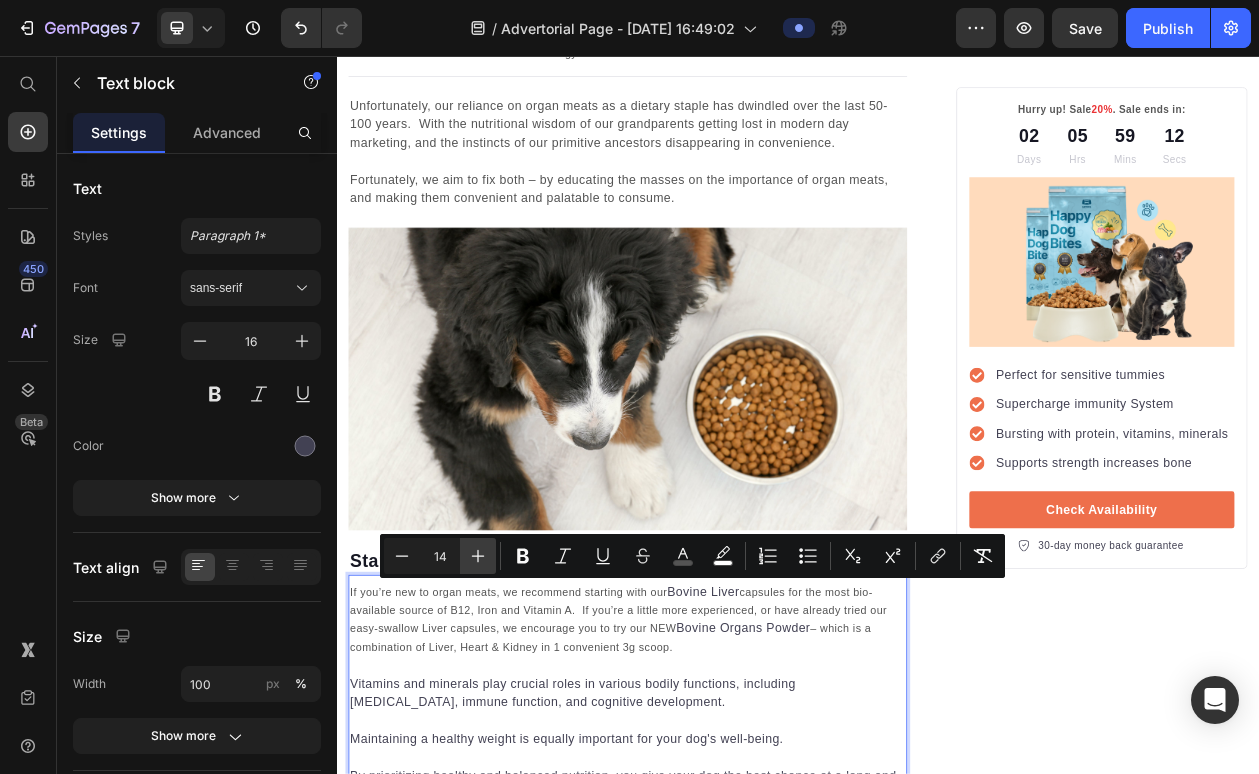 click 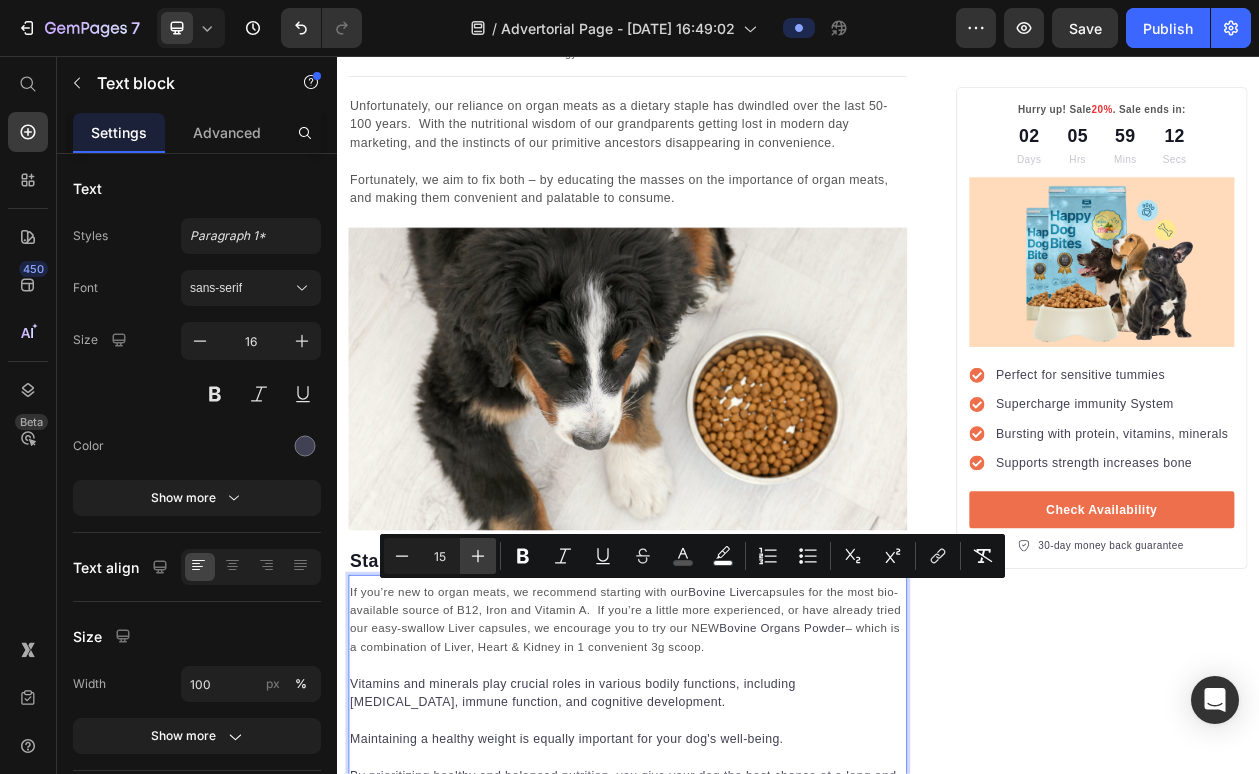 click 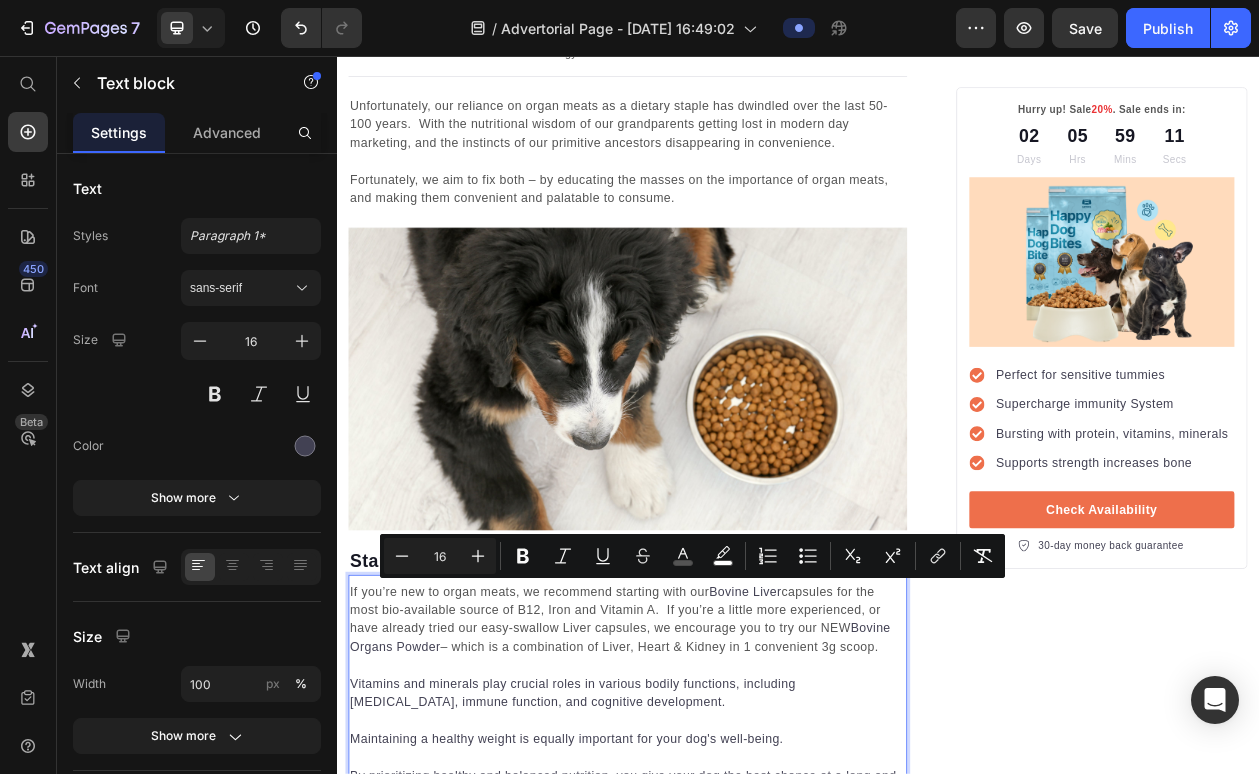 click on "Vitamins and minerals play crucial roles in various bodily functions, including bone health, immune function, and cognitive development." at bounding box center (715, 873) 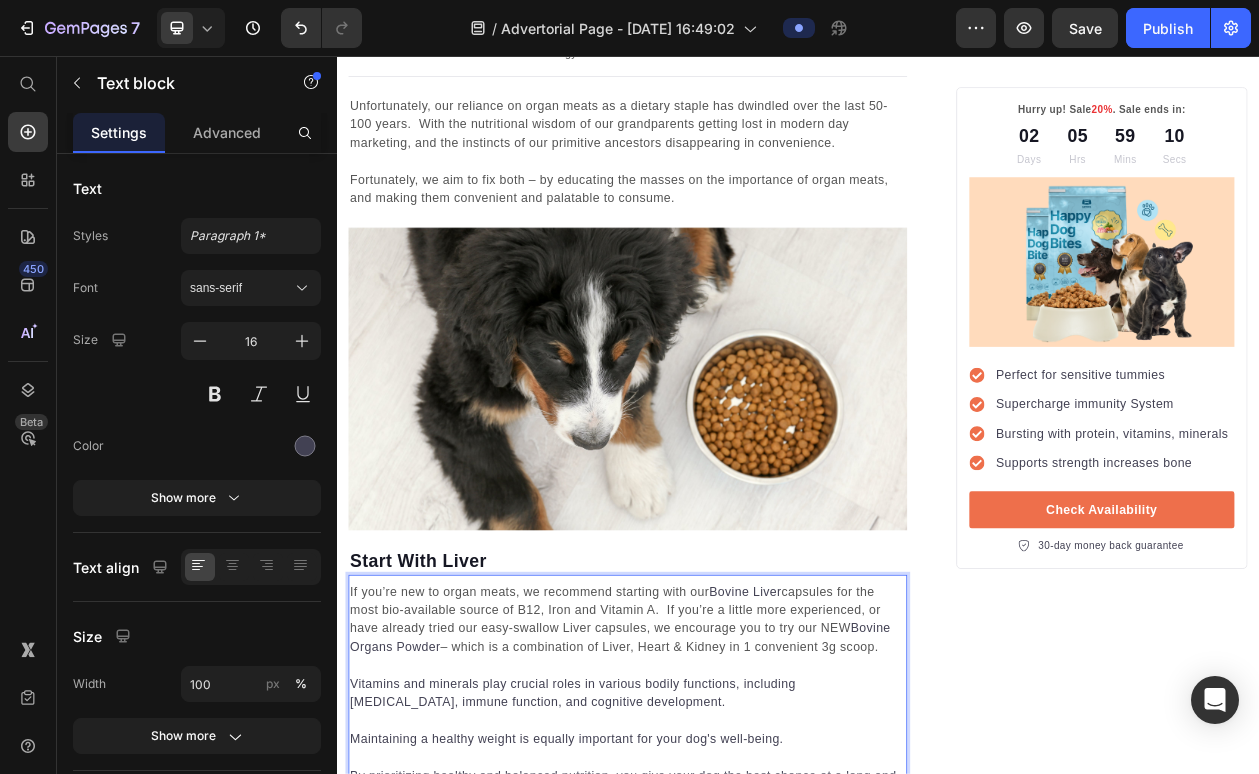 scroll, scrollTop: 1759, scrollLeft: 0, axis: vertical 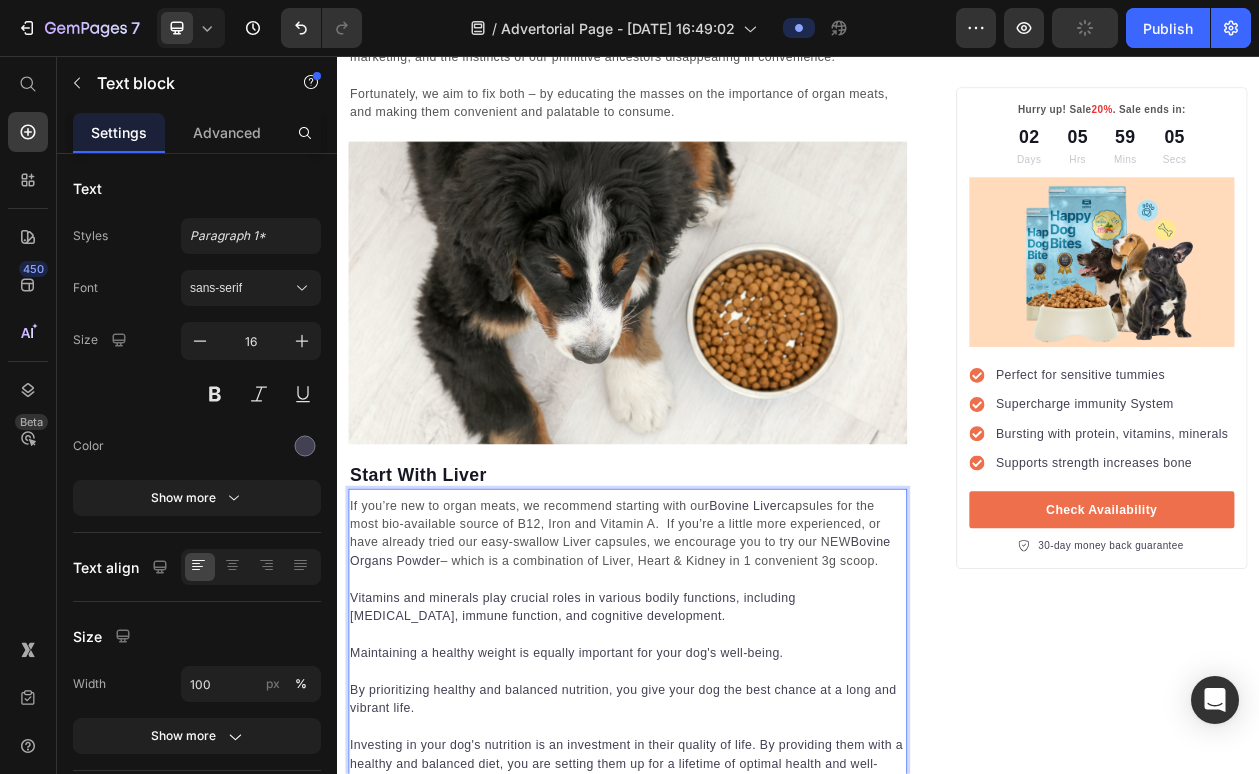 click on "Vitamins and minerals play crucial roles in various bodily functions, including bone health, immune function, and cognitive development." at bounding box center (715, 761) 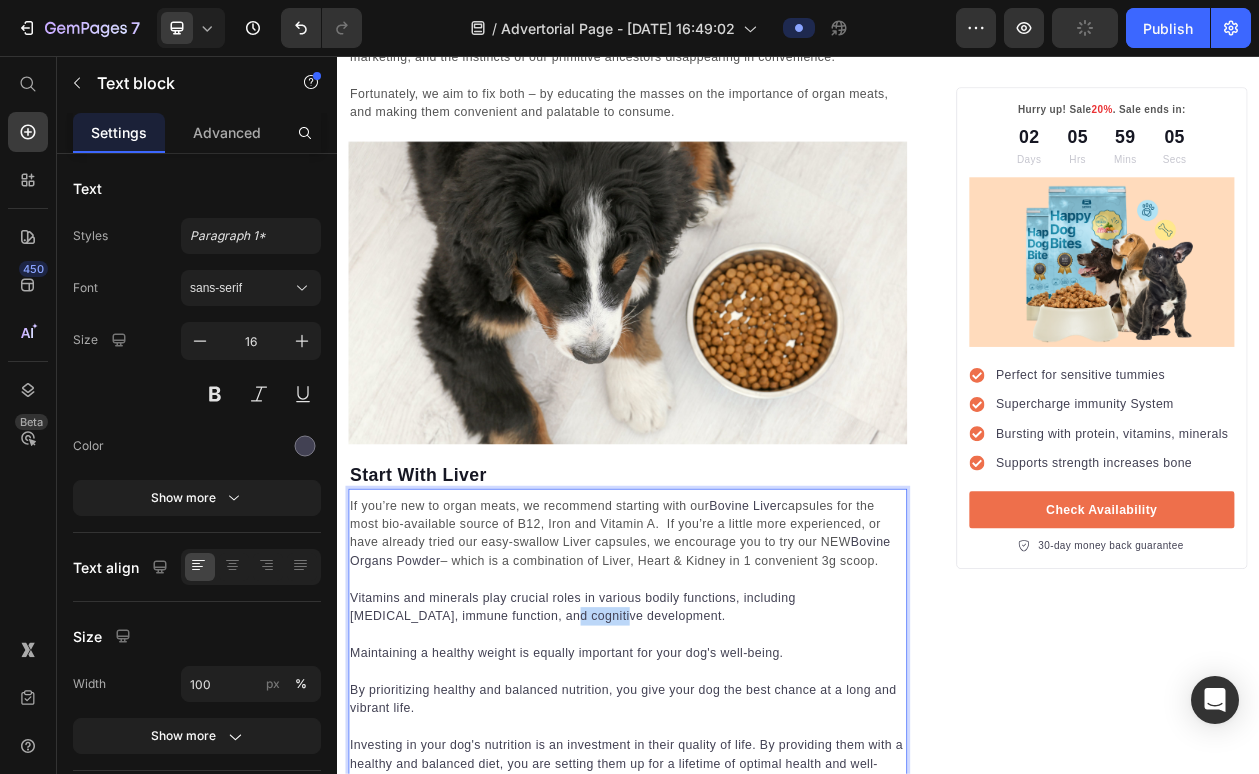 click on "Vitamins and minerals play crucial roles in various bodily functions, including bone health, immune function, and cognitive development." at bounding box center (715, 761) 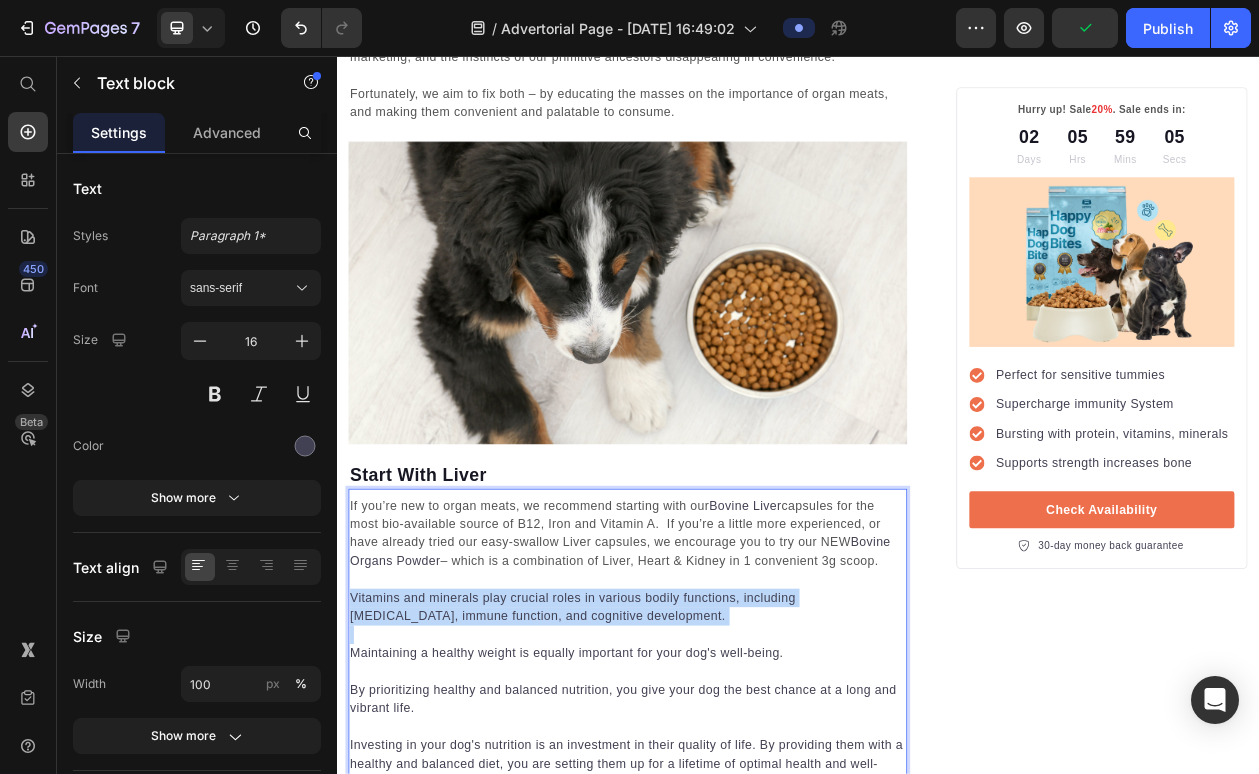 click on "Vitamins and minerals play crucial roles in various bodily functions, including bone health, immune function, and cognitive development." at bounding box center [715, 761] 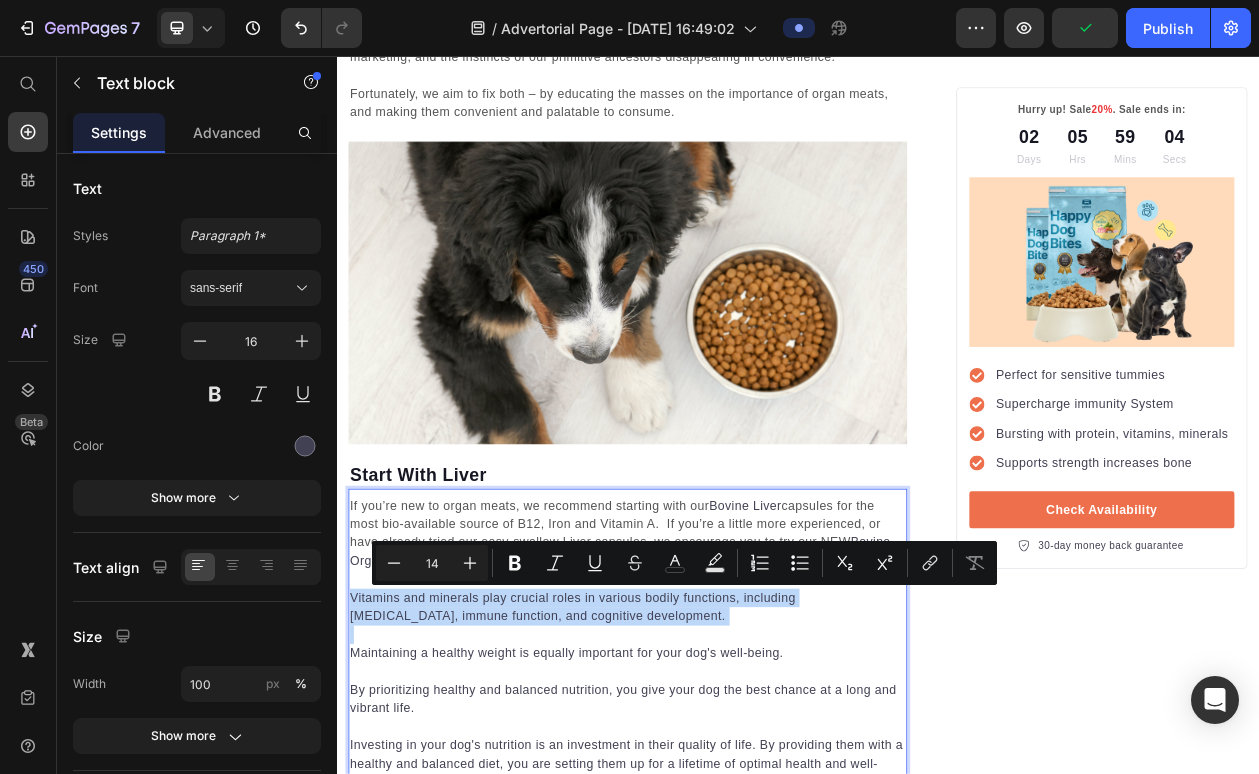 scroll, scrollTop: 8, scrollLeft: 0, axis: vertical 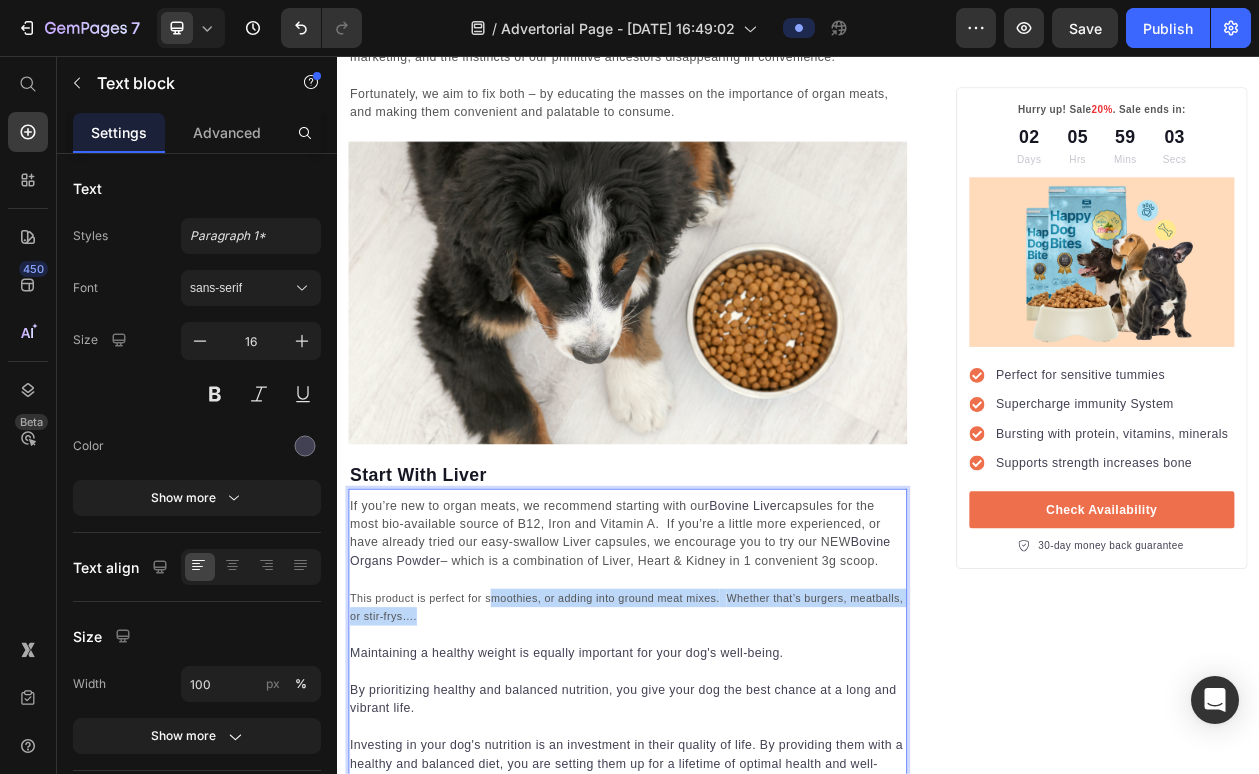 drag, startPoint x: 536, startPoint y: 761, endPoint x: 504, endPoint y: 777, distance: 35.77709 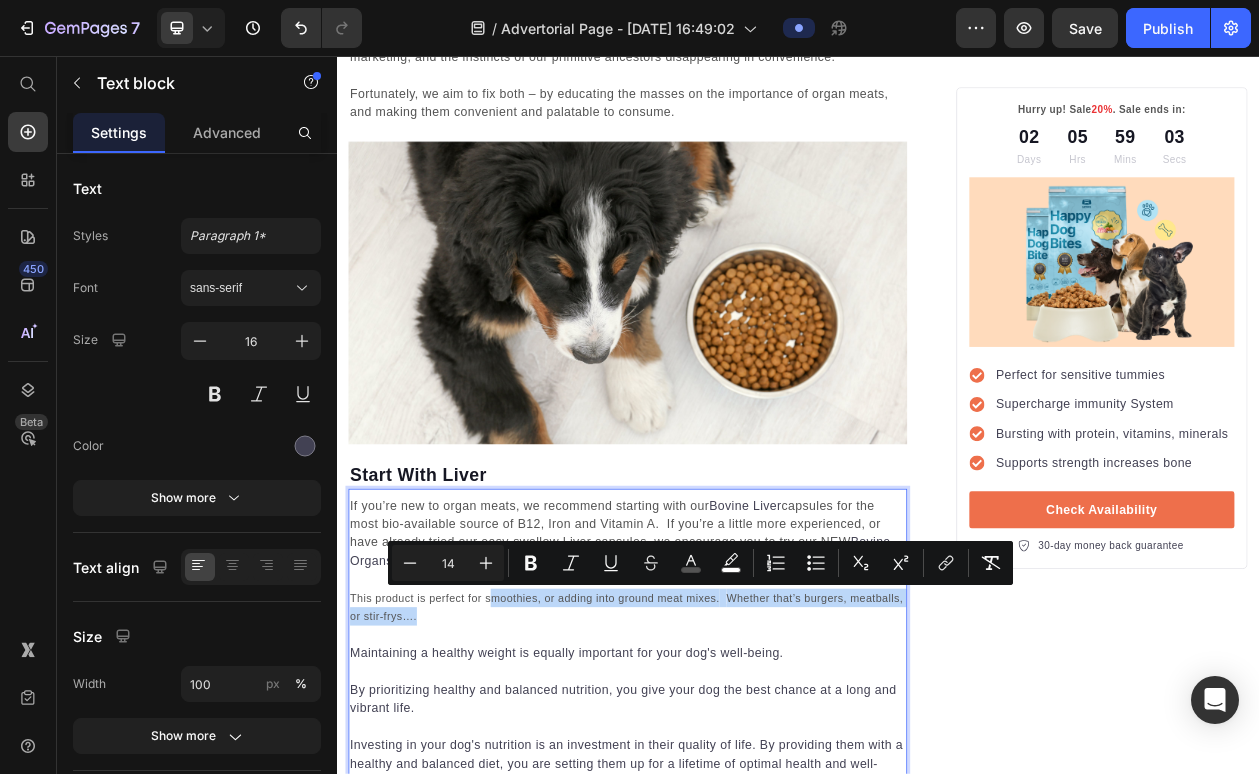 click on "This product is perfect for smoothies, or adding into ground meat mixes.    Whether that’s burgers, meatballs, or stir-frys…." at bounding box center [715, 761] 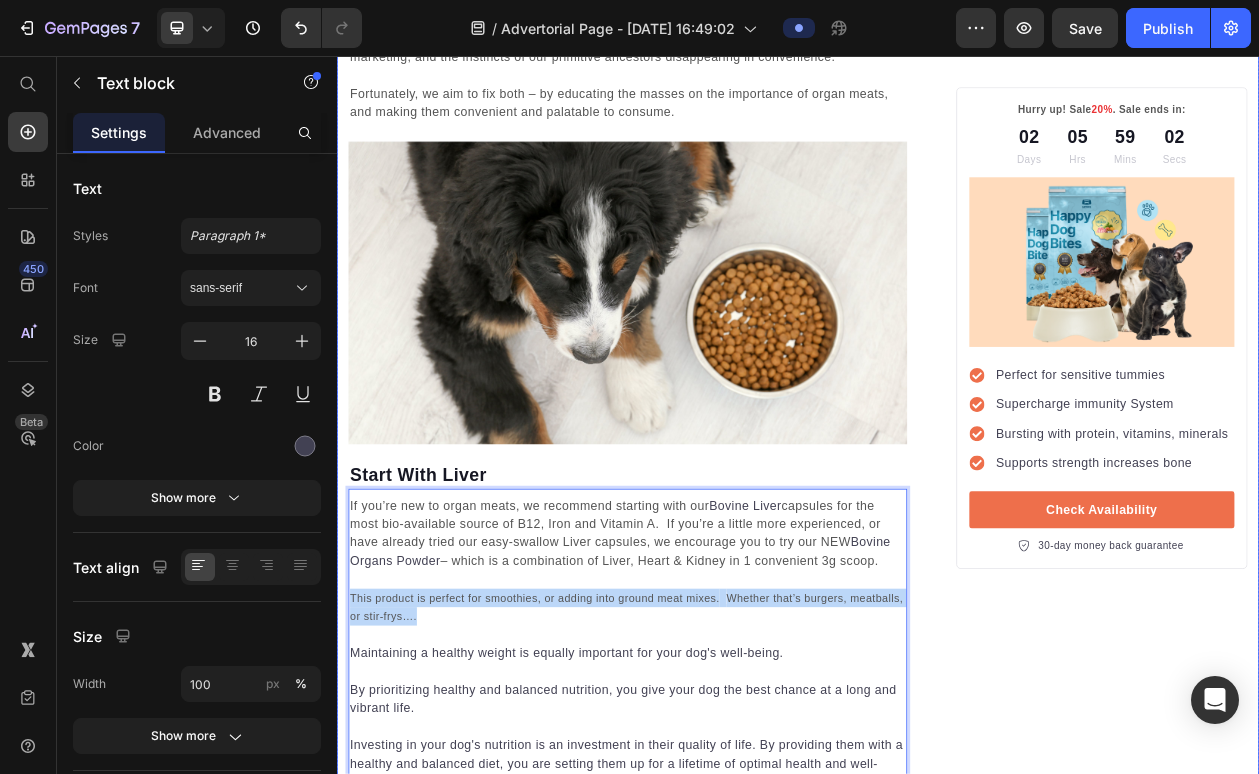 drag, startPoint x: 480, startPoint y: 785, endPoint x: 337, endPoint y: 763, distance: 144.6824 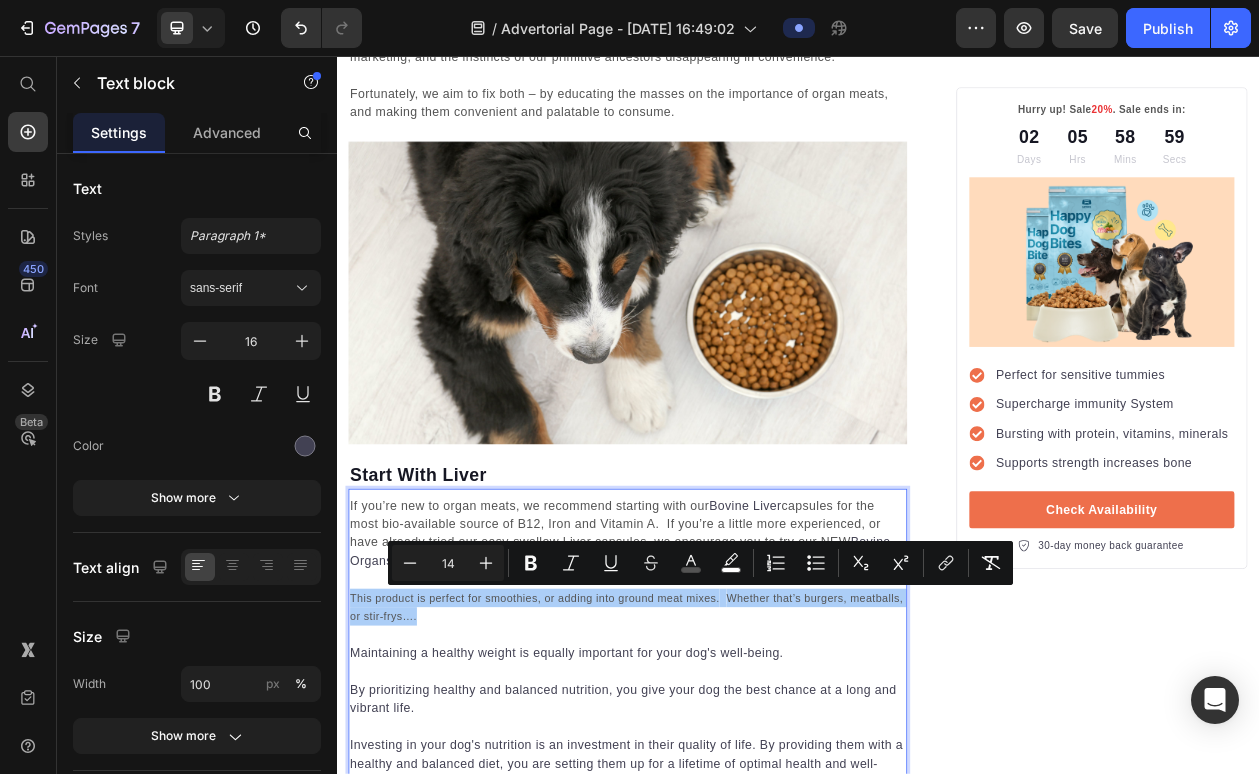 click 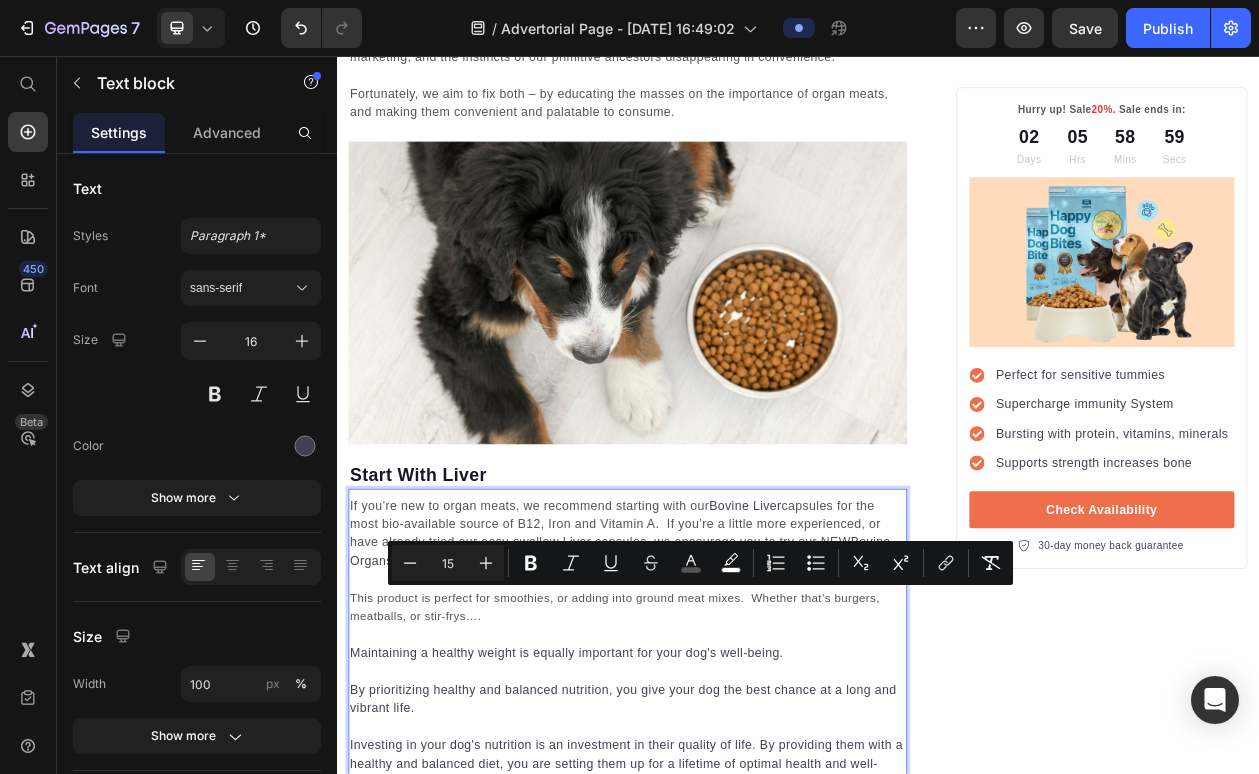 click 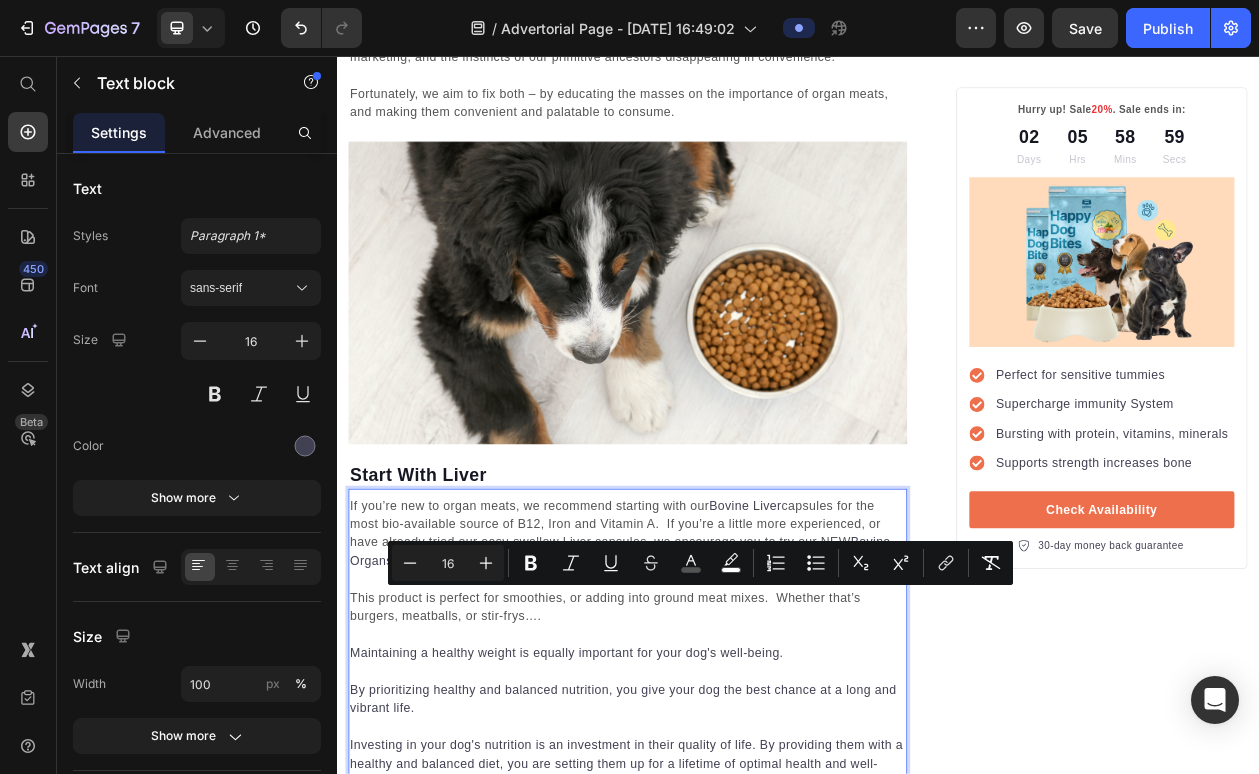 click at bounding box center [715, 809] 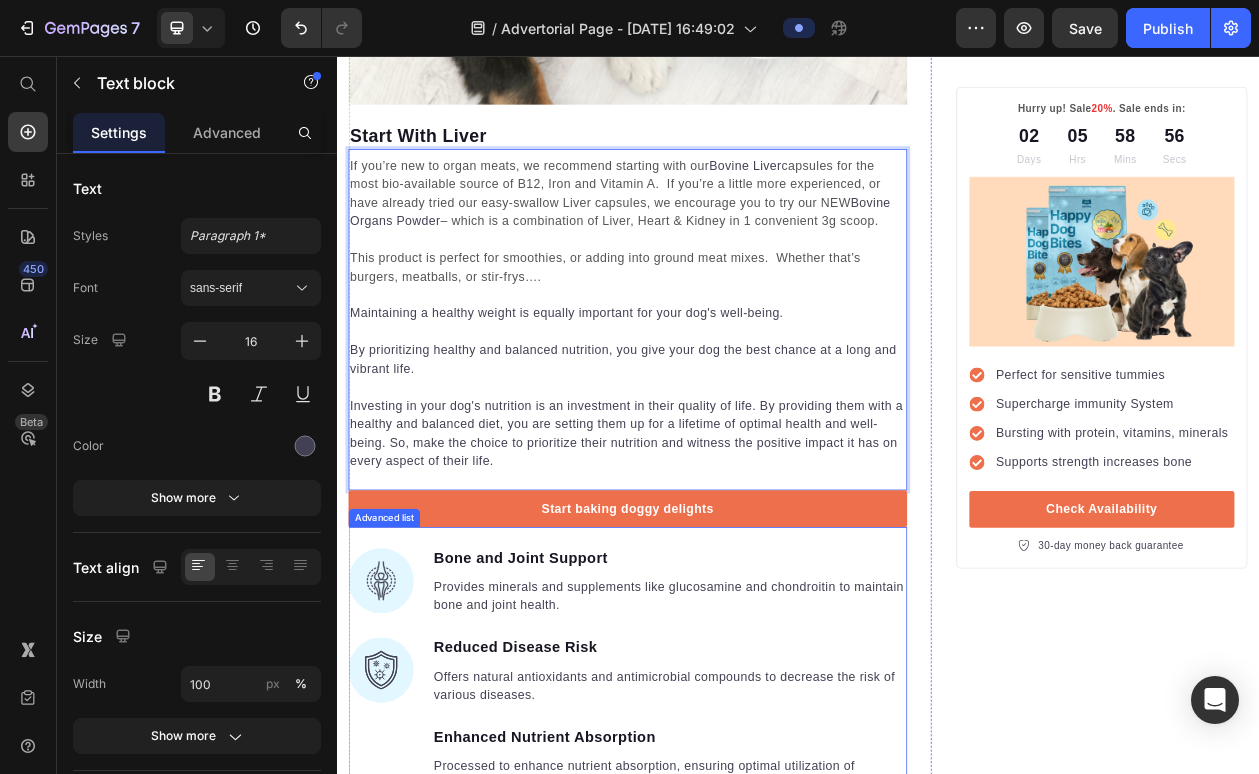 scroll, scrollTop: 2194, scrollLeft: 0, axis: vertical 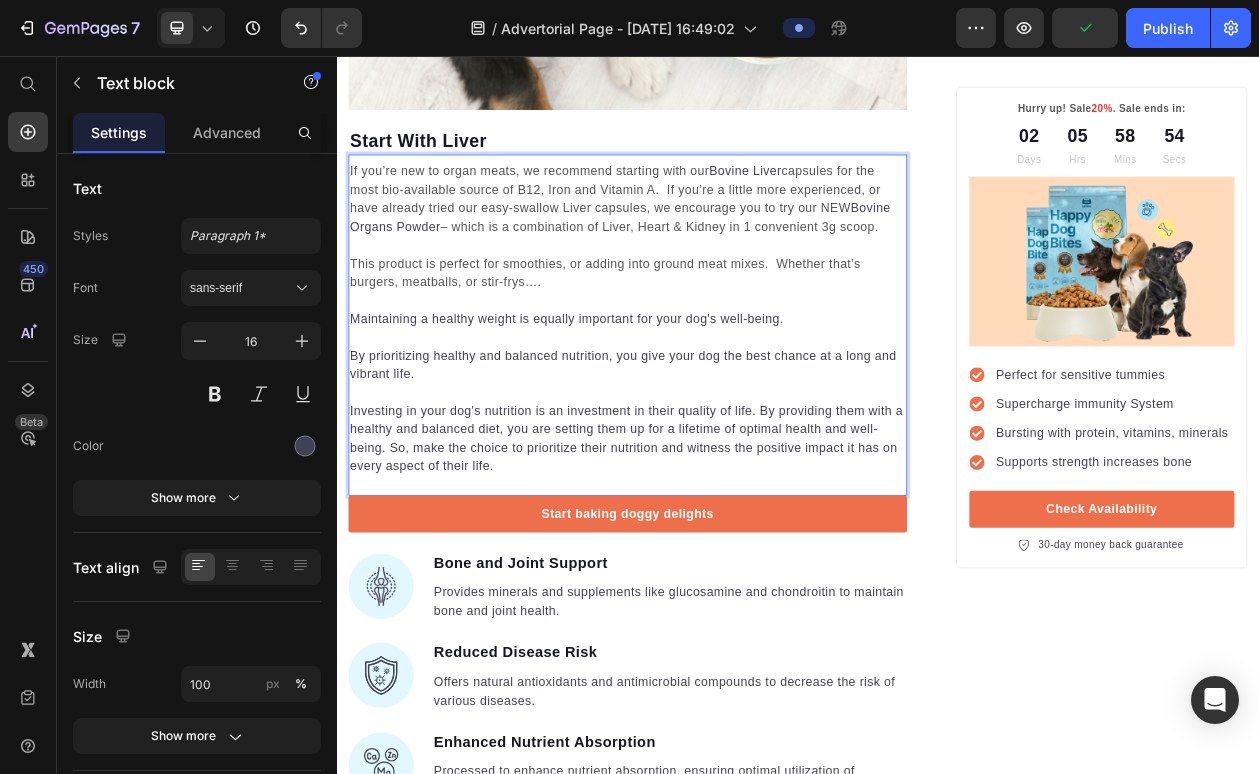 click on "Investing in your dog's nutrition is an investment in their quality of life. By providing them with a healthy and balanced diet, you are setting them up for a lifetime of optimal health and well-being. So, make the choice to prioritize their nutrition and witness the positive impact it has on every aspect of their life." at bounding box center (715, 554) 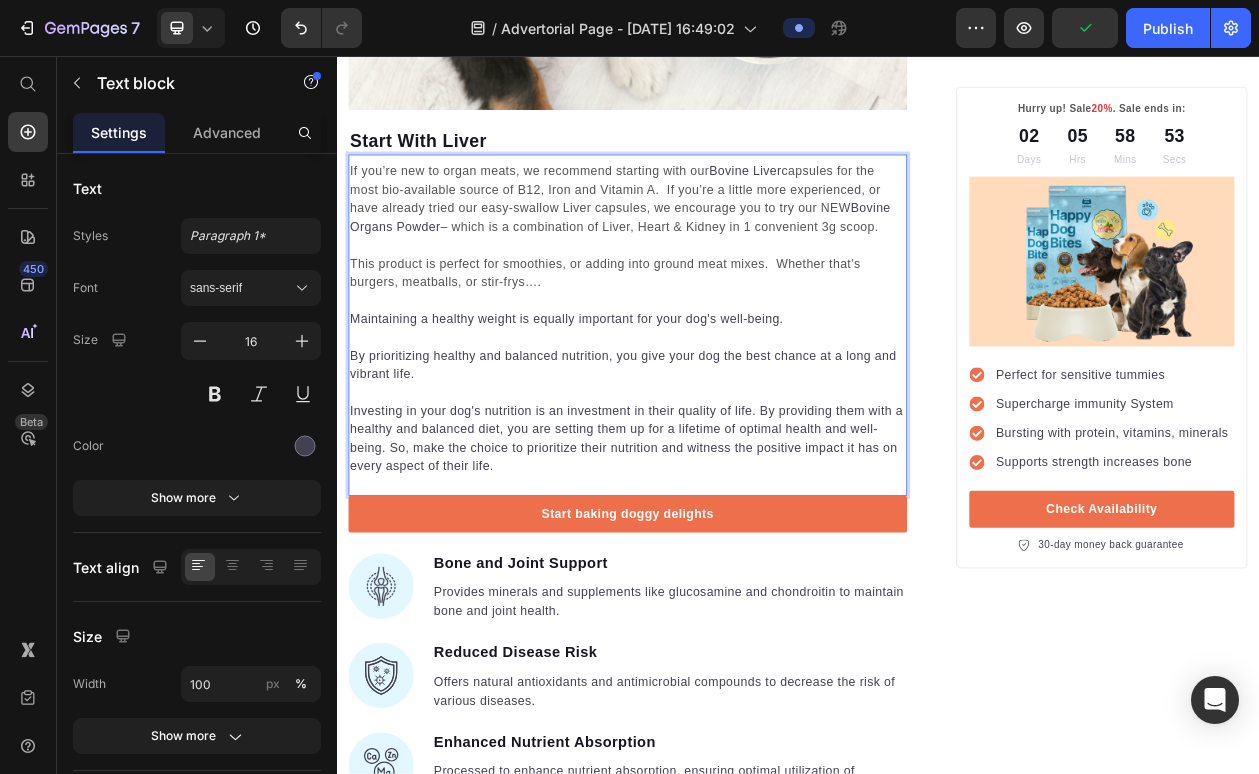 click on "Investing in your dog's nutrition is an investment in their quality of life. By providing them with a healthy and balanced diet, you are setting them up for a lifetime of optimal health and well-being. So, make the choice to prioritize their nutrition and witness the positive impact it has on every aspect of their life." at bounding box center [715, 554] 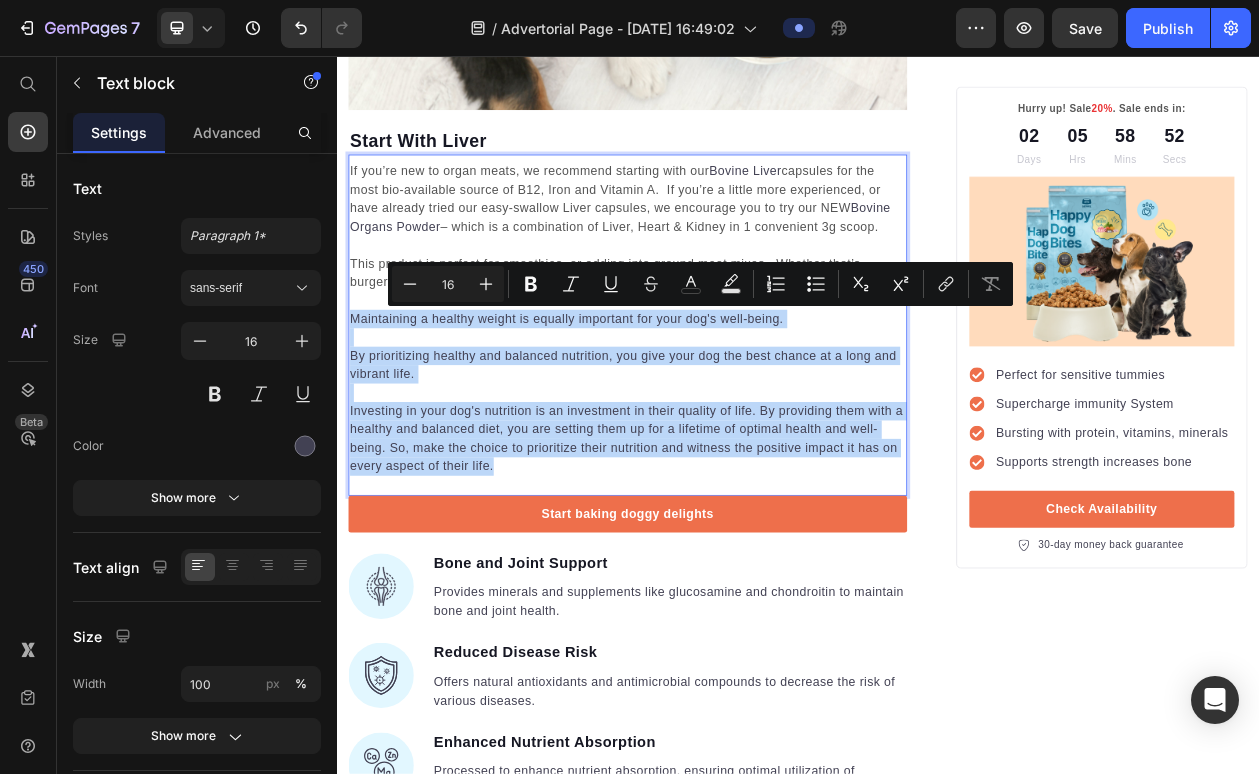 drag, startPoint x: 547, startPoint y: 590, endPoint x: 360, endPoint y: 397, distance: 268.73407 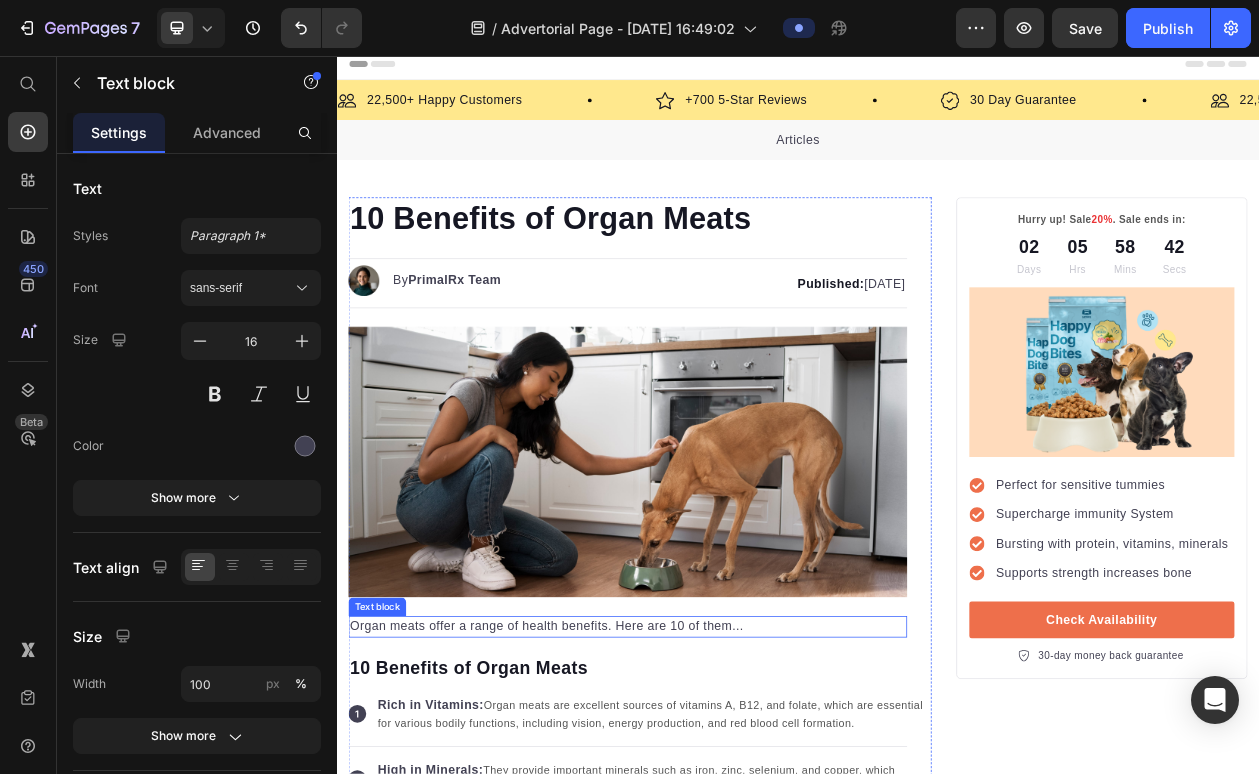 scroll, scrollTop: 8, scrollLeft: 0, axis: vertical 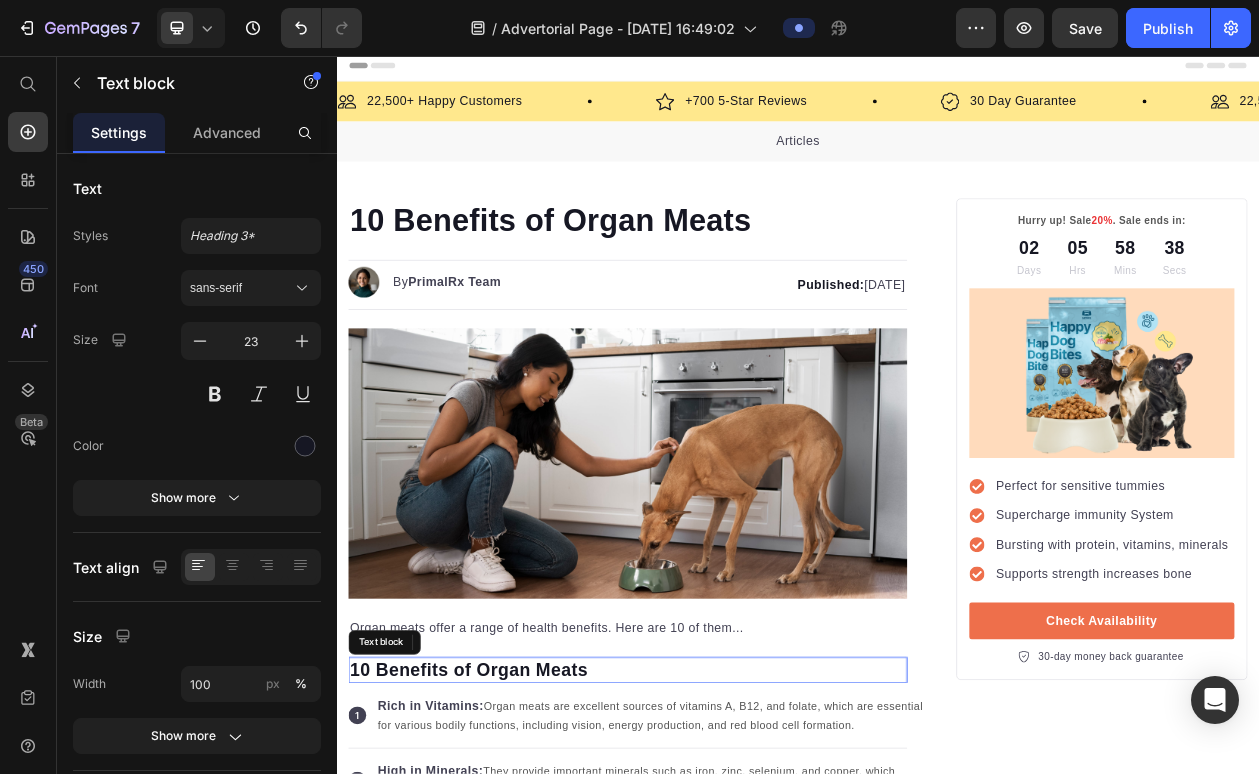 click on "10 Benefits of Organ Meats" at bounding box center [715, 855] 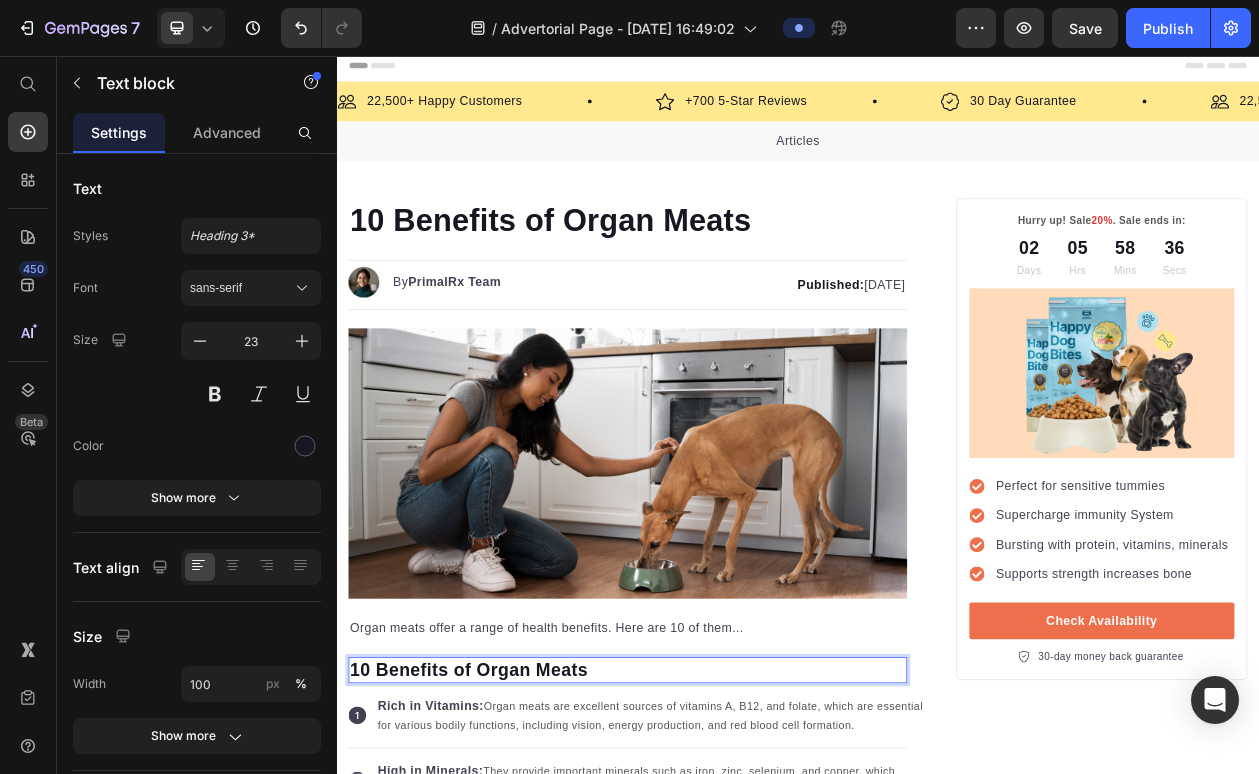 click on "10 Benefits of Organ Meats" at bounding box center (715, 855) 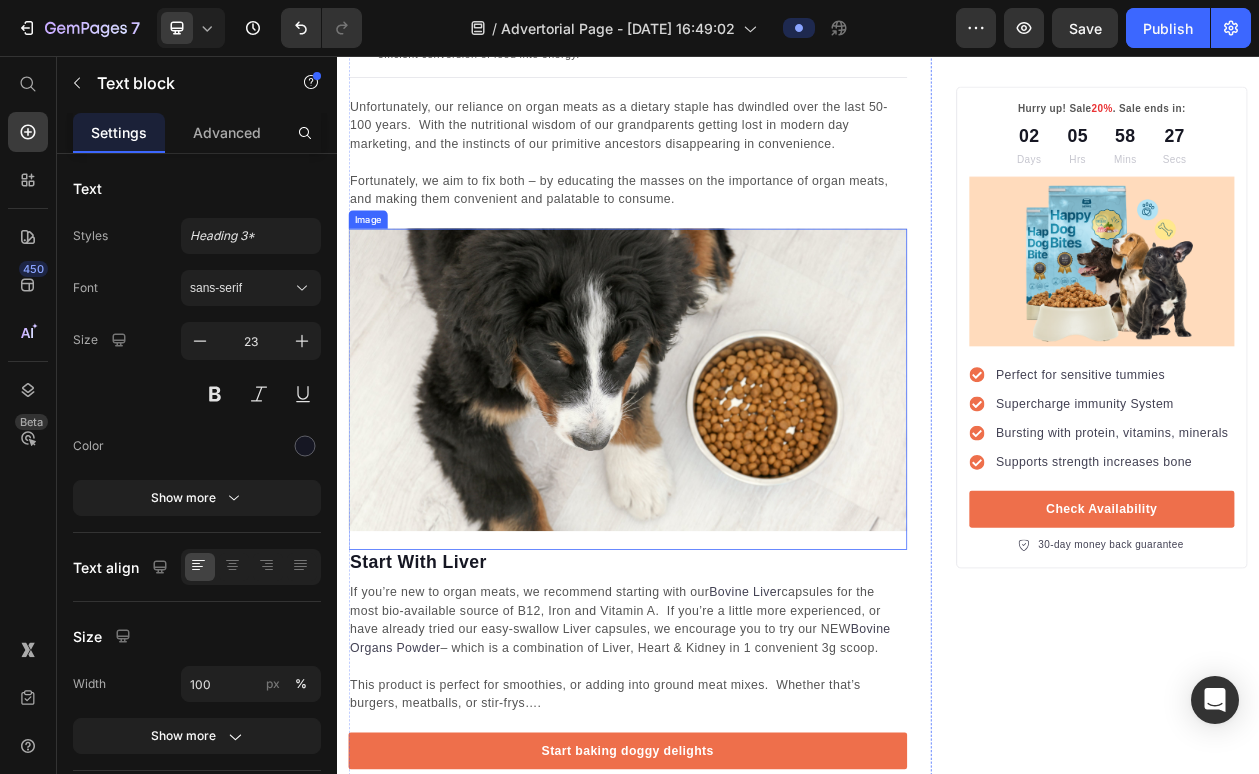 scroll, scrollTop: 1661, scrollLeft: 0, axis: vertical 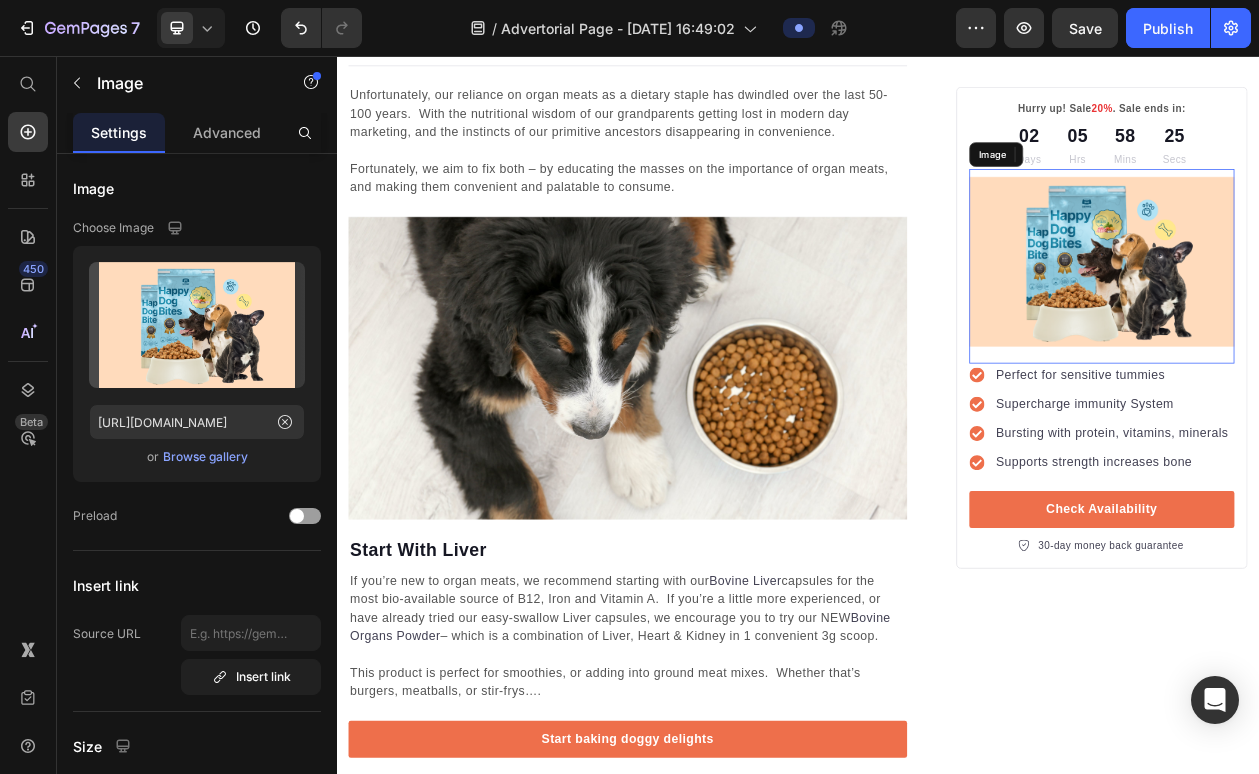 click at bounding box center (1332, 330) 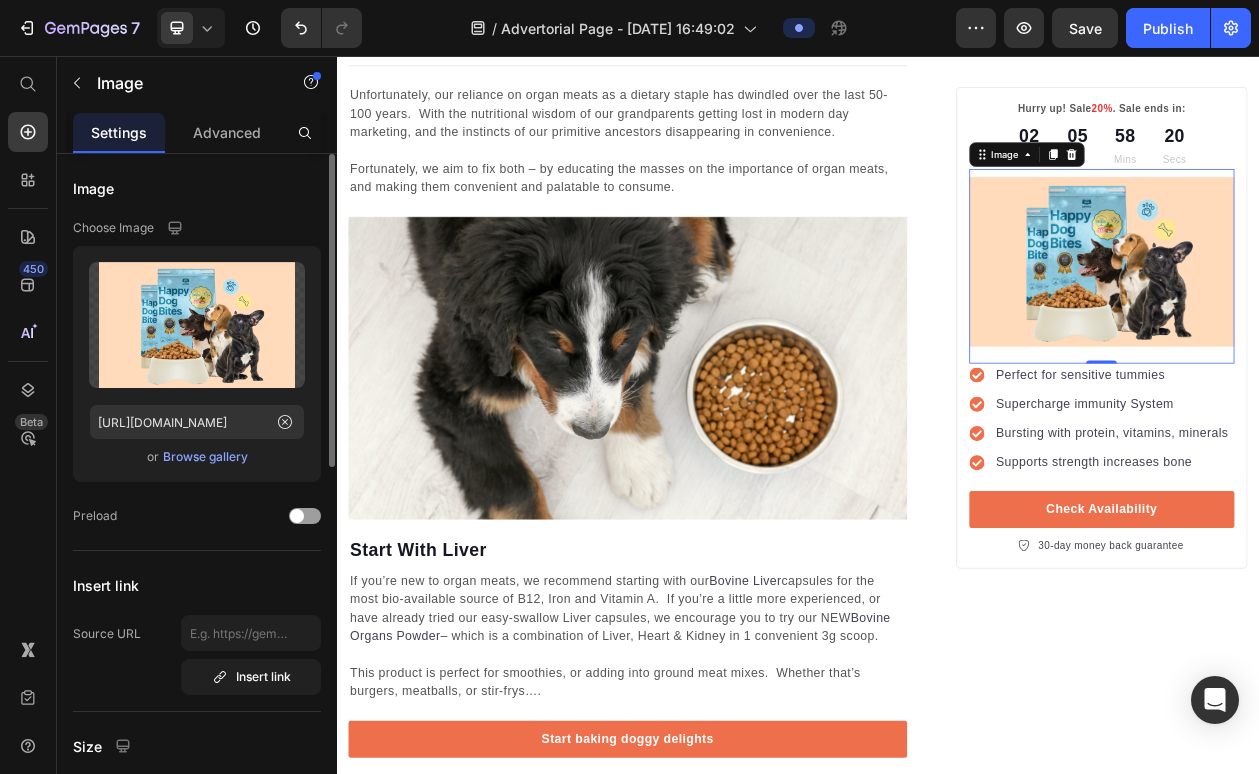 click on "Browse gallery" at bounding box center [205, 457] 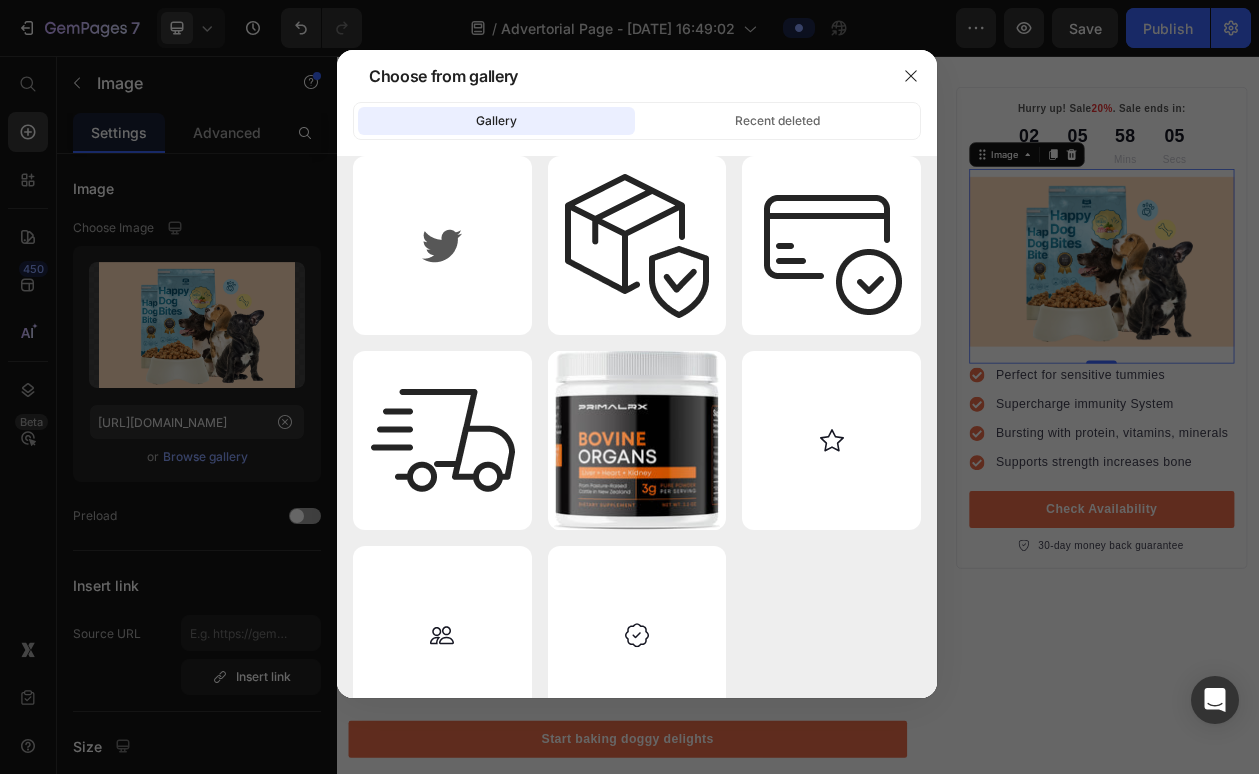 scroll, scrollTop: 12906, scrollLeft: 0, axis: vertical 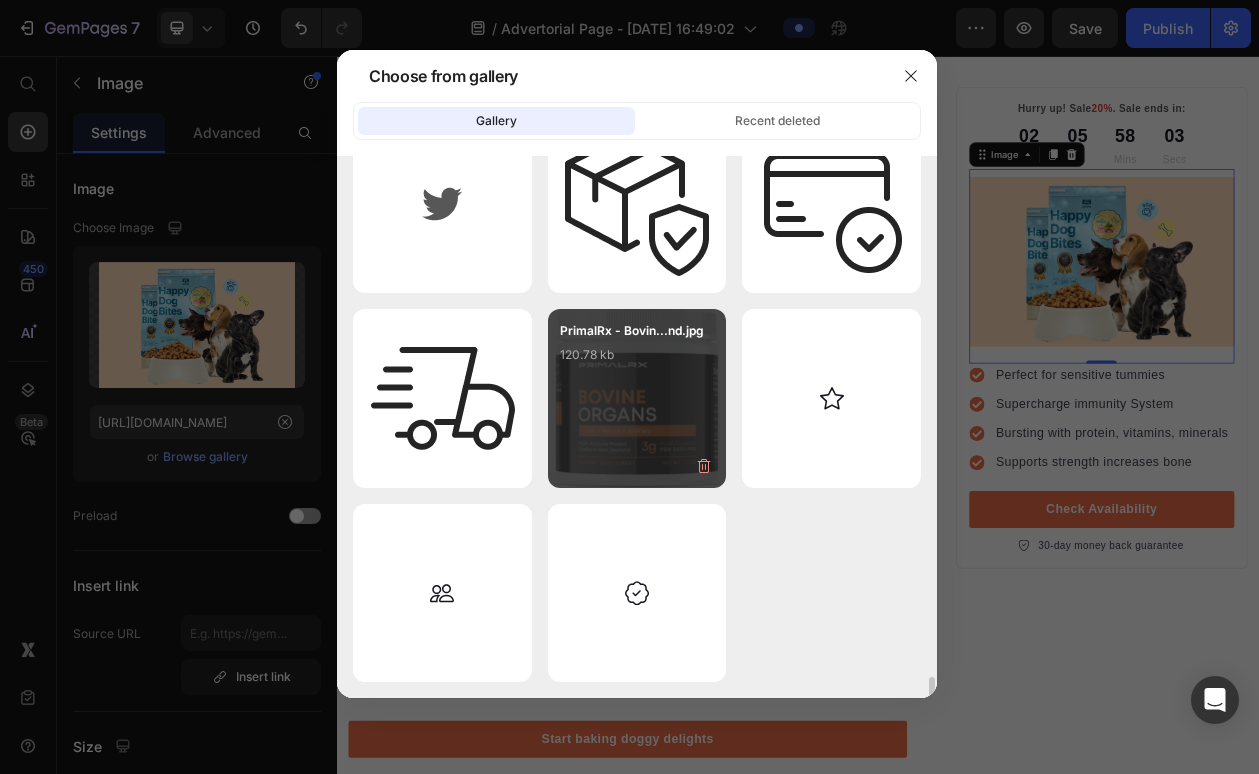 click on "PrimalRx - Bovin...nd.jpg 120.78 kb" at bounding box center [637, 361] 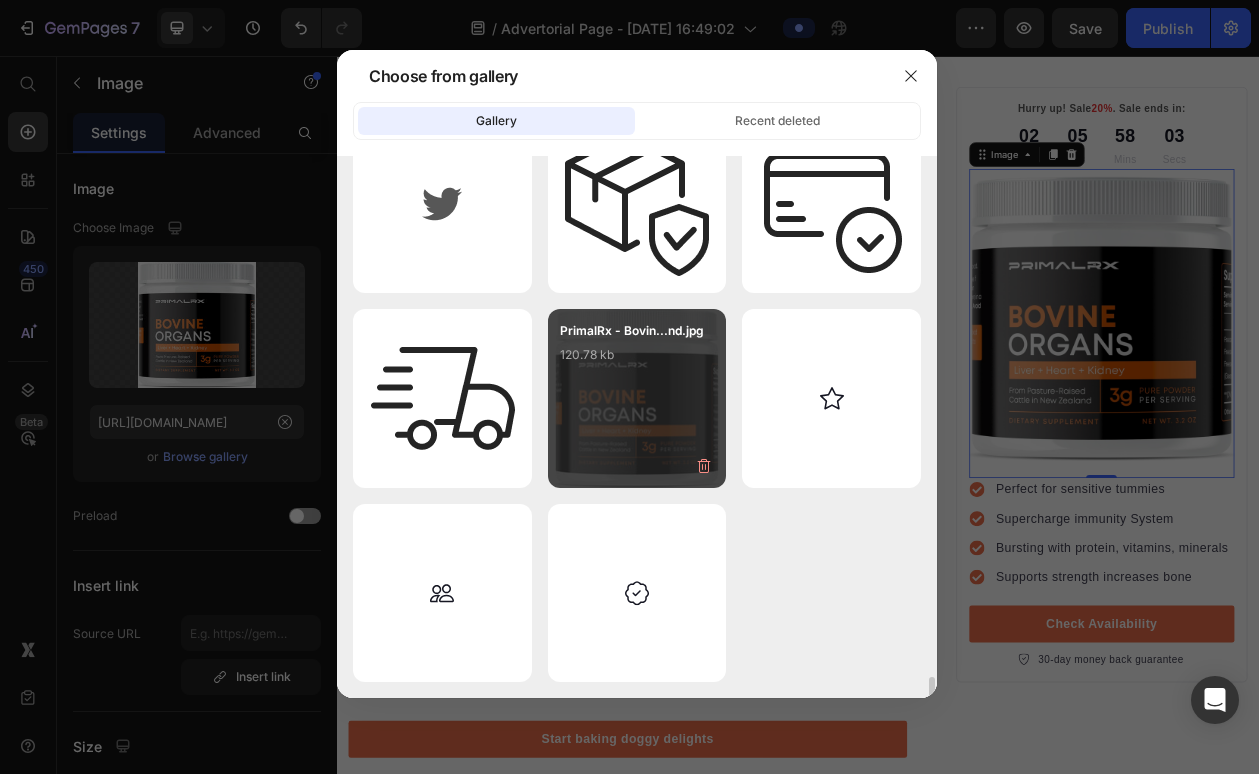 type on "https://cdn.shopify.com/s/files/1/0257/5007/7545/files/gempages_541383850060678074-ea0a5909-e7f9-4471-993a-35f013529d5c.jpg" 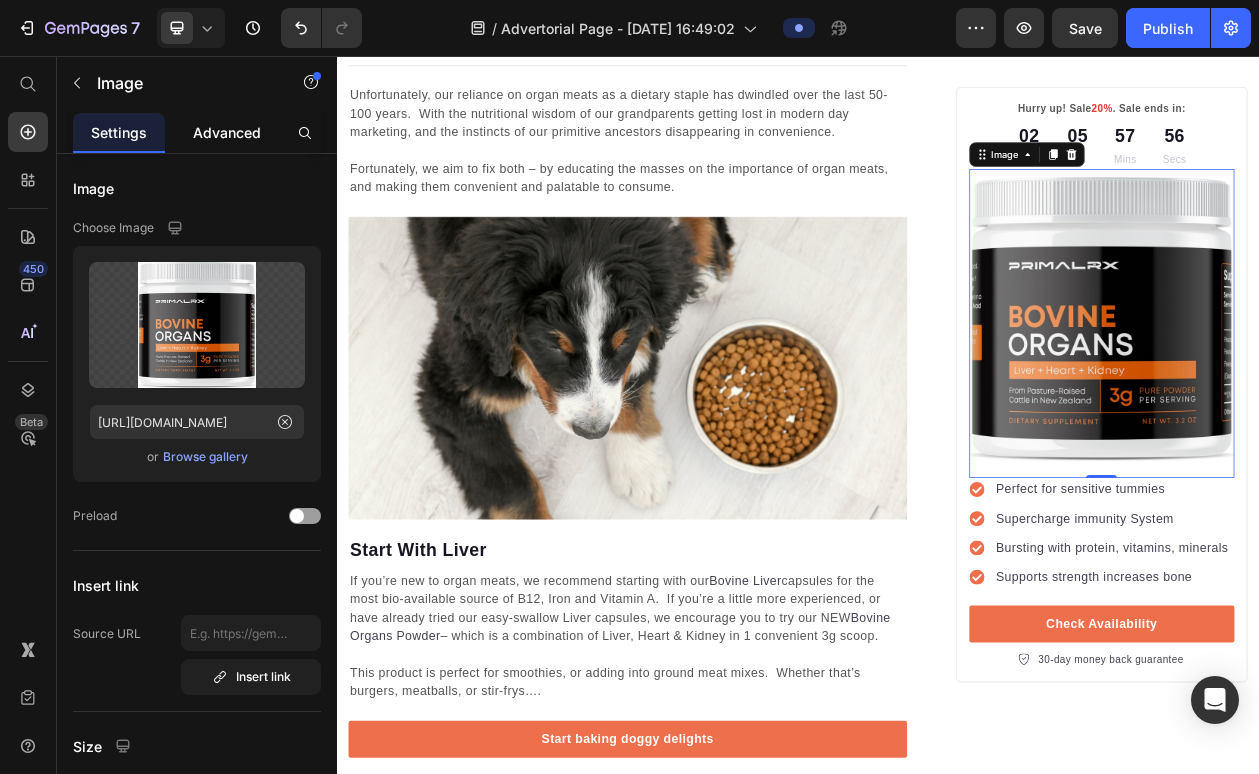 click on "Advanced" at bounding box center [227, 132] 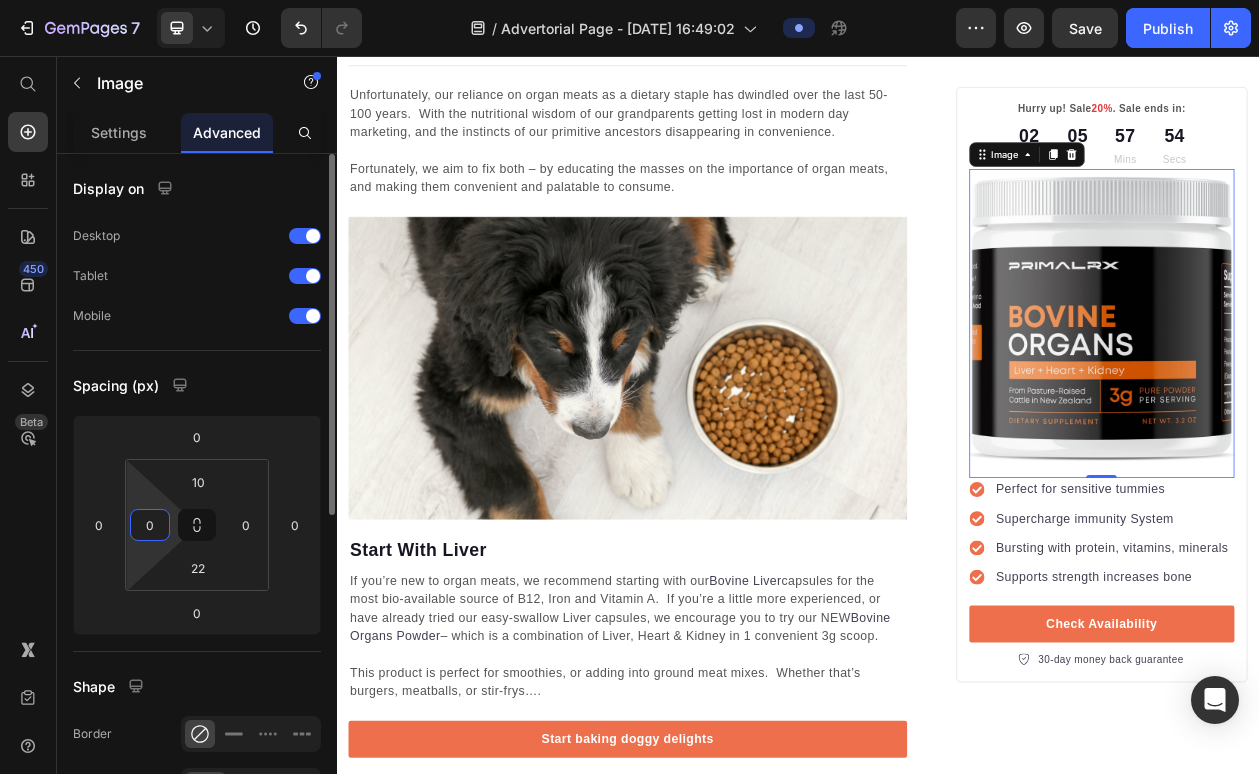 drag, startPoint x: 164, startPoint y: 530, endPoint x: 139, endPoint y: 528, distance: 25.079872 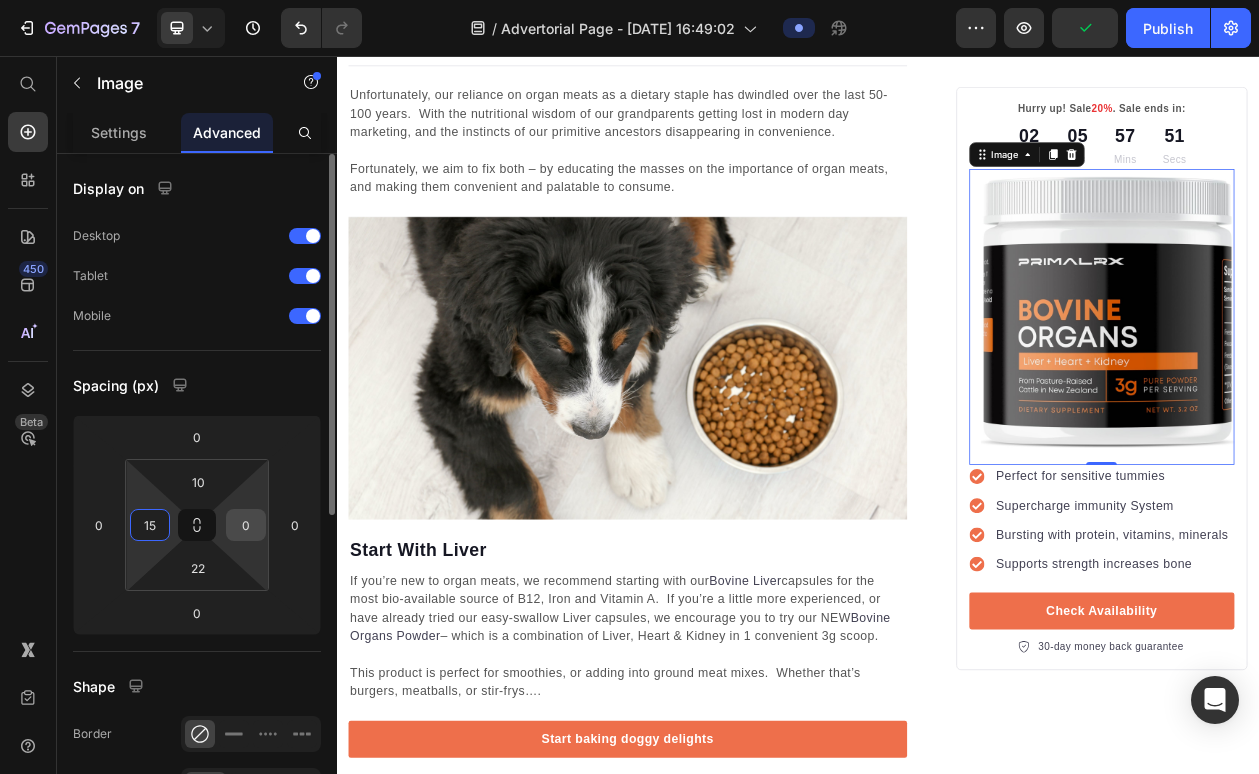 type on "15" 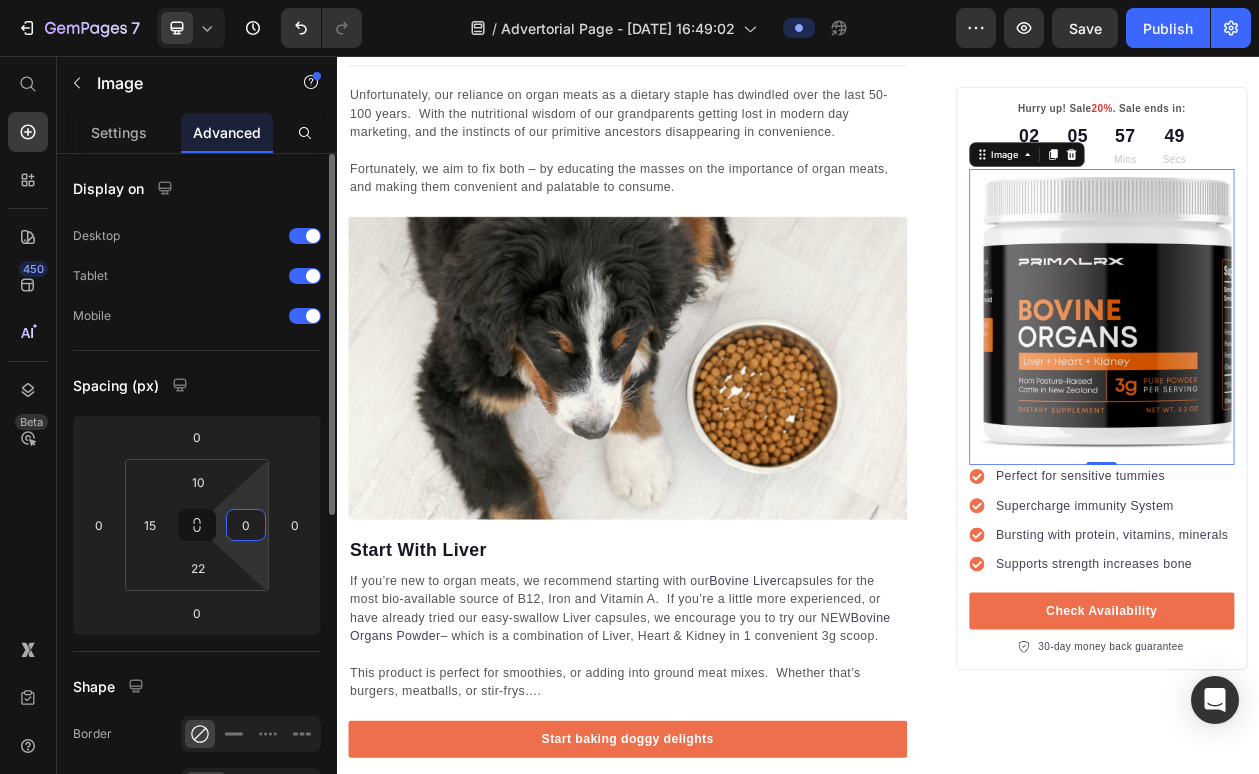 drag, startPoint x: 250, startPoint y: 528, endPoint x: 233, endPoint y: 528, distance: 17 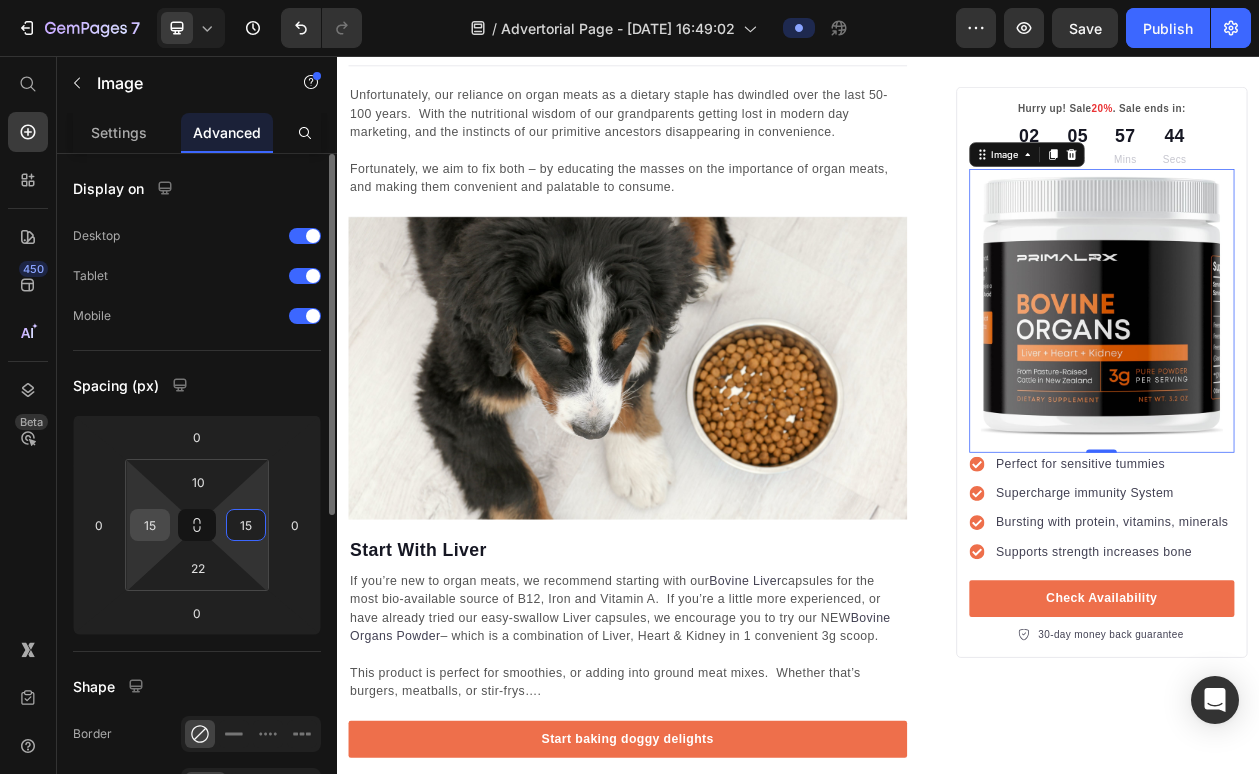 type on "15" 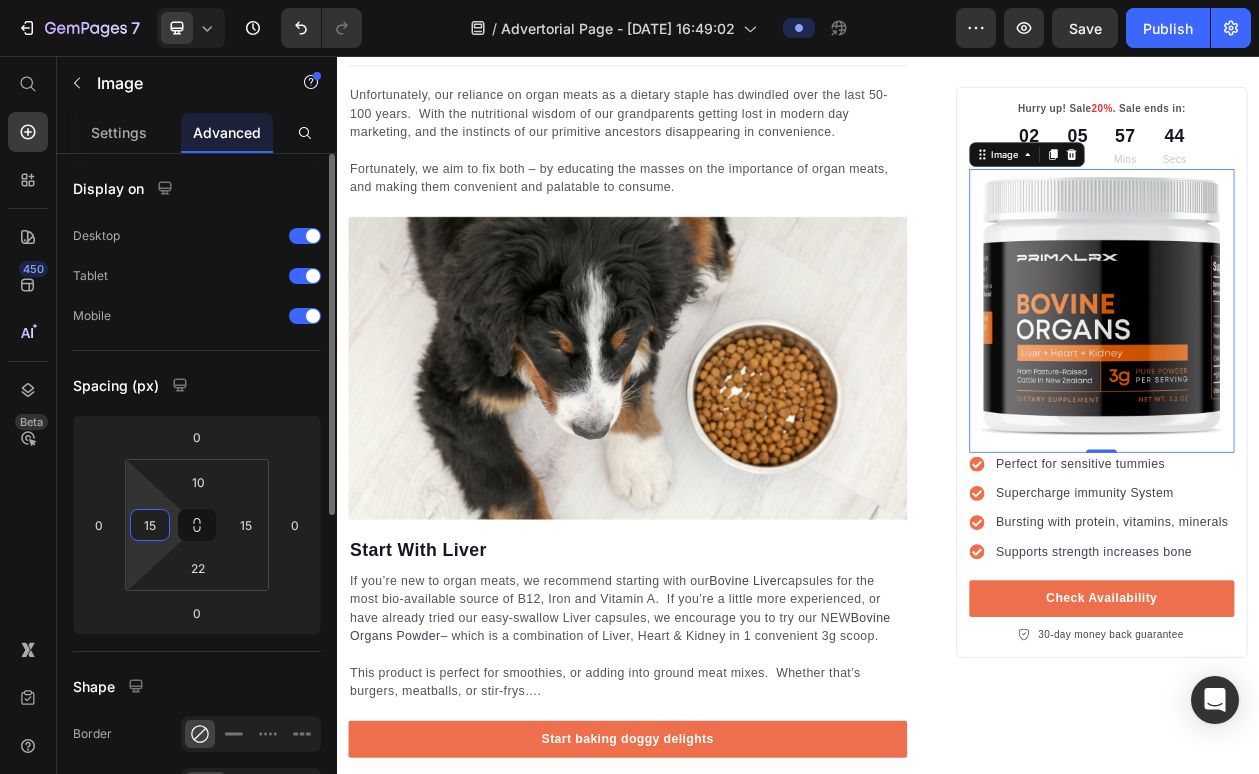 drag, startPoint x: 157, startPoint y: 526, endPoint x: 129, endPoint y: 526, distance: 28 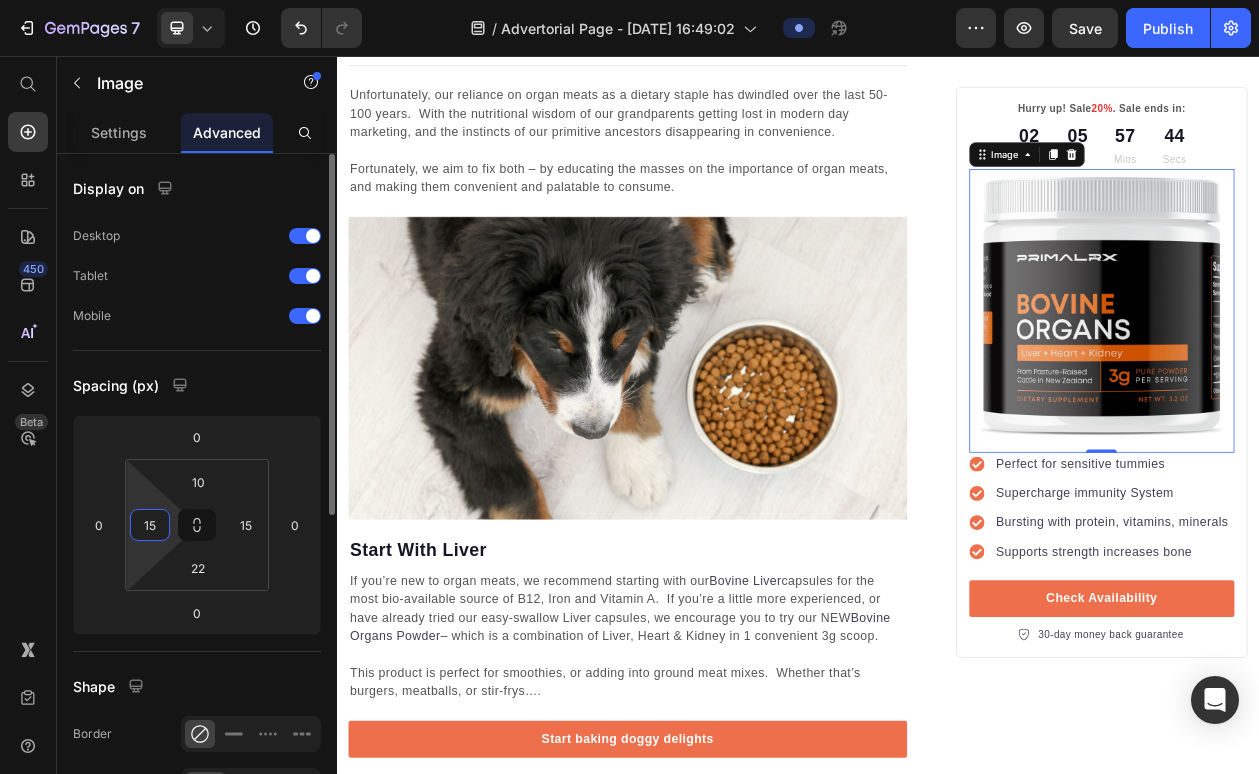 click on "10 15 22 15" at bounding box center [197, 525] 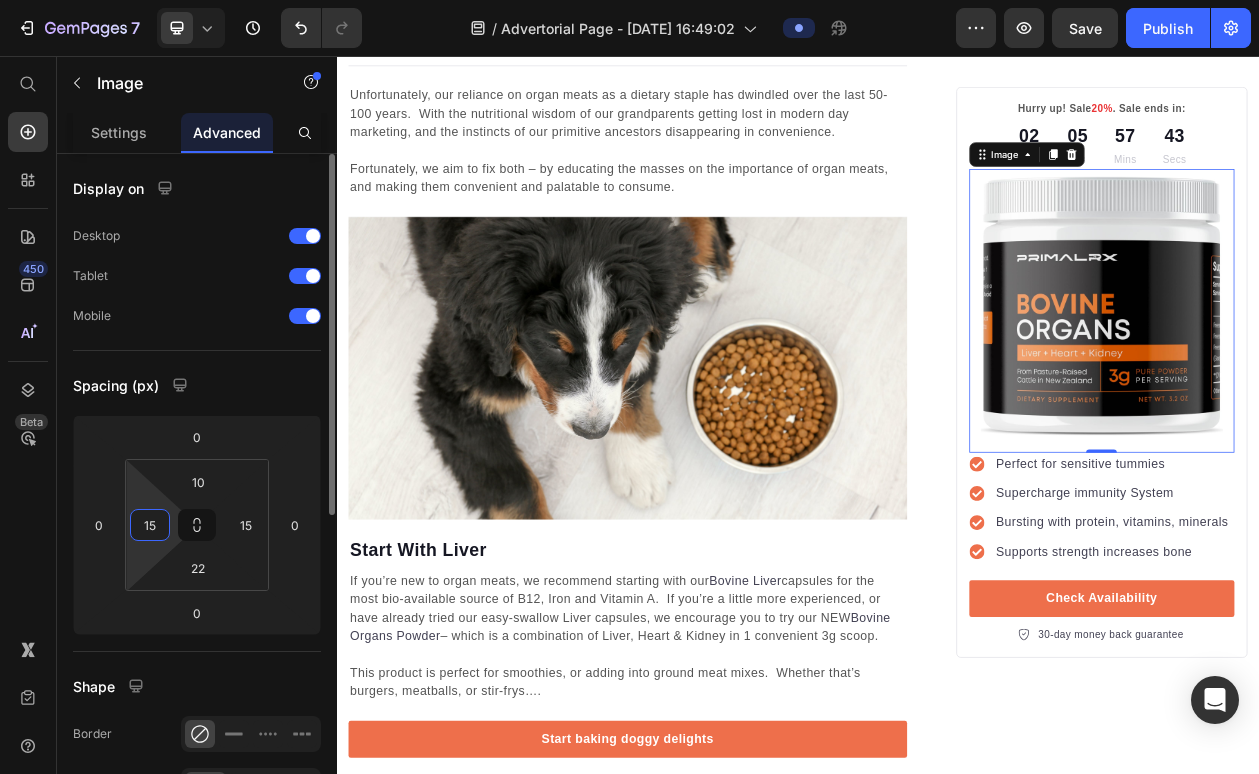 click on "15" at bounding box center [150, 525] 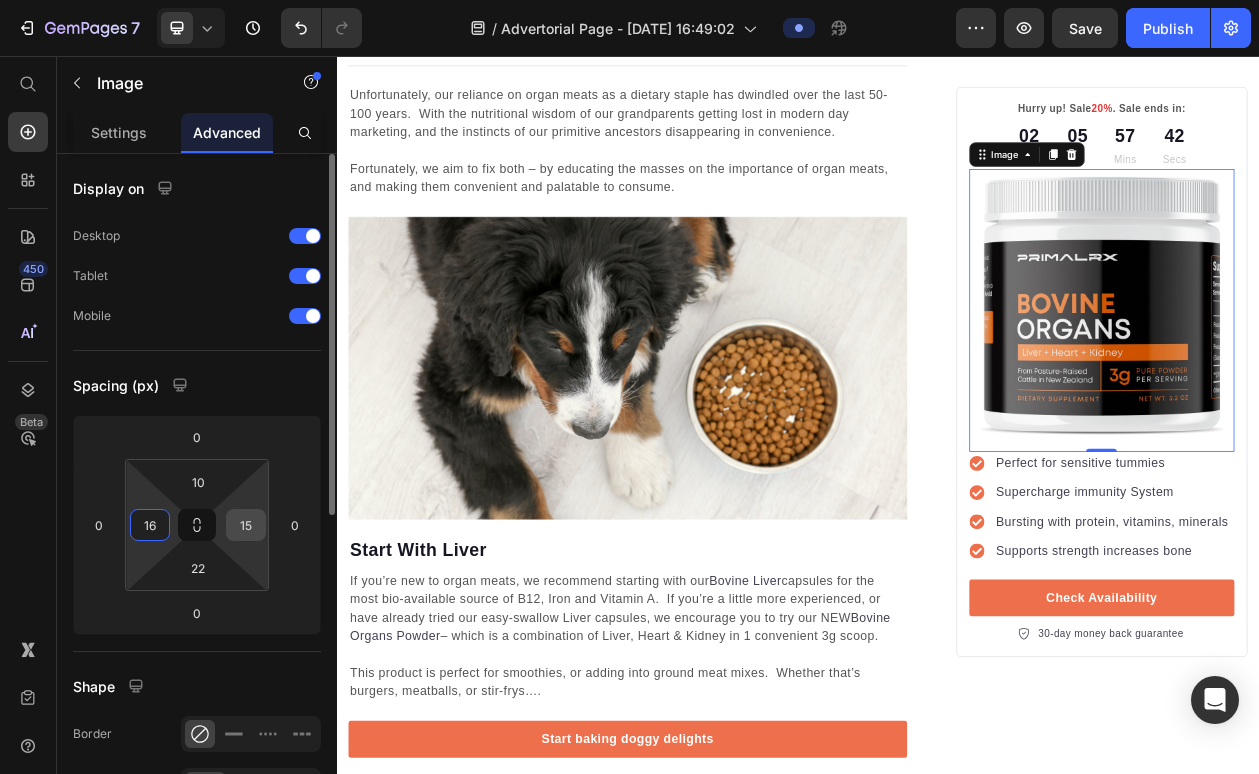 type on "16" 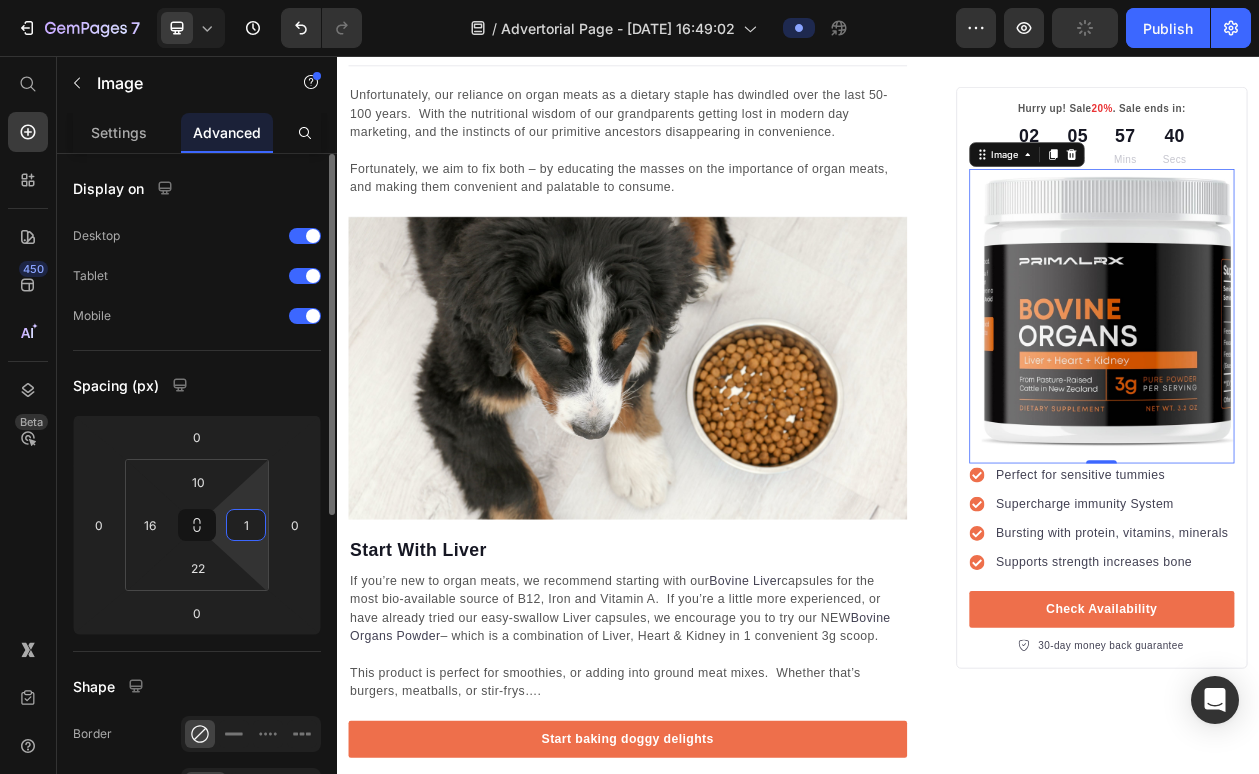 type on "16" 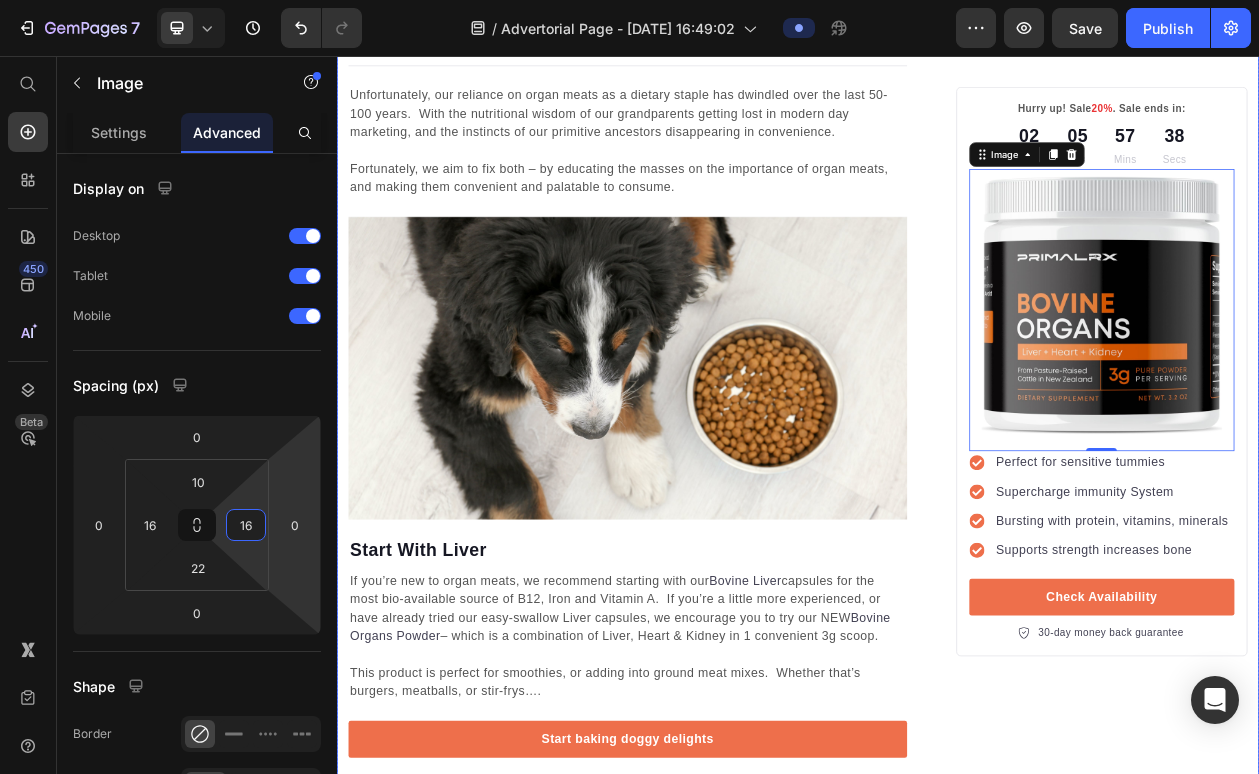 click on "Hurry up! Sale  20% . Sale ends in: Text block 02 Days 05 Hrs 57 Mins 38 Secs Countdown Timer Image   0 Perfect for sensitive tummies Supercharge immunity System Bursting with protein, vitamins, minerals Supports strength increases bone Item list Check Availability Button
30-day money back guarantee Item list Row" at bounding box center [1332, 1792] 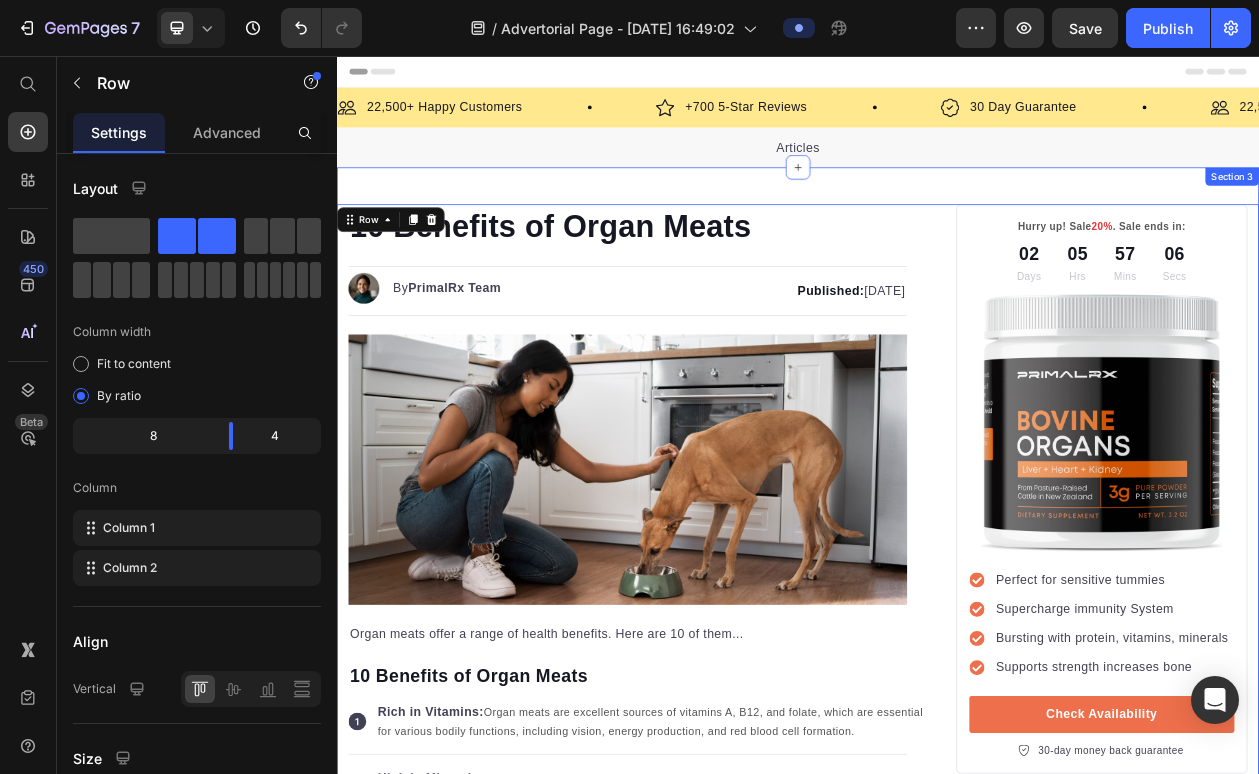 scroll, scrollTop: 0, scrollLeft: 0, axis: both 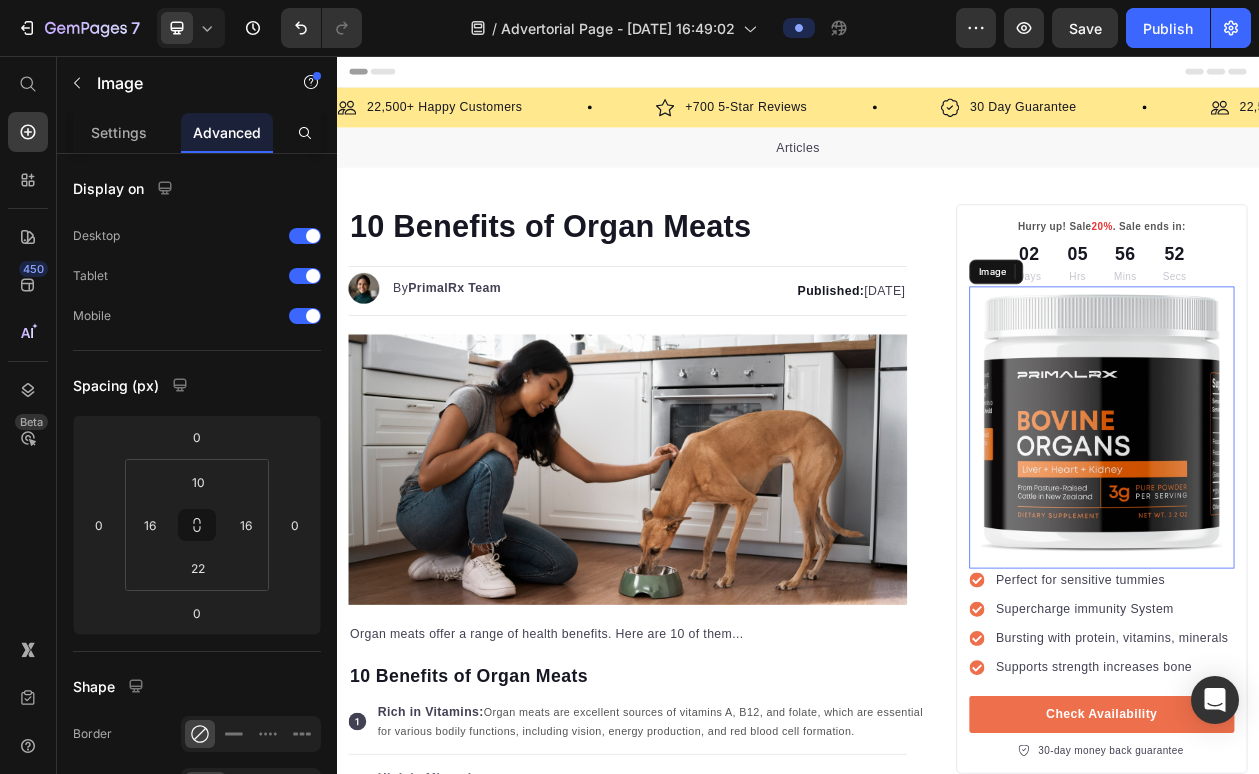 click at bounding box center [1332, 540] 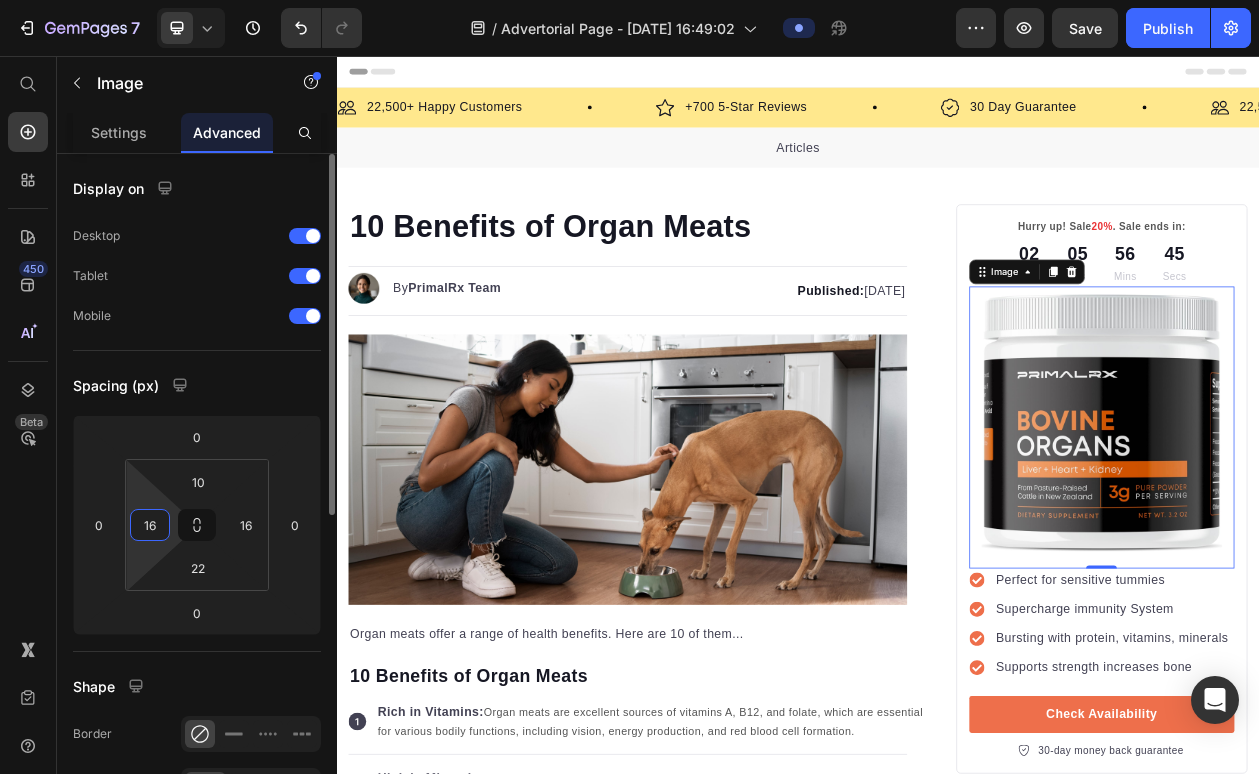 drag, startPoint x: 158, startPoint y: 526, endPoint x: 135, endPoint y: 526, distance: 23 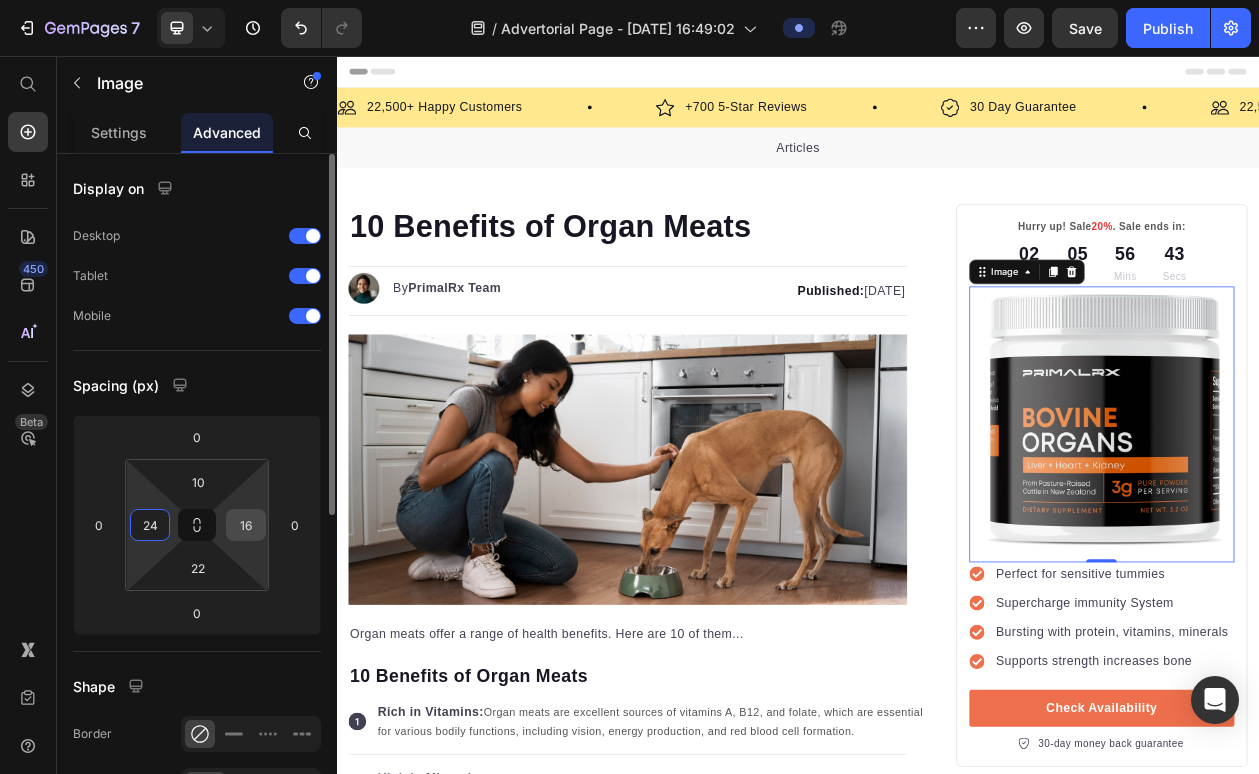 type on "24" 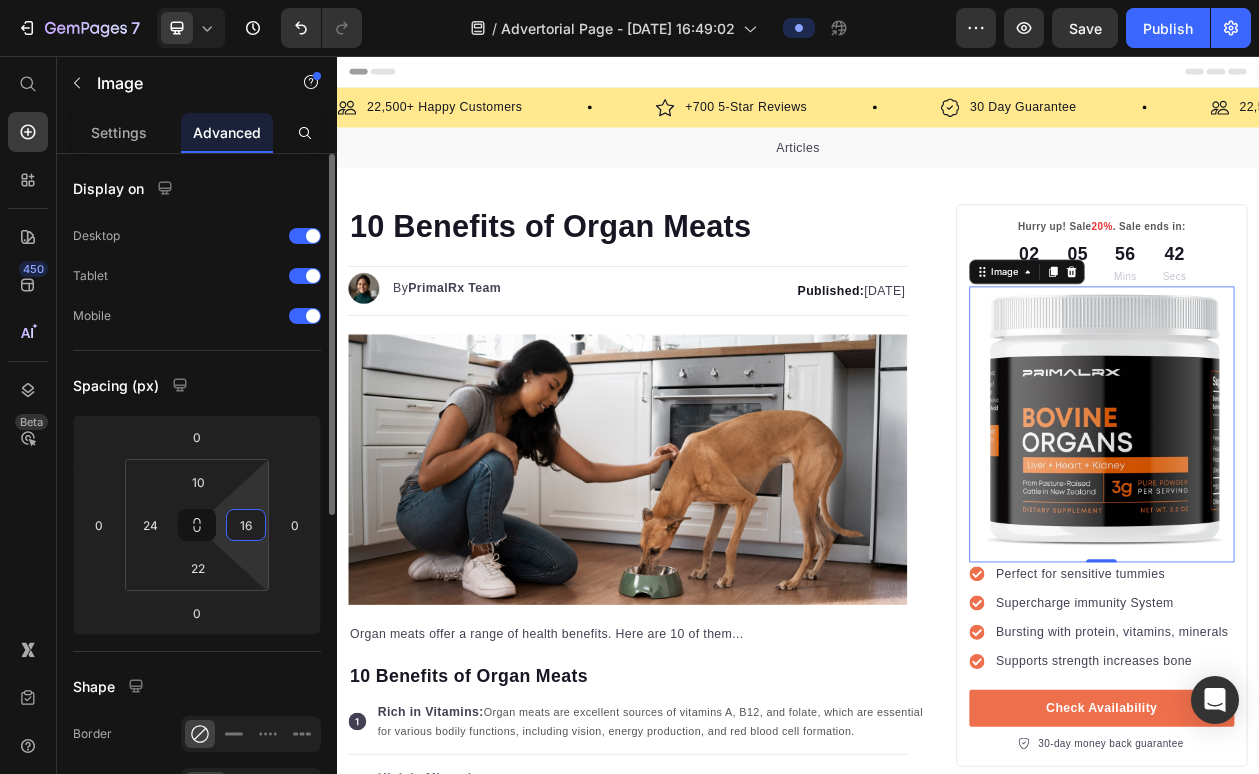 drag, startPoint x: 256, startPoint y: 530, endPoint x: 233, endPoint y: 527, distance: 23.194826 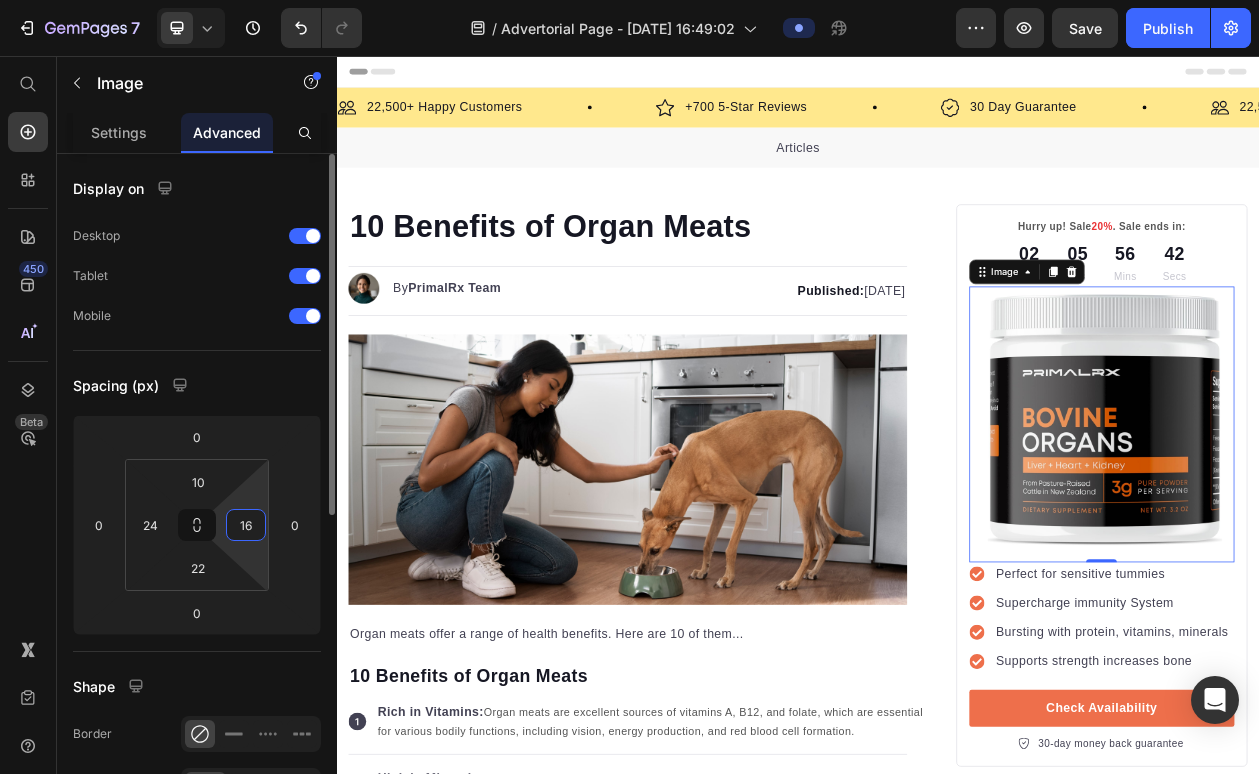 click on "16" at bounding box center [246, 525] 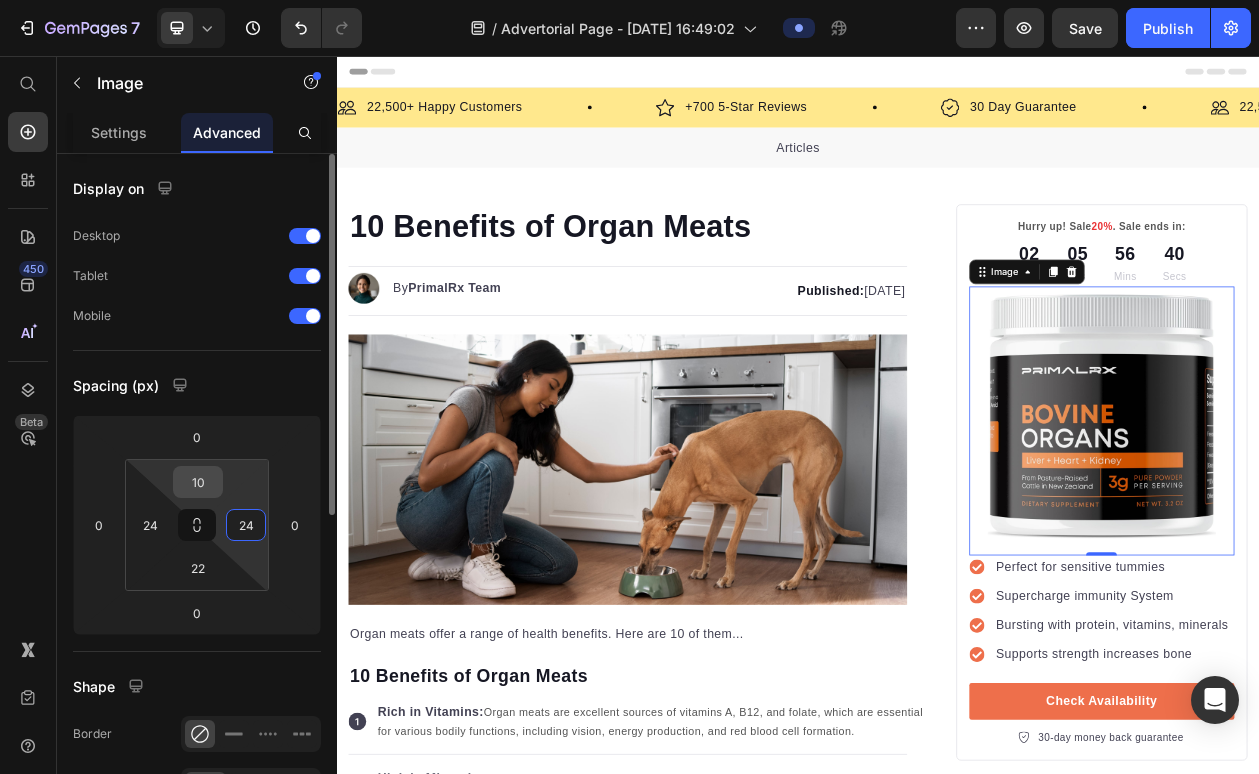 type on "24" 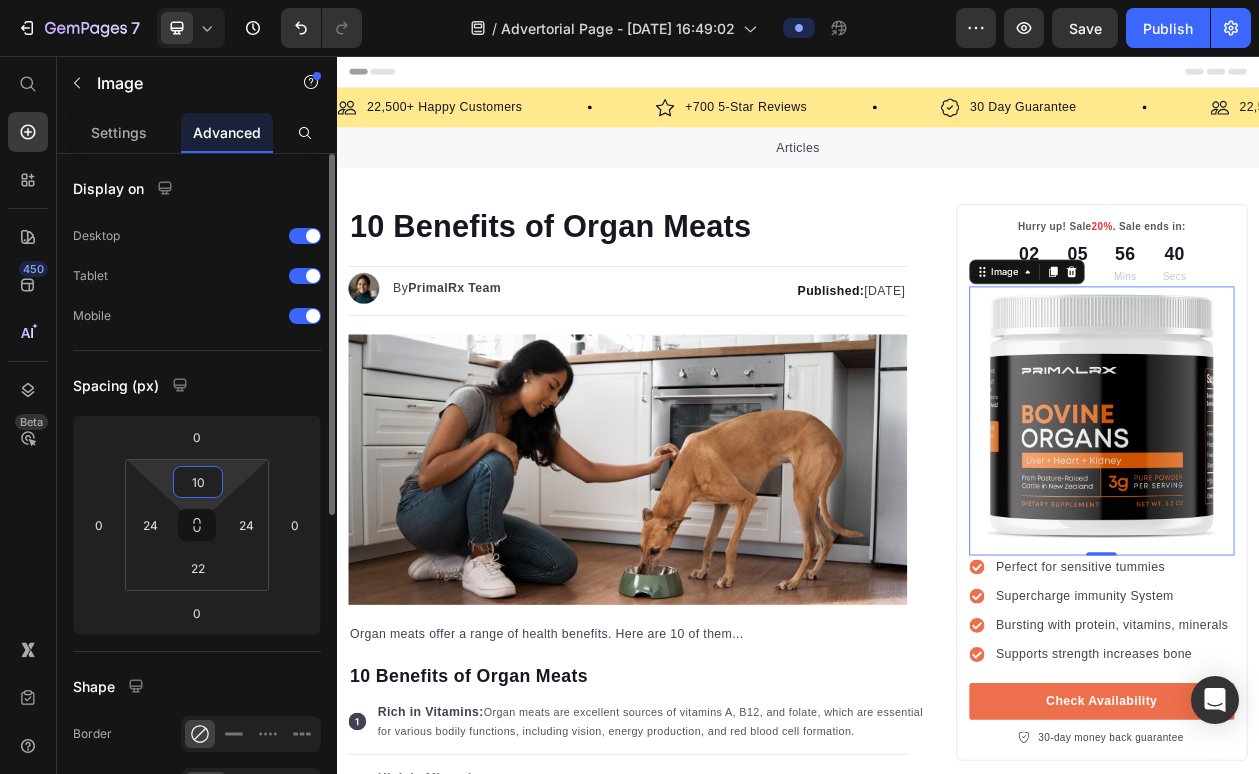 drag, startPoint x: 211, startPoint y: 481, endPoint x: 177, endPoint y: 481, distance: 34 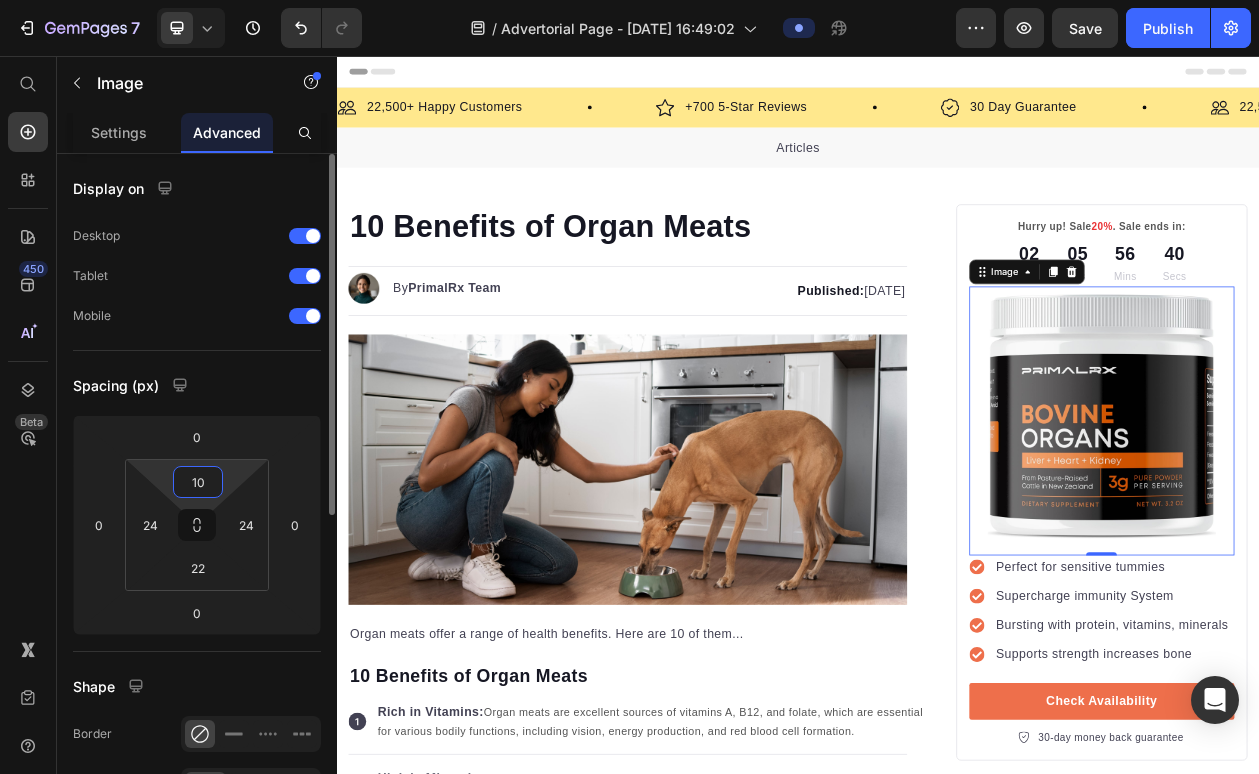 click on "10" at bounding box center (198, 482) 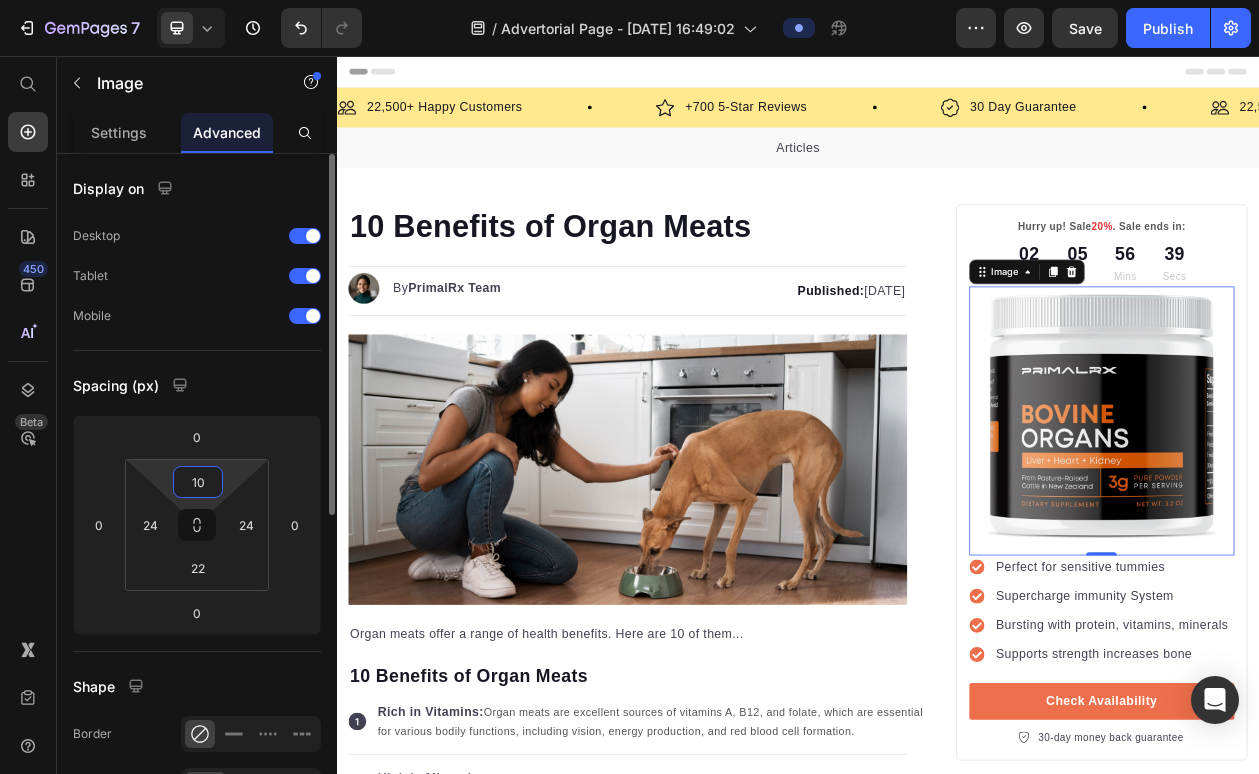 drag, startPoint x: 208, startPoint y: 481, endPoint x: 185, endPoint y: 481, distance: 23 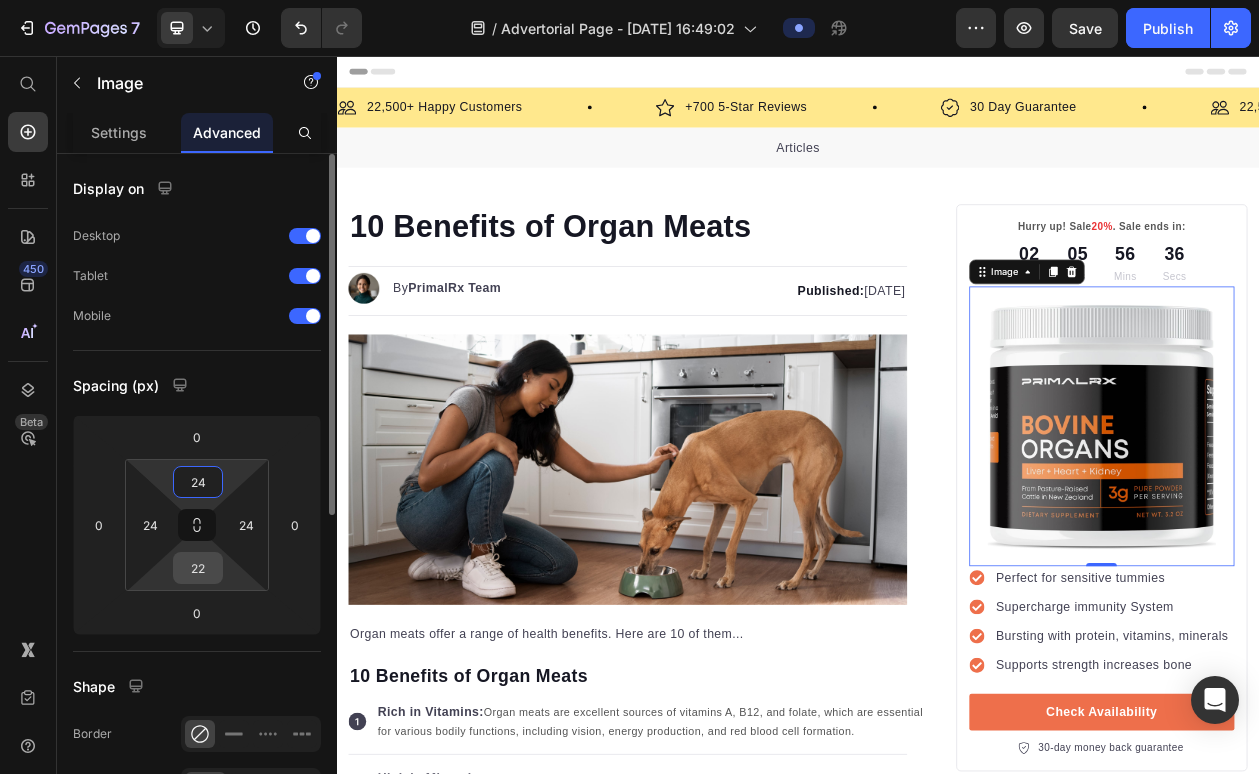type on "24" 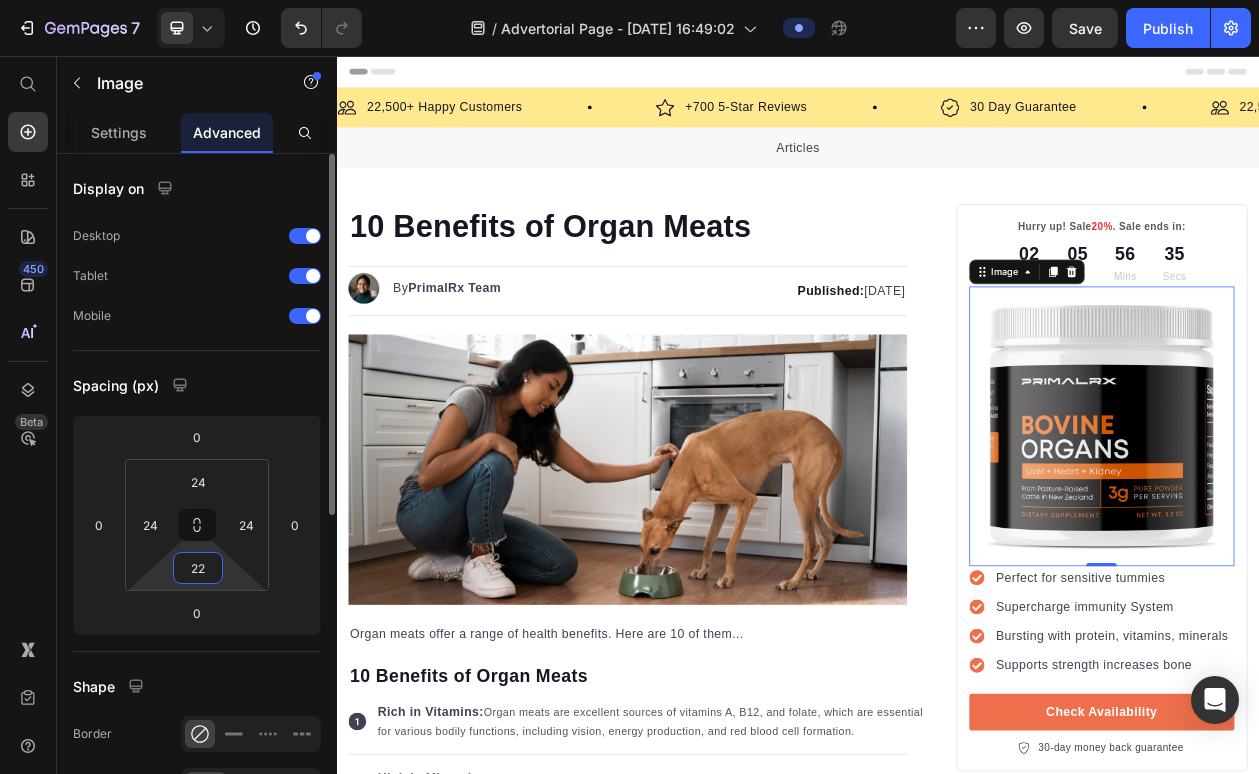 drag, startPoint x: 213, startPoint y: 563, endPoint x: 176, endPoint y: 563, distance: 37 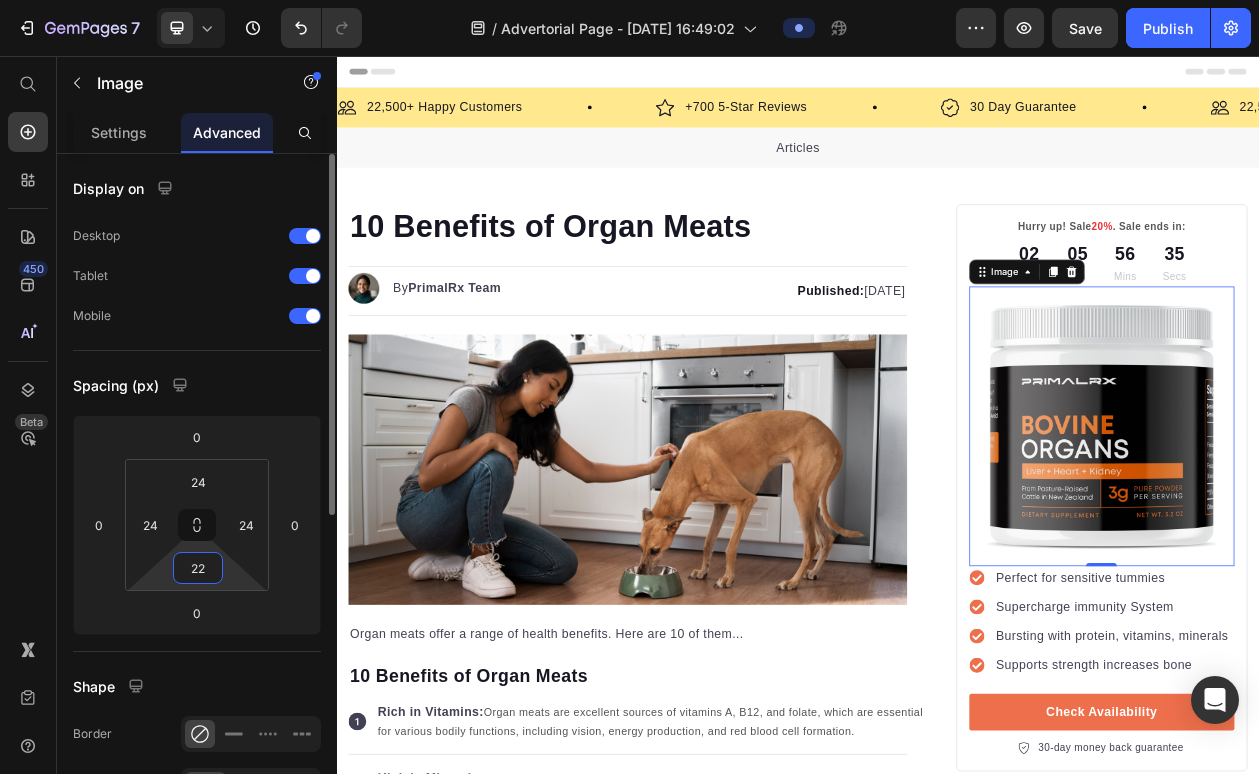 click on "22" at bounding box center [198, 568] 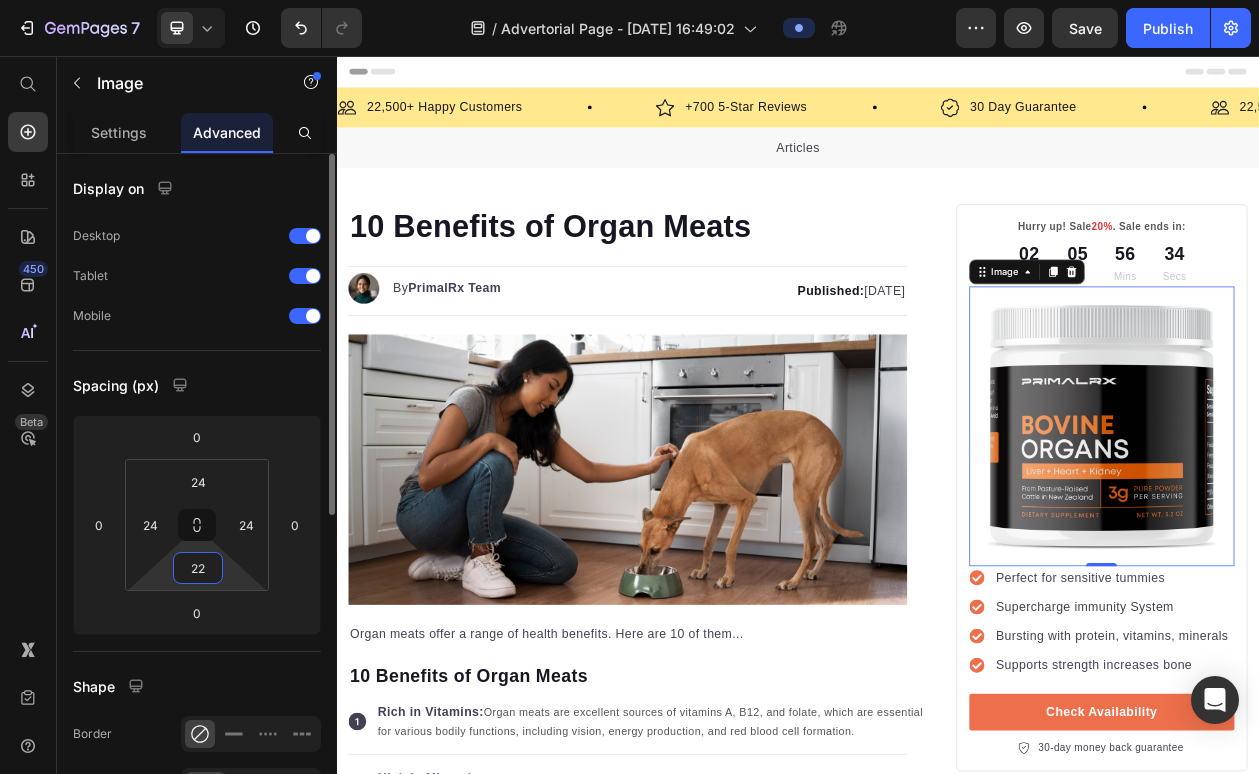 drag, startPoint x: 207, startPoint y: 568, endPoint x: 178, endPoint y: 567, distance: 29.017237 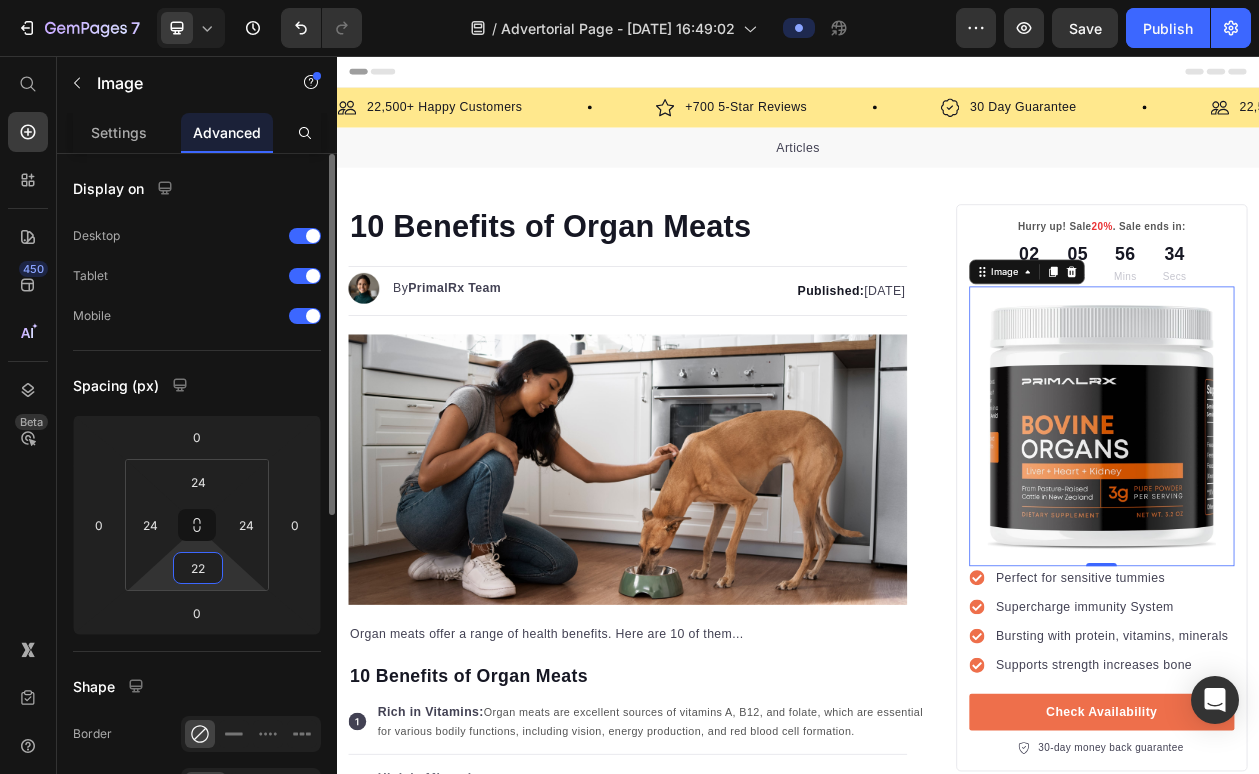 click on "22" at bounding box center (198, 568) 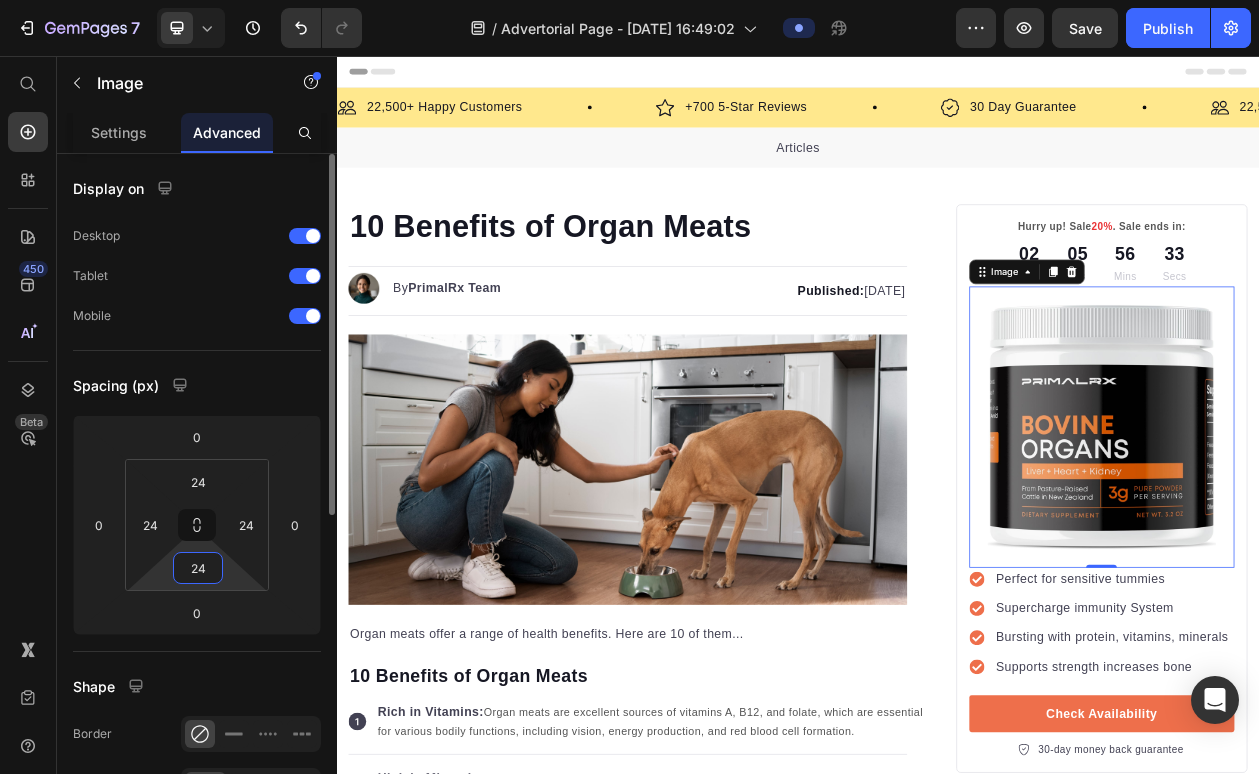 type on "24" 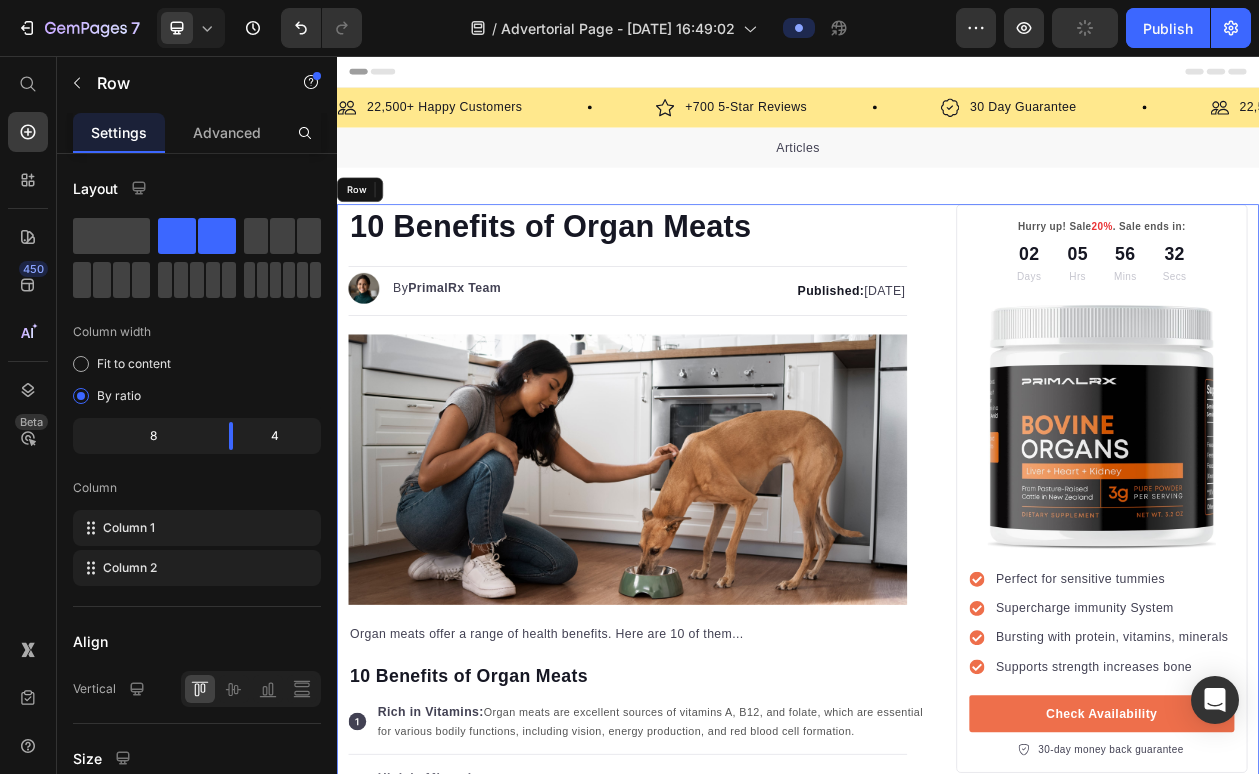 click on "10 Benefits of Organ Meats Heading Image By  PrimalRx Team Text block Advanced list Published:  Monday, January 7, 2021 Text block Row Image Organ meats offer a range of health benefits. Here are 10 of them... Text block 10 Benefits of Organ Meats Text block
Icon Rich in Vitamins:  Organ meats are excellent sources of vitamins A, B12, and folate, which are essential for various bodily functions, including vision, energy production, and red blood cell formation. Text block Row Advanced list
Icon High in Minerals:  They provide important minerals such as iron, zinc, selenium, and copper, which support immune function, red blood cell production, and antioxidant defense. Text block Advanced list
Icon Excellent Protein Source:  Organ meats are high in quality protein, which supports muscle growth, repair, and overall body function. Text block Row Advanced list
Icon Supports Liver Health: Text block Advanced list
Icon Promotes Healthy Skin: Text block Advanced list
Icon" at bounding box center (937, 3453) 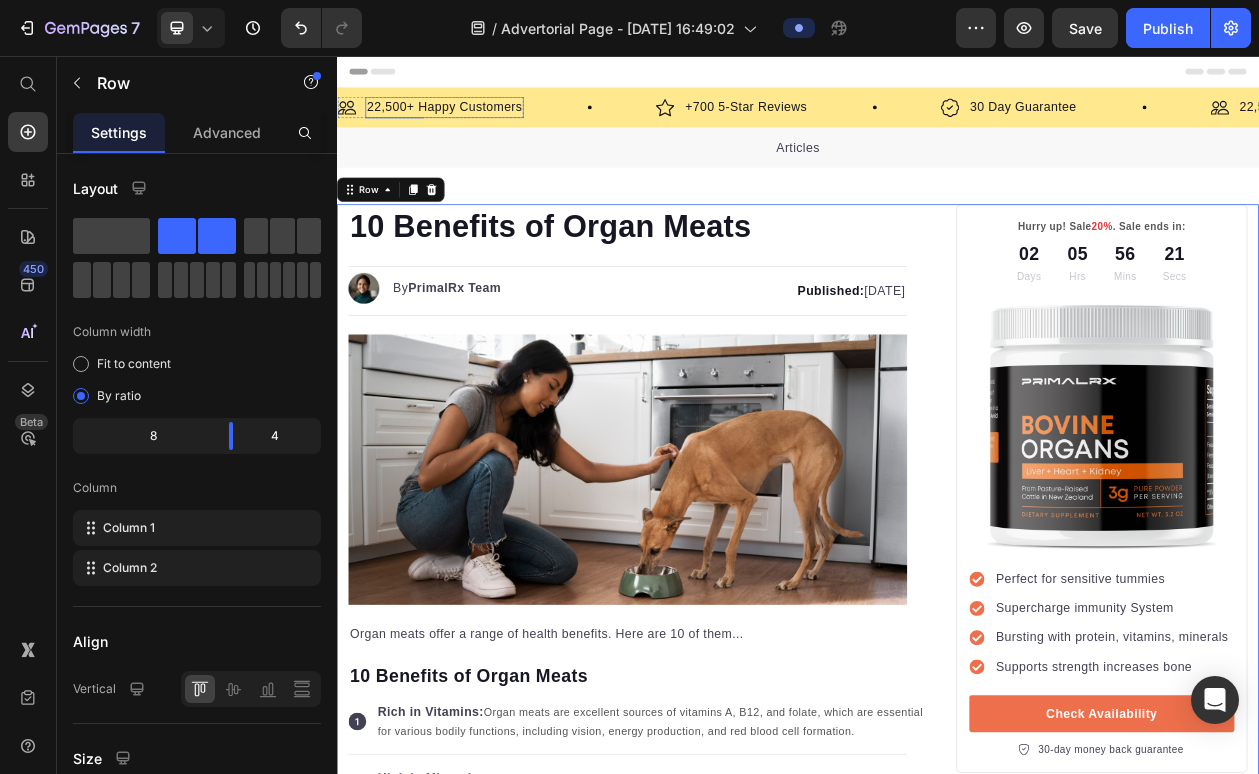 click on "22,500+ Happy Customers" at bounding box center [477, 123] 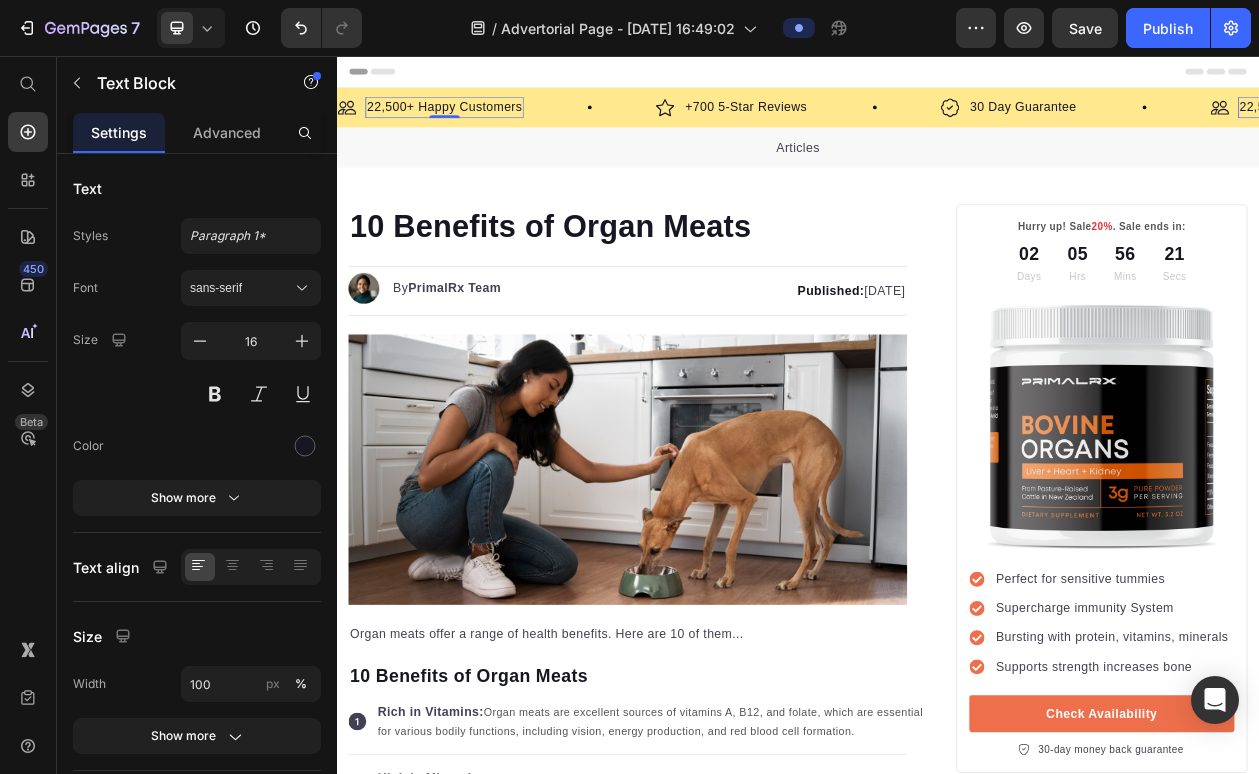 click on "22,500+ Happy Customers" at bounding box center (477, 123) 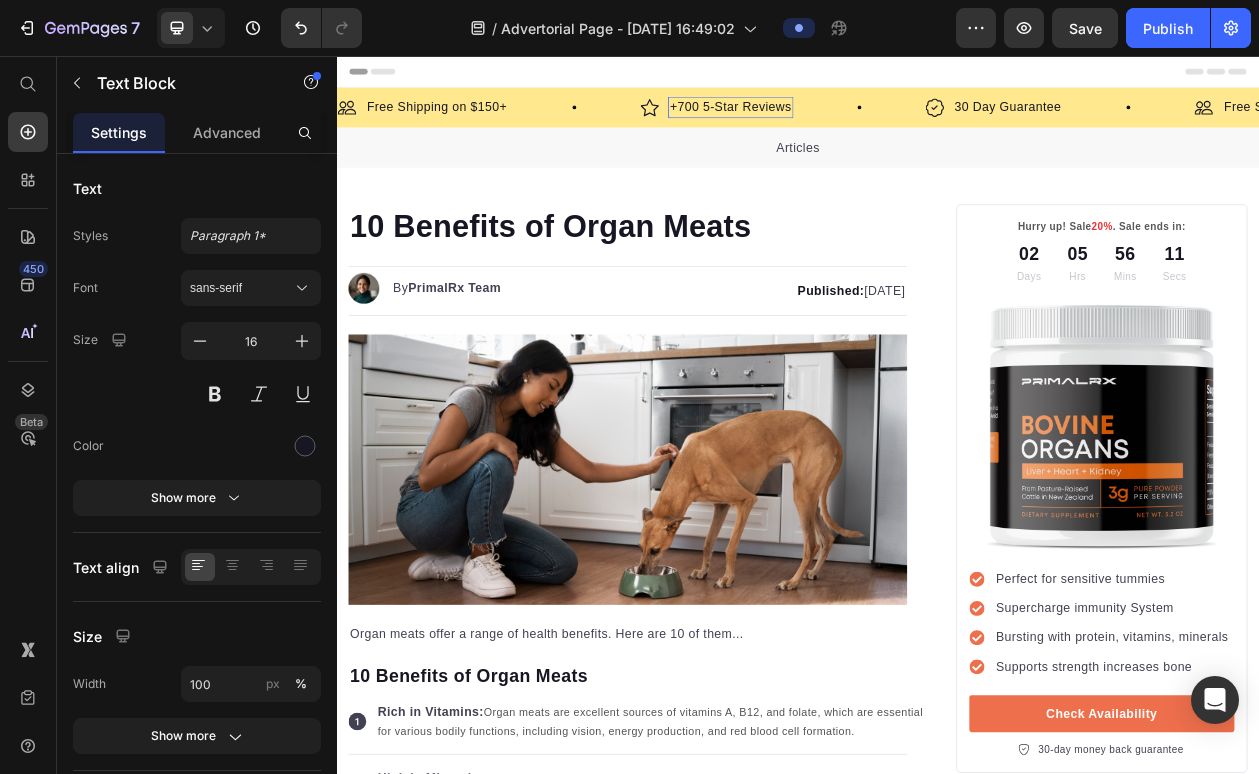 click on "+700 5-Star Reviews" at bounding box center [849, 123] 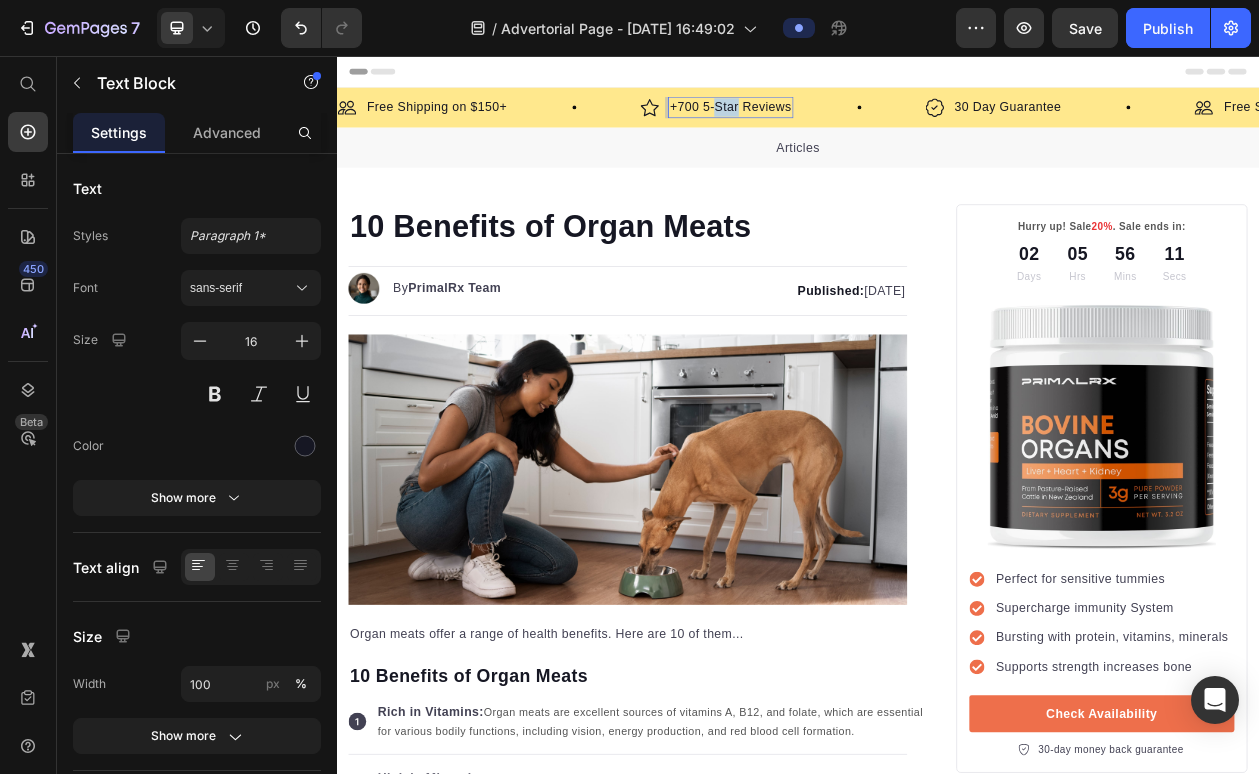 click on "+700 5-Star Reviews" at bounding box center [849, 123] 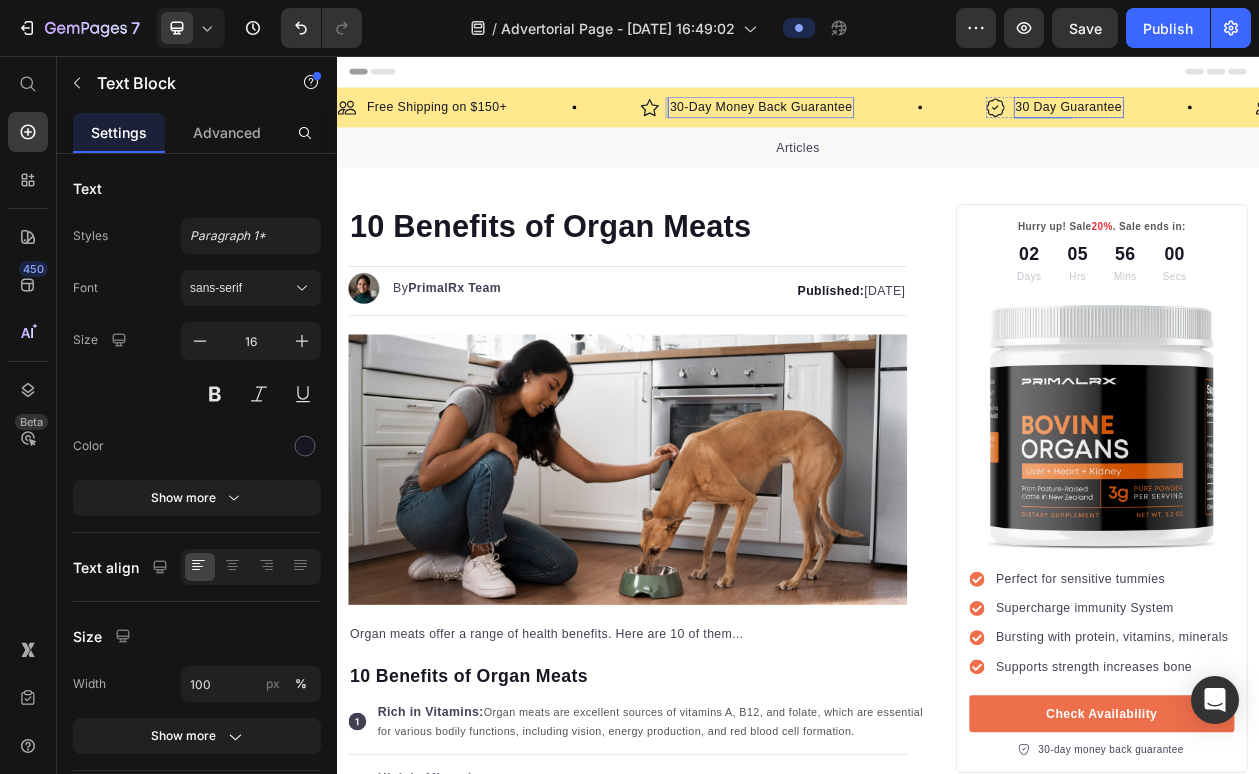 click on "30 Day Guarantee" at bounding box center [1289, 123] 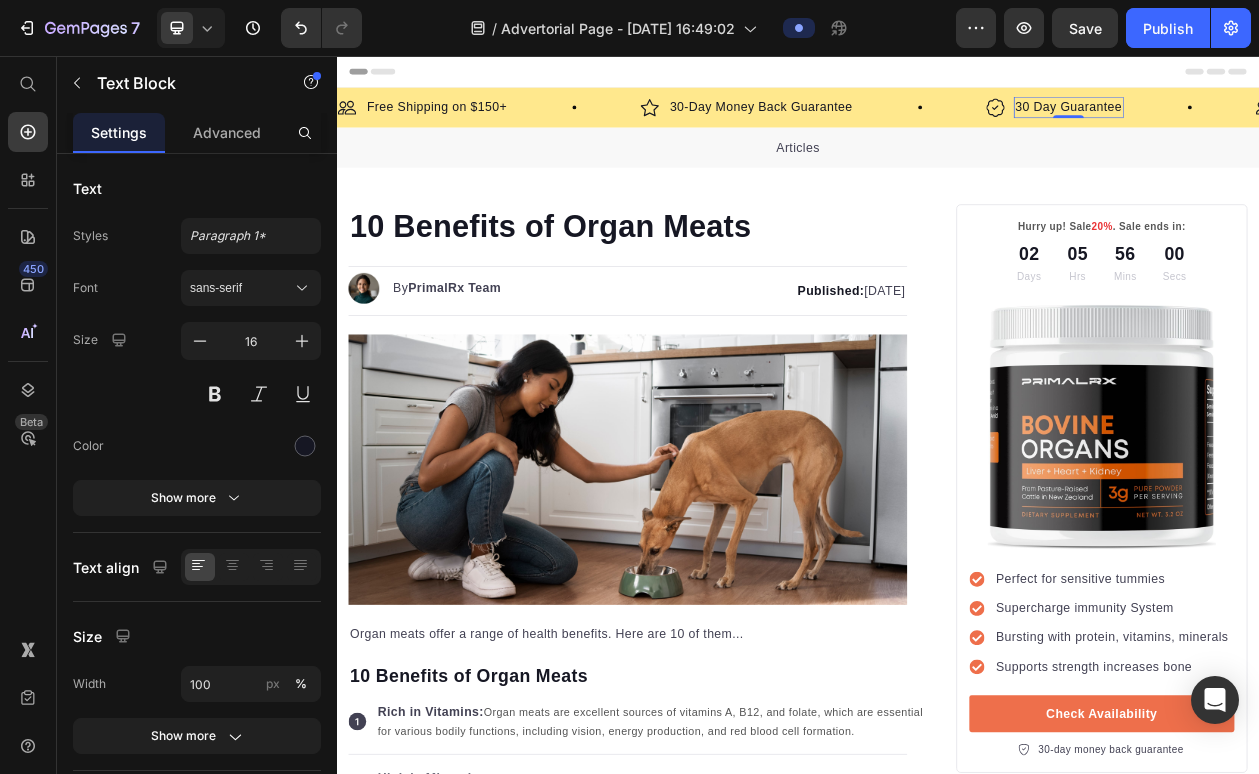 click on "30 Day Guarantee" at bounding box center [1289, 123] 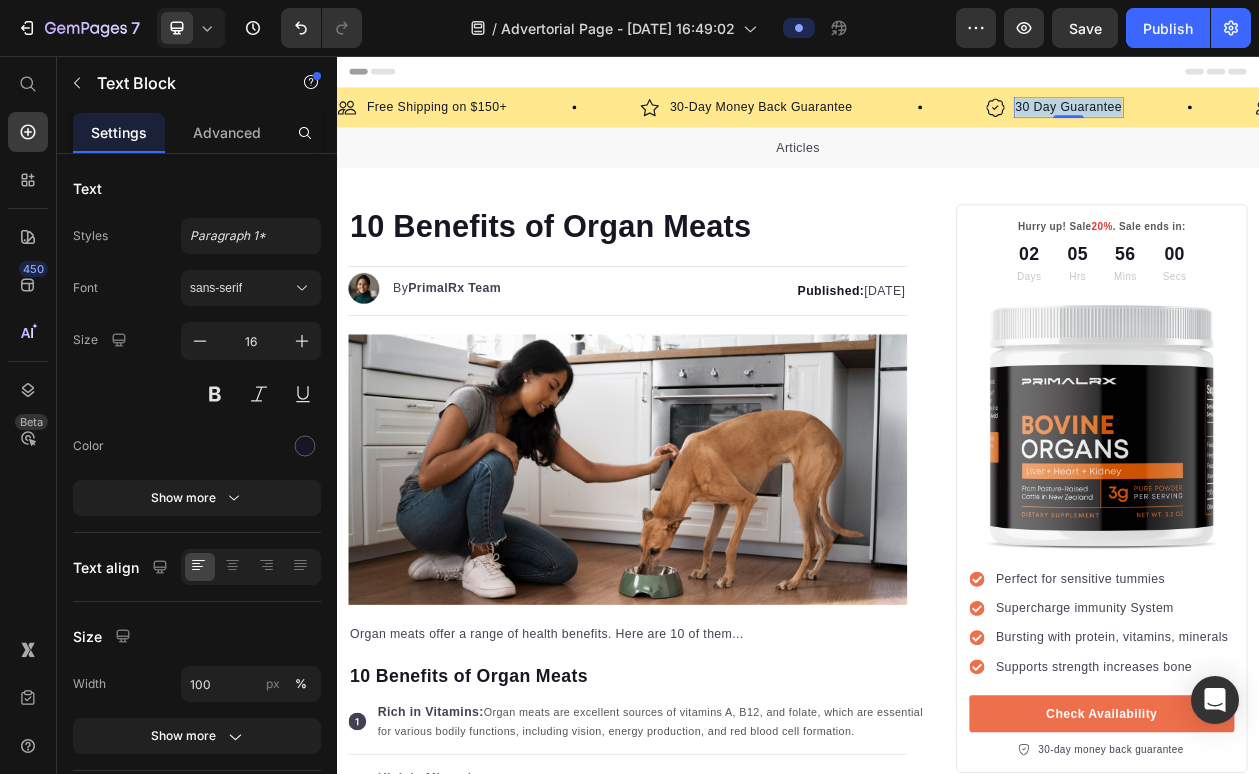 click on "30 Day Guarantee" at bounding box center [1289, 123] 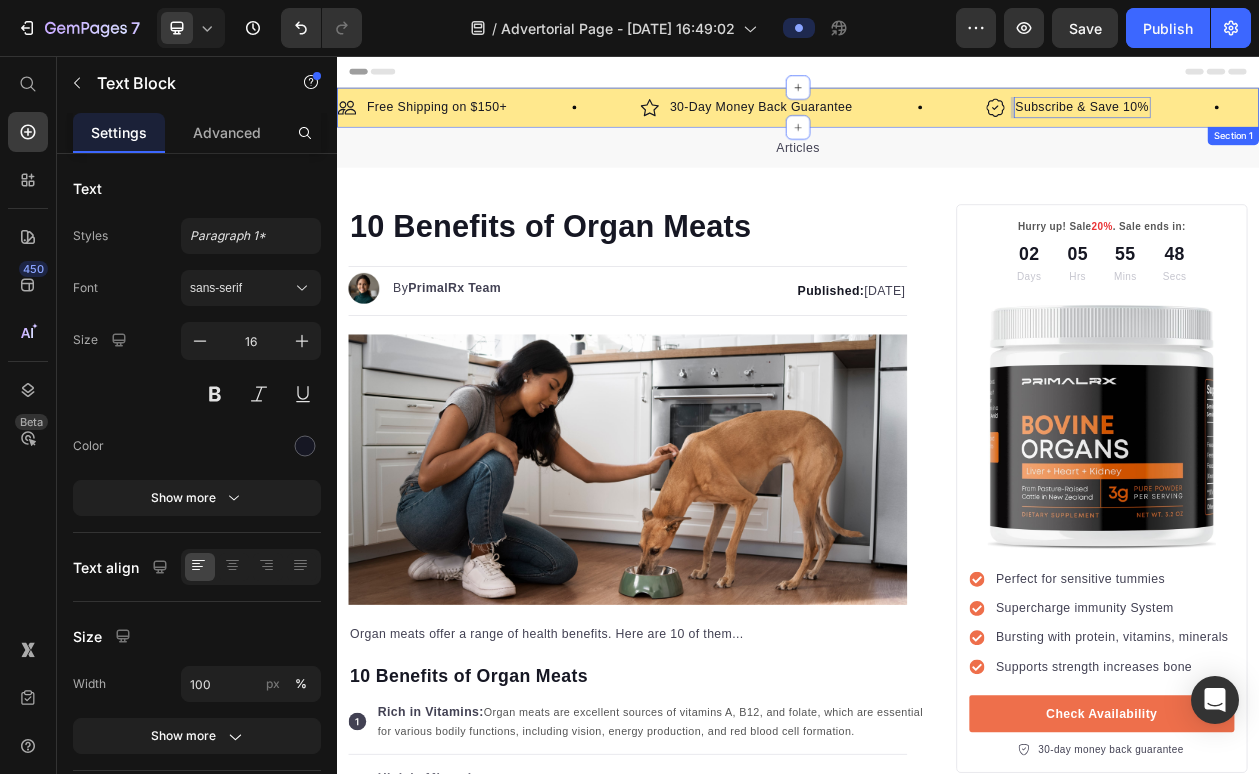 click on "Image Free Shipping on $150+ Text Block Row
Image 30-Day Money Back Guarantee Text Block Row
Image Subscribe & Save 10% Text Block   0 Row
Image Free Shipping on $150+ Text Block Row
Image 30-Day Money Back Guarantee Text Block Row
Image Subscribe & Save 10% Text Block   0 Row
Marquee Section 1" at bounding box center [937, 123] 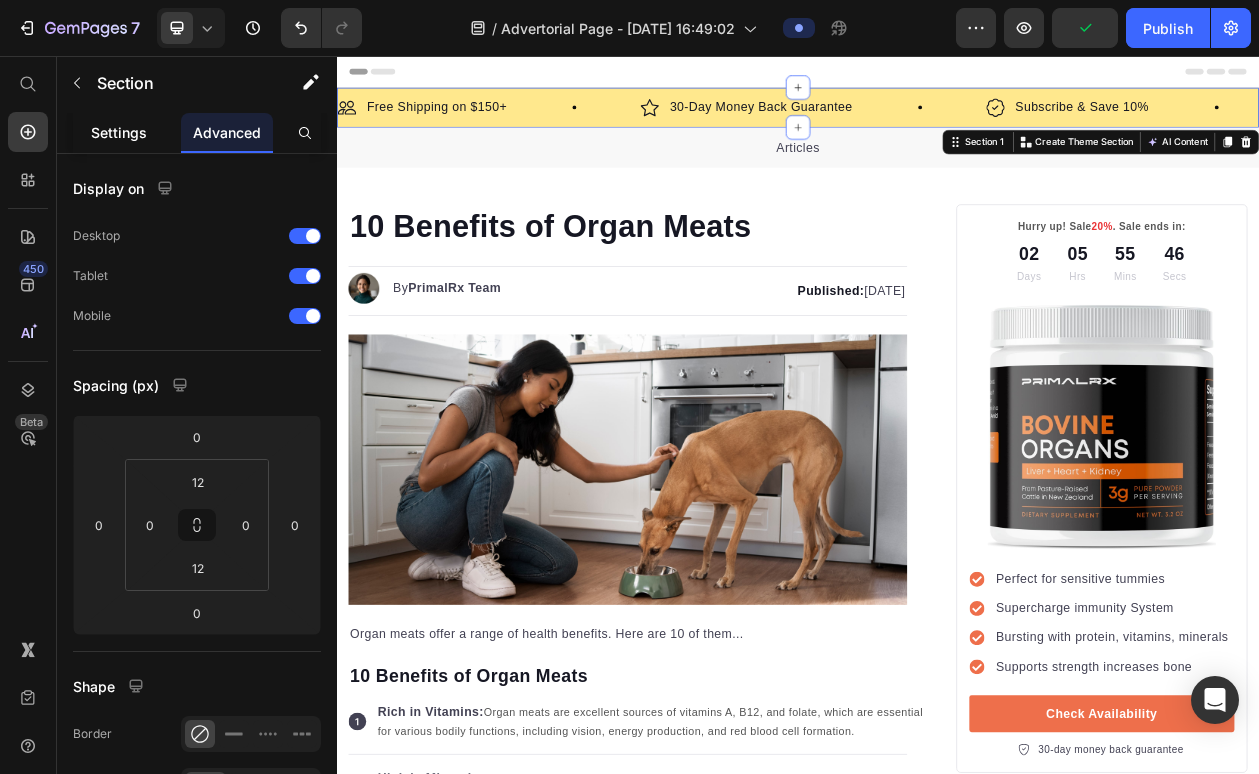 click on "Settings" at bounding box center (119, 132) 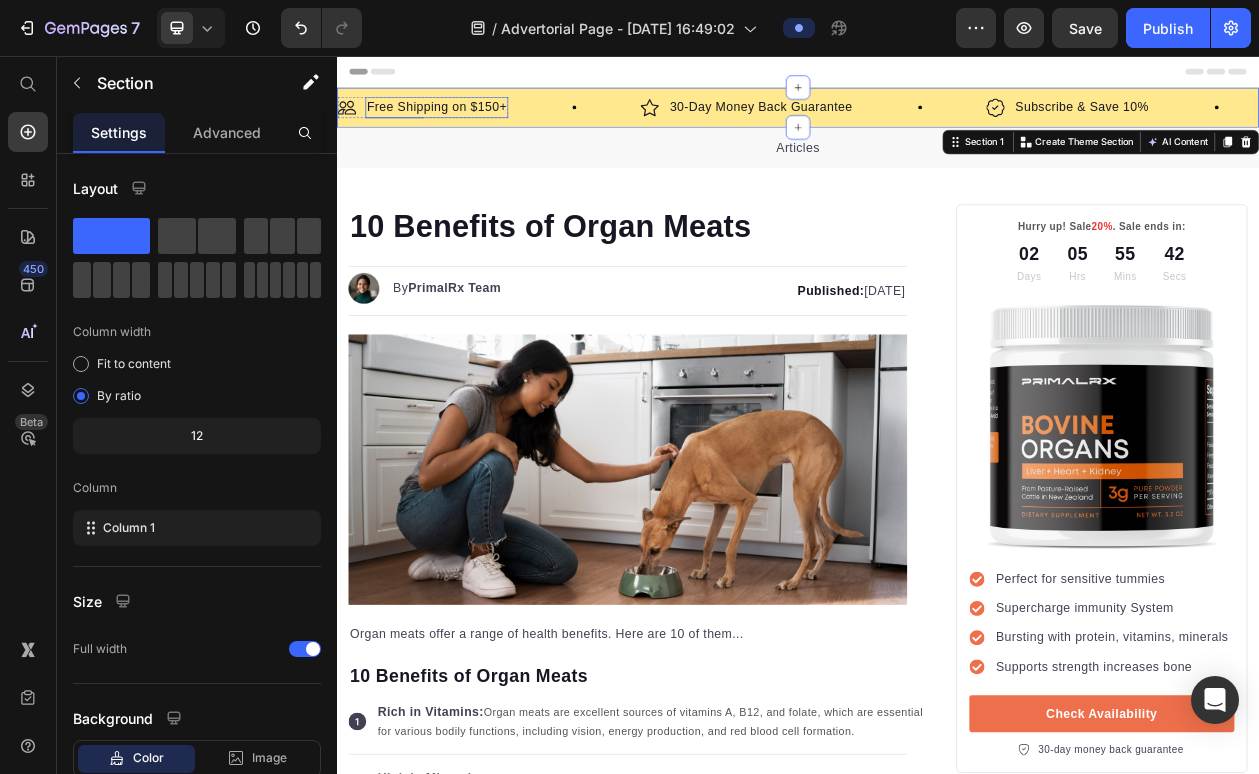 click on "Free Shipping on $150+" at bounding box center (467, 123) 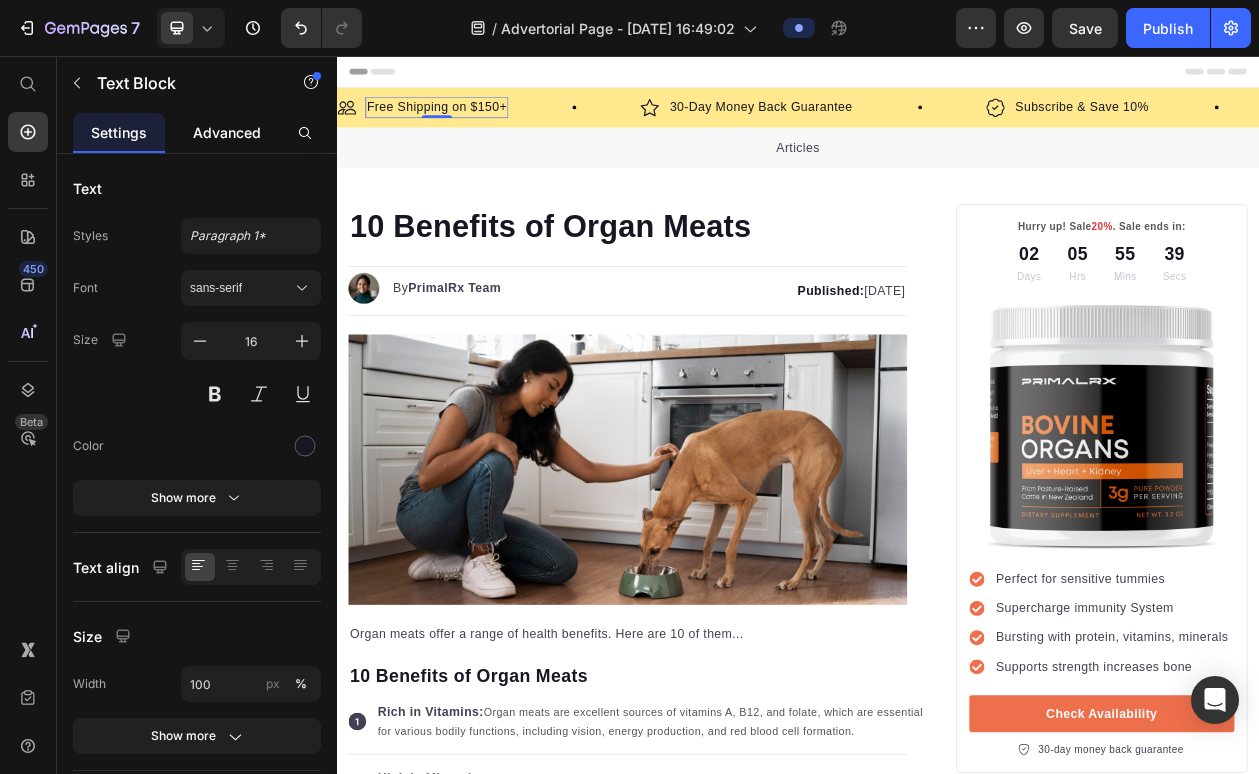 click on "Advanced" at bounding box center [227, 132] 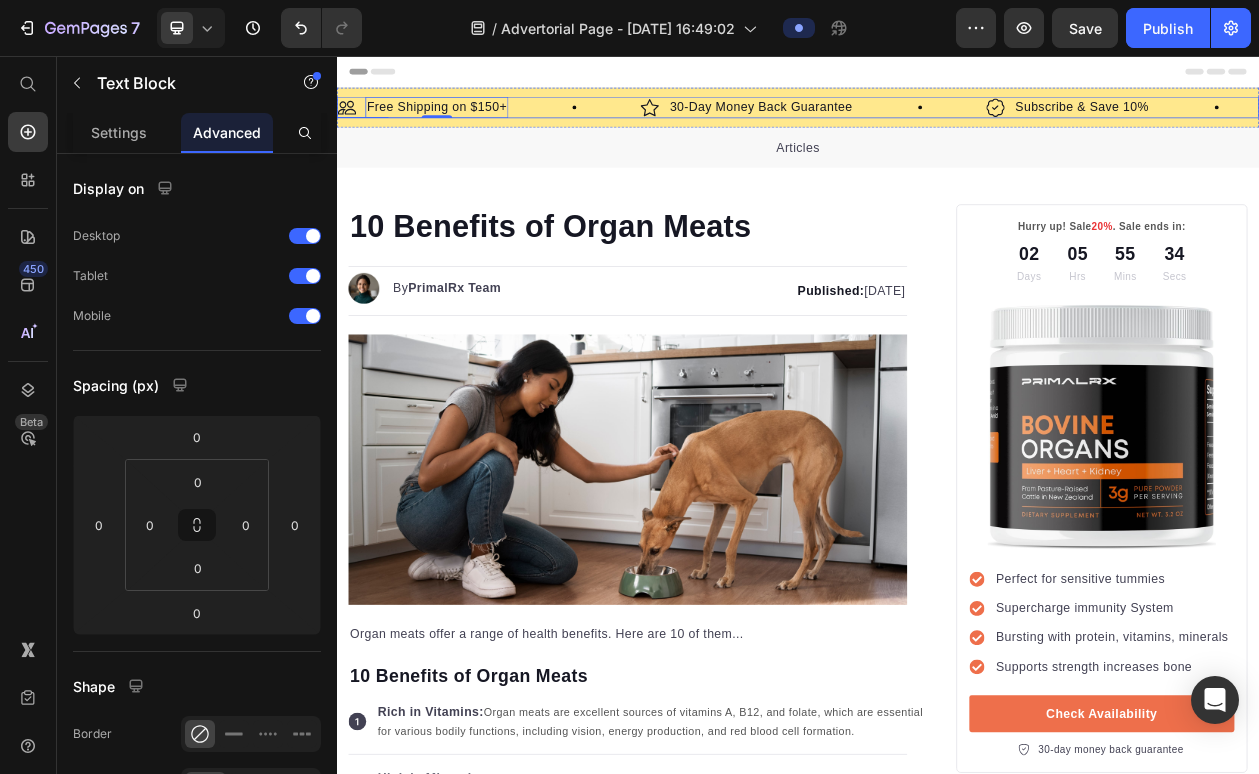 click on "Image Subscribe & Save 10% Text Block Row" at bounding box center [1375, 123] 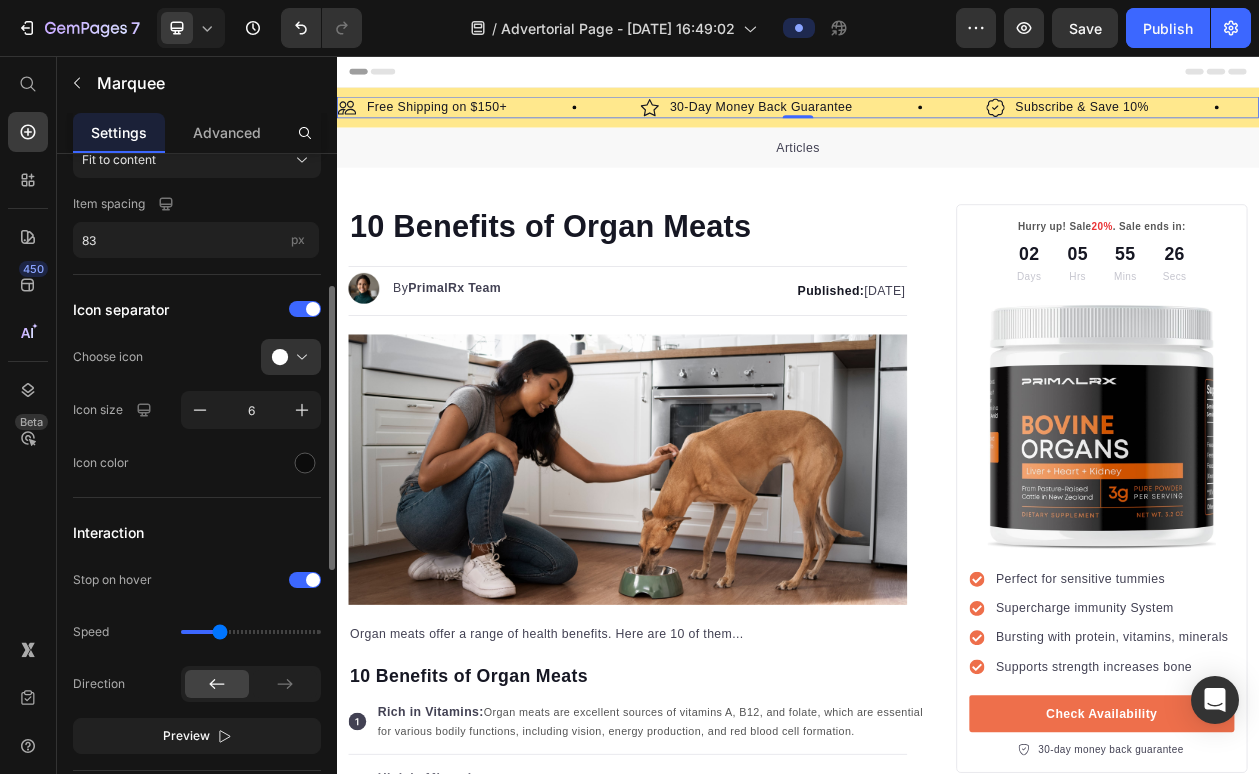 scroll, scrollTop: 307, scrollLeft: 0, axis: vertical 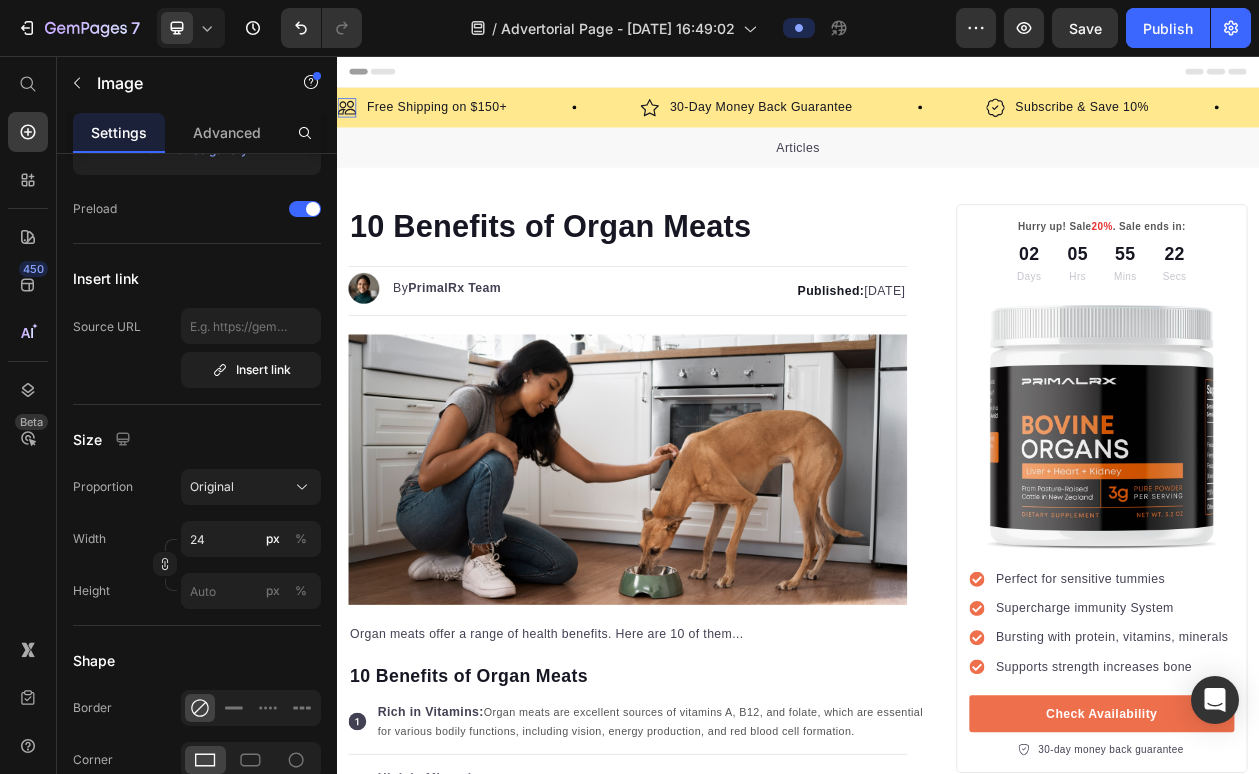 click at bounding box center (350, 123) 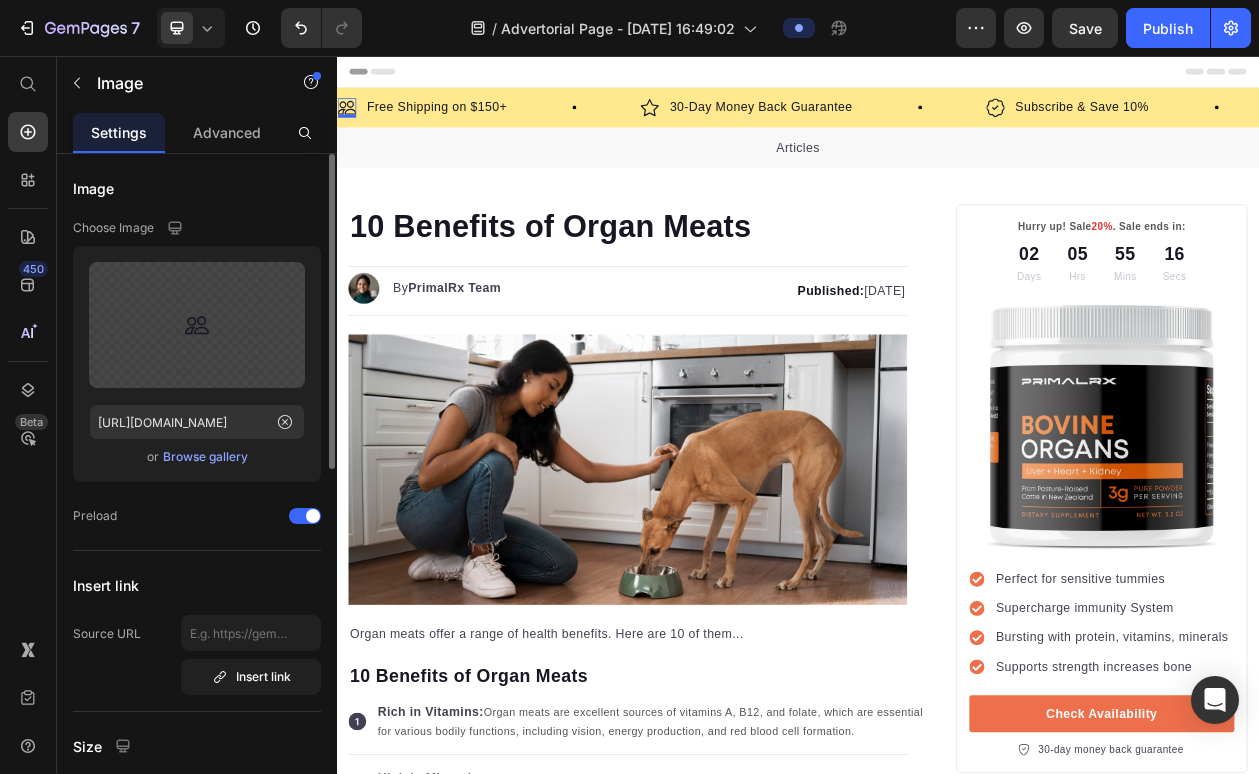 click on "Browse gallery" at bounding box center (205, 457) 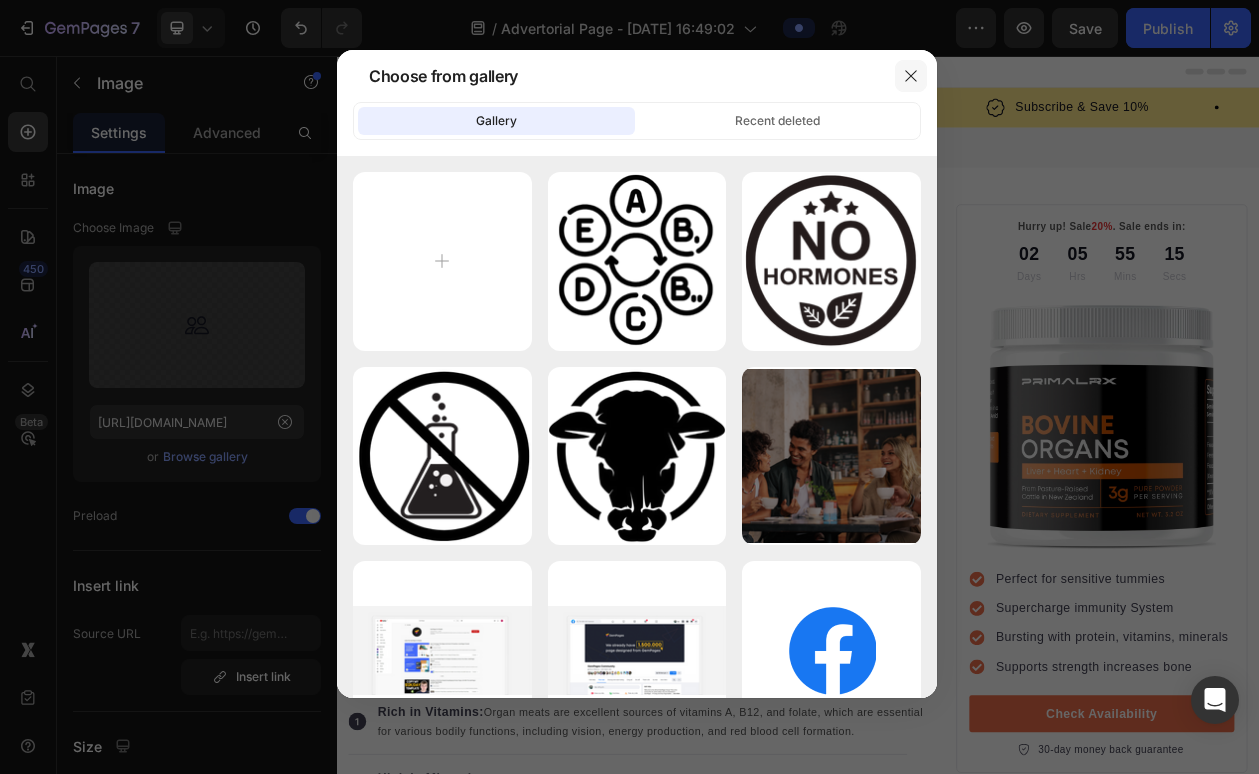 click 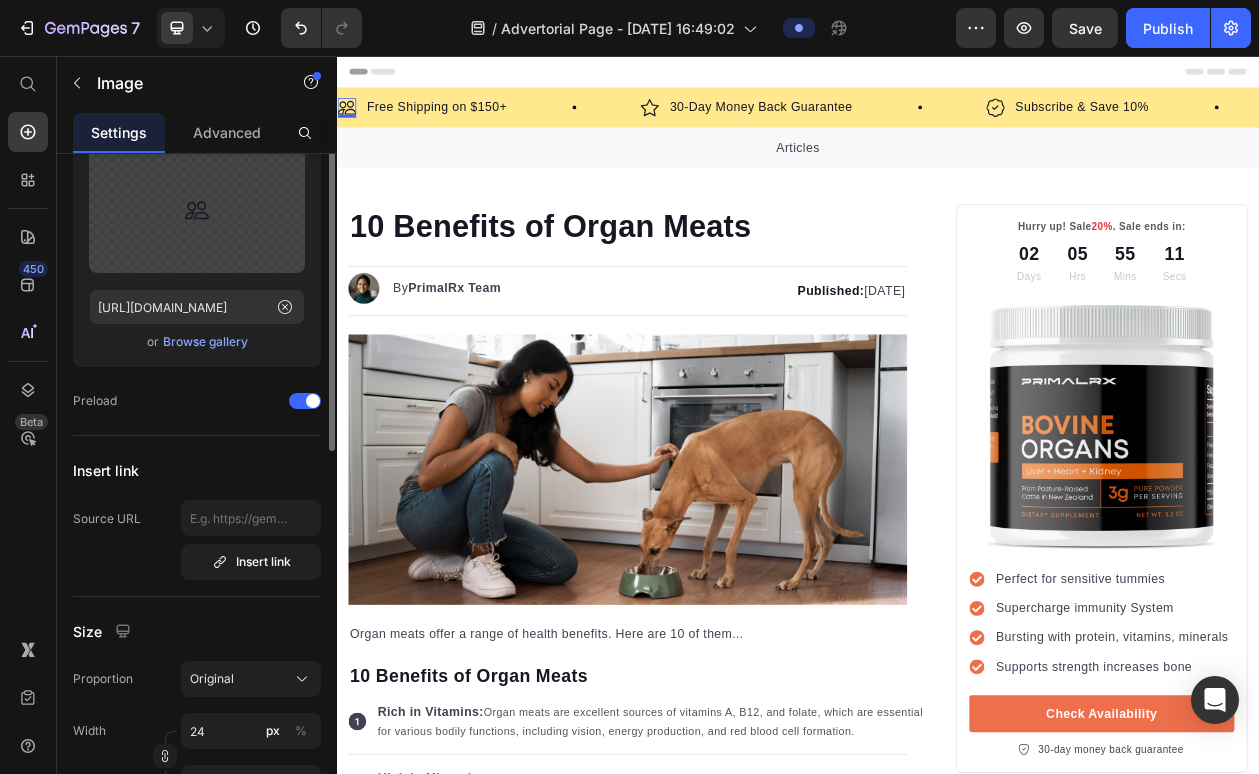 scroll, scrollTop: 0, scrollLeft: 0, axis: both 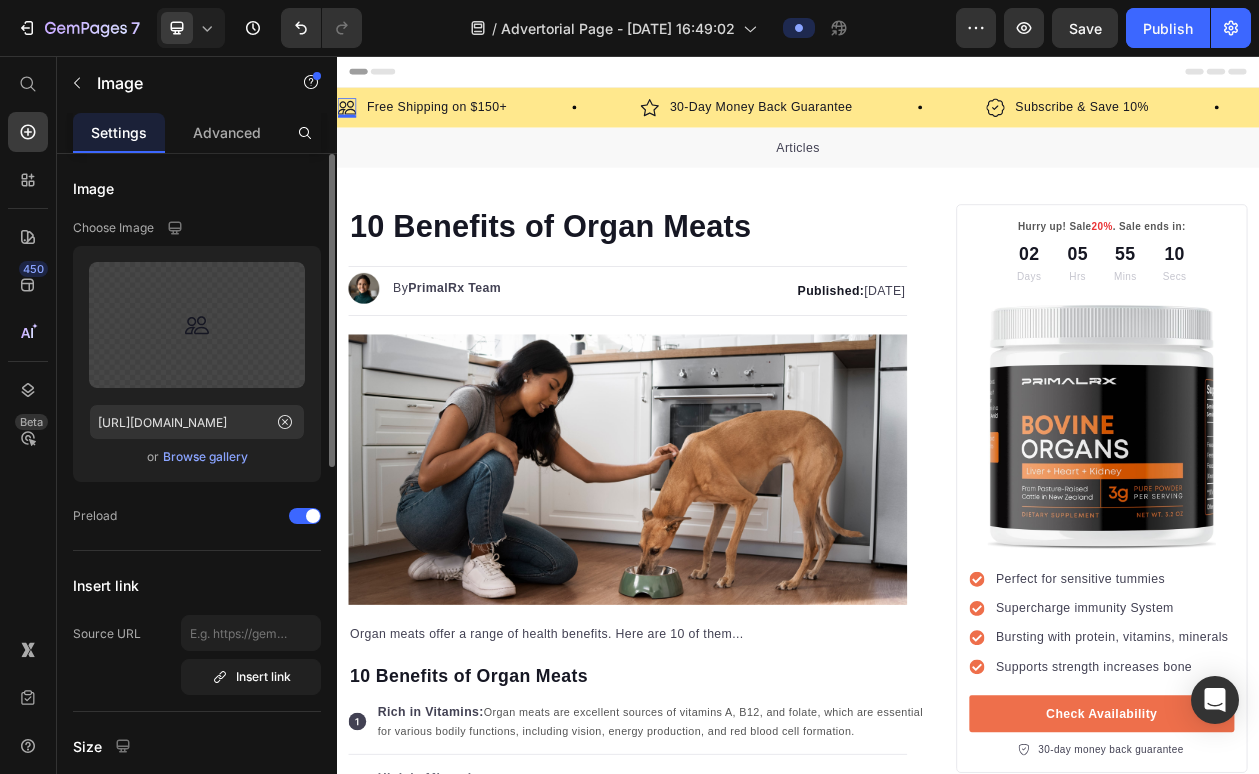 click on "Browse gallery" at bounding box center [205, 457] 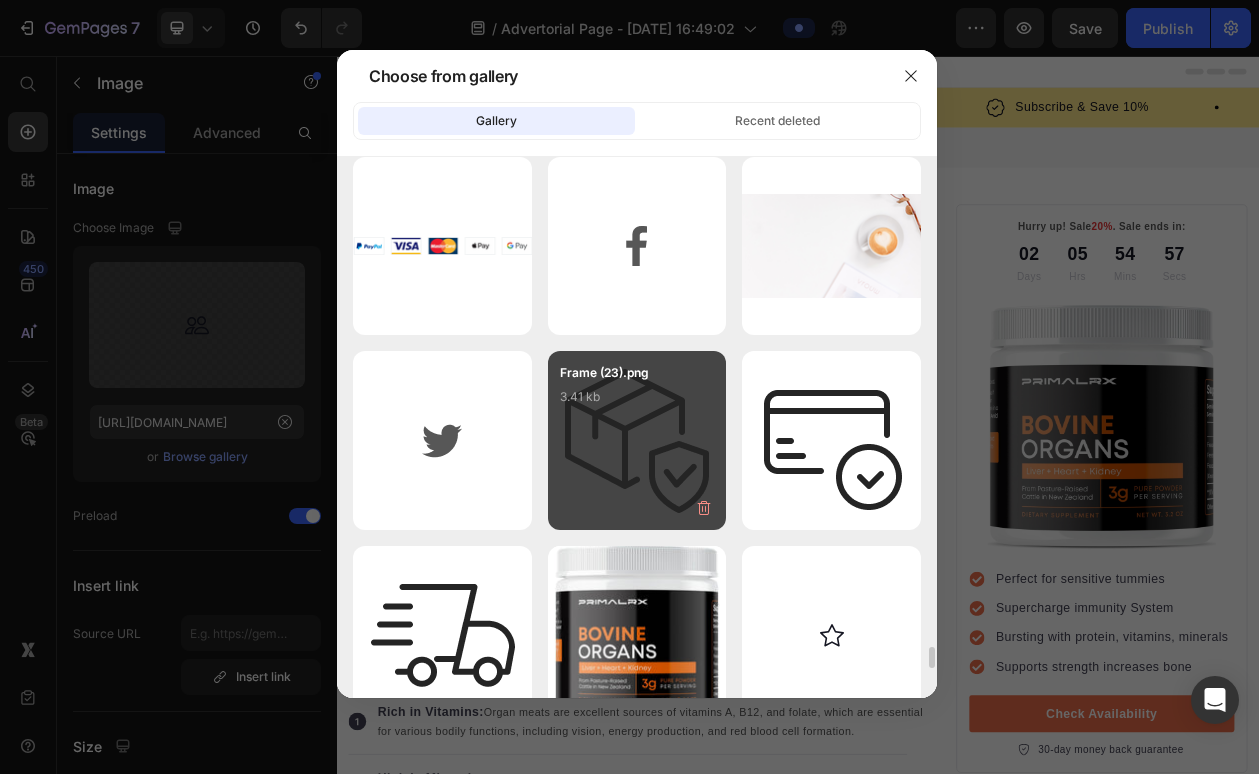 scroll, scrollTop: 12650, scrollLeft: 0, axis: vertical 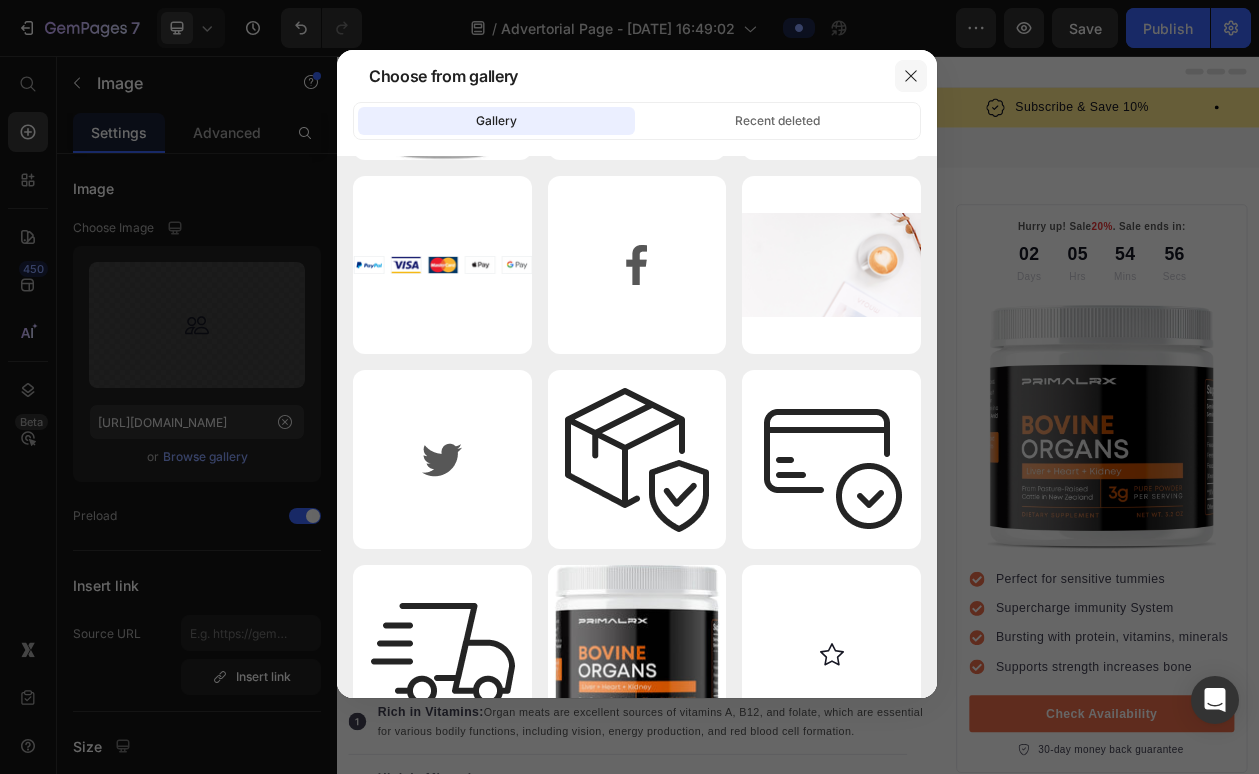 click 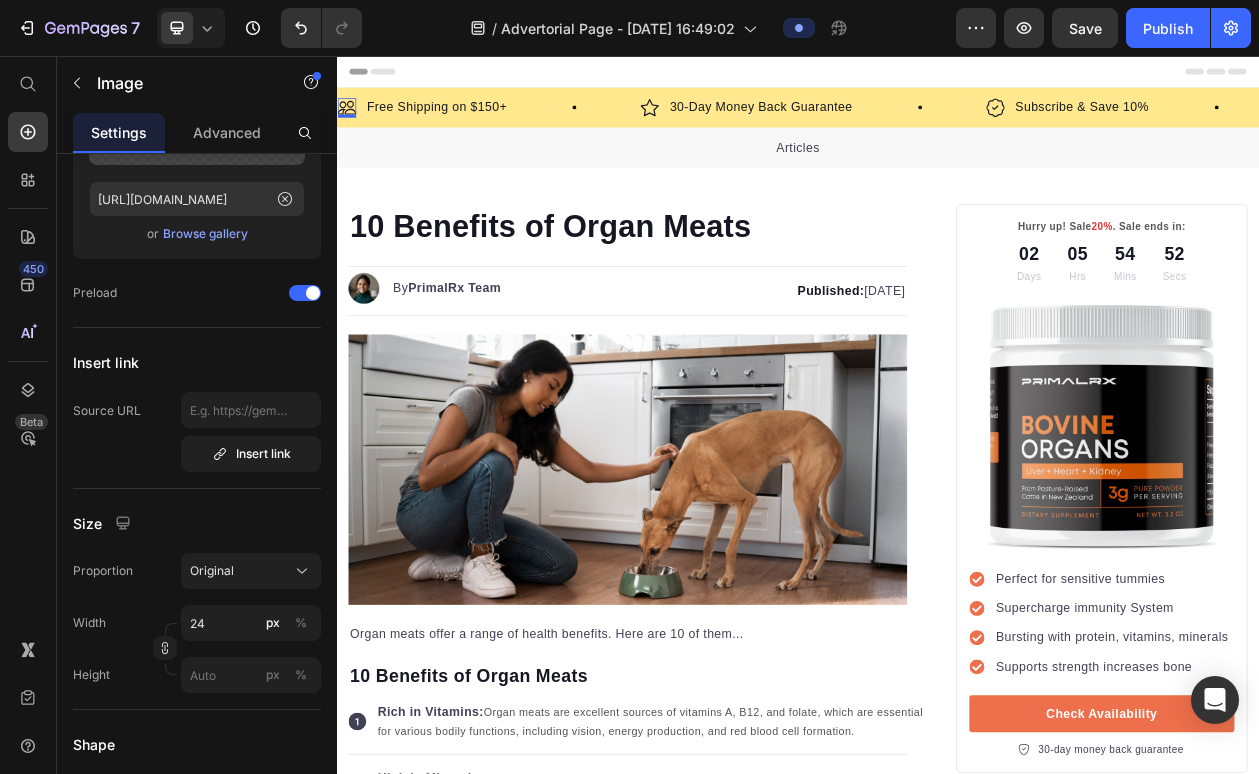 scroll, scrollTop: 0, scrollLeft: 0, axis: both 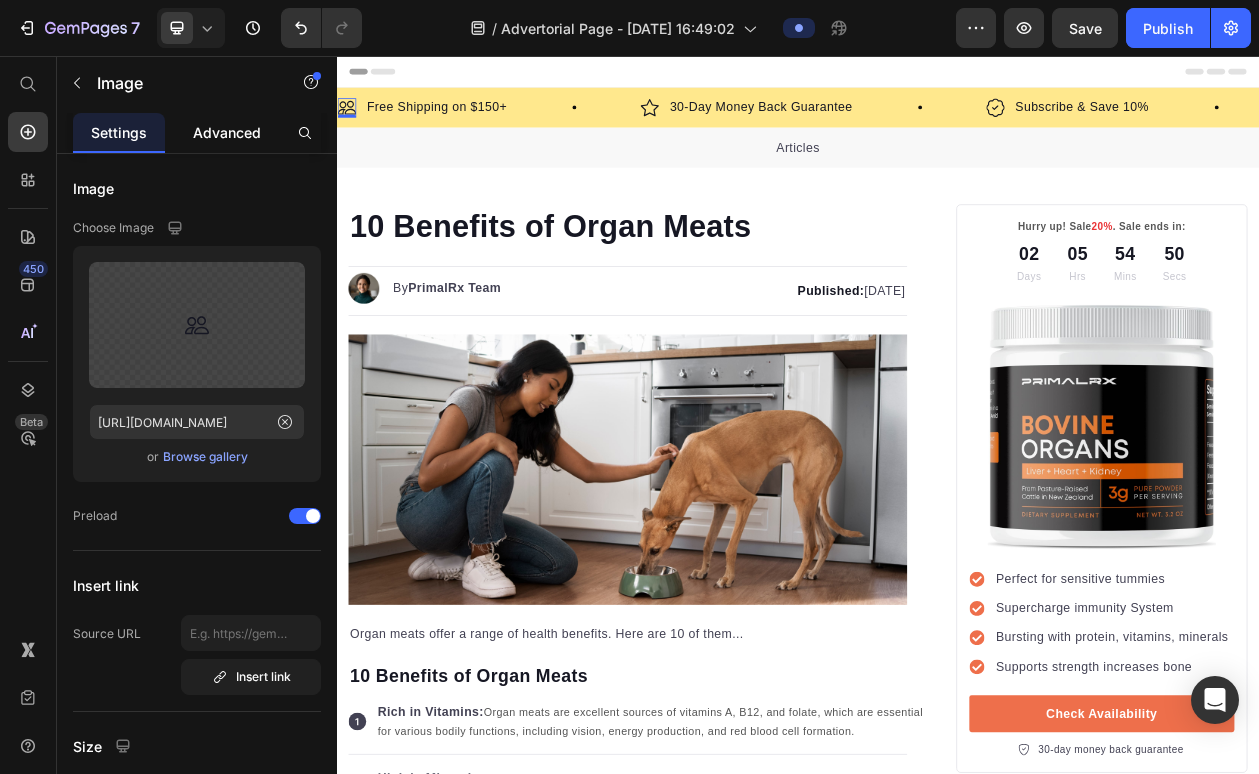 click on "Advanced" at bounding box center [227, 132] 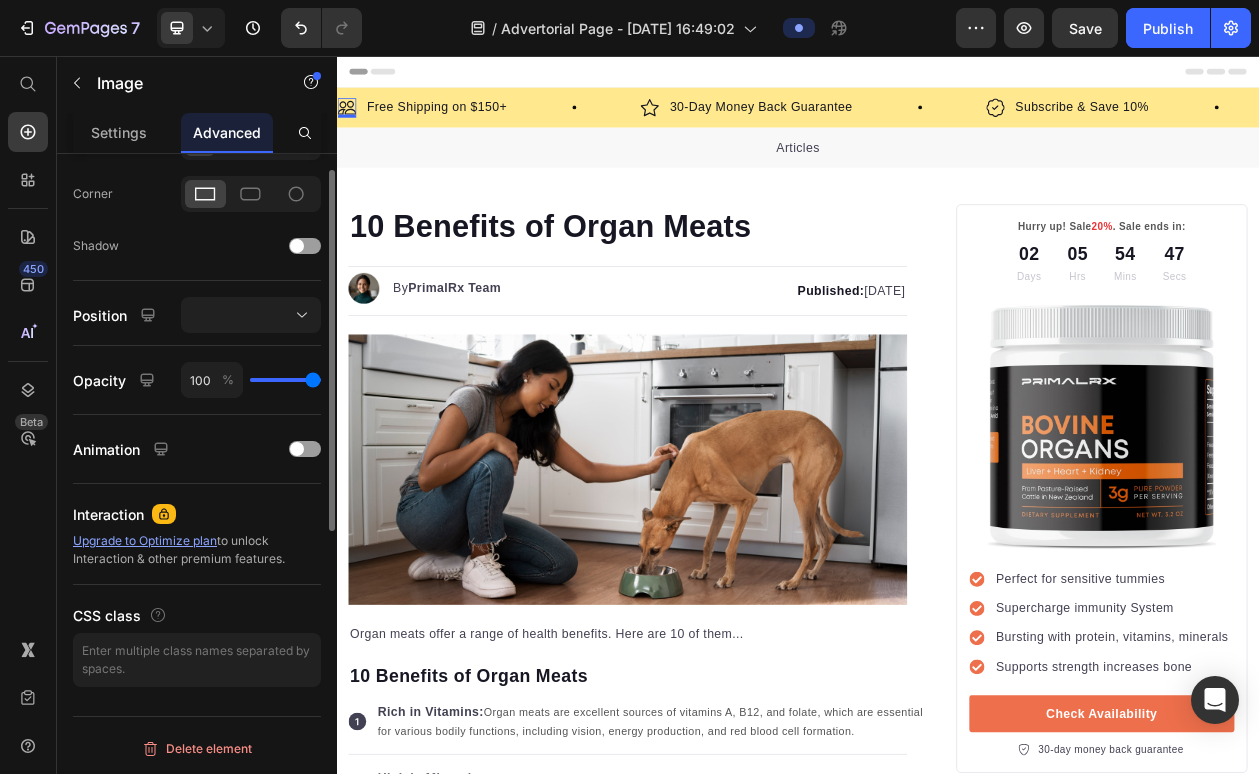 scroll, scrollTop: 0, scrollLeft: 0, axis: both 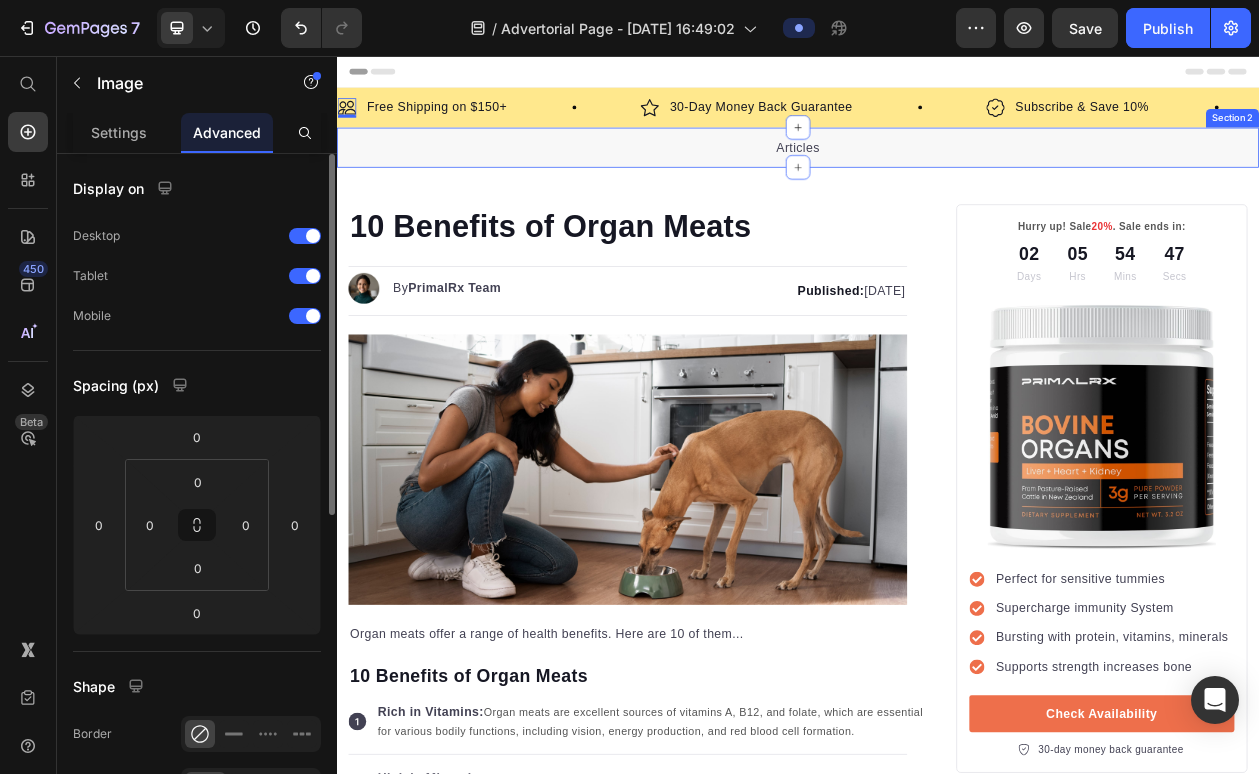 click on "Articles Text block Section 2" at bounding box center [937, 175] 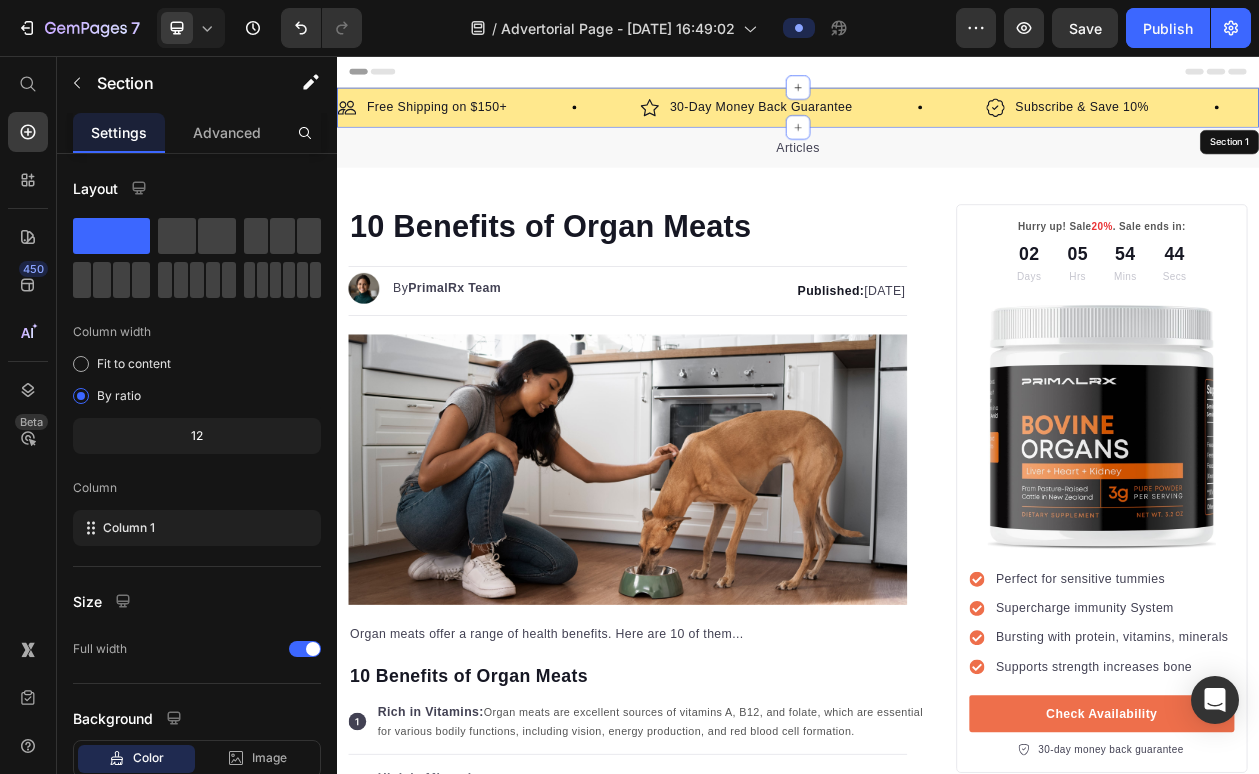 click on "Image Free Shipping on $150+ Text Block Row
Image 30-Day Money Back Guarantee Text Block Row
Image Subscribe & Save 10% Text Block Row
Image Free Shipping on $150+ Text Block Row
Image 30-Day Money Back Guarantee Text Block Row
Image Subscribe & Save 10% Text Block Row
Marquee Section 1" at bounding box center (937, 123) 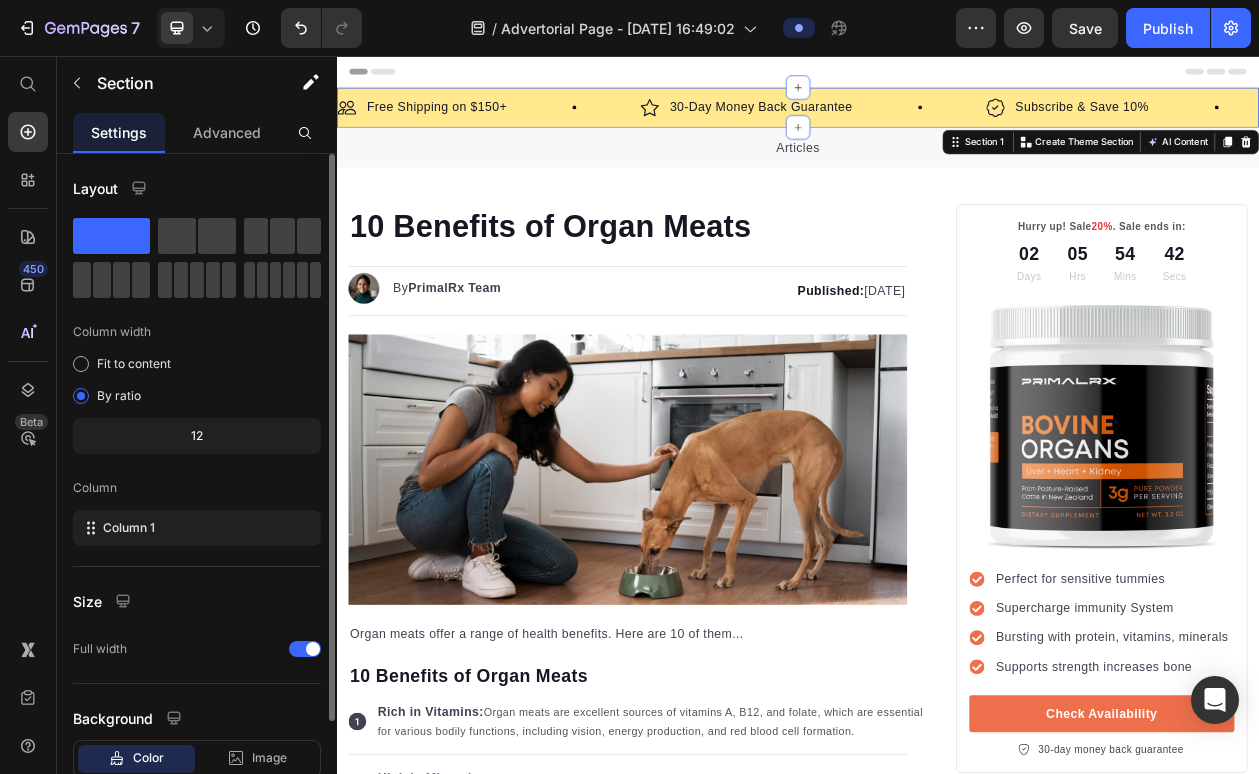 scroll, scrollTop: 131, scrollLeft: 0, axis: vertical 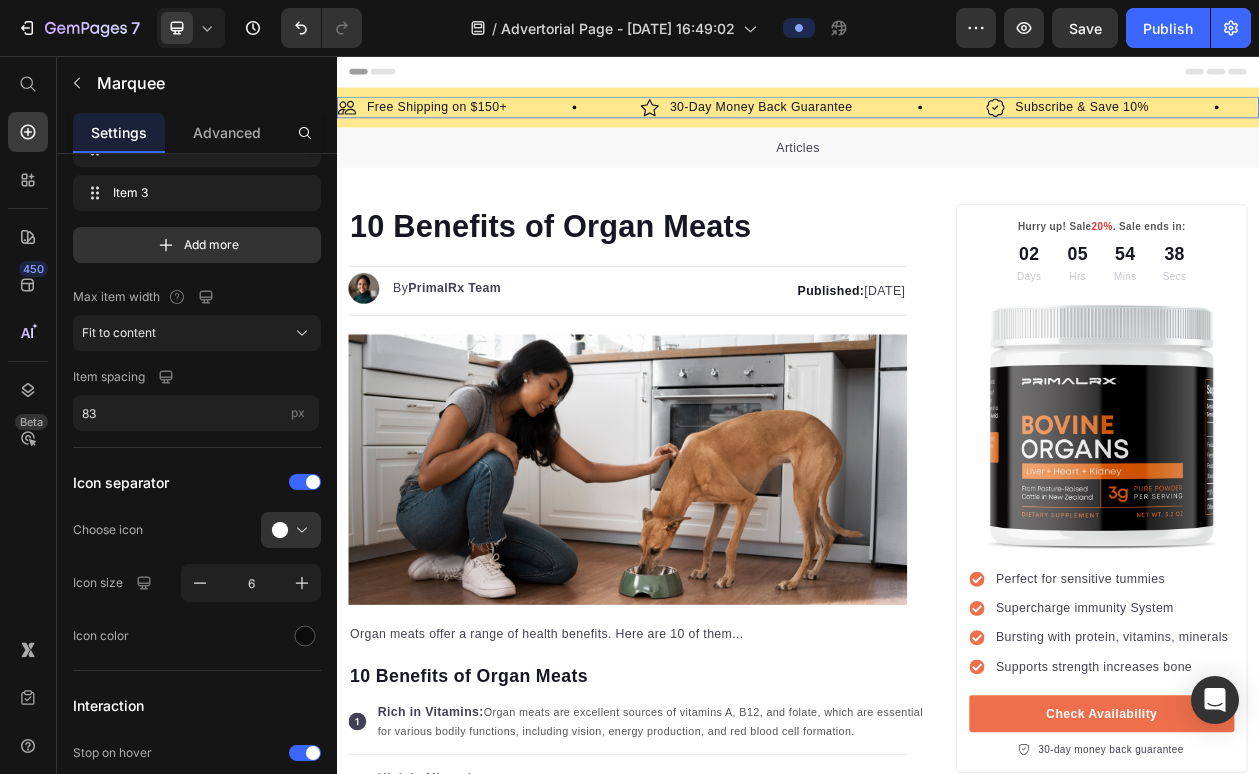 click on "Image Free Shipping on $150+ Text Block Row" at bounding box center [535, 123] 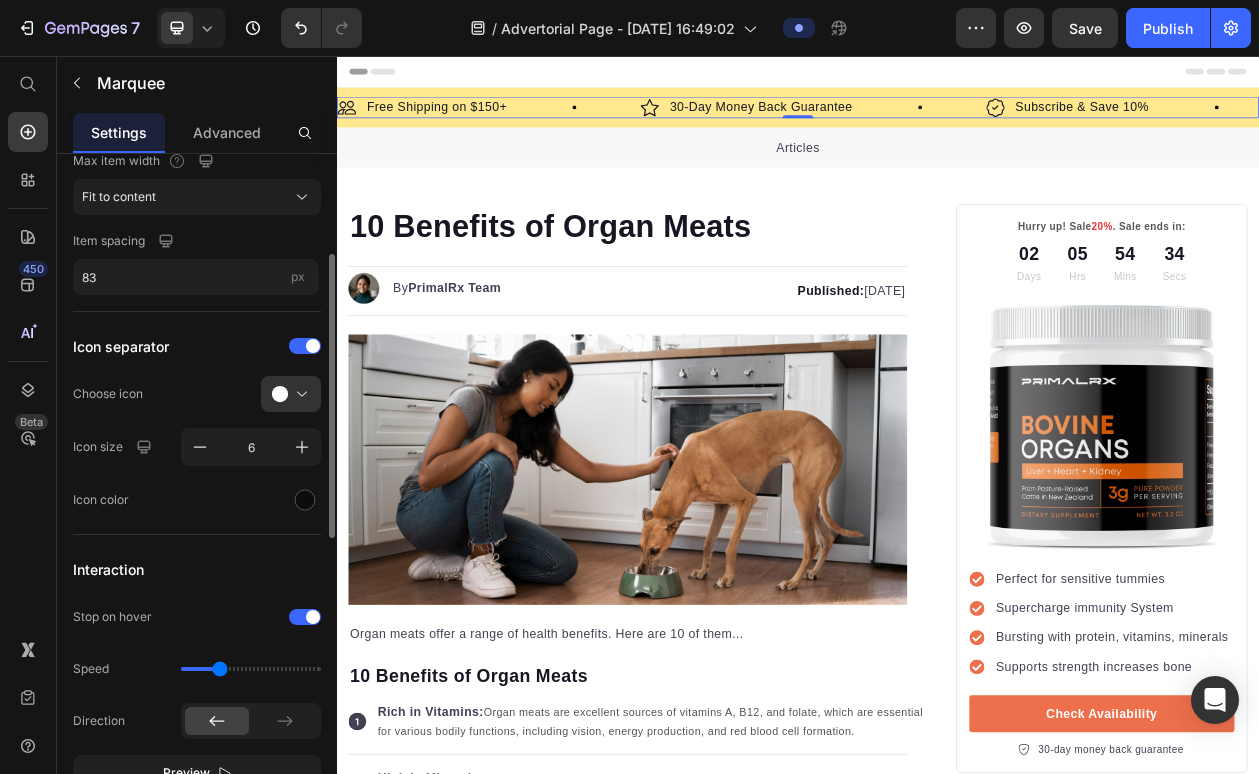 scroll, scrollTop: 269, scrollLeft: 0, axis: vertical 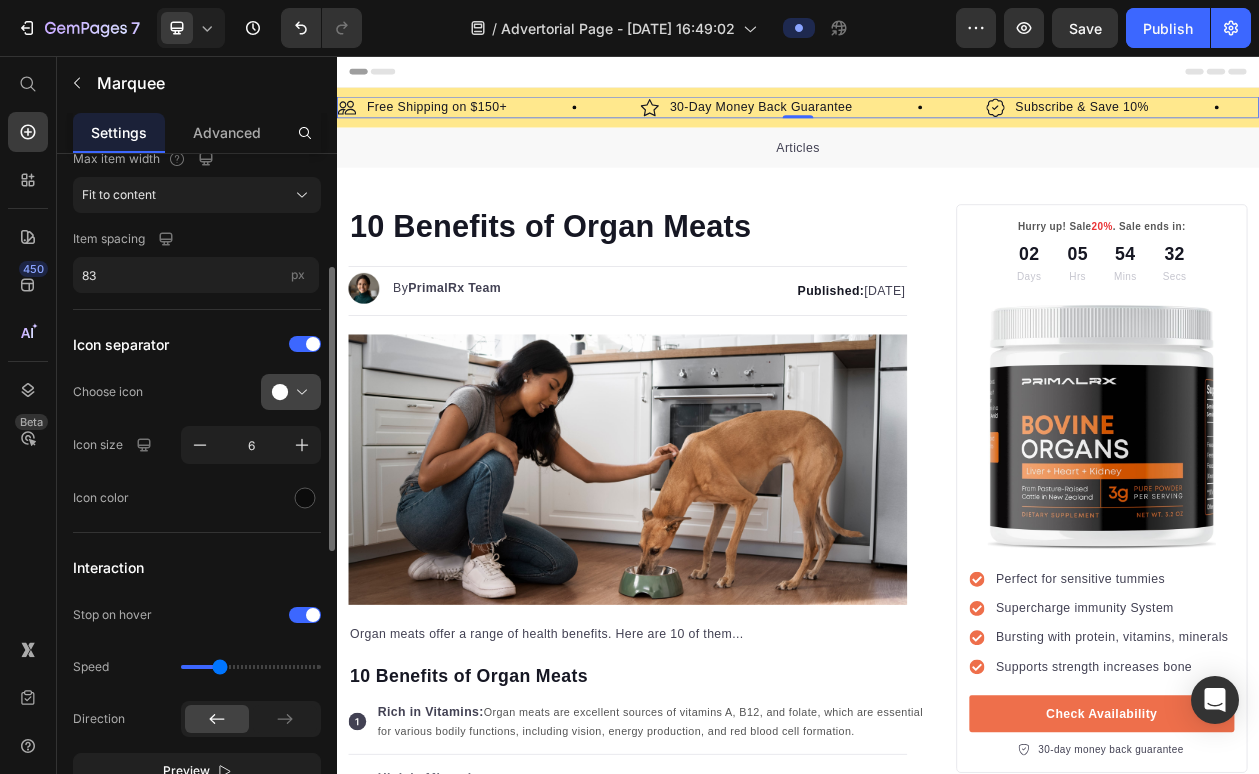 click at bounding box center (299, 392) 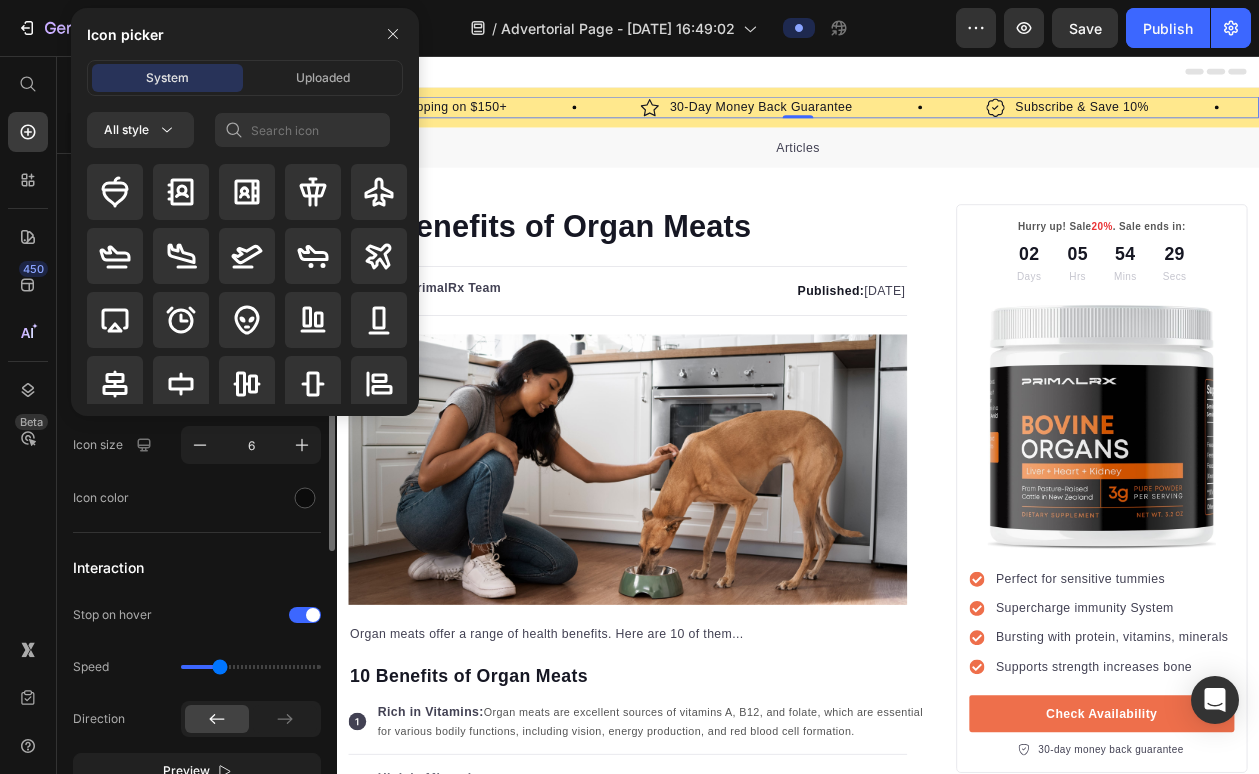 click on "Icon separator Choose icon
Icon size 6 Icon color" 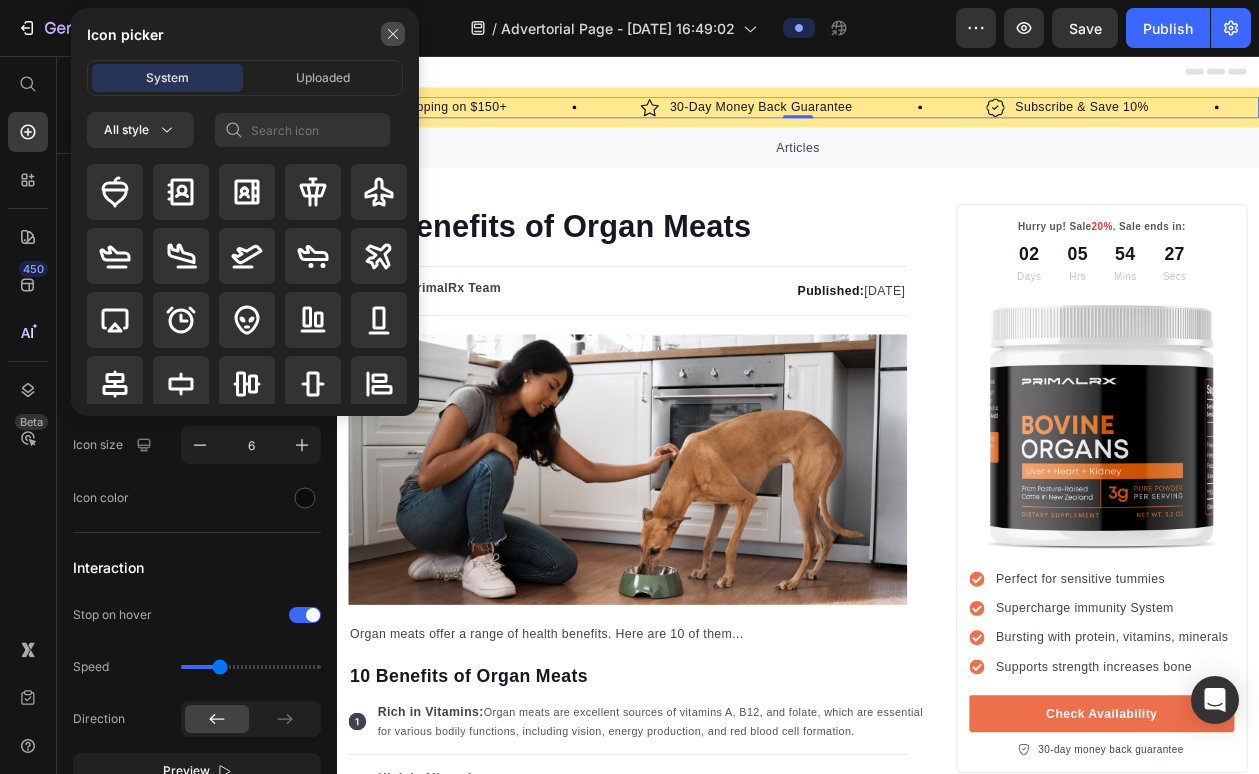 click 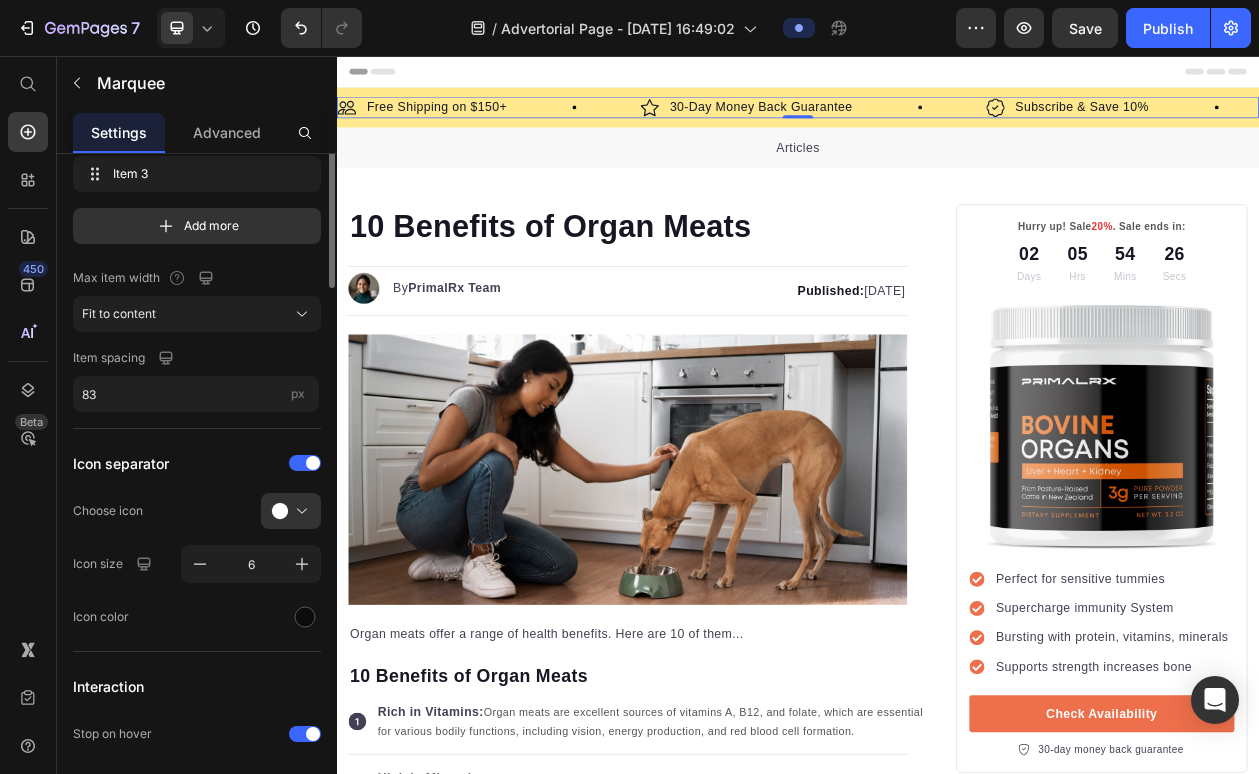 scroll, scrollTop: 0, scrollLeft: 0, axis: both 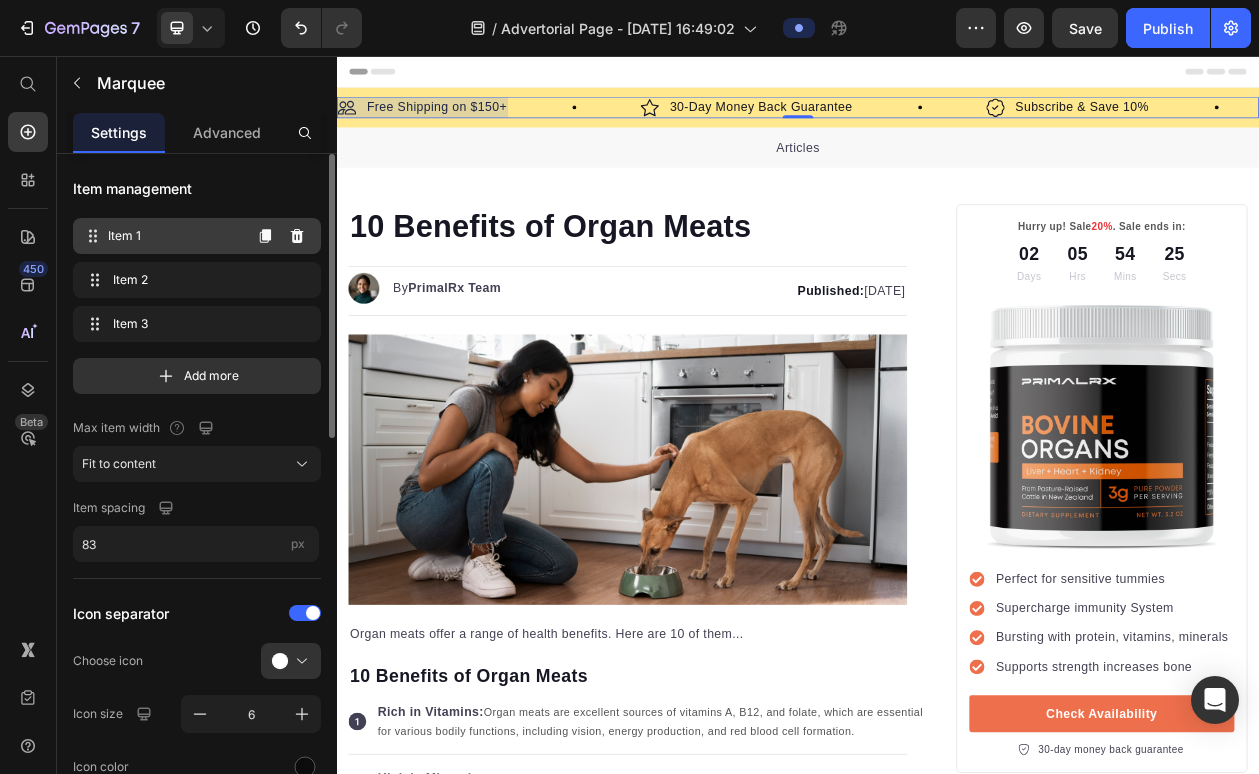 click on "Item 1" at bounding box center (174, 236) 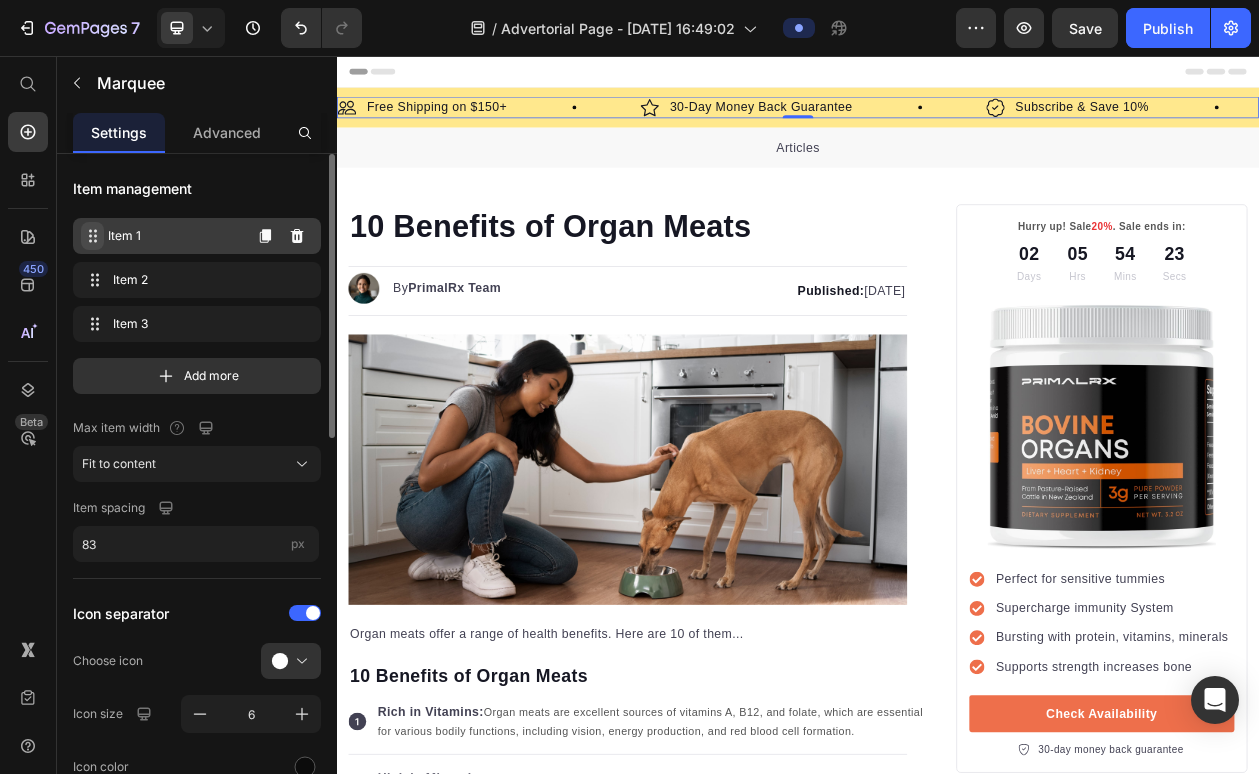 click 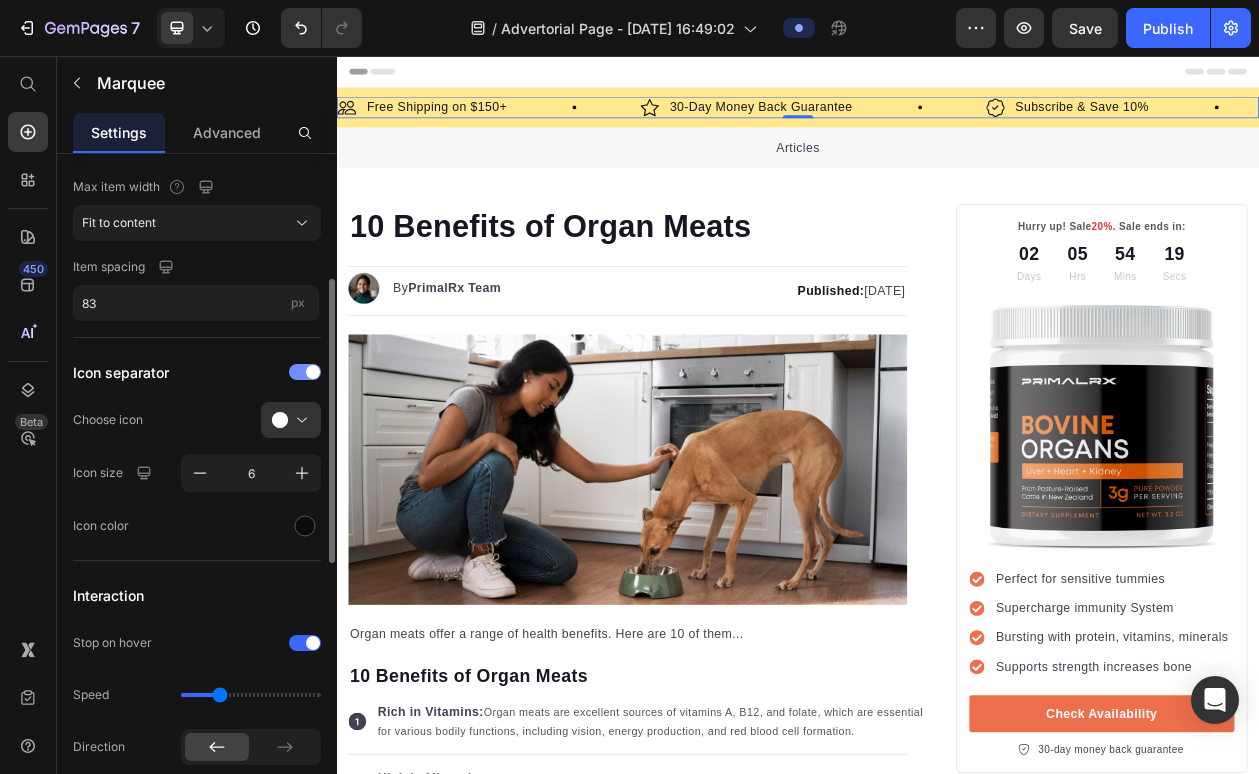scroll, scrollTop: 324, scrollLeft: 0, axis: vertical 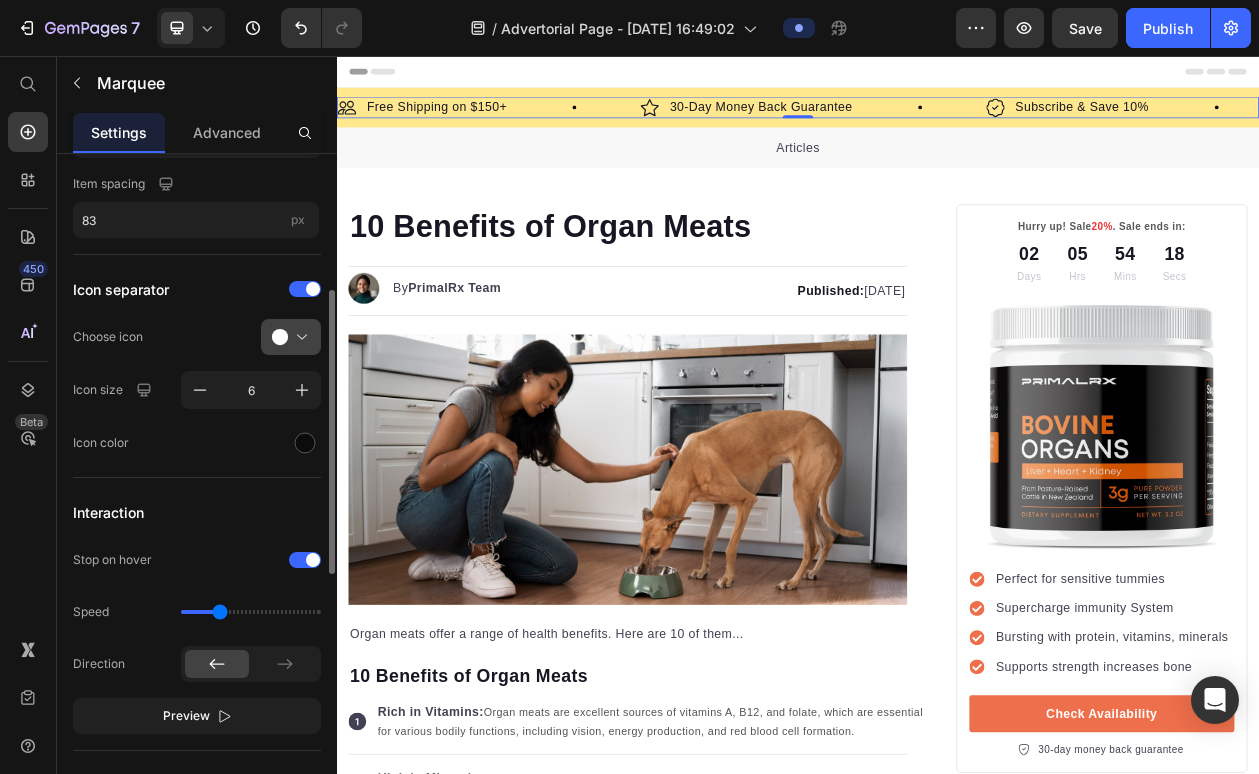 click at bounding box center (299, 337) 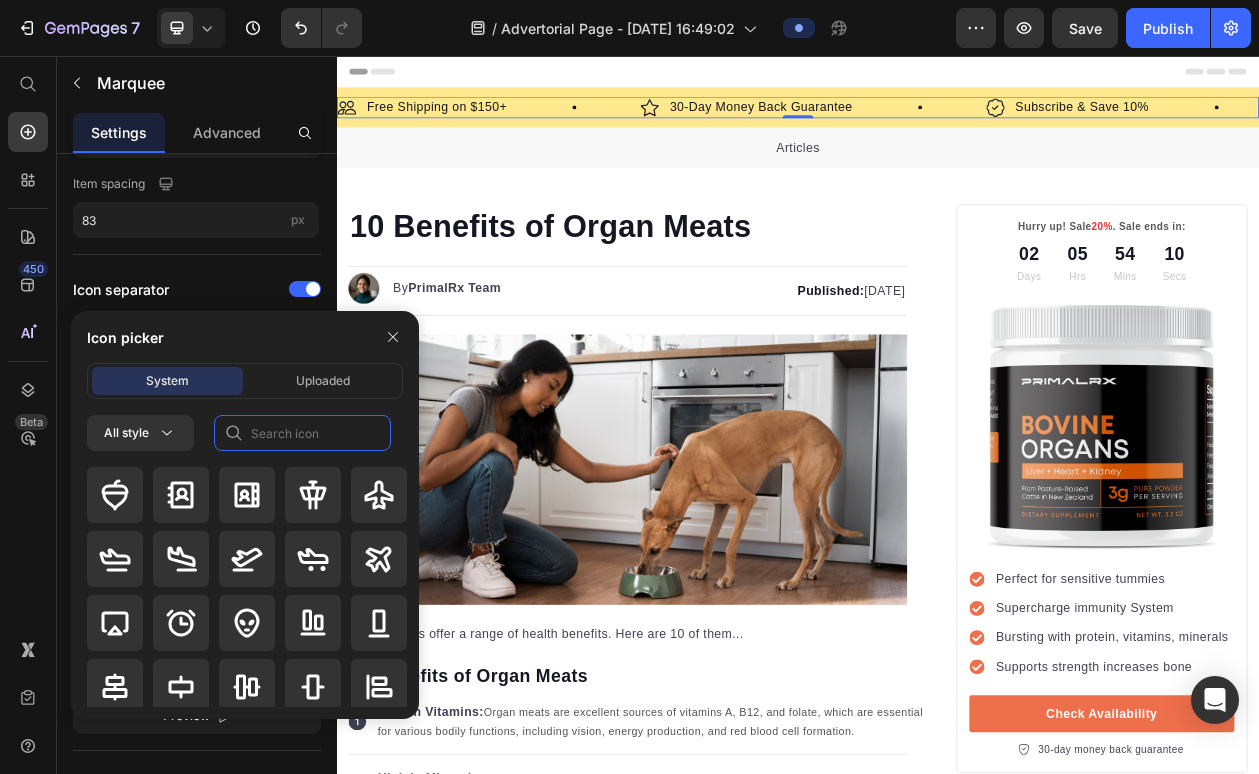 click 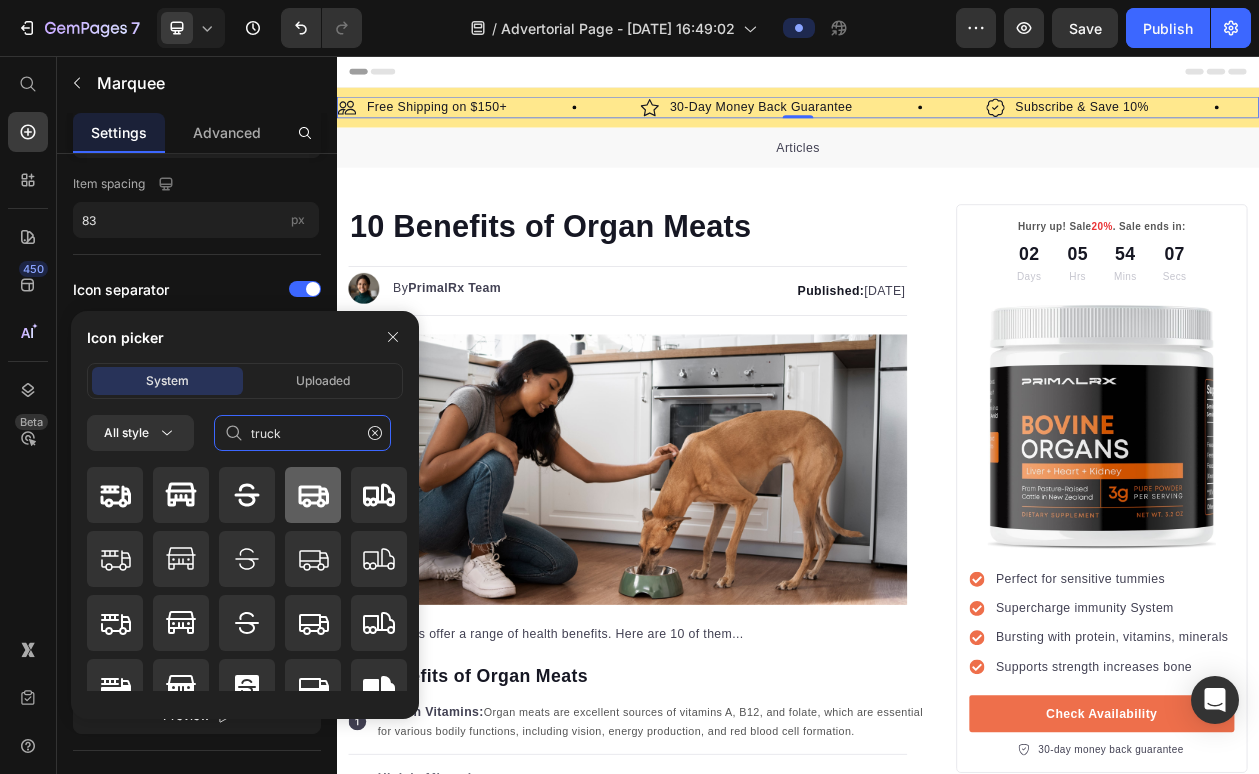 type on "truck" 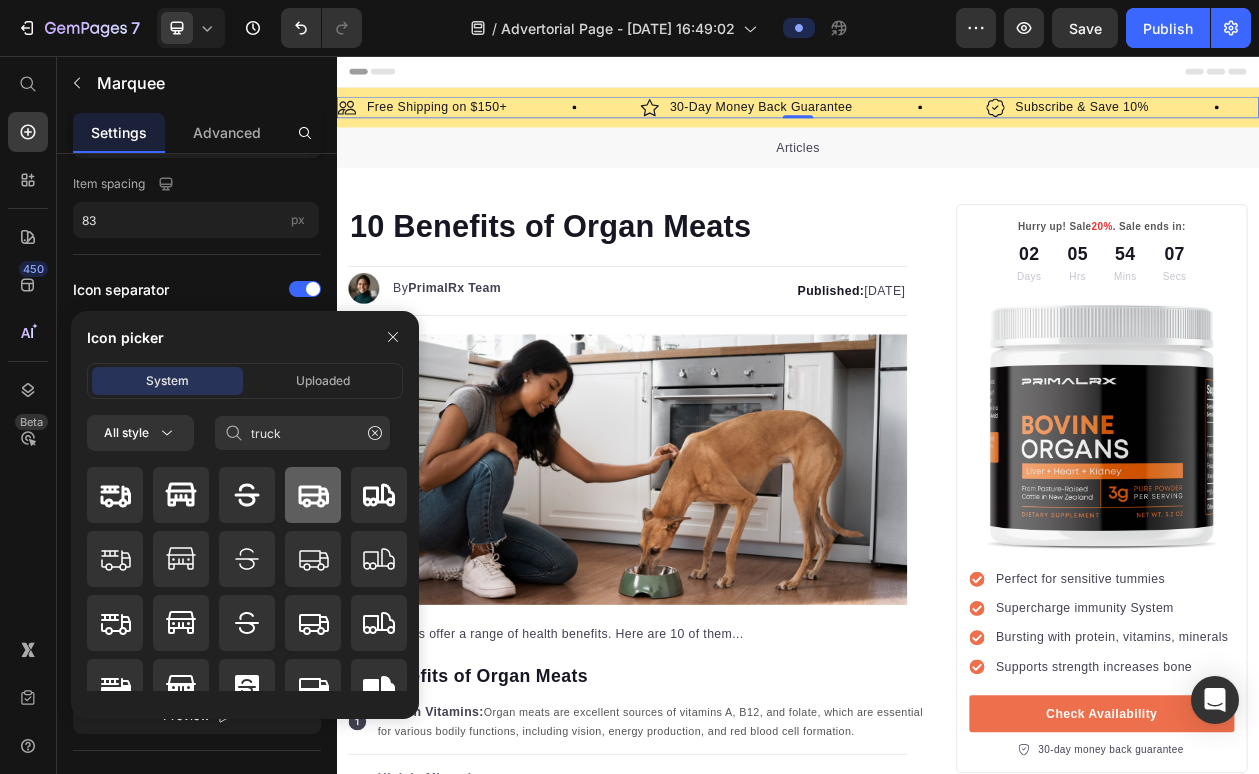 click 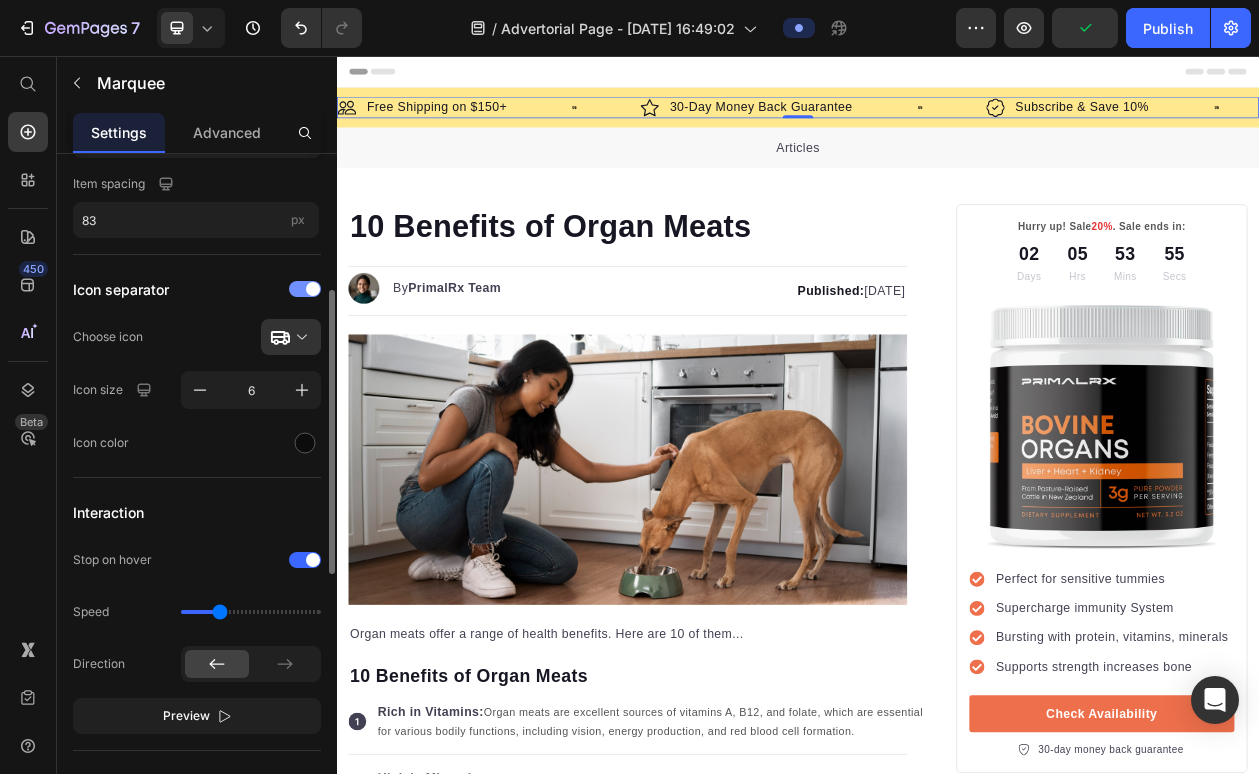 click at bounding box center (305, 289) 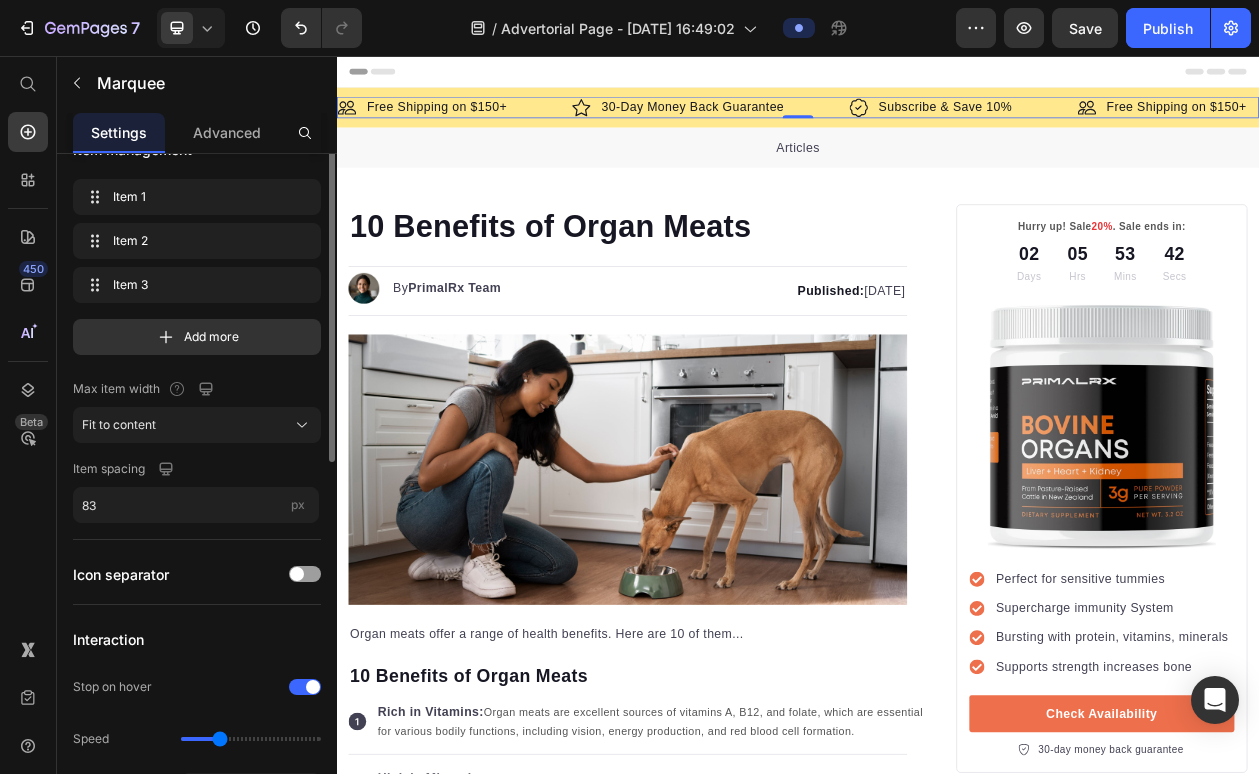 scroll, scrollTop: 0, scrollLeft: 0, axis: both 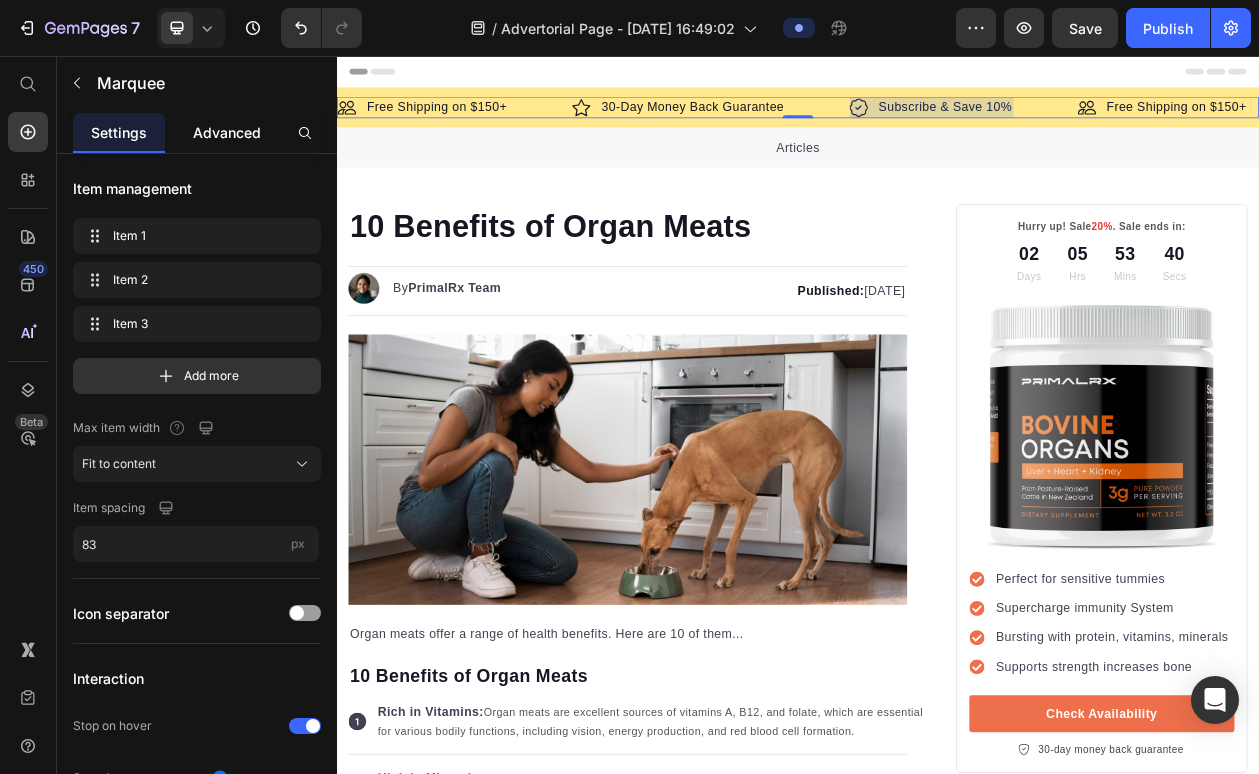 click on "Advanced" at bounding box center [227, 132] 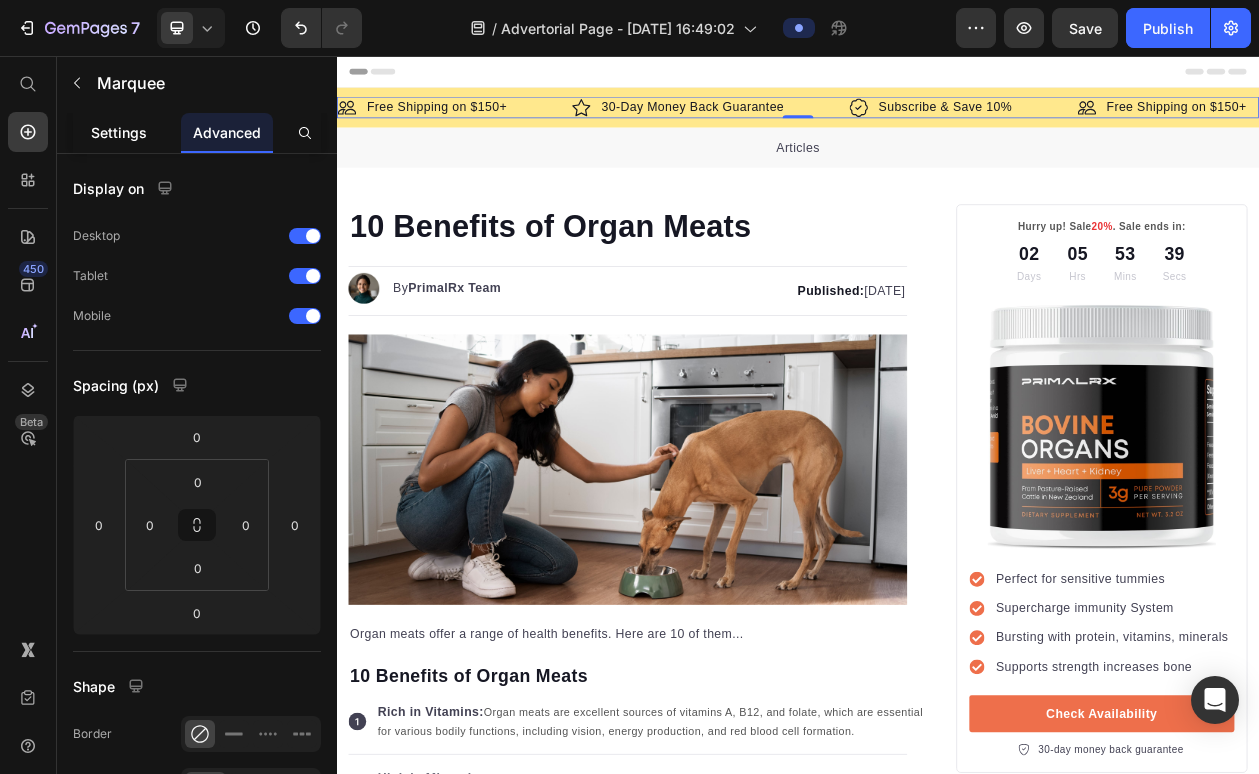 click on "Settings" 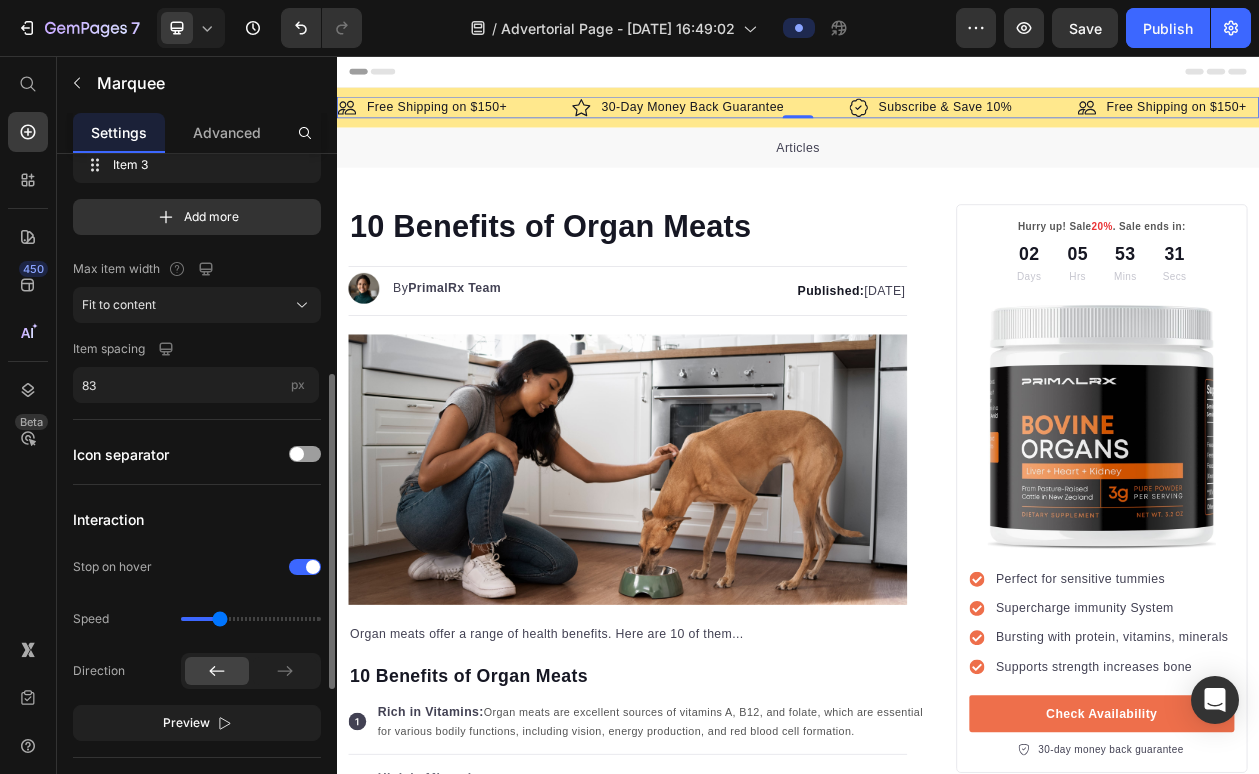 scroll, scrollTop: 0, scrollLeft: 0, axis: both 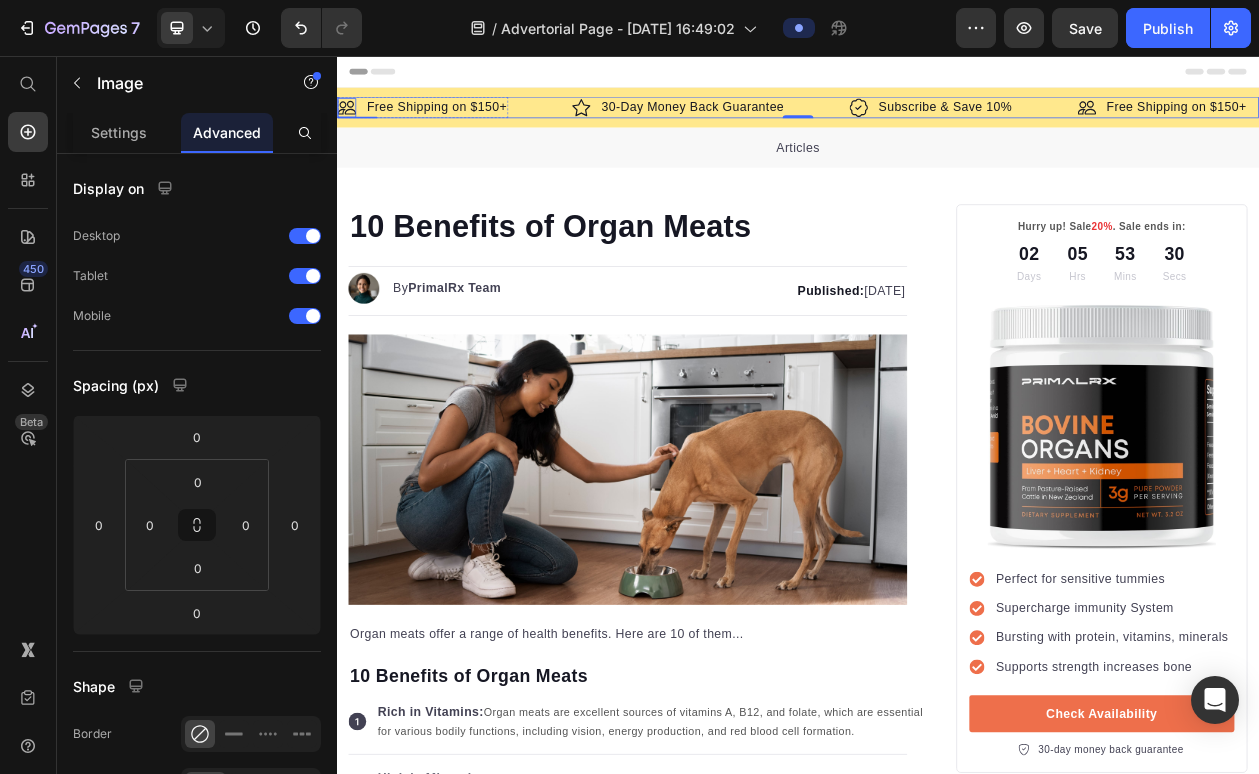 click at bounding box center (350, 123) 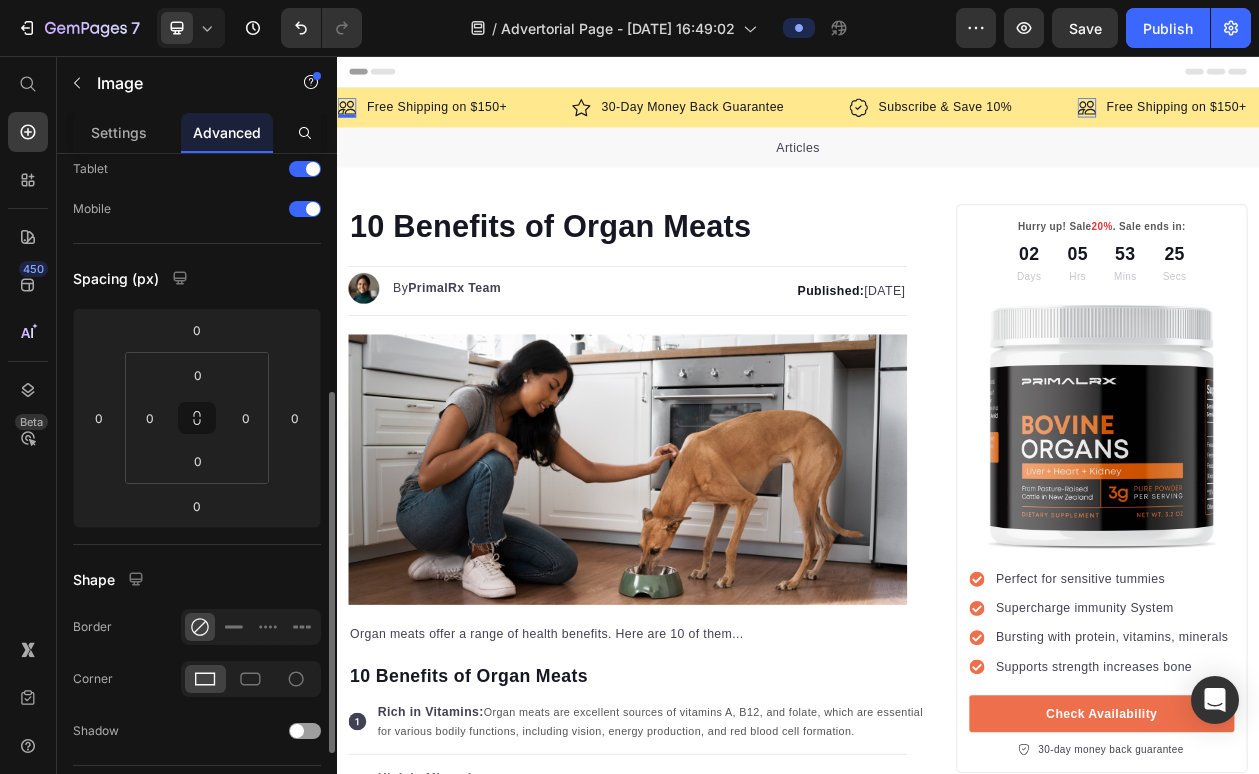scroll, scrollTop: 0, scrollLeft: 0, axis: both 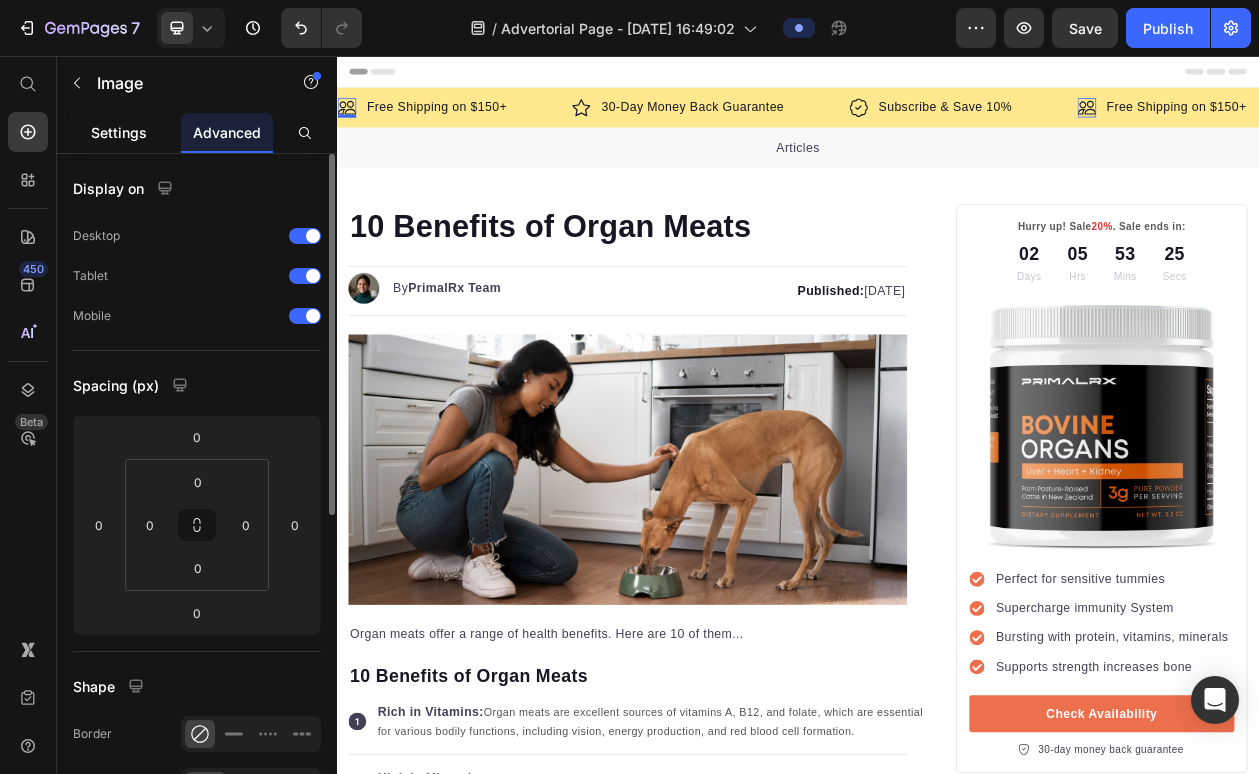 click on "Settings" 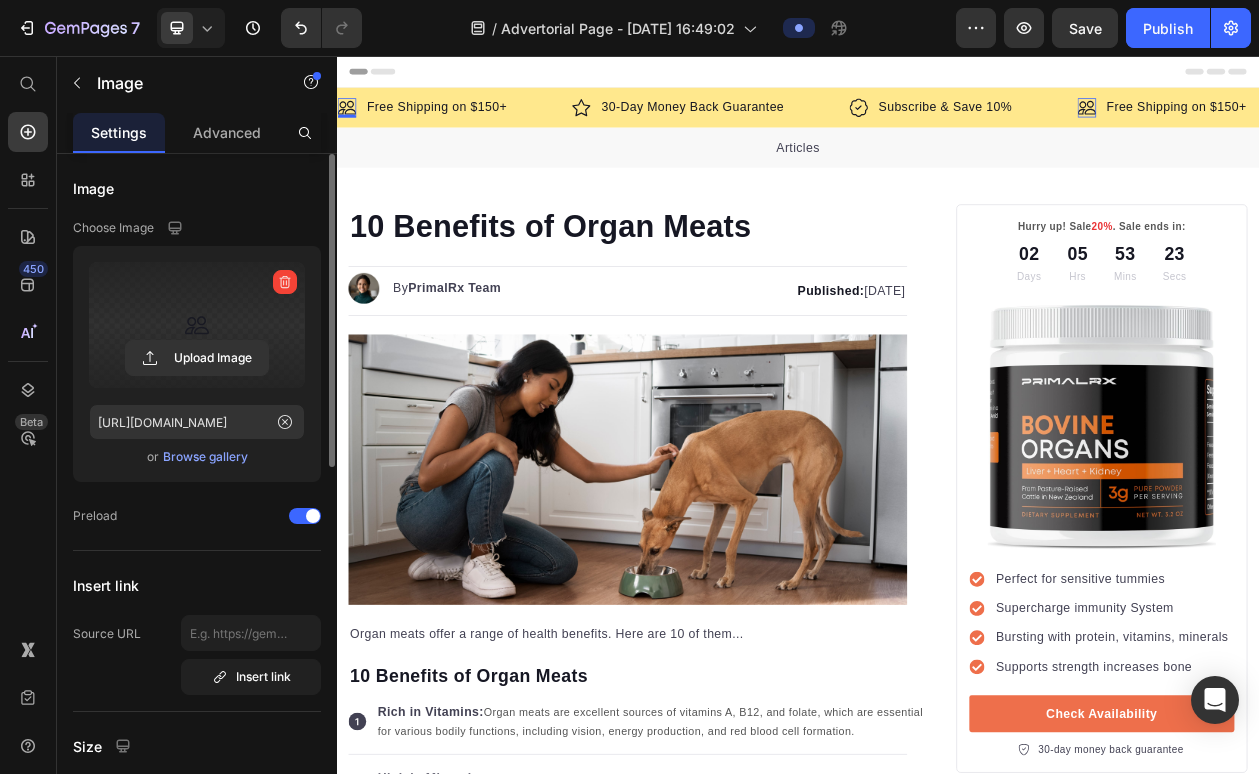 click at bounding box center (197, 325) 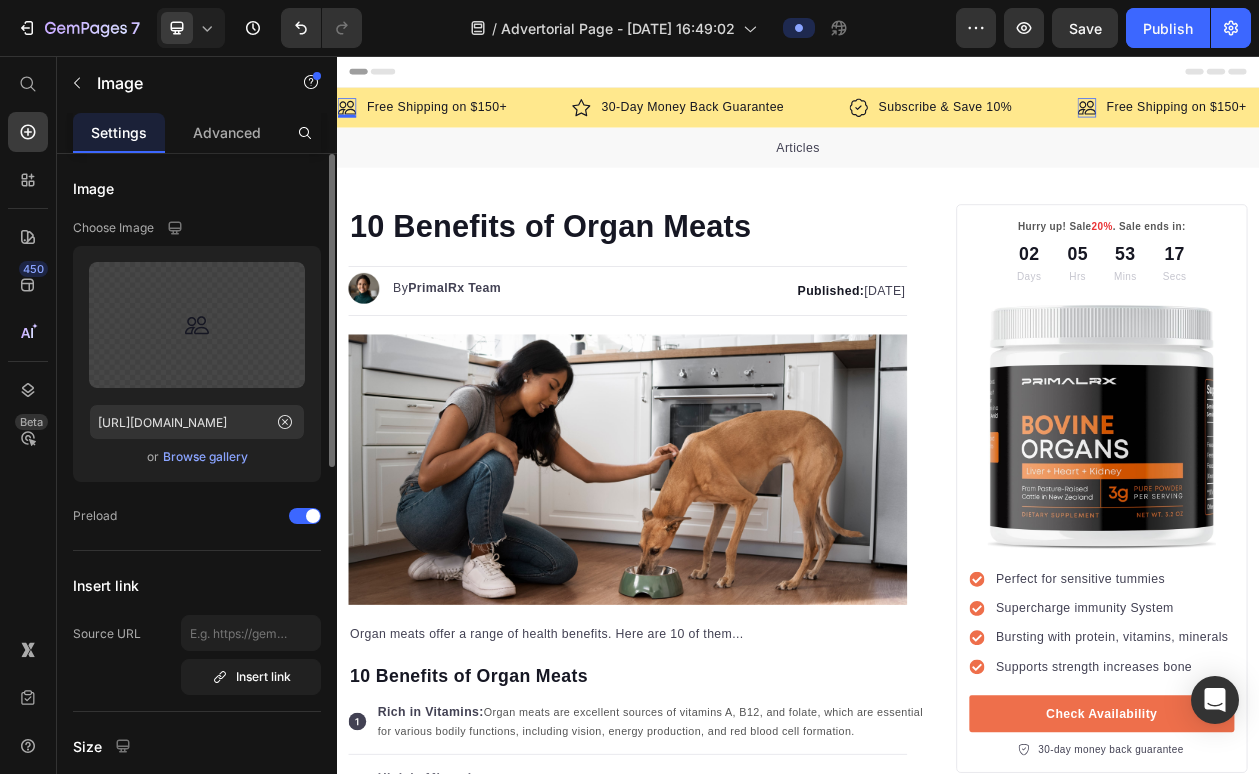 click on "Browse gallery" at bounding box center [205, 457] 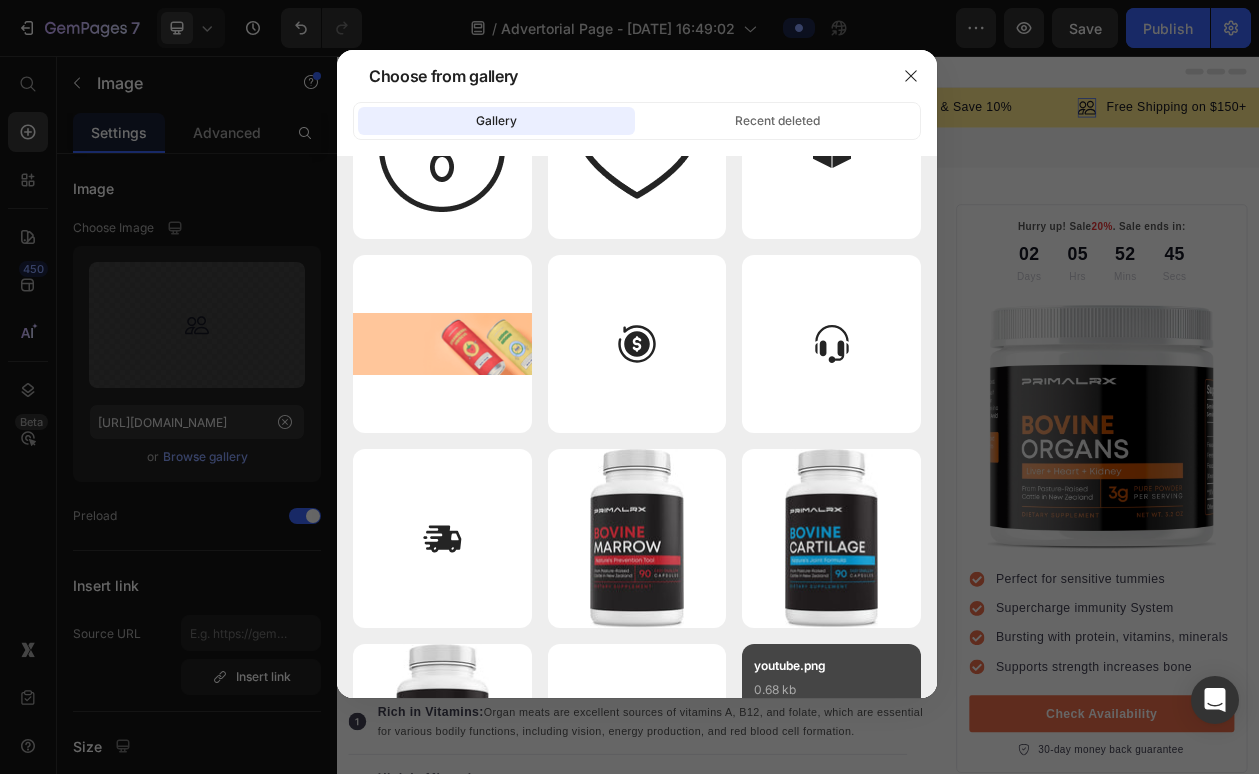 scroll, scrollTop: 11926, scrollLeft: 0, axis: vertical 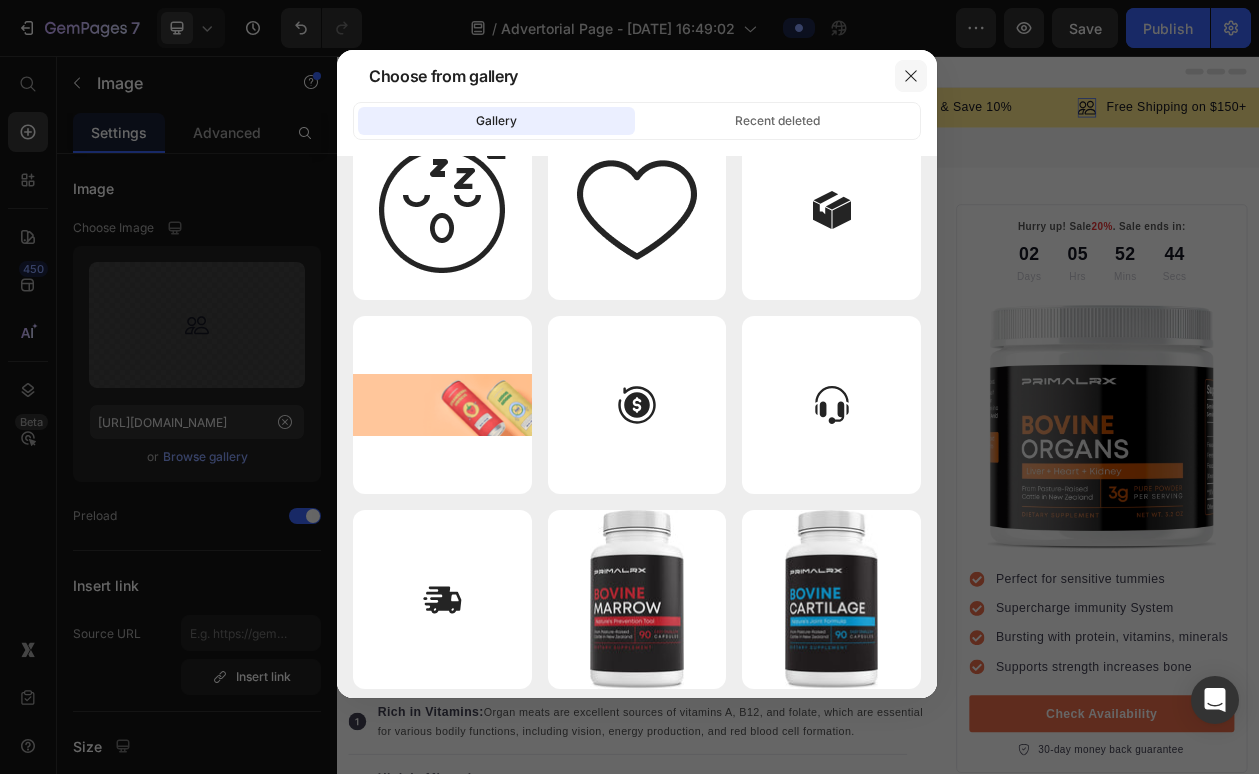 click at bounding box center (911, 76) 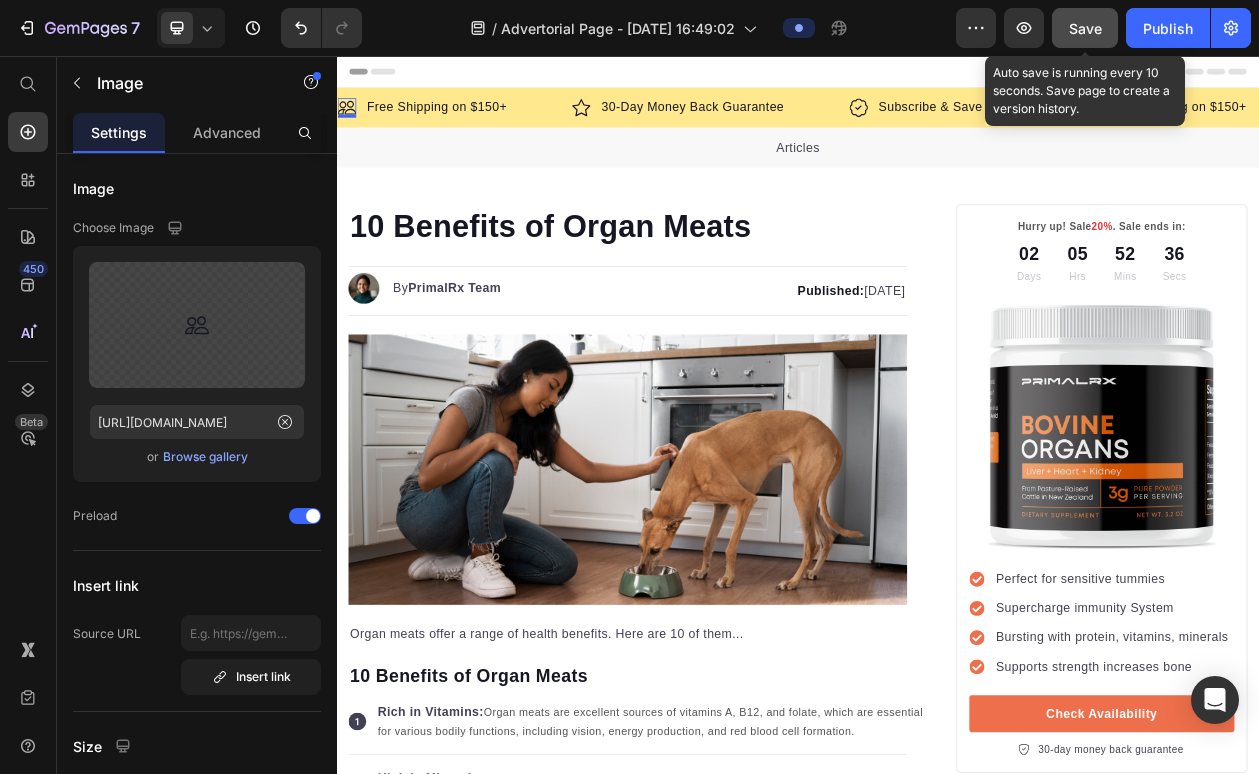 click on "Save" at bounding box center (1085, 28) 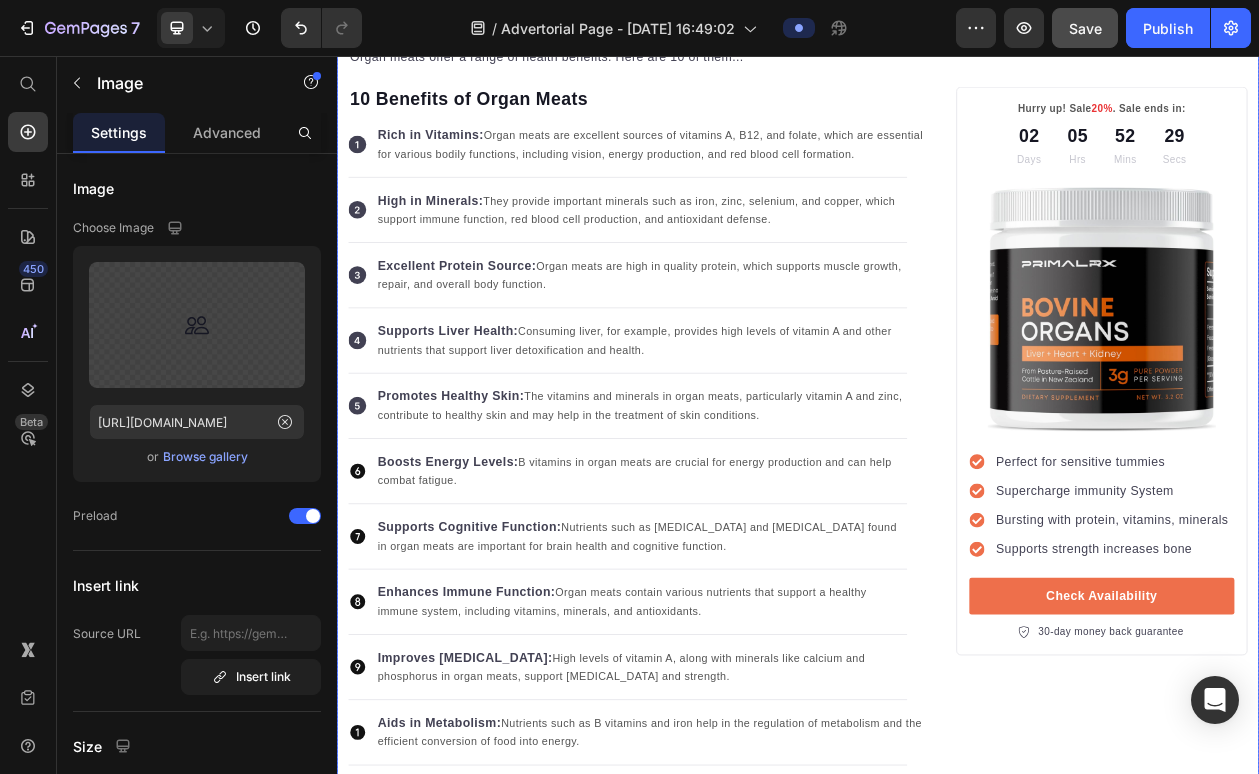 scroll, scrollTop: 753, scrollLeft: 0, axis: vertical 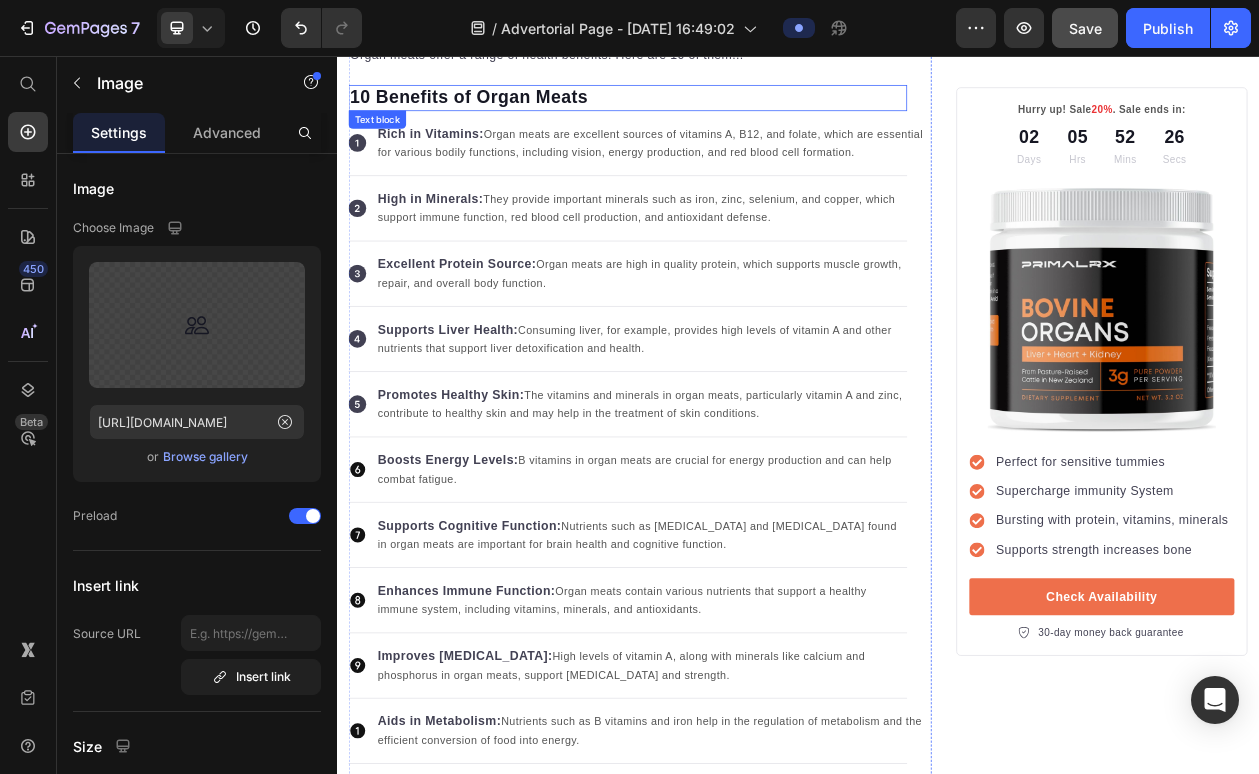 click on "10 Benefits of Organ Meats" at bounding box center (715, 110) 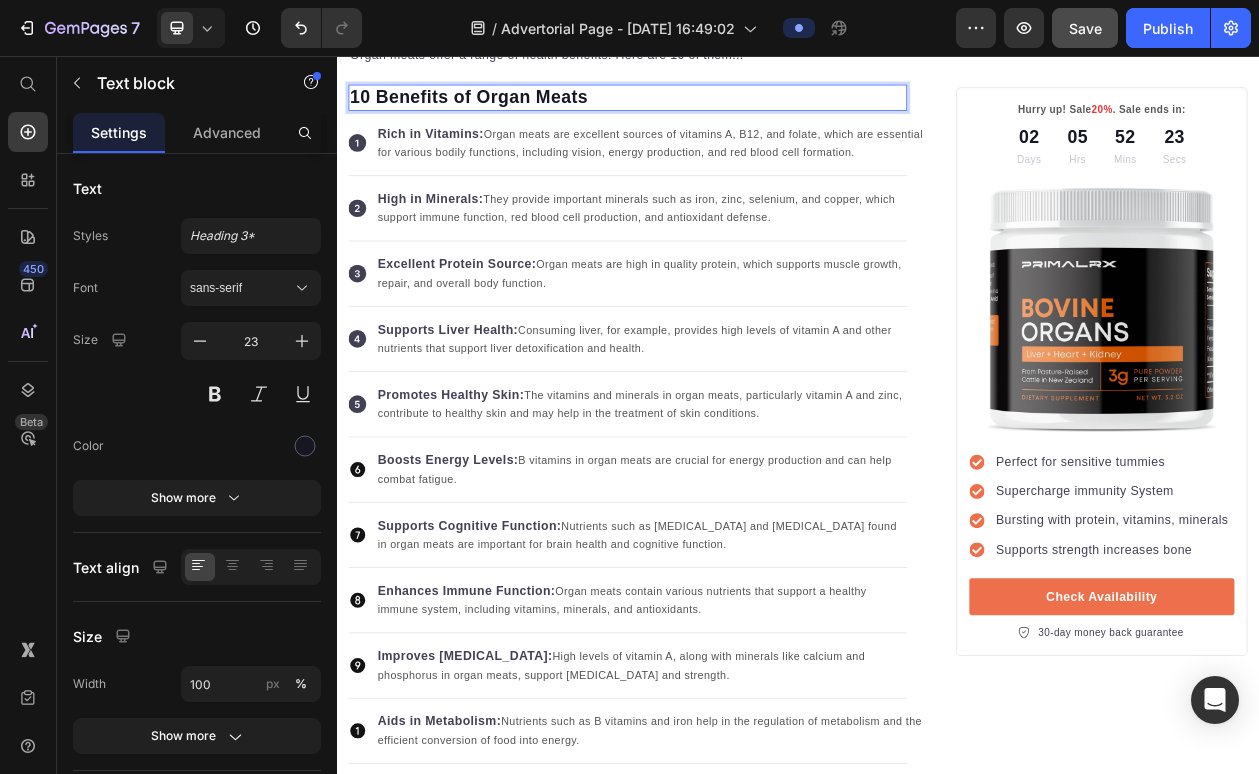 click on "10 Benefits of Organ Meats" at bounding box center [715, 110] 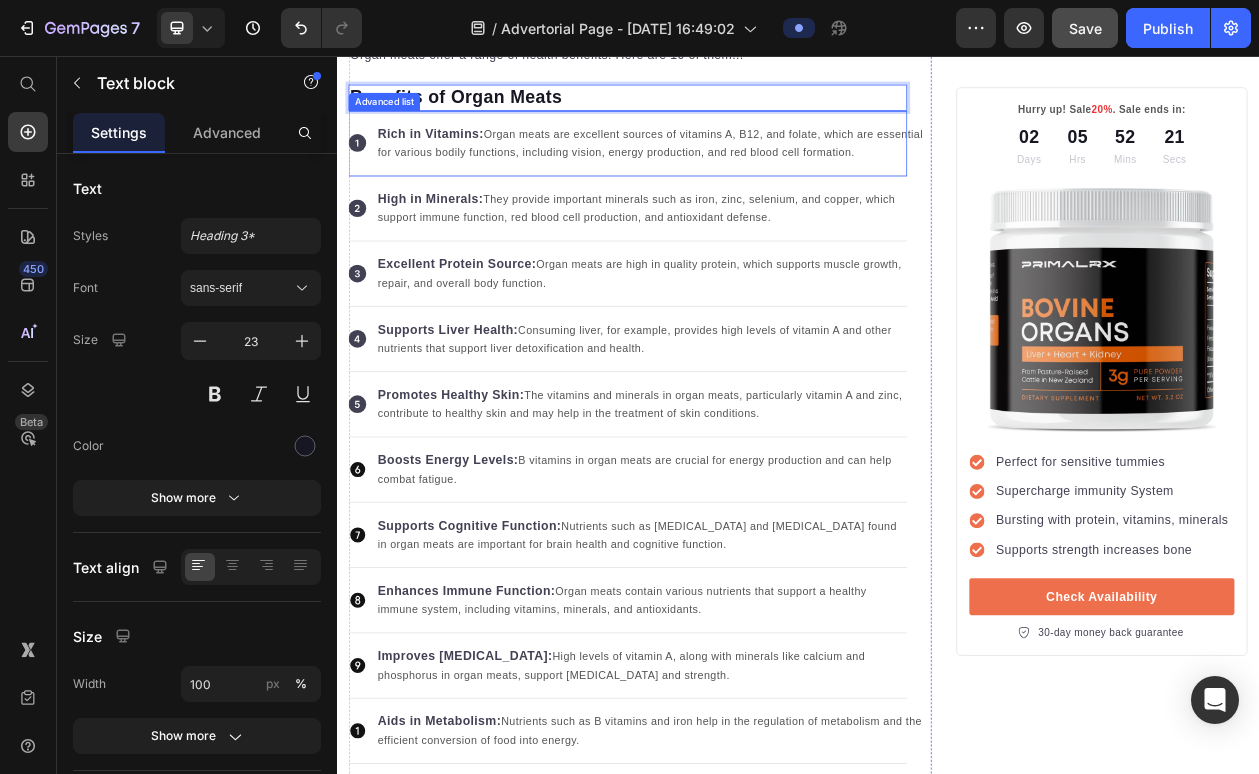 click on "Icon Rich in Vitamins:  Organ meats are excellent sources of vitamins A, B12, and folate, which are essential for various bodily functions, including vision, energy production, and red blood cell formation. Text block Row" at bounding box center [715, 169] 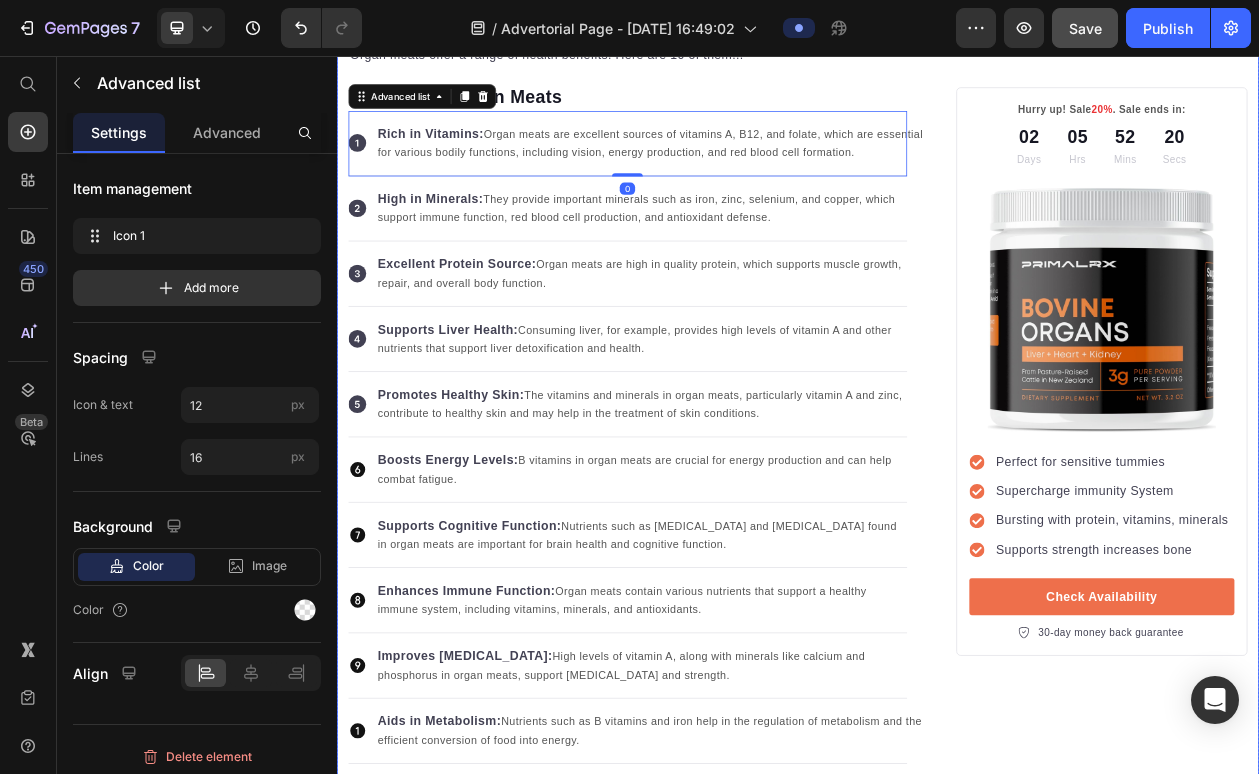 click on "10 Benefits of Organ Meats Heading Image By  PrimalRx Team Text block Advanced list Published:  Monday, January 7, 2021 Text block Row Image Organ meats offer a range of health benefits. Here are 10 of them... Text block Benefits of Organ Meats Text block
Icon Rich in Vitamins:  Organ meats are excellent sources of vitamins A, B12, and folate, which are essential for various bodily functions, including vision, energy production, and red blood cell formation. Text block Row Advanced list   0
Icon High in Minerals:  They provide important minerals such as iron, zinc, selenium, and copper, which support immune function, red blood cell production, and antioxidant defense. Text block Advanced list
Icon Excellent Protein Source:  Organ meats are high in quality protein, which supports muscle growth, repair, and overall body function. Text block Row Advanced list
Icon Supports Liver Health: Text block Advanced list
Icon Promotes Healthy Skin: Text block Advanced list
Row" at bounding box center (937, 2700) 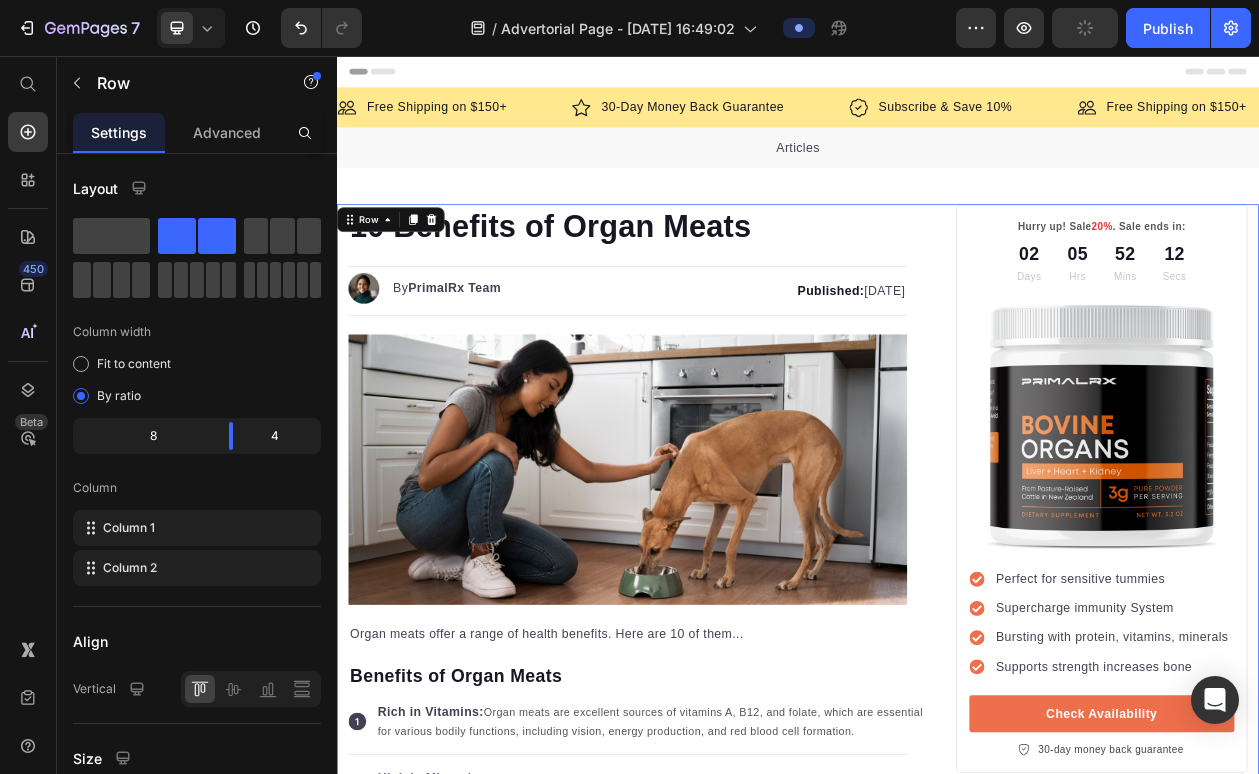 scroll, scrollTop: 0, scrollLeft: 0, axis: both 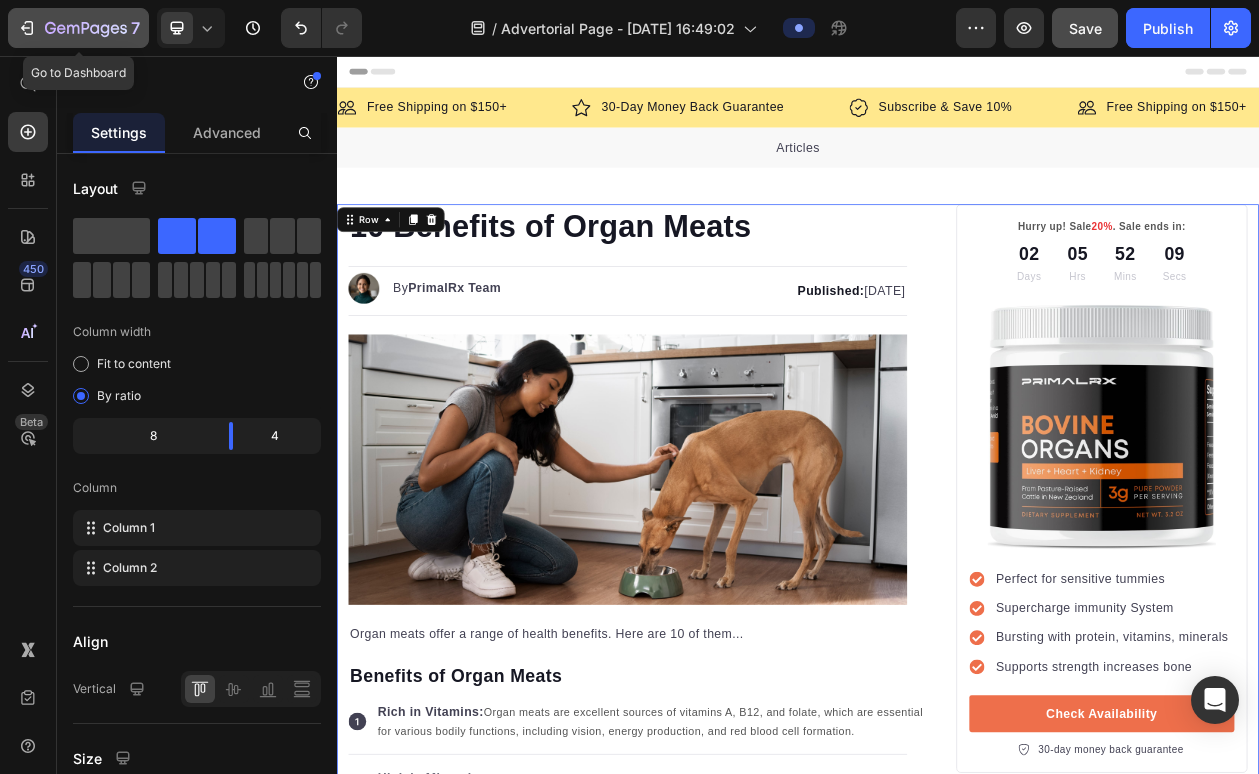 click 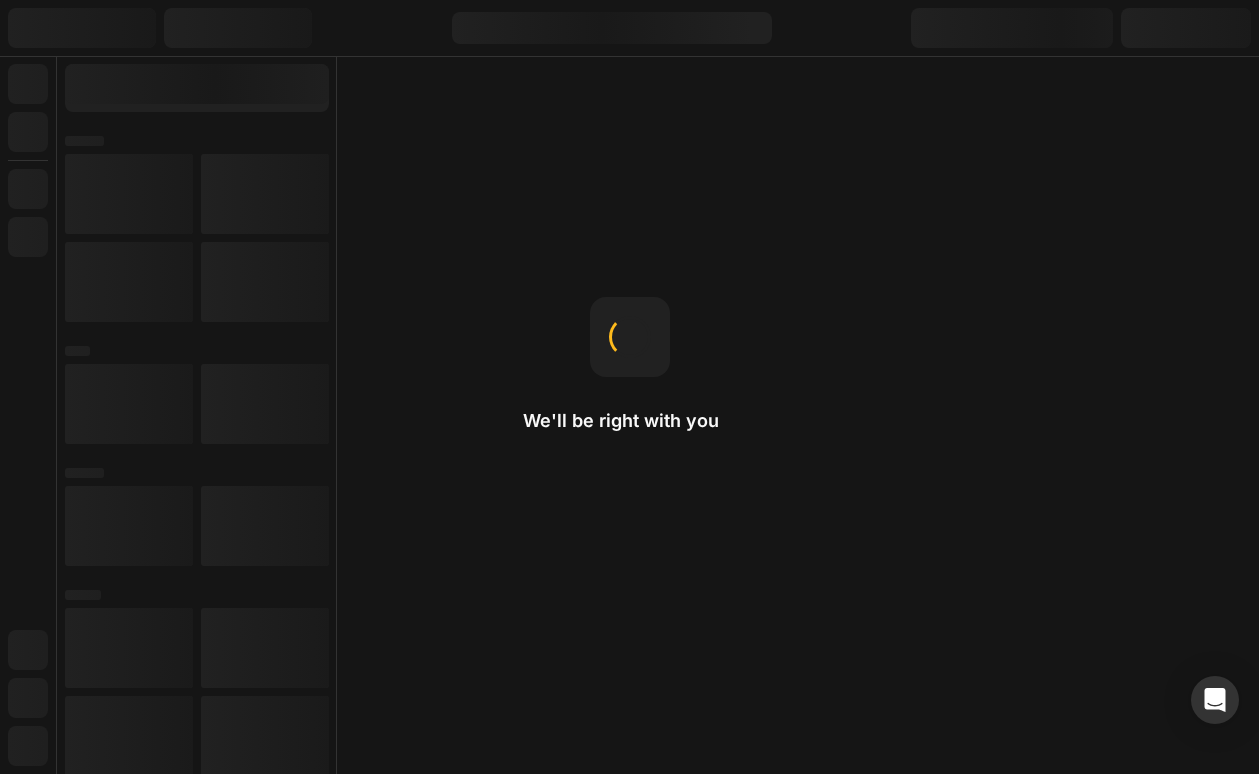 scroll, scrollTop: 0, scrollLeft: 0, axis: both 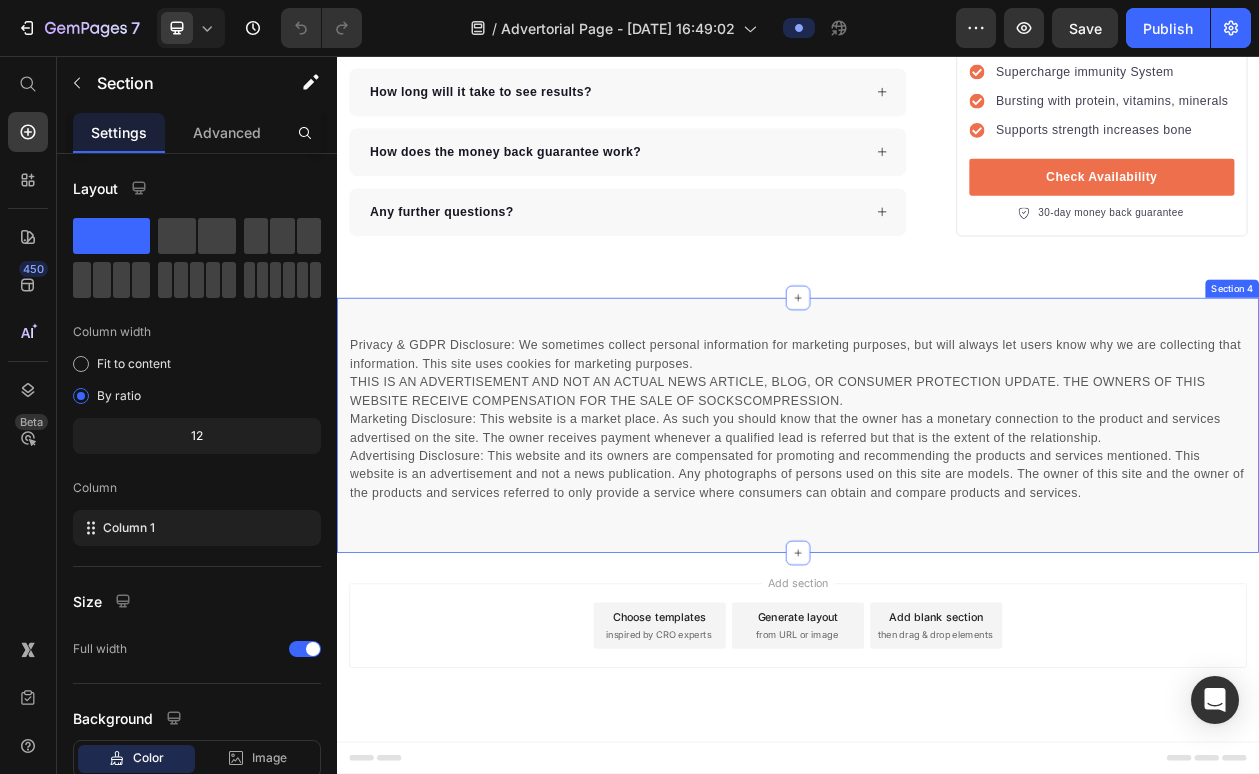 click on "Privacy & GDPR Disclosure: We sometimes collect personal information for marketing purposes, but will always let users know why we are collecting that information. This site uses cookies for marketing purposes. THIS IS AN ADVERTISEMENT AND NOT AN ACTUAL NEWS ARTICLE, BLOG, OR CONSUMER PROTECTION UPDATE. THE OWNERS OF THIS WEBSITE RECEIVE COMPENSATION FOR THE SALE OF SOCKSCOMPRESSION. Marketing Disclosure: This website is a market place. As such you should know that the owner has a monetary connection to the product and services advertised on the site. The owner receives payment whenever a qualified lead is referred but that is the extent of the relationship. Text block Row Section 4" at bounding box center [937, 536] 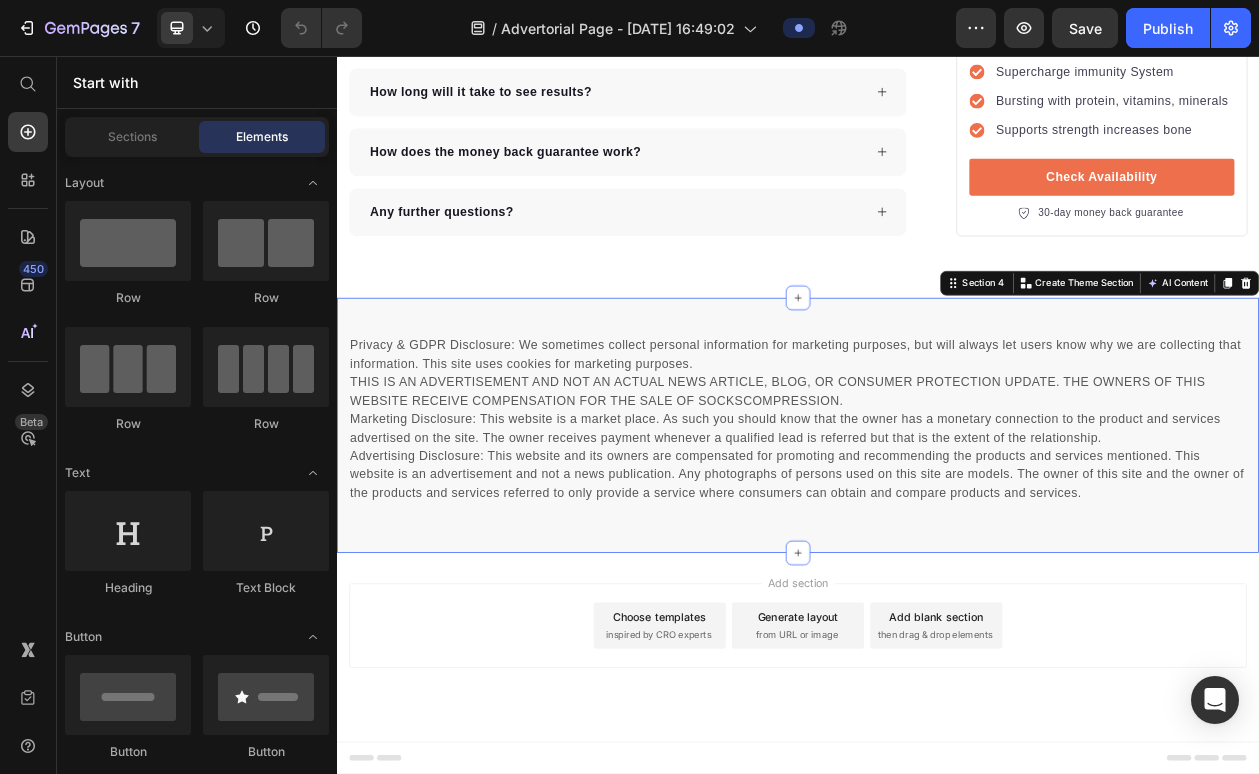 click on "Choose templates" at bounding box center [757, 785] 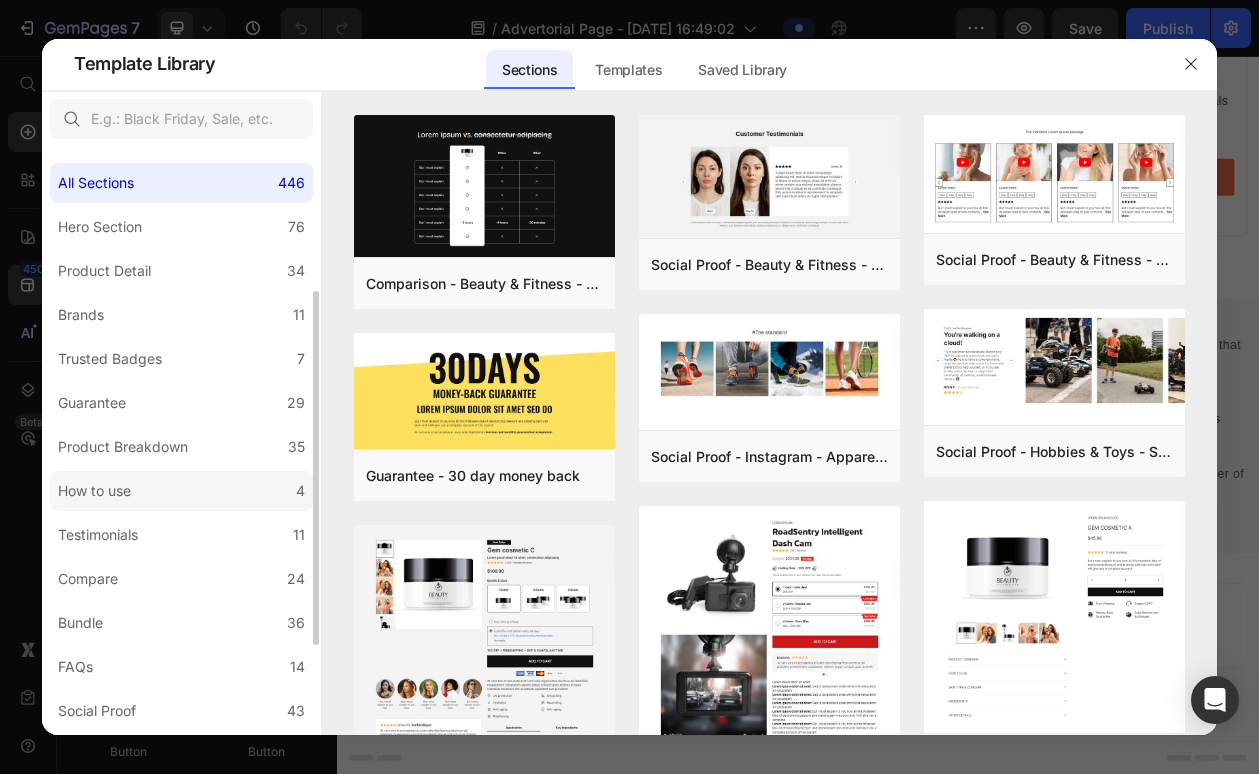 scroll, scrollTop: 391, scrollLeft: 0, axis: vertical 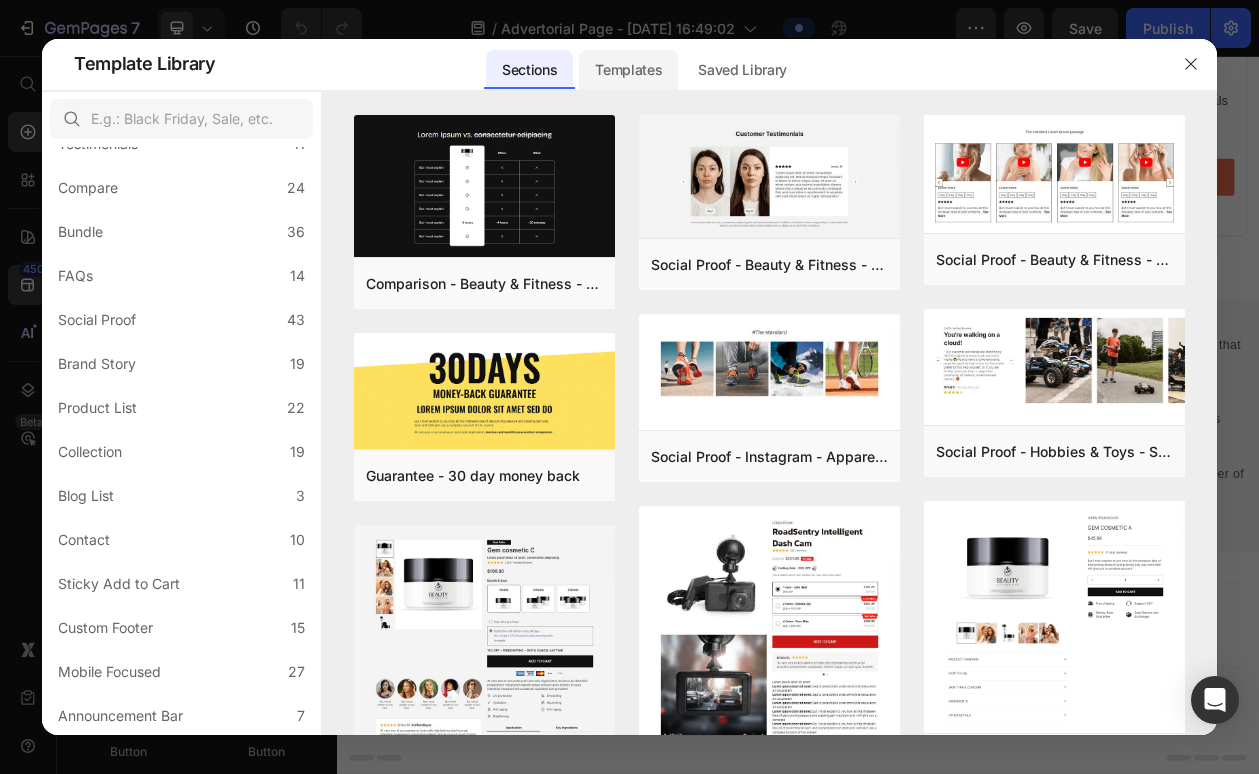 click on "Templates" 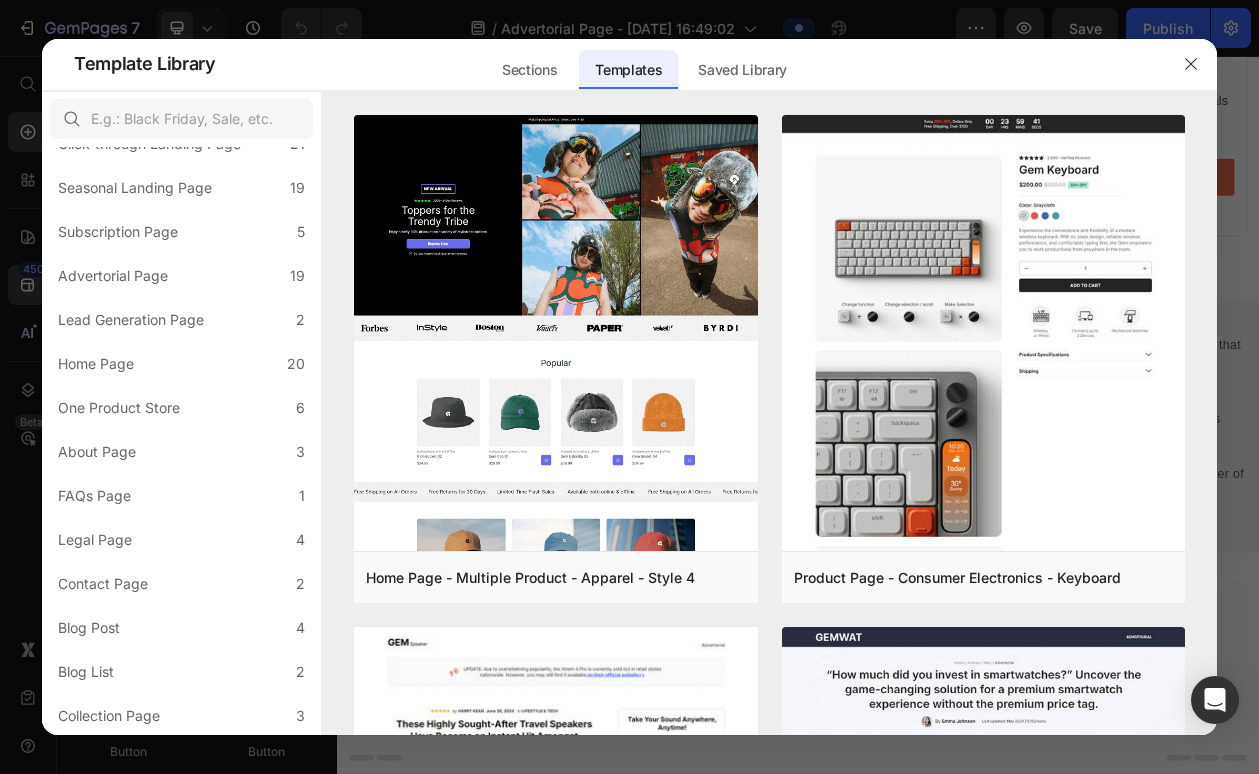 scroll, scrollTop: 127, scrollLeft: 0, axis: vertical 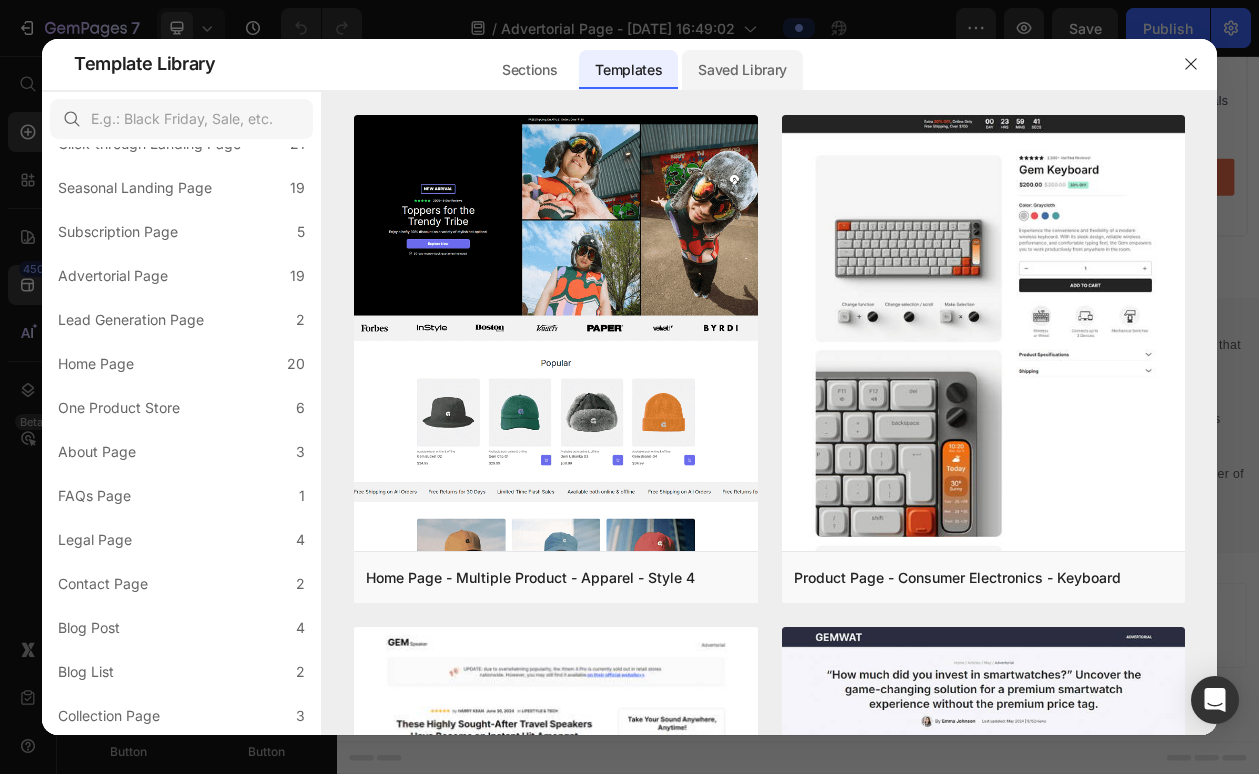 click on "Saved Library" 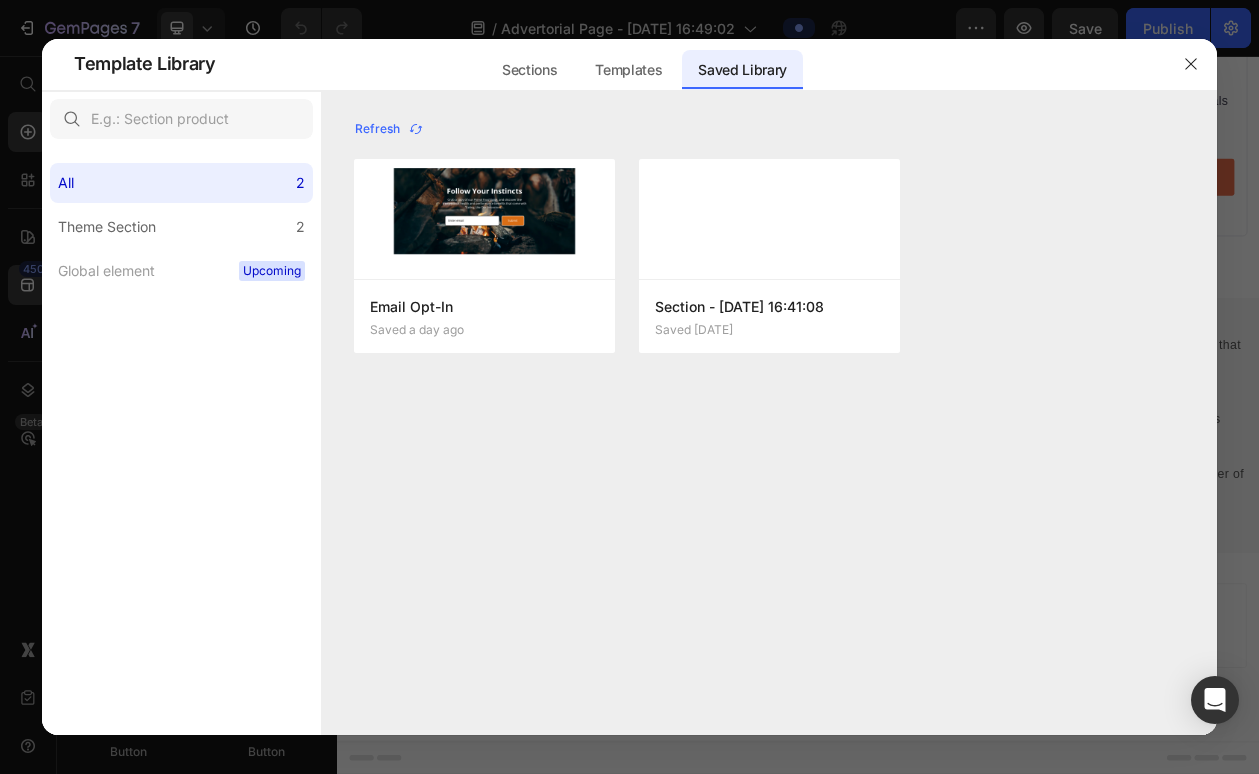 scroll, scrollTop: 0, scrollLeft: 0, axis: both 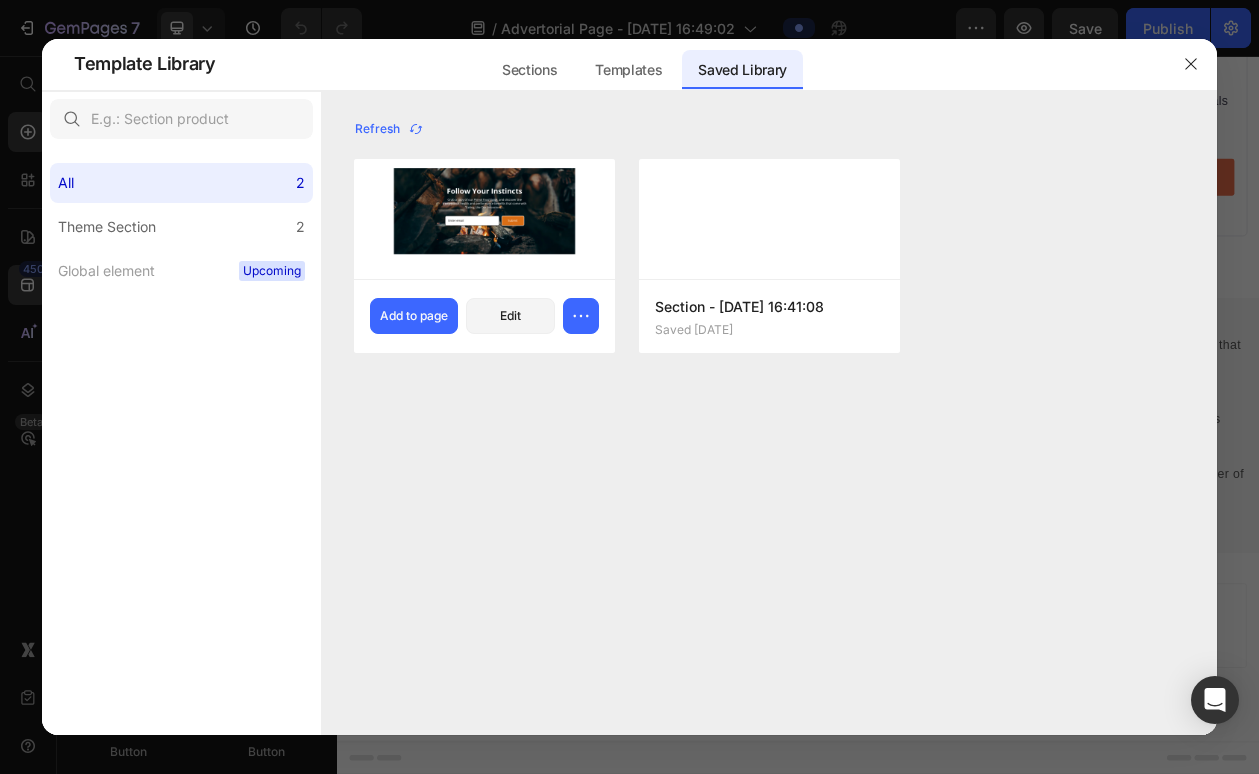 click at bounding box center (484, 212) 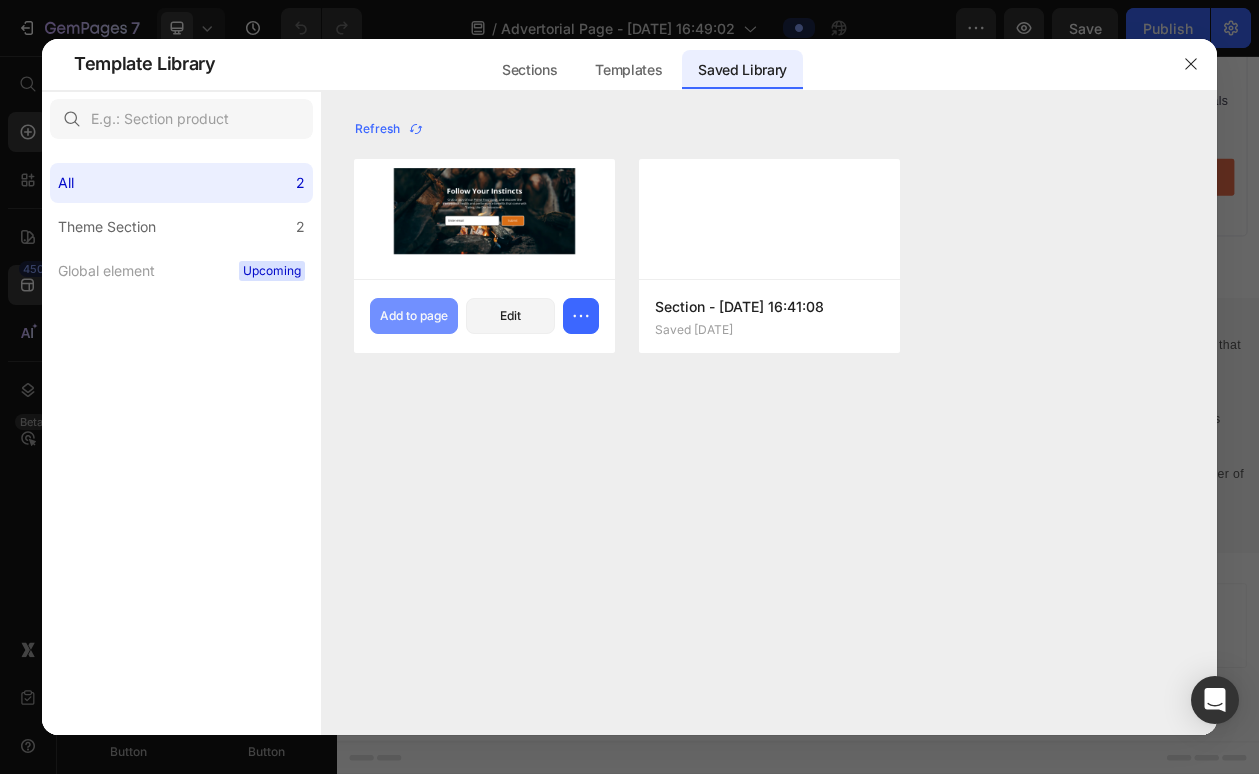 click on "Add to page" at bounding box center [414, 316] 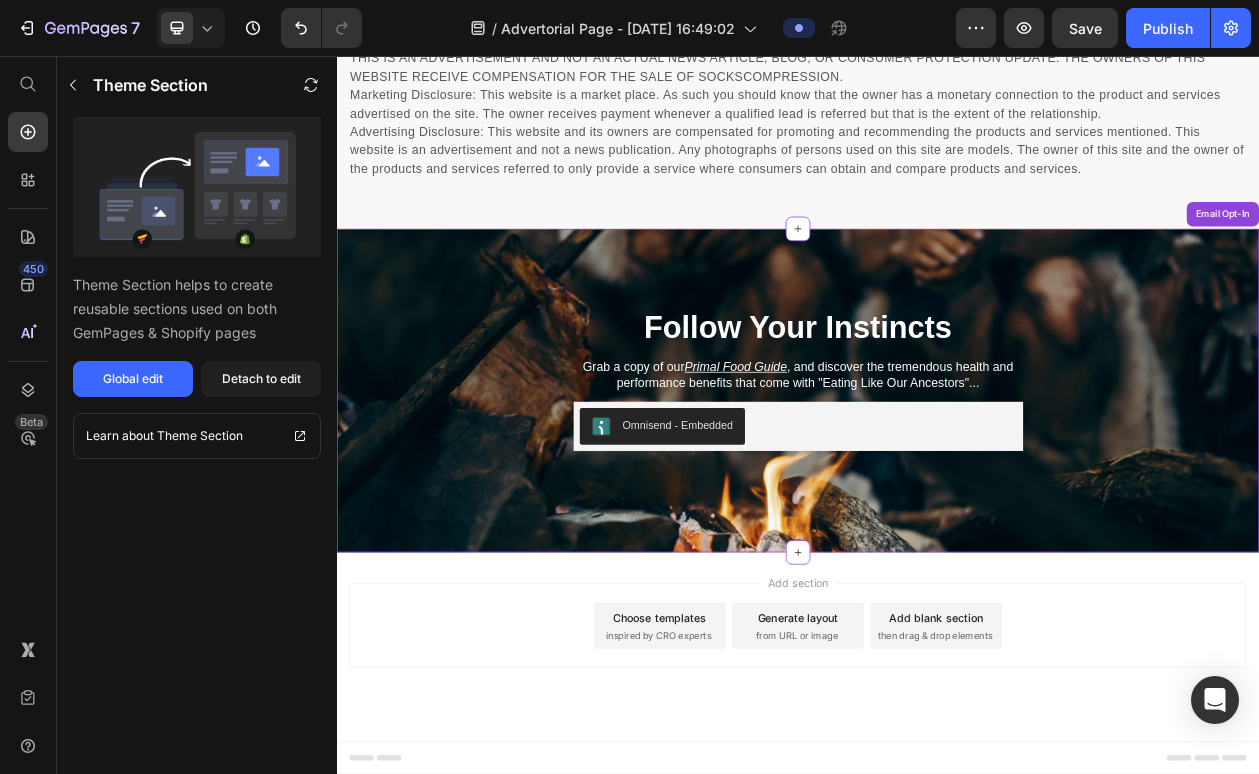 scroll, scrollTop: 7881, scrollLeft: 0, axis: vertical 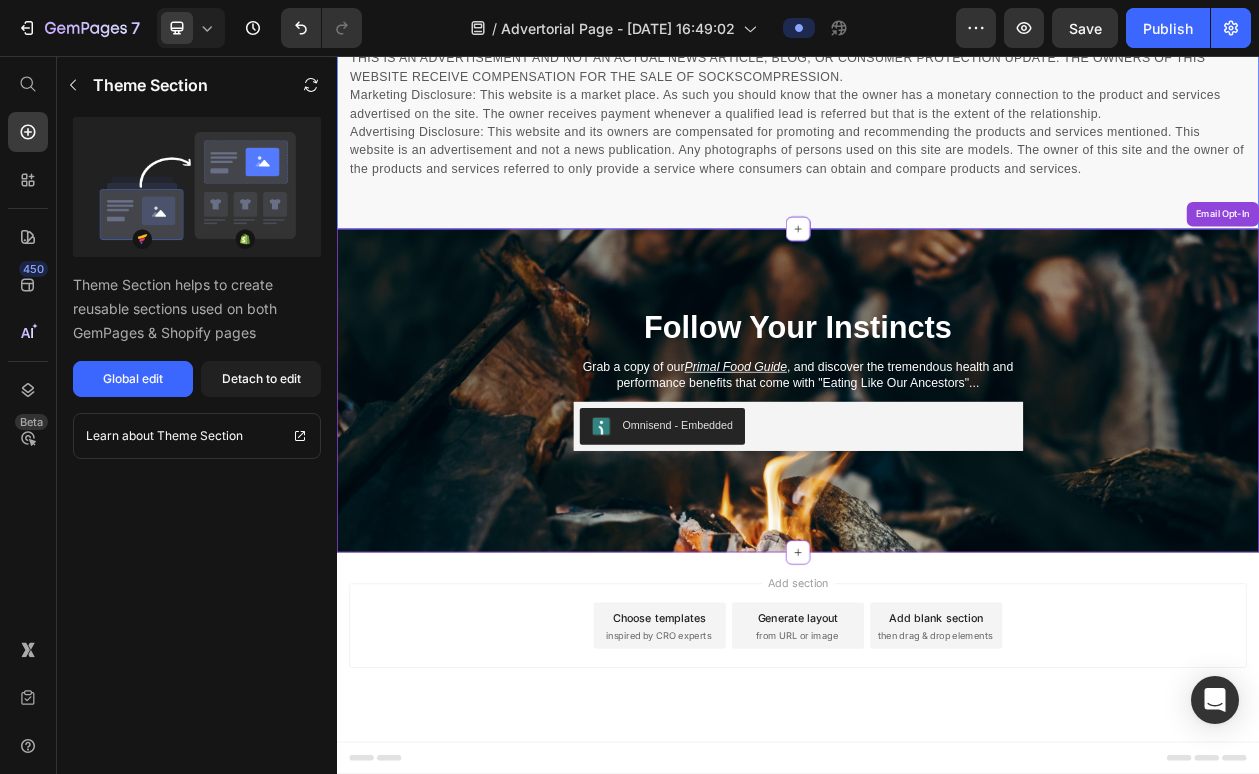 click on "Privacy & GDPR Disclosure: We sometimes collect personal information for marketing purposes, but will always let users know why we are collecting that information. This site uses cookies for marketing purposes. THIS IS AN ADVERTISEMENT AND NOT AN ACTUAL NEWS ARTICLE, BLOG, OR CONSUMER PROTECTION UPDATE. THE OWNERS OF THIS WEBSITE RECEIVE COMPENSATION FOR THE SALE OF SOCKSCOMPRESSION. Marketing Disclosure: This website is a market place. As such you should know that the owner has a monetary connection to the product and services advertised on the site. The owner receives payment whenever a qualified lead is referred but that is the extent of the relationship. Text block Row Section 4" at bounding box center (937, 115) 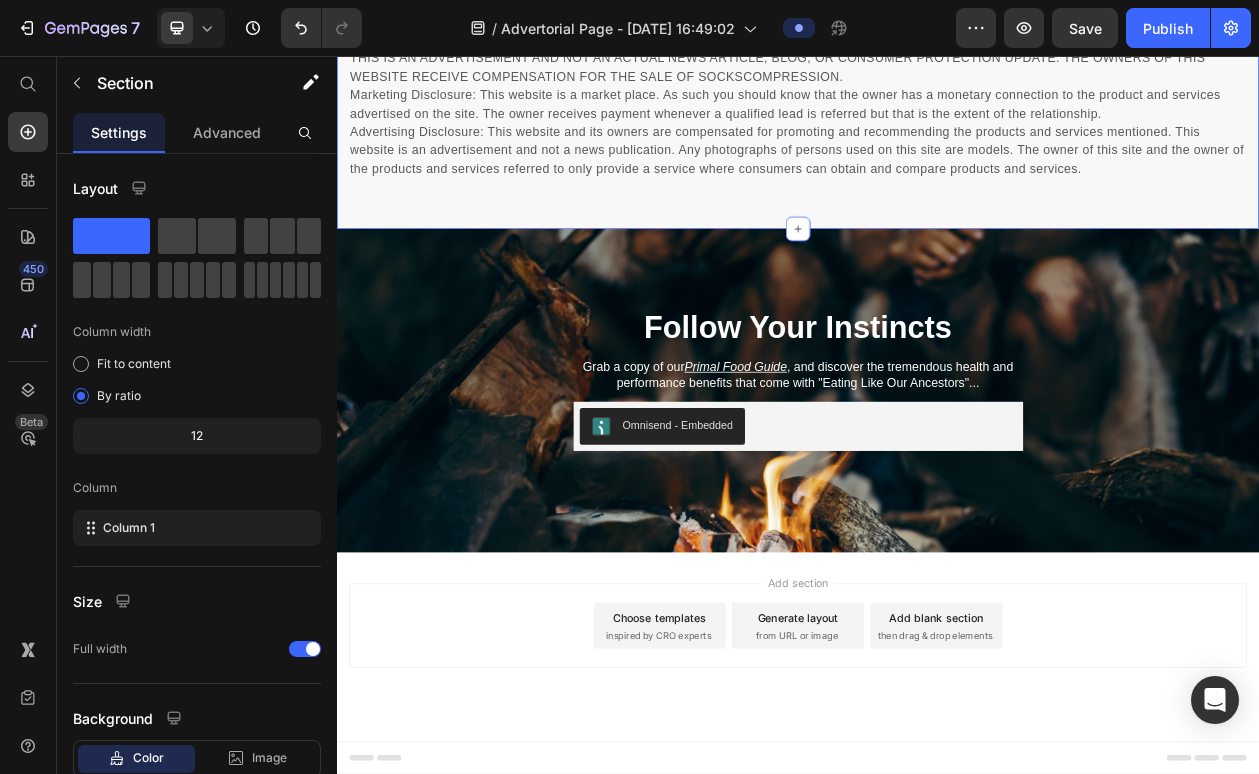 click 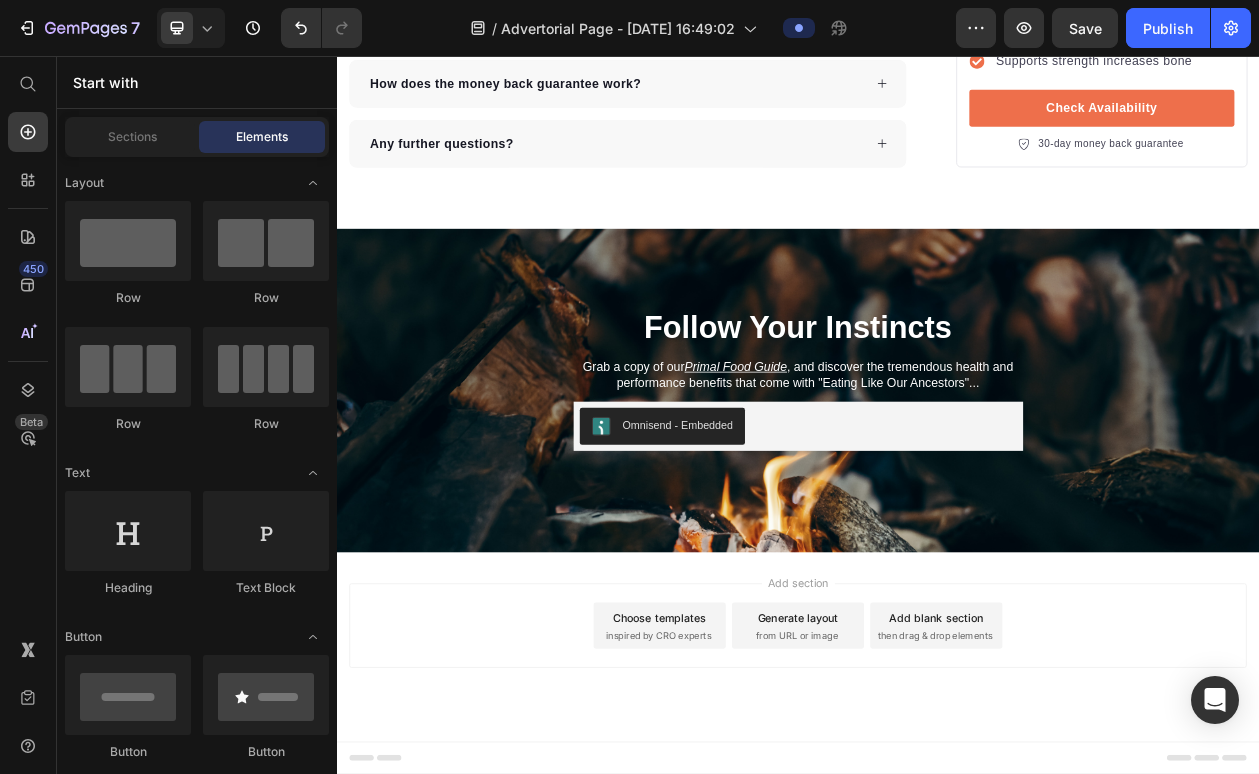 scroll, scrollTop: 7855, scrollLeft: 0, axis: vertical 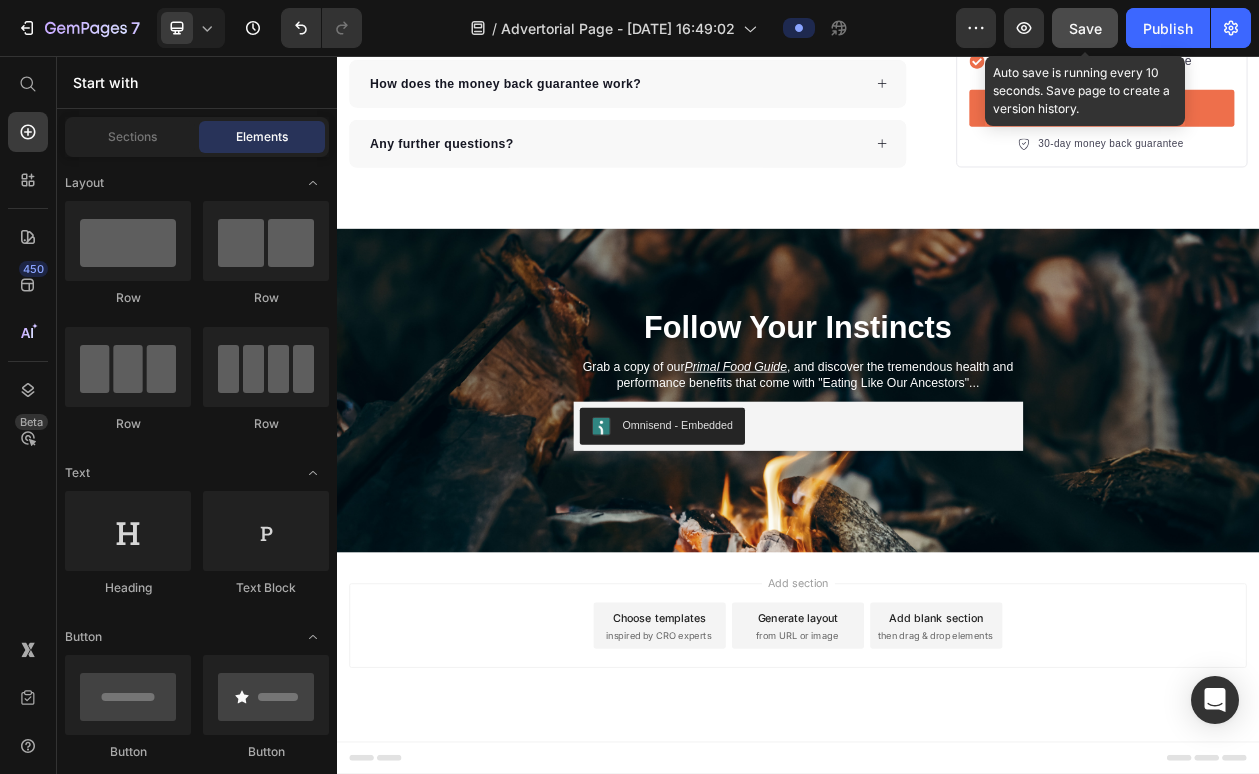 click on "Save" at bounding box center [1085, 28] 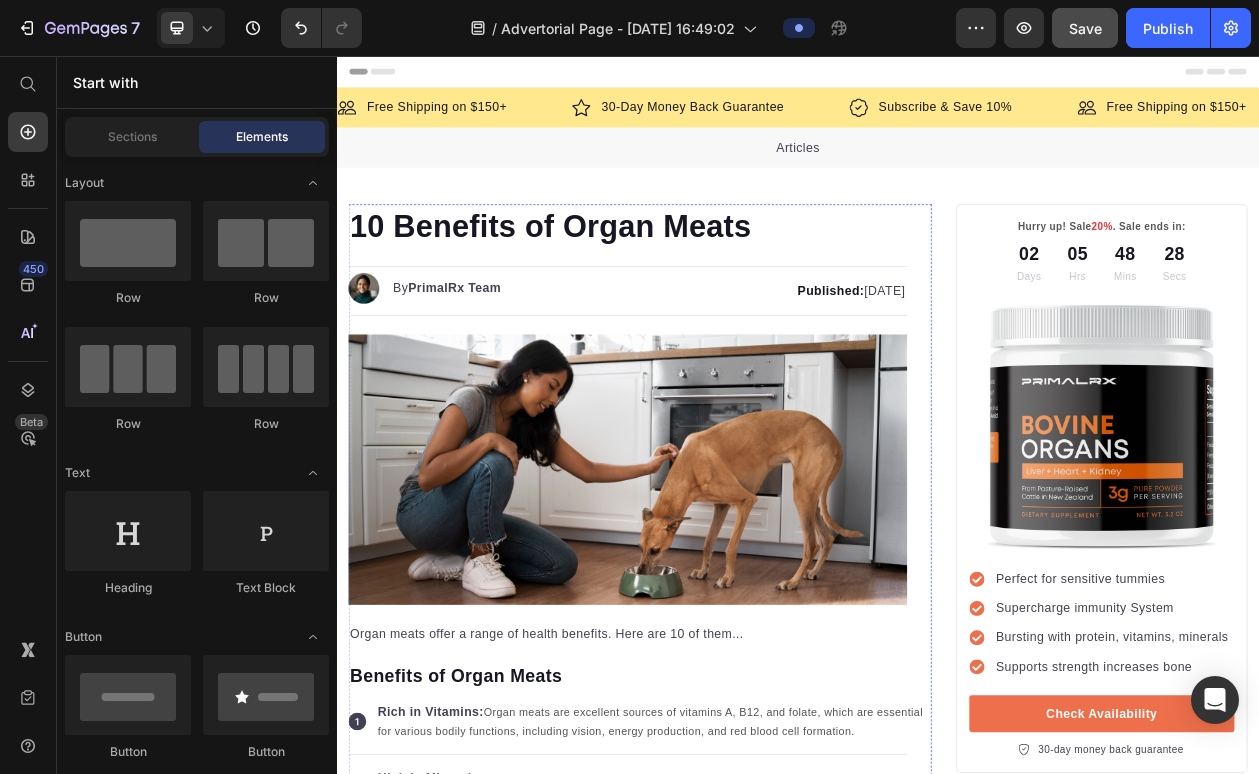 scroll, scrollTop: 0, scrollLeft: 0, axis: both 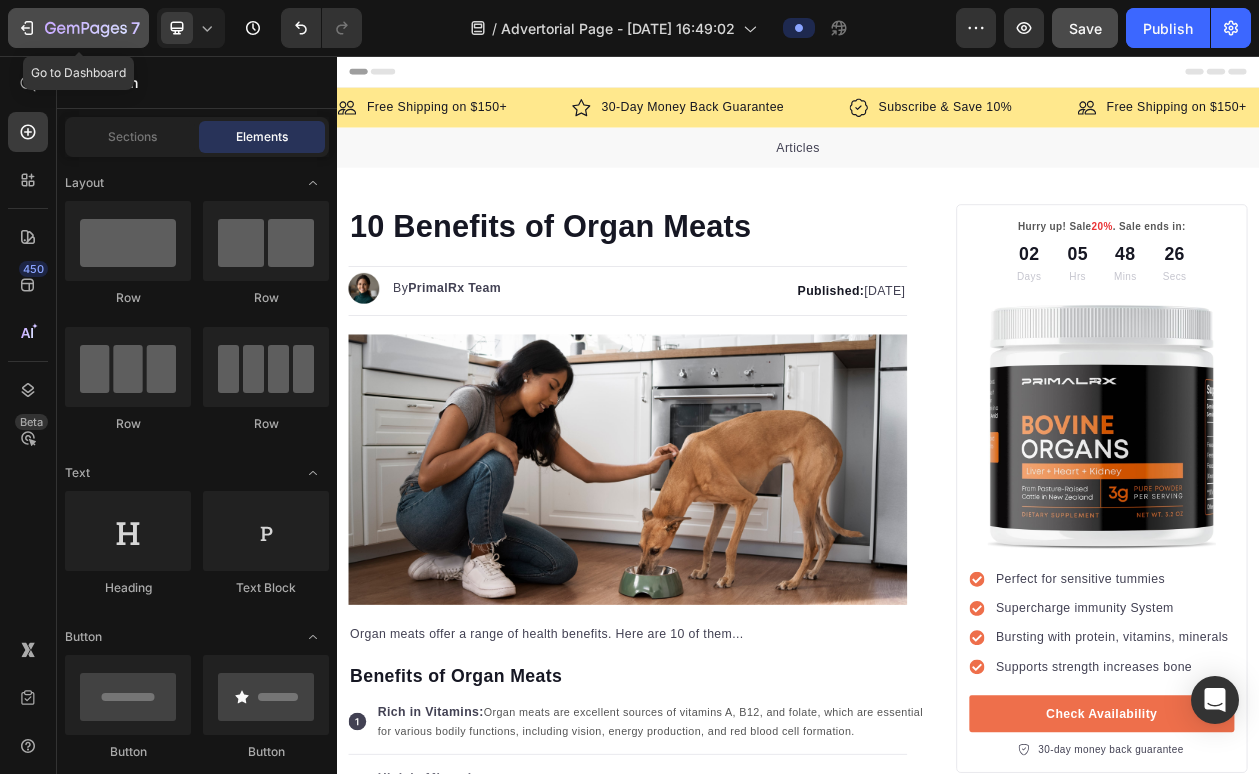 click 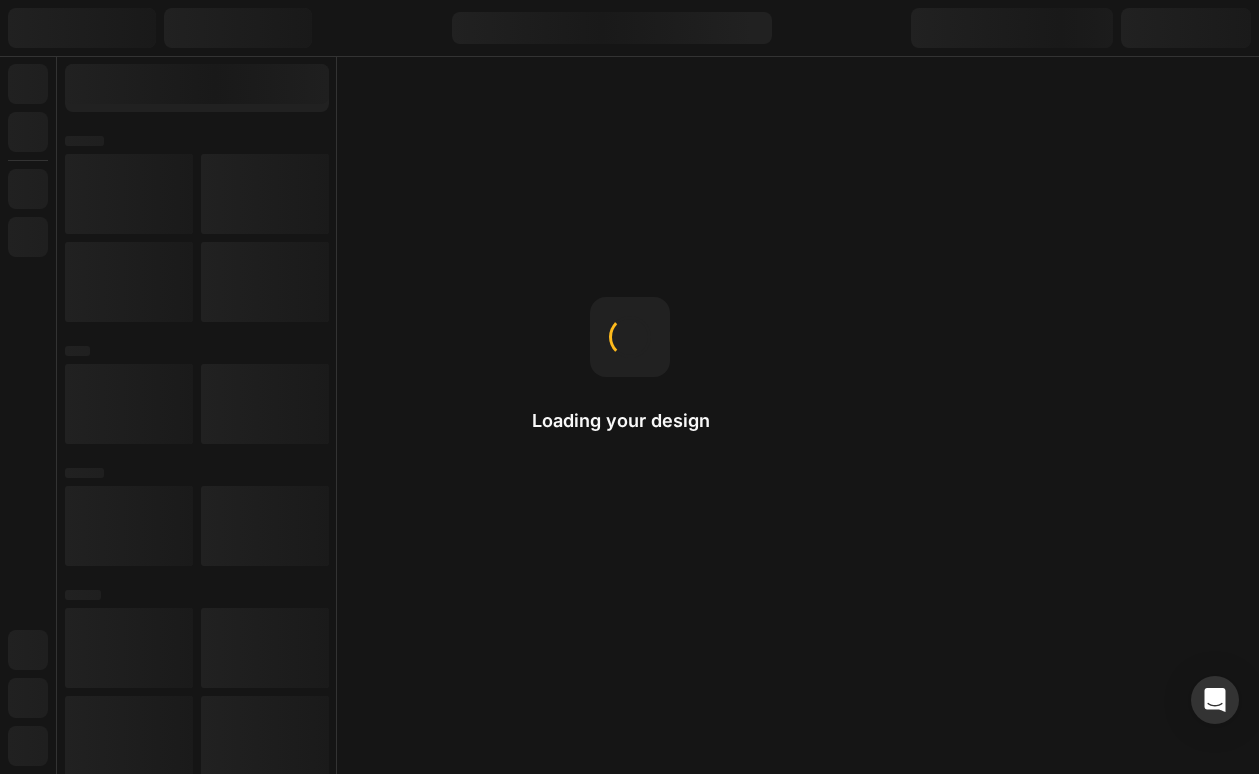 scroll, scrollTop: 0, scrollLeft: 0, axis: both 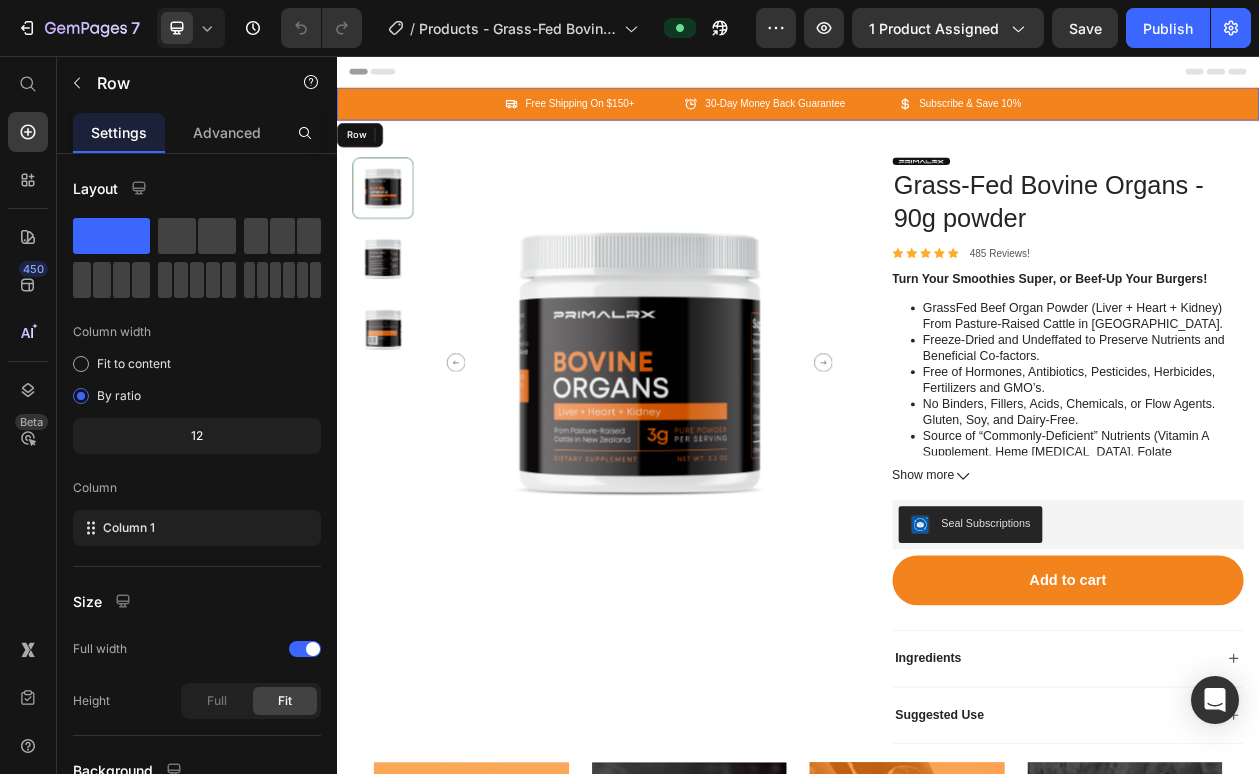 click on "Icon Free Shipping On $150+ Text Block Row
Icon 30-Day Money Back Guarantee Text Block Row
Icon Subscribe & Save 10% Text Block Row Carousel" at bounding box center (937, 118) 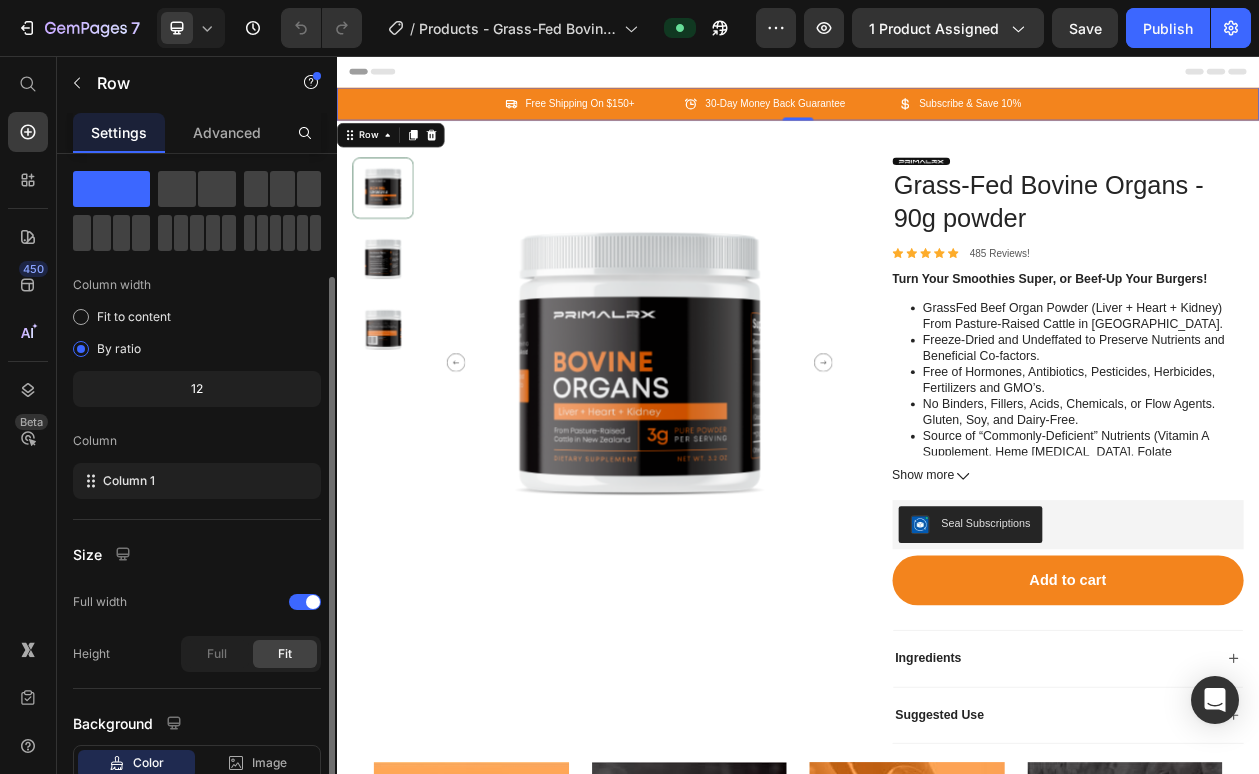 scroll, scrollTop: 0, scrollLeft: 0, axis: both 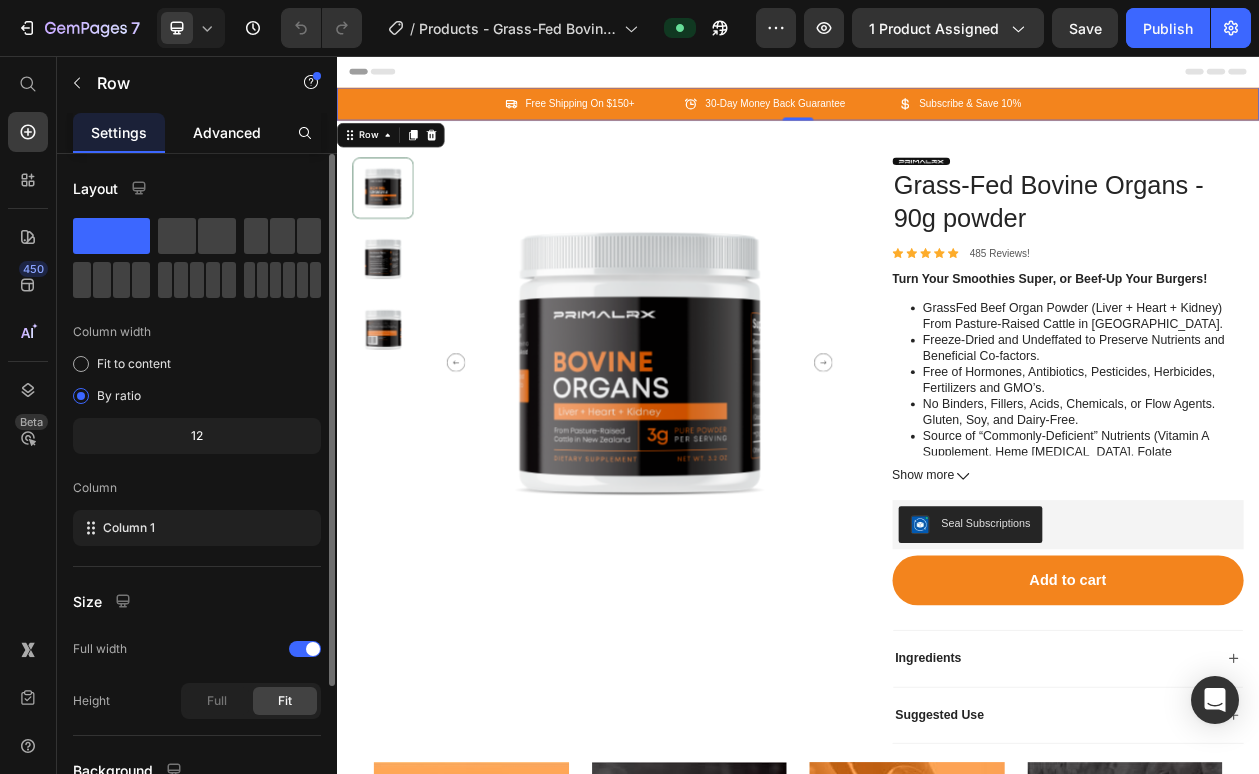 click on "Advanced" 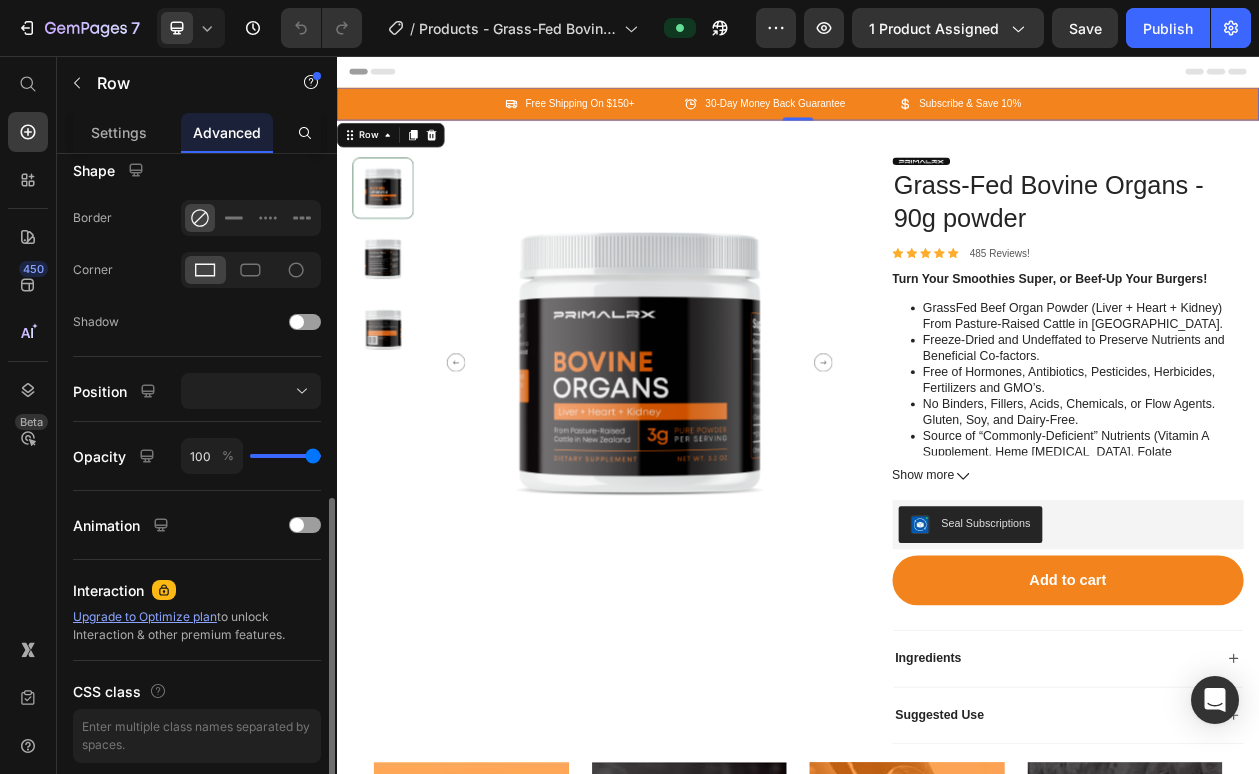 scroll, scrollTop: 592, scrollLeft: 0, axis: vertical 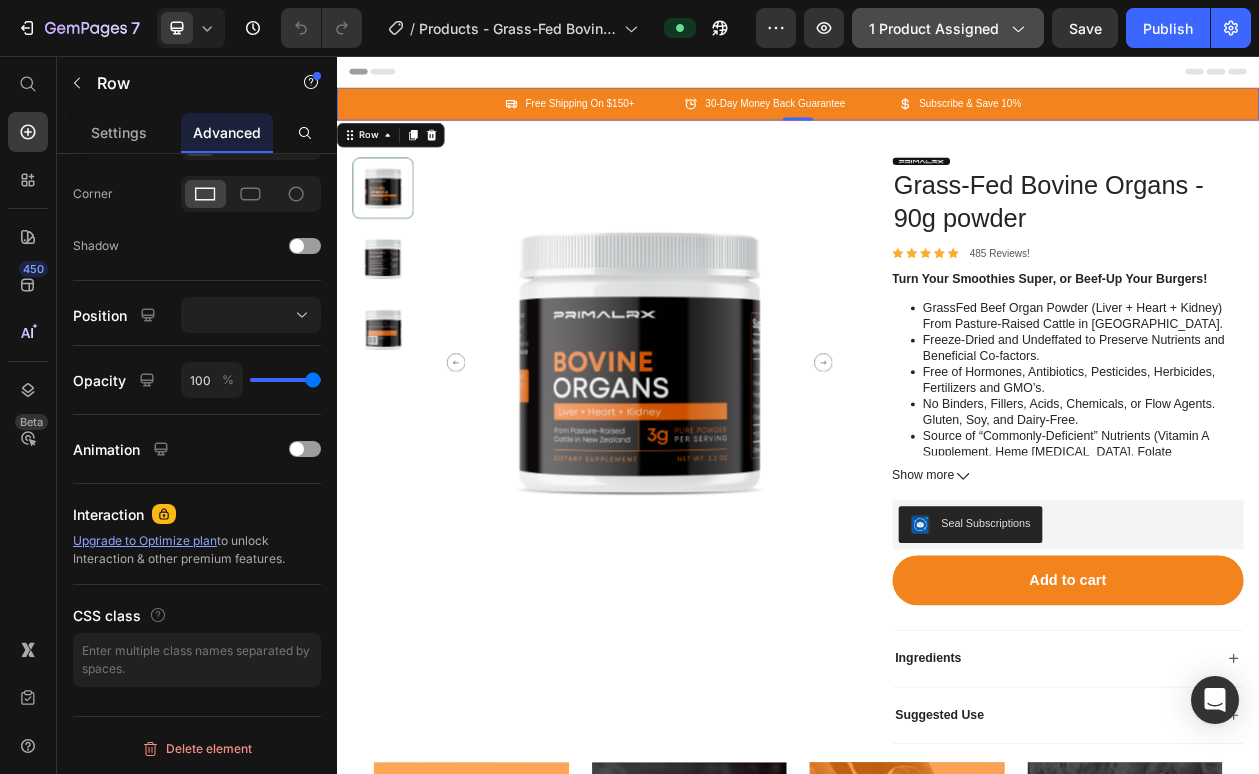 click 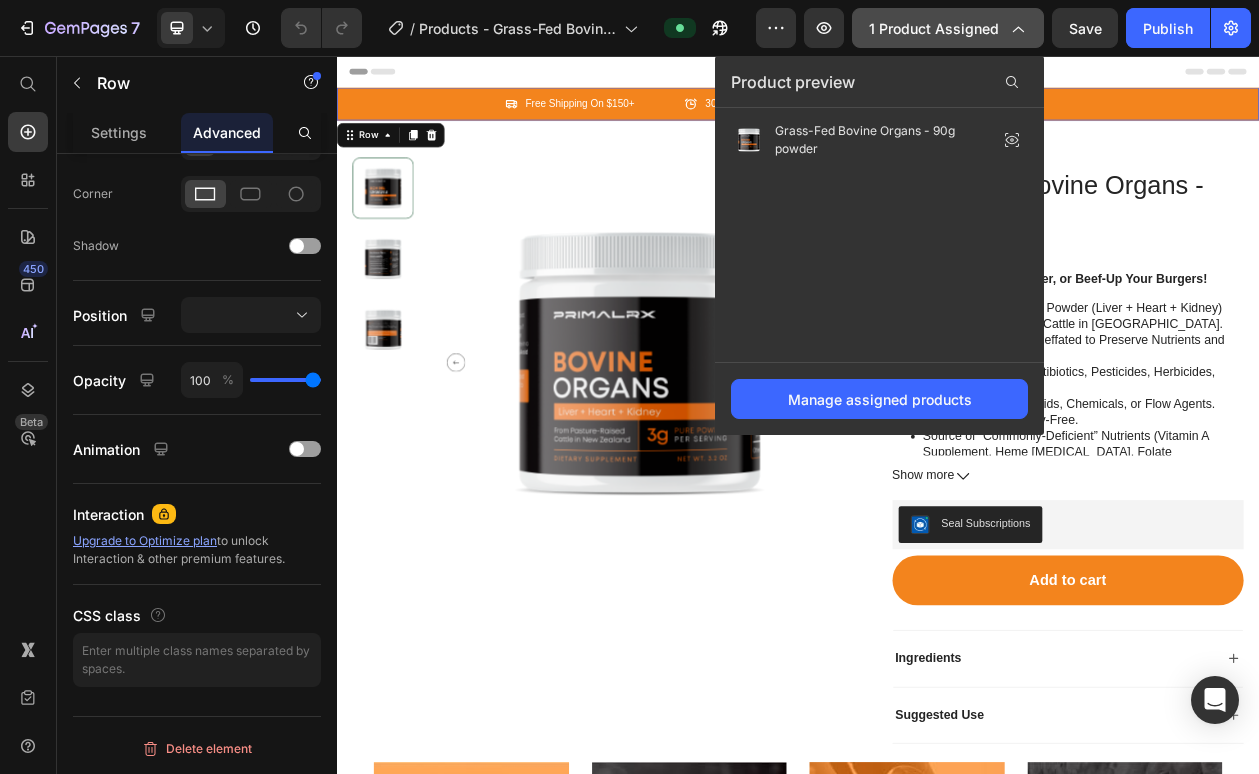 click 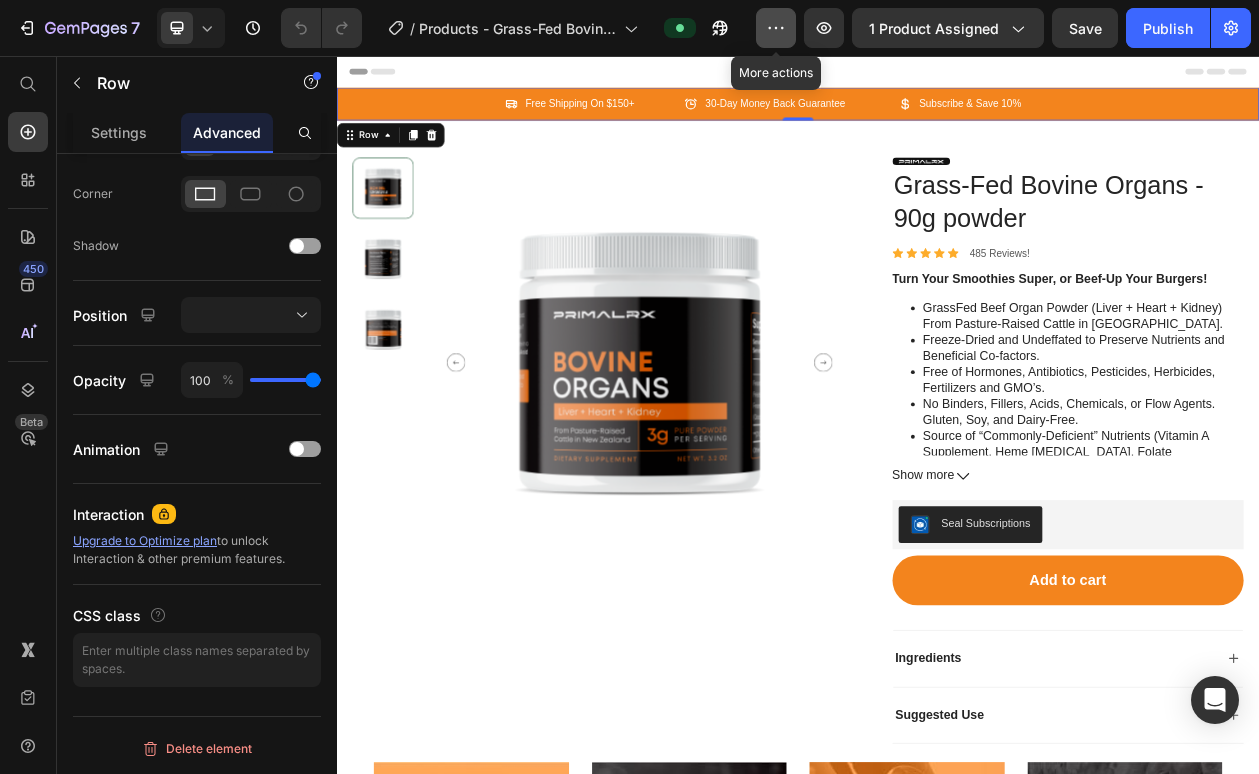 click 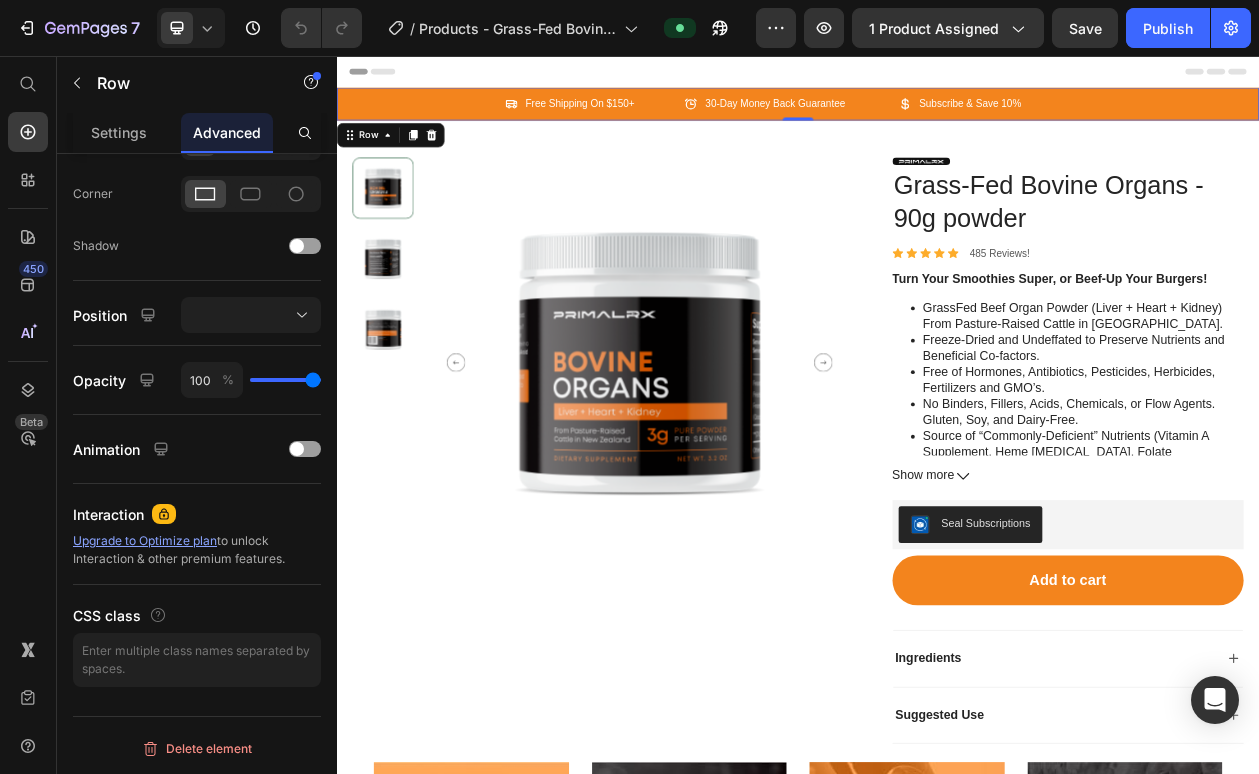 click on "Icon Free Shipping On $150+ Text Block Row
Icon 30-Day Money Back Guarantee Text Block Row
Icon Subscribe & Save 10% Text Block Row Carousel" at bounding box center (937, 118) 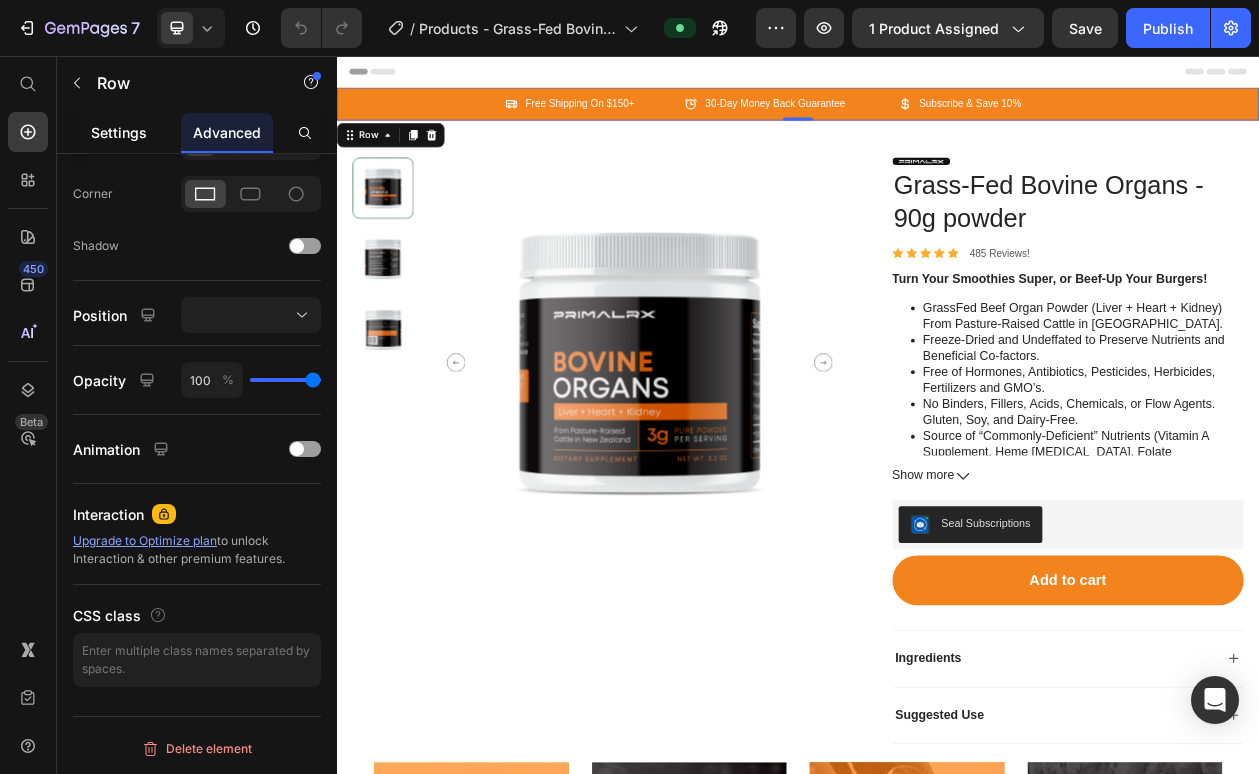 click on "Settings" at bounding box center [119, 132] 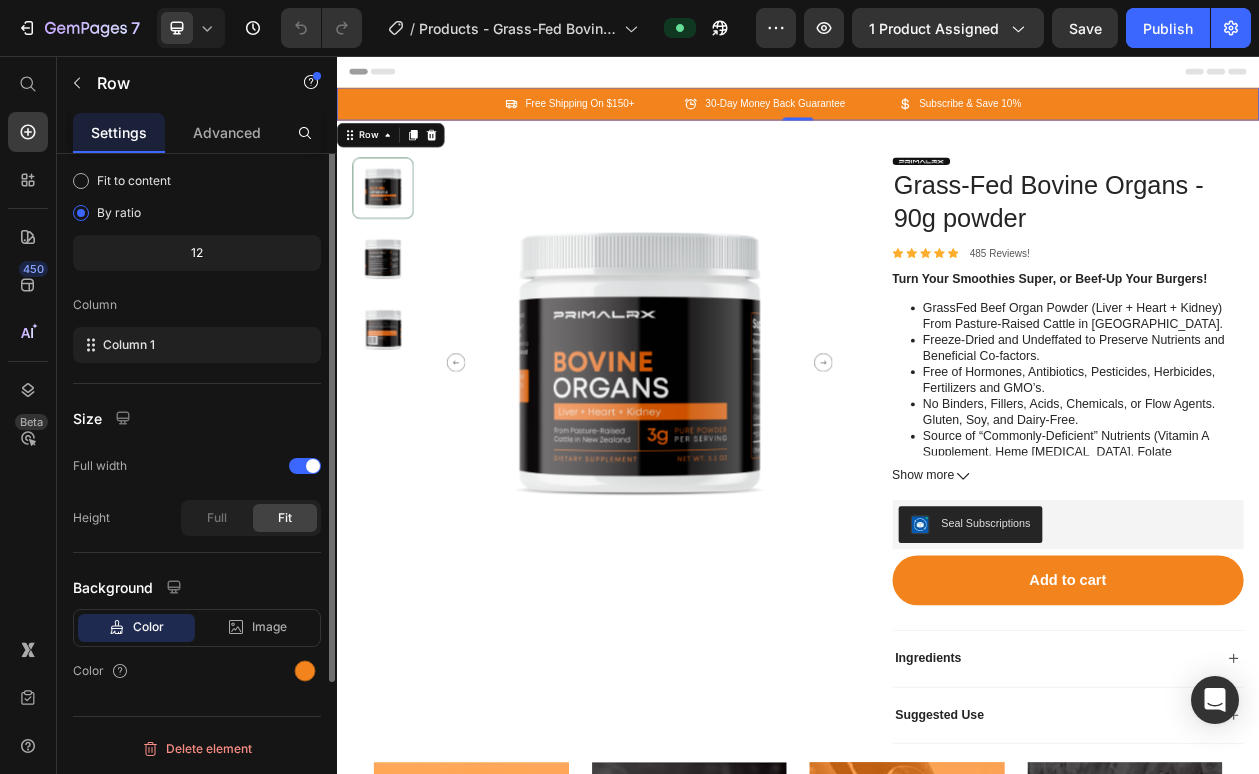 scroll, scrollTop: 0, scrollLeft: 0, axis: both 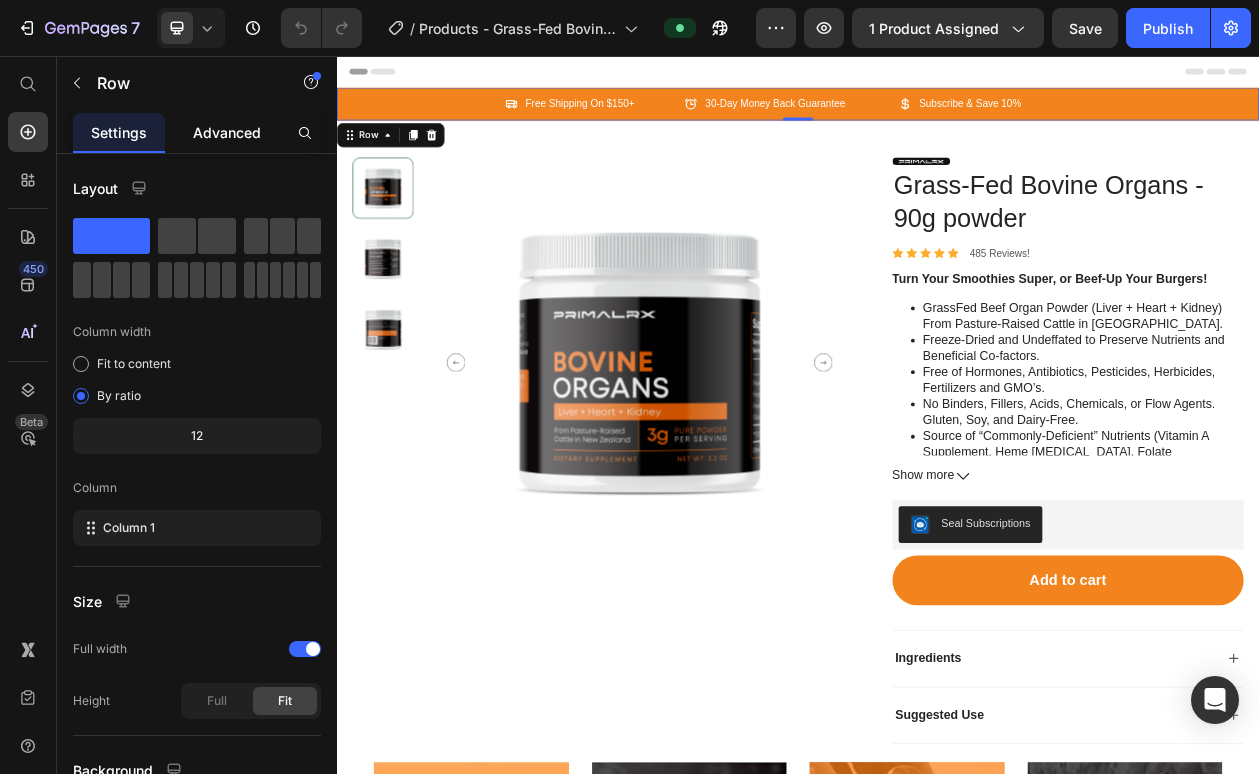 click on "Advanced" at bounding box center (227, 132) 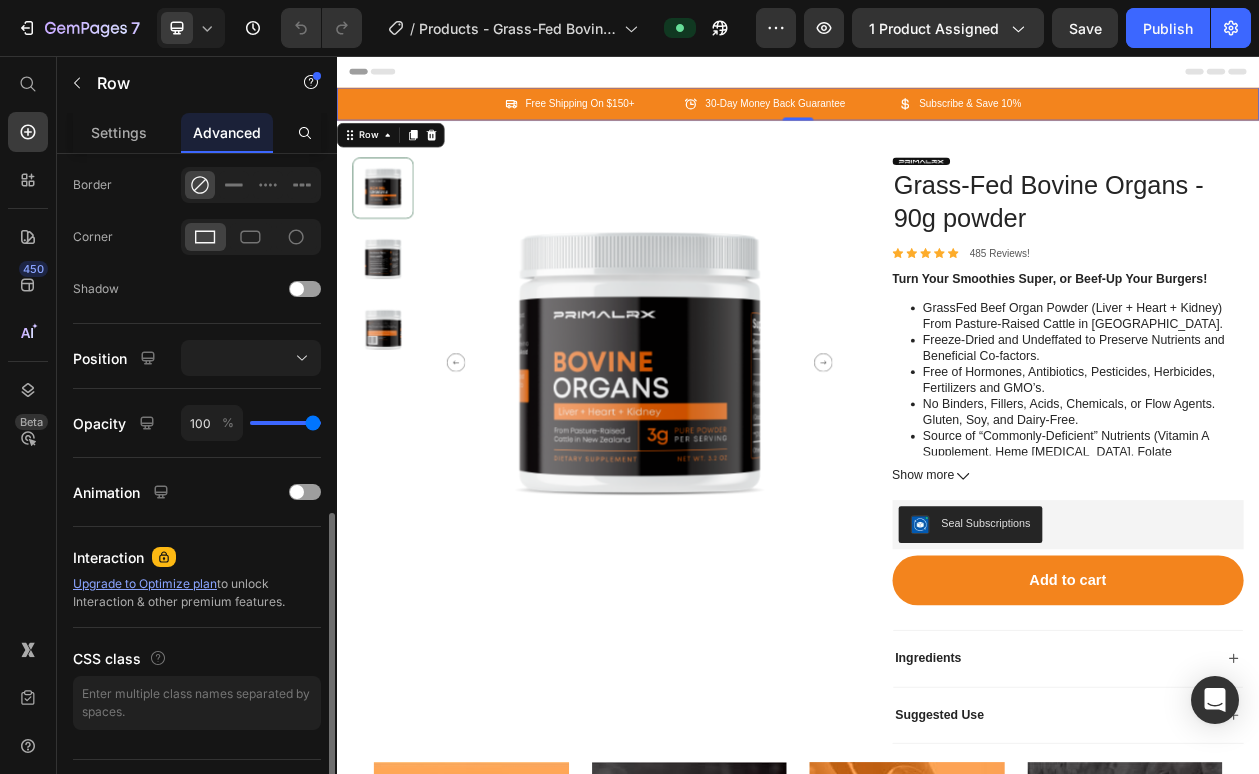 scroll, scrollTop: 592, scrollLeft: 0, axis: vertical 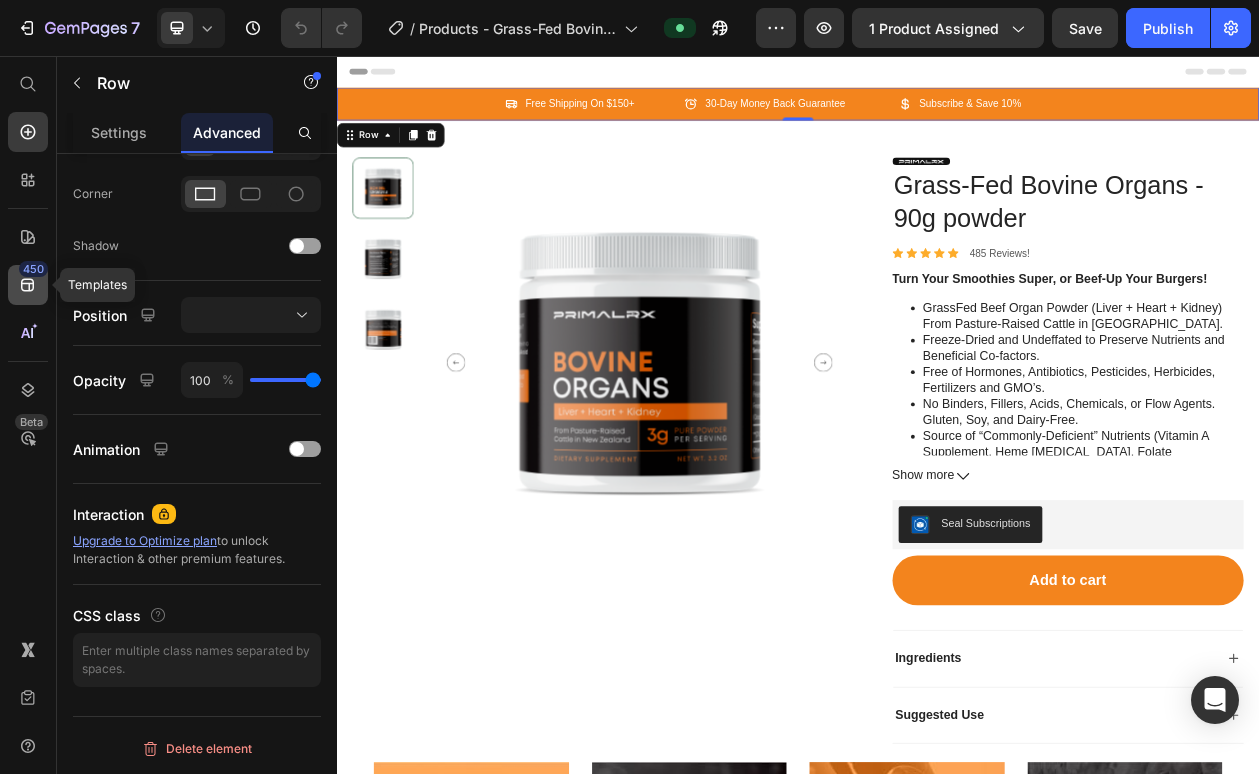 click 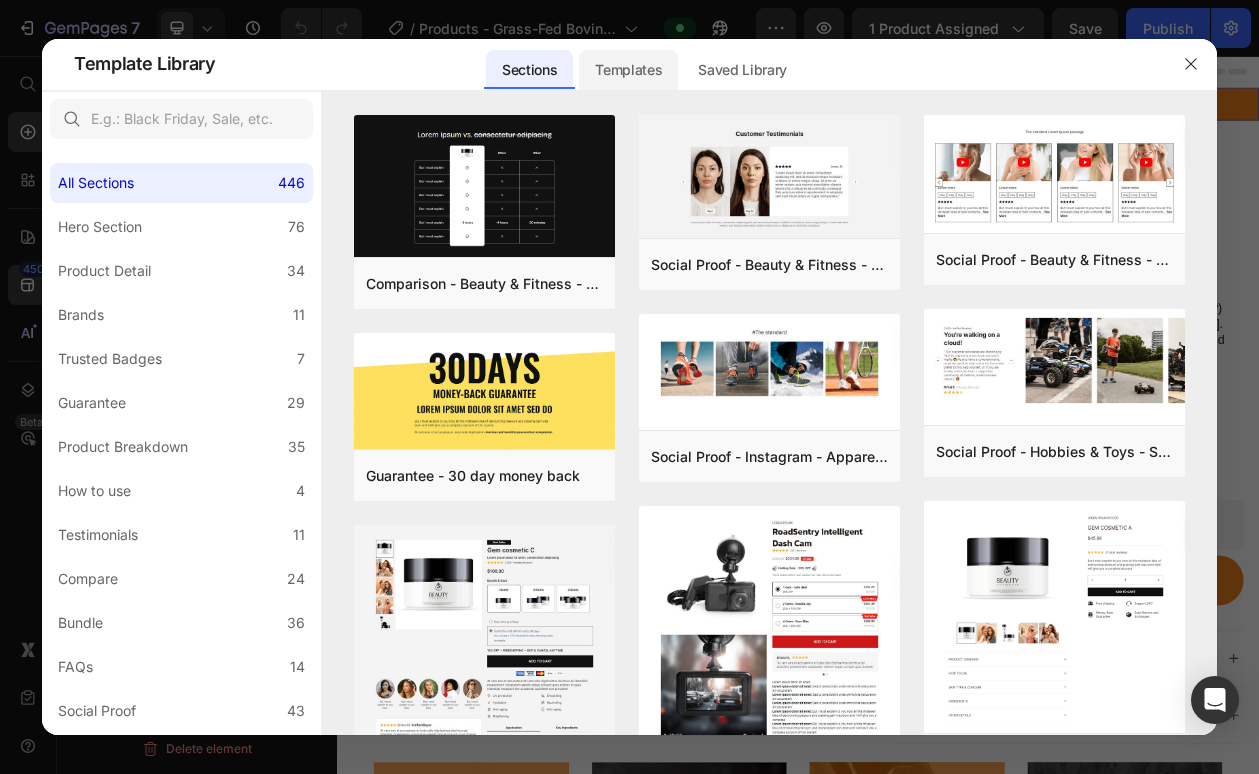 click on "Templates" 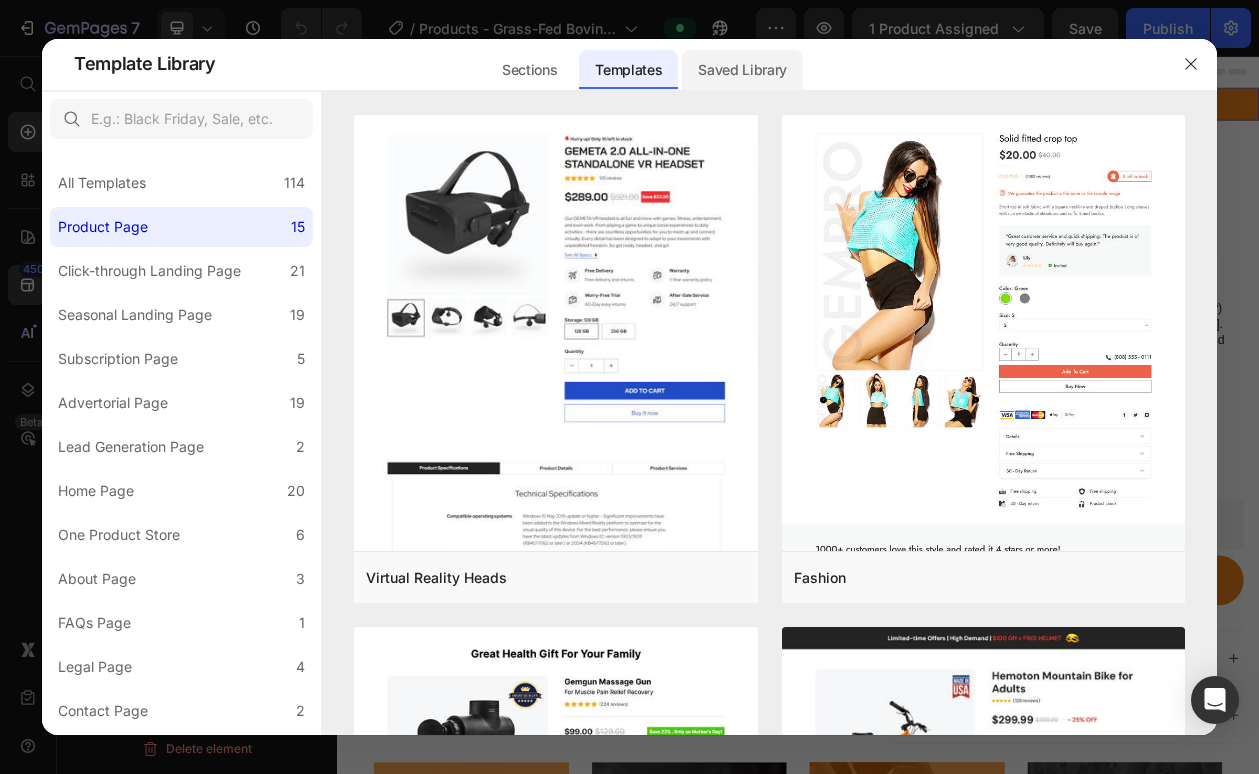 click on "Saved Library" 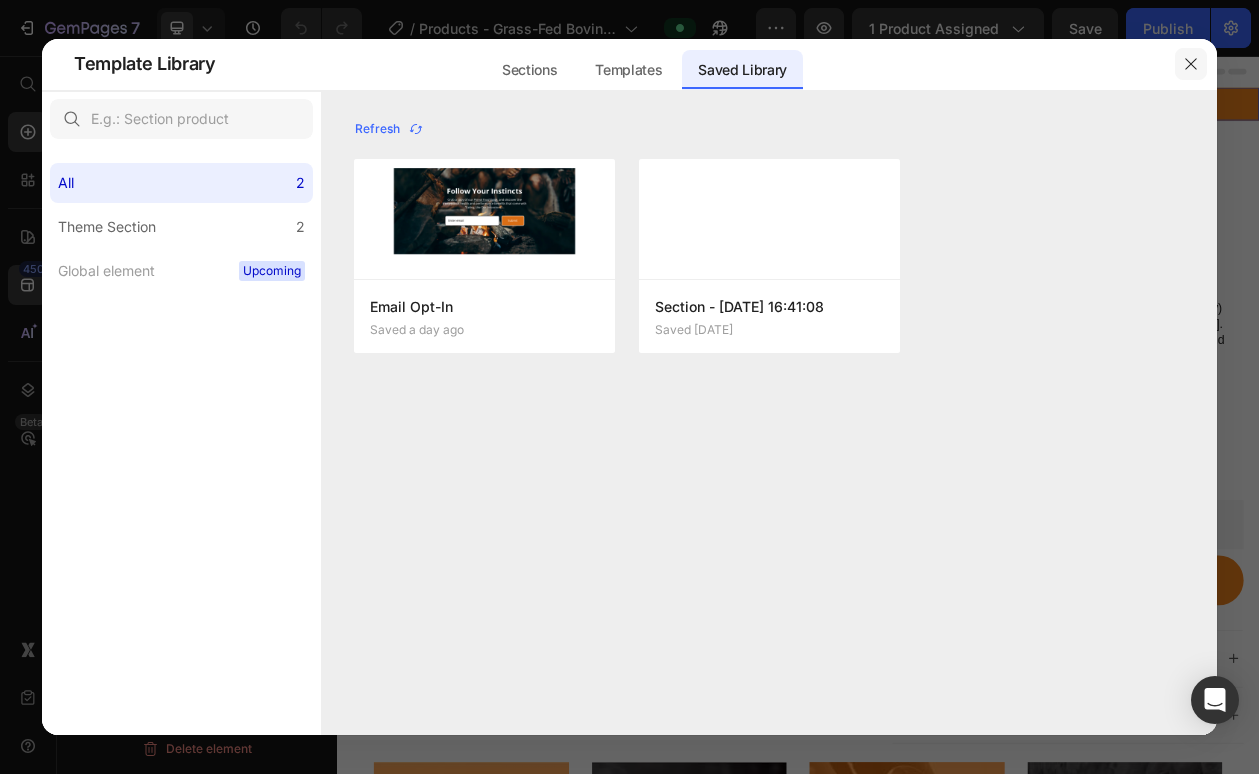 click 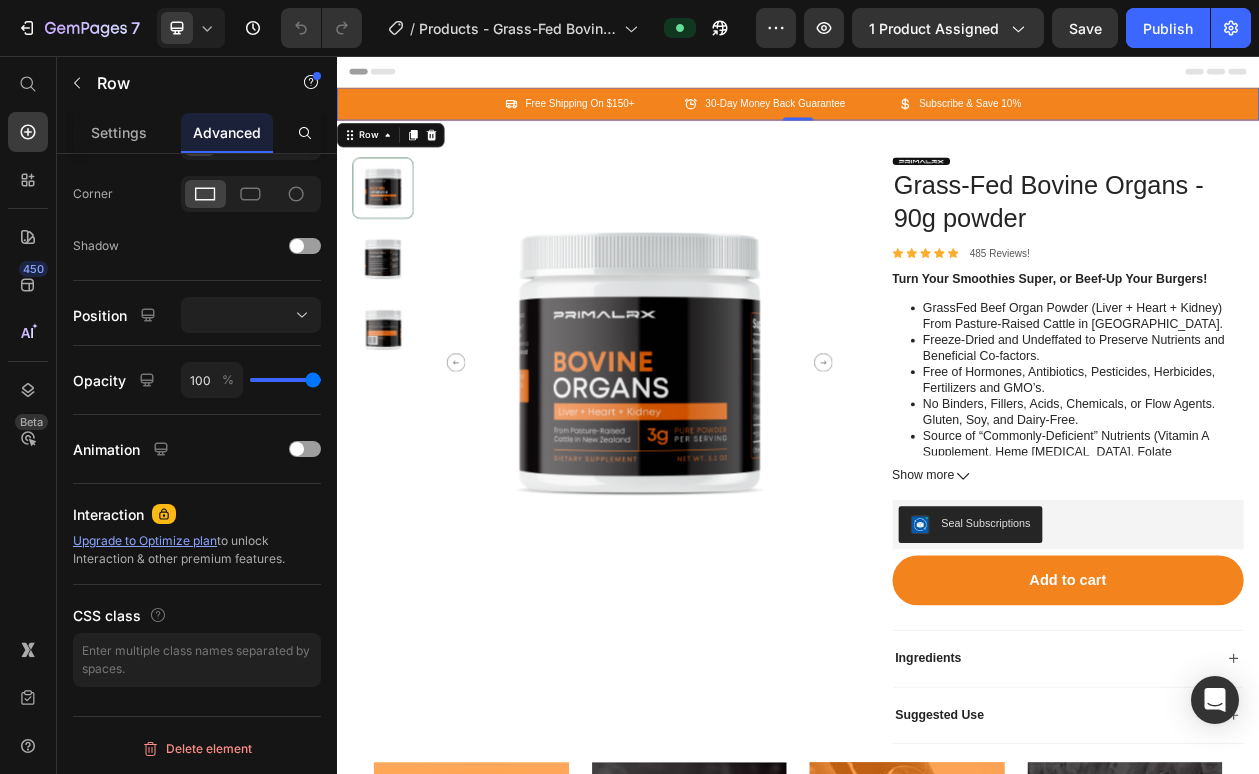 click on "Icon Free Shipping On $150+ Text Block Row
Icon 30-Day Money Back Guarantee Text Block Row
Icon Subscribe & Save 10% Text Block Row Carousel" at bounding box center (937, 118) 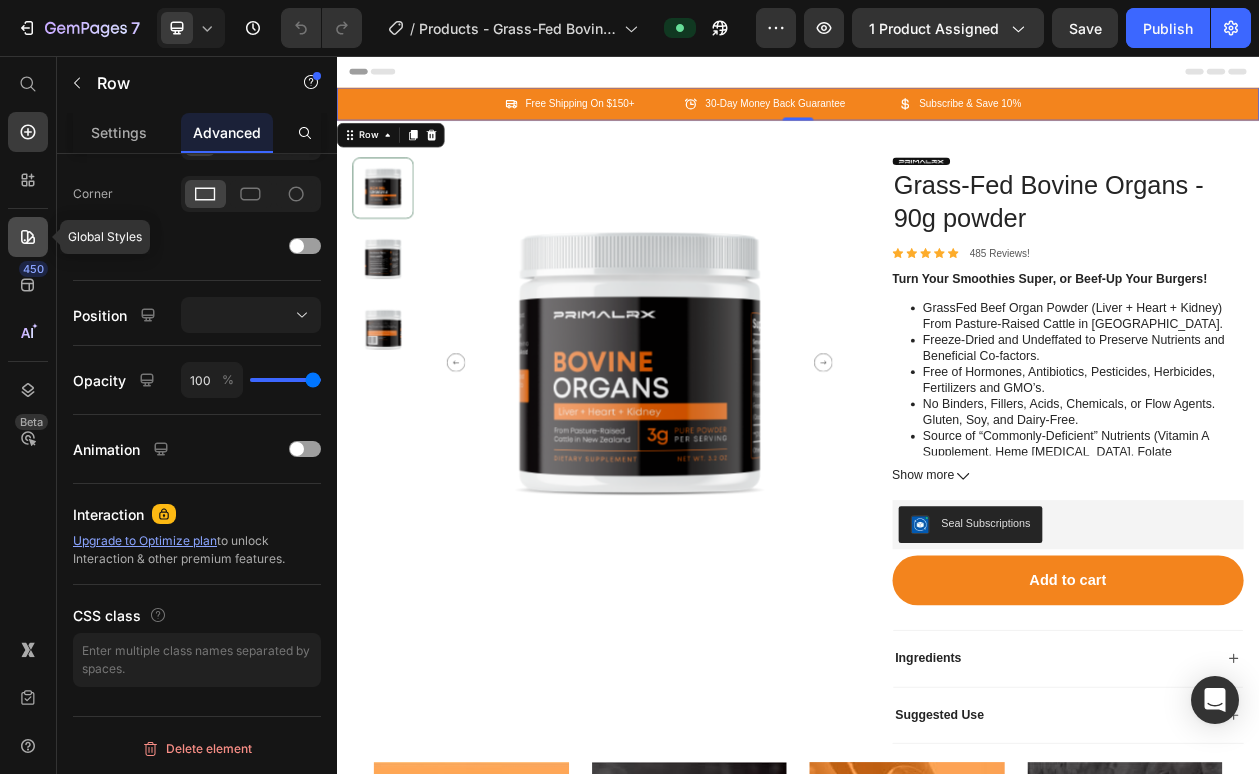 click 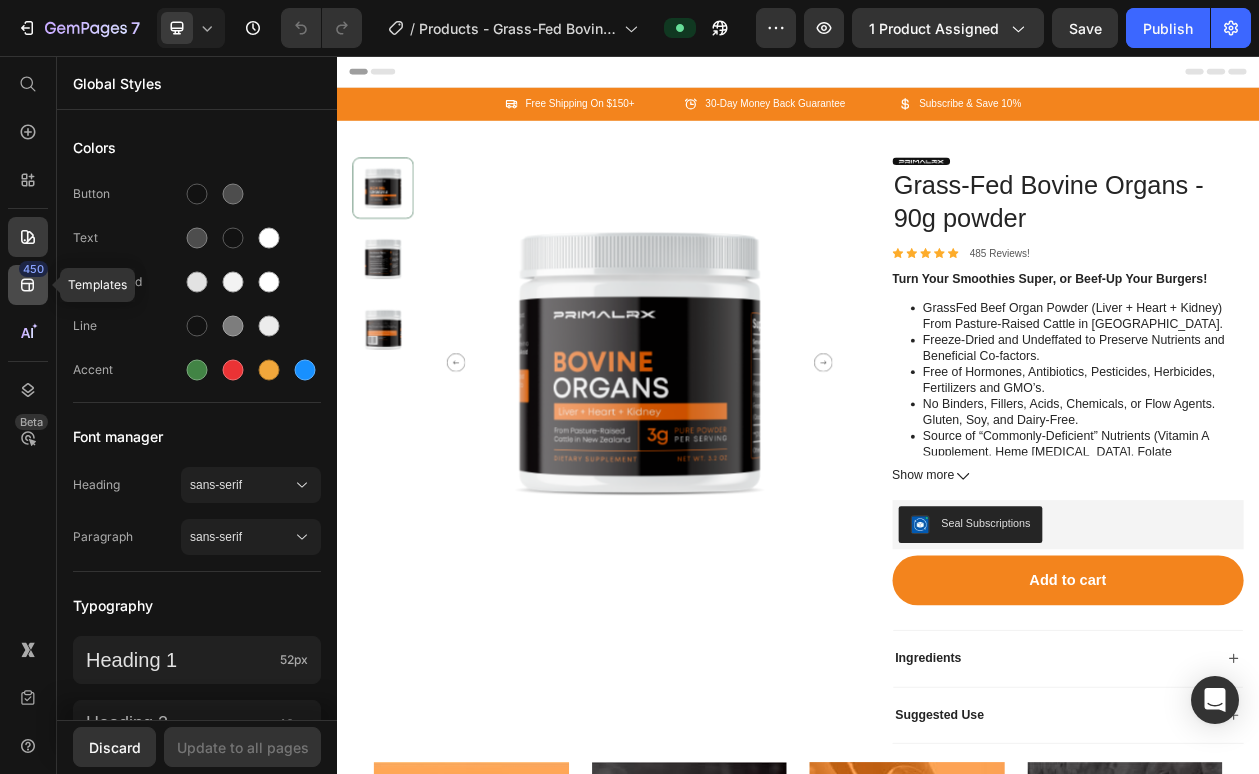 click on "450" 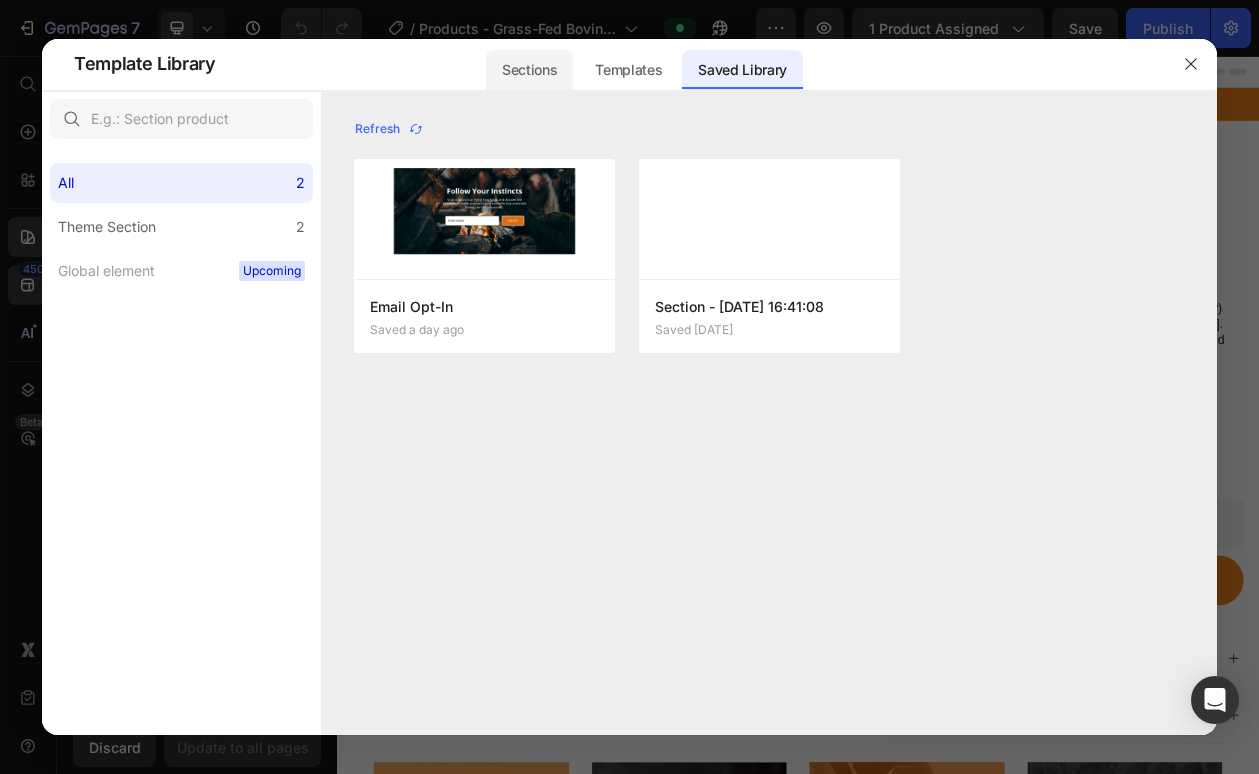 click on "Sections" 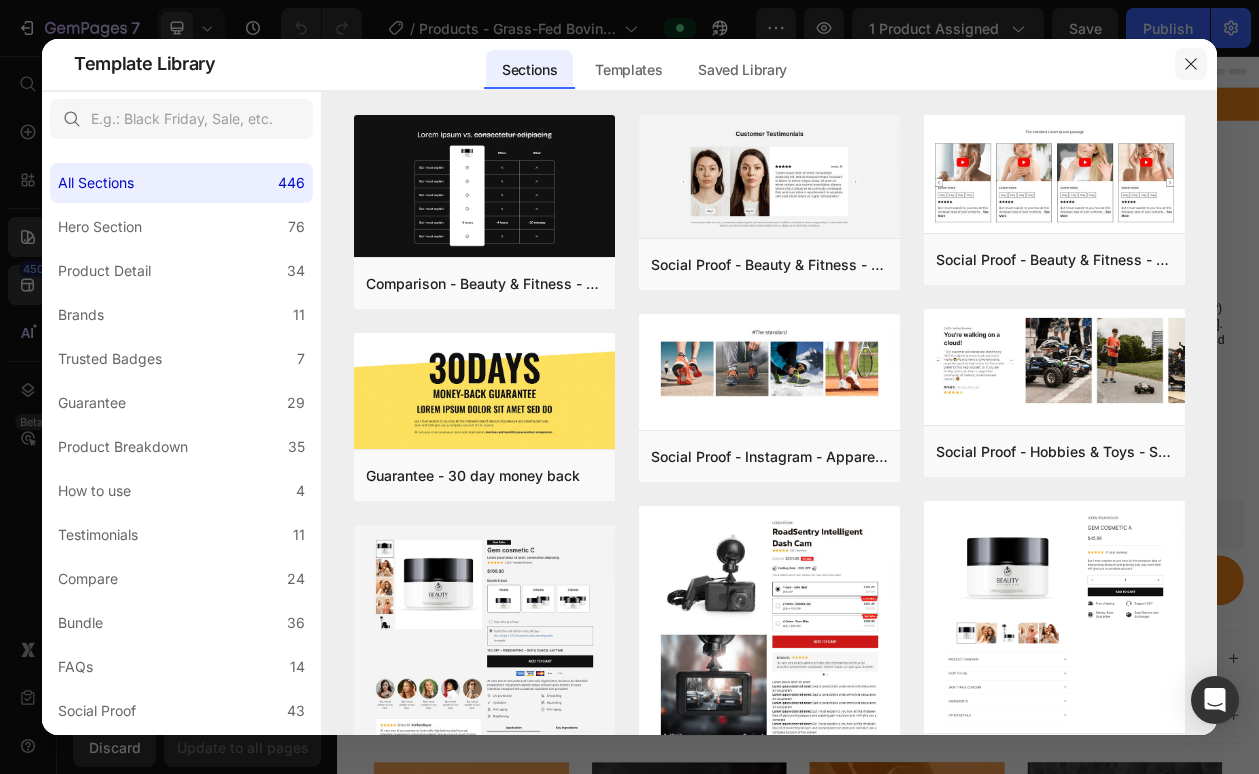 click 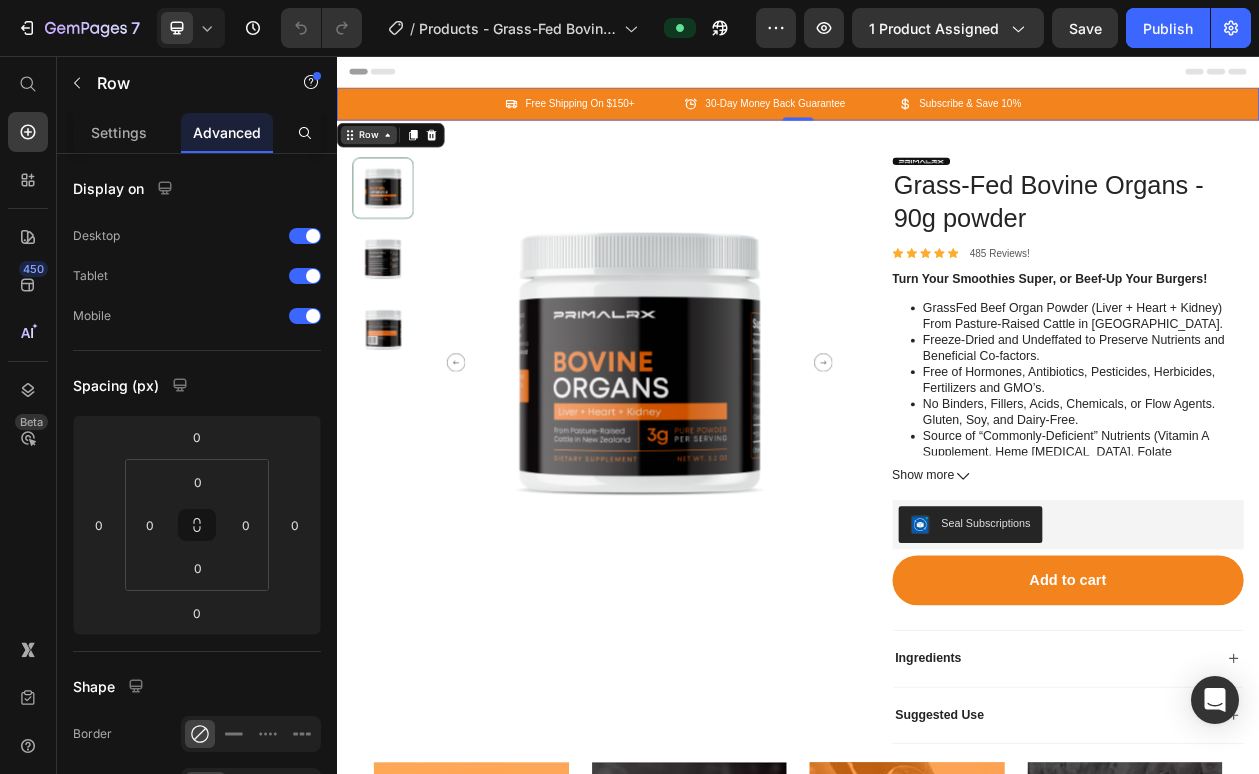 click on "Row" at bounding box center (378, 159) 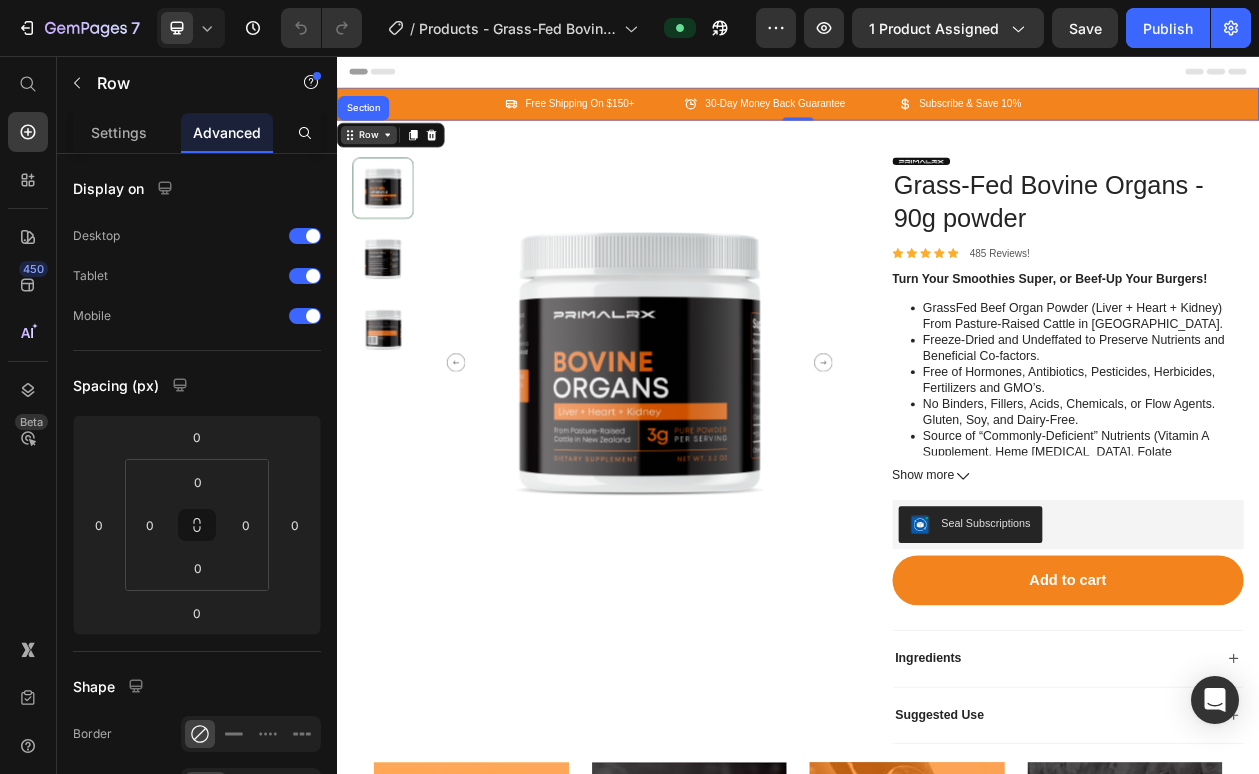 click on "Row" at bounding box center (378, 159) 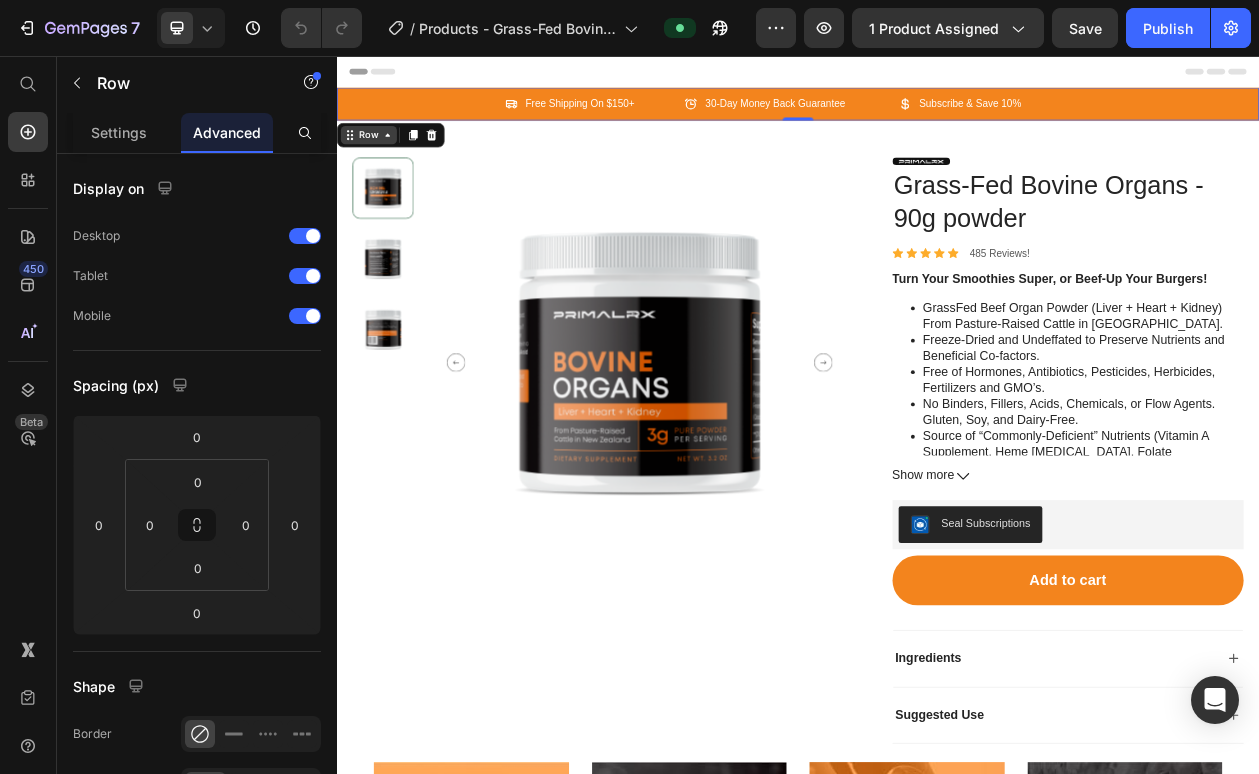 click on "Row" at bounding box center [378, 159] 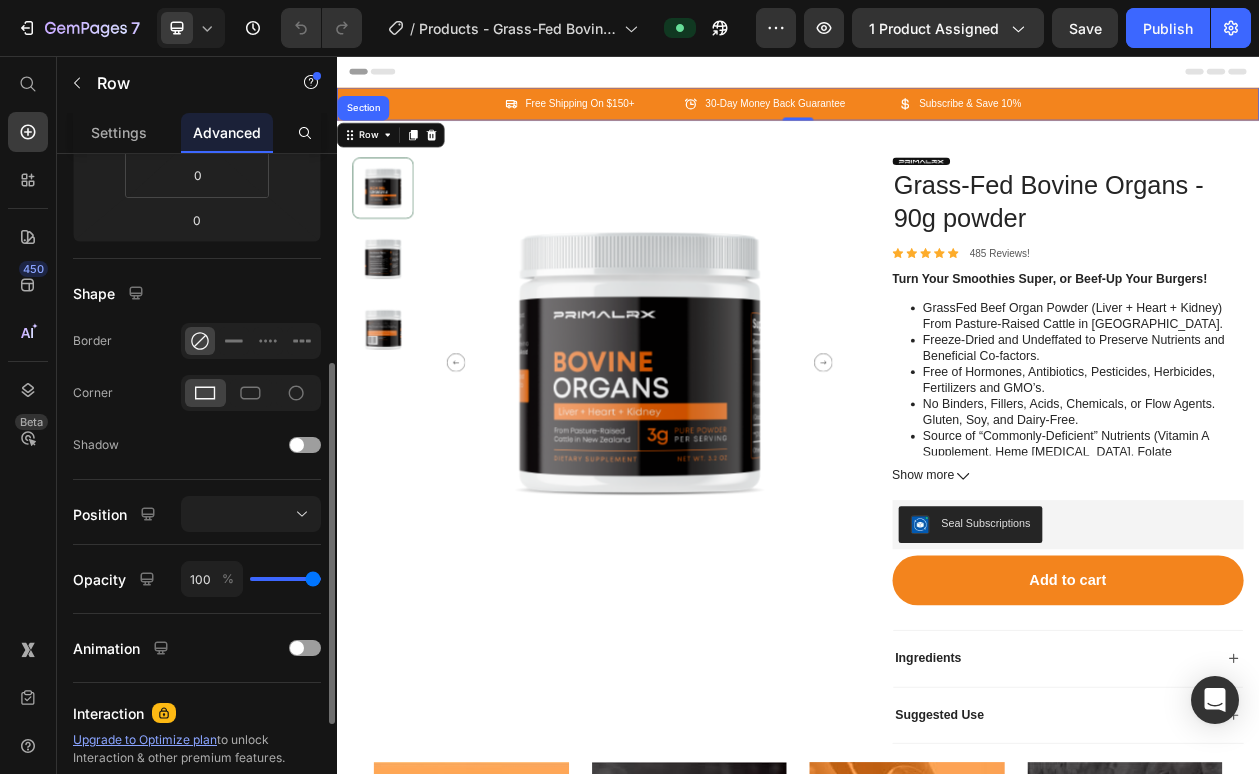scroll, scrollTop: 592, scrollLeft: 0, axis: vertical 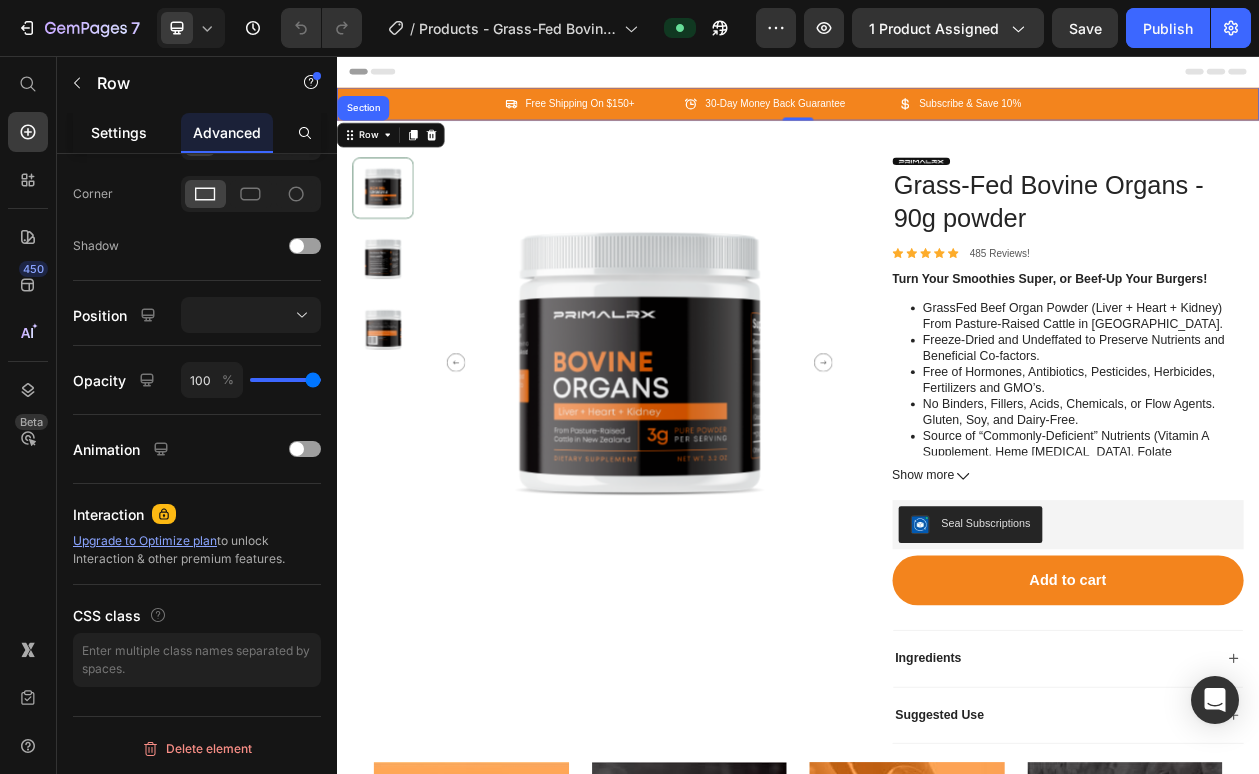 click on "Settings" at bounding box center (119, 132) 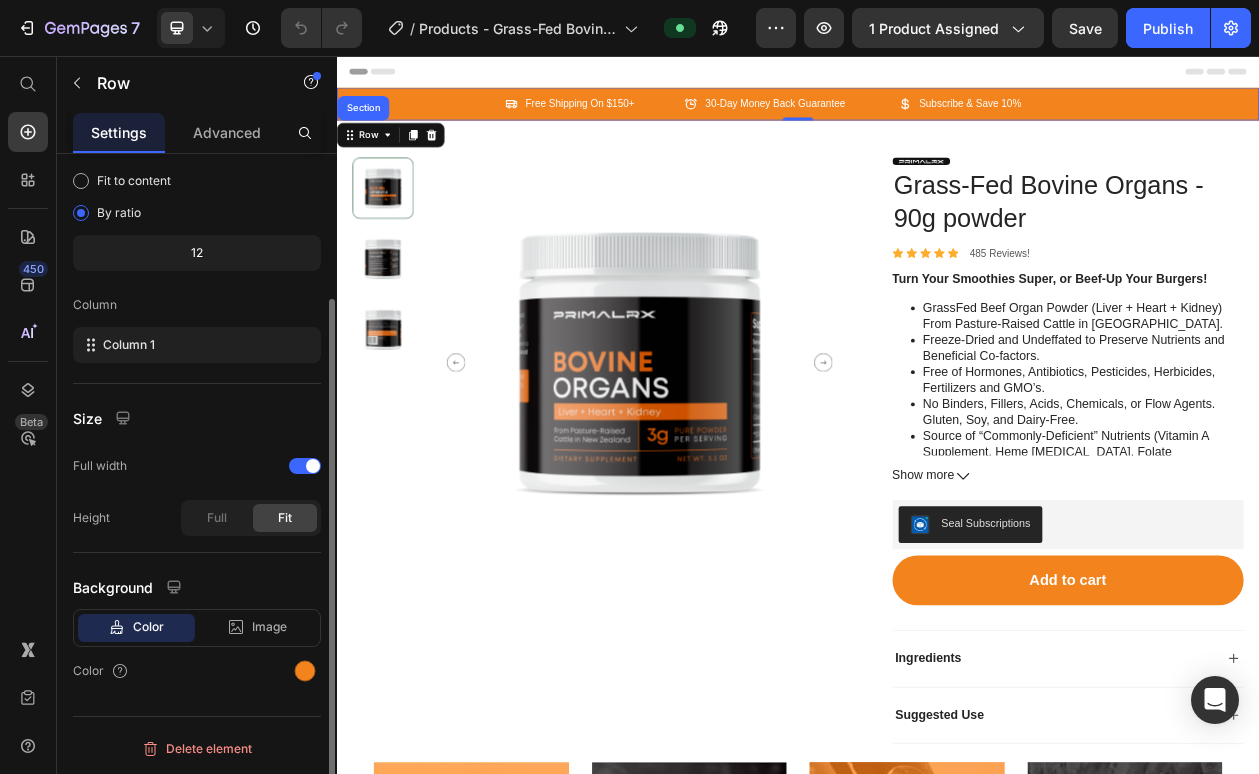 scroll, scrollTop: 0, scrollLeft: 0, axis: both 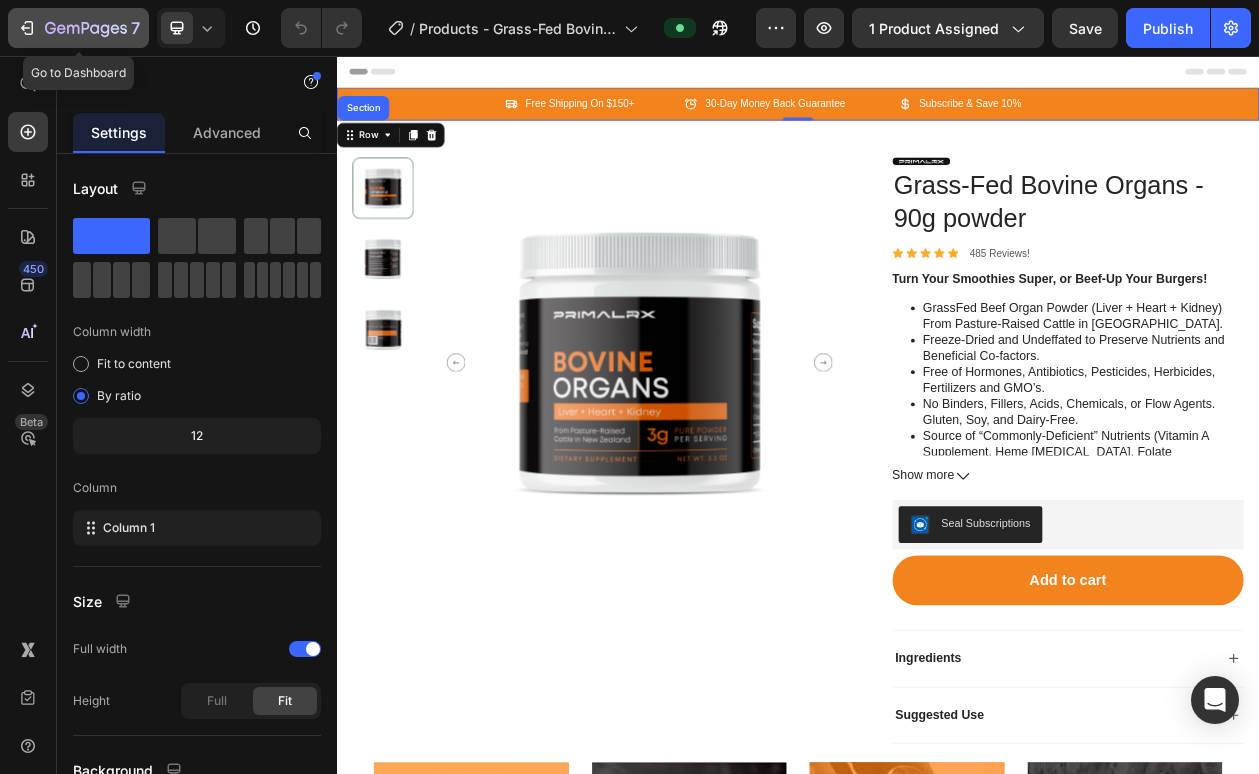 click 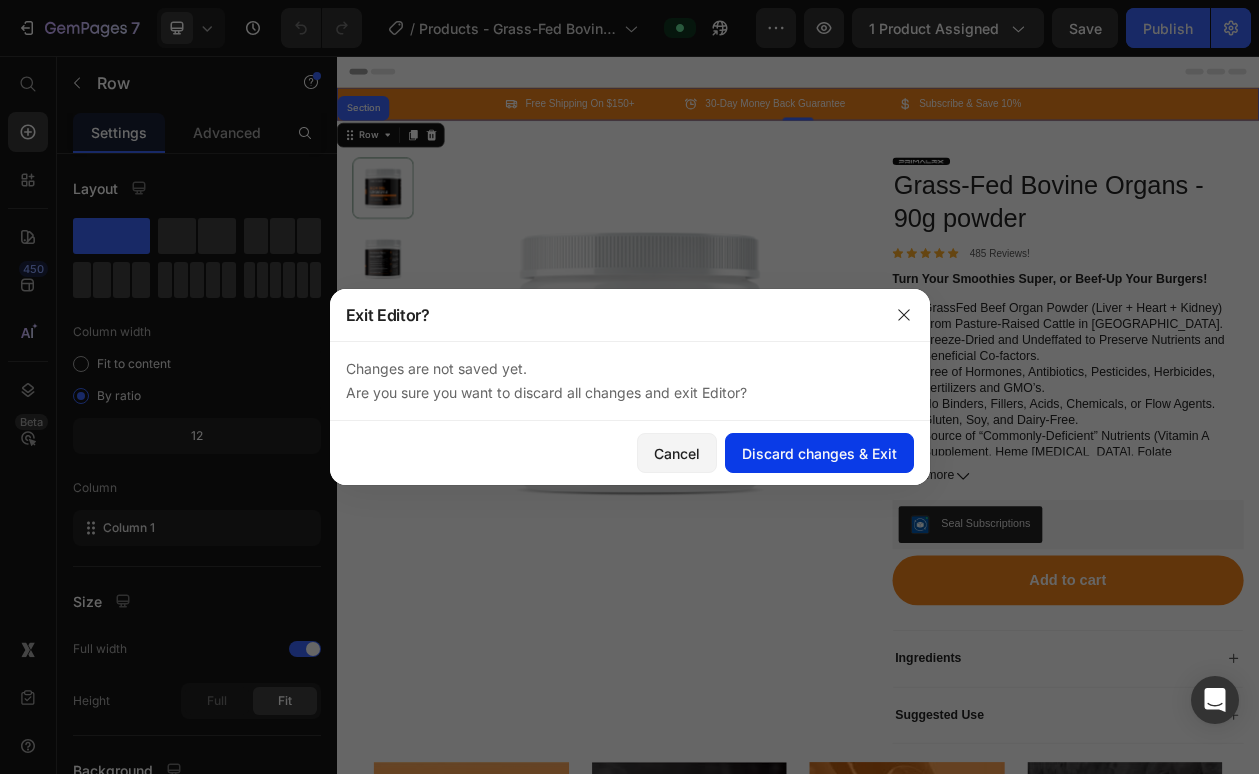 click on "Discard changes & Exit" at bounding box center (819, 453) 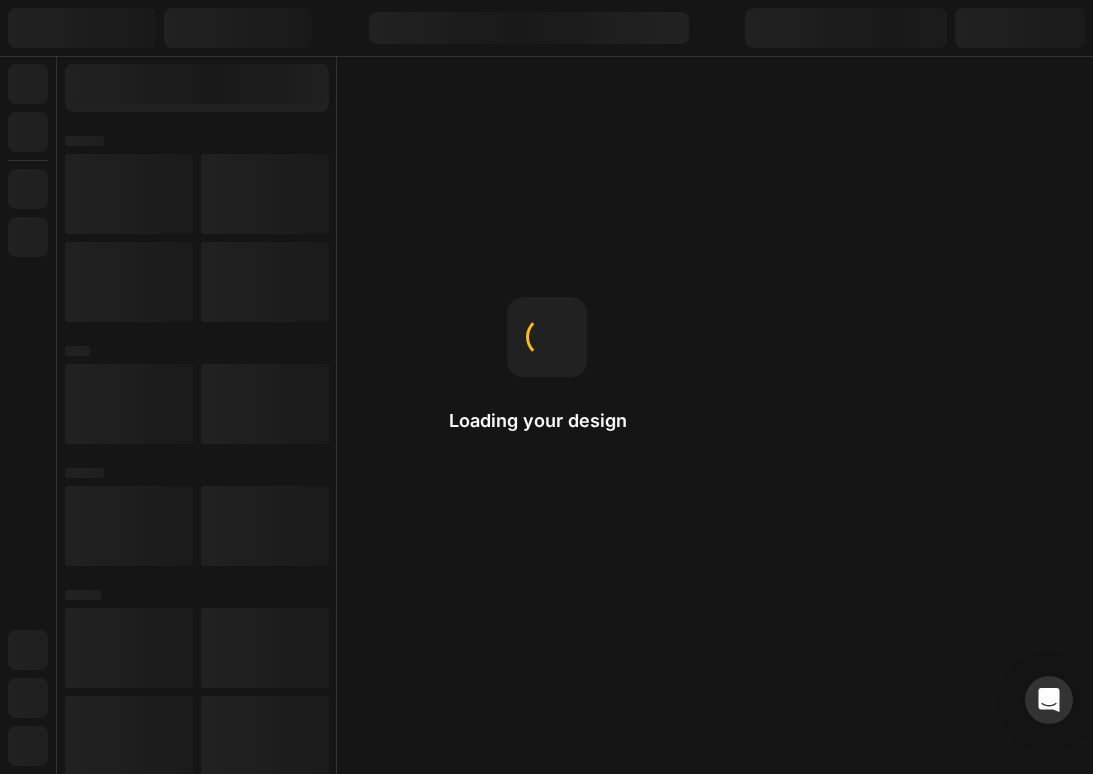 scroll, scrollTop: 0, scrollLeft: 0, axis: both 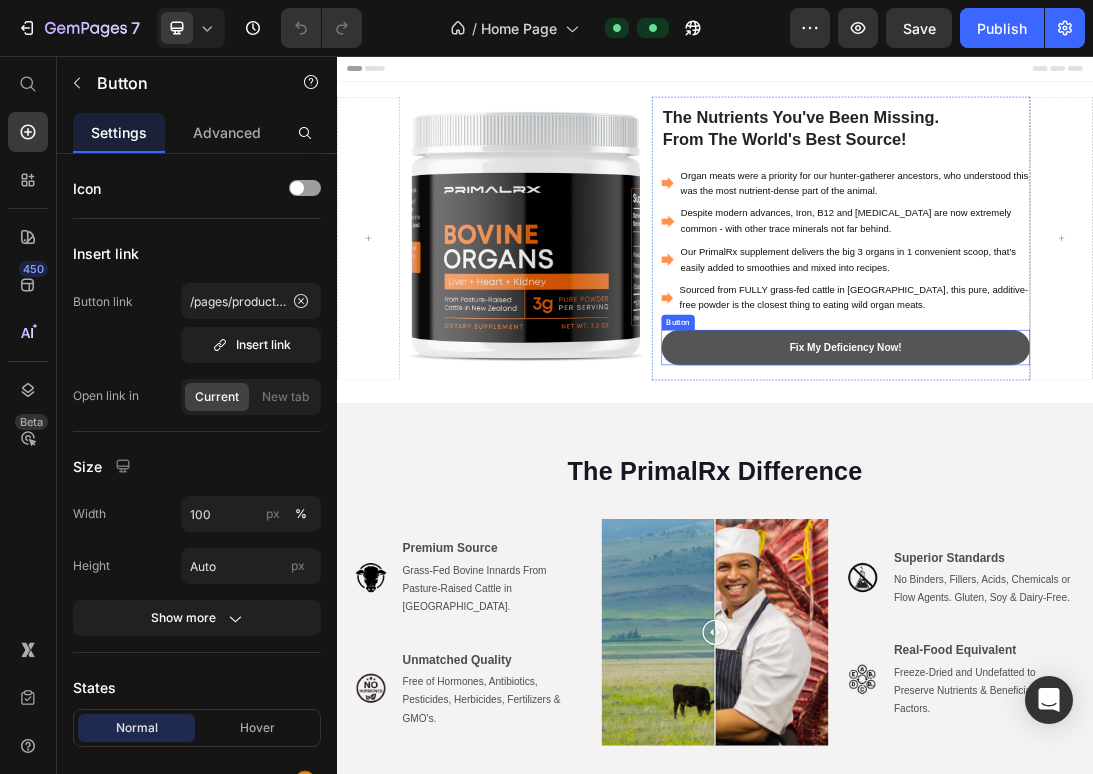 click on "Fix My Deficiency Now!" at bounding box center (1144, 519) 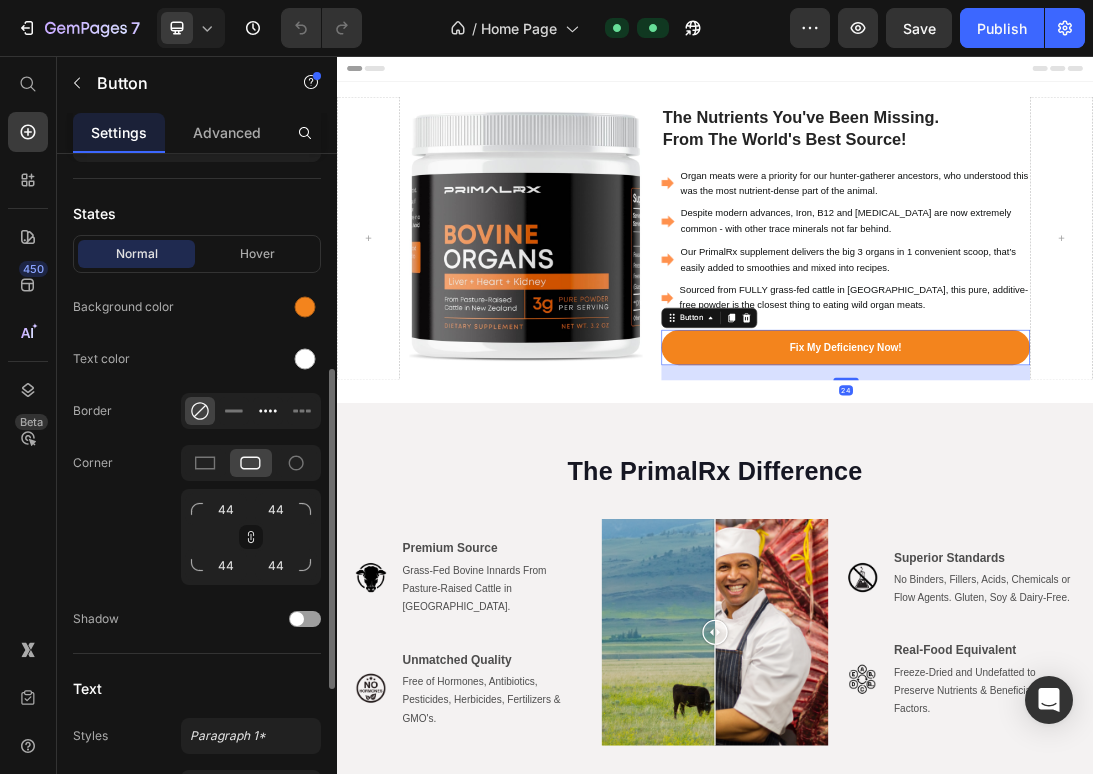 scroll, scrollTop: 476, scrollLeft: 0, axis: vertical 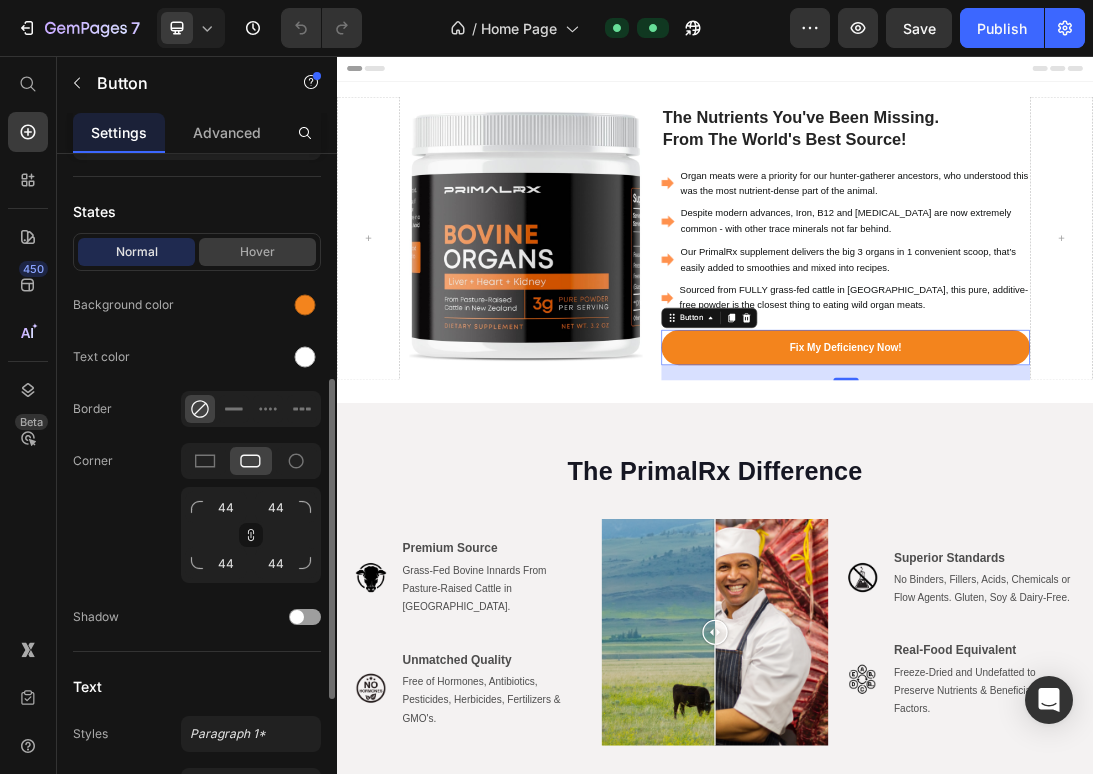 click on "Hover" at bounding box center (257, 252) 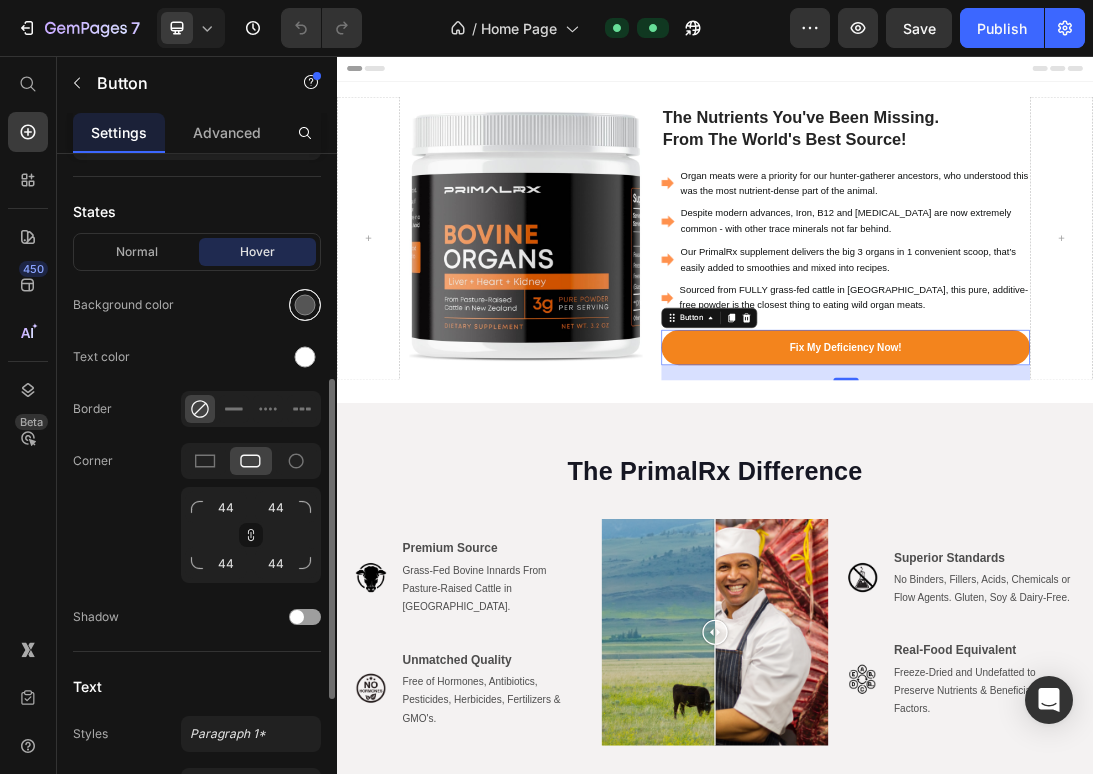 click at bounding box center [305, 305] 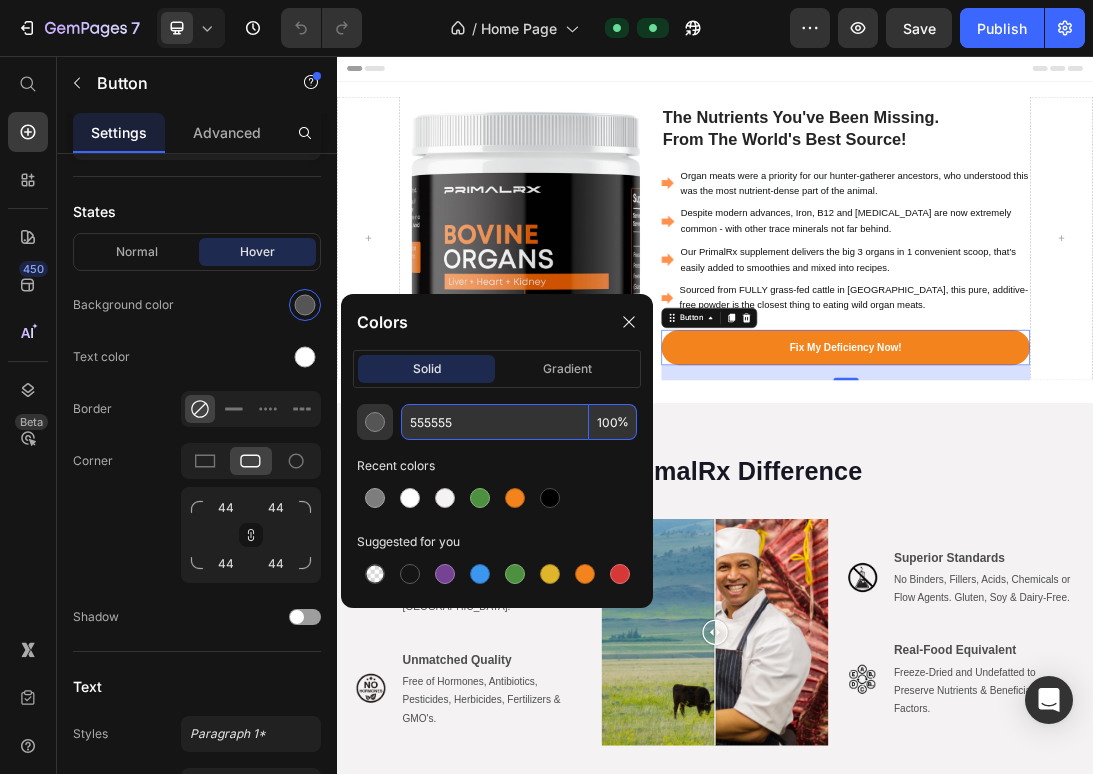 drag, startPoint x: 816, startPoint y: 476, endPoint x: 339, endPoint y: 604, distance: 493.8755 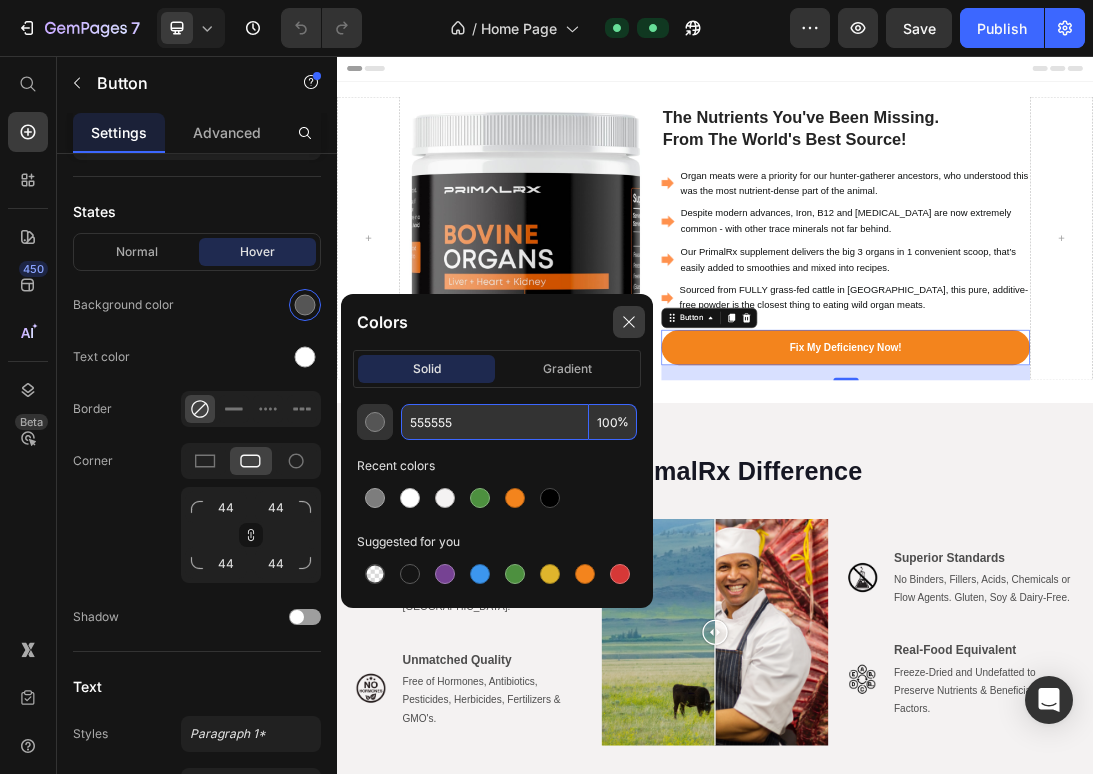 click 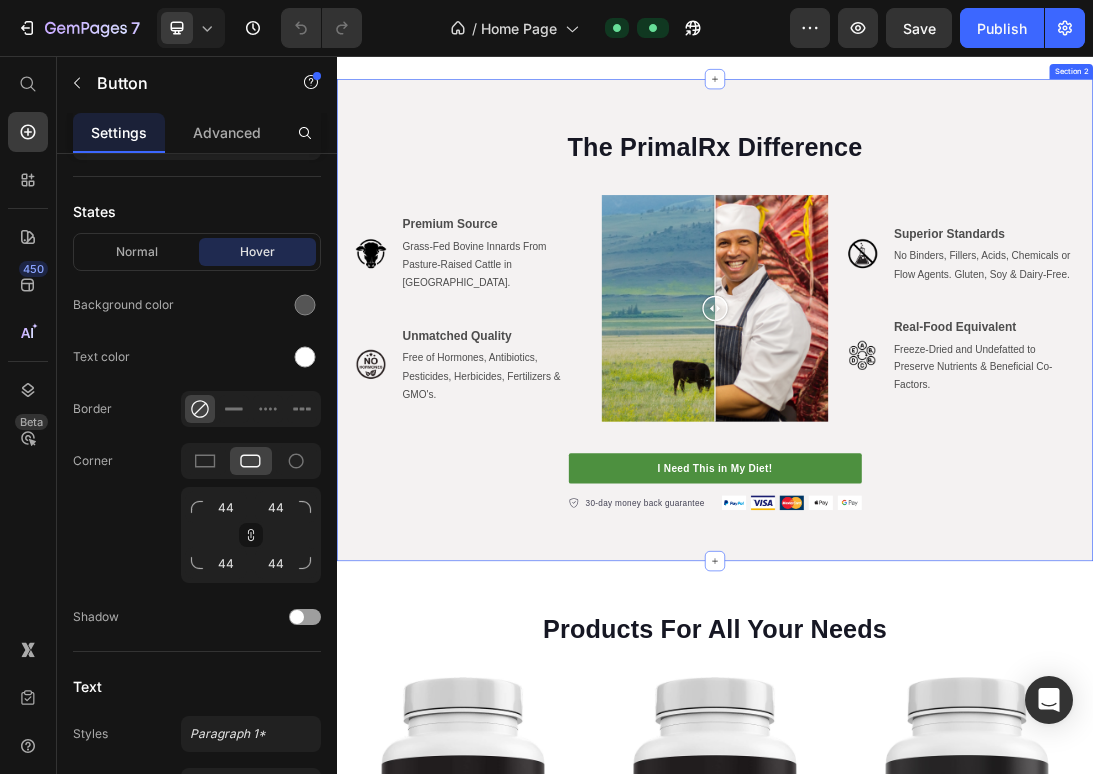 scroll, scrollTop: 520, scrollLeft: 0, axis: vertical 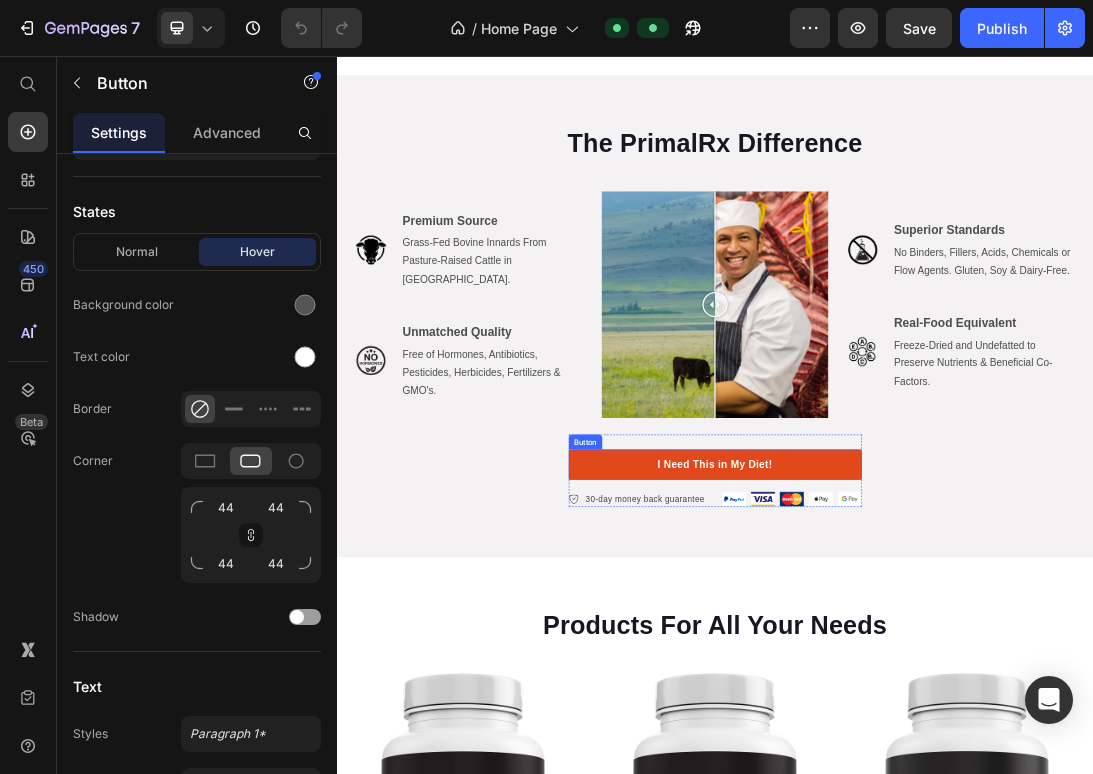 click on "I Need This in My Diet!" at bounding box center (937, 705) 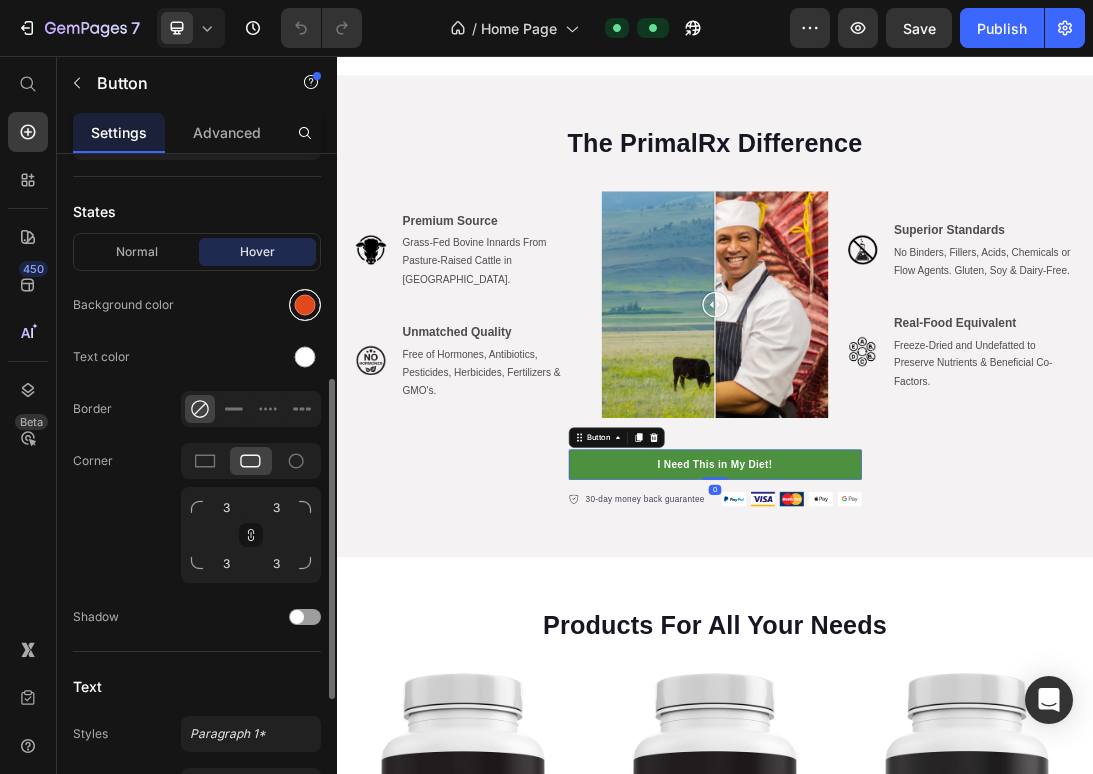 click at bounding box center (305, 305) 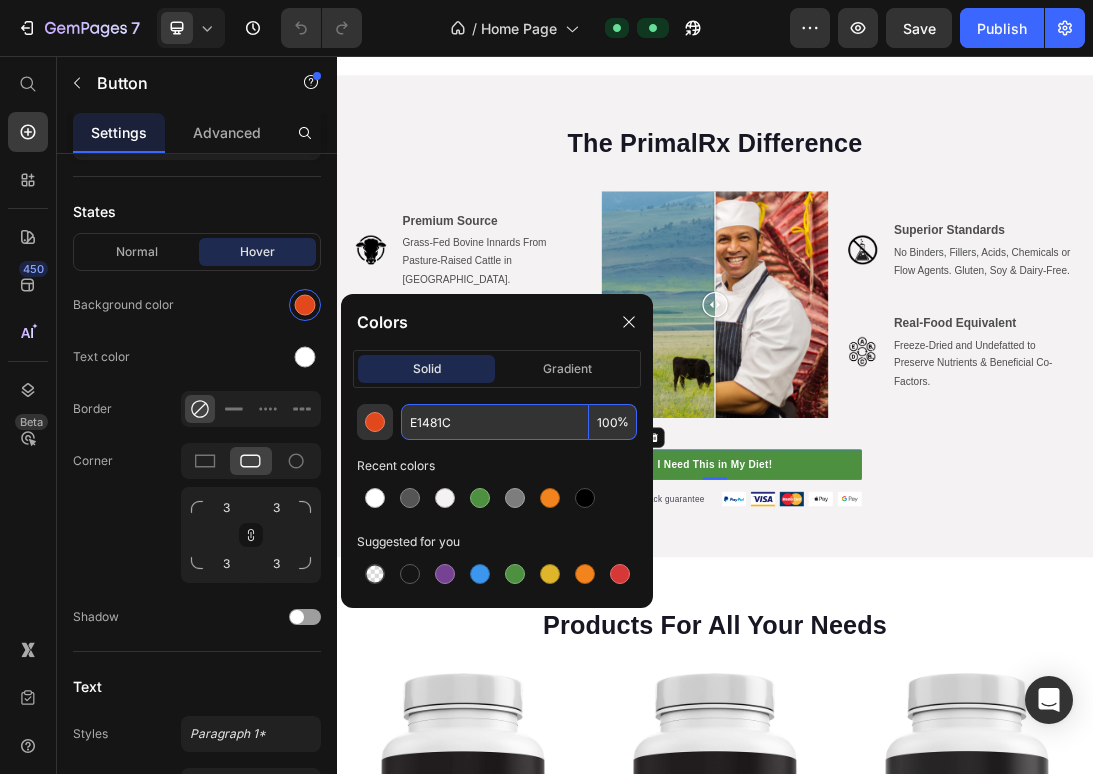 drag, startPoint x: 457, startPoint y: 420, endPoint x: 0, endPoint y: 578, distance: 483.54214 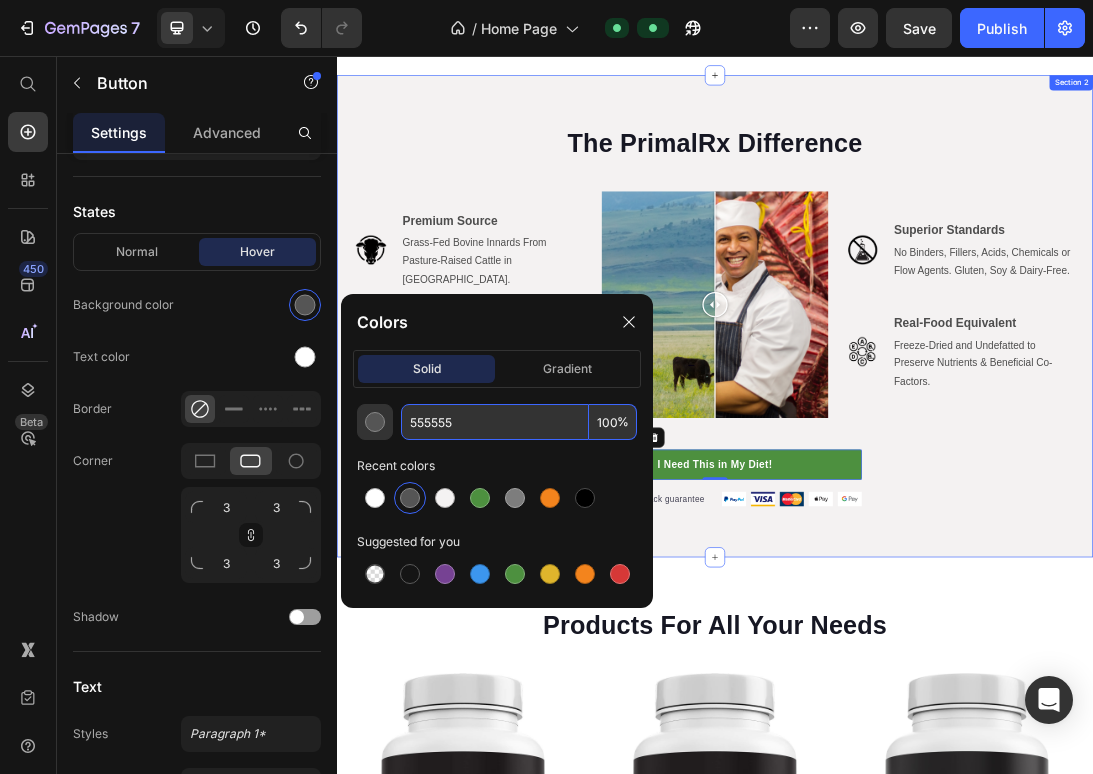 click on "The PrimalRx Difference Heading Image Premium Source Text Block Grass-Fed Bovine Innards From Pasture-Raised Cattle in [GEOGRAPHIC_DATA]. Text Block Image Unmatched Quality Text Block Free of Hormones, Antibiotics, Pesticides, Herbicides, Fertilizers & GMO's. Text Block Advanced List Image Comparison Image Superior Standards Text Block No Binders, Fillers, Acids, Chemicals or Flow Agents. Gluten, Soy & Dairy-Free. Text Block Image Real-Food Equivalent Text Block Freeze-Dried and Undefatted to Preserve Nutrients & Beneficial Co-Factors. Text Block Advanced List Row Row I Need This in My Diet! Button   0
30-day money back guarantee Item list Image Row Row" at bounding box center (937, 470) 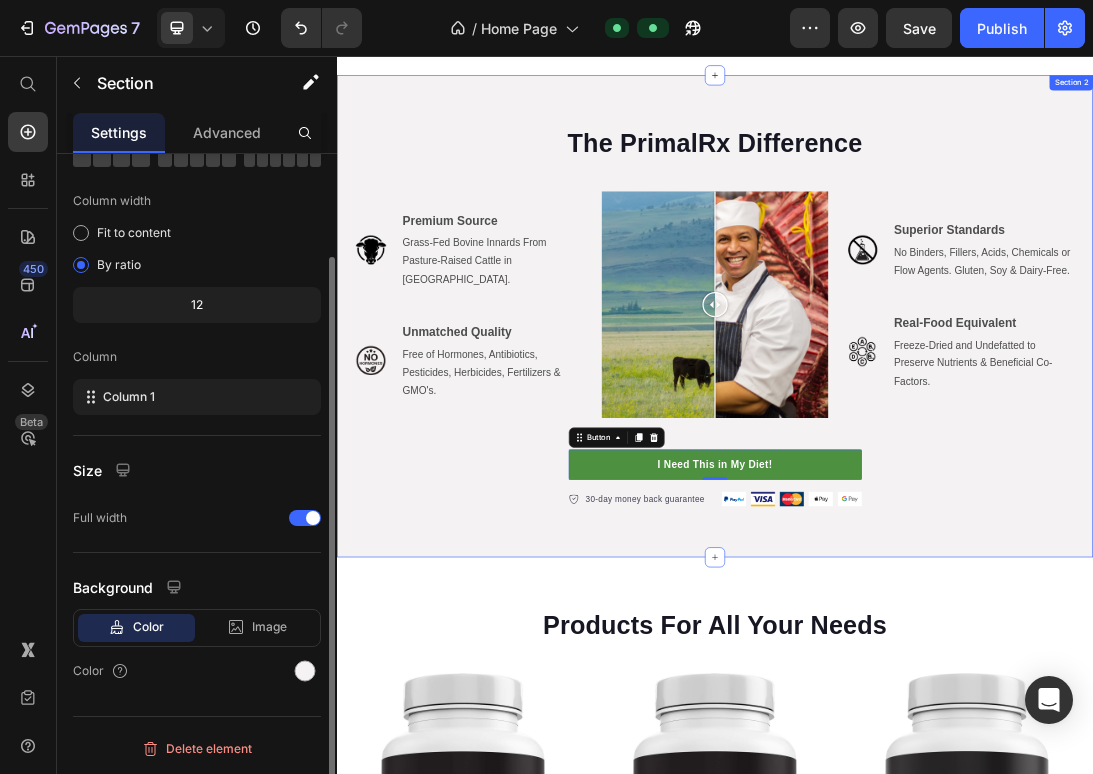 scroll, scrollTop: 0, scrollLeft: 0, axis: both 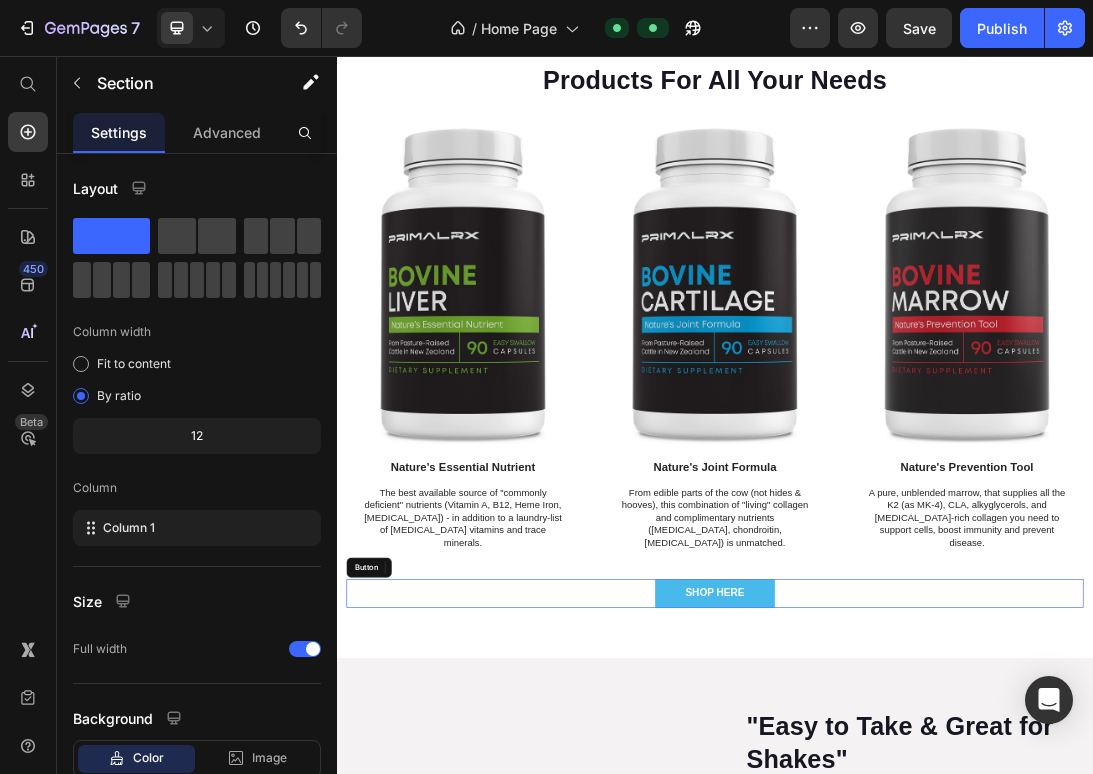 click on "SHOP HERE" at bounding box center (937, 909) 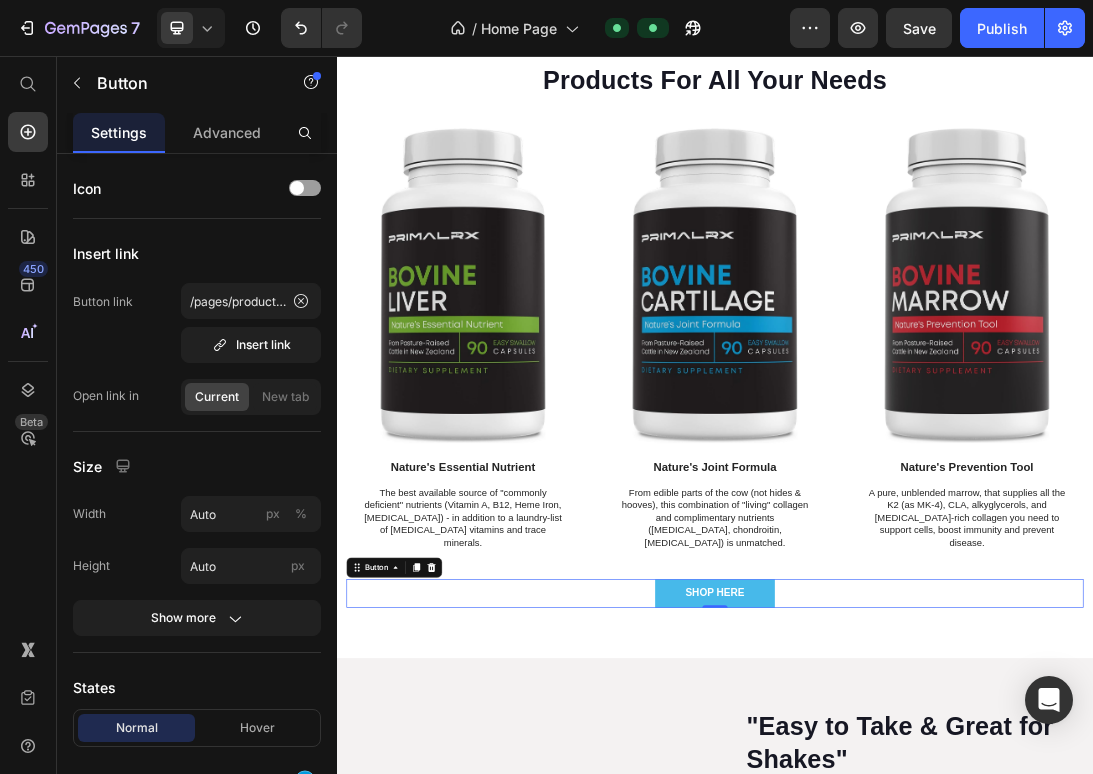 click on "SHOP HERE" at bounding box center (937, 909) 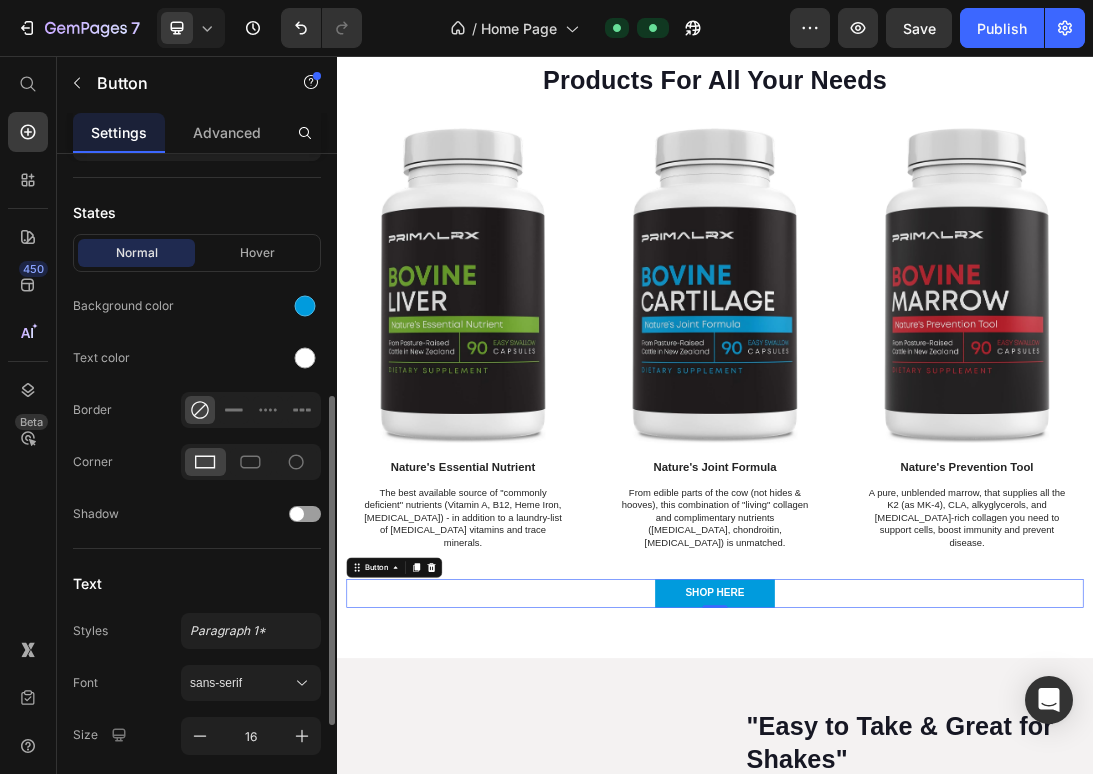 scroll, scrollTop: 488, scrollLeft: 0, axis: vertical 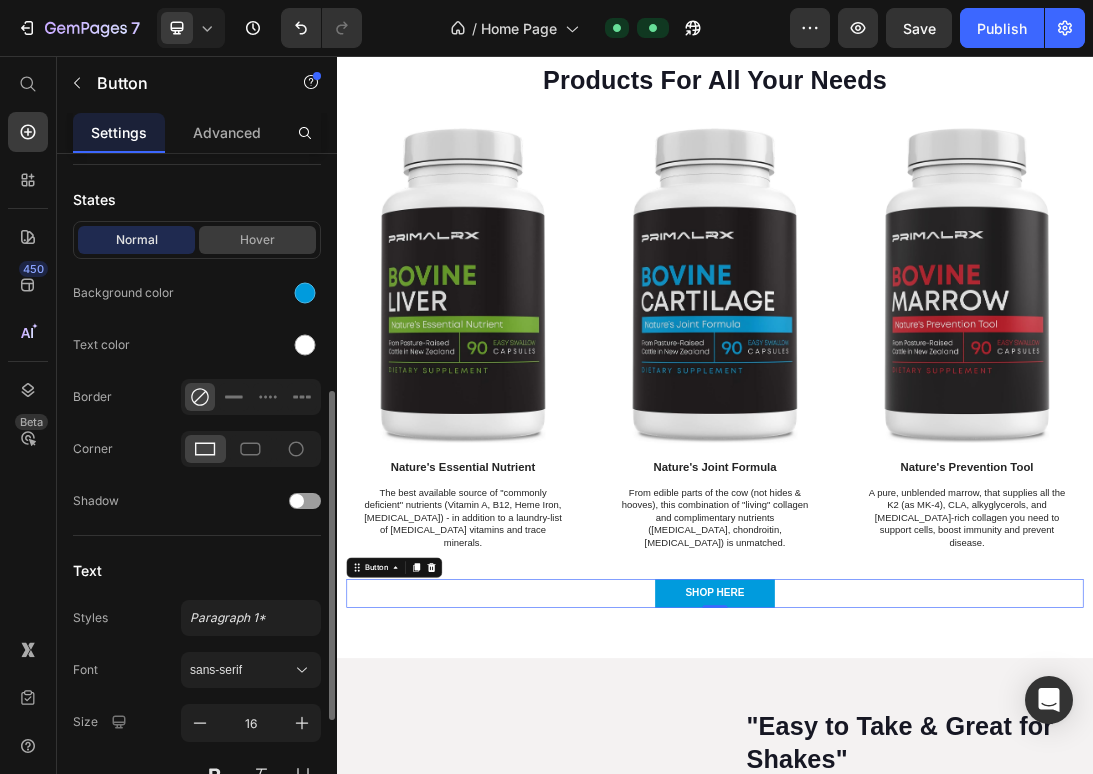click on "Hover" at bounding box center [257, 240] 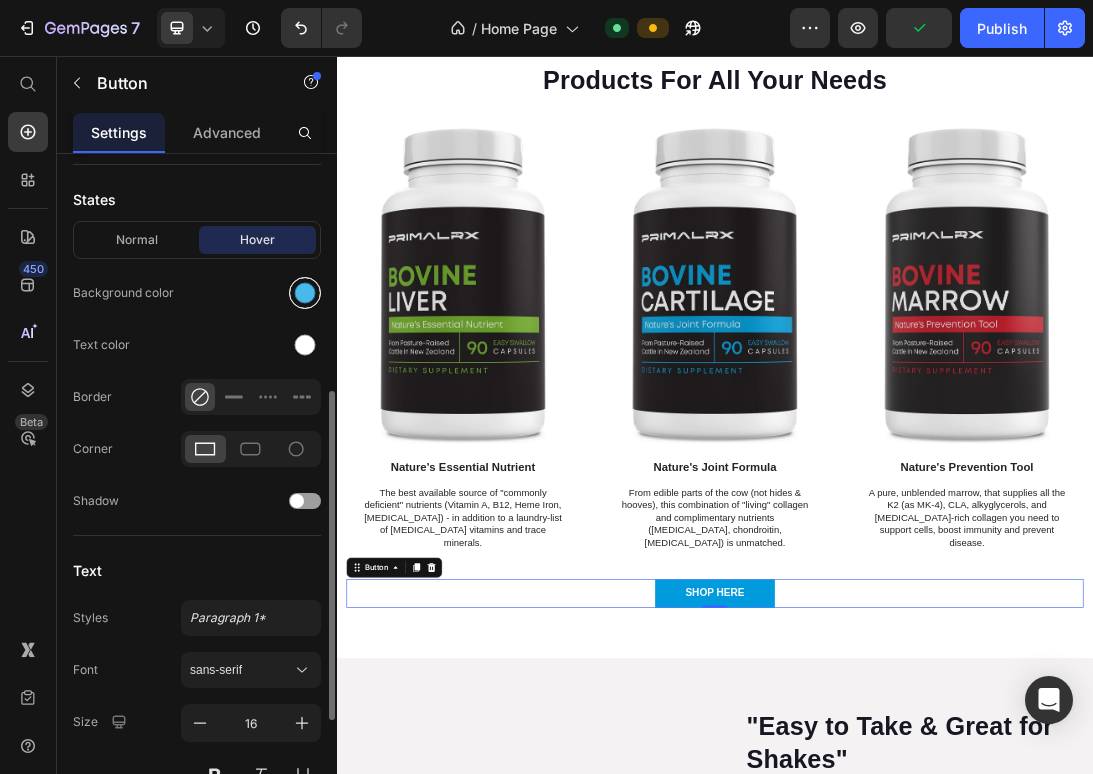 click at bounding box center [305, 293] 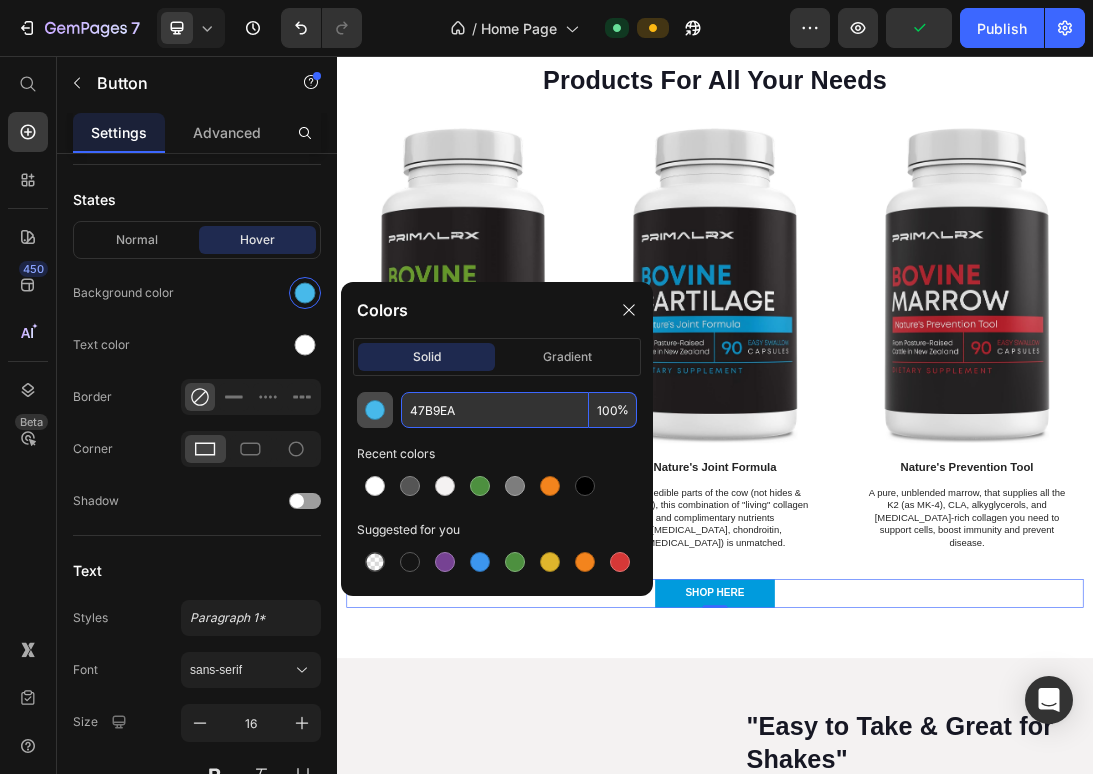 drag, startPoint x: 476, startPoint y: 408, endPoint x: 379, endPoint y: 395, distance: 97.867256 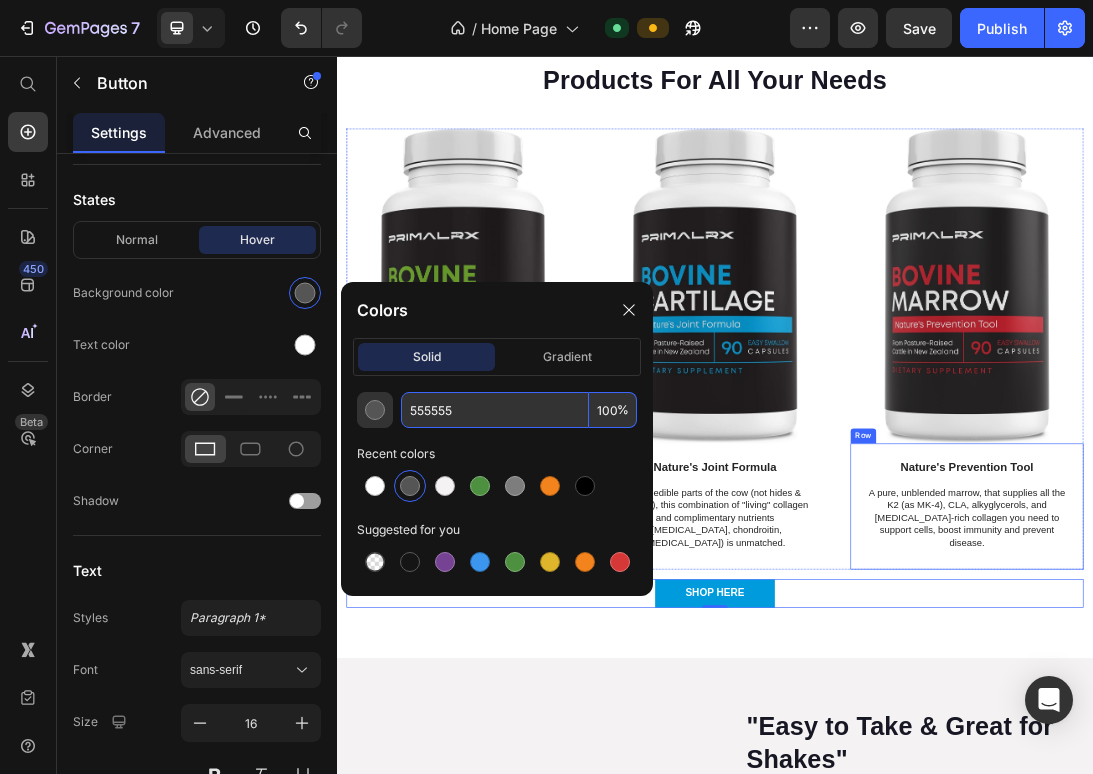 click on "Nature's Prevention Tool Text Block A pure, unblended marrow, that supplies all the K2 (as MK-4), CLA, alkyglycerols, and [MEDICAL_DATA]-rich collagen you need to support cells, boost immunity and prevent disease. Text Block Row" at bounding box center (1337, 771) 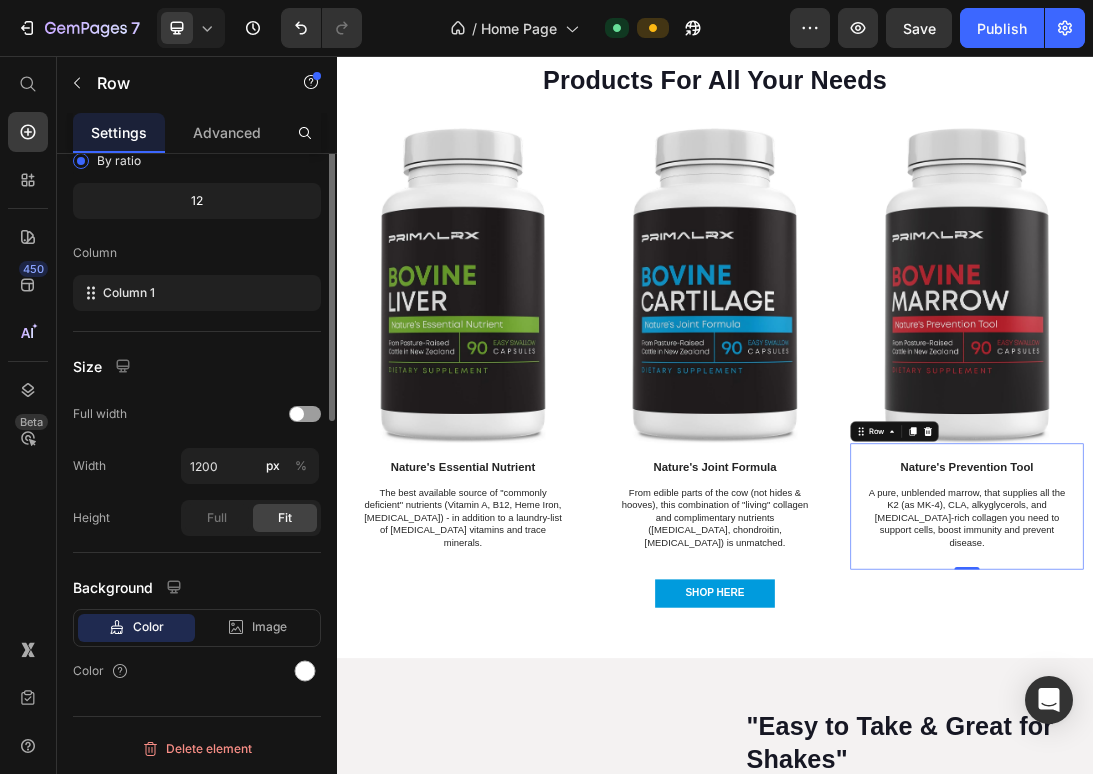 scroll, scrollTop: 0, scrollLeft: 0, axis: both 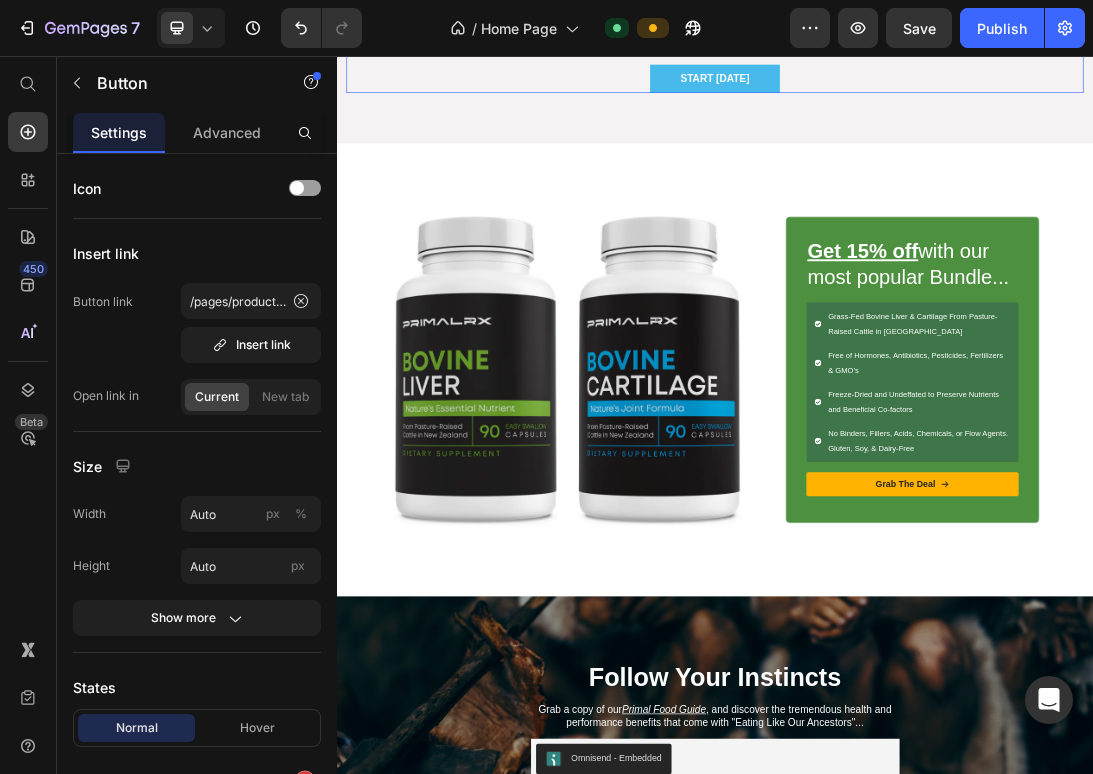 click on "START [DATE]" at bounding box center (937, 92) 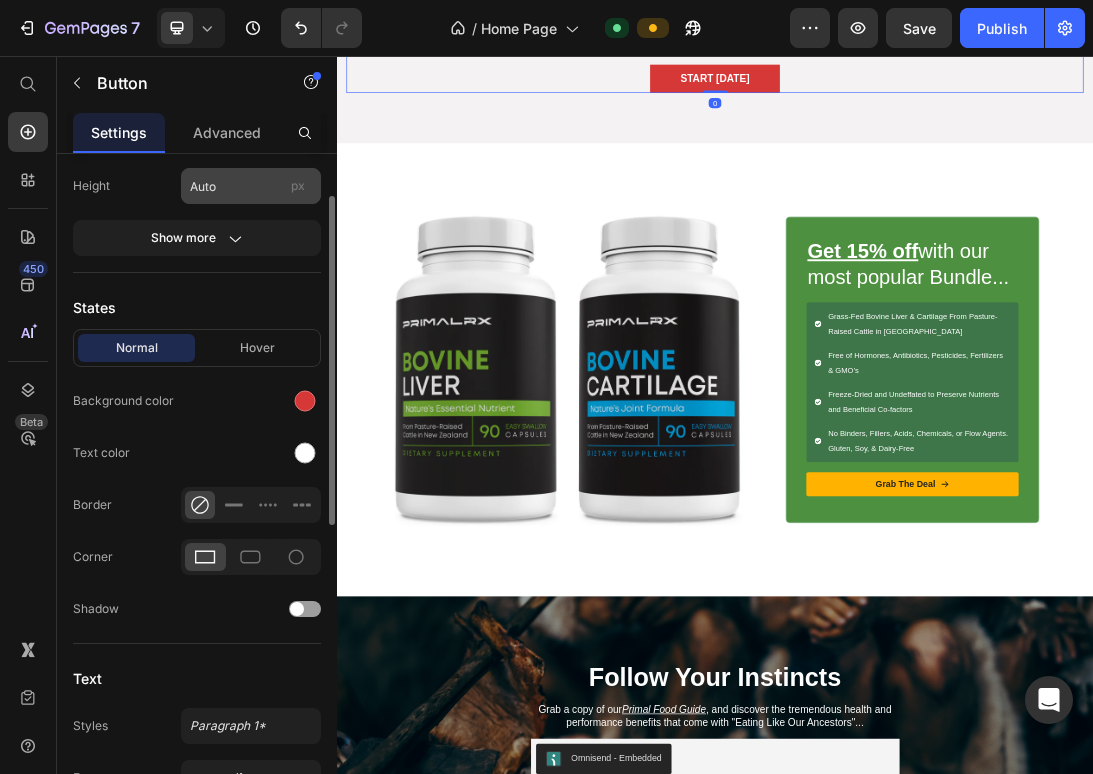 scroll, scrollTop: 406, scrollLeft: 0, axis: vertical 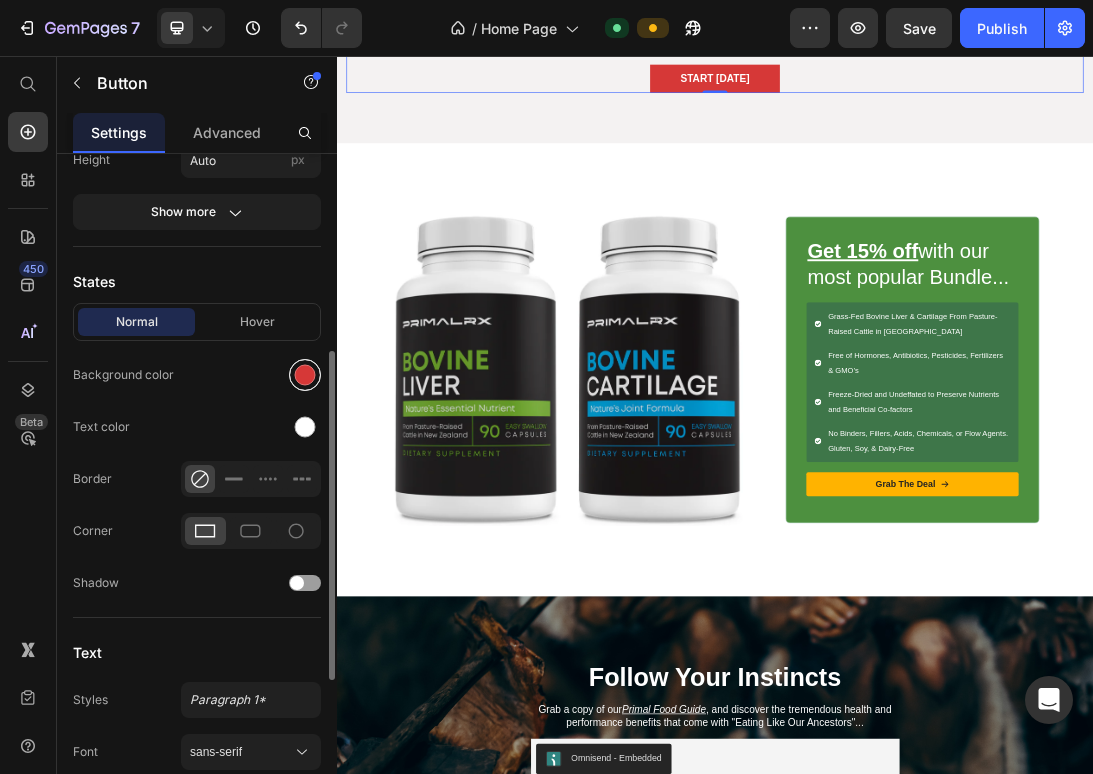 click at bounding box center (305, 375) 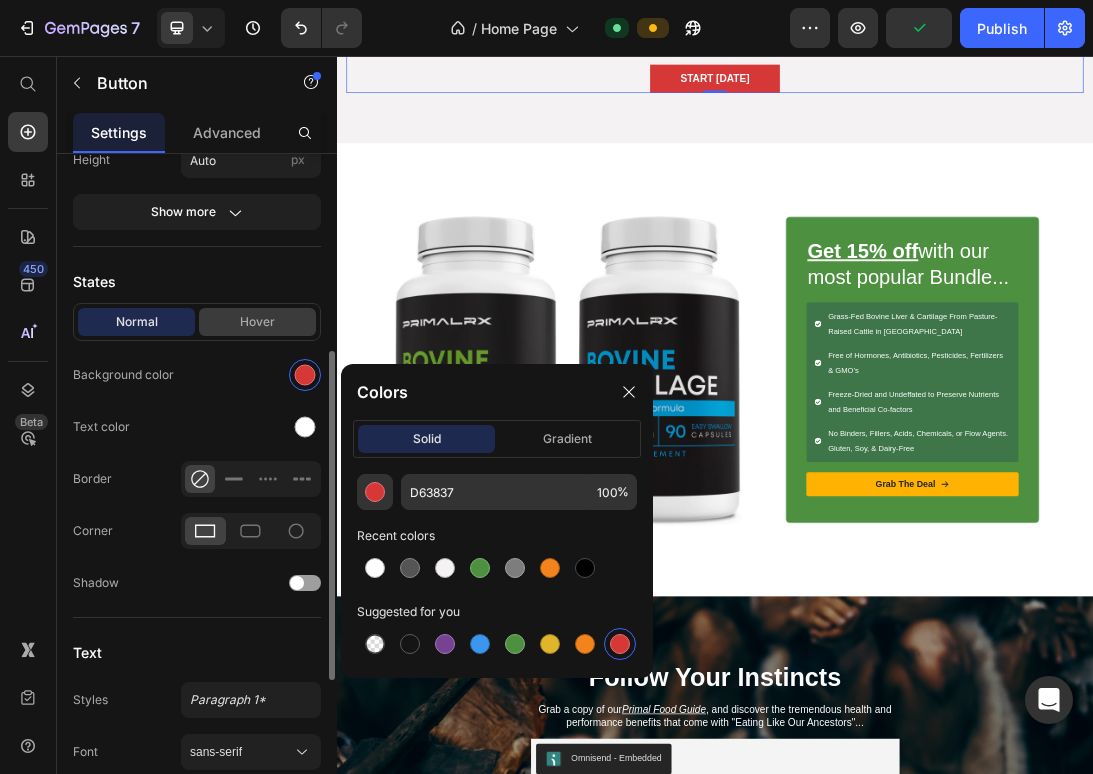 click on "Hover" at bounding box center [257, 322] 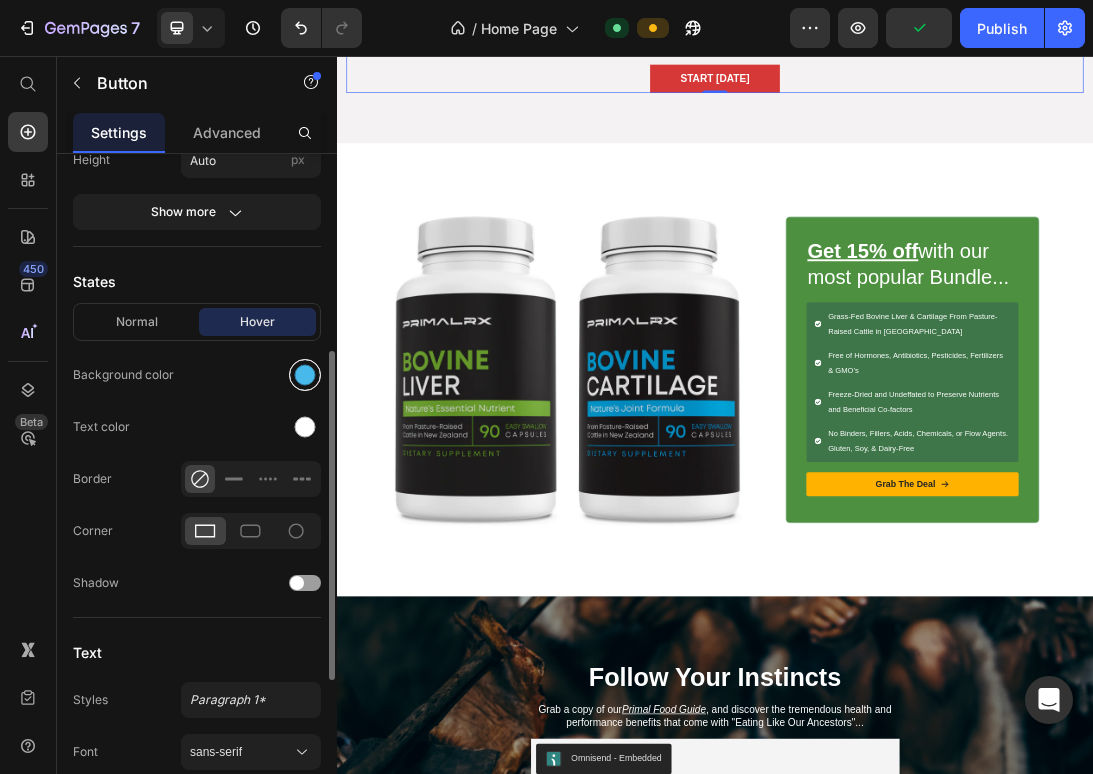 click at bounding box center (305, 375) 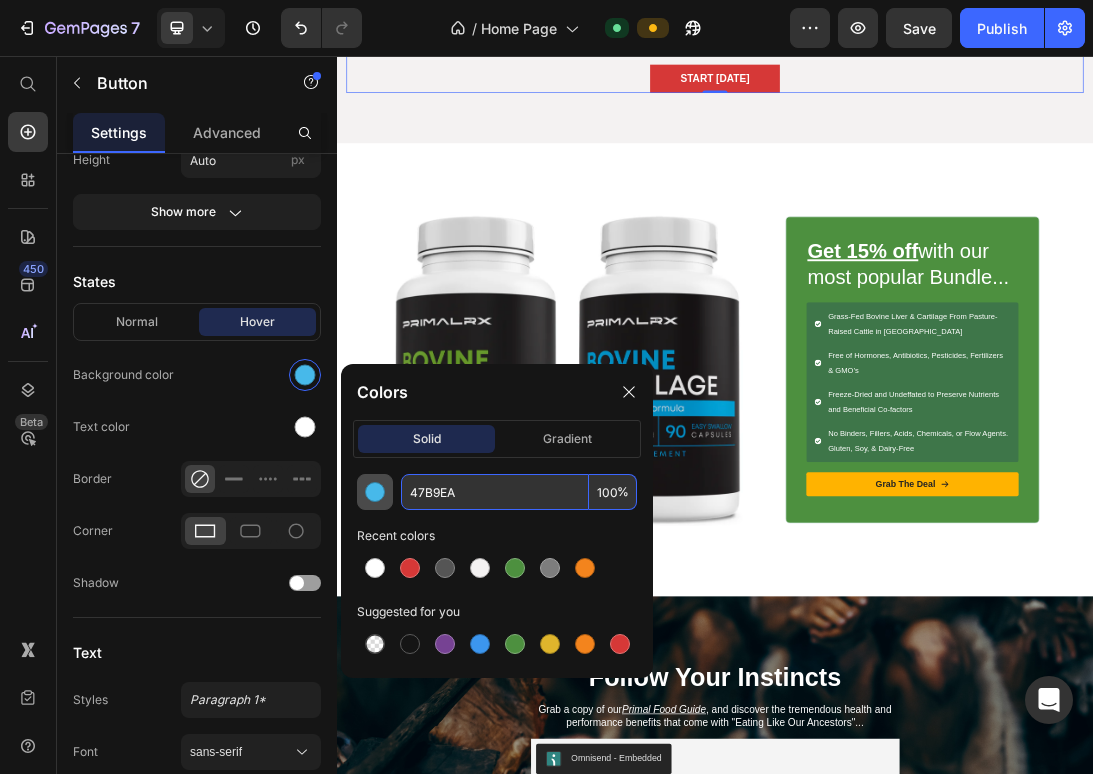 drag, startPoint x: 468, startPoint y: 498, endPoint x: 375, endPoint y: 490, distance: 93.34345 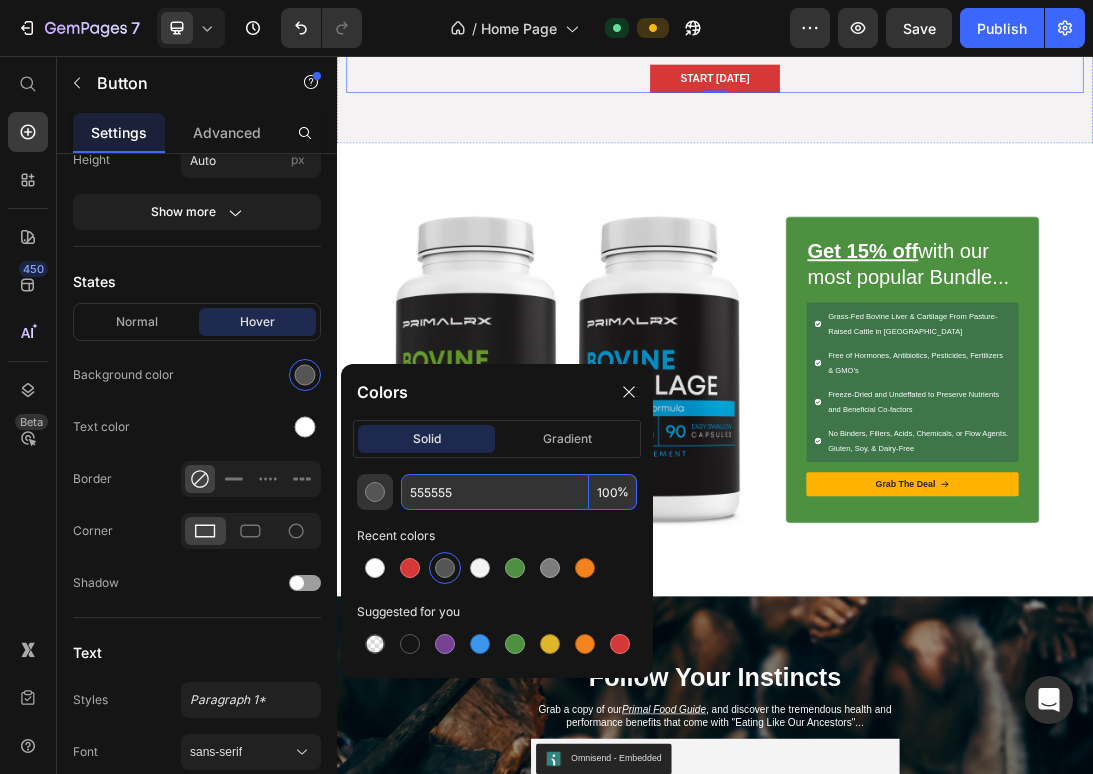 click on ""Bone marrow, no butcher required" Heading This is an ideal way to get bone marrow into your diet. Much cleaner, easier, and efficient than digging it out from bones you get from the butcher. If you're looking for the benefits of bone marrow without the hassle, this is a great option.   Text block Icon Icon Icon Icon Icon Icon List [PERSON_NAME] & [PERSON_NAME] Text block Row Row" at bounding box center (1230, -111) 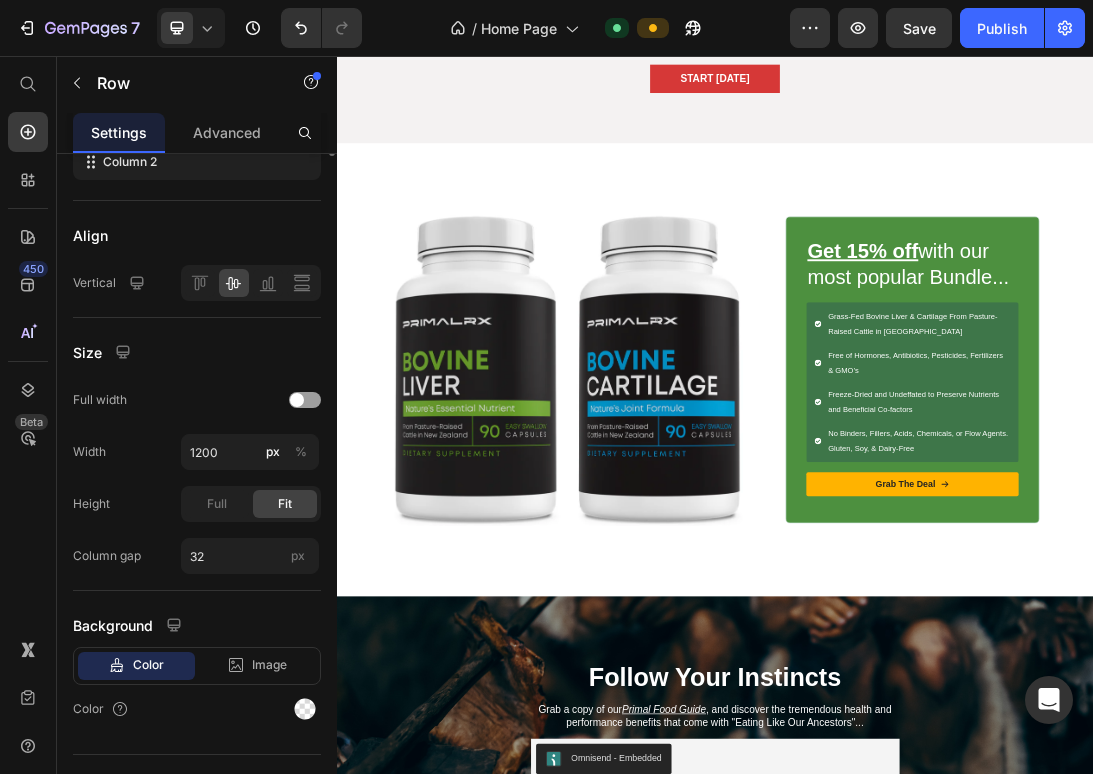 scroll, scrollTop: 0, scrollLeft: 0, axis: both 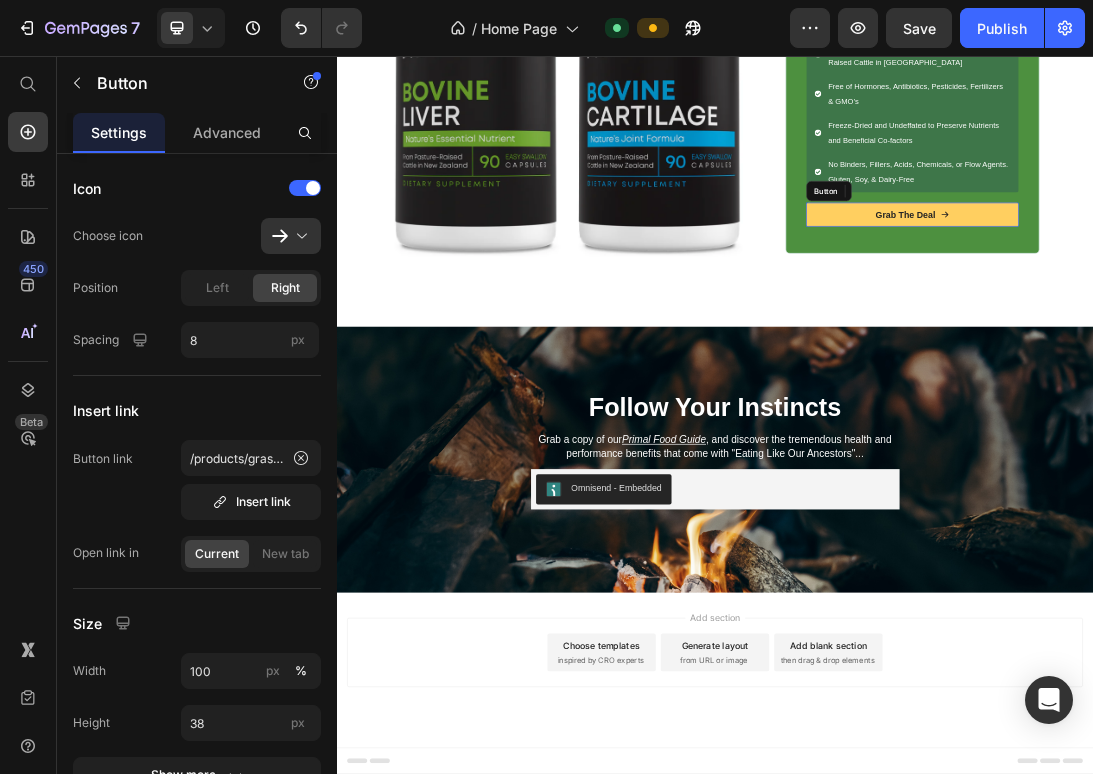 click on "Grab The Deal" at bounding box center (1250, 308) 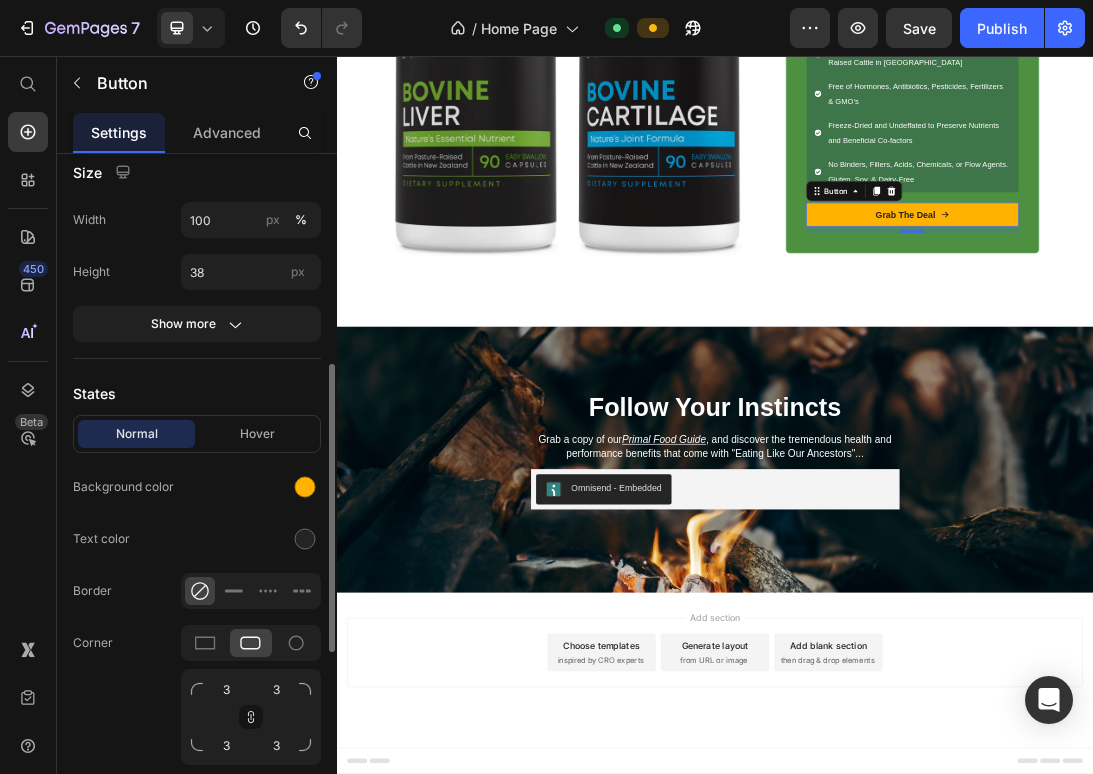 scroll, scrollTop: 464, scrollLeft: 0, axis: vertical 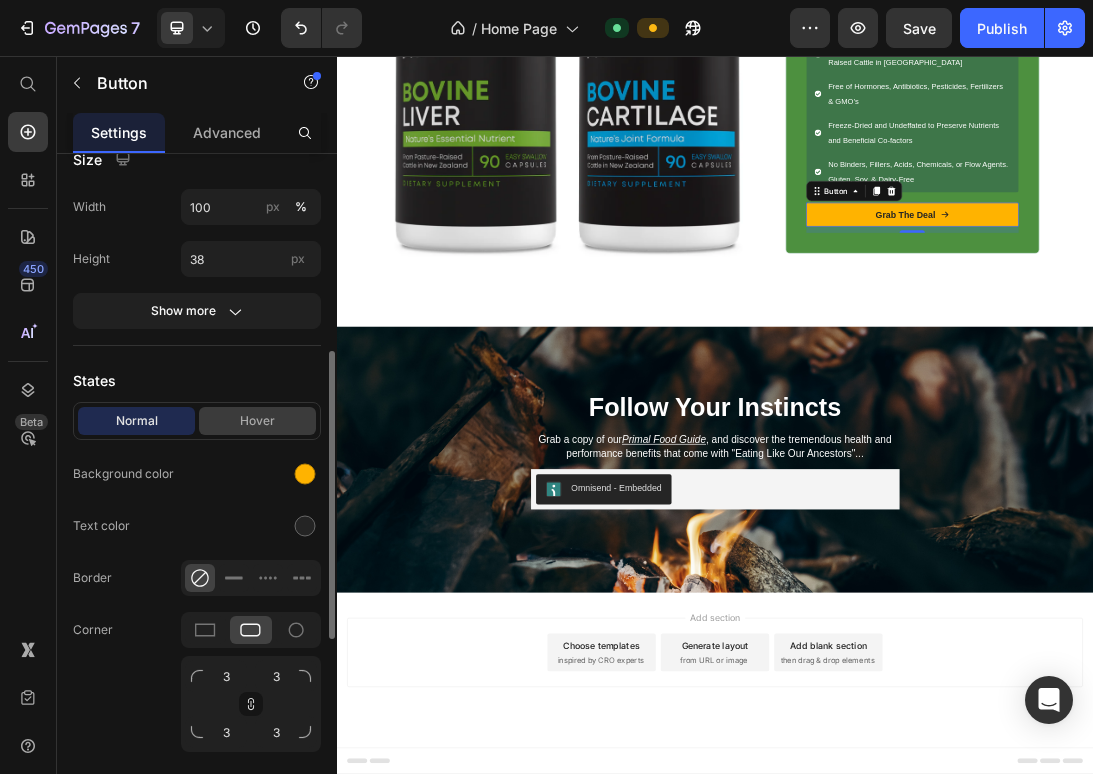 click on "Hover" at bounding box center [257, 421] 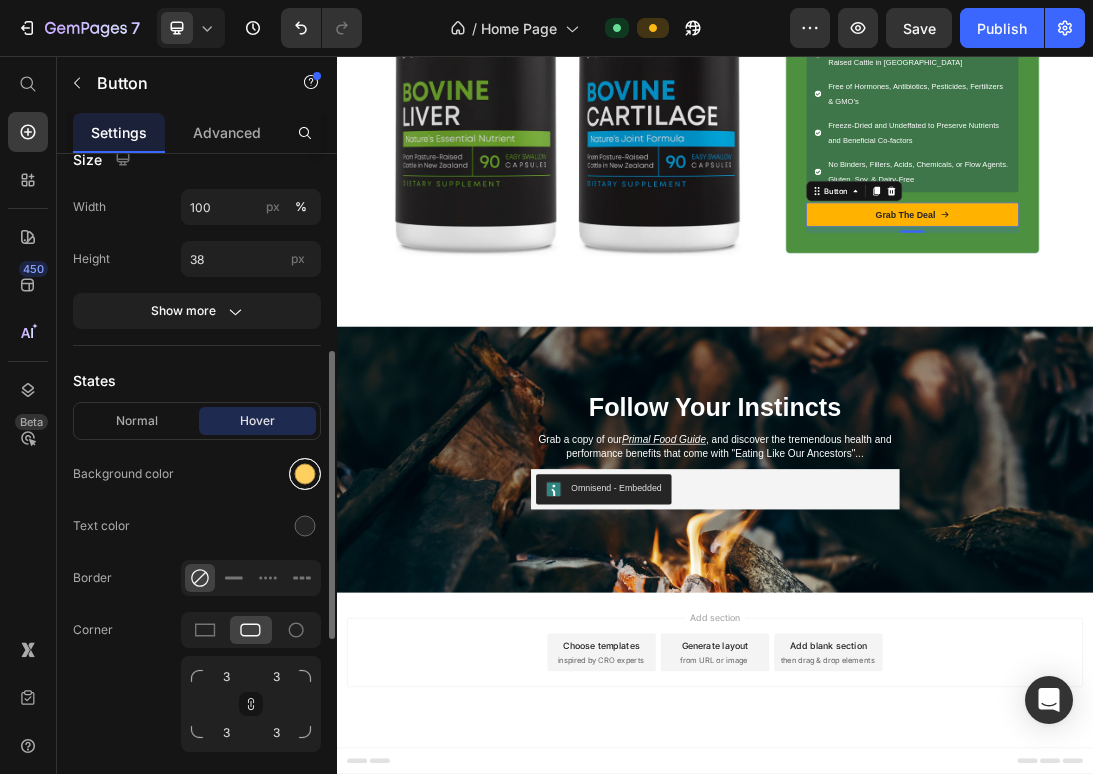 click at bounding box center [305, 474] 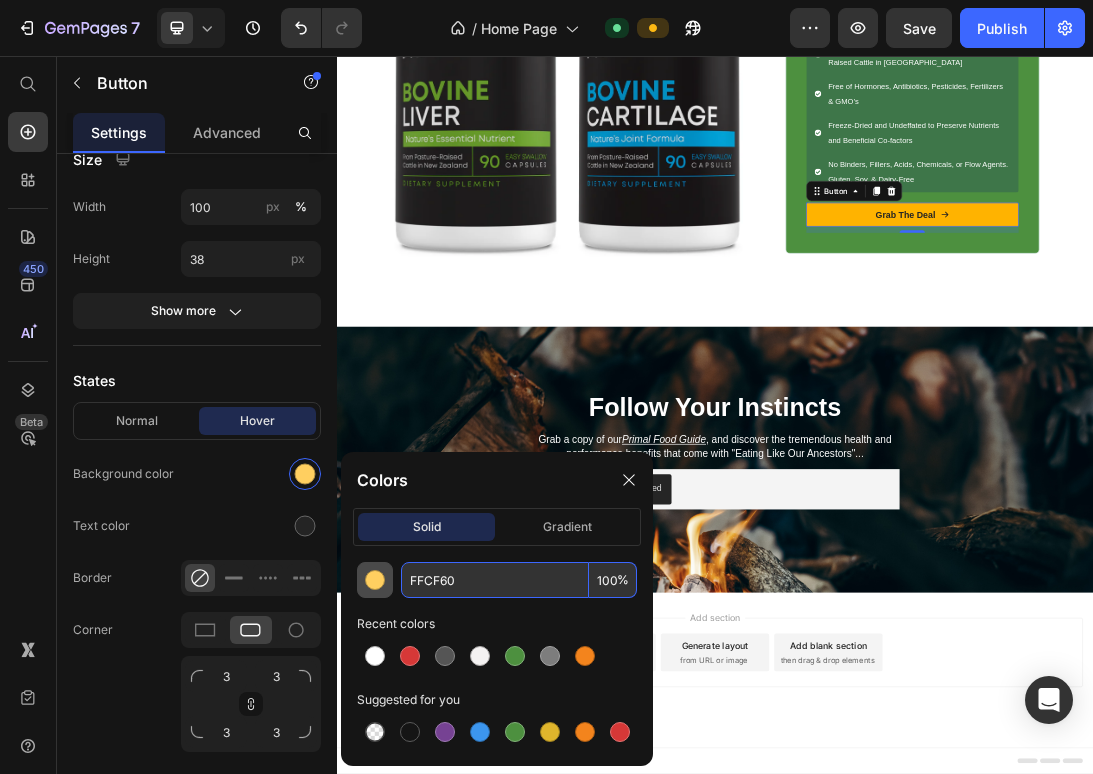 drag, startPoint x: 471, startPoint y: 577, endPoint x: 381, endPoint y: 574, distance: 90.04999 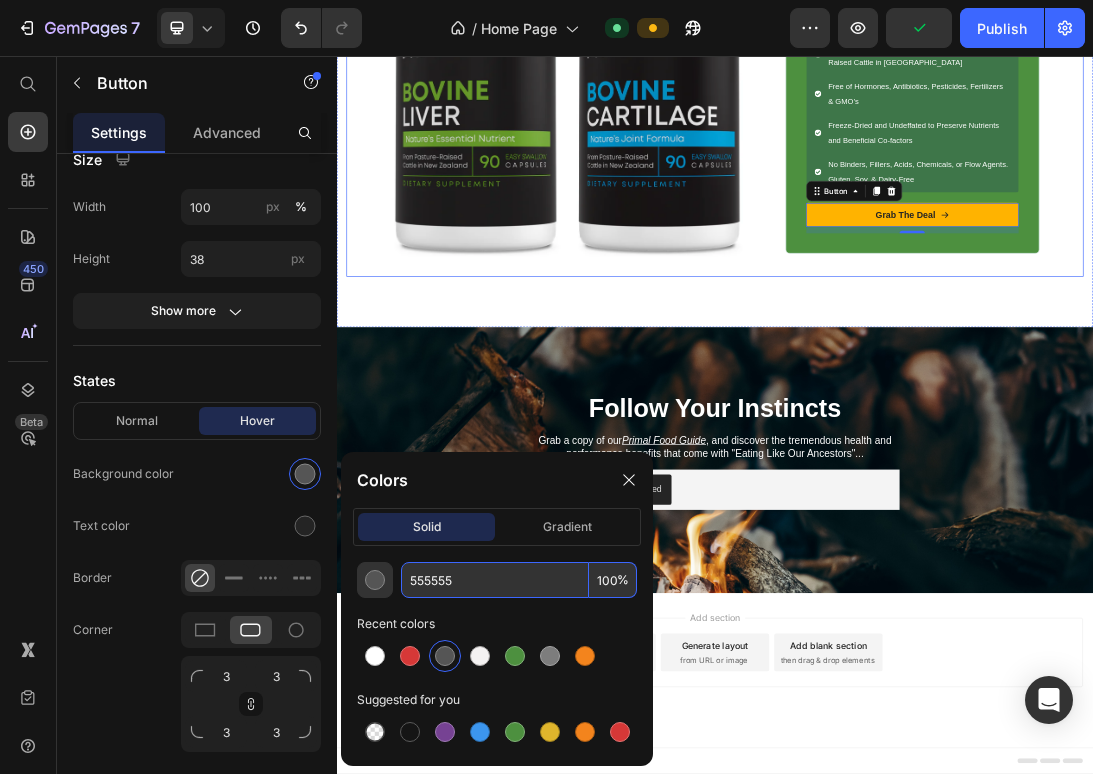 click on "Image Get 15% off  with our most popular Bundle... Heading Grass-Fed Bovine Liver & Cartilage From Pasture-Raised Cattle in New Zealand Free of Hormones, Antibiotics, Pesticides, Fertilizers & GMO’s Freeze-Dried and Undeffated to Preserve Nutrients and Beneficial Co-factors No Binders, Fillers, Acids, Chemicals, or Flow Agents. Gluten, Soy, & Dairy-Free Item List Row
Grab The Deal   Button   10 Row Row Row" at bounding box center (937, 126) 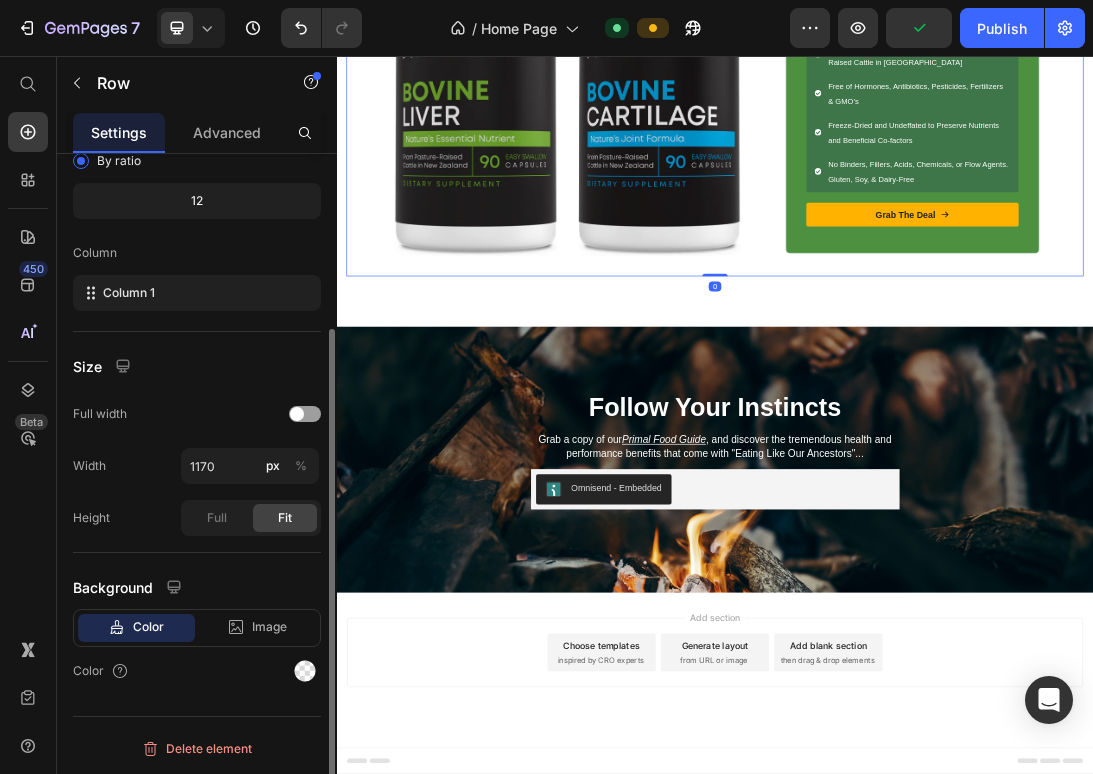 scroll, scrollTop: 0, scrollLeft: 0, axis: both 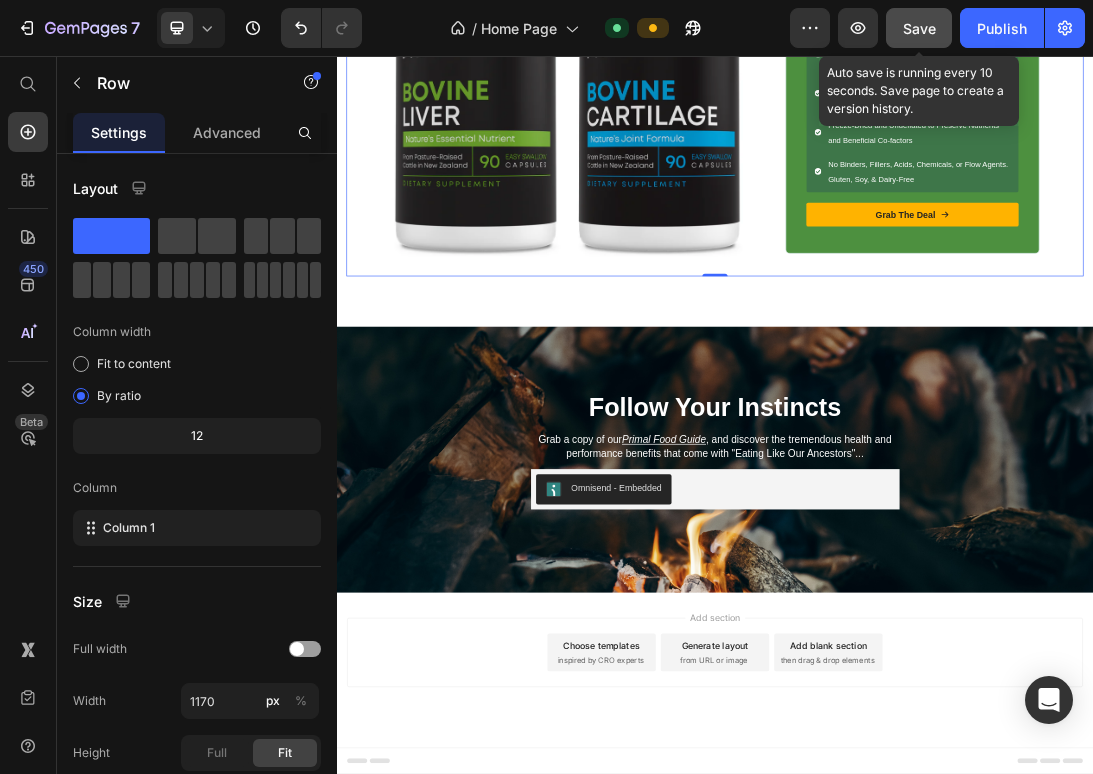click on "Save" at bounding box center (919, 28) 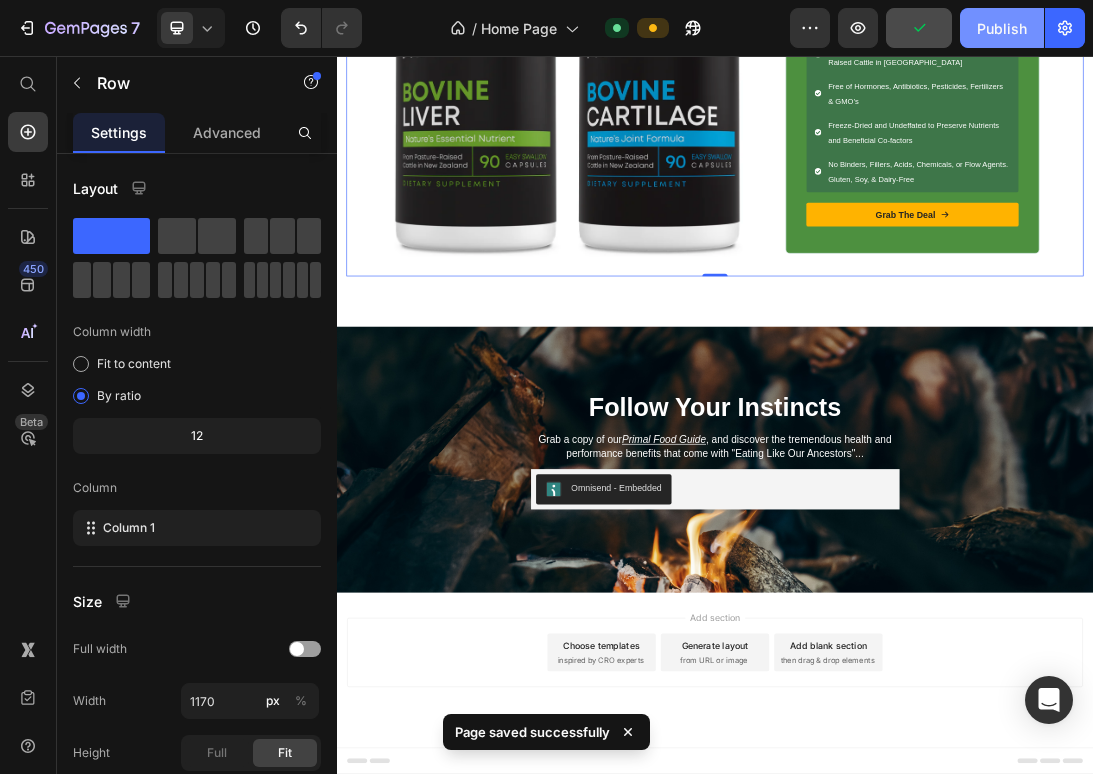 click on "Publish" at bounding box center [1002, 28] 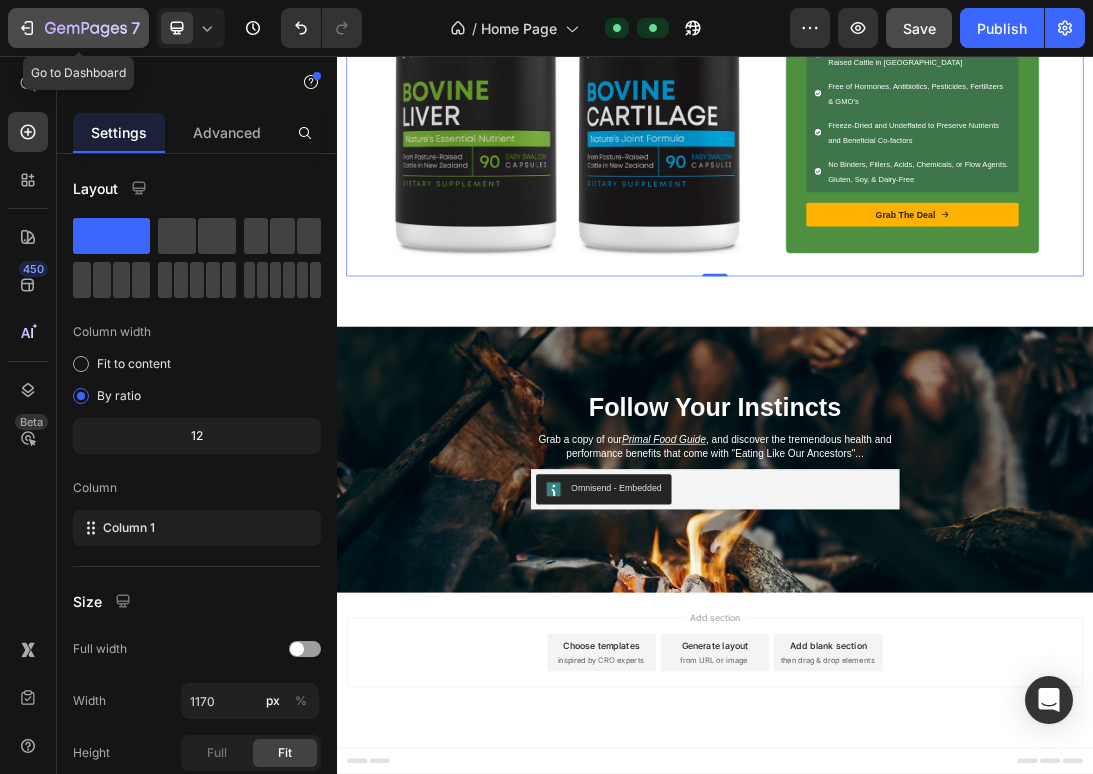 click 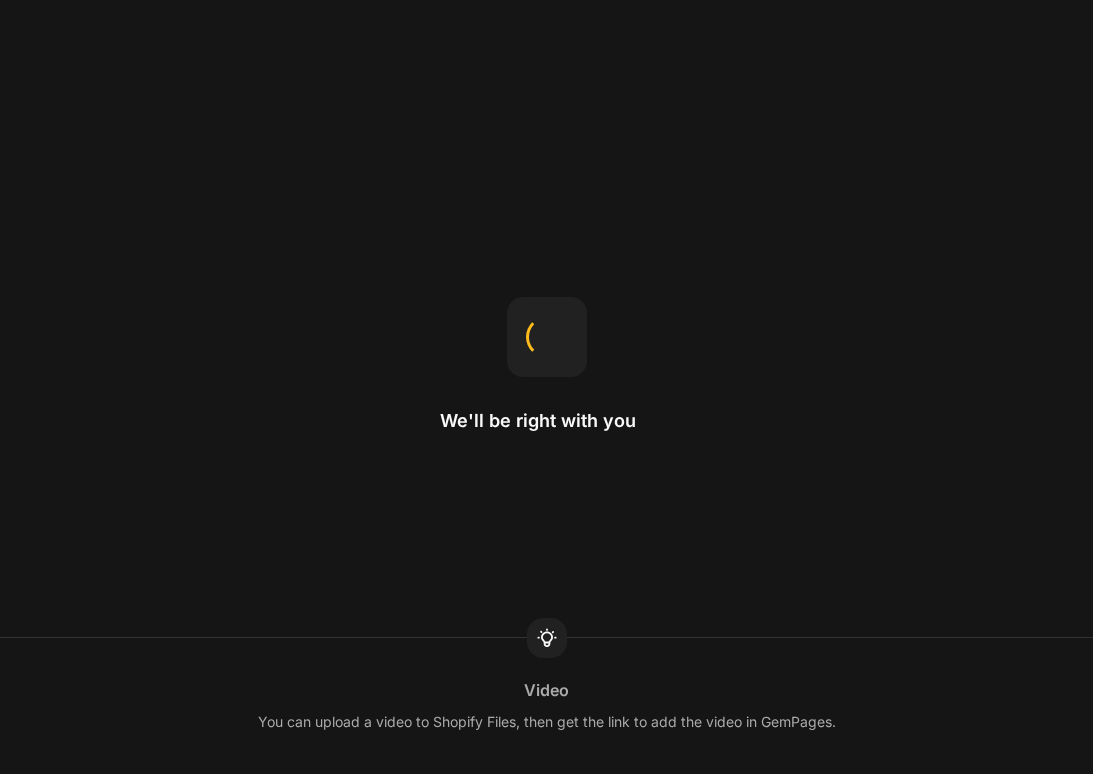 scroll, scrollTop: 0, scrollLeft: 0, axis: both 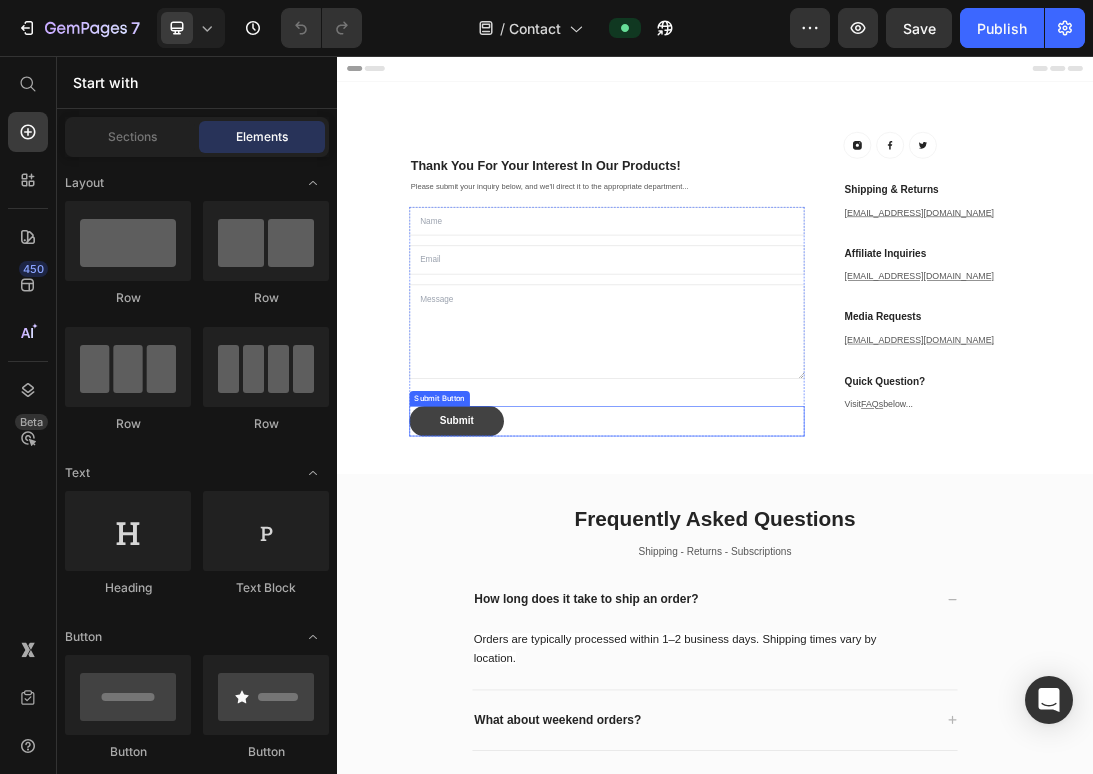 click on "Submit" at bounding box center [527, 636] 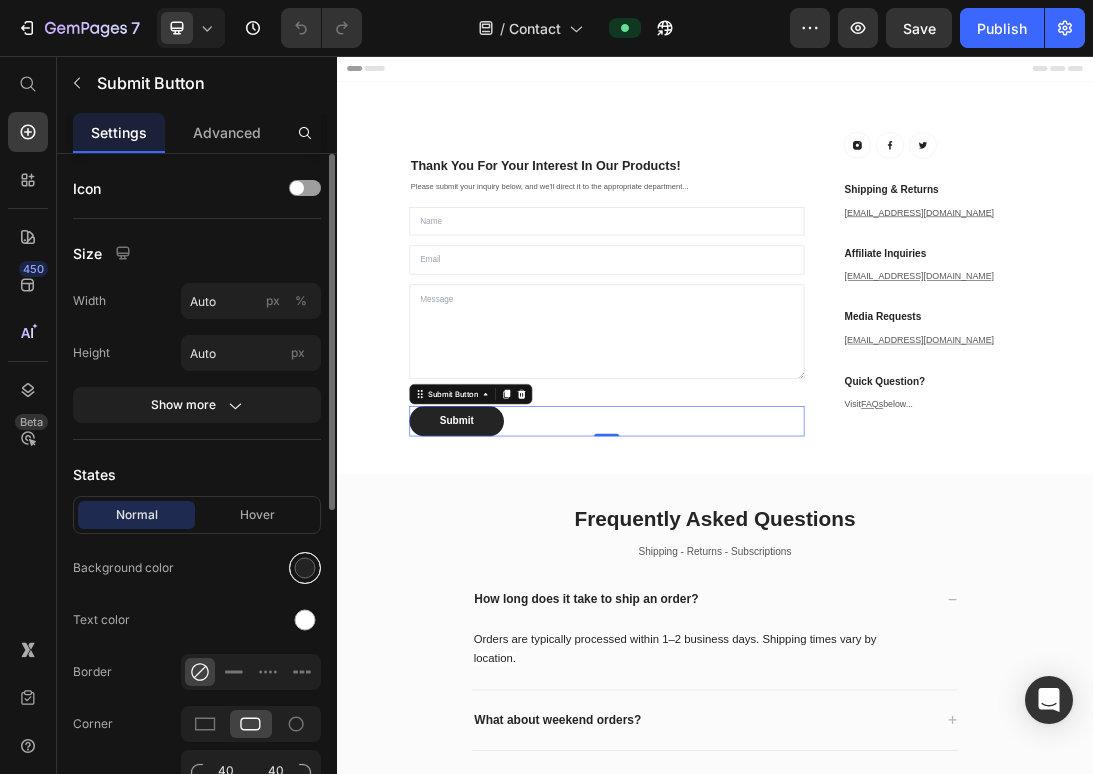 click at bounding box center [305, 568] 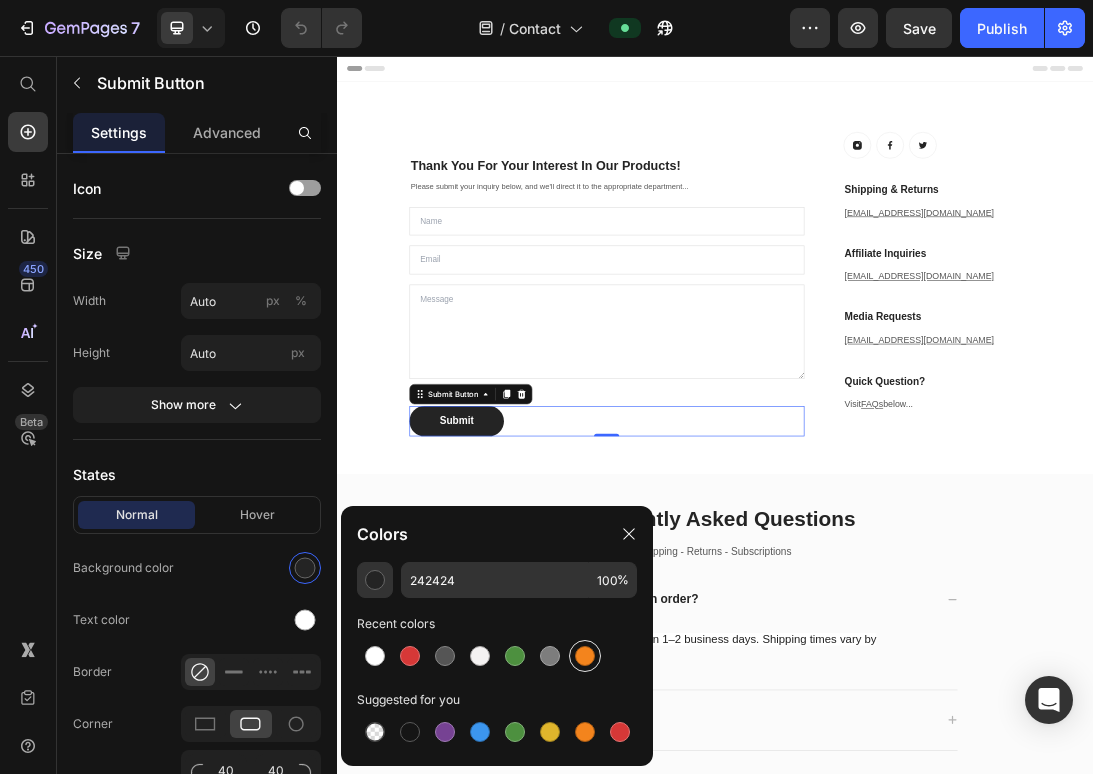 click at bounding box center [585, 656] 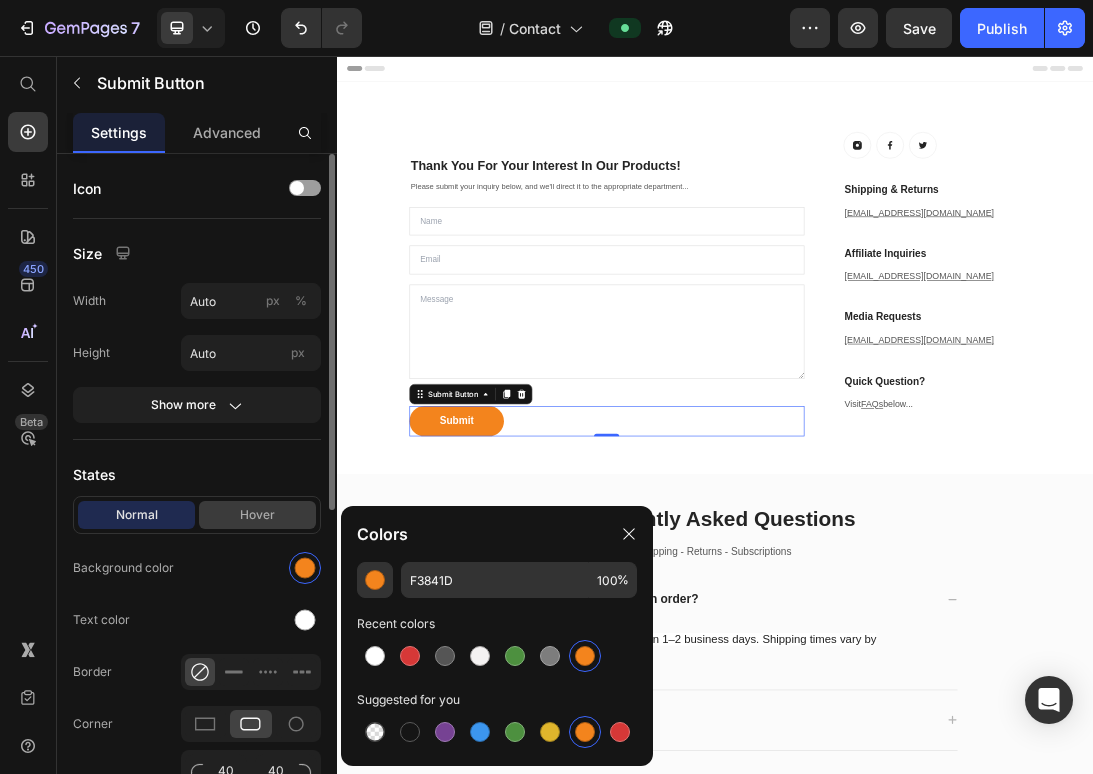 click on "Hover" at bounding box center (257, 515) 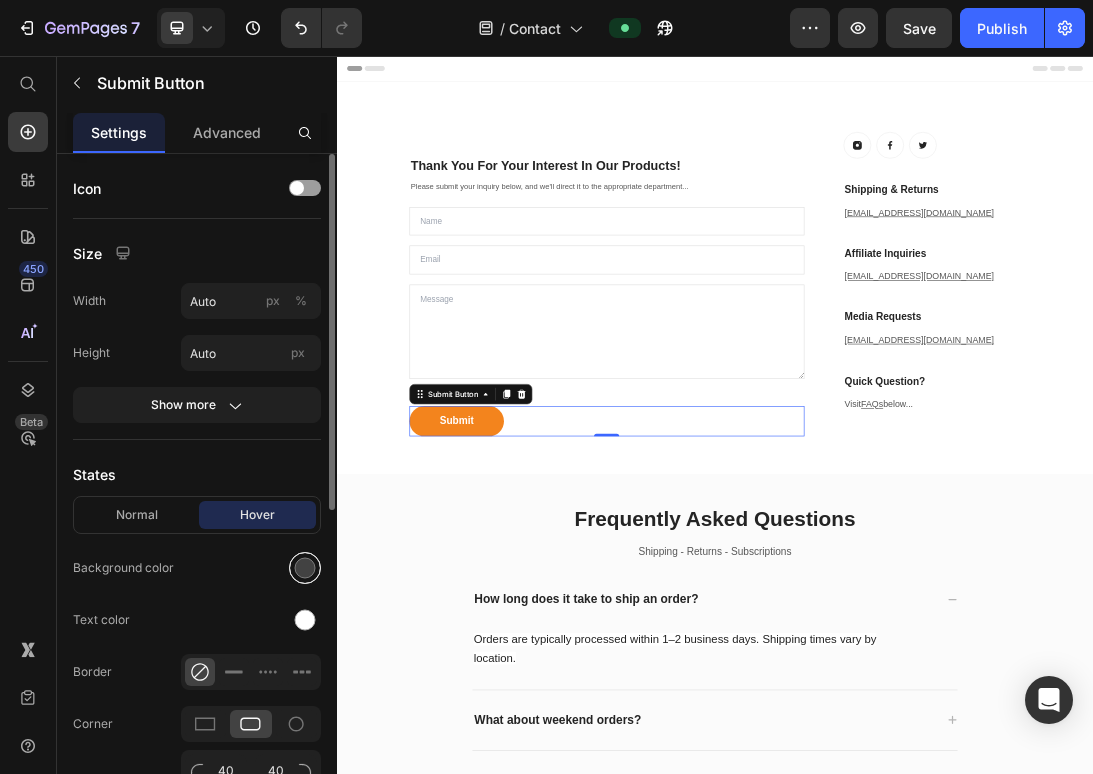 click at bounding box center (305, 568) 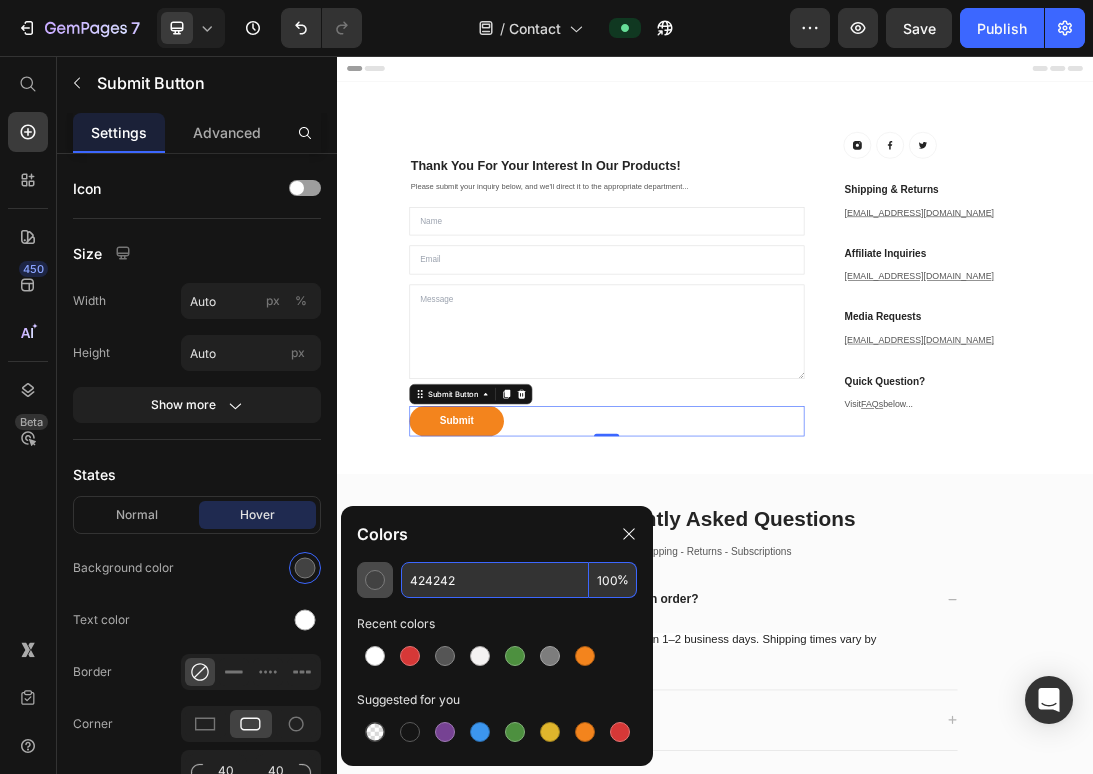 drag, startPoint x: 472, startPoint y: 578, endPoint x: 387, endPoint y: 568, distance: 85.58621 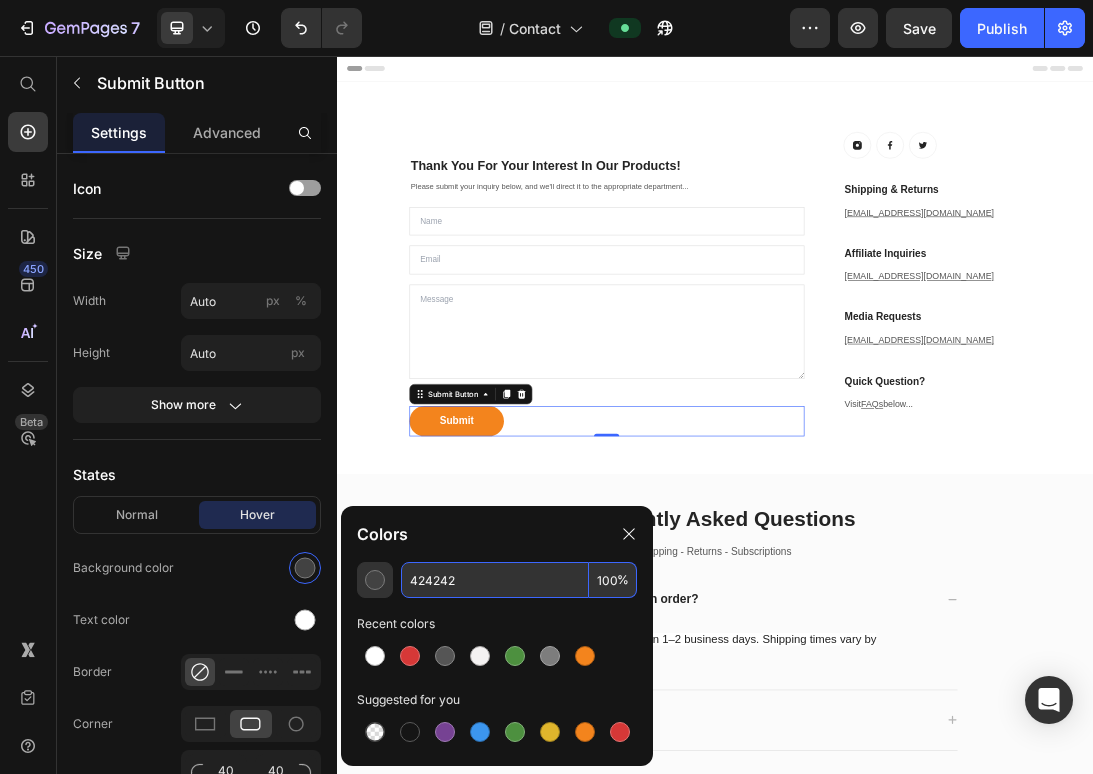 drag, startPoint x: 314, startPoint y: 521, endPoint x: 491, endPoint y: 575, distance: 185.05405 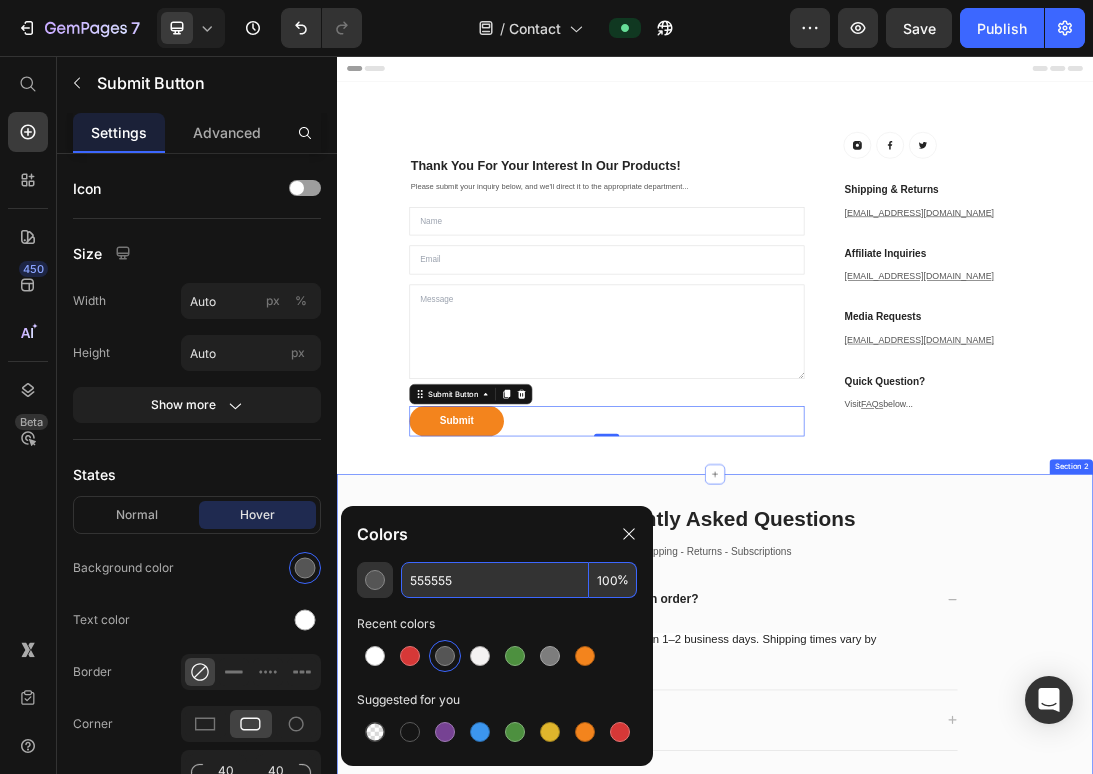 click on "Frequently Asked Questions Heading Shipping - Returns - Subscriptions Text block How long does it take to ship an order? Orders are typically processed within 1–2 business days. Shipping times vary by location. Text block What about weekend orders? Do you ship internationally? How long are the products in transit? How much does shipping cost? How do I track my order? Can I change my address after ordering? What's your return policy? How quickly are refunds processed? Are returns free? What if my order is damaged or lost? Do you accept international returns? How do subscriptions work? Will I be notified before my subscription renews? How do I cancel or modify my subscription? Accordion Section 2" at bounding box center [937, 1591] 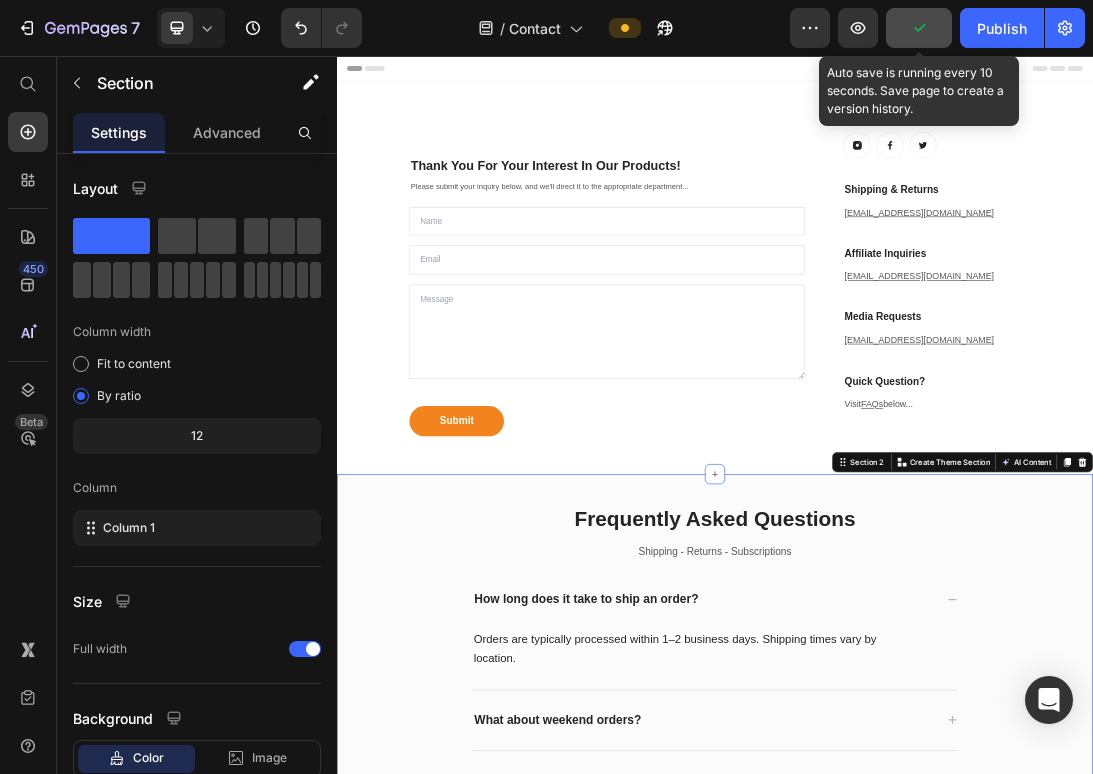 scroll, scrollTop: 0, scrollLeft: 0, axis: both 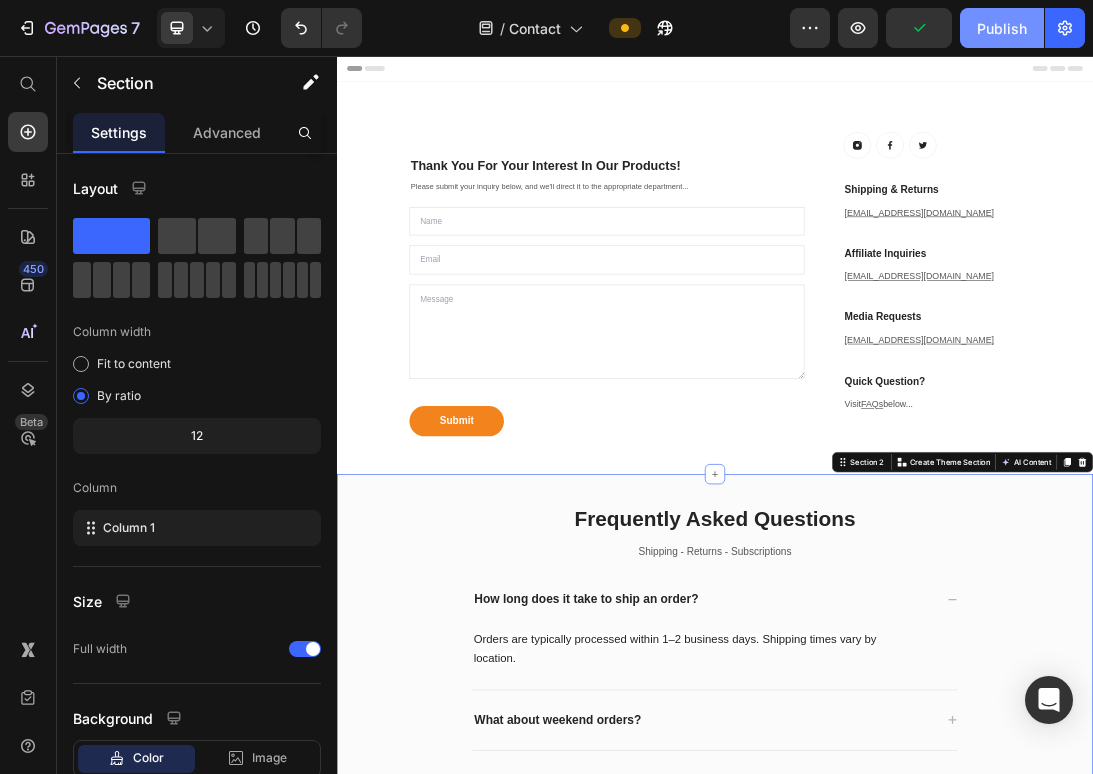 click on "Publish" at bounding box center (1002, 28) 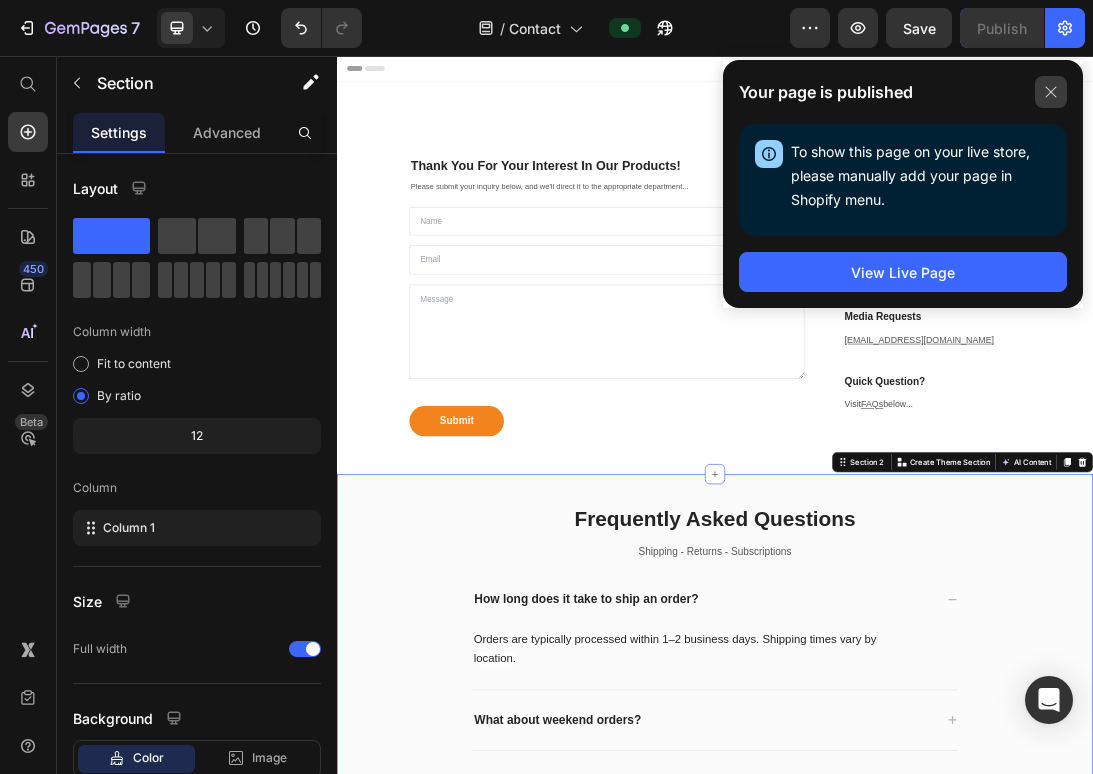 click 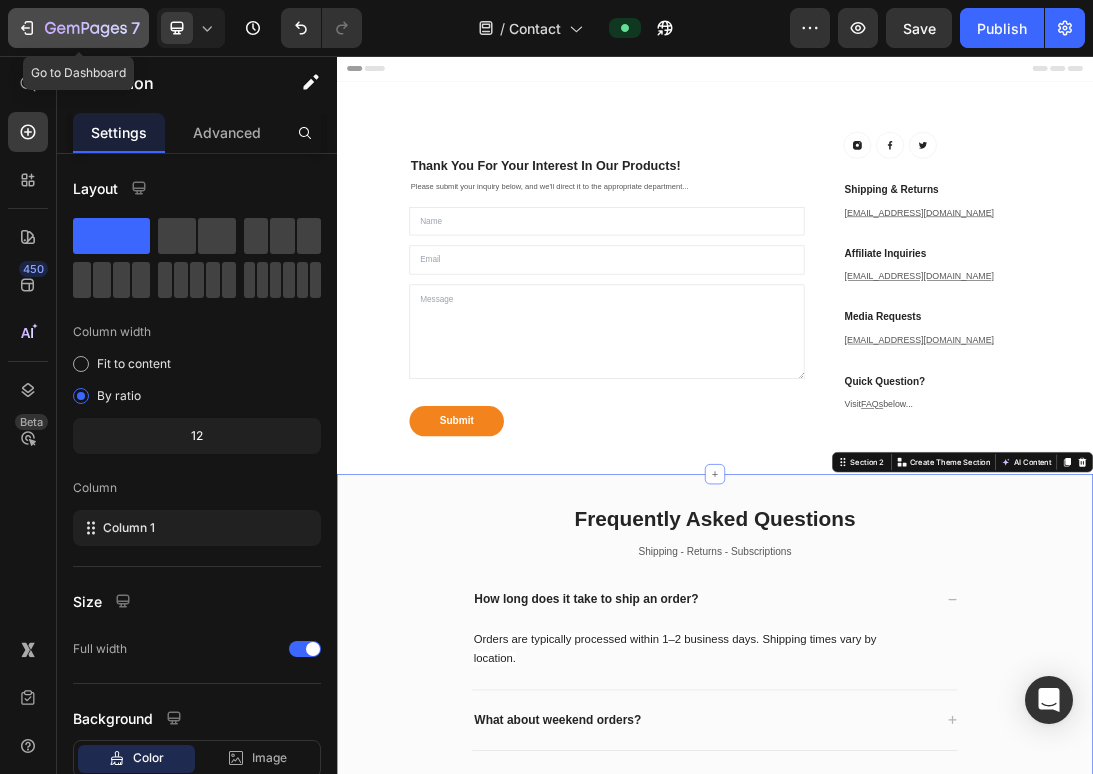 click 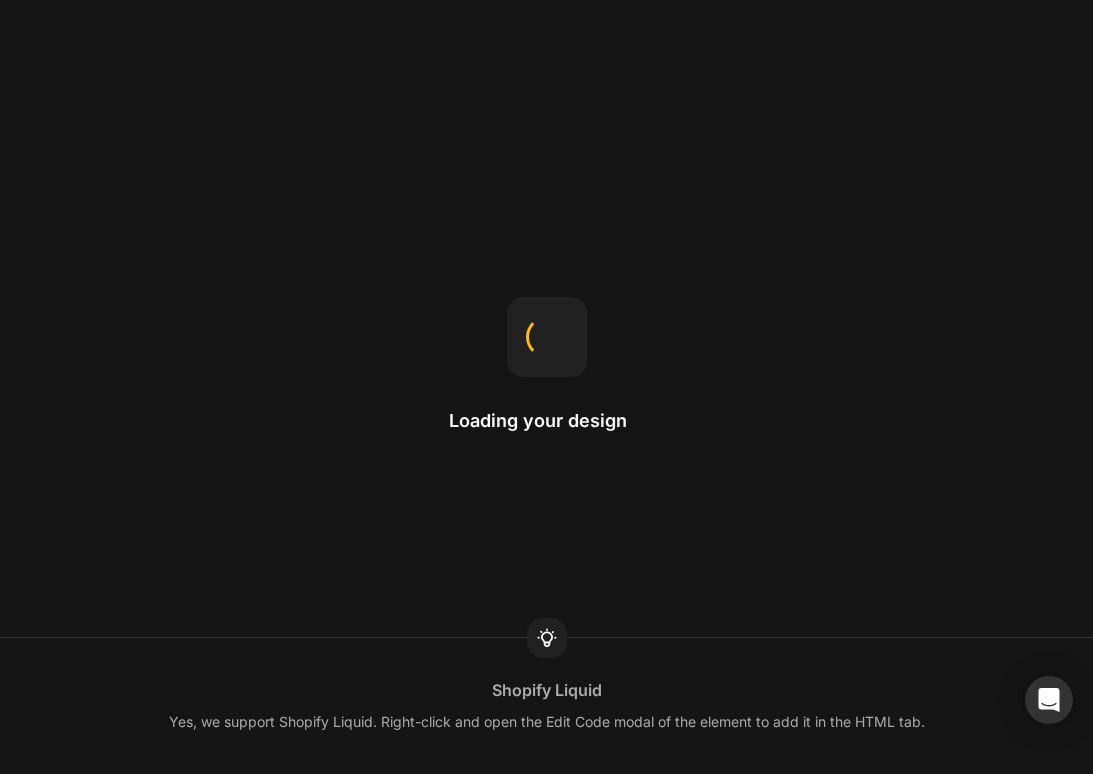 scroll, scrollTop: 0, scrollLeft: 0, axis: both 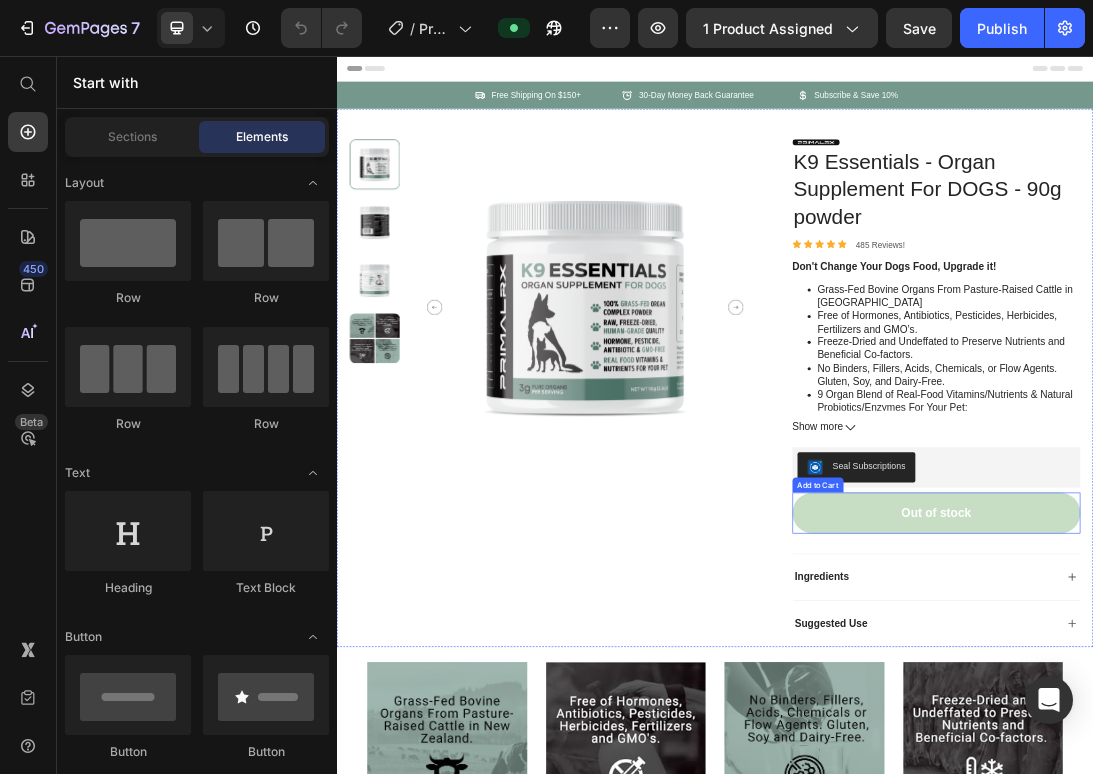 click on "Out of stock" at bounding box center (1289, 781) 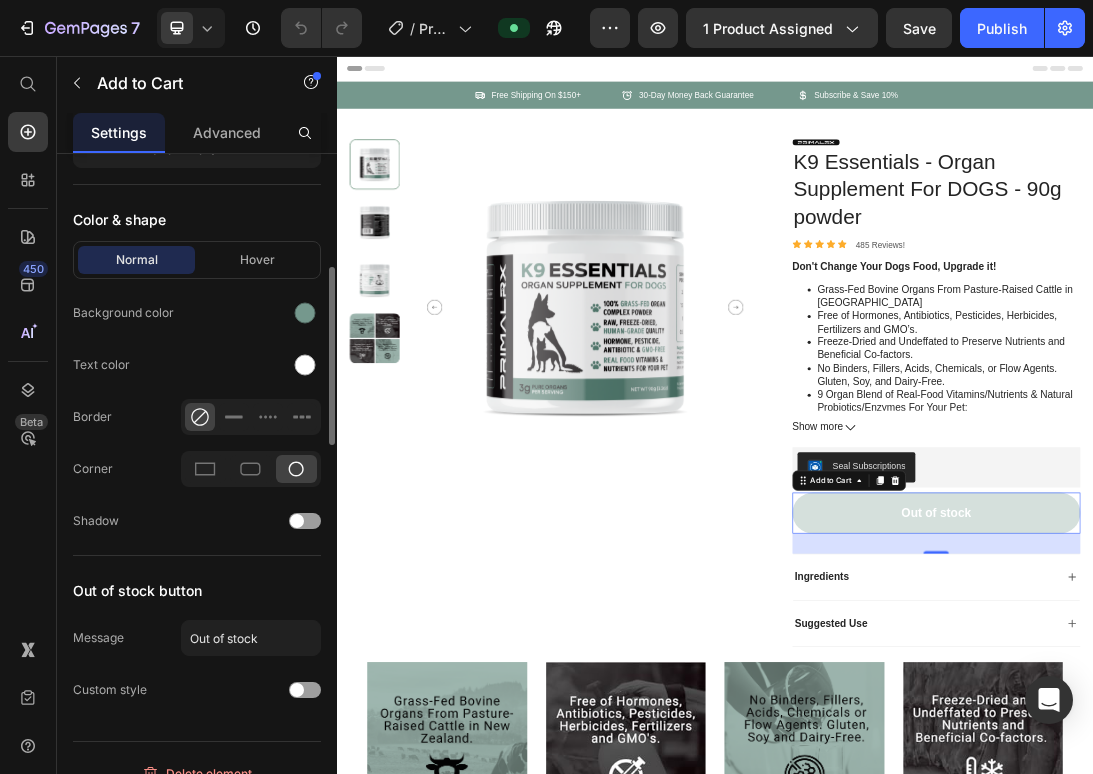 scroll, scrollTop: 1887, scrollLeft: 0, axis: vertical 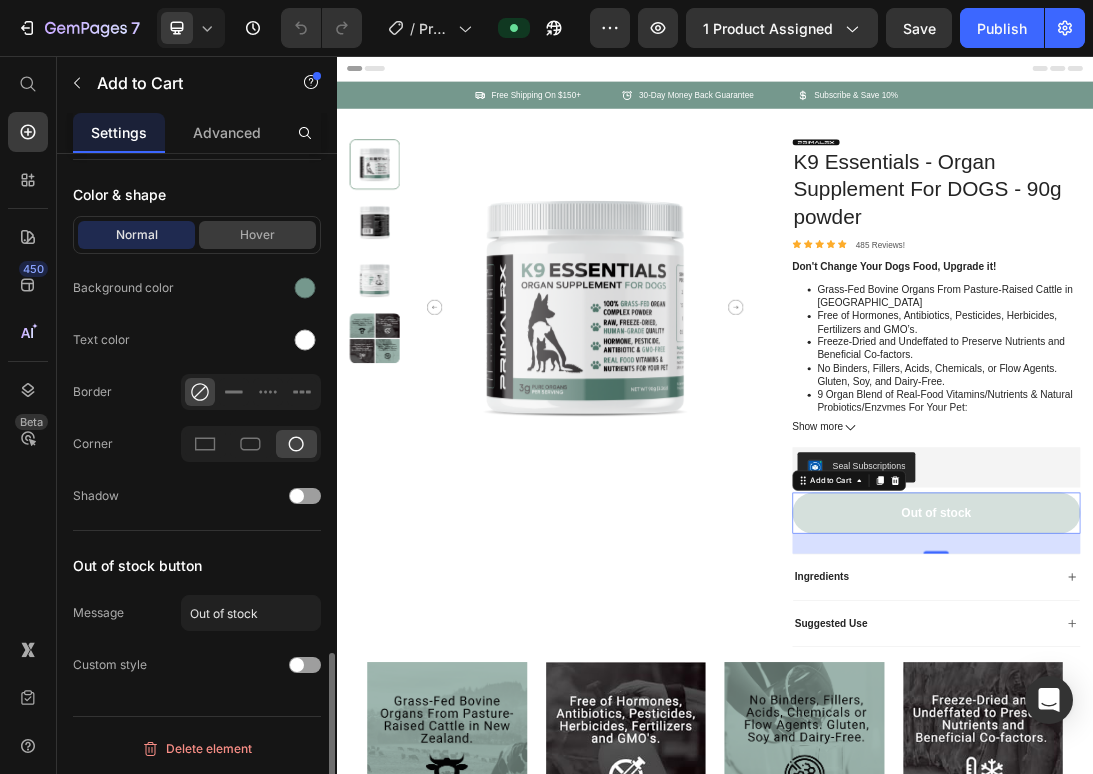 click on "Hover" at bounding box center [257, 235] 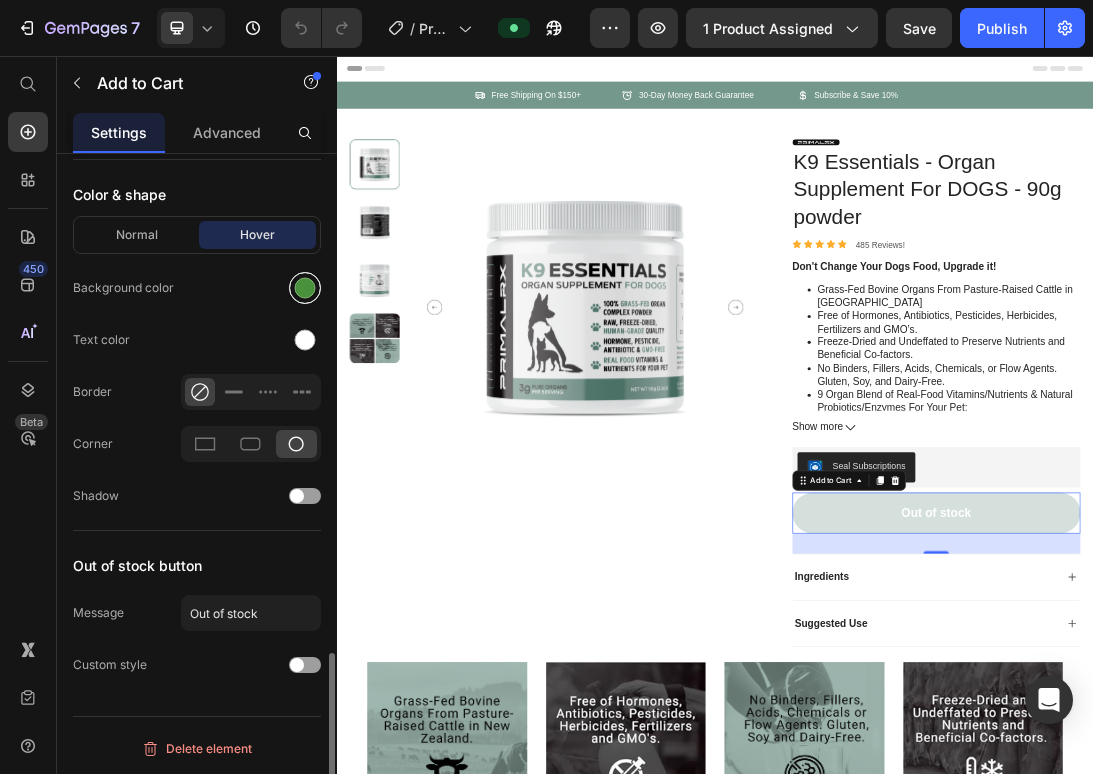 click at bounding box center [305, 288] 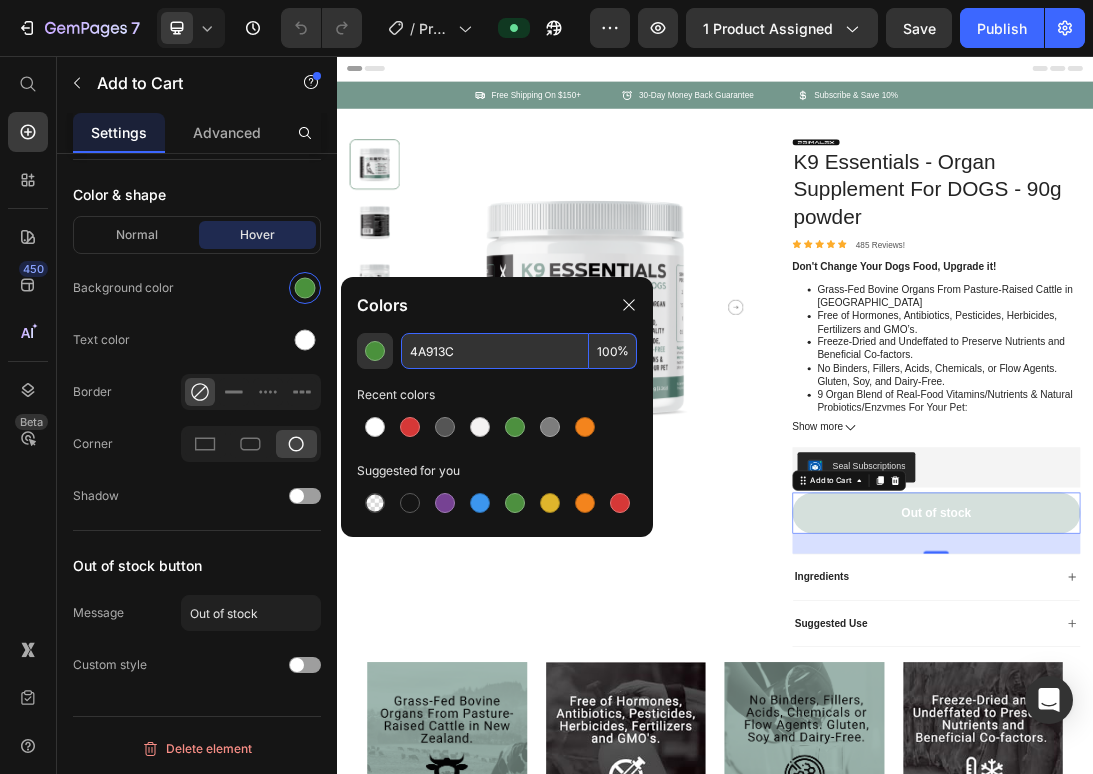 drag, startPoint x: 491, startPoint y: 358, endPoint x: 356, endPoint y: 329, distance: 138.07968 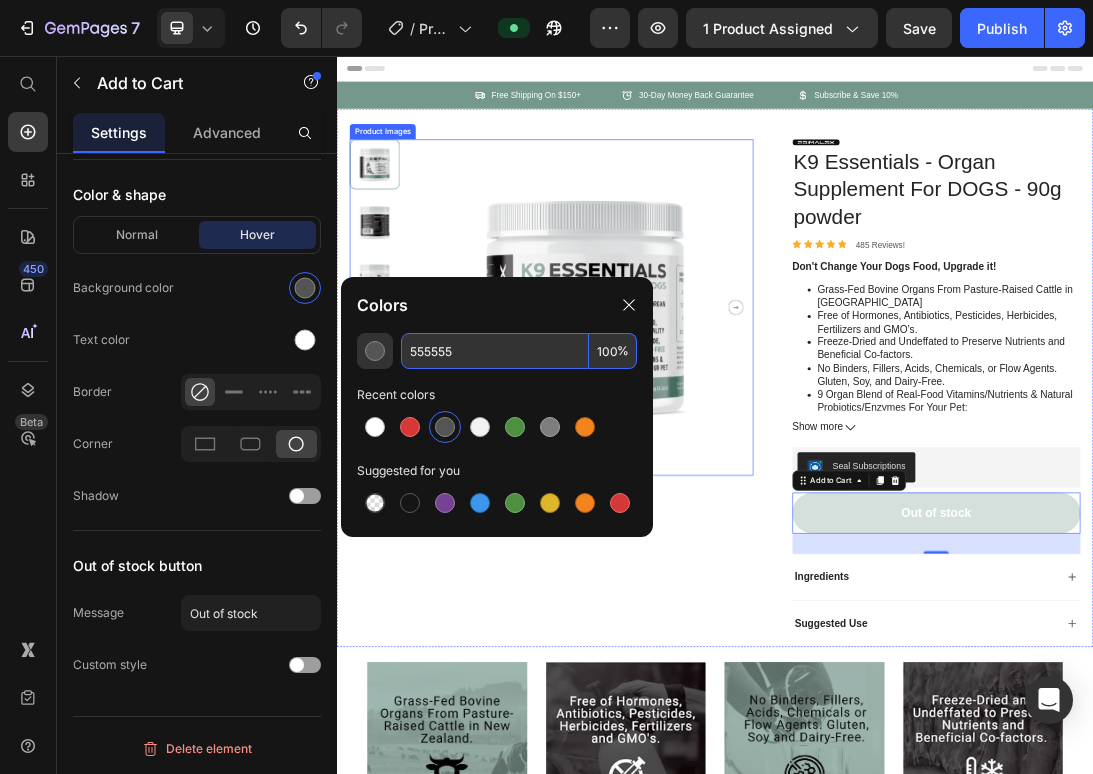 click at bounding box center [731, 455] 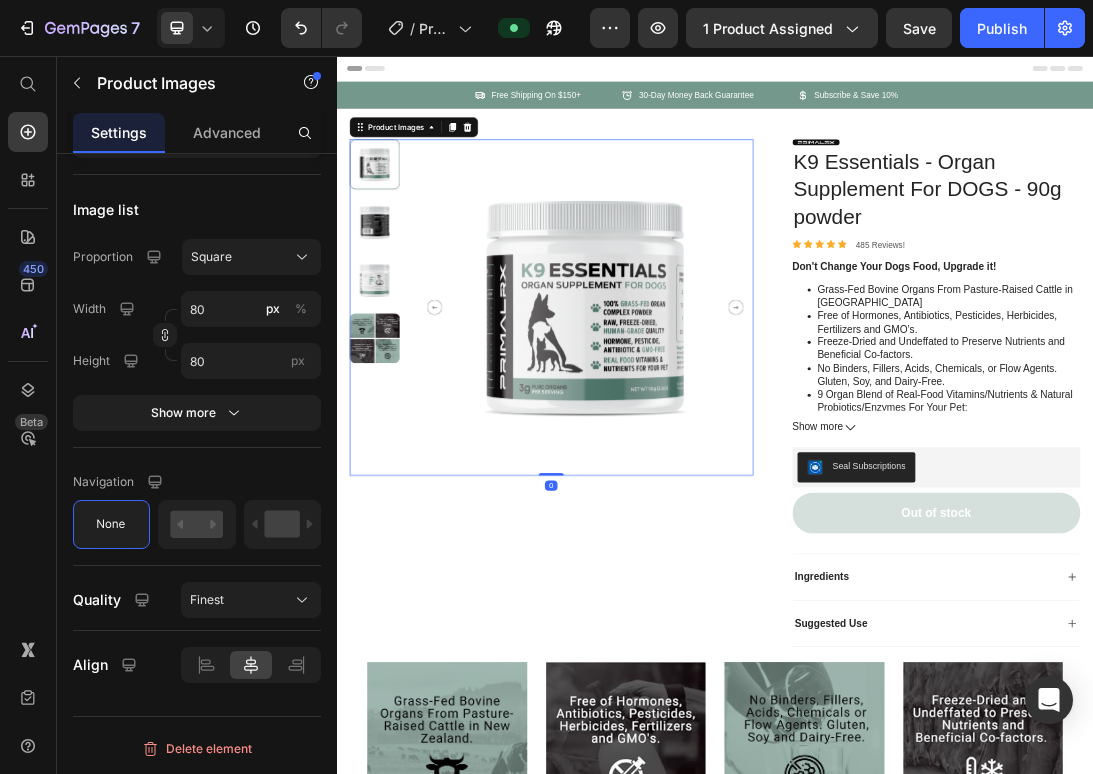 scroll, scrollTop: 0, scrollLeft: 0, axis: both 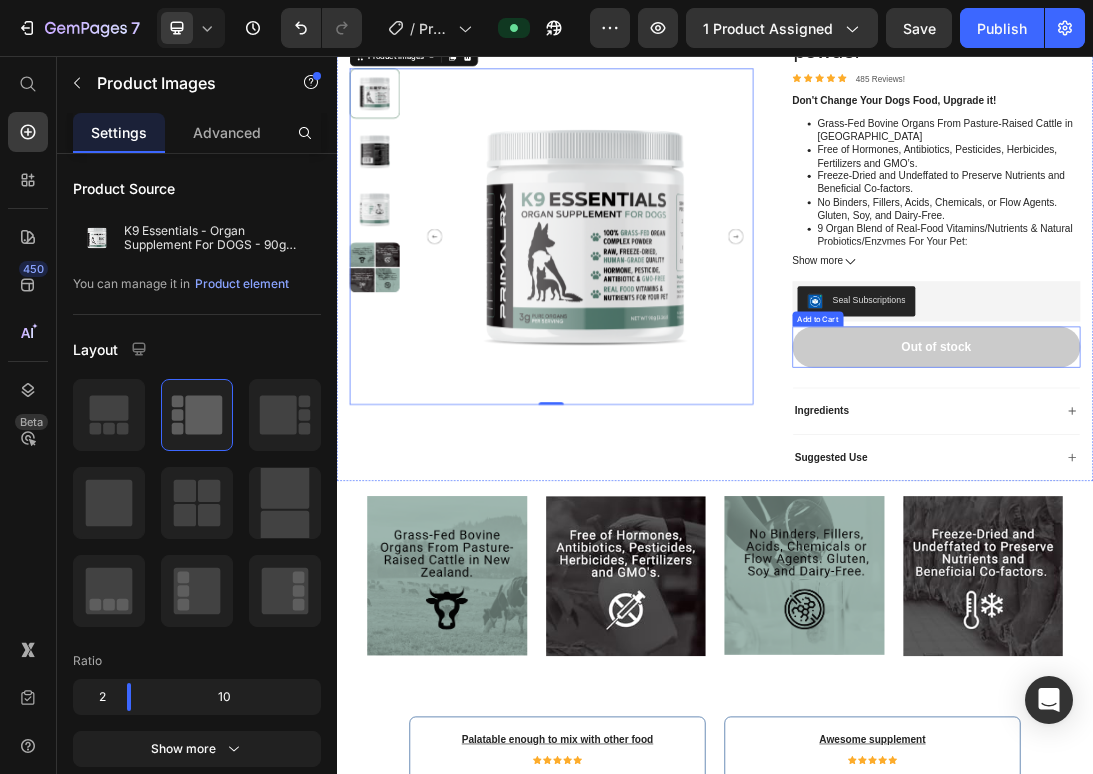 click on "Out of stock" at bounding box center [1289, 517] 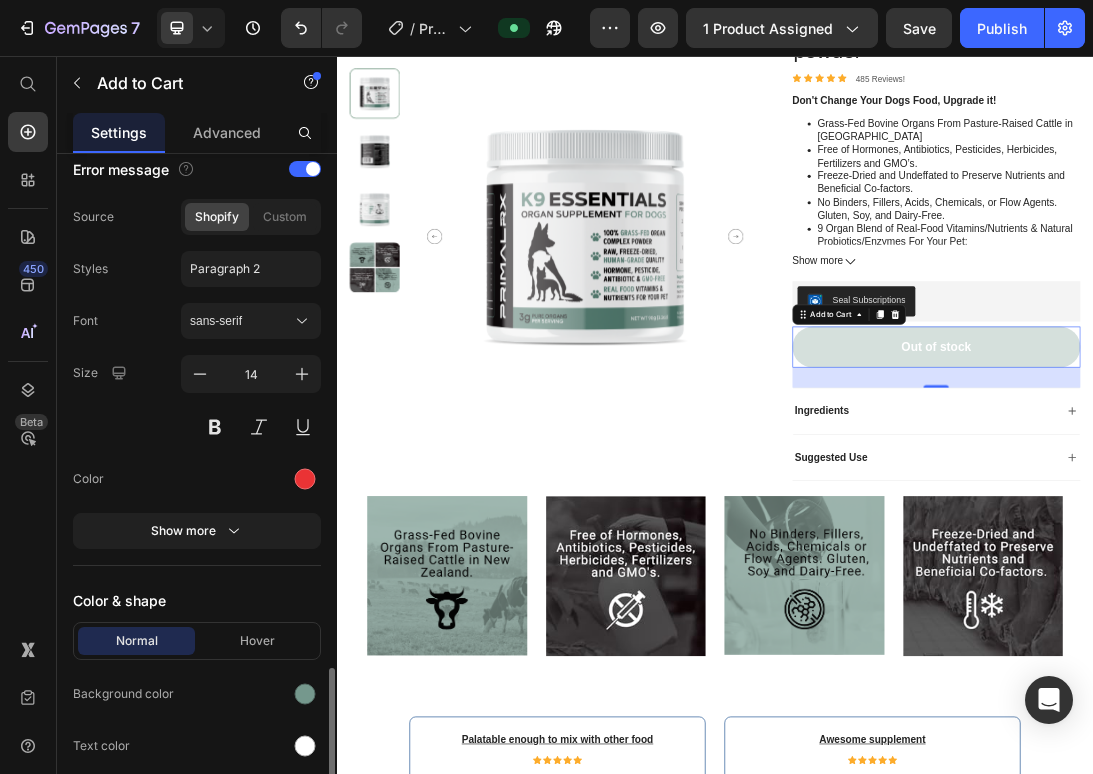 scroll, scrollTop: 1676, scrollLeft: 0, axis: vertical 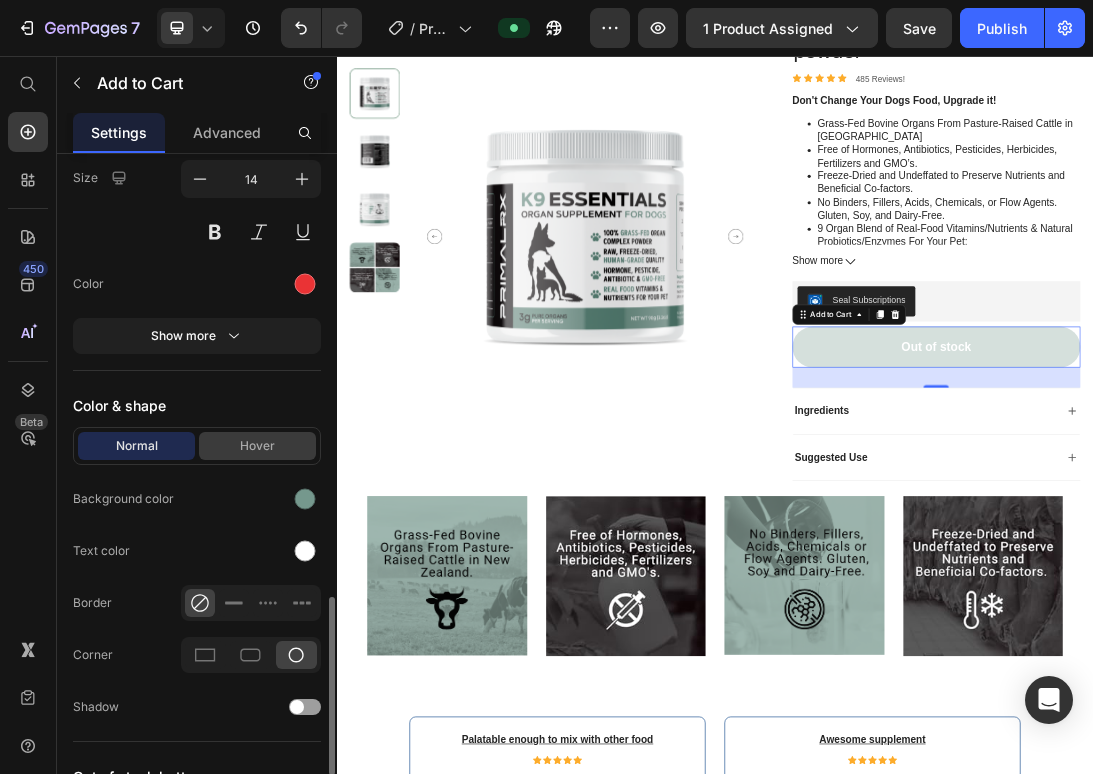 click on "Hover" at bounding box center [257, 446] 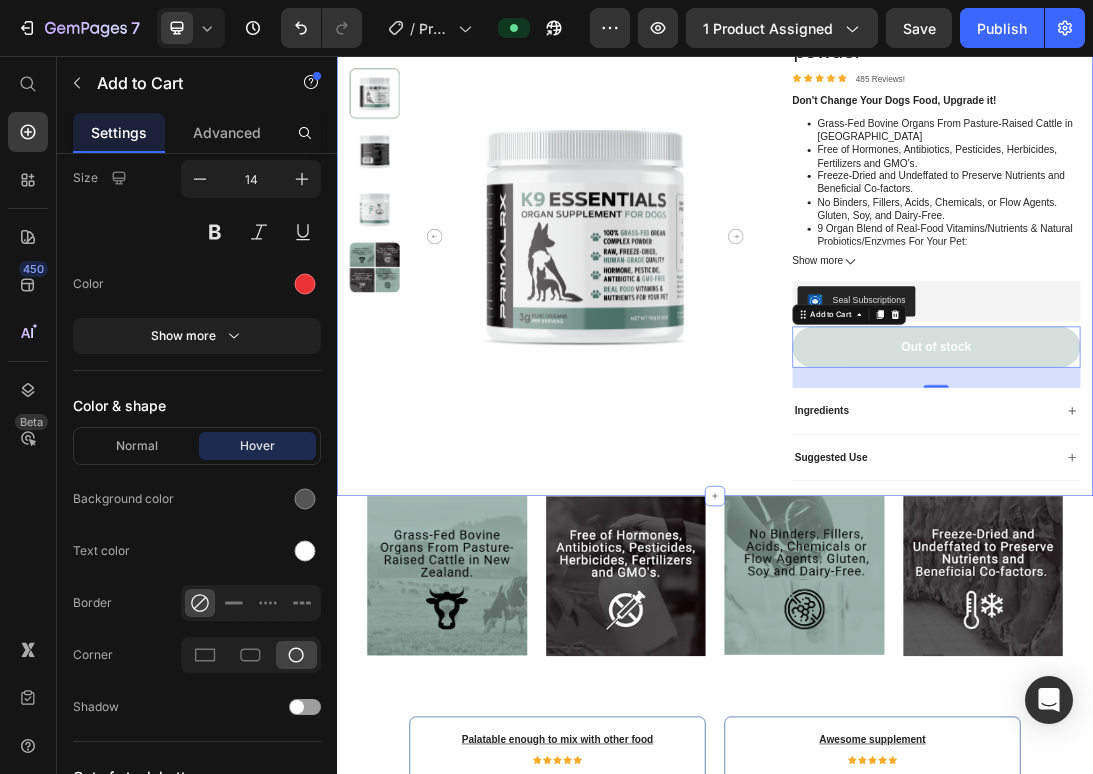 click on "Icon Free Shipping On $150+ Text Block Row
Icon 30-Day Money Back Guarantee Text Block Row
Icon Subscribe & Save 10% Text Block Row Carousel Row
Product Images Image K9 Essentials - Organ Supplement For DOGS - 90g powder Product Title
Icon
Icon
Icon
Icon
Icon Icon List 485 Reviews! Text Block Row Don't Change Your Dogs Food, Upgrade it!
Grass-Fed Bovine Organs From Pasture-Raised Cattle in New Zealand
Free of Hormones, Antibiotics, Pesticides, Herbicides, Fertilizers and GMO’s.
Freeze-Dried and Undeffated to Preserve Nutrients and Beneficial Co-factors.
No Binders, Fillers, Acids, Chemicals, or Flow Agents. Gluten, Soy, and Dairy-Free.
9 Organ Blend of Real-Food Vitamins/Nutrients & Natural Probiotics/Enzymes For Your Pet:
5 "General Health" Organs
4 "Gut Support" Organs
Suggested Use:
Warning:
Show more" at bounding box center [937, 293] 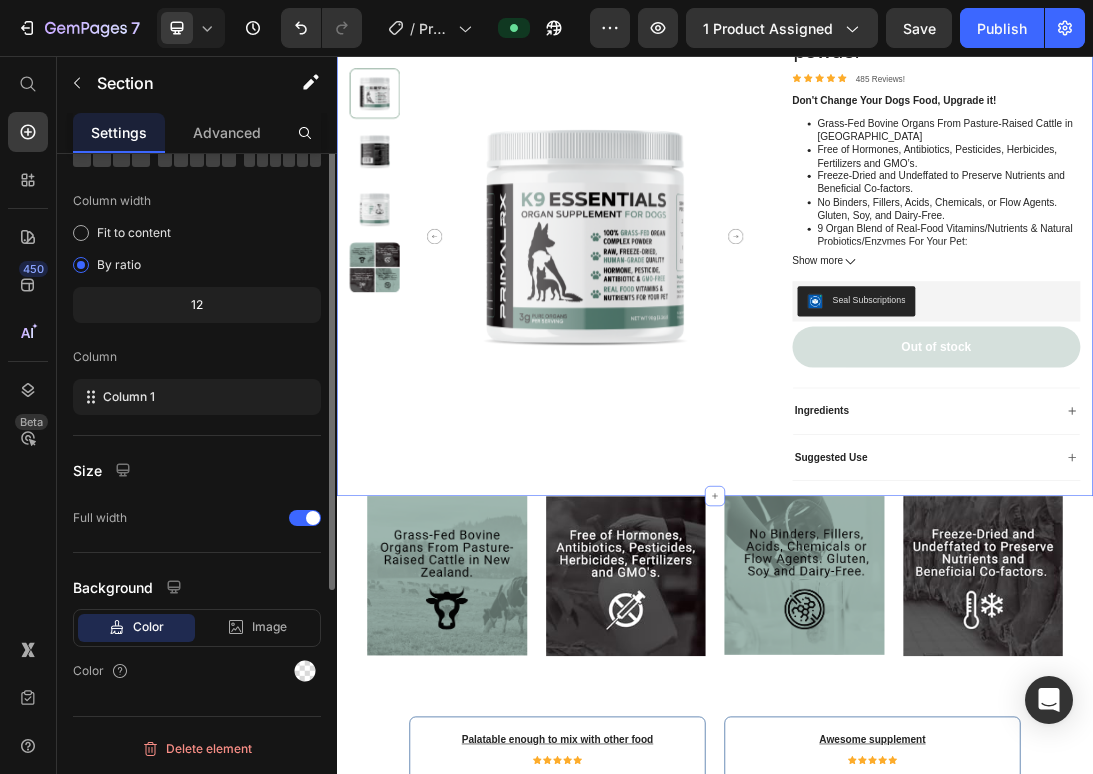 scroll, scrollTop: 0, scrollLeft: 0, axis: both 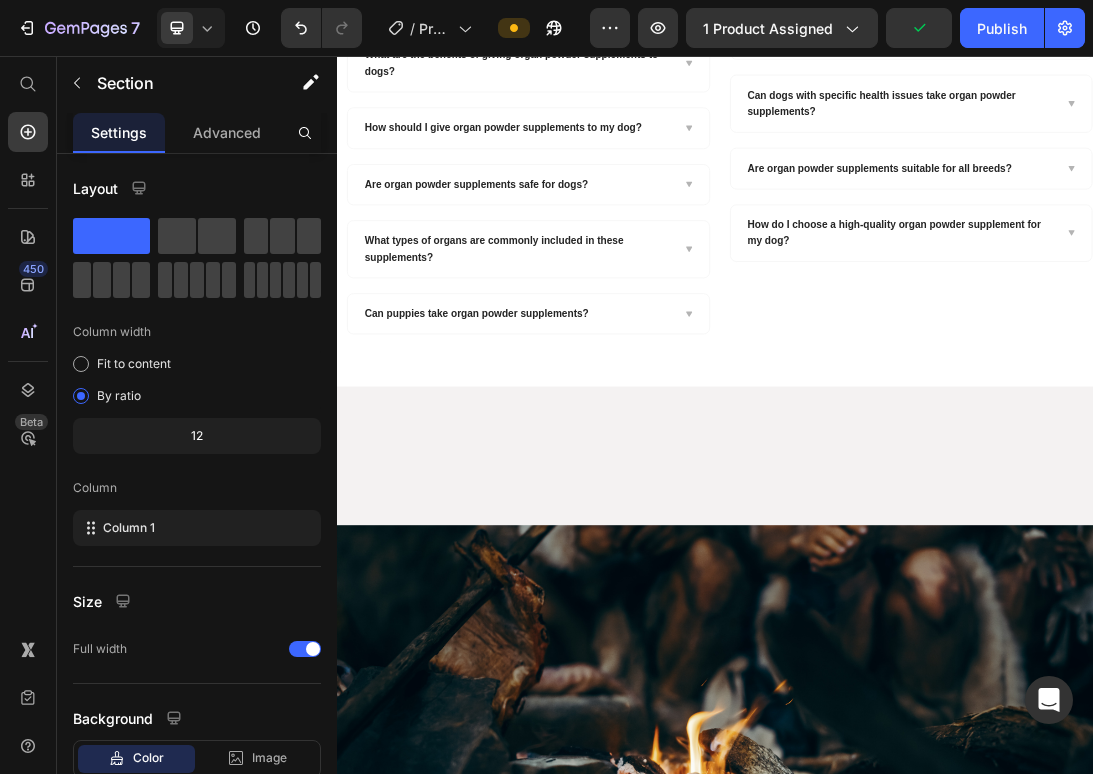 click on "Add to cart" at bounding box center [937, -516] 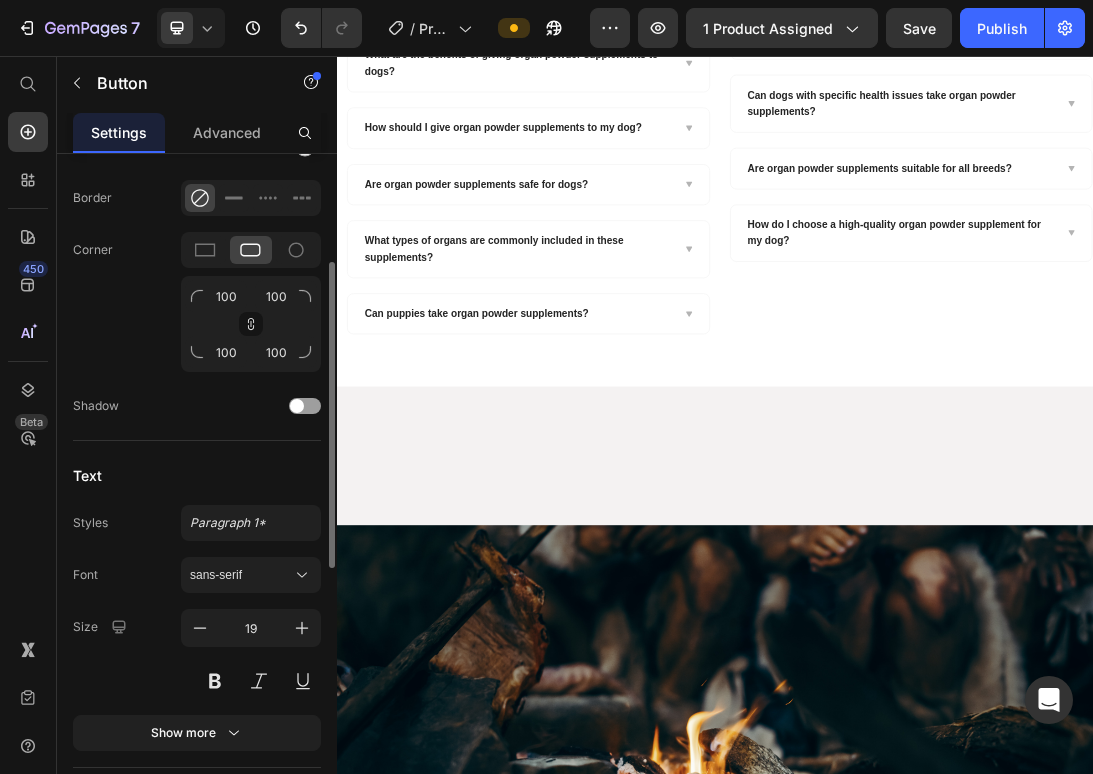 scroll, scrollTop: 548, scrollLeft: 0, axis: vertical 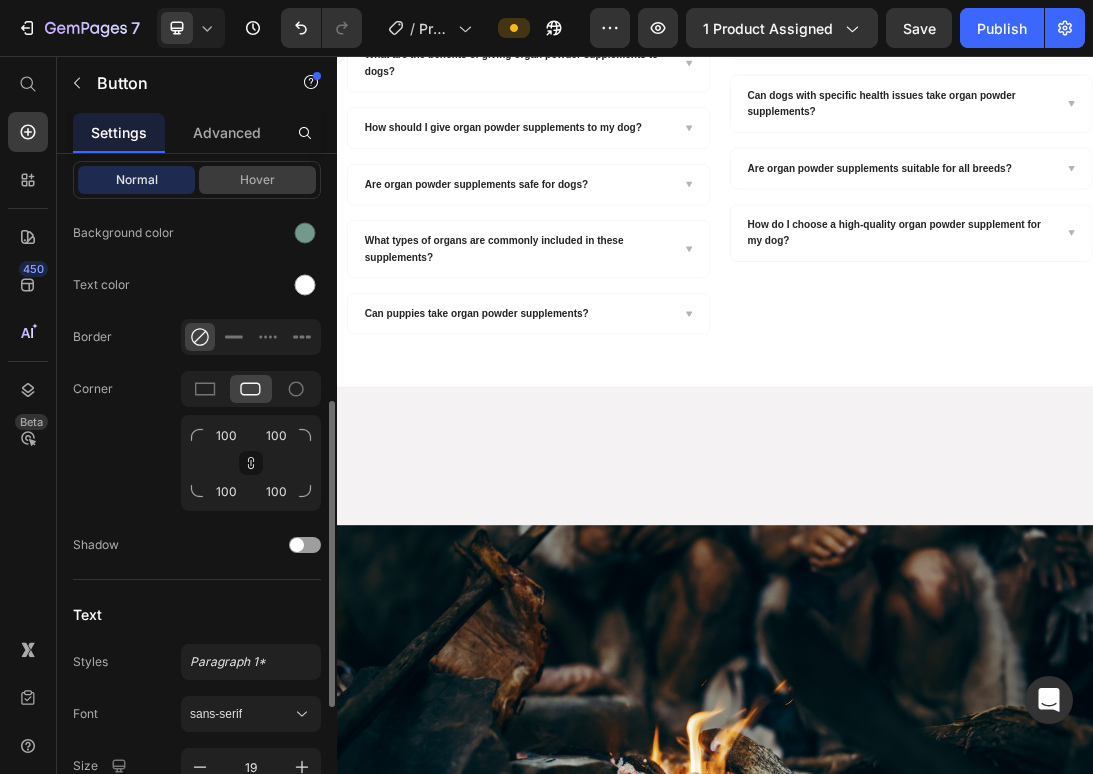 click on "Hover" at bounding box center (257, 180) 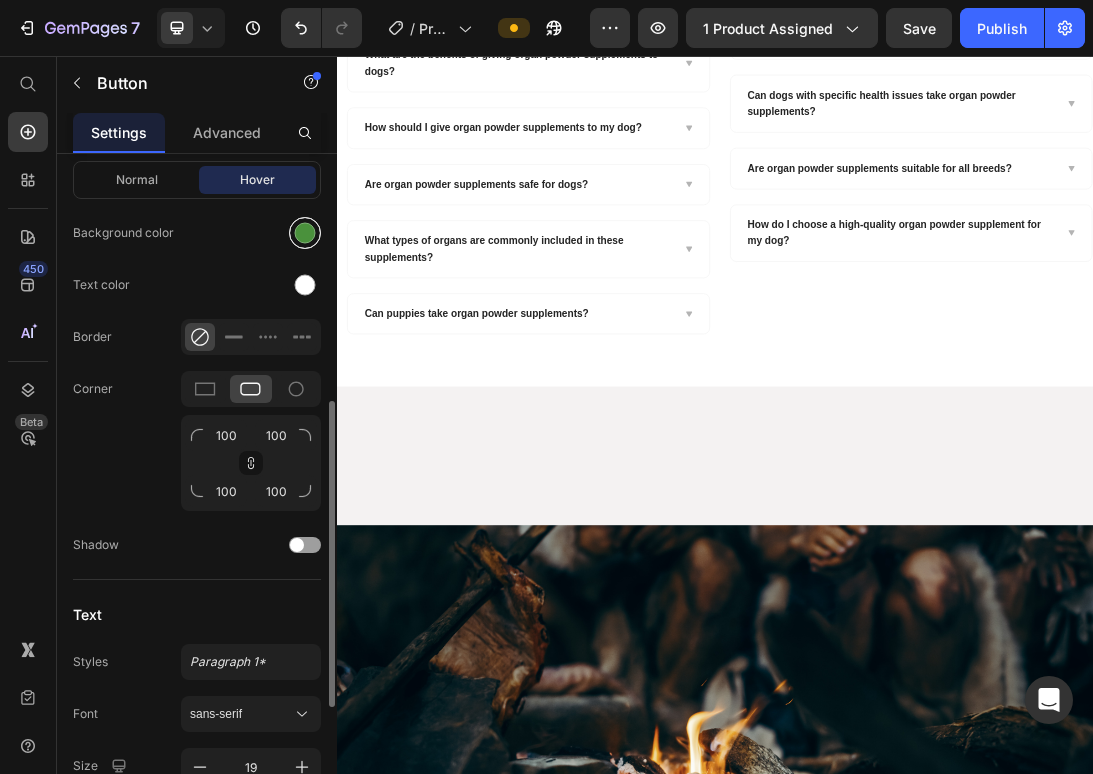 click at bounding box center (305, 233) 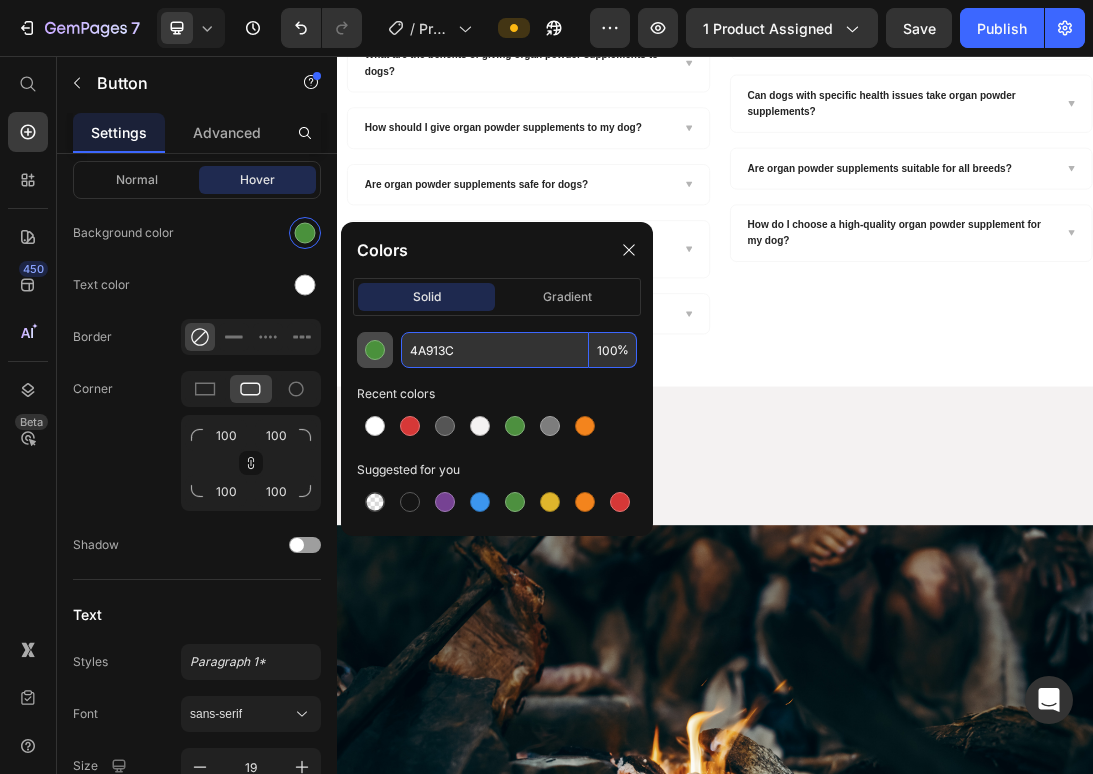 drag, startPoint x: 487, startPoint y: 354, endPoint x: 362, endPoint y: 347, distance: 125.19585 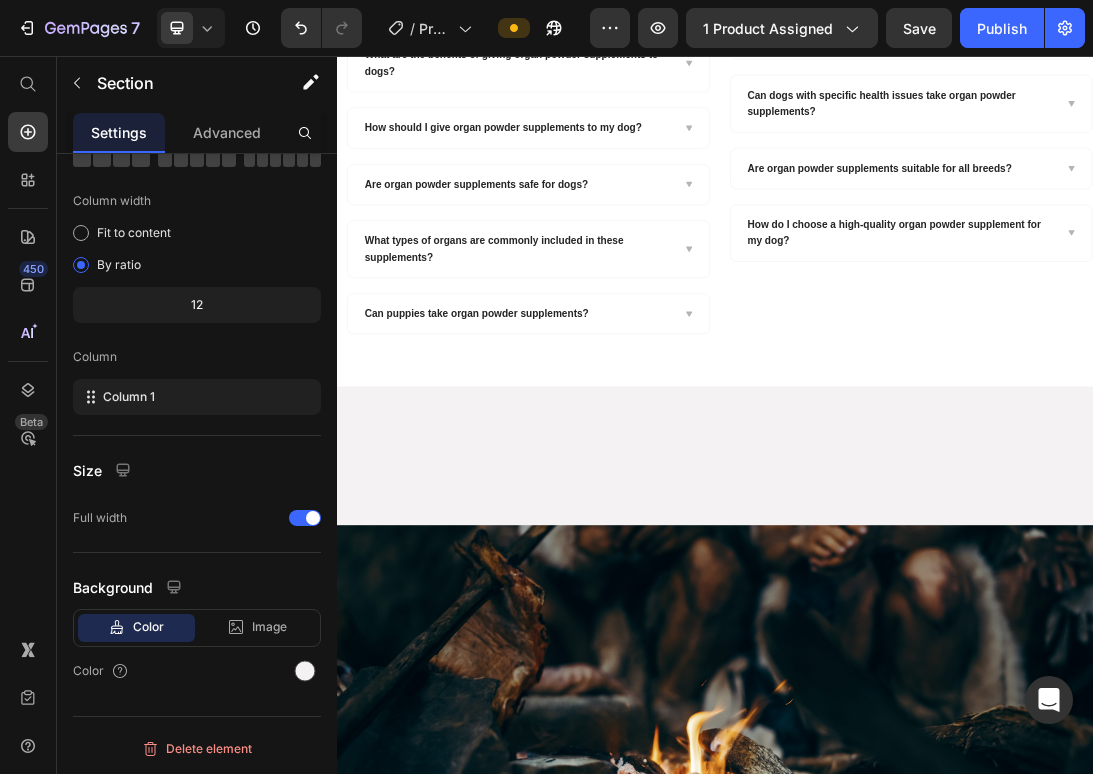 click on "Image Row Image Row Image Row Add to cart Button   8 30-day risk free money back Guarantee Text Block" at bounding box center (937, -643) 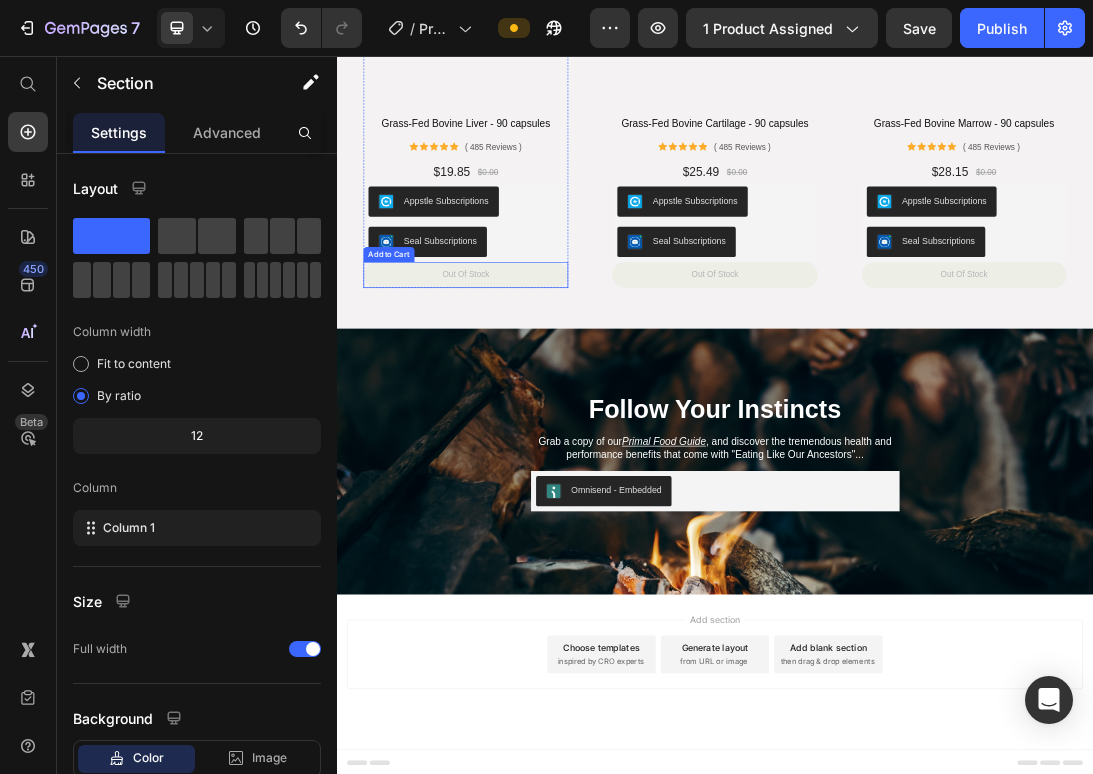 scroll, scrollTop: 5042, scrollLeft: 0, axis: vertical 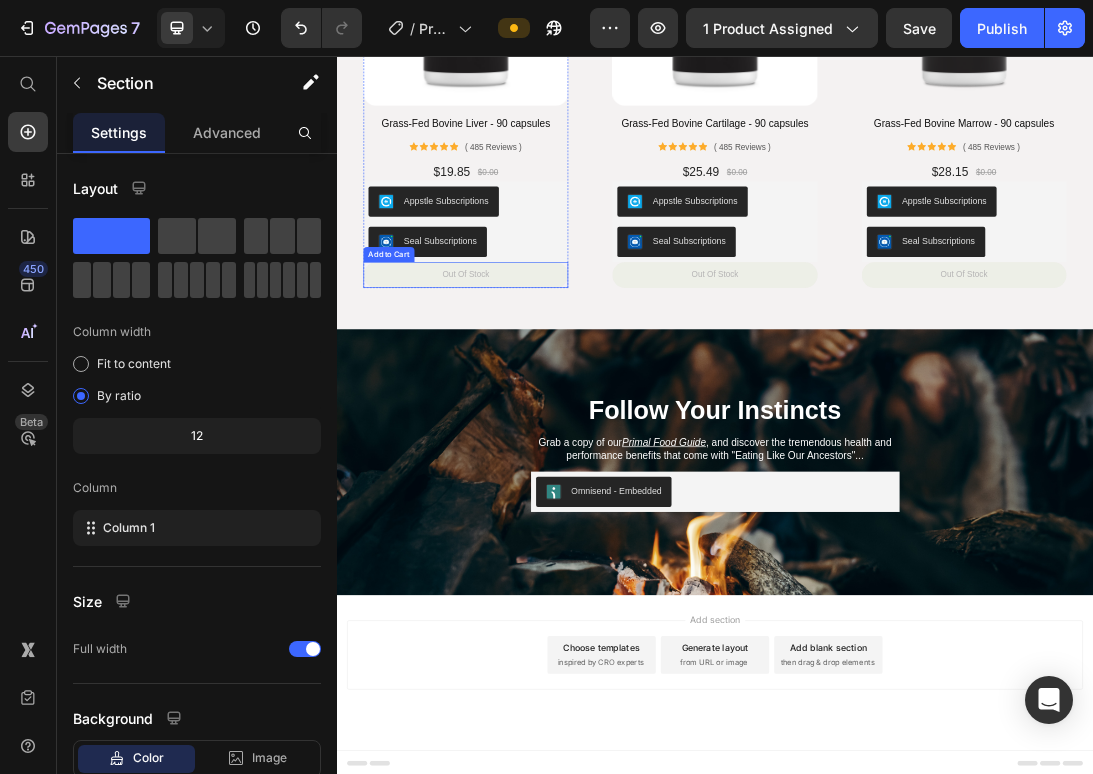 click on "out of stock" at bounding box center [541, 404] 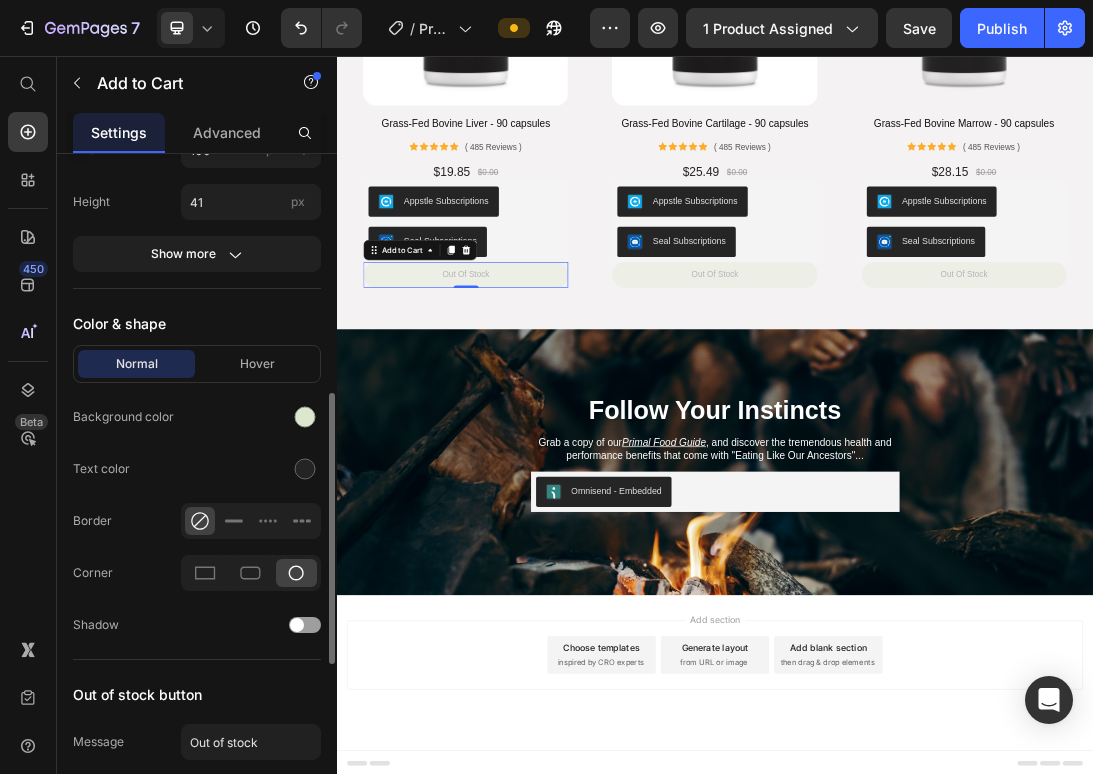 scroll, scrollTop: 1009, scrollLeft: 0, axis: vertical 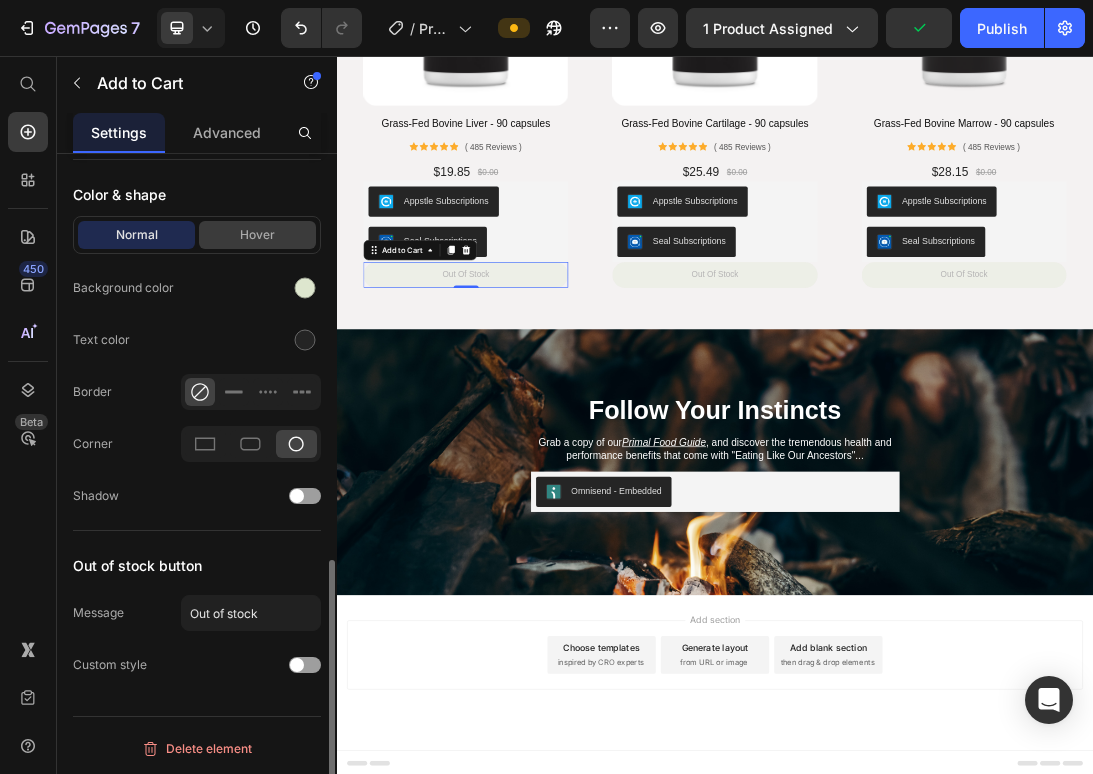 click on "Hover" at bounding box center (257, 235) 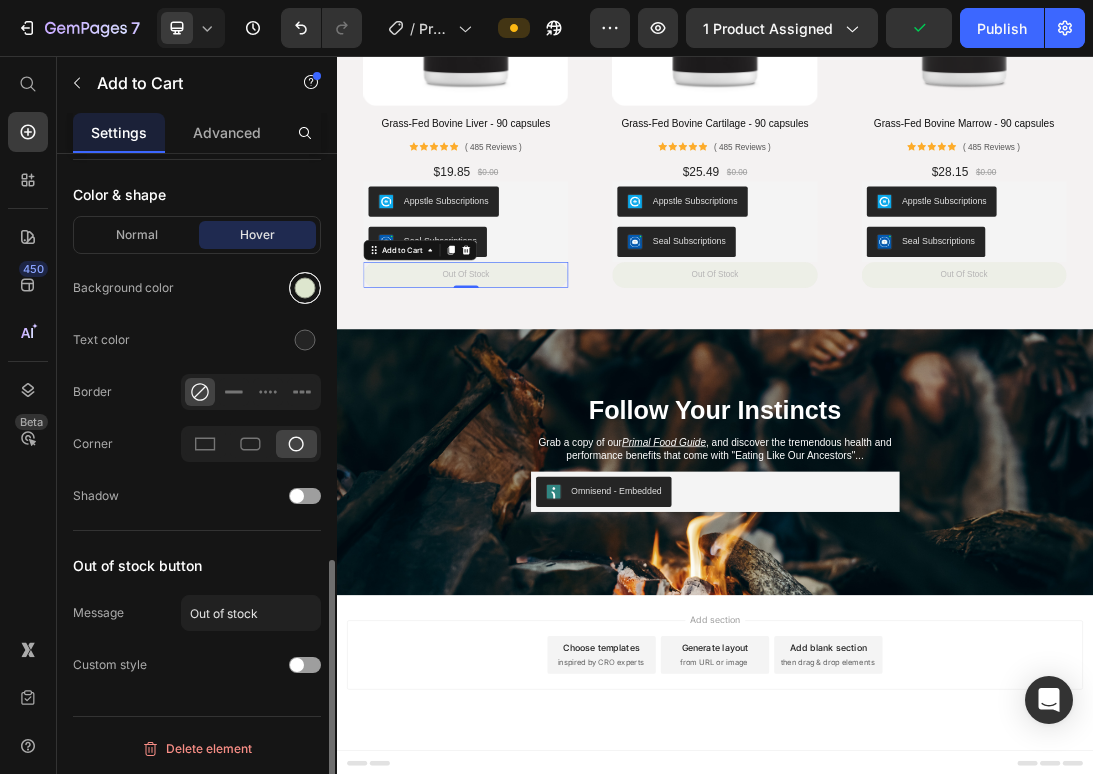 click at bounding box center [305, 288] 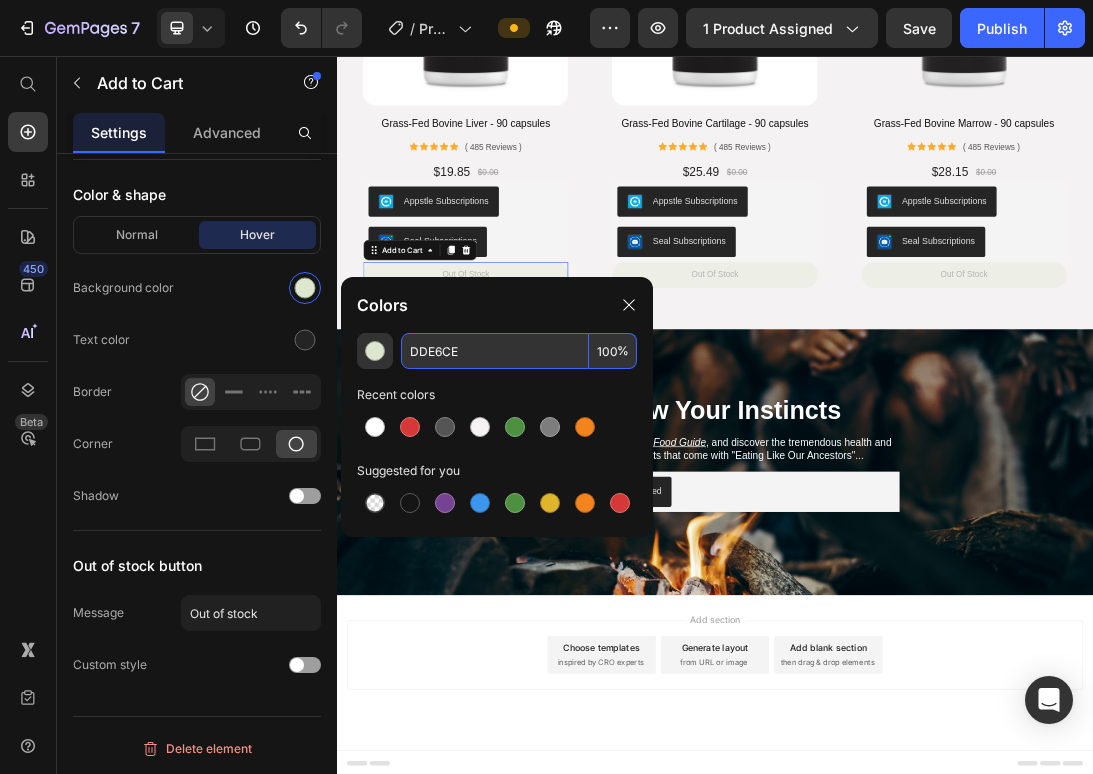 drag, startPoint x: 477, startPoint y: 352, endPoint x: 414, endPoint y: 345, distance: 63.387695 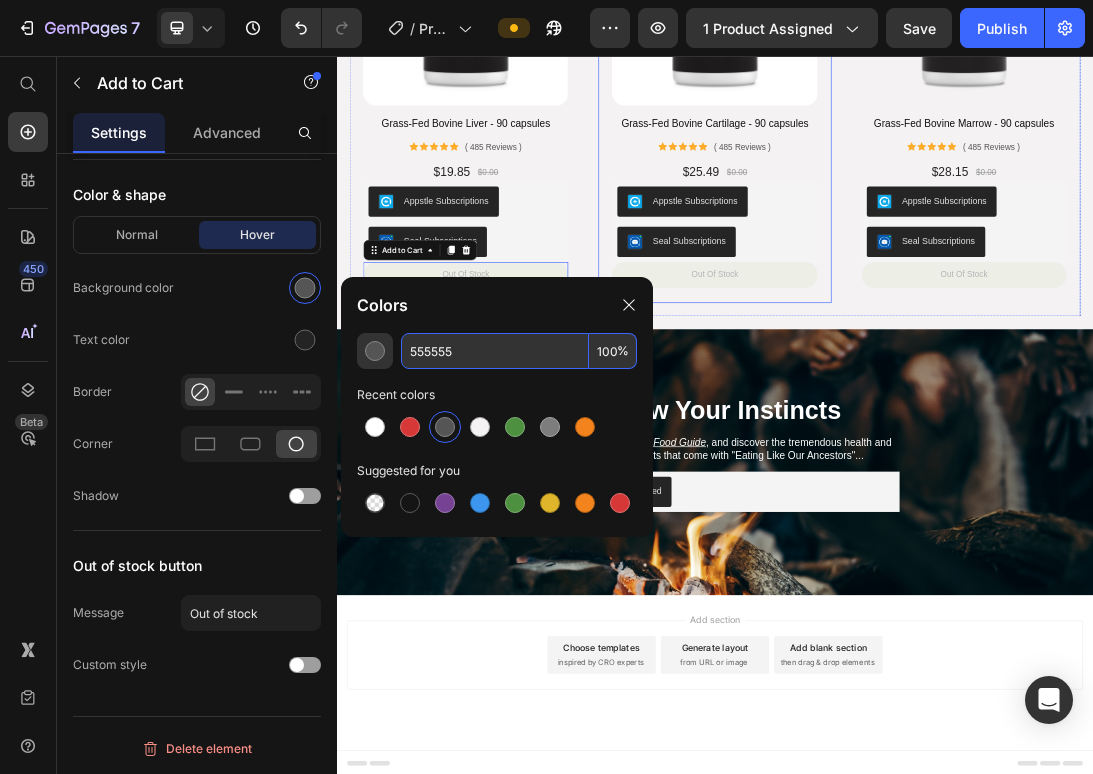 click on "Product Images Grass-Fed Bovine Cartilage - 90 capsules Product Title
Icon
Icon
Icon
Icon
Icon Icon List ( 485 Reviews ) Text Block Row $25.49 Product Price $0.00 Product Price Row Appstle Subscriptions Appstle Subscriptions Seal Subscriptions Seal Subscriptions out of stock Add to Cart Product Row" at bounding box center (936, 118) 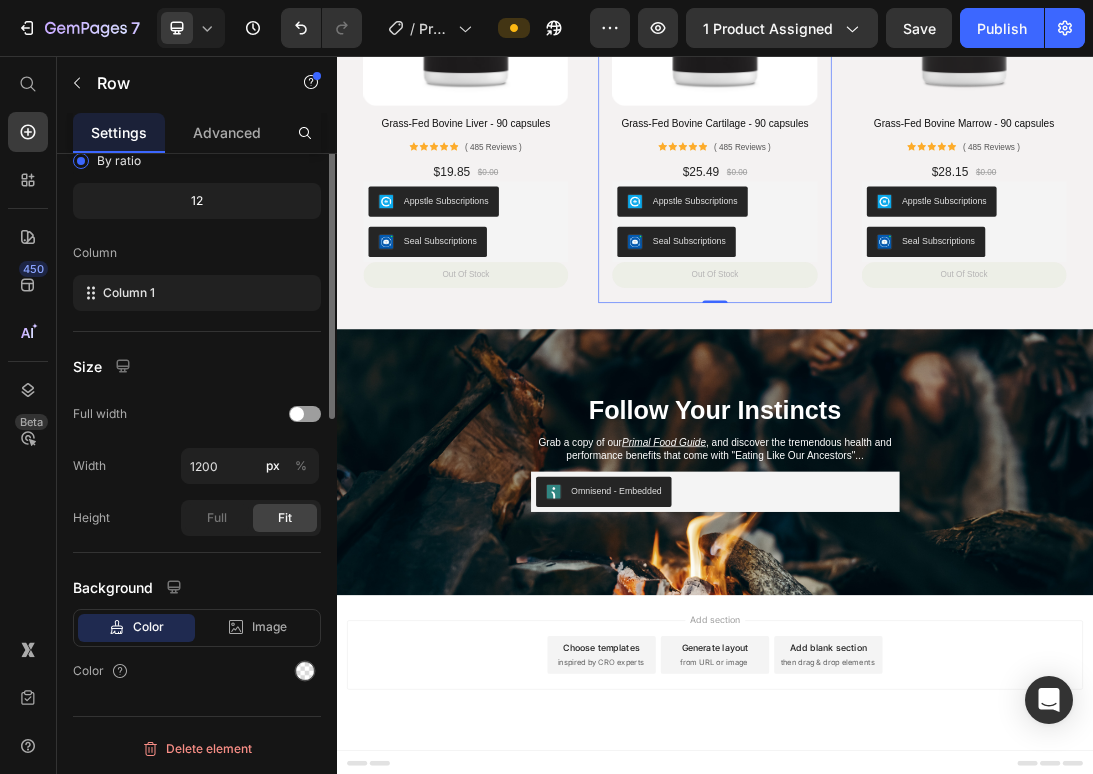 scroll, scrollTop: 0, scrollLeft: 0, axis: both 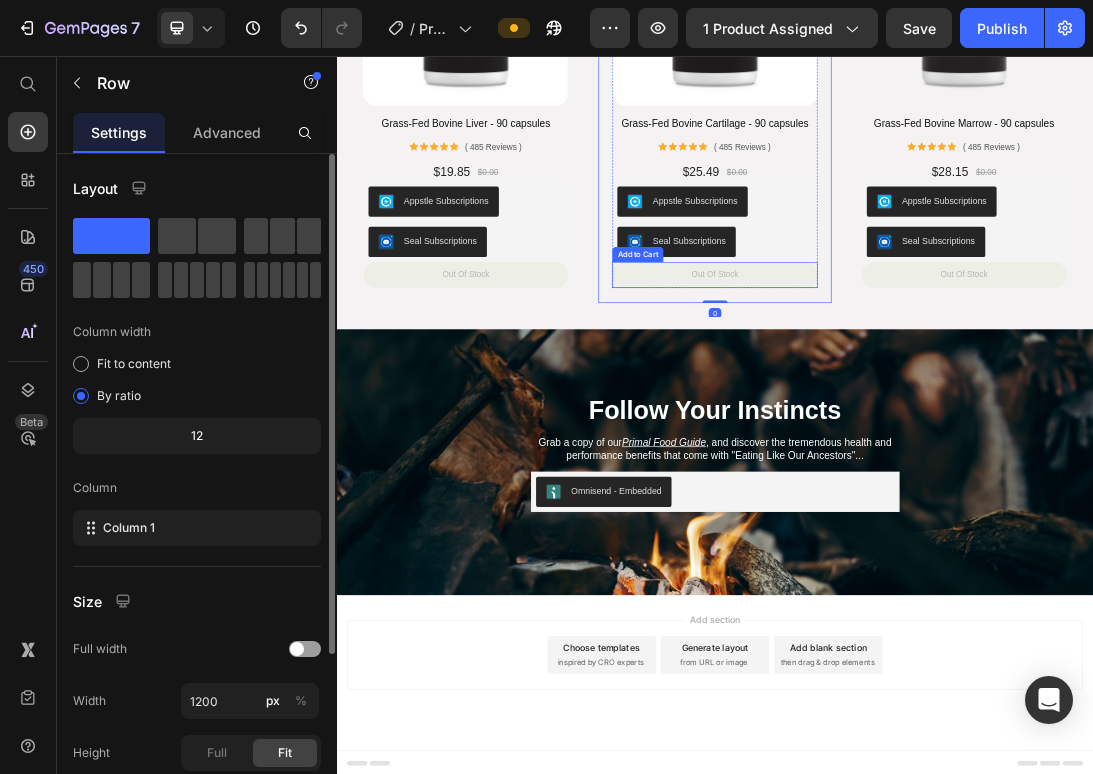 click on "out of stock" at bounding box center [936, 404] 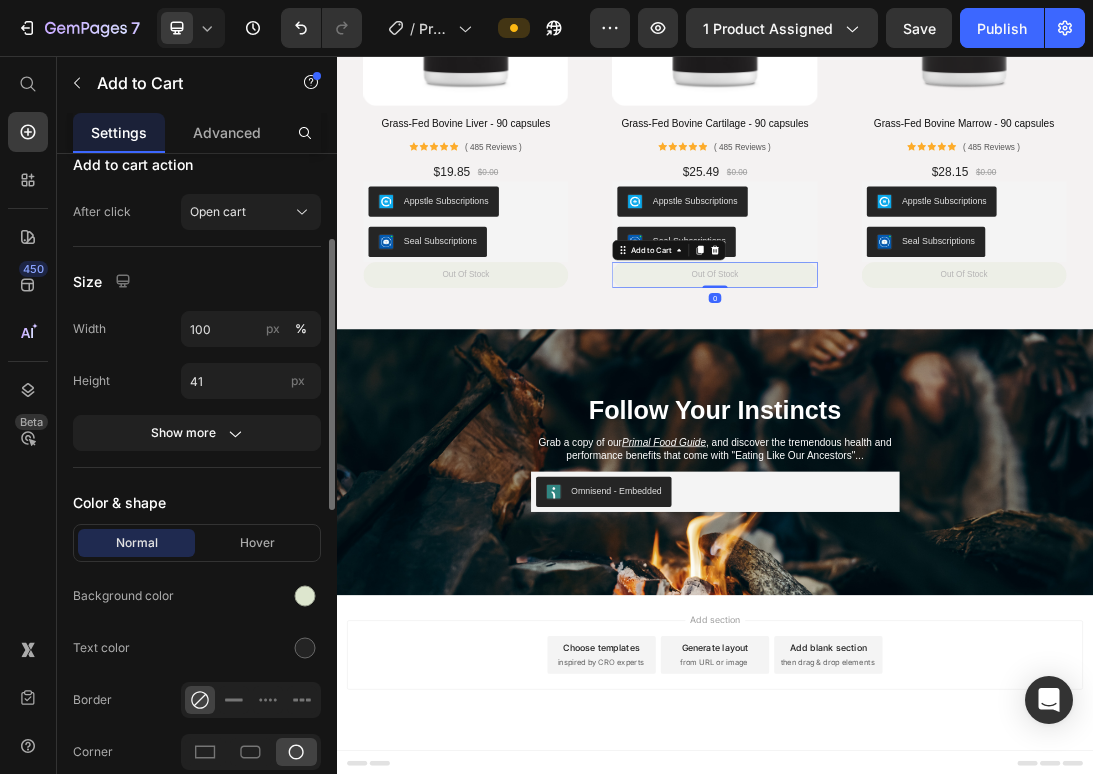 scroll, scrollTop: 1009, scrollLeft: 0, axis: vertical 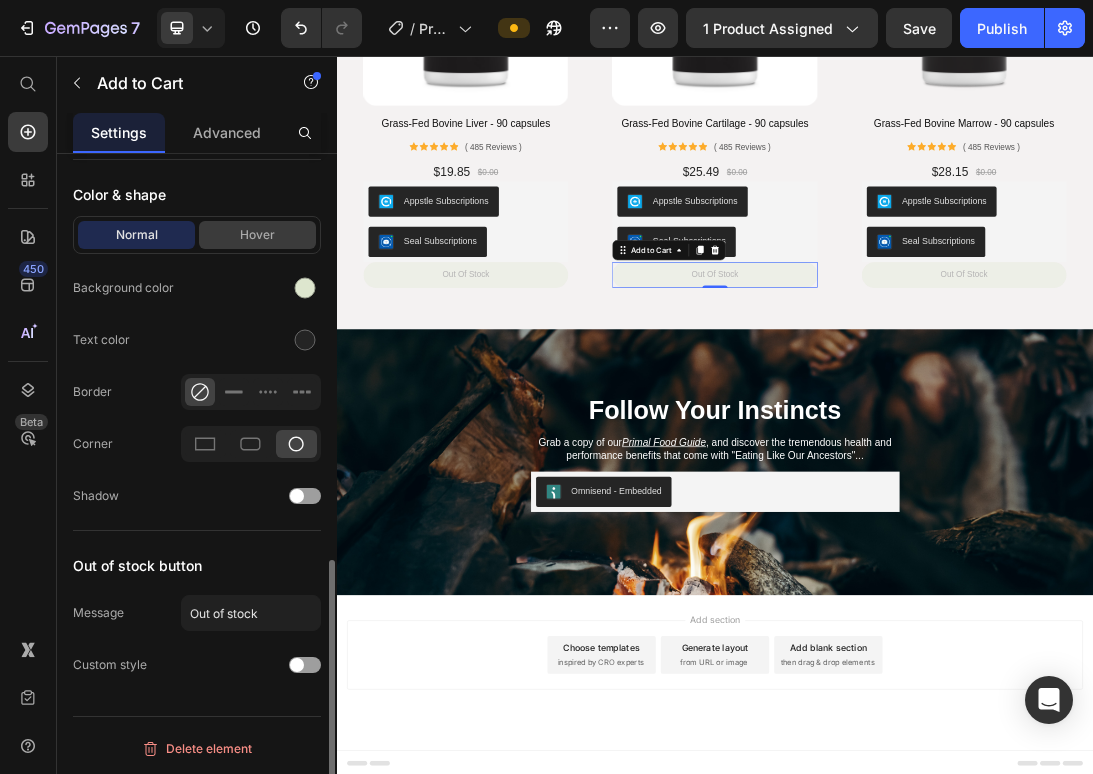 click on "Hover" at bounding box center (257, 235) 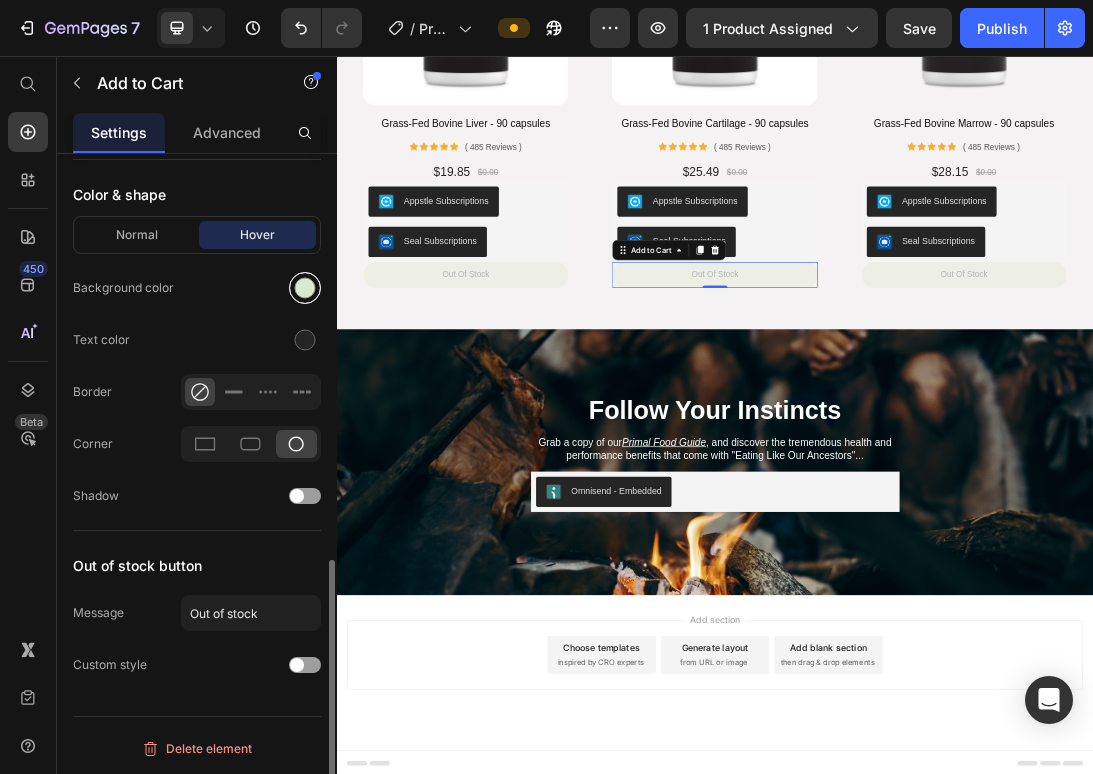 click at bounding box center [305, 288] 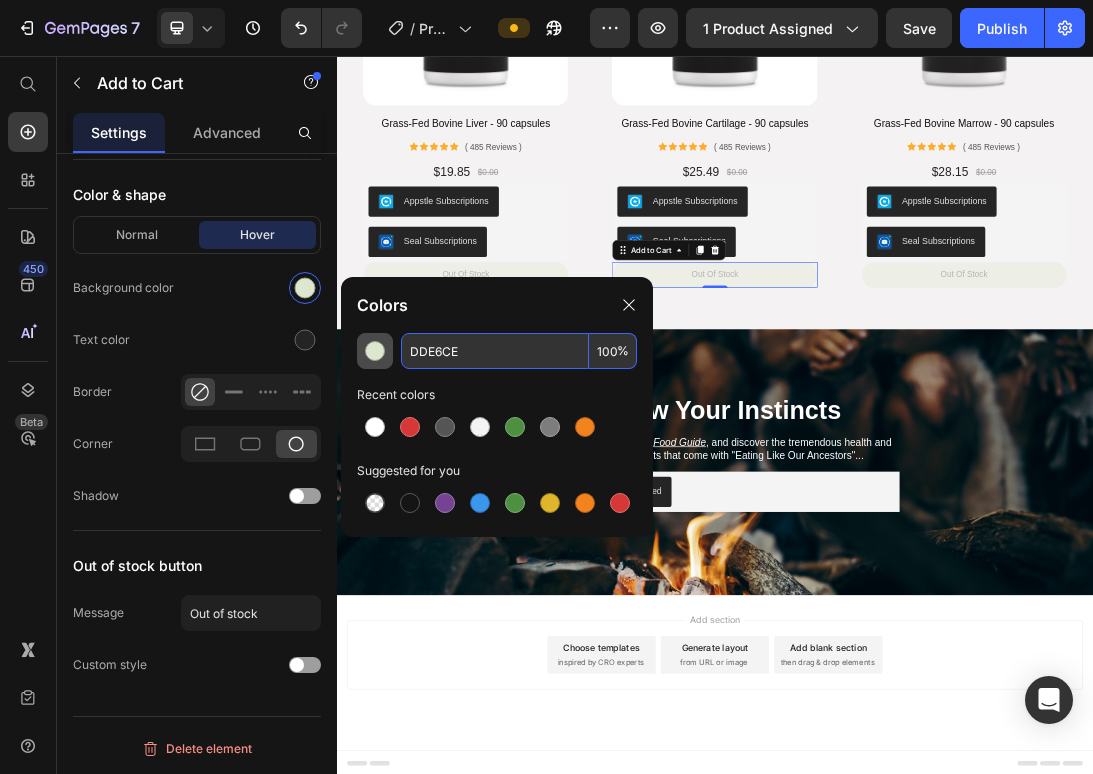 drag, startPoint x: 495, startPoint y: 344, endPoint x: 380, endPoint y: 340, distance: 115.06954 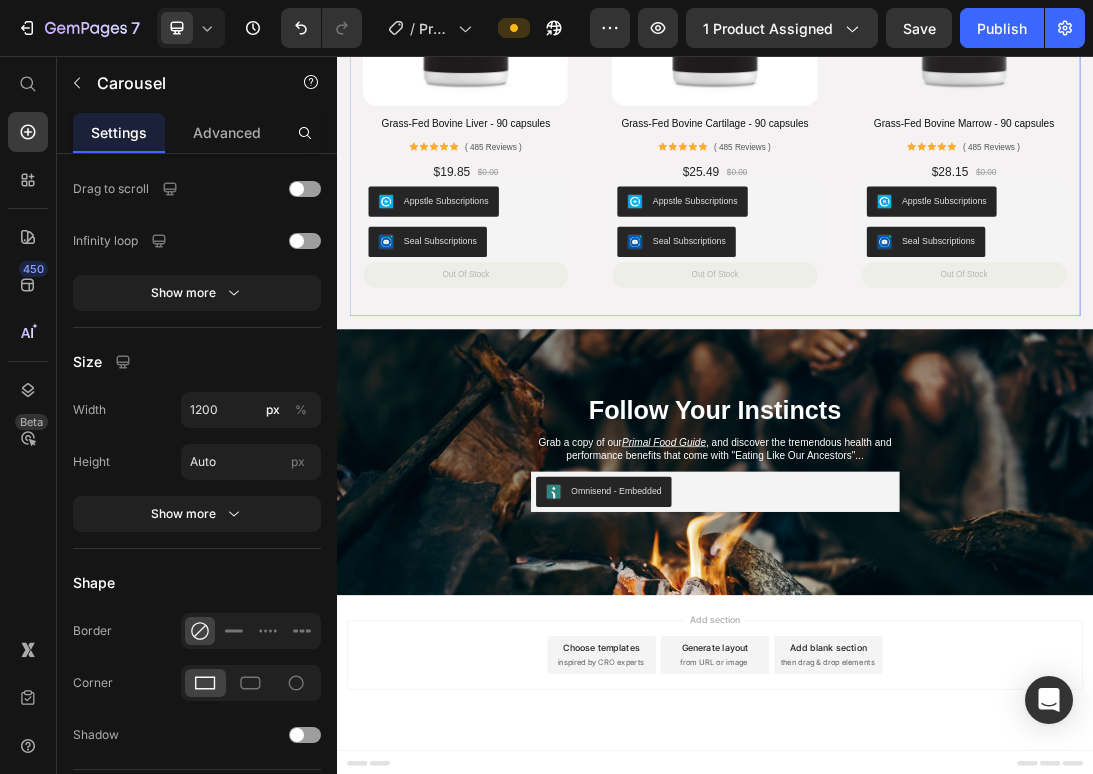click on "Product Images Grass-Fed Bovine Marrow - 90 capsules Product Title
Icon
Icon
Icon
Icon
Icon Icon List ( 485 Reviews ) Text Block Row $28.15 Product Price $0.00 Product Price Row Appstle Subscriptions Appstle Subscriptions Seal Subscriptions Seal Subscriptions out of stock Add to Cart Product Row" at bounding box center [1332, 128] 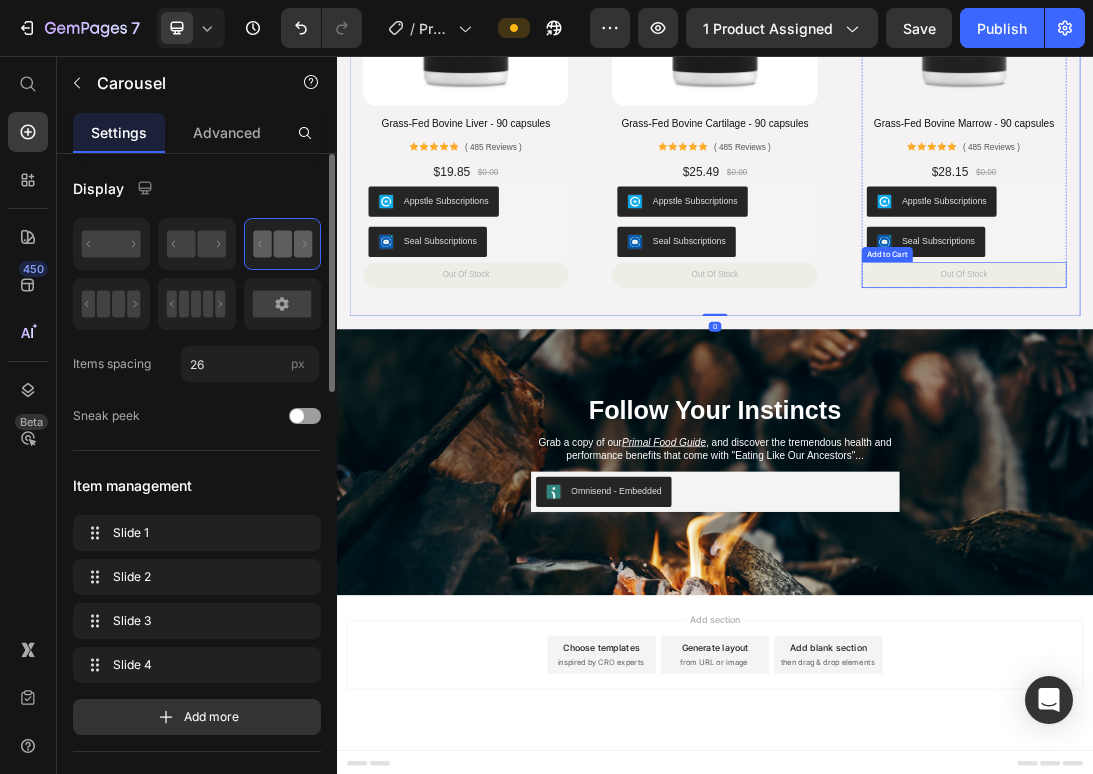 click on "out of stock" at bounding box center [1332, 404] 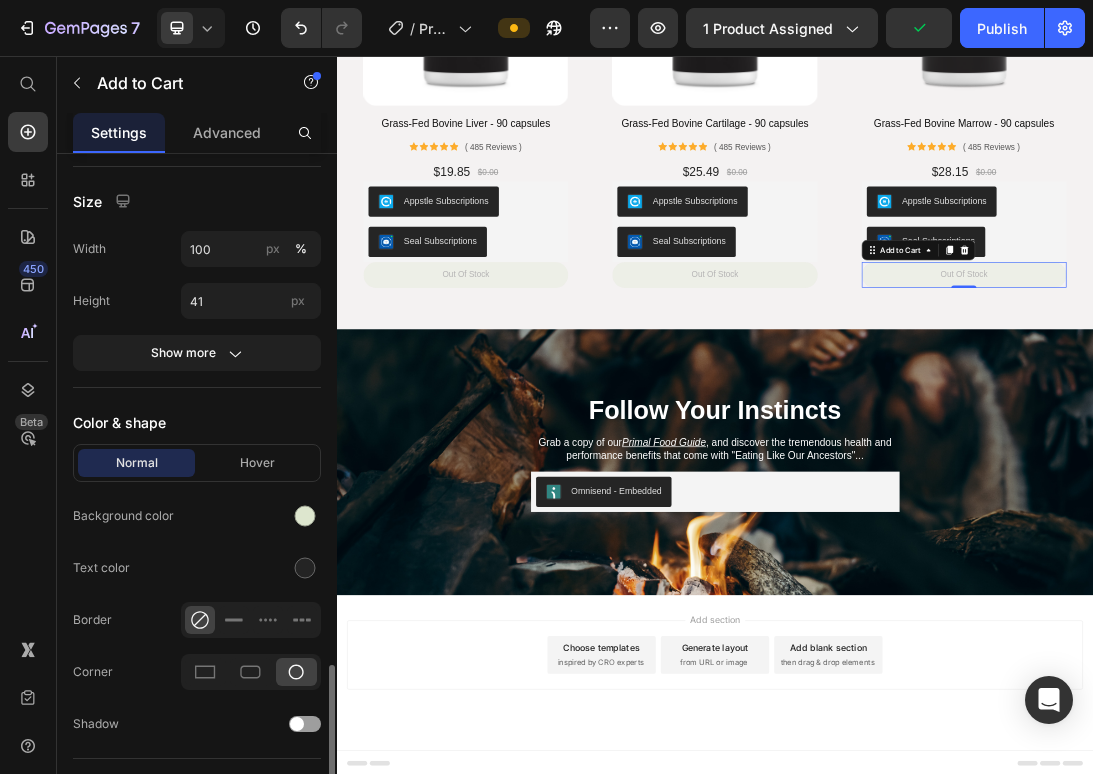 scroll, scrollTop: 995, scrollLeft: 0, axis: vertical 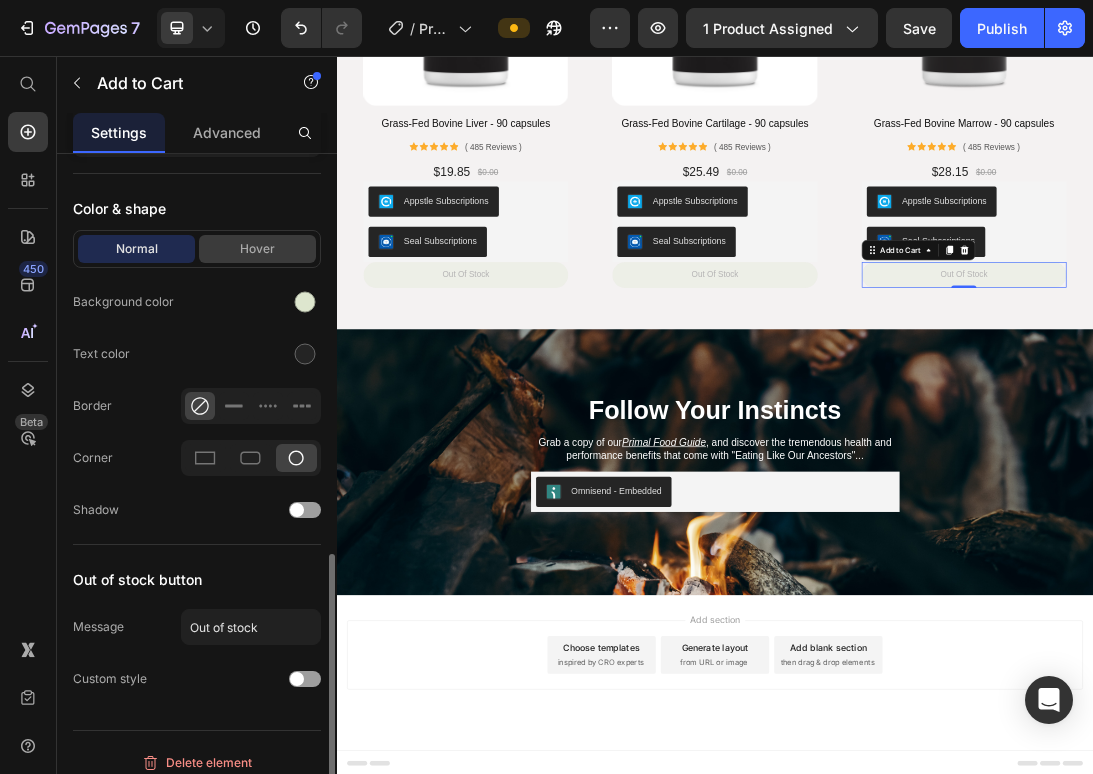 click on "Hover" at bounding box center [257, 249] 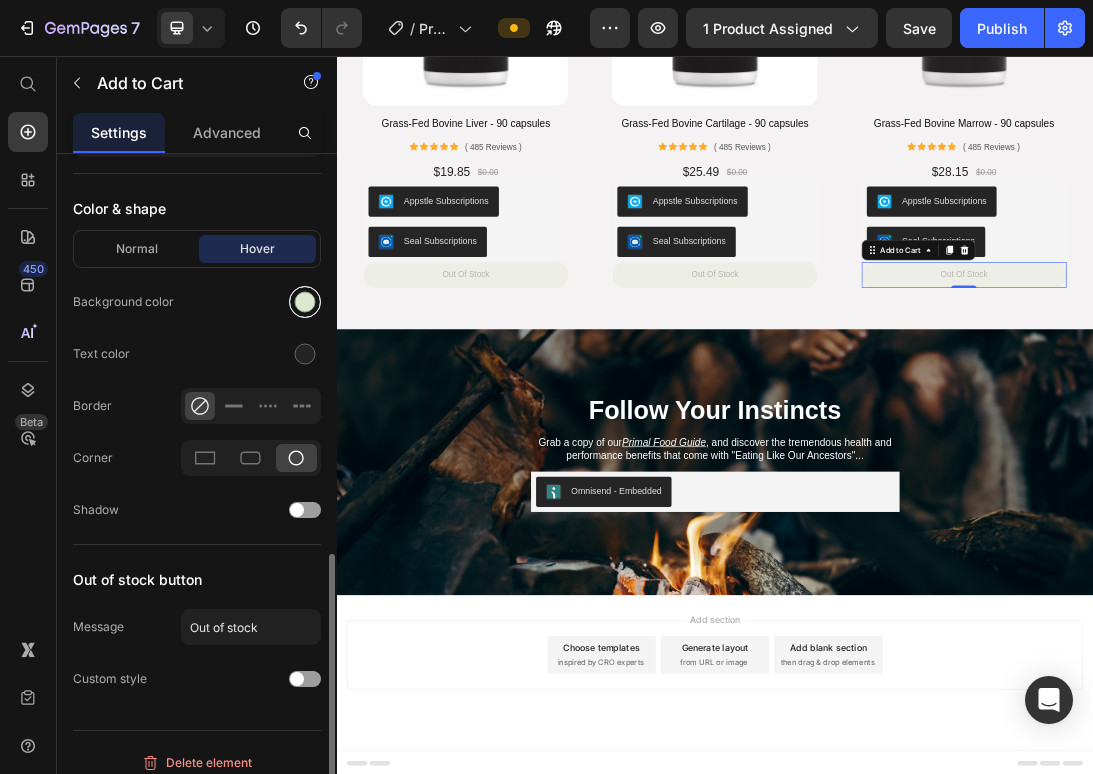 click at bounding box center [305, 302] 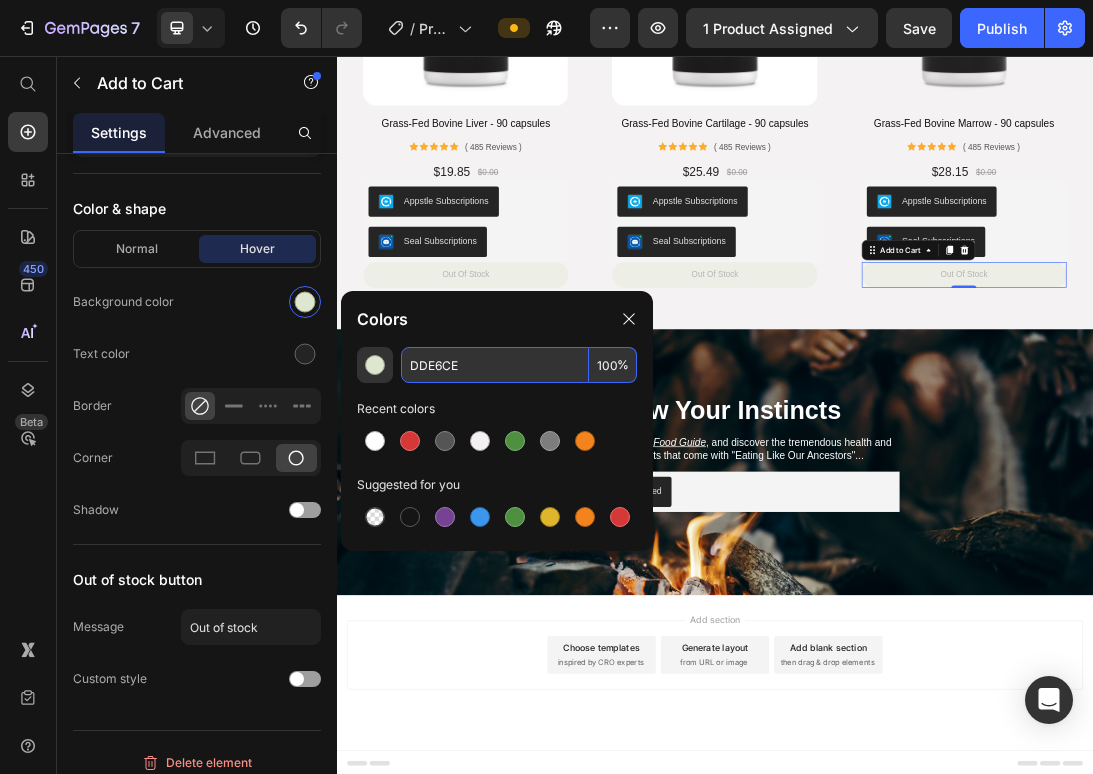 drag, startPoint x: 458, startPoint y: 374, endPoint x: 347, endPoint y: 356, distance: 112.44999 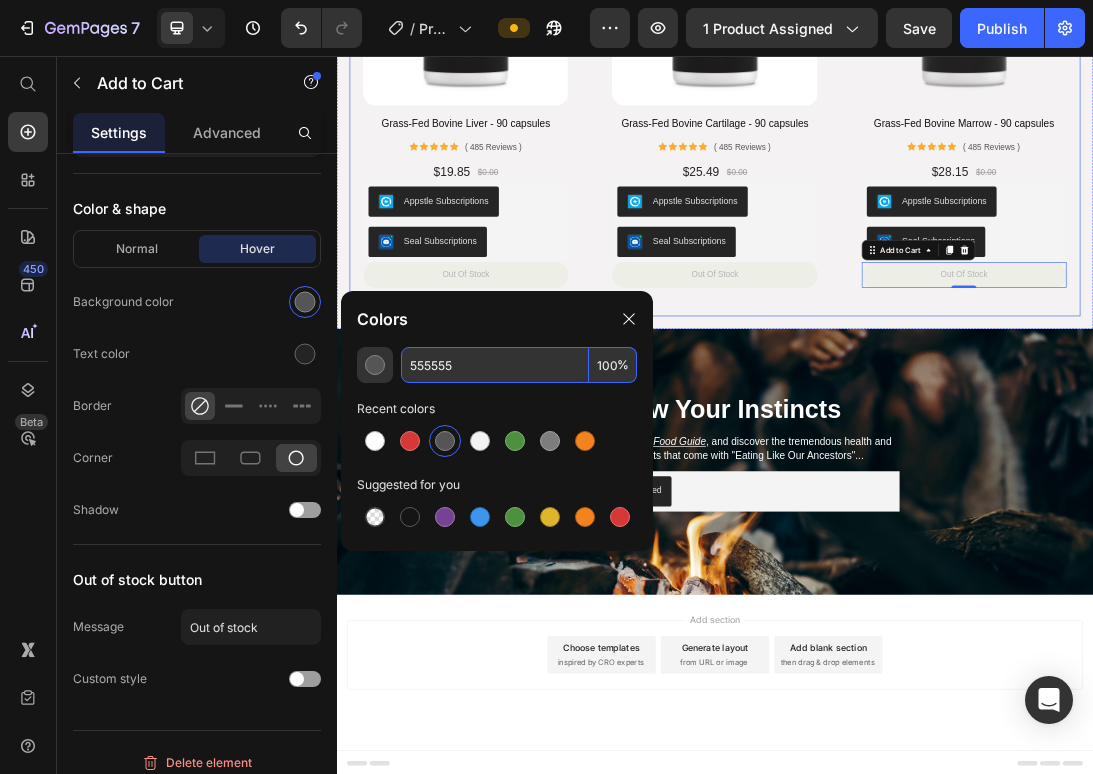 click on "Product Images Grass-Fed Bovine Cartilage - 90 capsules Product Title
Icon
Icon
Icon
Icon
Icon Icon List ( 485 Reviews ) Text Block Row $25.49 Product Price $0.00 Product Price Row Appstle Subscriptions Appstle Subscriptions Seal Subscriptions Seal Subscriptions out of stock Add to Cart Product Row" 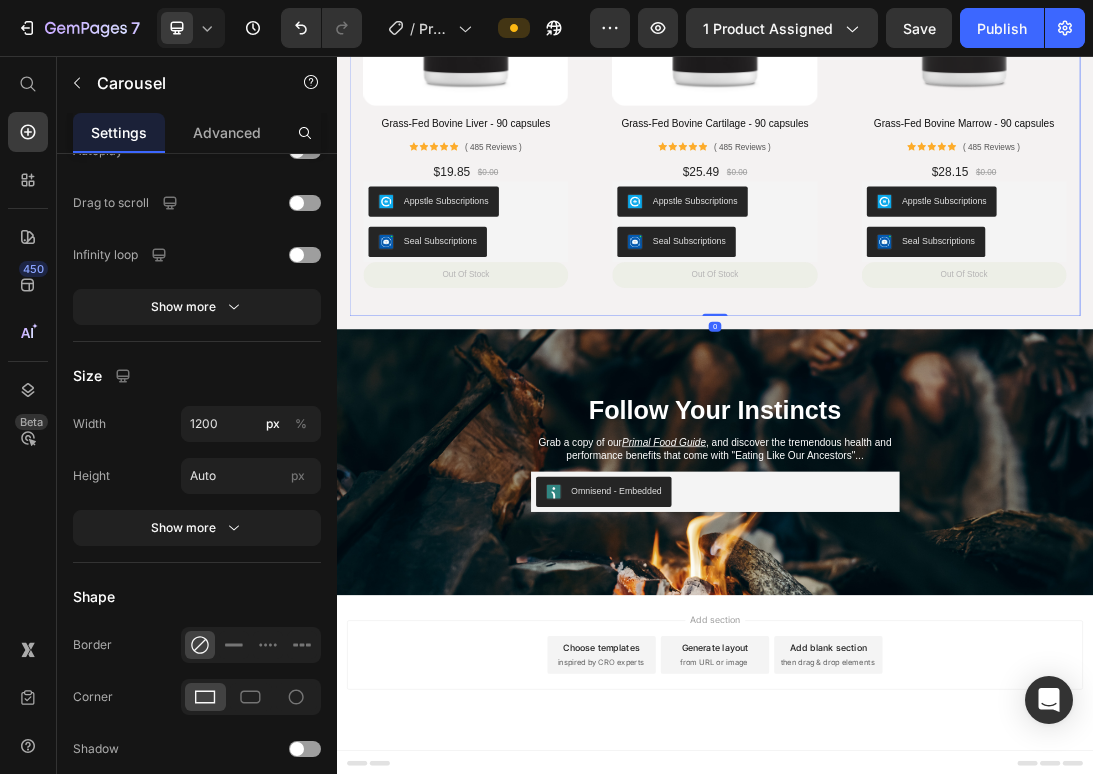 scroll, scrollTop: 0, scrollLeft: 0, axis: both 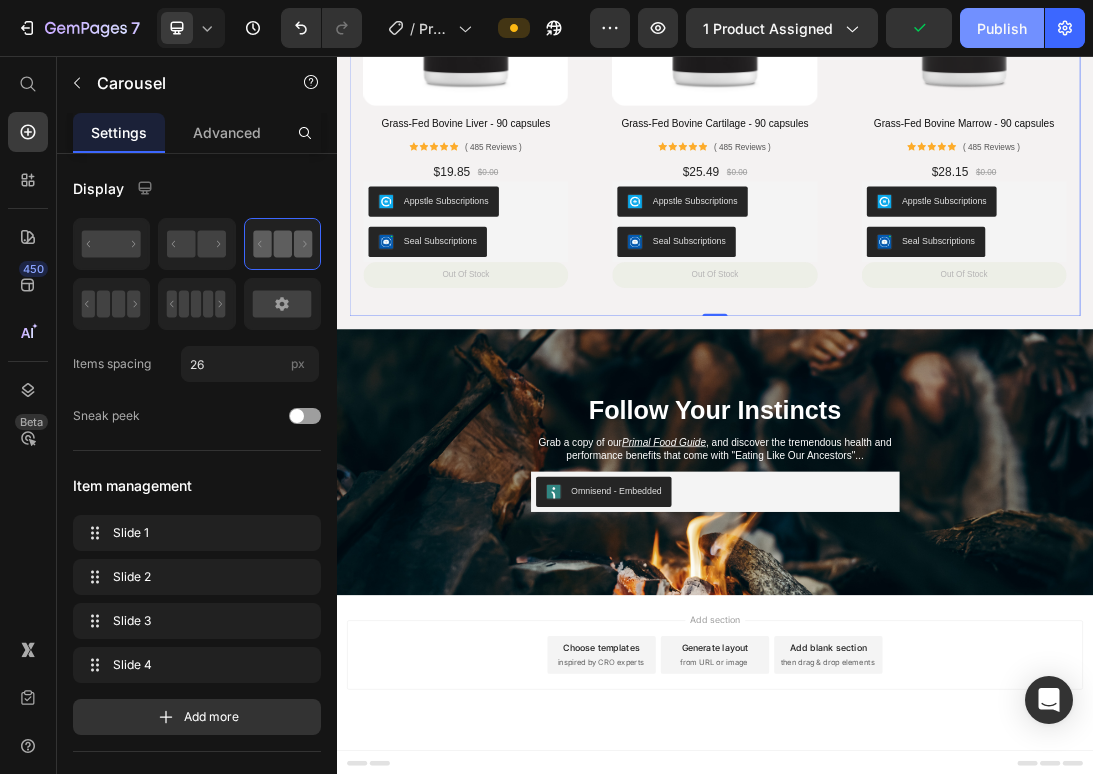 click on "Publish" 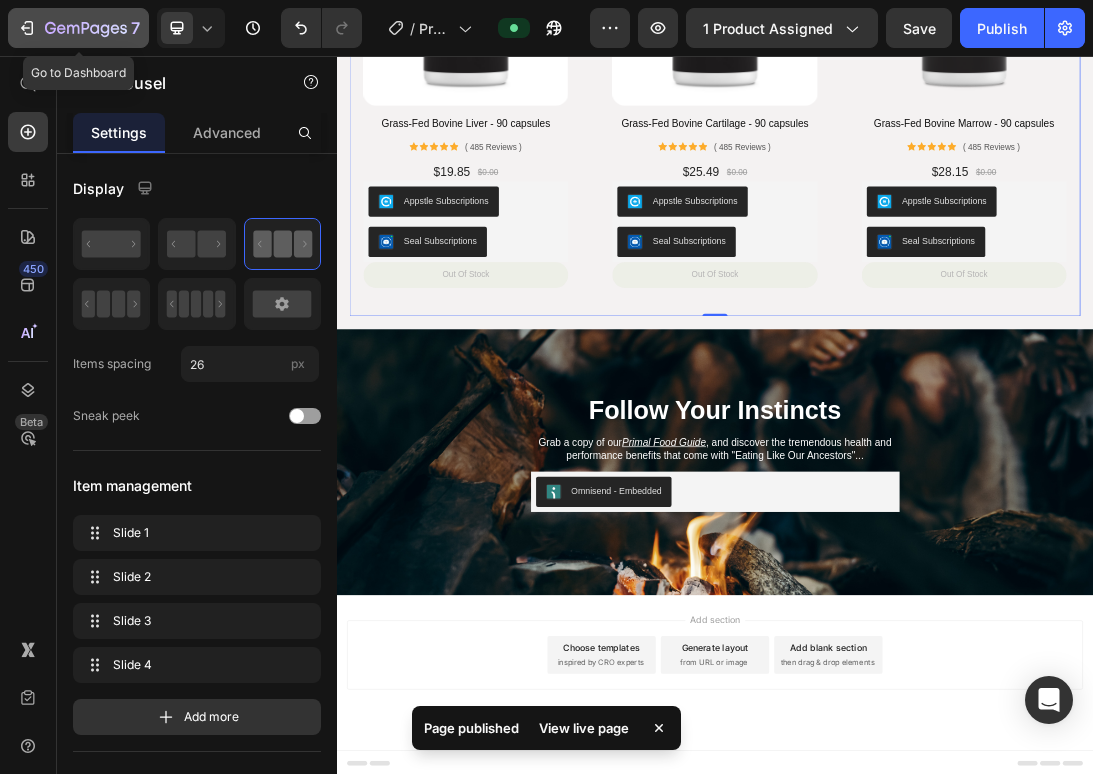 click 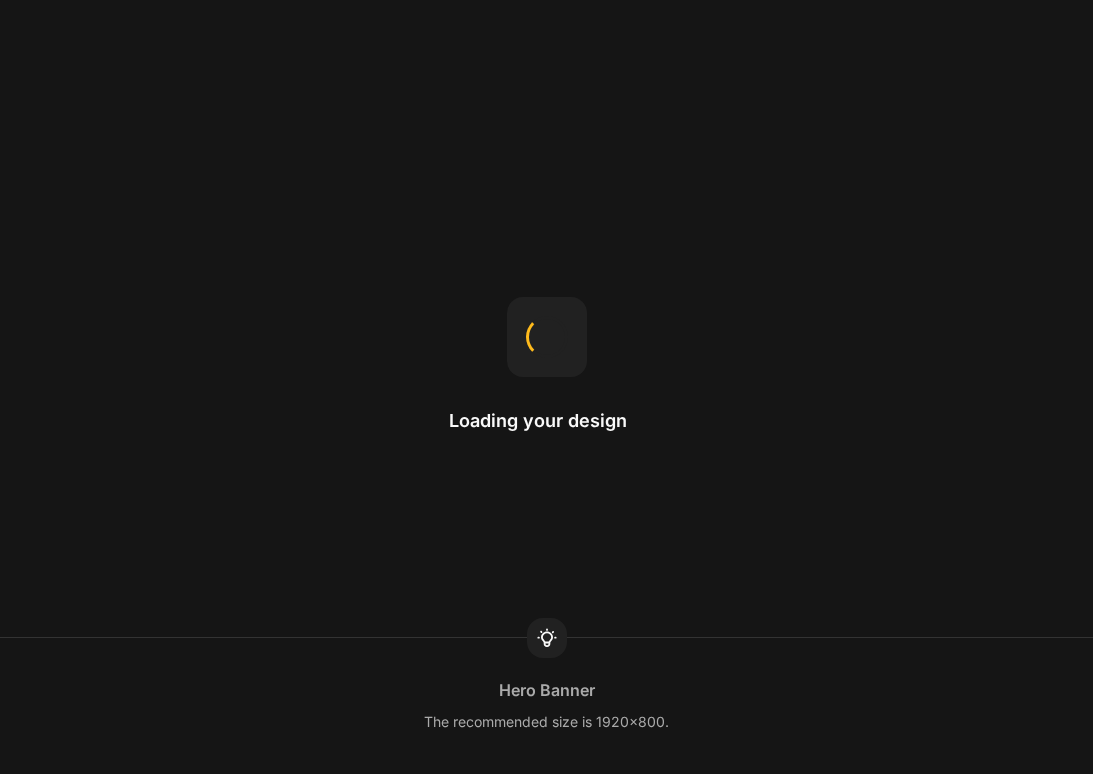scroll, scrollTop: 0, scrollLeft: 0, axis: both 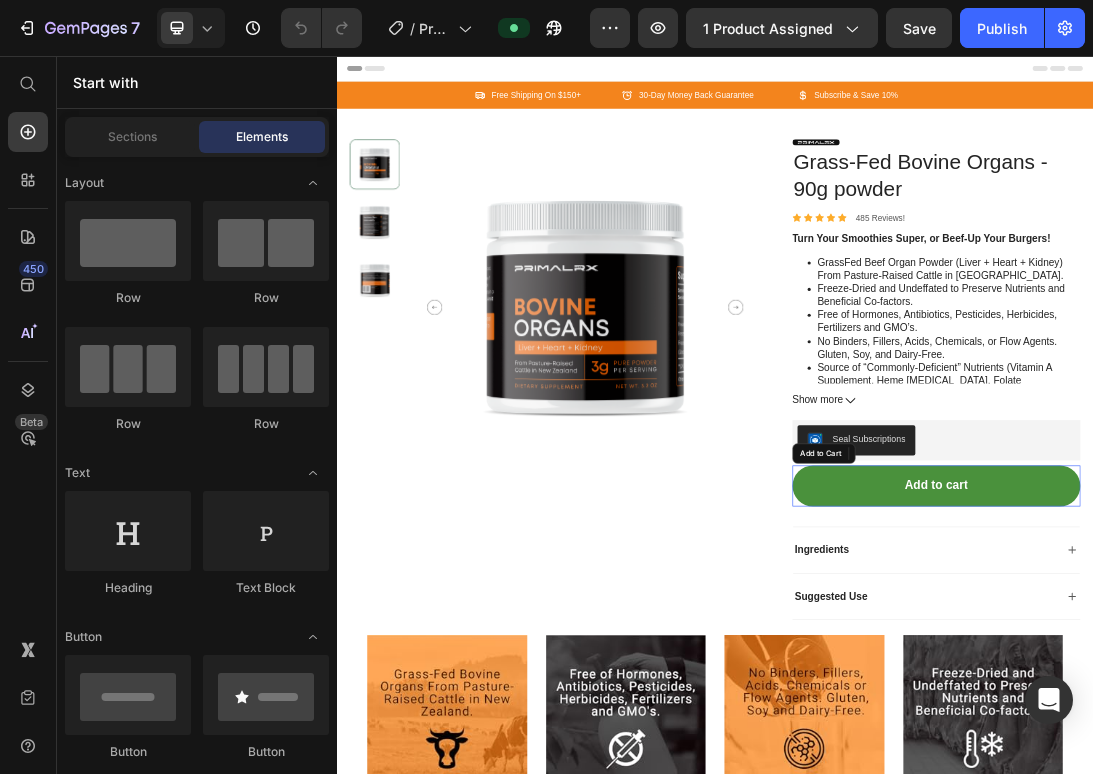 click on "Add to cart" at bounding box center (1289, 738) 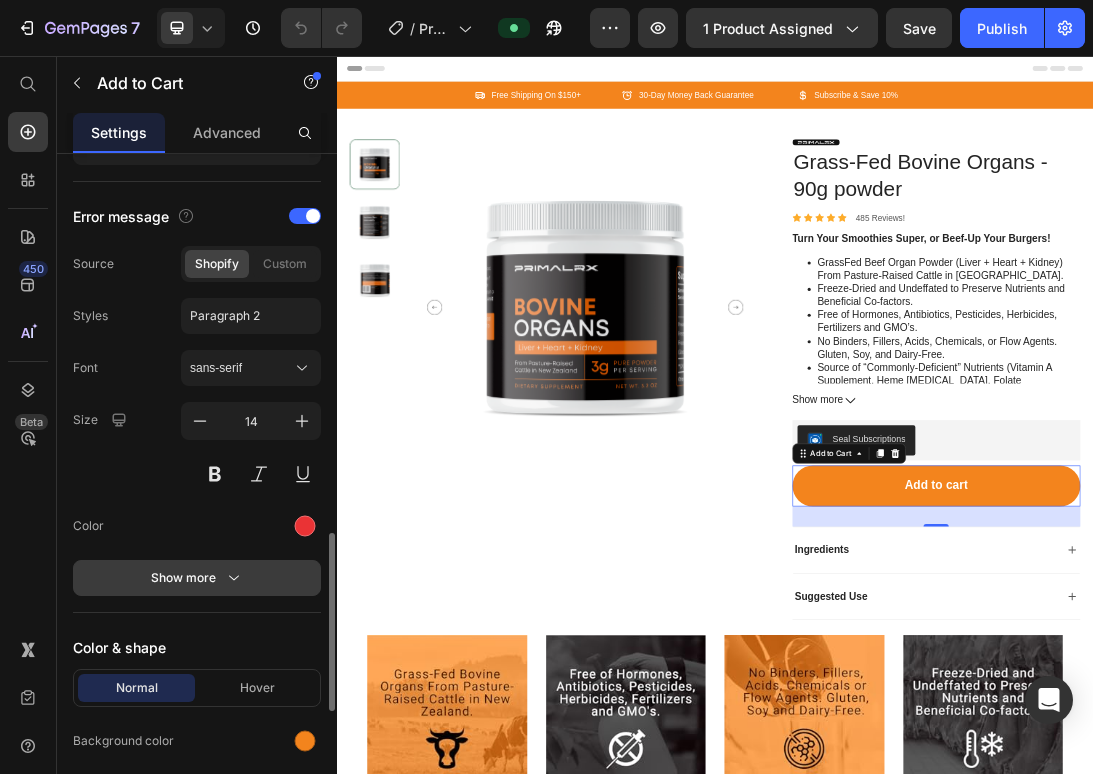scroll, scrollTop: 1723, scrollLeft: 0, axis: vertical 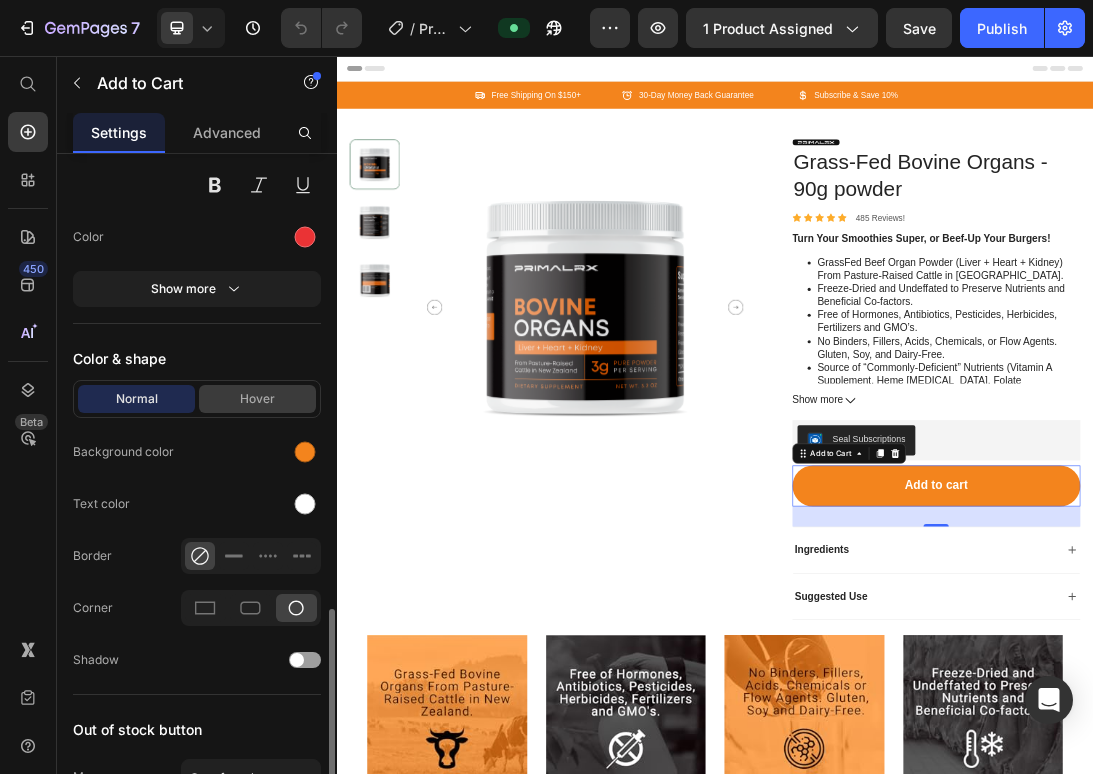 click on "Hover" at bounding box center (257, 399) 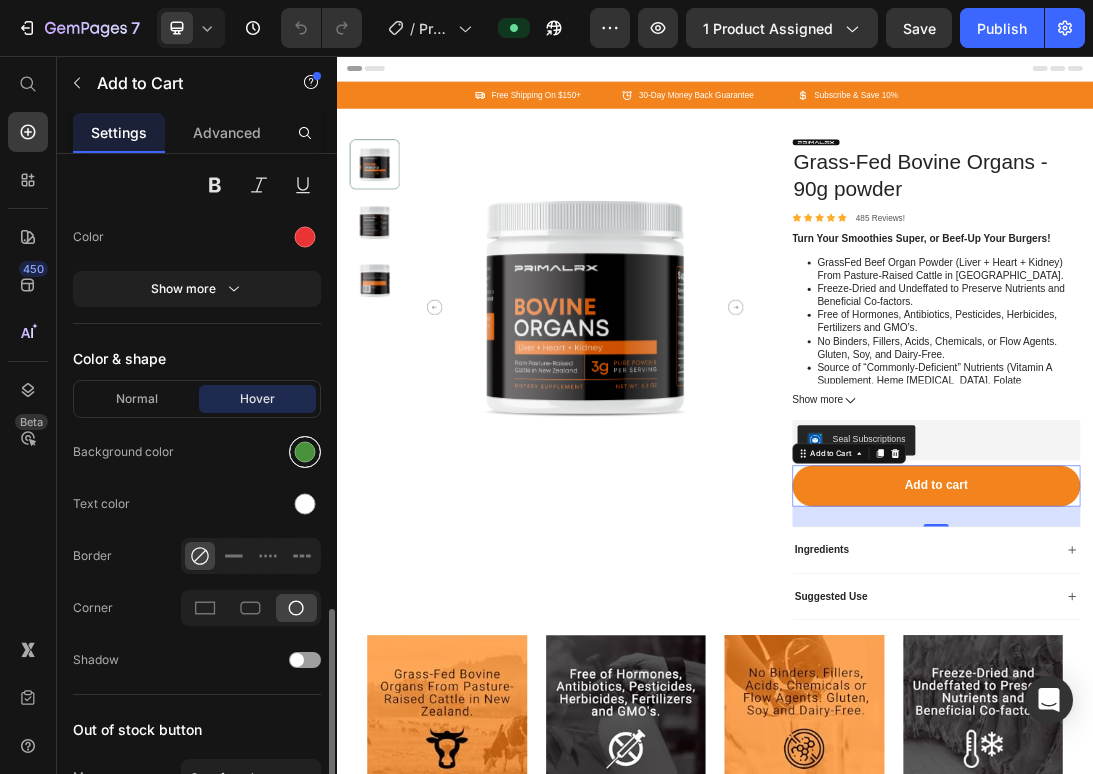 click at bounding box center (305, 452) 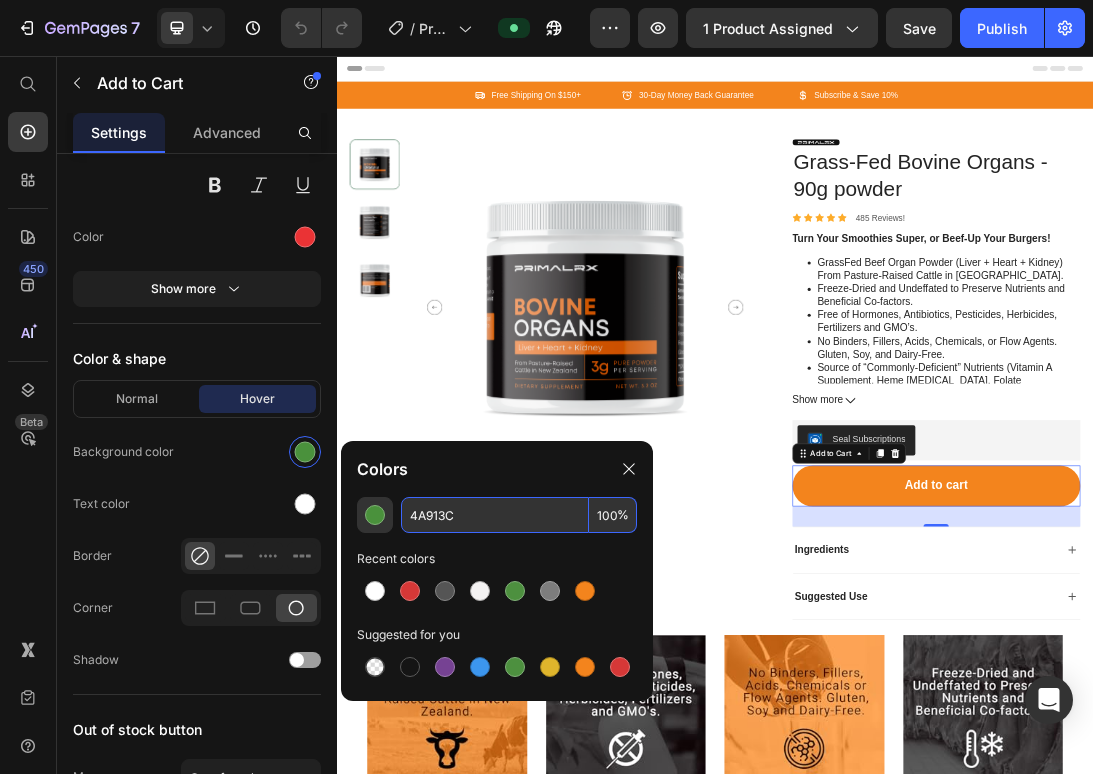 drag, startPoint x: 508, startPoint y: 518, endPoint x: 400, endPoint y: 516, distance: 108.01852 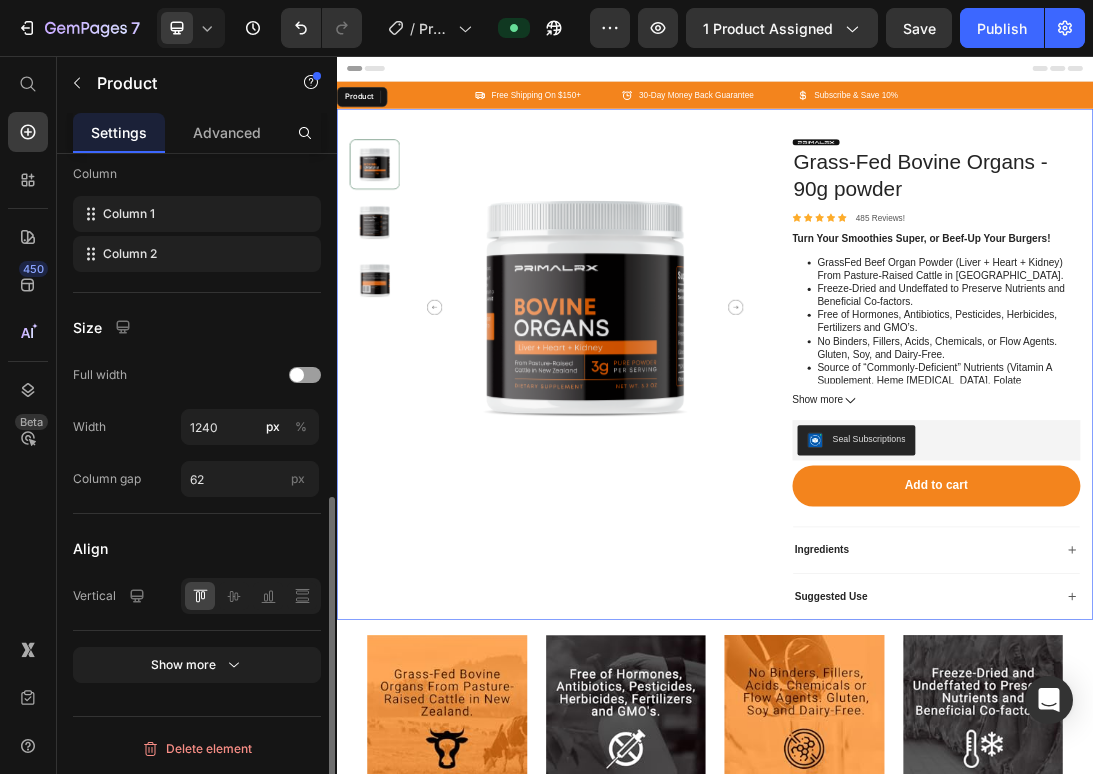 click on "Product Images" at bounding box center (677, 569) 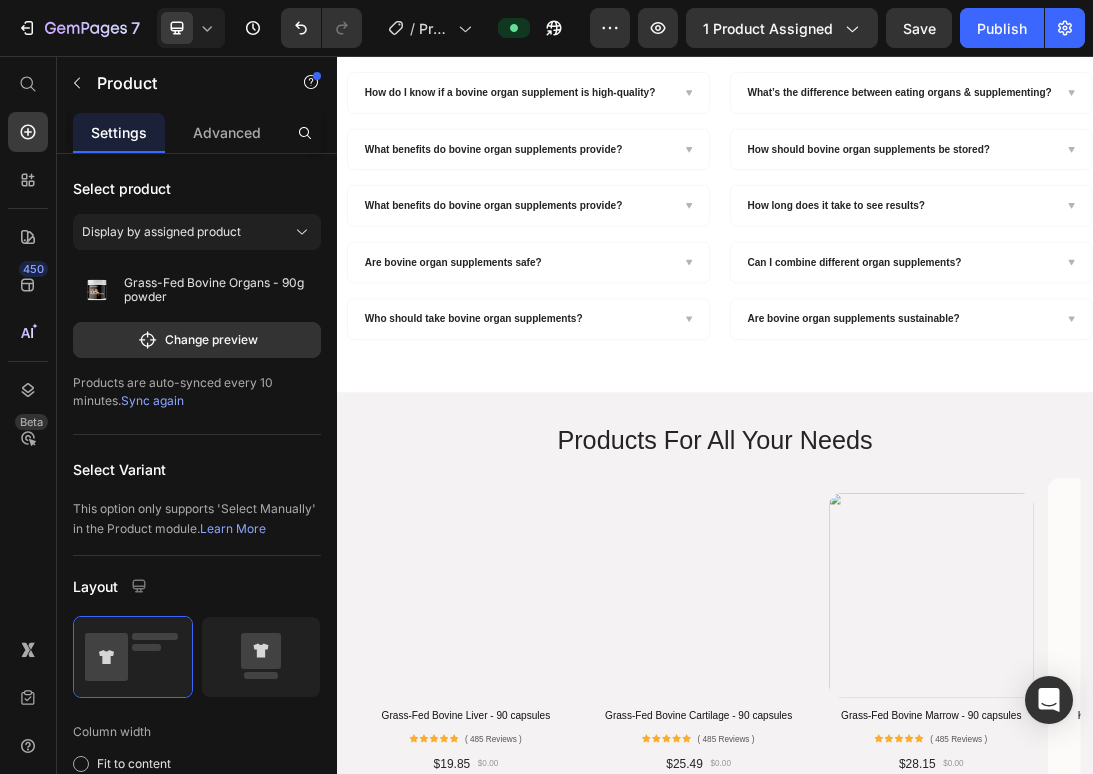 scroll, scrollTop: 3153, scrollLeft: 0, axis: vertical 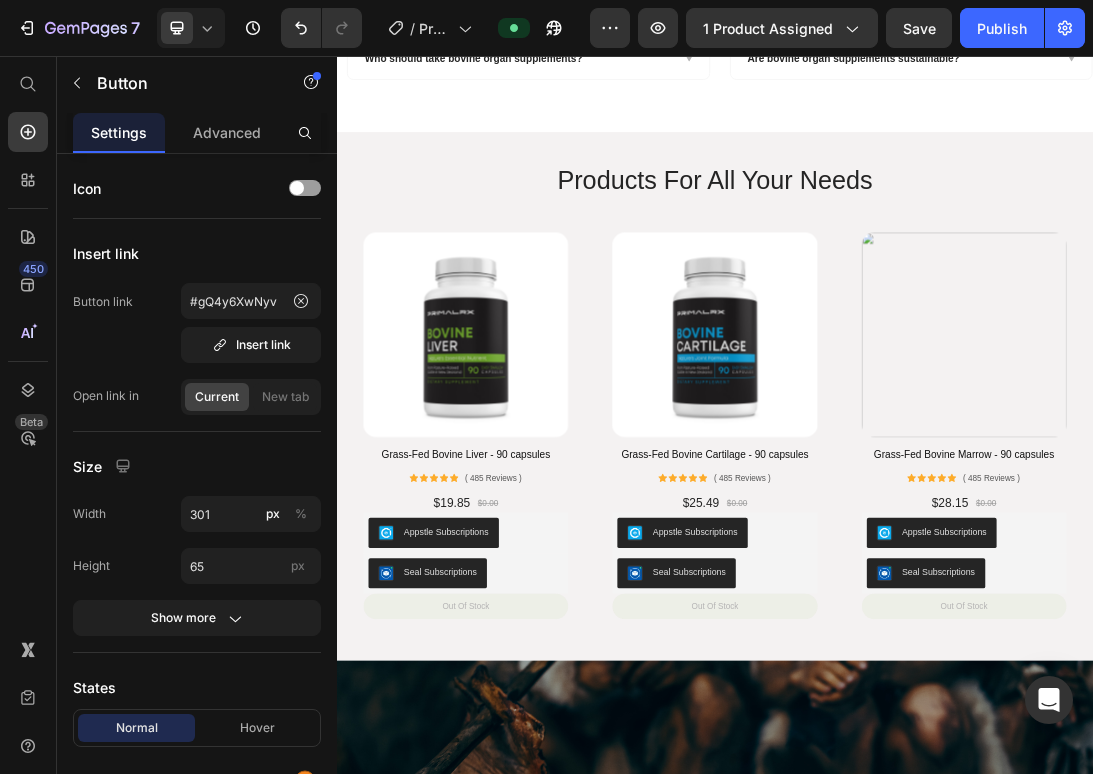 click on "Add to cart" at bounding box center [937, -754] 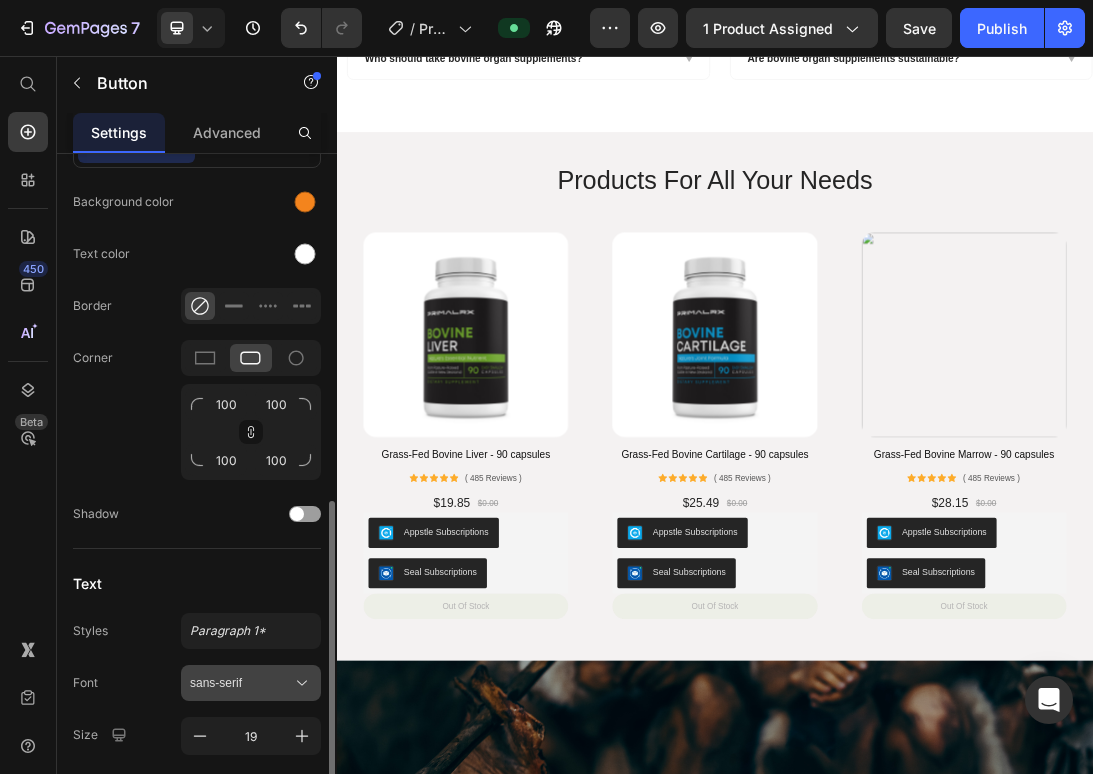 scroll, scrollTop: 545, scrollLeft: 0, axis: vertical 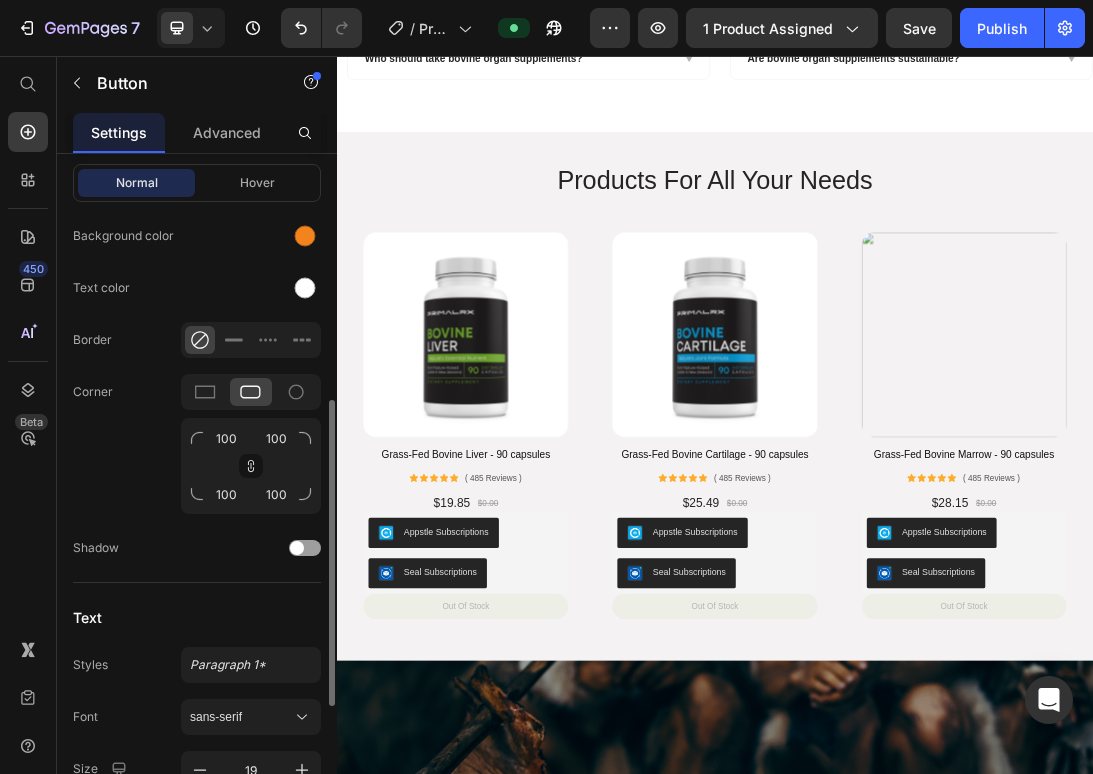 click on "Normal Hover" at bounding box center (197, 183) 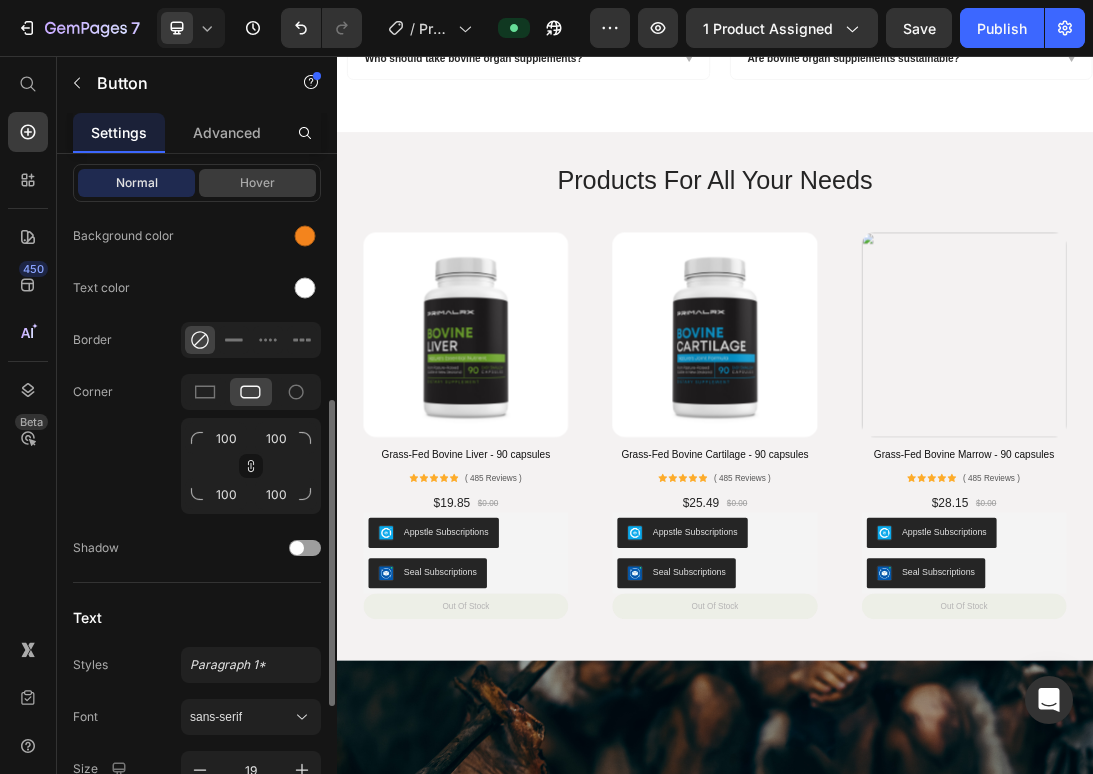 click on "Hover" at bounding box center [257, 183] 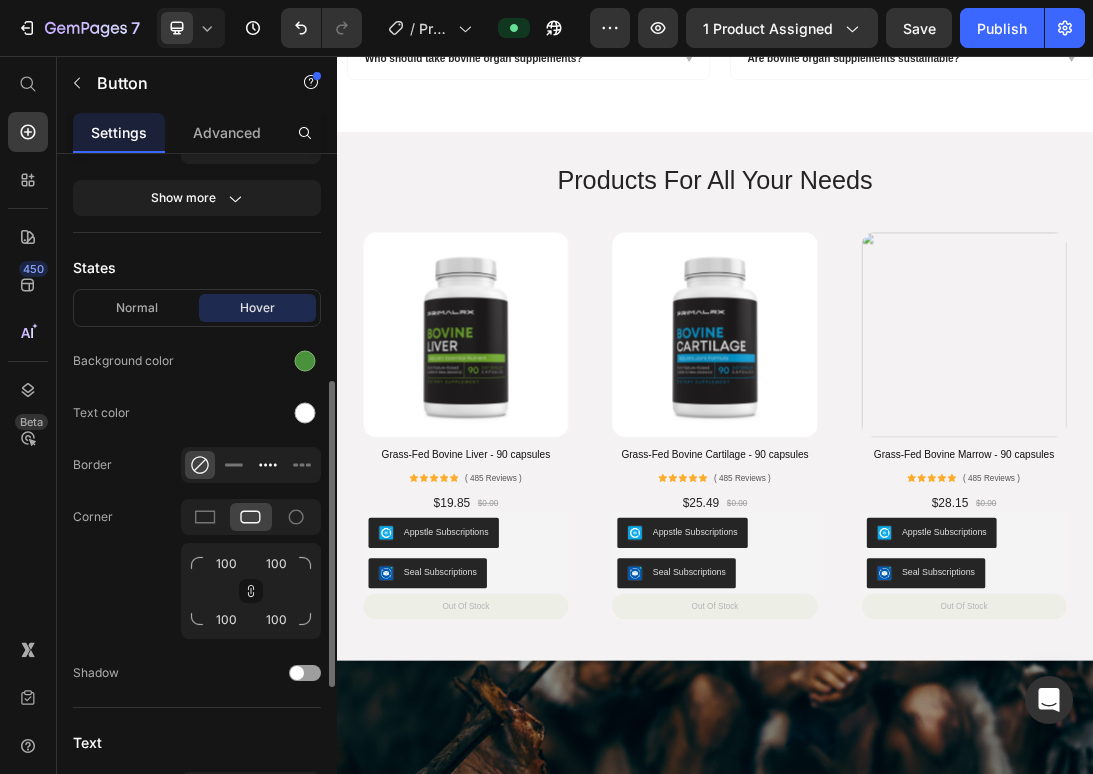 scroll, scrollTop: 394, scrollLeft: 0, axis: vertical 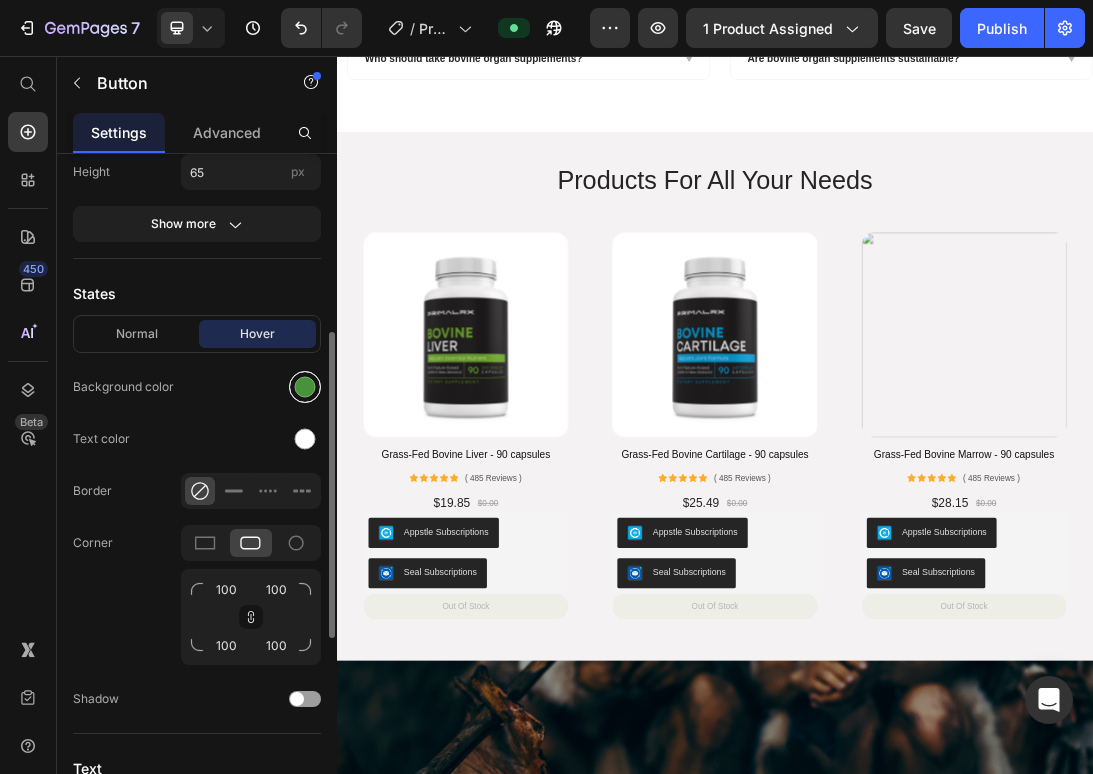 click at bounding box center (305, 387) 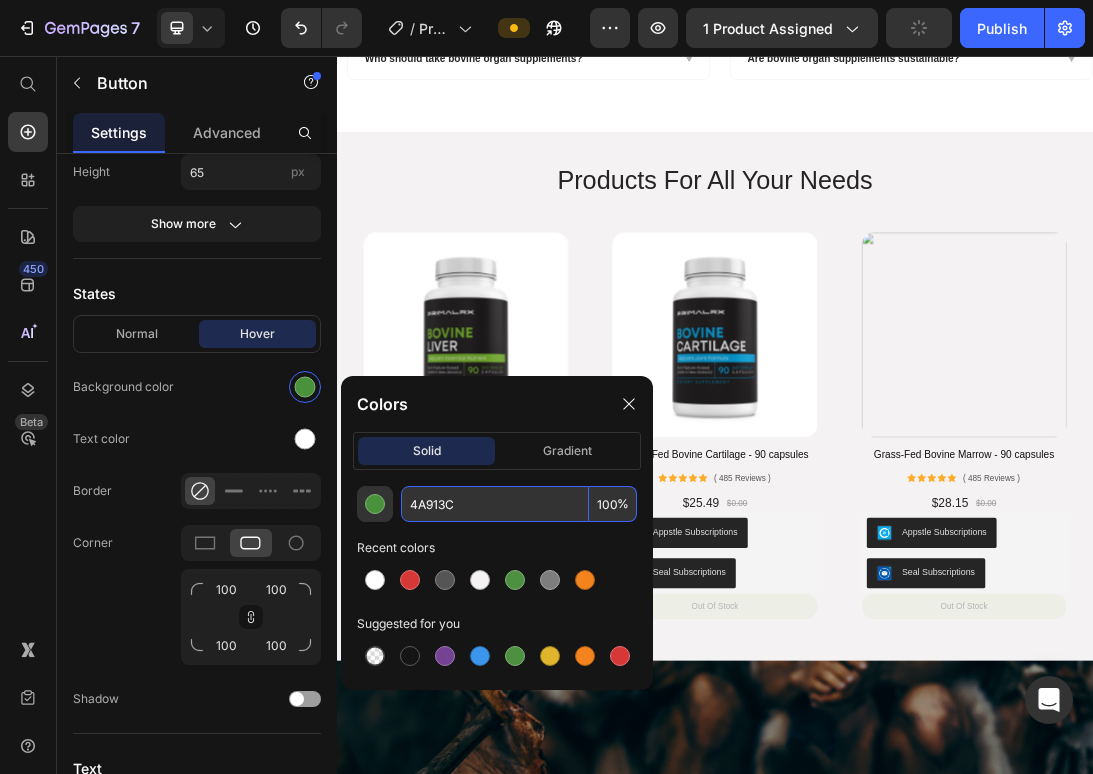 drag, startPoint x: 484, startPoint y: 506, endPoint x: 399, endPoint y: 504, distance: 85.02353 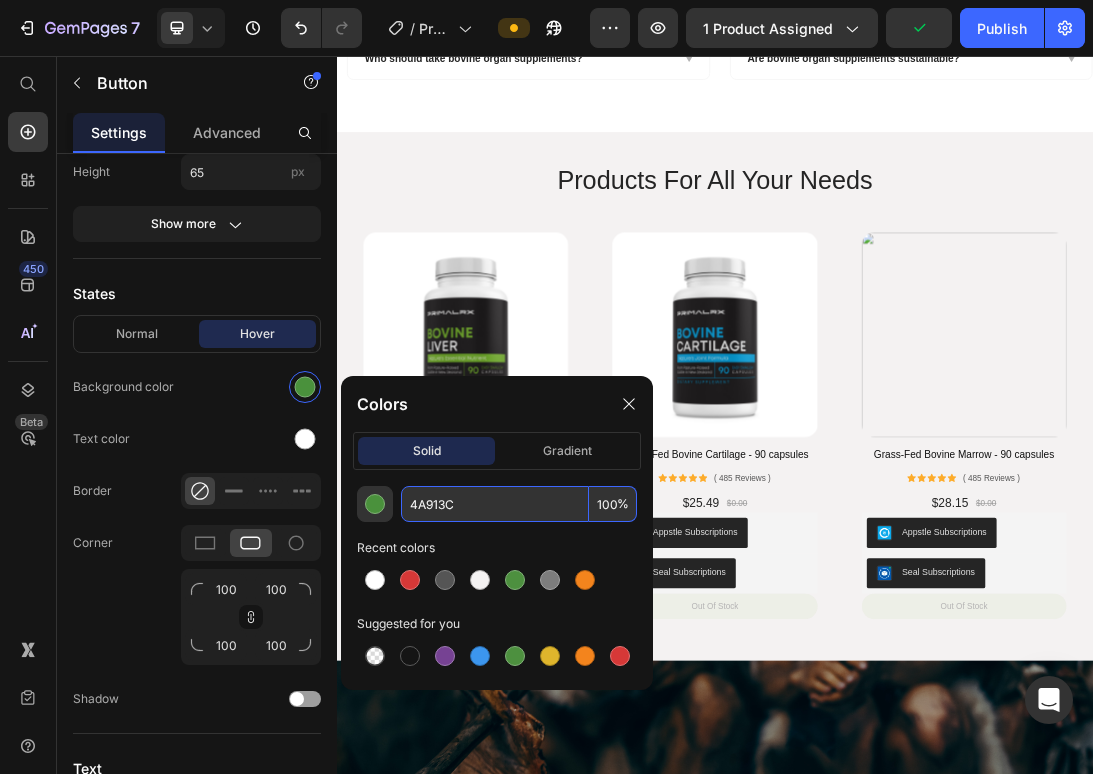 paste on "555555" 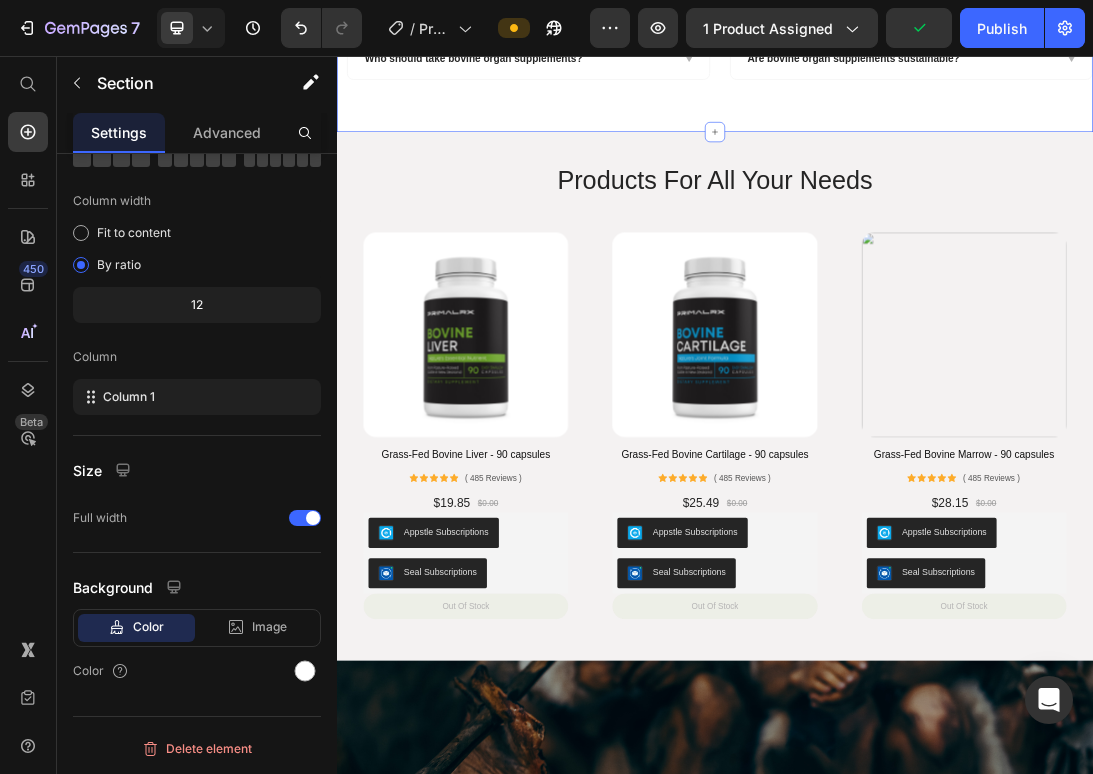 click on "Frequently Asked Questions Heading Have questions? We’re here to help Text block Row
What are bovine organ supplements?
How do I know if a bovine organ supplement is high-quality?
What benefits do bovine organ supplements provide?
What benefits do bovine organ supplements provide?
Are bovine organ supplements safe?
Who should take bovine organ supplements? Accordion
How are bovine organ supplements made?
What’s the difference between eating organs & supplementing?
How should bovine organ supplements be stored?
How long does it take to see results?
Row" at bounding box center (937, -232) 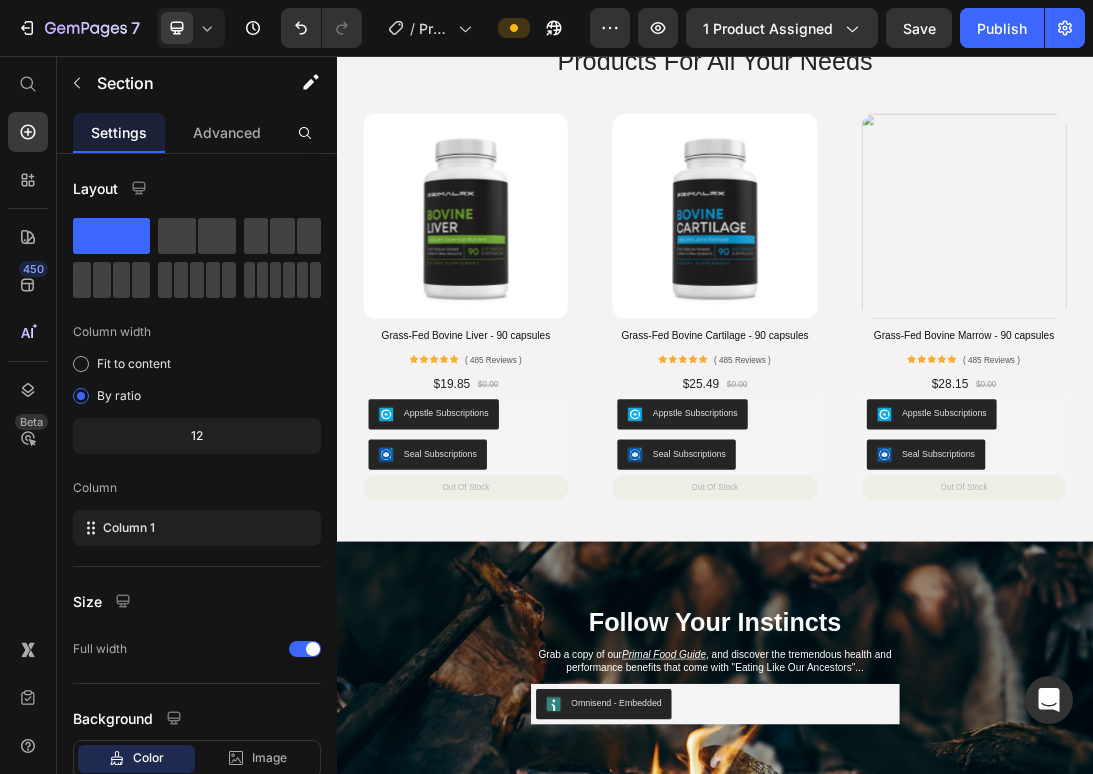 scroll, scrollTop: 4528, scrollLeft: 0, axis: vertical 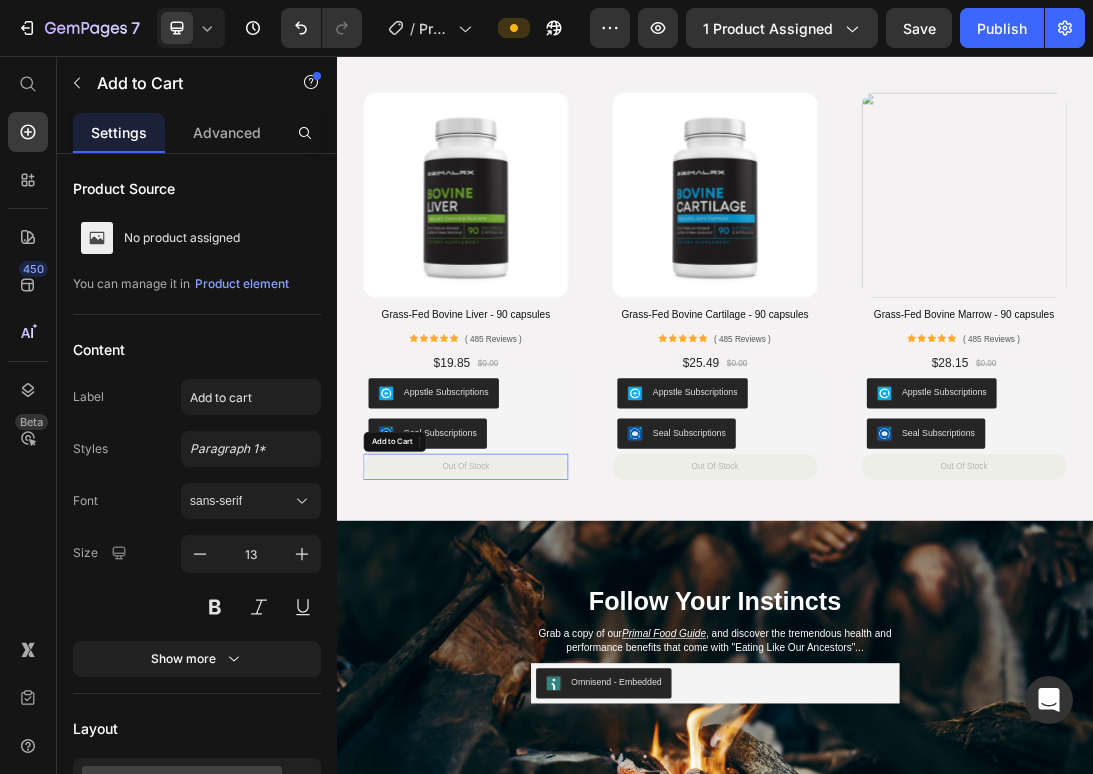 click on "out of stock" at bounding box center [541, 708] 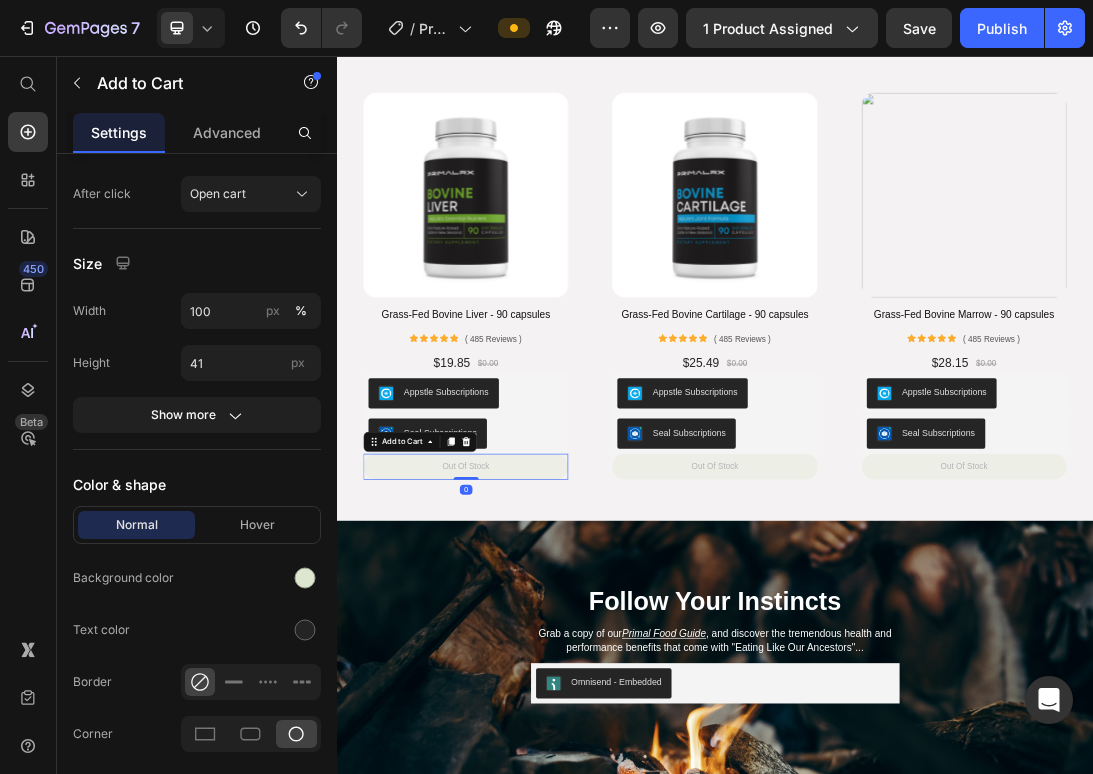 scroll, scrollTop: 1009, scrollLeft: 0, axis: vertical 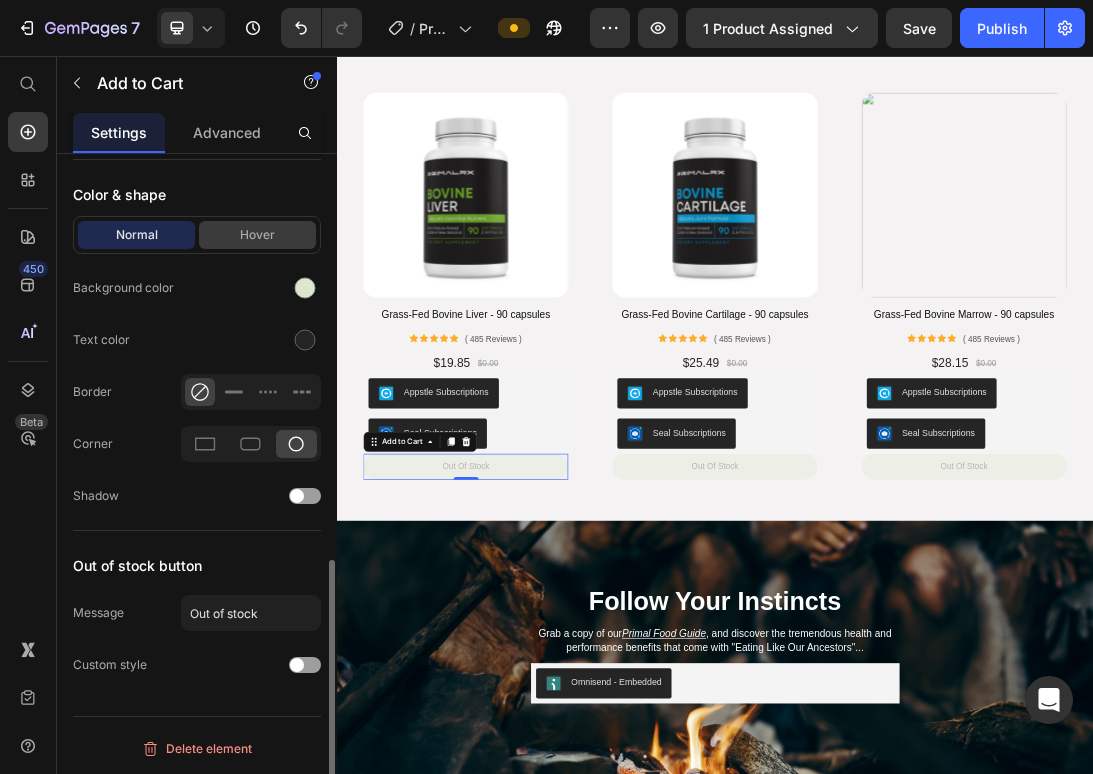 click on "Hover" at bounding box center [257, 235] 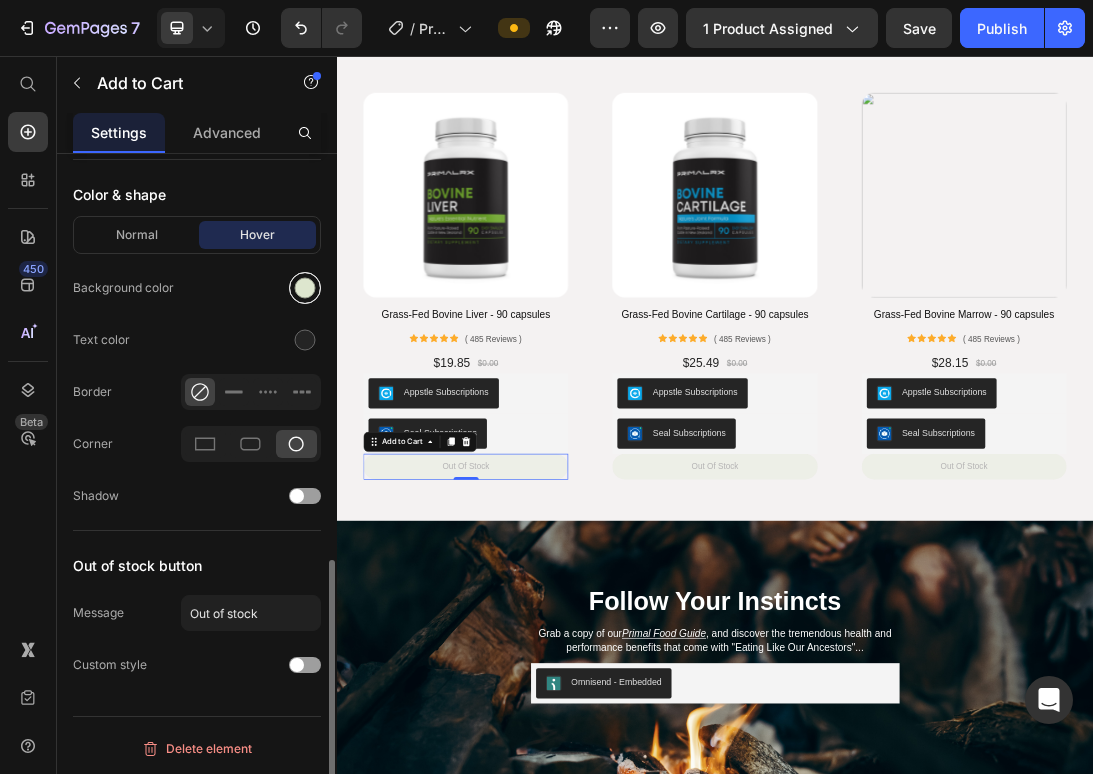 click at bounding box center [305, 288] 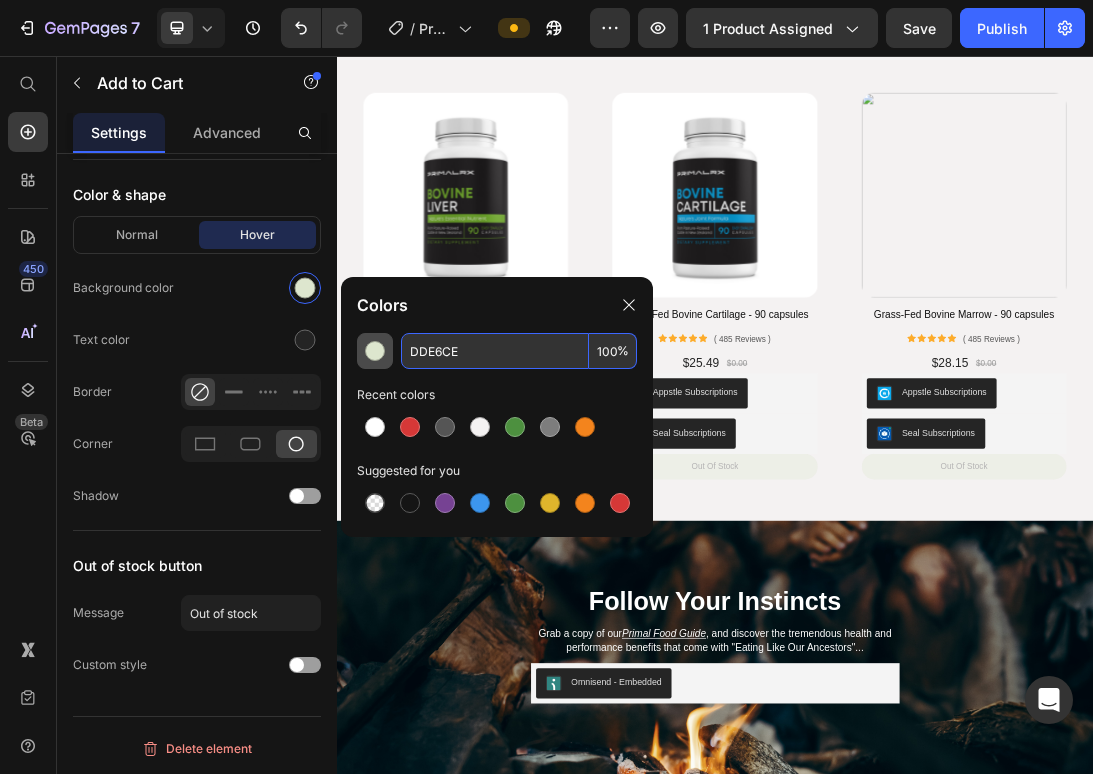 drag, startPoint x: 488, startPoint y: 356, endPoint x: 368, endPoint y: 340, distance: 121.061966 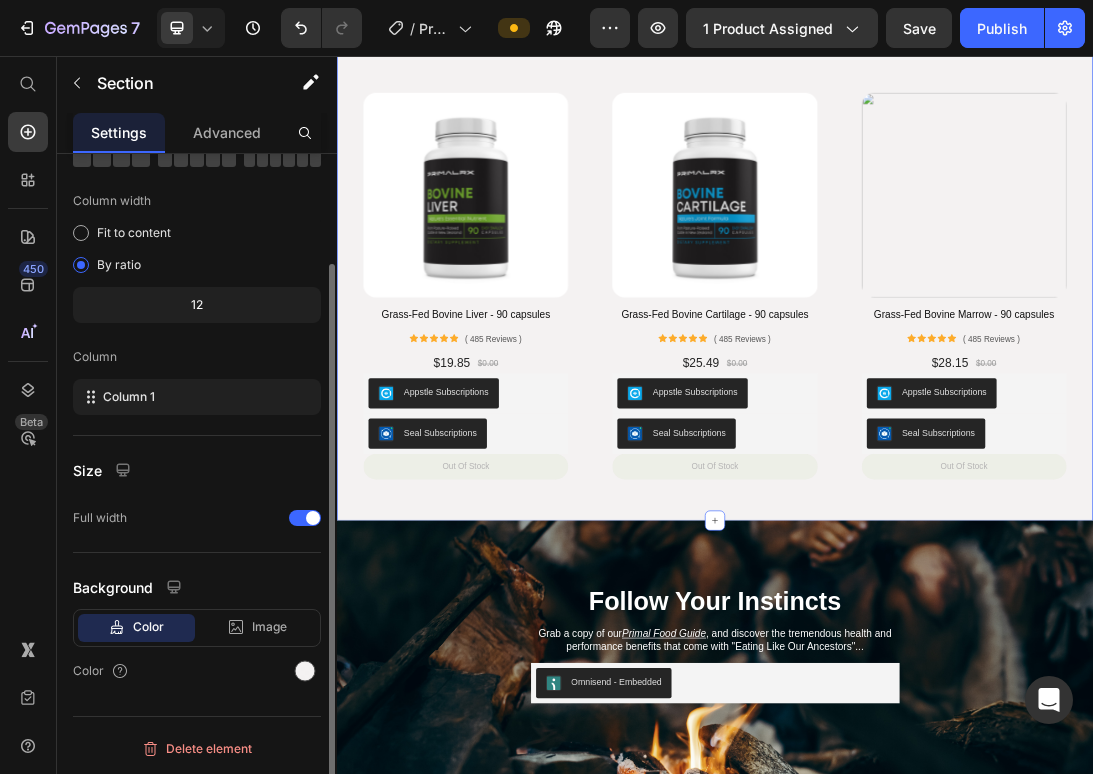 click on "Products For All Your Needs Heading Product Images Grass-Fed Bovine Liver - 90 capsules Product Title
Icon
Icon
Icon
Icon
Icon Icon List ( 485 Reviews ) Text Block Row $19.85 Product Price $0.00 Product Price Row Appstle Subscriptions Appstle Subscriptions Seal Subscriptions Seal Subscriptions out of stock Add to Cart   0 Product Row Product Images Grass-Fed Bovine Cartilage - 90 capsules Product Title
Icon
Icon
Icon
Icon
Icon Icon List ( 485 Reviews ) Text Block Row $25.49 Product Price $0.00 Product Price Row Appstle Subscriptions Appstle Subscriptions Seal Subscriptions Seal Subscriptions out of stock Add to Cart Product Row Product Images Grass-Fed Bovine Marrow - 90 capsules Product Title
Icon
Icon
Icon
Icon
Icon Icon List ( 485 Reviews )" at bounding box center (937, 374) 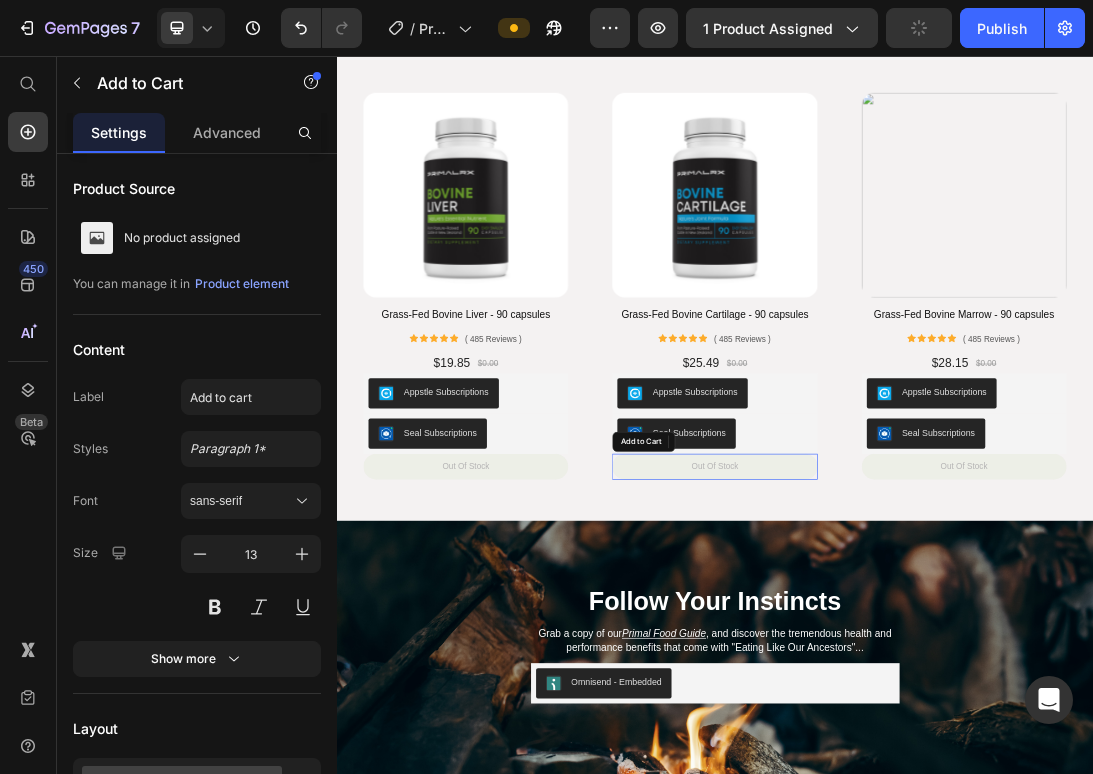 click on "out of stock" at bounding box center [936, 708] 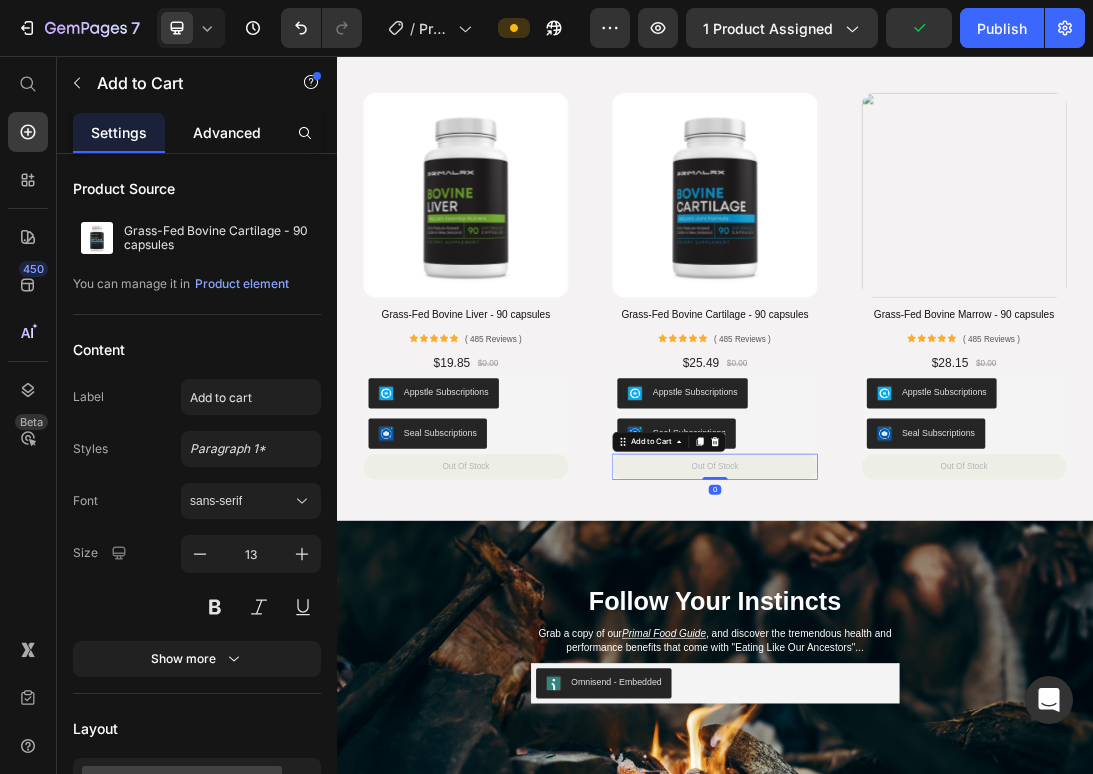 click on "Advanced" at bounding box center (227, 132) 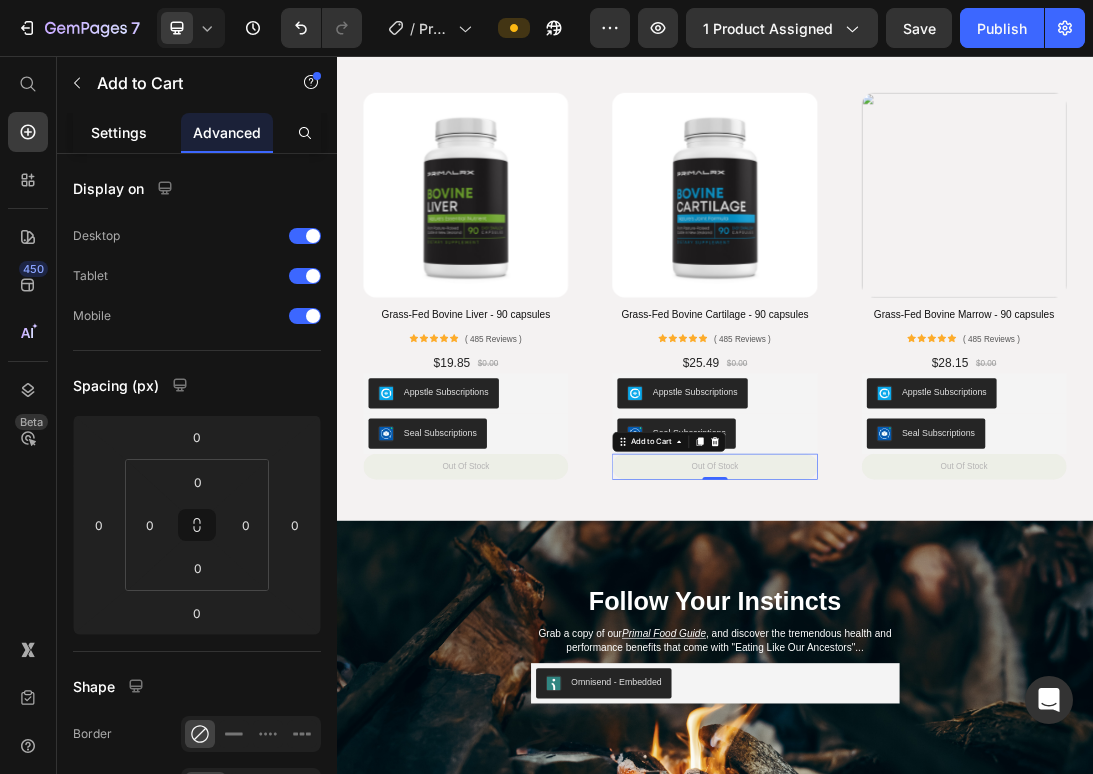 click on "Settings" at bounding box center (119, 132) 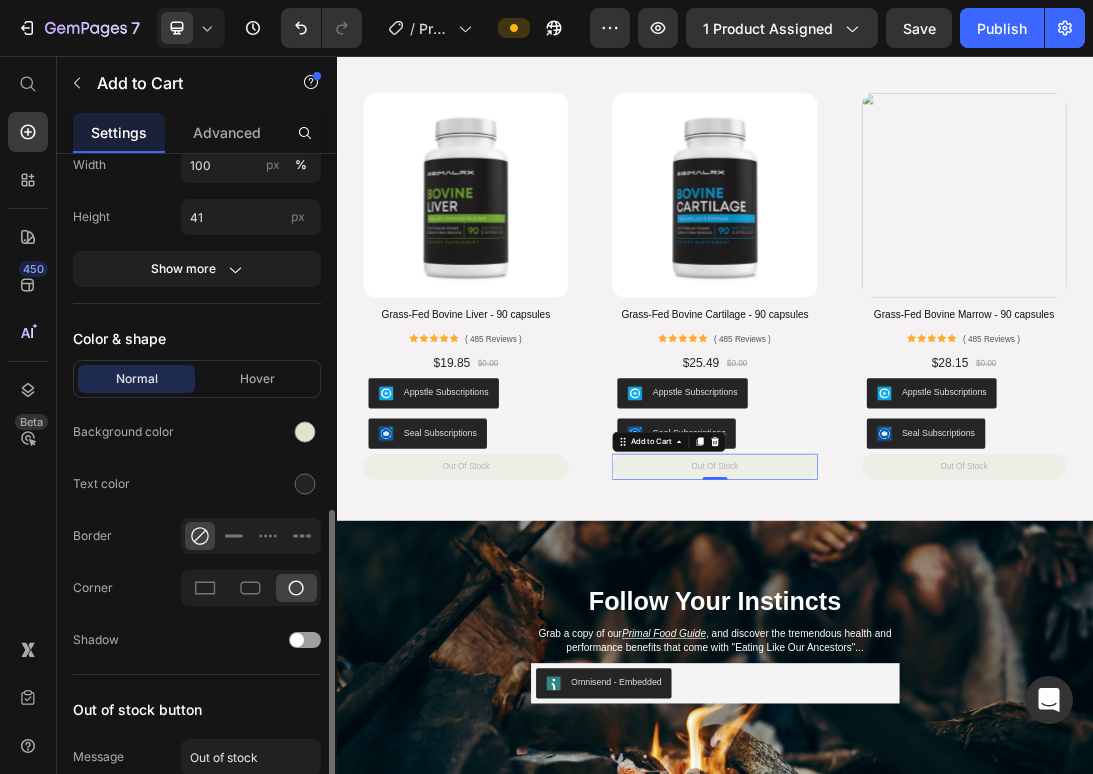 scroll, scrollTop: 871, scrollLeft: 0, axis: vertical 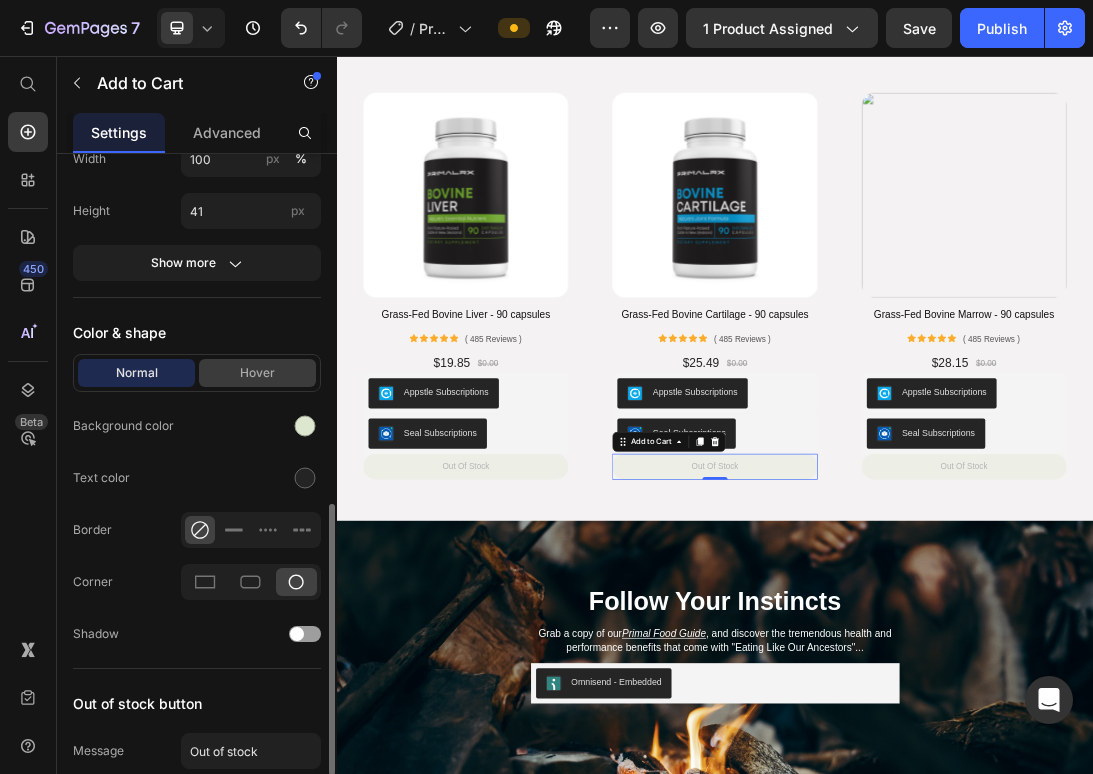 click on "Hover" at bounding box center [257, 373] 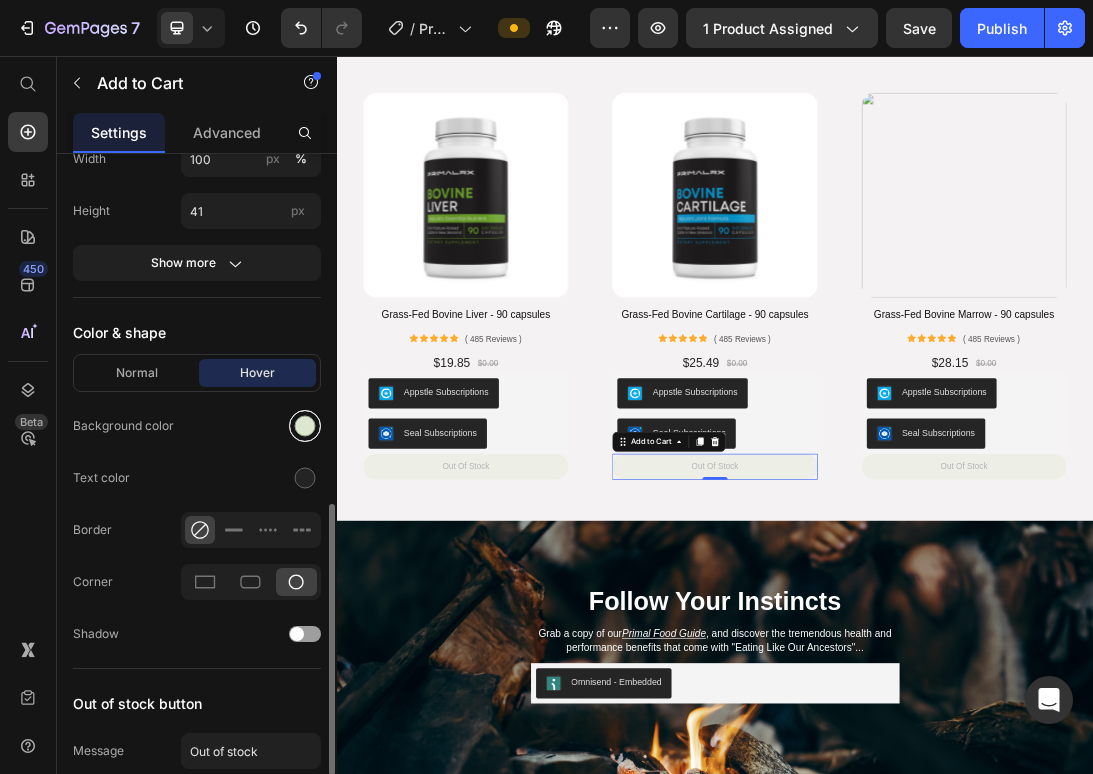 click at bounding box center (305, 426) 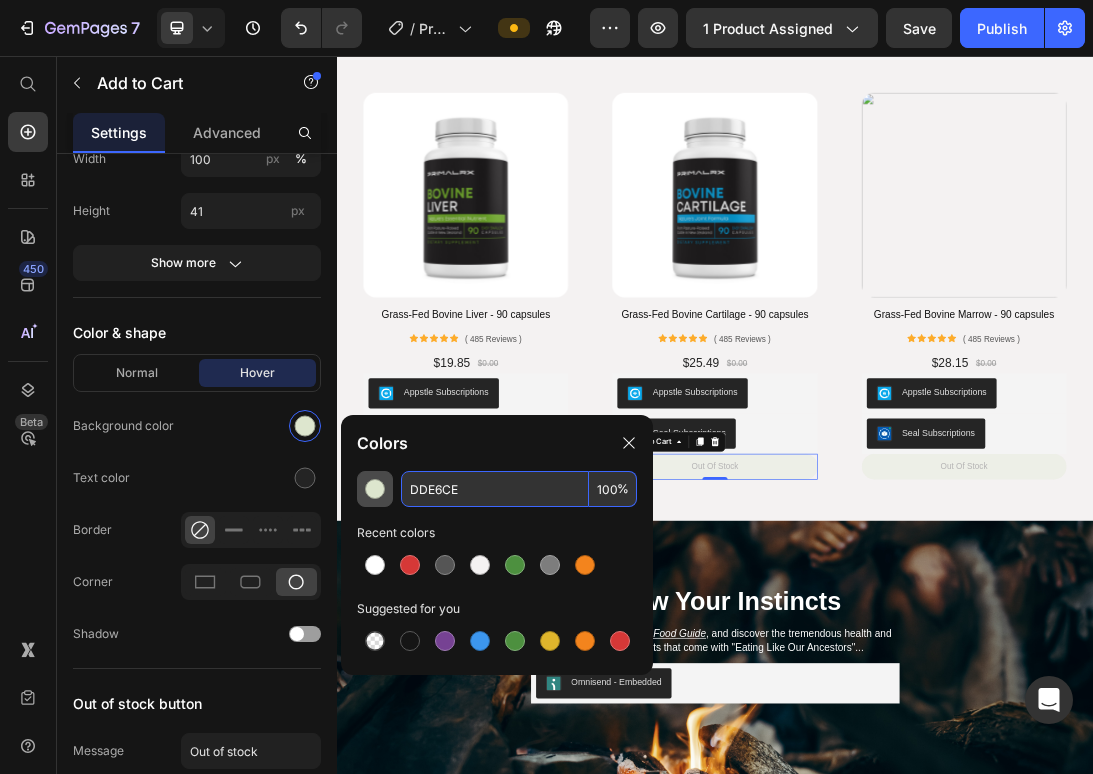drag, startPoint x: 484, startPoint y: 491, endPoint x: 365, endPoint y: 479, distance: 119.60351 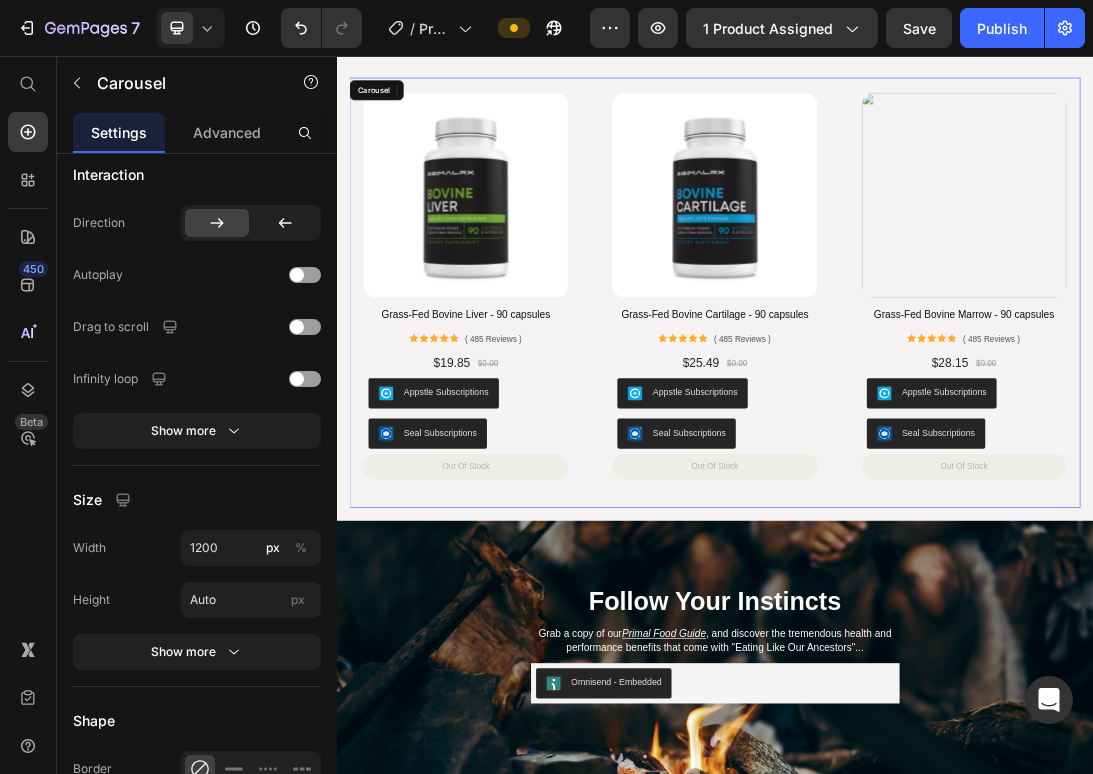 click on "Product Images Grass-Fed Bovine Marrow - 90 capsules Product Title
Icon
Icon
Icon
Icon
Icon Icon List ( 485 Reviews ) Text Block Row $28.15 Product Price $0.00 Product Price Row Appstle Subscriptions Appstle Subscriptions Seal Subscriptions Seal Subscriptions out of stock Add to Cart Product Row" at bounding box center [1332, 432] 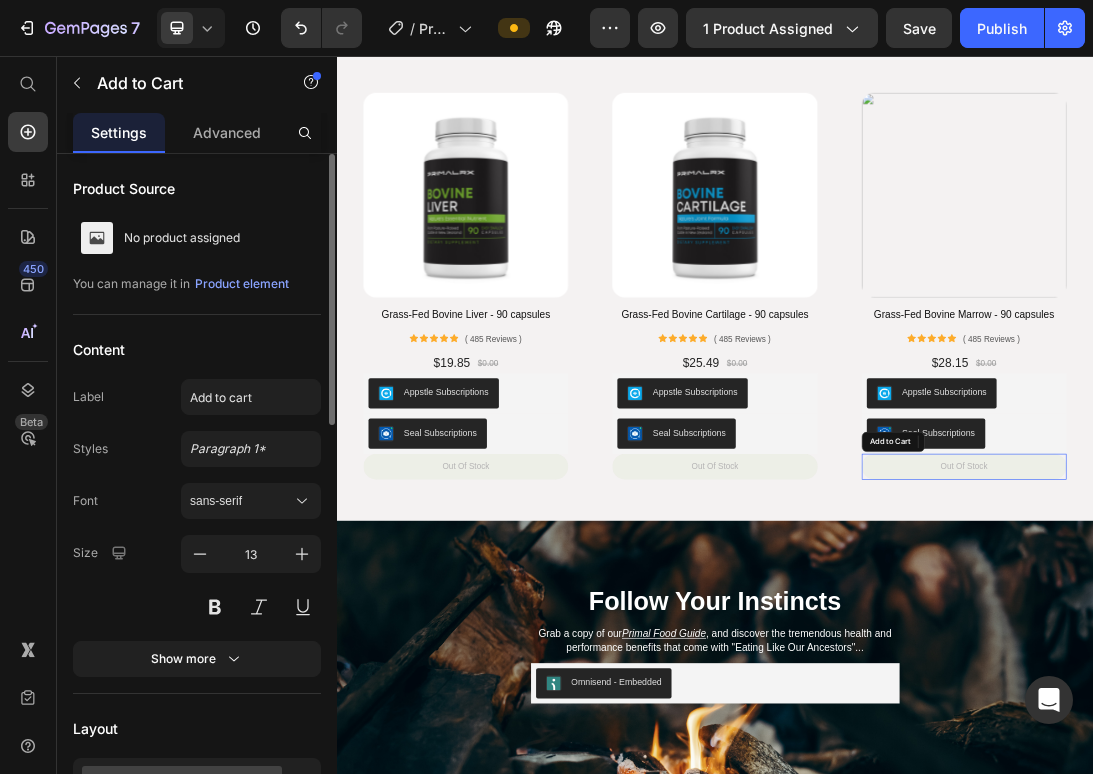 click on "out of stock" at bounding box center [1332, 708] 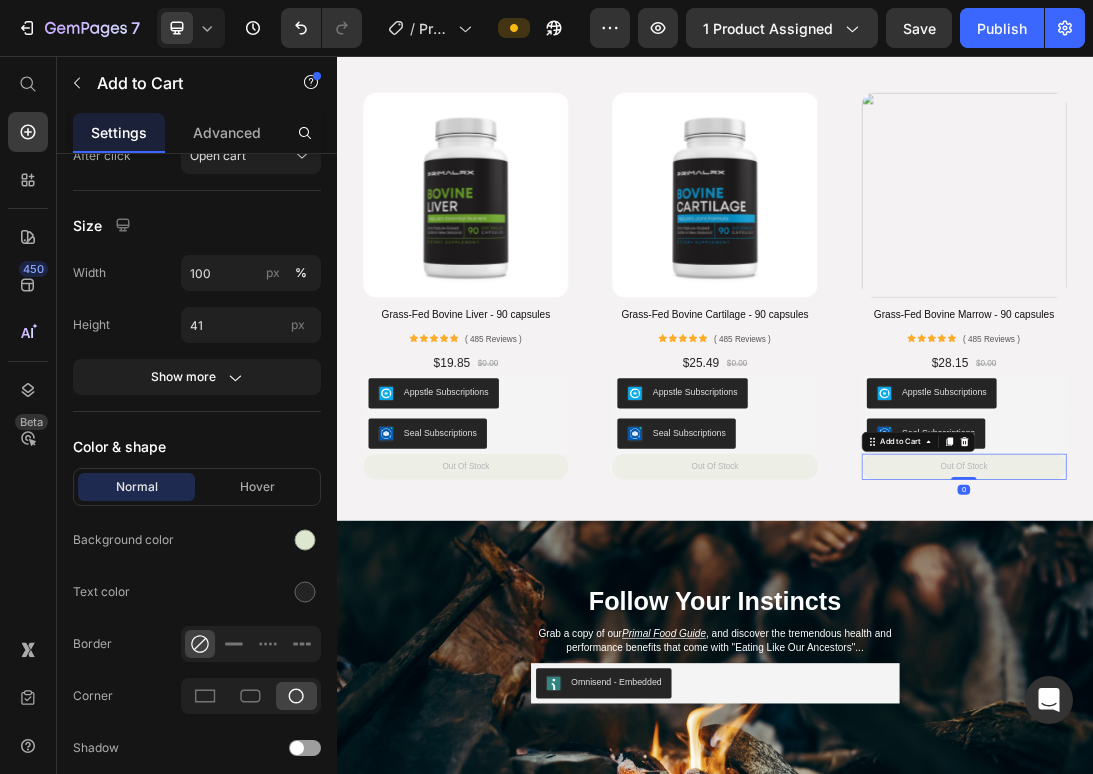 scroll, scrollTop: 1009, scrollLeft: 0, axis: vertical 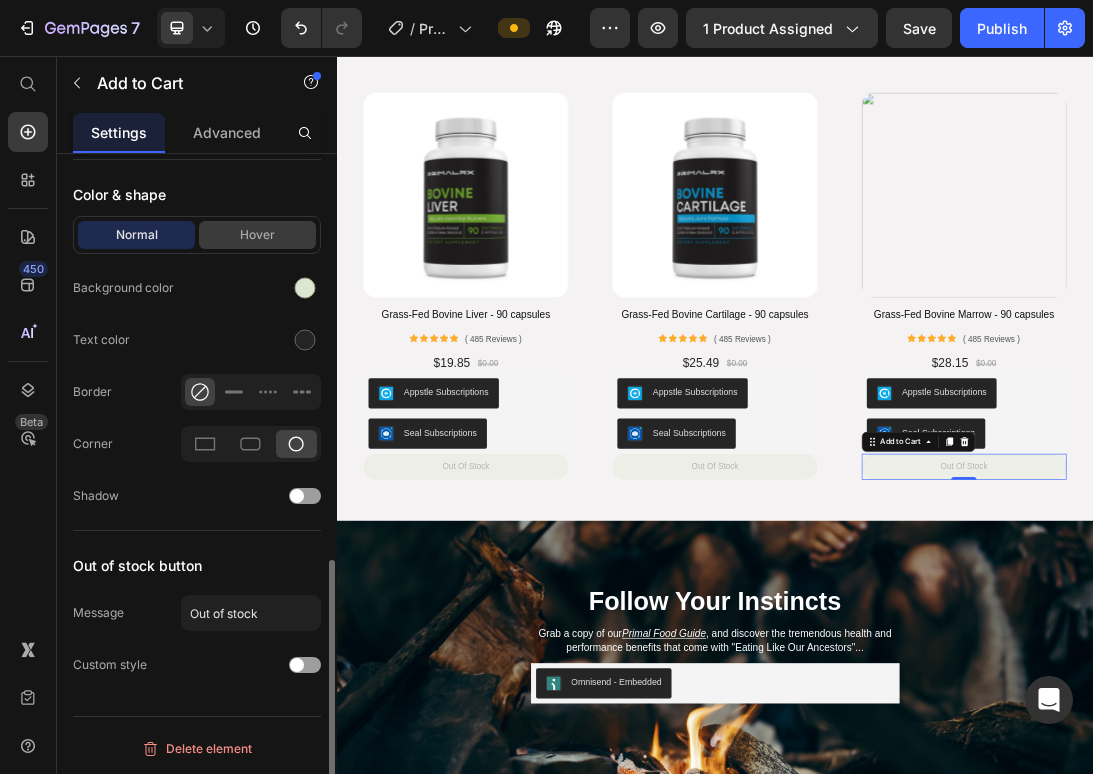 click on "Hover" at bounding box center (257, 235) 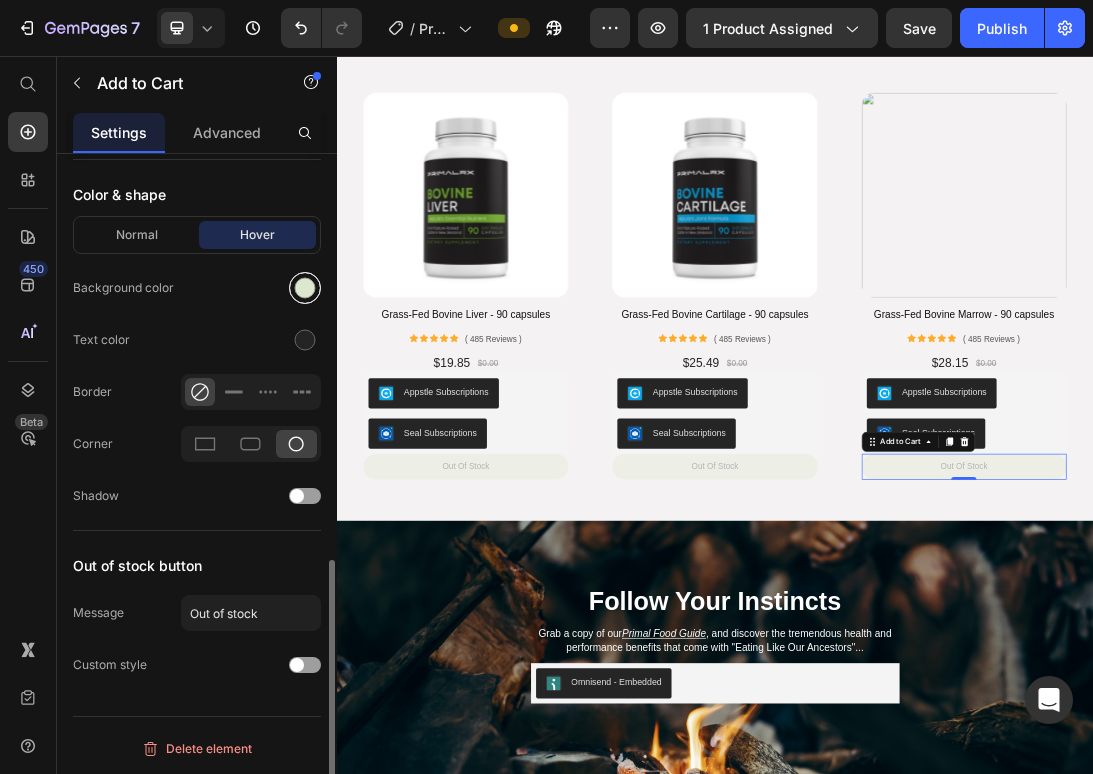 click at bounding box center (305, 288) 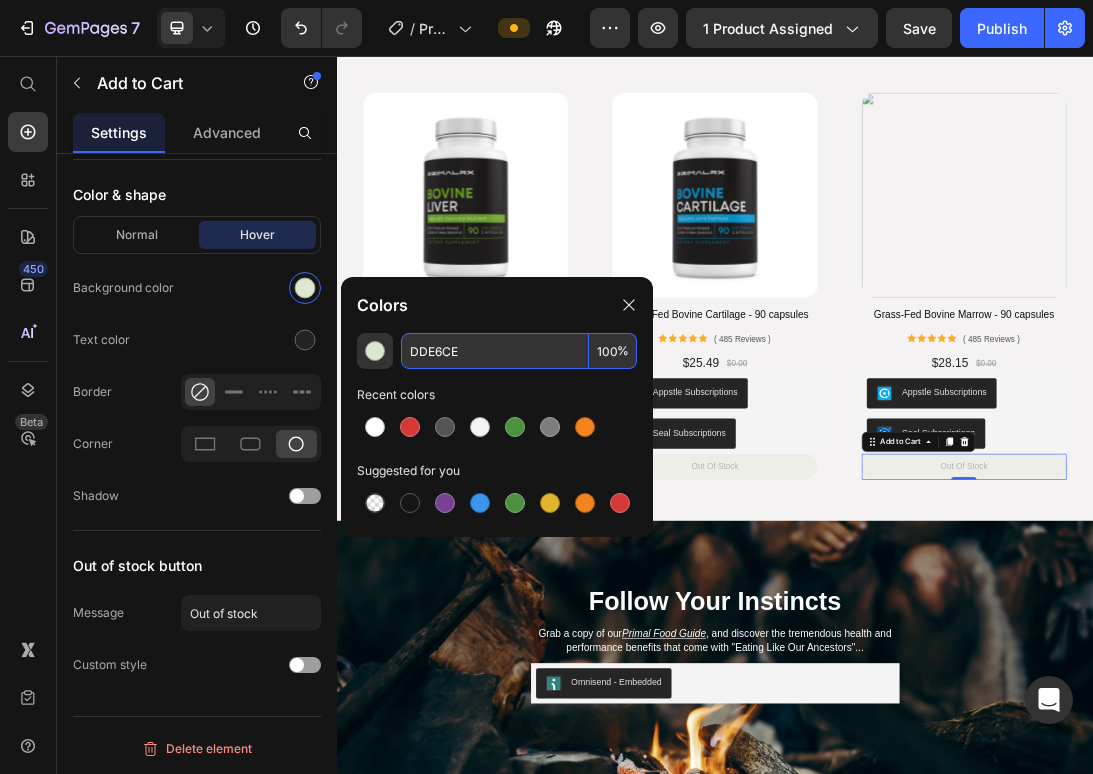 drag, startPoint x: 485, startPoint y: 358, endPoint x: 398, endPoint y: 353, distance: 87.14356 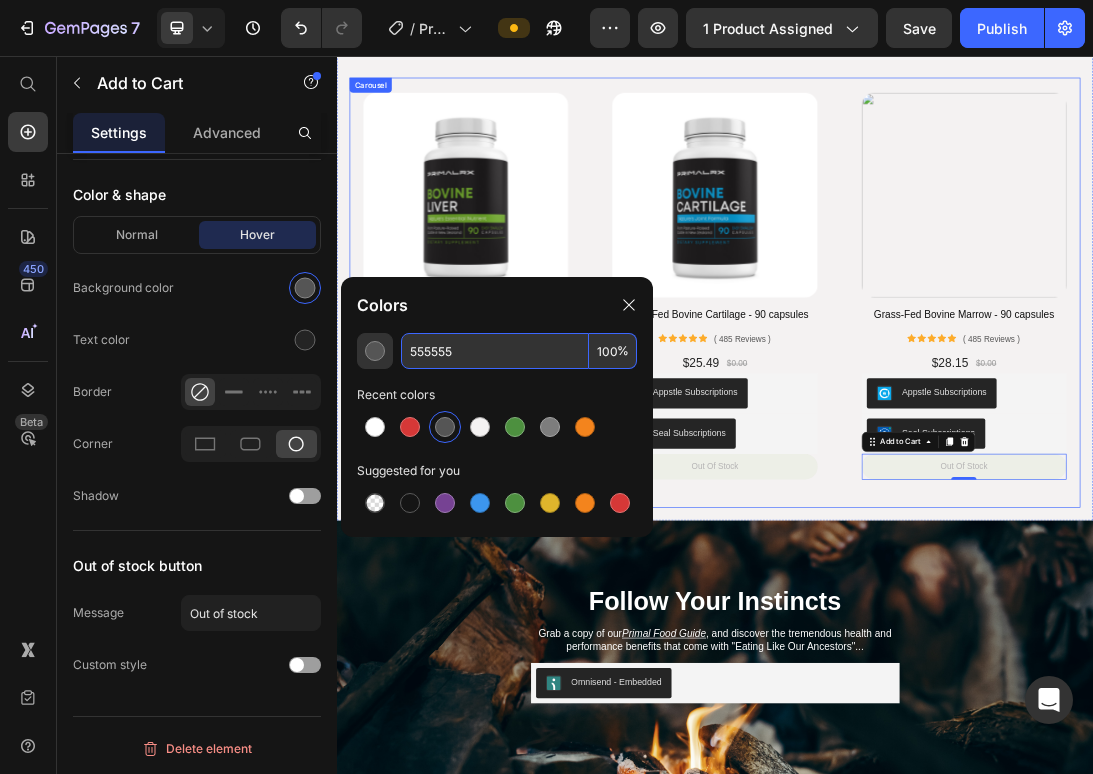 click on "Product Images Grass-Fed Bovine Cartilage - 90 capsules Product Title
Icon
Icon
Icon
Icon
Icon Icon List ( 485 Reviews ) Text Block Row $25.49 Product Price $0.00 Product Price Row Appstle Subscriptions Appstle Subscriptions Seal Subscriptions Seal Subscriptions out of stock Add to Cart Product Row" at bounding box center [936, 432] 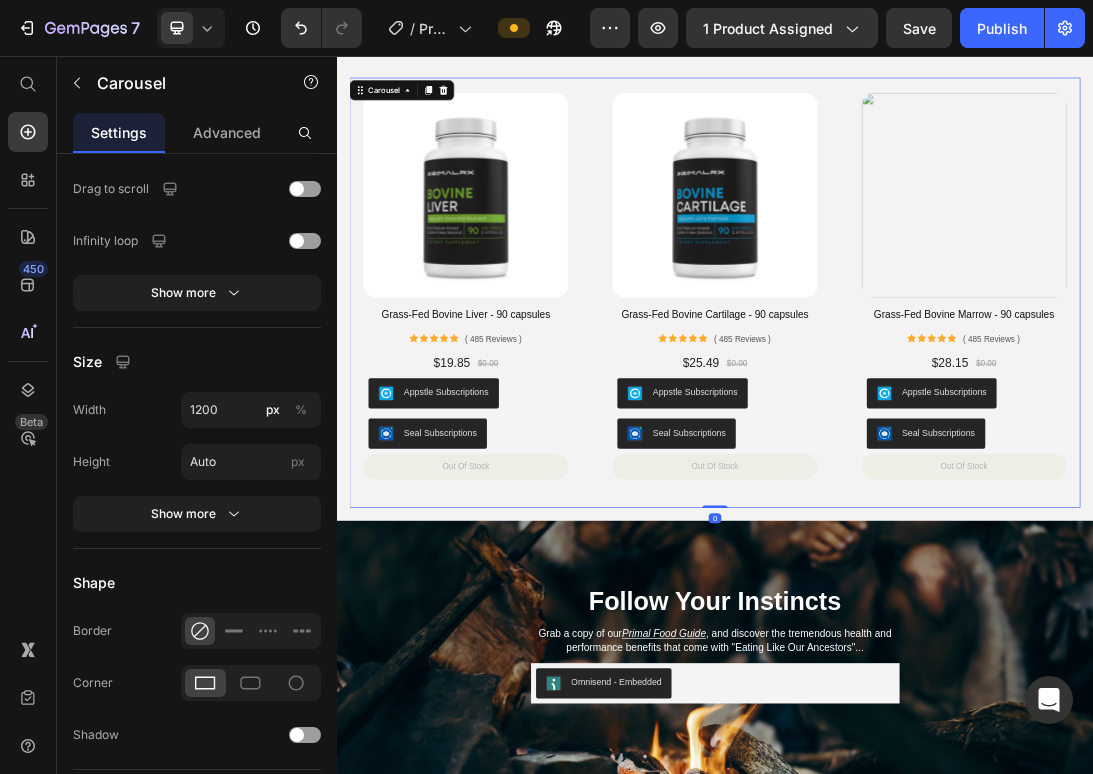 scroll, scrollTop: 0, scrollLeft: 0, axis: both 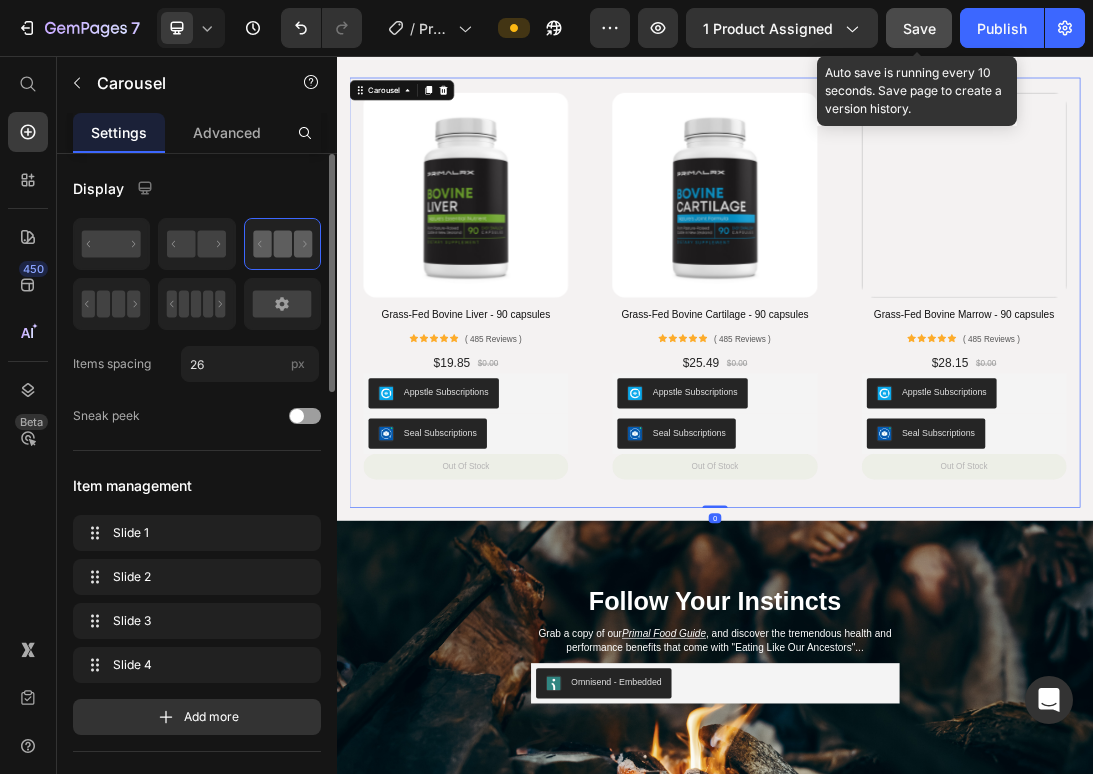click on "Save" at bounding box center [919, 28] 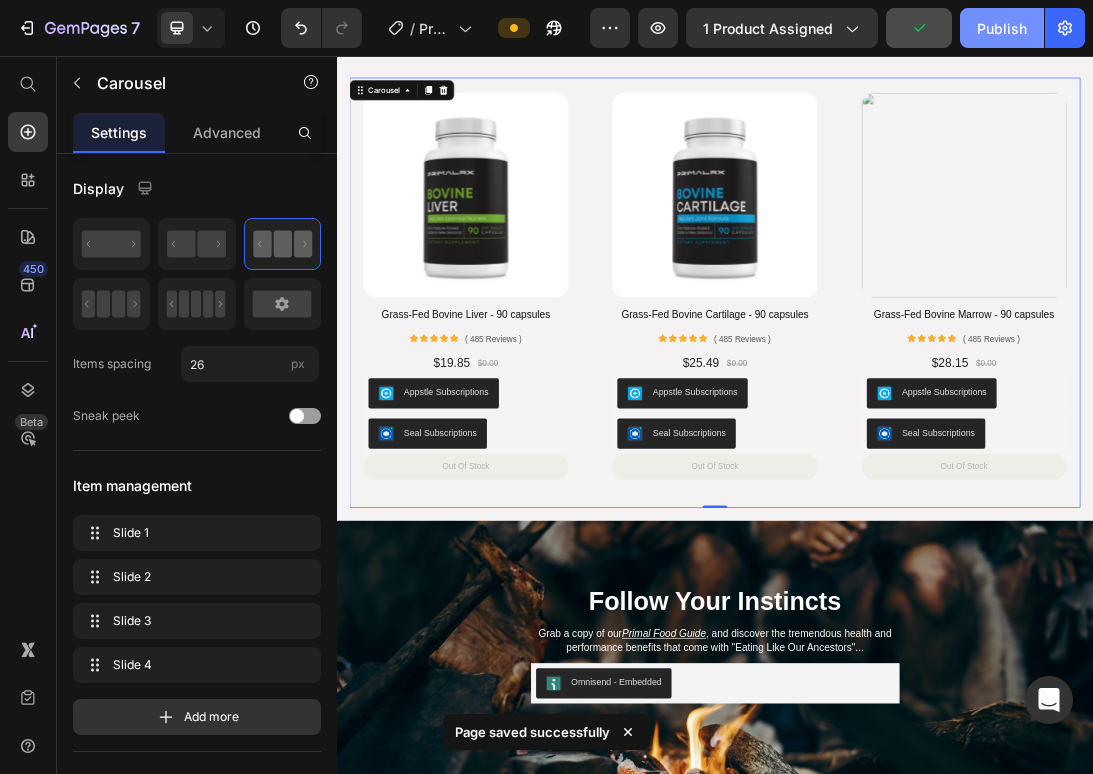 click on "Publish" at bounding box center [1002, 28] 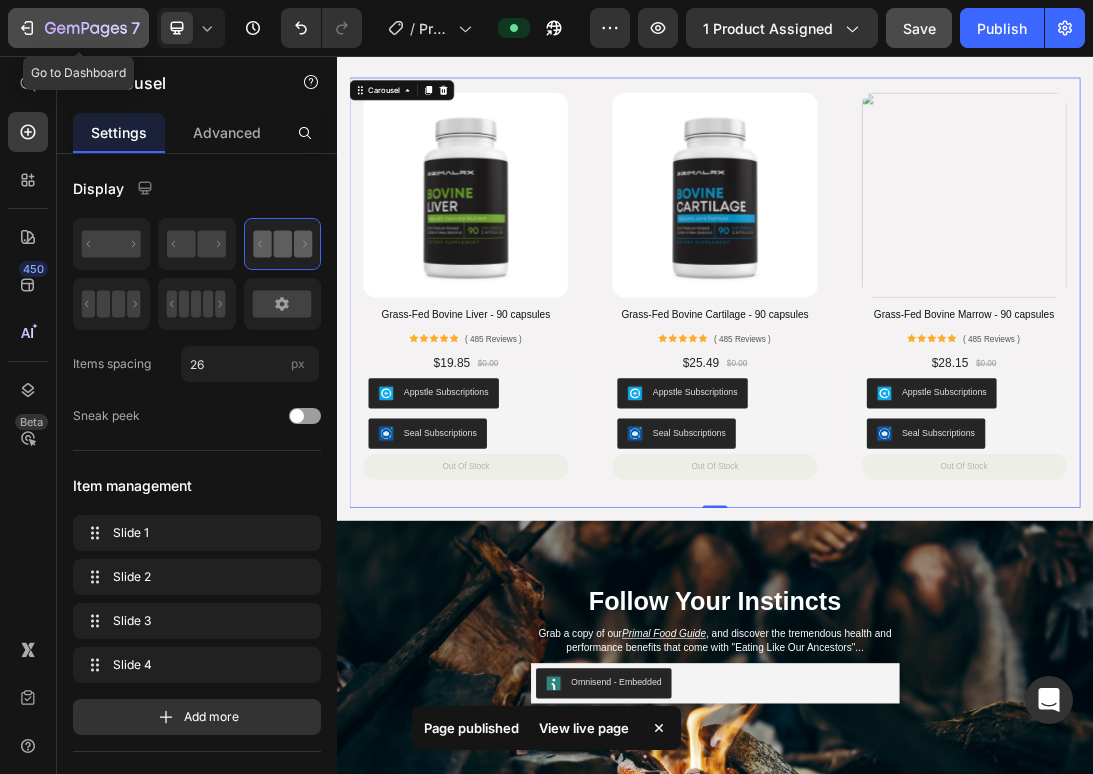 click 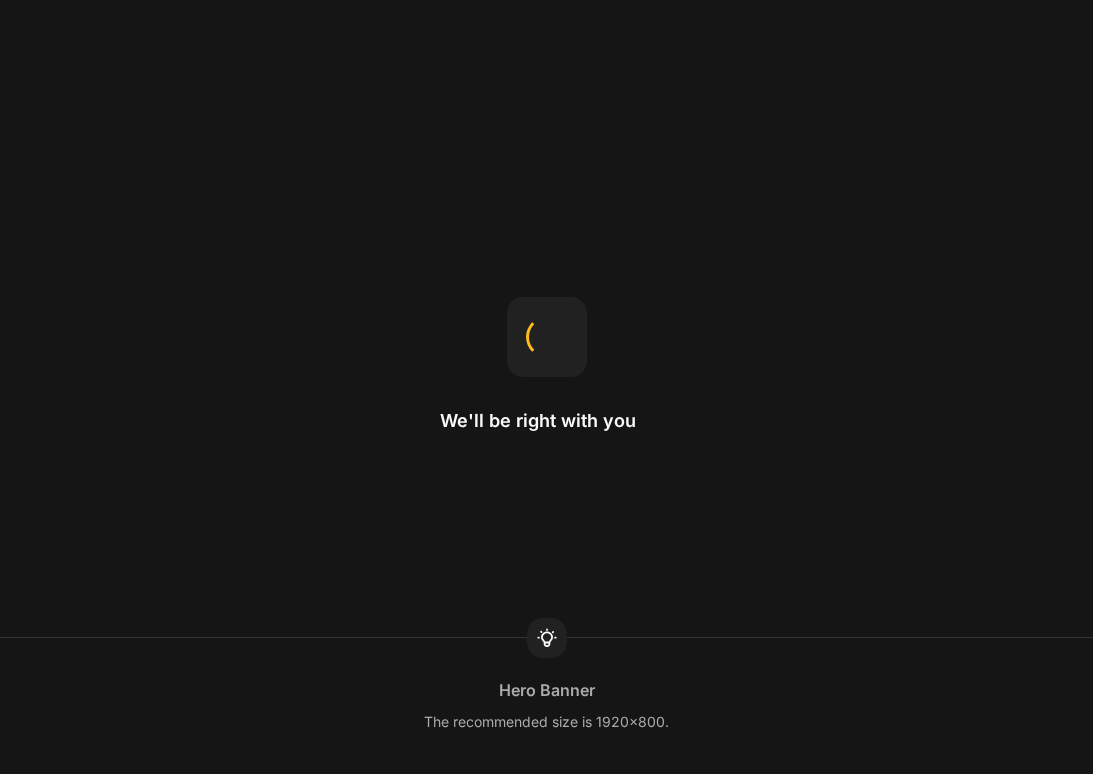 scroll, scrollTop: 0, scrollLeft: 0, axis: both 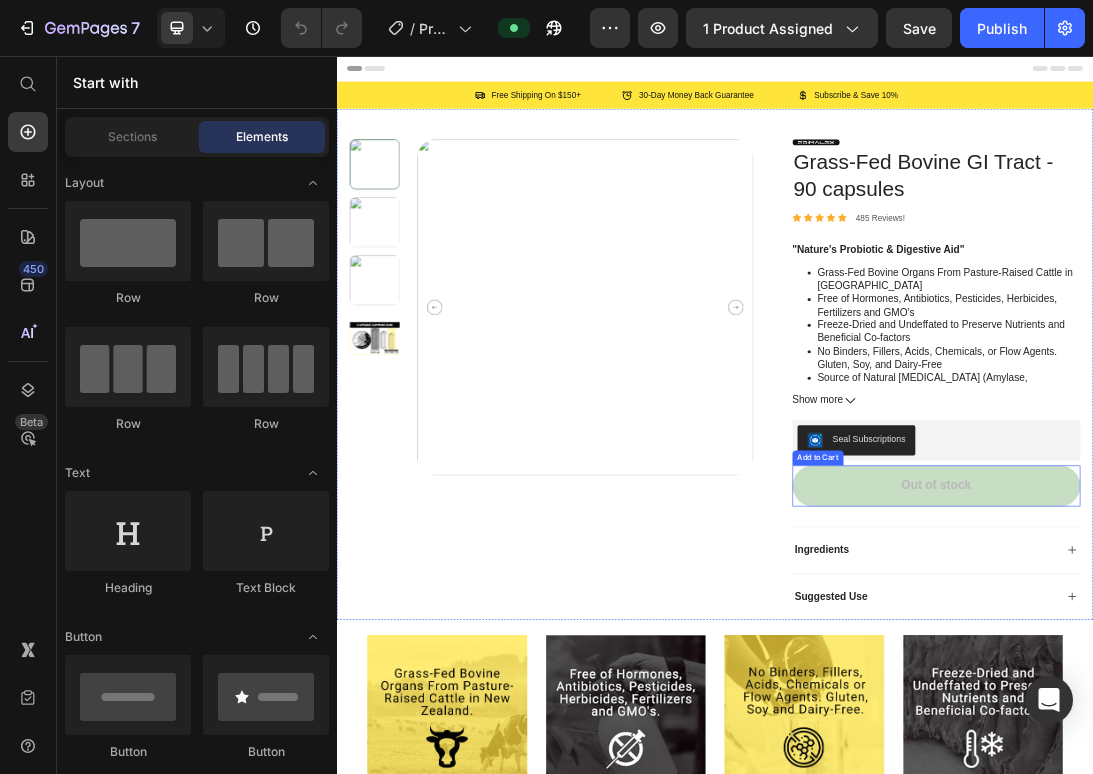 click on "Out of stock" at bounding box center (1289, 738) 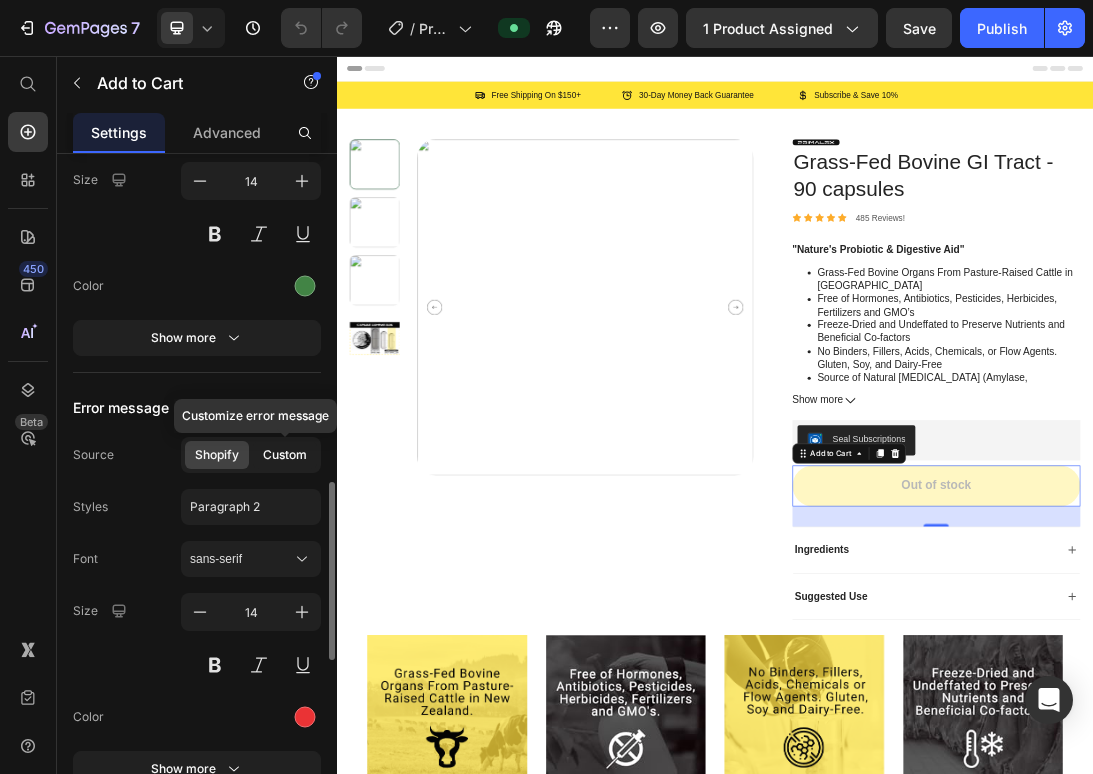 scroll, scrollTop: 1709, scrollLeft: 0, axis: vertical 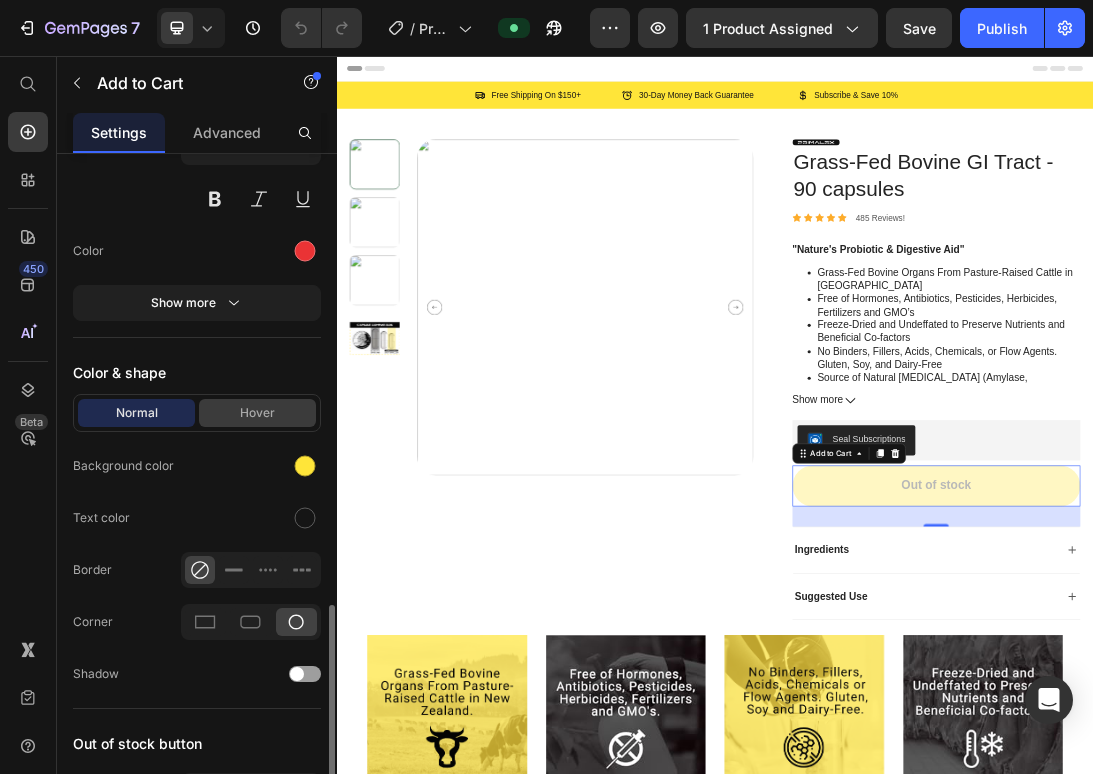click on "Hover" at bounding box center [257, 413] 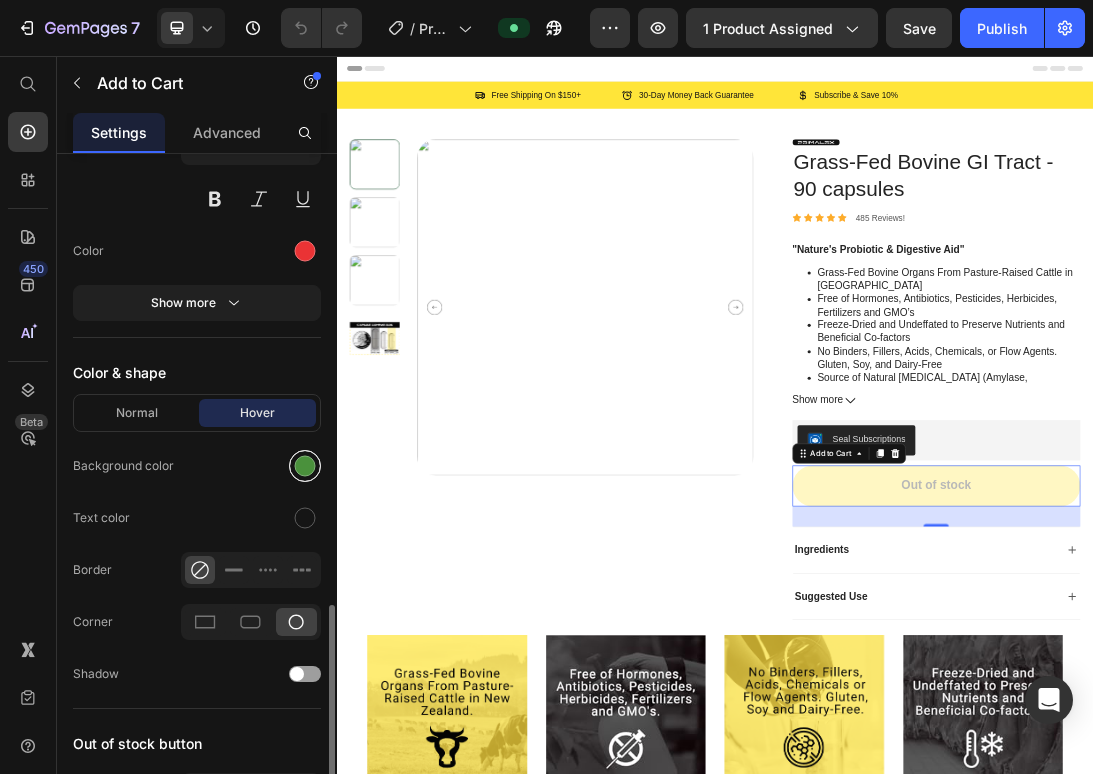 click at bounding box center [305, 466] 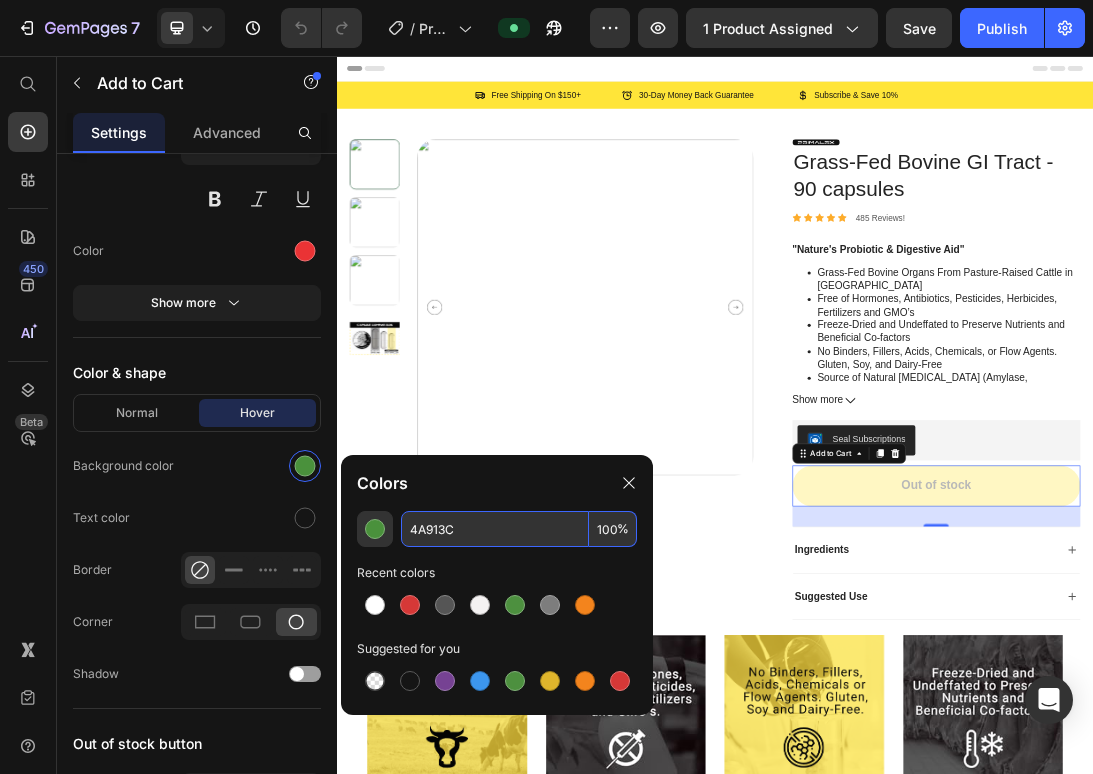 drag, startPoint x: 486, startPoint y: 525, endPoint x: 365, endPoint y: 505, distance: 122.641754 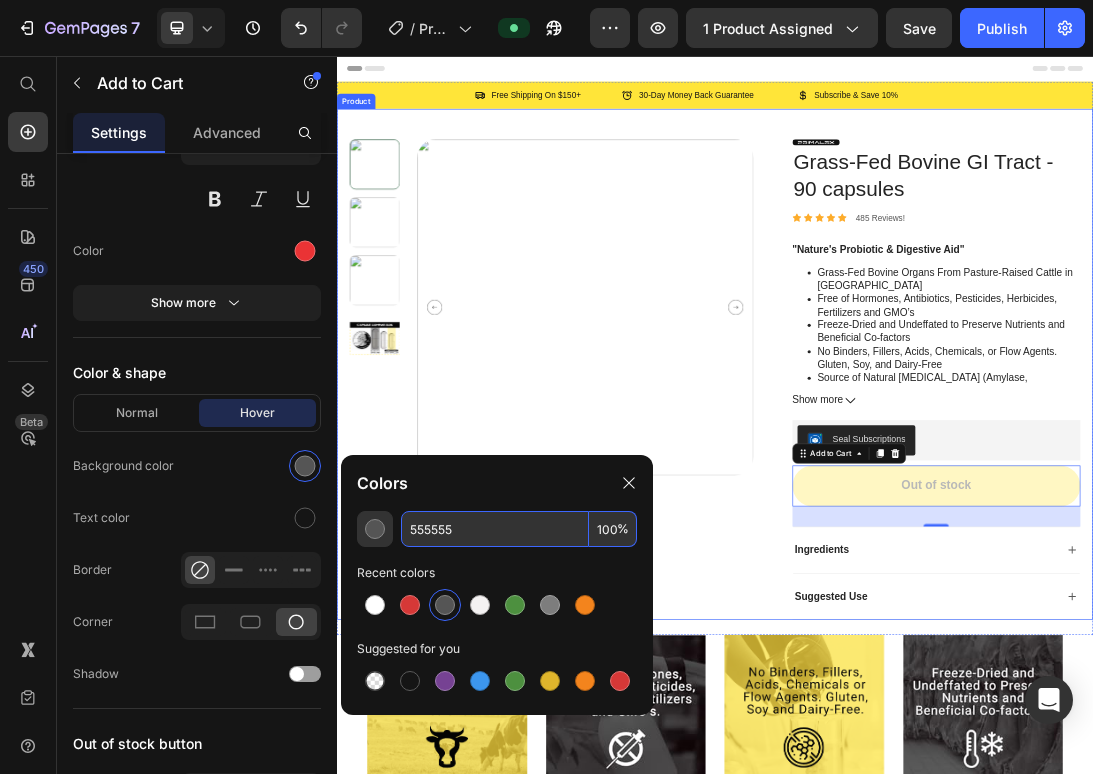 click on "Product Images Image Grass-Fed Bovine GI Tract - 90 capsules Product Title
Icon
Icon
Icon
Icon
Icon Icon List 485 Reviews! Text Block Row
"Nature's Probiotic & Digestive Aid"
Grass-Fed Bovine Organs From Pasture-Raised Cattle in [GEOGRAPHIC_DATA]
Free of Hormones, Antibiotics, Pesticides, Herbicides, Fertilizers and GMO’s
Freeze-Dried and Undeffated to Preserve Nutrients and Beneficial Co-factors
No Binders, Fillers, Acids, Chemicals, or Flow Agents. Gluten, Soy, and Dairy-Free
Source of Natural [MEDICAL_DATA] (Amylase, [MEDICAL_DATA], and [MEDICAL_DATA]), Probiotic Bacteria (Lactobacillus, Bifidobacterium, [MEDICAL_DATA]) and Ruminant Bile - to breakdown/absorb dietary fats.
Suggested Use:
Adults take 1-3 capsules with large meals.
Warning:
Avoid refrigeration.
Show more Product Description Seal Subscriptions Seal Subscriptions Row Out of stock Add to Cart   32
Ingredients" at bounding box center (937, 545) 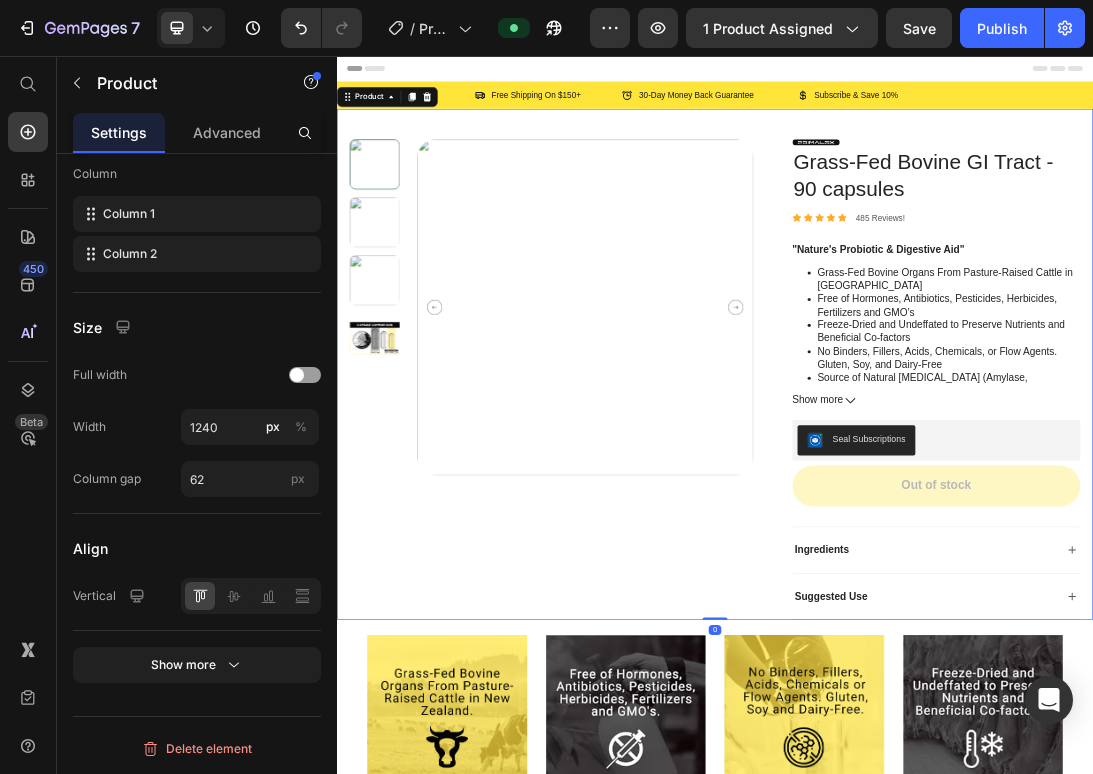 scroll, scrollTop: 0, scrollLeft: 0, axis: both 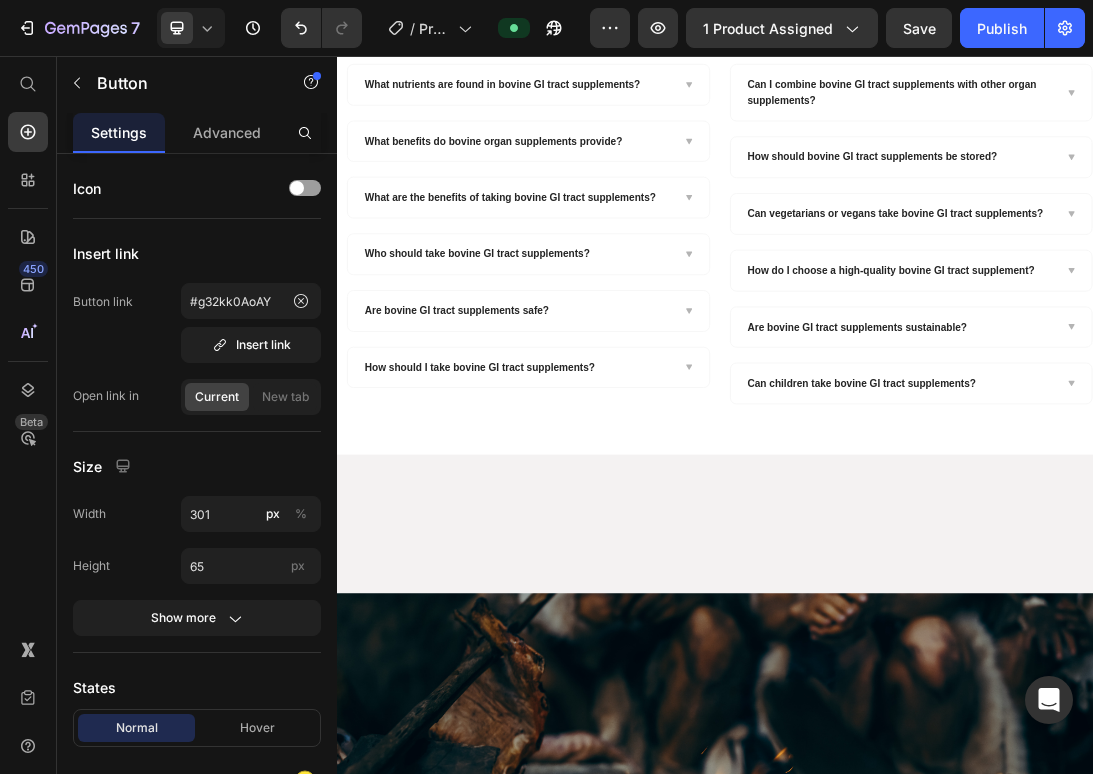 click on "Add to cart" at bounding box center [937, -354] 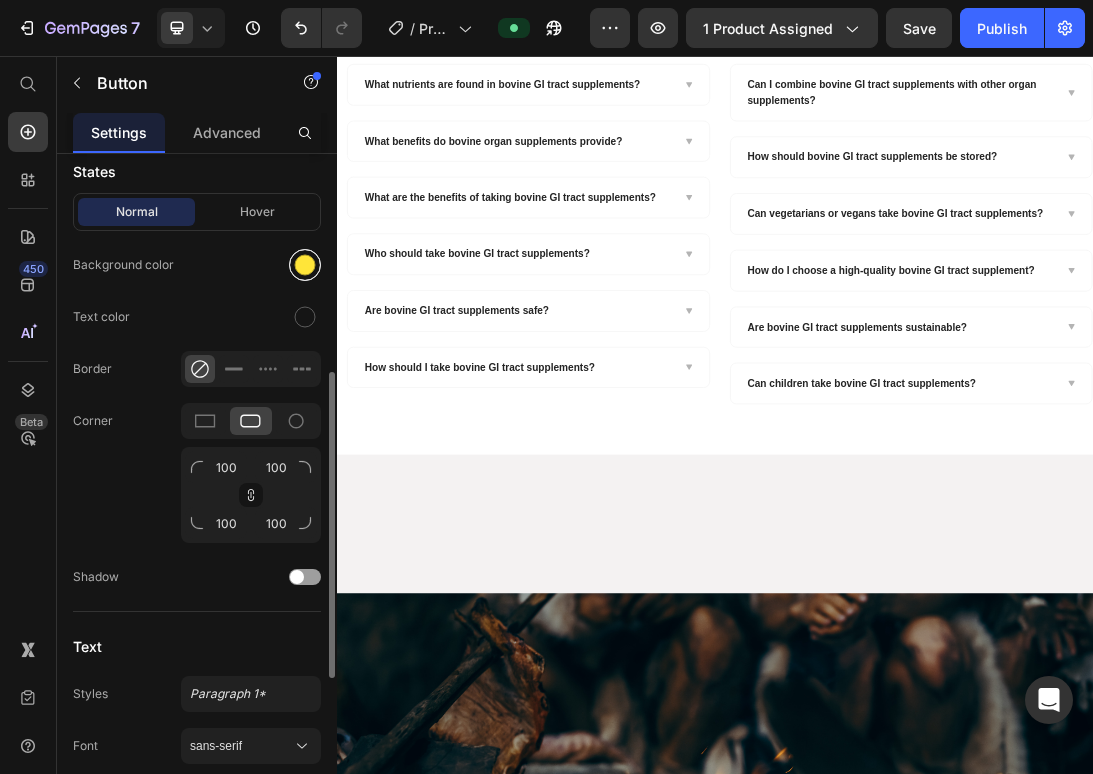 scroll, scrollTop: 506, scrollLeft: 0, axis: vertical 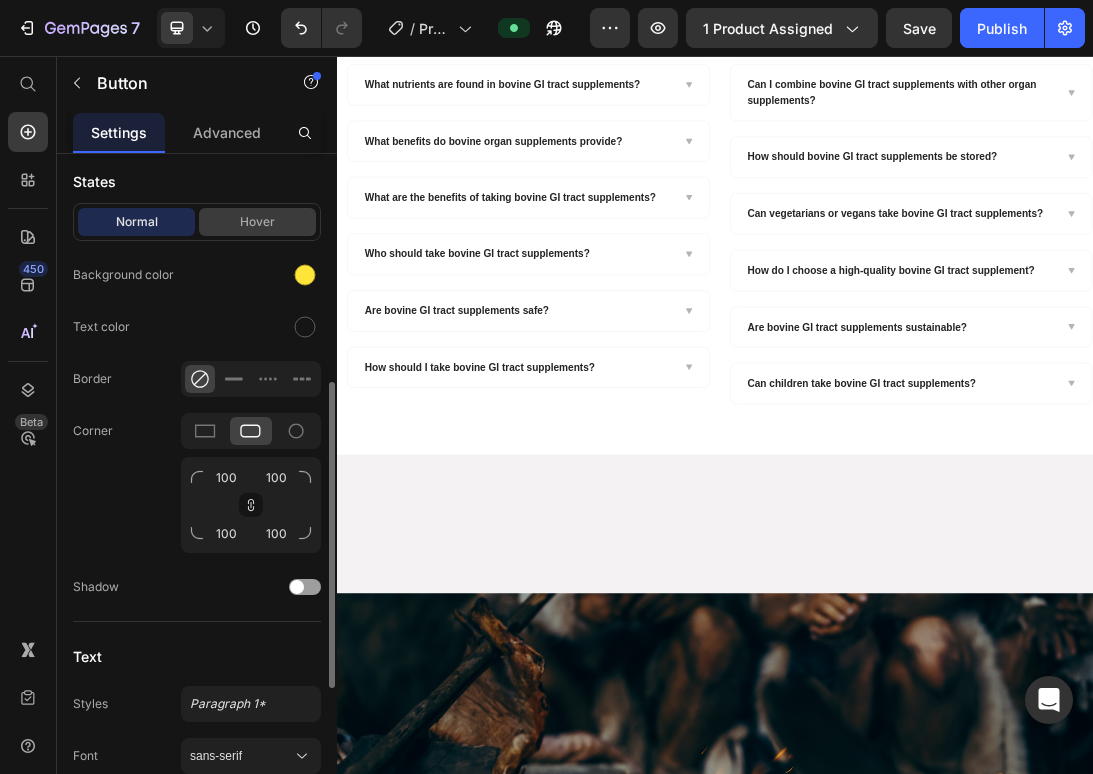 click on "Hover" at bounding box center [257, 222] 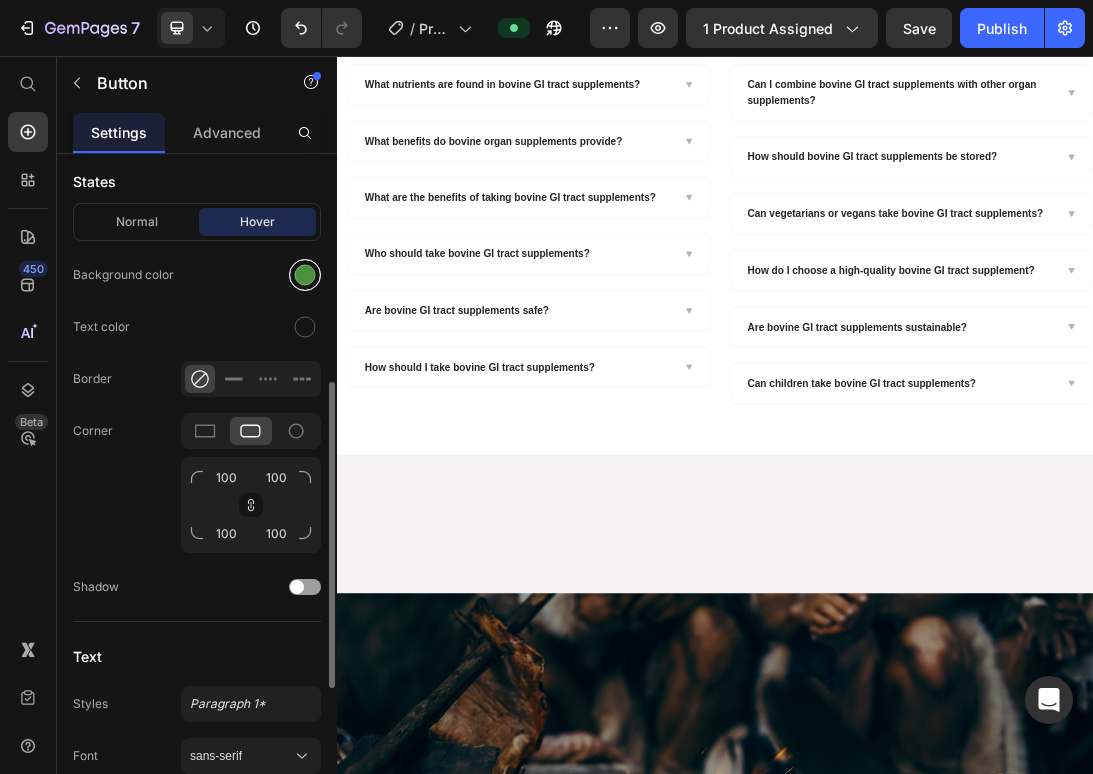 click at bounding box center [305, 275] 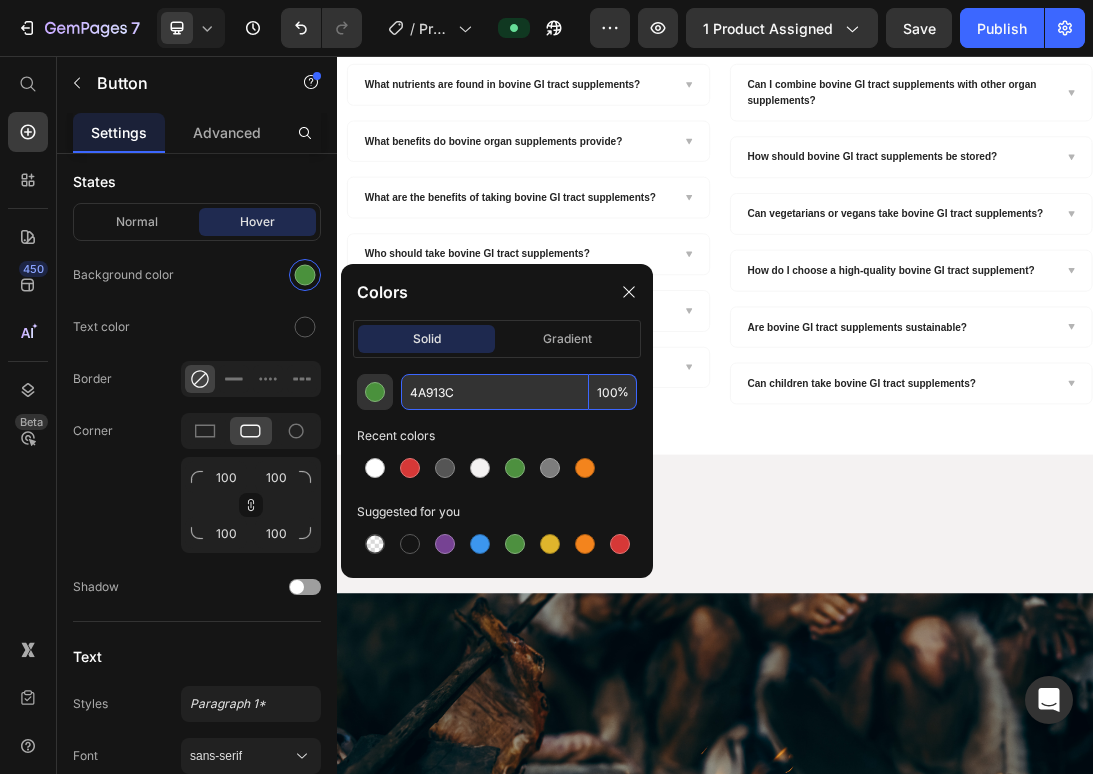 drag, startPoint x: 468, startPoint y: 389, endPoint x: 331, endPoint y: 378, distance: 137.4409 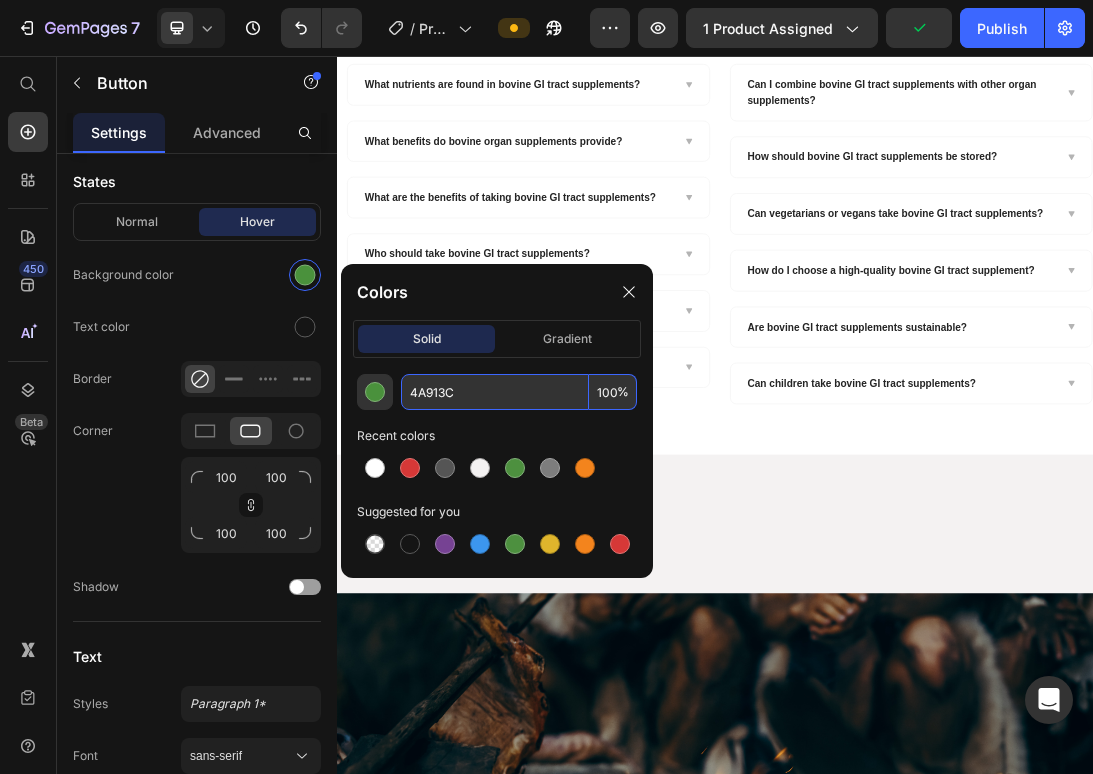 paste on "555555" 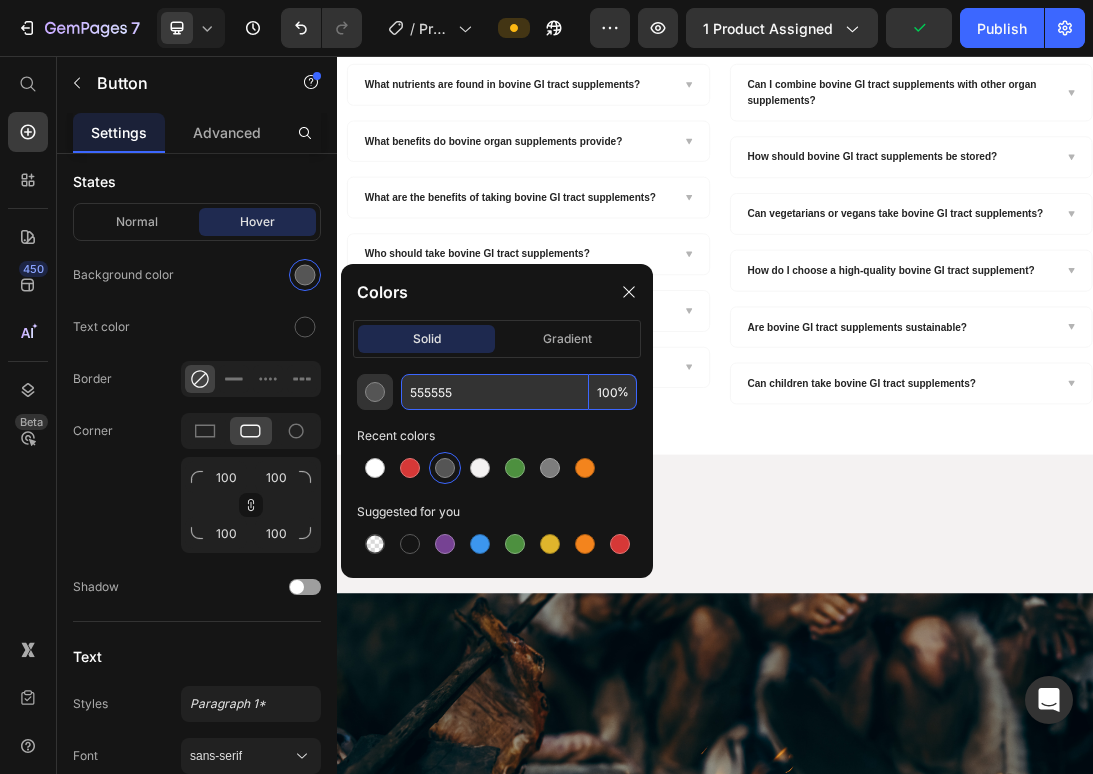 click on "Image Row Image Row Image Row Add to cart Button   8 30-day risk free money back Guarantee Text Block" at bounding box center (937, -481) 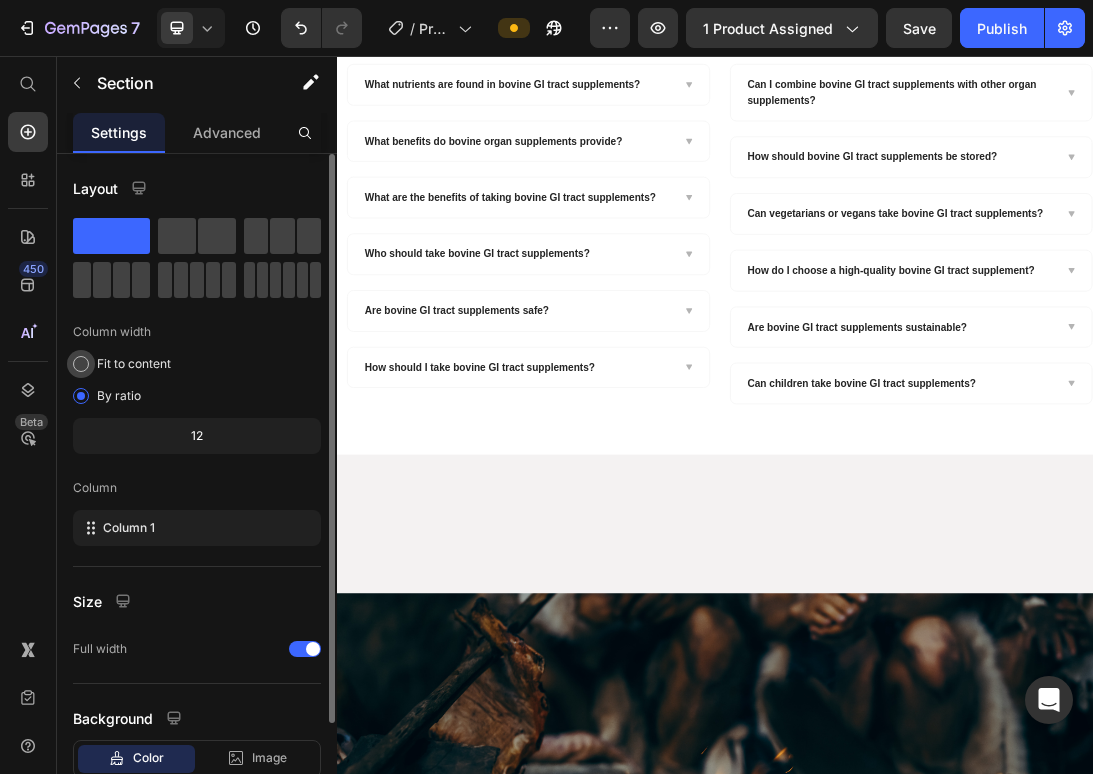 scroll, scrollTop: 131, scrollLeft: 0, axis: vertical 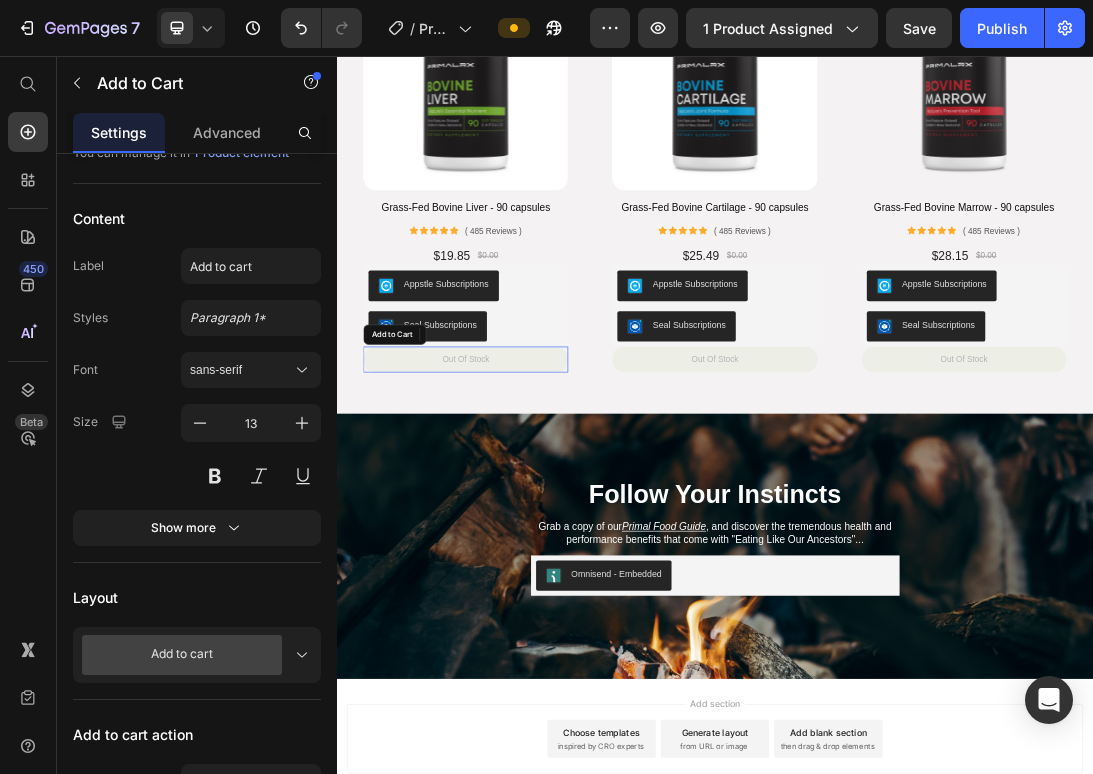 click on "out of stock" at bounding box center [541, 538] 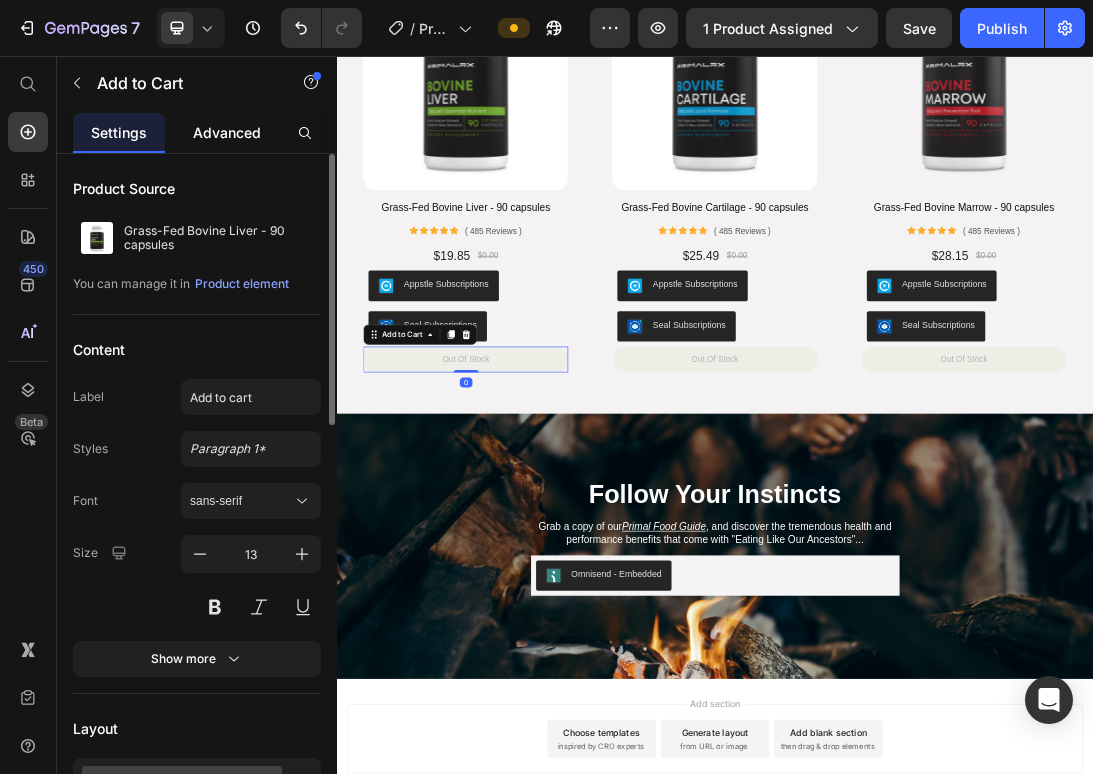 click on "Advanced" at bounding box center (227, 132) 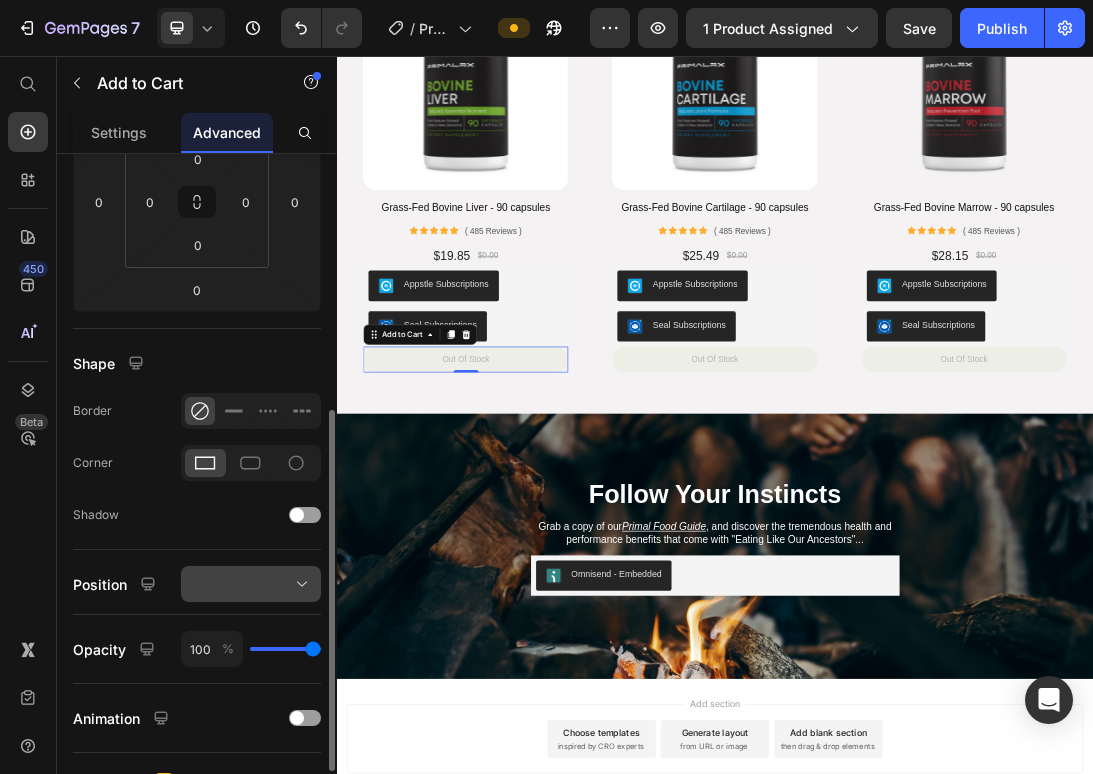 scroll, scrollTop: 238, scrollLeft: 0, axis: vertical 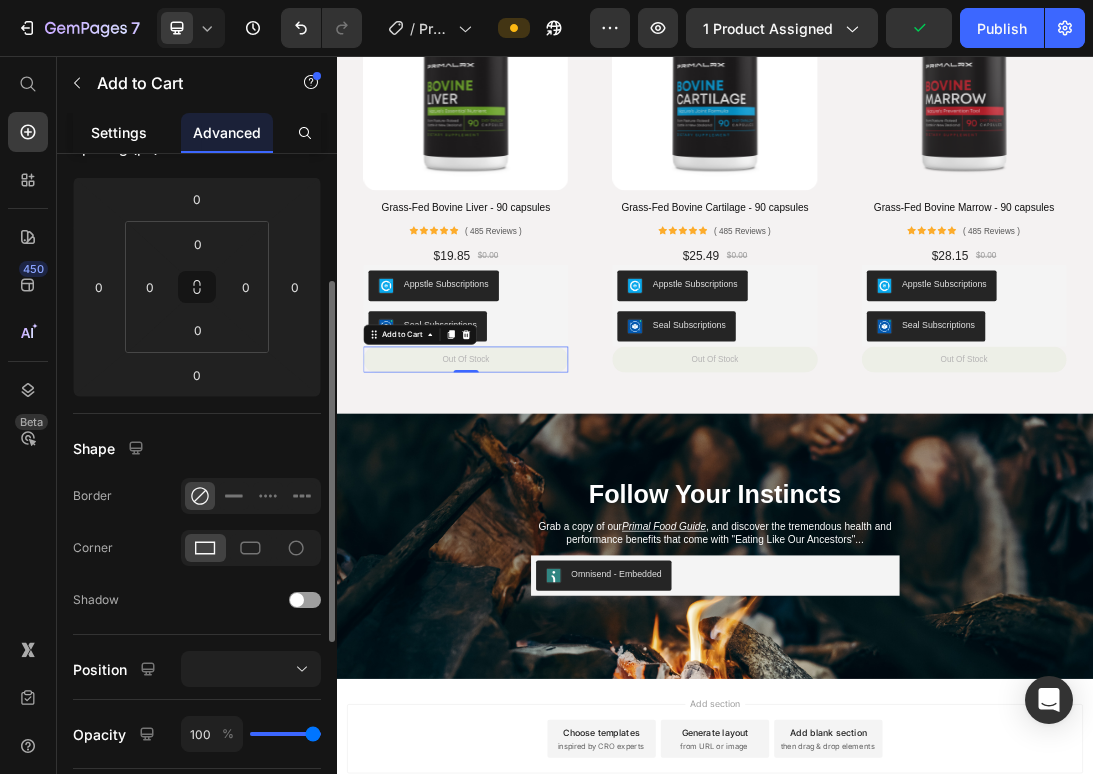 click on "Settings" at bounding box center [119, 132] 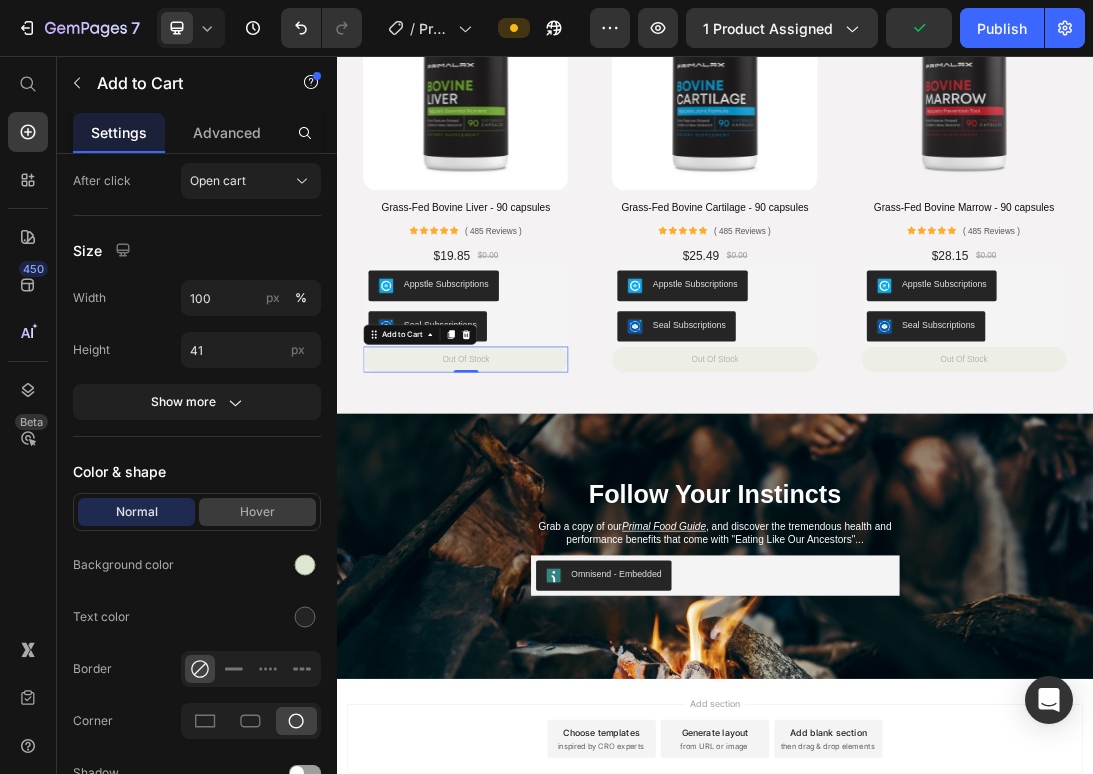 scroll, scrollTop: 1009, scrollLeft: 0, axis: vertical 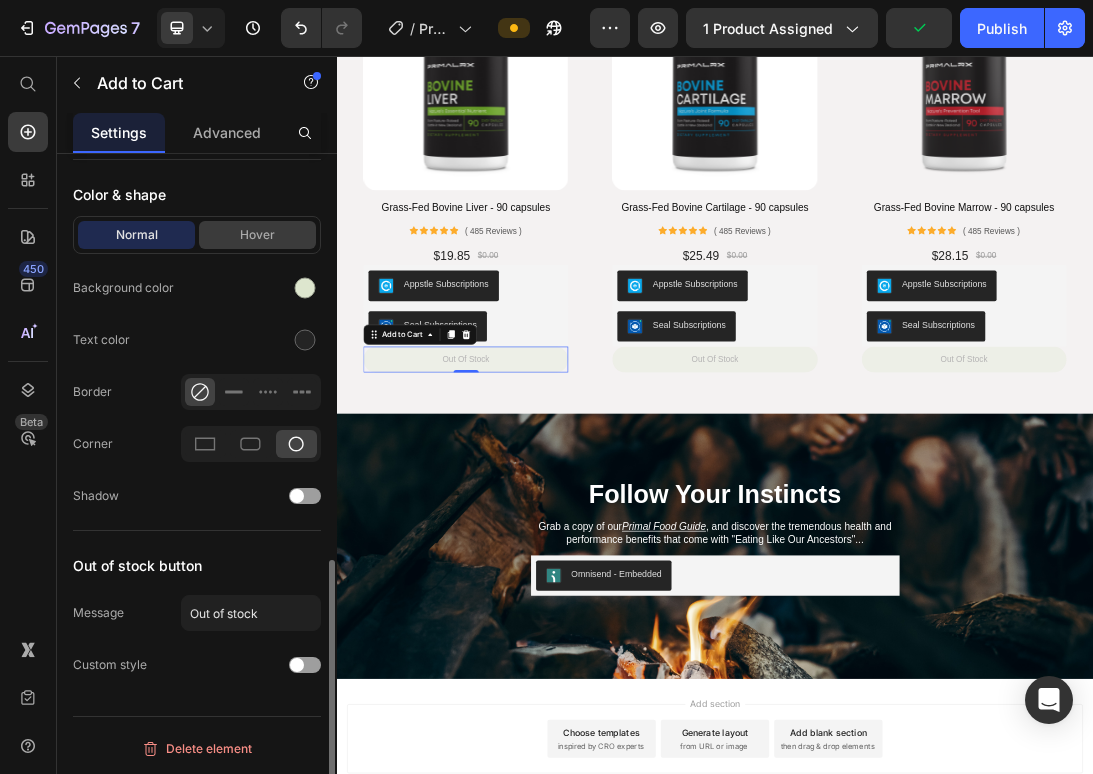 click on "Hover" at bounding box center (257, 235) 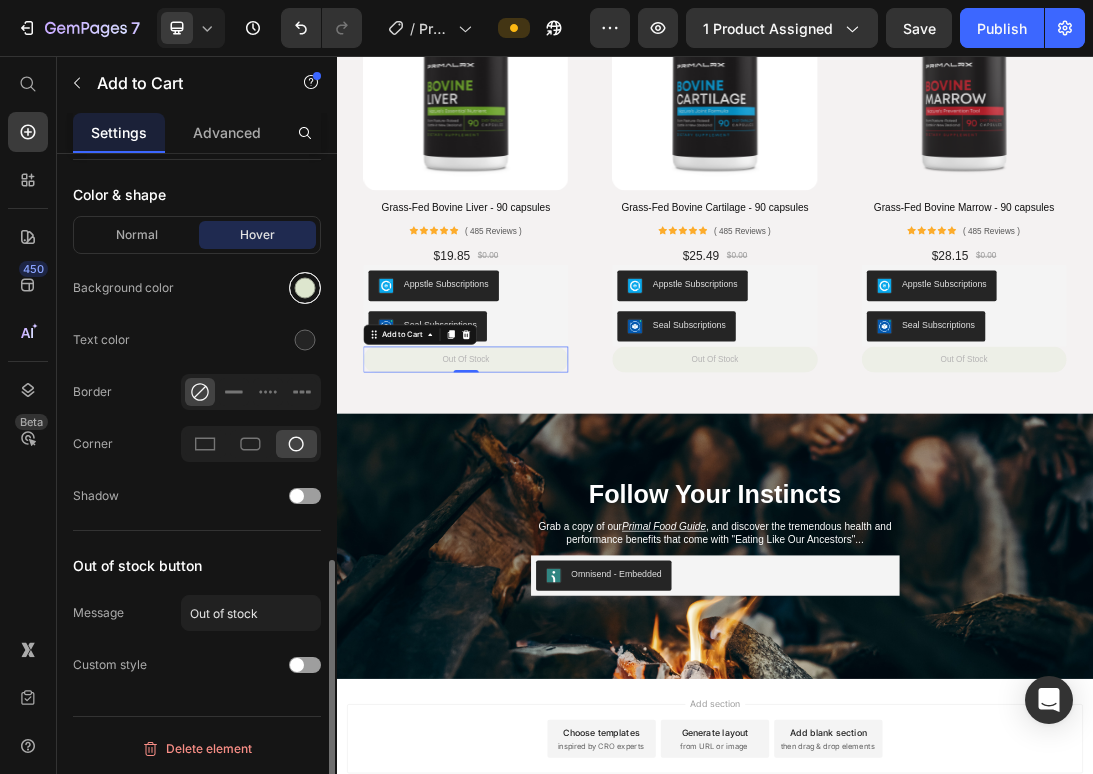 click at bounding box center (305, 288) 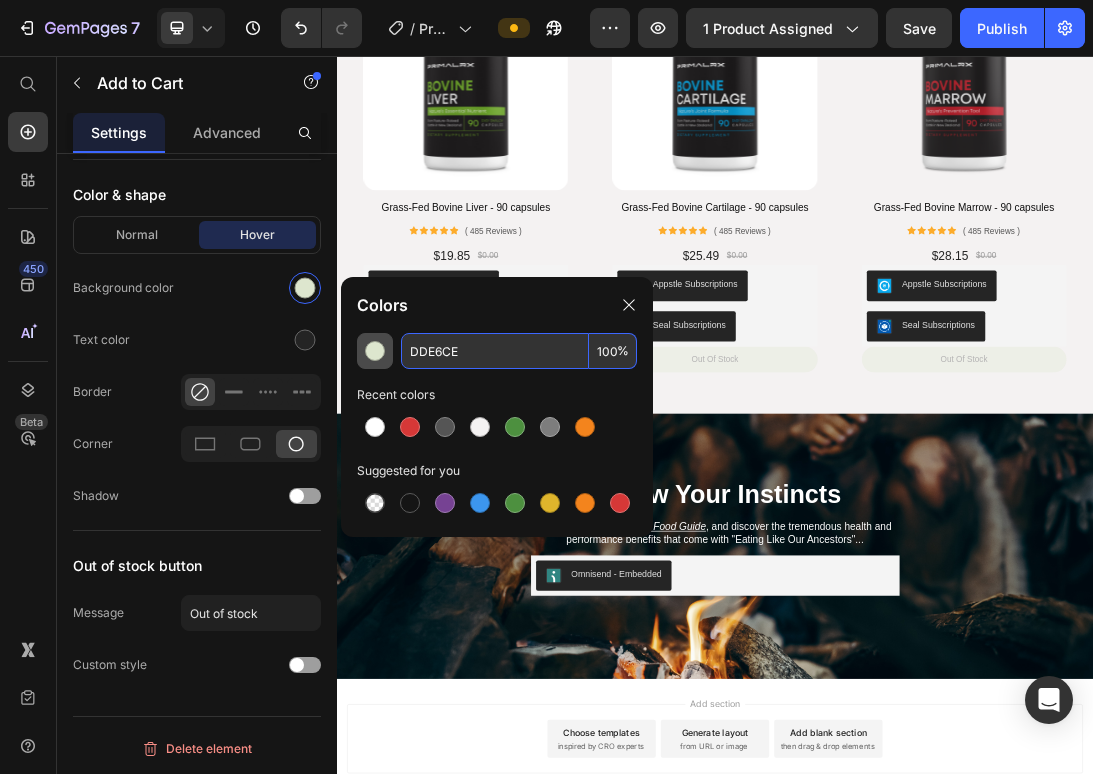 drag, startPoint x: 478, startPoint y: 354, endPoint x: 376, endPoint y: 347, distance: 102.239914 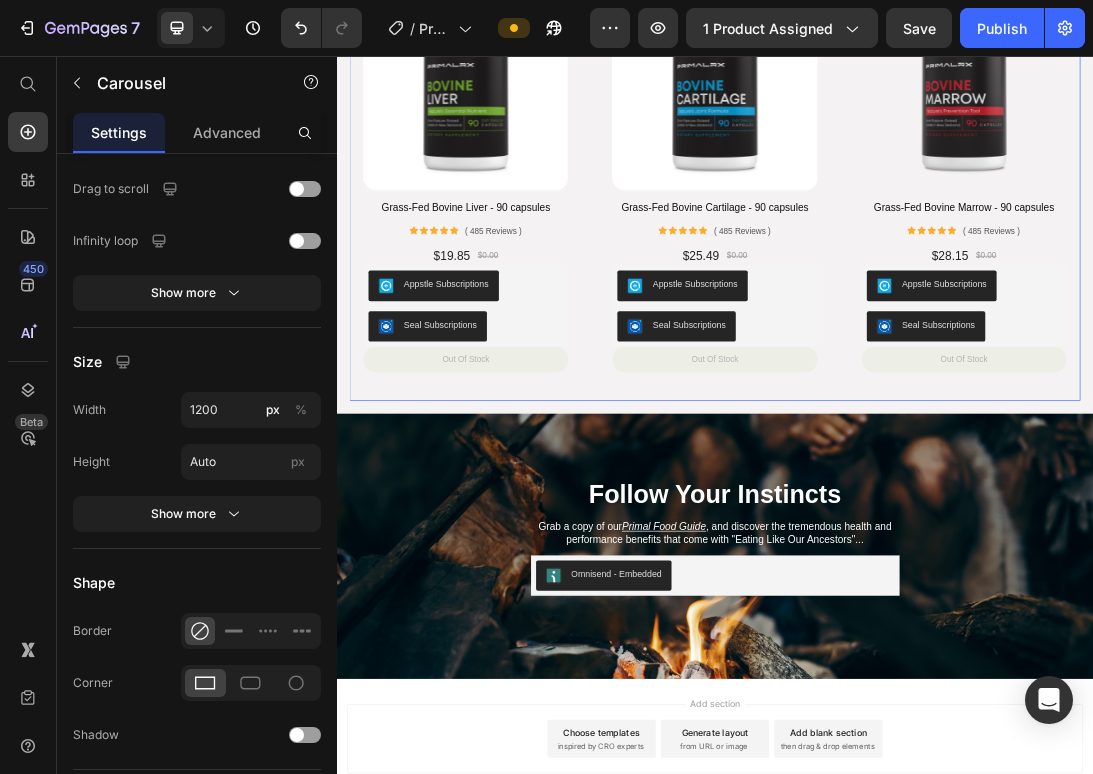 click on "Product Images Grass-Fed Bovine Cartilage - 90 capsules Product Title
Icon
Icon
Icon
Icon
Icon Icon List ( 485 Reviews ) Text Block Row $25.49 Product Price $0.00 Product Price Row Appstle Subscriptions Appstle Subscriptions Seal Subscriptions Seal Subscriptions out of stock Add to Cart Product Row" at bounding box center [936, 261] 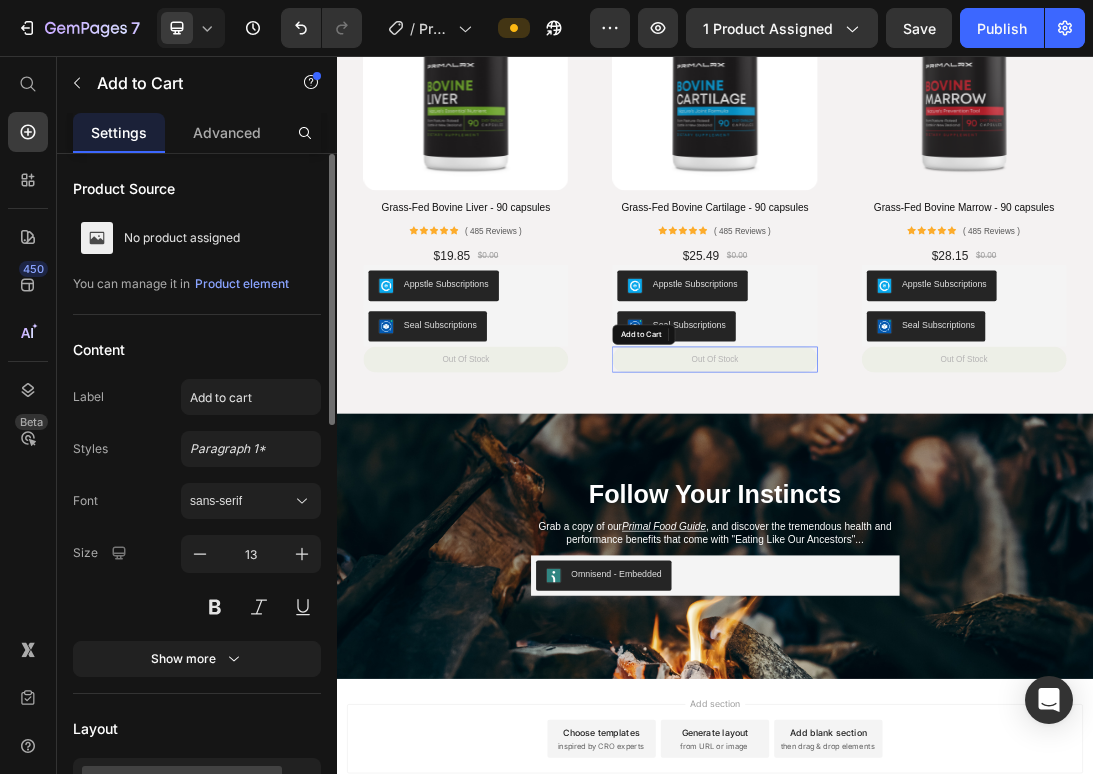 click on "out of stock" at bounding box center [936, 538] 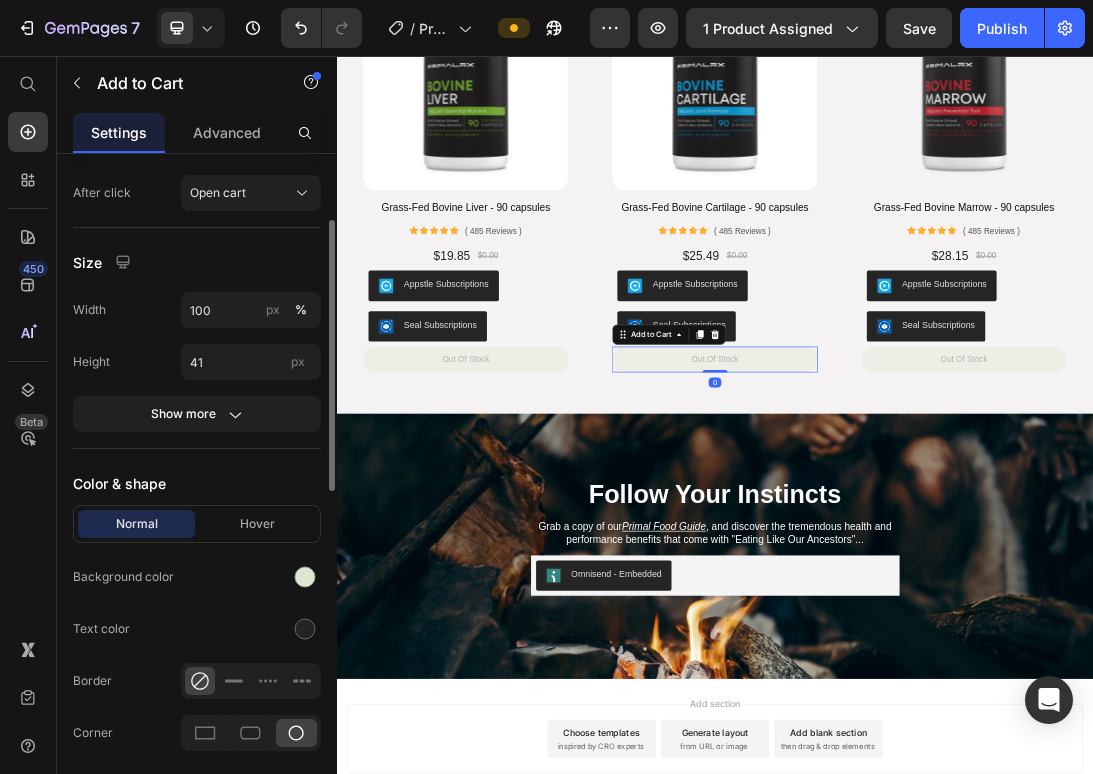 scroll, scrollTop: 1009, scrollLeft: 0, axis: vertical 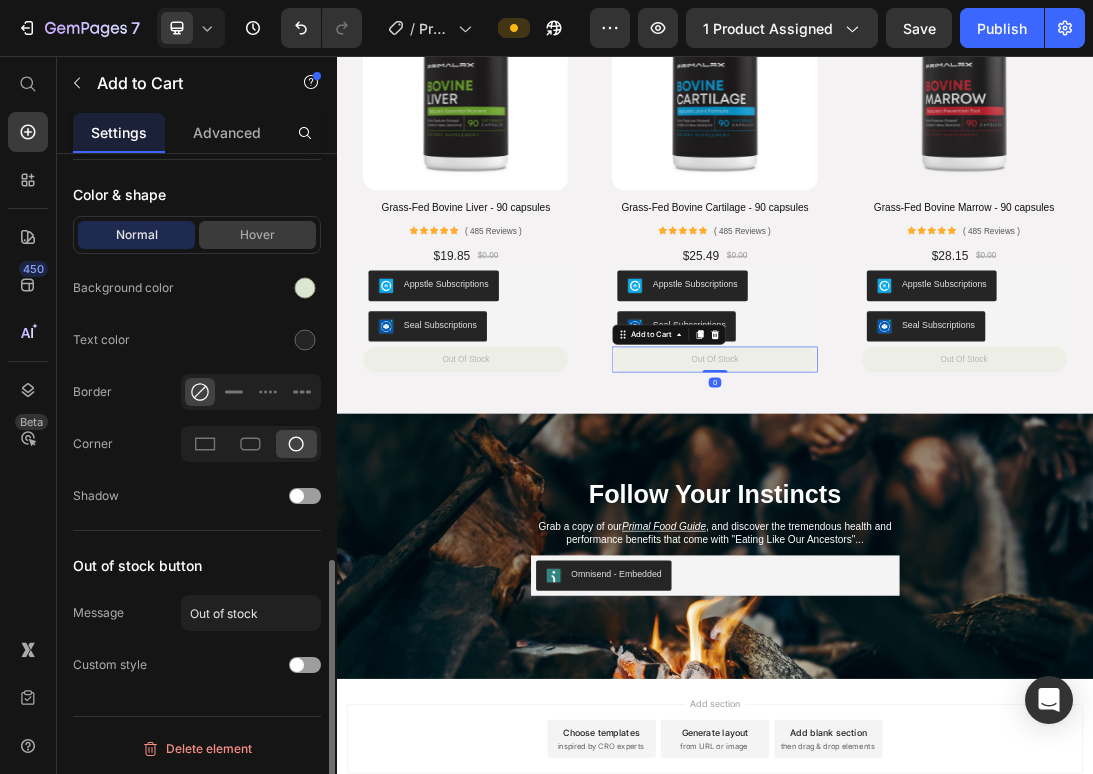 click on "Hover" at bounding box center (257, 235) 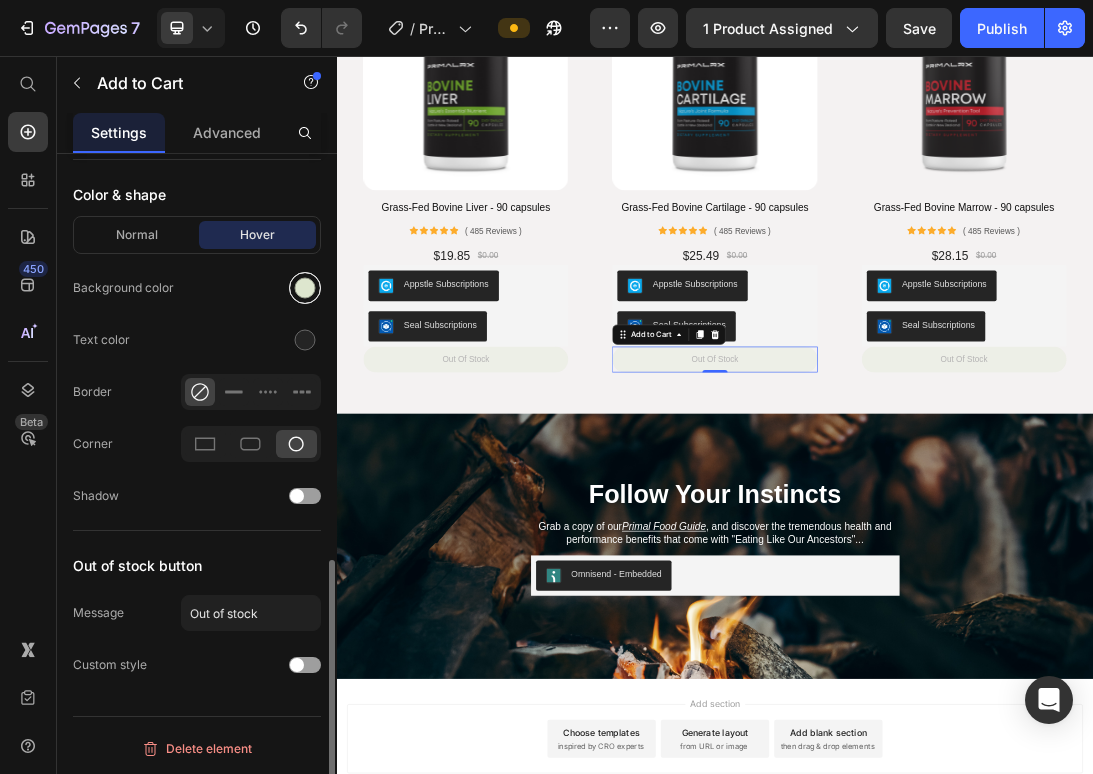 click at bounding box center (305, 288) 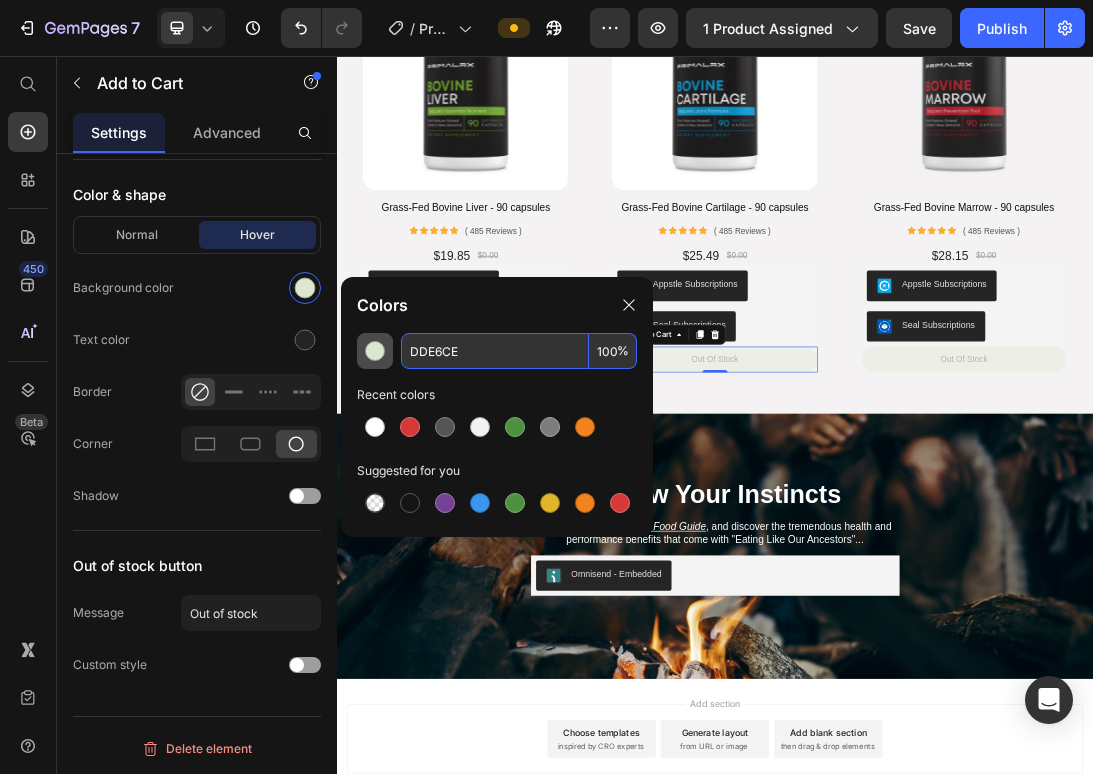 drag, startPoint x: 472, startPoint y: 351, endPoint x: 364, endPoint y: 343, distance: 108.29589 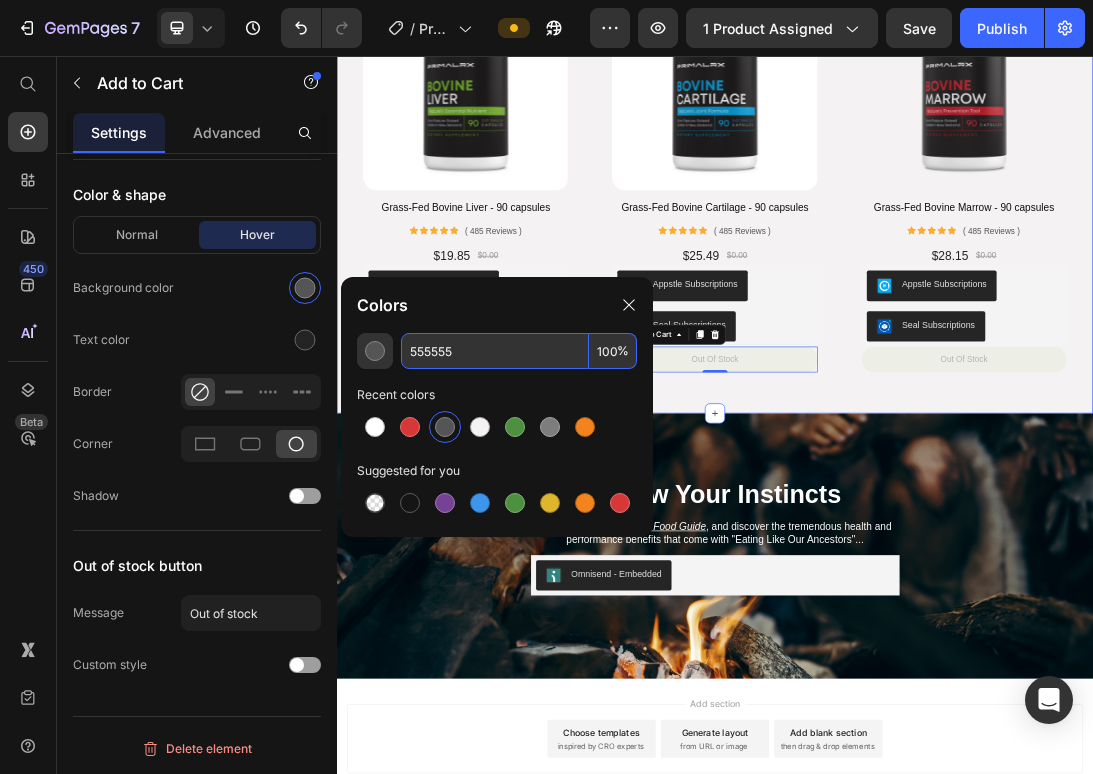 click on "Product Images Grass-Fed Bovine Marrow - 90 capsules Product Title
Icon
Icon
Icon
Icon
Icon Icon List ( 485 Reviews ) Text Block Row $28.15 Product Price $0.00 Product Price Row Appstle Subscriptions Appstle Subscriptions Seal Subscriptions Seal Subscriptions out of stock Add to Cart Product Row" at bounding box center (1332, 251) 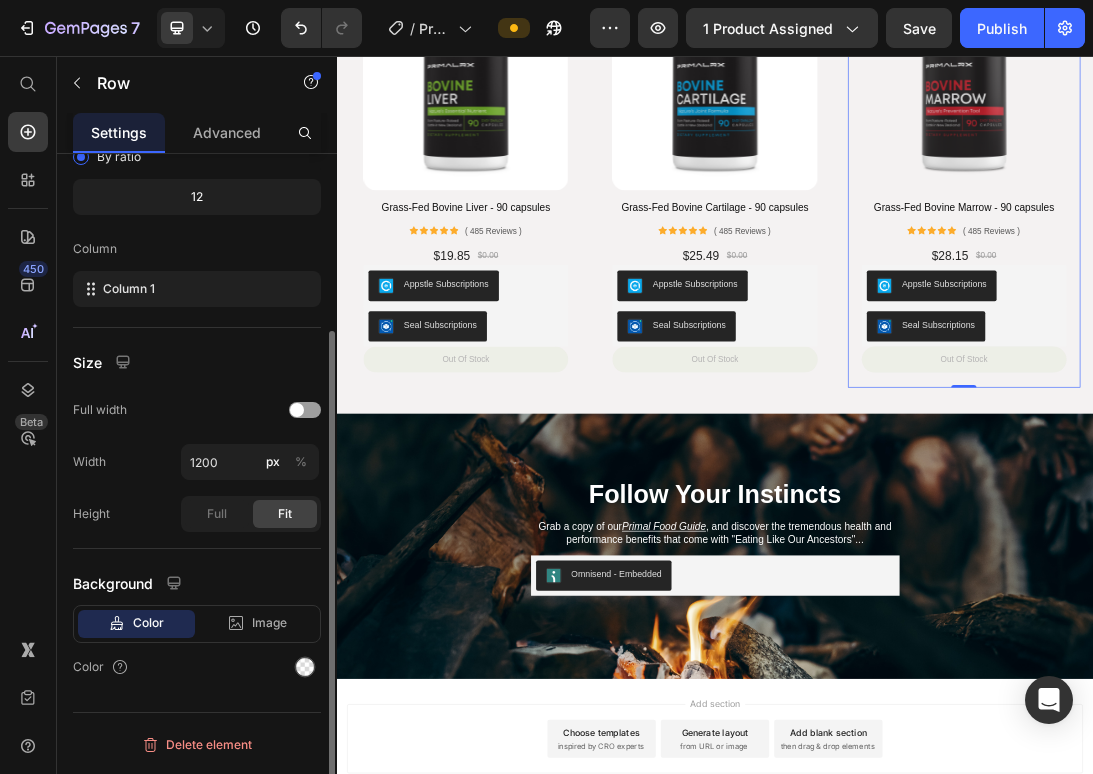 scroll, scrollTop: 0, scrollLeft: 0, axis: both 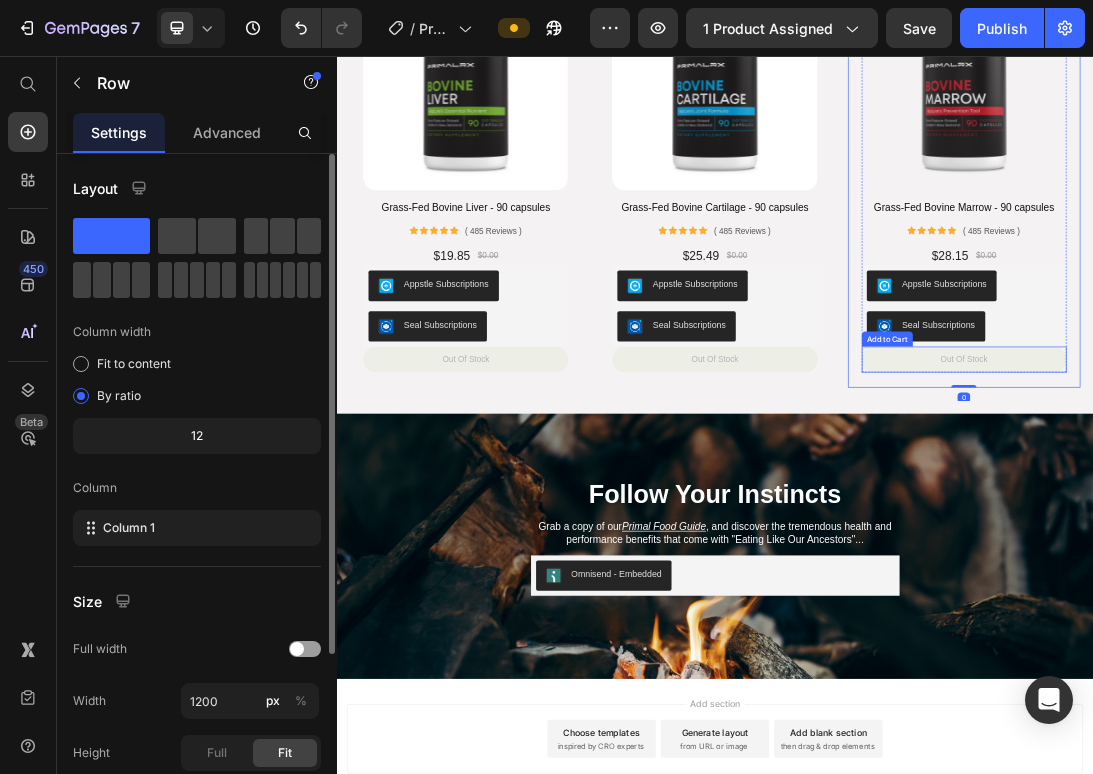 click on "out of stock" at bounding box center (1332, 538) 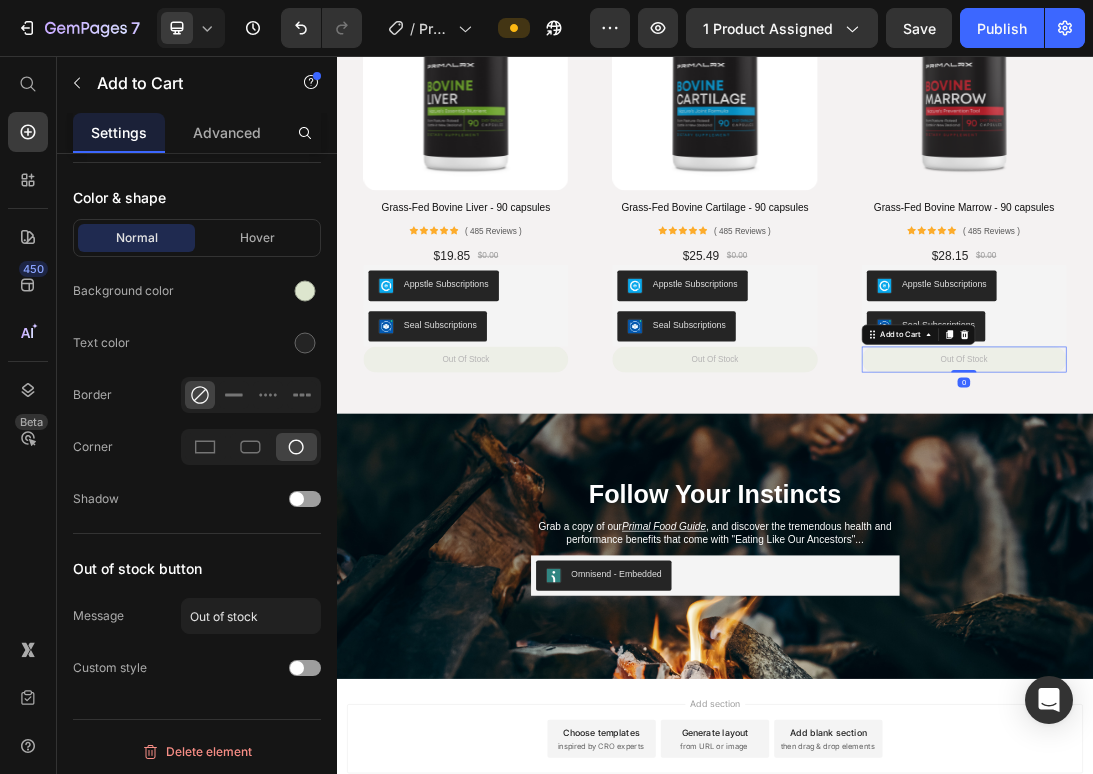 scroll, scrollTop: 1009, scrollLeft: 0, axis: vertical 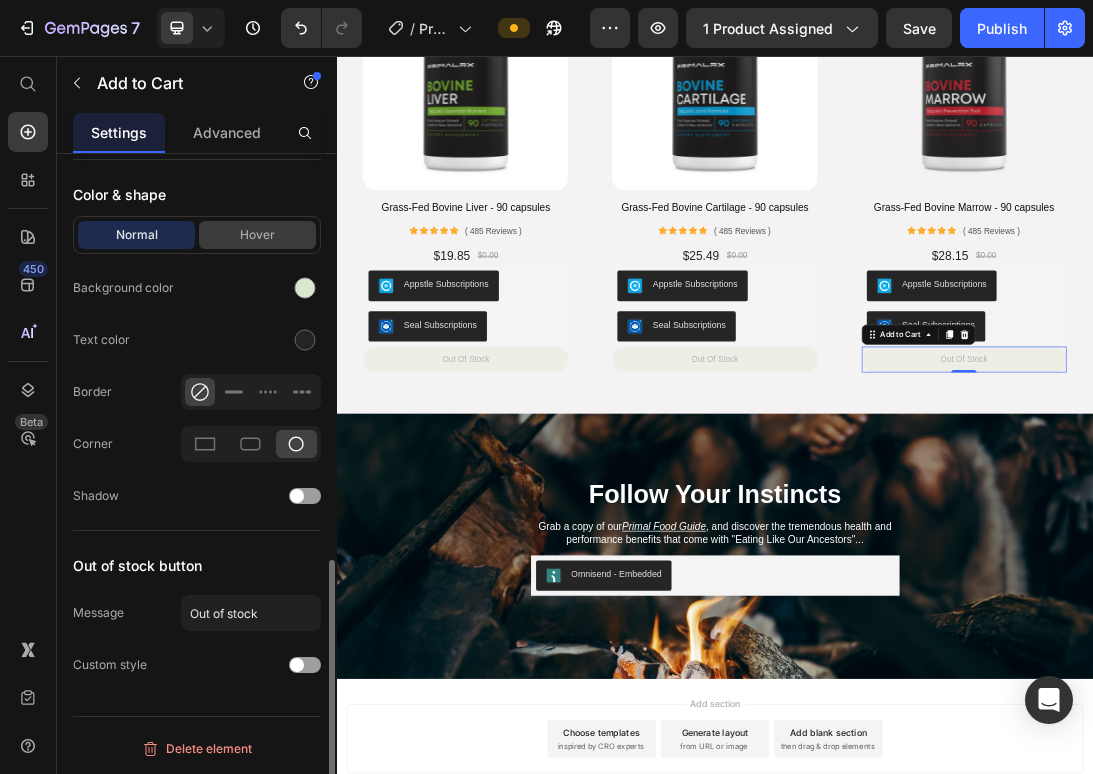 click on "Hover" at bounding box center (257, 235) 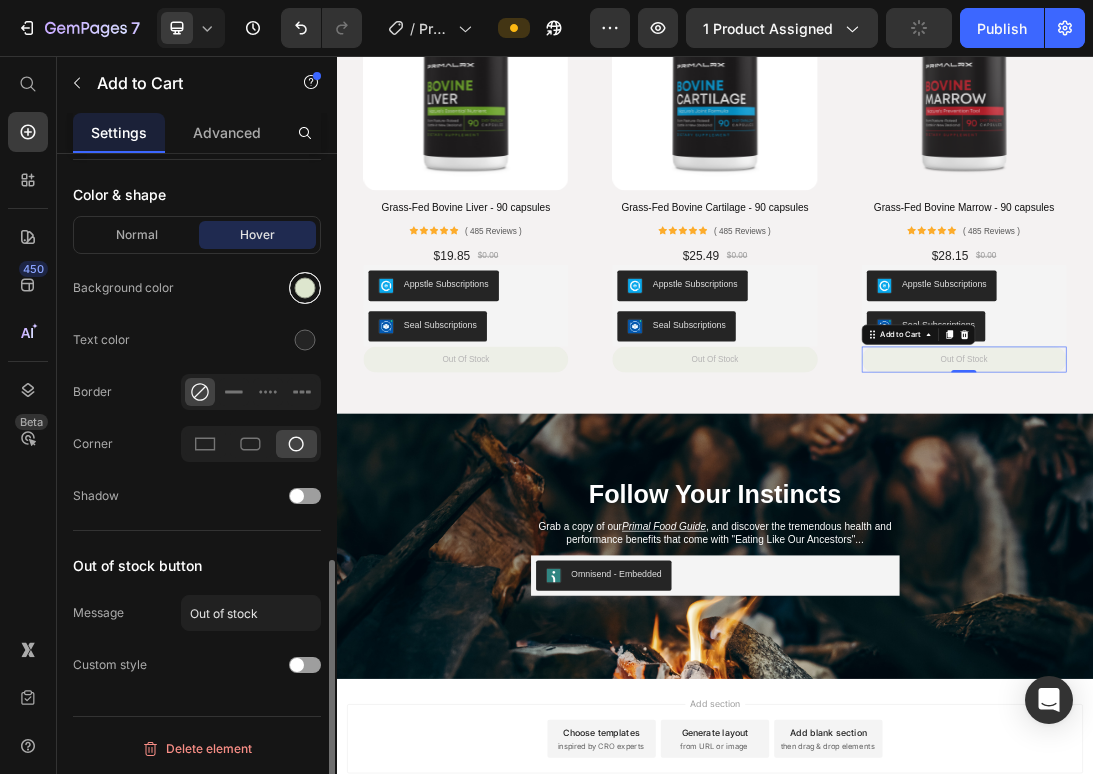 click at bounding box center (305, 288) 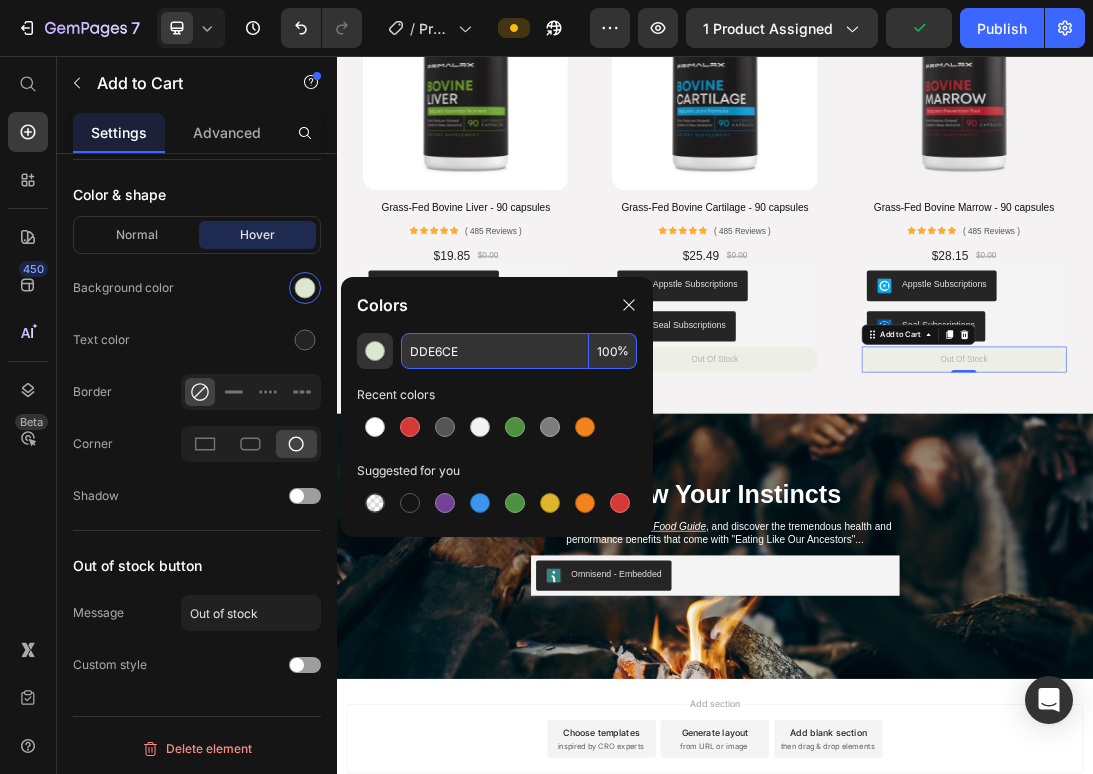 drag, startPoint x: 496, startPoint y: 352, endPoint x: 360, endPoint y: 330, distance: 137.76791 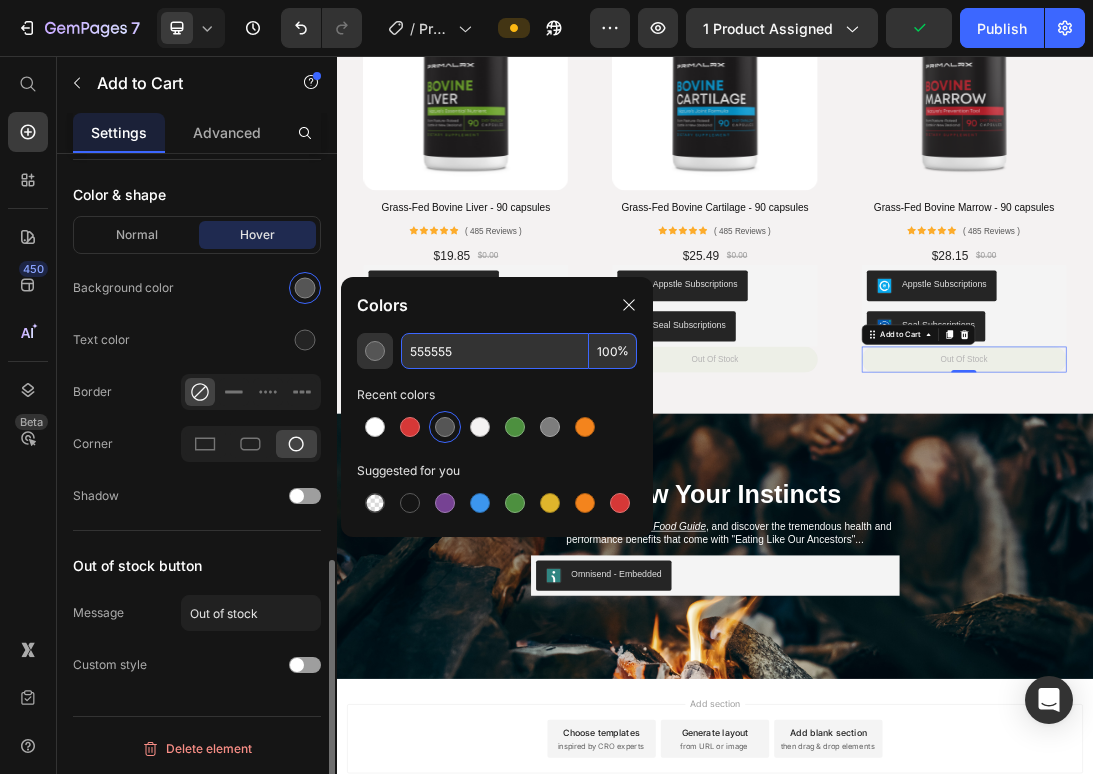 click on "Color & shape" at bounding box center [197, 194] 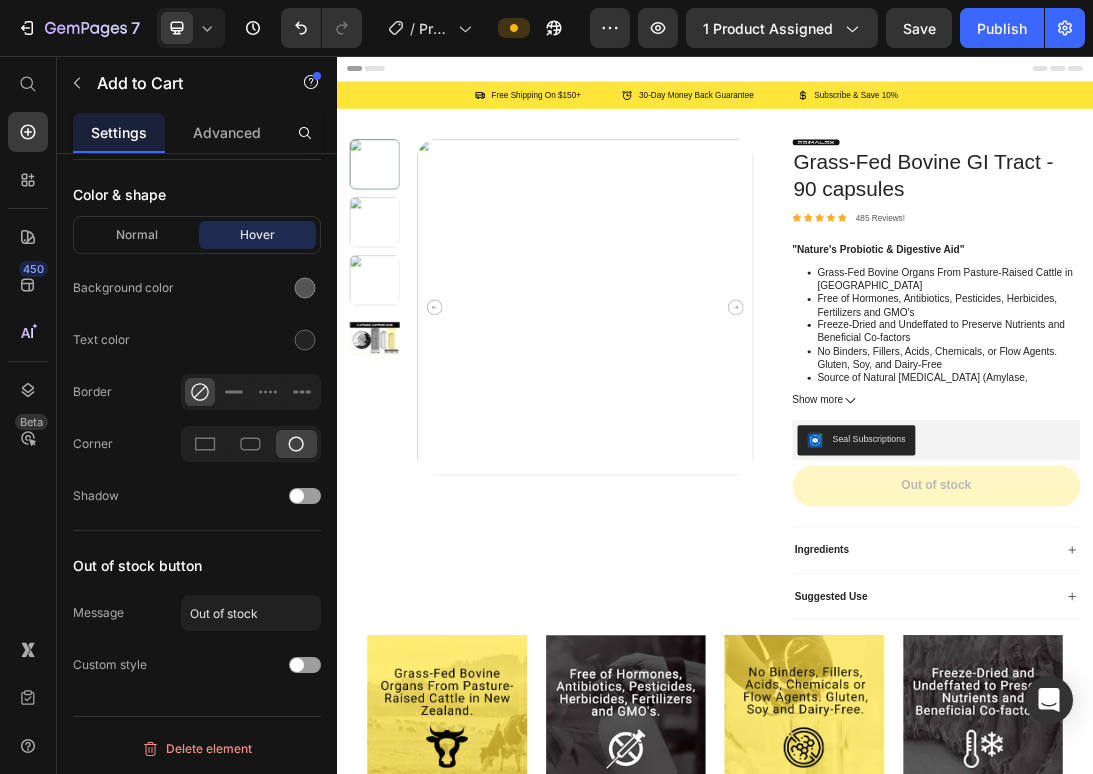 scroll, scrollTop: 0, scrollLeft: 0, axis: both 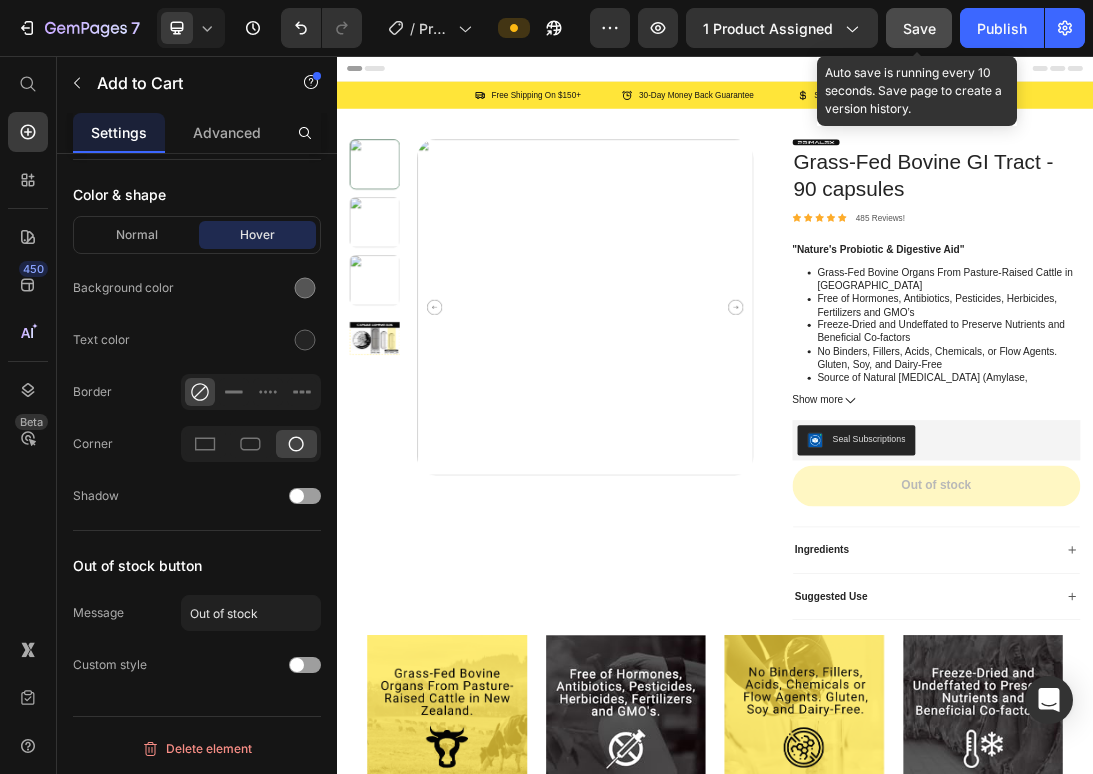 click on "Save" at bounding box center (919, 28) 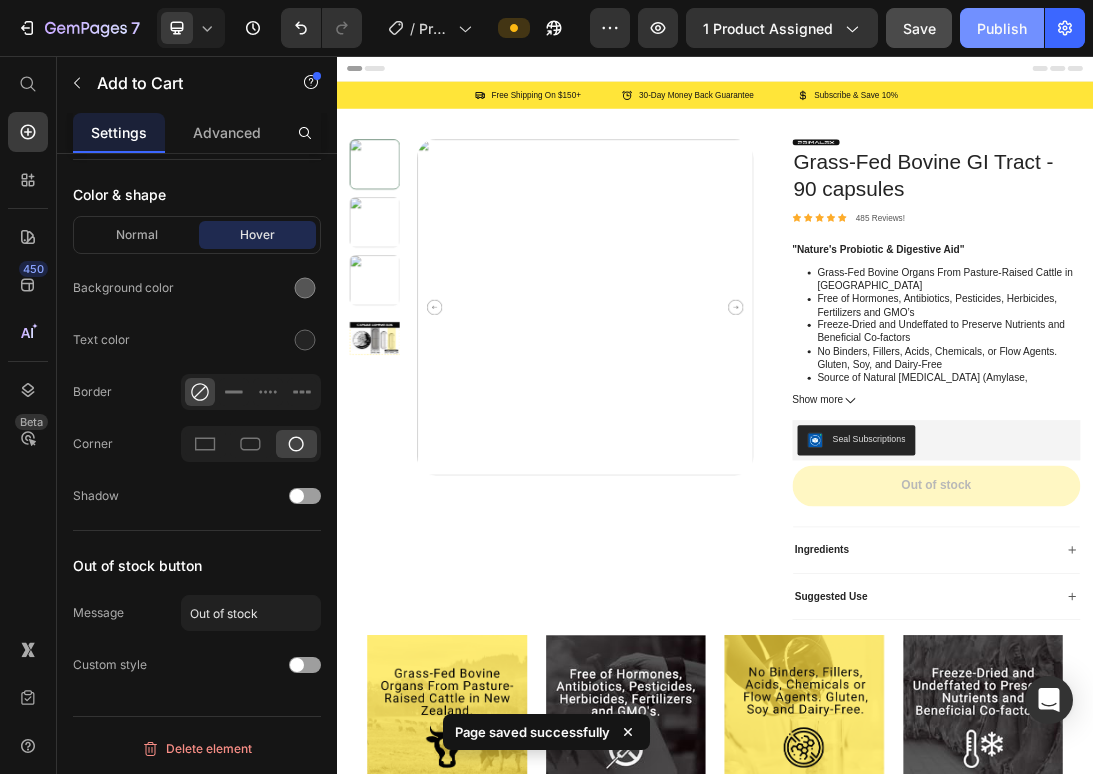 click on "Publish" at bounding box center [1002, 28] 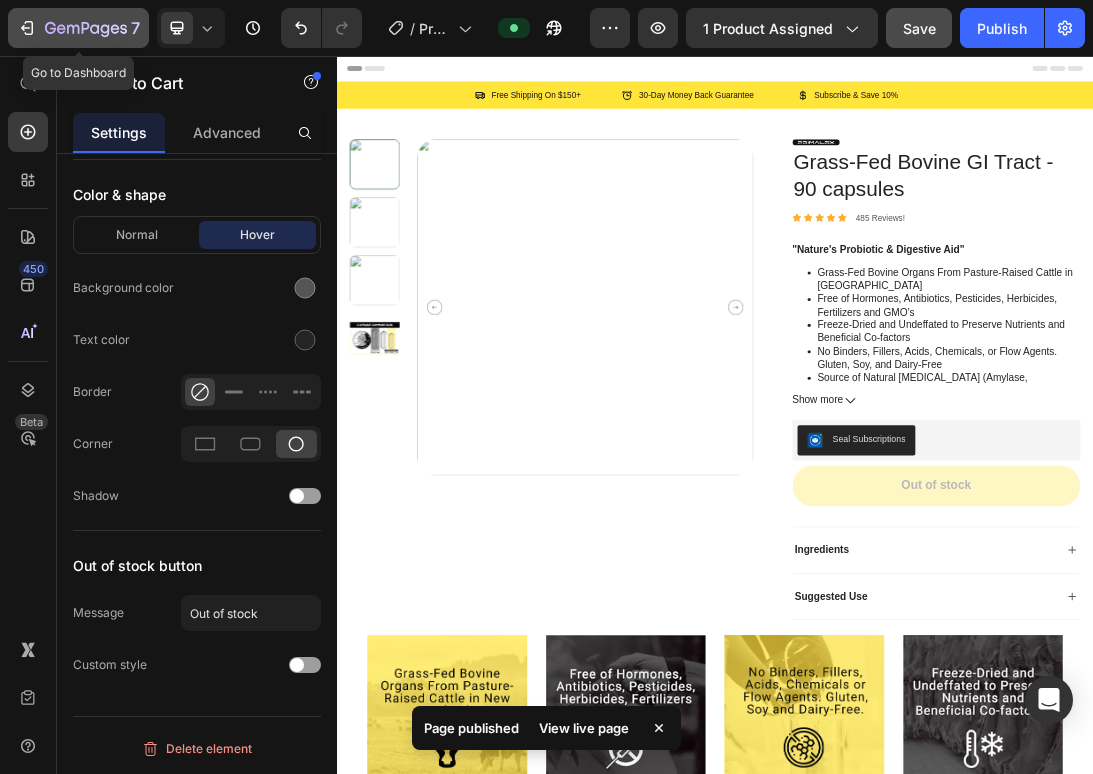 click 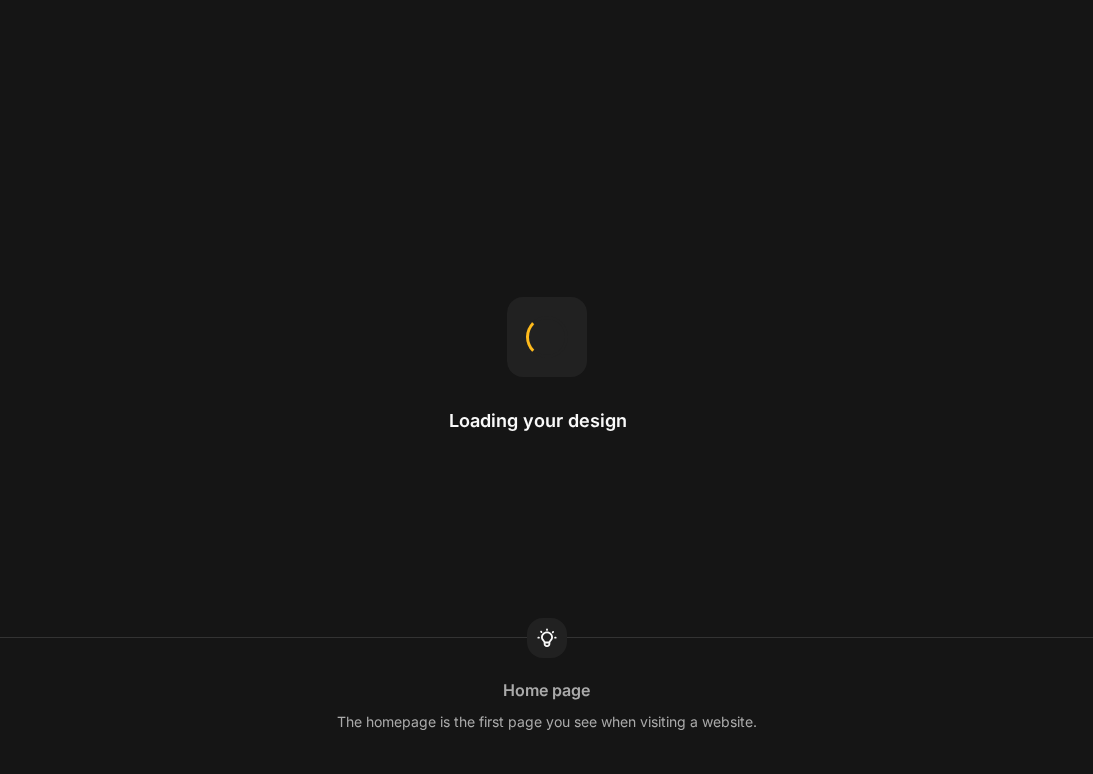 scroll, scrollTop: 0, scrollLeft: 0, axis: both 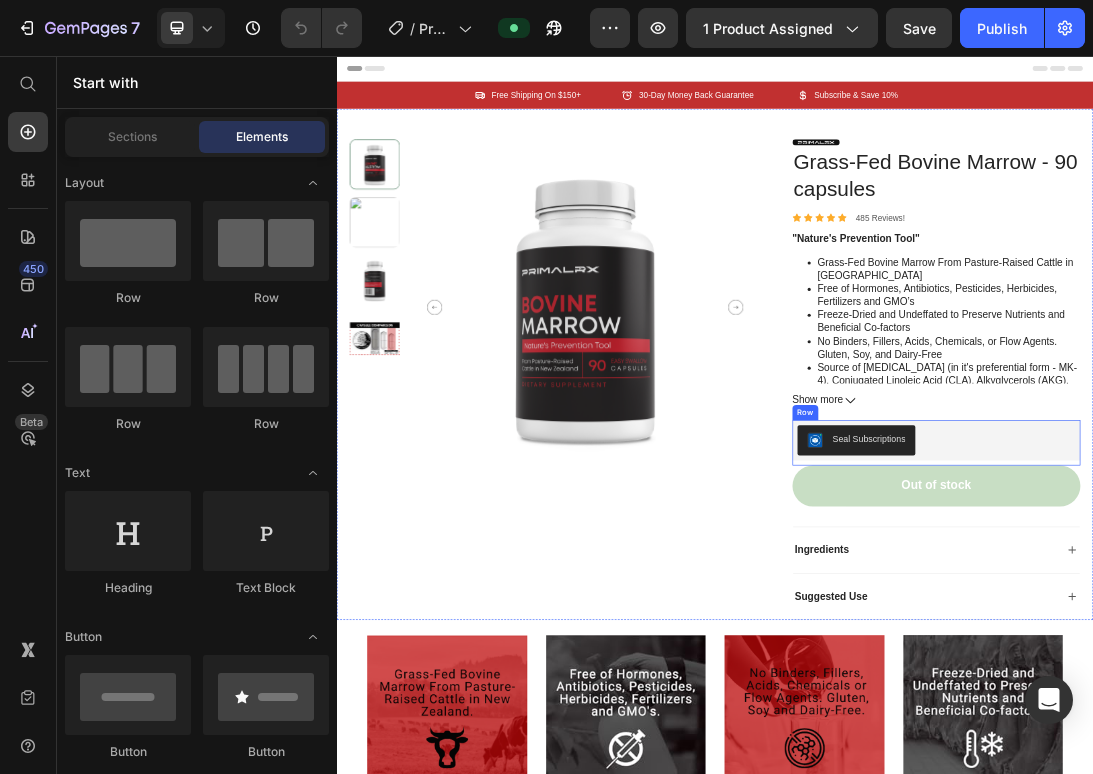 click on "Out of stock" at bounding box center (1289, 738) 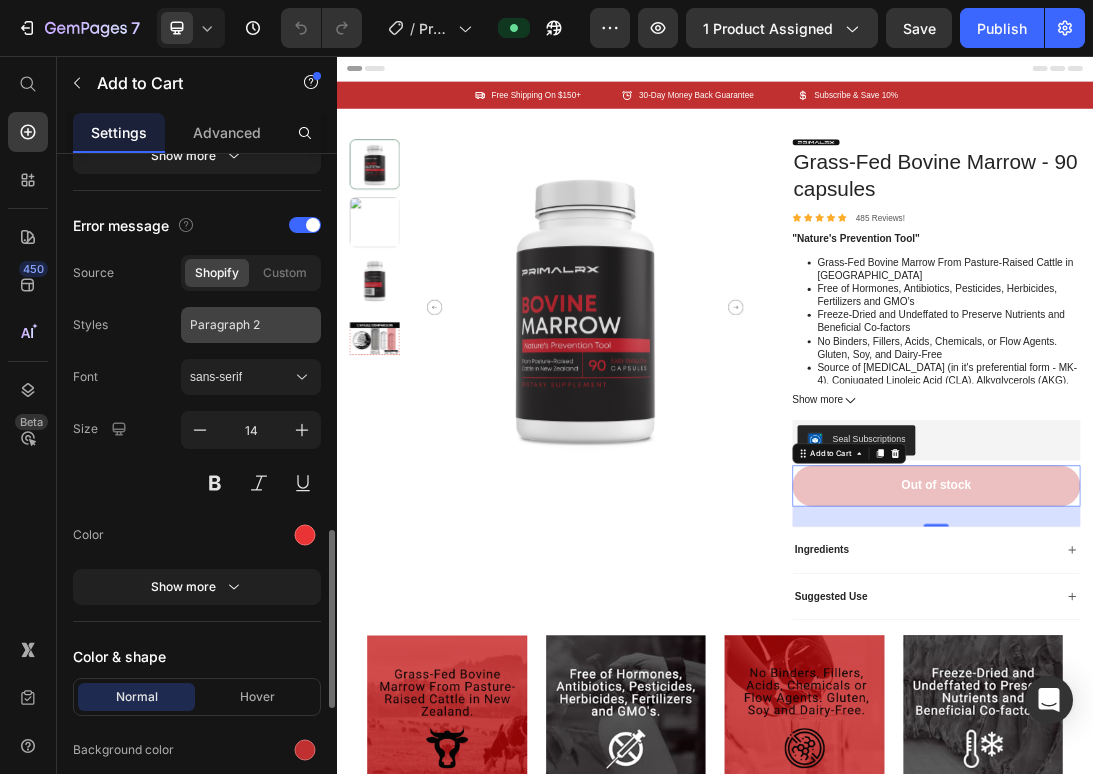 scroll, scrollTop: 1596, scrollLeft: 0, axis: vertical 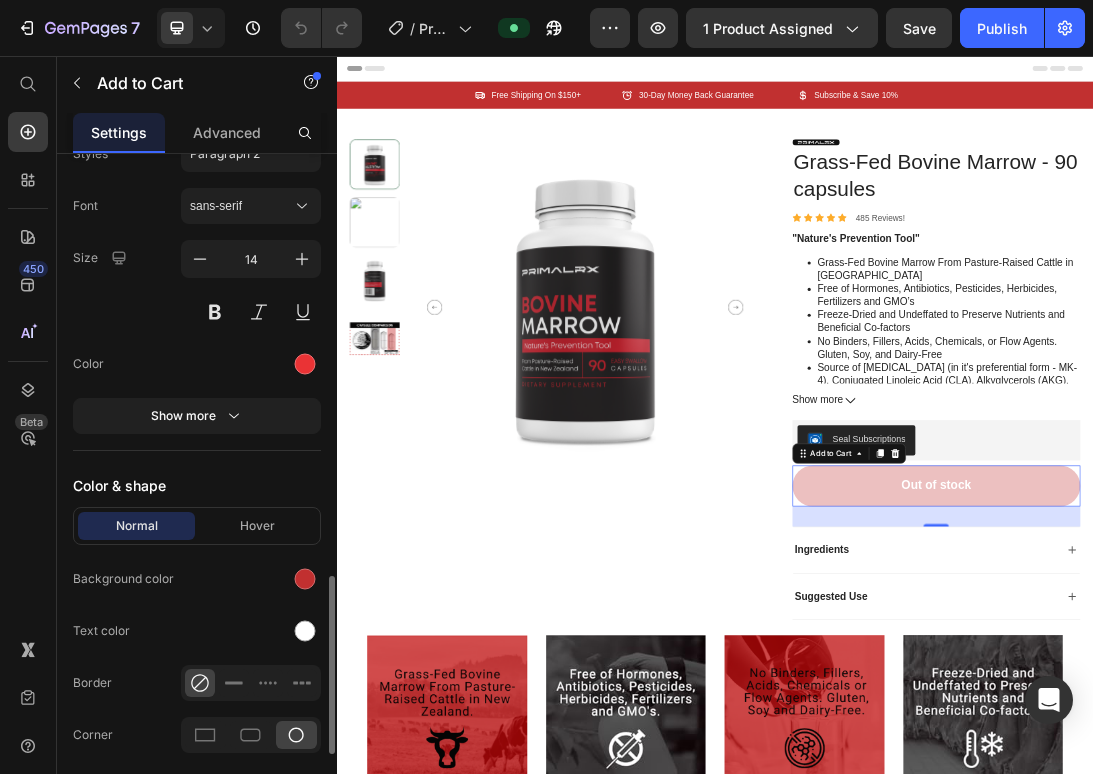 click on "Normal Hover Background color Text color Border Corner Shadow" 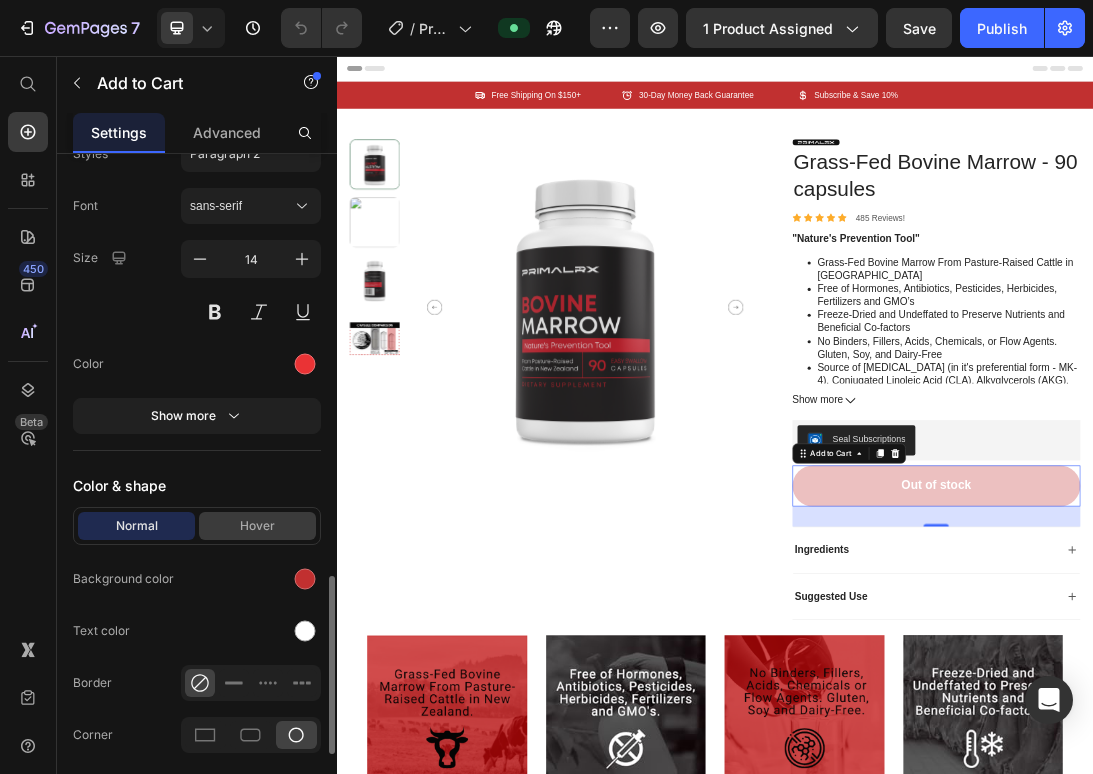 click on "Hover" at bounding box center (257, 526) 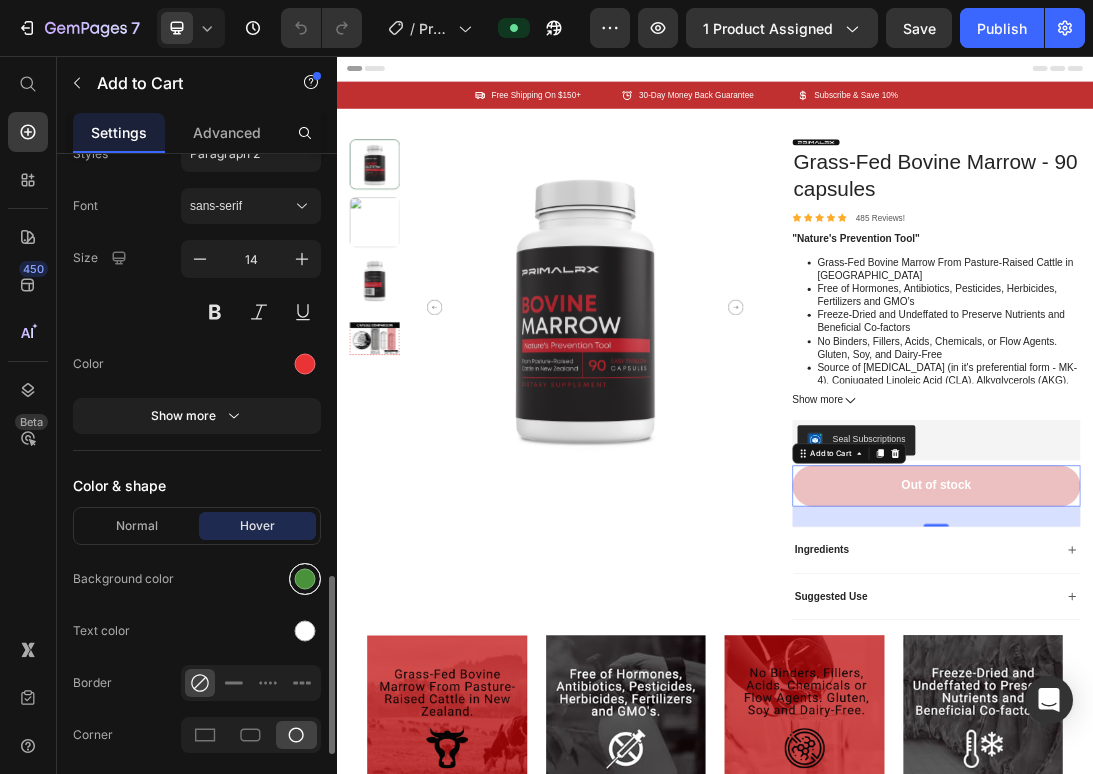 click at bounding box center [305, 579] 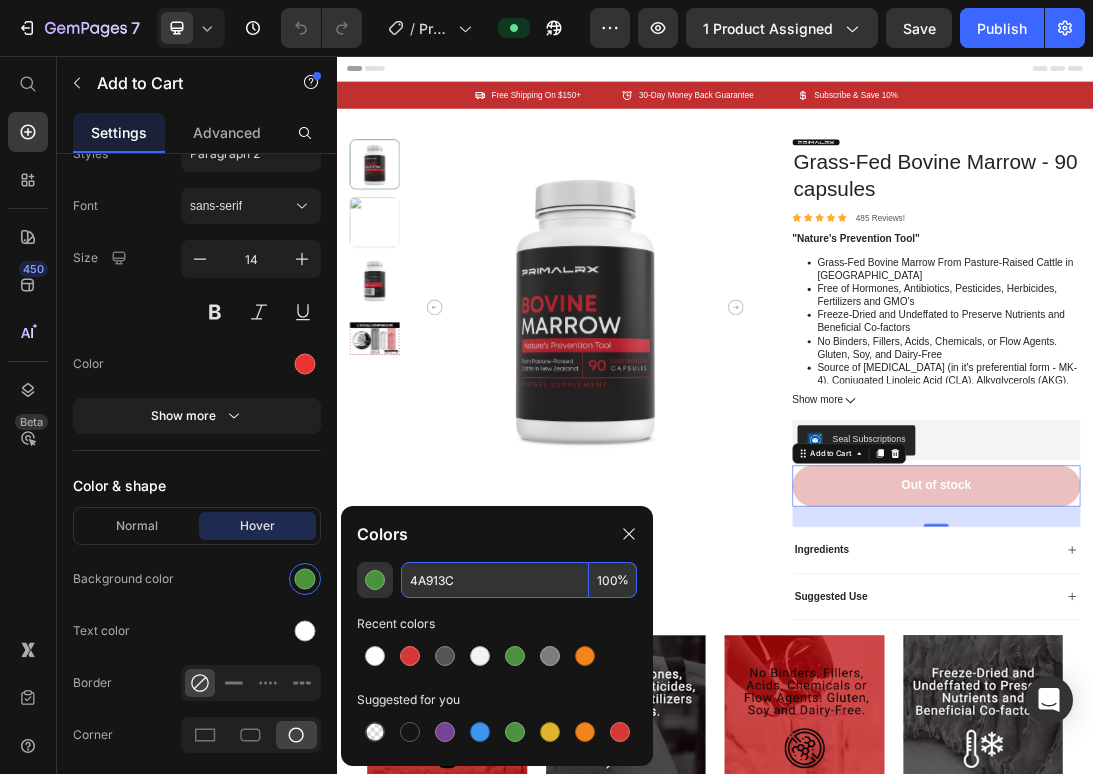 drag, startPoint x: 482, startPoint y: 585, endPoint x: 361, endPoint y: 560, distance: 123.55566 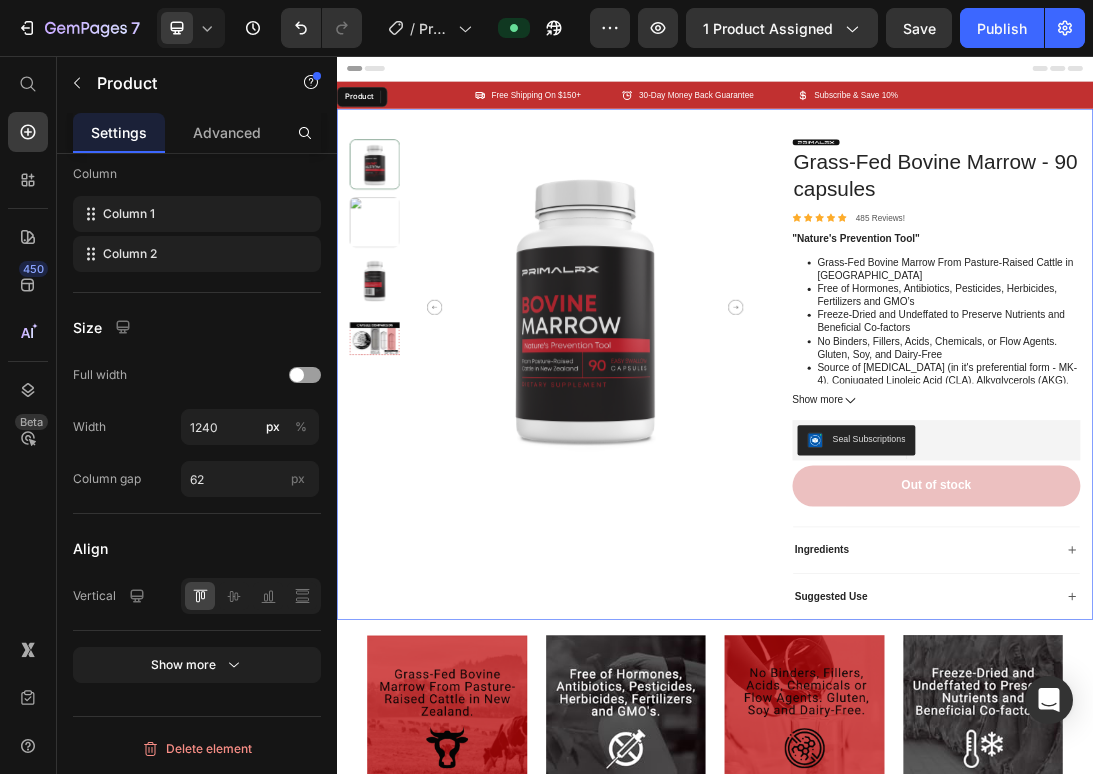 click on "Product Images" at bounding box center [677, 569] 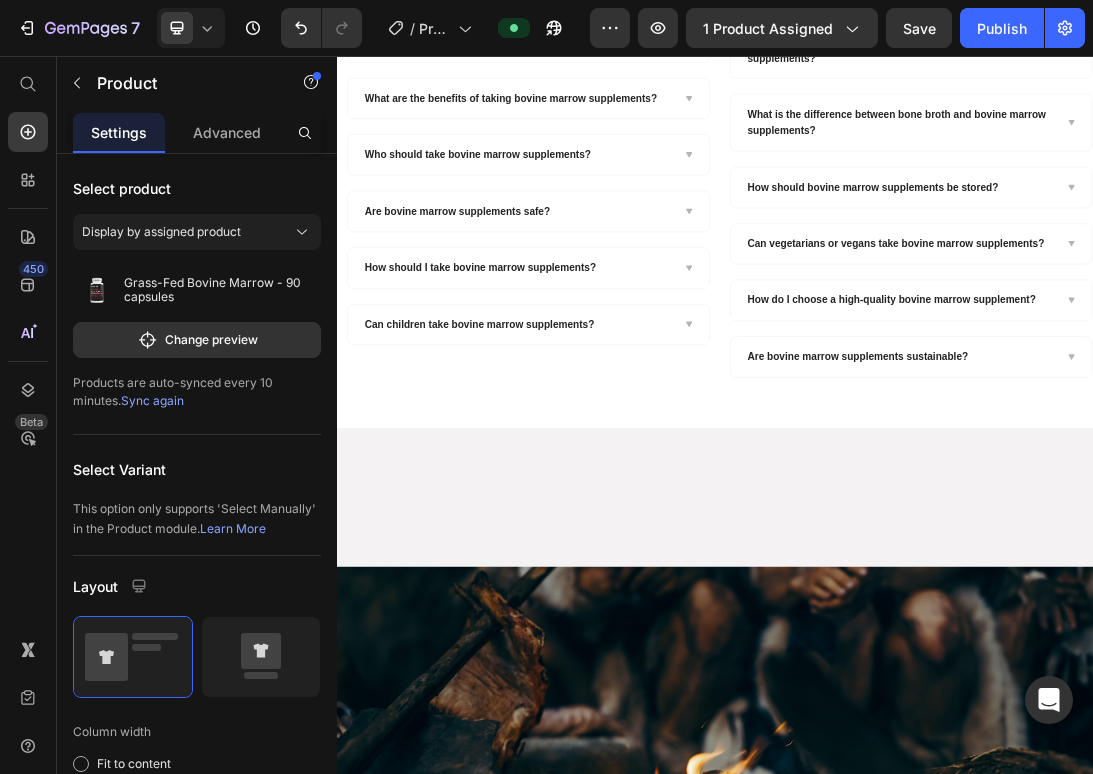scroll, scrollTop: 3349, scrollLeft: 0, axis: vertical 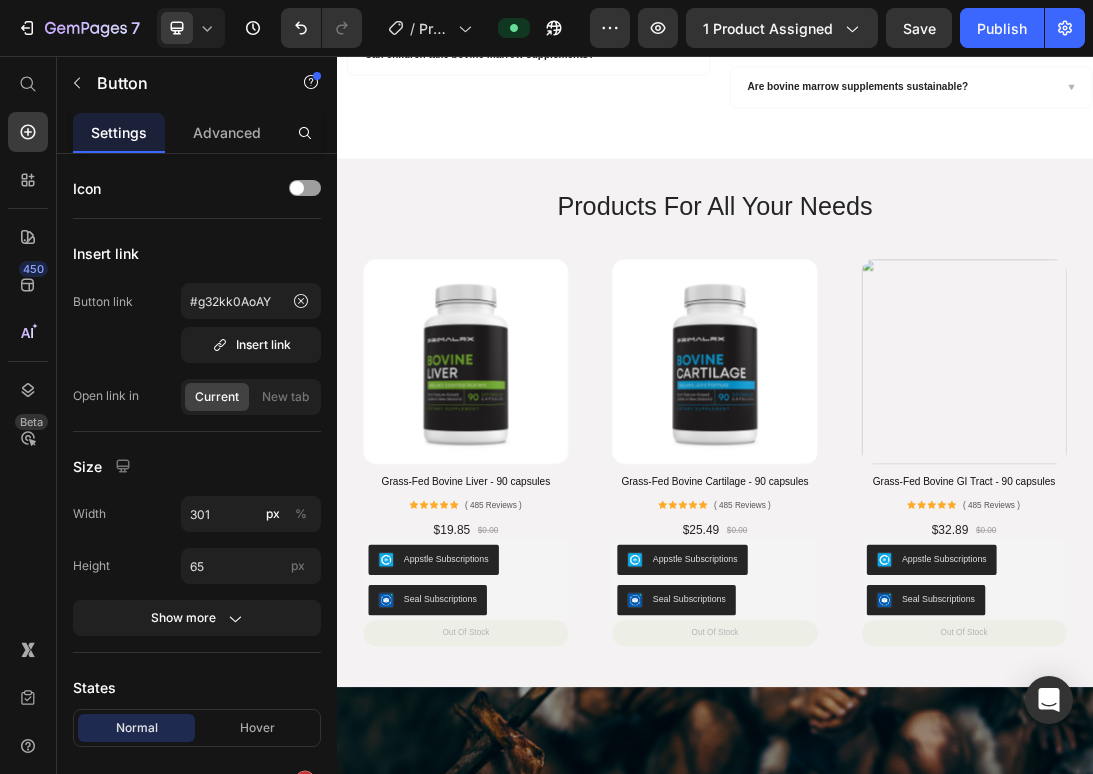 click on "Add to cart" at bounding box center (937, -850) 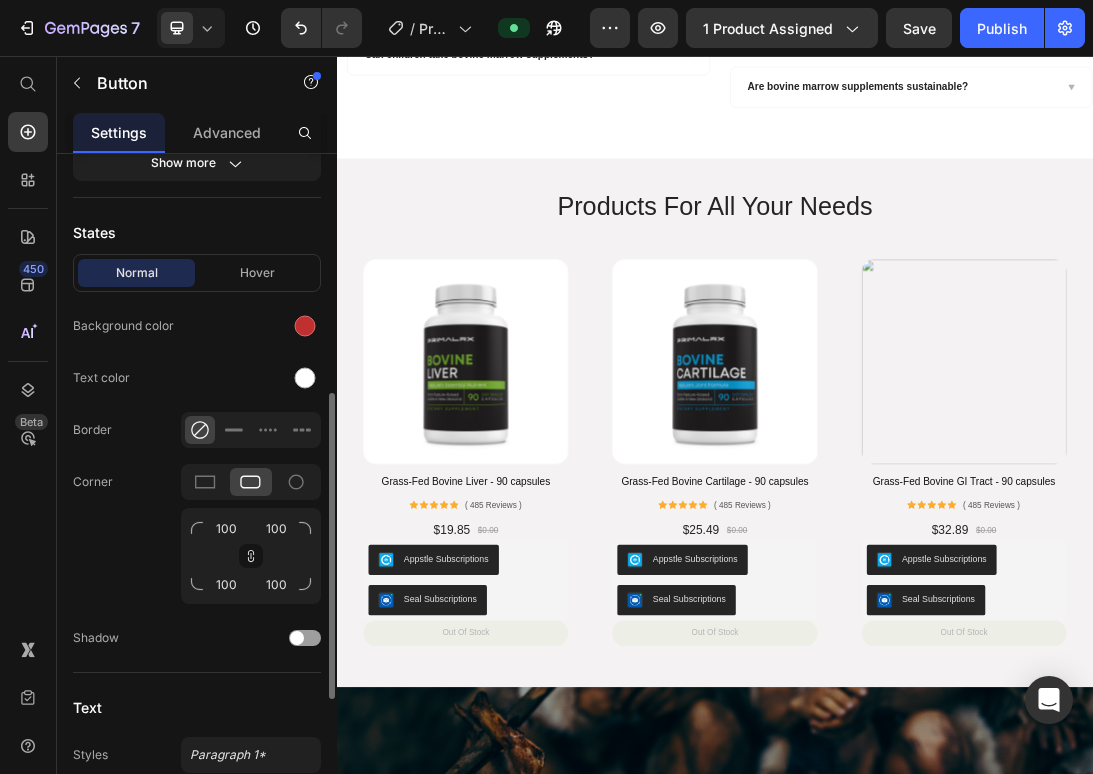 scroll, scrollTop: 433, scrollLeft: 0, axis: vertical 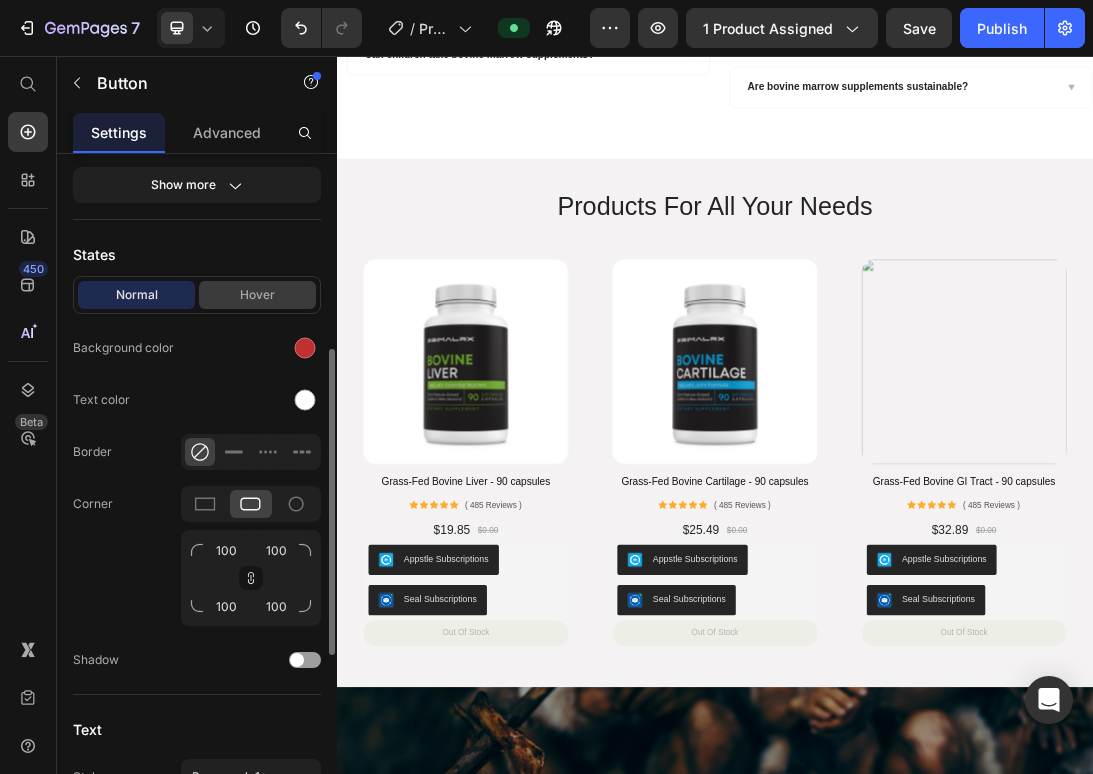 click on "Hover" at bounding box center (257, 295) 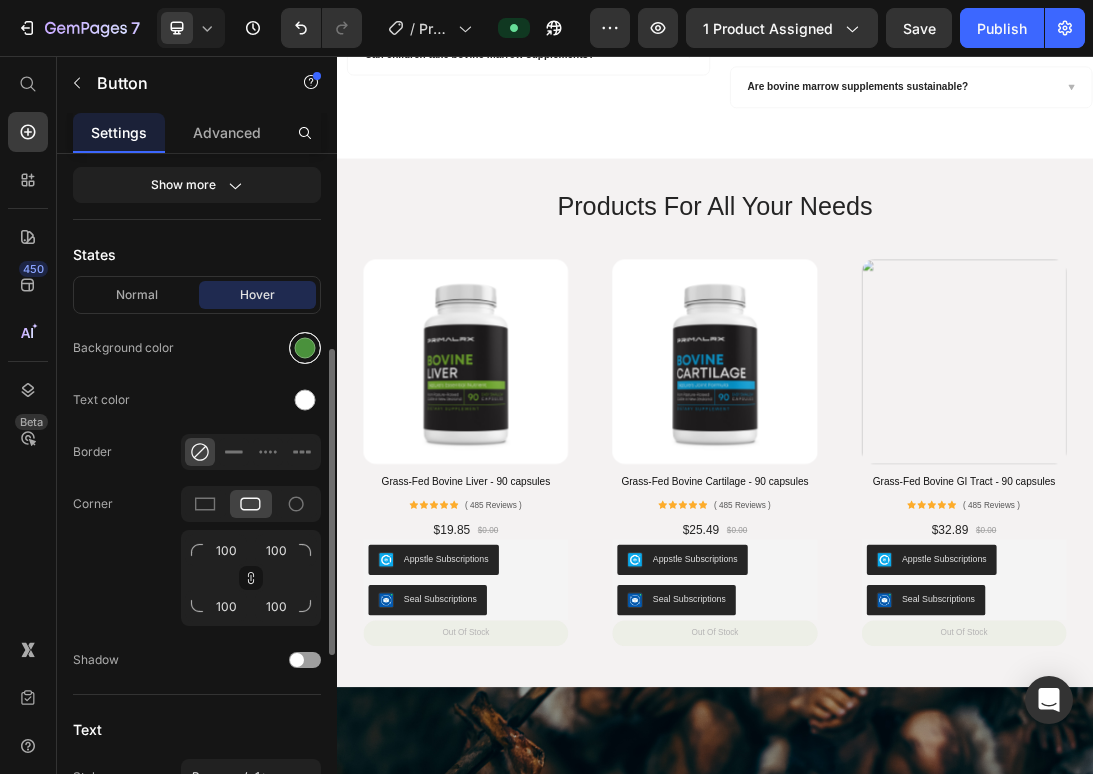 click at bounding box center (305, 348) 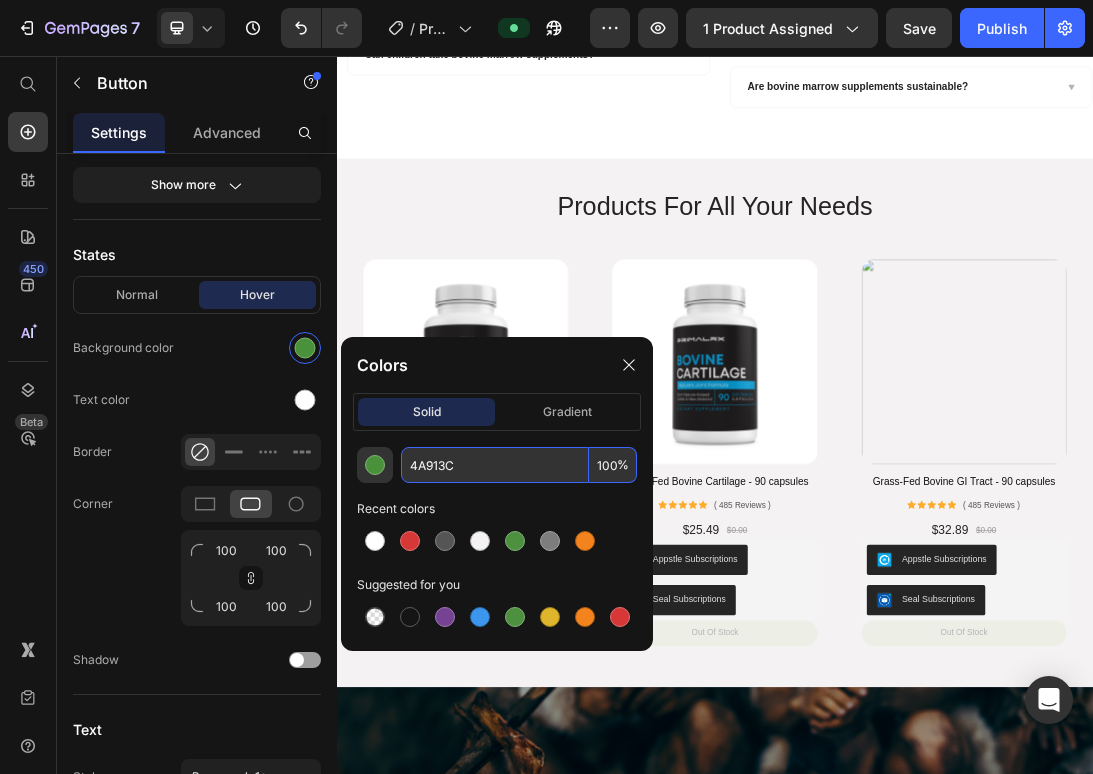 drag, startPoint x: 465, startPoint y: 467, endPoint x: 346, endPoint y: 449, distance: 120.353645 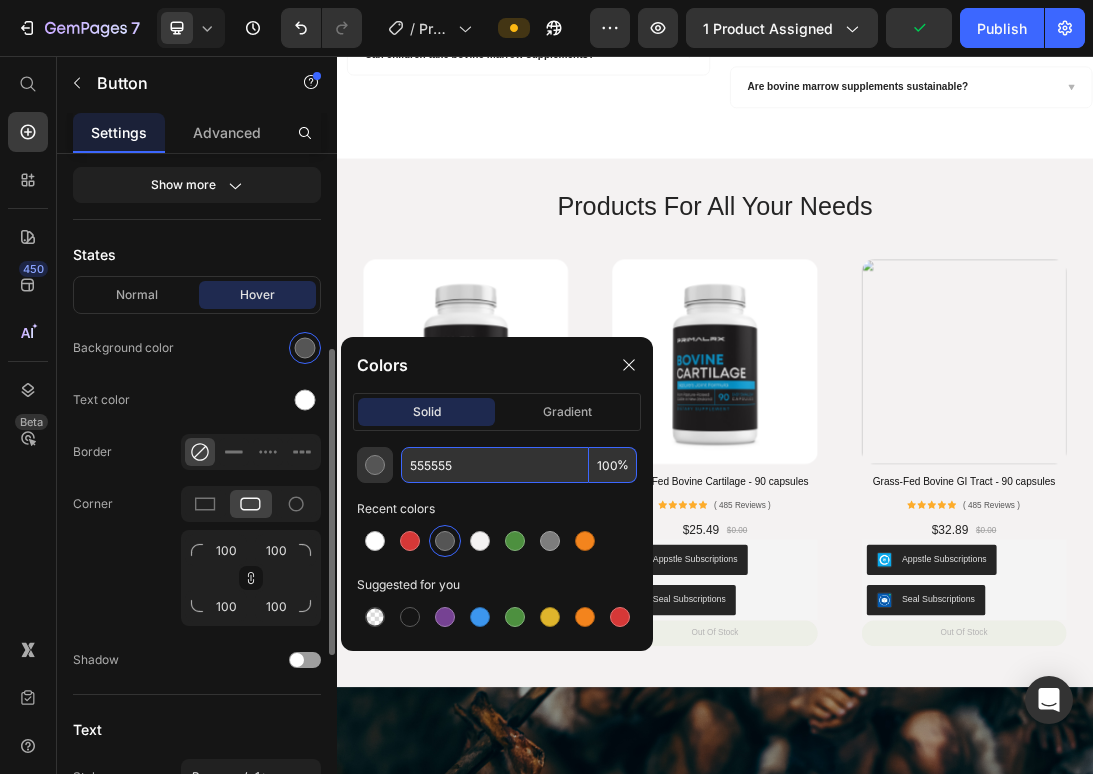 type on "555555" 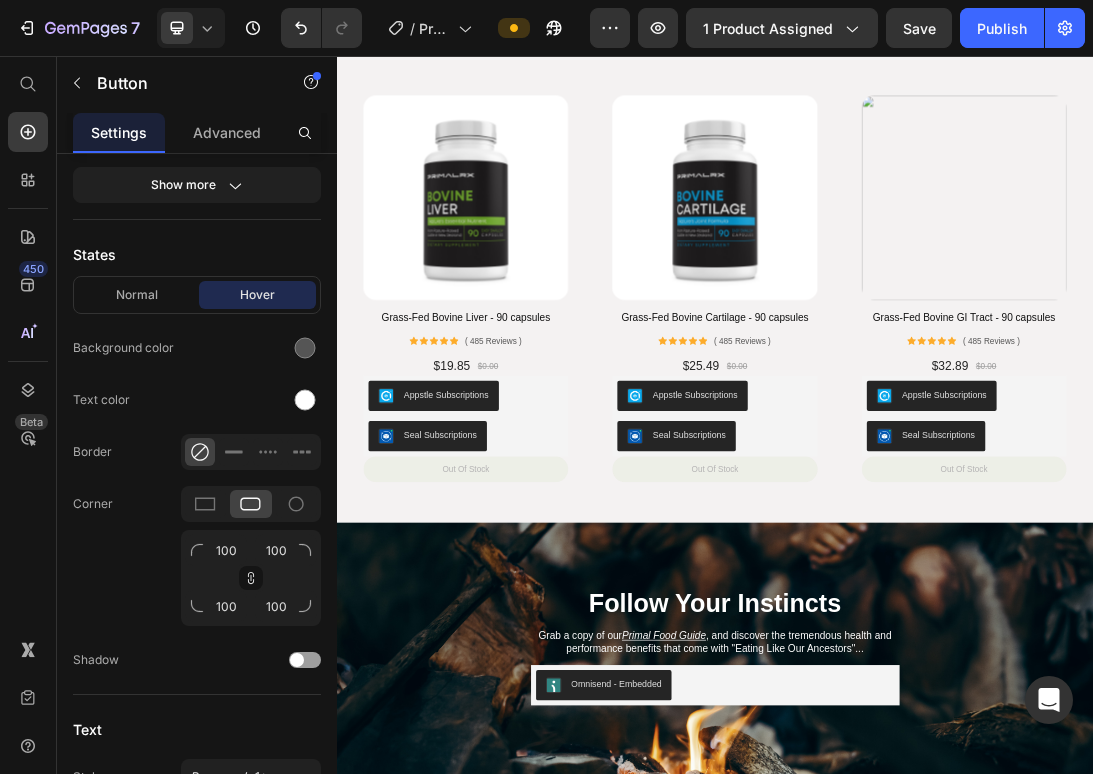 scroll, scrollTop: 4821, scrollLeft: 0, axis: vertical 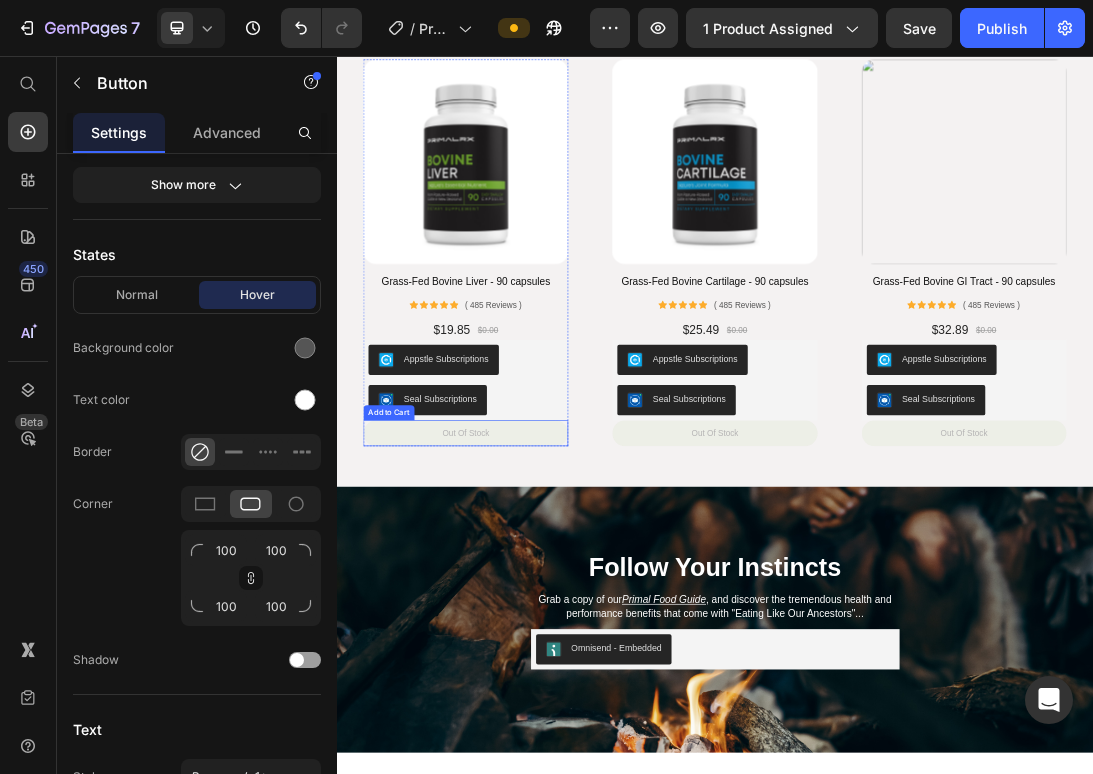 click on "out of stock" at bounding box center (541, 654) 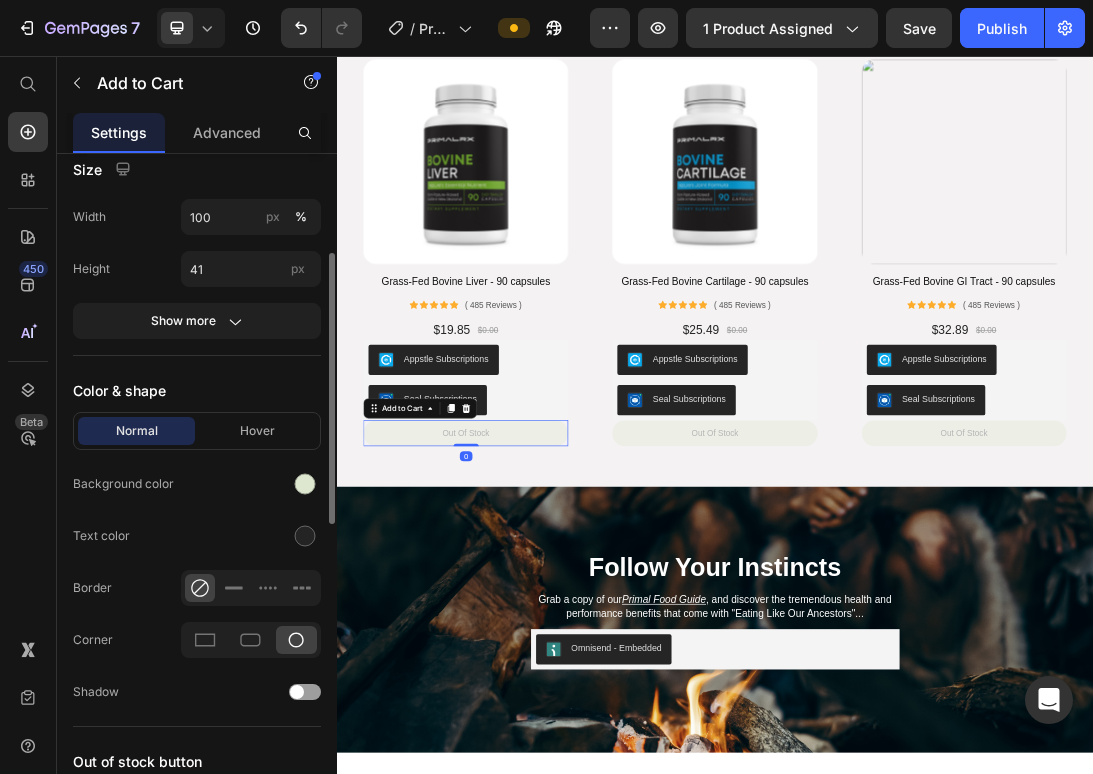 scroll, scrollTop: 1009, scrollLeft: 0, axis: vertical 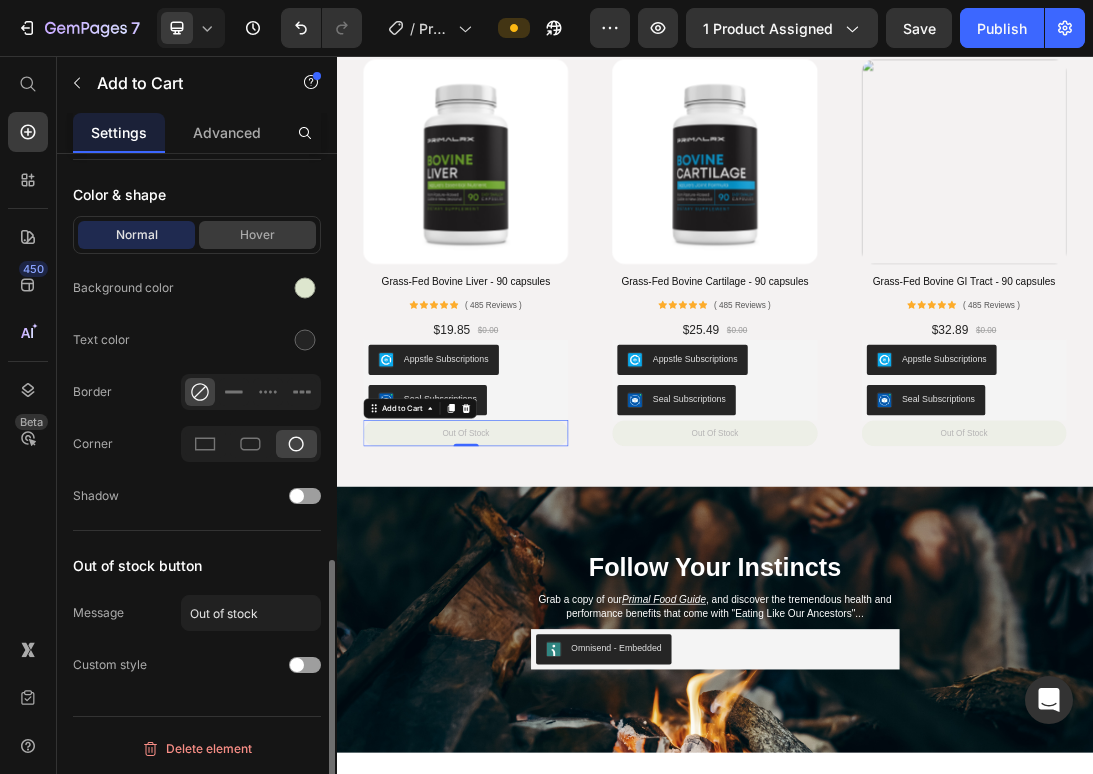 click on "Hover" at bounding box center (257, 235) 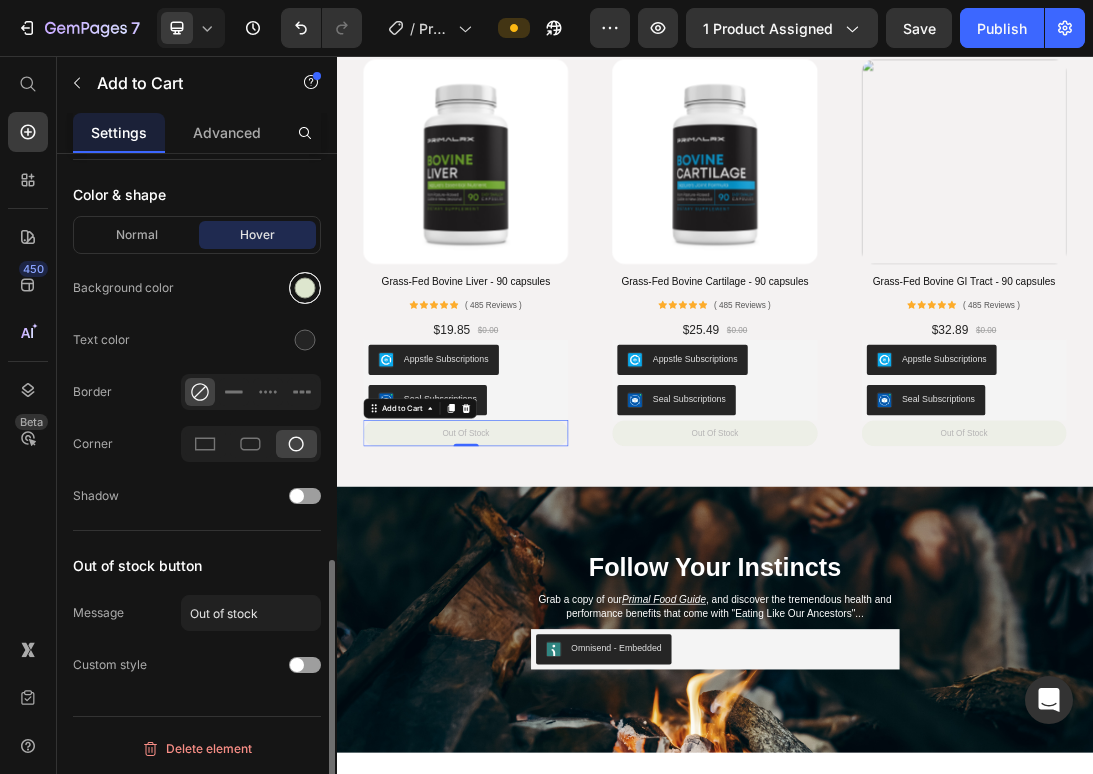 click at bounding box center (305, 288) 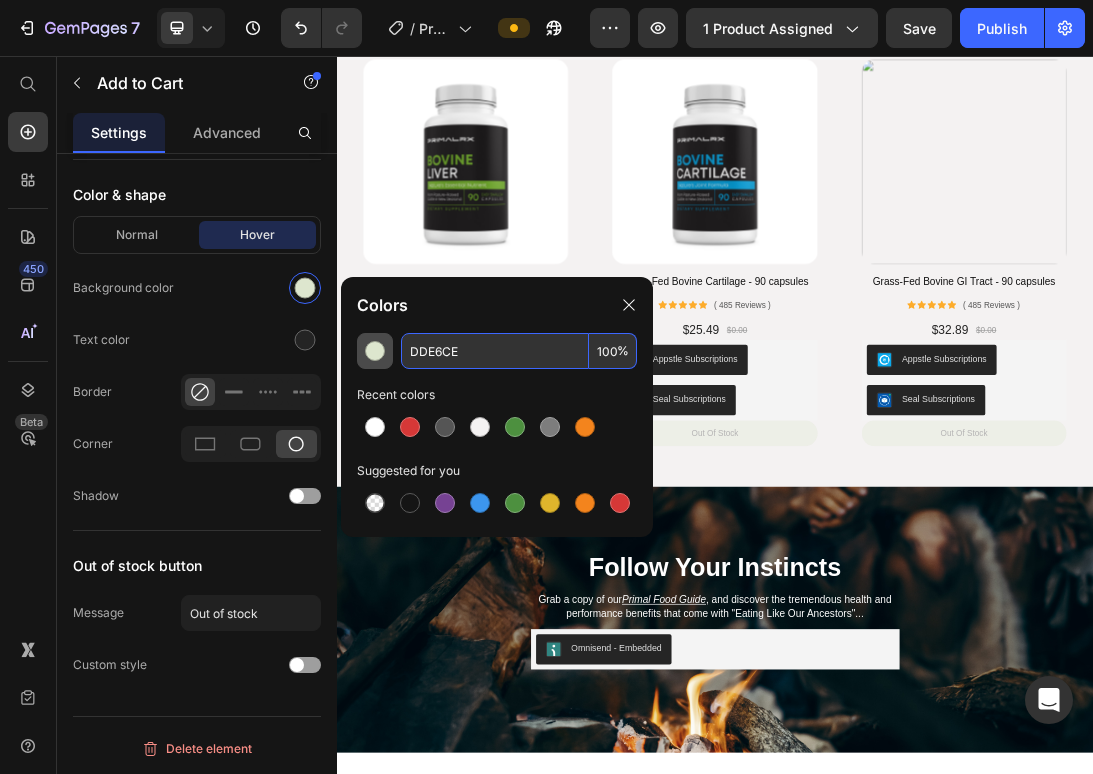 drag, startPoint x: 481, startPoint y: 351, endPoint x: 384, endPoint y: 342, distance: 97.41663 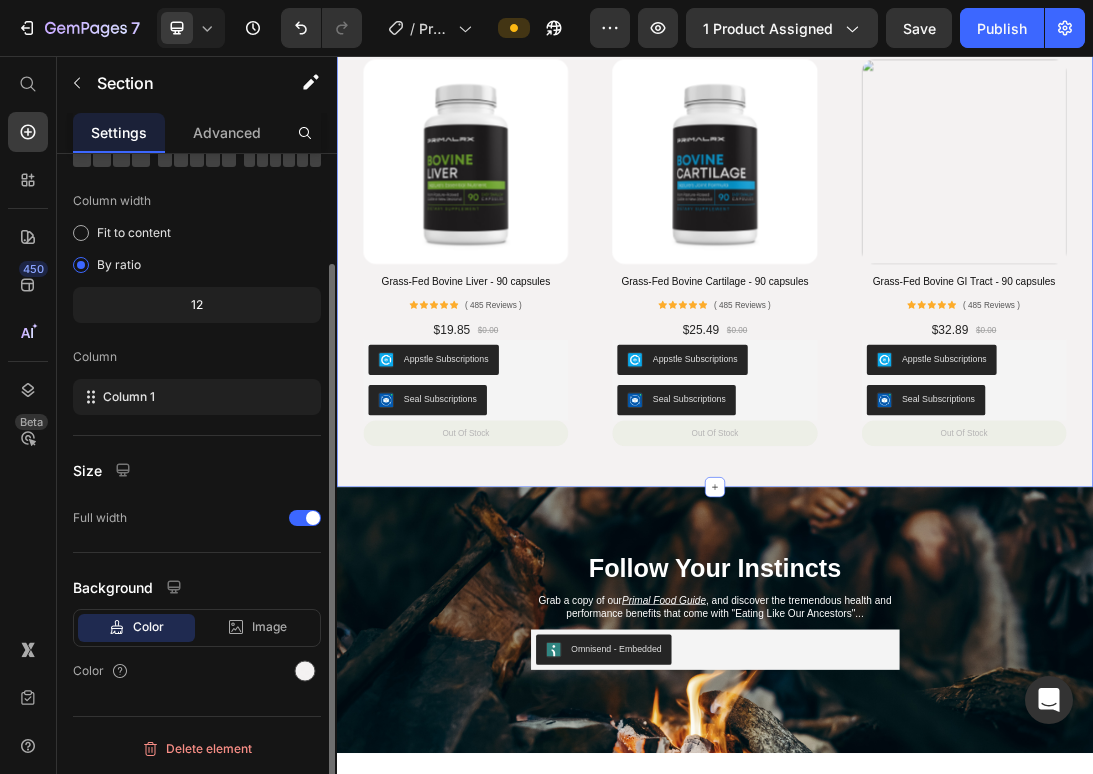click on "Products For All Your Needs Heading Product Images Grass-Fed Bovine Liver - 90 capsules Product Title
Icon
Icon
Icon
Icon
Icon Icon List ( 485 Reviews ) Text Block Row $19.85 Product Price $0.00 Product Price Row Appstle Subscriptions Appstle Subscriptions Seal Subscriptions Seal Subscriptions out of stock Add to Cart Product Row Product Images Grass-Fed Bovine Cartilage - 90 capsules Product Title
Icon
Icon
Icon
Icon
Icon Icon List ( 485 Reviews ) Text Block Row $25.49 Product Price $0.00 Product Price Row Appstle Subscriptions Appstle Subscriptions Seal Subscriptions Seal Subscriptions out of stock Add to Cart Product Row Product Images Grass-Fed Bovine GI Tract - 90 capsules Product Title
Icon
Icon
Icon
Icon
Icon Icon List ( 485 Reviews )" at bounding box center [937, 320] 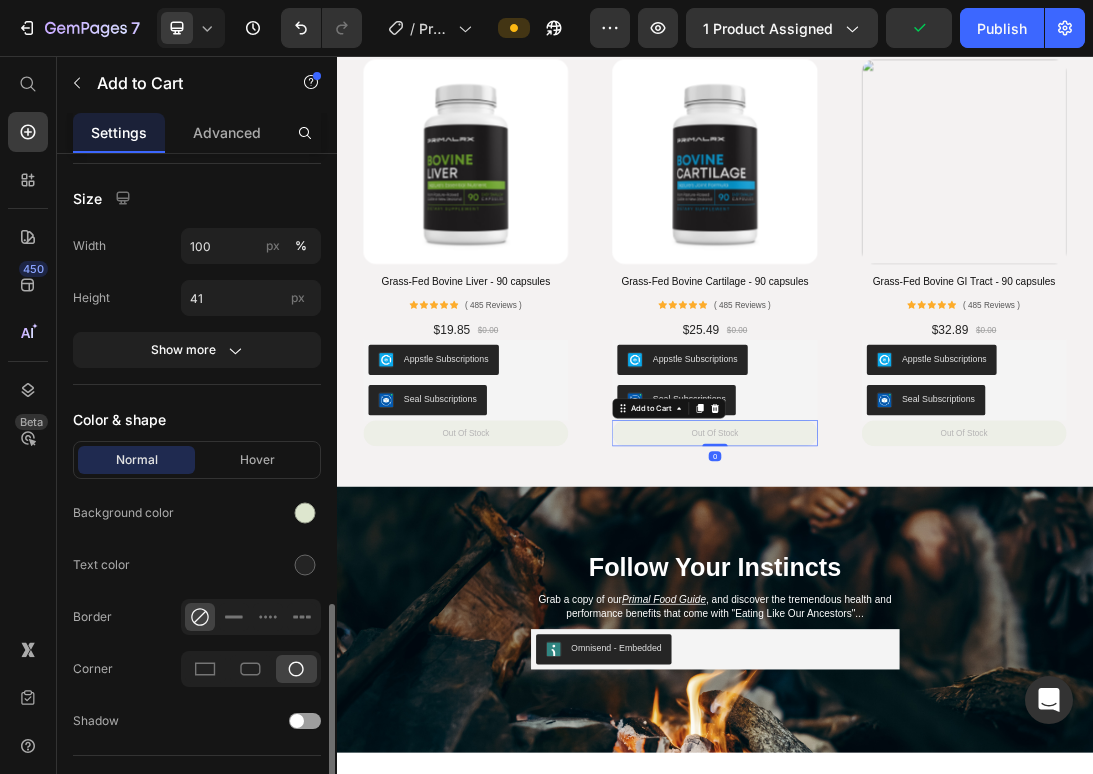 scroll, scrollTop: 1009, scrollLeft: 0, axis: vertical 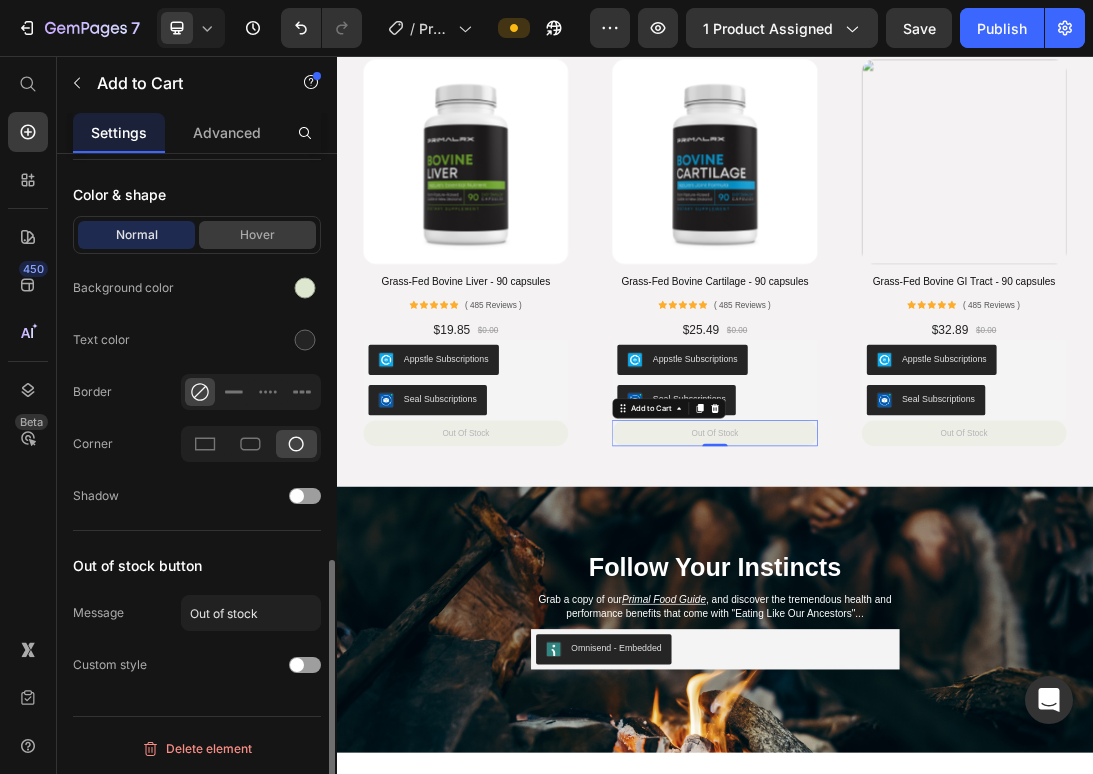click on "Hover" at bounding box center (257, 235) 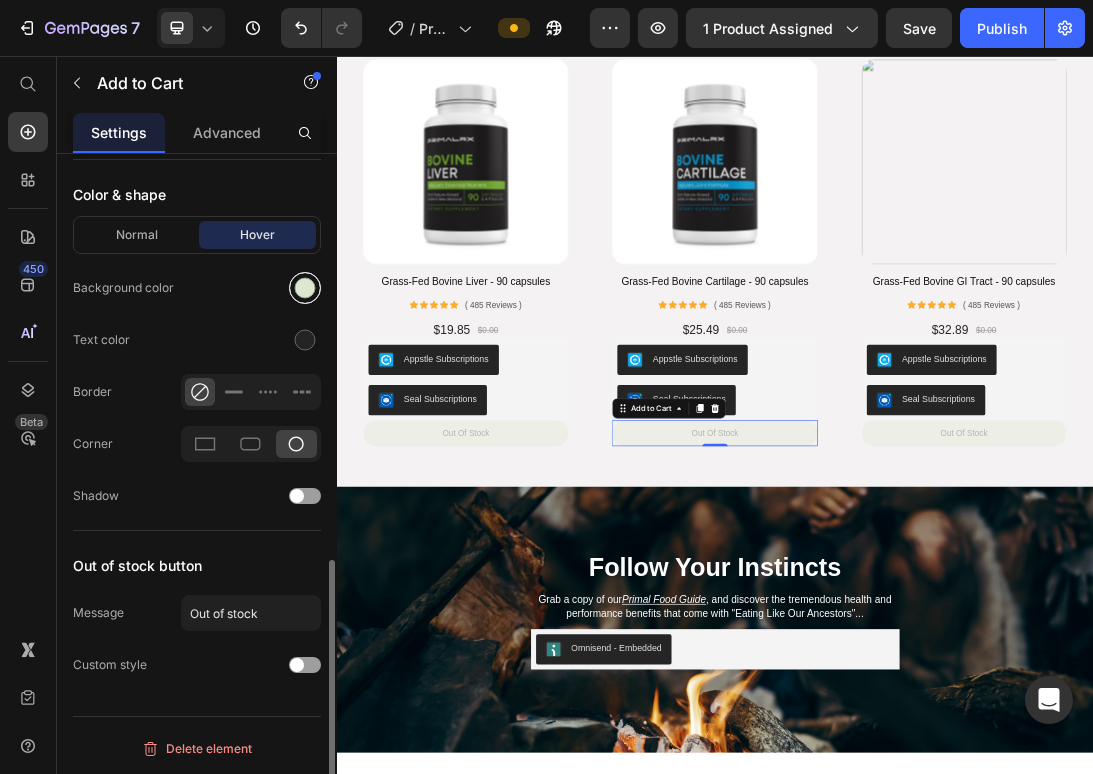 click at bounding box center (305, 288) 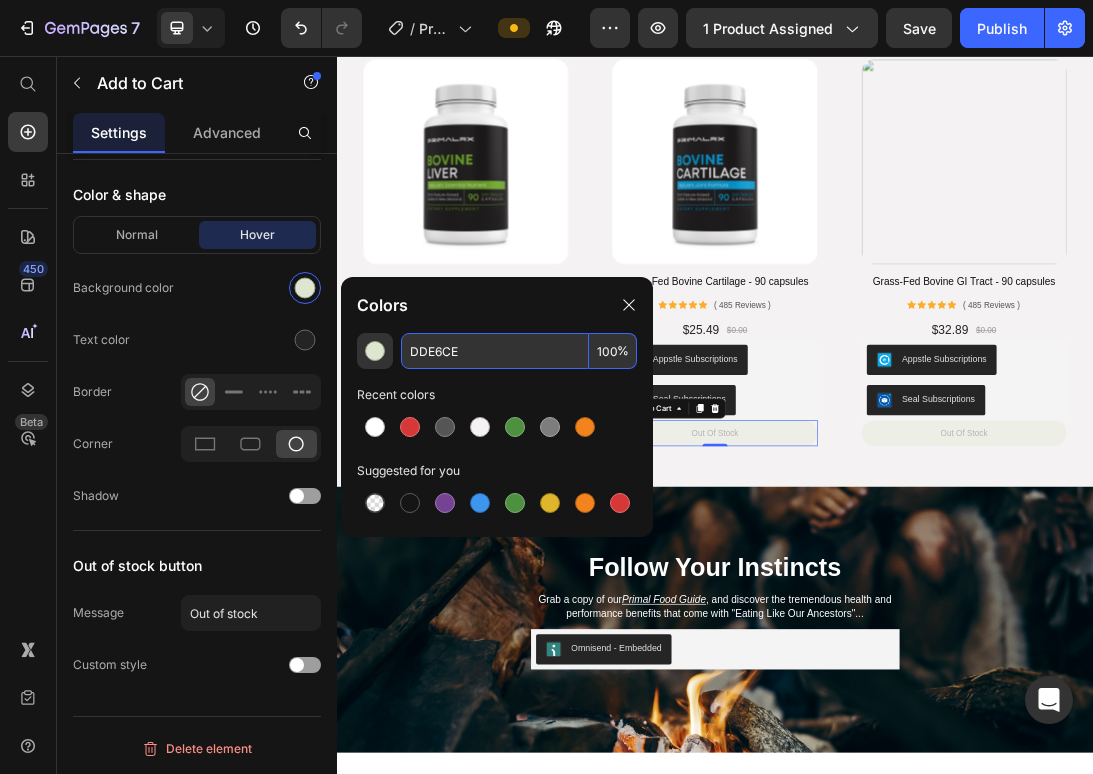 drag, startPoint x: 481, startPoint y: 350, endPoint x: 363, endPoint y: 332, distance: 119.36499 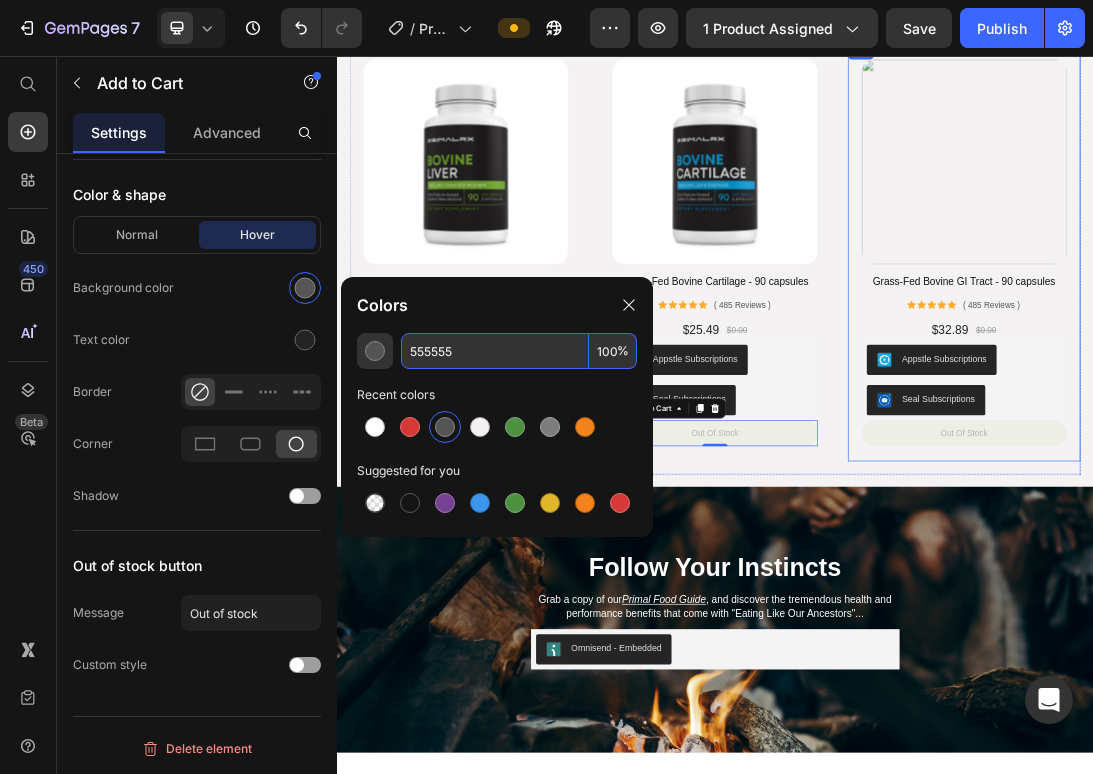 click on "Products For All Your Needs Heading Product Images Grass-Fed Bovine Liver - 90 capsules Product Title
Icon
Icon
Icon
Icon
Icon Icon List ( 485 Reviews ) Text Block Row $19.85 Product Price $0.00 Product Price Row Appstle Subscriptions Appstle Subscriptions Seal Subscriptions Seal Subscriptions out of stock Add to Cart Product Row Product Images Grass-Fed Bovine Cartilage - 90 capsules Product Title
Icon
Icon
Icon
Icon
Icon Icon List ( 485 Reviews ) Text Block Row $25.49 Product Price $0.00 Product Price Row Appstle Subscriptions Appstle Subscriptions Seal Subscriptions Seal Subscriptions out of stock Add to Cart   0 Product Row Product Images Grass-Fed Bovine GI Tract - 90 capsules Product Title
Icon
Icon
Icon
Icon
Icon Icon List Text Block Row" at bounding box center (937, 320) 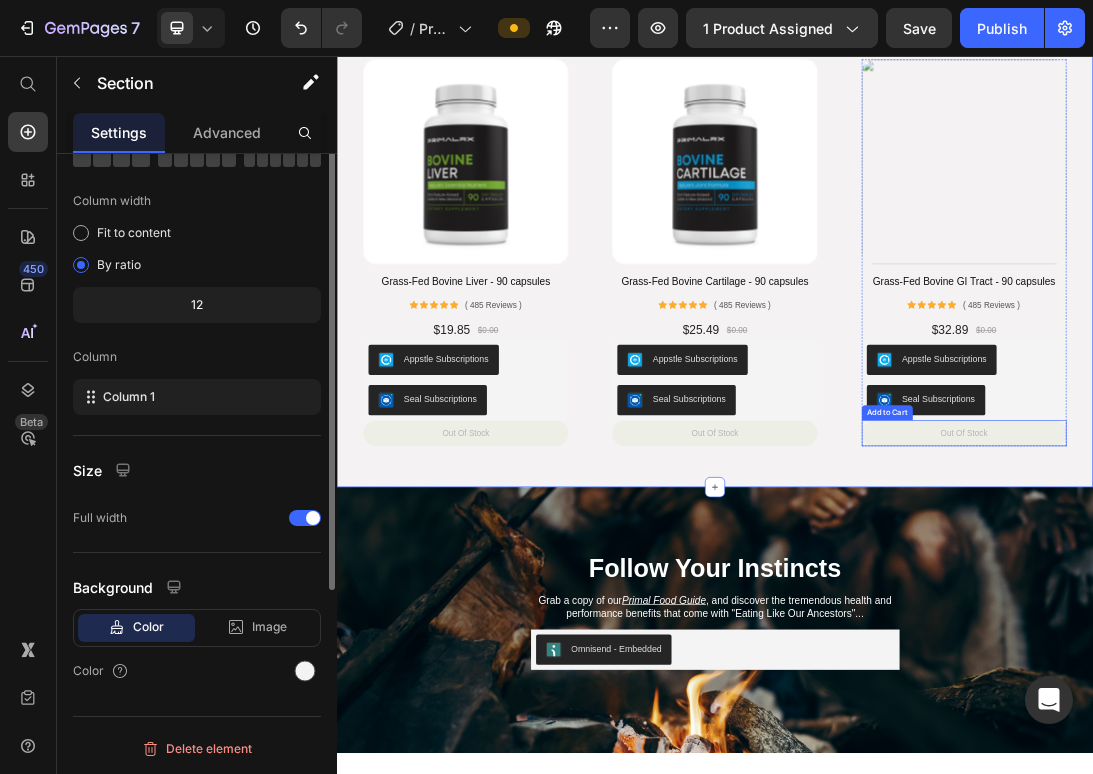 scroll, scrollTop: 0, scrollLeft: 0, axis: both 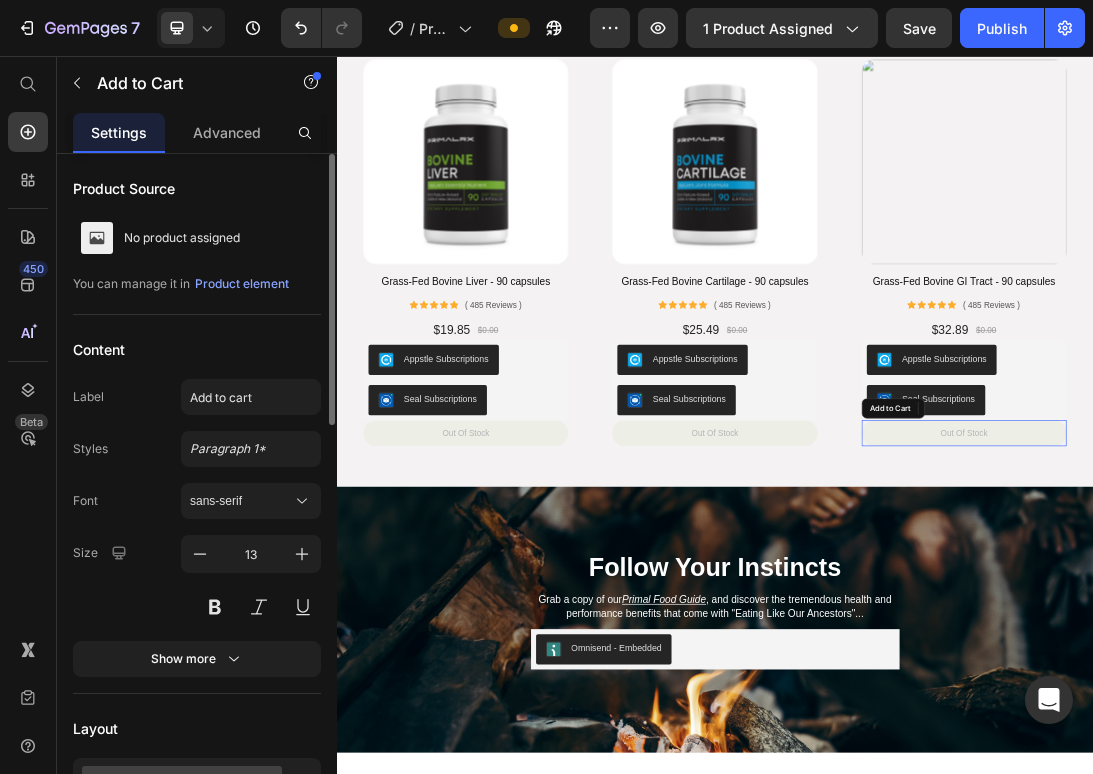click on "out of stock" at bounding box center [1332, 654] 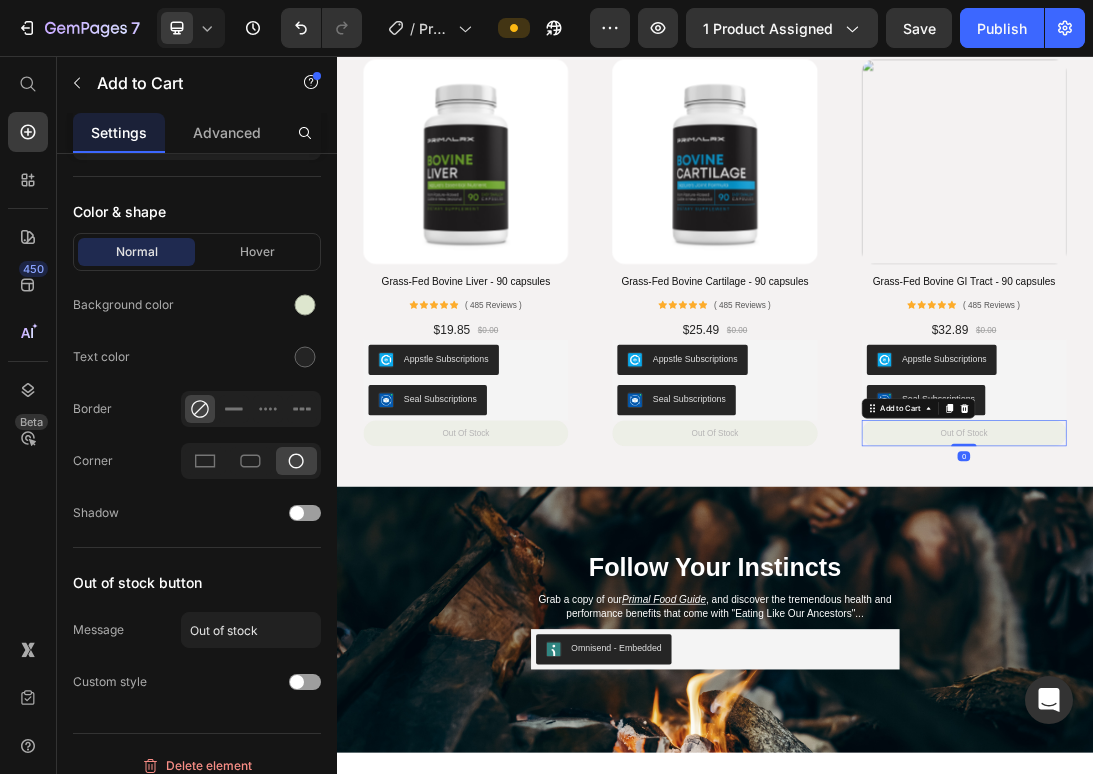scroll, scrollTop: 1009, scrollLeft: 0, axis: vertical 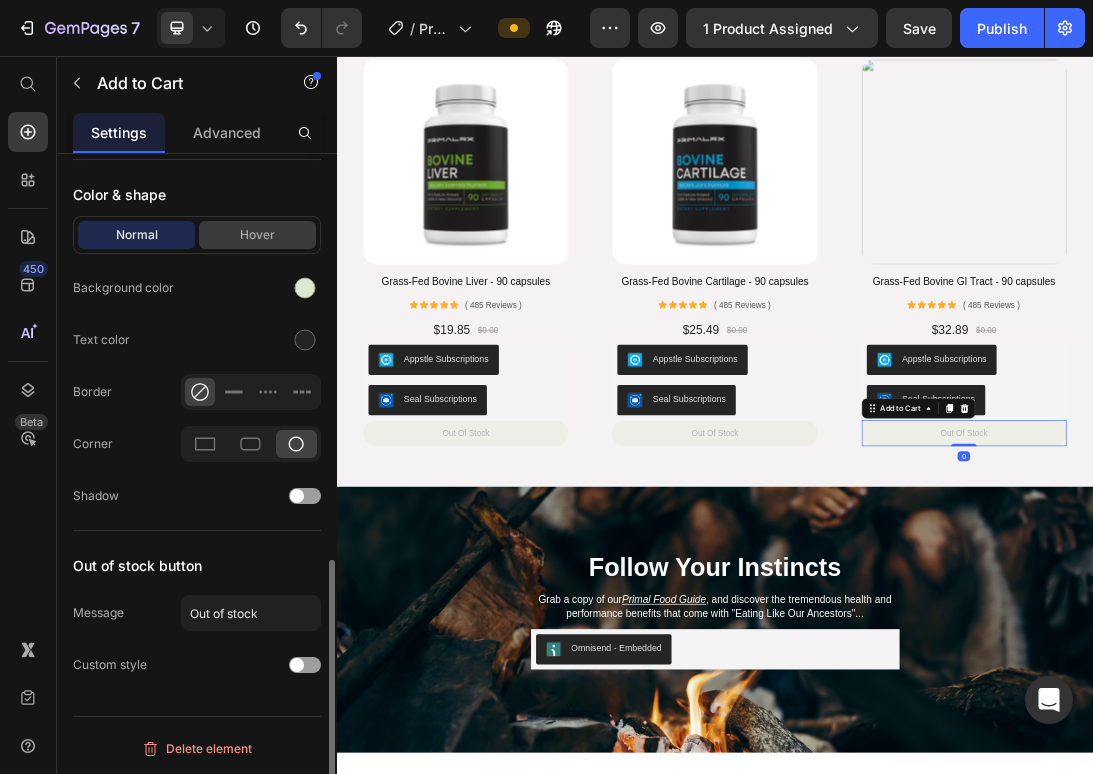 click on "Hover" at bounding box center (257, 235) 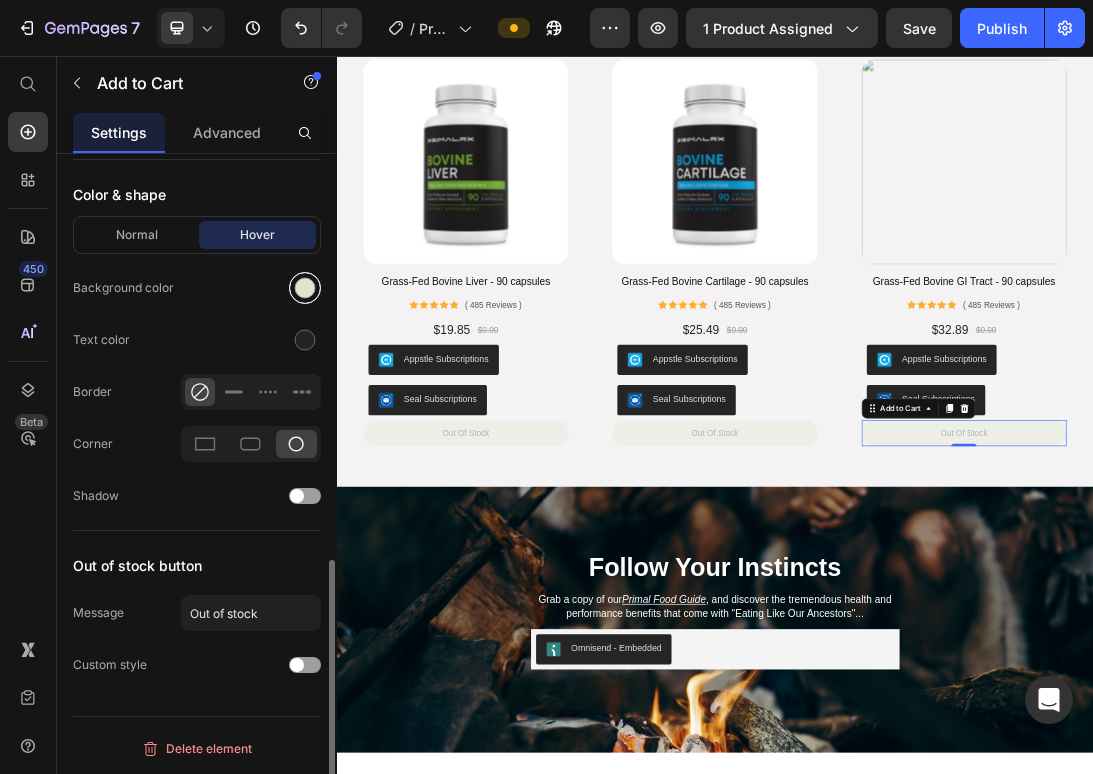click at bounding box center (305, 288) 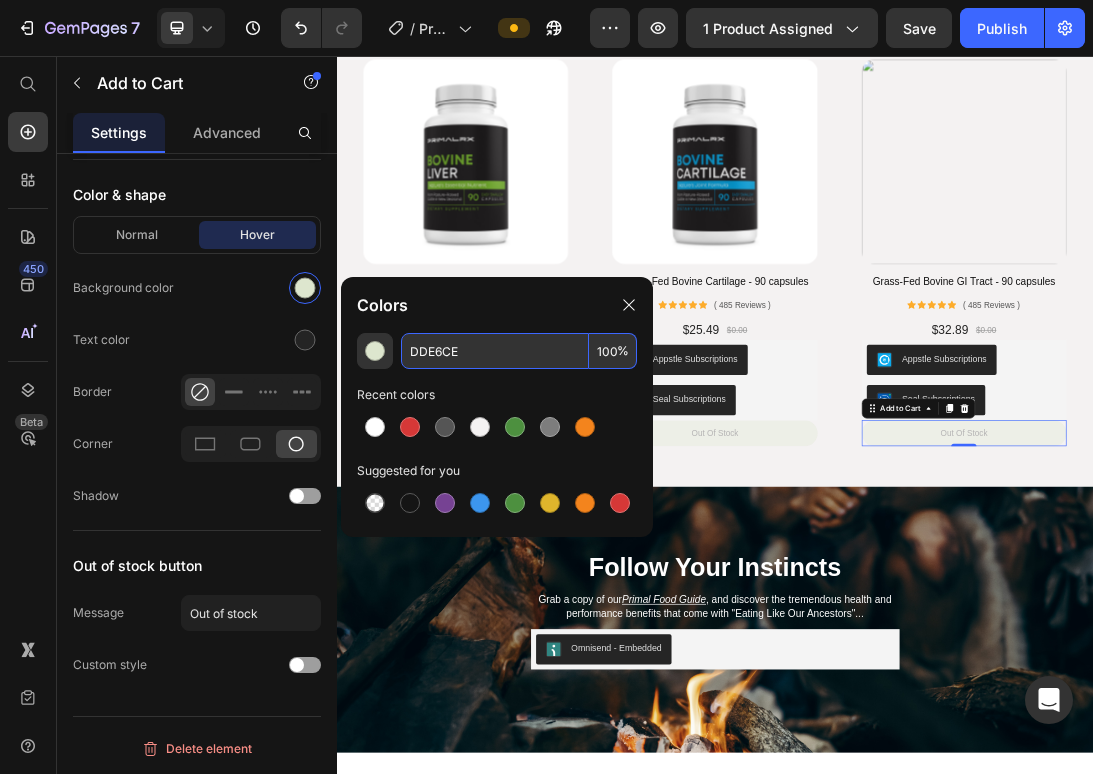 drag, startPoint x: 484, startPoint y: 357, endPoint x: 343, endPoint y: 350, distance: 141.17365 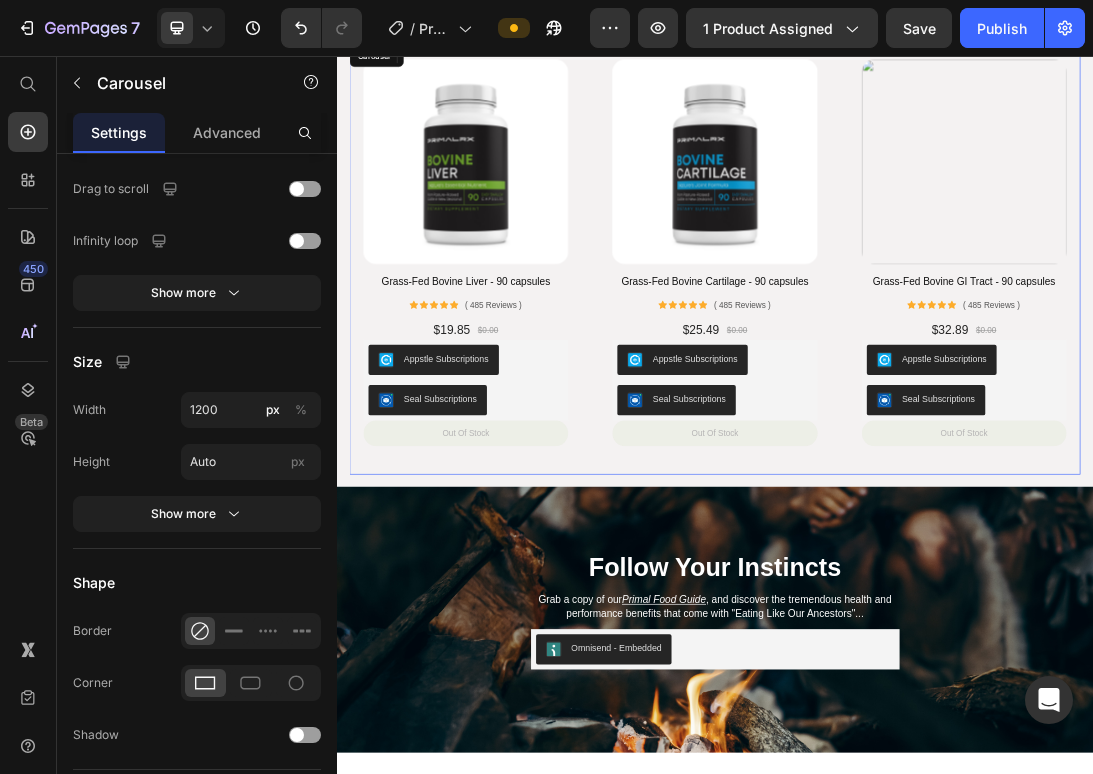 click on "Product Images Grass-Fed Bovine Cartilage - 90 capsules Product Title
Icon
Icon
Icon
Icon
Icon Icon List ( 485 Reviews ) Text Block Row $25.49 Product Price $0.00 Product Price Row Appstle Subscriptions Appstle Subscriptions Seal Subscriptions Seal Subscriptions out of stock Add to Cart Product Row" at bounding box center (936, 378) 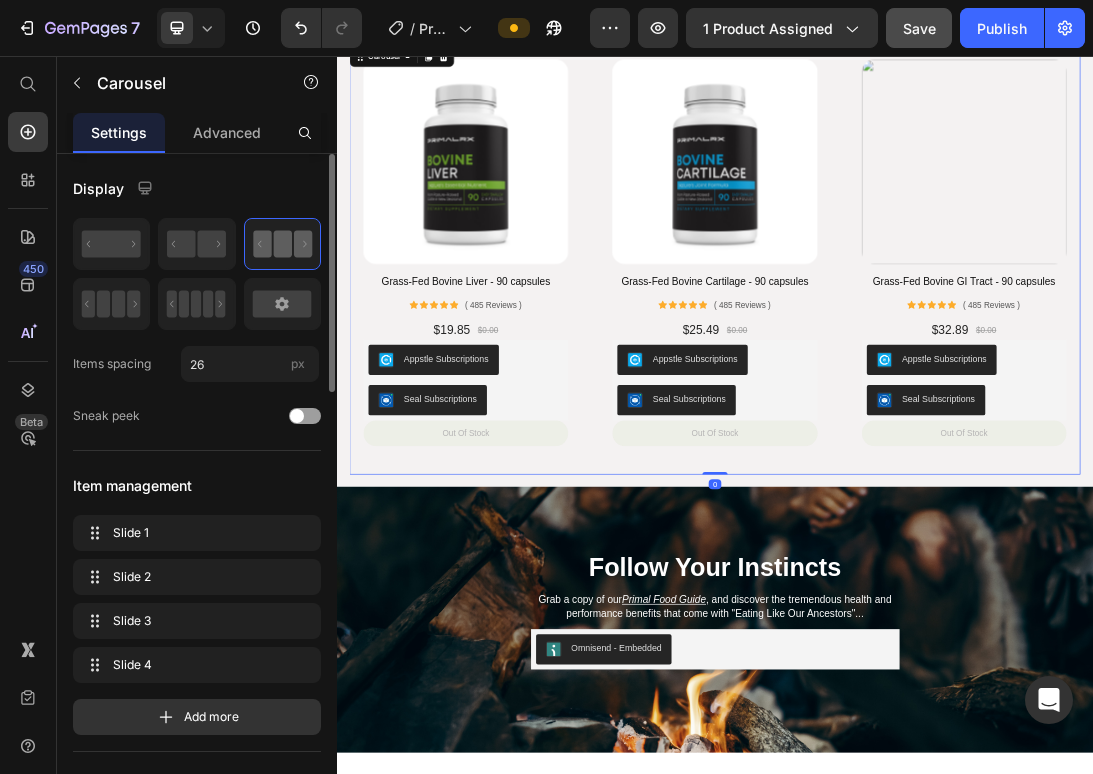 click on "Save" at bounding box center (919, 28) 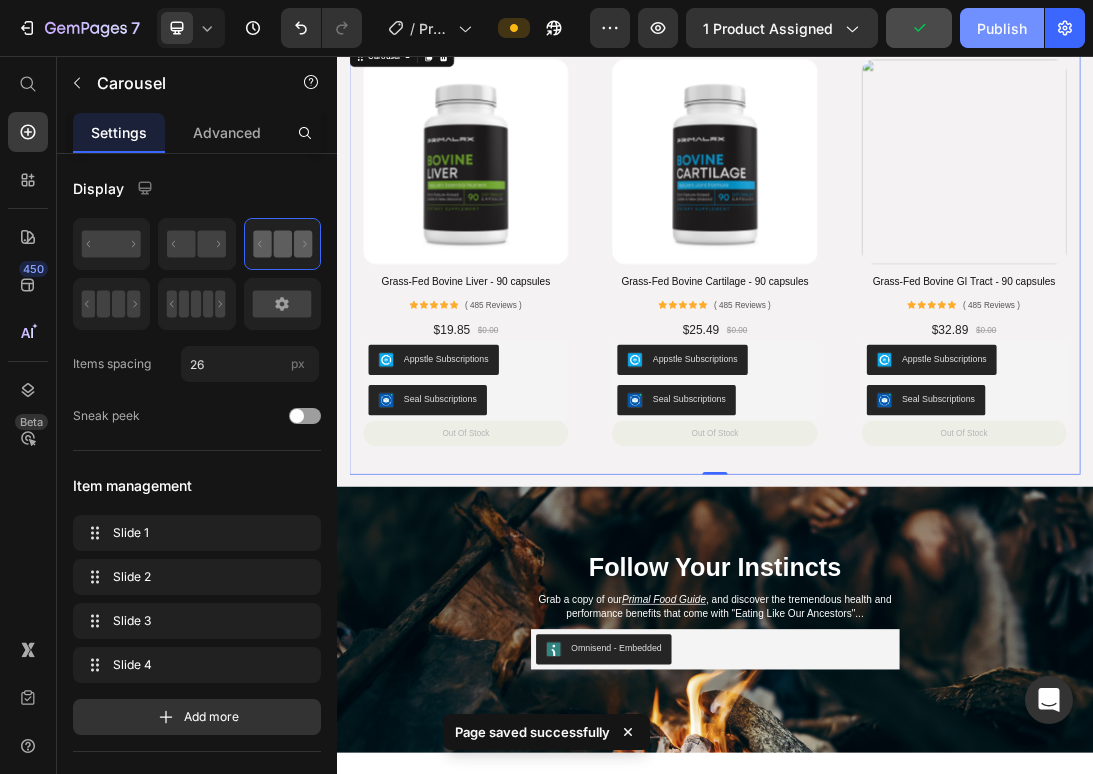 click on "Publish" at bounding box center (1002, 28) 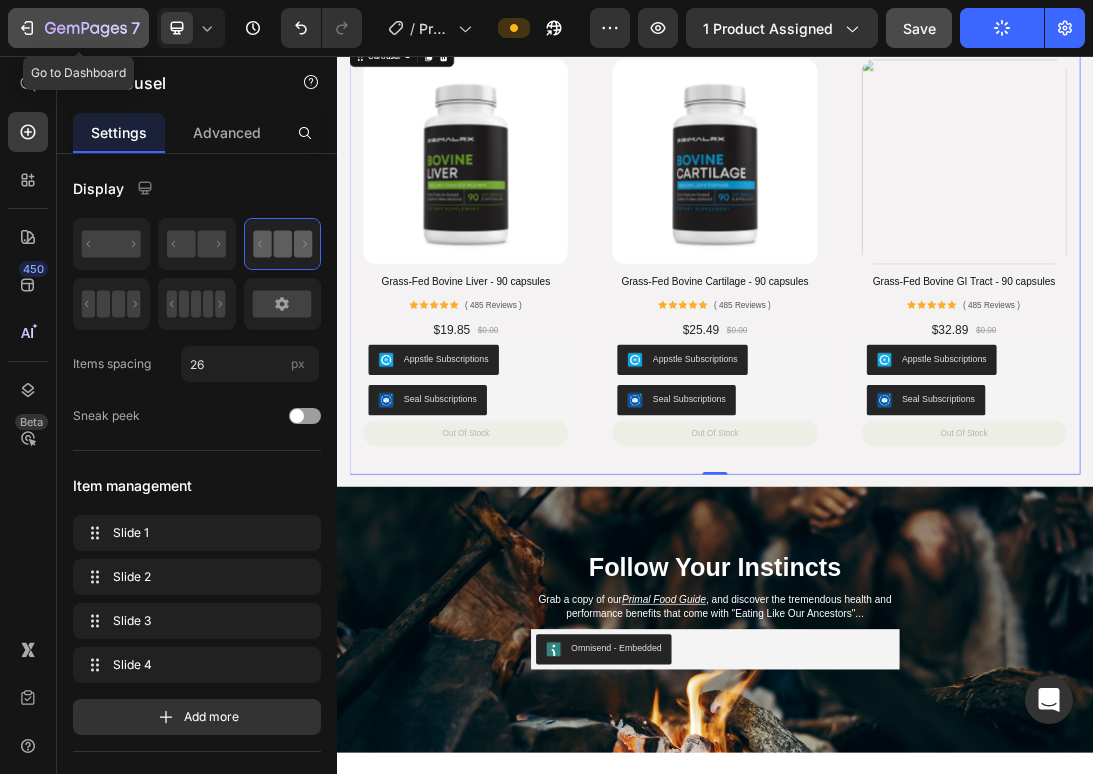 click 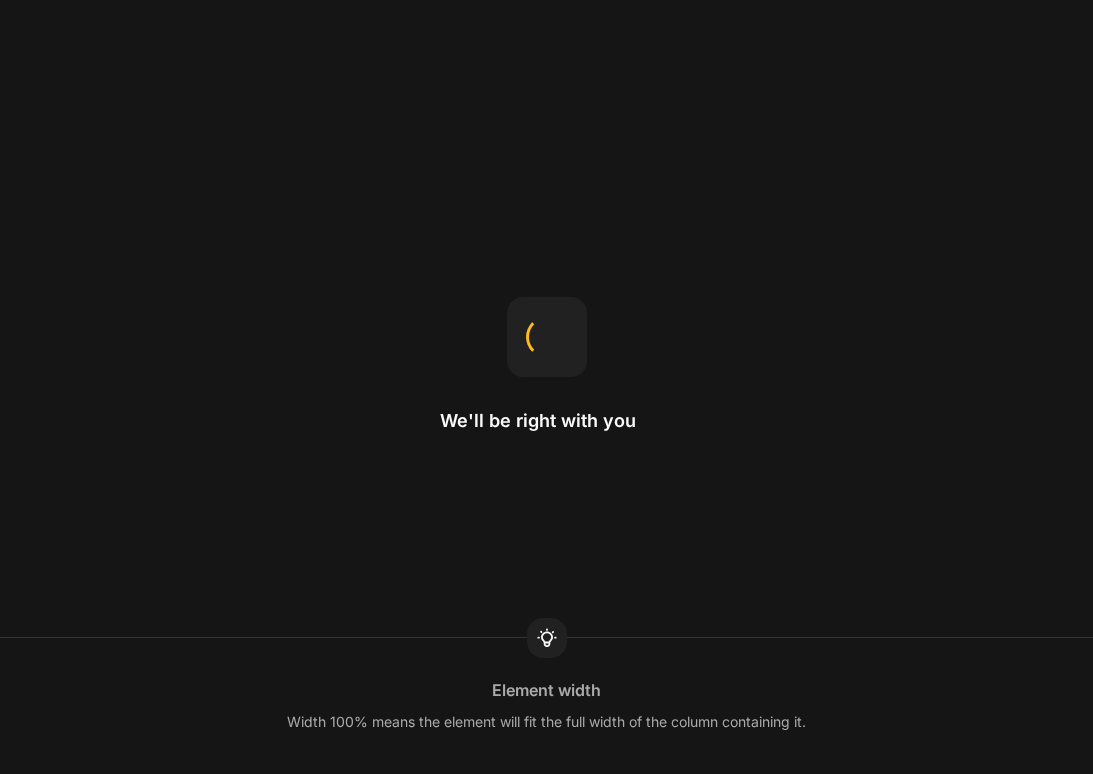 scroll, scrollTop: 0, scrollLeft: 0, axis: both 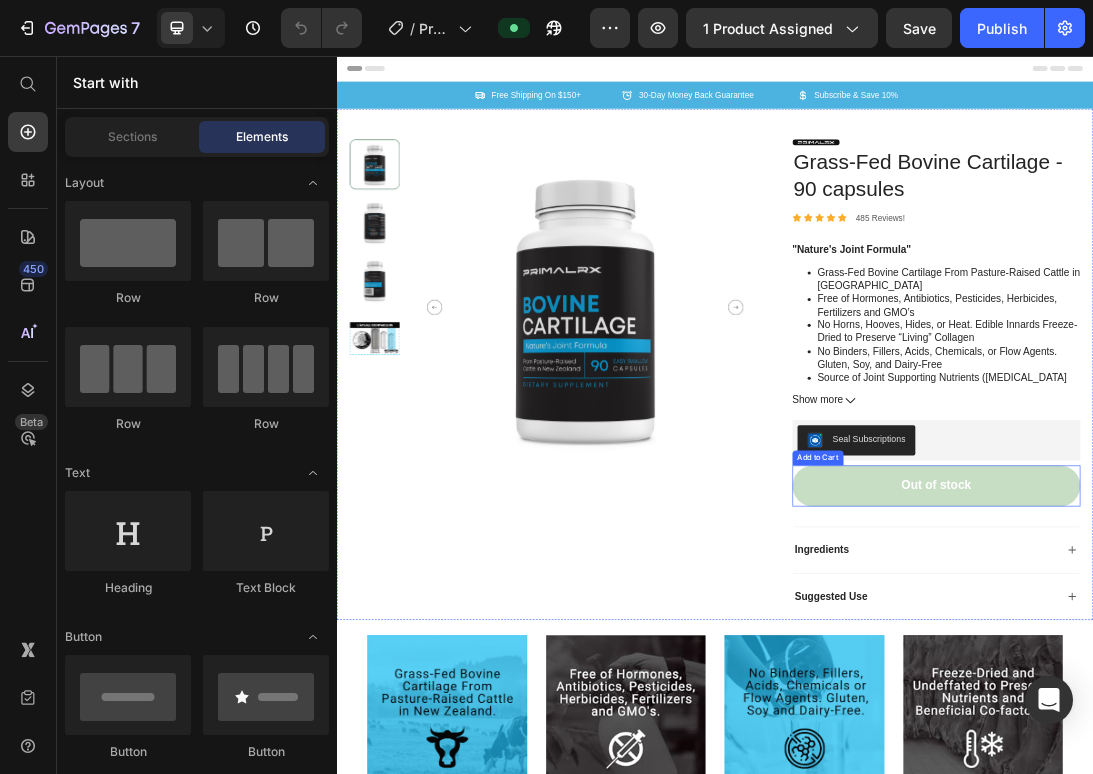 click on "Out of stock" at bounding box center [1289, 738] 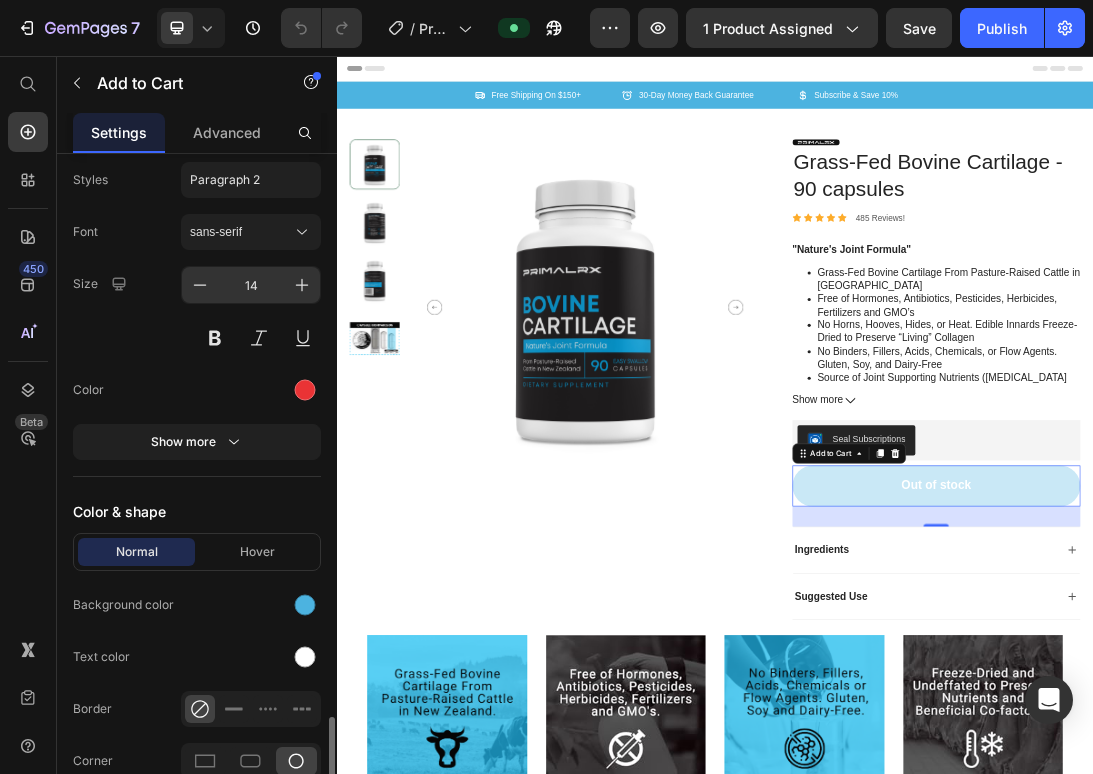 scroll, scrollTop: 1805, scrollLeft: 0, axis: vertical 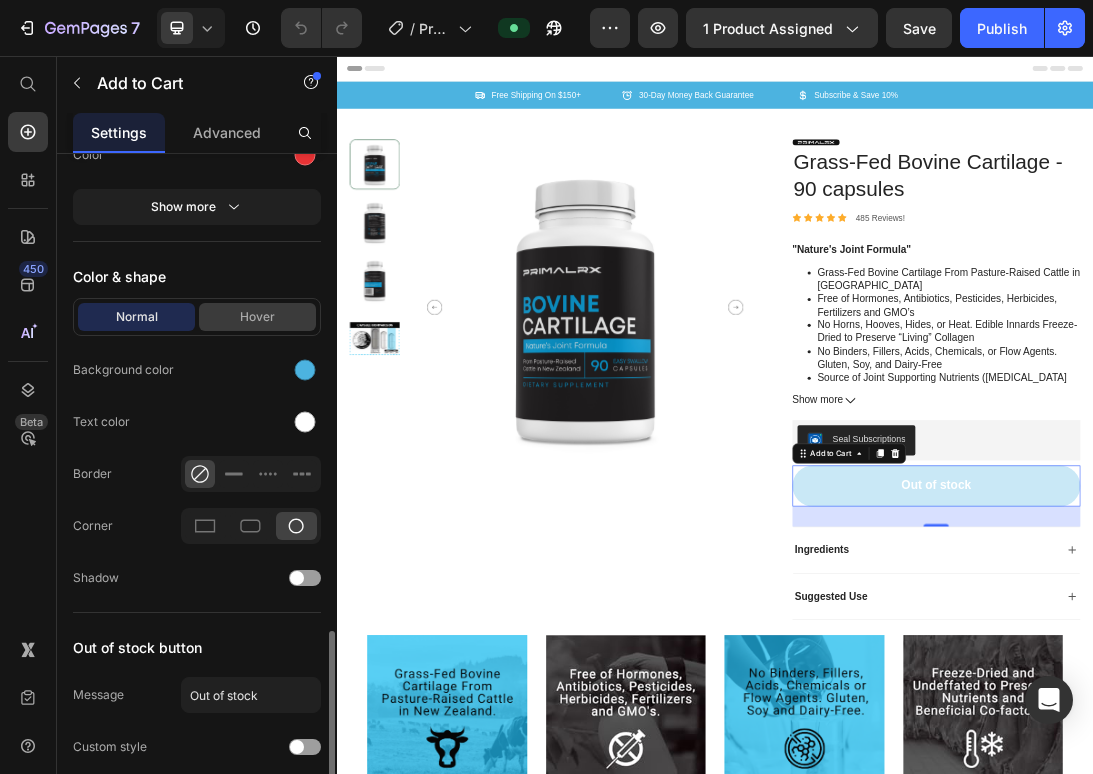 click on "Hover" at bounding box center (257, 317) 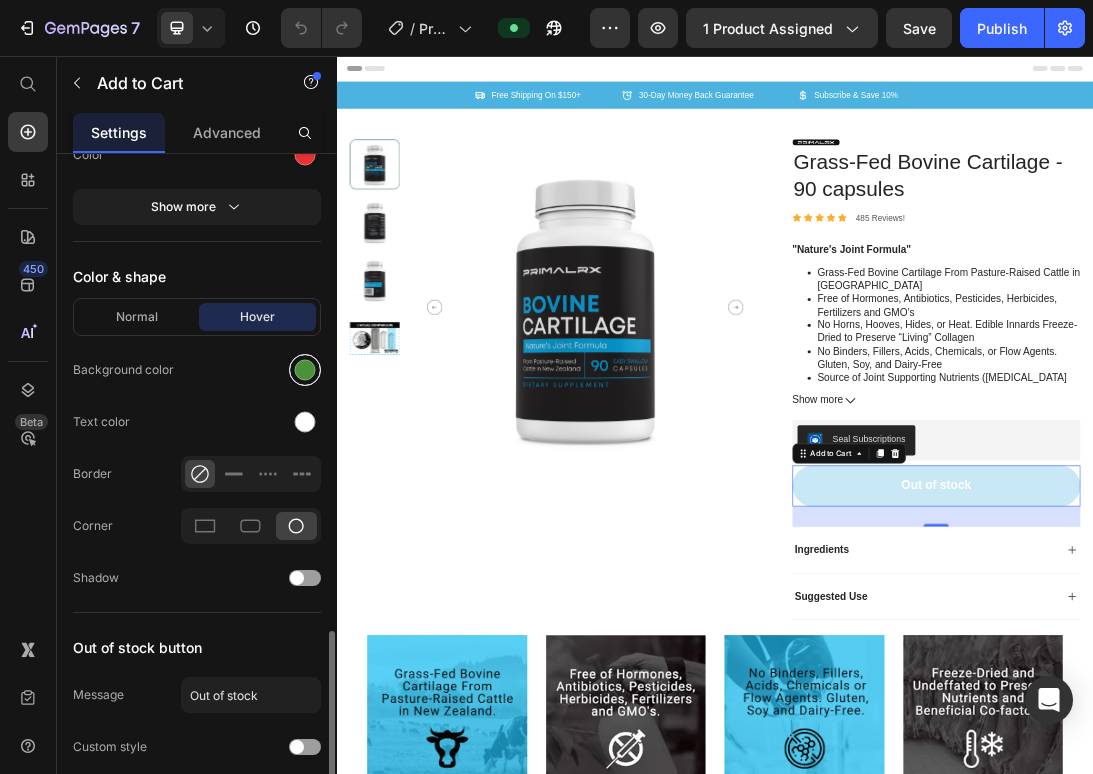 click at bounding box center (305, 370) 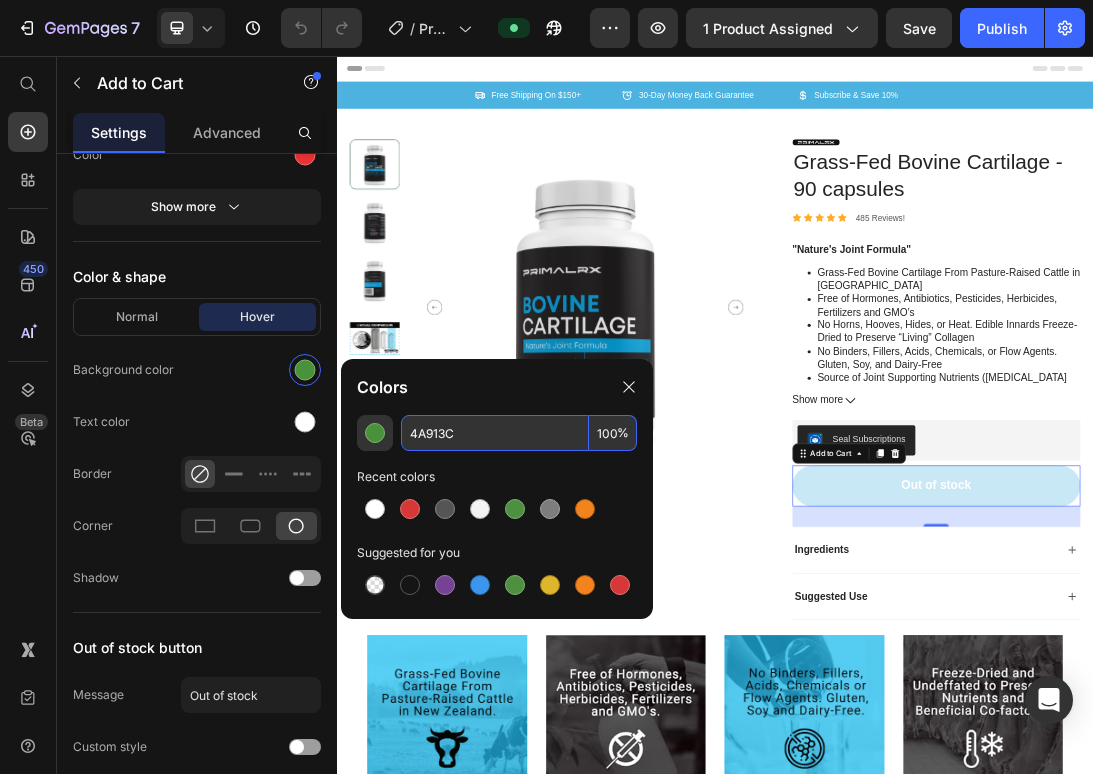 drag, startPoint x: 821, startPoint y: 493, endPoint x: 339, endPoint y: 629, distance: 500.81934 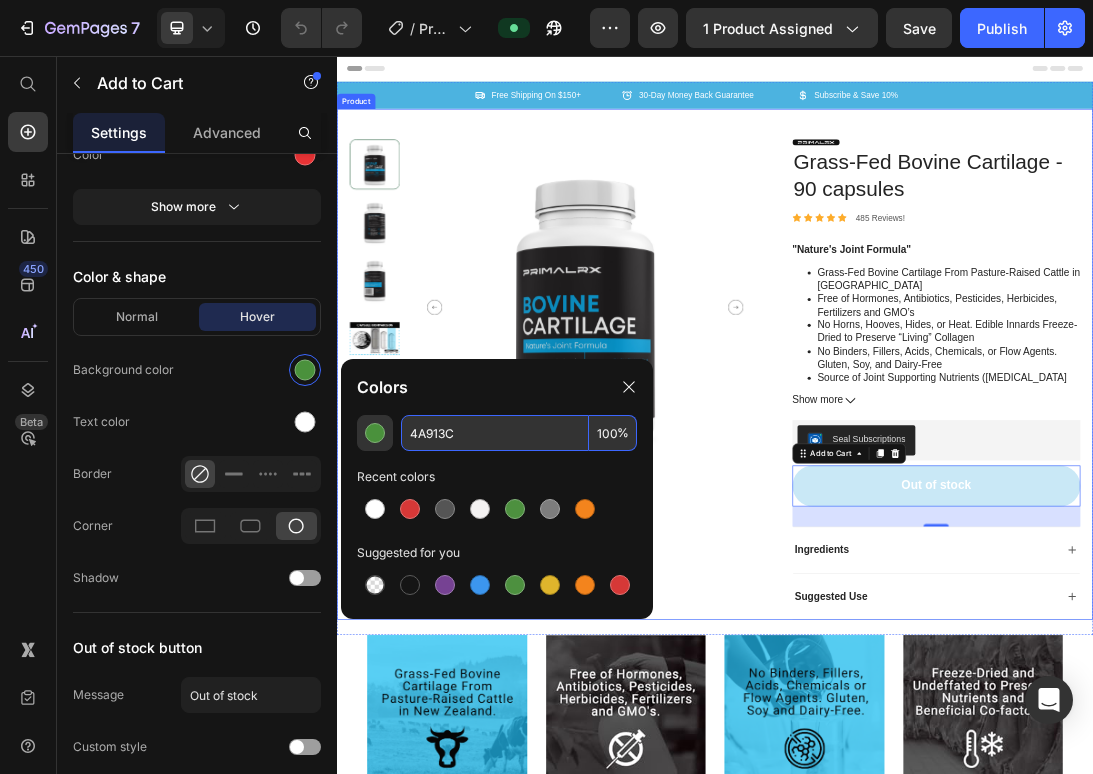 paste on "555555" 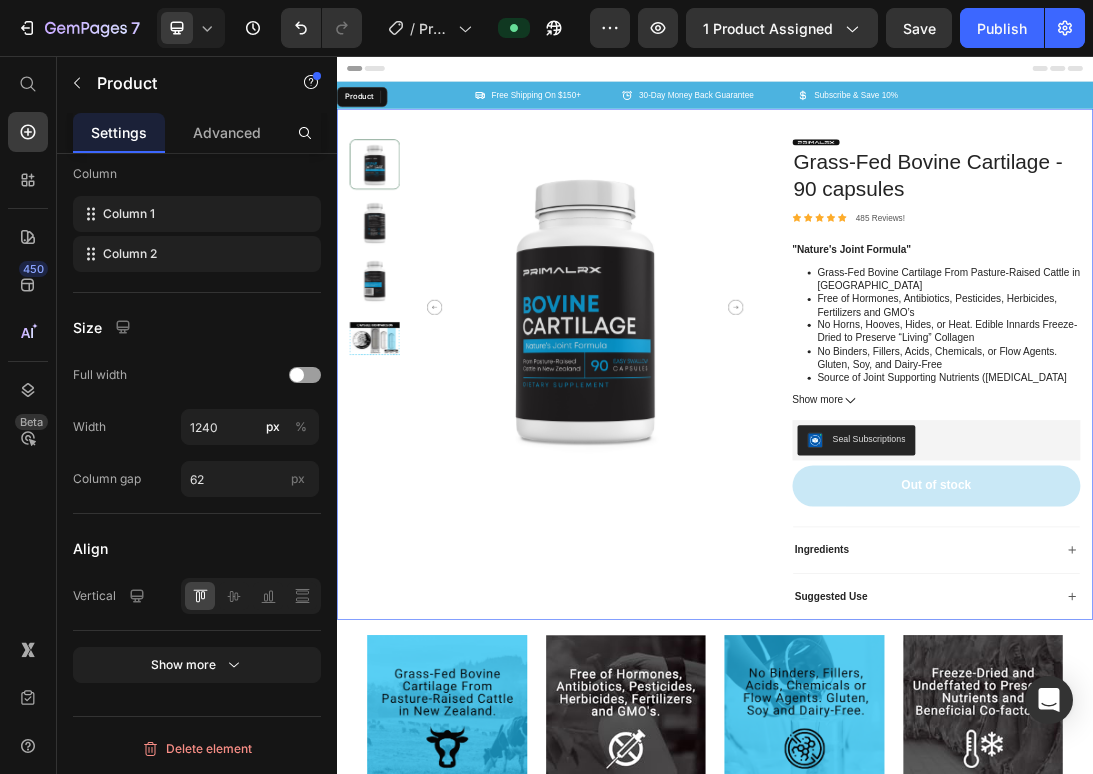 click on "Product Images" at bounding box center [677, 569] 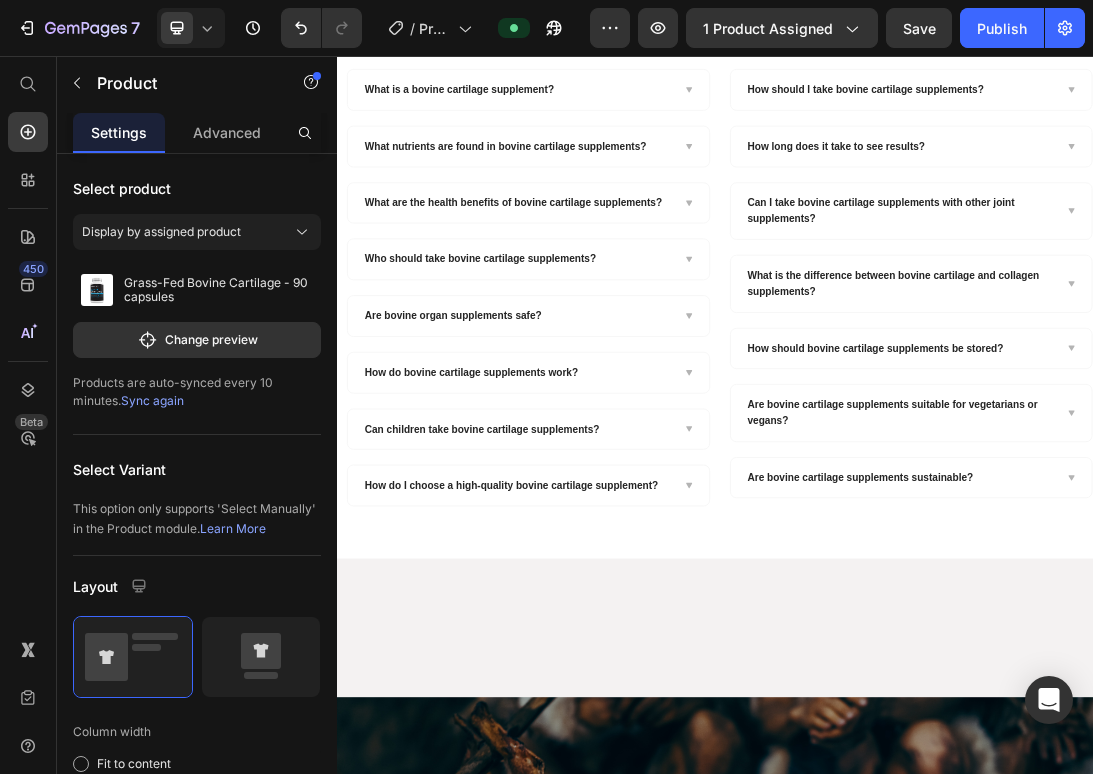 scroll, scrollTop: 2695, scrollLeft: 0, axis: vertical 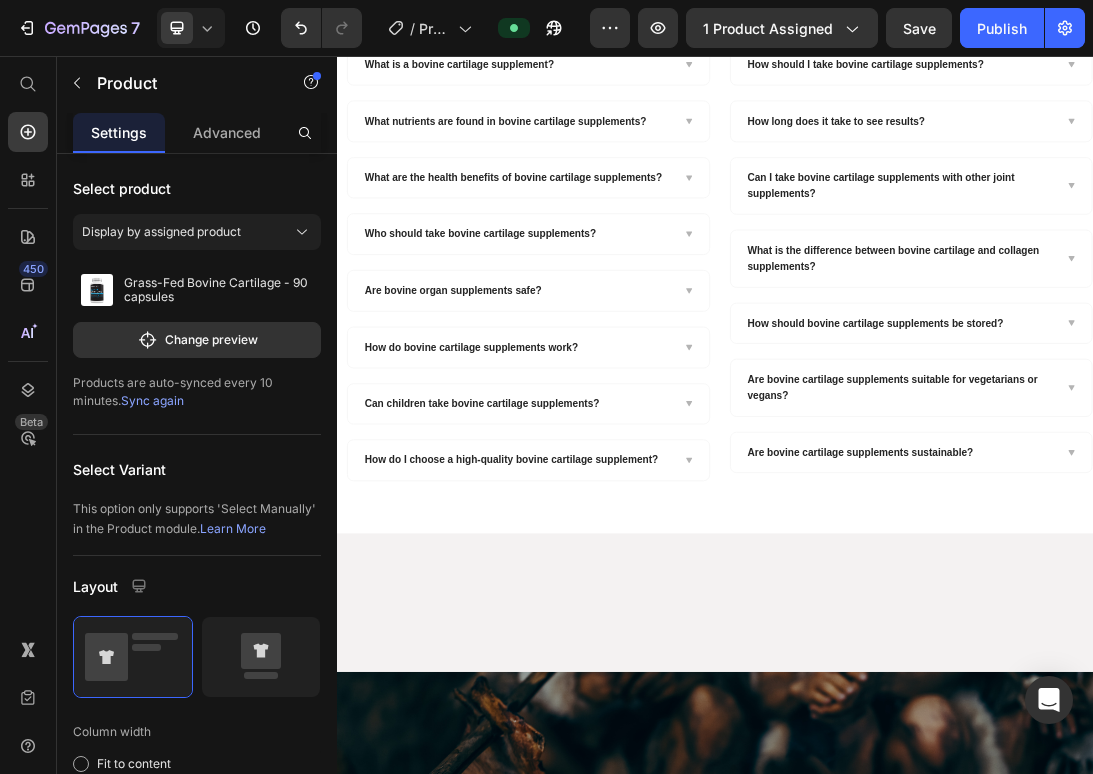 click on "Add to cart" at bounding box center [937, -296] 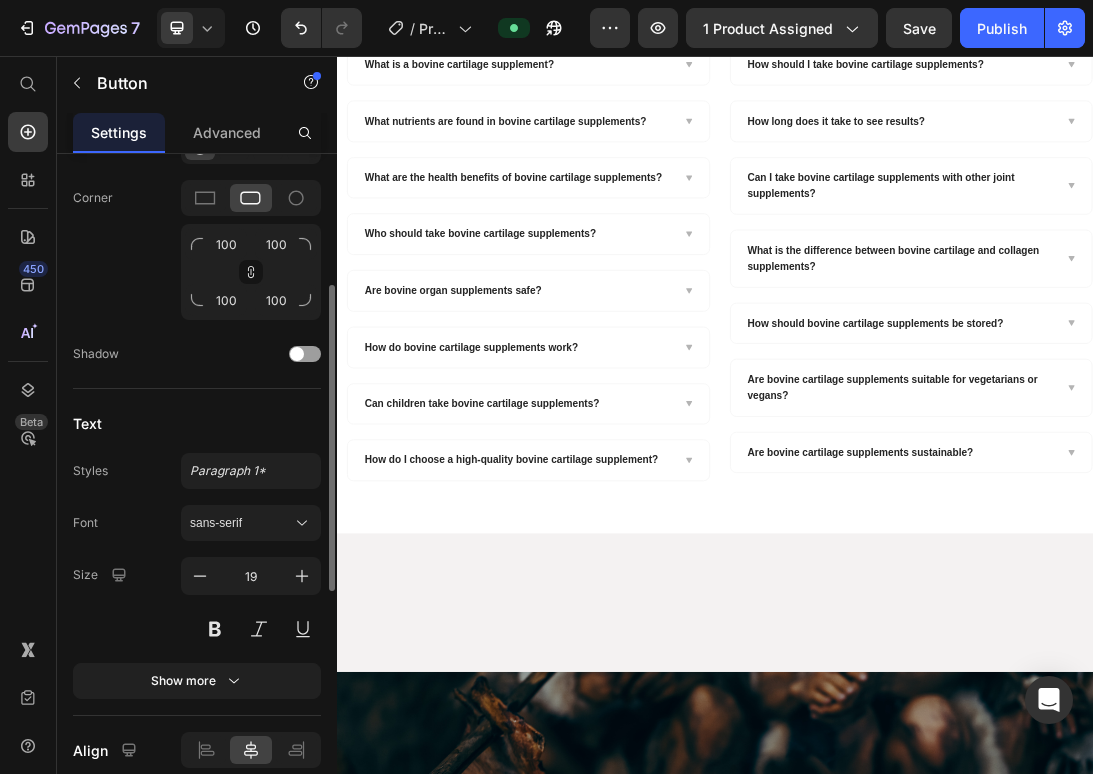 scroll, scrollTop: 820, scrollLeft: 0, axis: vertical 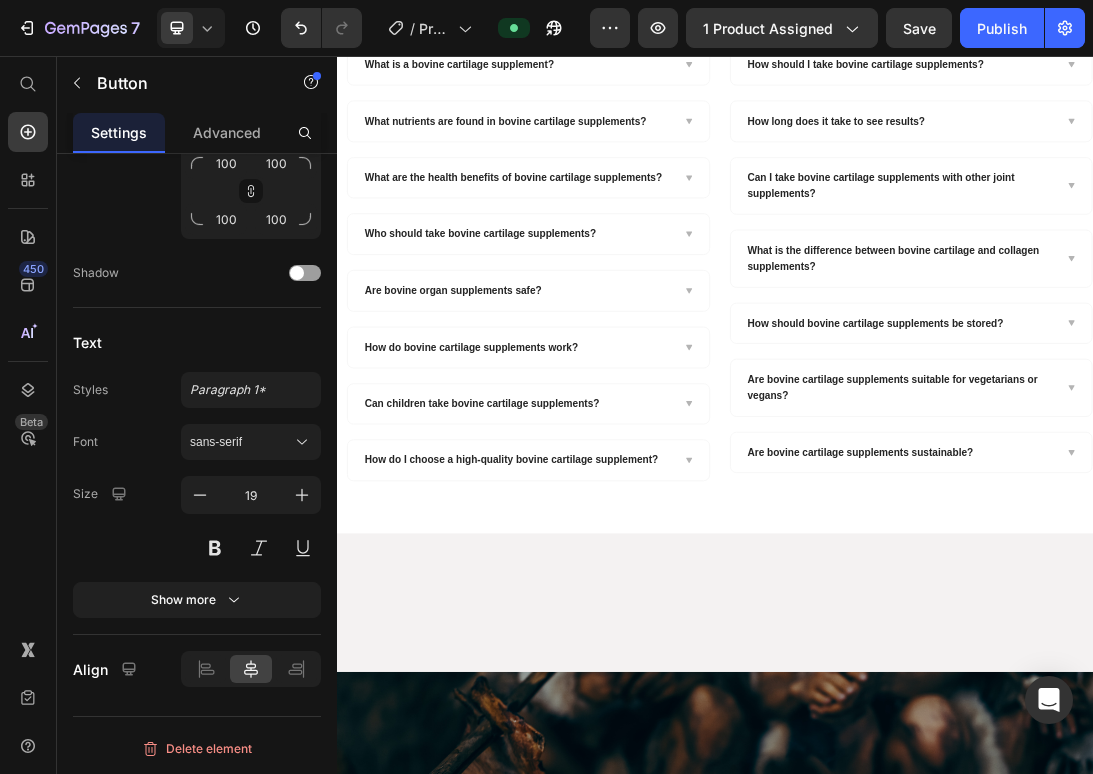 click on "Add to cart" at bounding box center [937, -296] 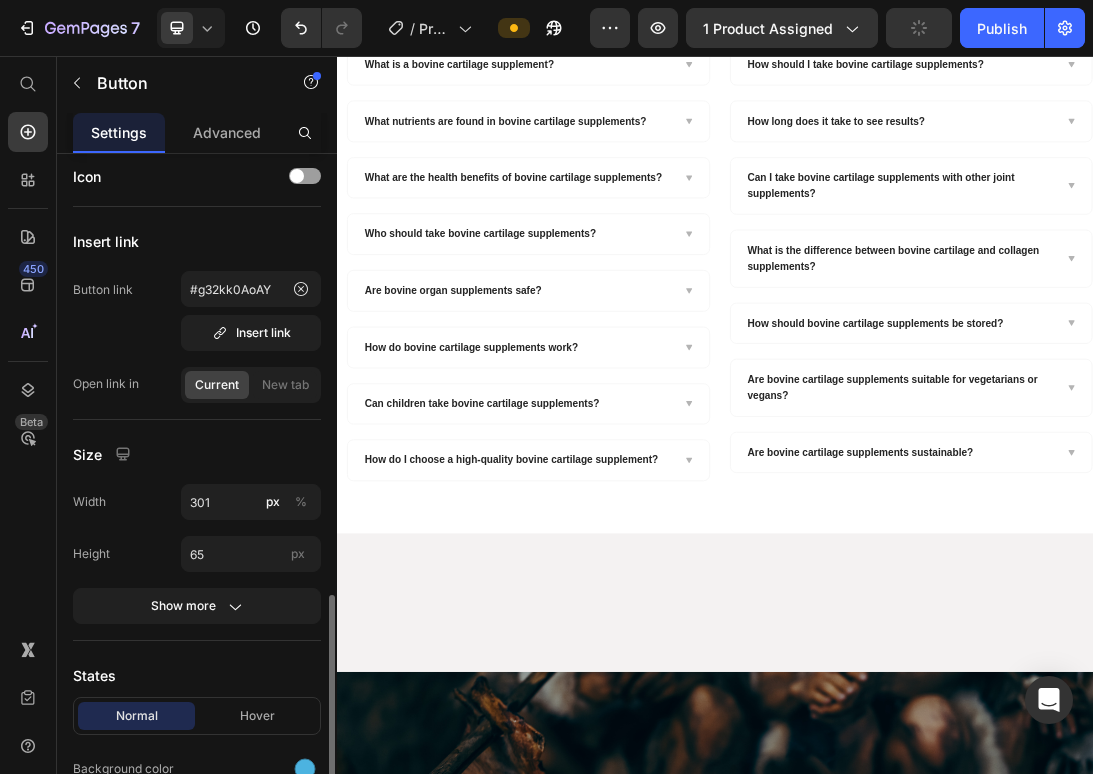 scroll, scrollTop: 820, scrollLeft: 0, axis: vertical 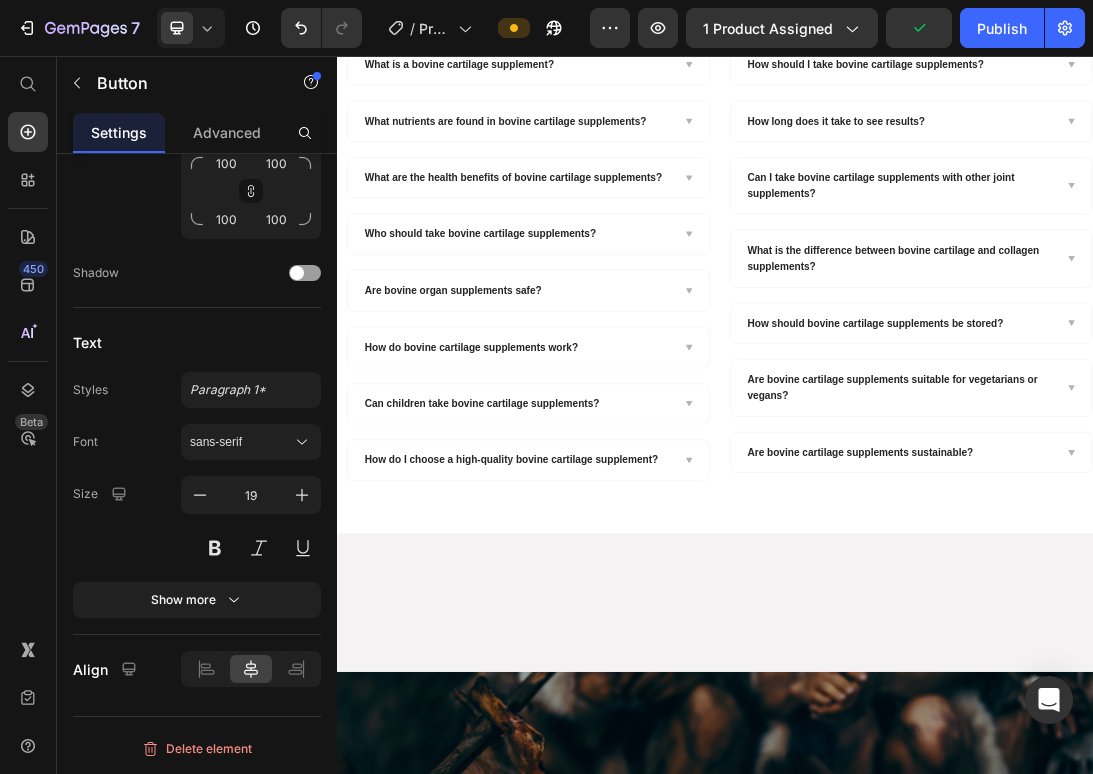 click on "Add to cart" at bounding box center (937, -296) 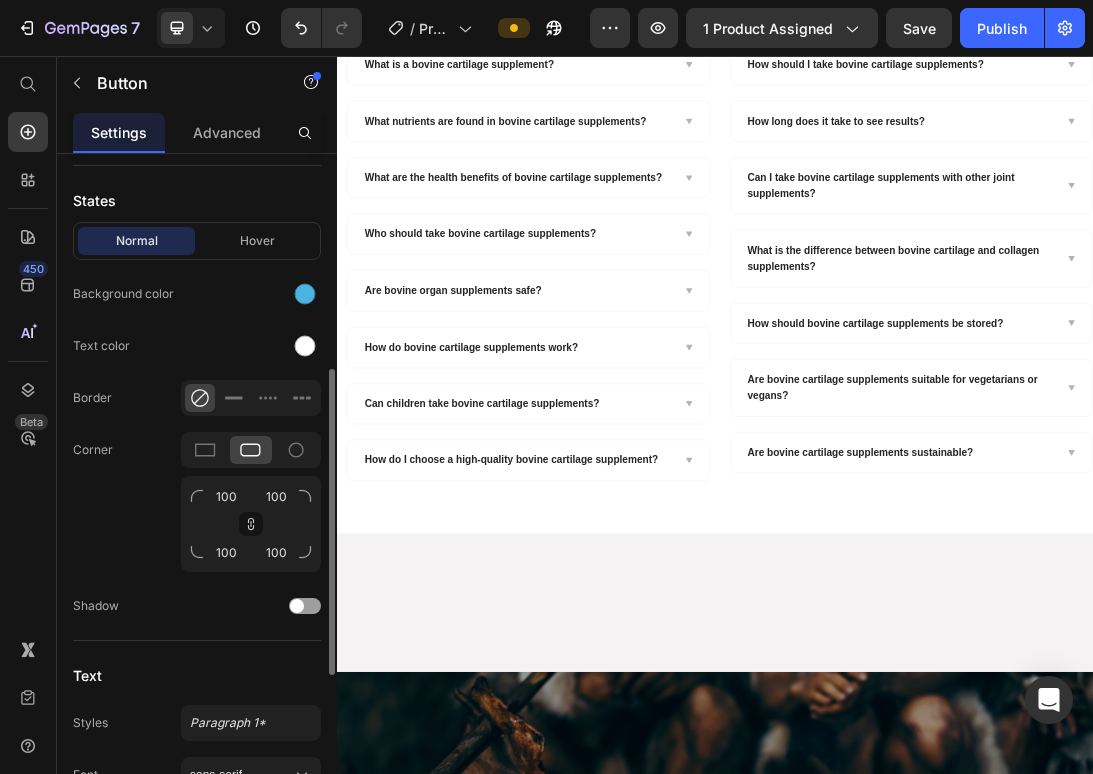 scroll, scrollTop: 484, scrollLeft: 0, axis: vertical 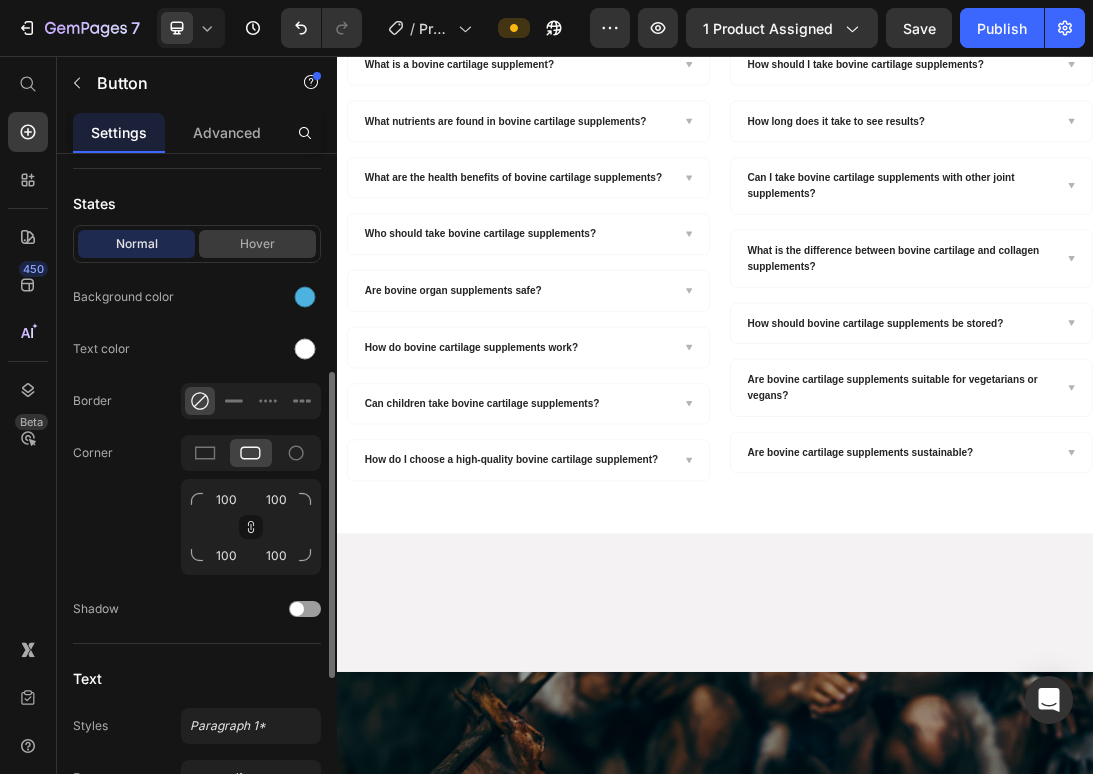 click on "Hover" at bounding box center [257, 244] 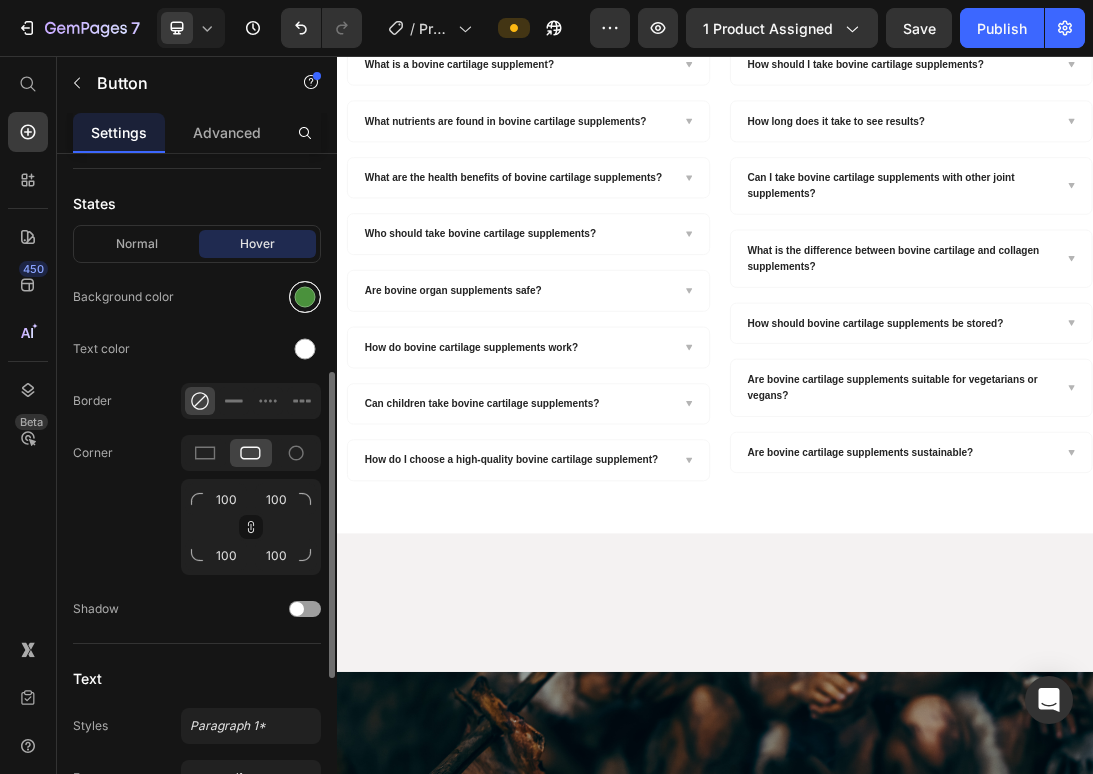 click at bounding box center [305, 297] 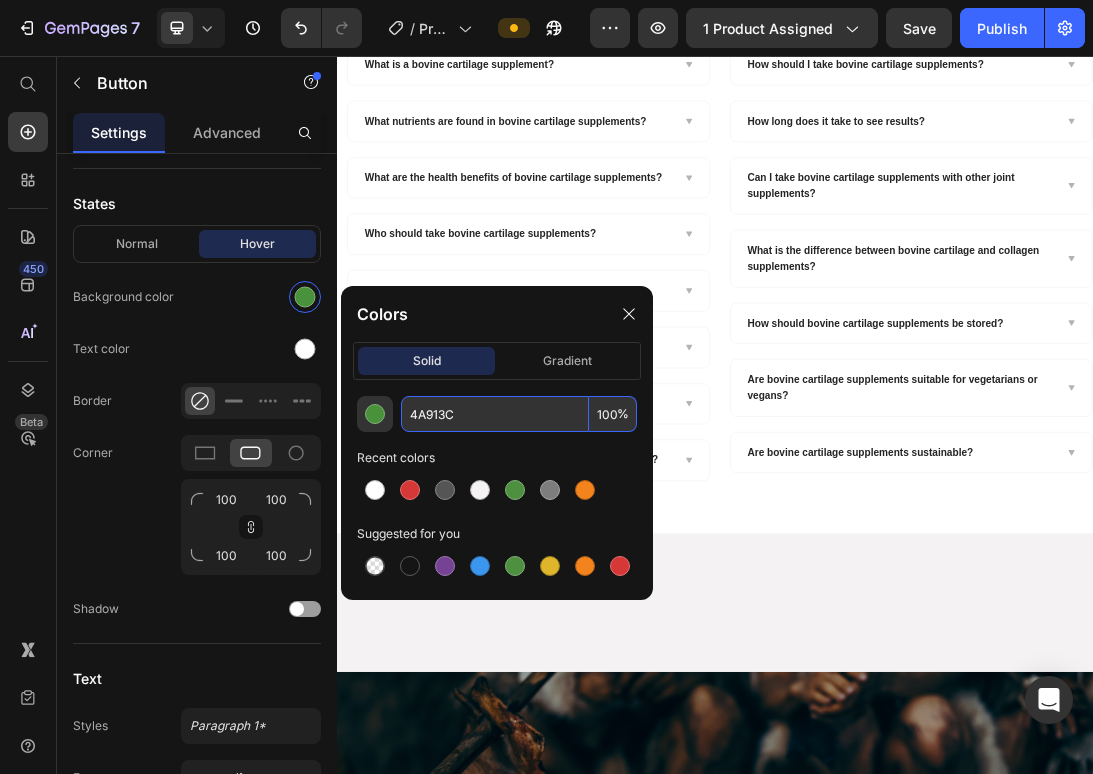 drag, startPoint x: 485, startPoint y: 420, endPoint x: 347, endPoint y: 395, distance: 140.24622 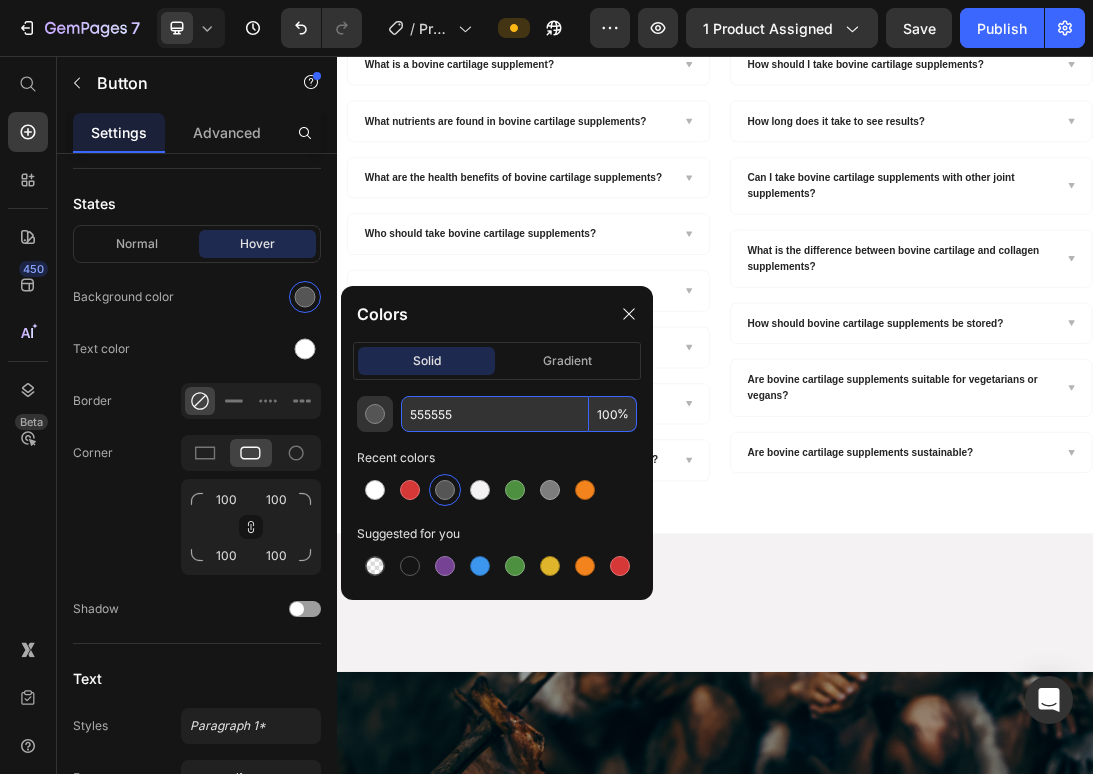 type on "555555" 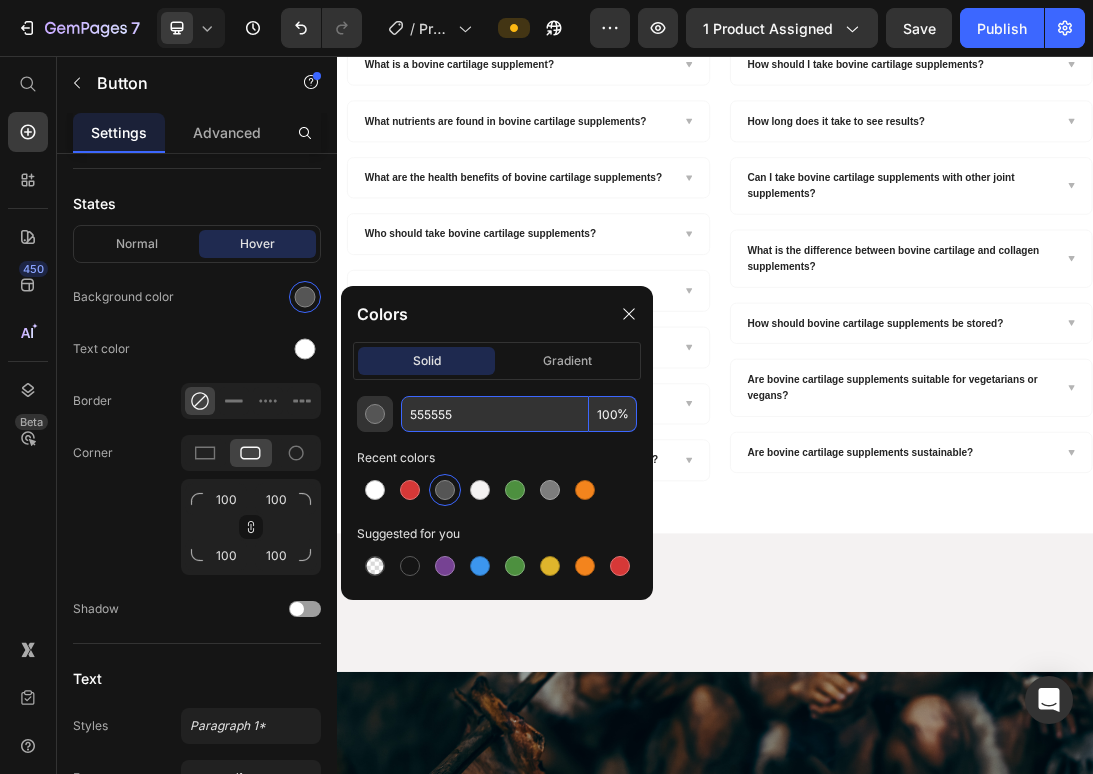 click on "Add to cart Button   8" at bounding box center (937, -296) 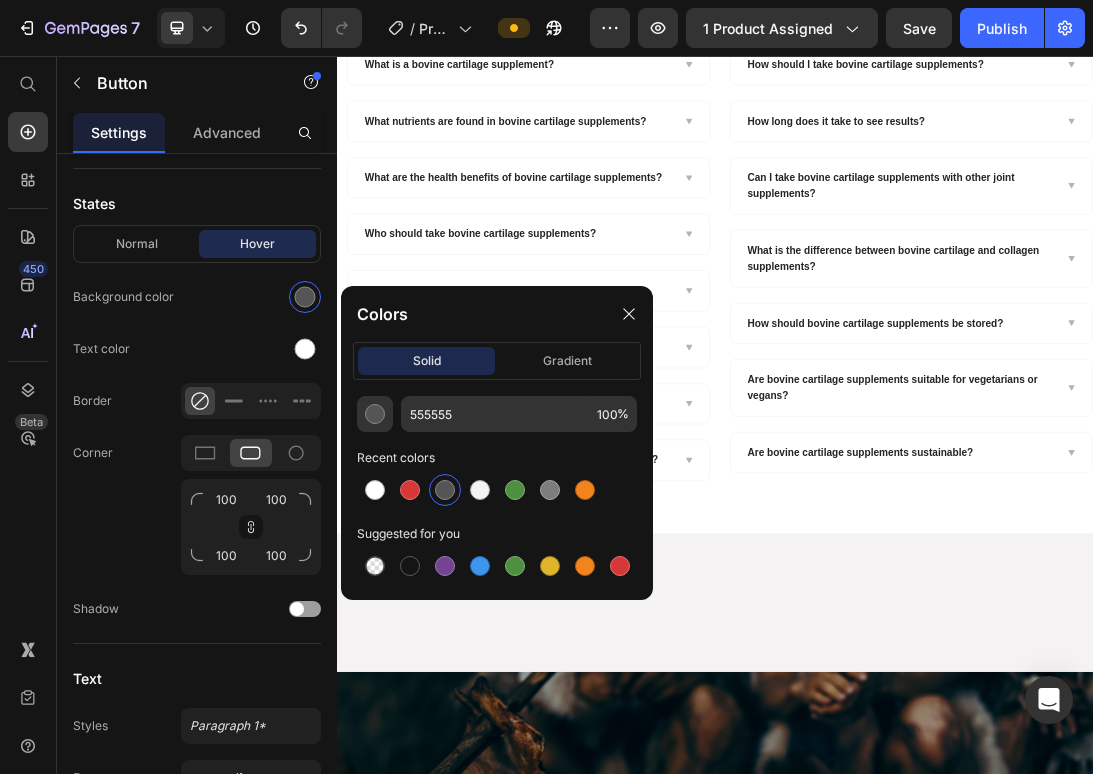 click on "Image Row Image Row Image Row Add to cart Button   8 30-day risk free money back Guarantee Text Block" at bounding box center [937, -423] 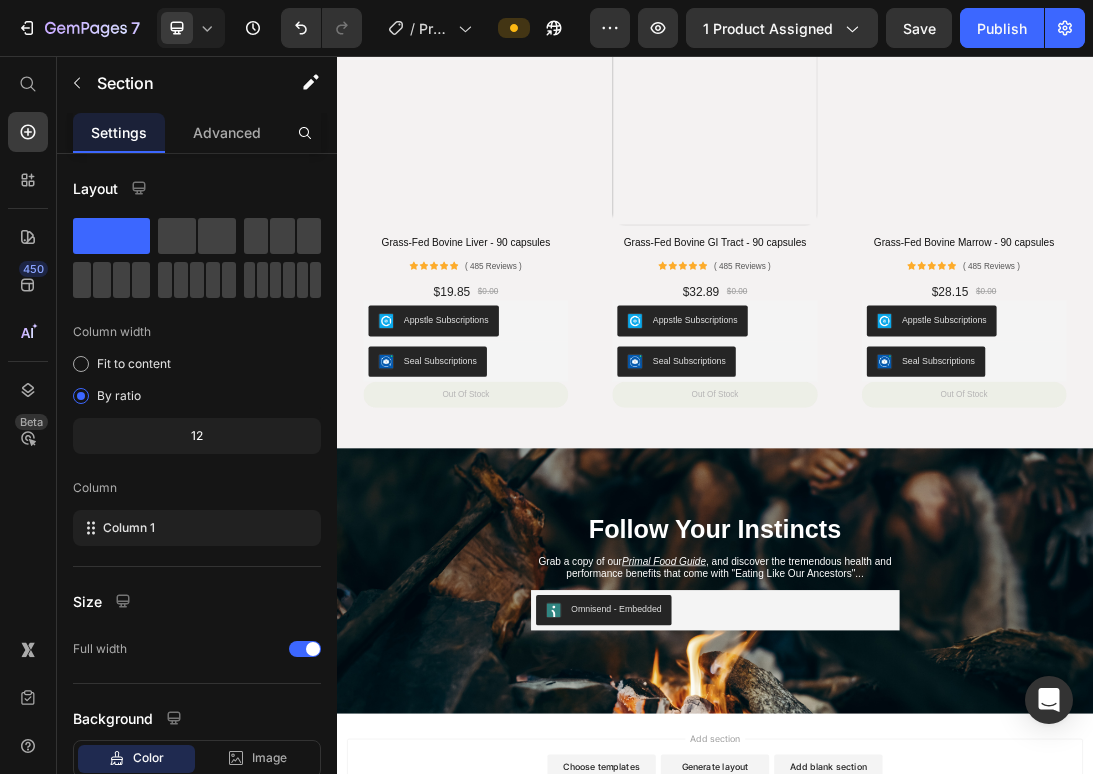 scroll, scrollTop: 4974, scrollLeft: 0, axis: vertical 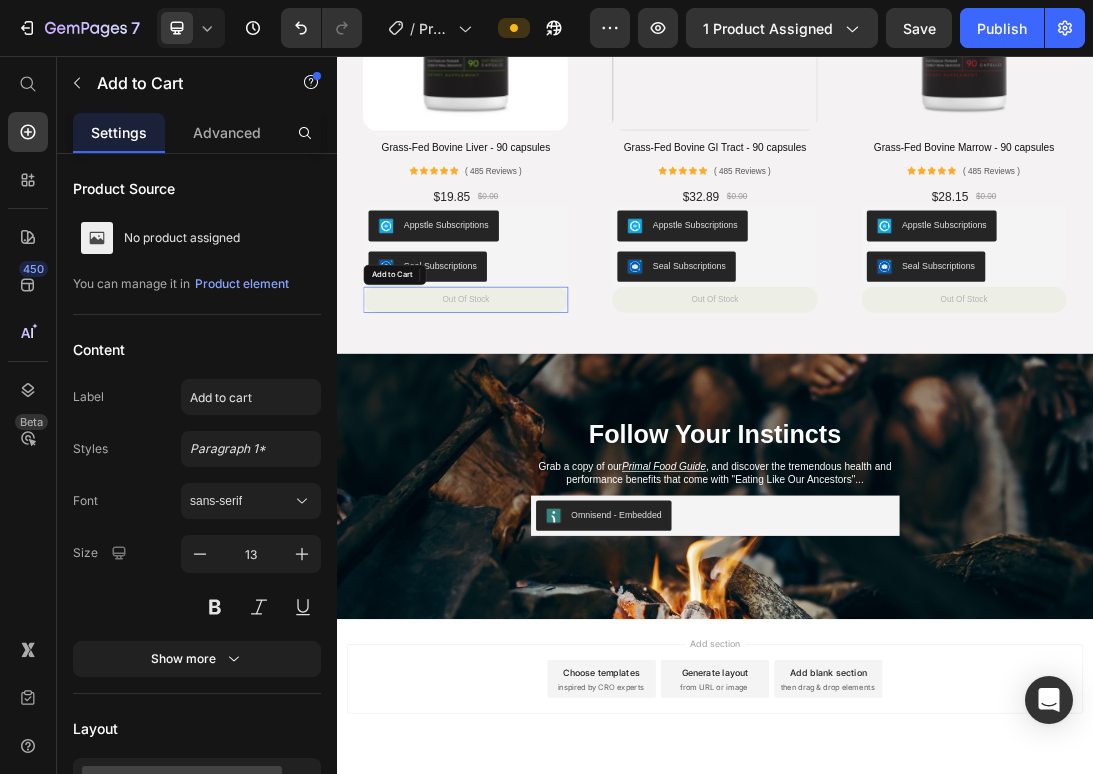 click on "out of stock" at bounding box center [541, 443] 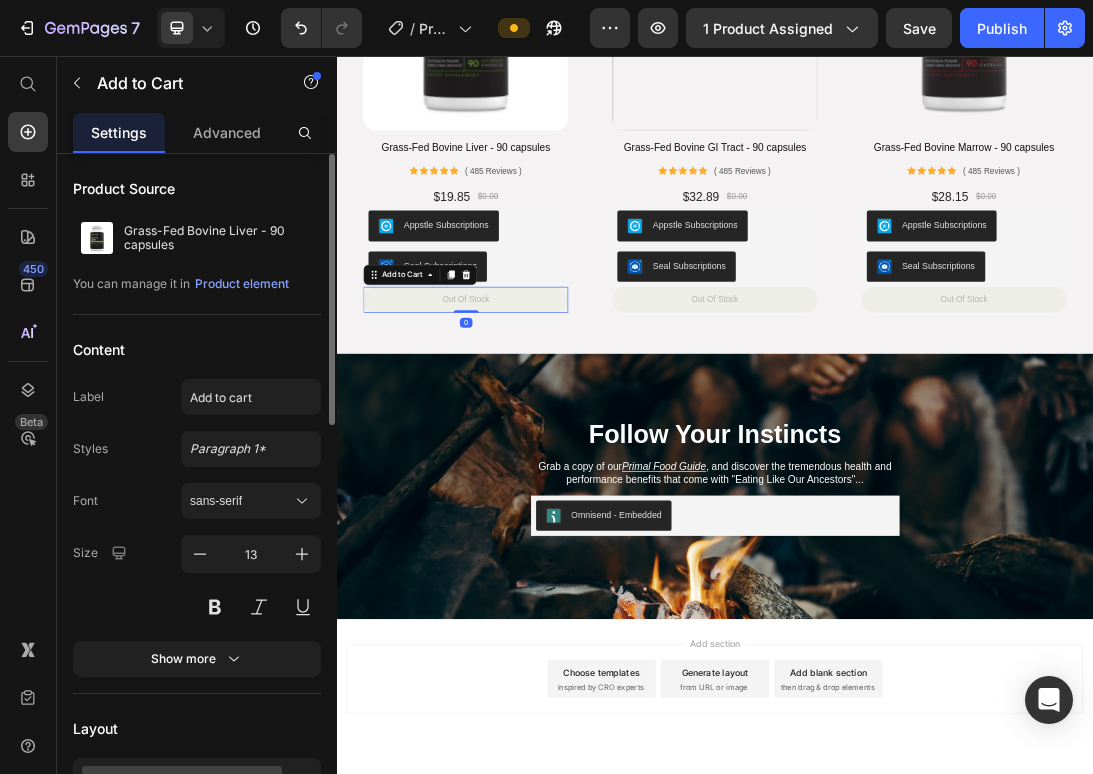 scroll, scrollTop: 1009, scrollLeft: 0, axis: vertical 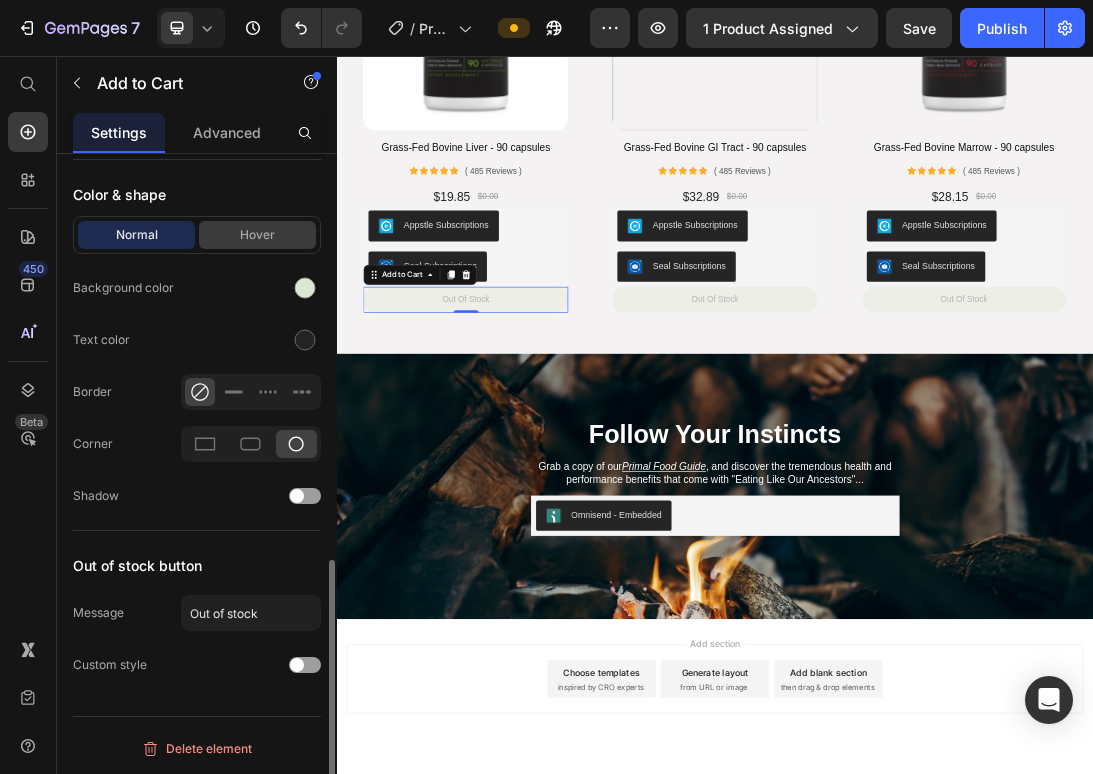 click on "Hover" at bounding box center (257, 235) 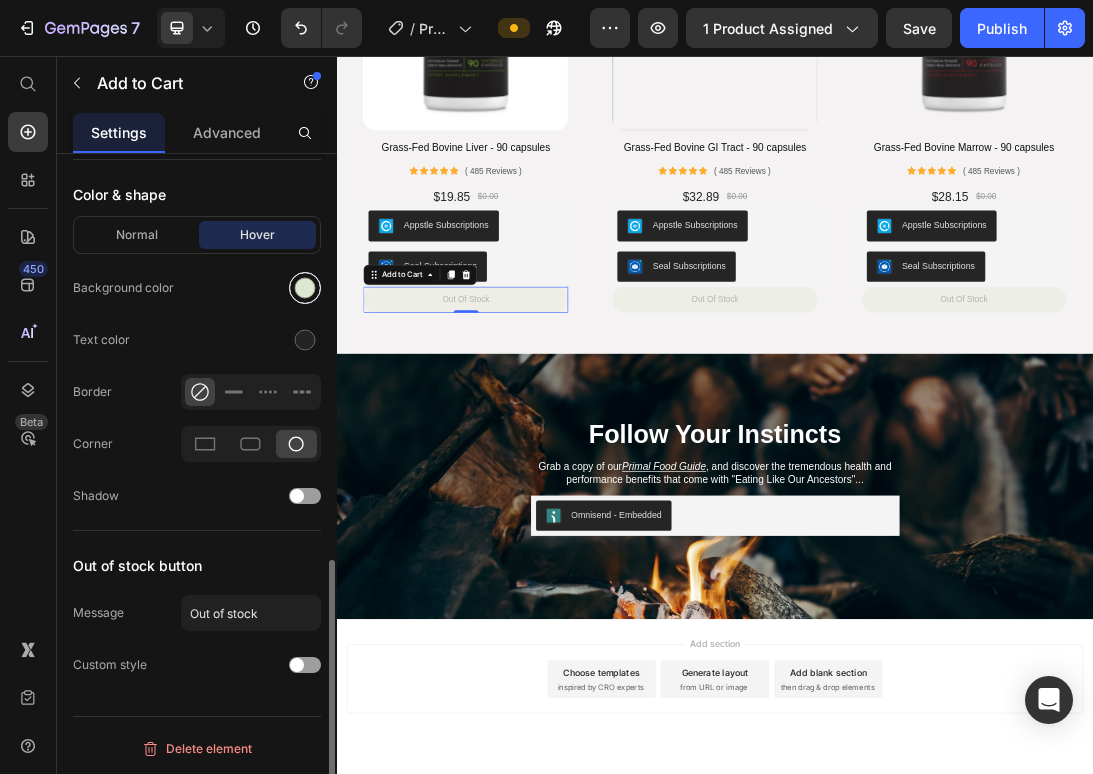 click at bounding box center [305, 288] 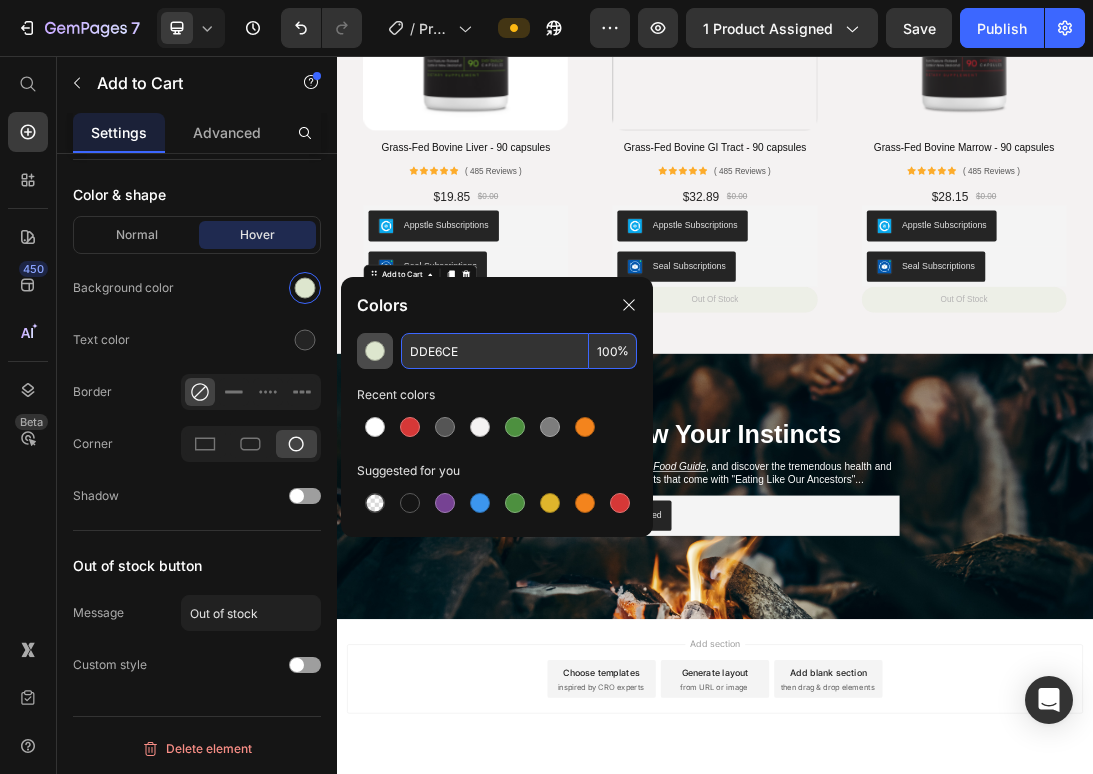 drag, startPoint x: 472, startPoint y: 343, endPoint x: 389, endPoint y: 343, distance: 83 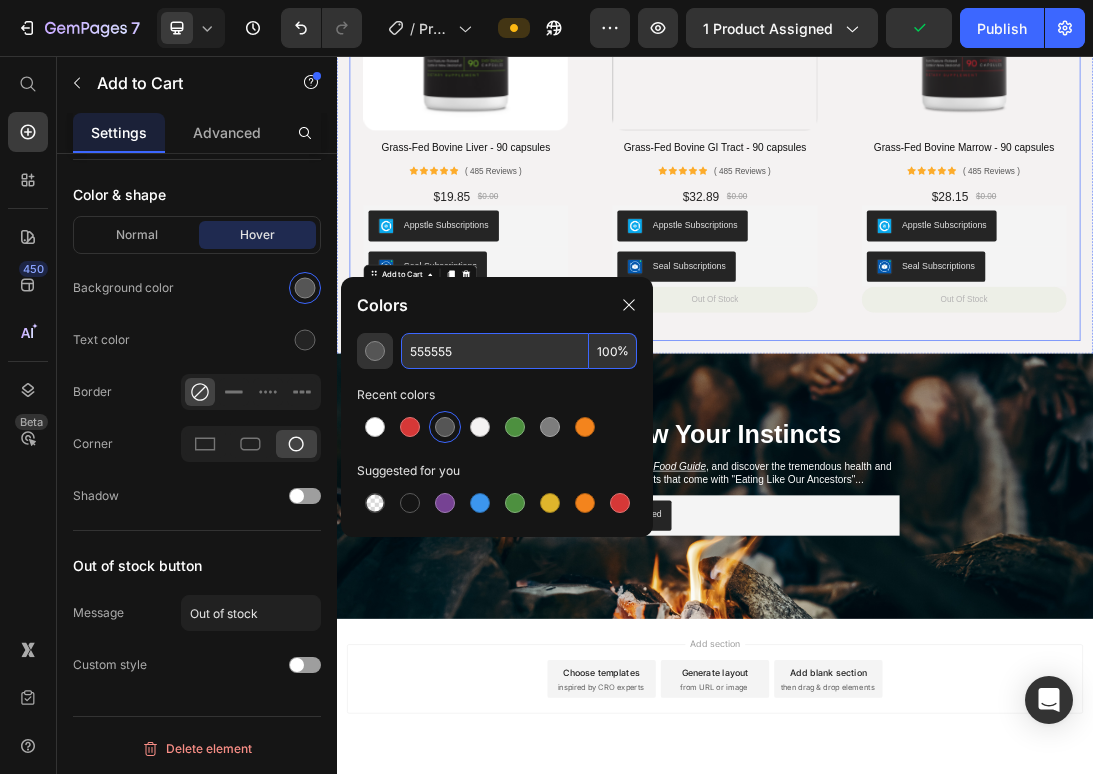 click on "Product Images Grass-Fed Bovine GI Tract - 90 capsules Product Title
Icon
Icon
Icon
Icon
Icon Icon List ( 485 Reviews ) Text Block Row $32.89 Product Price $0.00 Product Price Row Appstle Subscriptions Appstle Subscriptions Seal Subscriptions Seal Subscriptions out of stock Add to Cart Product Row" at bounding box center [936, 166] 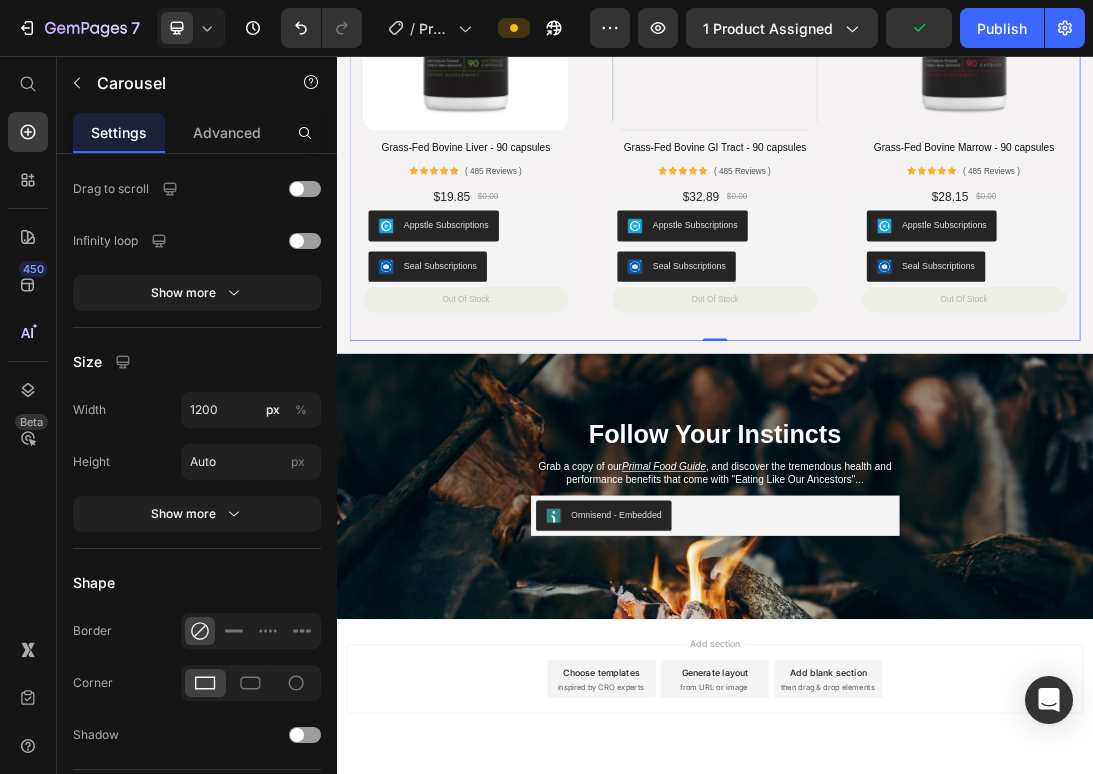 scroll, scrollTop: 0, scrollLeft: 0, axis: both 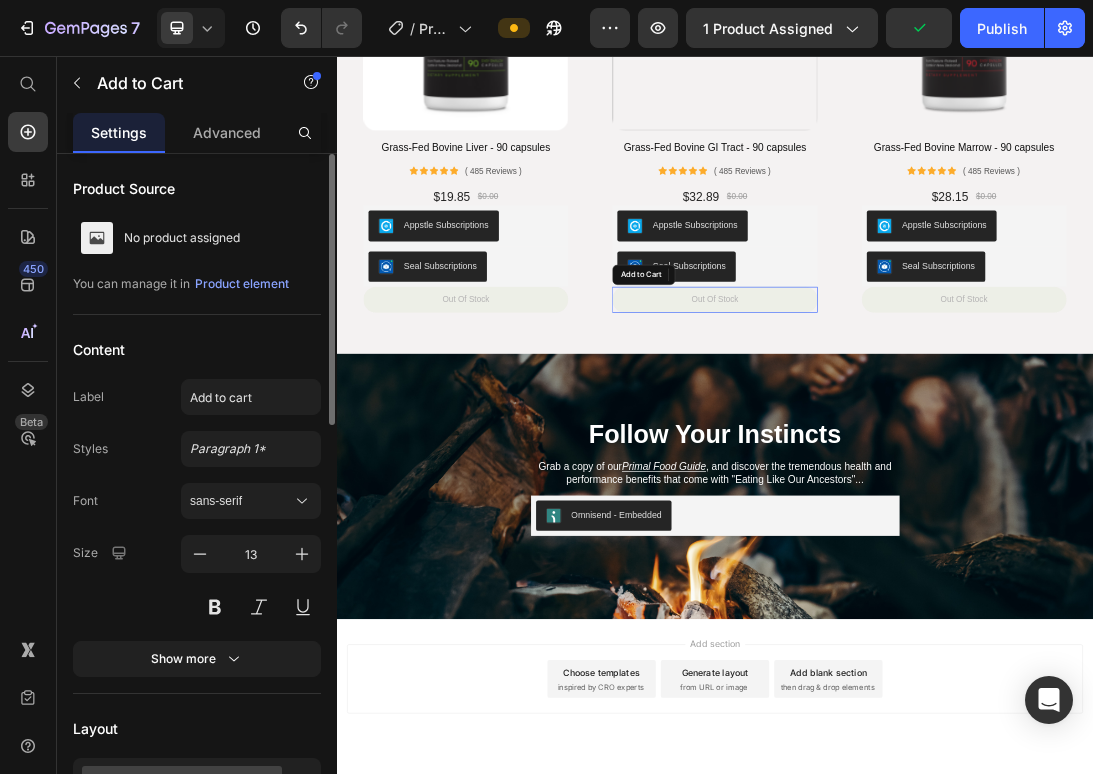 click on "out of stock" at bounding box center (936, 443) 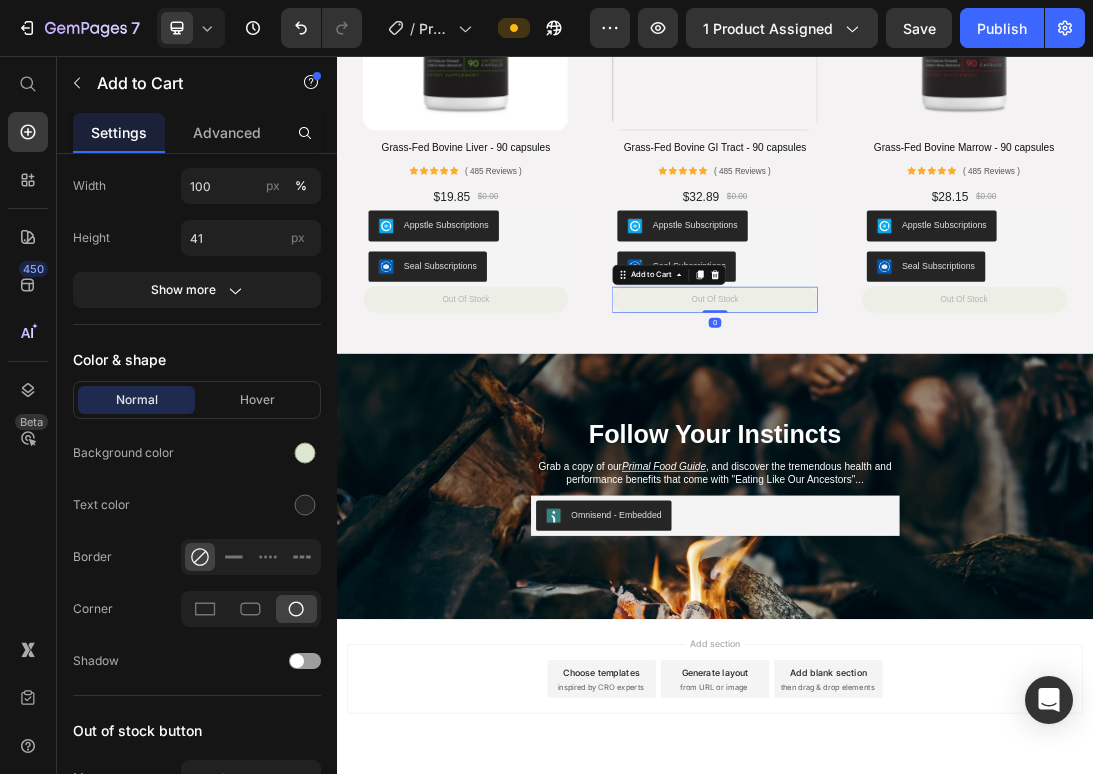 scroll, scrollTop: 1009, scrollLeft: 0, axis: vertical 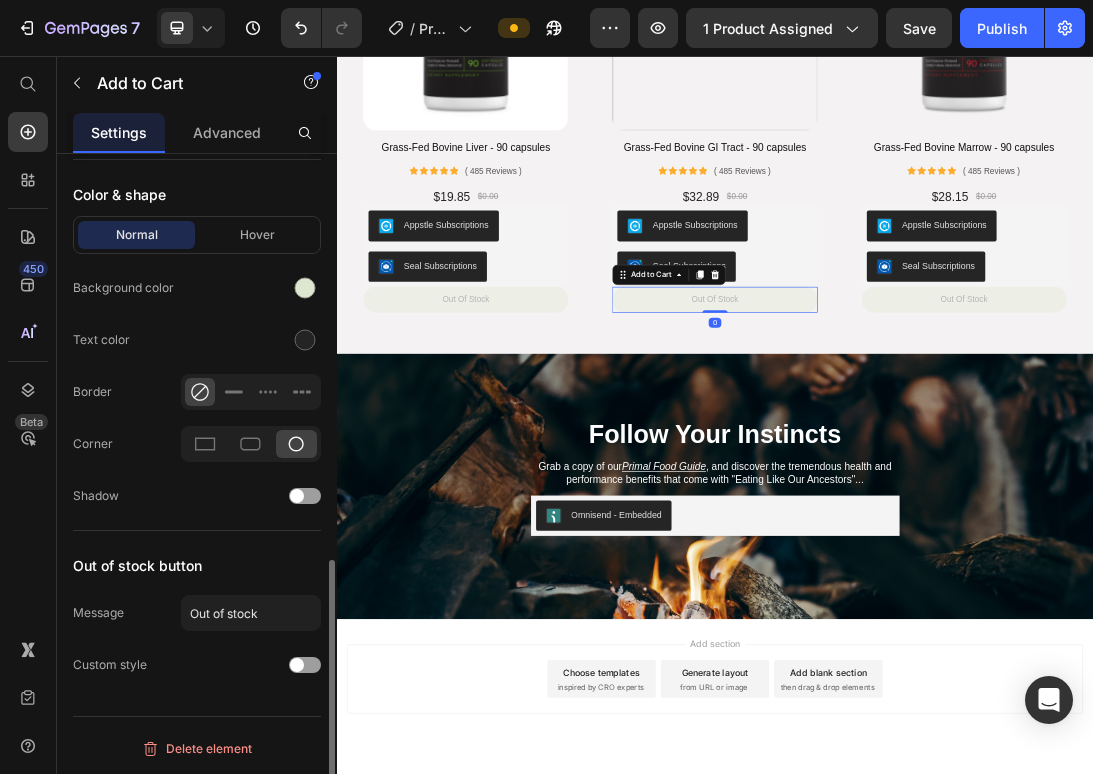 click on "Normal Hover" at bounding box center (197, 235) 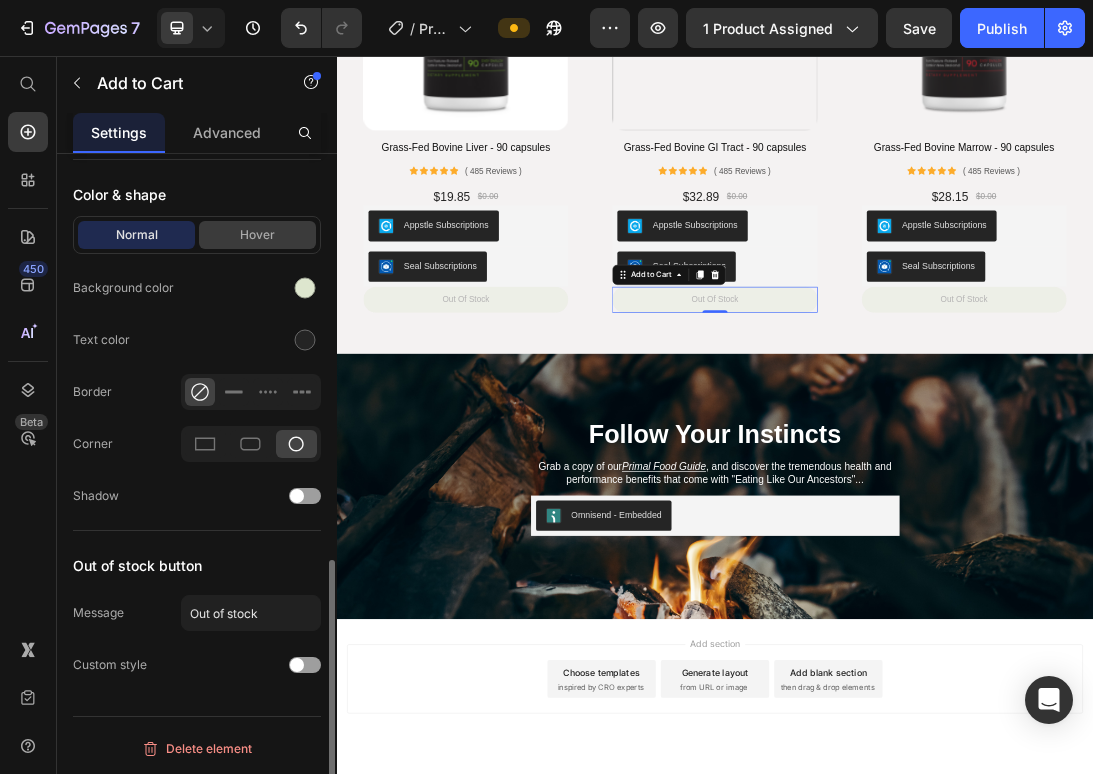 click on "Hover" at bounding box center [257, 235] 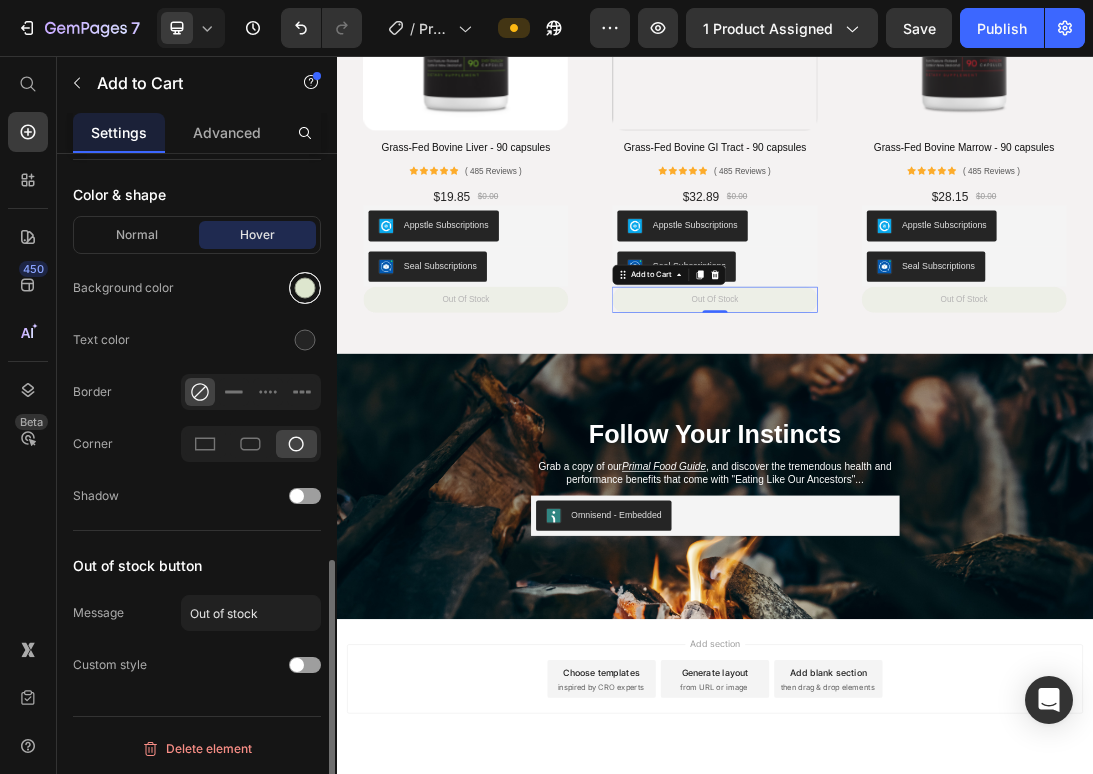 click at bounding box center [305, 288] 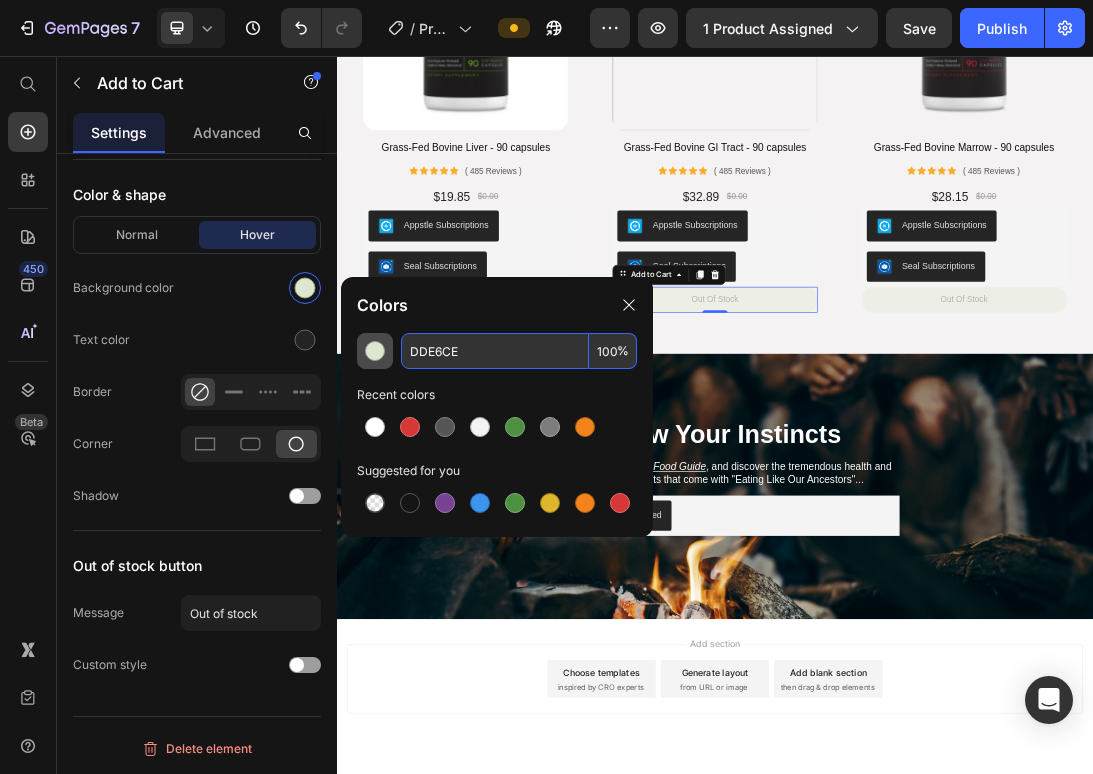 drag, startPoint x: 484, startPoint y: 357, endPoint x: 376, endPoint y: 351, distance: 108.16654 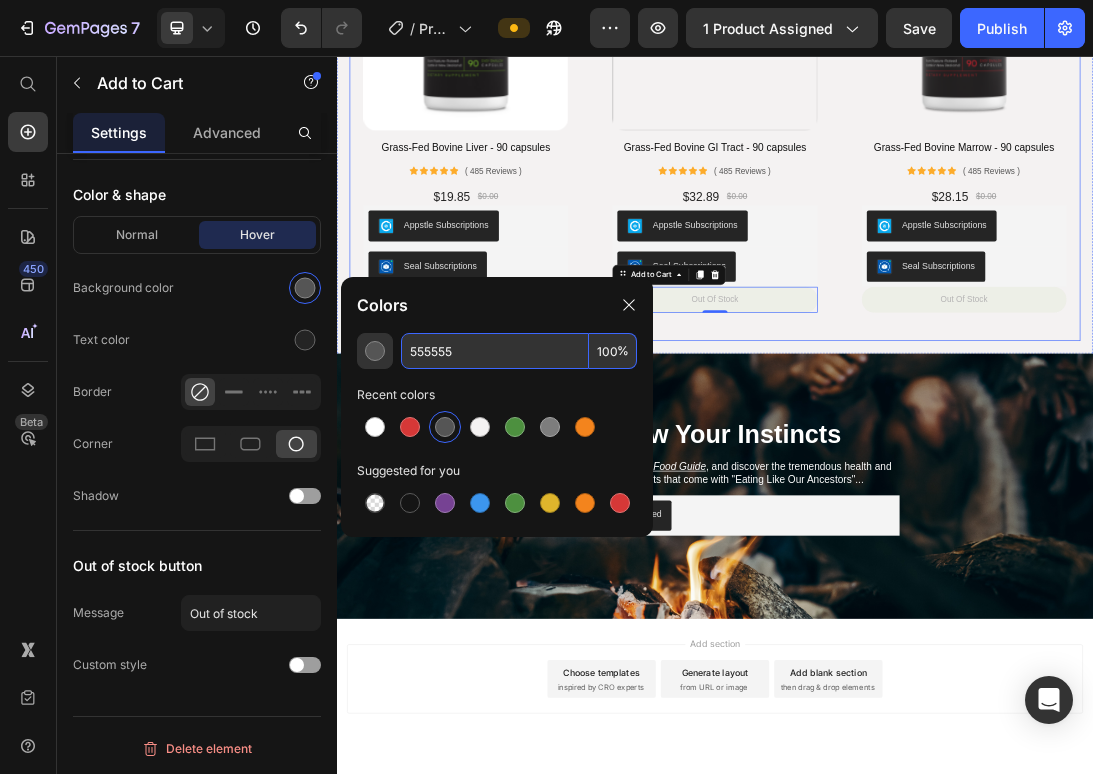 click on "Product Images Grass-Fed Bovine Marrow - 90 capsules Product Title
Icon
Icon
Icon
Icon
Icon Icon List ( 485 Reviews ) Text Block Row $28.15 Product Price $0.00 Product Price Row Appstle Subscriptions Appstle Subscriptions Seal Subscriptions Seal Subscriptions out of stock Add to Cart Product Row" at bounding box center [1332, 166] 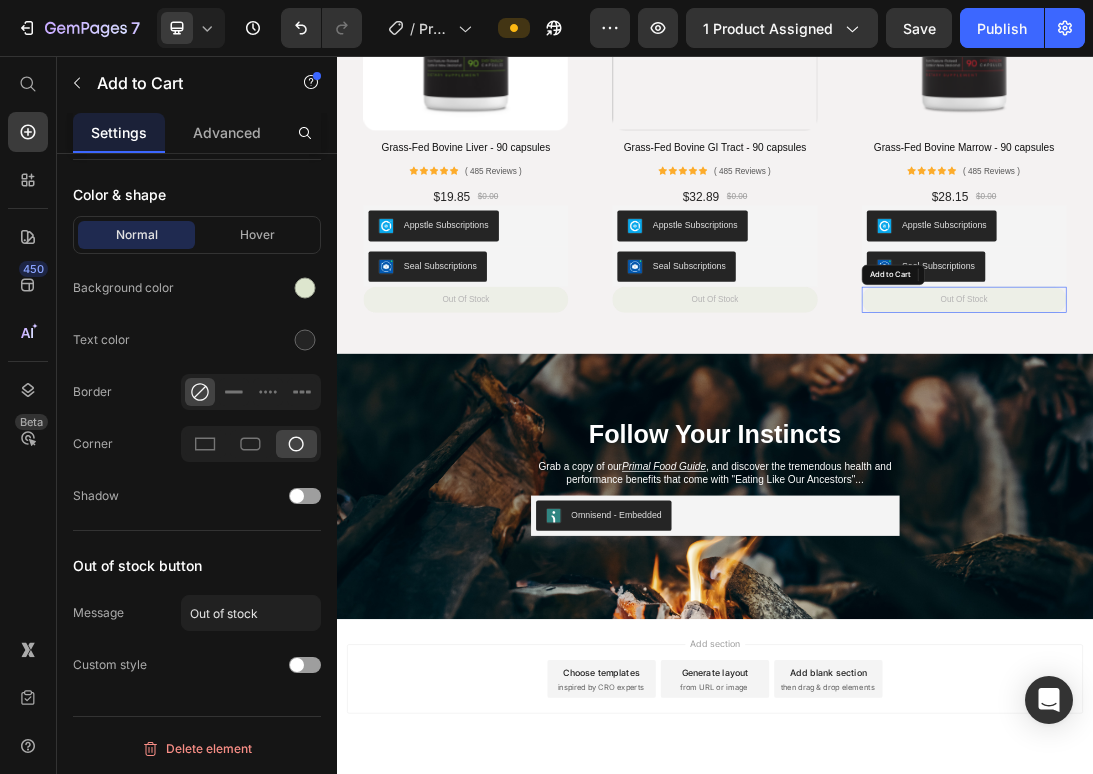 click on "out of stock" at bounding box center [1332, 443] 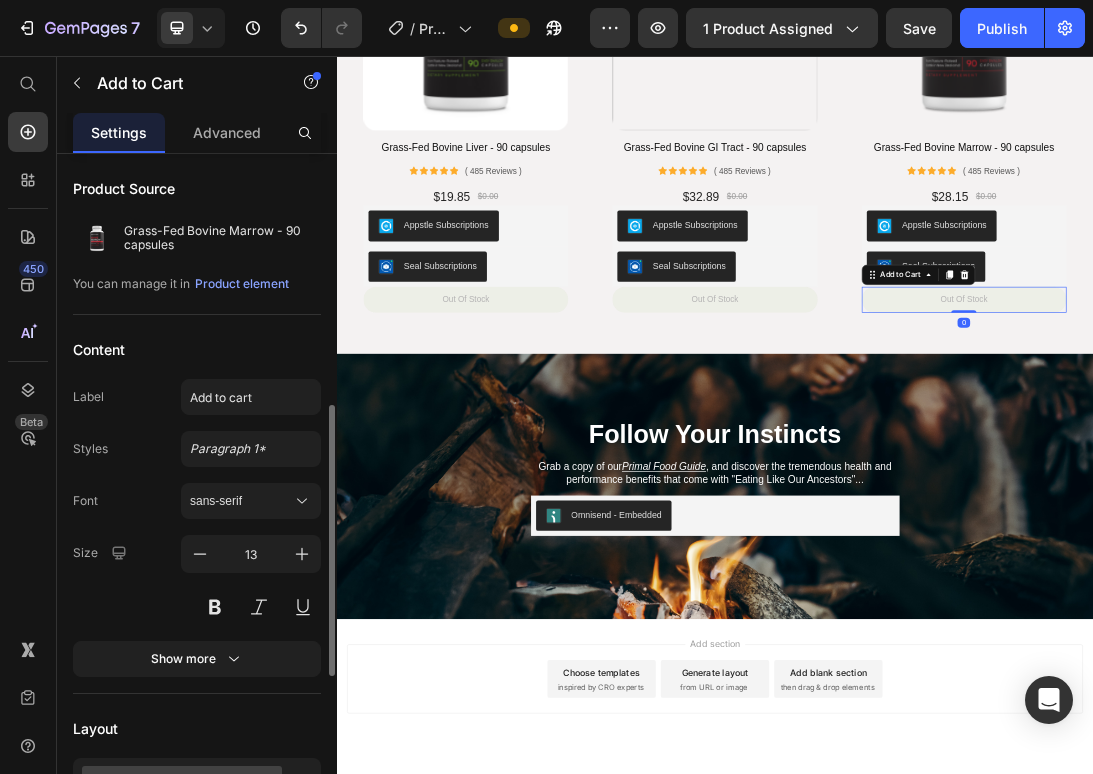 scroll, scrollTop: 1009, scrollLeft: 0, axis: vertical 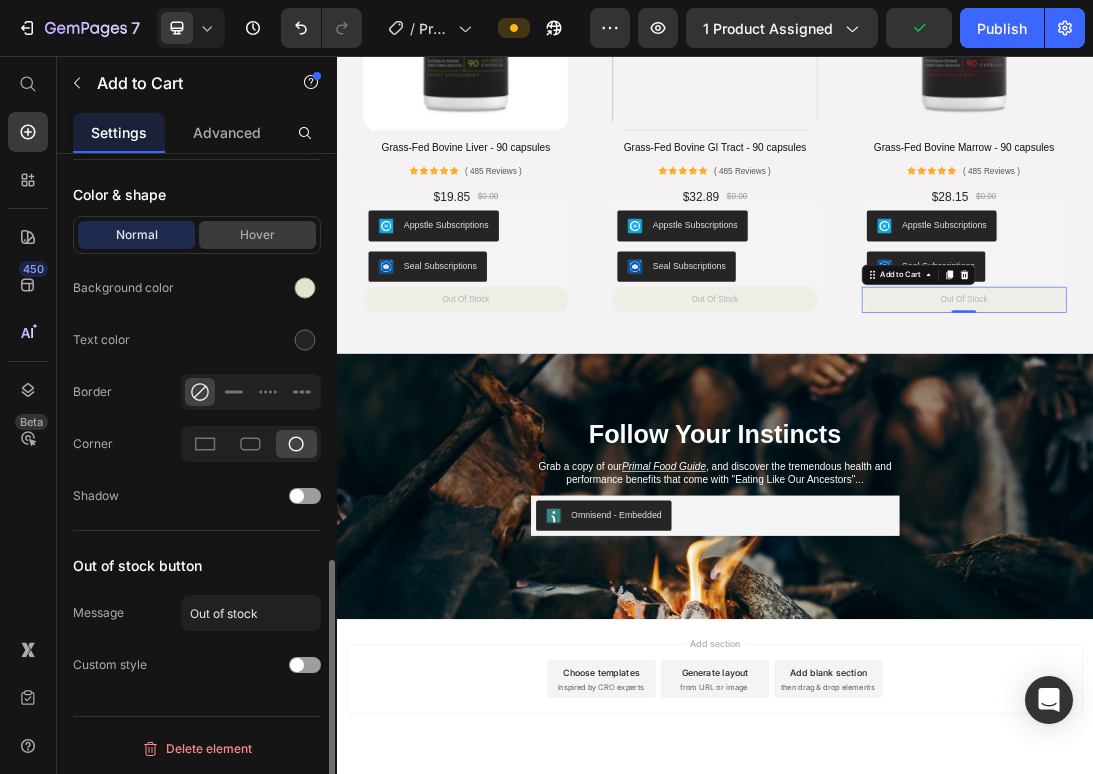 click on "Hover" at bounding box center [257, 235] 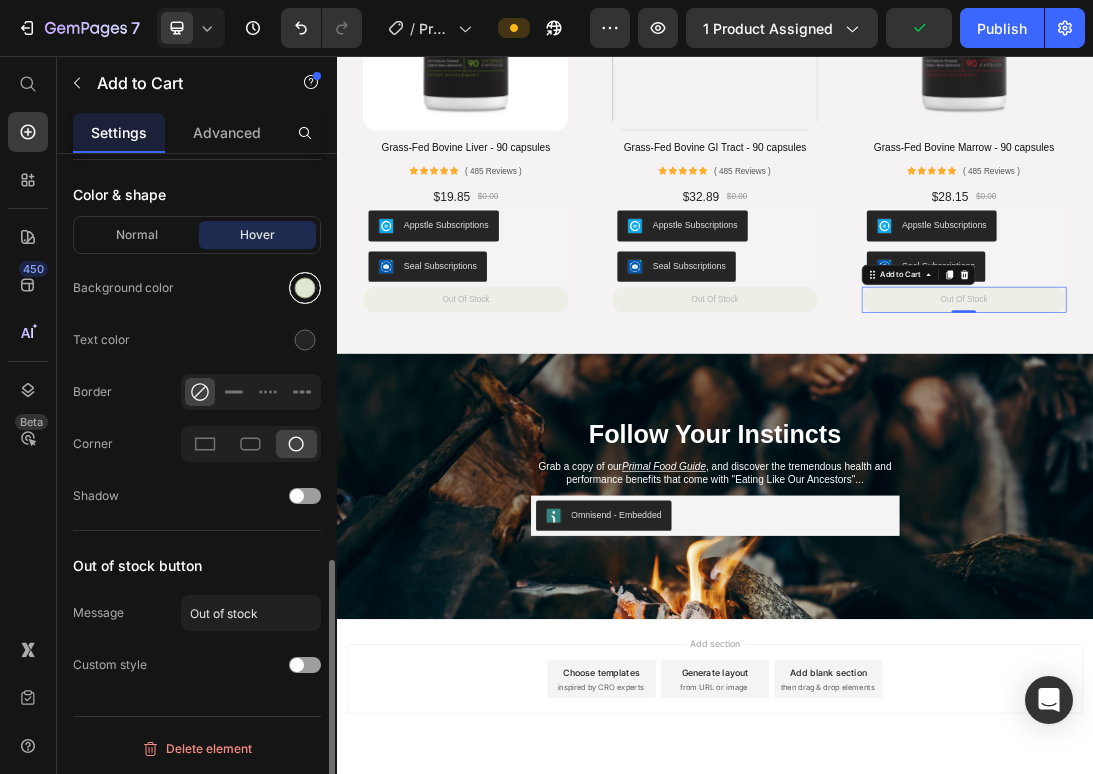 click at bounding box center [305, 288] 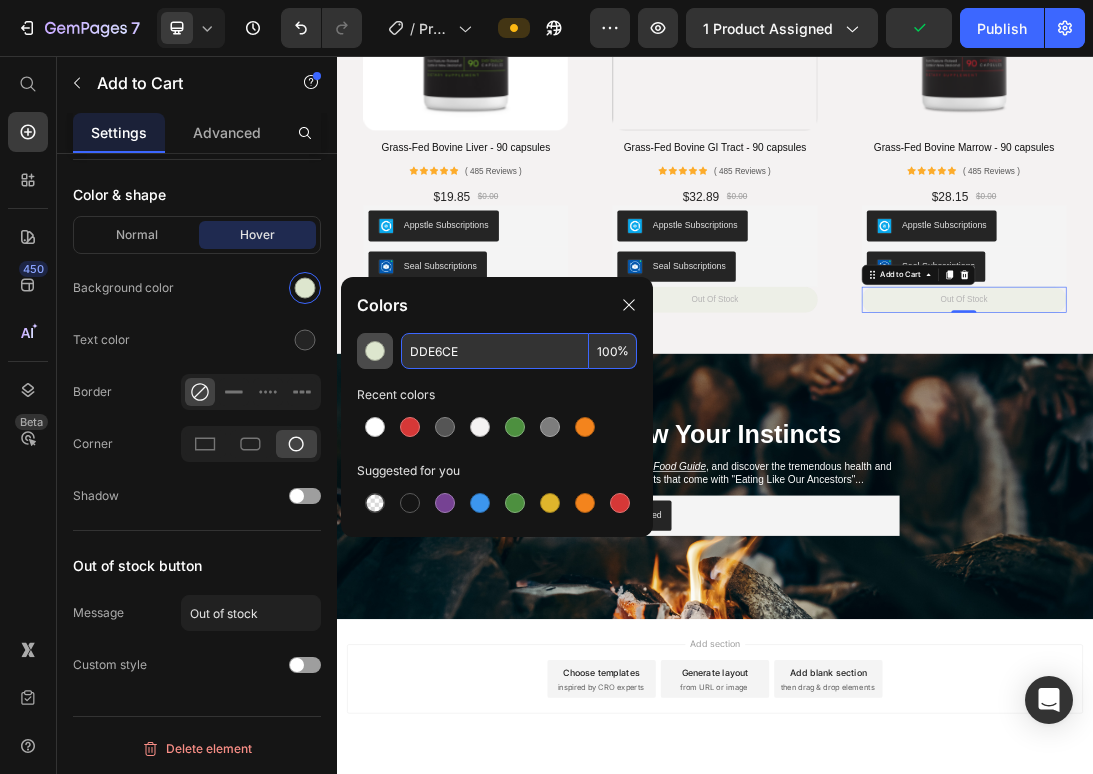 drag, startPoint x: 479, startPoint y: 354, endPoint x: 392, endPoint y: 349, distance: 87.14356 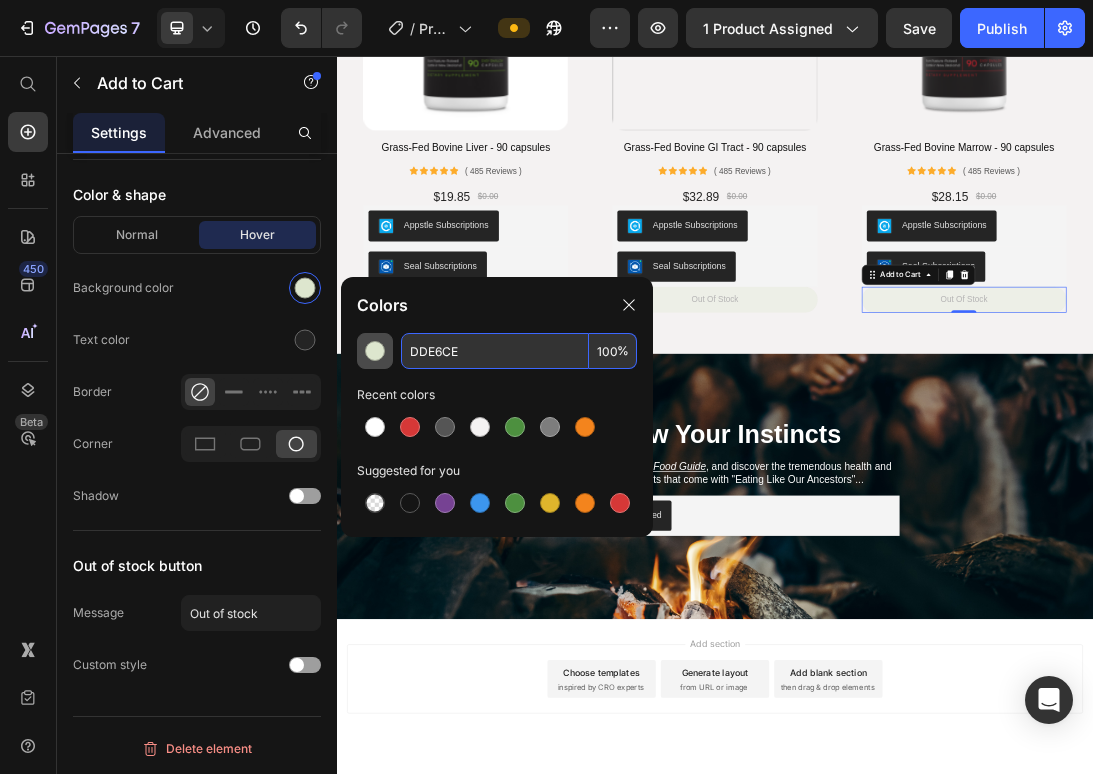 paste on "555555" 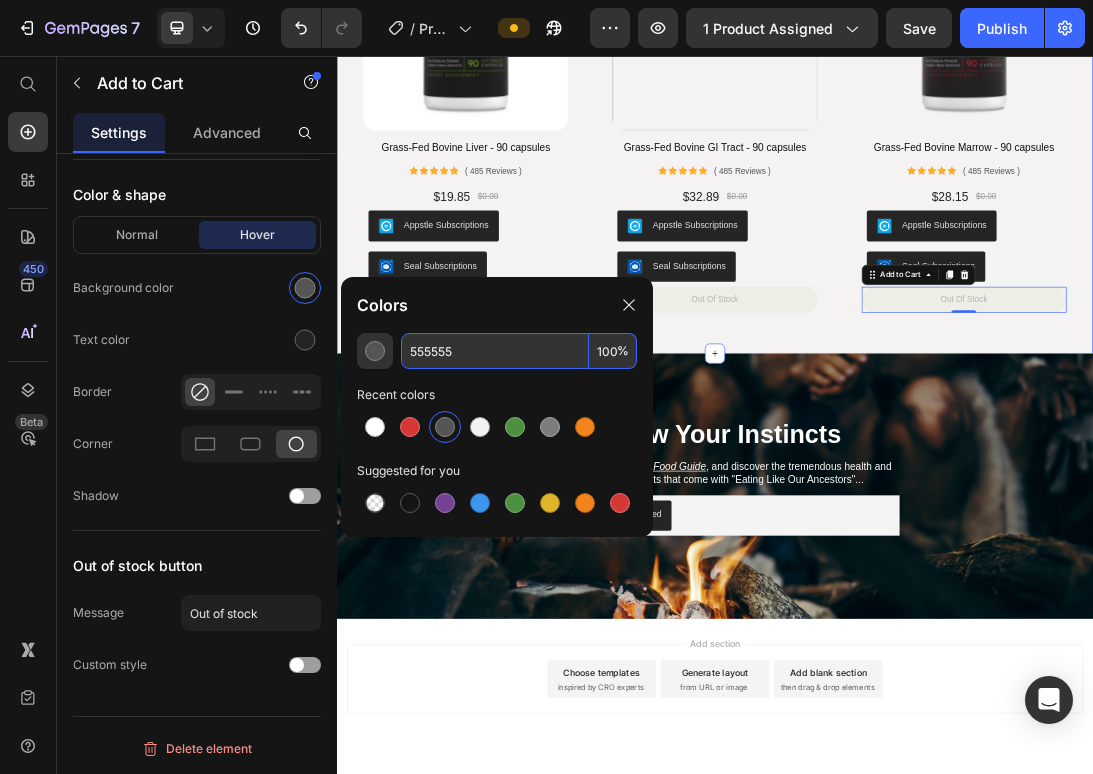 click on "Products For All Your Needs Heading Product Images Grass-Fed Bovine Liver - 90 capsules Product Title
Icon
Icon
Icon
Icon
Icon Icon List ( 485 Reviews ) Text Block Row $19.85 Product Price $0.00 Product Price Row Appstle Subscriptions Appstle Subscriptions Seal Subscriptions Seal Subscriptions out of stock Add to Cart Product Row Product Images Grass-Fed Bovine GI Tract - 90 capsules Product Title
Icon
Icon
Icon
Icon
Icon Icon List ( 485 Reviews ) Text Block Row $32.89 Product Price $0.00 Product Price Row Appstle Subscriptions Appstle Subscriptions Seal Subscriptions Seal Subscriptions out of stock Add to Cart Product Row Product Images Grass-Fed Bovine Marrow - 90 capsules Product Title
Icon
Icon
Icon
Icon
Icon Icon List ( 485 Reviews ) Row" at bounding box center [937, 108] 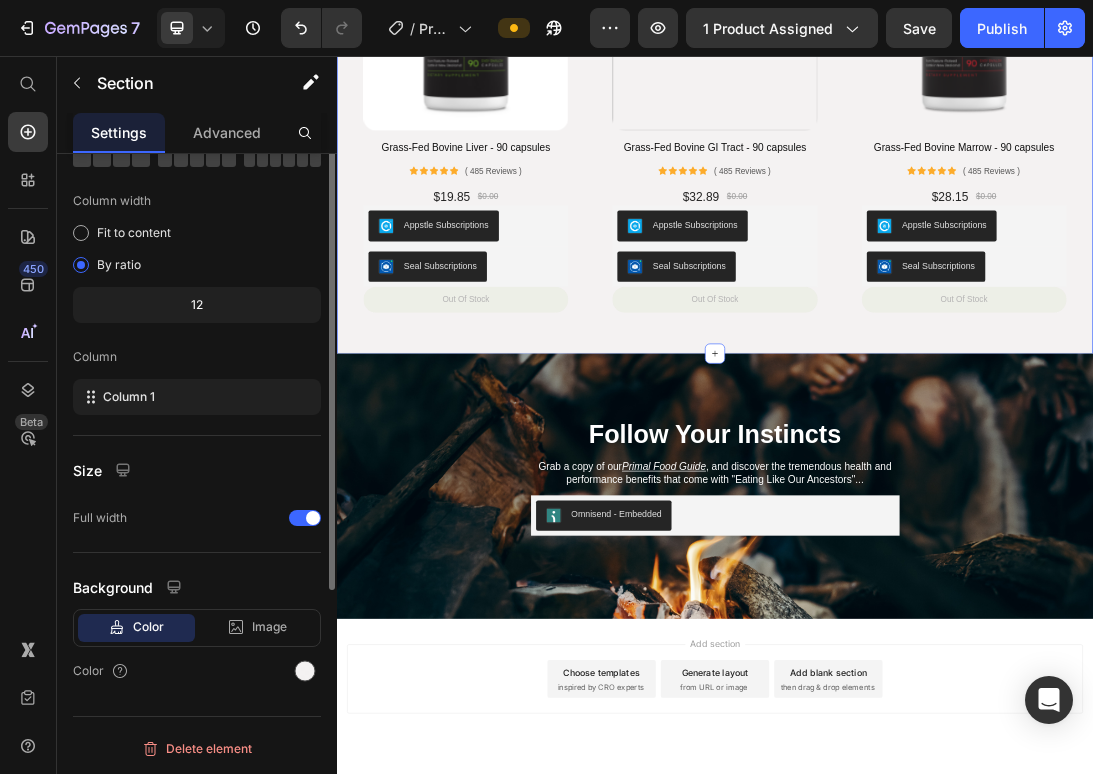 scroll, scrollTop: 0, scrollLeft: 0, axis: both 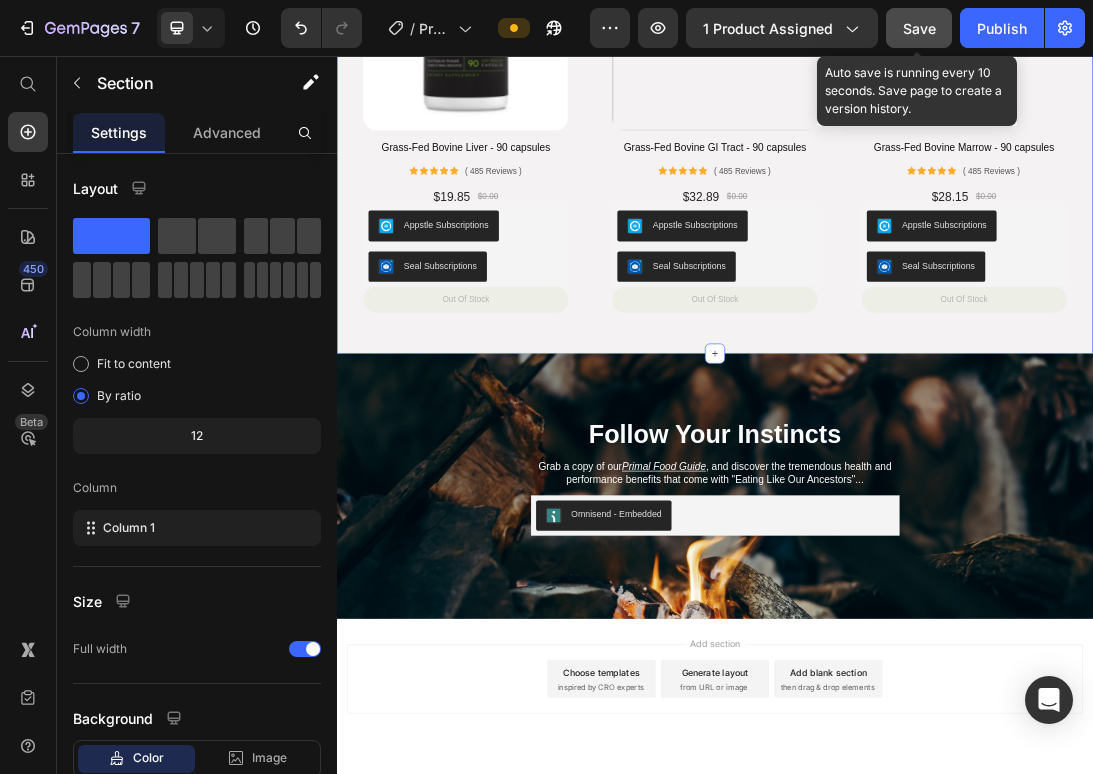 click on "Save" at bounding box center (919, 28) 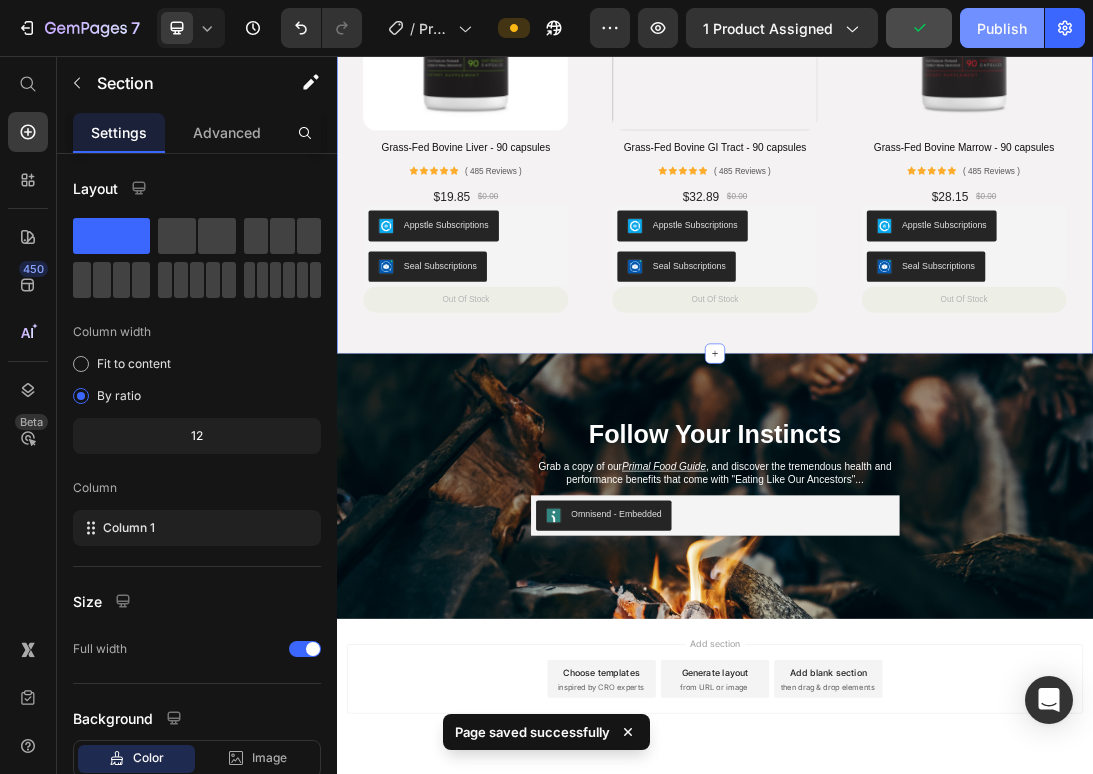 click on "Publish" at bounding box center [1002, 28] 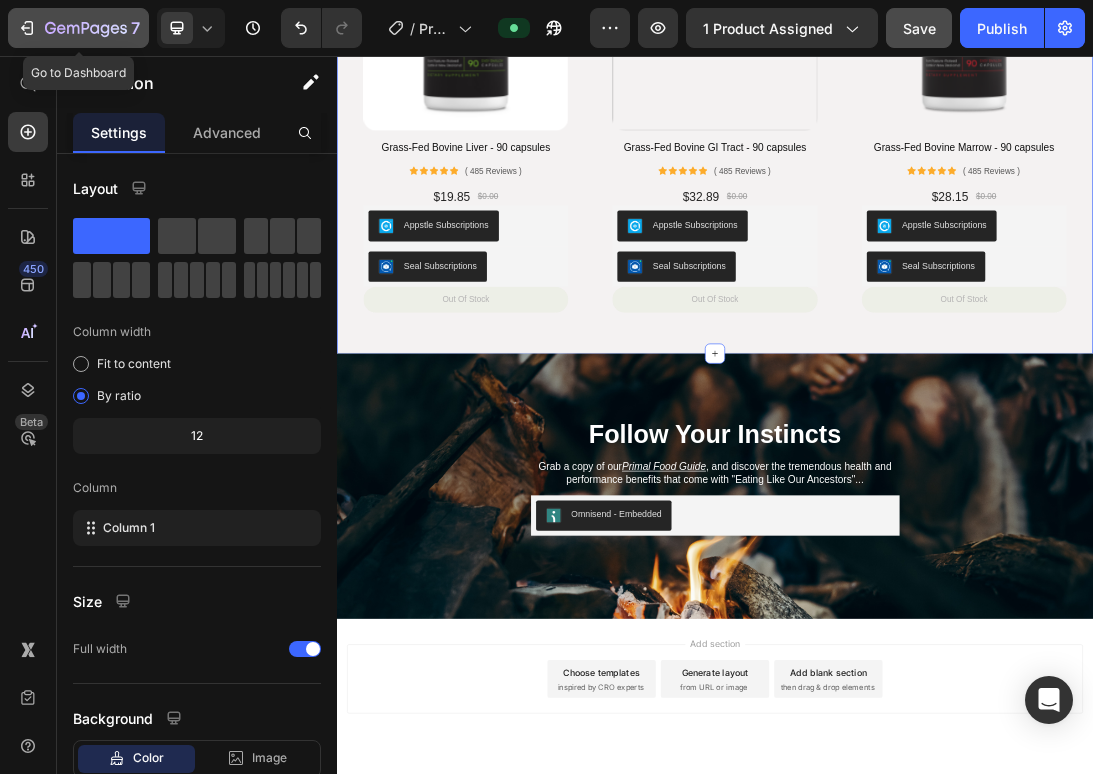 click 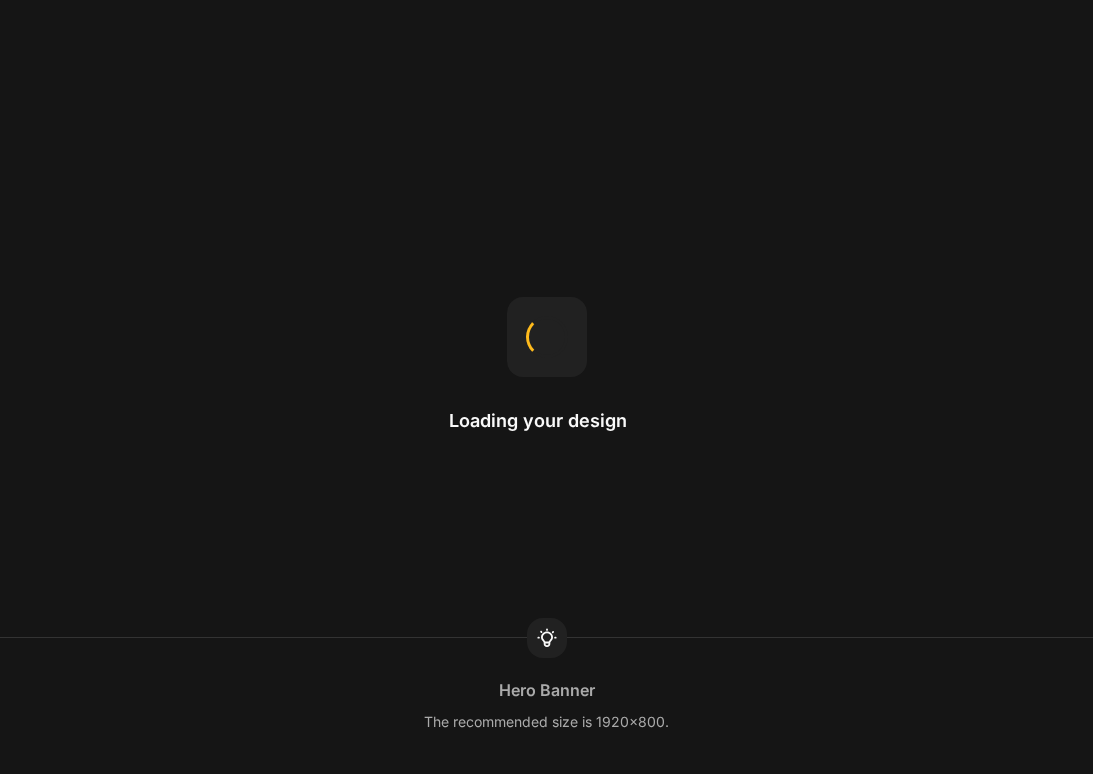 scroll, scrollTop: 0, scrollLeft: 0, axis: both 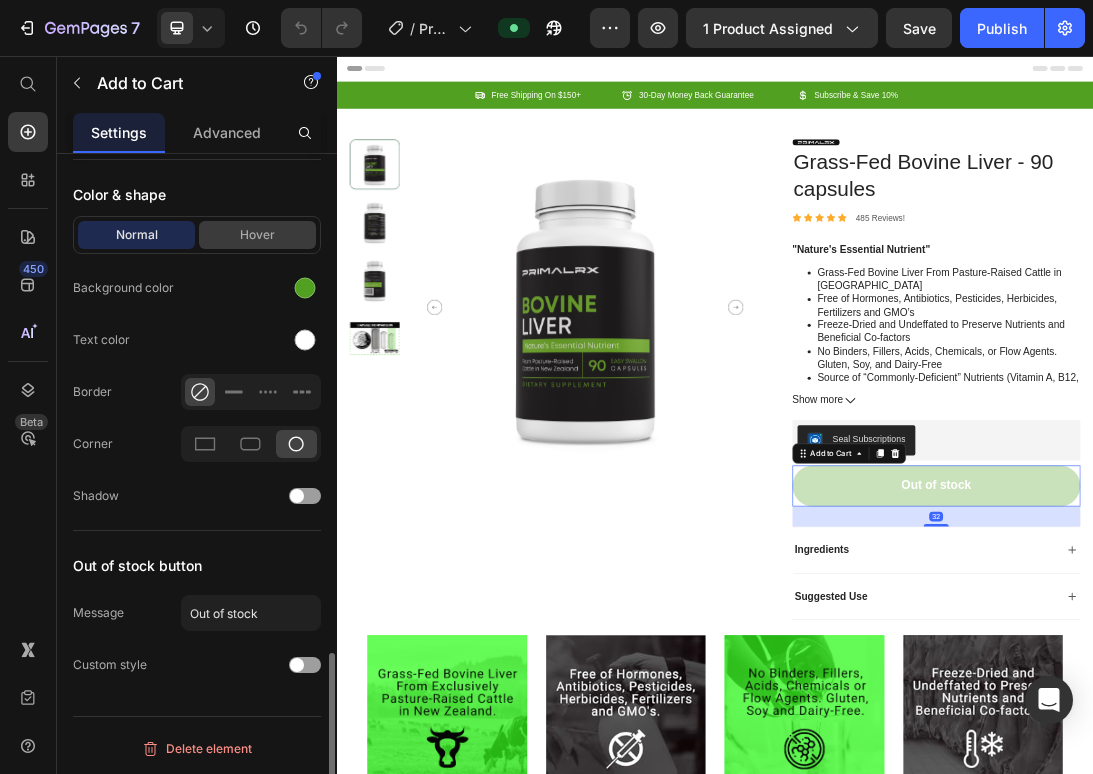 click on "Hover" at bounding box center [257, 235] 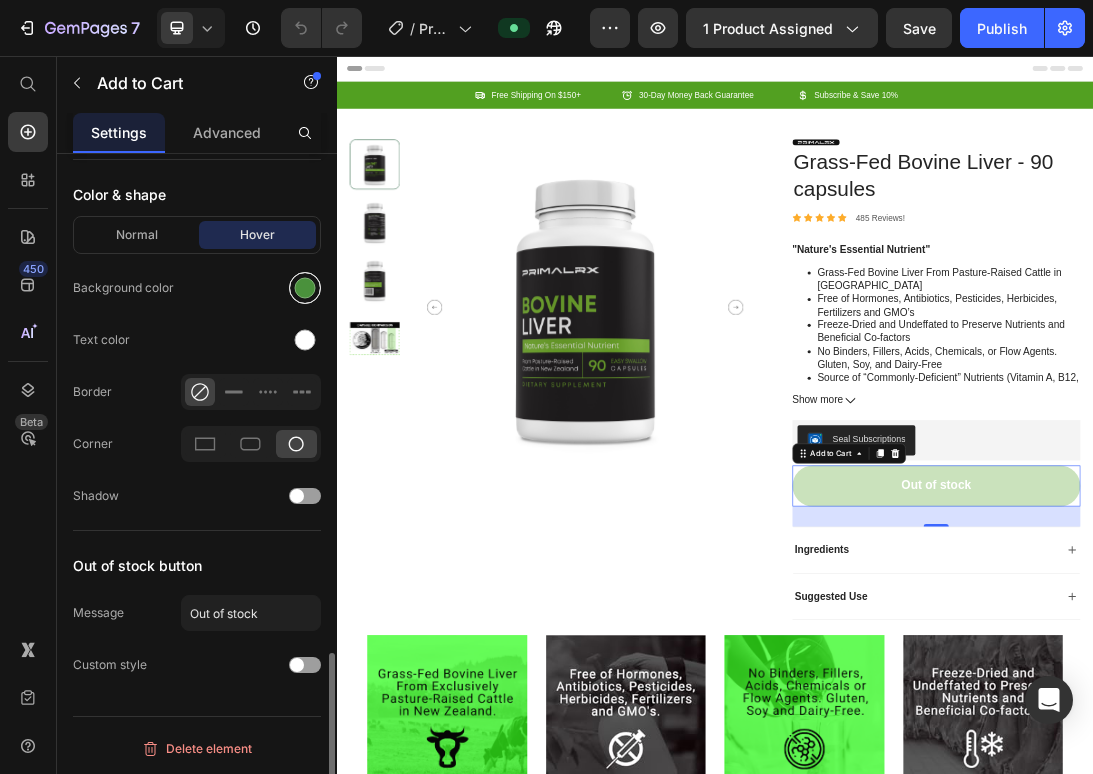 click at bounding box center (305, 288) 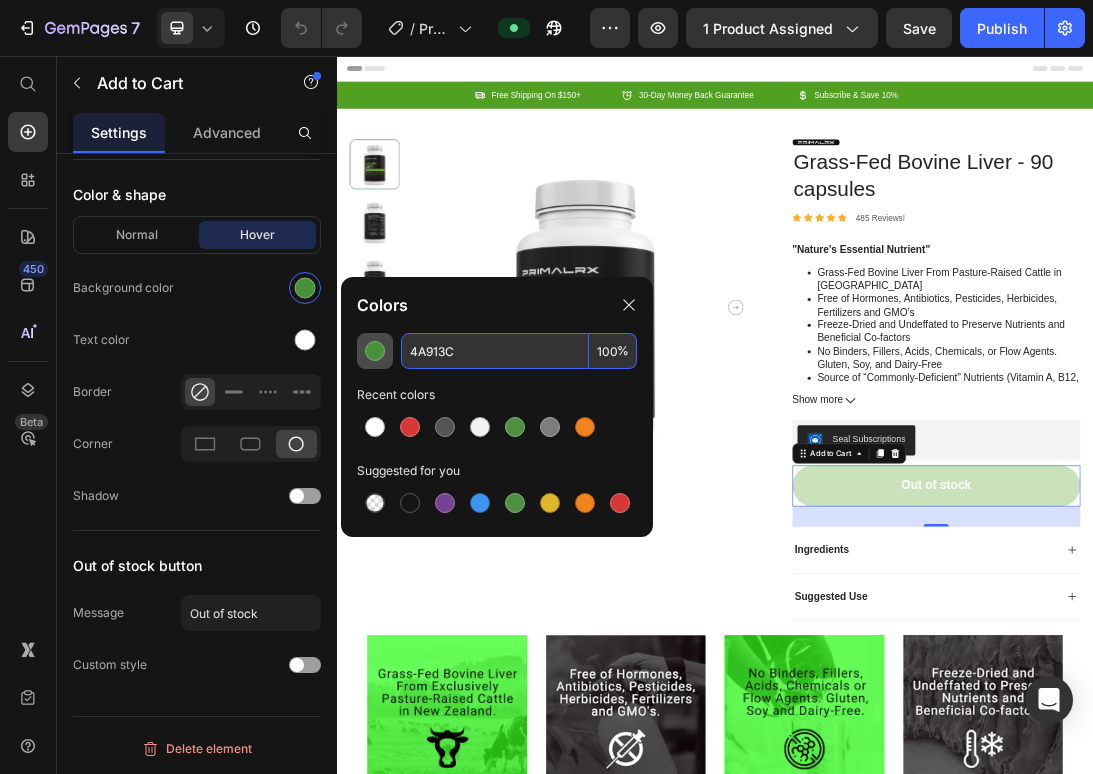 drag, startPoint x: 468, startPoint y: 357, endPoint x: 357, endPoint y: 349, distance: 111.28792 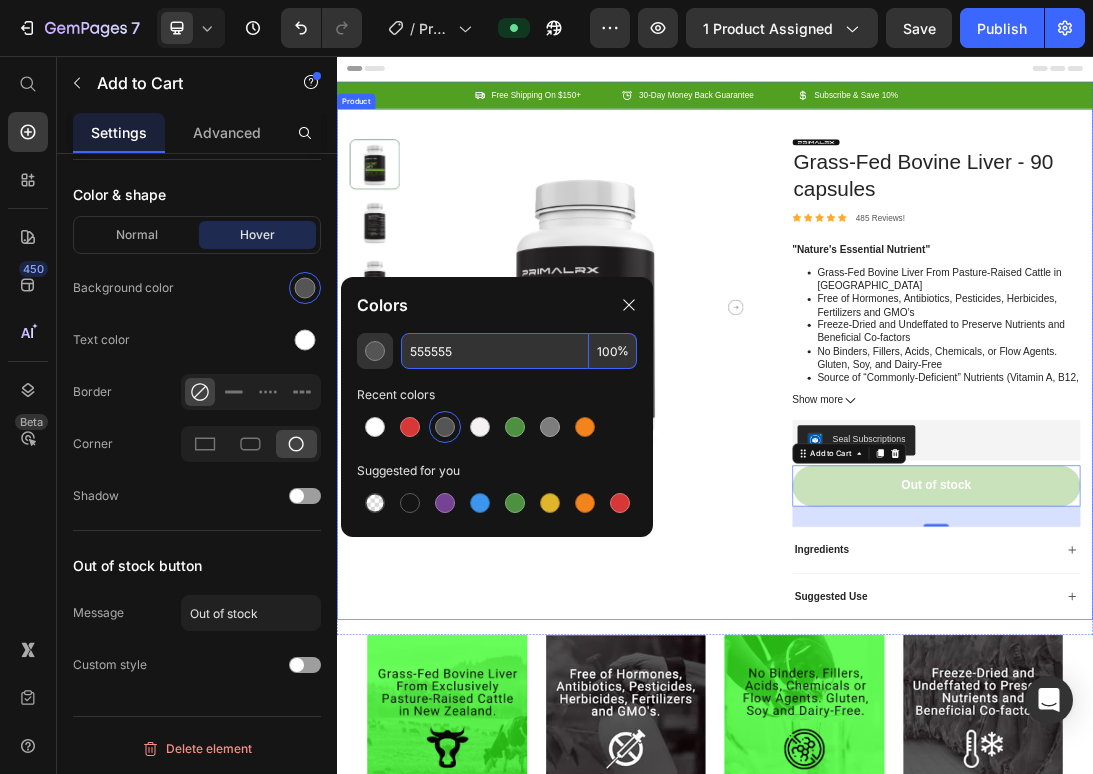 click on "Product Images" at bounding box center [677, 569] 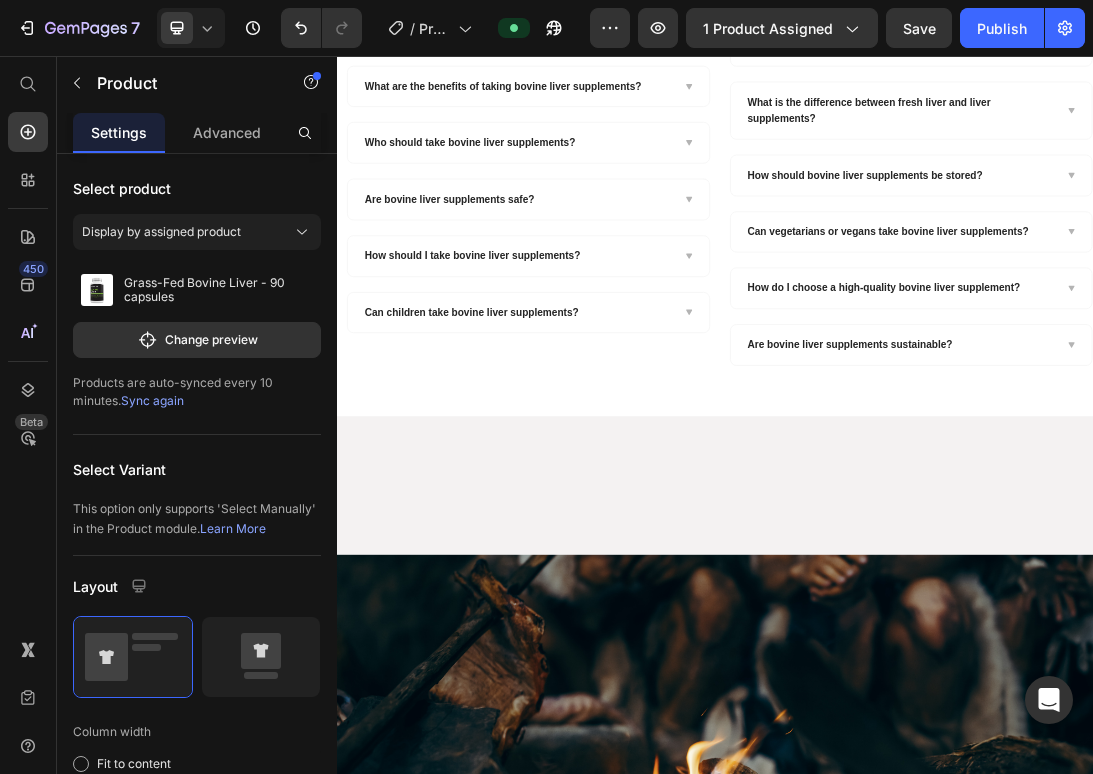 scroll, scrollTop: 2907, scrollLeft: 0, axis: vertical 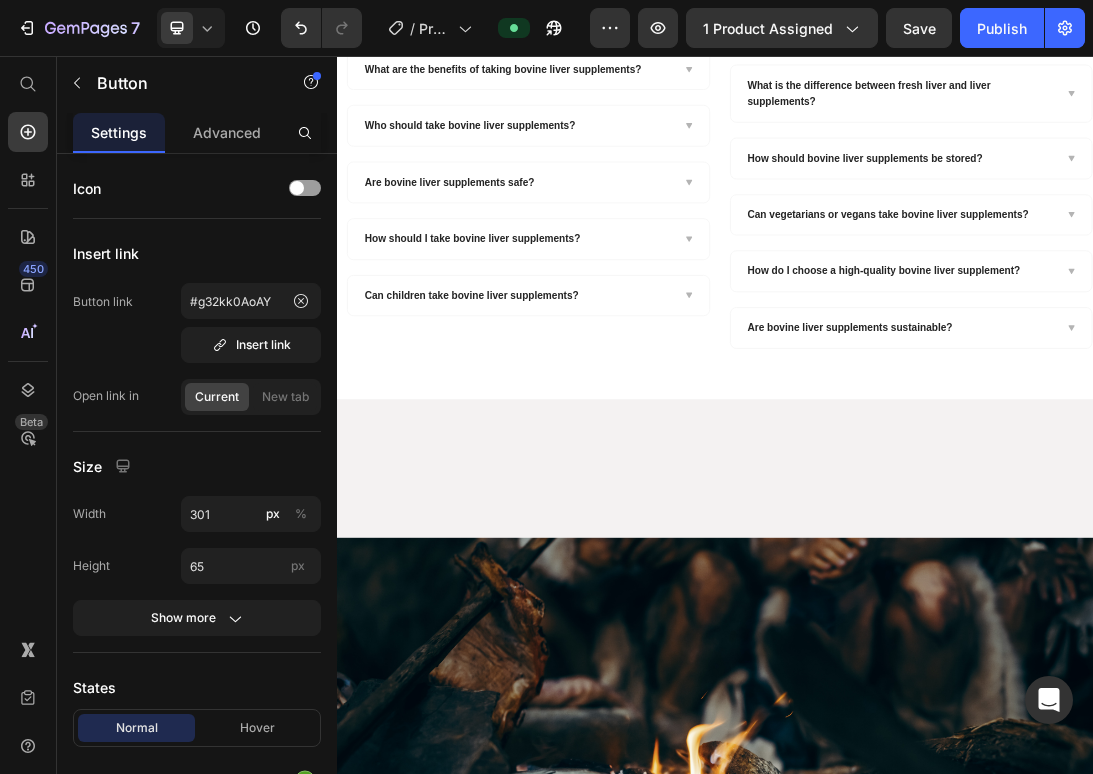 click on "Add to cart" at bounding box center [937, -468] 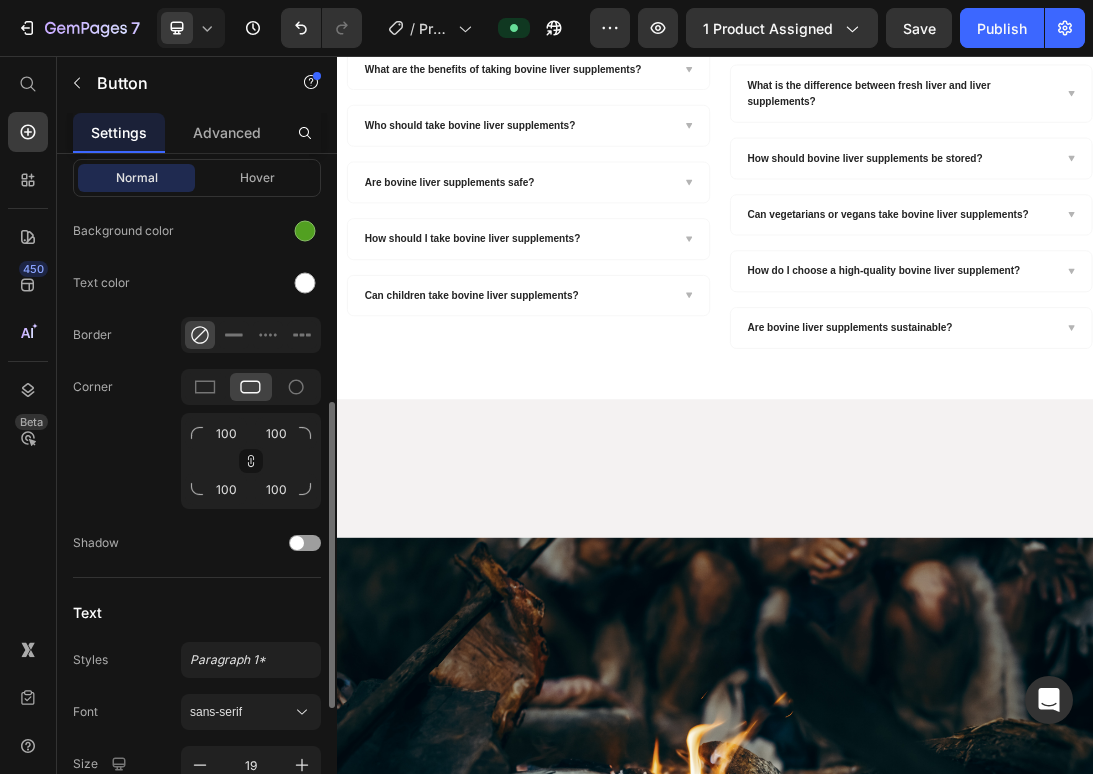 scroll, scrollTop: 468, scrollLeft: 0, axis: vertical 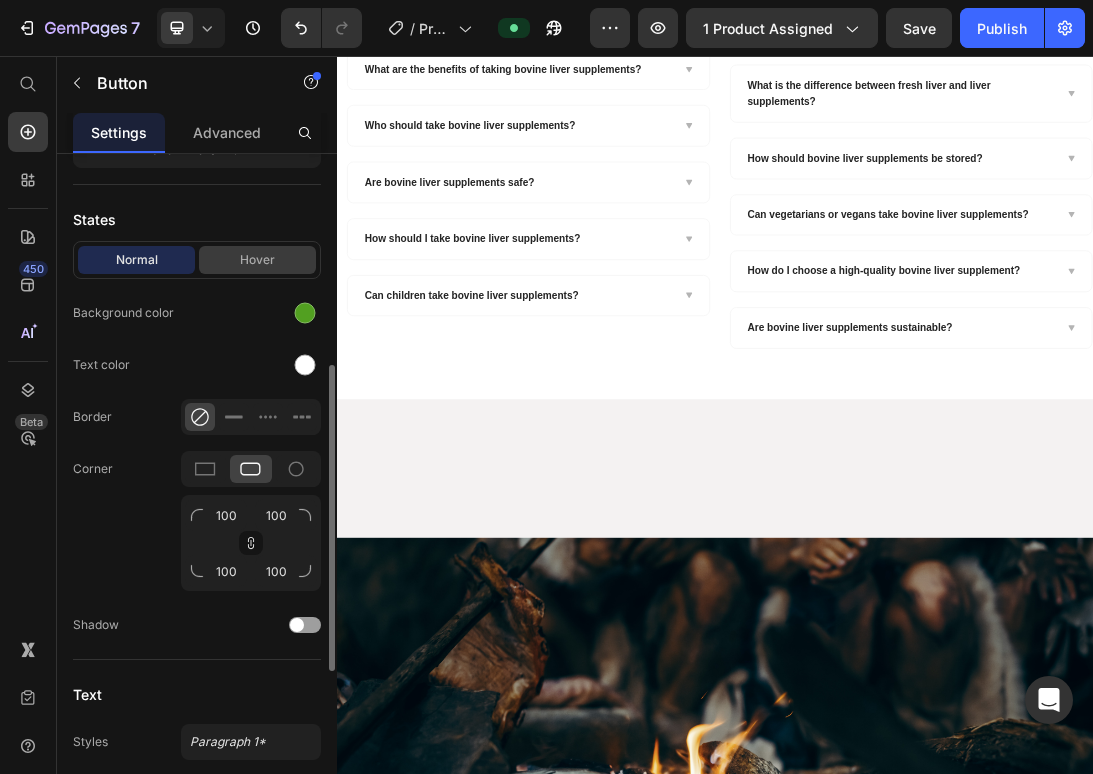 click on "Hover" at bounding box center (257, 260) 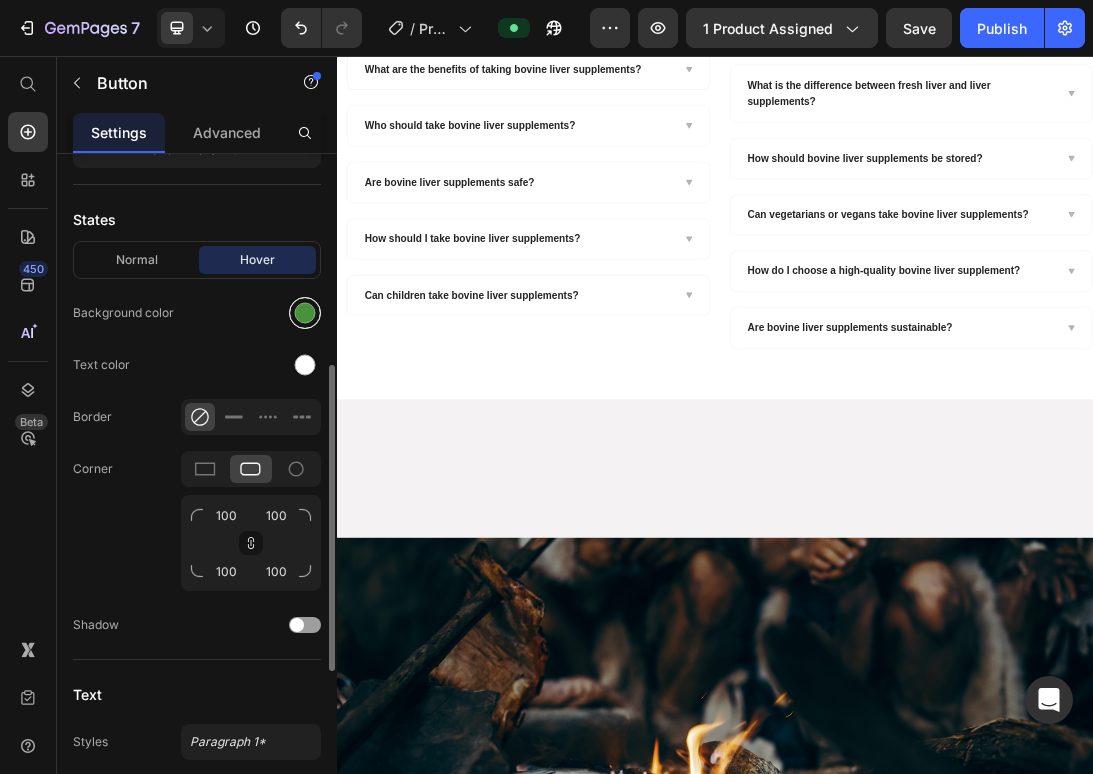 click at bounding box center (305, 313) 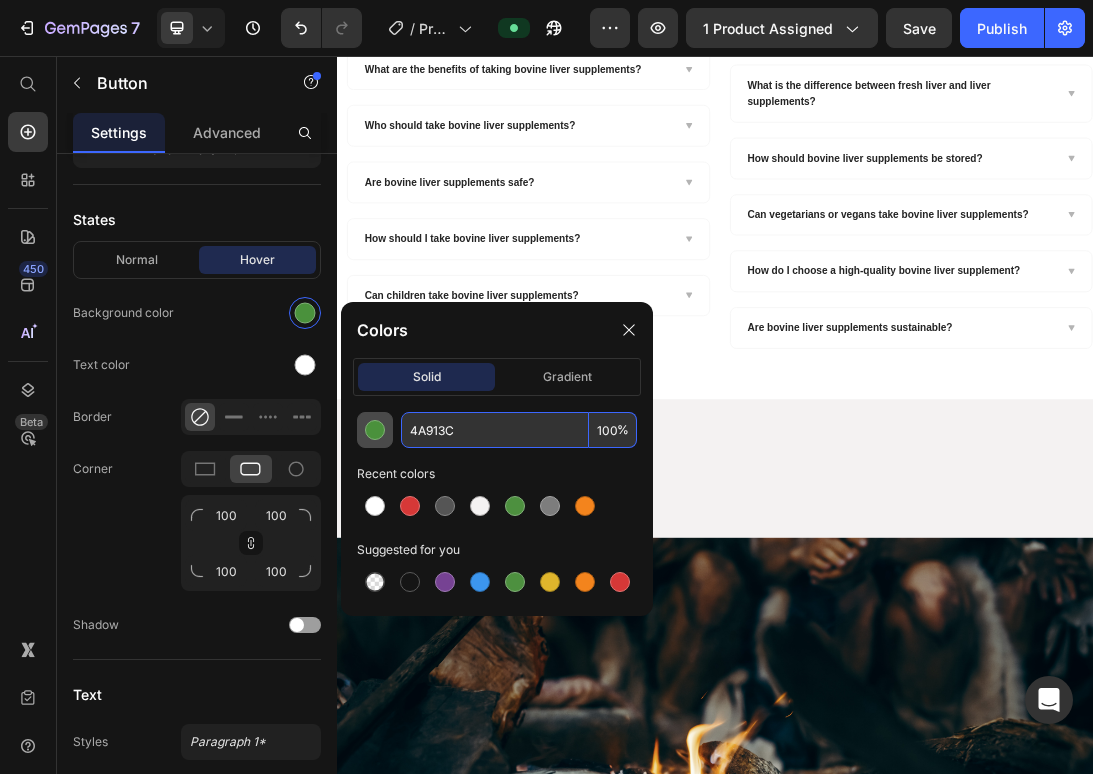 drag, startPoint x: 473, startPoint y: 427, endPoint x: 366, endPoint y: 416, distance: 107.563934 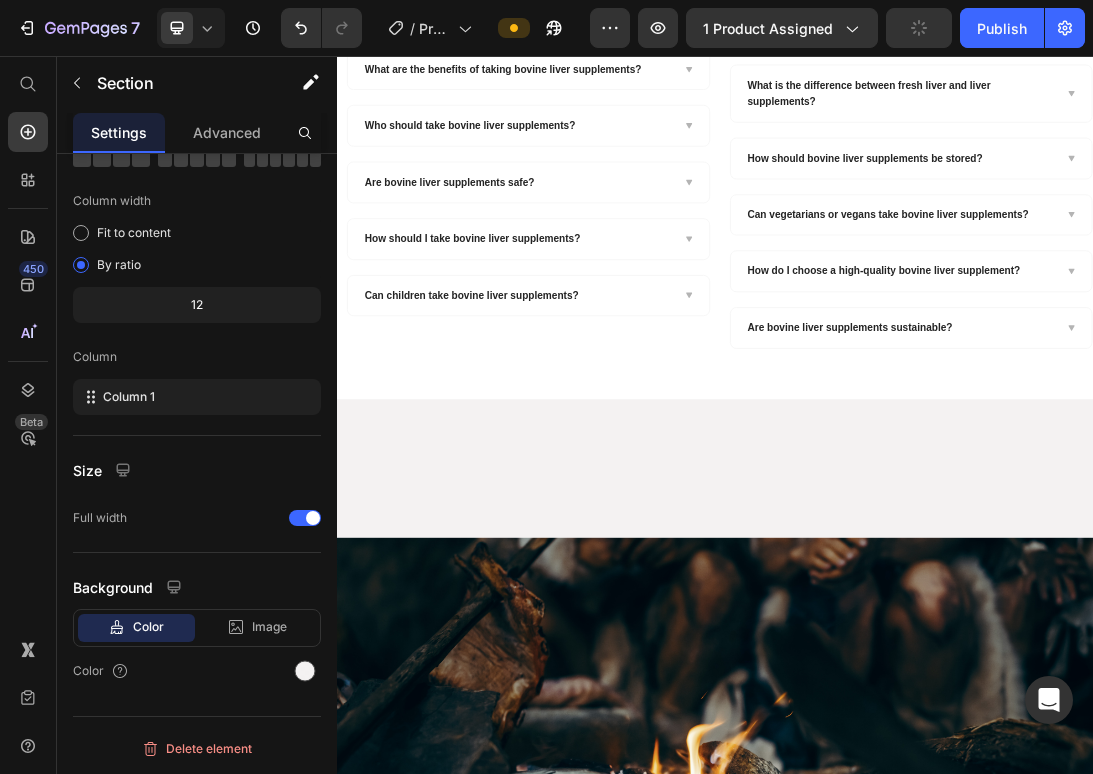 click on "Image Row Image Row Image Row Add to cart Button 30-day risk free money back Guarantee Text Block" at bounding box center [937, -595] 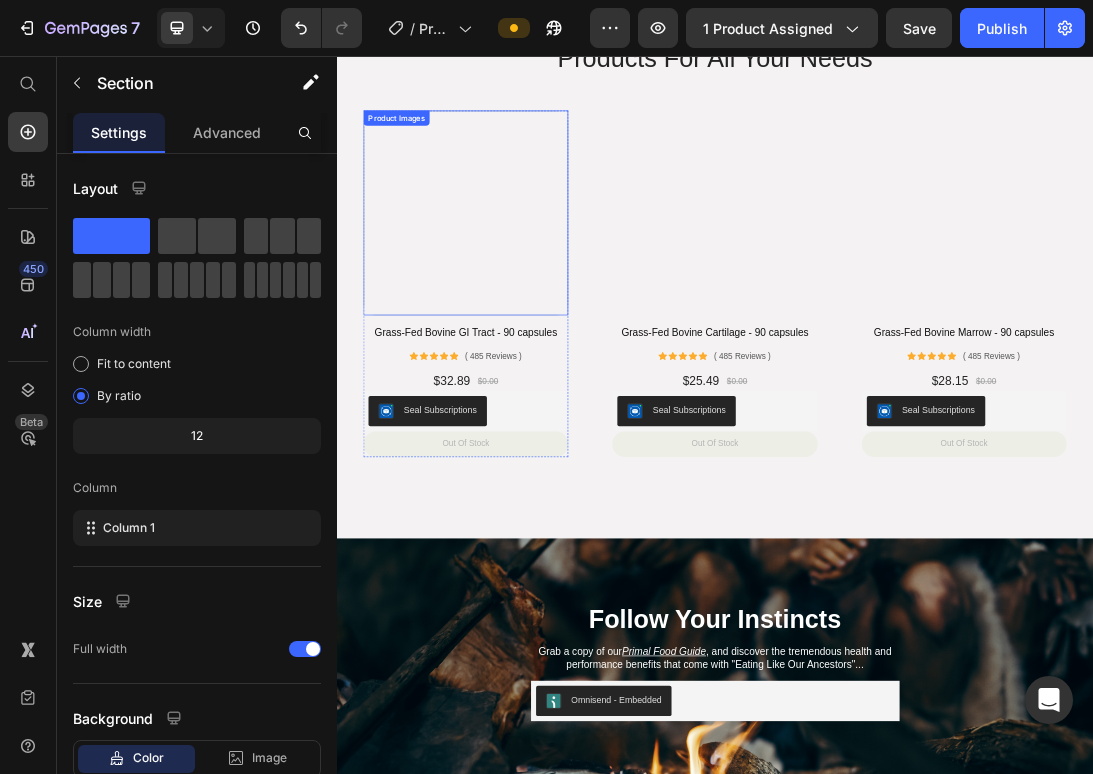 scroll, scrollTop: 4770, scrollLeft: 0, axis: vertical 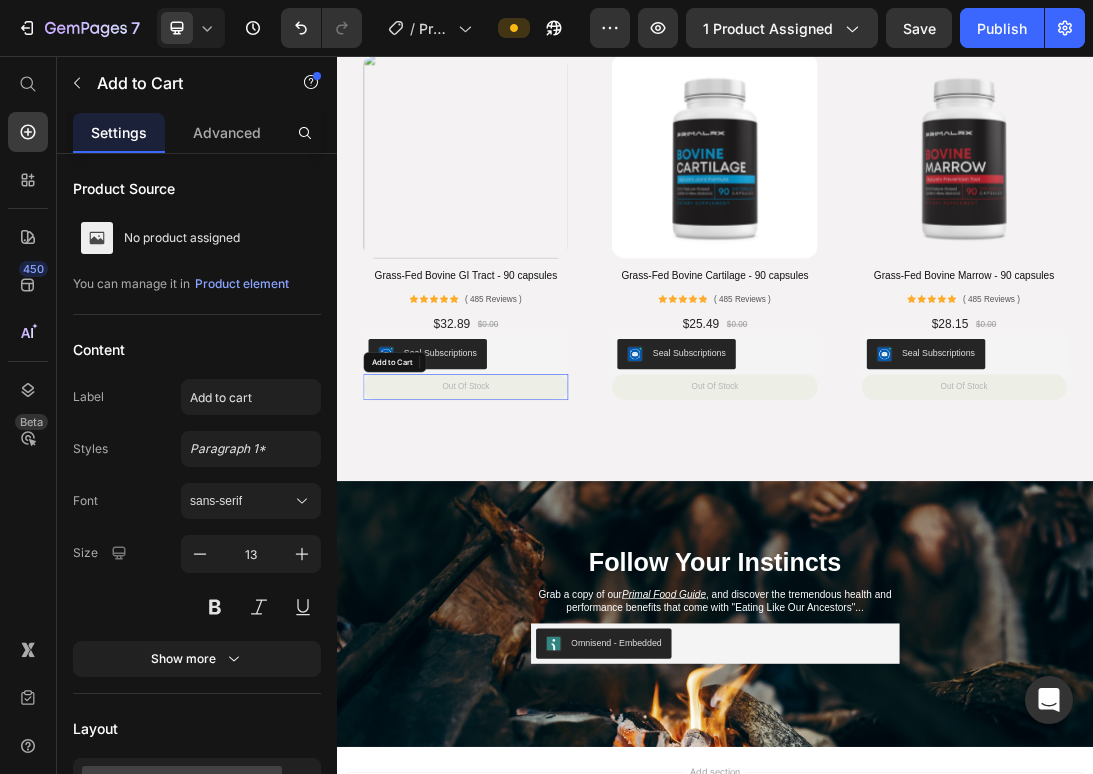 click on "out of stock" at bounding box center (541, 581) 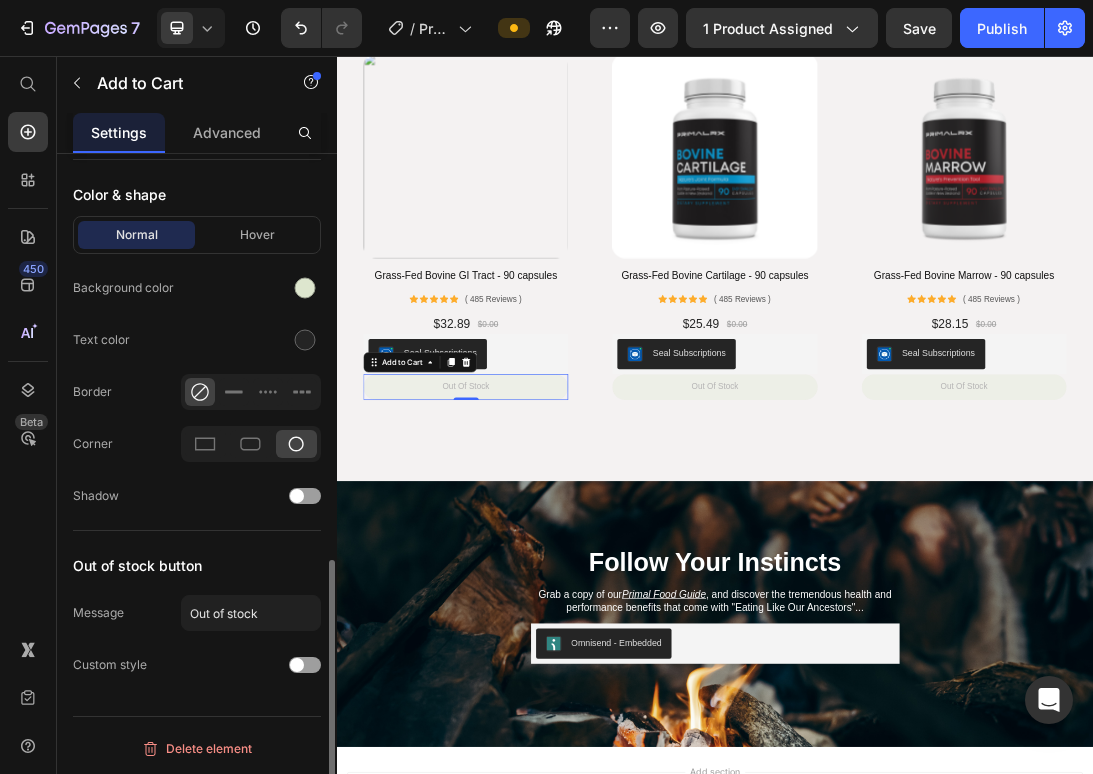 scroll, scrollTop: 1009, scrollLeft: 0, axis: vertical 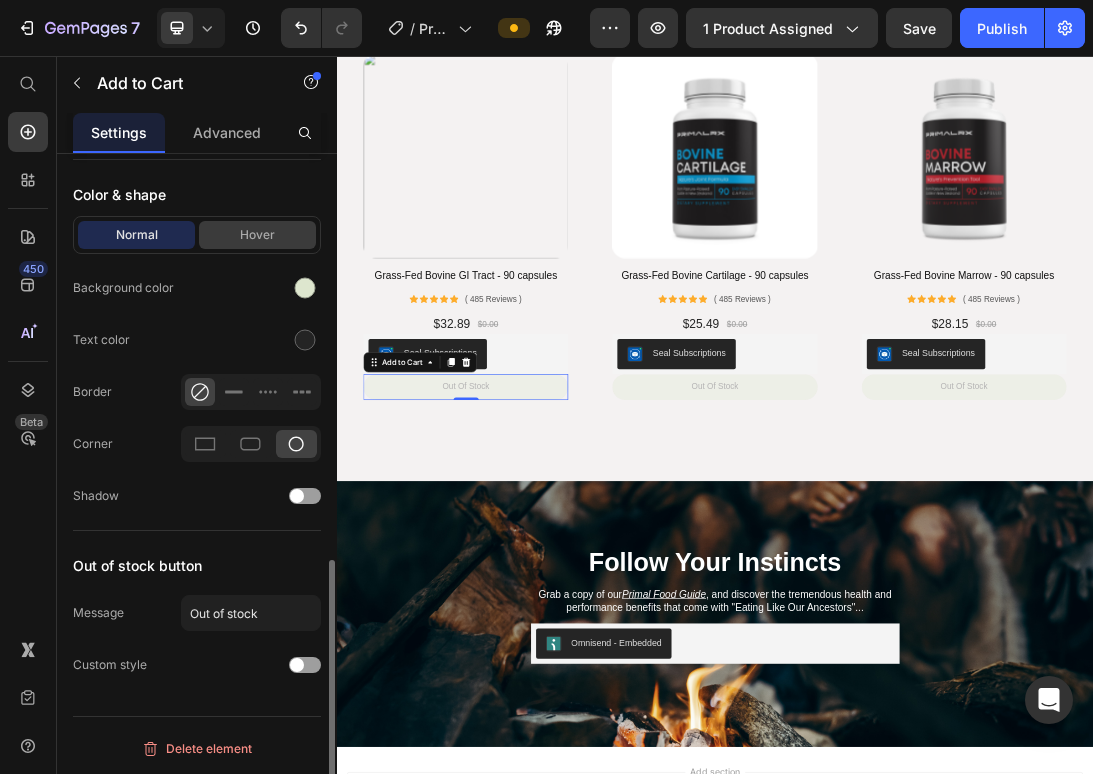 click on "Hover" at bounding box center (257, 235) 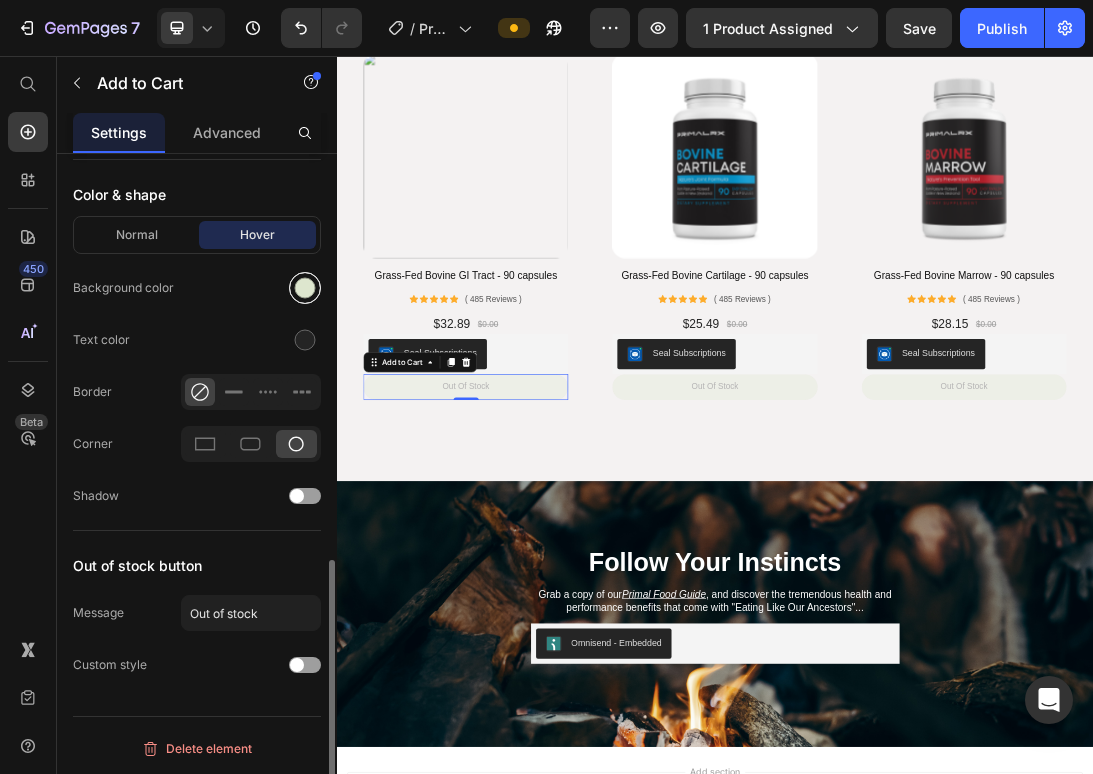 click at bounding box center (305, 288) 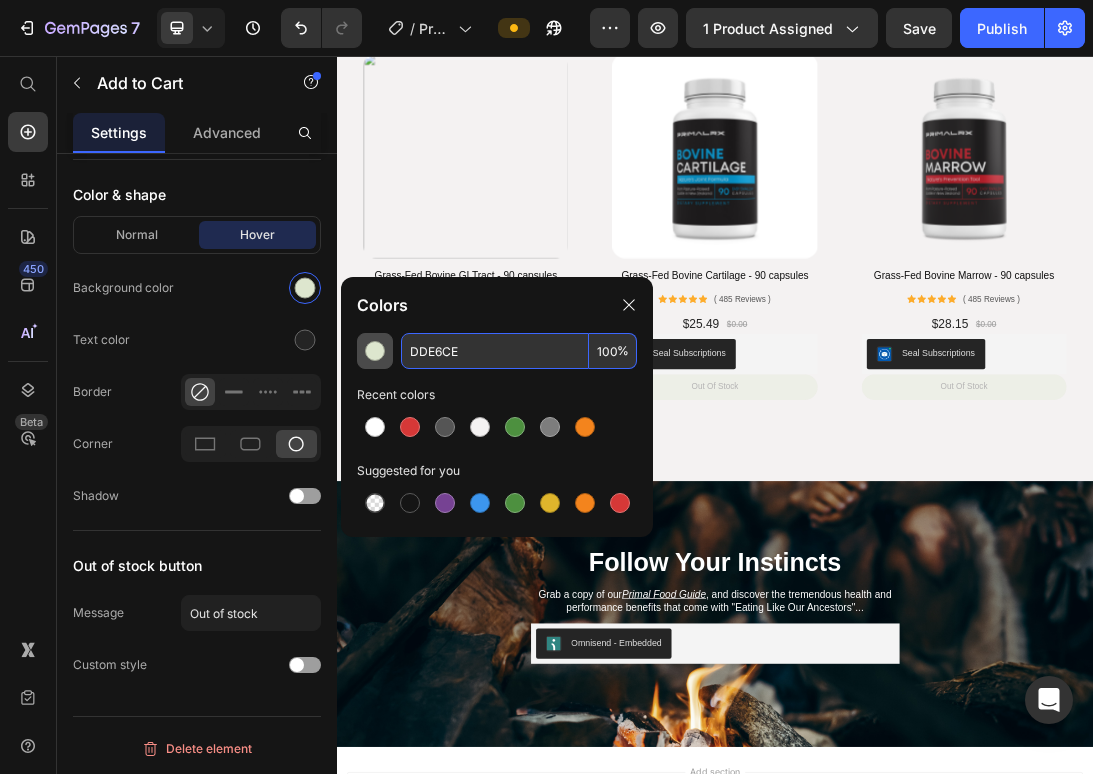 drag, startPoint x: 482, startPoint y: 357, endPoint x: 367, endPoint y: 337, distance: 116.72617 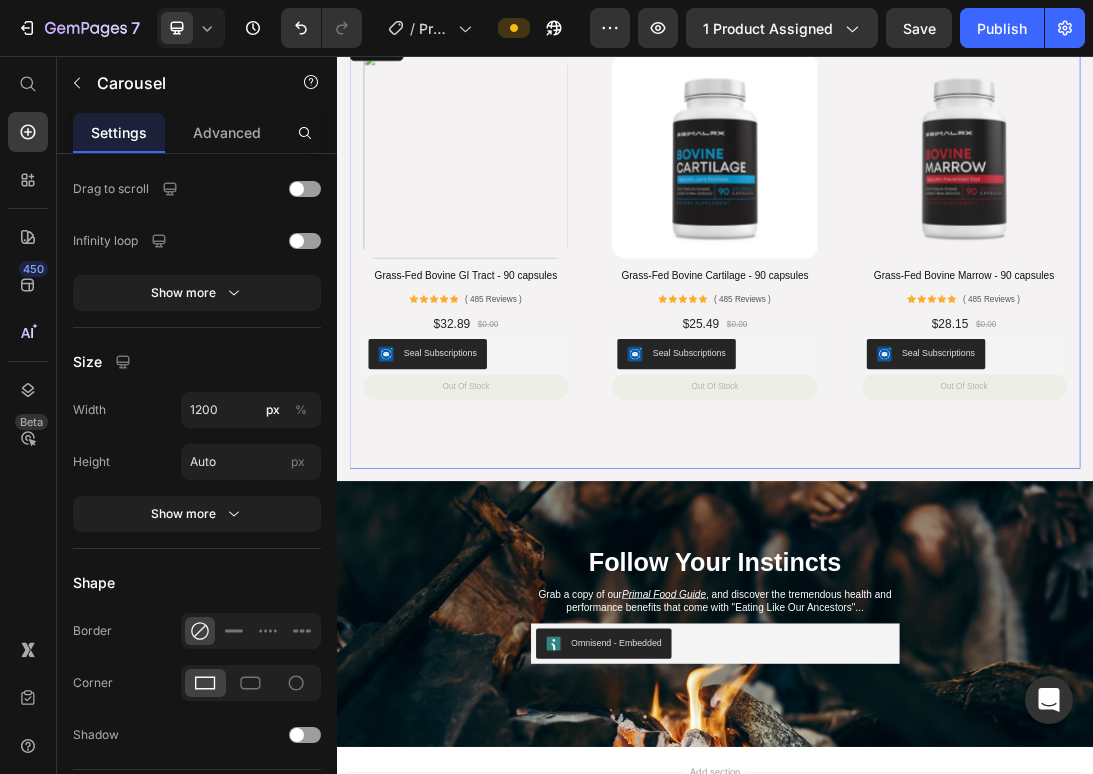 click on "Product Images Grass-Fed Bovine Cartilage - 90 capsules Product Title
Icon
Icon
Icon
Icon
Icon Icon List ( 485 Reviews ) Text Block Row $25.49 Product Price $0.00 Product Price Row Seal Subscriptions Seal Subscriptions out of stock Add to Cart Product Row" at bounding box center (936, 369) 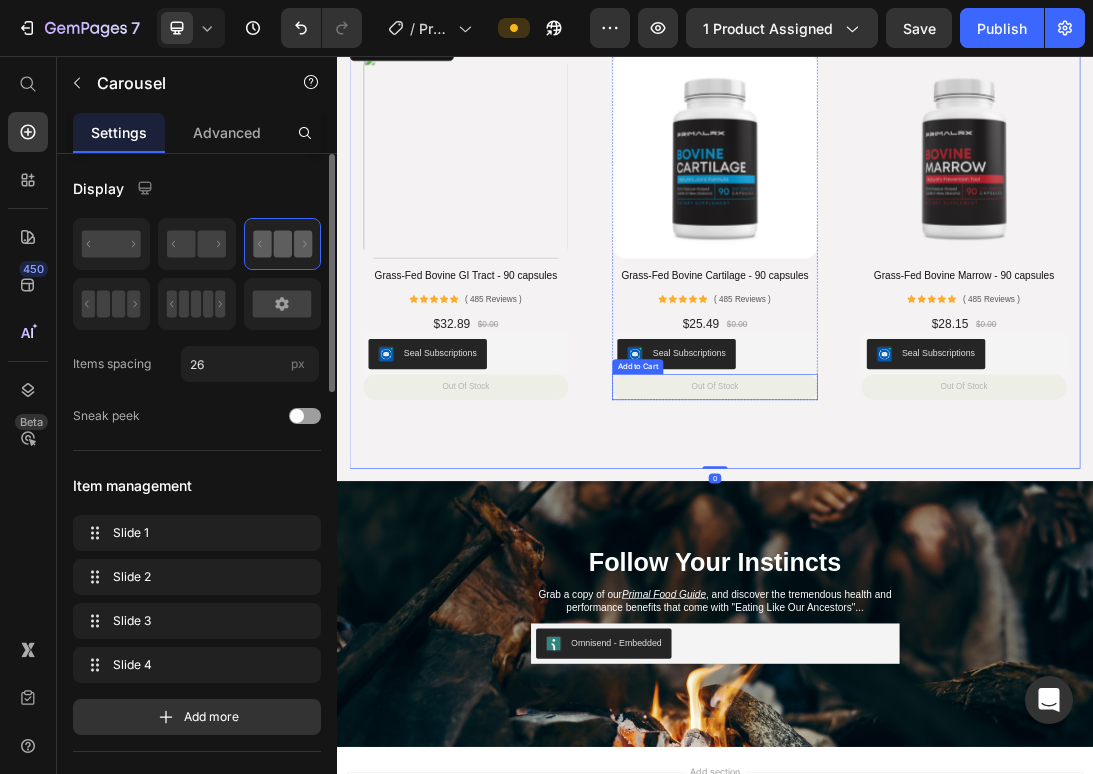 click on "out of stock" at bounding box center (936, 581) 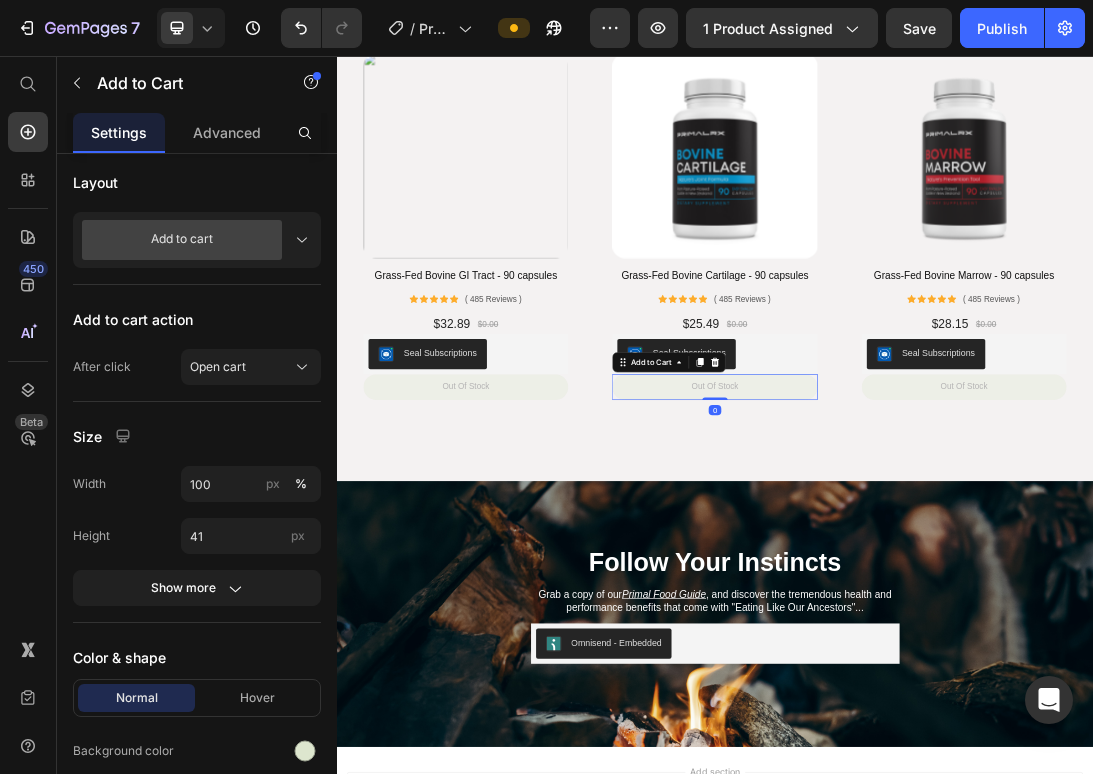 scroll, scrollTop: 1009, scrollLeft: 0, axis: vertical 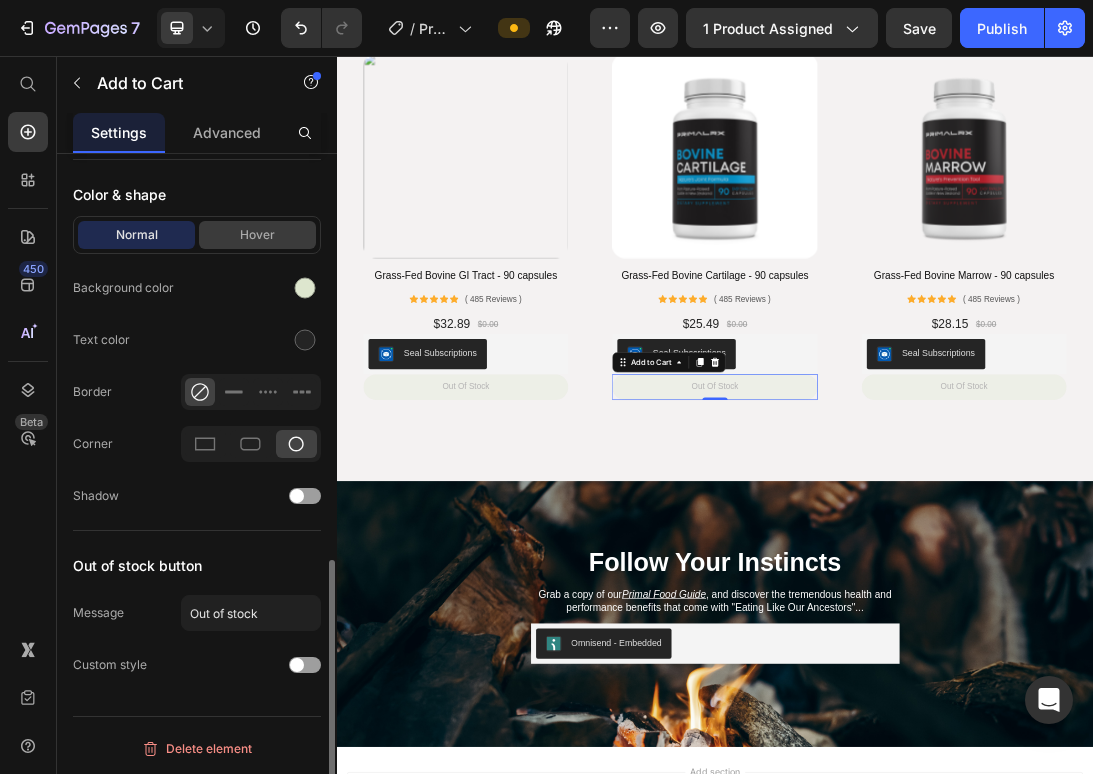 click on "Hover" at bounding box center [257, 235] 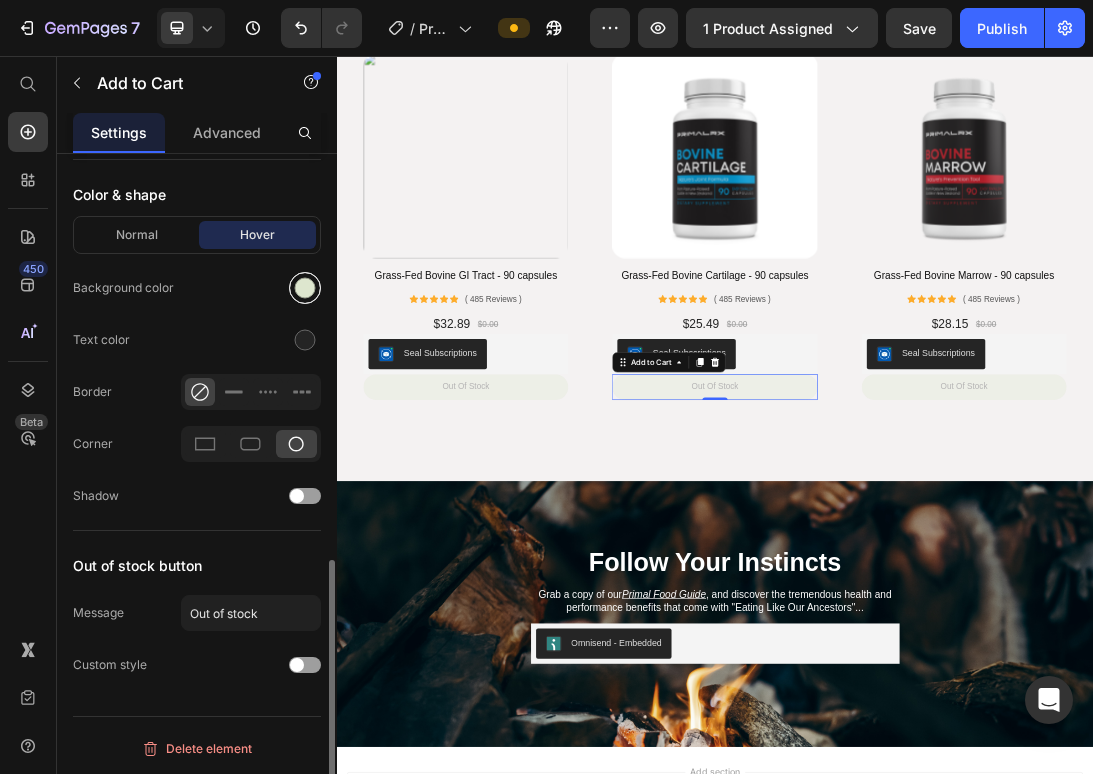 click at bounding box center [305, 288] 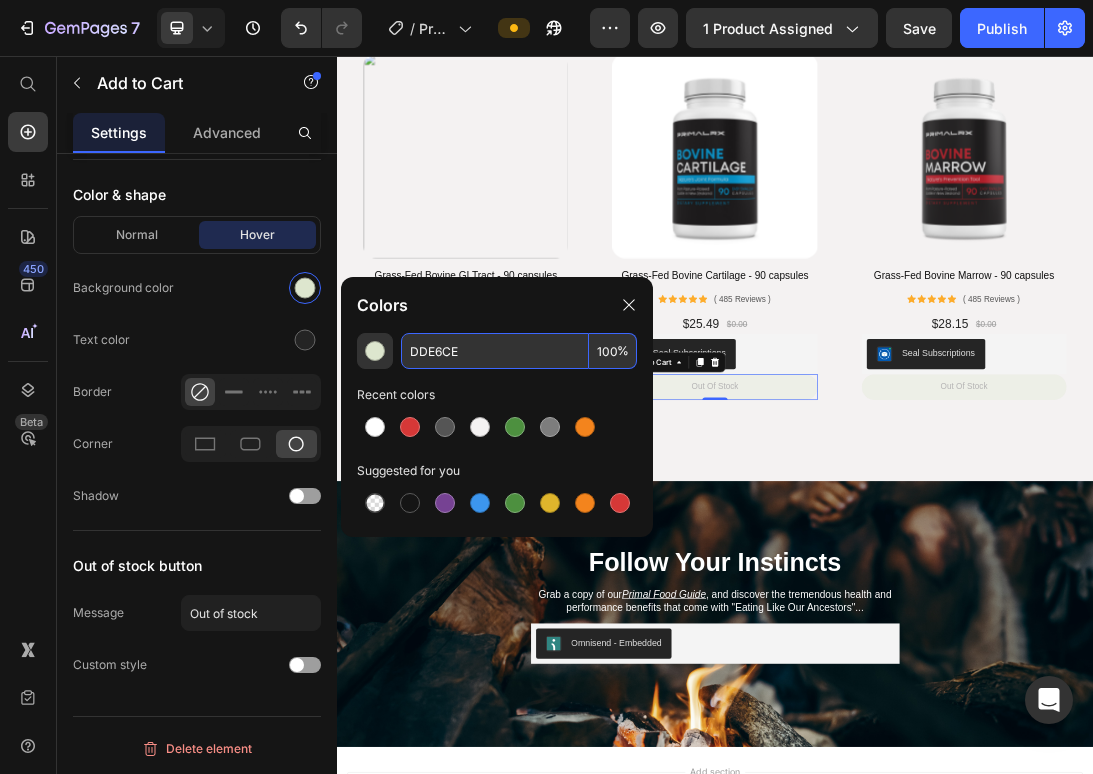 drag, startPoint x: 429, startPoint y: 359, endPoint x: 405, endPoint y: 351, distance: 25.298222 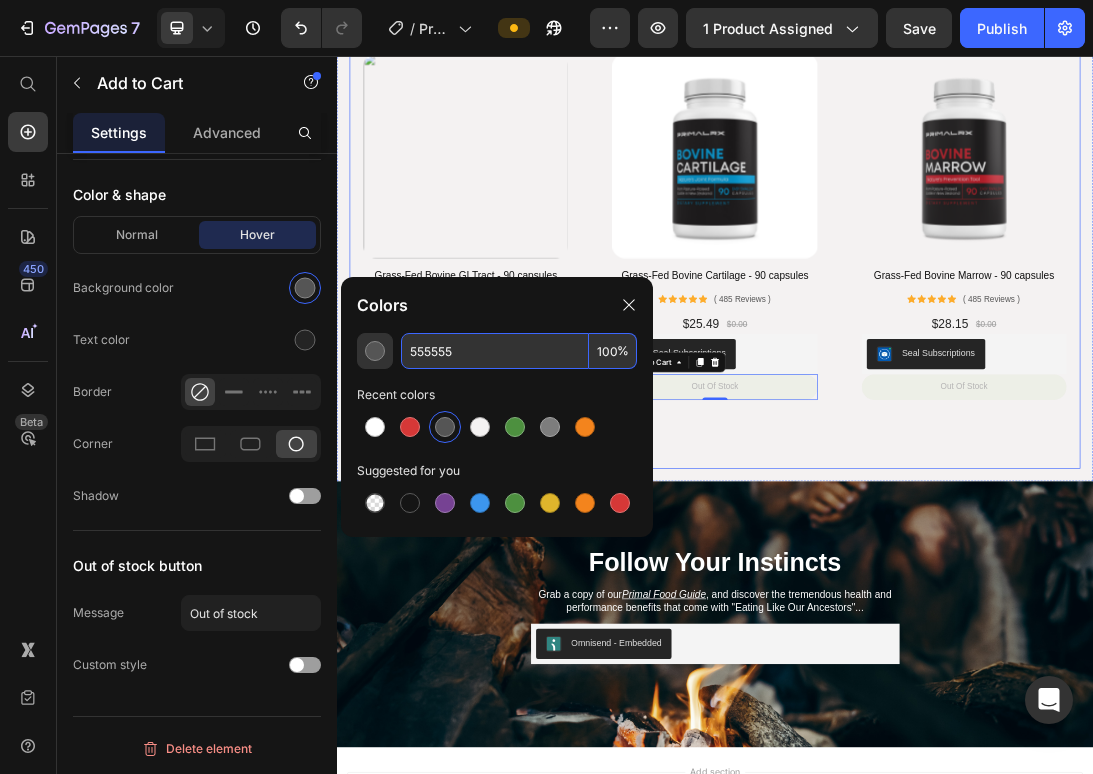 click on "Product Images Grass-Fed Bovine Cartilage - 90 capsules Product Title
Icon
Icon
Icon
Icon
Icon Icon List ( 485 Reviews ) Text Block Row $25.49 Product Price $0.00 Product Price Row Seal Subscriptions Seal Subscriptions out of stock Add to Cart   0 Product Row" at bounding box center [936, 369] 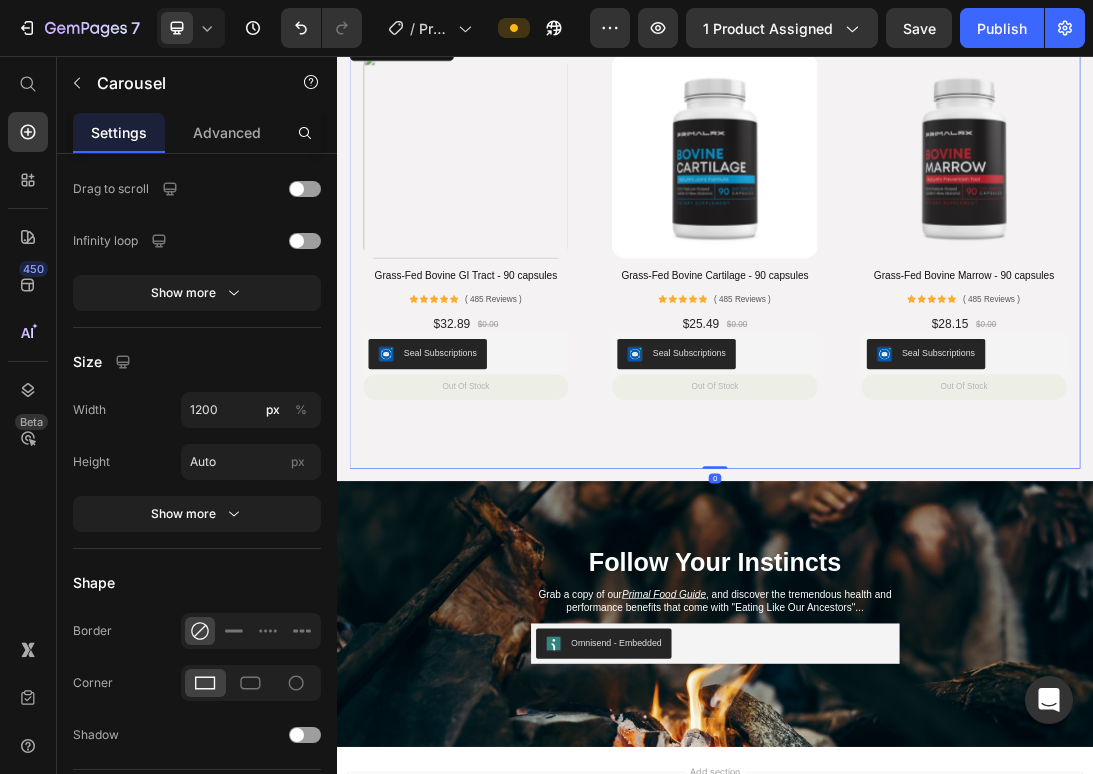 scroll, scrollTop: 0, scrollLeft: 0, axis: both 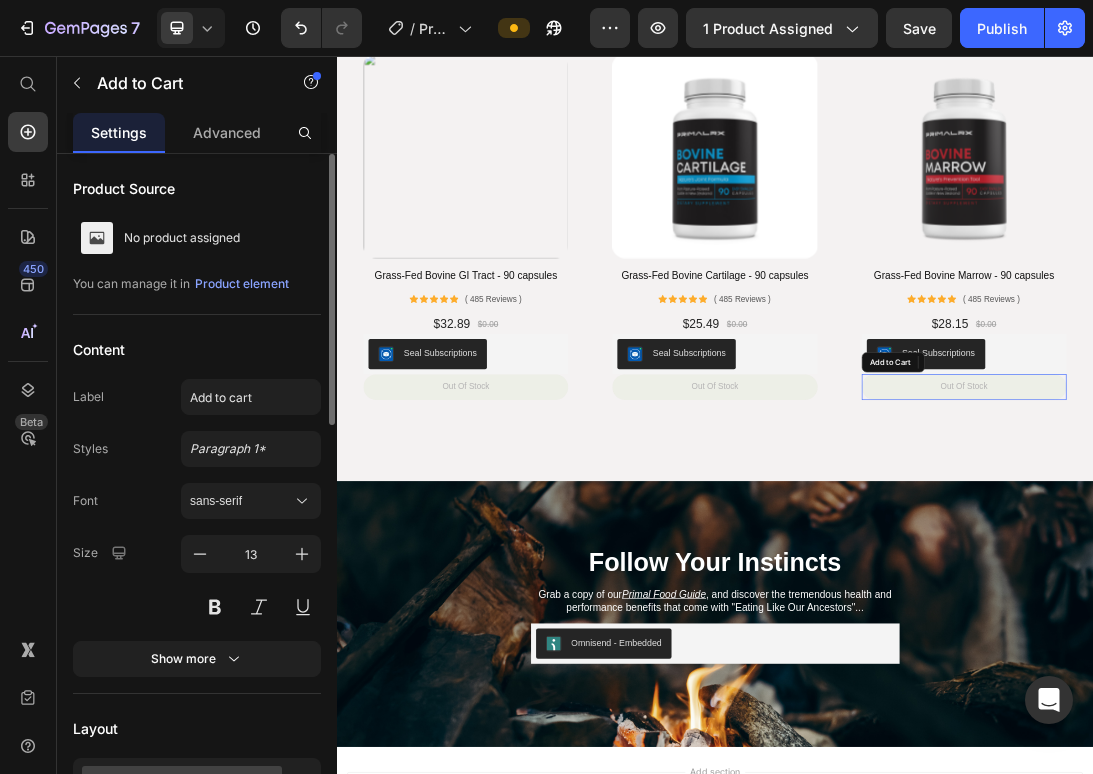 click on "out of stock" at bounding box center (1332, 581) 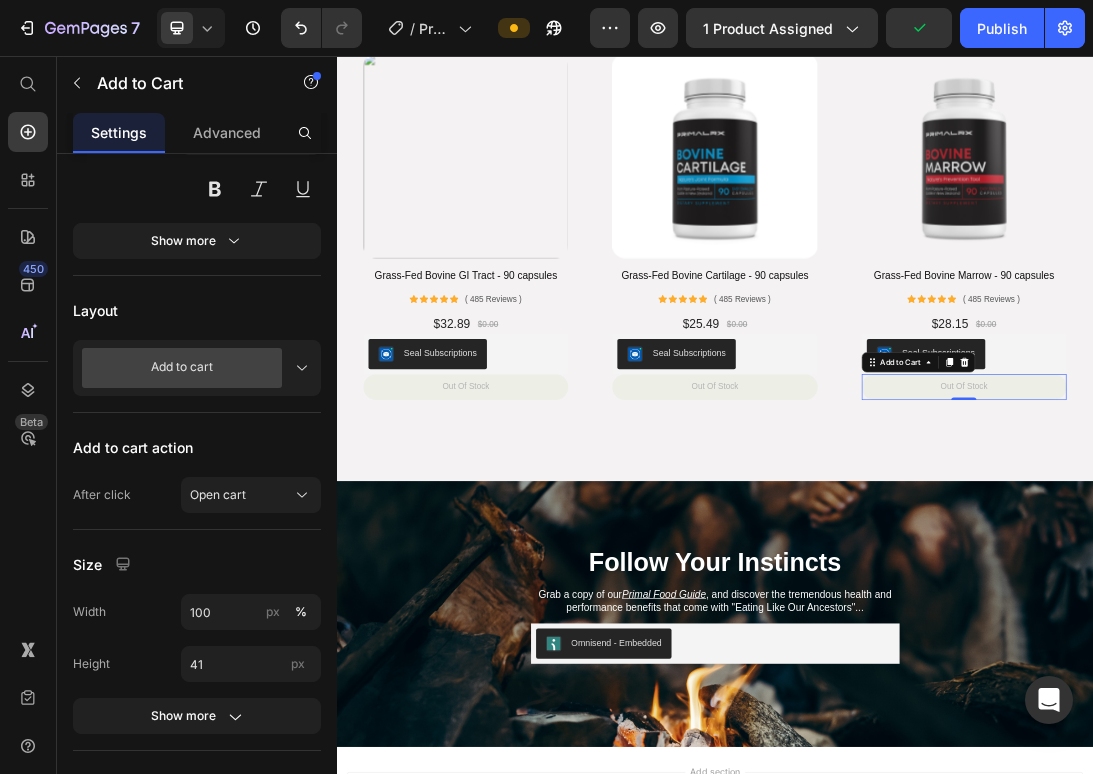 scroll, scrollTop: 1009, scrollLeft: 0, axis: vertical 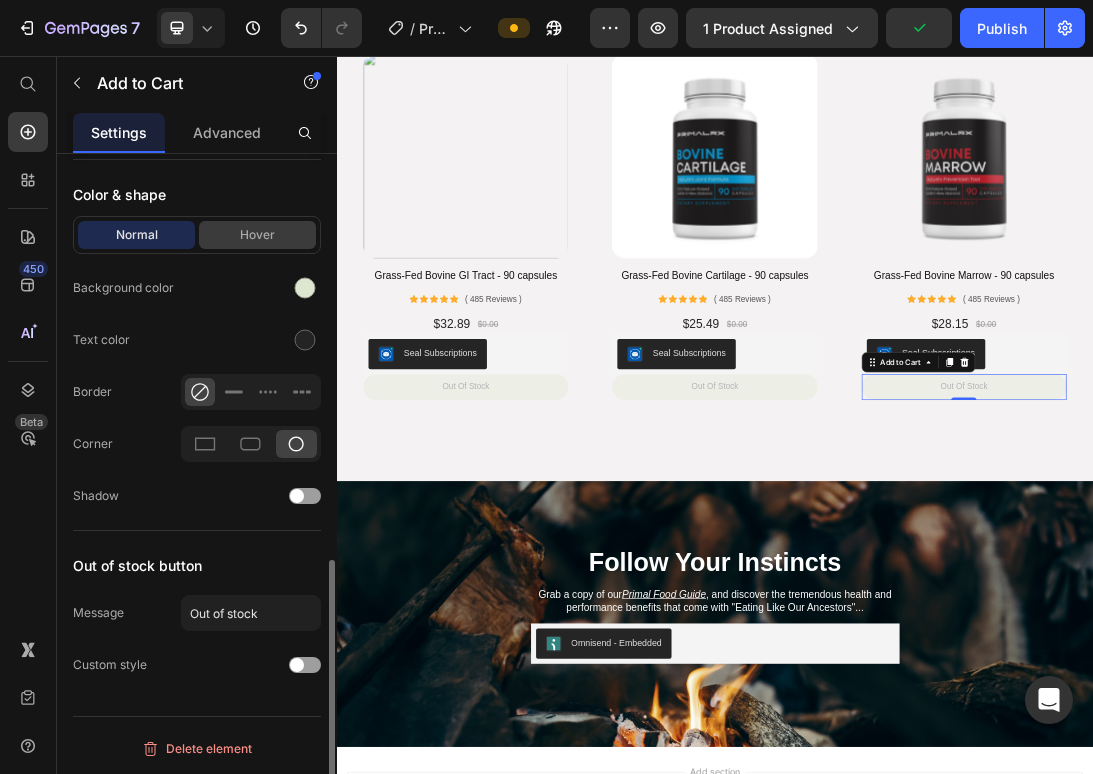 click on "Hover" at bounding box center (257, 235) 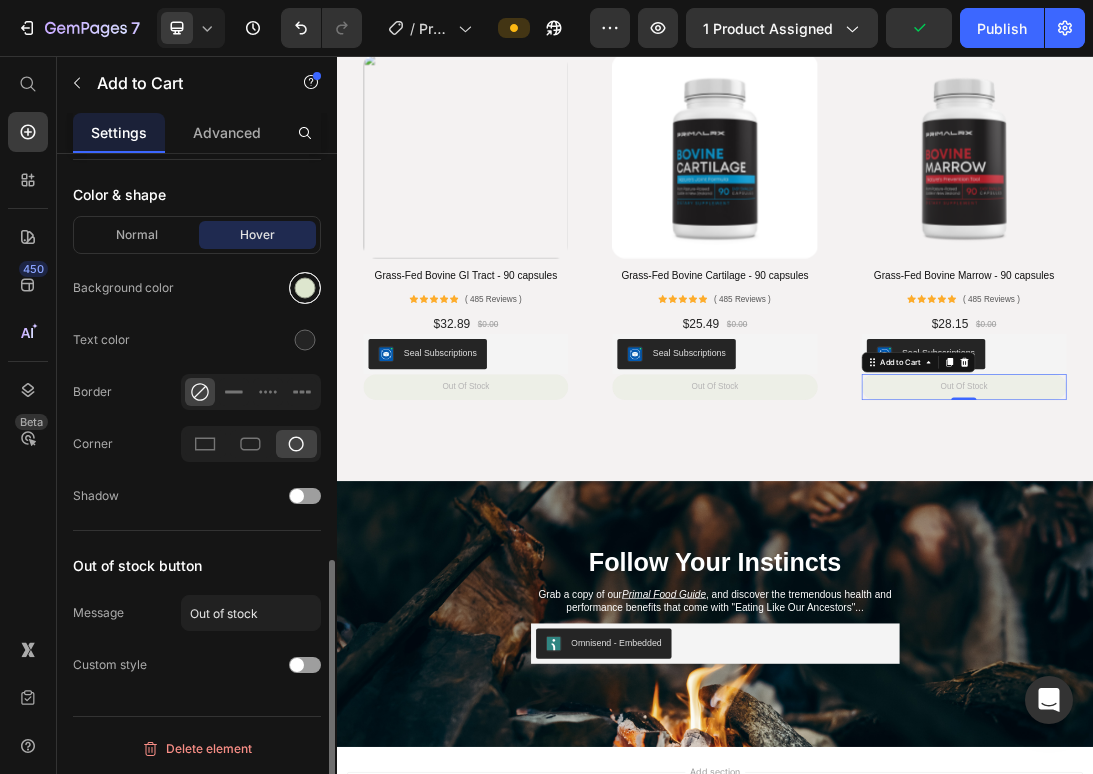 click at bounding box center (305, 288) 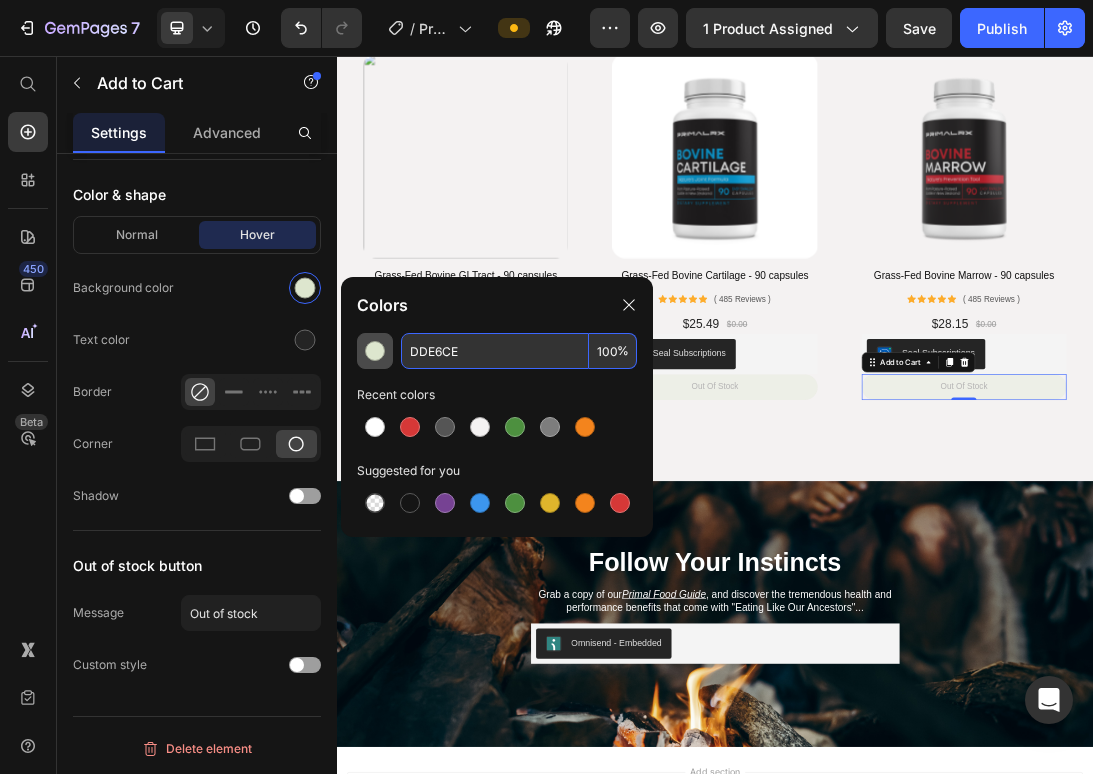 drag, startPoint x: 489, startPoint y: 356, endPoint x: 371, endPoint y: 341, distance: 118.94957 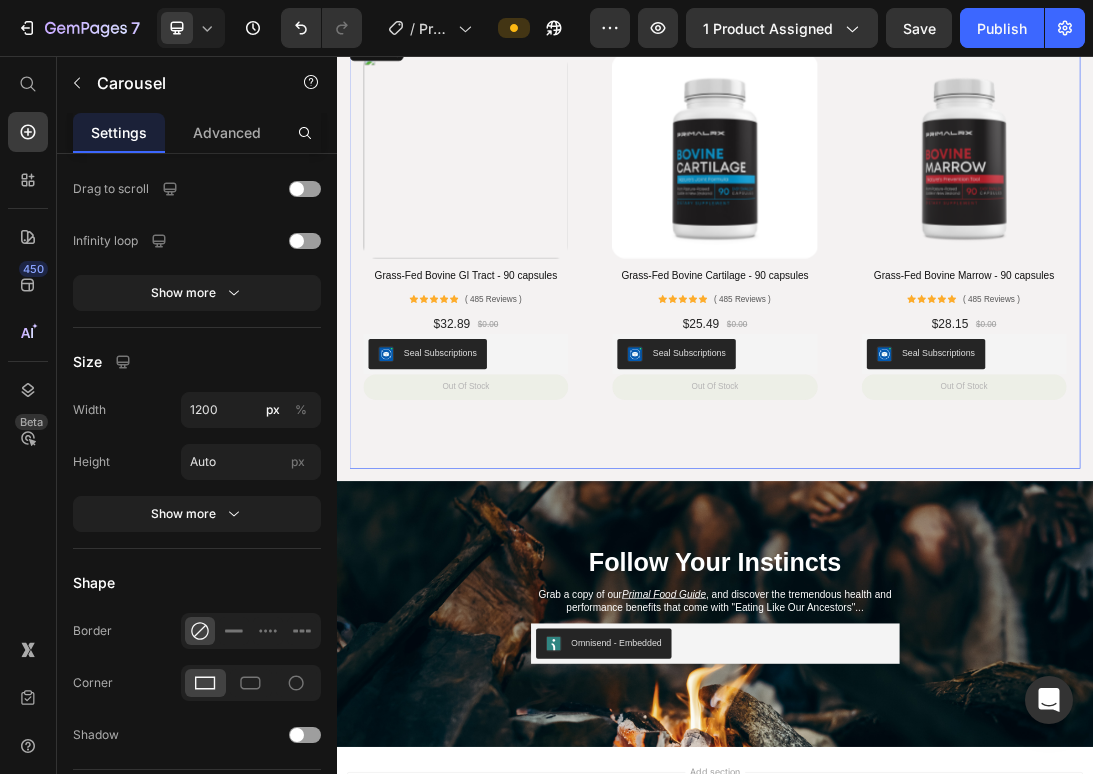 click on "Product Images Grass-Fed Bovine Cartilage - 90 capsules Product Title
Icon
Icon
Icon
Icon
Icon Icon List ( 485 Reviews ) Text Block Row $25.49 Product Price $0.00 Product Price Row Seal Subscriptions Seal Subscriptions out of stock Add to Cart Product Row" at bounding box center [936, 369] 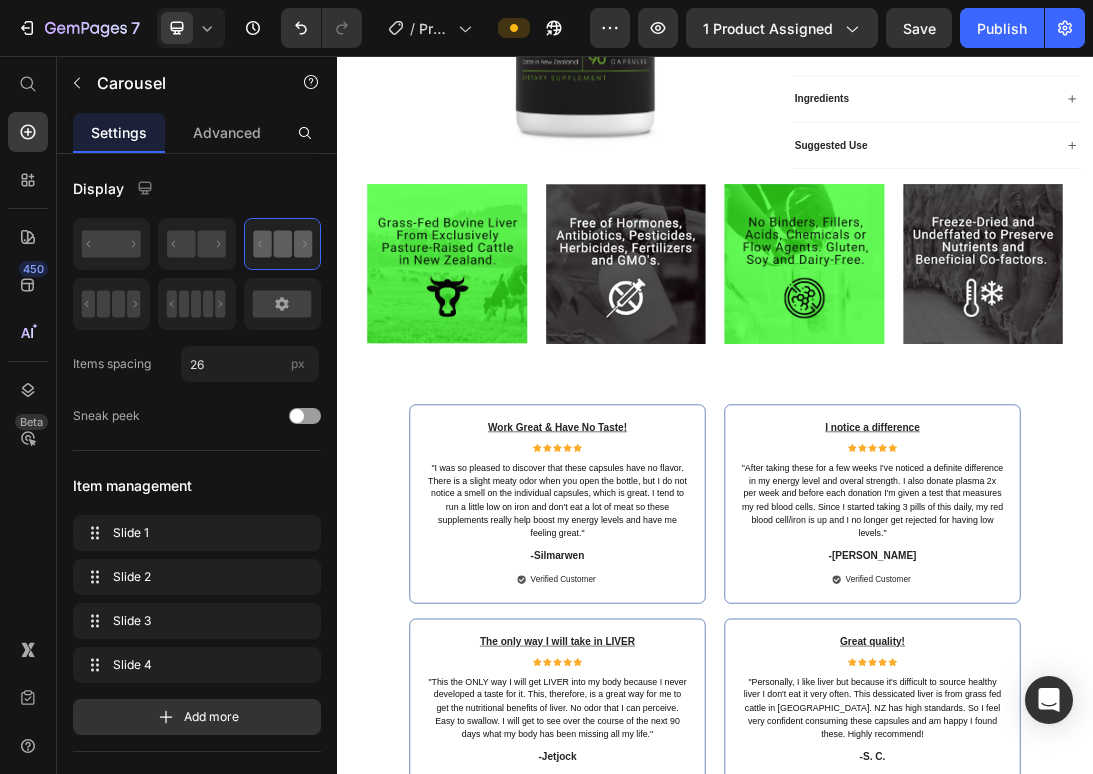 scroll, scrollTop: 713, scrollLeft: 0, axis: vertical 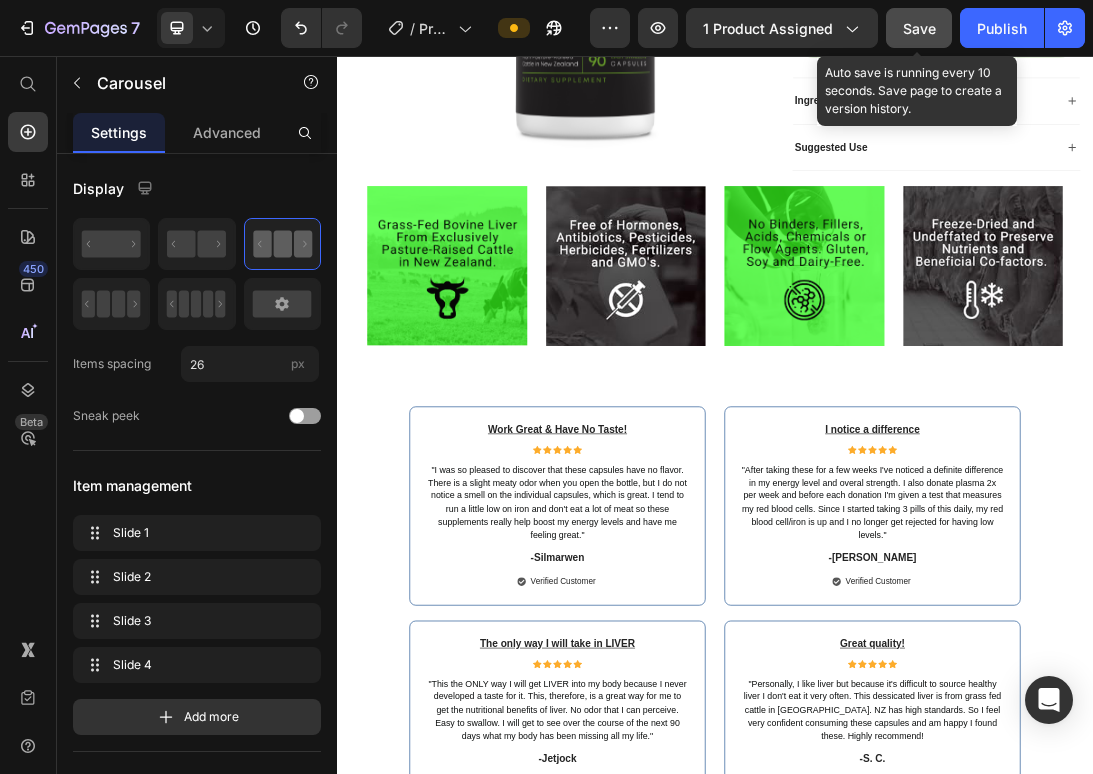 click on "Save" 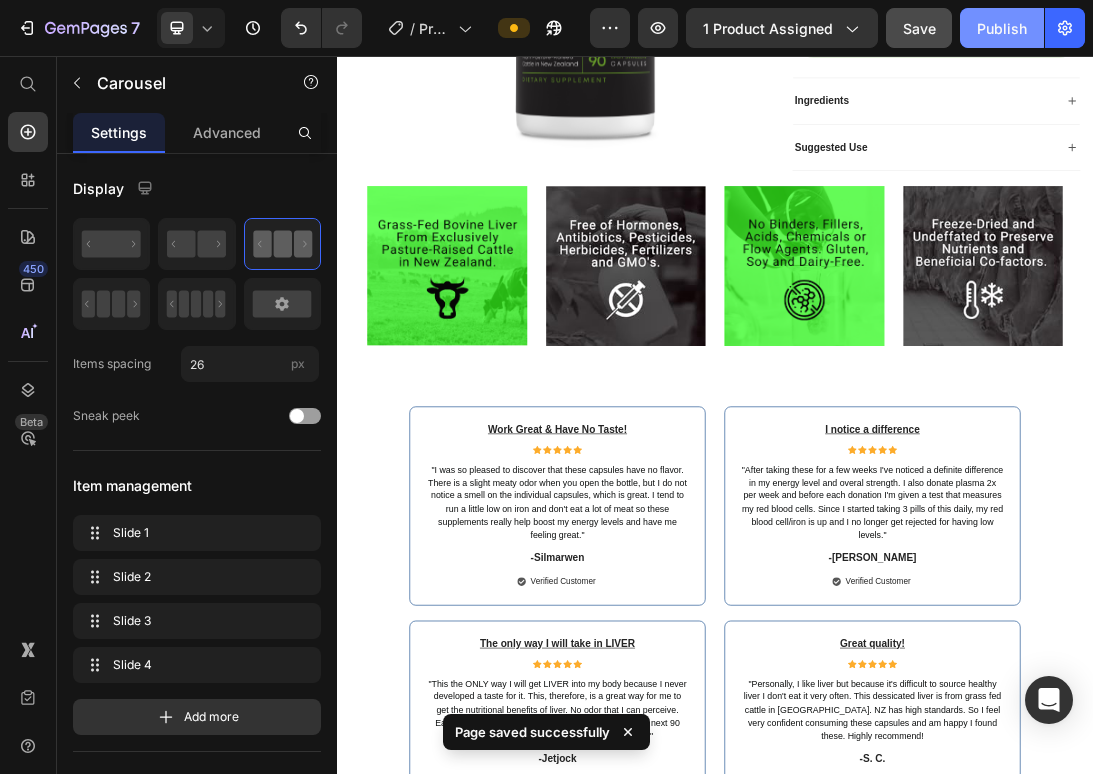 click on "Publish" at bounding box center (1002, 28) 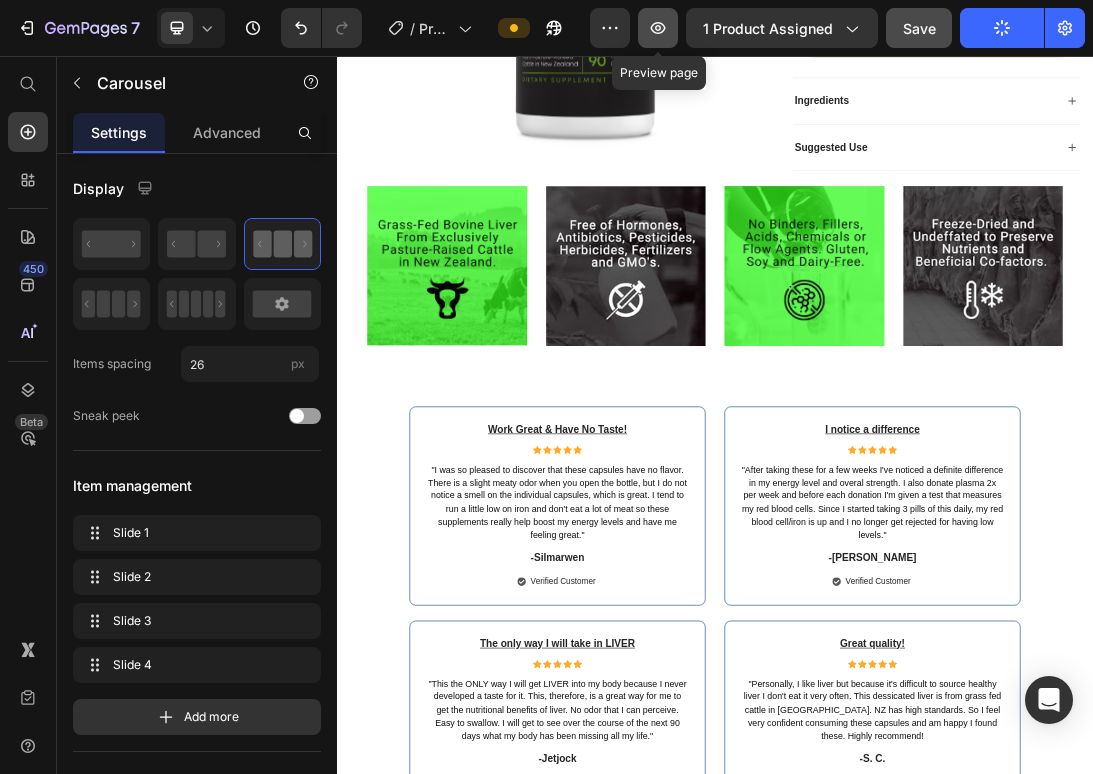click 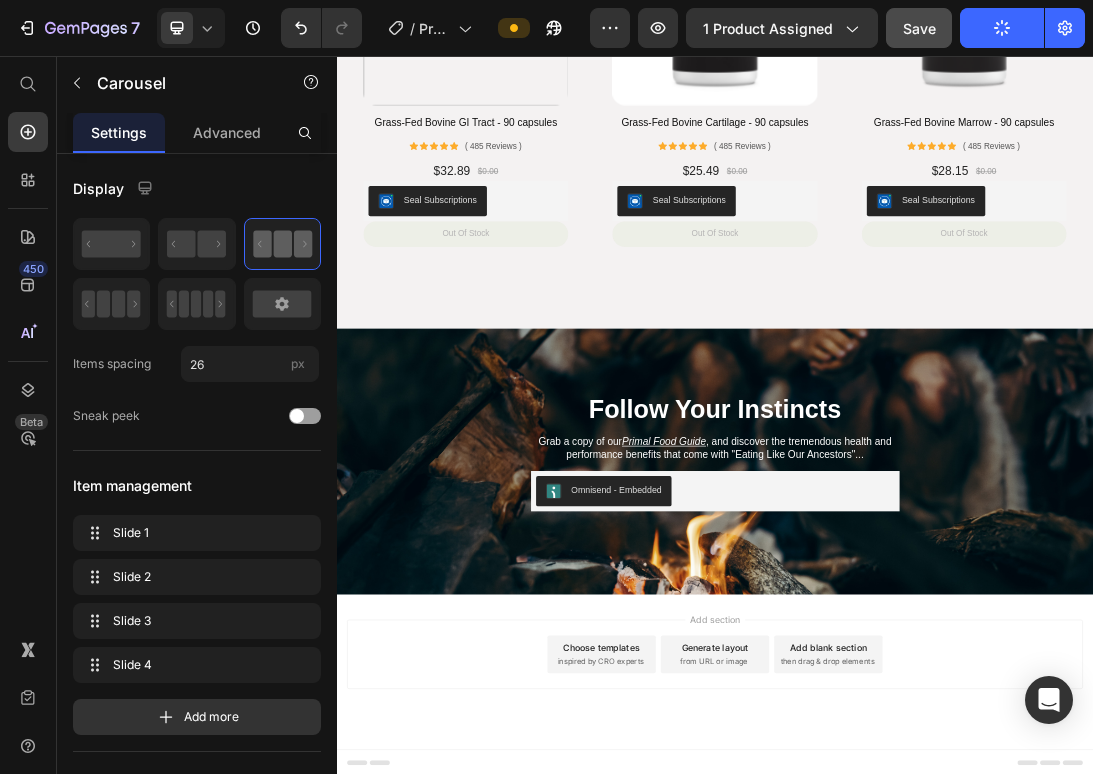 scroll, scrollTop: 5011, scrollLeft: 0, axis: vertical 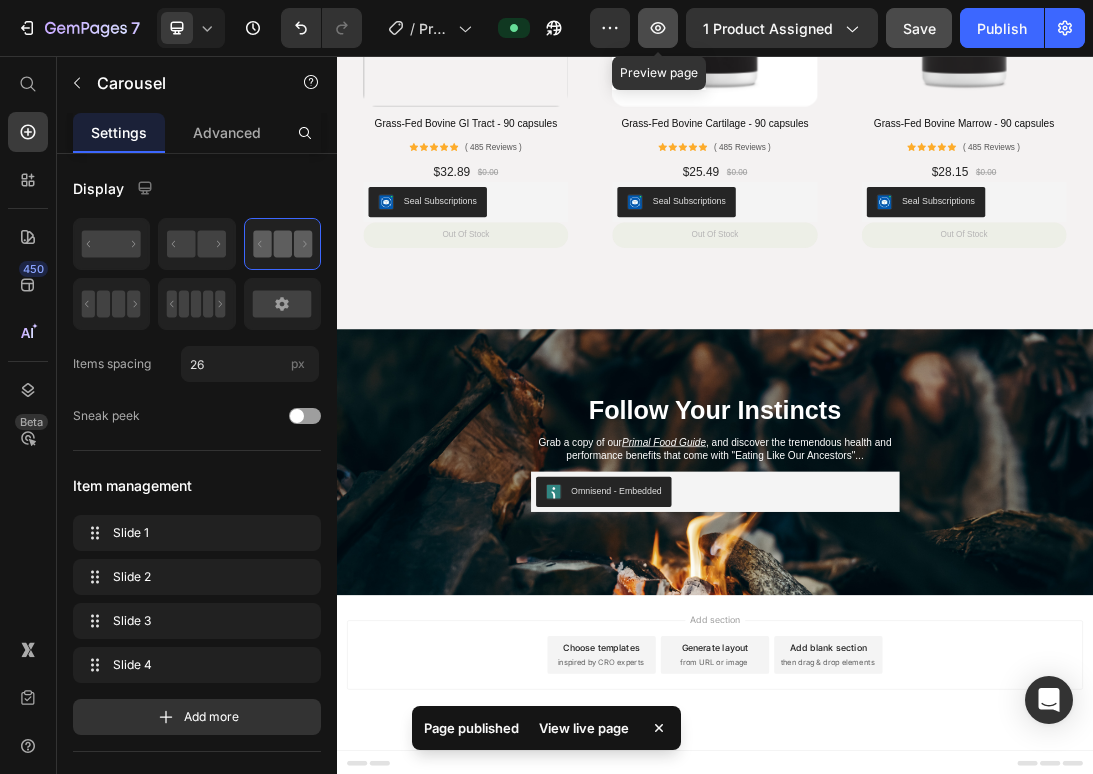 click 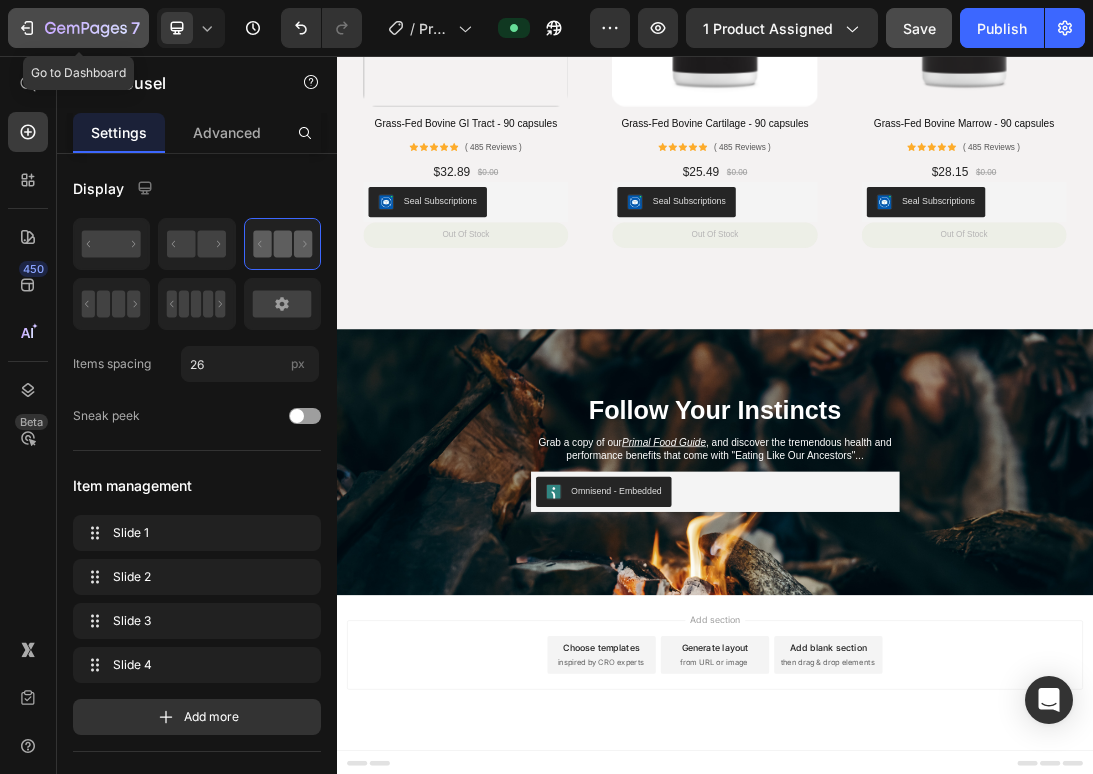 click 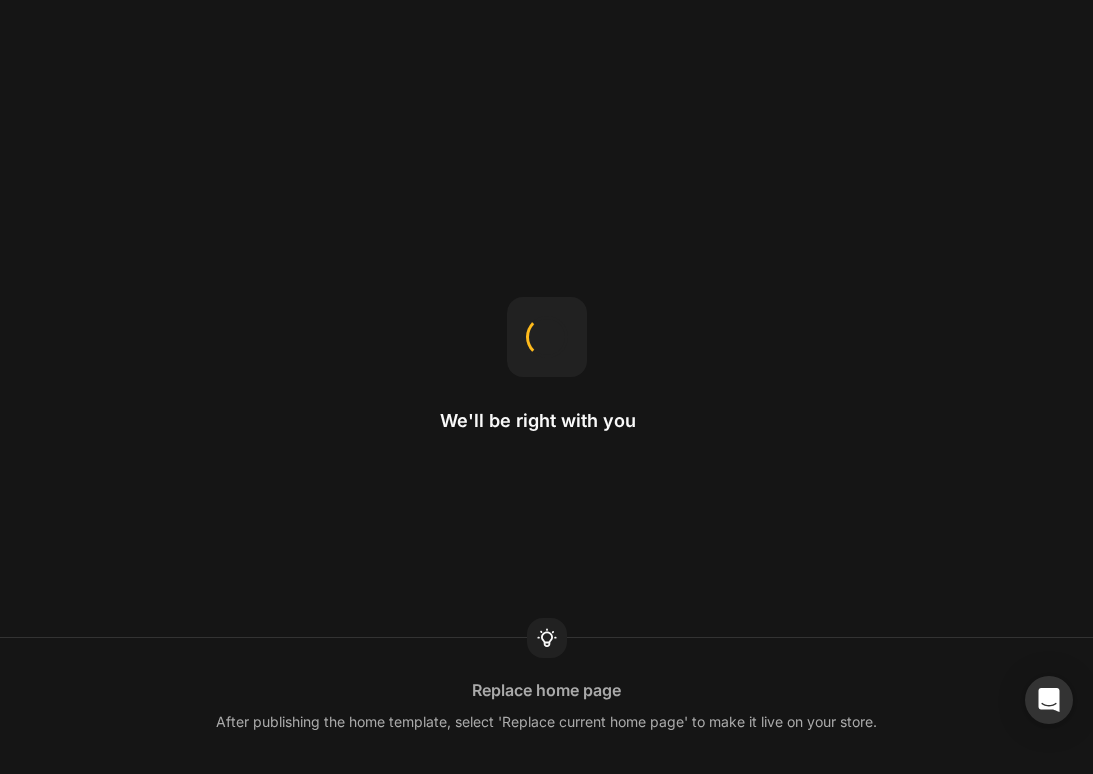 scroll, scrollTop: 0, scrollLeft: 0, axis: both 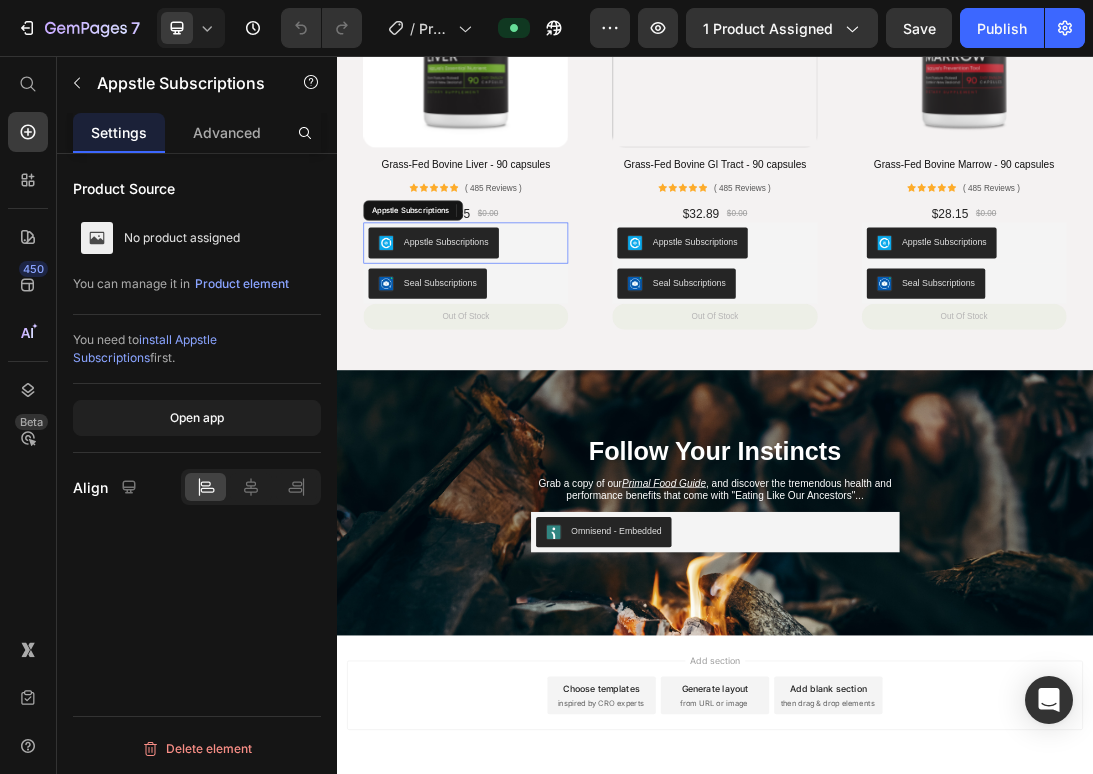 click on "Appstle Subscriptions" at bounding box center [541, 352] 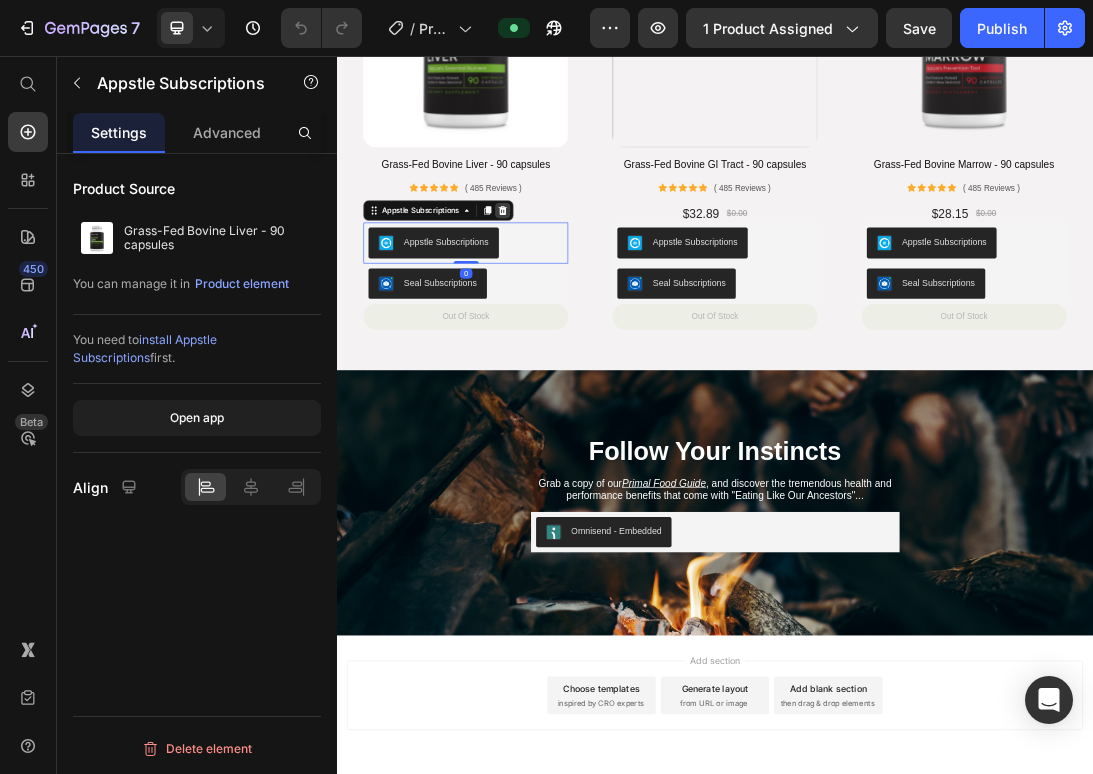 click 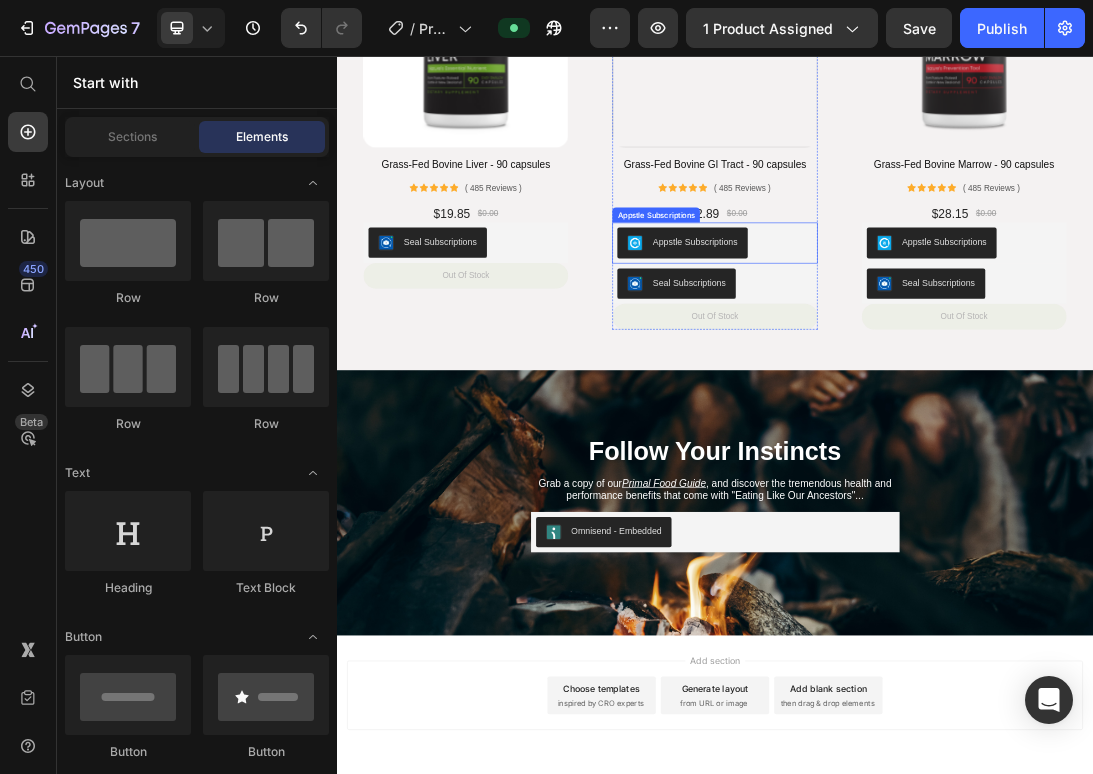 click on "Appstle Subscriptions" at bounding box center [936, 352] 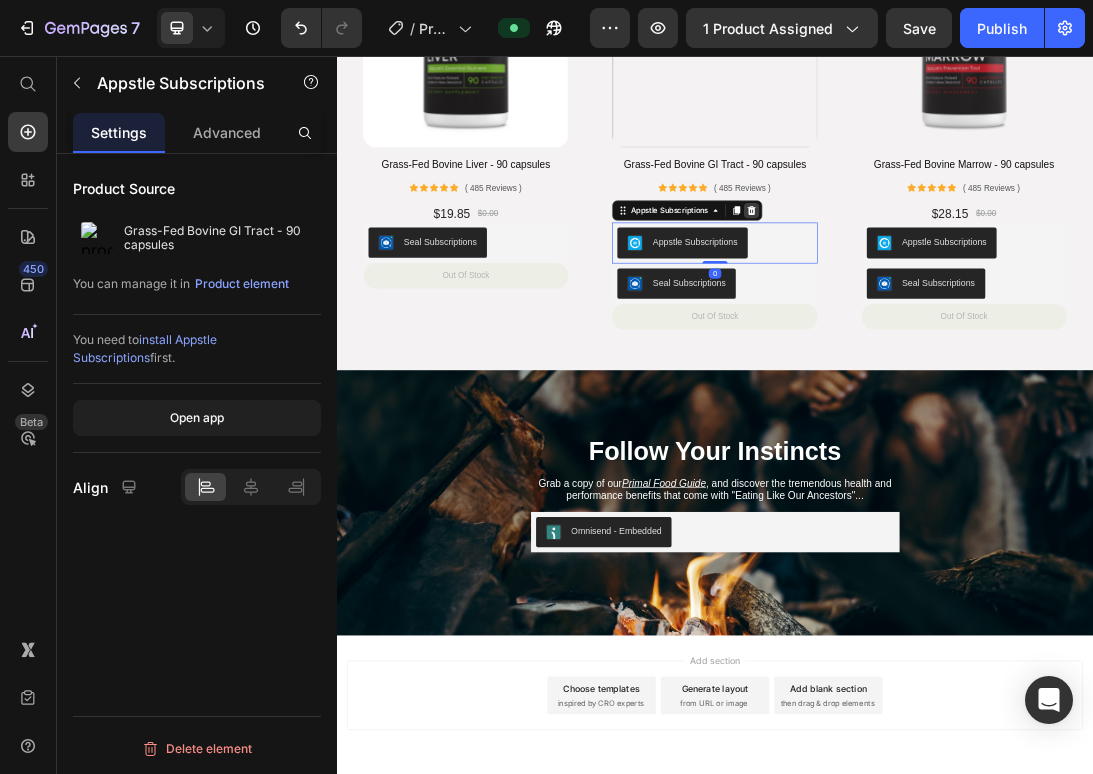 click 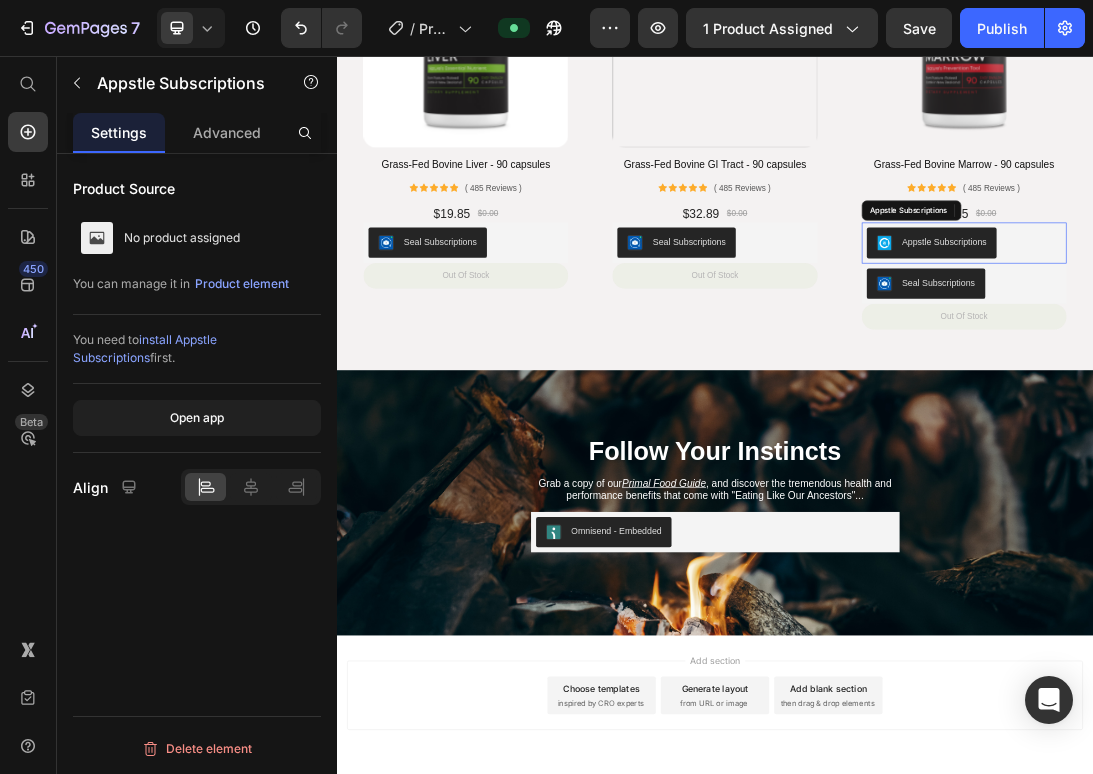 click on "Appstle Subscriptions" at bounding box center [1332, 352] 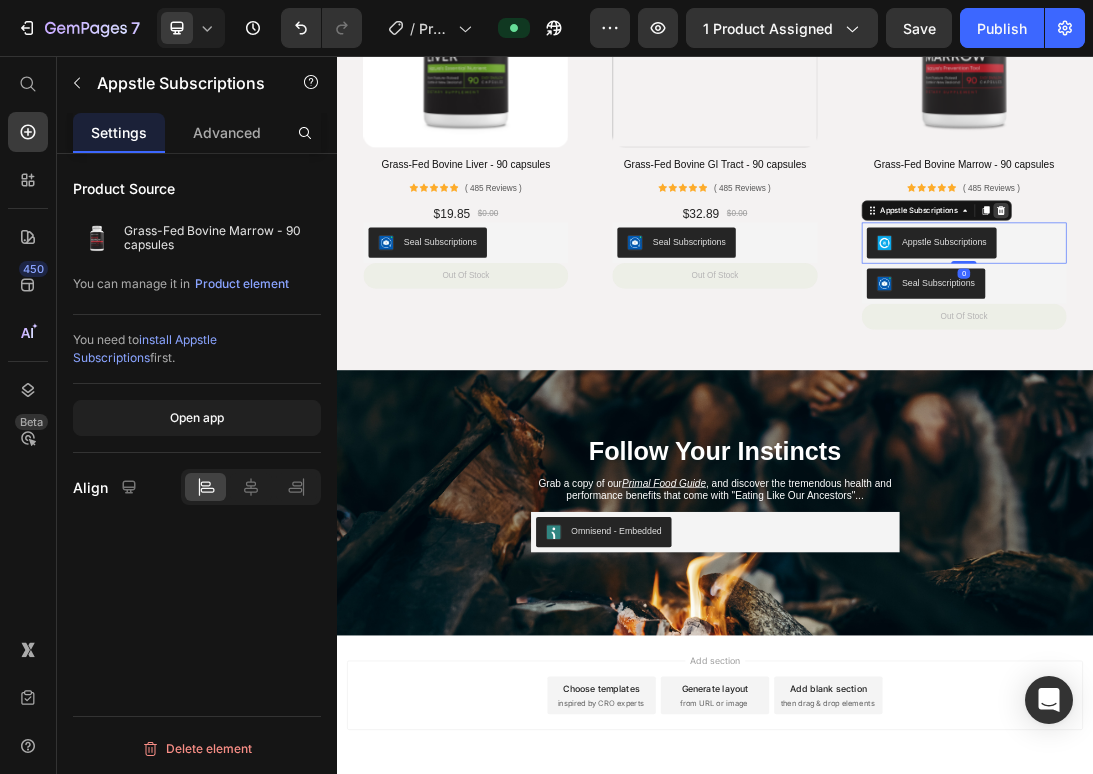 click 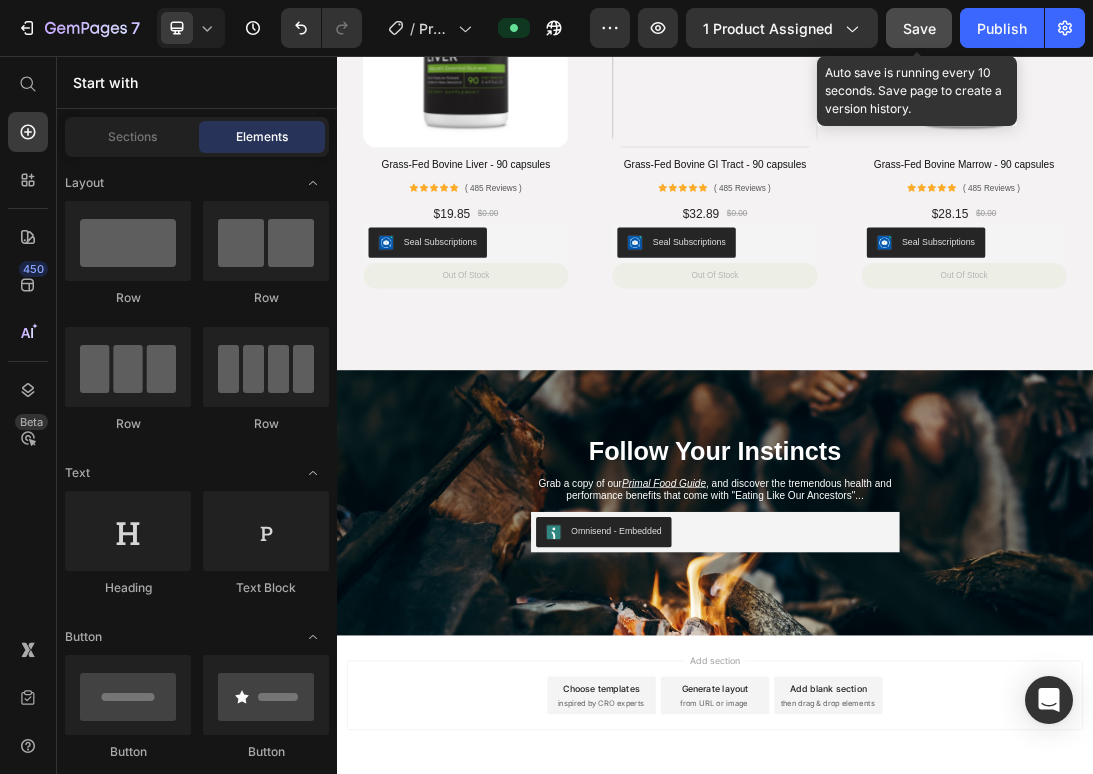 click on "Save" 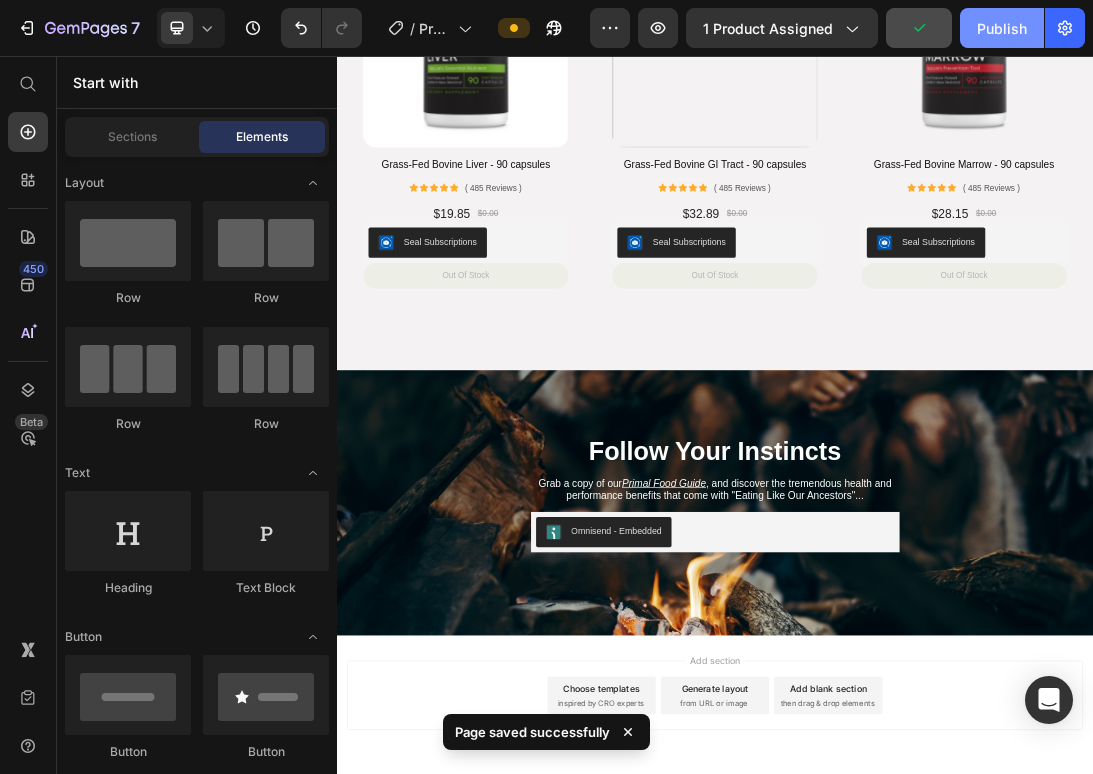 click on "Publish" at bounding box center [1002, 28] 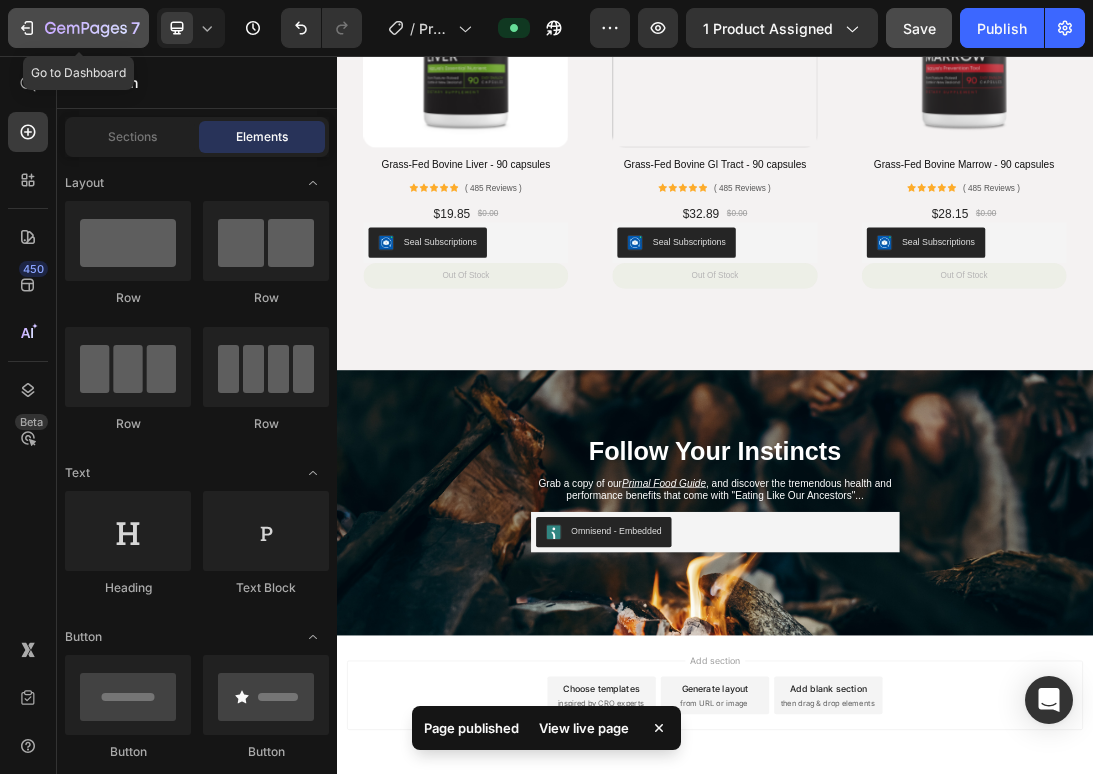 click 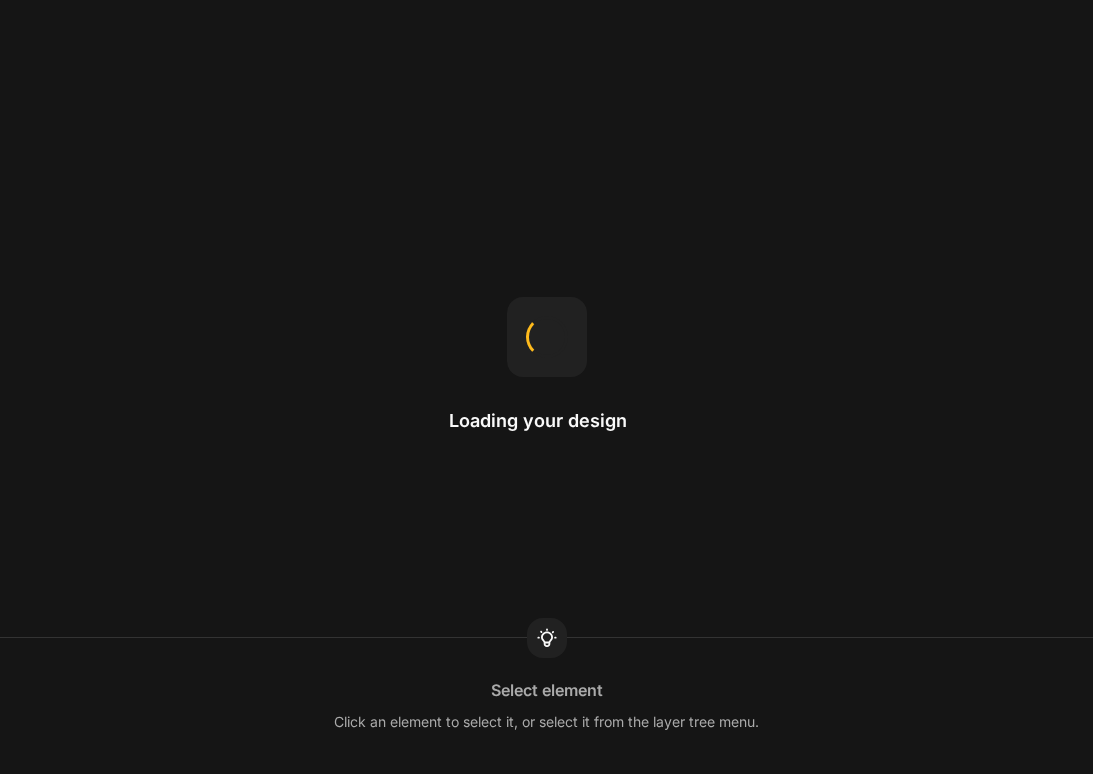 scroll, scrollTop: 0, scrollLeft: 0, axis: both 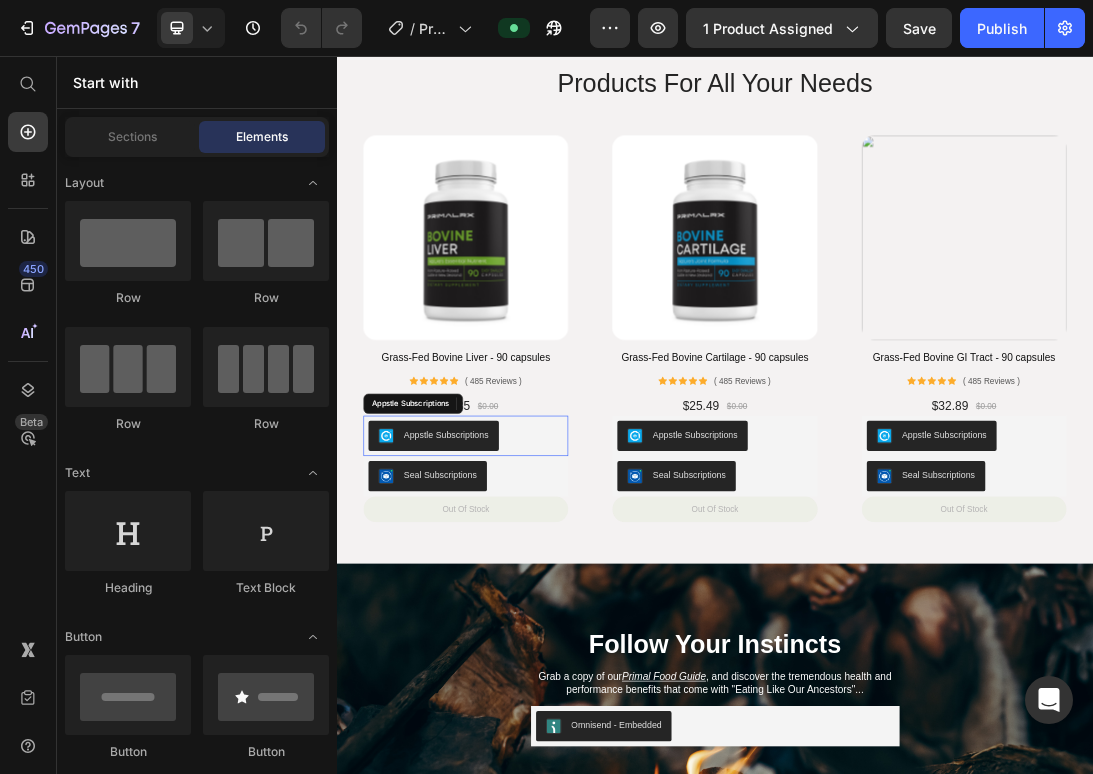 click on "Appstle Subscriptions" at bounding box center [541, 660] 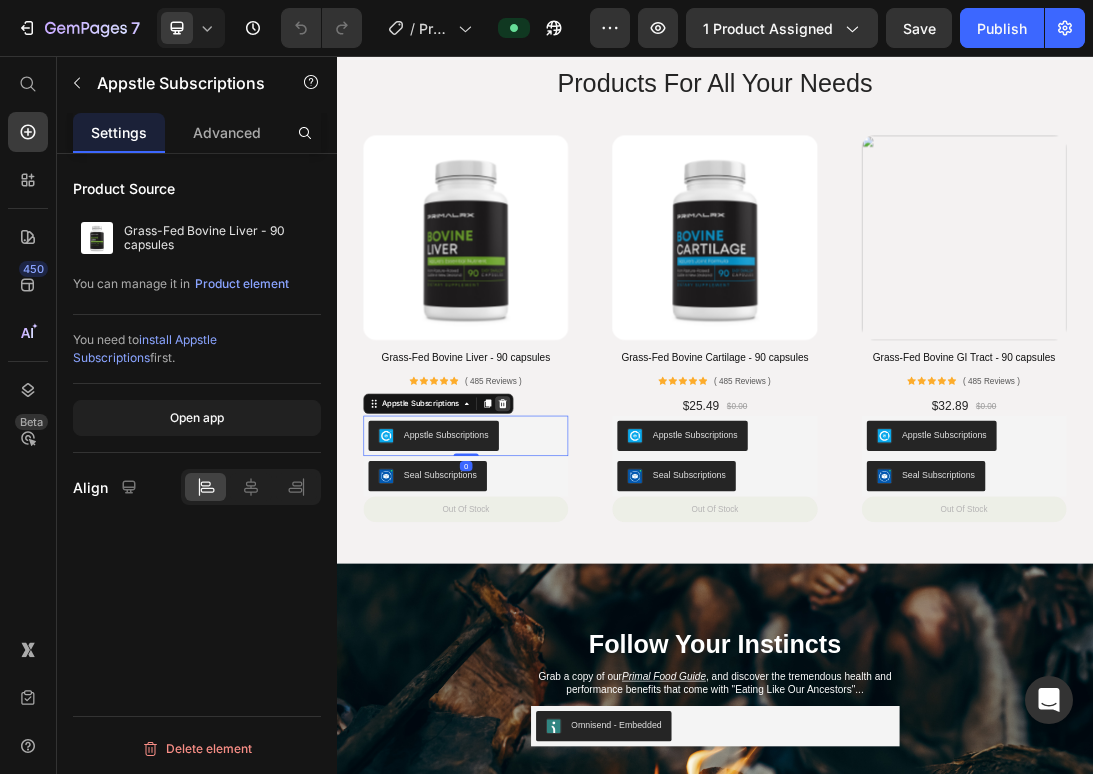 click 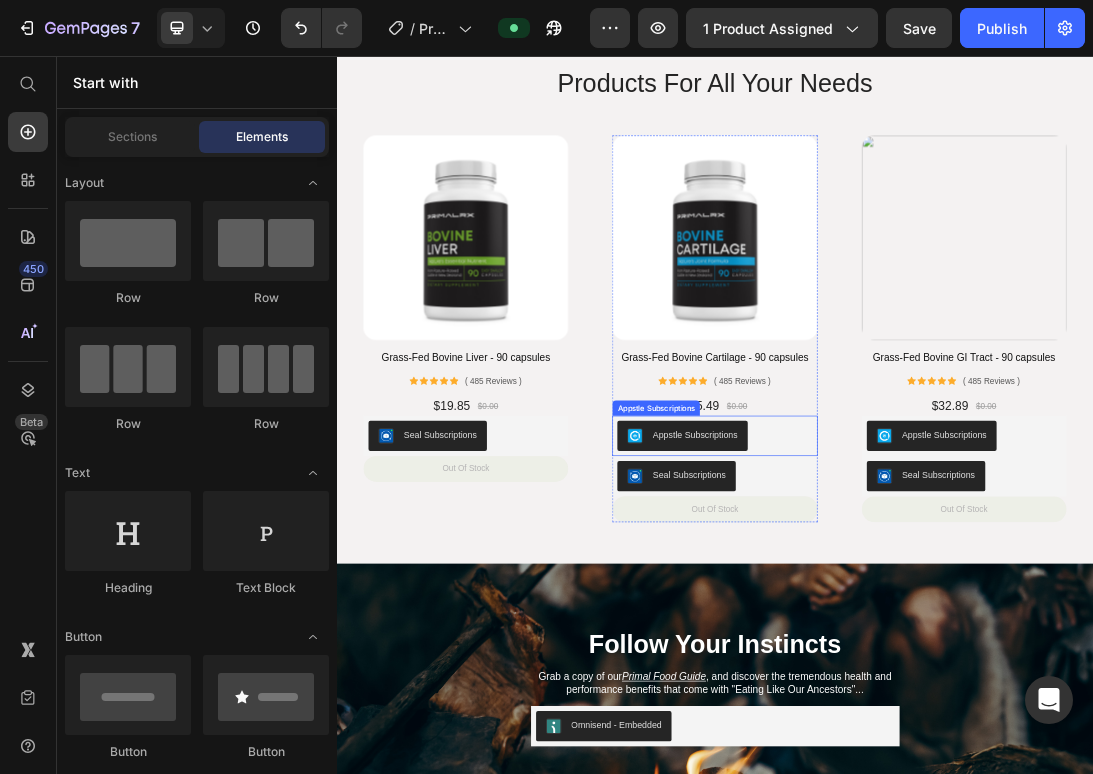 click on "Appstle Subscriptions" at bounding box center [936, 660] 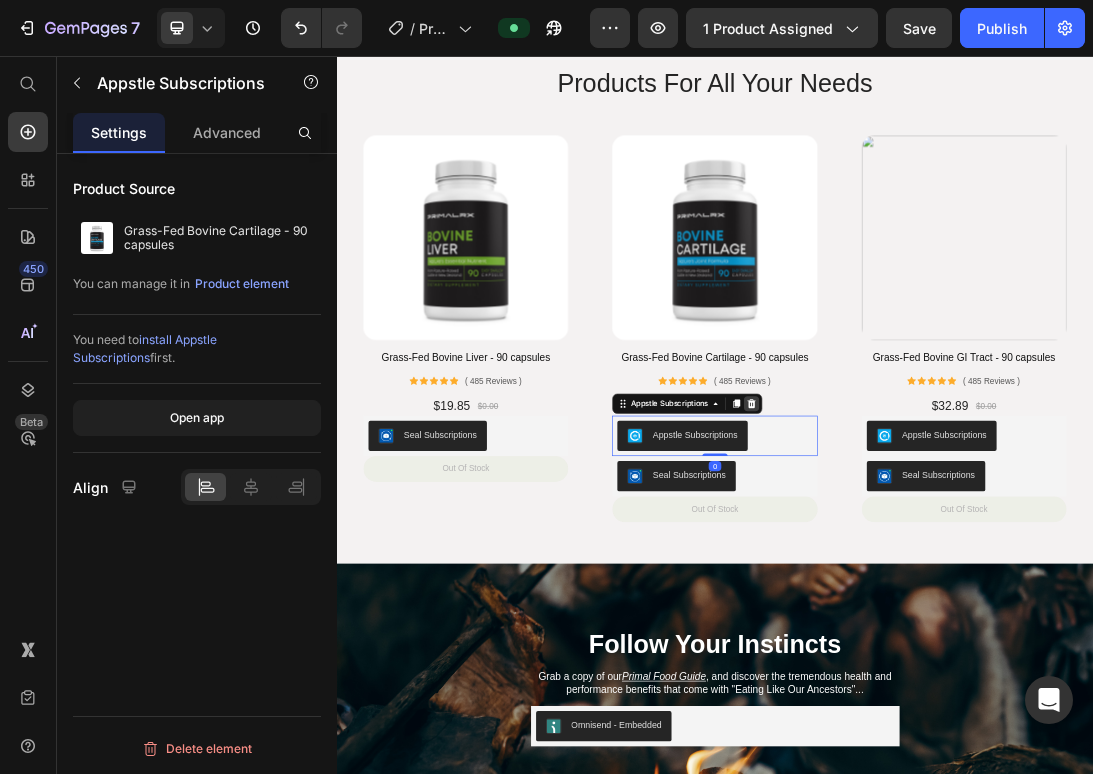 click 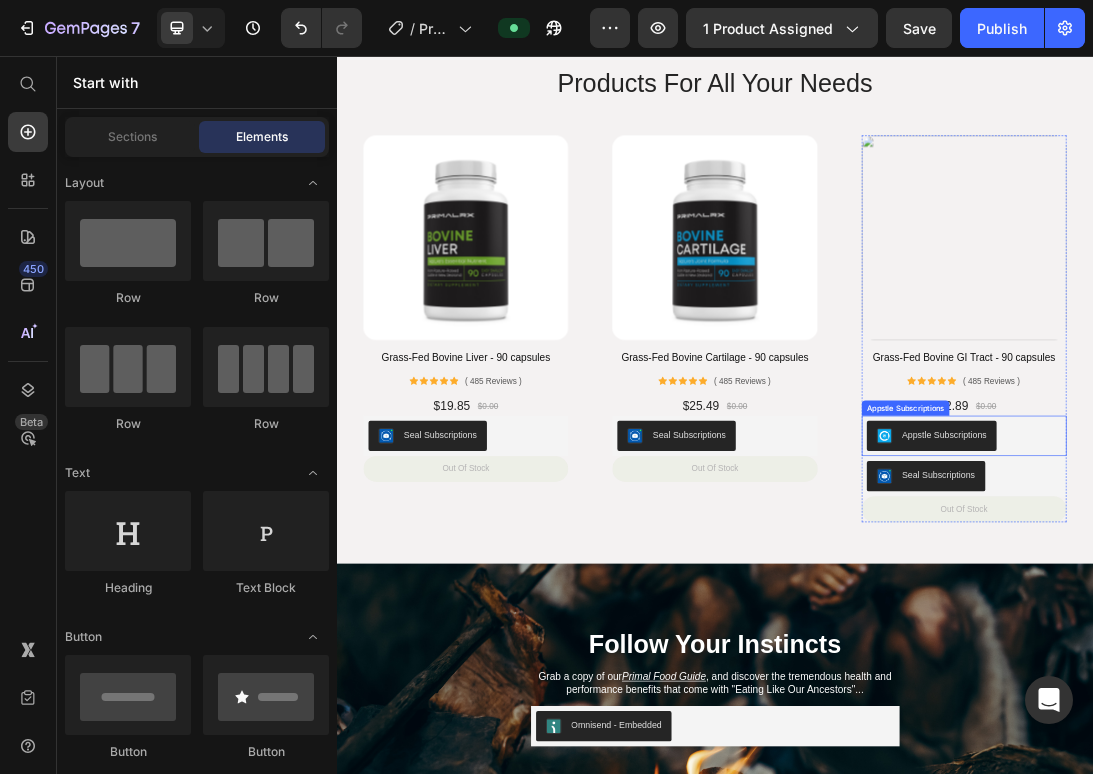 click on "Appstle Subscriptions" at bounding box center [1332, 660] 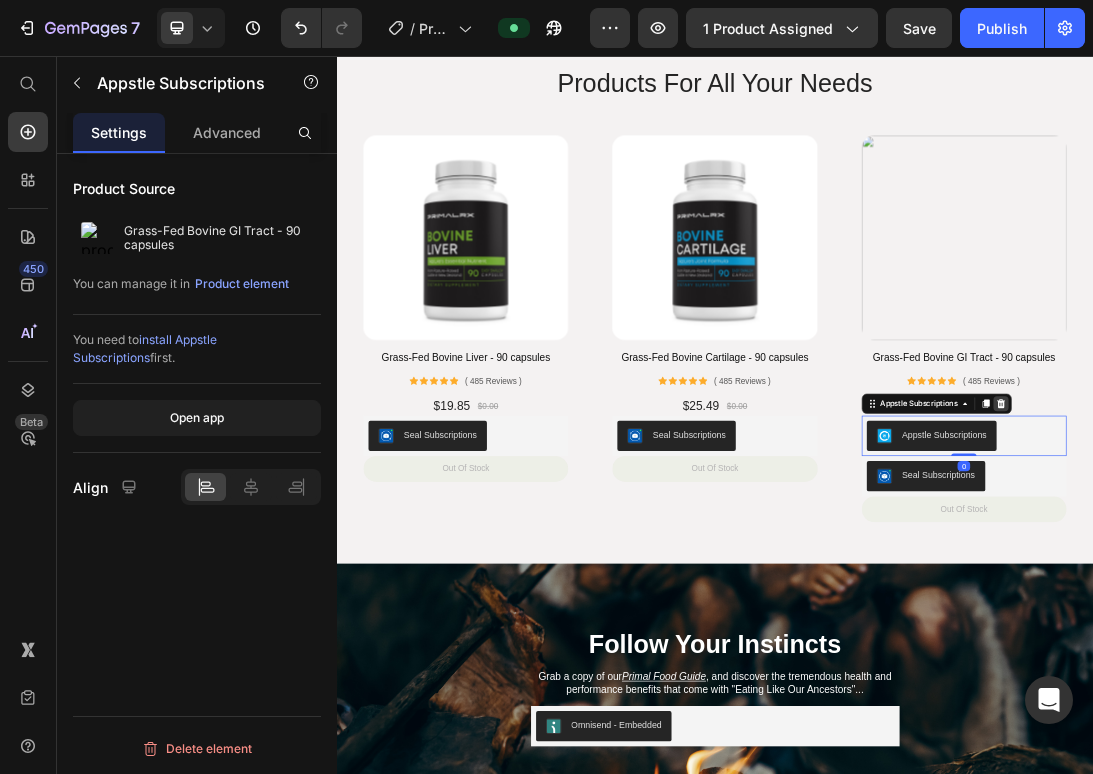 click 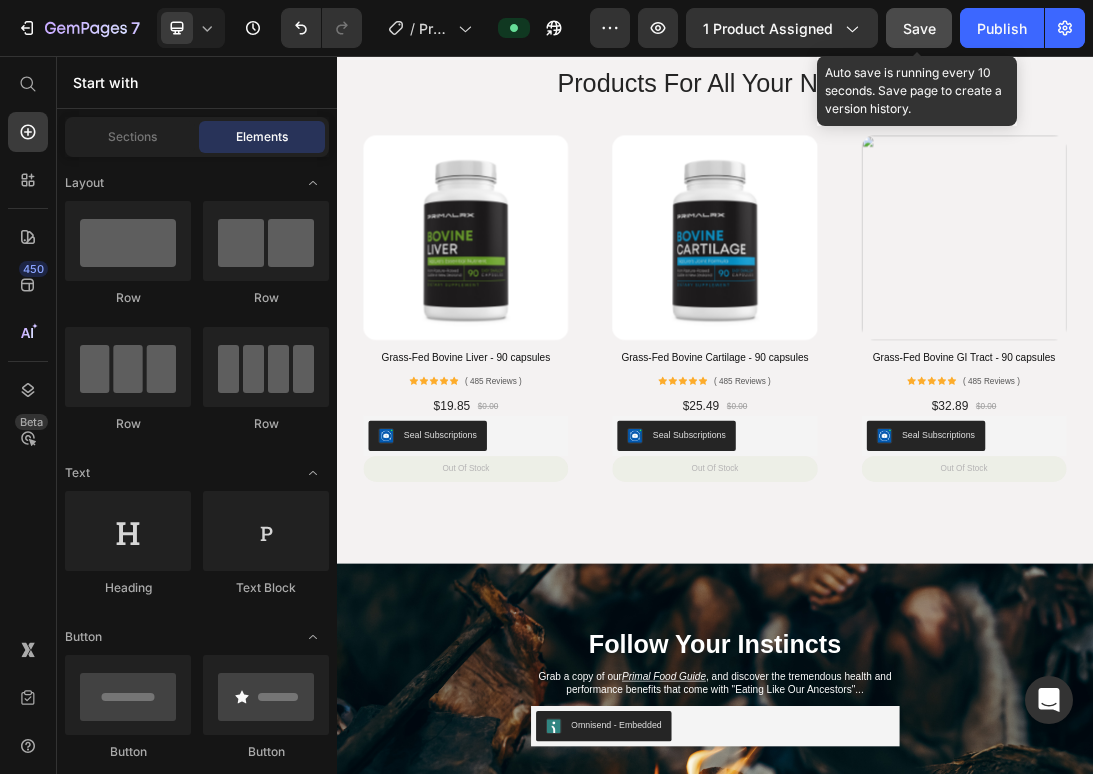 click on "Save" at bounding box center [919, 28] 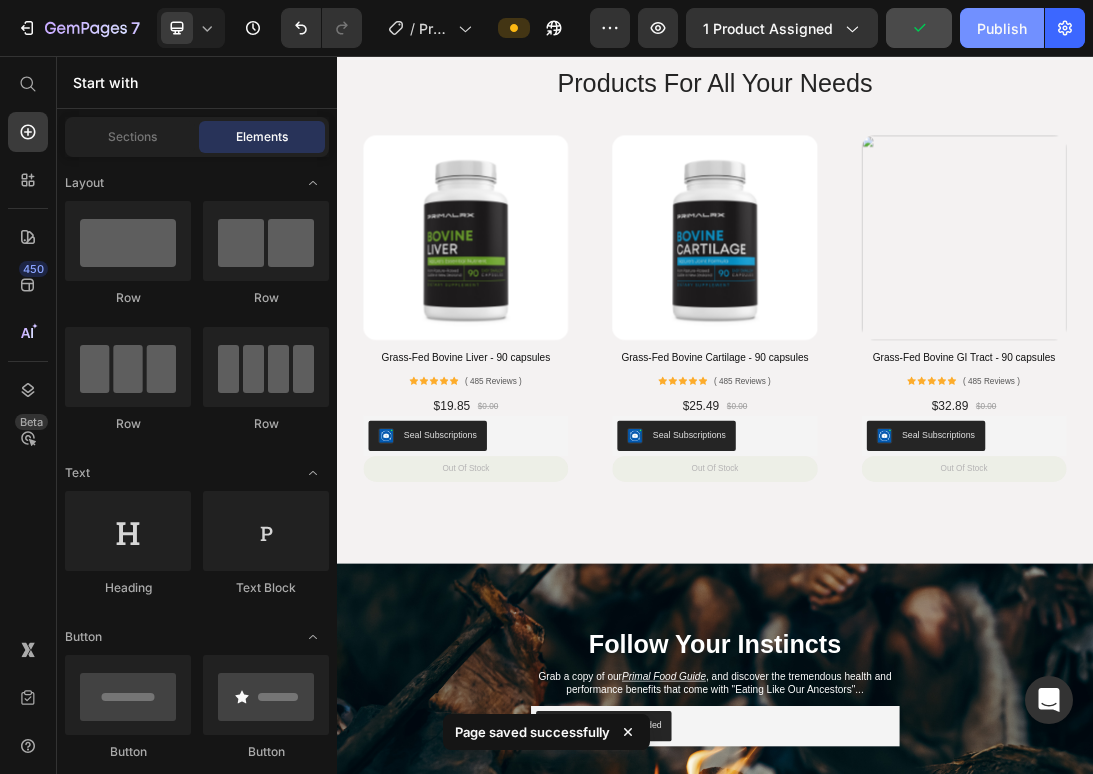 click on "Publish" 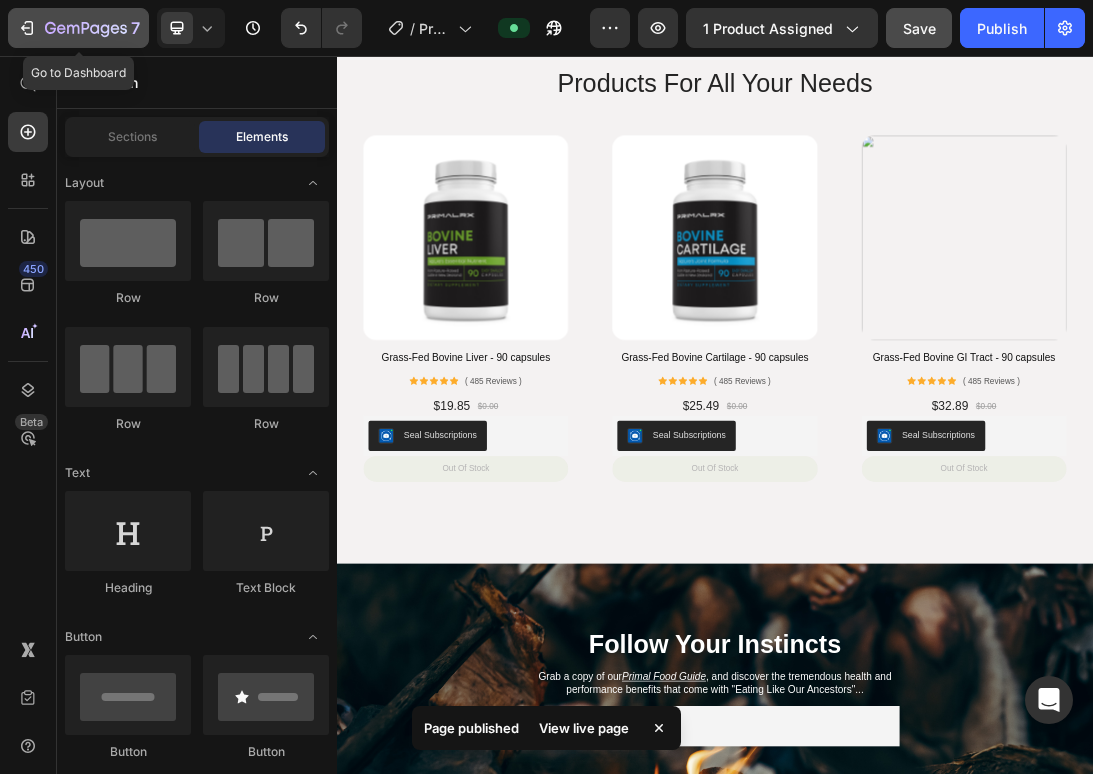click 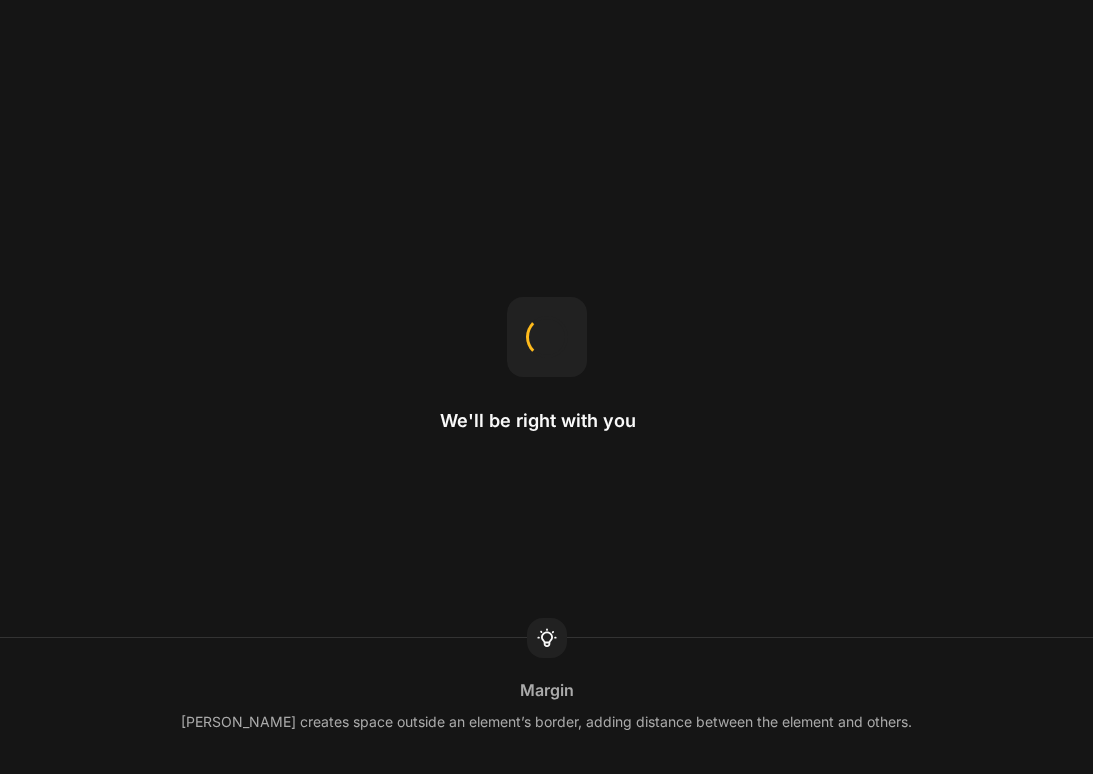 scroll, scrollTop: 0, scrollLeft: 0, axis: both 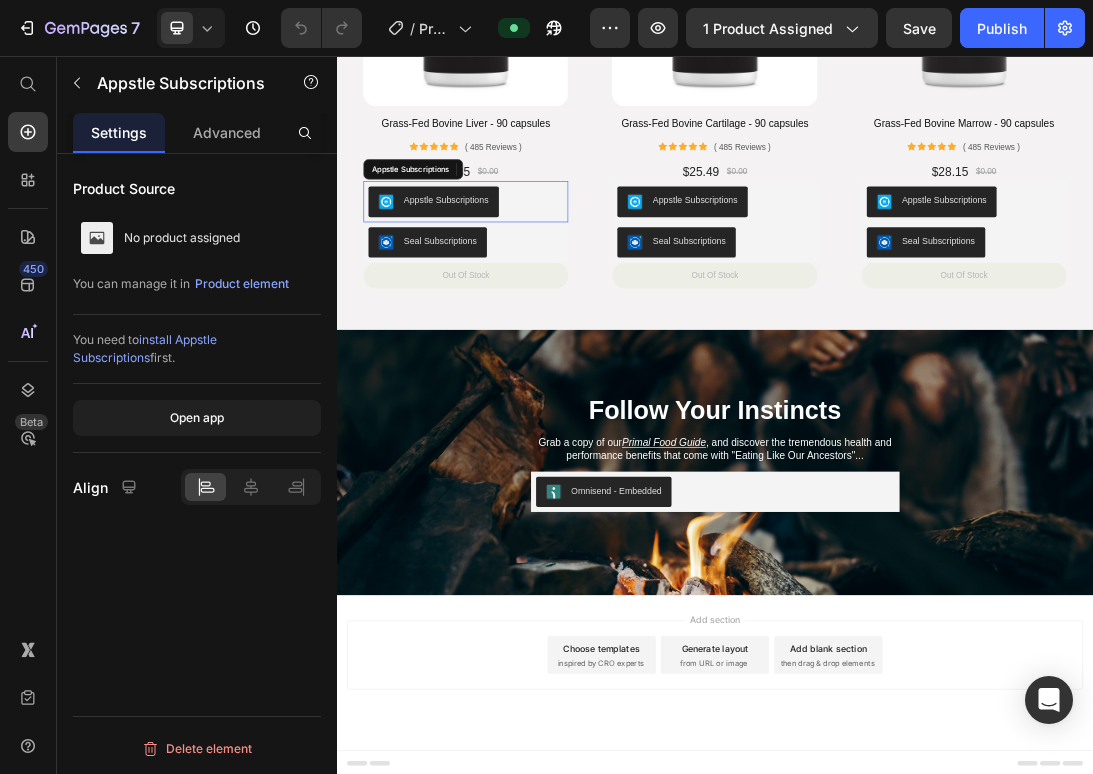 click on "Appstle Subscriptions" at bounding box center [541, 288] 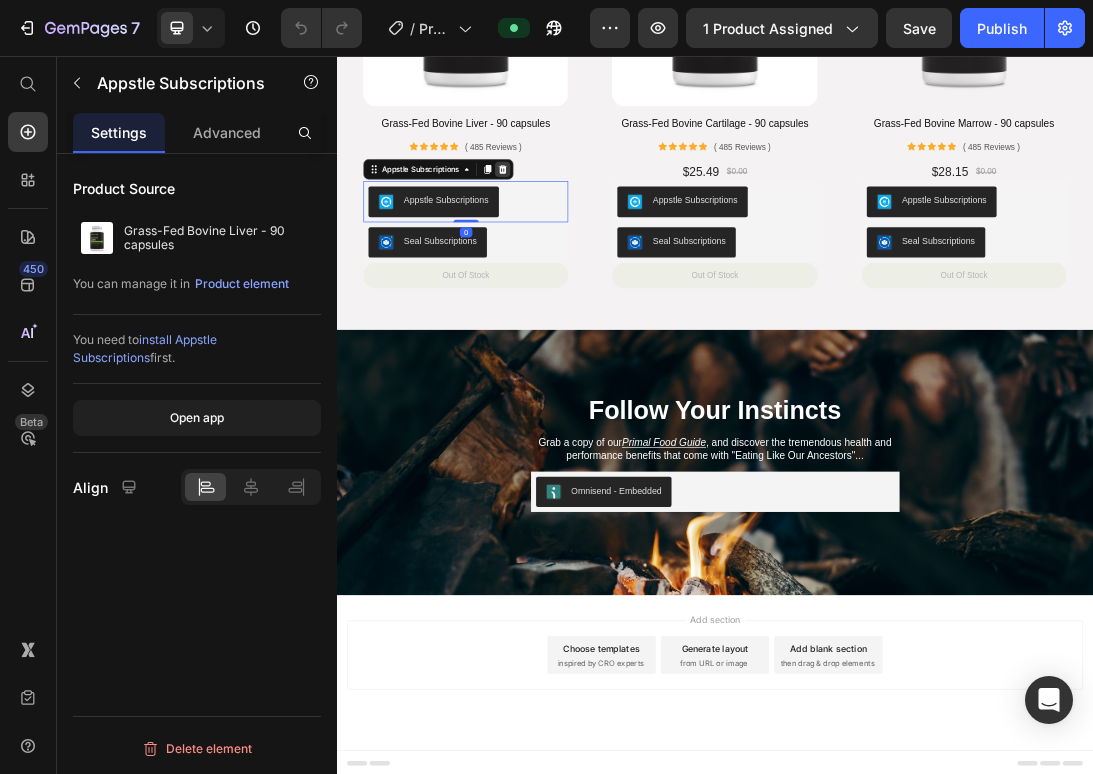 click at bounding box center [600, 237] 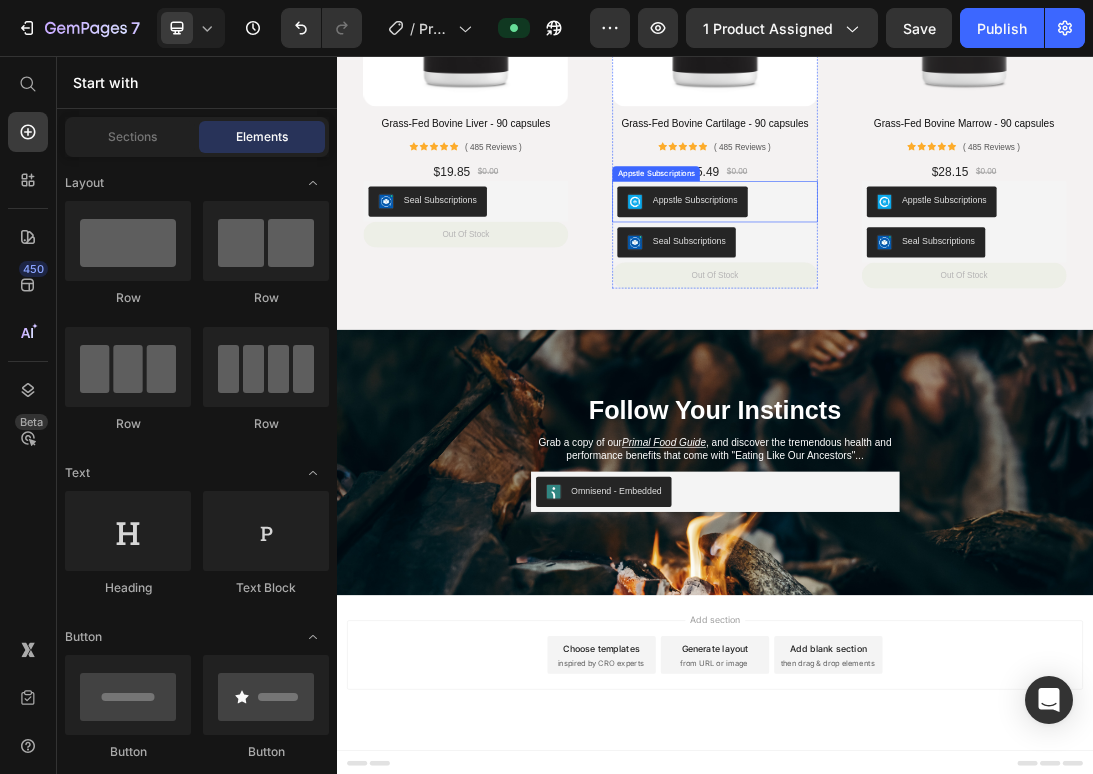 click on "Appstle Subscriptions" at bounding box center [936, 288] 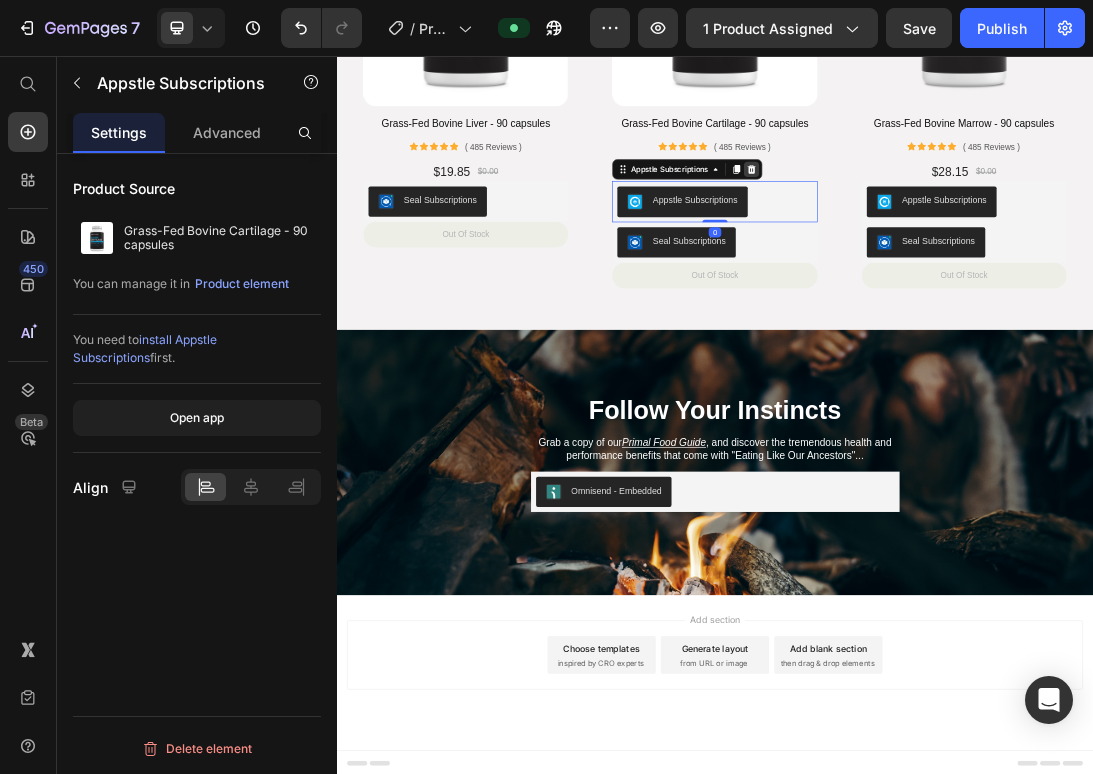 click 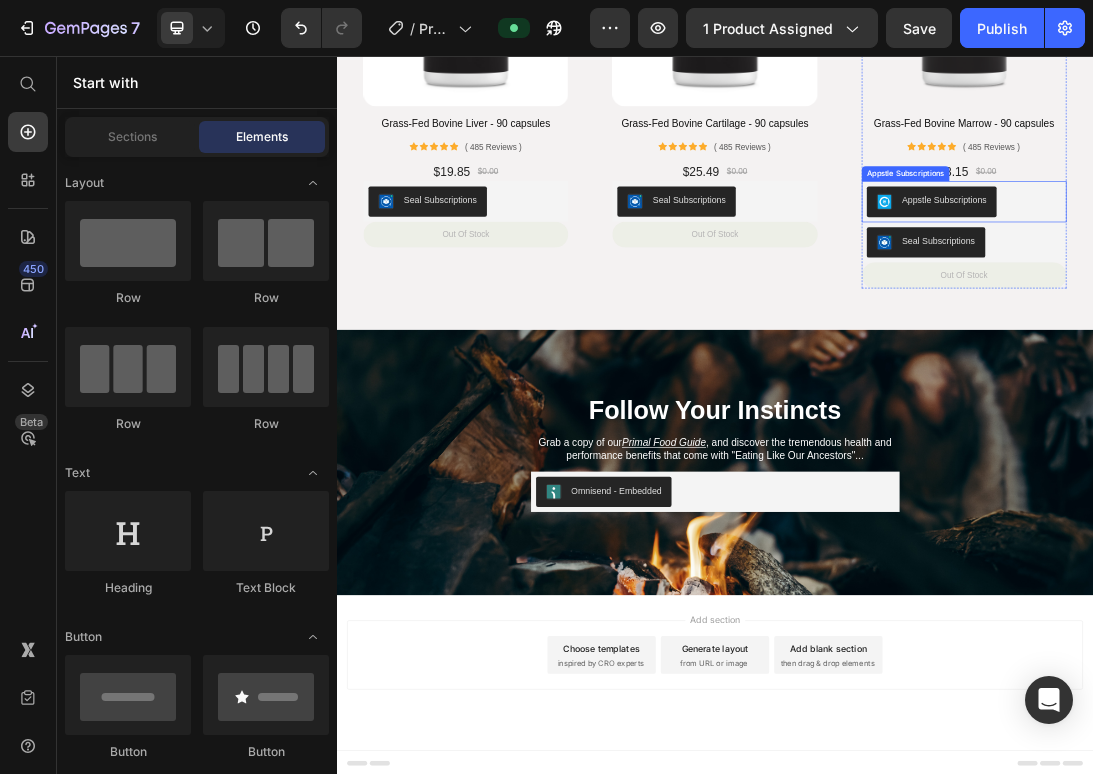 click on "Appstle Subscriptions" at bounding box center [1332, 288] 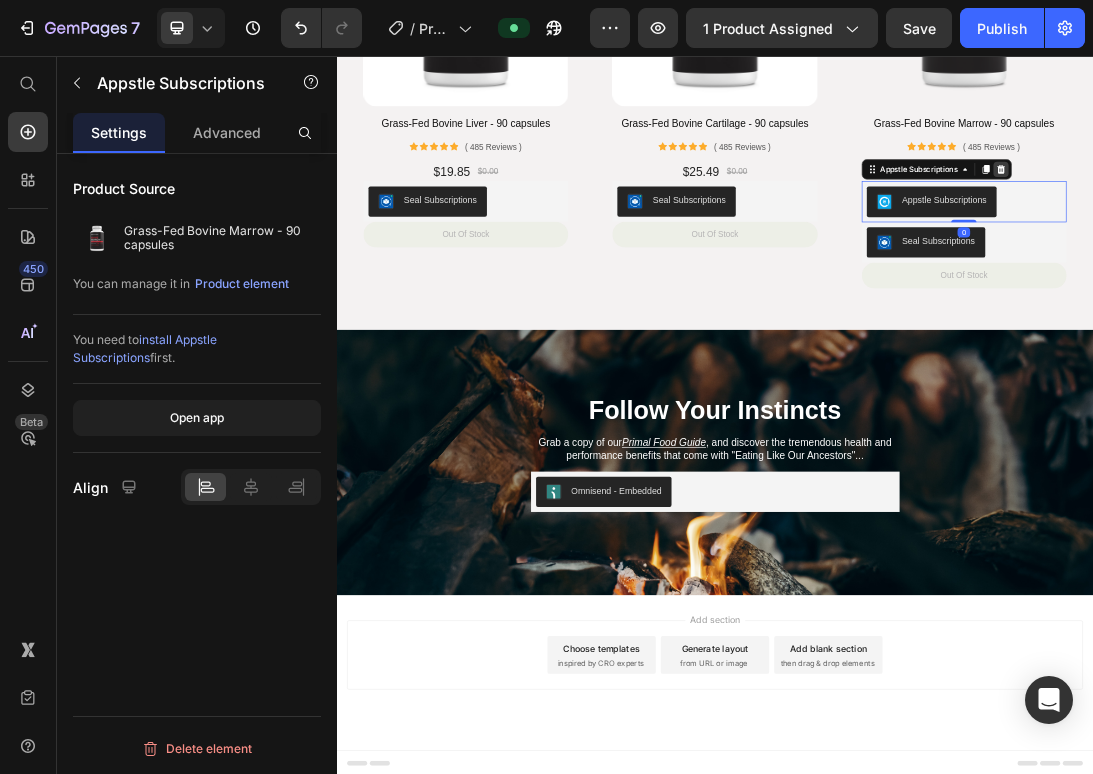 click 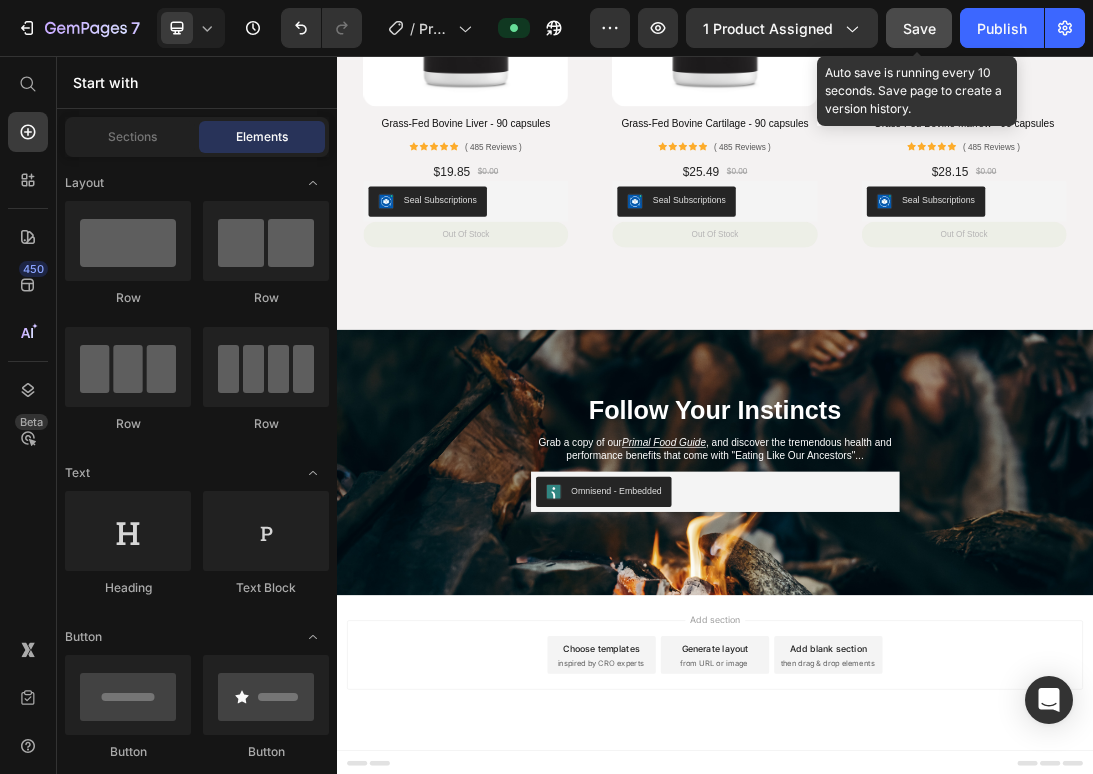 click on "Save" at bounding box center [919, 28] 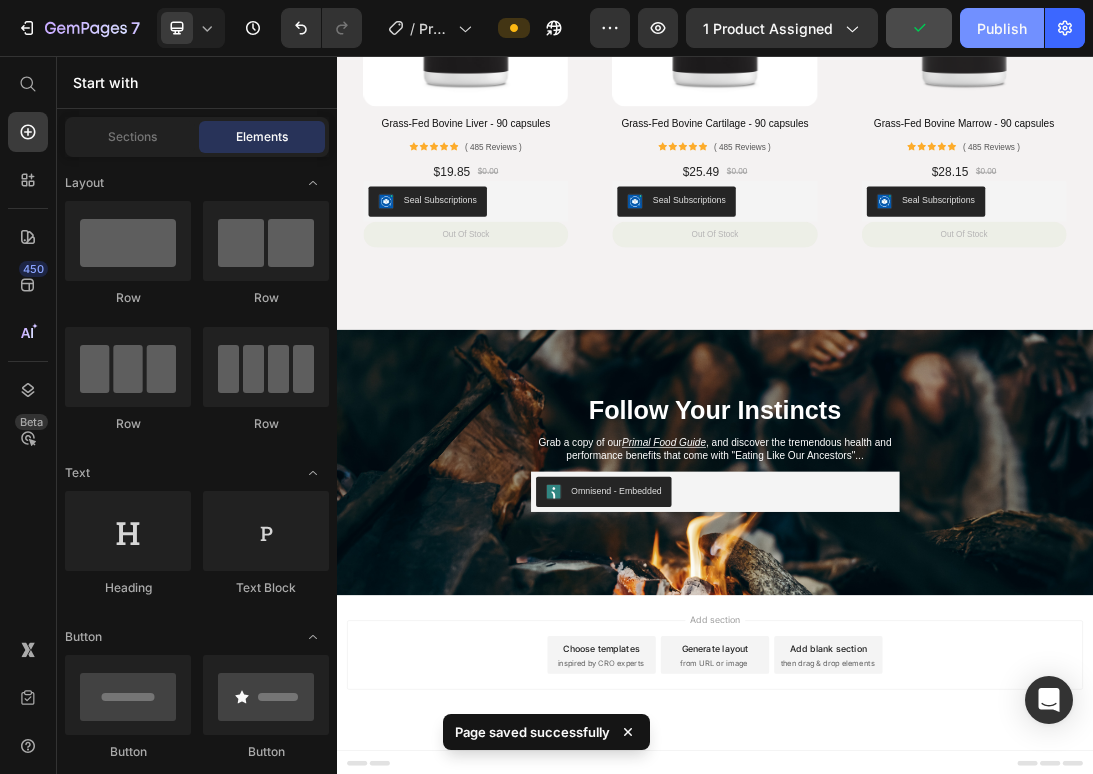 click on "Publish" at bounding box center (1002, 28) 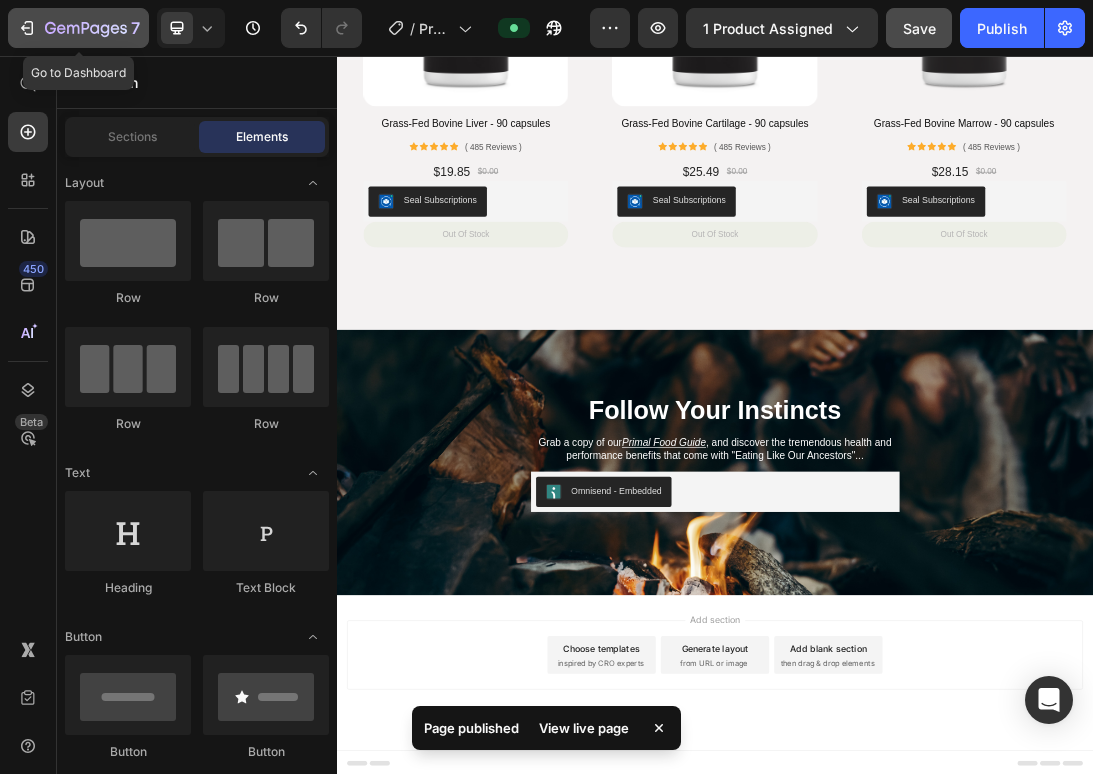 click on "7" at bounding box center (78, 28) 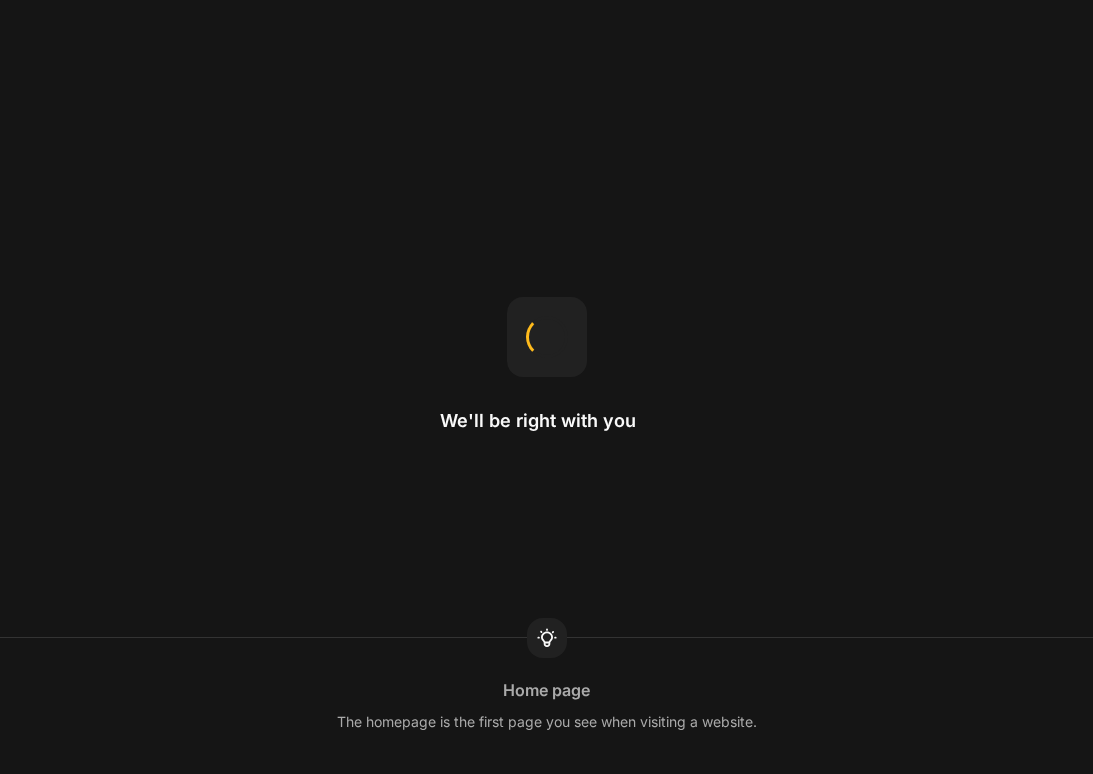 scroll, scrollTop: 0, scrollLeft: 0, axis: both 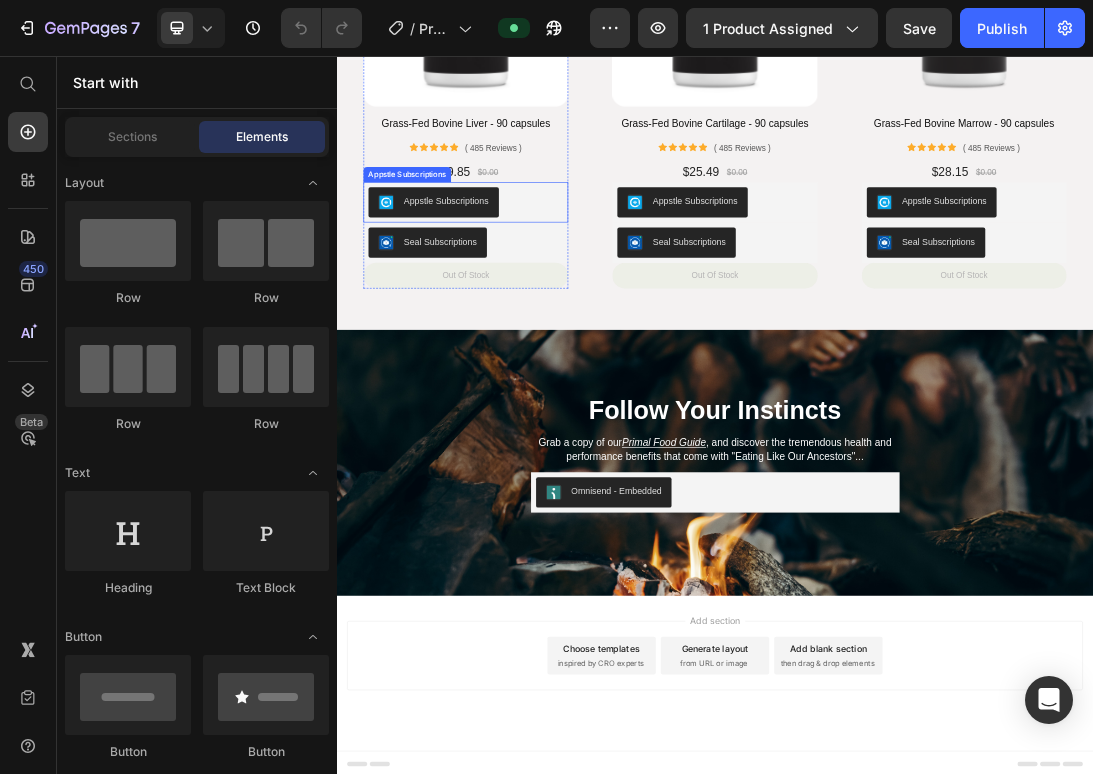 click on "Appstle Subscriptions" at bounding box center [541, 289] 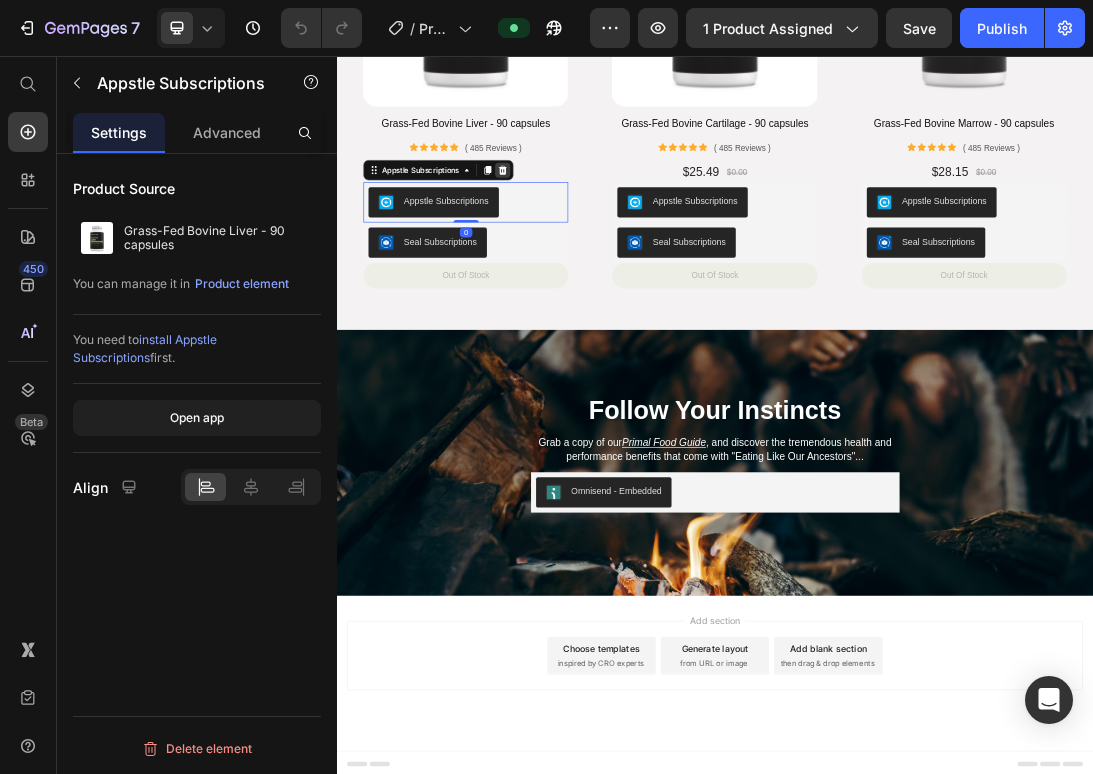 click 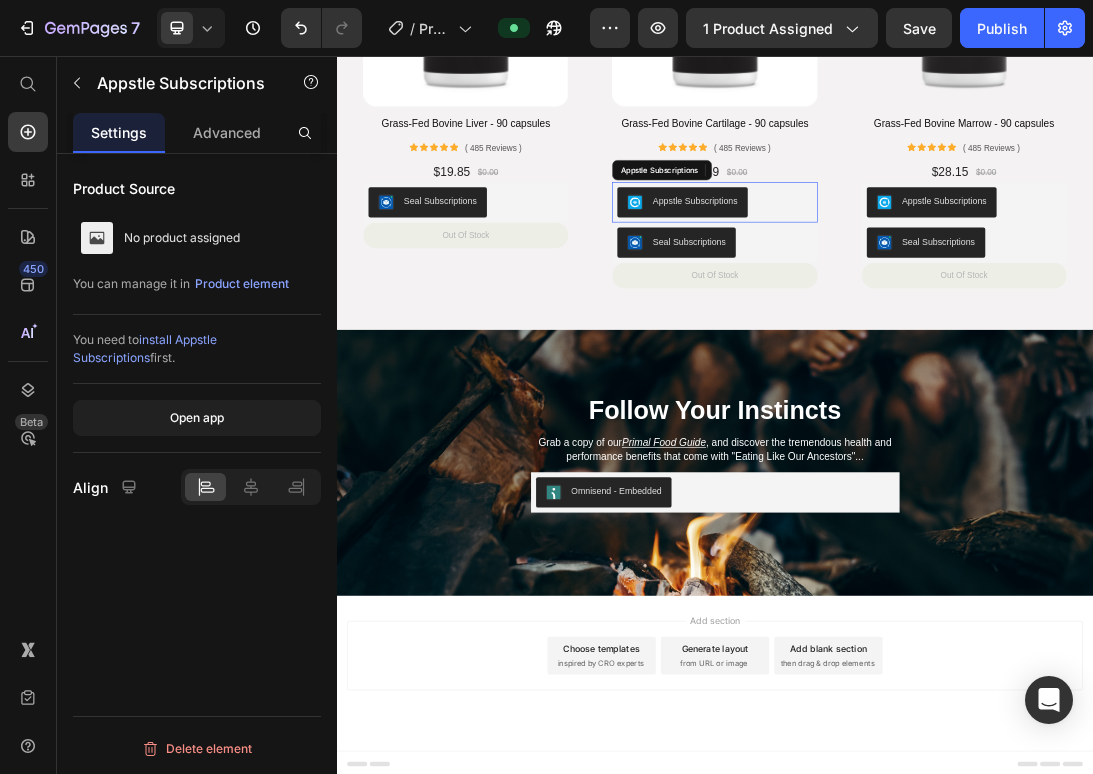 click on "Appstle Subscriptions" at bounding box center (936, 289) 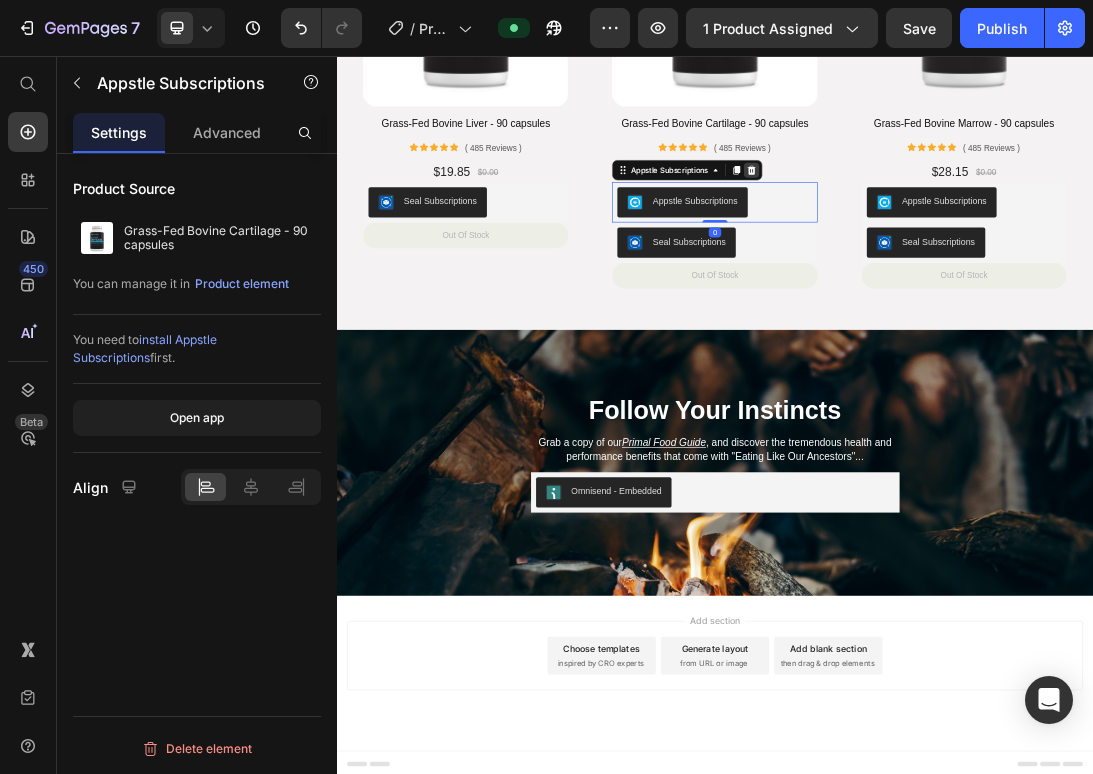 click 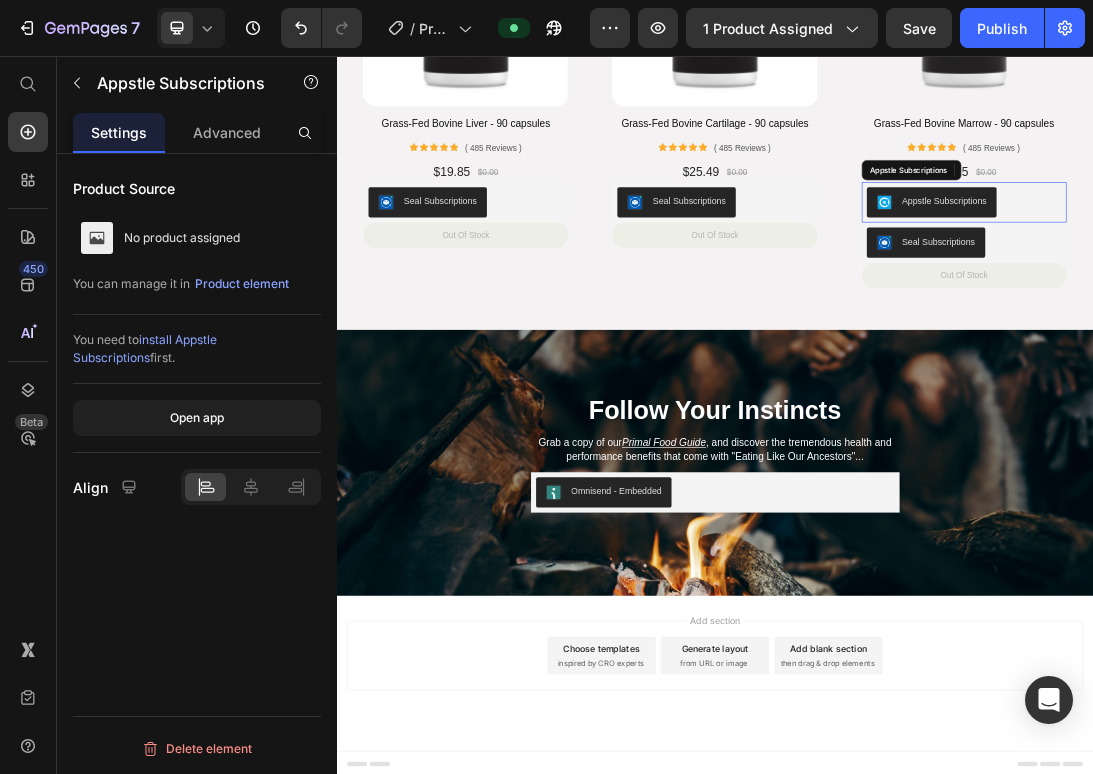 click on "Appstle Subscriptions" at bounding box center [1332, 289] 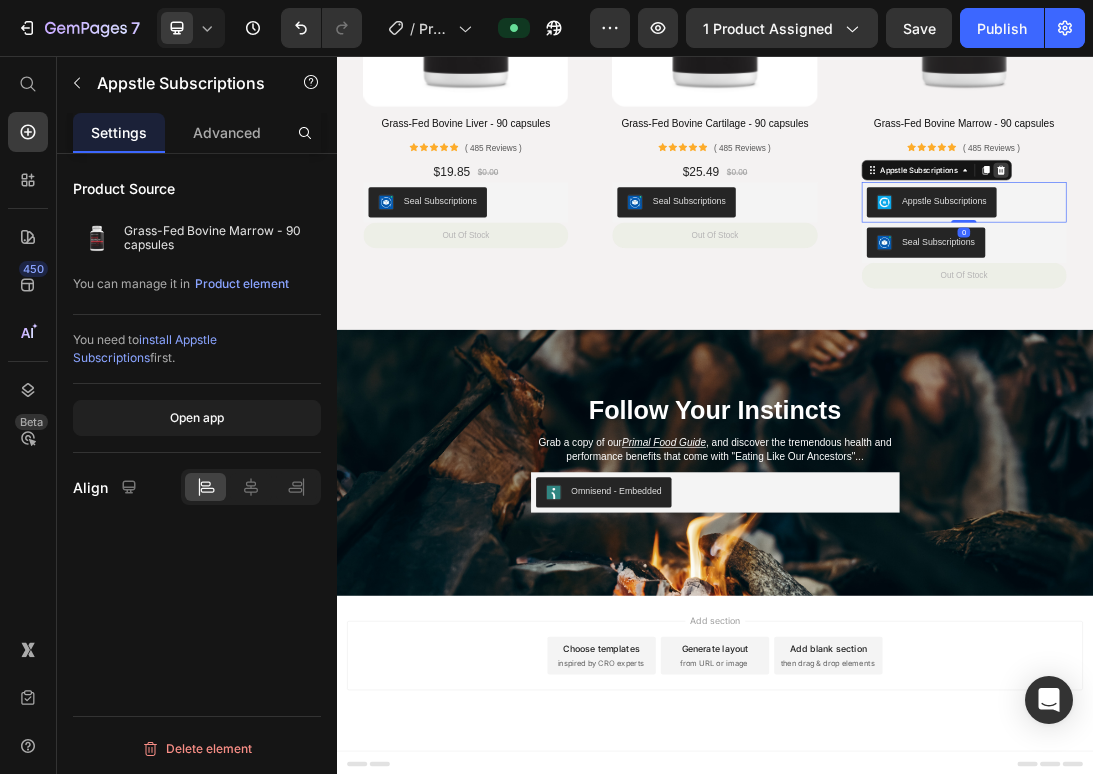 click 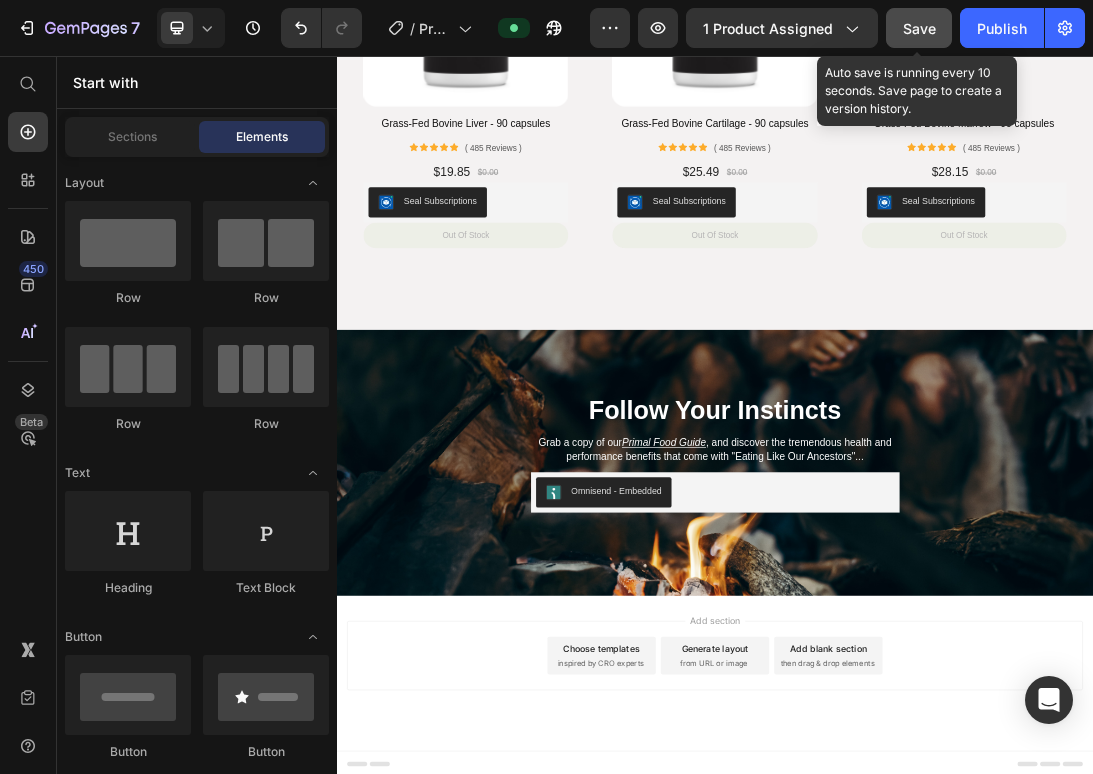 click on "Save" at bounding box center [919, 28] 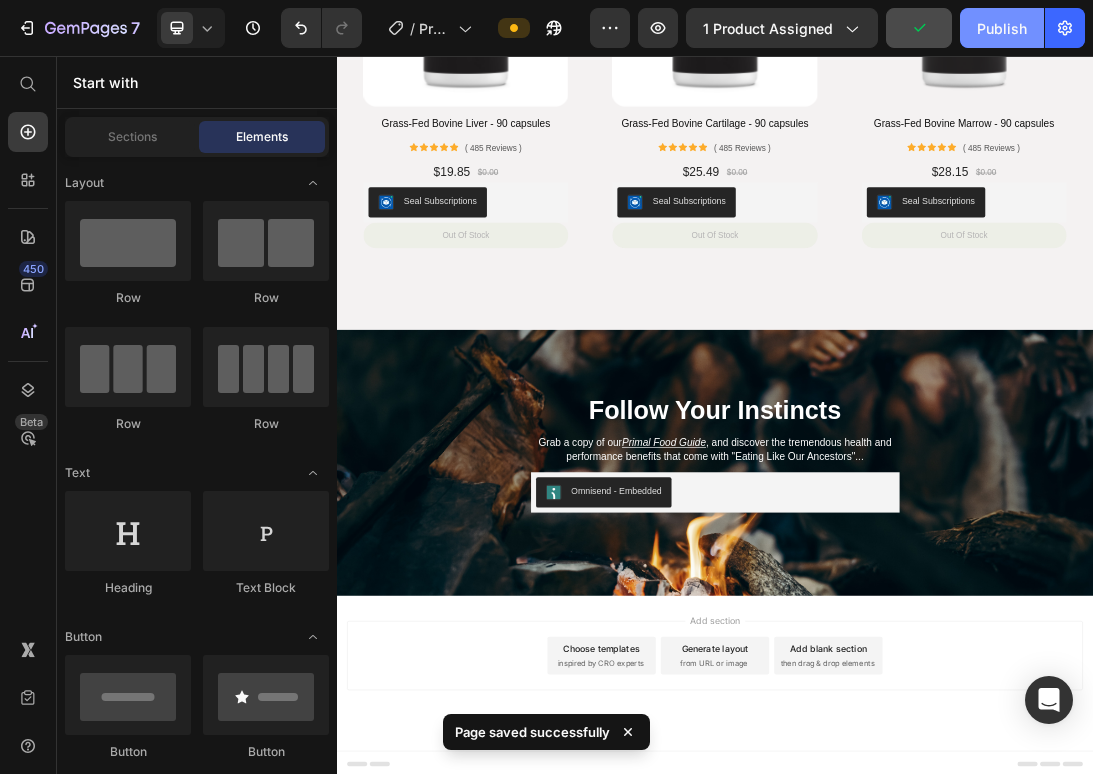 click on "Publish" at bounding box center [1002, 28] 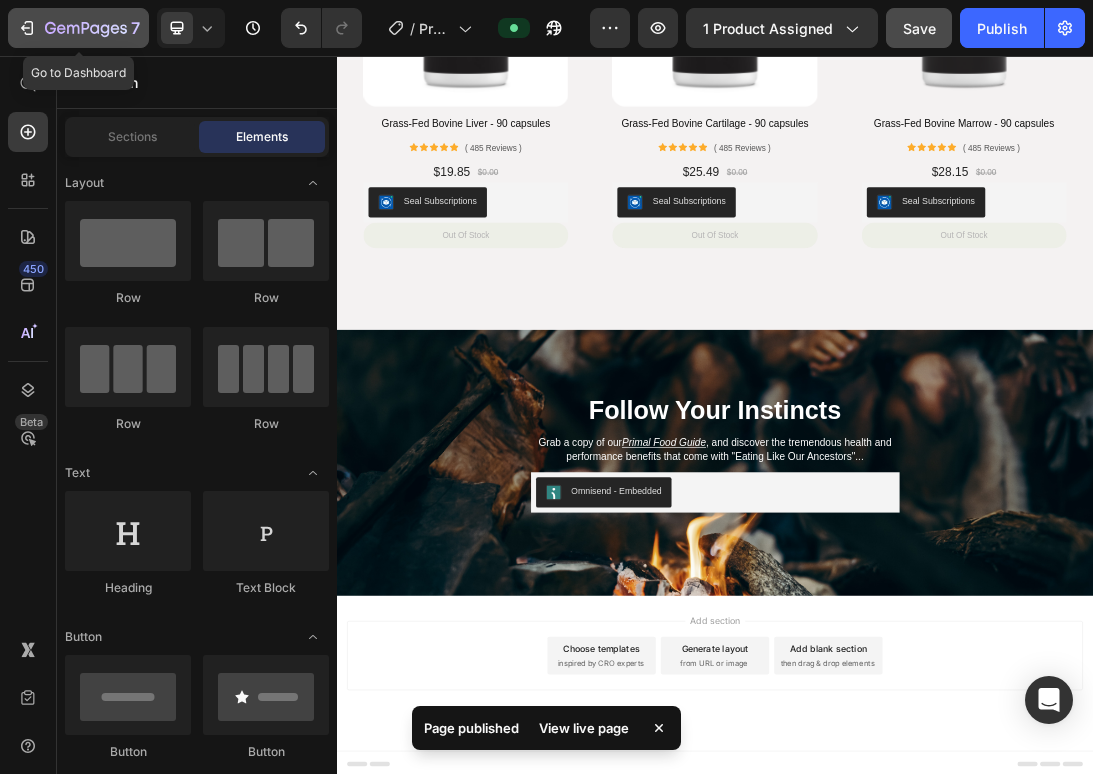 click 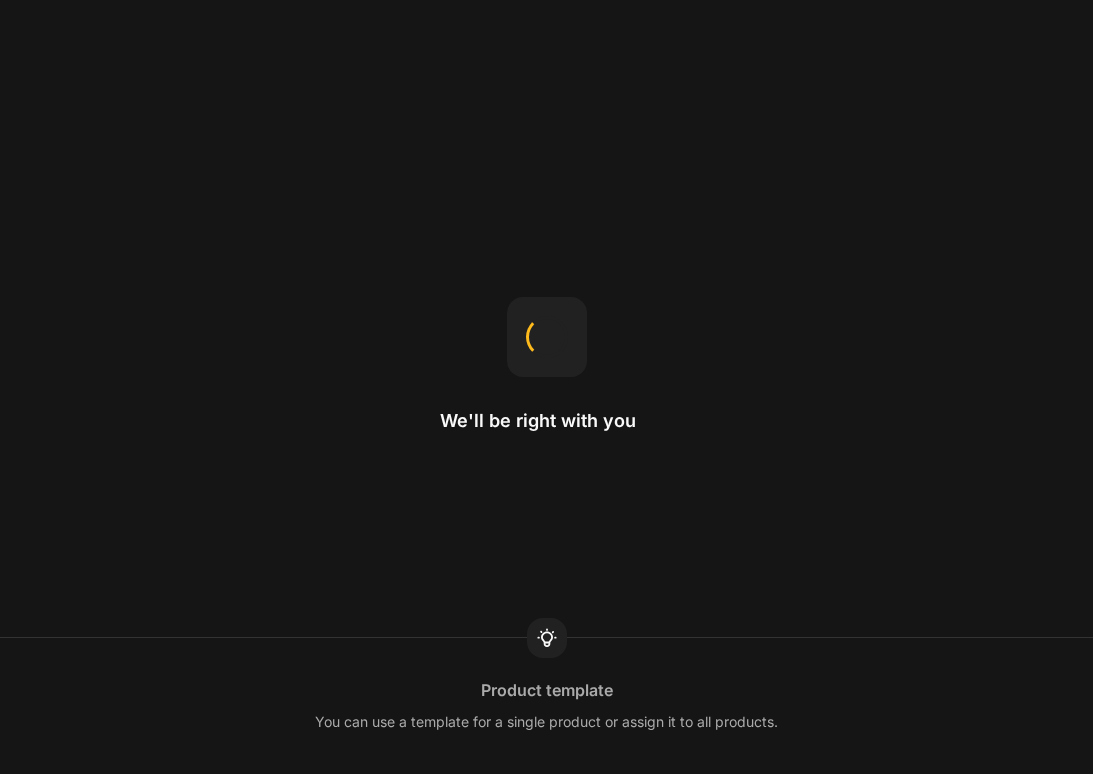 scroll, scrollTop: 0, scrollLeft: 0, axis: both 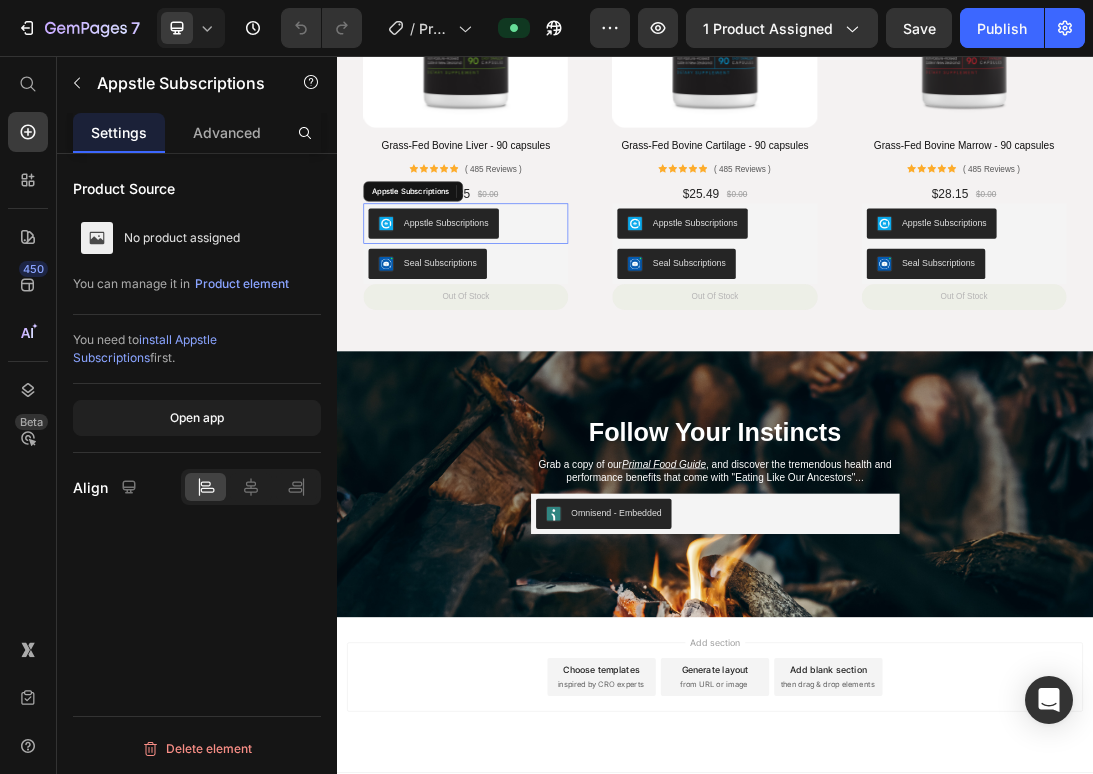 click on "Appstle Subscriptions" at bounding box center (541, 323) 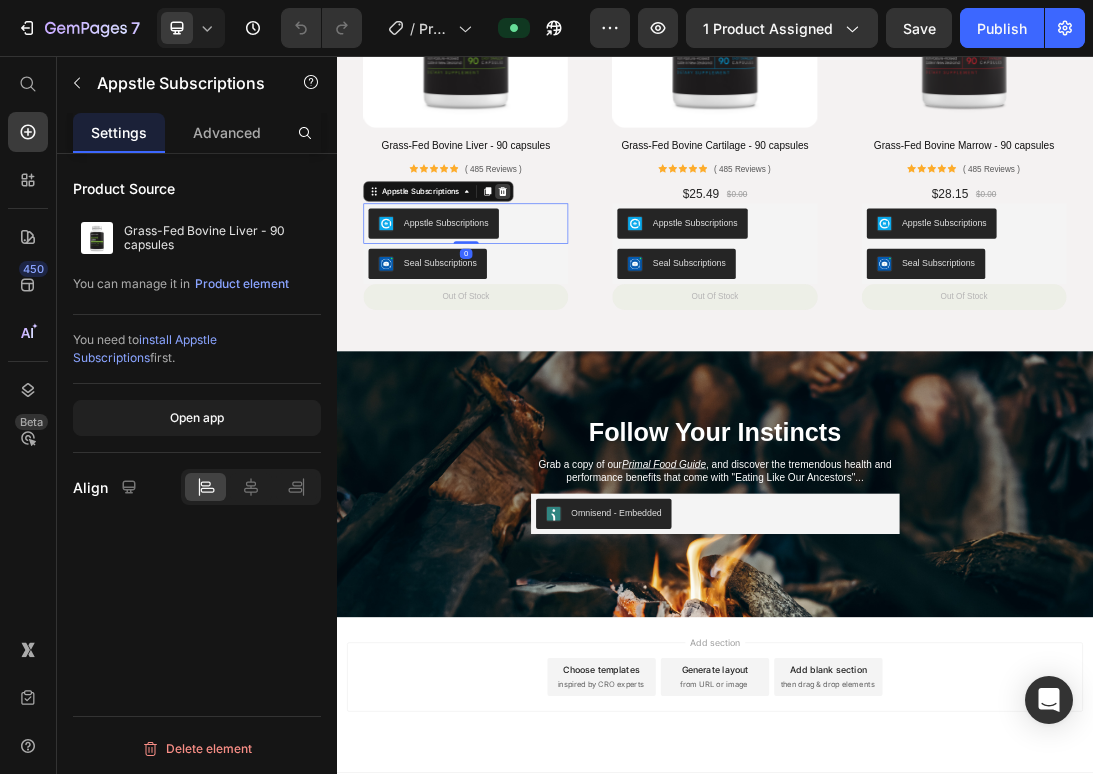 click 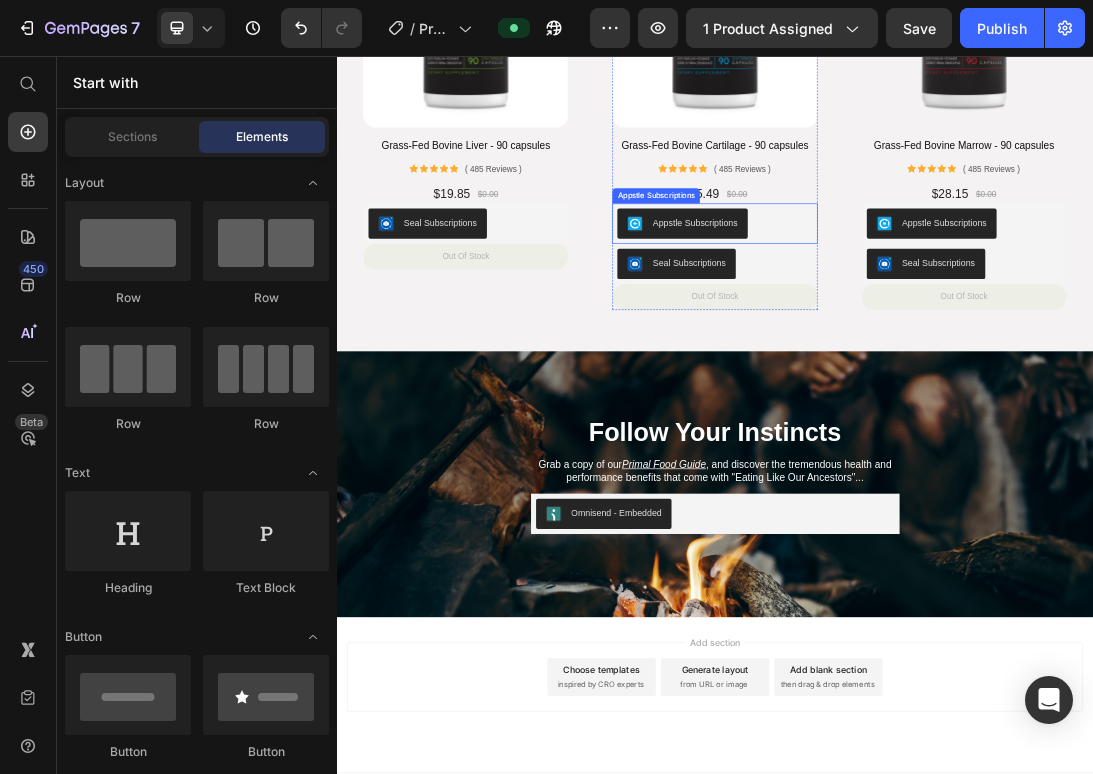 click on "Appstle Subscriptions" at bounding box center (936, 323) 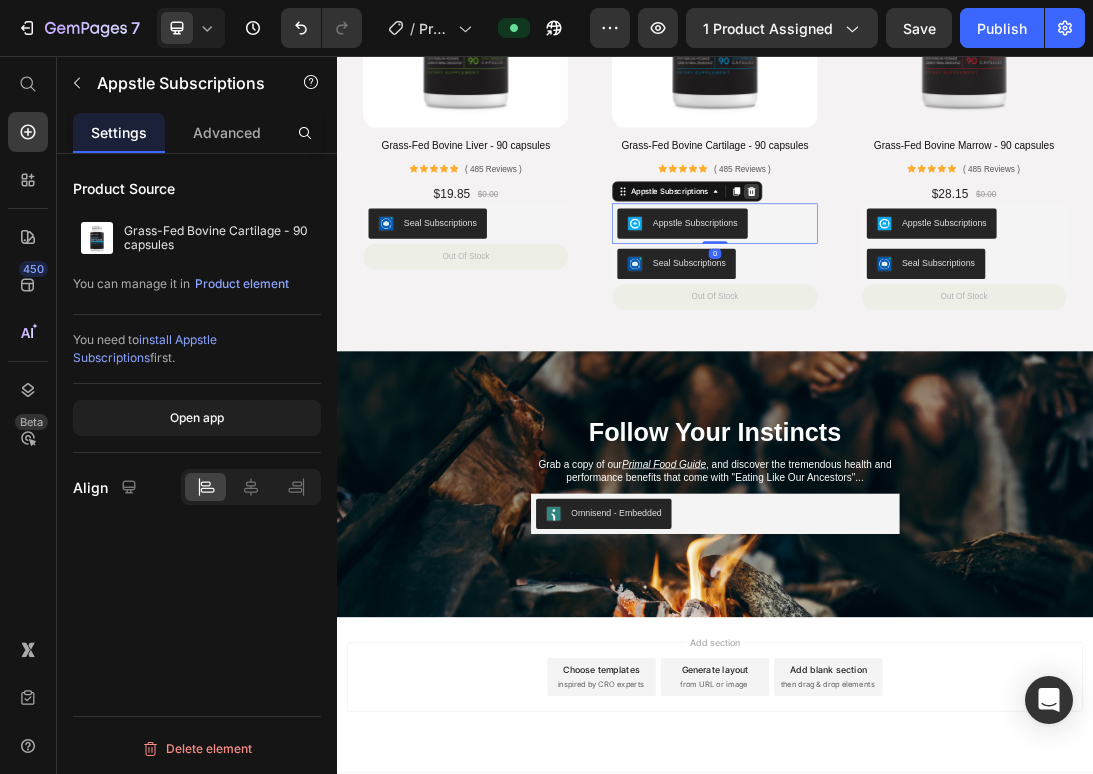 click 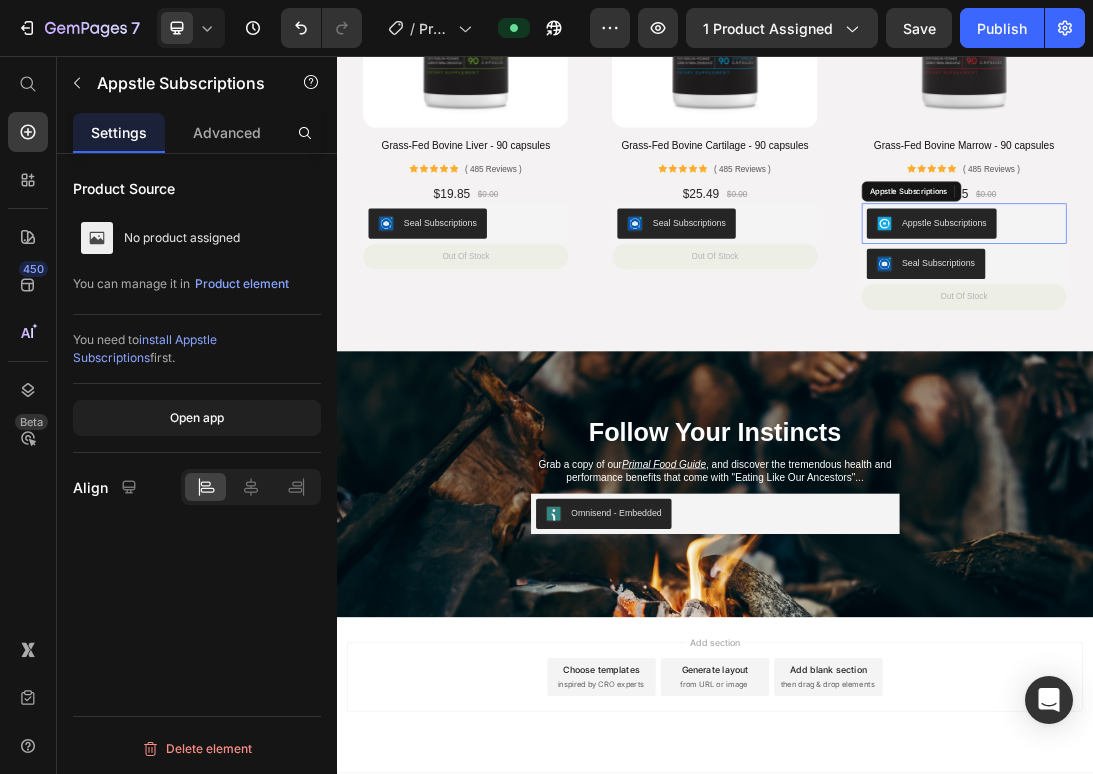 click on "Appstle Subscriptions" at bounding box center (1332, 323) 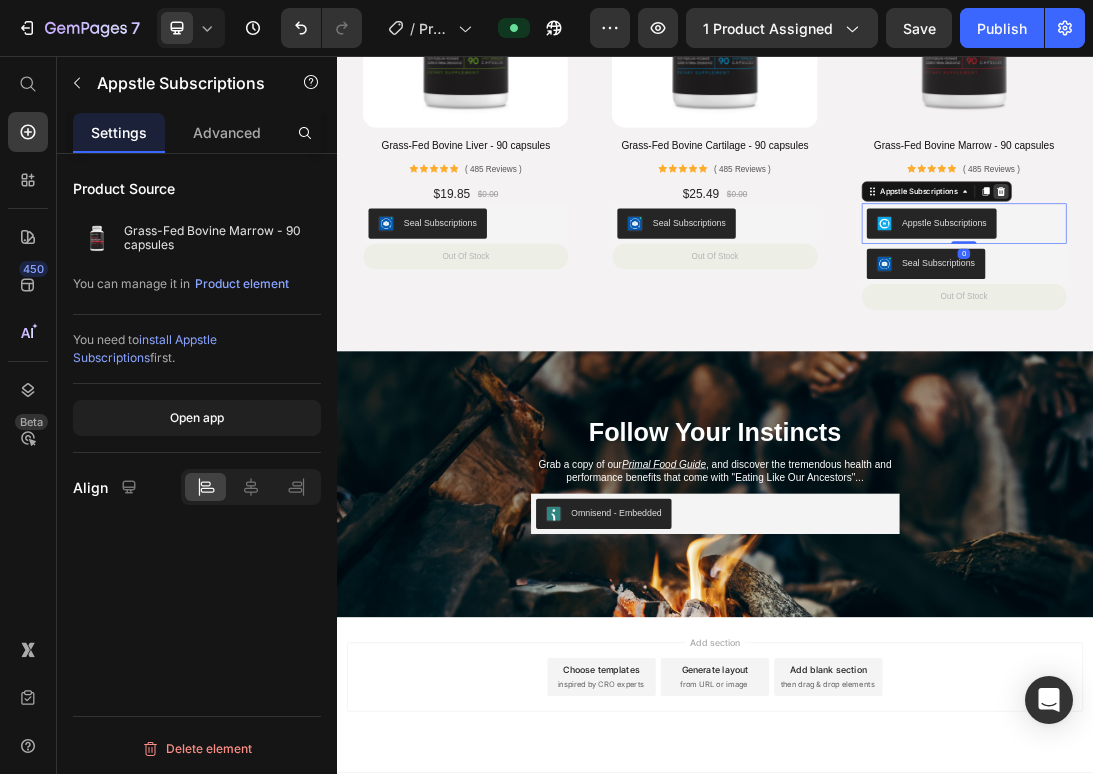 click 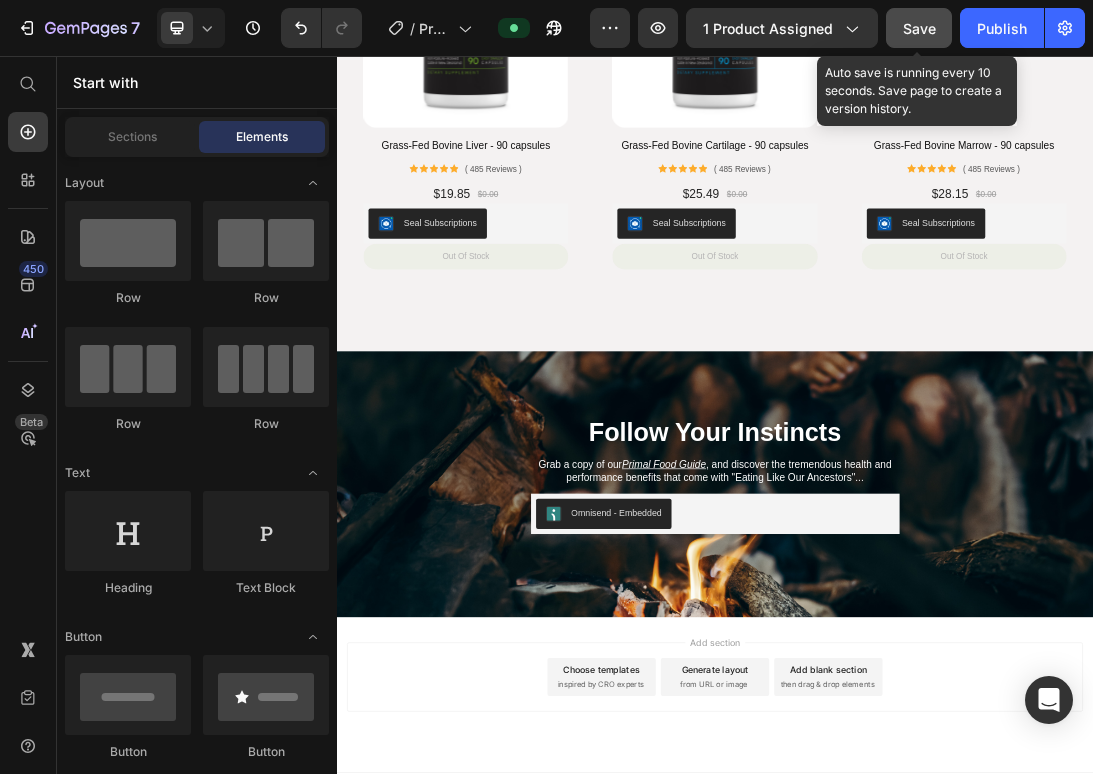 click on "Save" at bounding box center (919, 28) 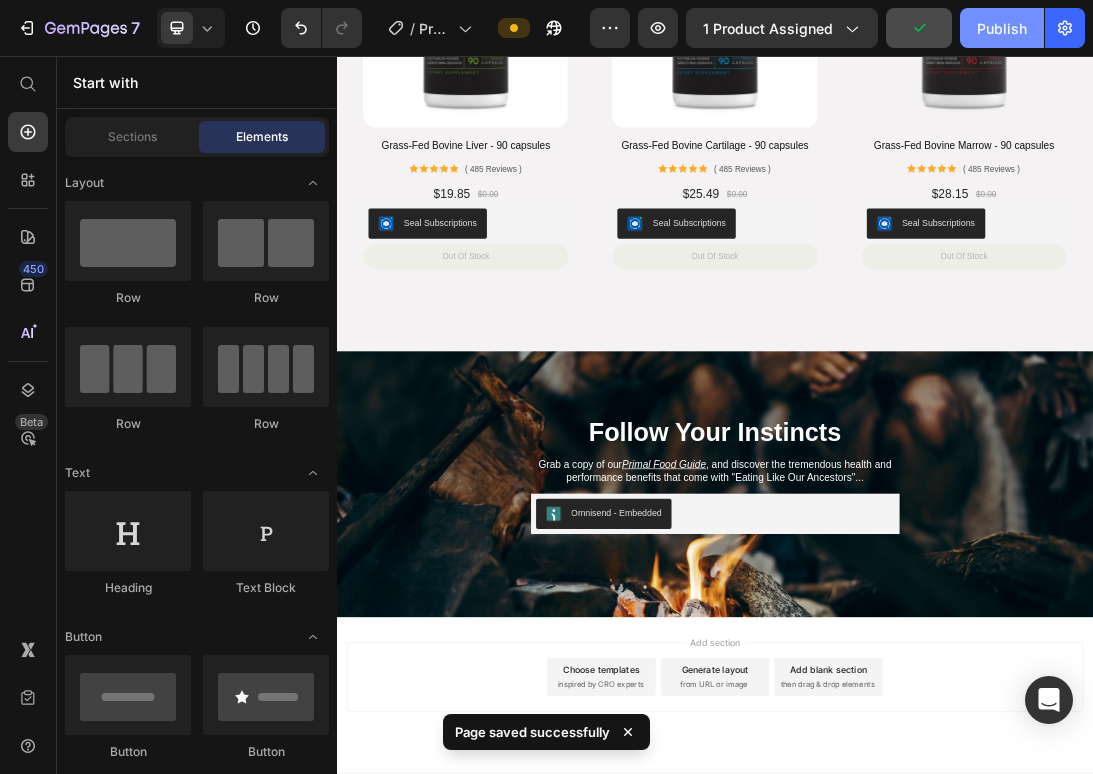 click on "Publish" at bounding box center [1002, 28] 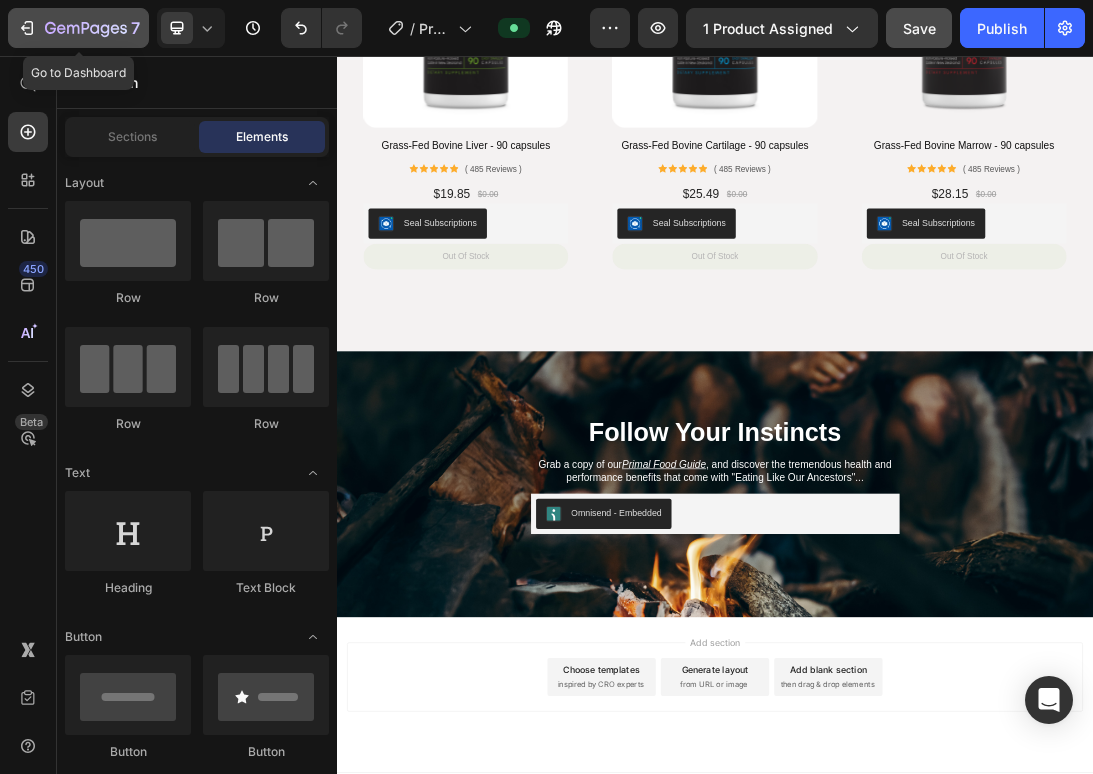 click 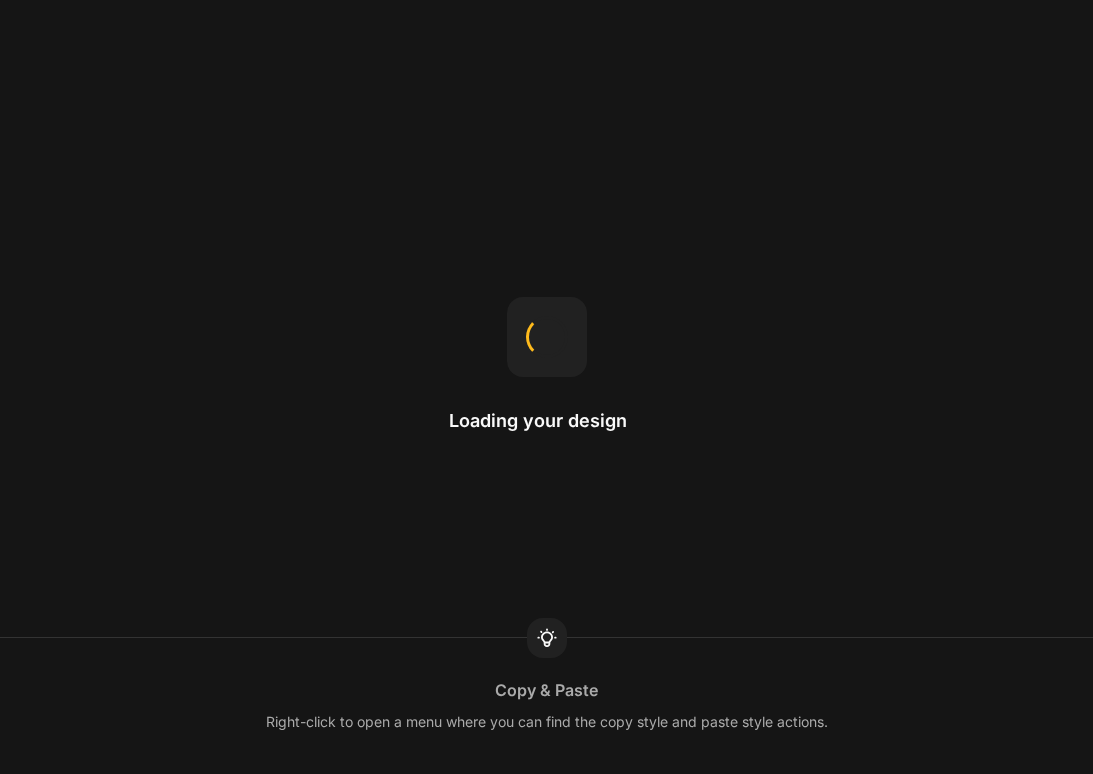 scroll, scrollTop: 0, scrollLeft: 0, axis: both 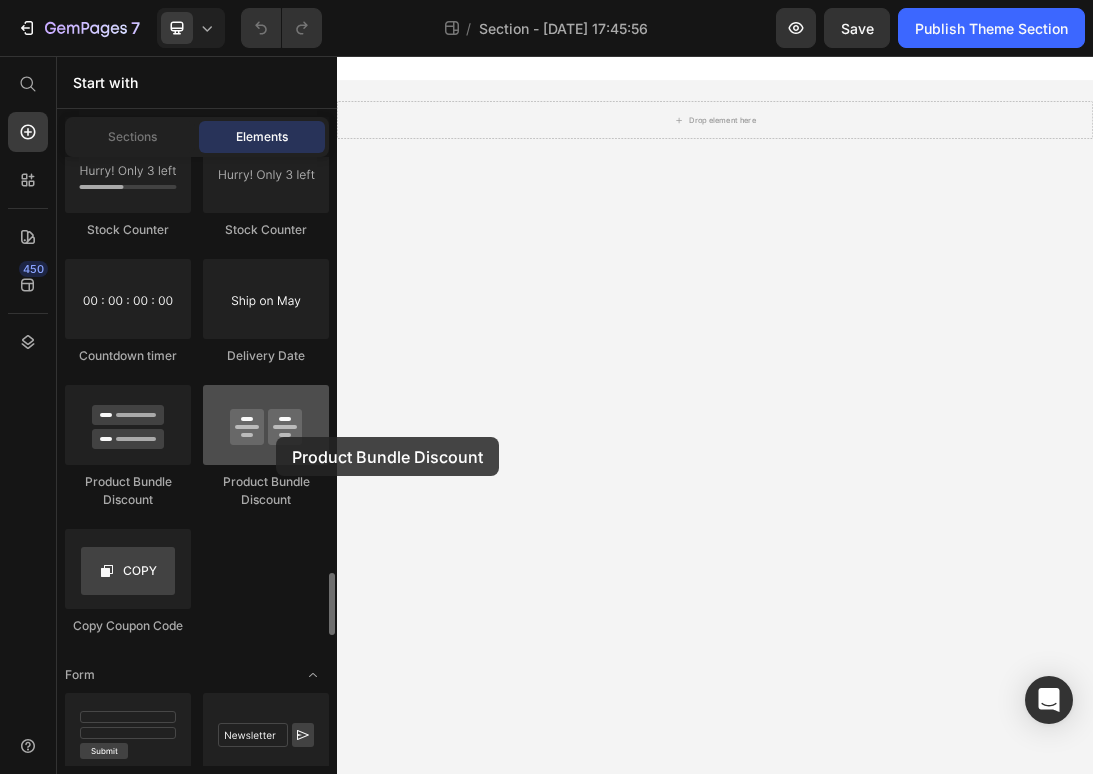 click at bounding box center (266, 425) 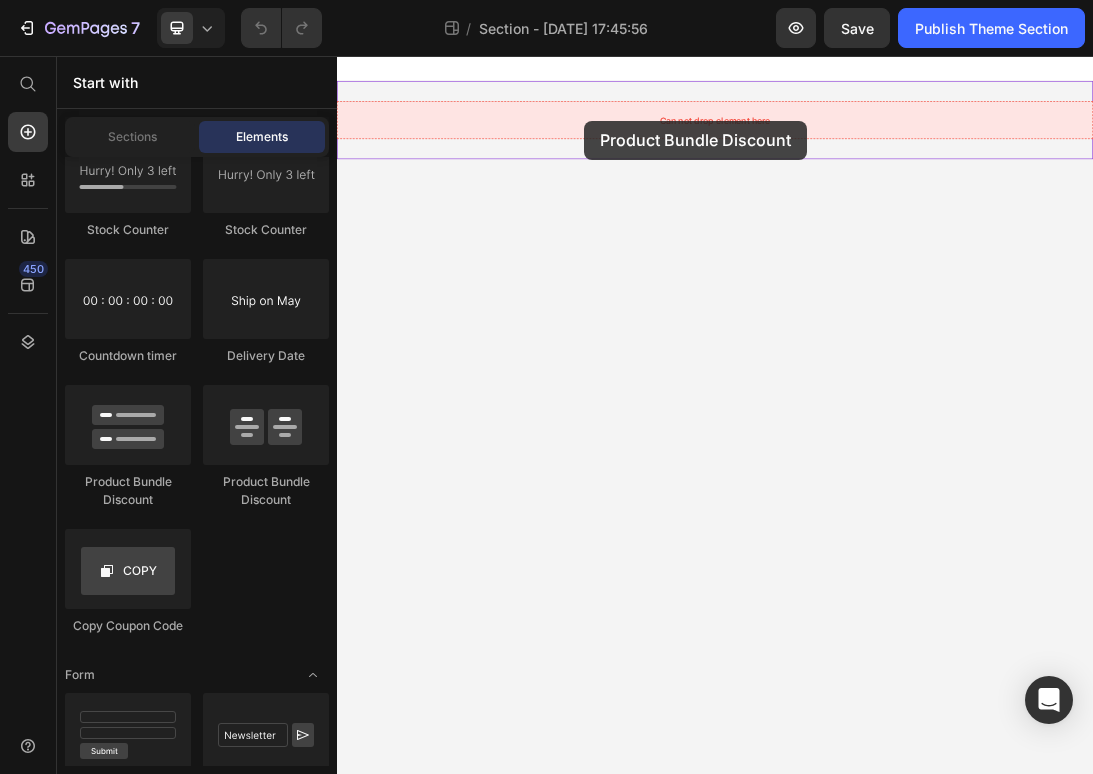 drag, startPoint x: 613, startPoint y: 493, endPoint x: 729, endPoint y: 159, distance: 353.57037 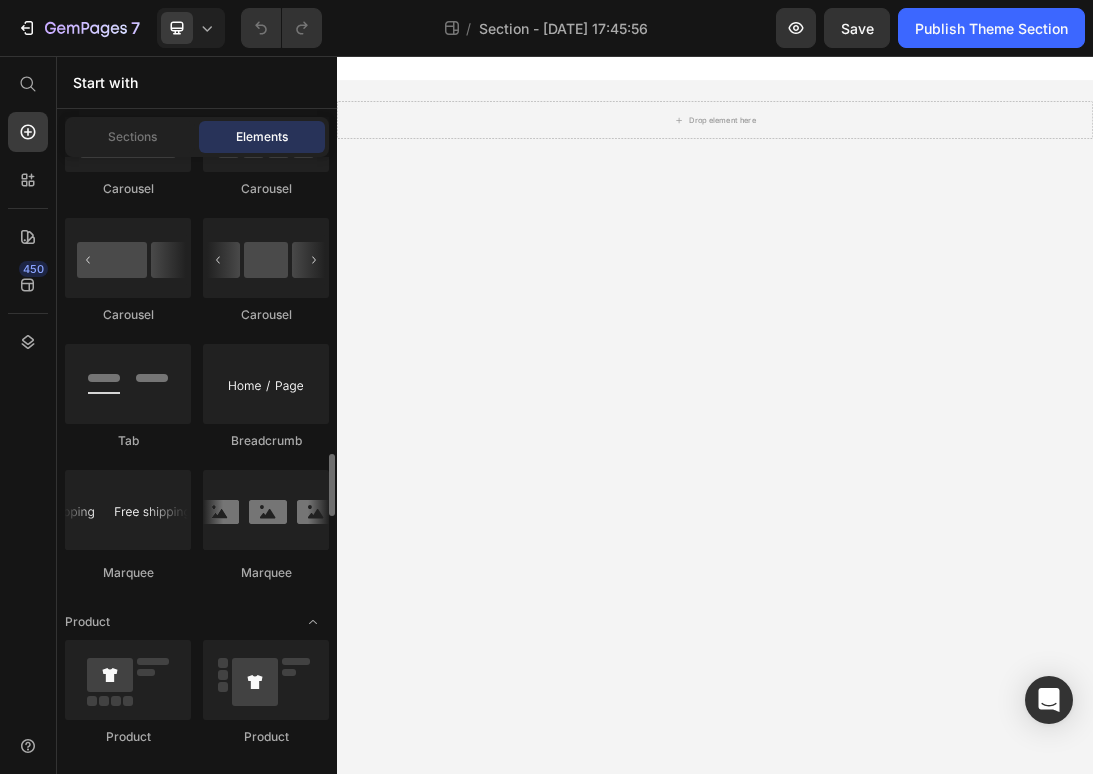 scroll, scrollTop: 2382, scrollLeft: 0, axis: vertical 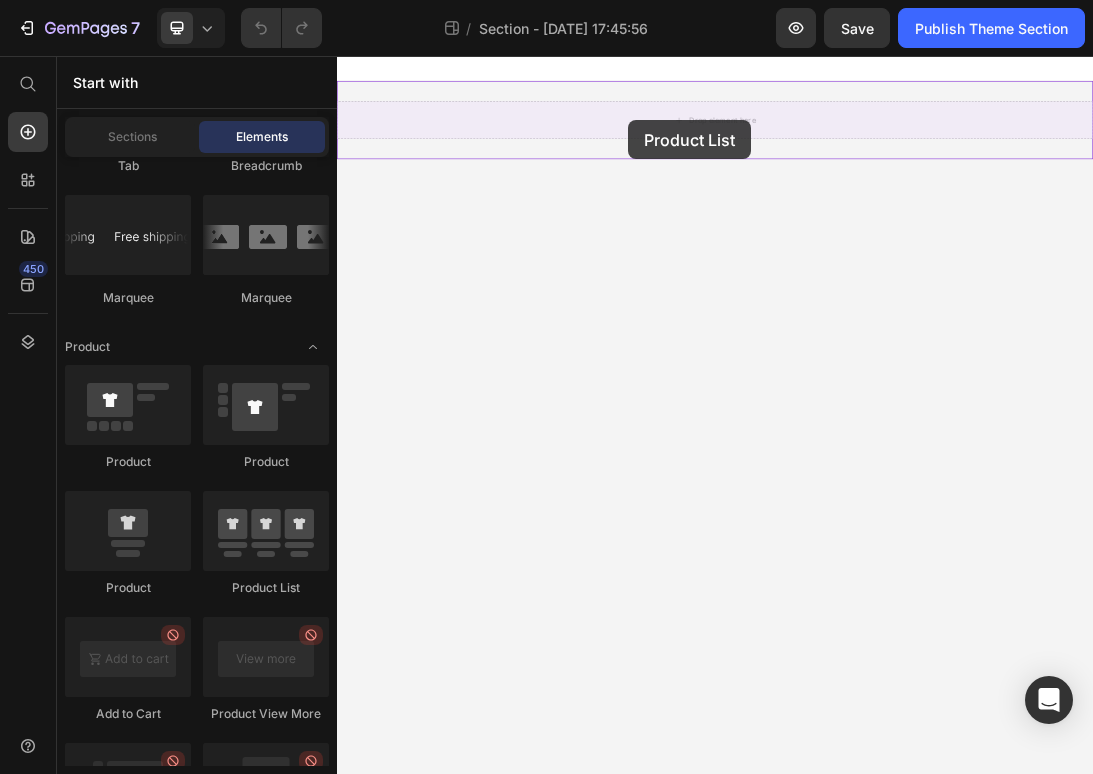 drag, startPoint x: 594, startPoint y: 585, endPoint x: 799, endPoint y: 158, distance: 473.66022 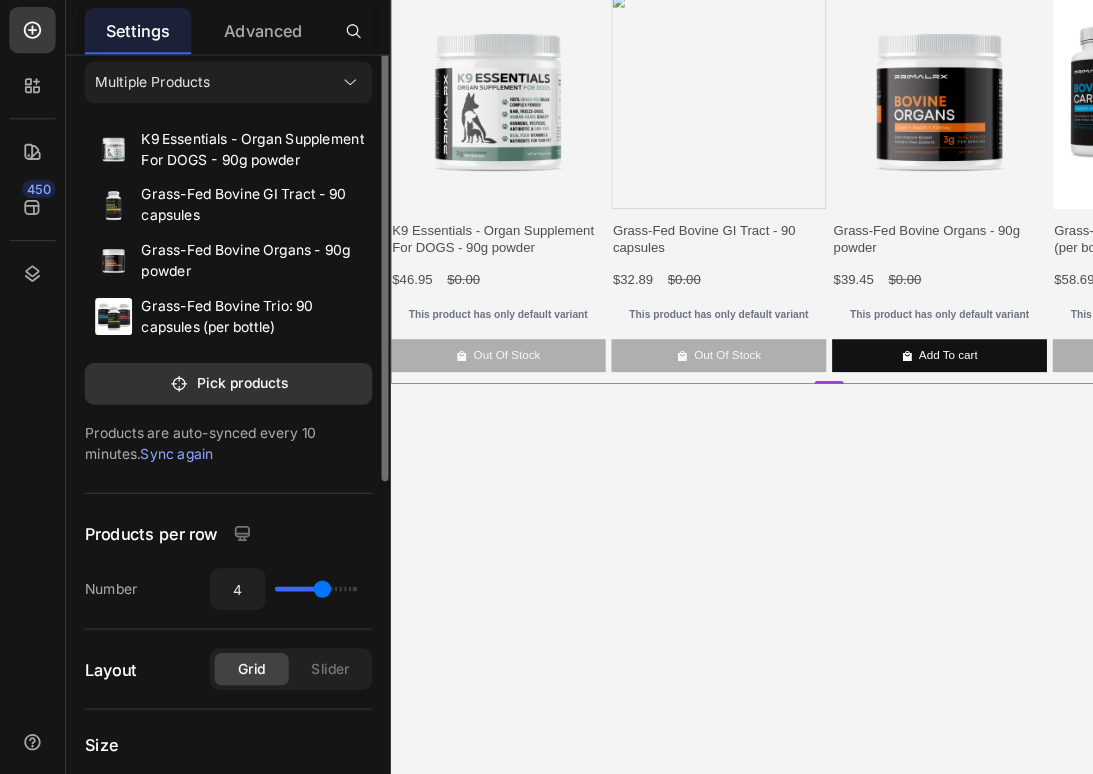 scroll, scrollTop: 0, scrollLeft: 0, axis: both 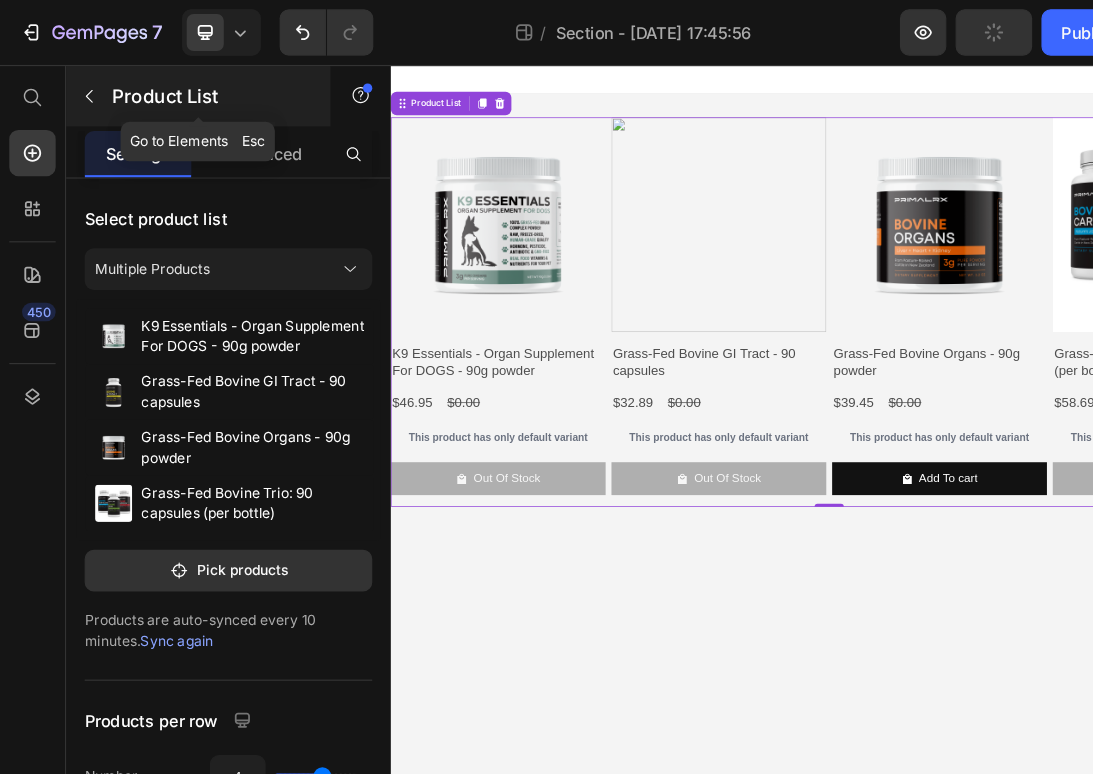click 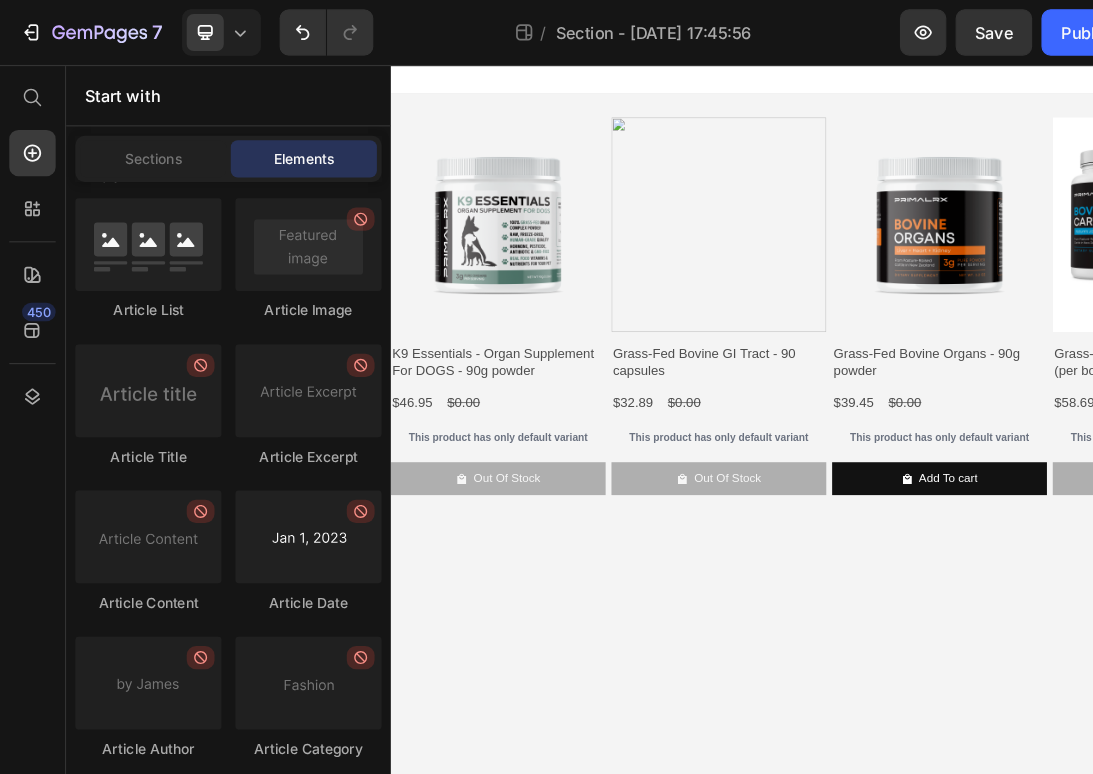 scroll, scrollTop: 5303, scrollLeft: 0, axis: vertical 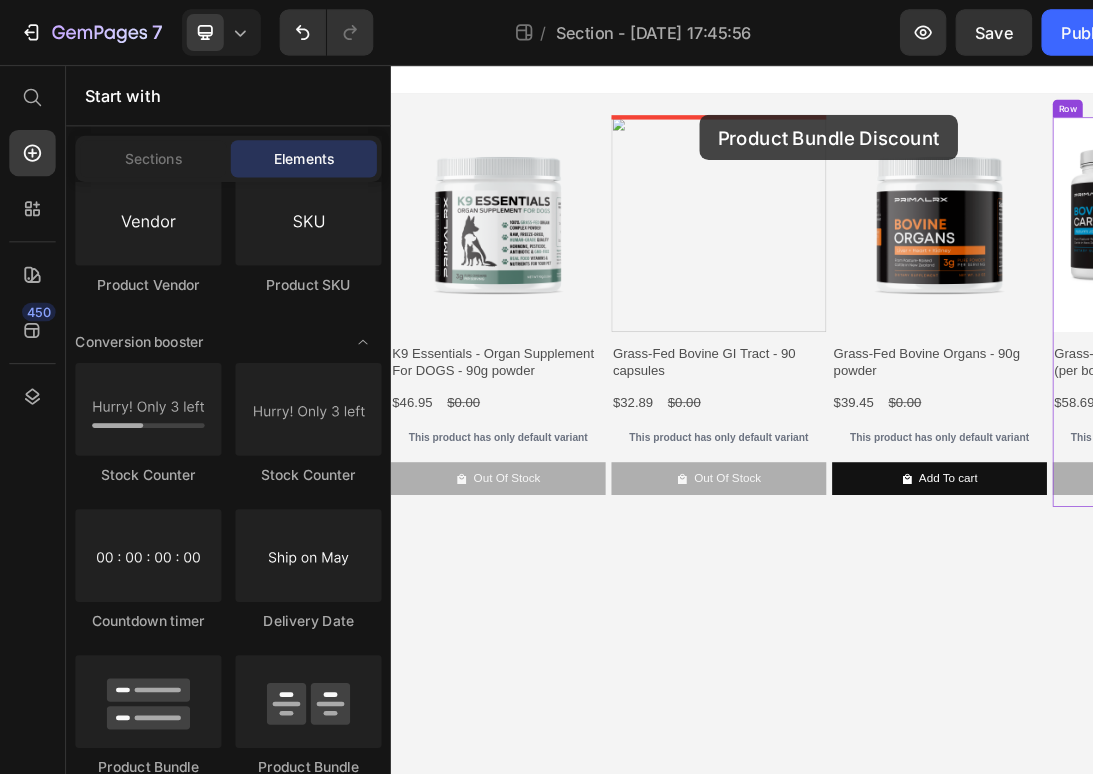 drag, startPoint x: 670, startPoint y: 580, endPoint x: 812, endPoint y: 133, distance: 469.0128 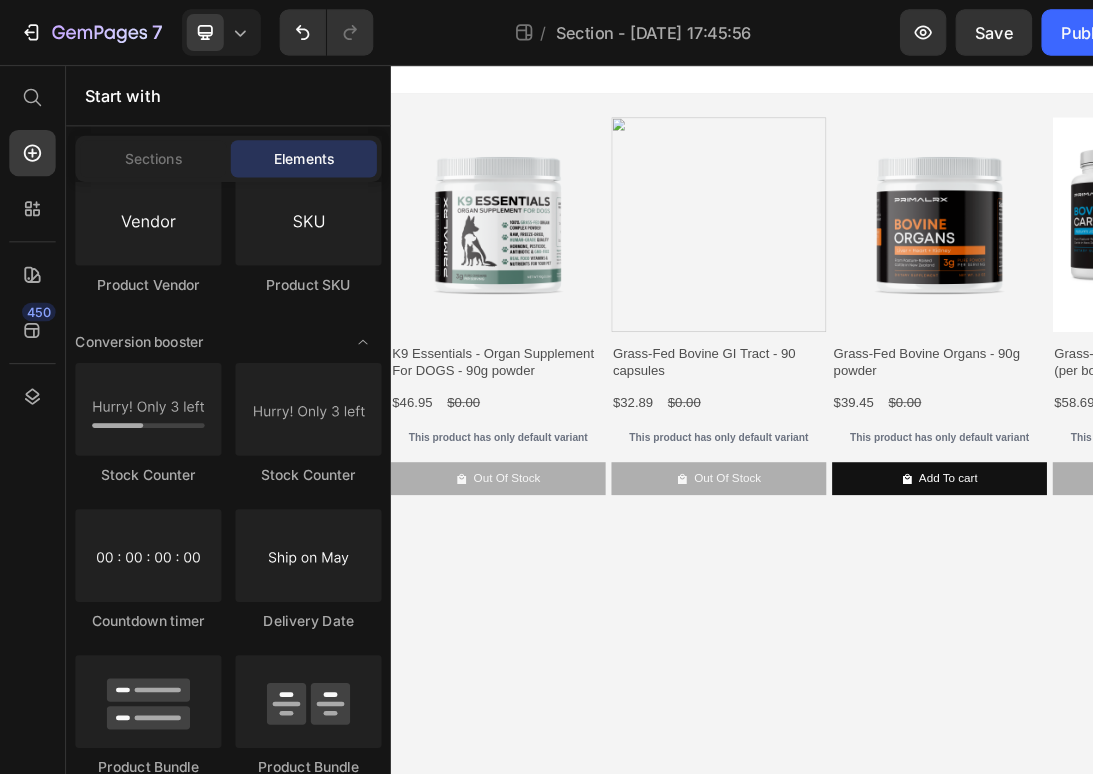 click at bounding box center (990, 84) 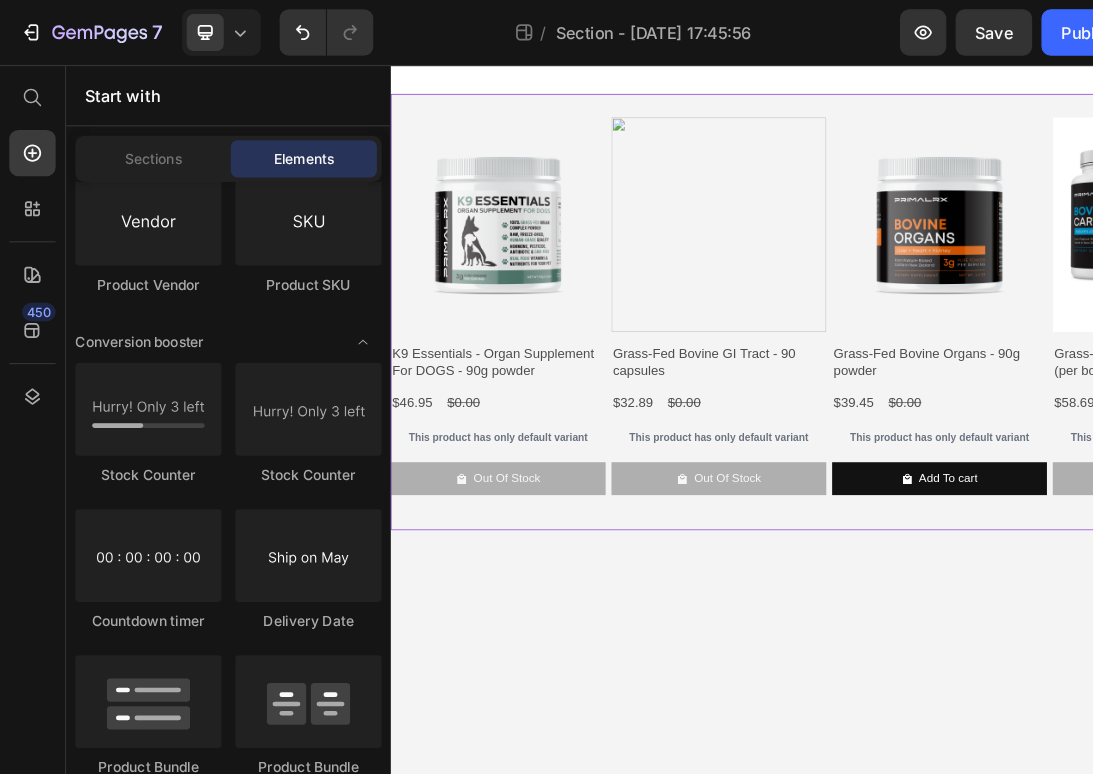 click on "Product Images K9 Essentials - Organ Supplement For DOGS - 90g powder Product Title $46.95 Product Price $0.00 Product Price Row This product has only default variant Product Variants & Swatches Out Of Stock Product Cart Button Row Product Images Grass-Fed Bovine GI Tract - 90 capsules Product Title $32.89 Product Price $0.00 Product Price Row This product has only default variant Product Variants & Swatches Out Of Stock Product Cart Button Row Product Images Grass-Fed Bovine Organs - 90g powder Product Title $39.45 Product Price $0.00 Product Price Row This product has only default variant Product Variants & Swatches Add To cart Product Cart Button Row Product Images Grass-Fed Bovine Trio: 90 capsules (per bottle) Product Title $58.69 Product Price $0.00 Product Price Row This product has only default variant Product Variants & Swatches Out Of Stock Product Cart Button Row Product List" at bounding box center (990, 402) 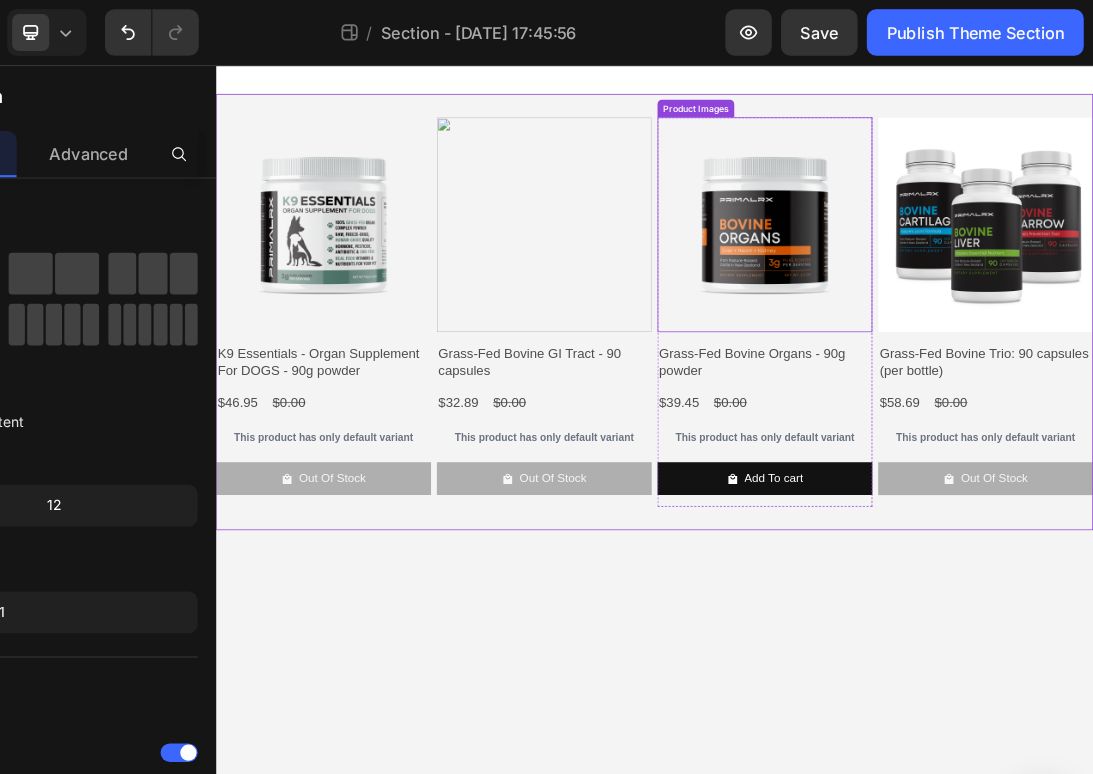 scroll, scrollTop: 0, scrollLeft: 0, axis: both 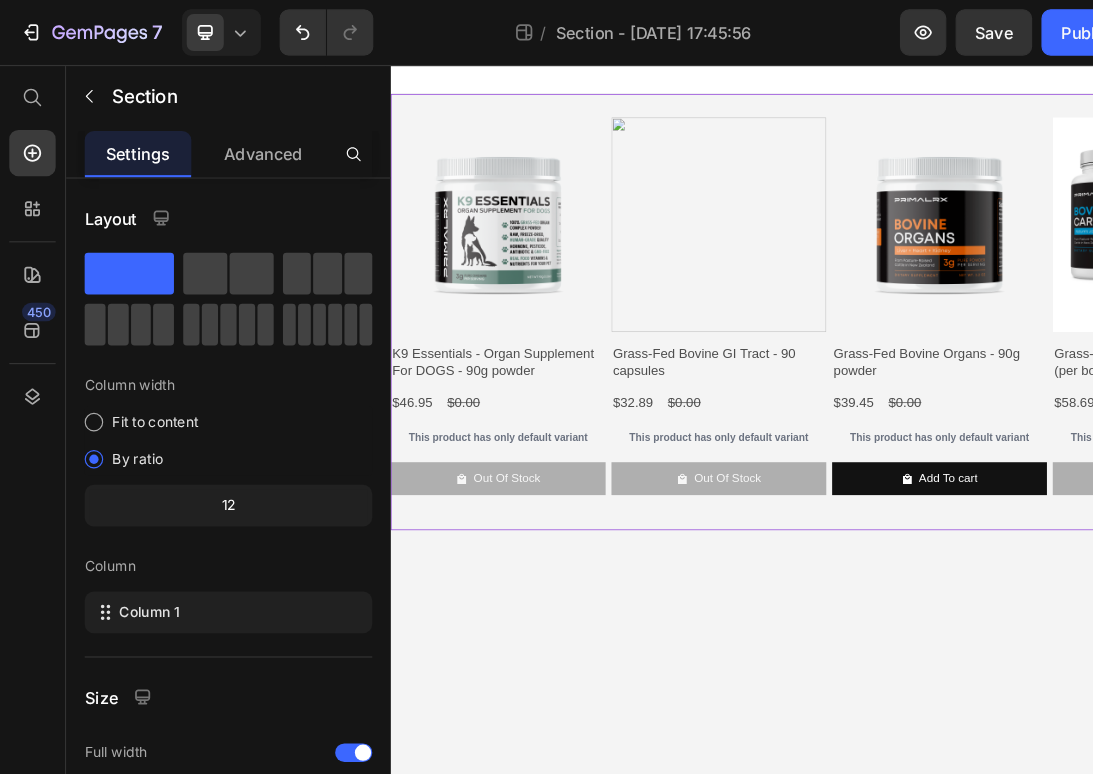 click on "Product Images K9 Essentials - Organ Supplement For DOGS - 90g powder Product Title $46.95 Product Price $0.00 Product Price Row This product has only default variant Product Variants & Swatches Out Of Stock Product Cart Button Row Product Images Grass-Fed Bovine GI Tract - 90 capsules Product Title $32.89 Product Price $0.00 Product Price Row This product has only default variant Product Variants & Swatches Out Of Stock Product Cart Button Row Product Images Grass-Fed Bovine Organs - 90g powder Product Title $39.45 Product Price $0.00 Product Price Row This product has only default variant Product Variants & Swatches Add To cart Product Cart Button Row Product Images Grass-Fed Bovine Trio: 90 capsules (per bottle) Product Title $58.69 Product Price $0.00 Product Price Row This product has only default variant Product Variants & Swatches Out Of Stock Product Cart Button Row Product List" at bounding box center [990, 402] 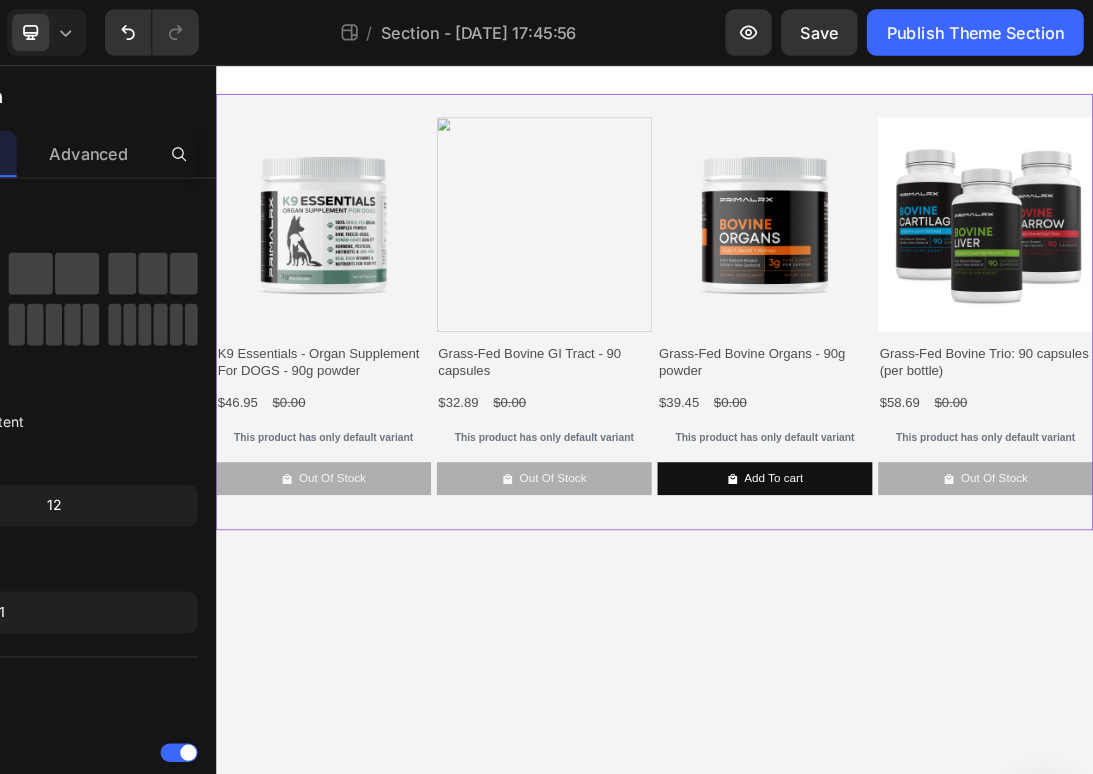 scroll, scrollTop: 0, scrollLeft: 0, axis: both 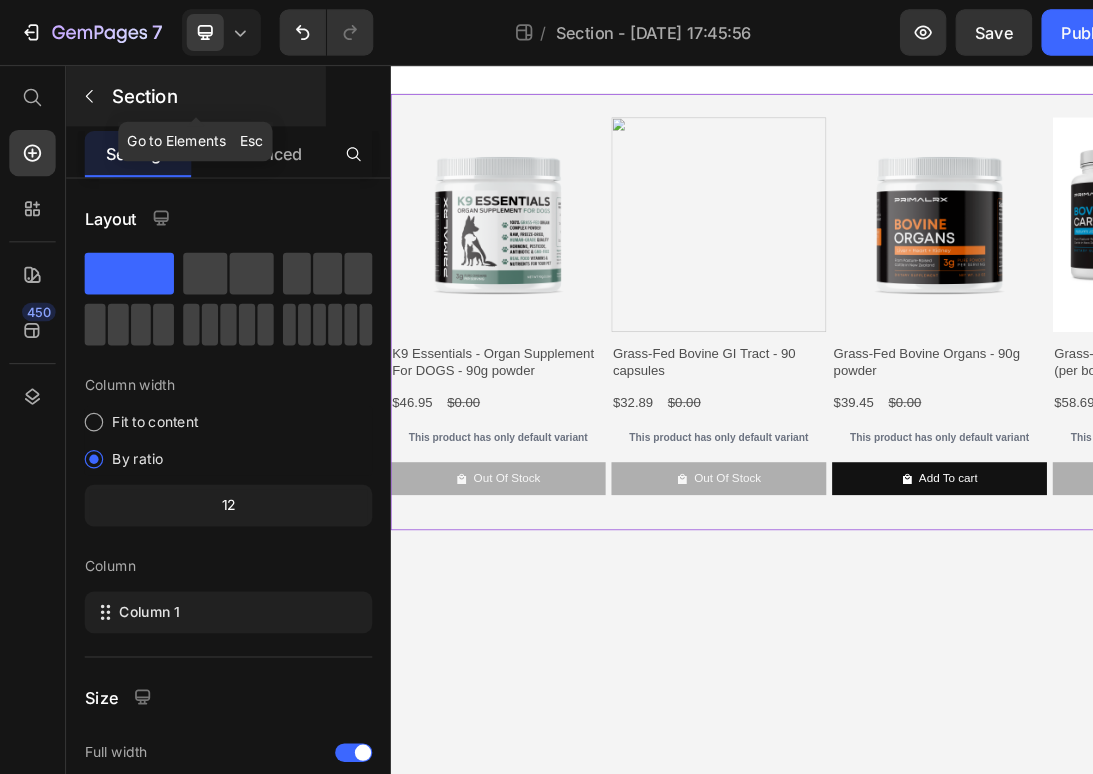 click 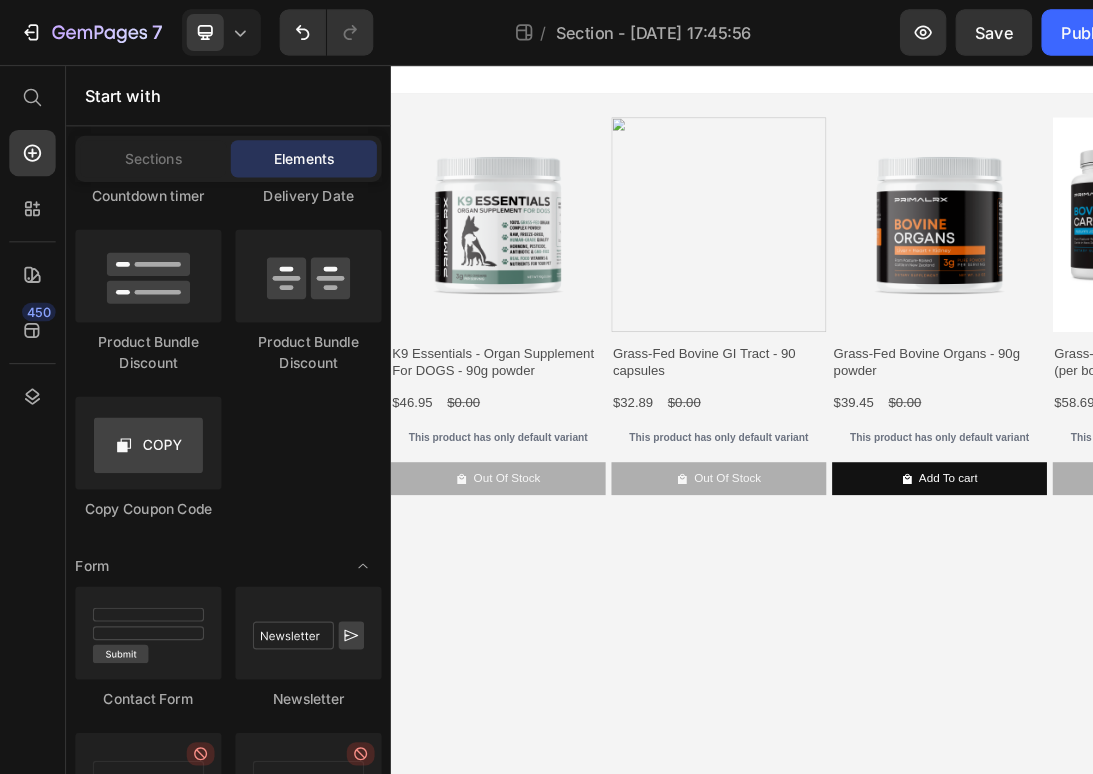 scroll, scrollTop: 4413, scrollLeft: 0, axis: vertical 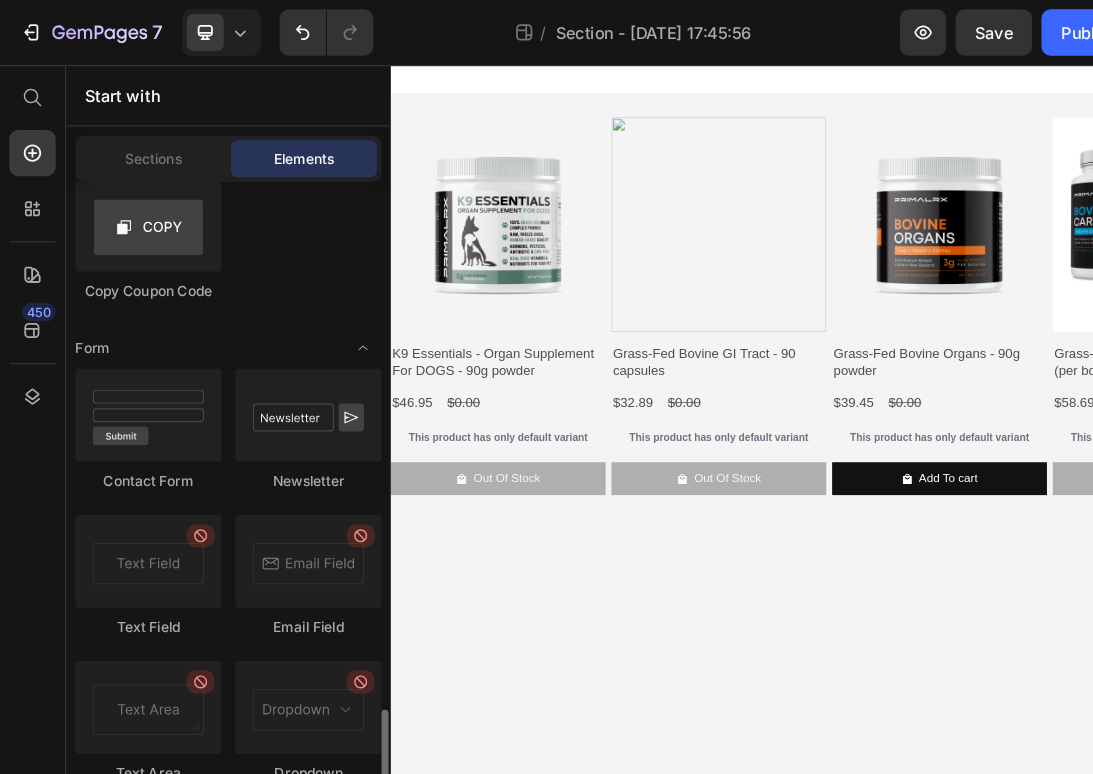 click on "Product Images K9 Essentials - Organ Supplement For DOGS - 90g powder Product Title $46.95 Product Price $0.00 Product Price Row This product has only default variant Product Variants & Swatches Out Of Stock Product Cart Button Row Product Images Grass-Fed Bovine GI Tract - 90 capsules Product Title $32.89 Product Price $0.00 Product Price Row This product has only default variant Product Variants & Swatches Out Of Stock Product Cart Button Row Product Images Grass-Fed Bovine Organs - 90g powder Product Title $39.45 Product Price $0.00 Product Price Row This product has only default variant Product Variants & Swatches Add To cart Product Cart Button Row Product Images Grass-Fed Bovine Trio: 90 capsules (per bottle) Product Title $58.69 Product Price $0.00 Product Price Row This product has only default variant Product Variants & Swatches Out Of Stock Product Cart Button Row Product List Root" at bounding box center [990, 634] 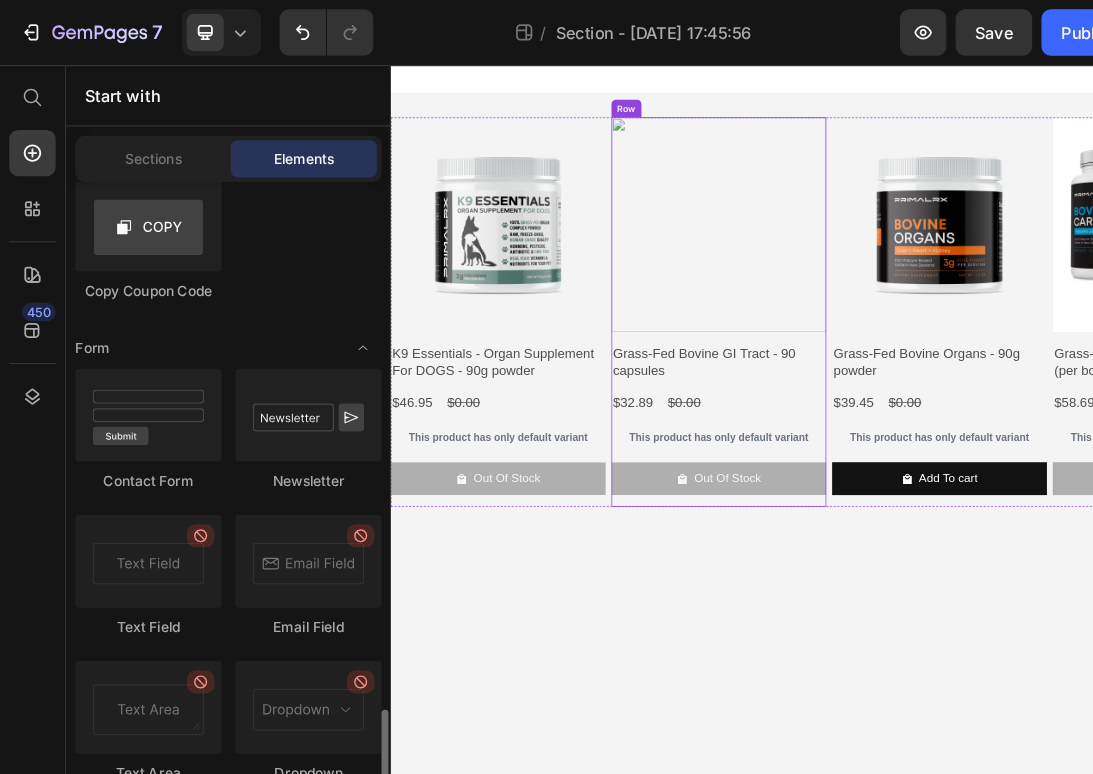 click on "Product Images Grass-Fed Bovine GI Tract - 90 capsules Product Title $32.89 Product Price $0.00 Product Price Row This product has only default variant Product Variants & Swatches Out Of Stock Product Cart Button" at bounding box center [537, 402] 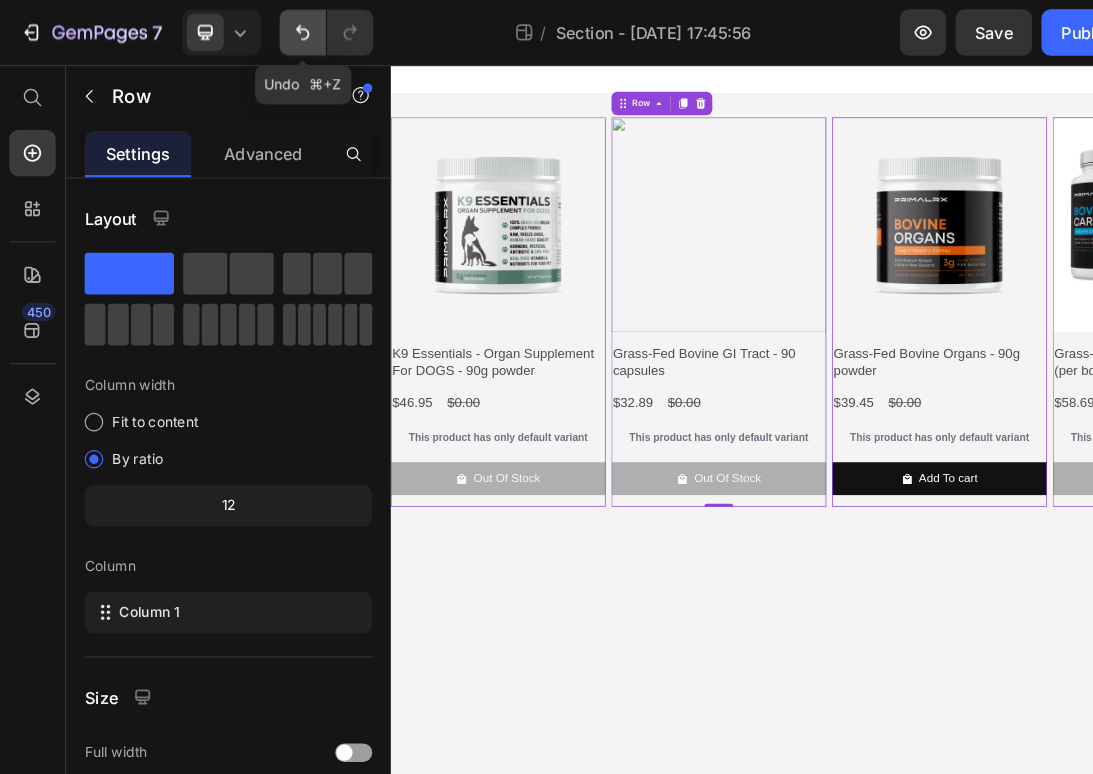 click 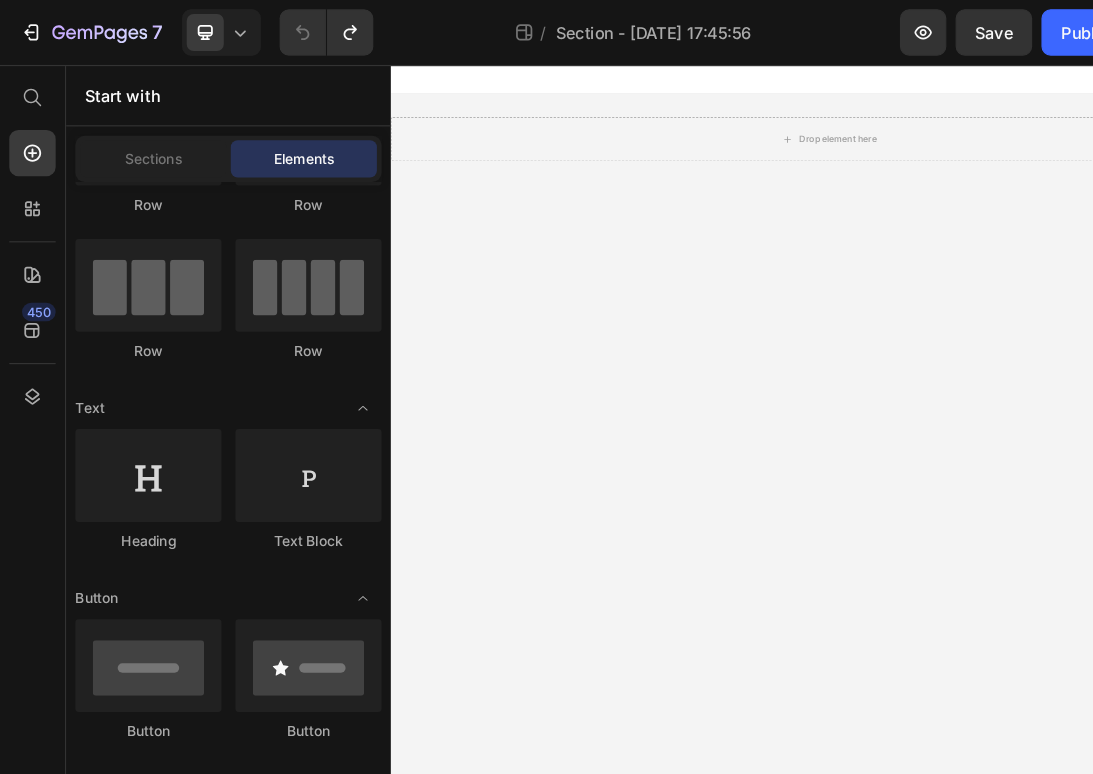 scroll, scrollTop: 0, scrollLeft: 0, axis: both 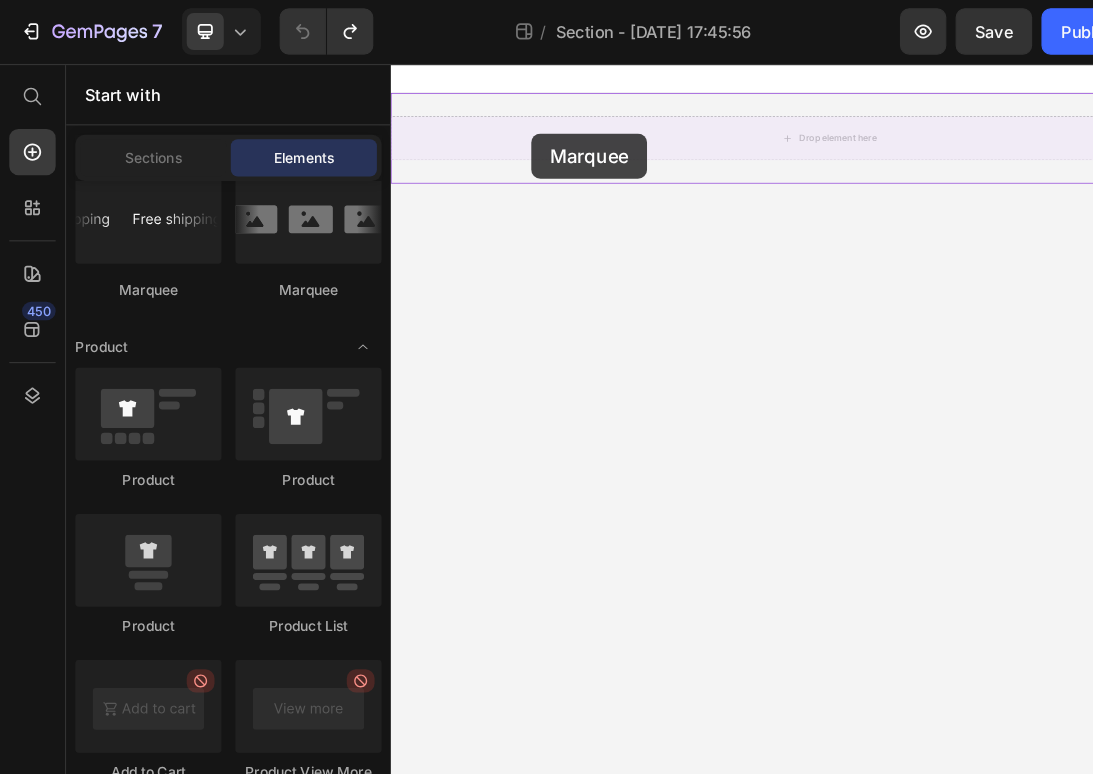drag, startPoint x: 543, startPoint y: 261, endPoint x: 538, endPoint y: 181, distance: 80.1561 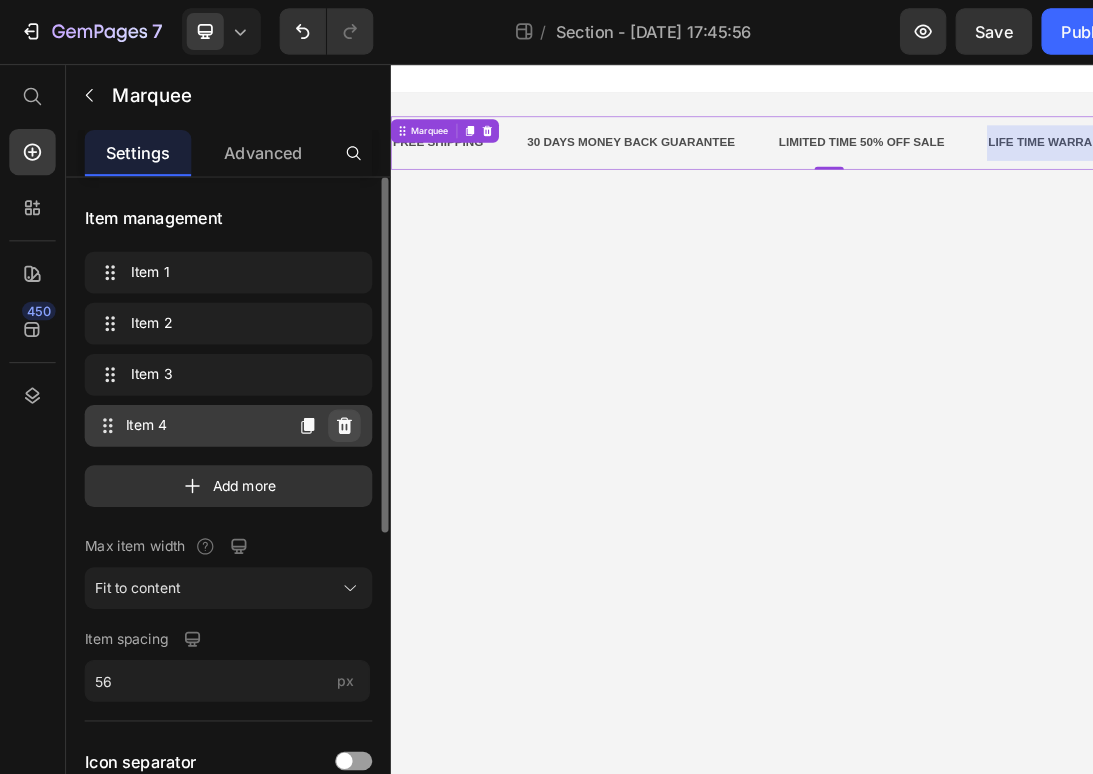 click 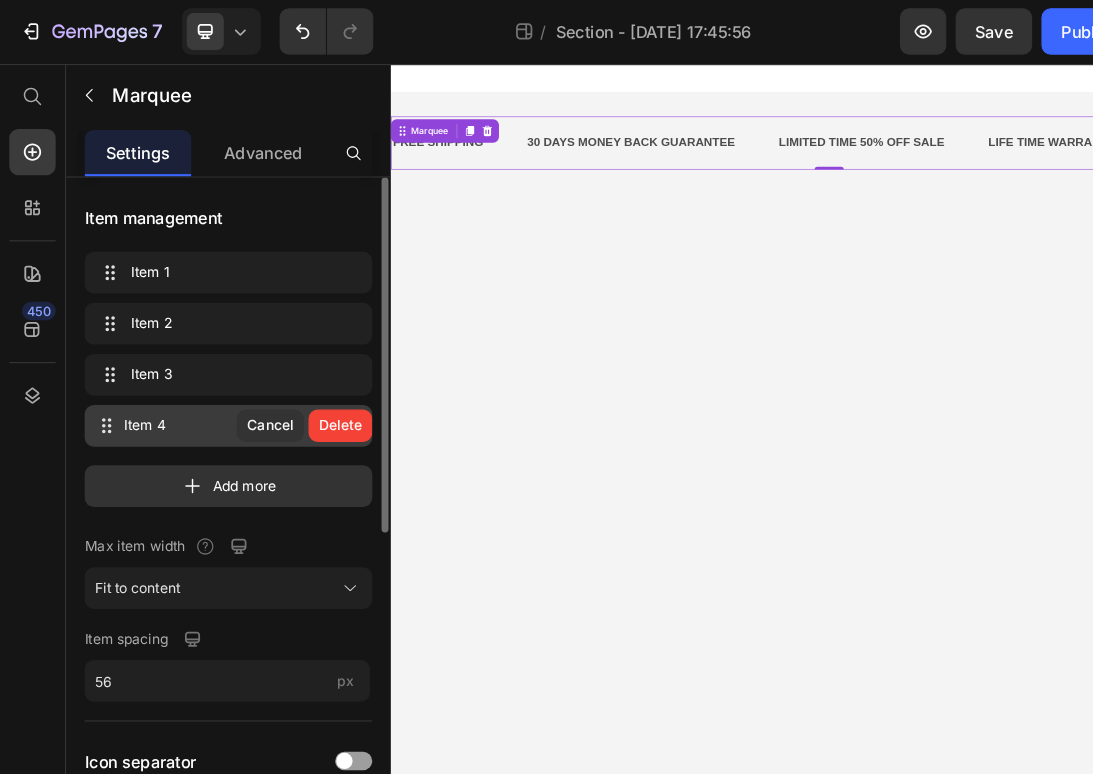 click on "Delete" at bounding box center [293, 368] 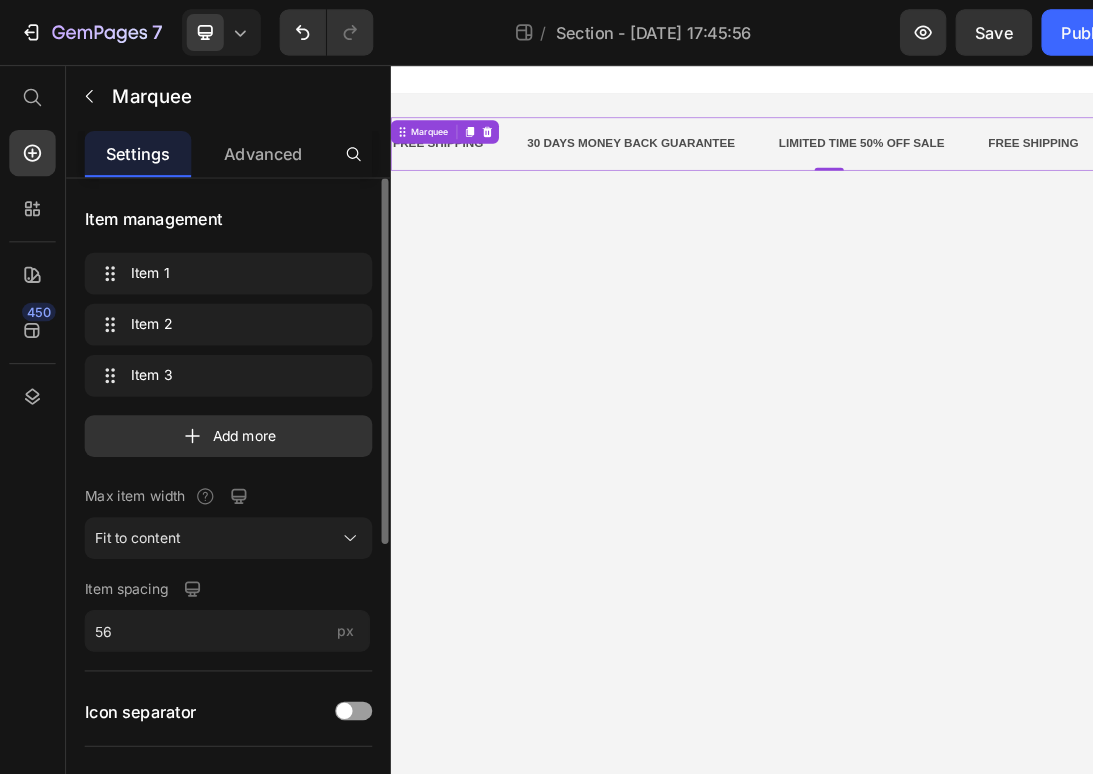 scroll, scrollTop: 0, scrollLeft: 0, axis: both 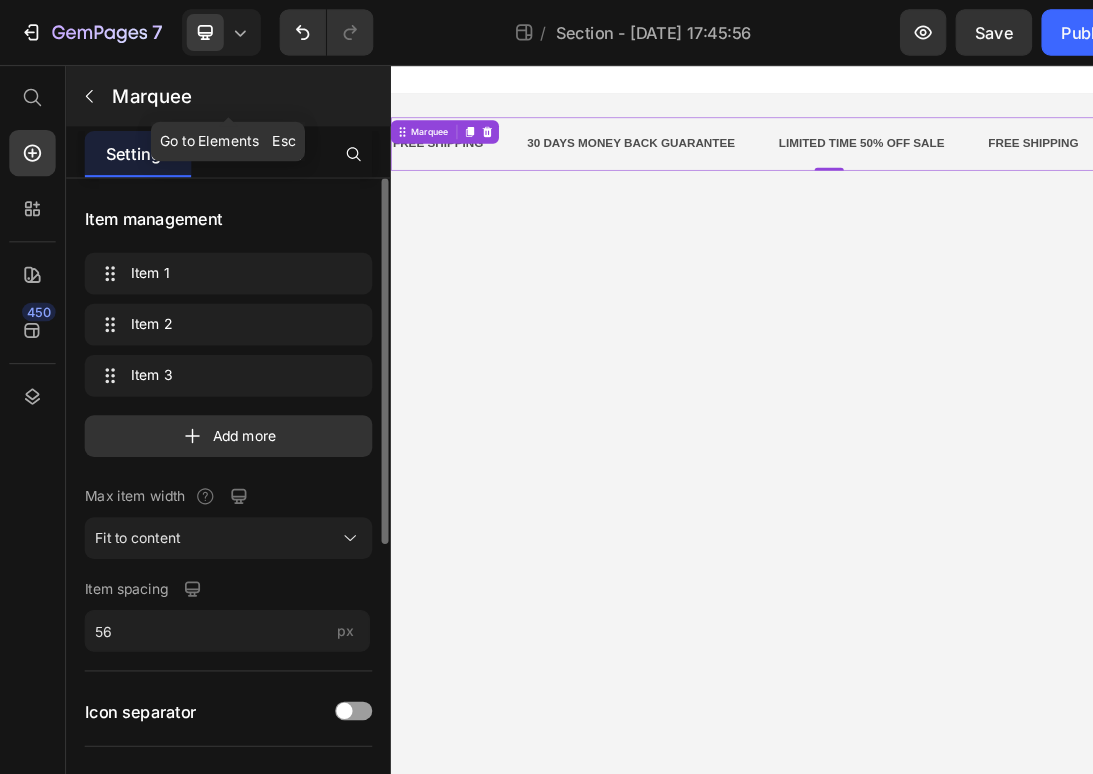 click 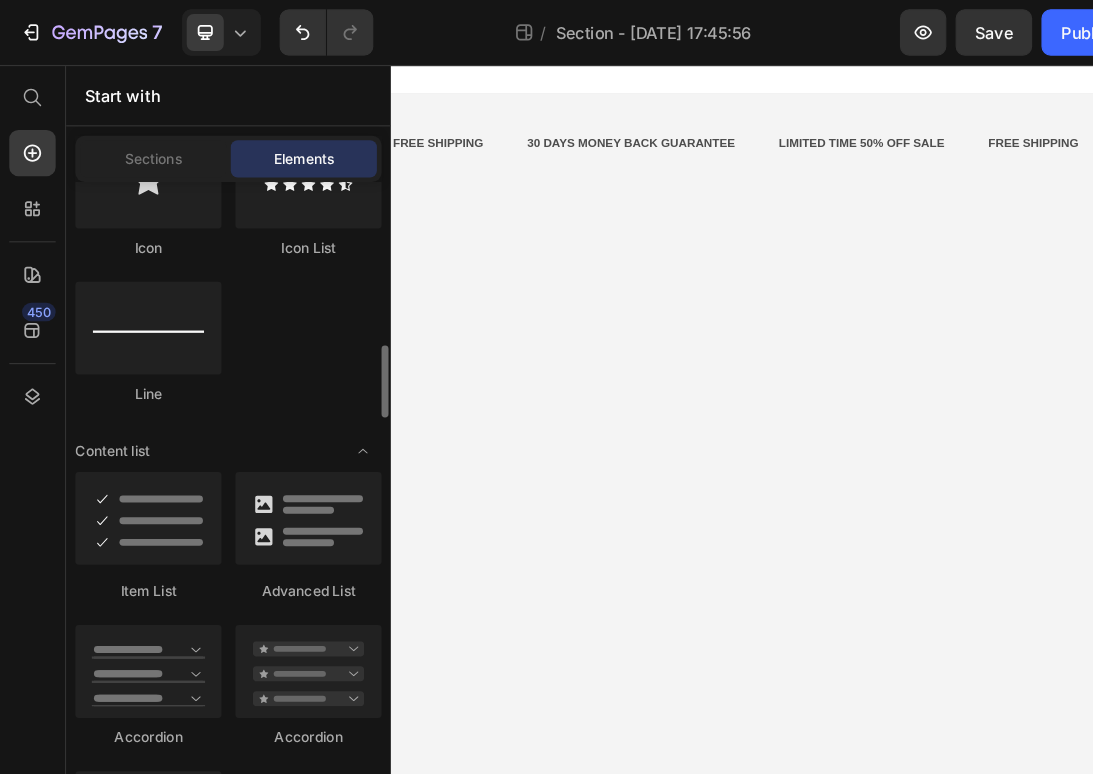 scroll, scrollTop: 1144, scrollLeft: 0, axis: vertical 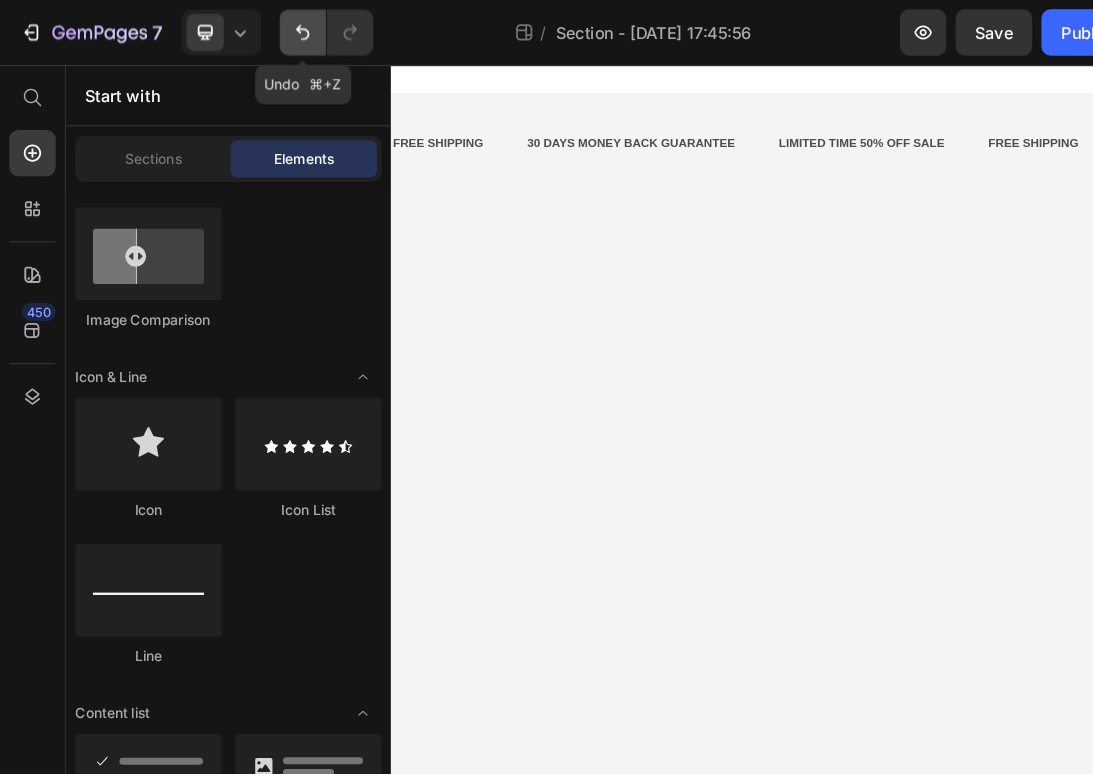 click 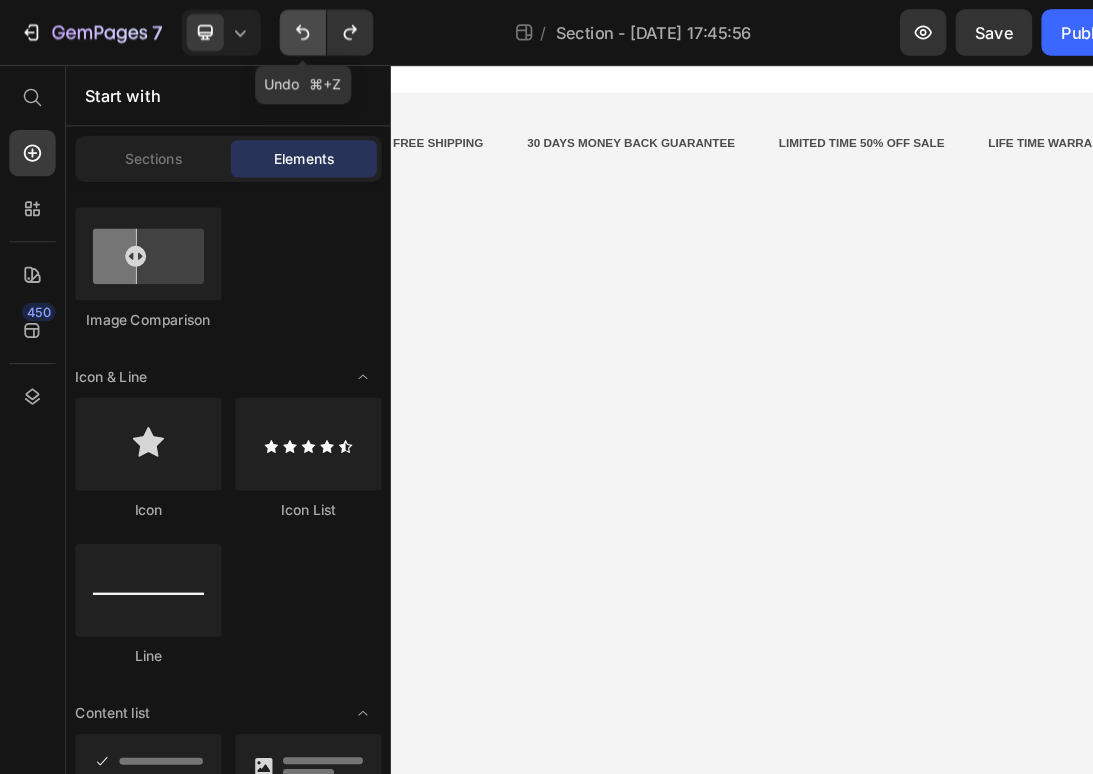click 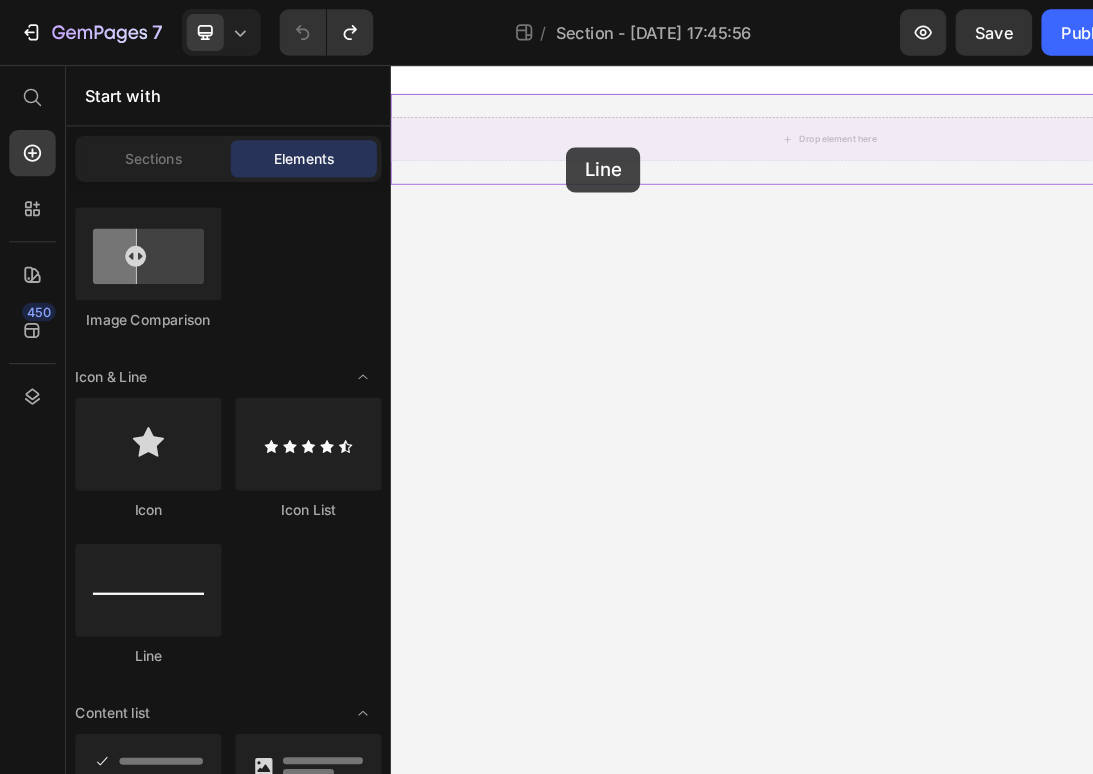 drag, startPoint x: 555, startPoint y: 577, endPoint x: 632, endPoint y: 171, distance: 413.2372 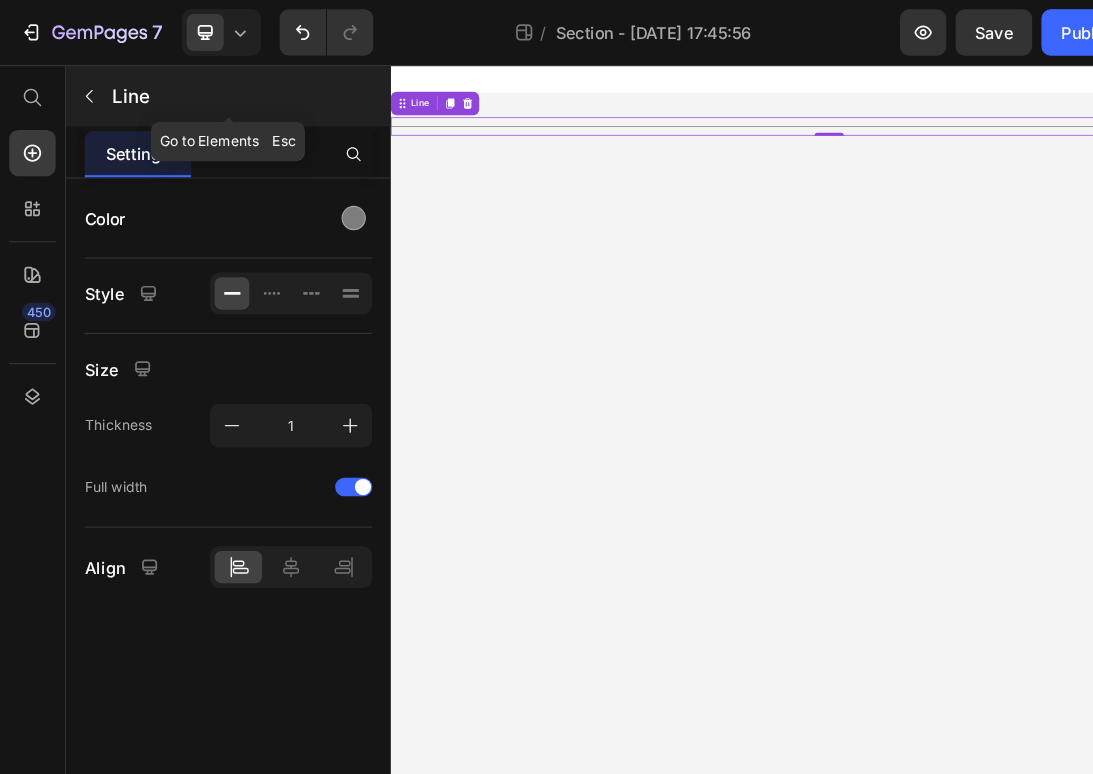click 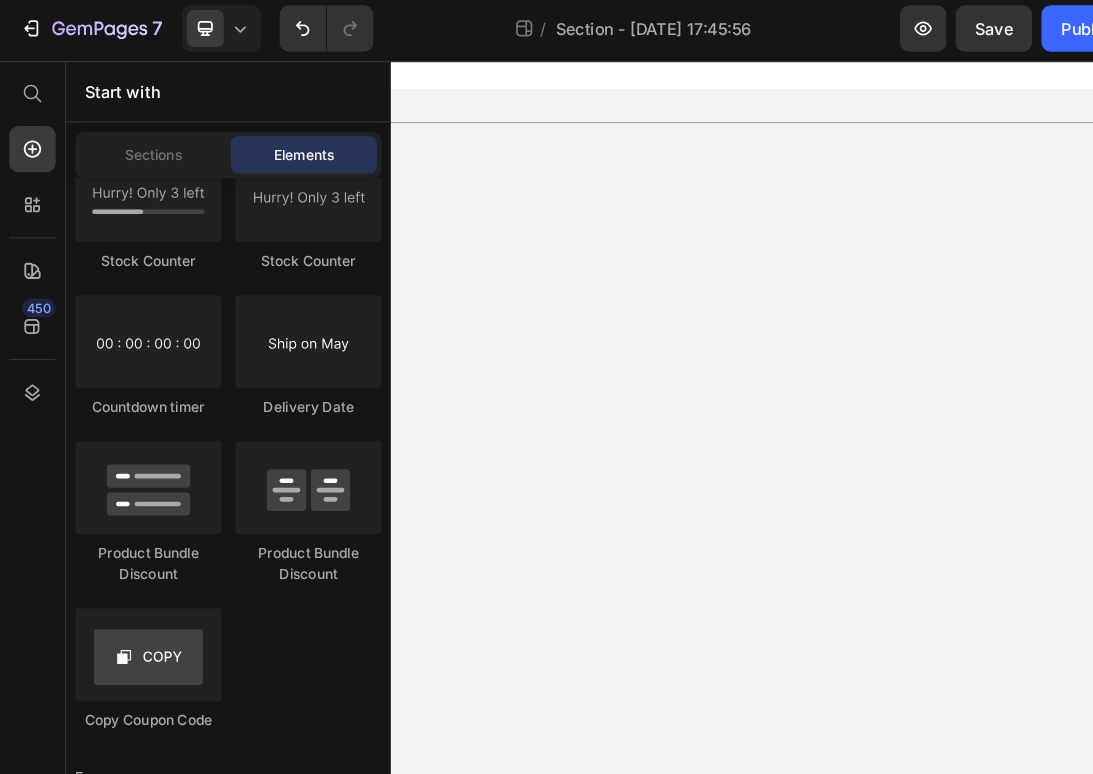 scroll, scrollTop: 4134, scrollLeft: 0, axis: vertical 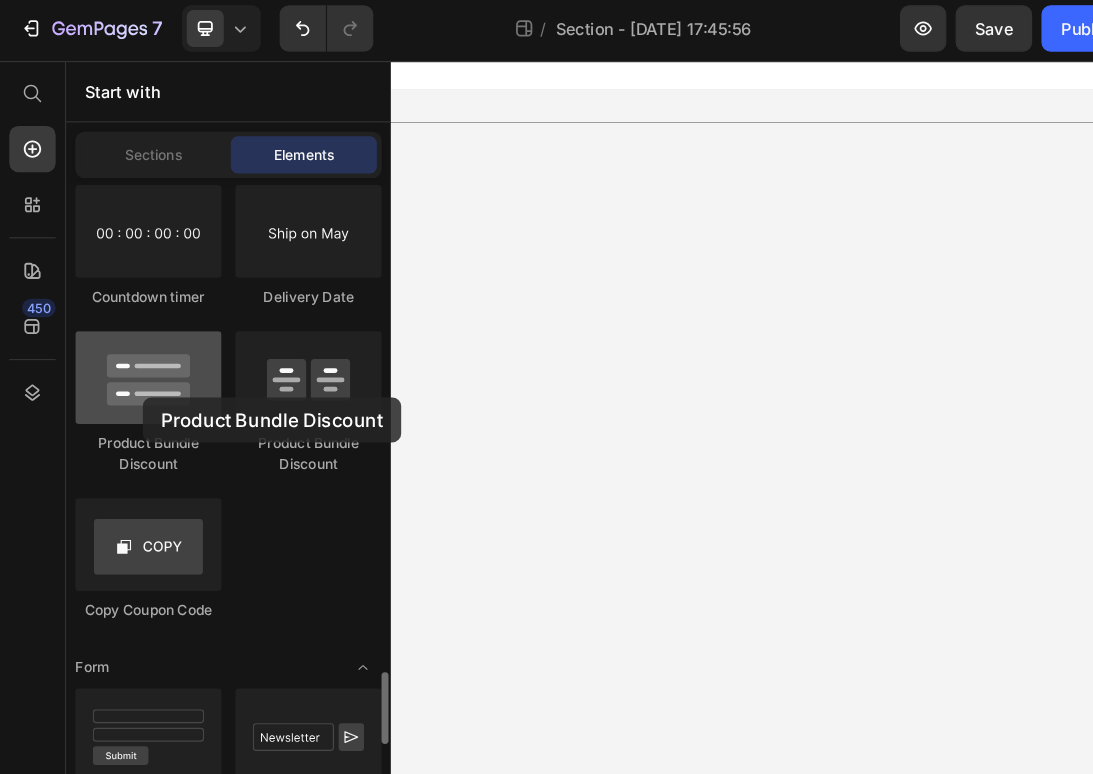 drag, startPoint x: 148, startPoint y: 327, endPoint x: 123, endPoint y: 346, distance: 31.400637 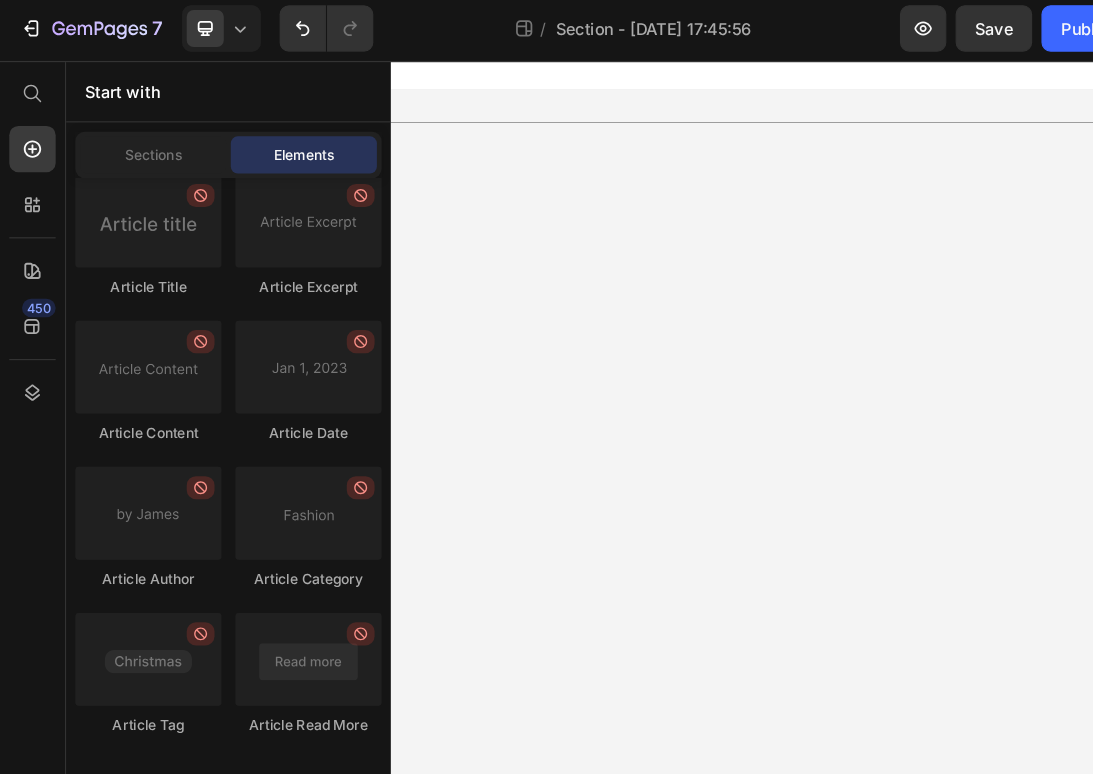 scroll, scrollTop: 5303, scrollLeft: 0, axis: vertical 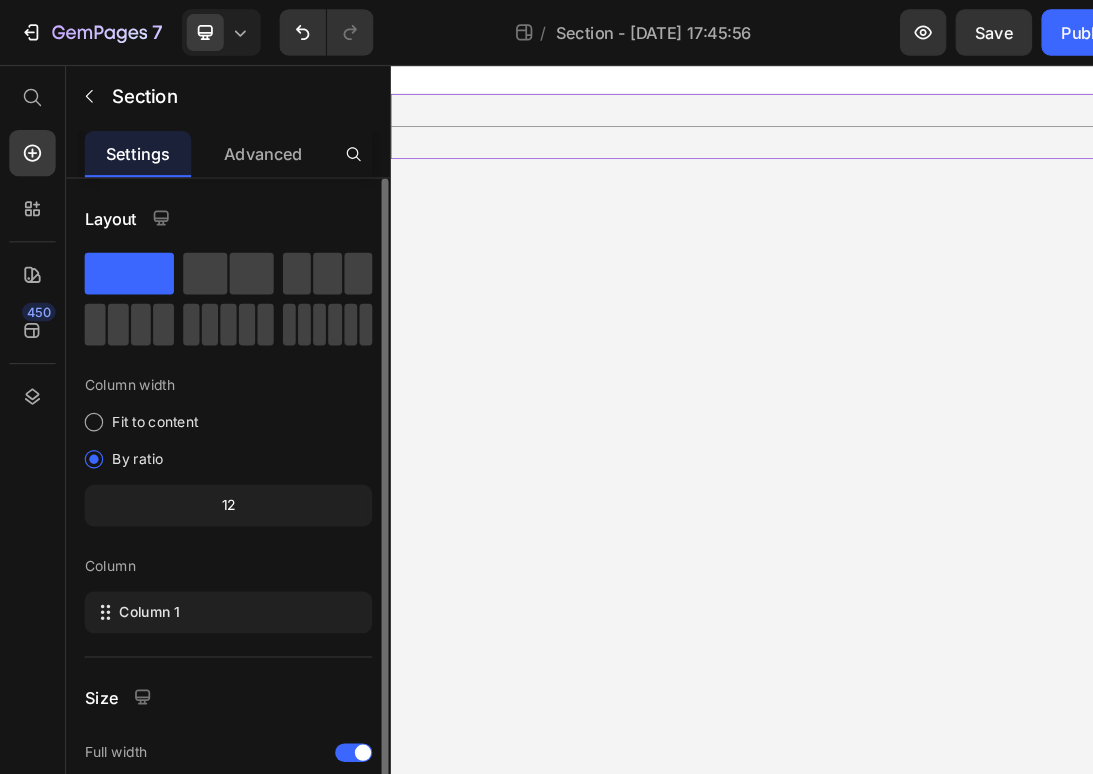 click on "Title Line" at bounding box center [990, 148] 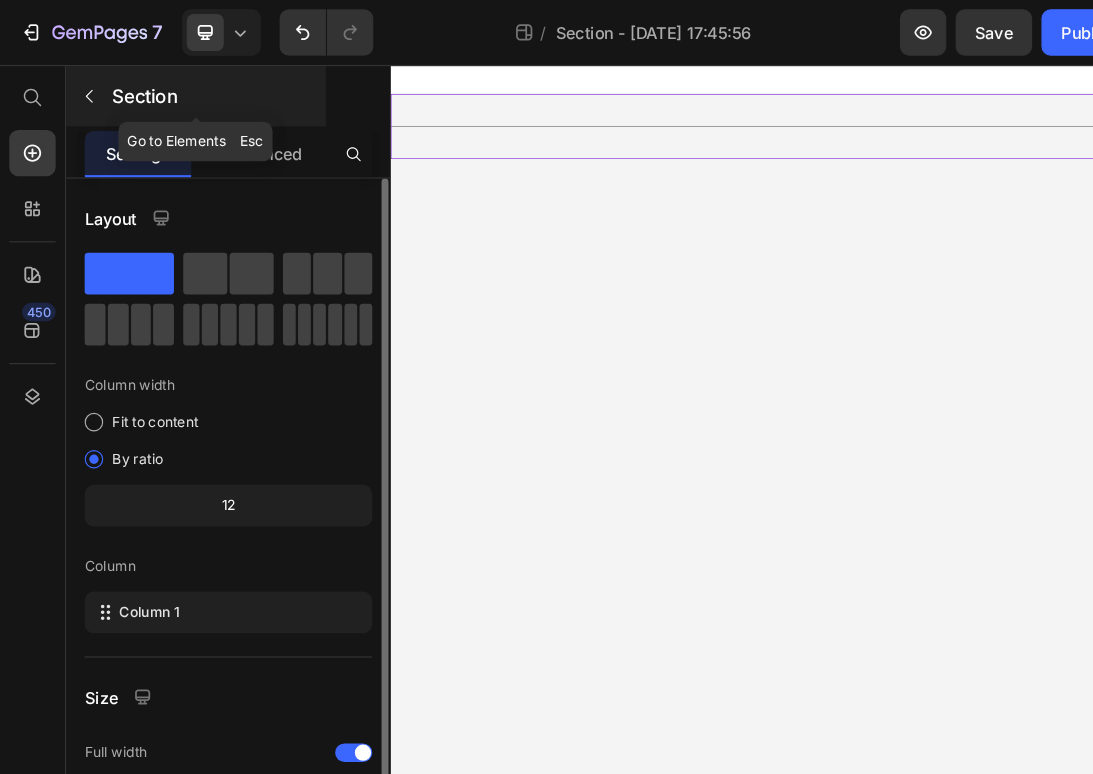 click 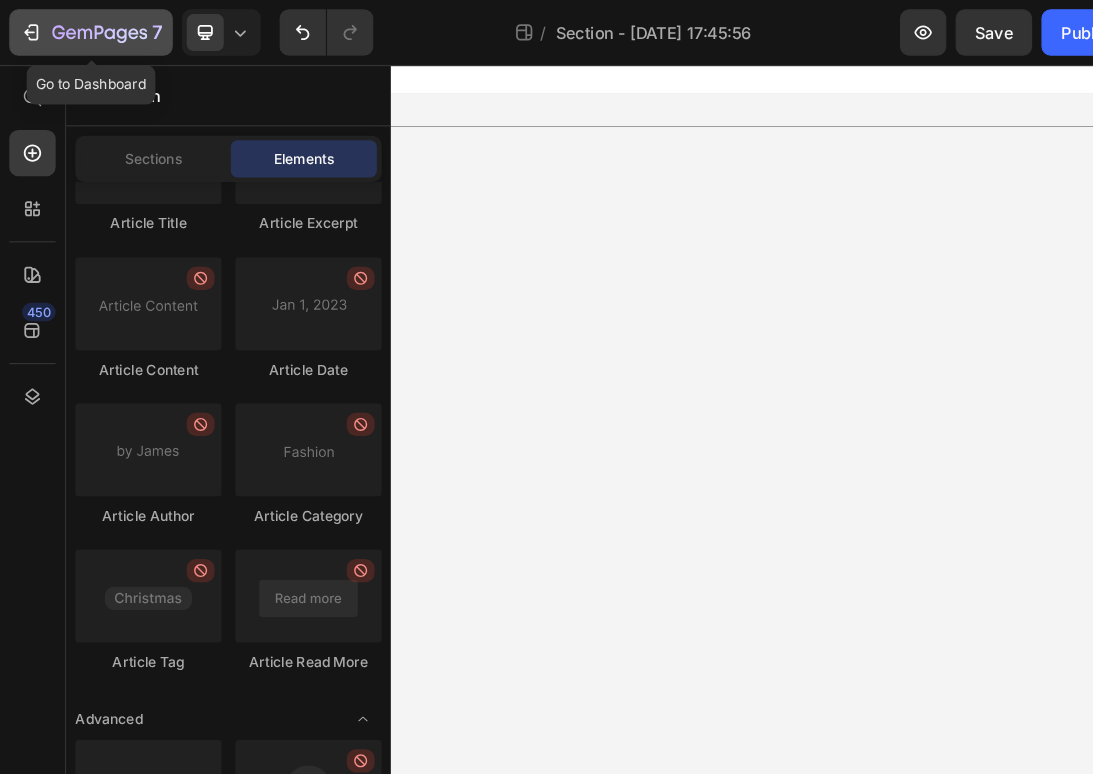 click 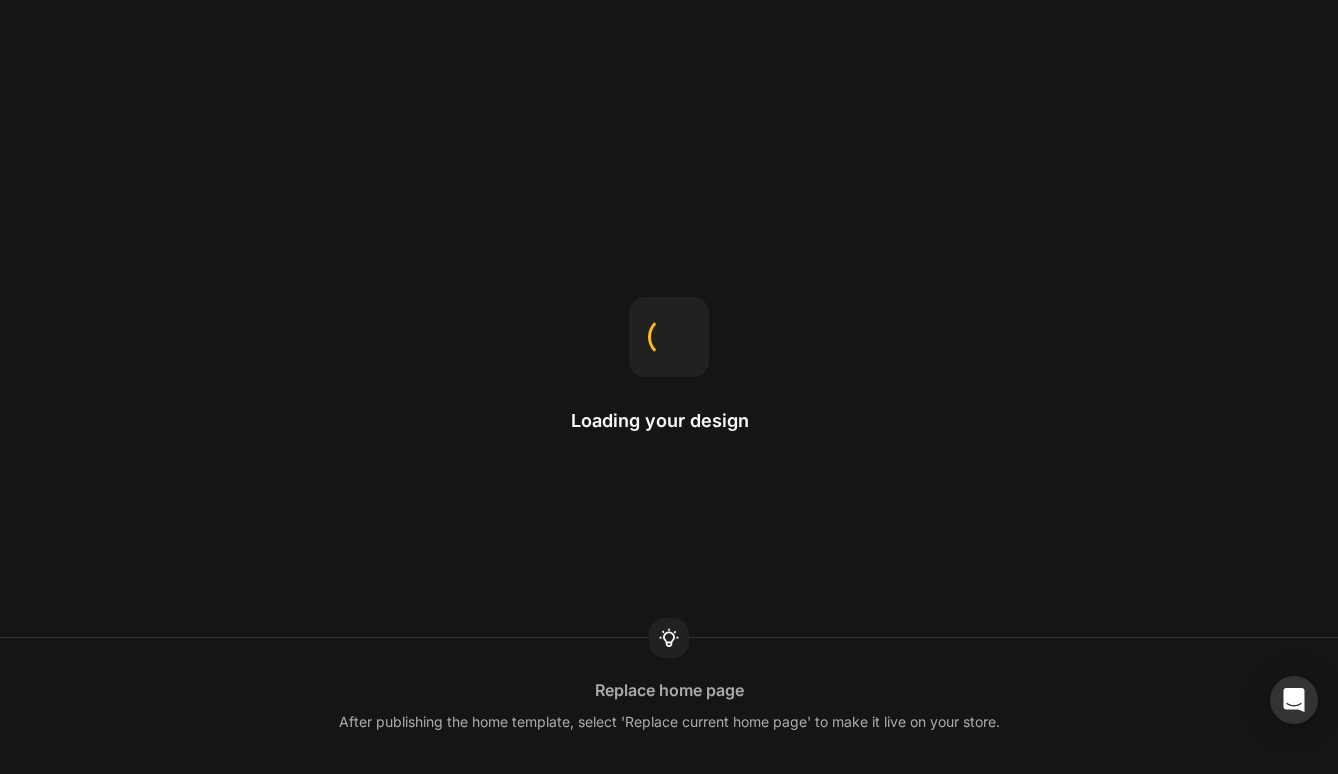 scroll, scrollTop: 0, scrollLeft: 0, axis: both 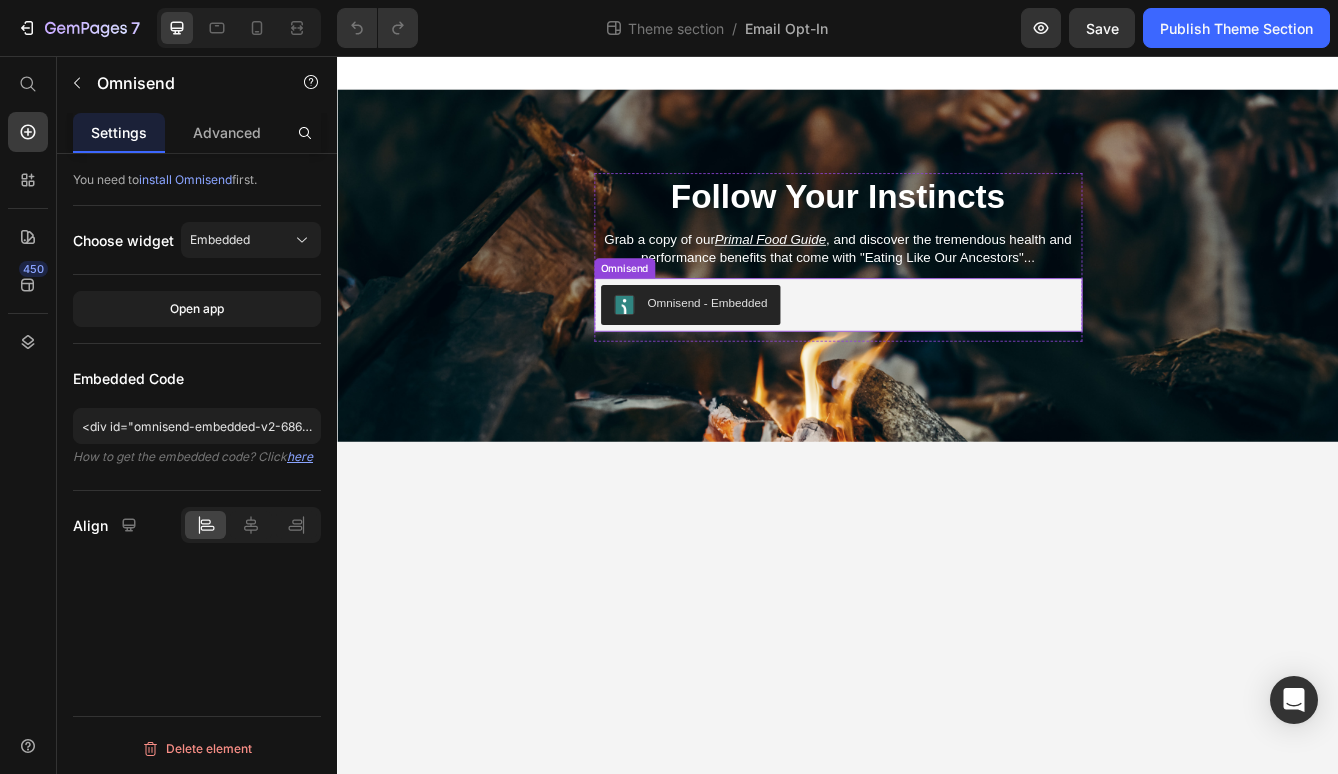 click on "Omnisend - Embedded" at bounding box center [781, 352] 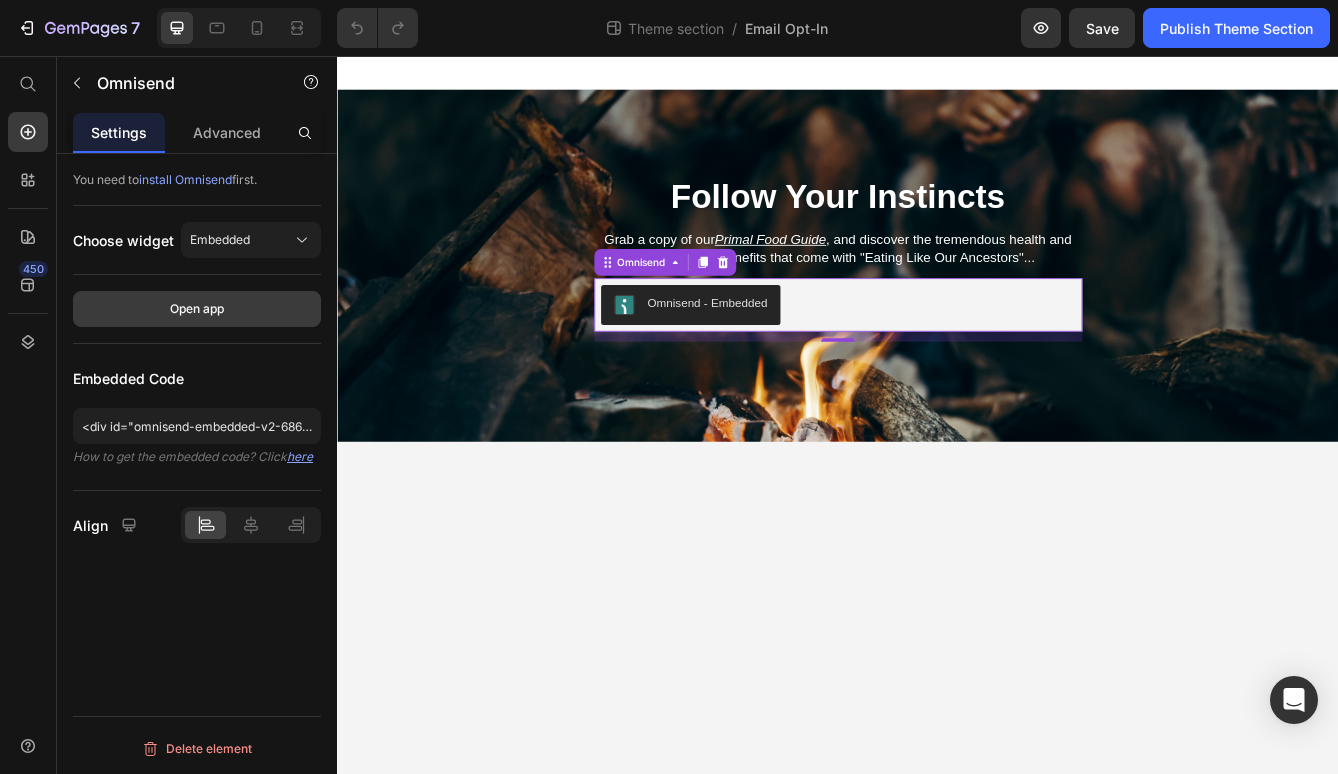 click on "Open app" at bounding box center (197, 309) 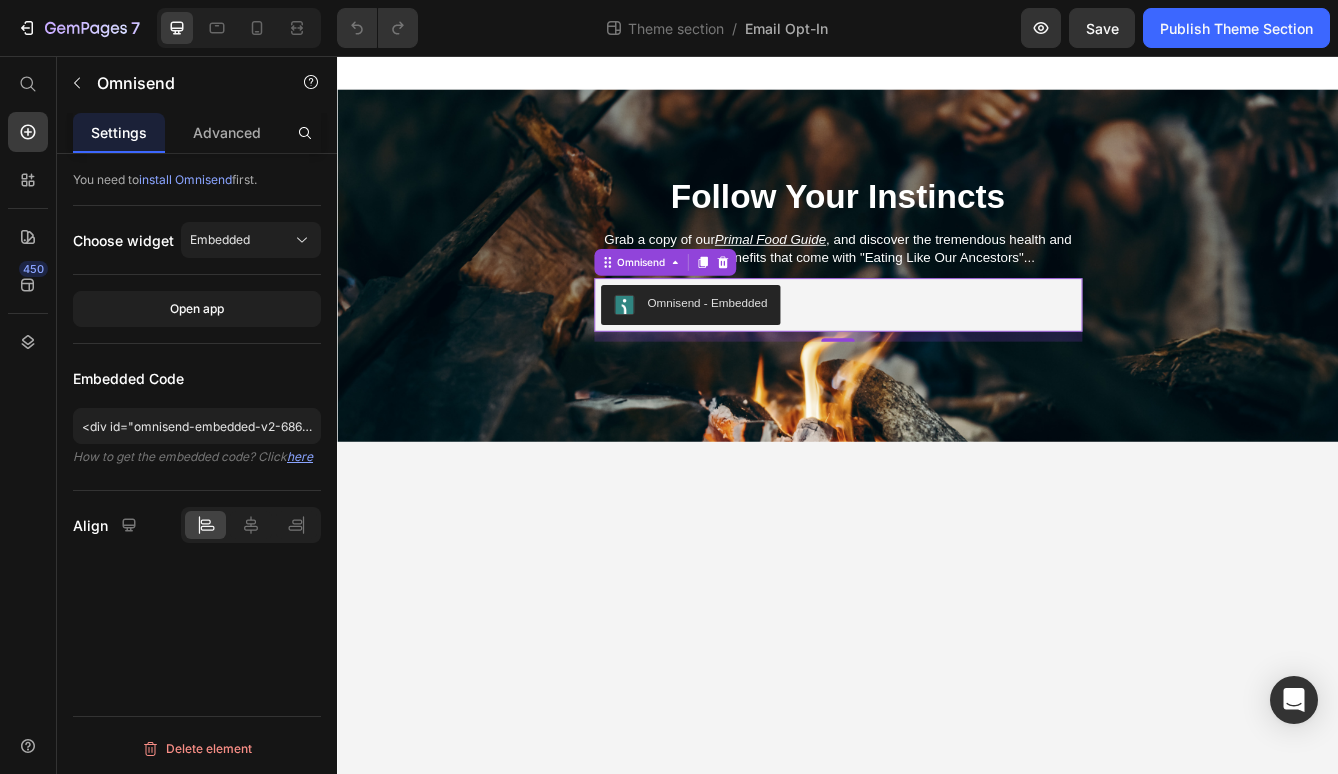 click on "Omnisend - Embedded" at bounding box center [761, 354] 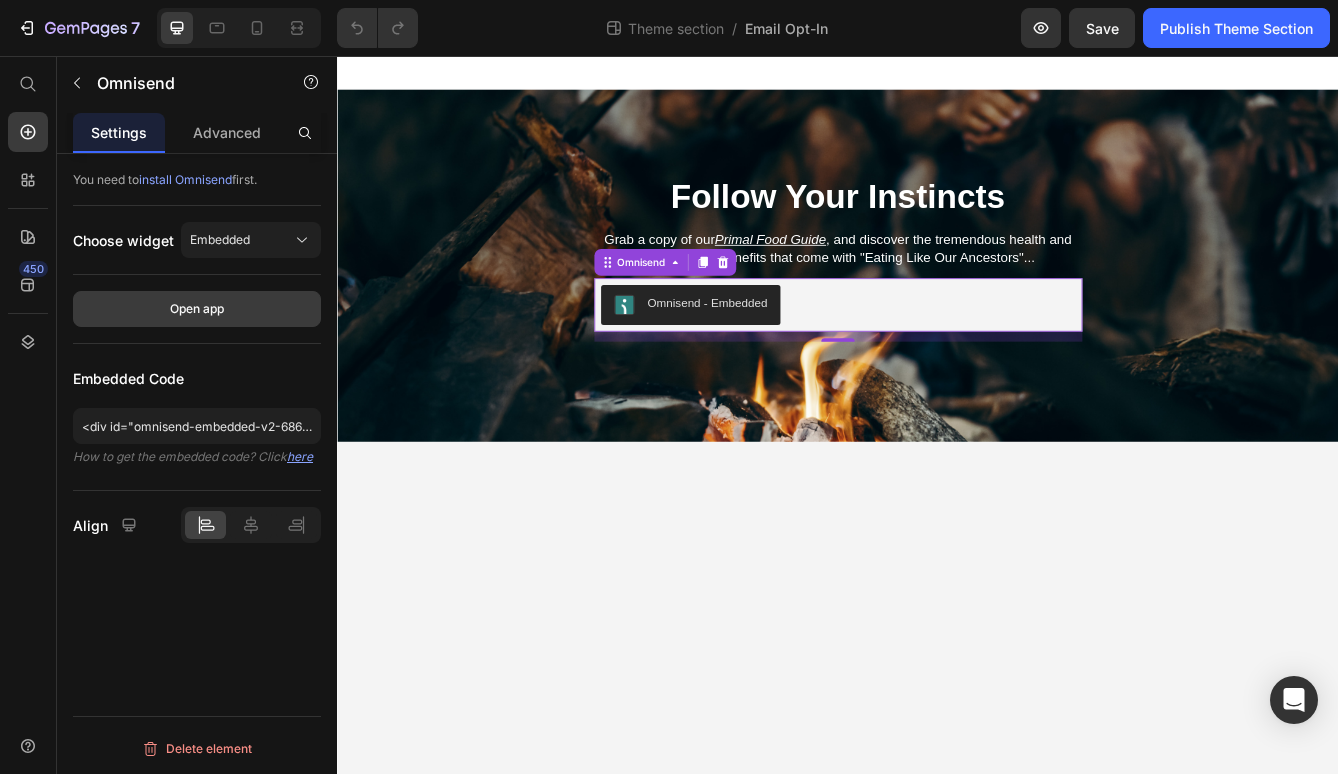 click on "Open app" at bounding box center [197, 309] 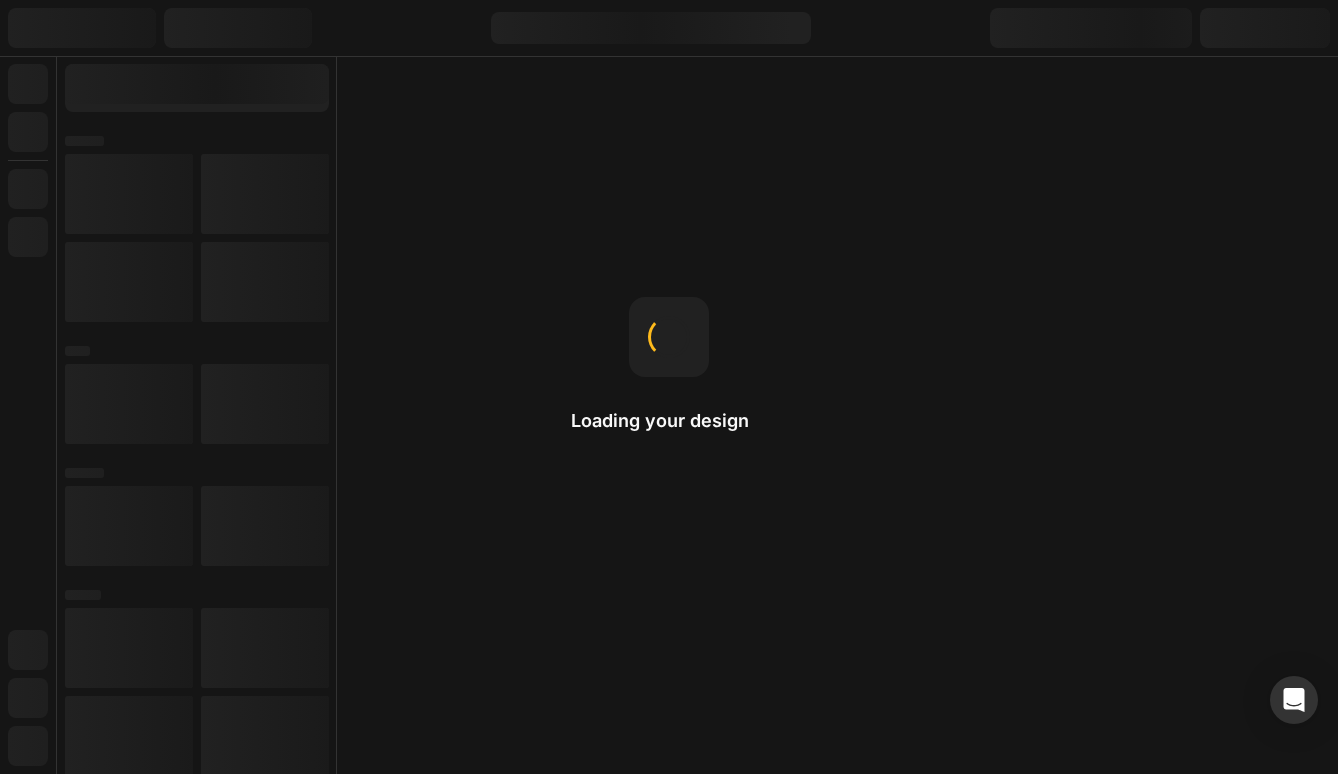 scroll, scrollTop: 0, scrollLeft: 0, axis: both 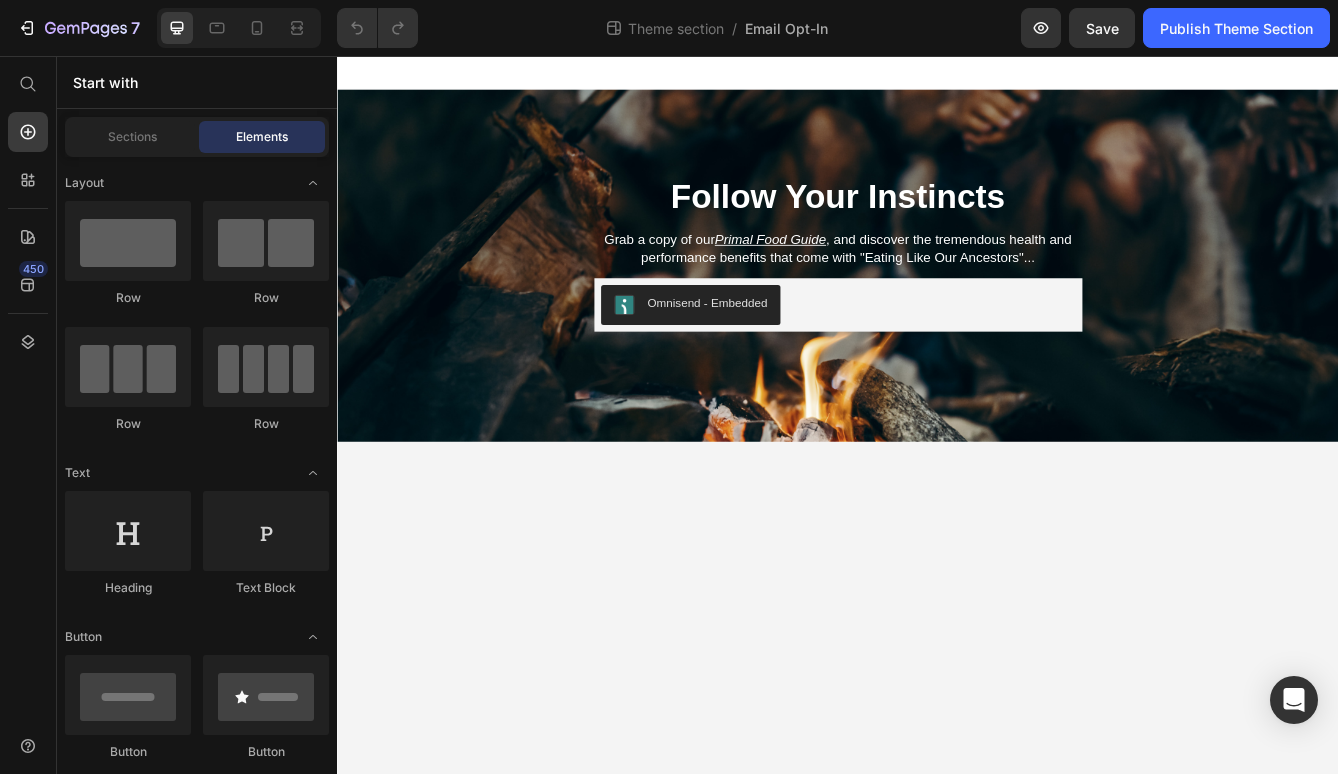 click on "7  Theme section  /  Email Opt-In Preview  Save   Publish Theme Section" 